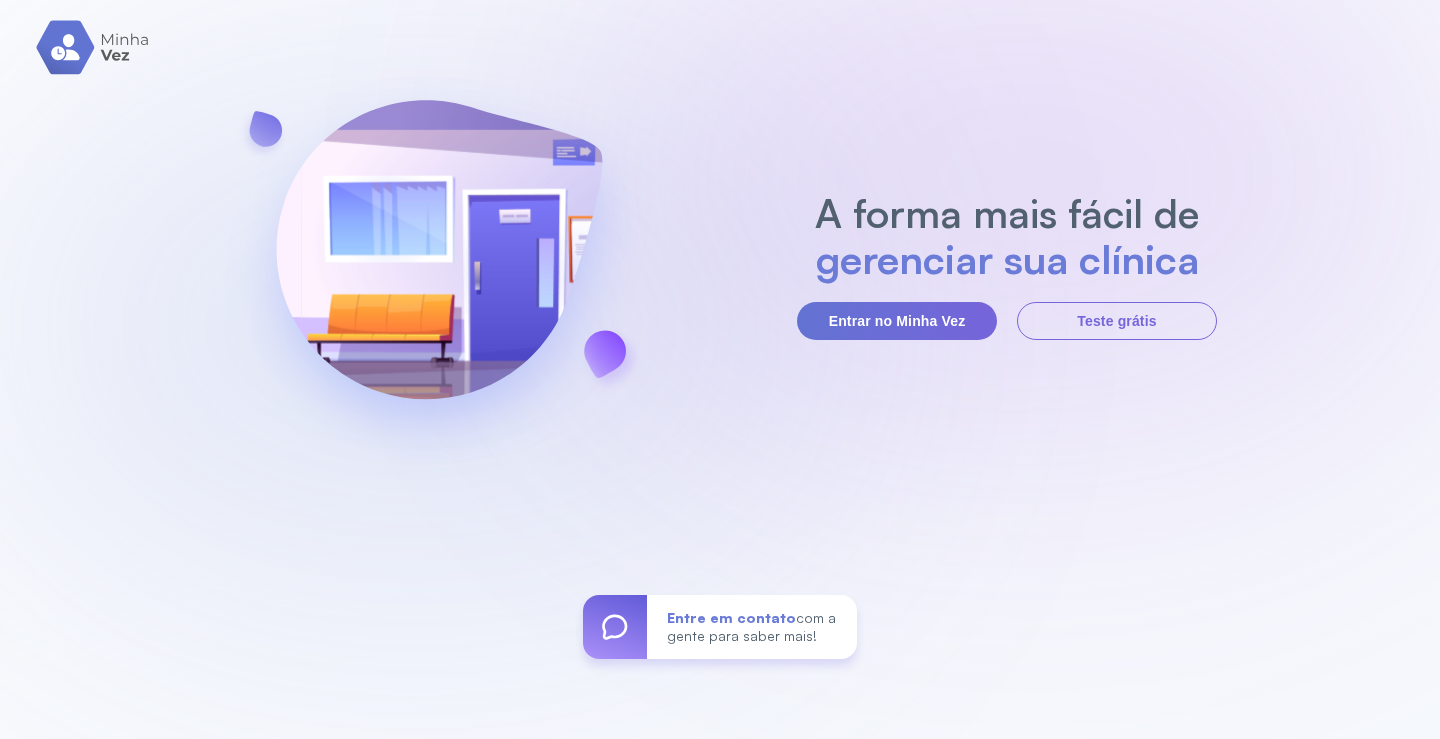 scroll, scrollTop: 0, scrollLeft: 0, axis: both 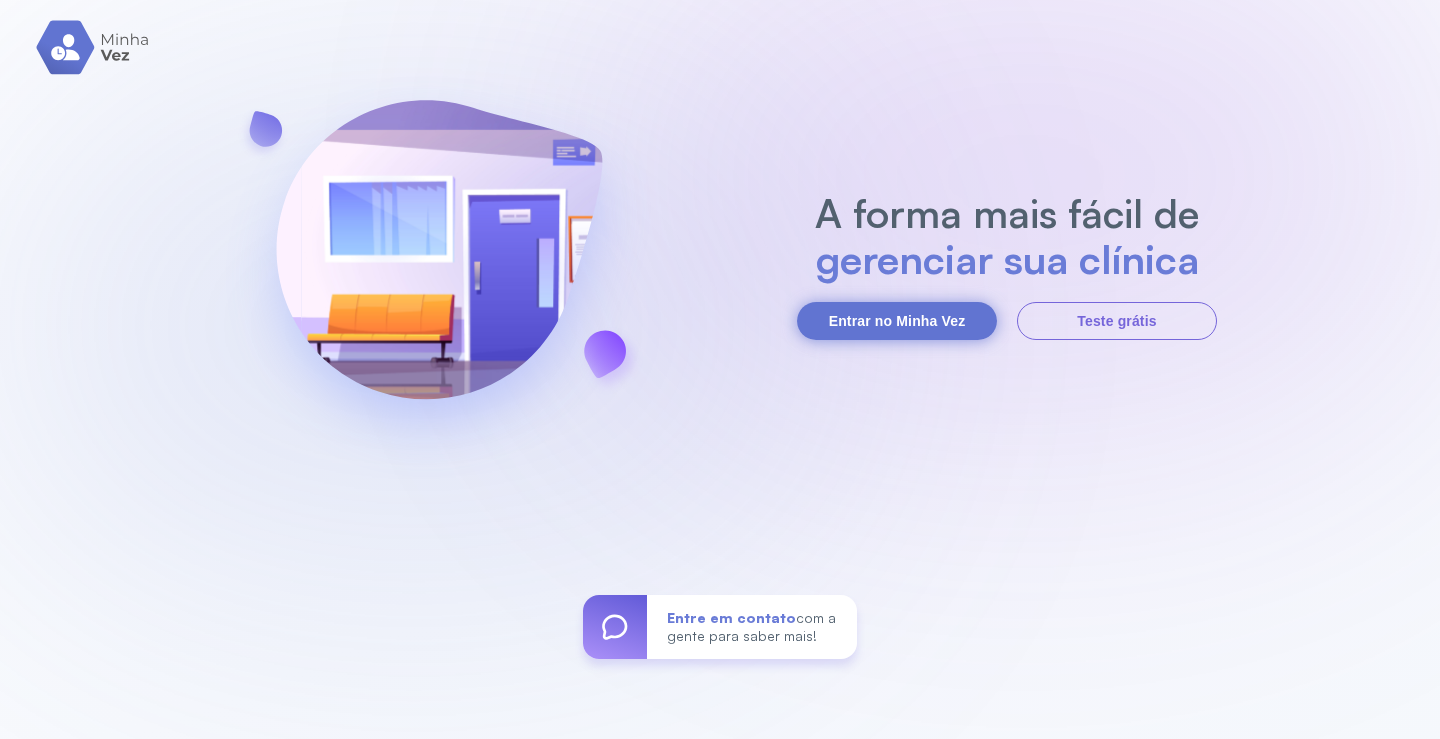 click on "Entrar no Minha Vez" at bounding box center [897, 321] 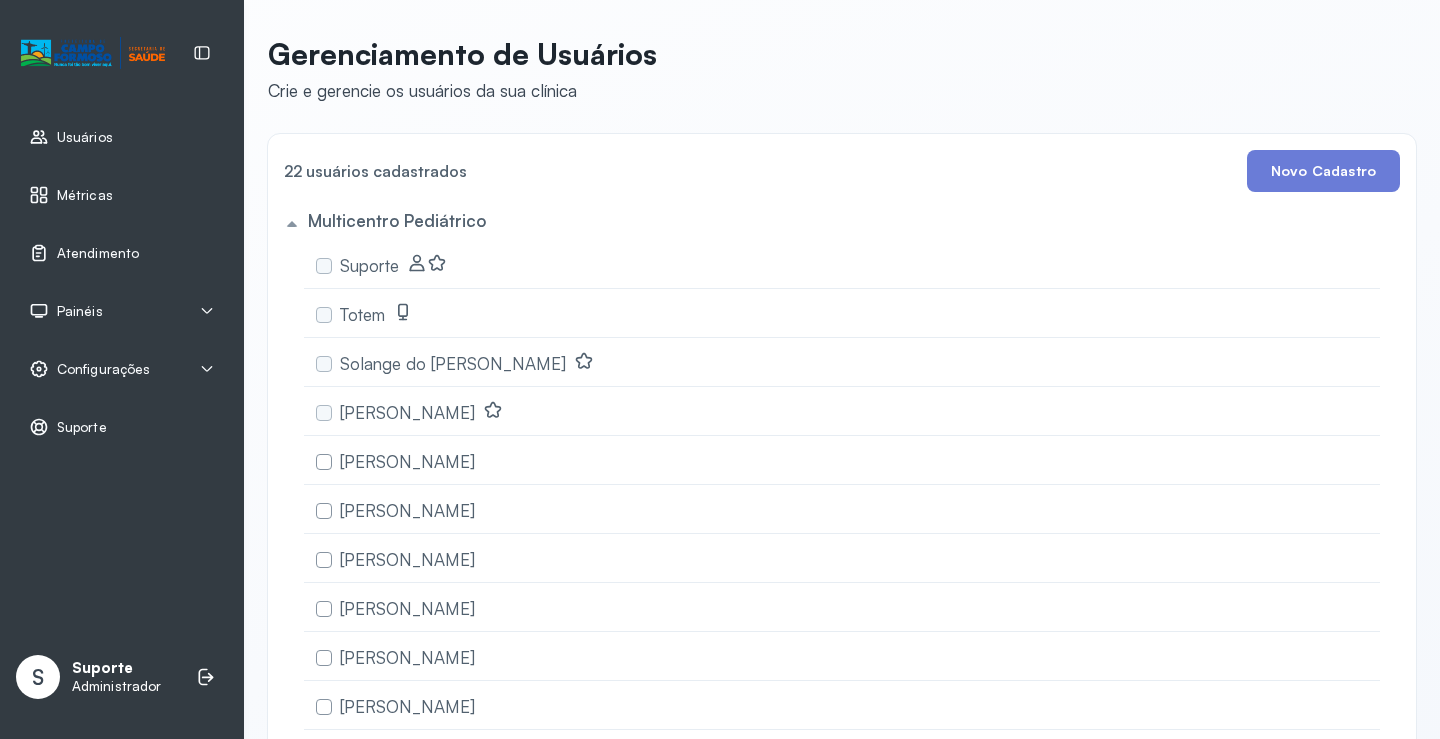 scroll, scrollTop: 0, scrollLeft: 0, axis: both 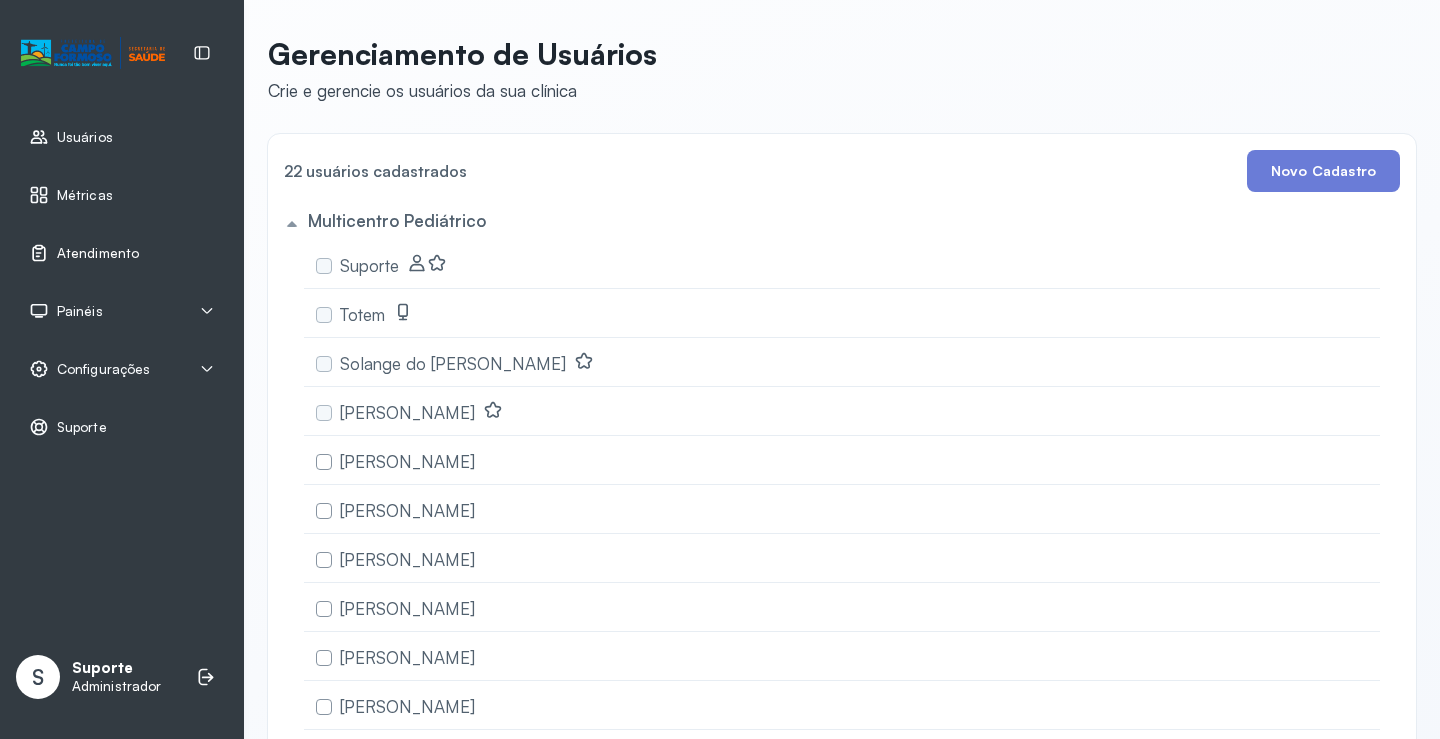 click on "Atendimento" at bounding box center (98, 253) 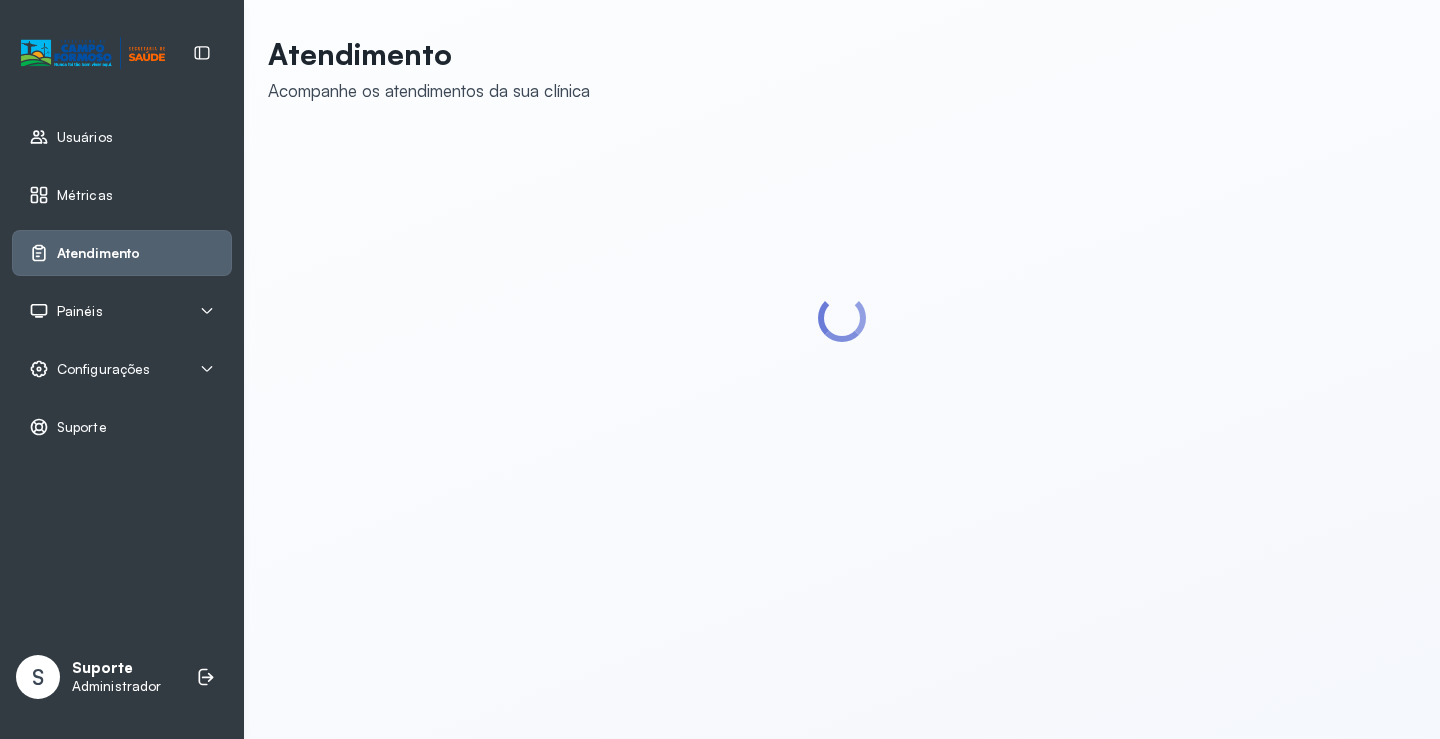 click on "Painéis" at bounding box center (122, 311) 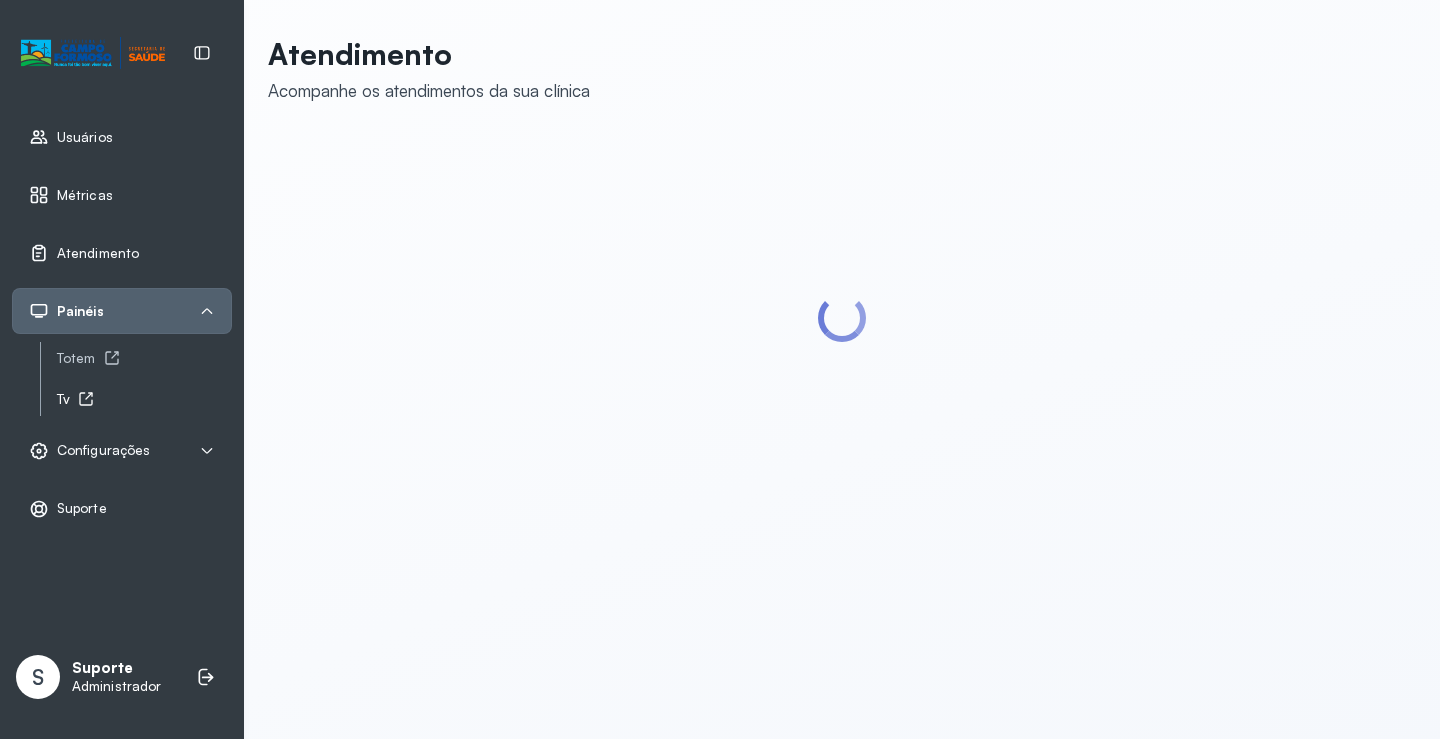 click on "Tv" at bounding box center [144, 399] 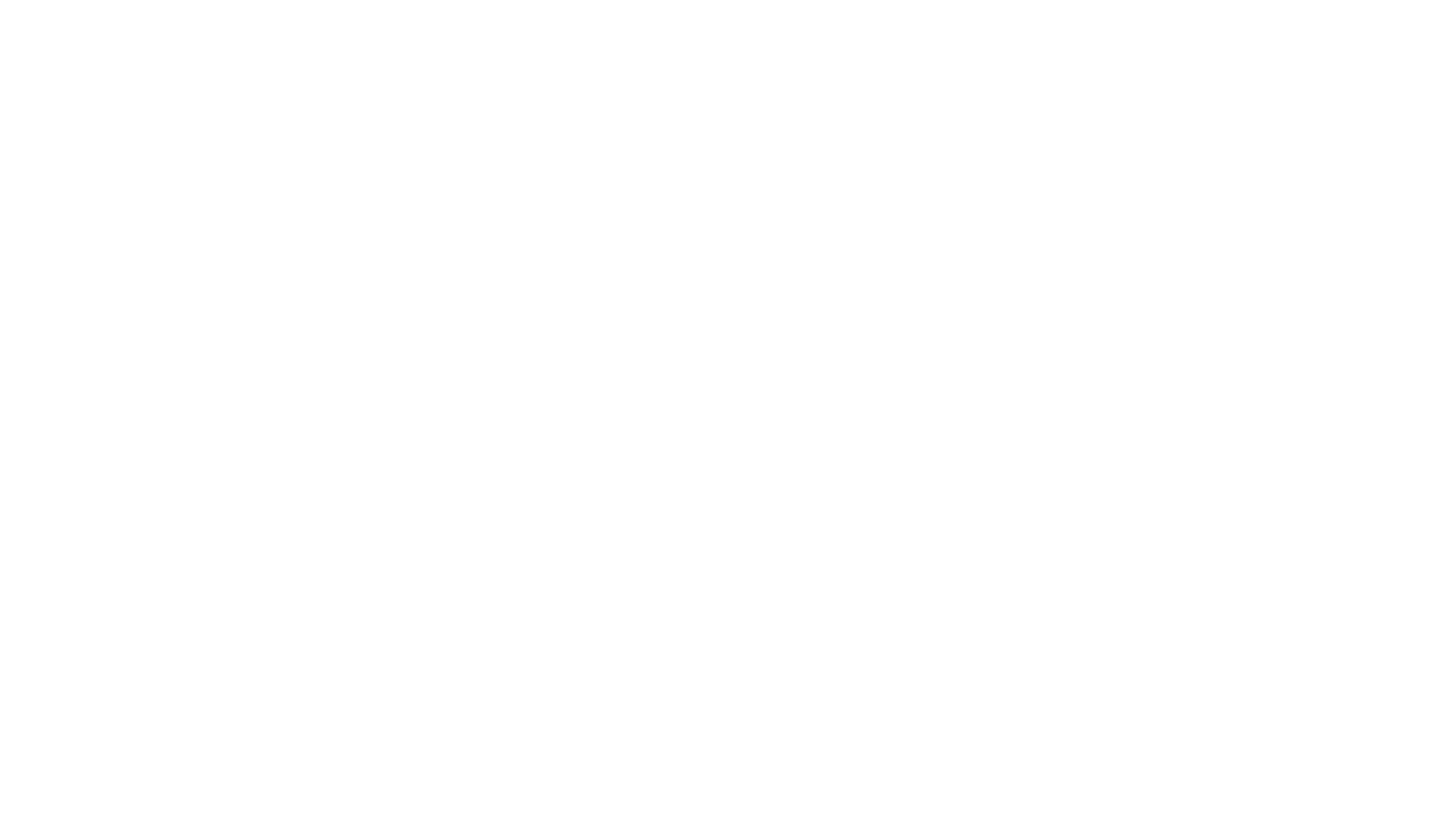 scroll, scrollTop: 0, scrollLeft: 0, axis: both 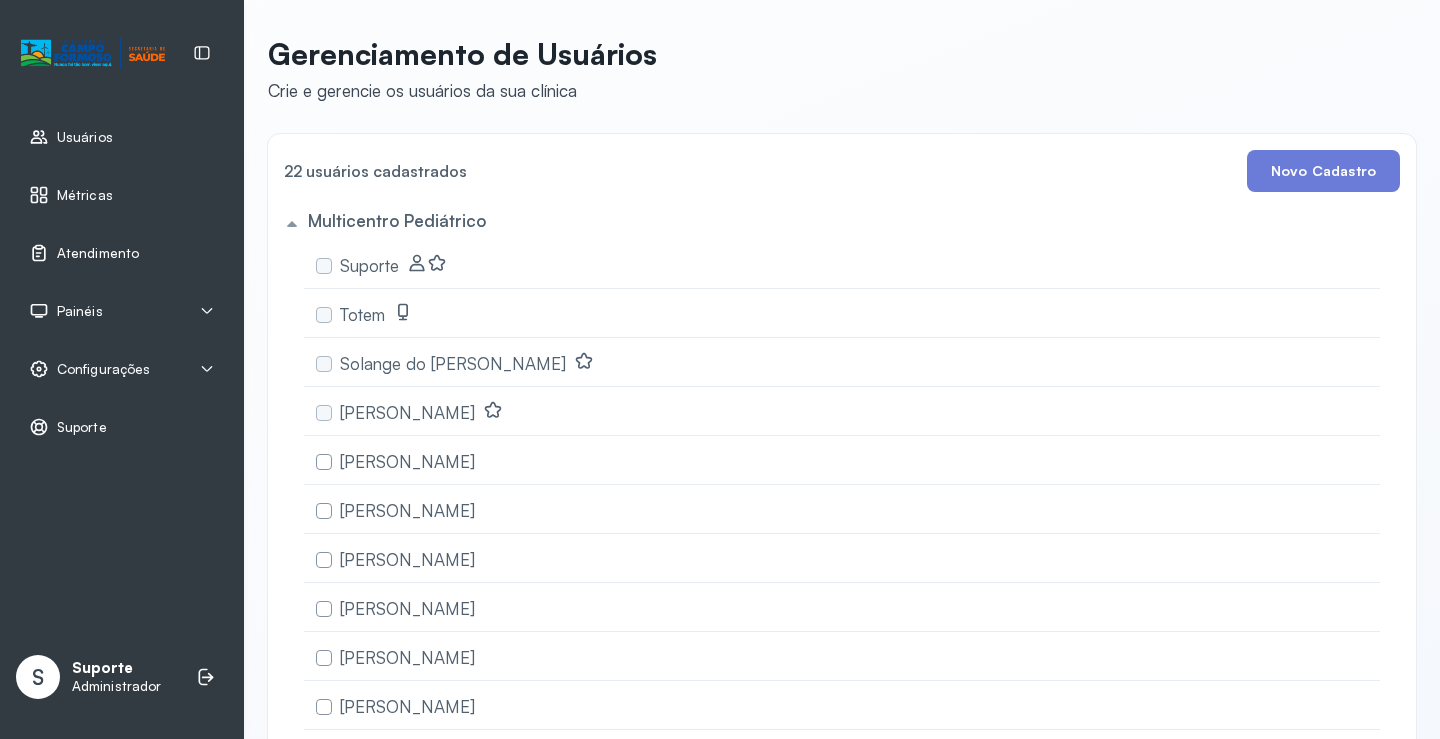 click on "Atendimento" at bounding box center (98, 253) 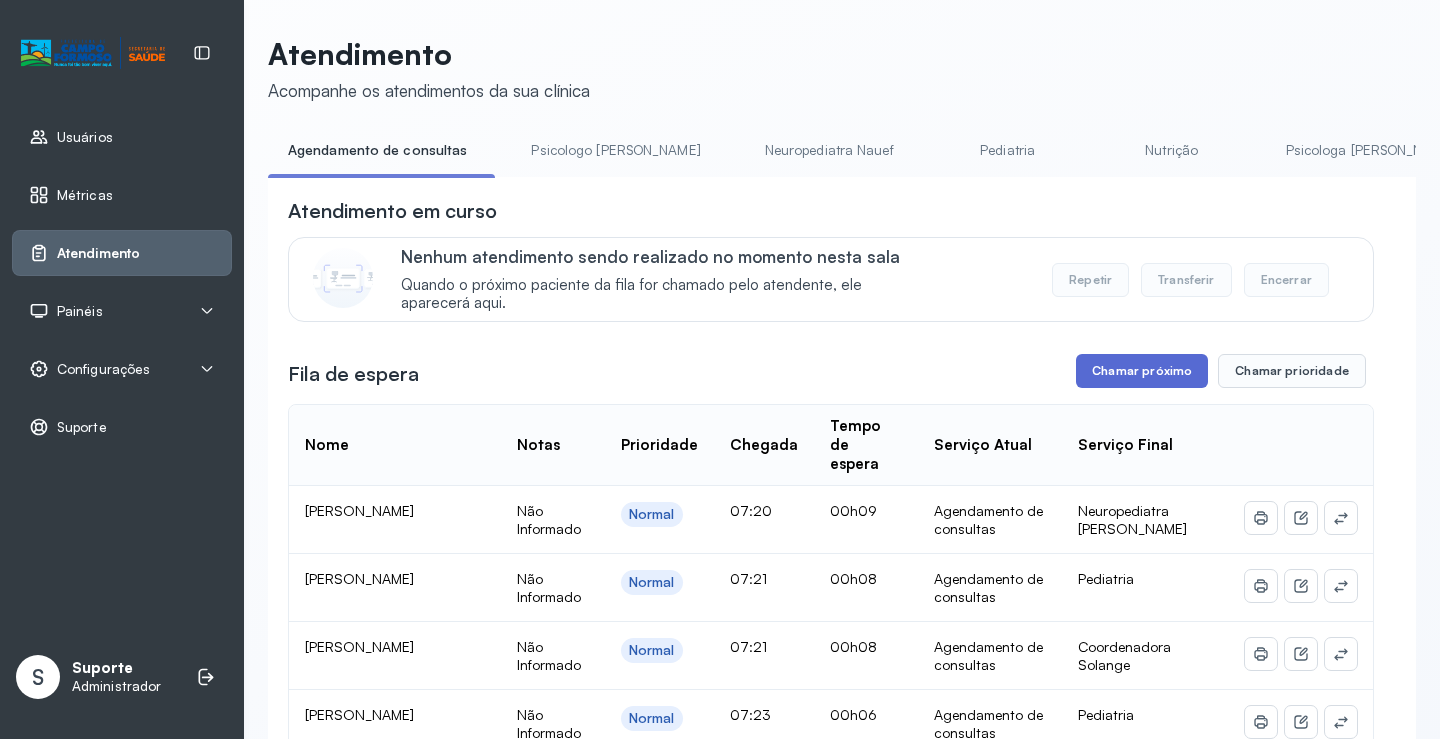 click on "Chamar próximo" at bounding box center [1142, 371] 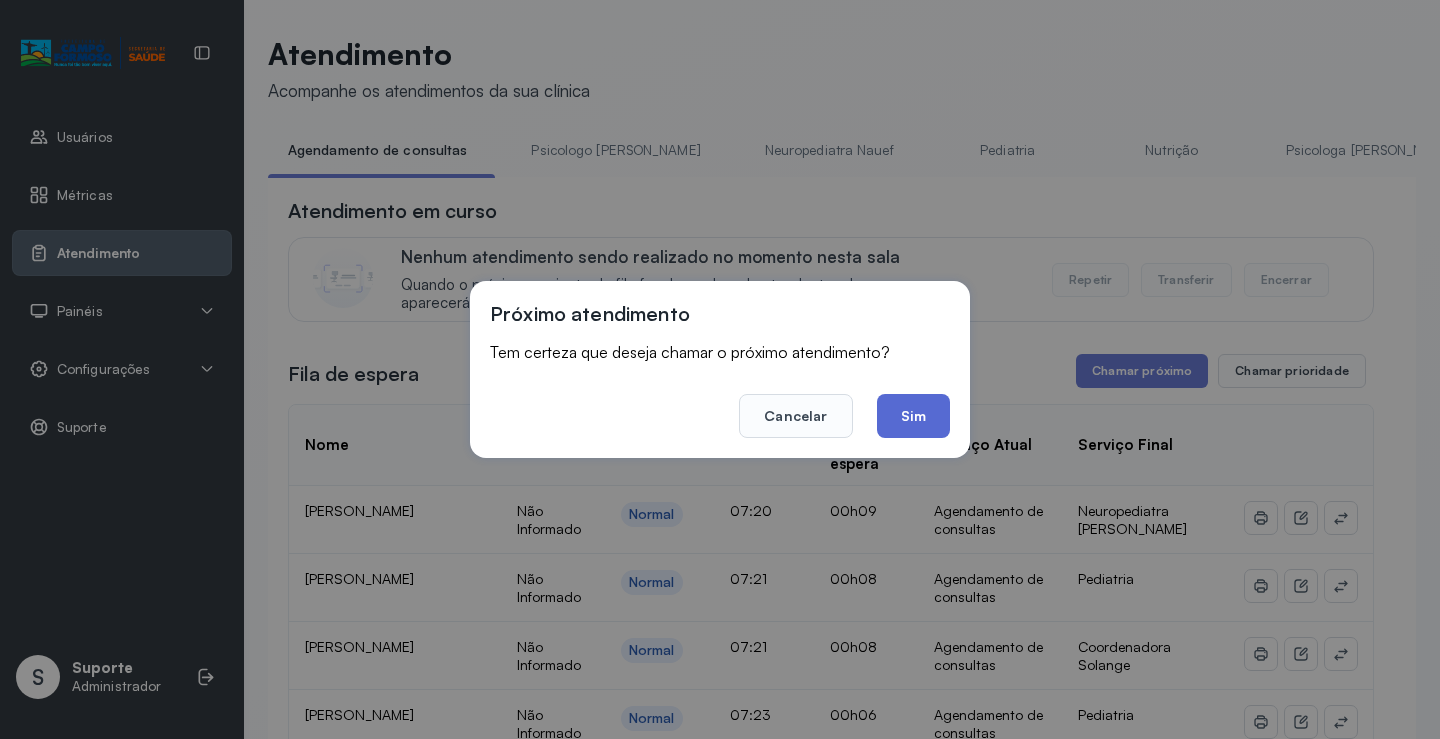 click on "Sim" 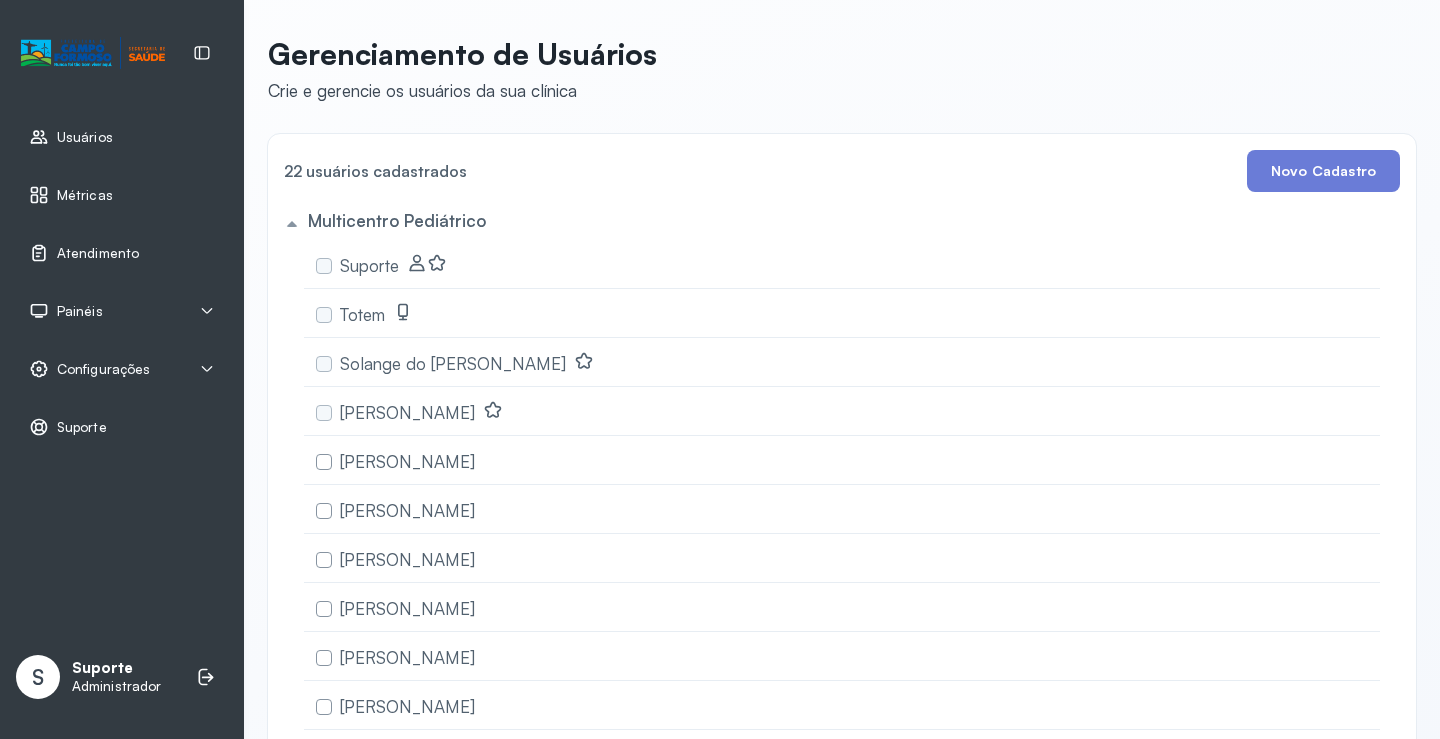 scroll, scrollTop: 0, scrollLeft: 0, axis: both 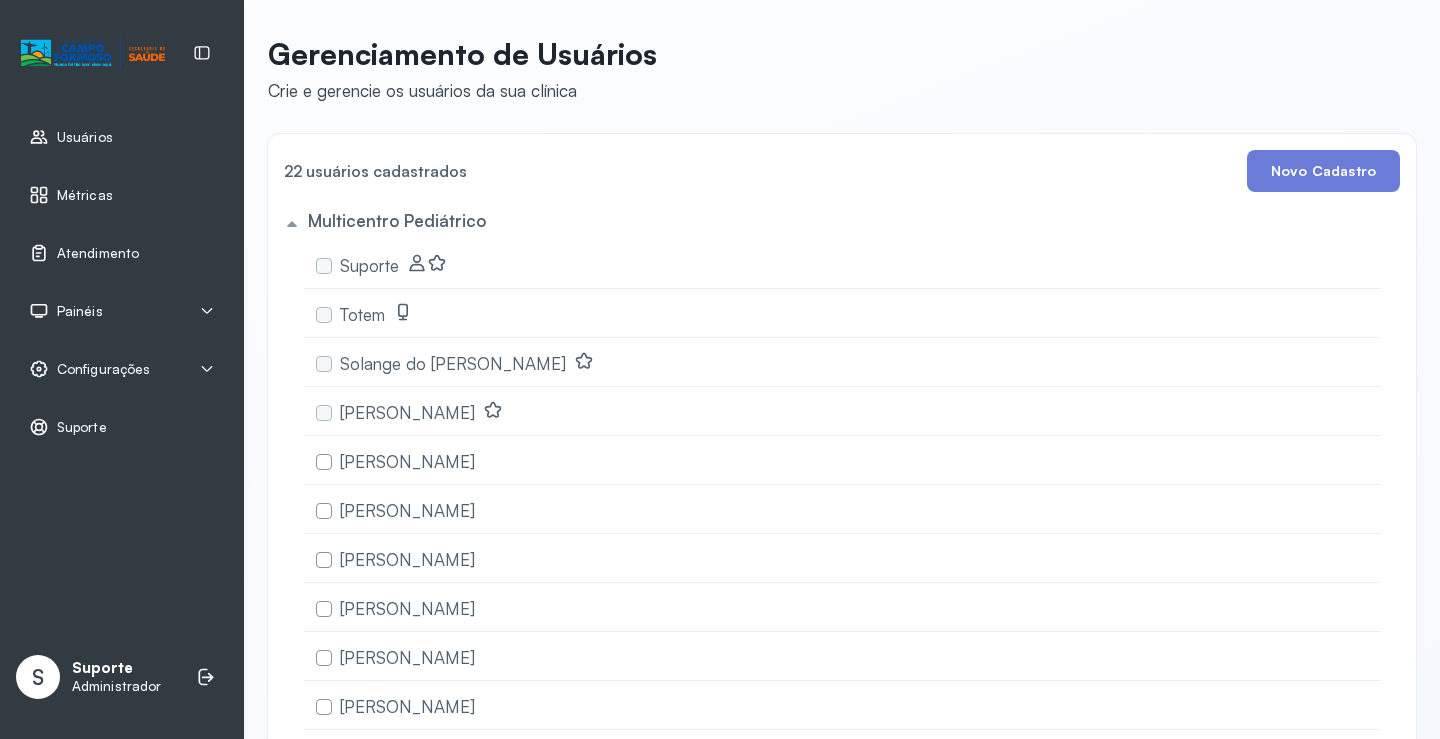 click on "Painéis" at bounding box center [122, 311] 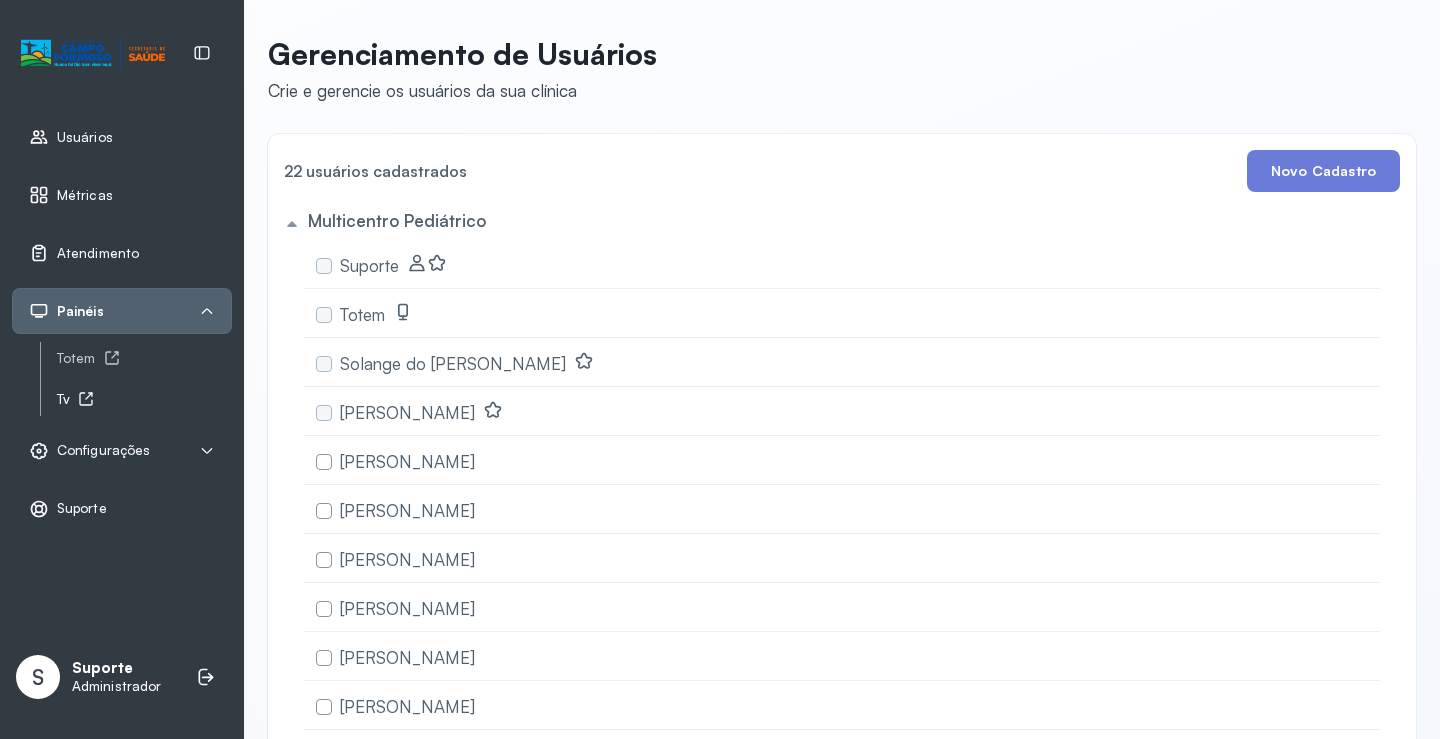click on "Tv" at bounding box center (144, 399) 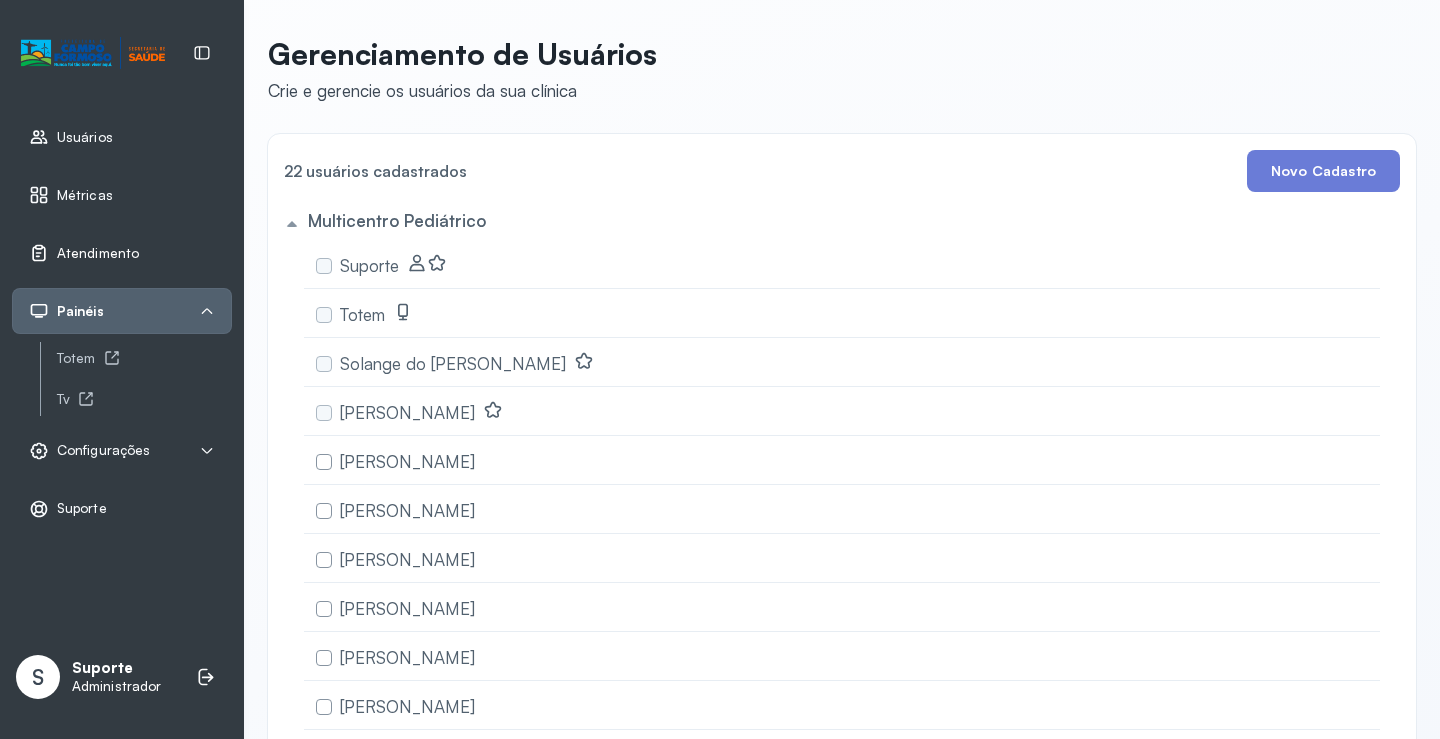 click on "Atendimento" at bounding box center [98, 253] 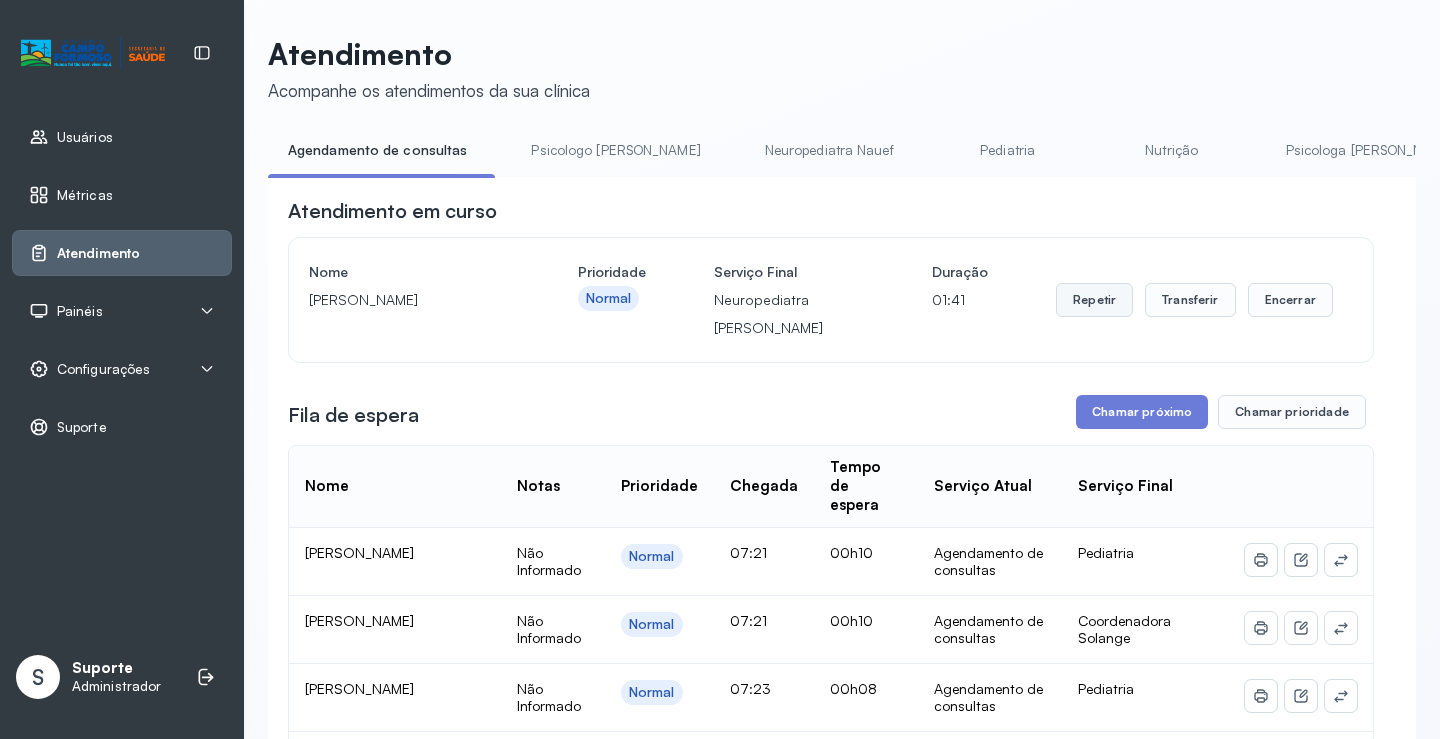 click on "Repetir" at bounding box center [1094, 300] 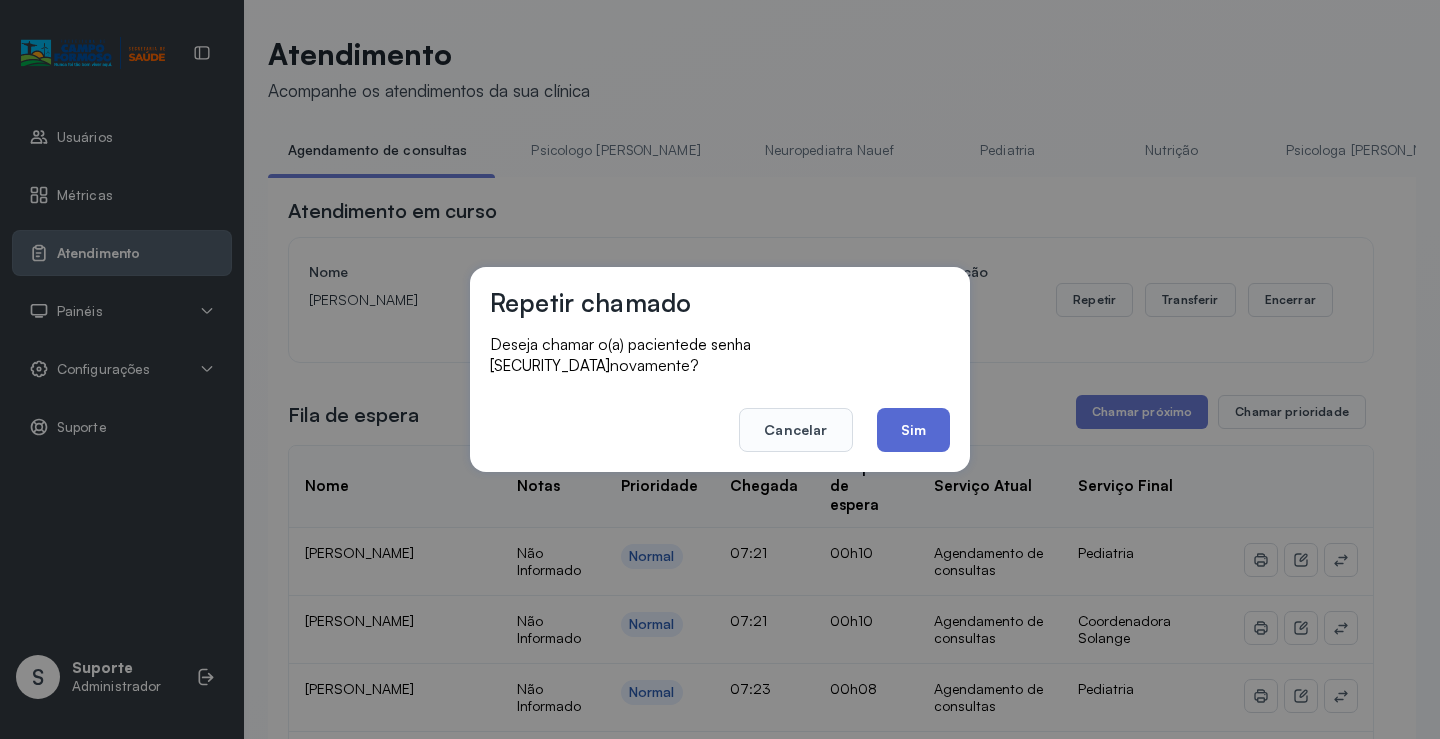 click on "Sim" 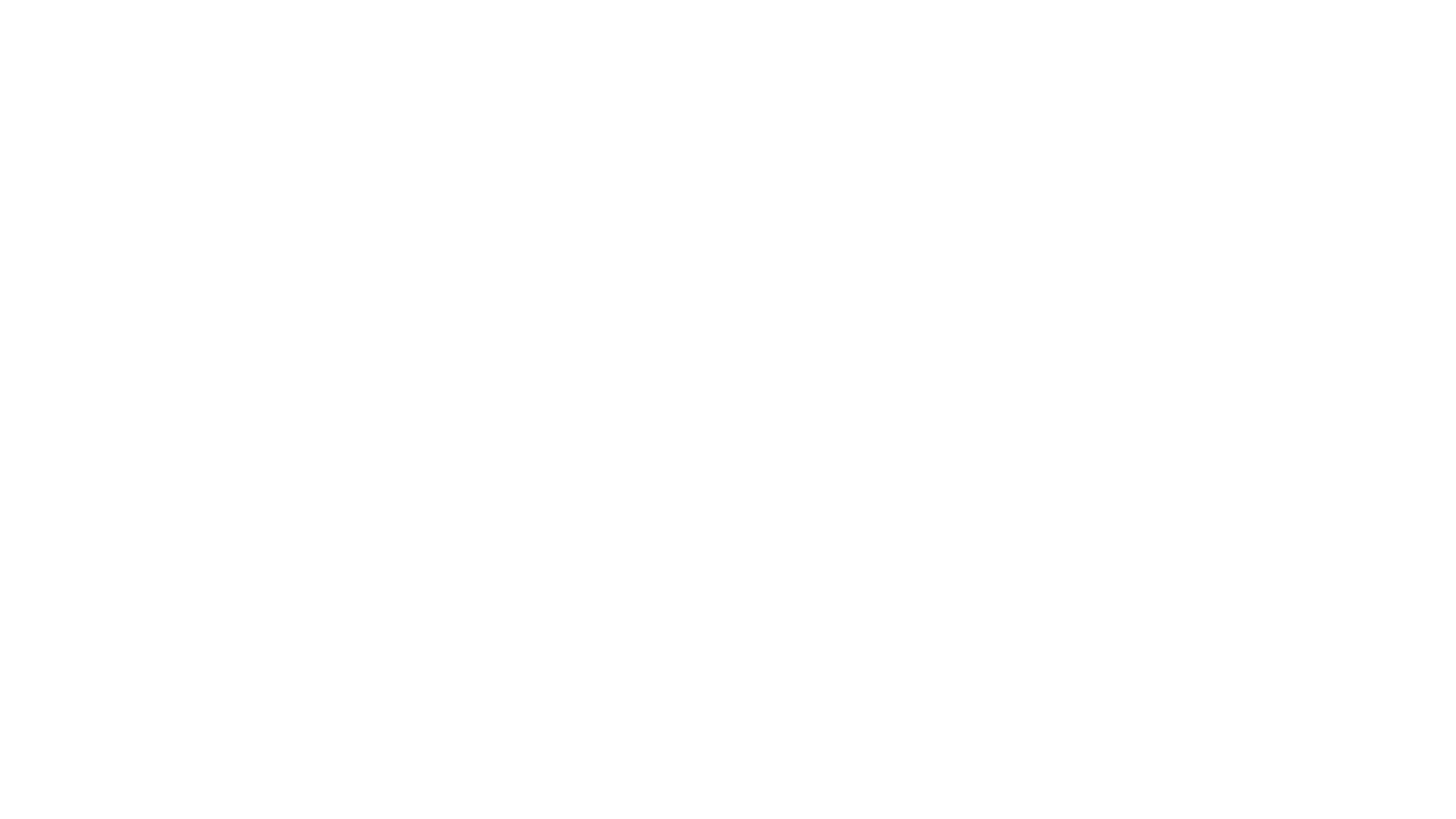 scroll, scrollTop: 0, scrollLeft: 0, axis: both 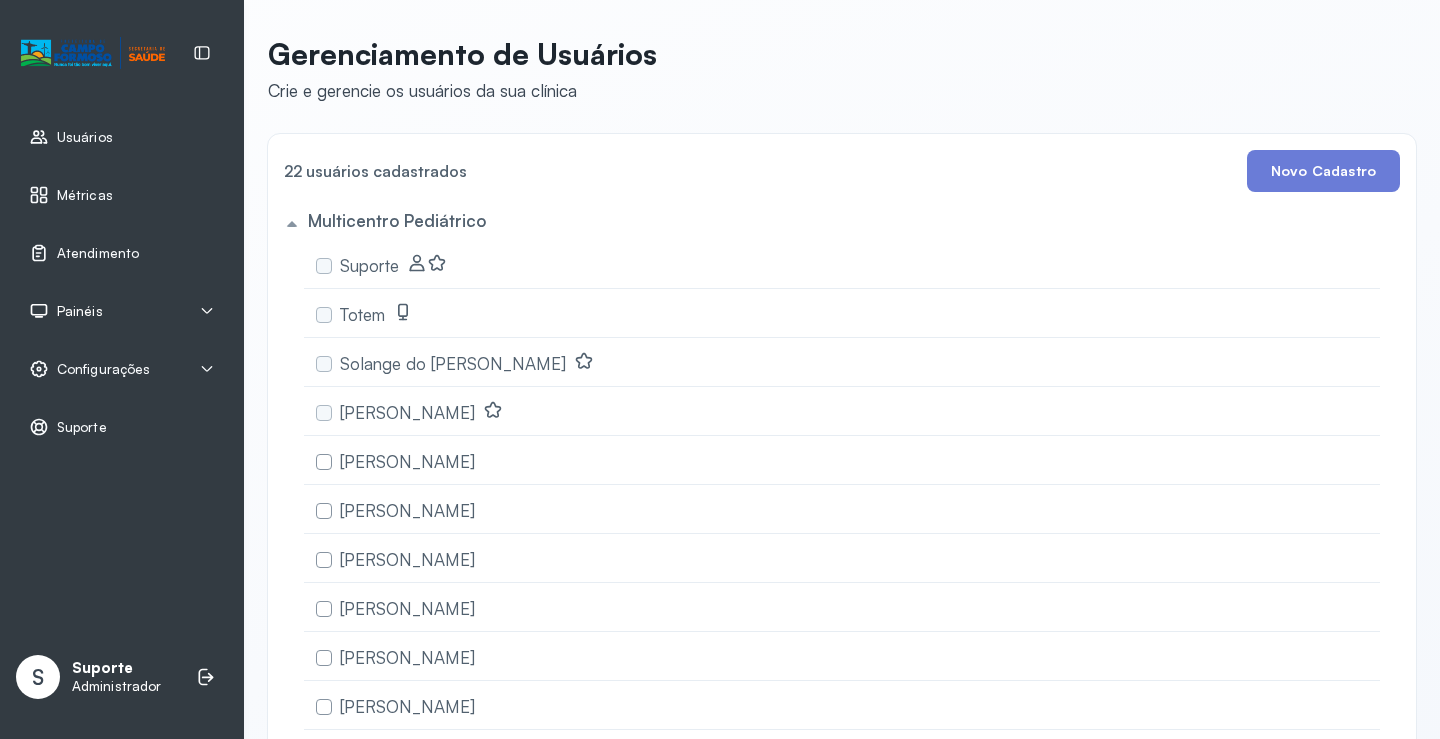 click on "Painéis" at bounding box center (122, 311) 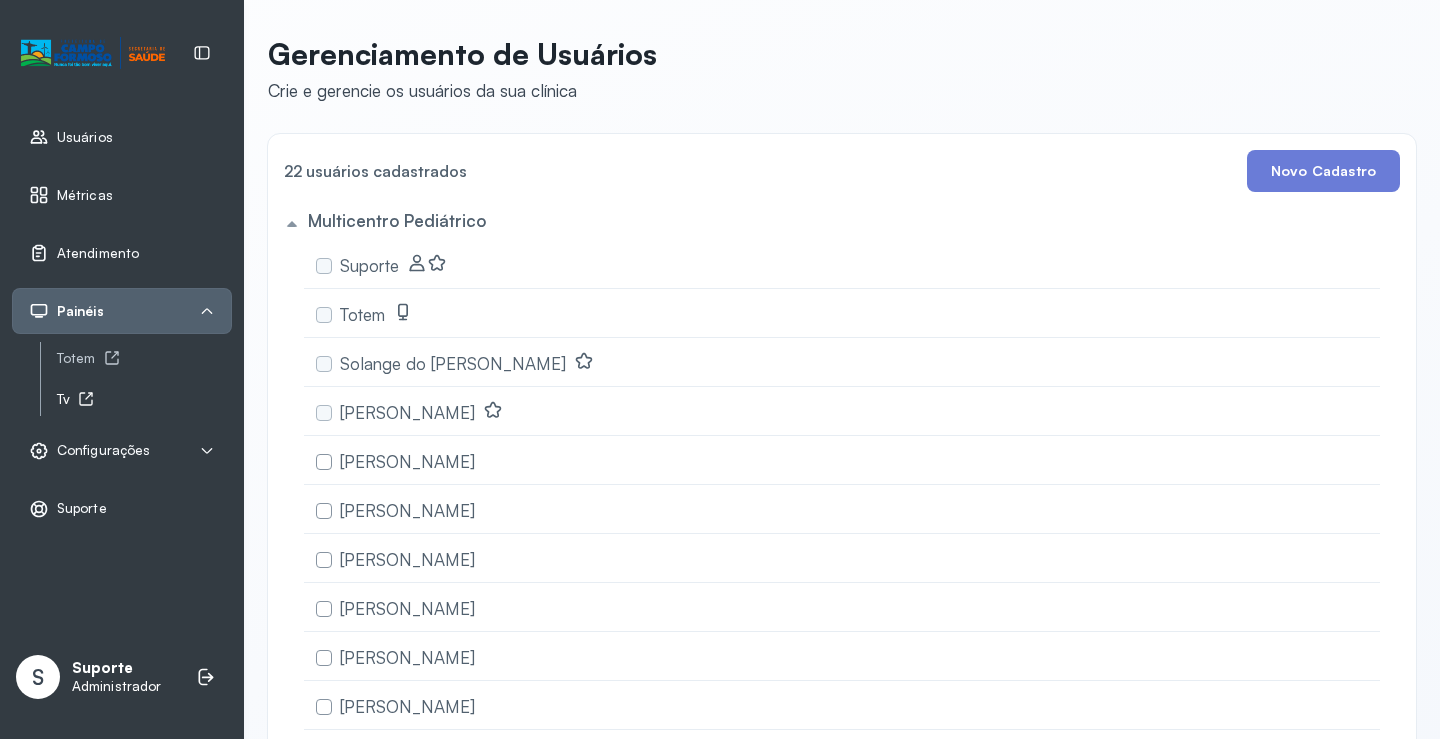 click on "Tv" at bounding box center (144, 399) 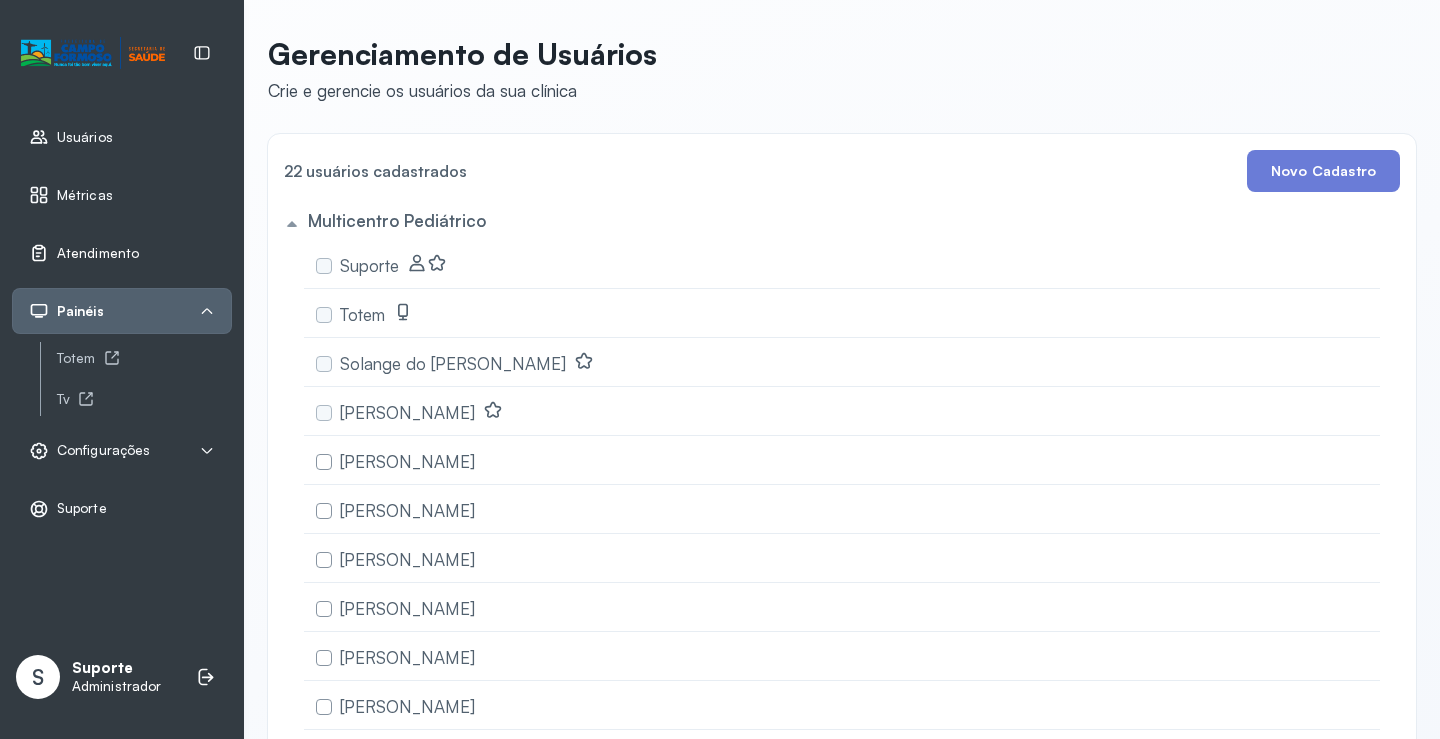 click on "Atendimento" at bounding box center (98, 253) 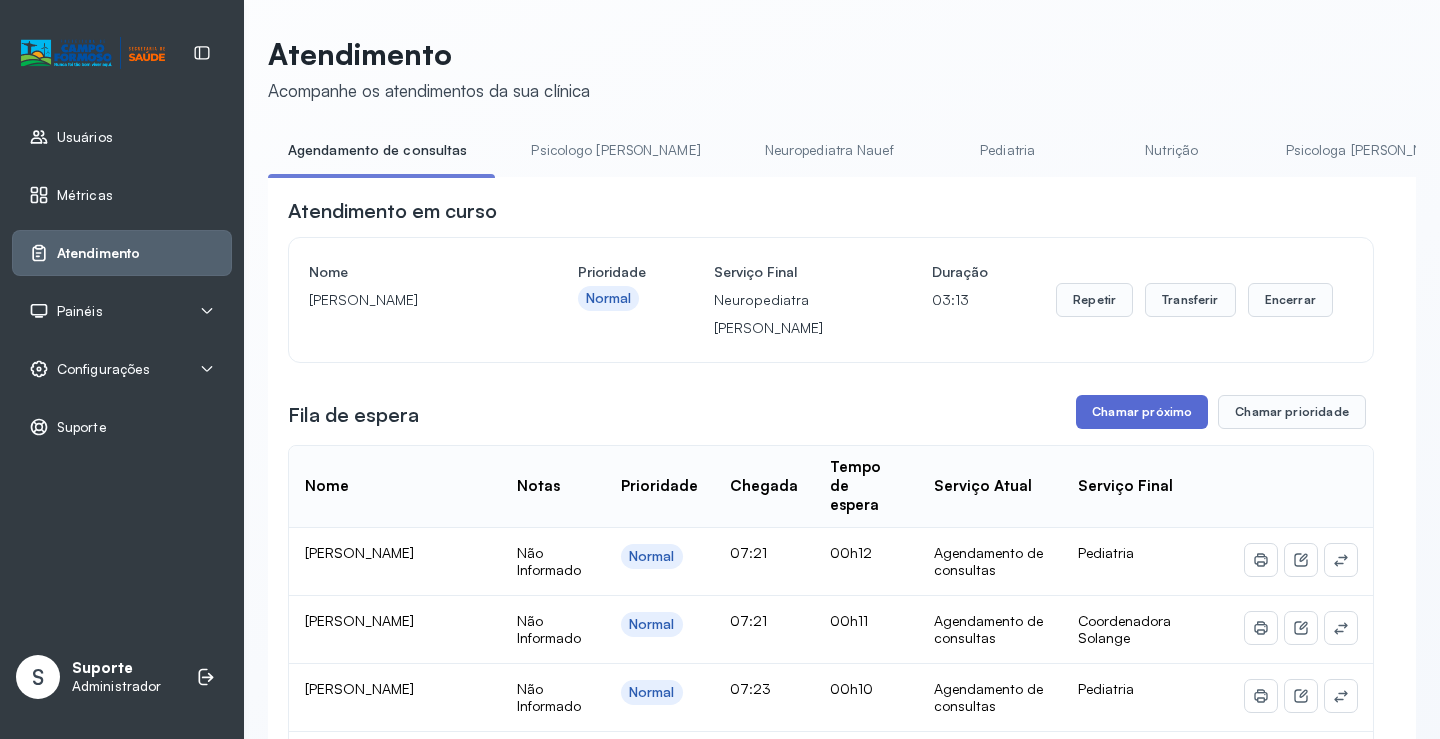 click on "Chamar próximo" at bounding box center (1142, 412) 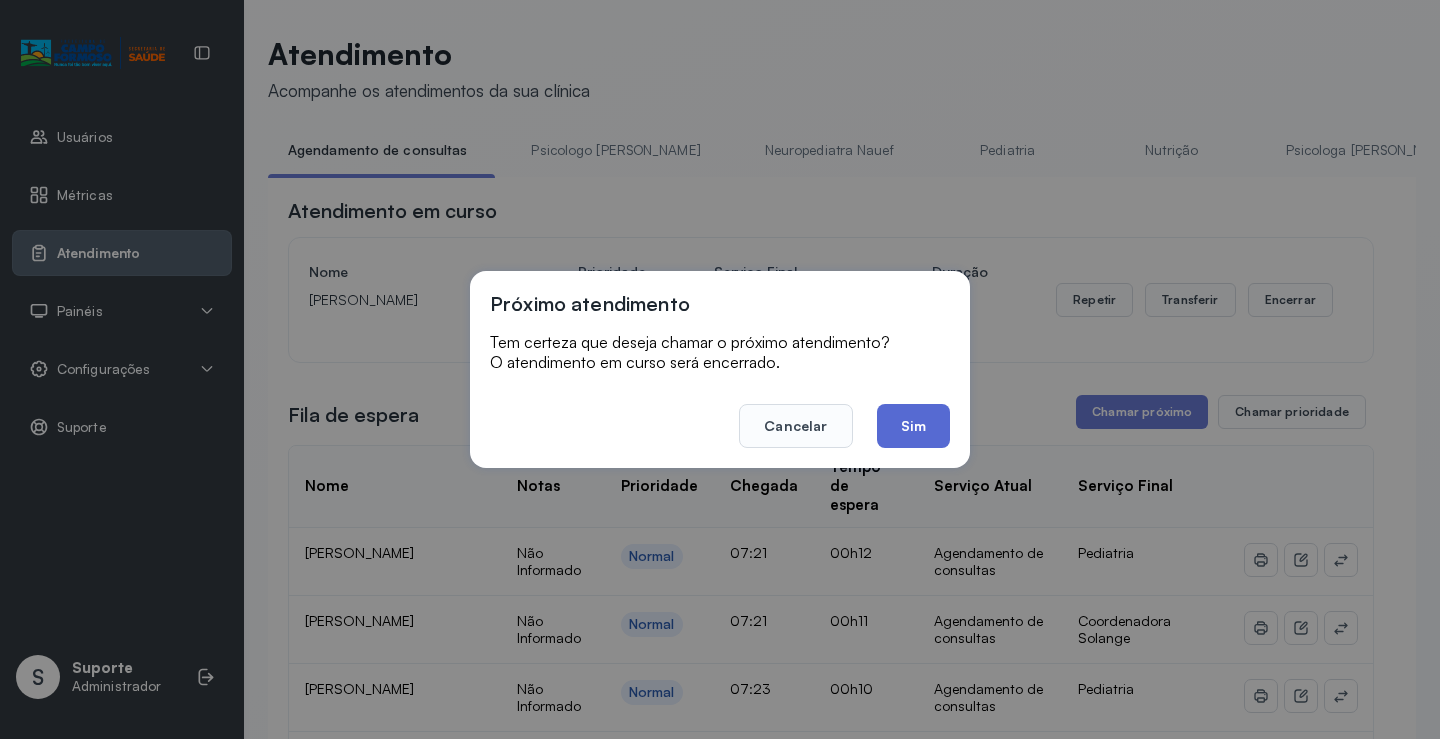 click on "Sim" 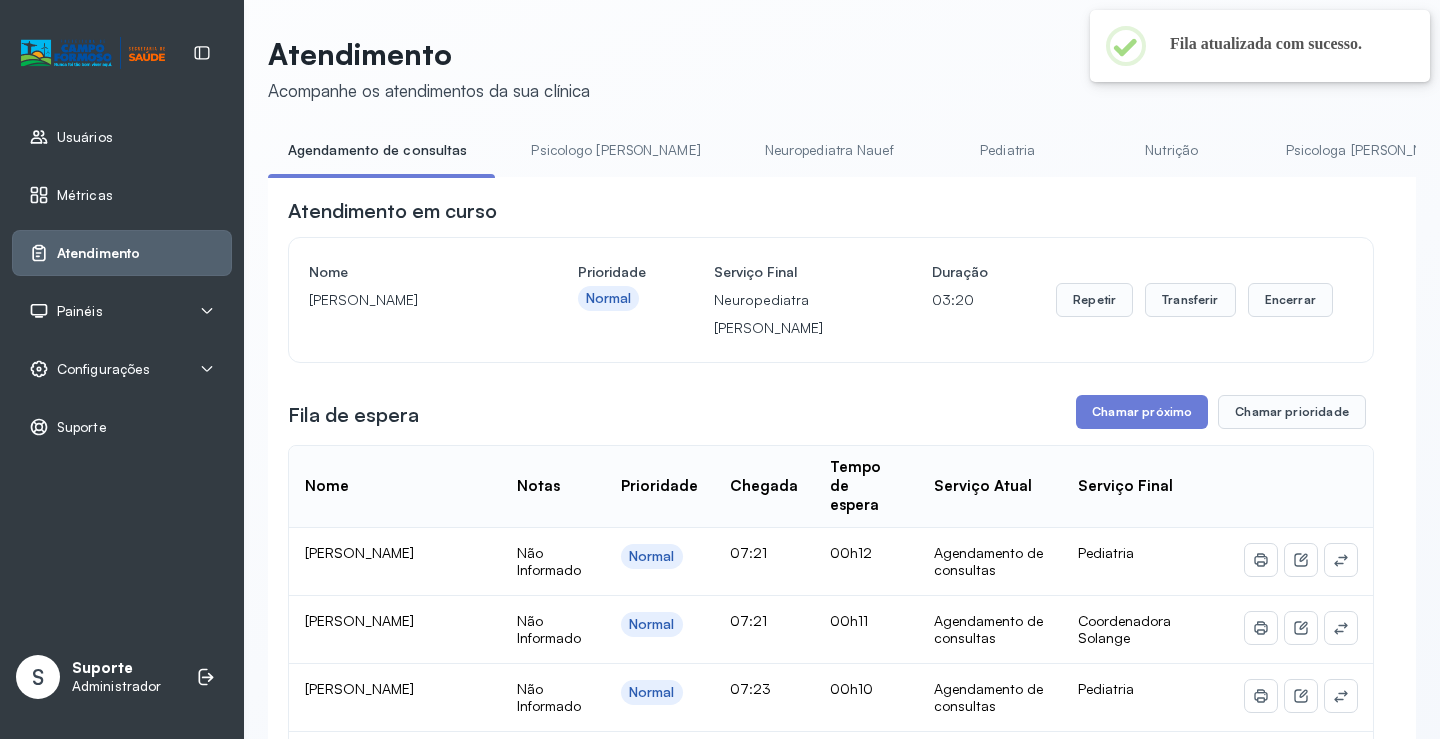 click on "Painéis" at bounding box center [122, 311] 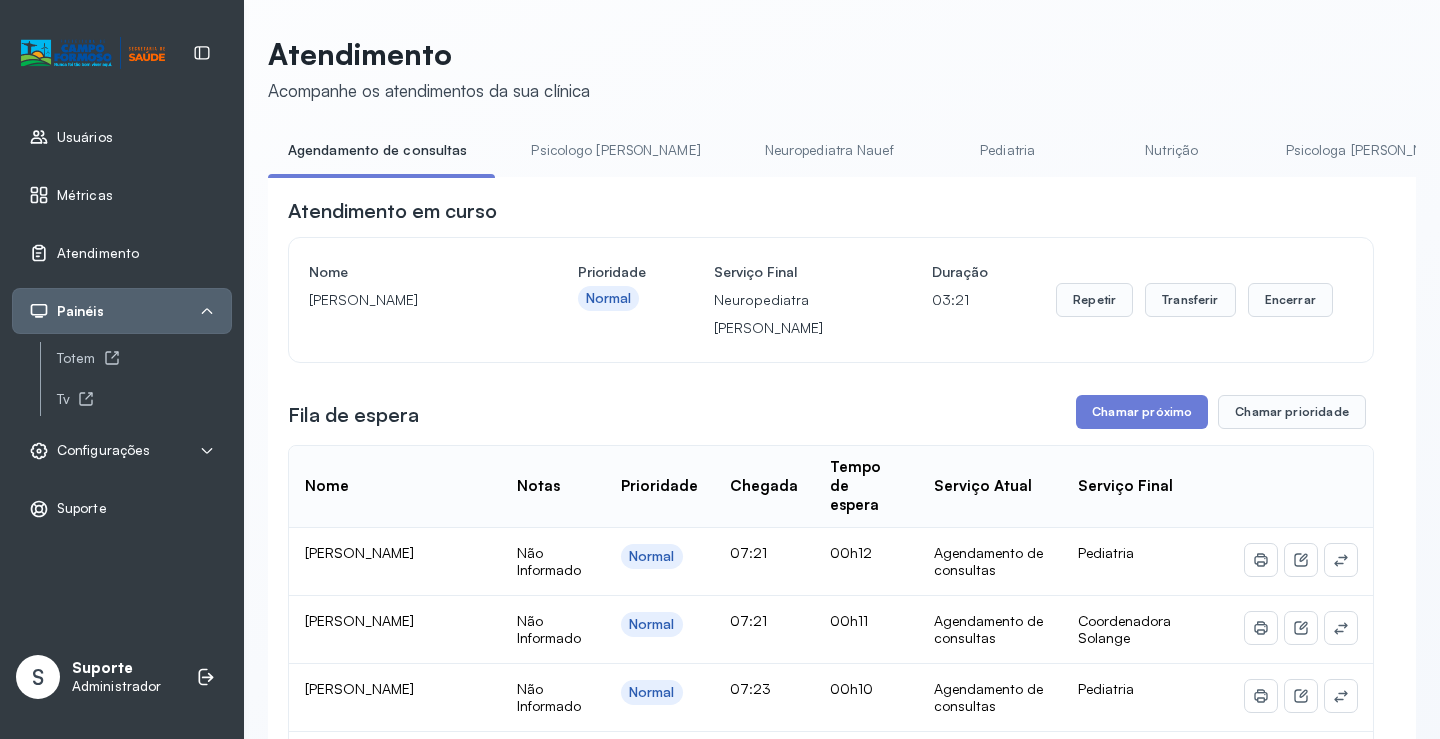 click on "Configurações" at bounding box center (122, 451) 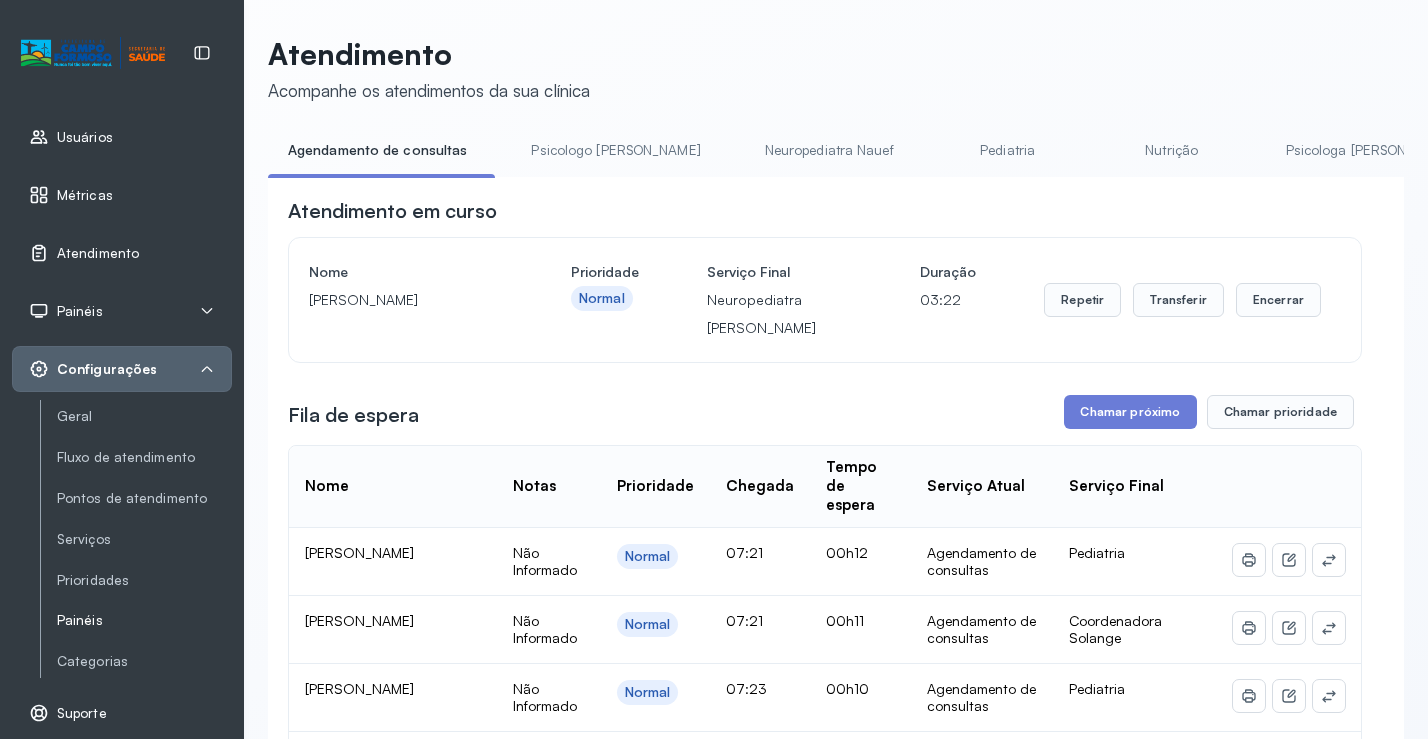 click on "Painéis" at bounding box center (144, 620) 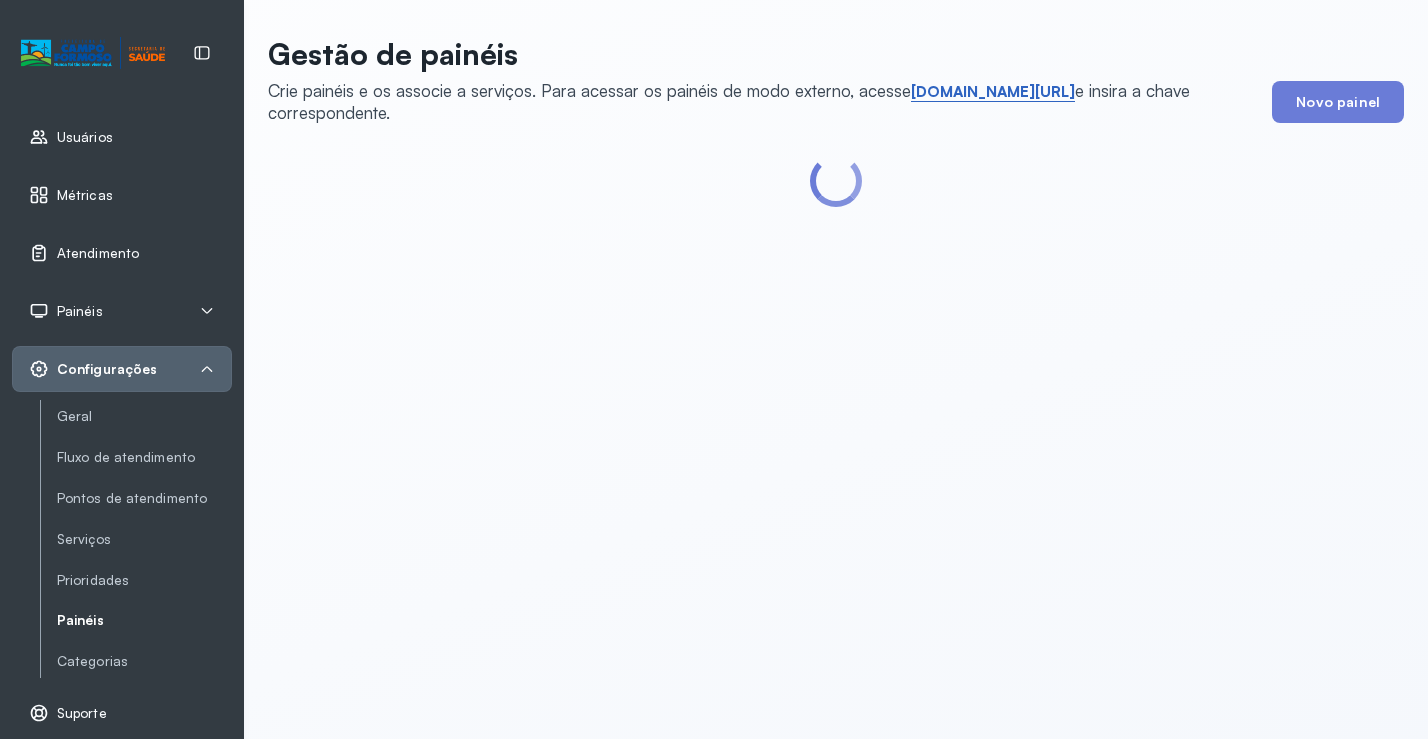 click on "short.sysvale.com/tv" at bounding box center (993, 92) 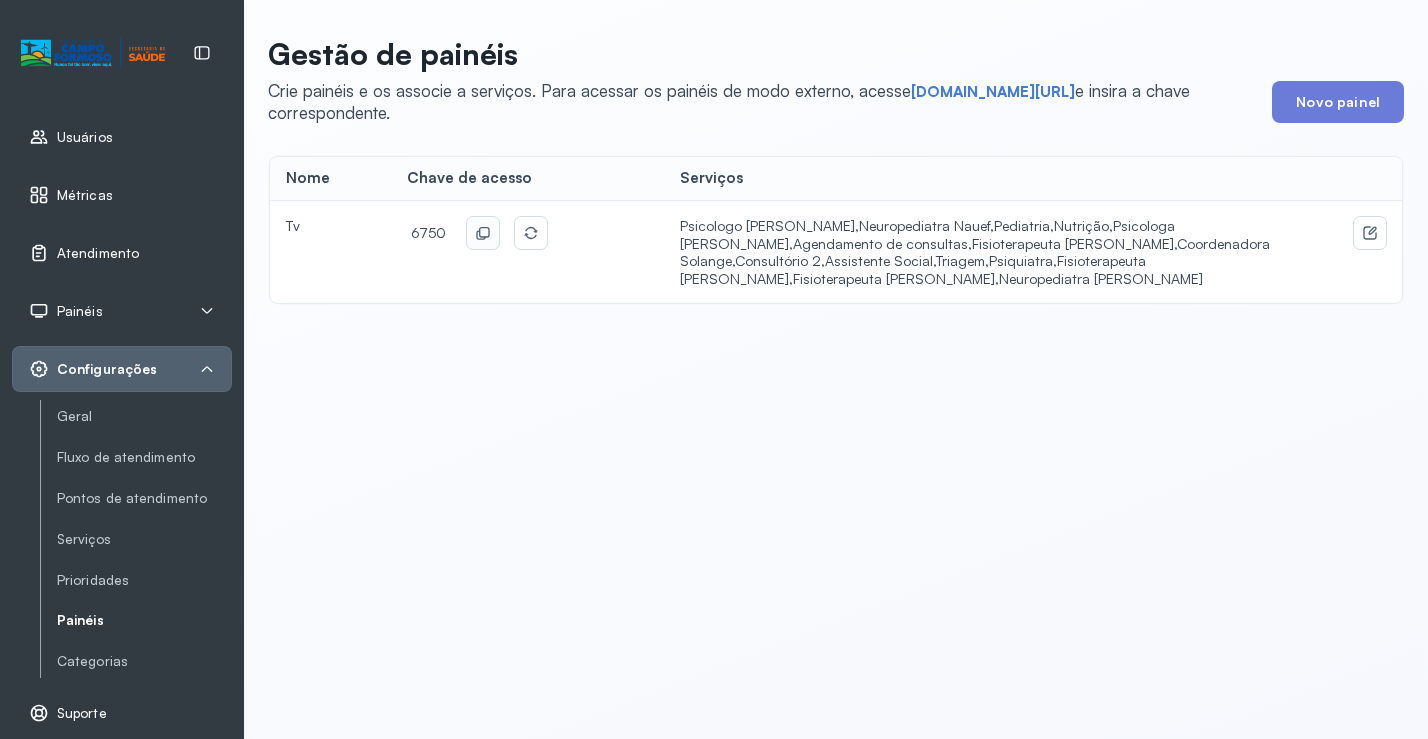 click 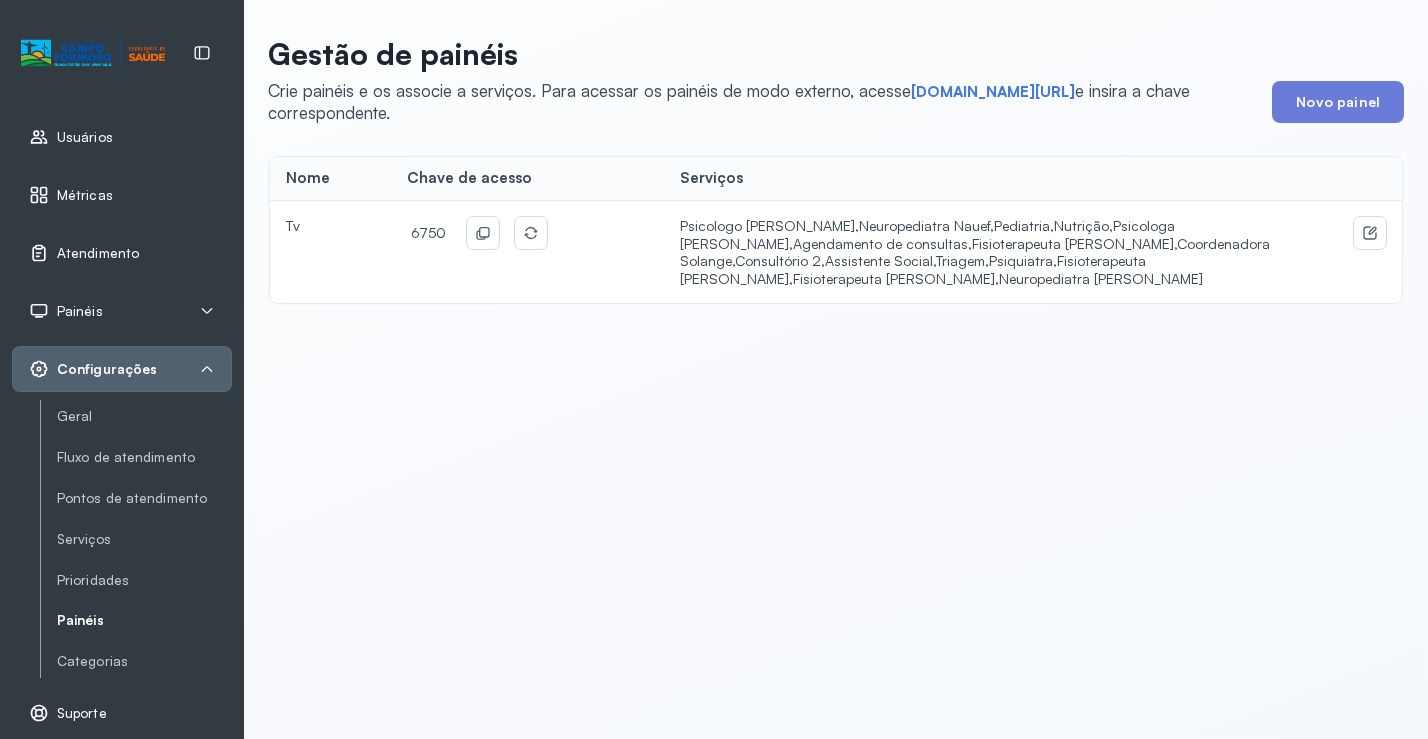 click on "Atendimento" at bounding box center (98, 253) 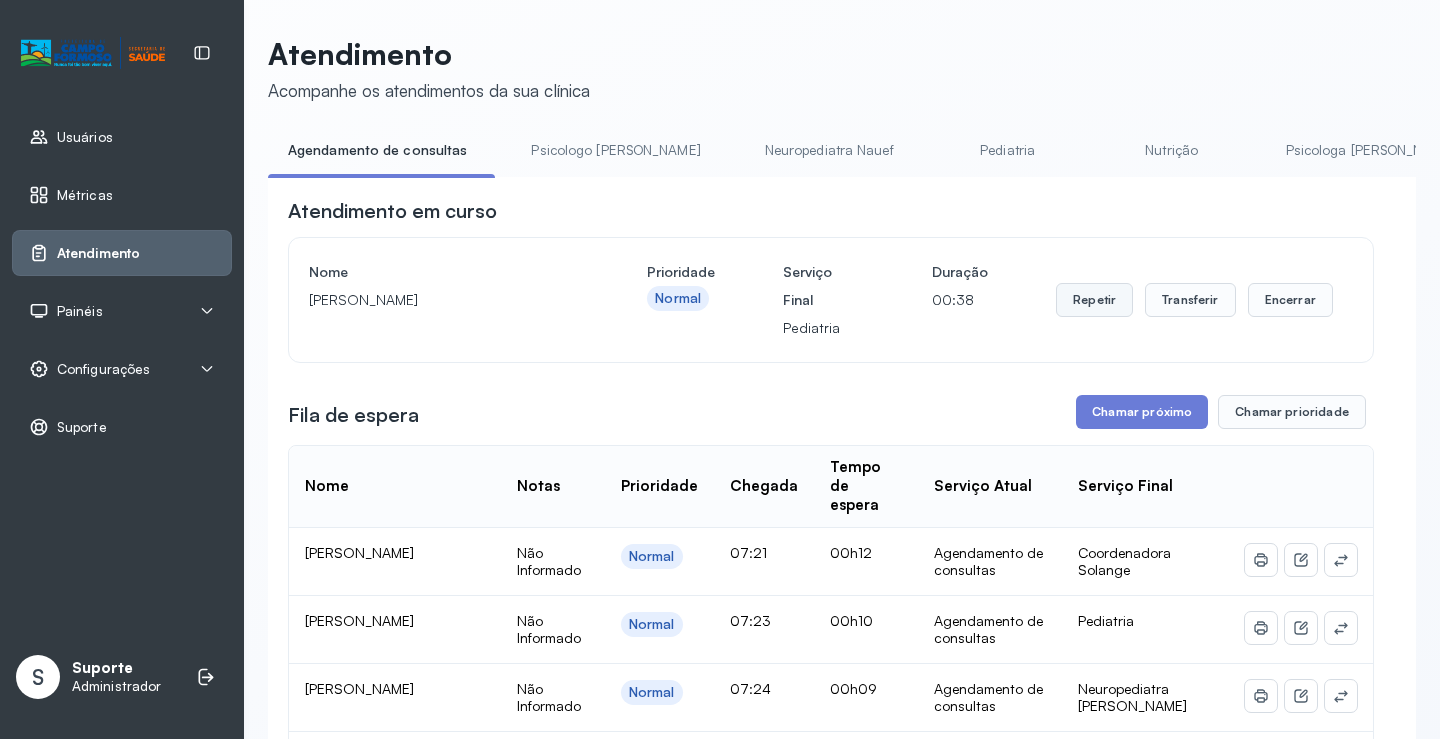 click on "Repetir" at bounding box center (1094, 300) 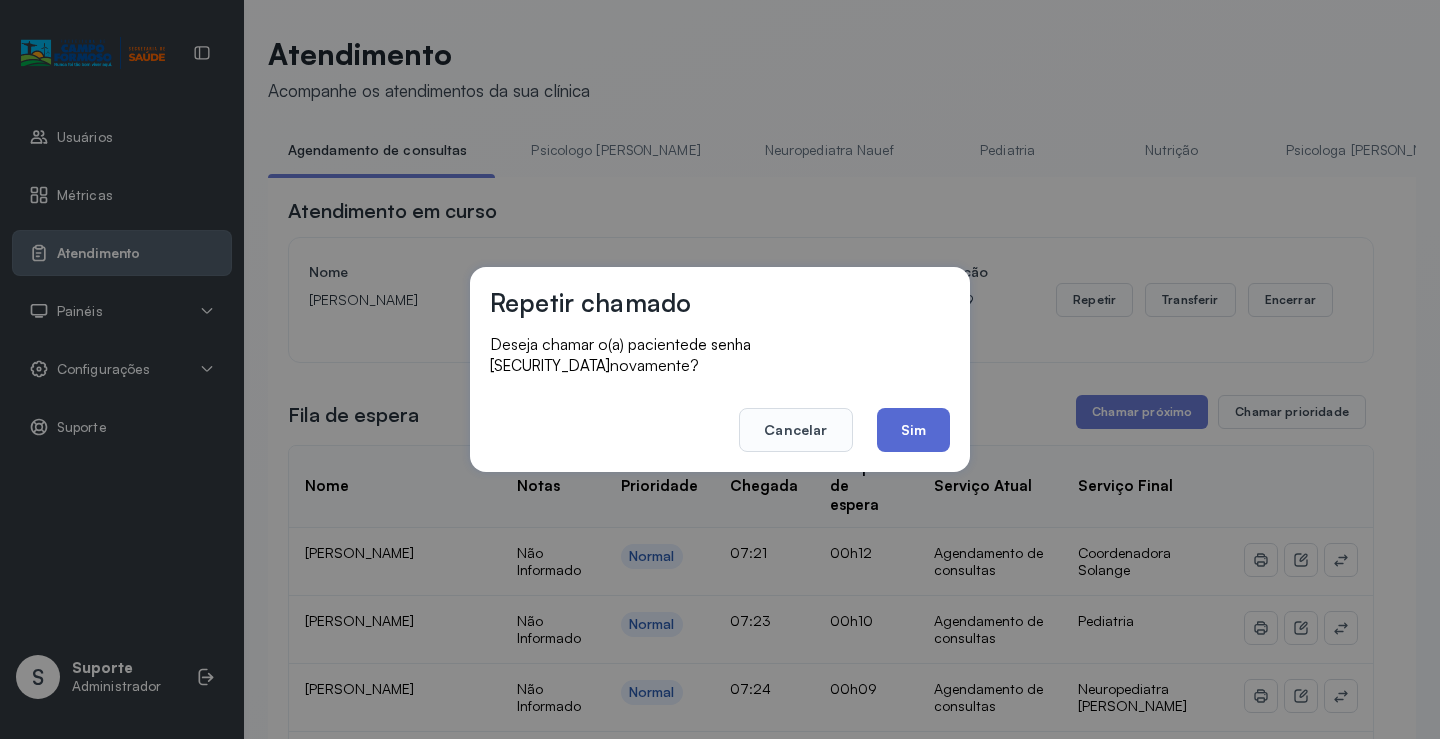 click on "Sim" 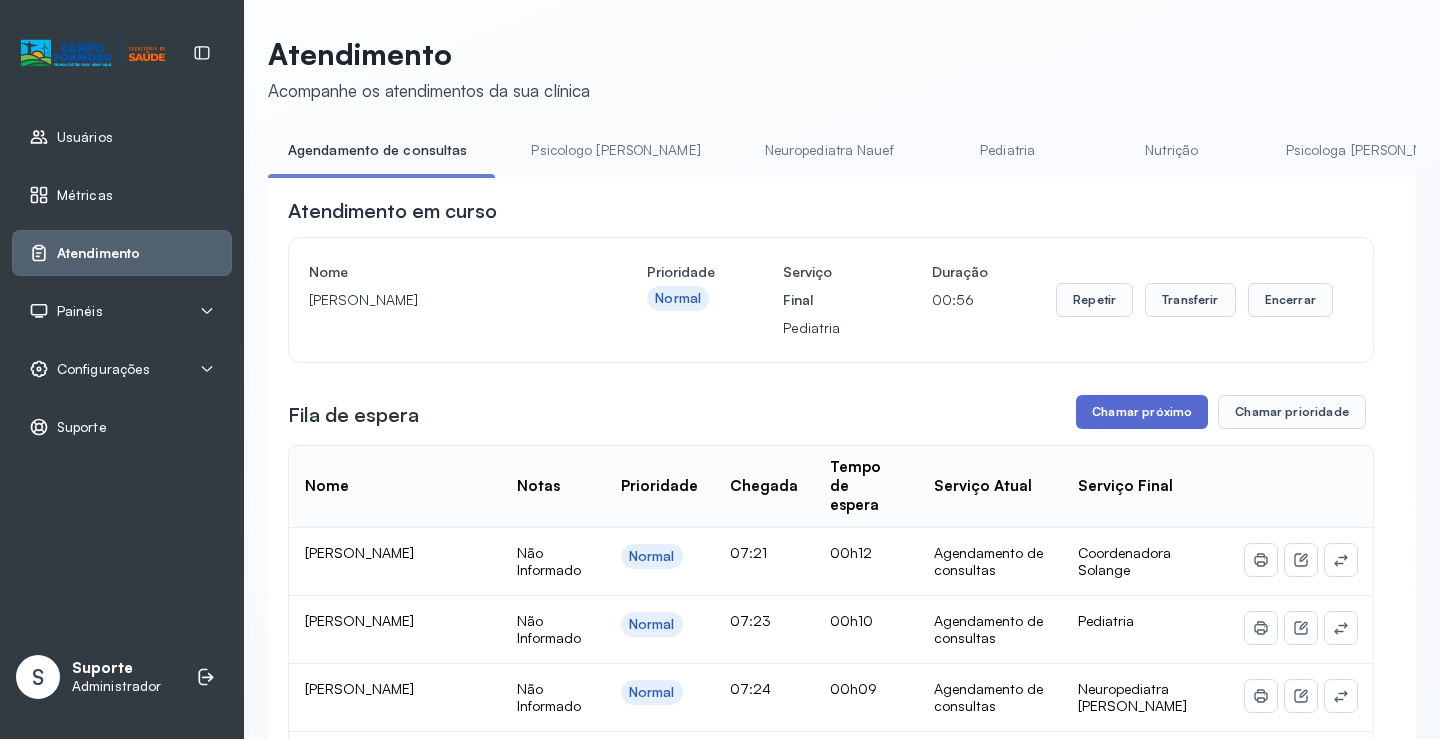 click on "Chamar próximo" at bounding box center [1142, 412] 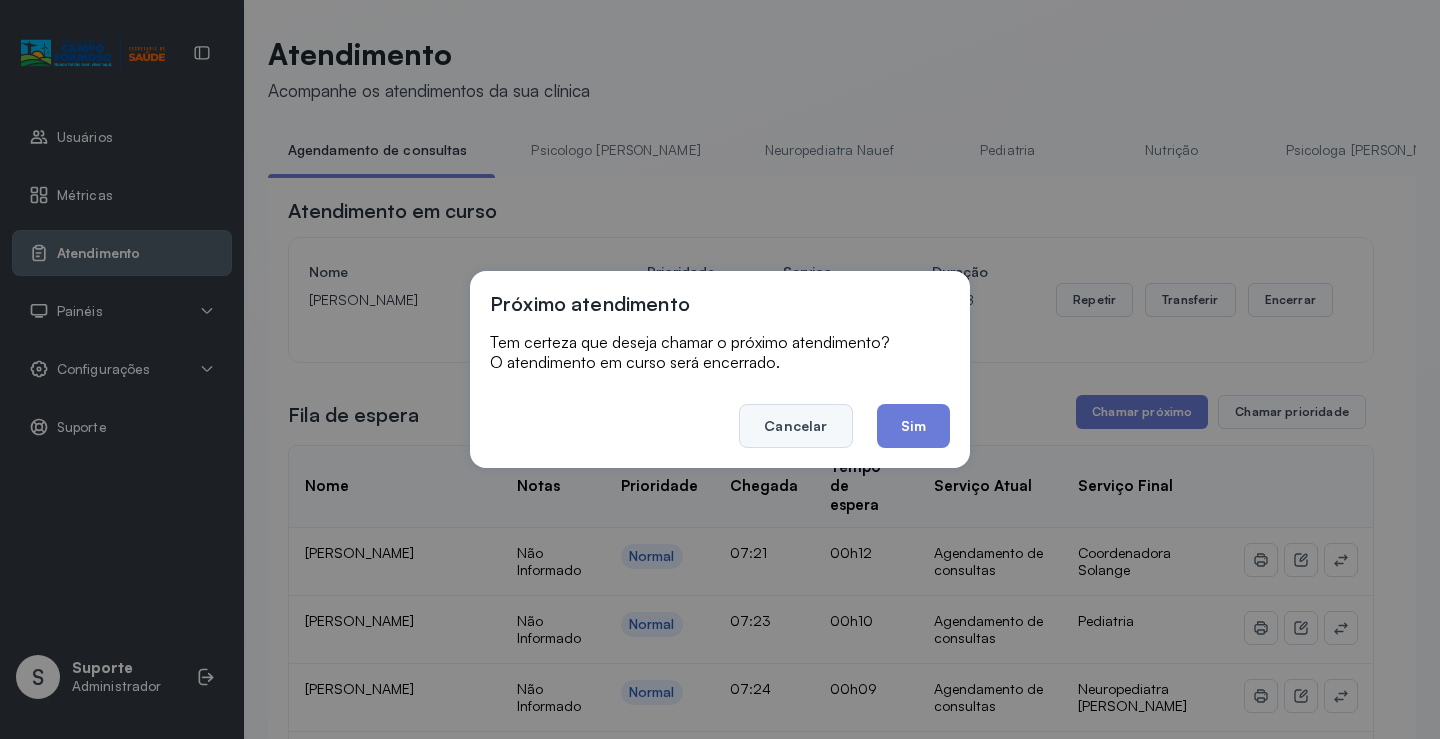 click on "Cancelar" 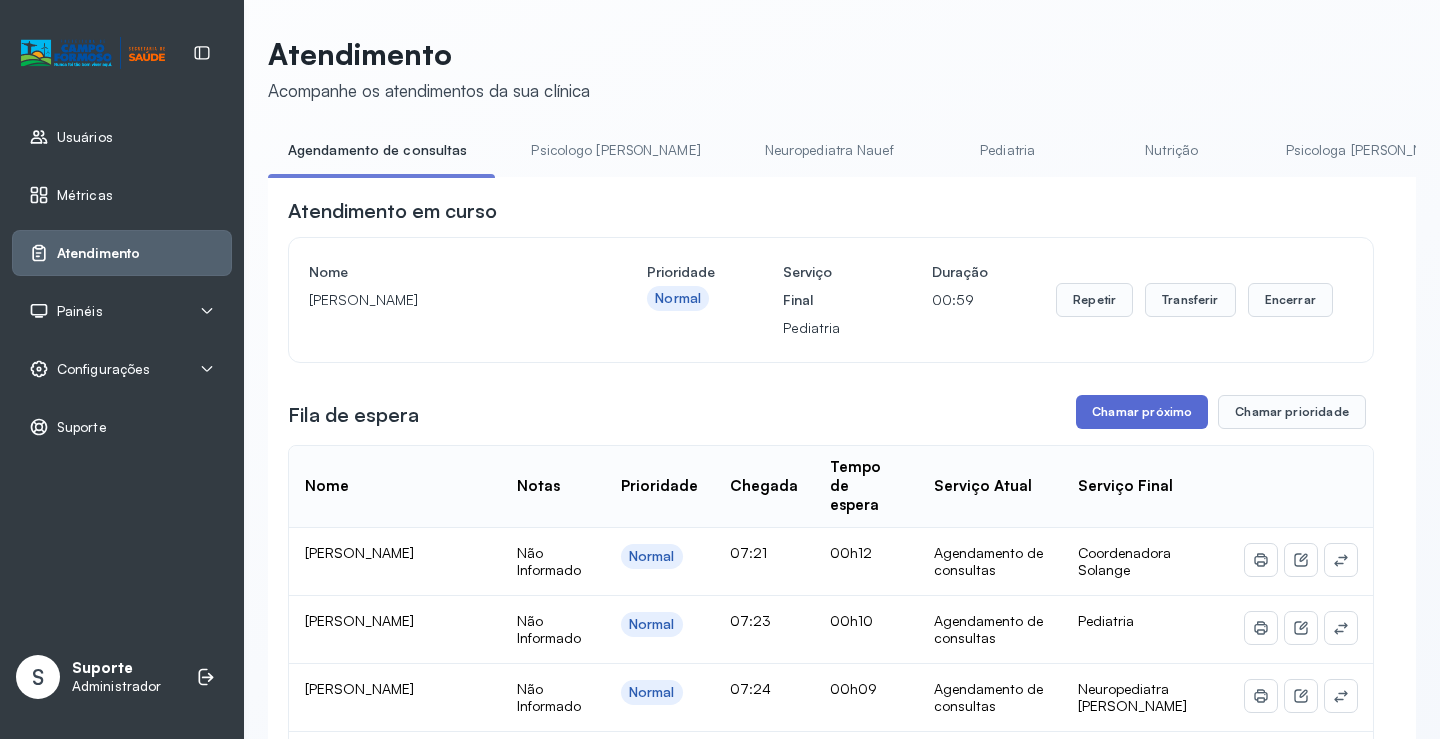 click on "Chamar próximo" at bounding box center (1142, 412) 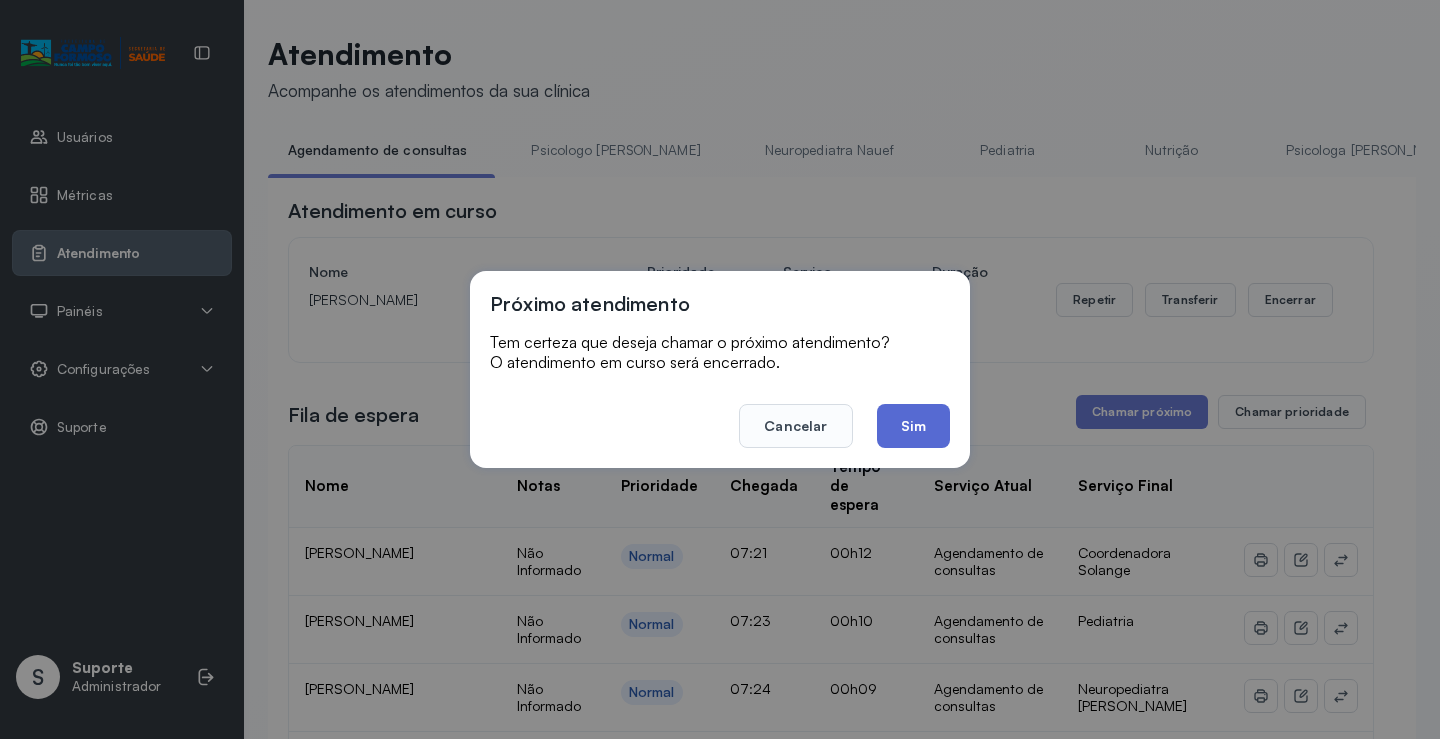 click on "Sim" 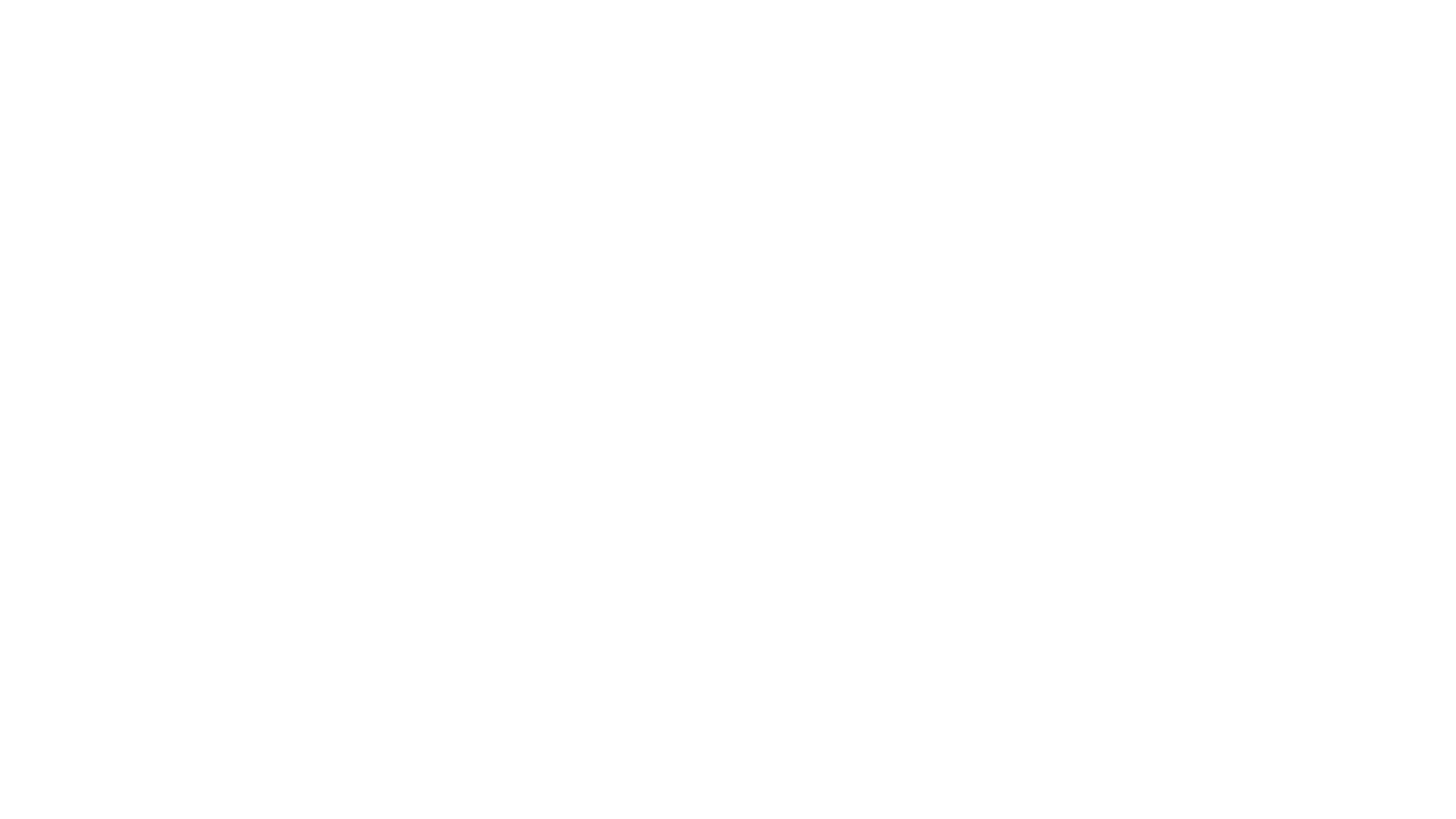 scroll, scrollTop: 0, scrollLeft: 0, axis: both 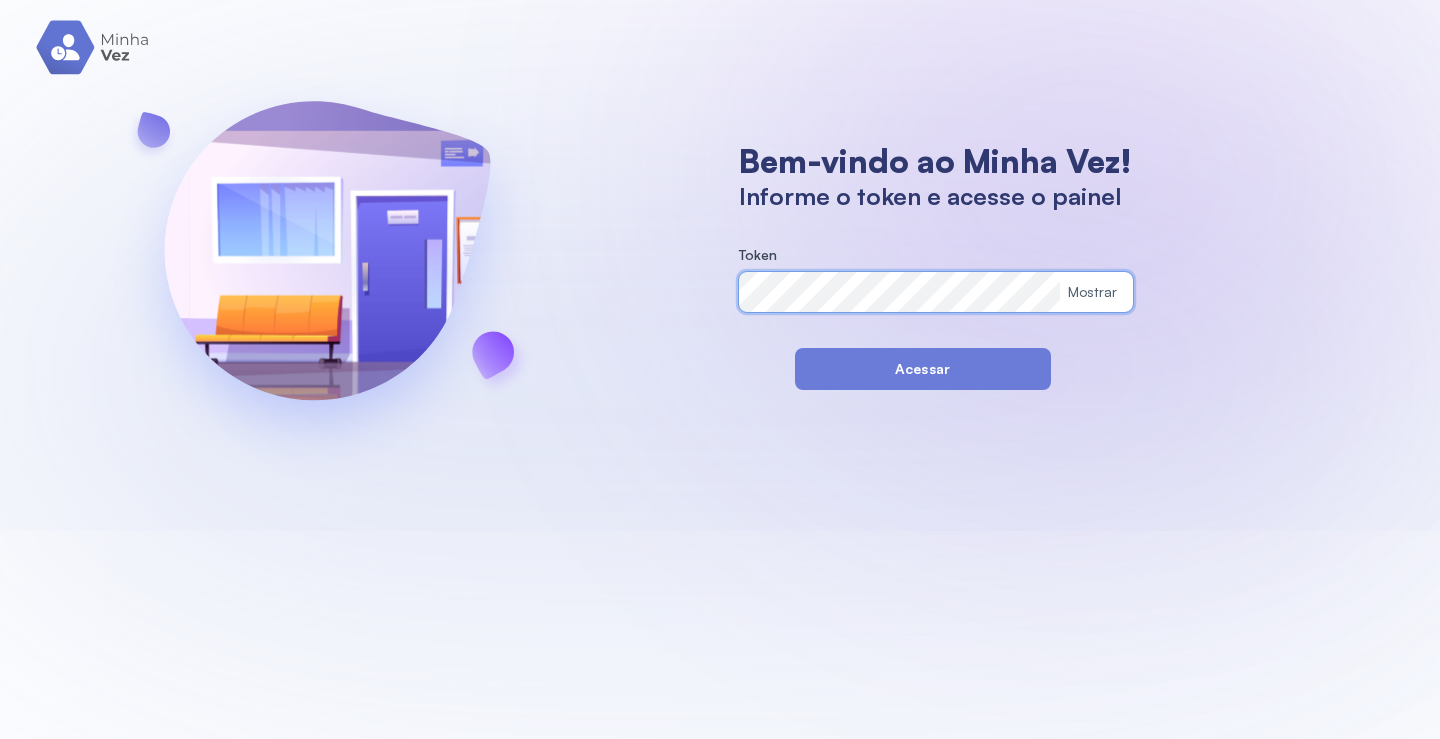 click on "Bem-vindo ao Minha Vez!   Informe o token e acesse o painel  Token Mostrar Acessar" at bounding box center (720, 265) 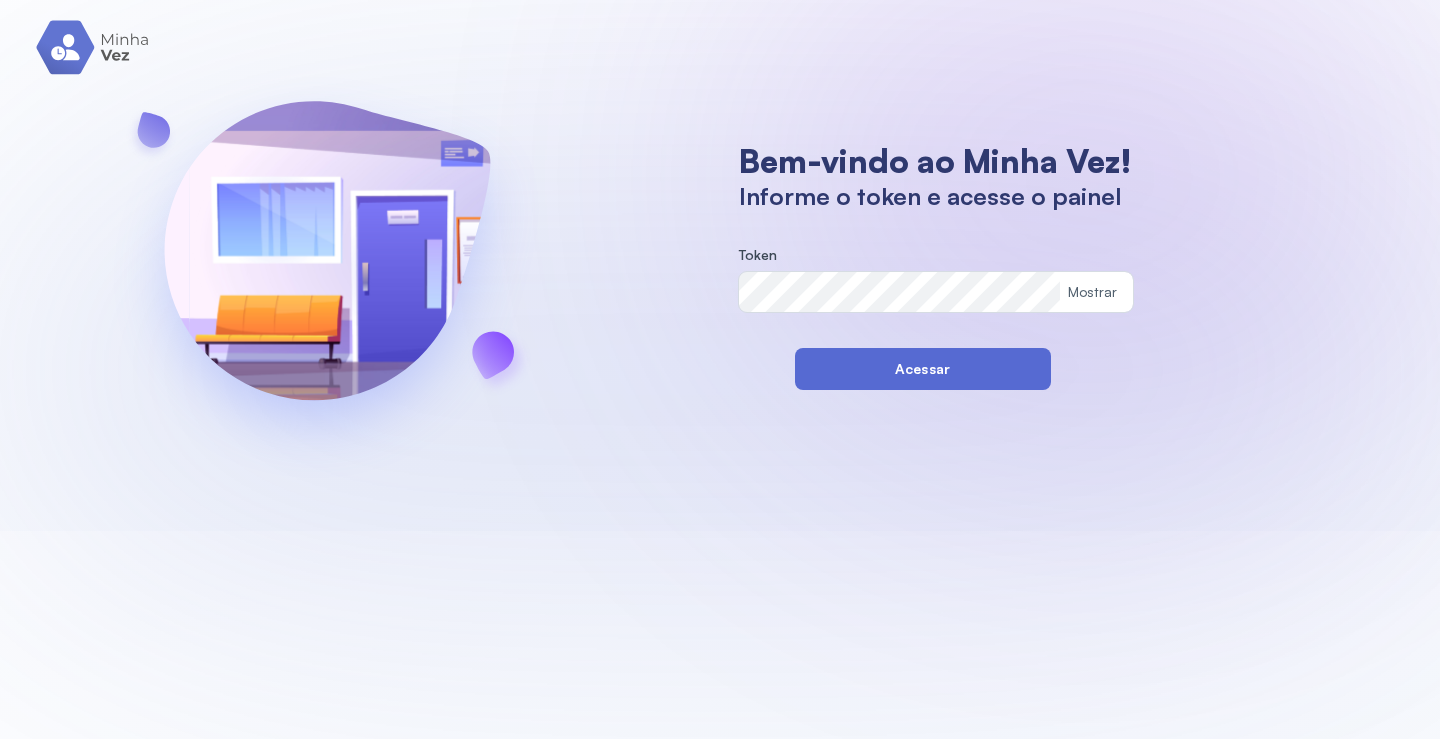click on "Acessar" at bounding box center (923, 369) 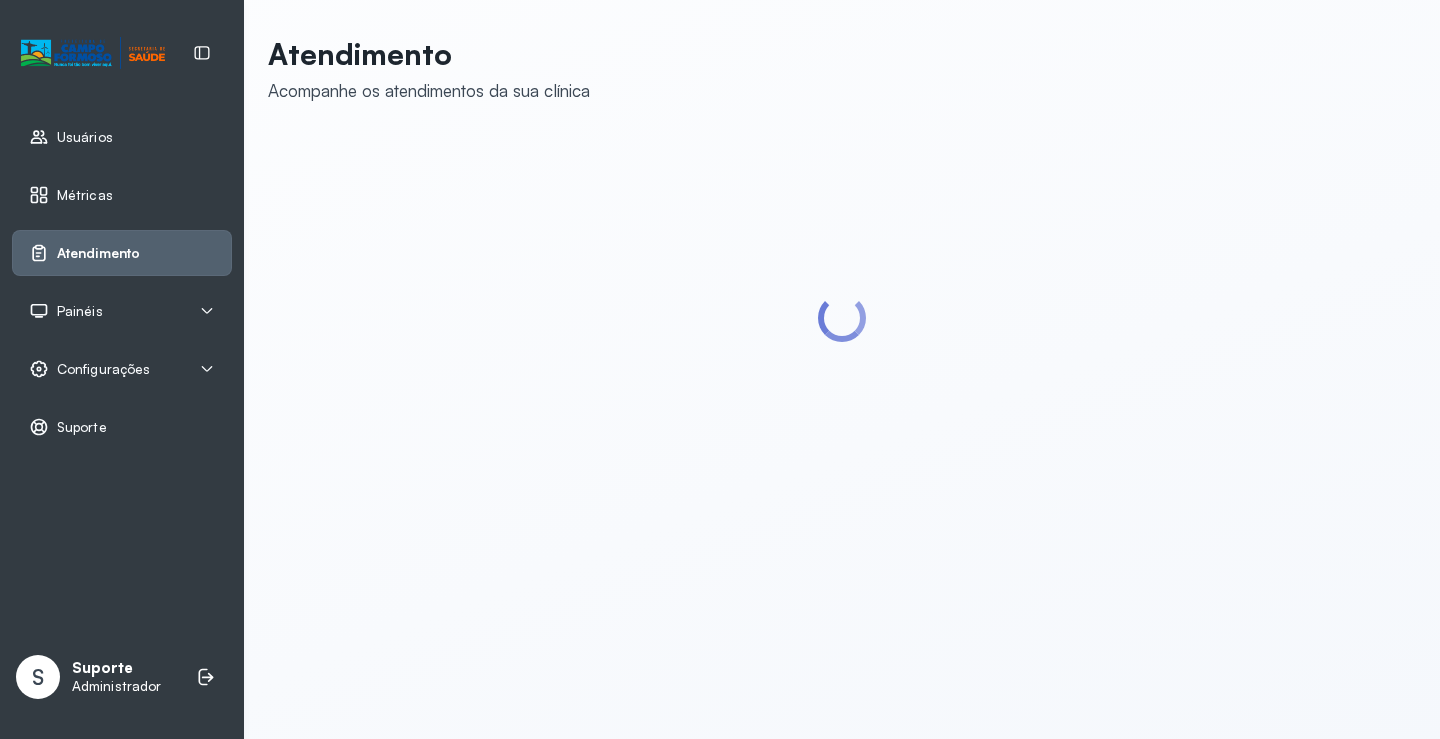 scroll, scrollTop: 0, scrollLeft: 0, axis: both 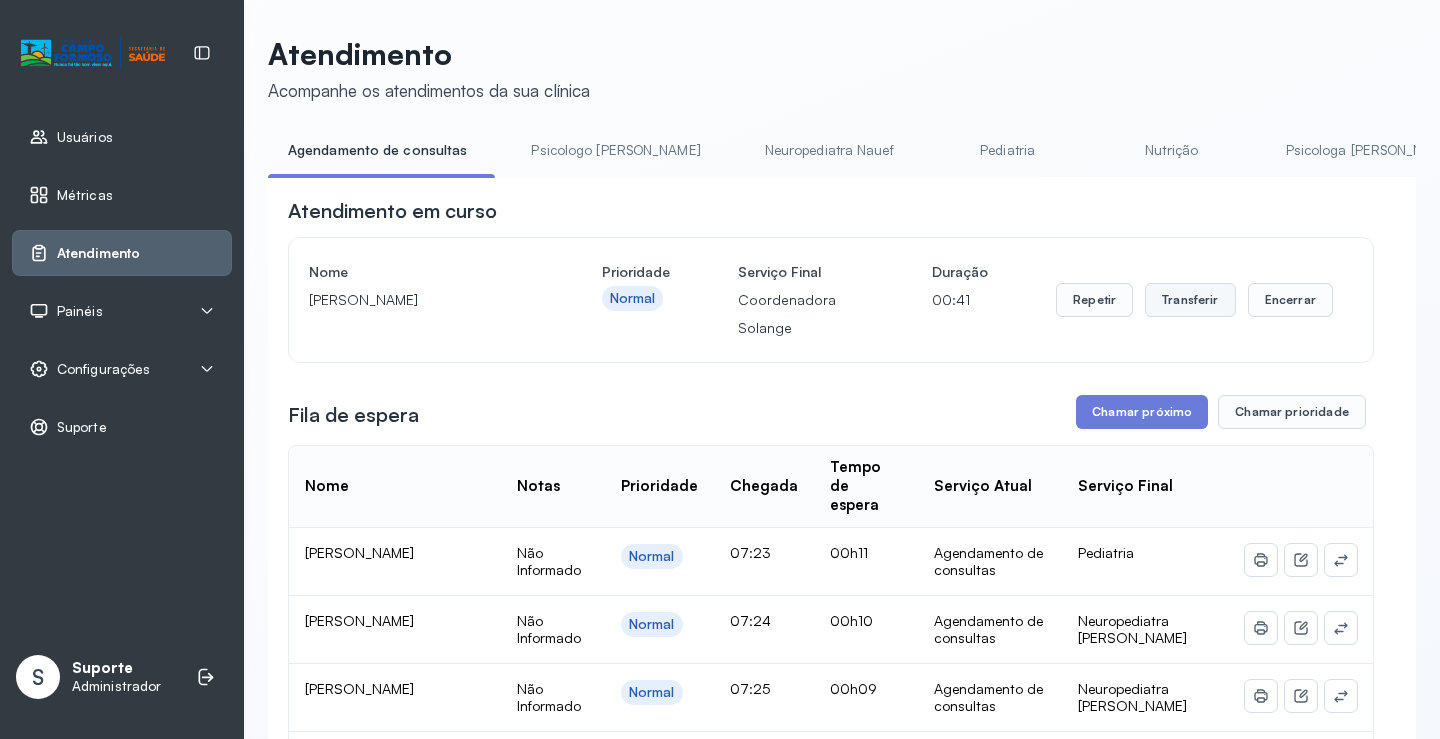 click on "Transferir" at bounding box center (1190, 300) 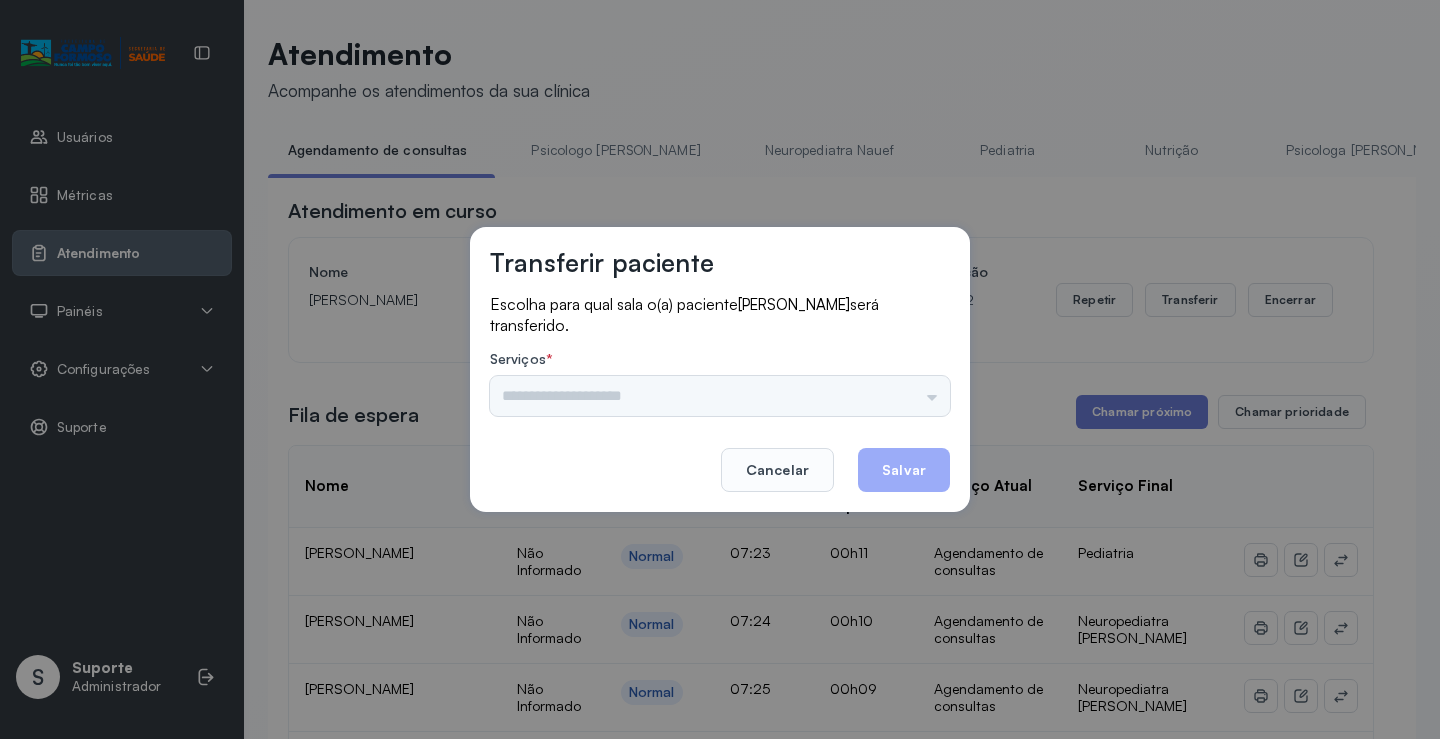 drag, startPoint x: 857, startPoint y: 391, endPoint x: 895, endPoint y: 396, distance: 38.327538 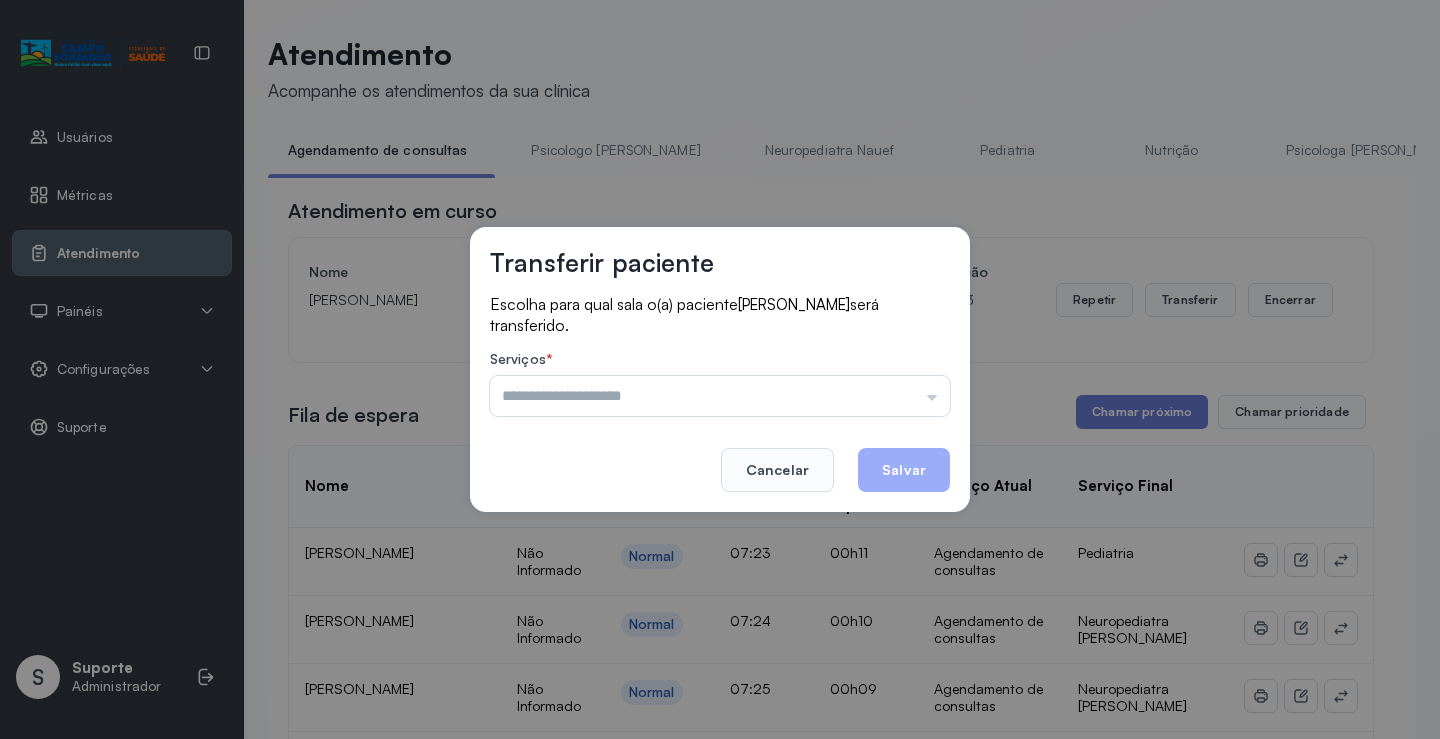drag, startPoint x: 917, startPoint y: 388, endPoint x: 710, endPoint y: 473, distance: 223.7722 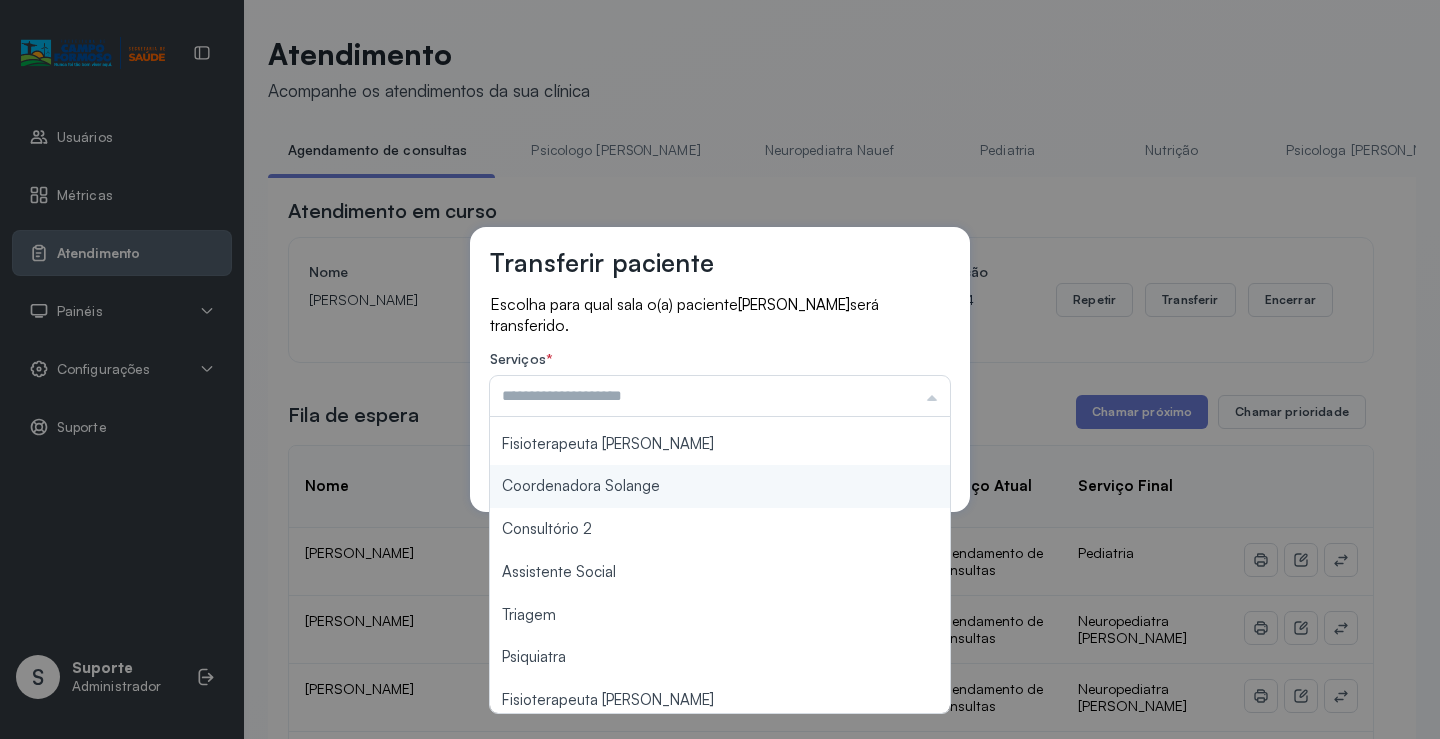 scroll, scrollTop: 300, scrollLeft: 0, axis: vertical 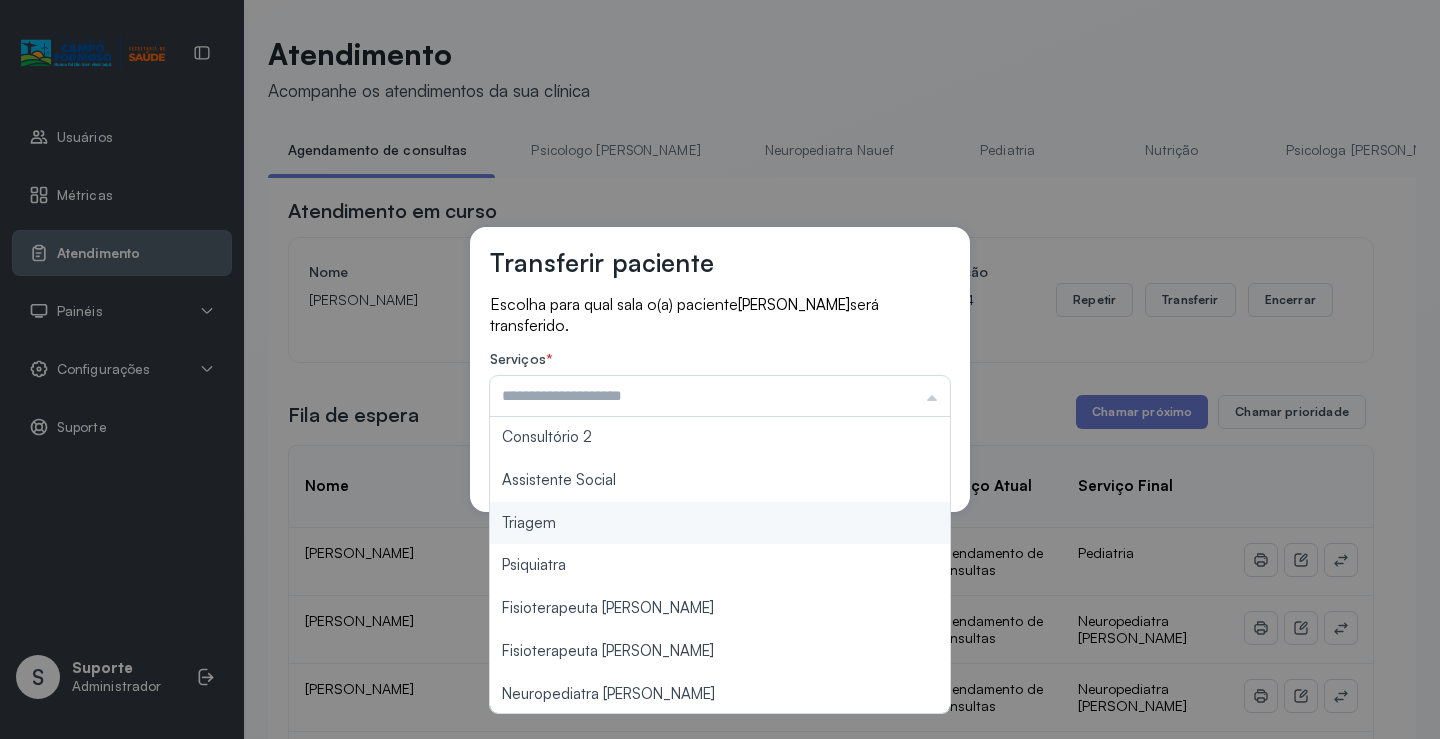 type on "*******" 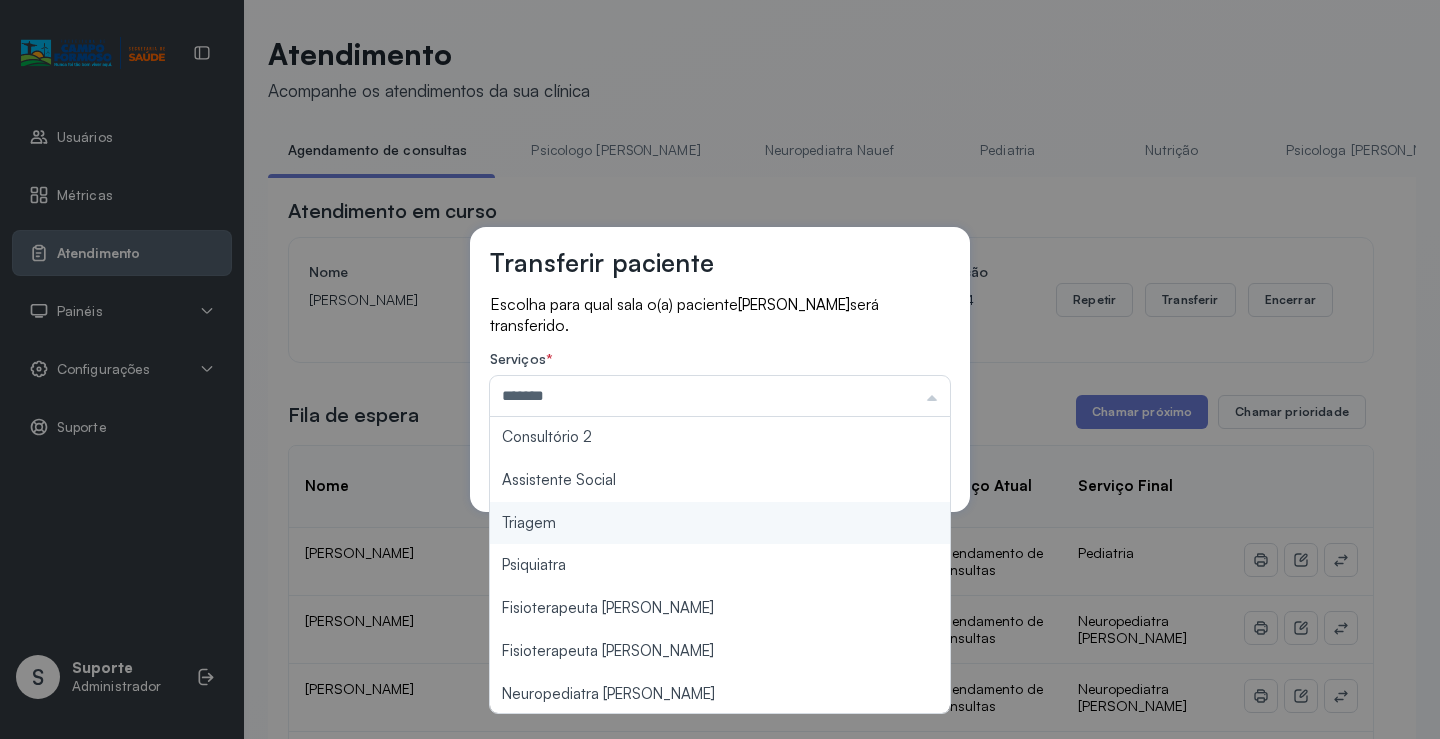 click on "Transferir paciente Escolha para qual sala o(a) paciente  Pedro Lucas Sousa Santos  será transferido.  Serviços  *  ******* Psicologo Pedro Neuropediatra Nauef Pediatria Nutrição Psicologa Alana Fisioterapeuta Janusia Coordenadora Solange Consultório 2 Assistente Social Triagem Psiquiatra Fisioterapeuta Francyne Fisioterapeuta Morgana Neuropediatra João Cancelar Salvar" at bounding box center [720, 369] 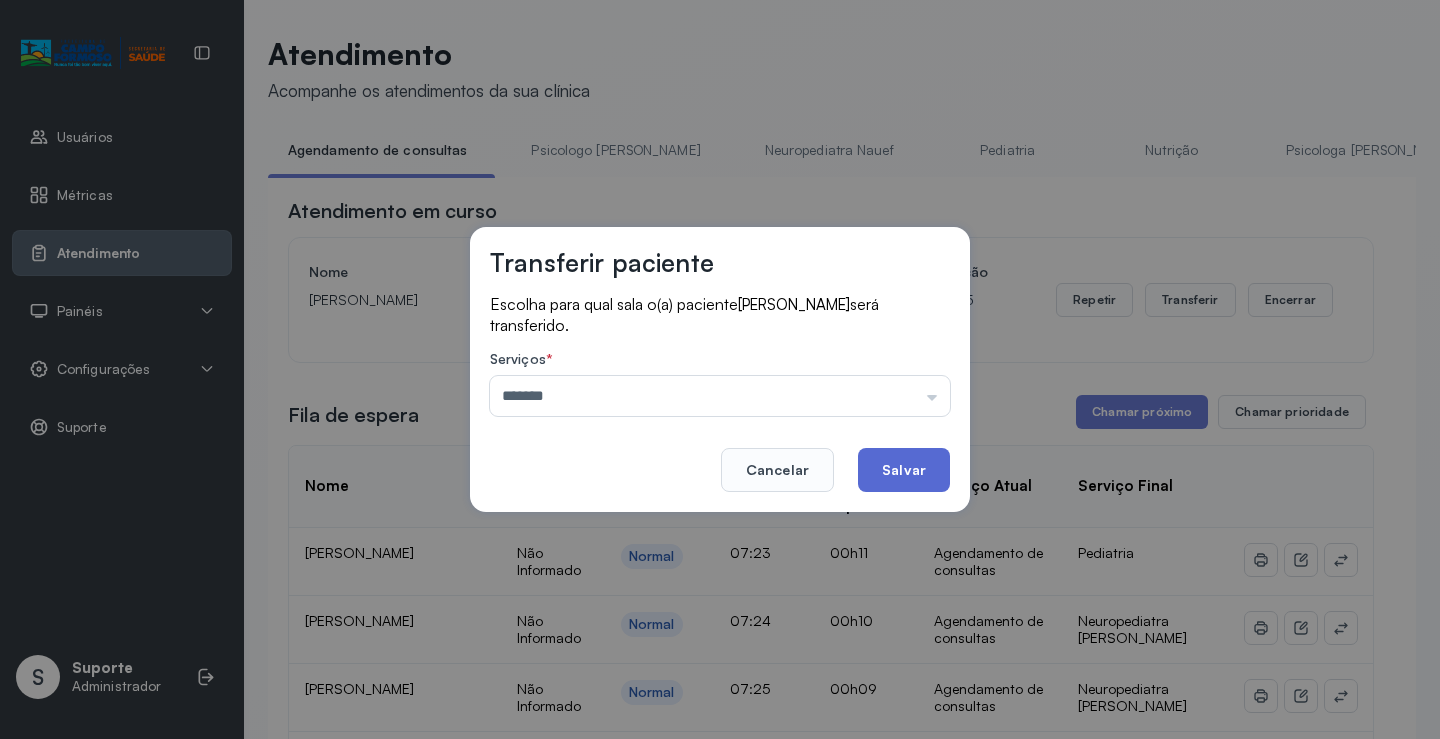 click on "Salvar" 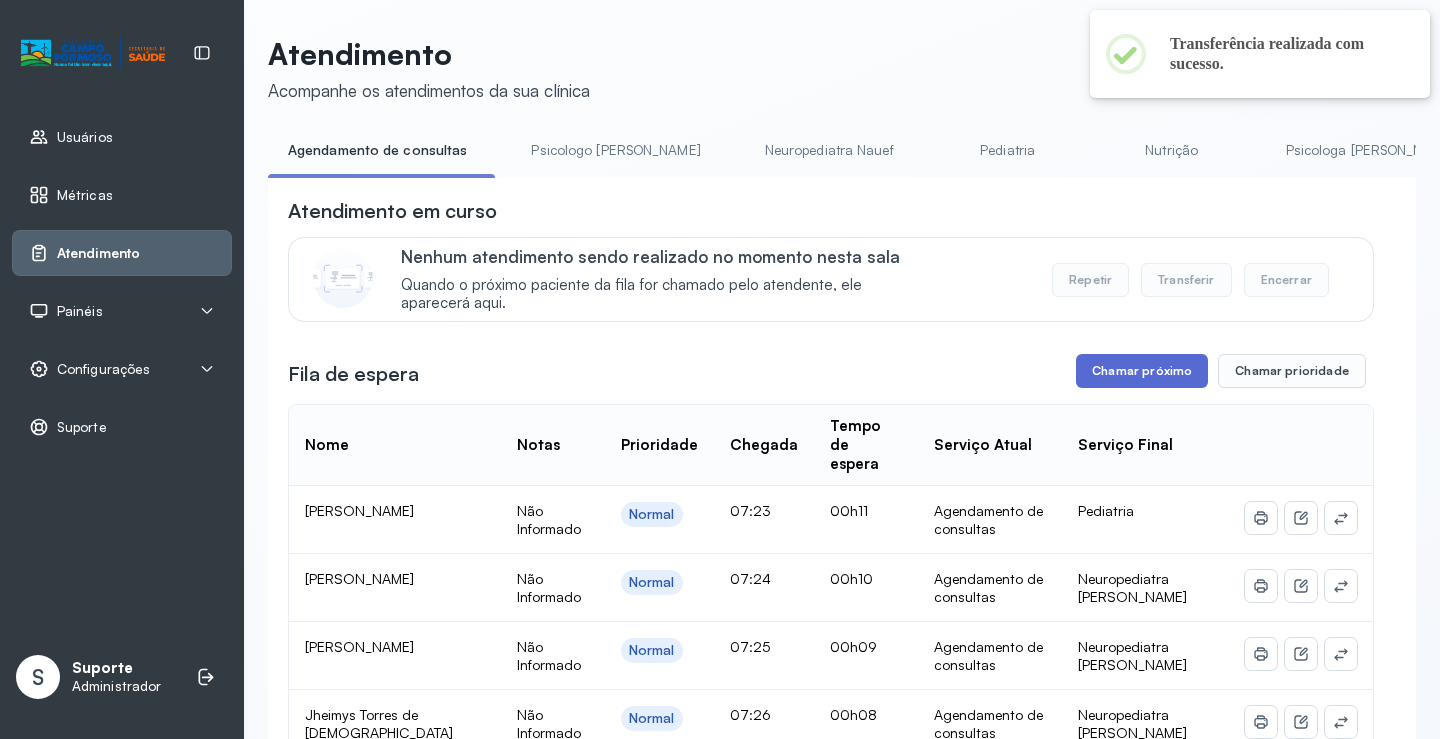click on "Chamar próximo" at bounding box center (1142, 371) 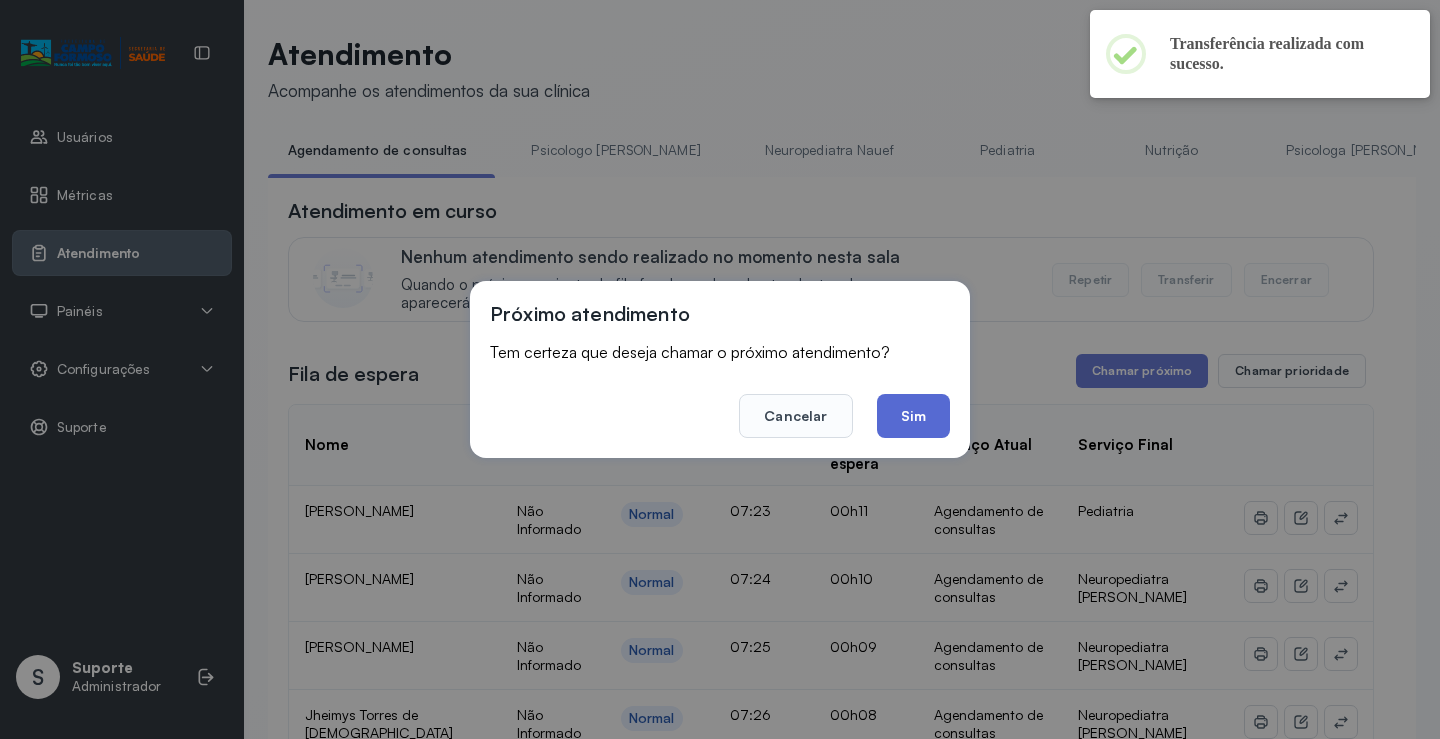 click on "Sim" 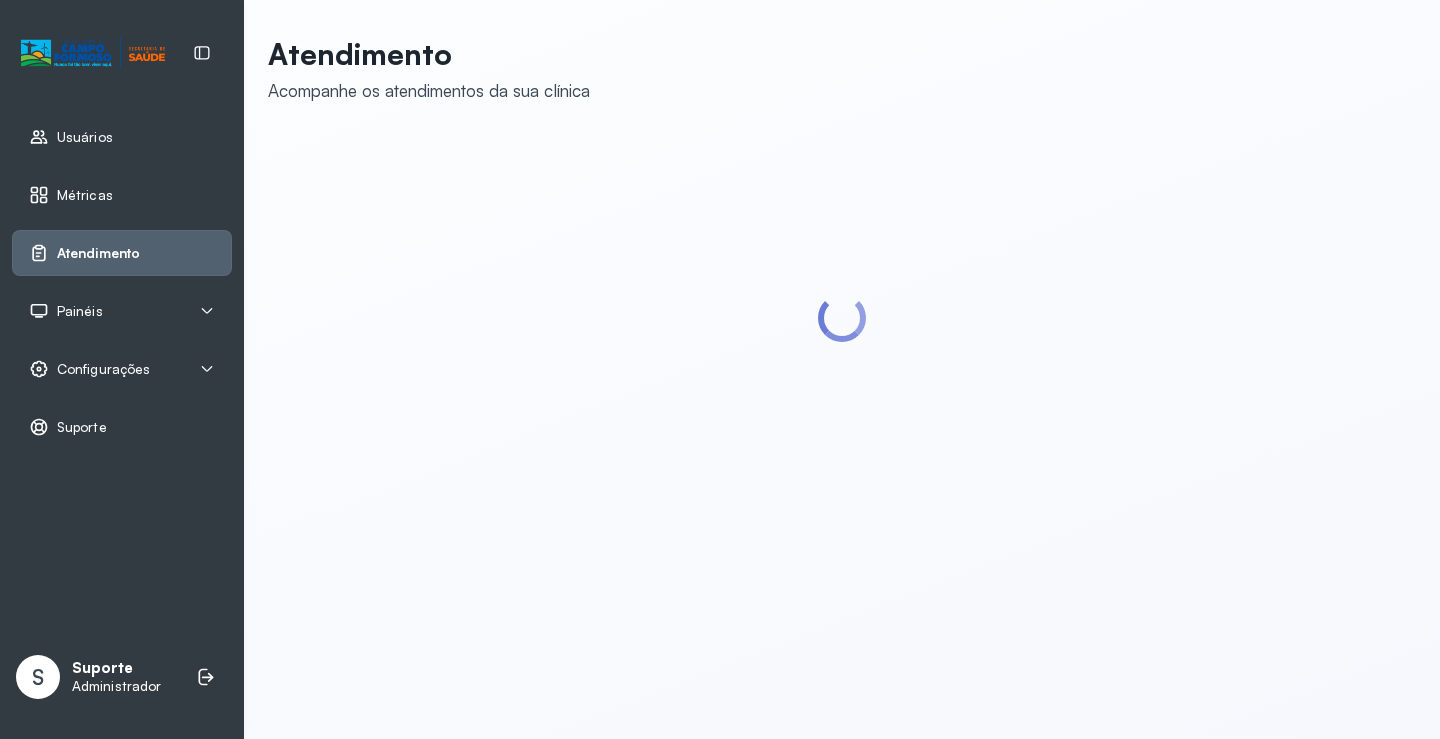 scroll, scrollTop: 0, scrollLeft: 0, axis: both 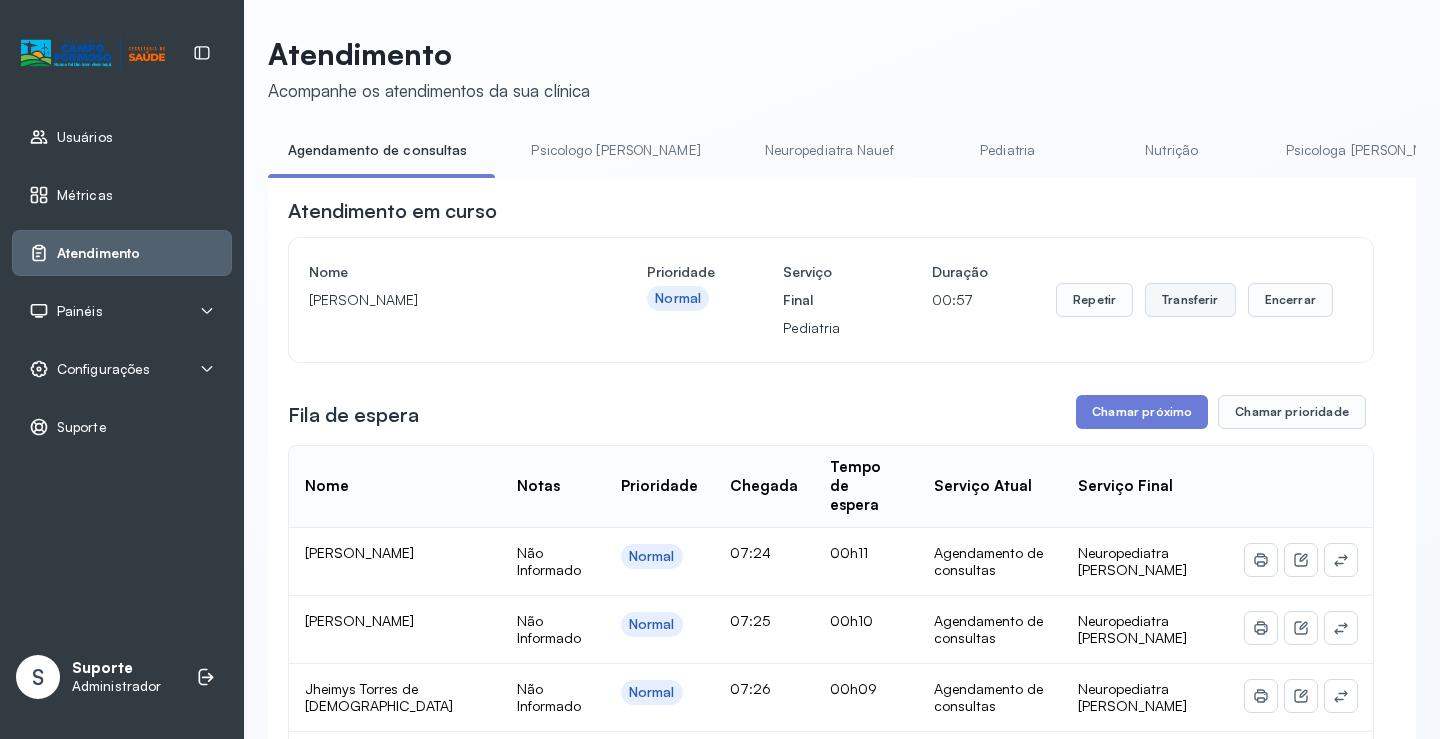 click on "Transferir" at bounding box center [1190, 300] 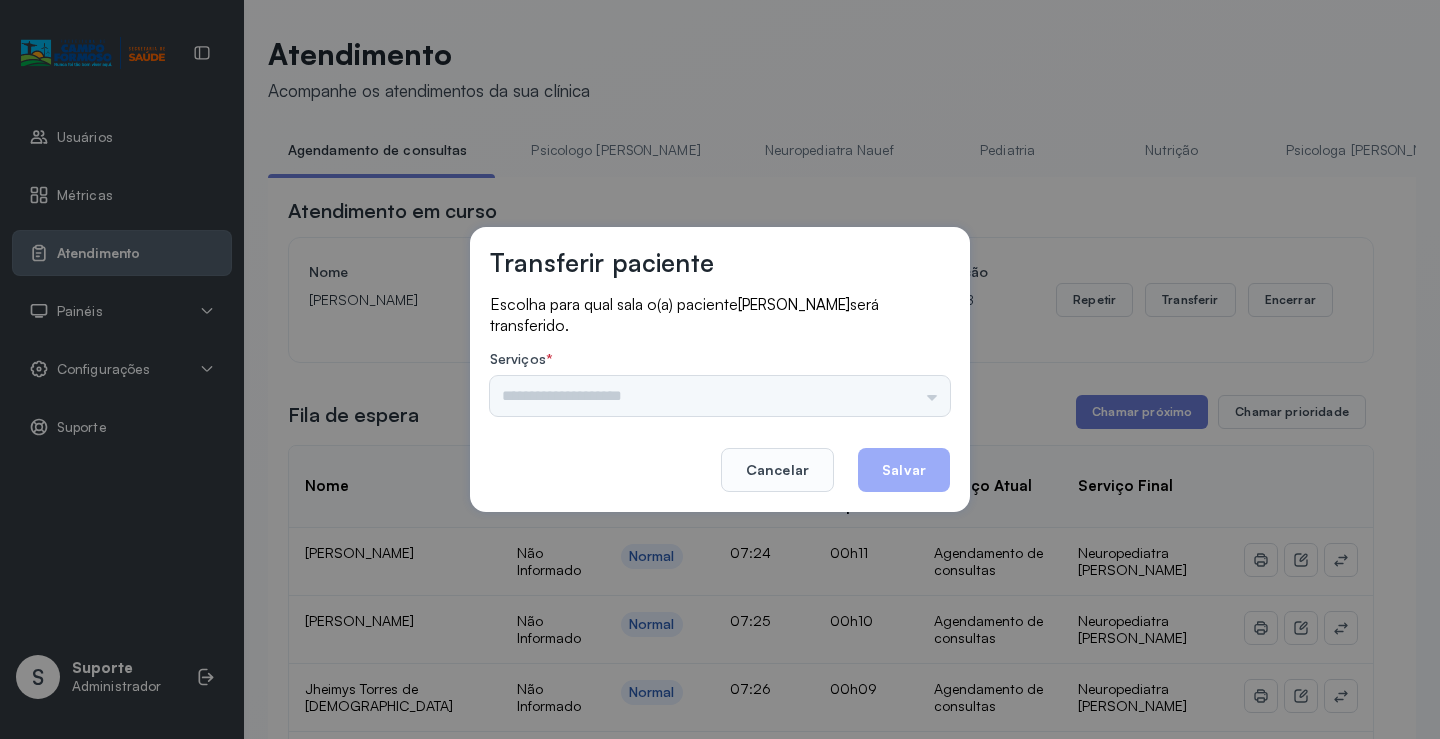 drag, startPoint x: 890, startPoint y: 377, endPoint x: 912, endPoint y: 387, distance: 24.166092 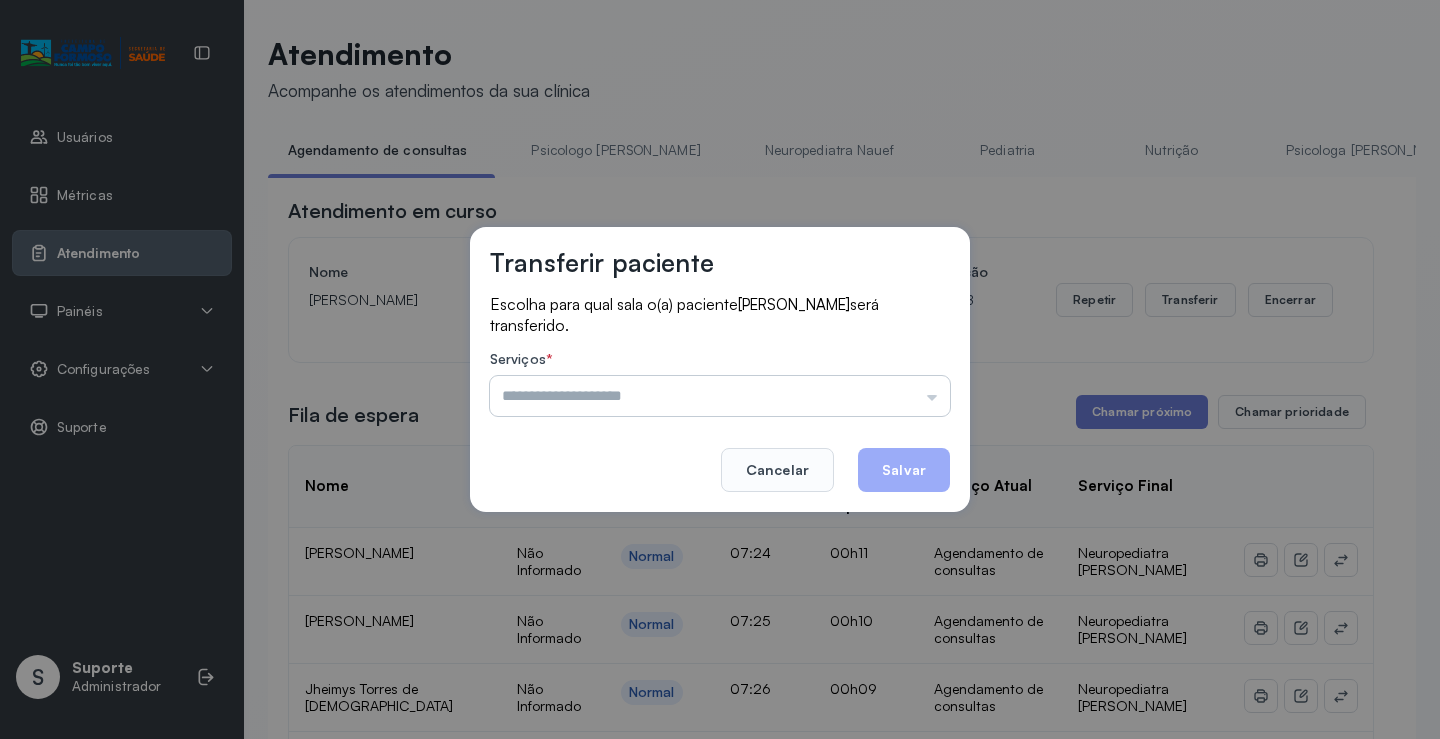 click at bounding box center [720, 396] 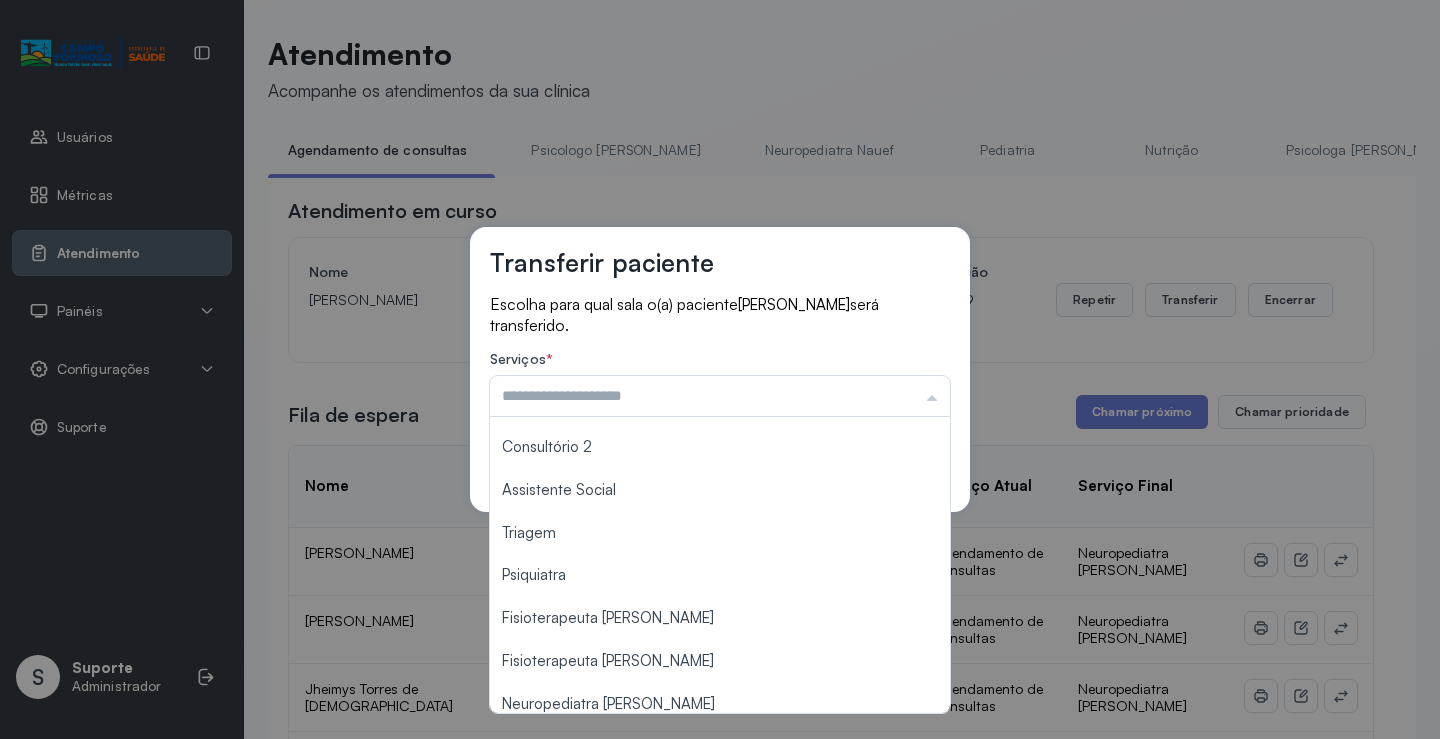 scroll, scrollTop: 300, scrollLeft: 0, axis: vertical 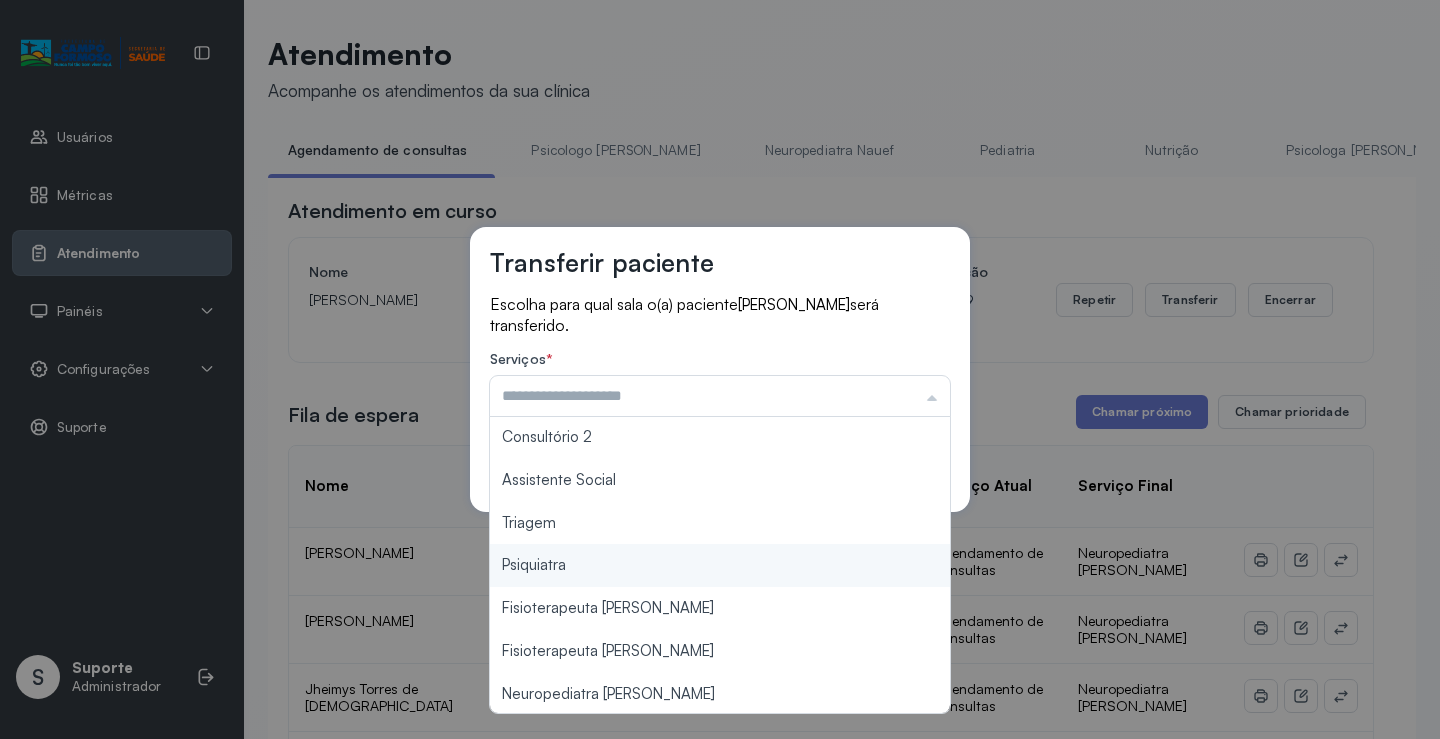 type on "*******" 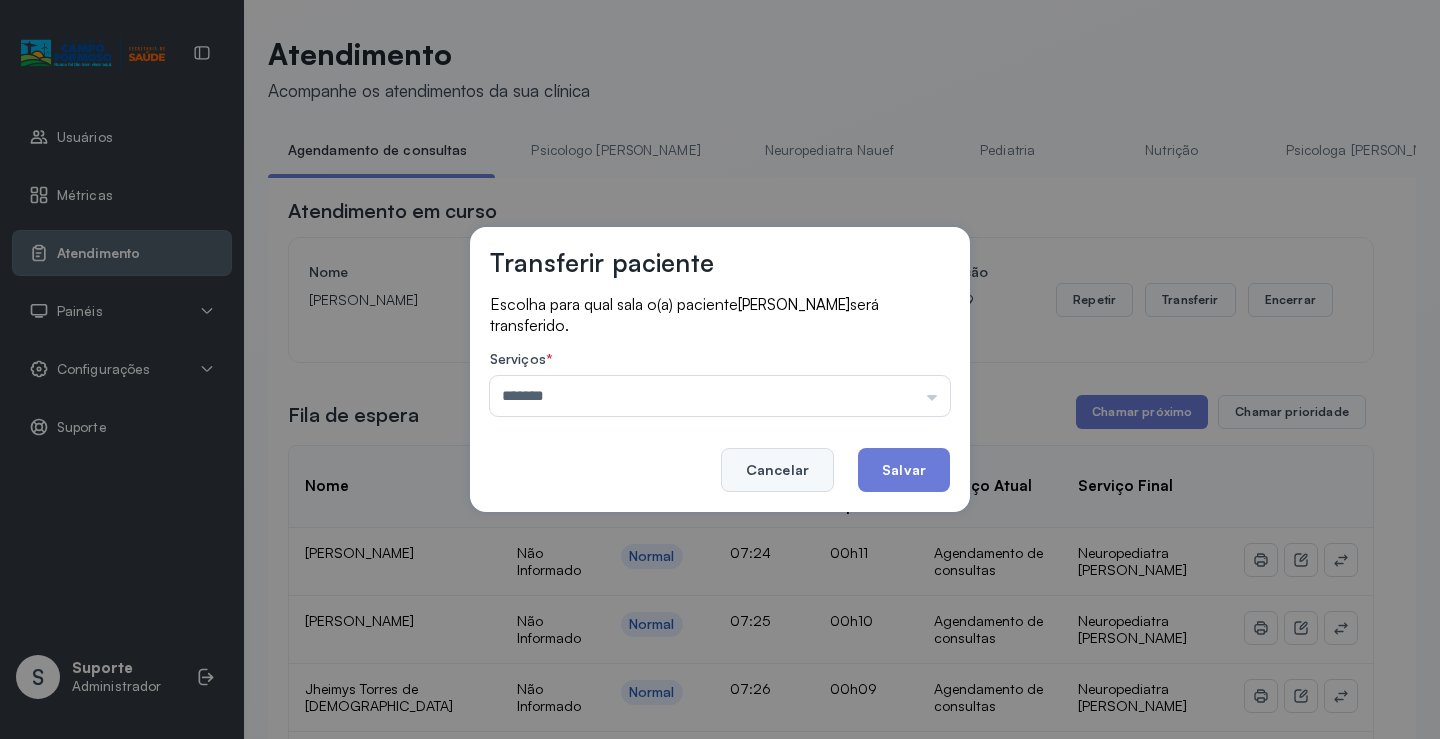 drag, startPoint x: 628, startPoint y: 527, endPoint x: 821, endPoint y: 487, distance: 197.1015 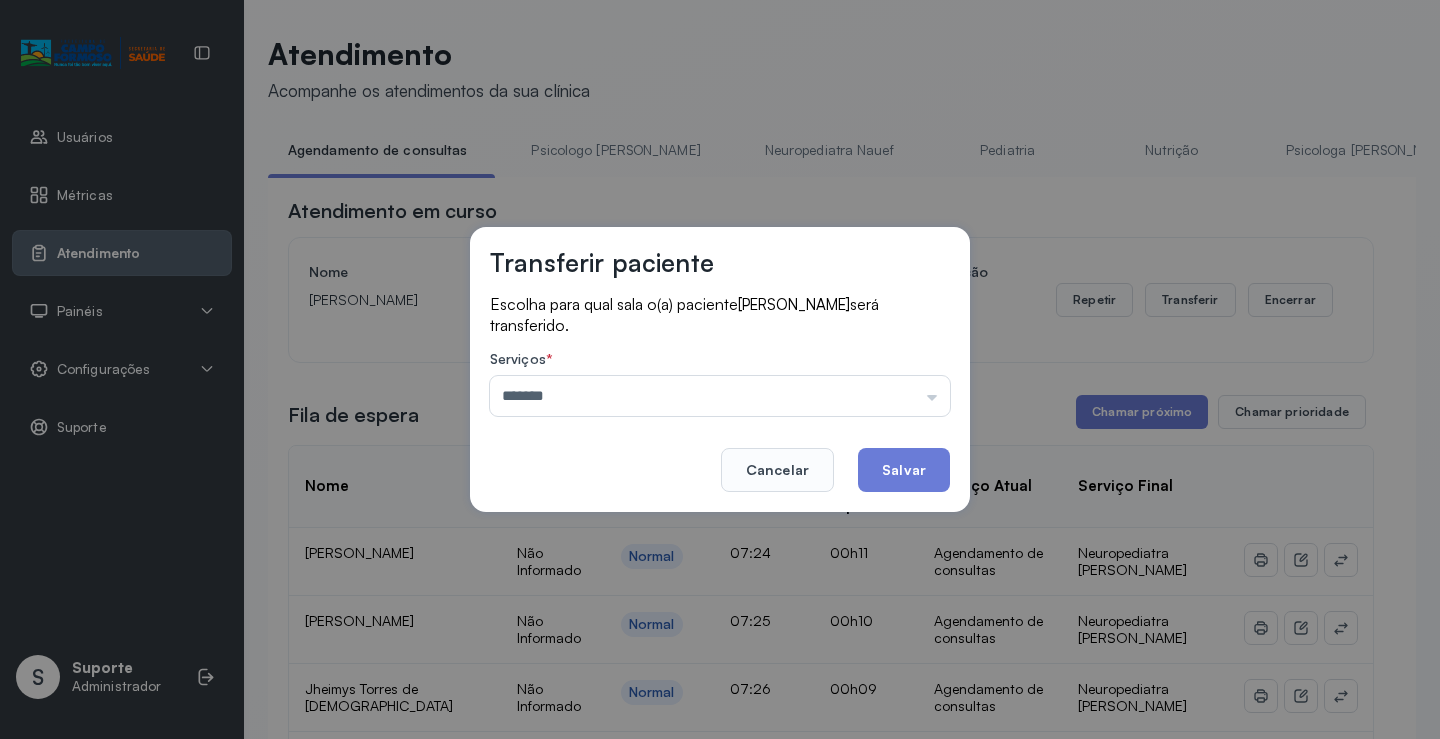 click on "Cancelar Salvar" at bounding box center (720, 456) 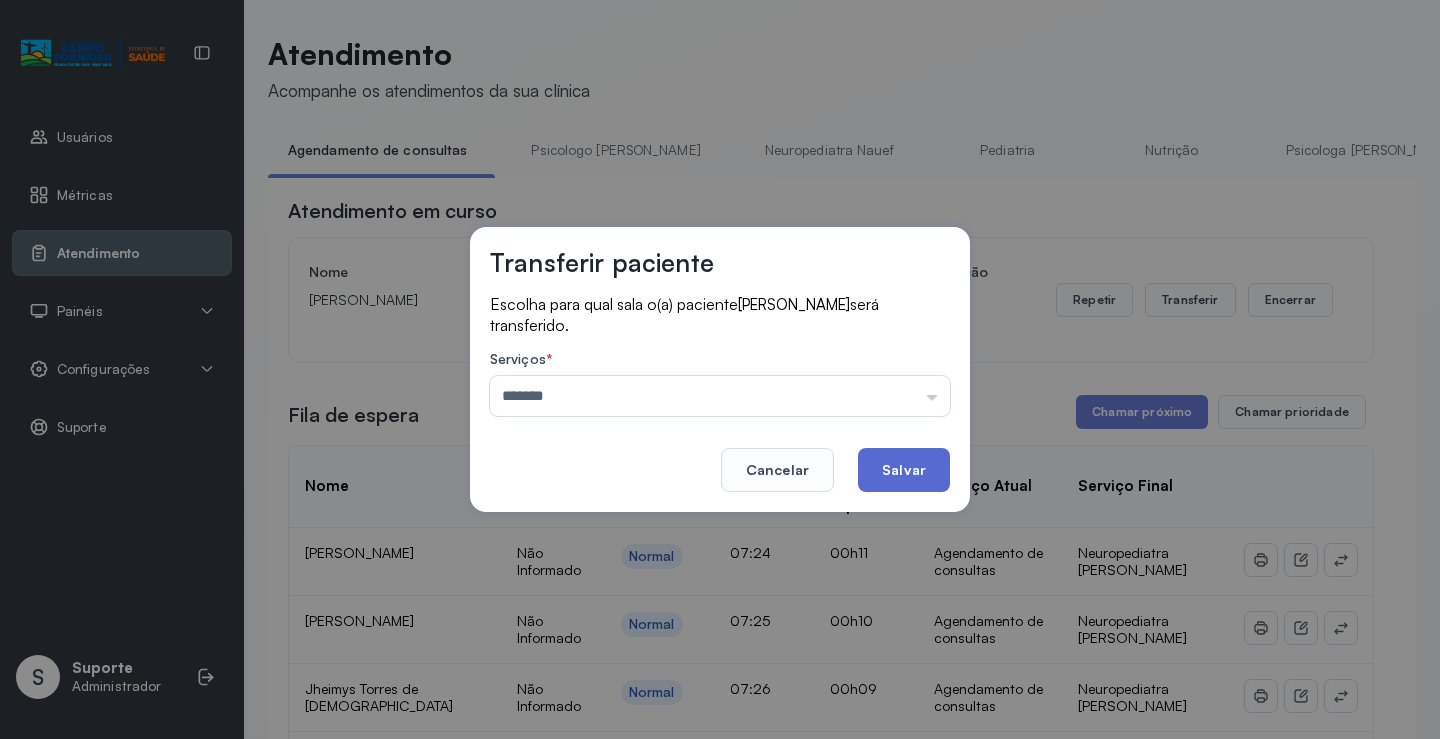 click on "Salvar" 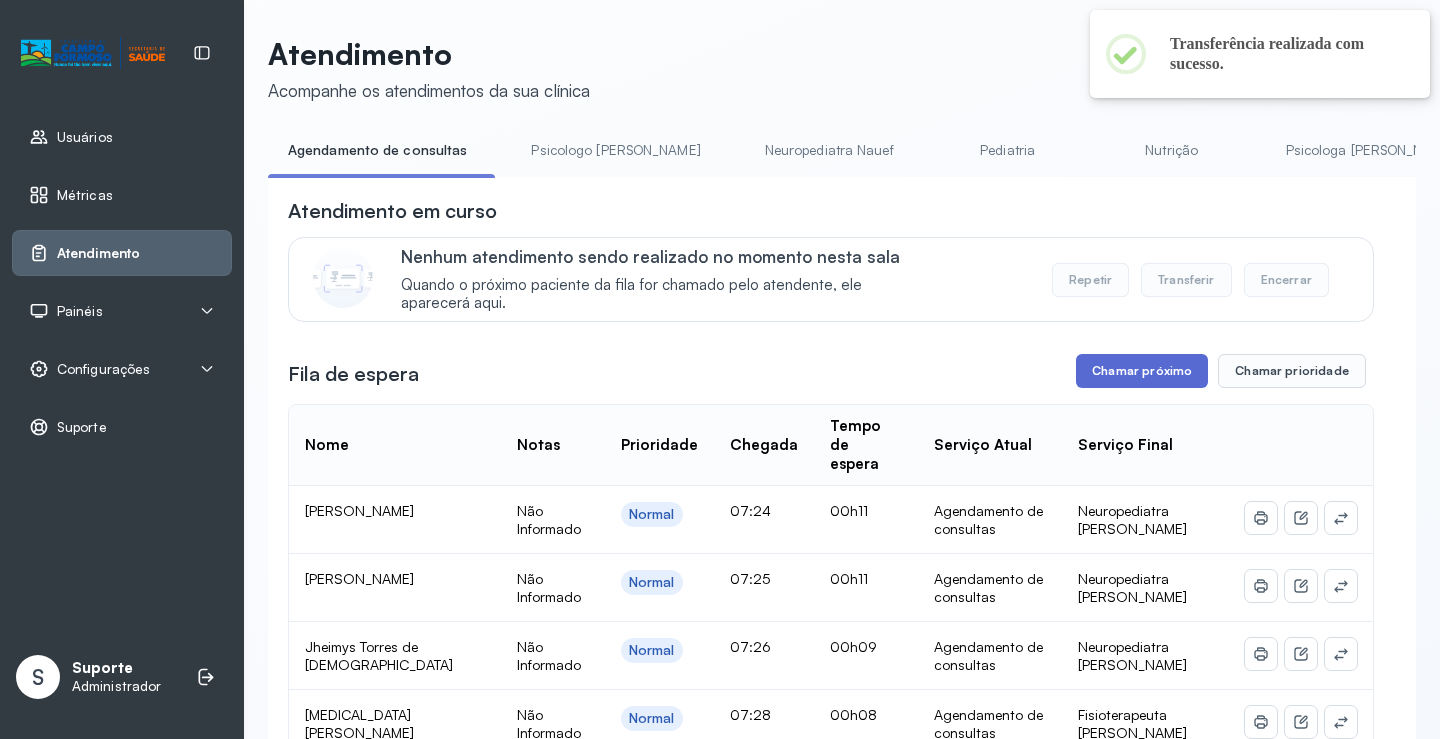 click on "Chamar próximo" at bounding box center [1142, 371] 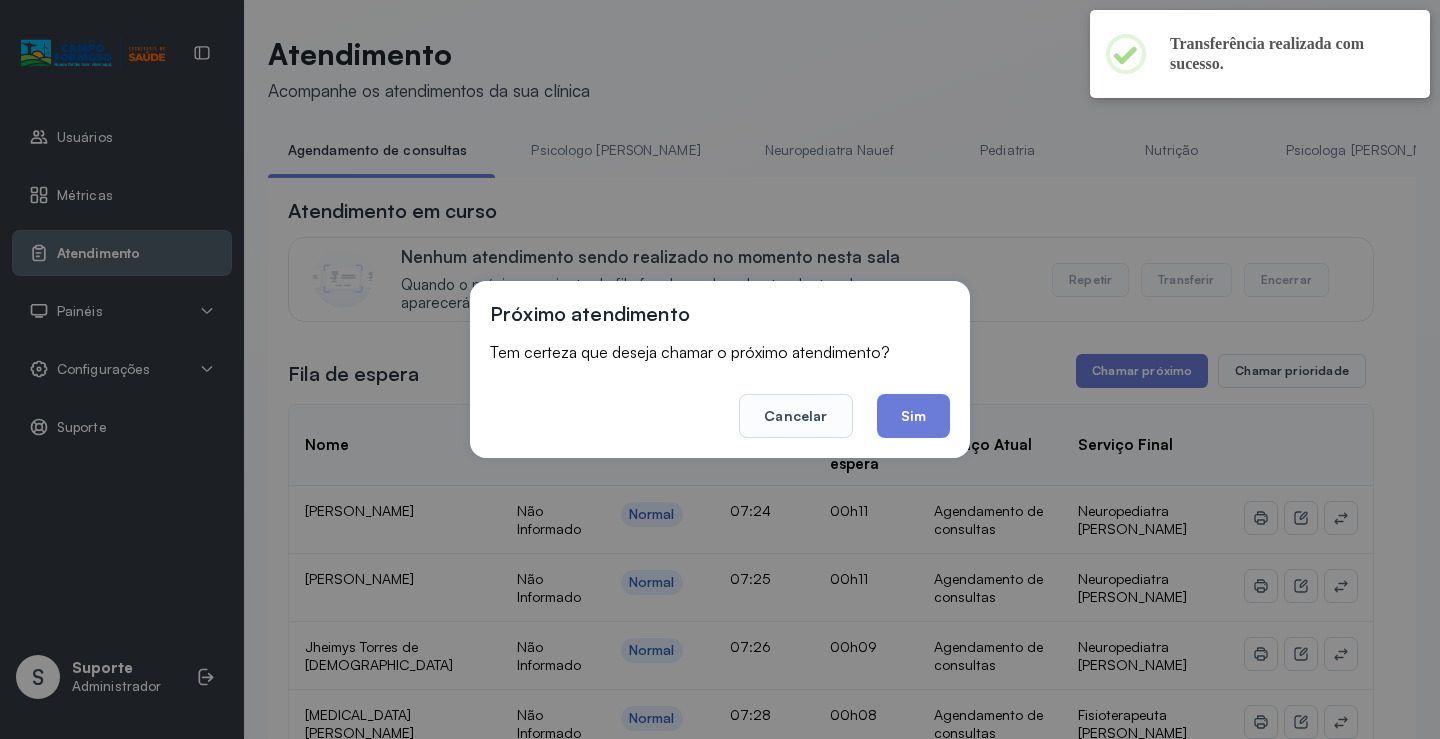 drag, startPoint x: 879, startPoint y: 412, endPoint x: 914, endPoint y: 419, distance: 35.69314 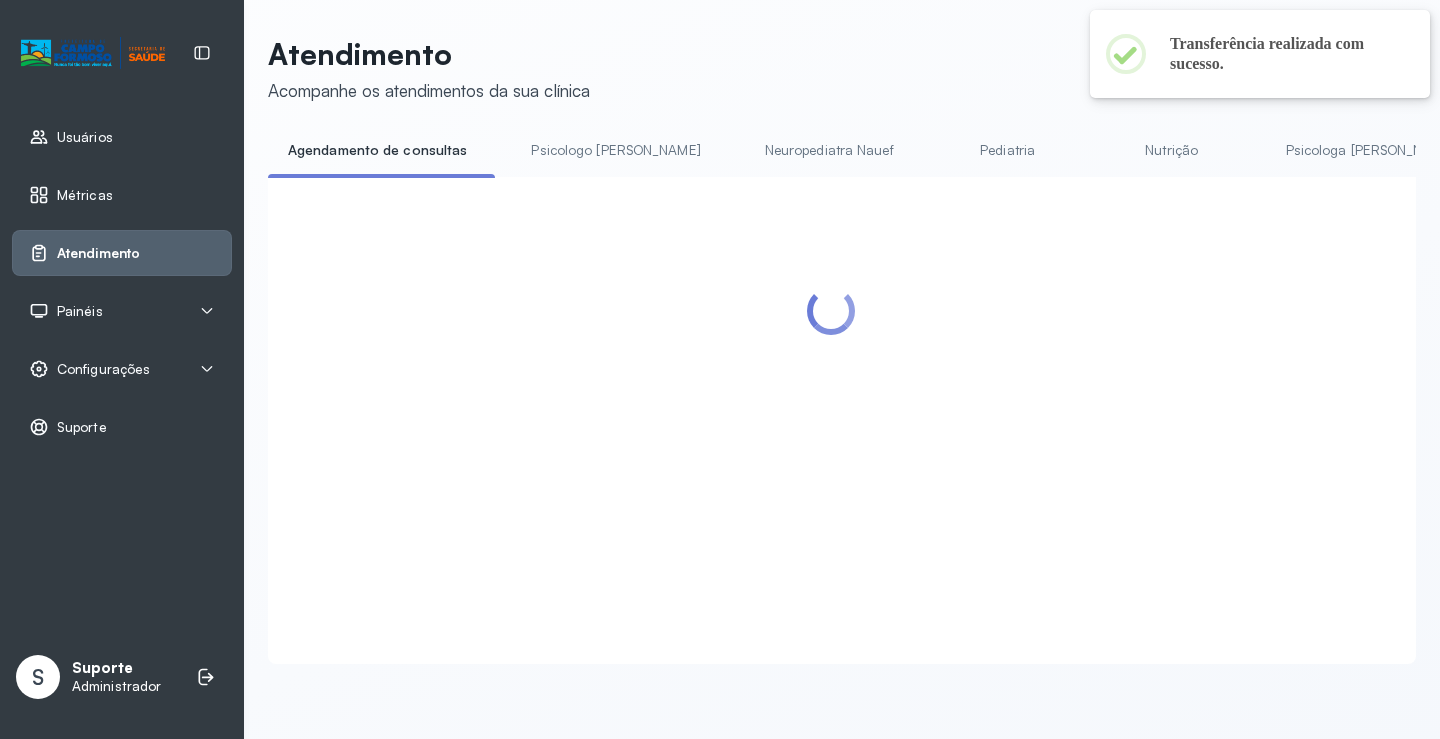 click at bounding box center [831, 396] 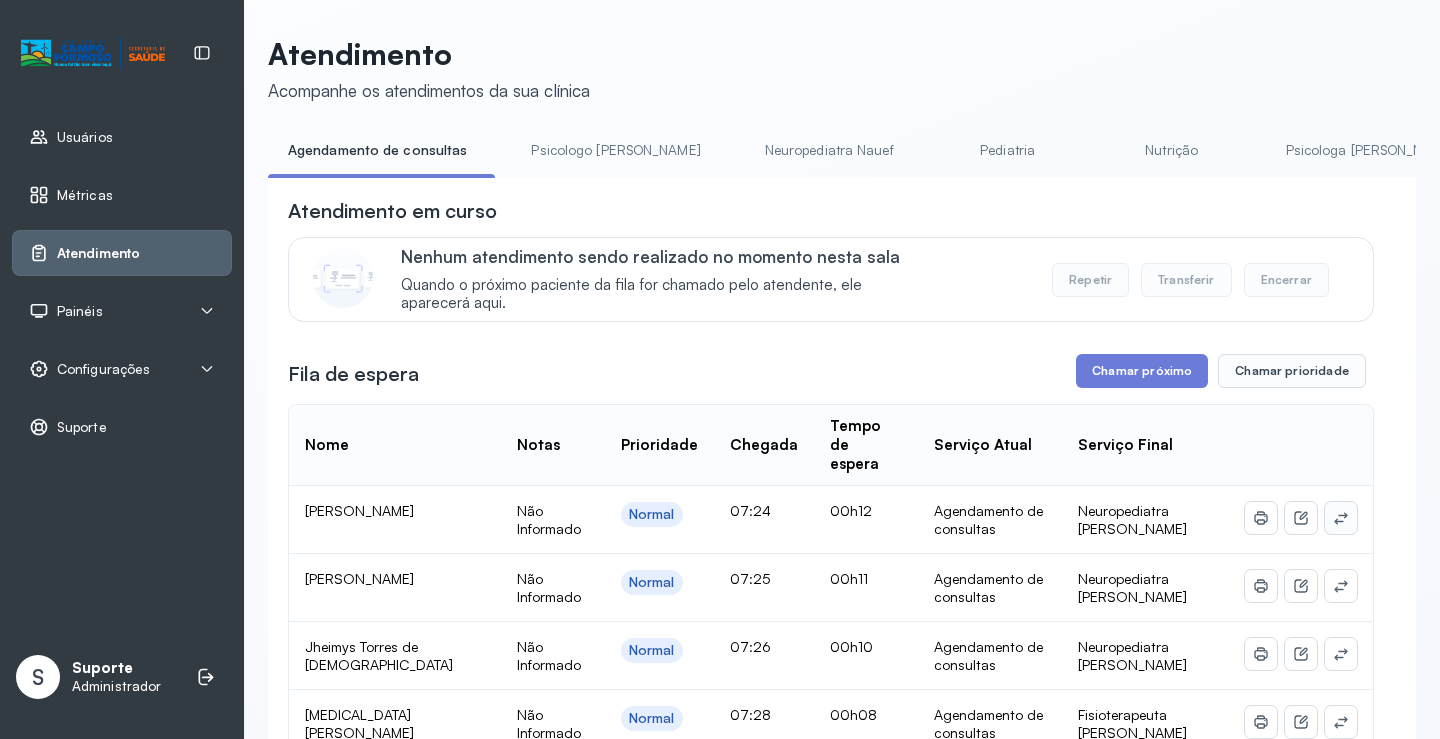 click 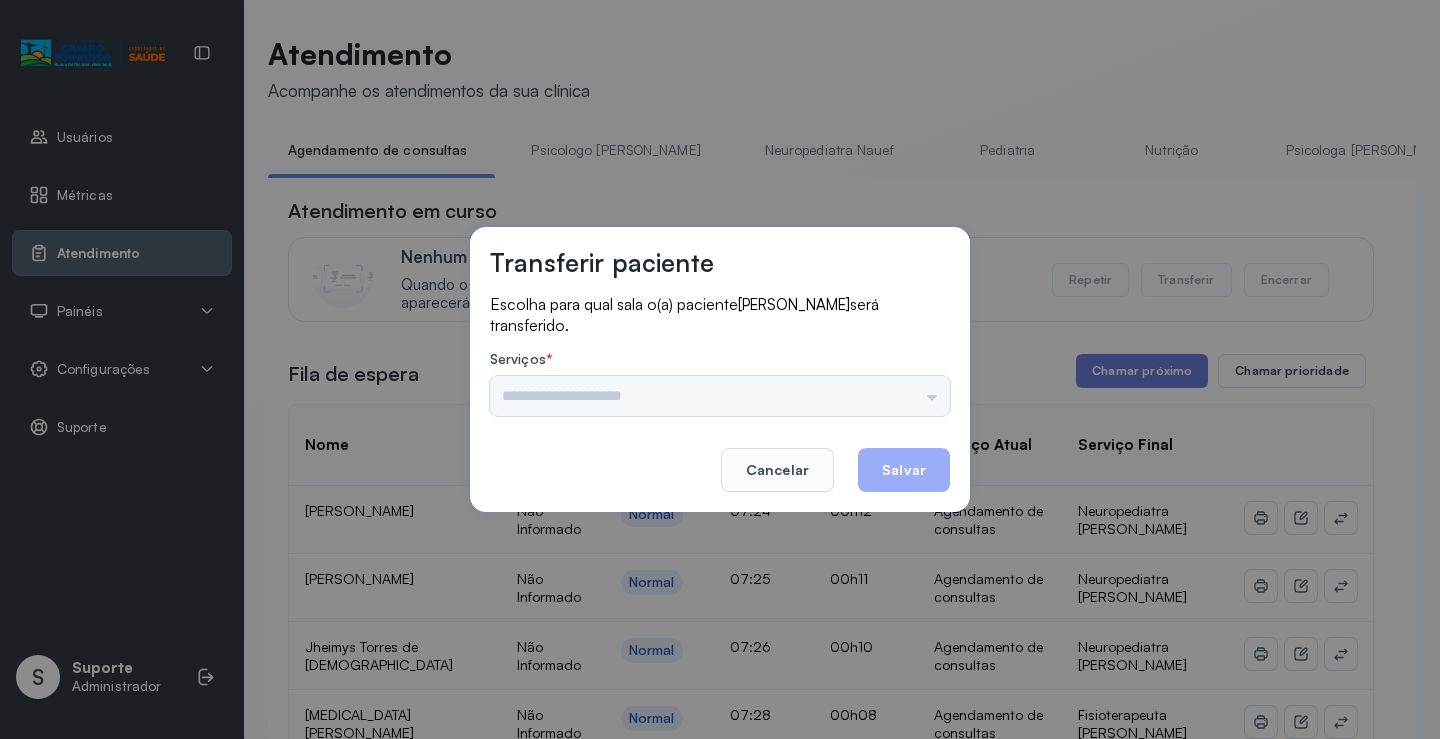 drag, startPoint x: 892, startPoint y: 378, endPoint x: 926, endPoint y: 398, distance: 39.446167 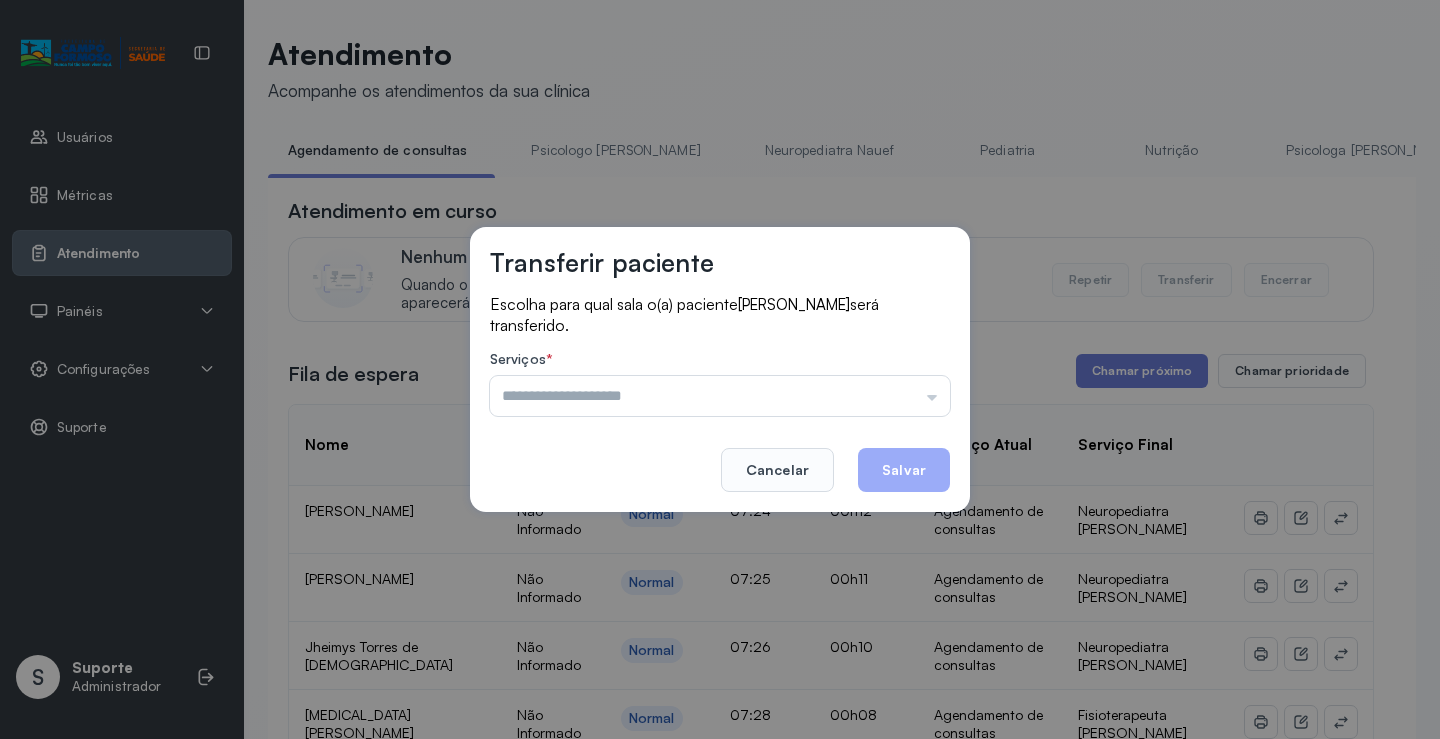 drag, startPoint x: 908, startPoint y: 401, endPoint x: 764, endPoint y: 455, distance: 153.79207 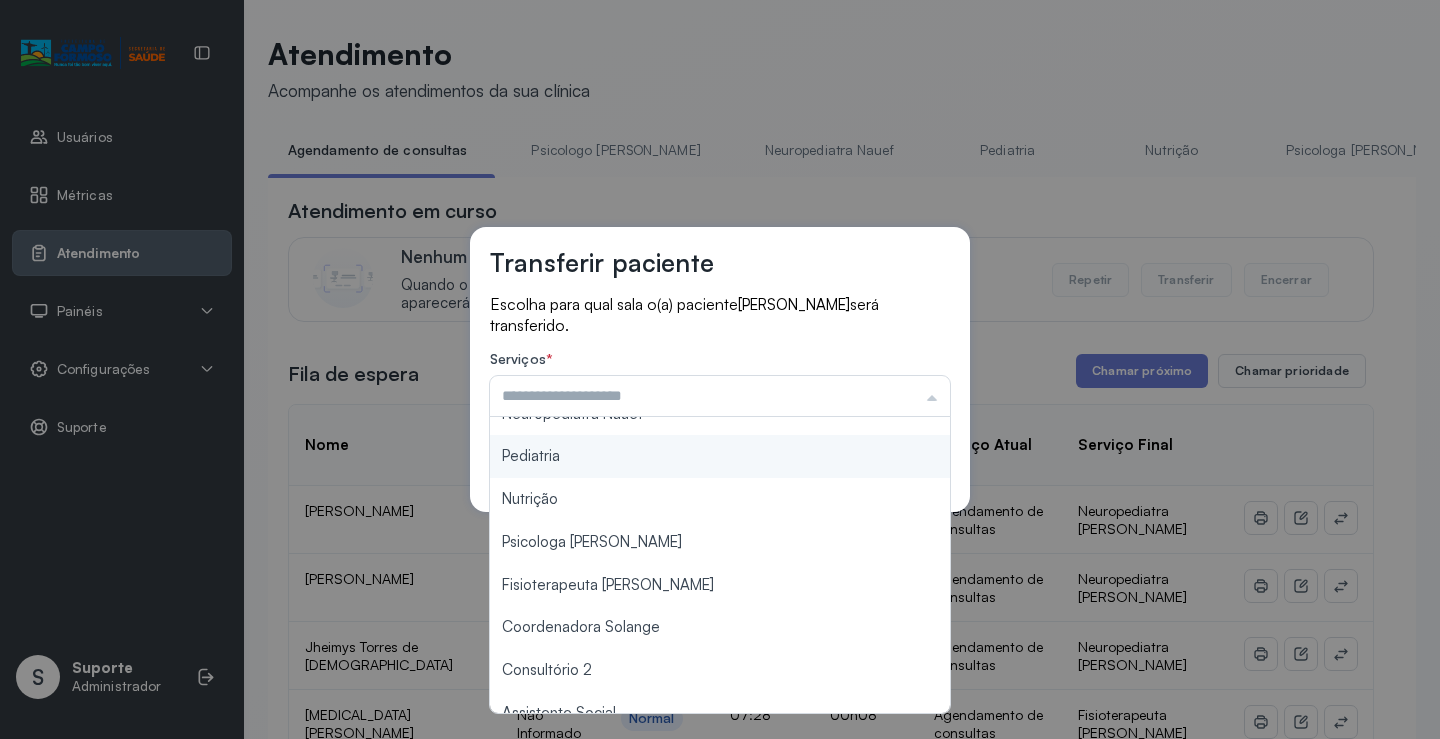 scroll, scrollTop: 200, scrollLeft: 0, axis: vertical 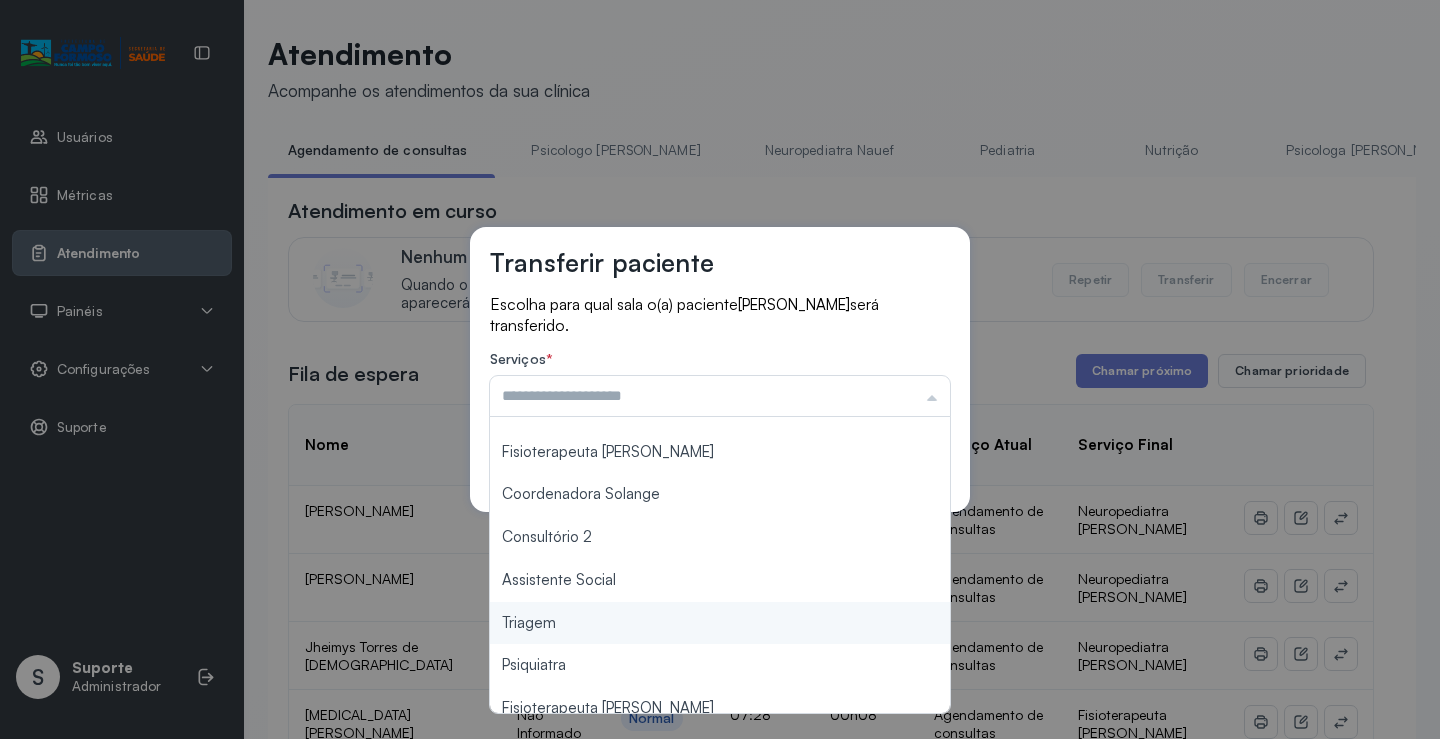 type on "*******" 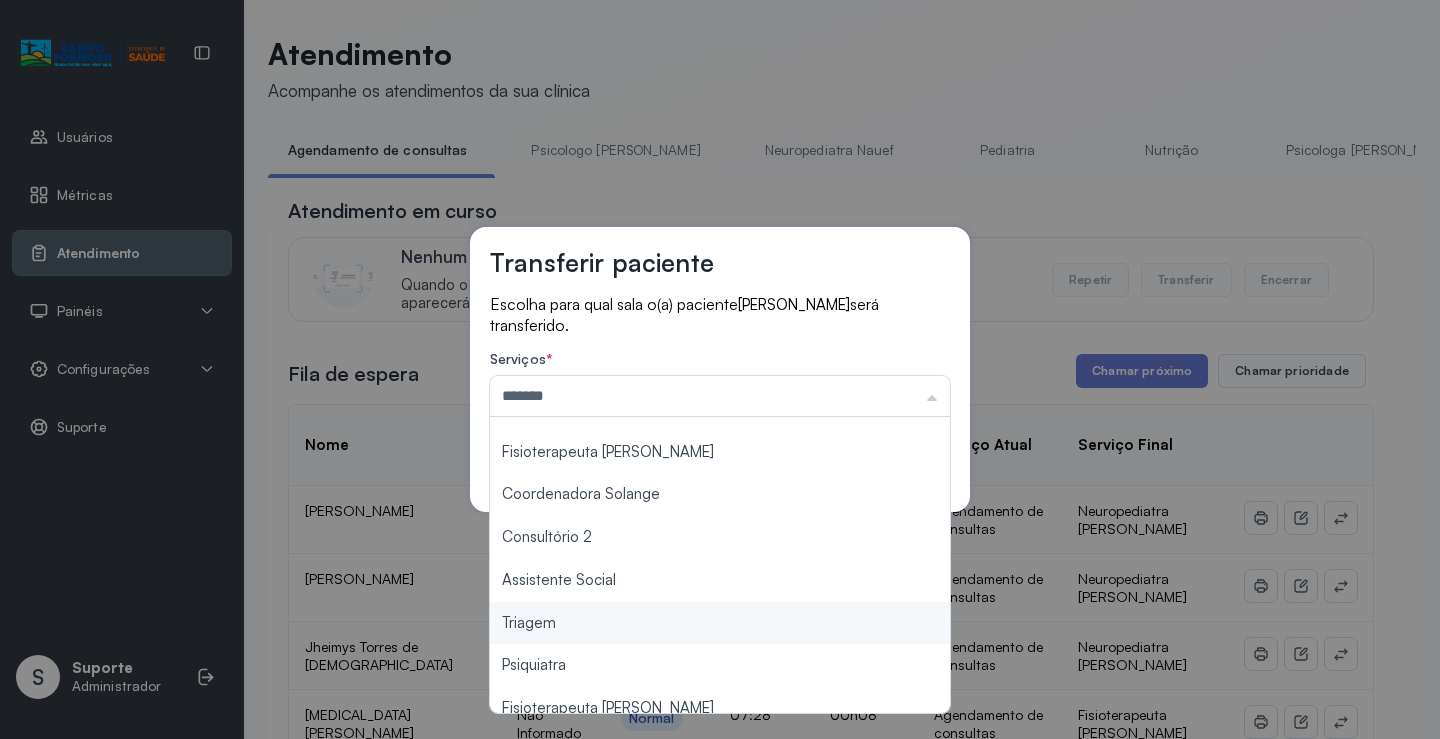 click on "Transferir paciente Escolha para qual sala o(a) paciente  Ravi Jesus Sousa  será transferido.  Serviços  *  ******* Psicologo Pedro Neuropediatra Nauef Pediatria Nutrição Psicologa Alana Fisioterapeuta Janusia Coordenadora Solange Consultório 2 Assistente Social Triagem Psiquiatra Fisioterapeuta Francyne Fisioterapeuta Morgana Neuropediatra João Cancelar Salvar" at bounding box center [720, 369] 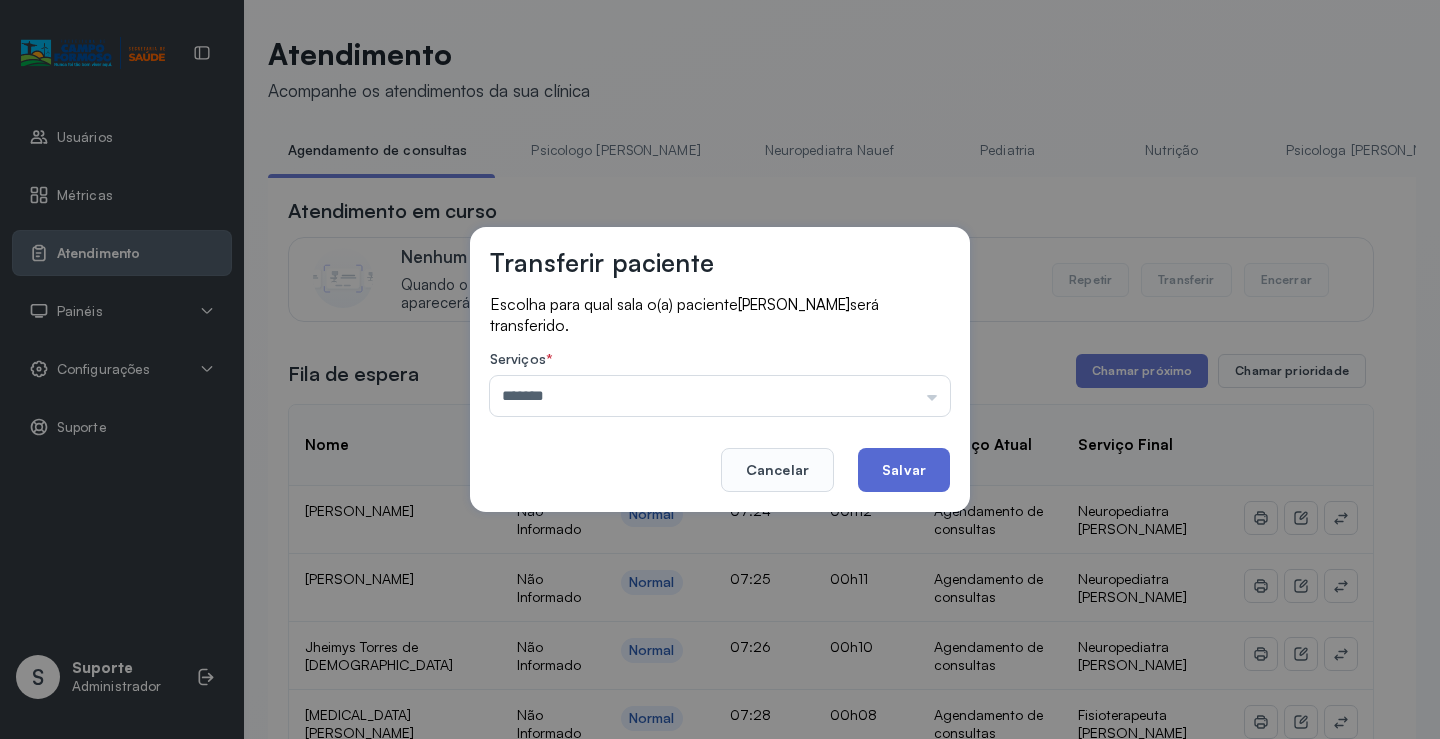 click on "Salvar" 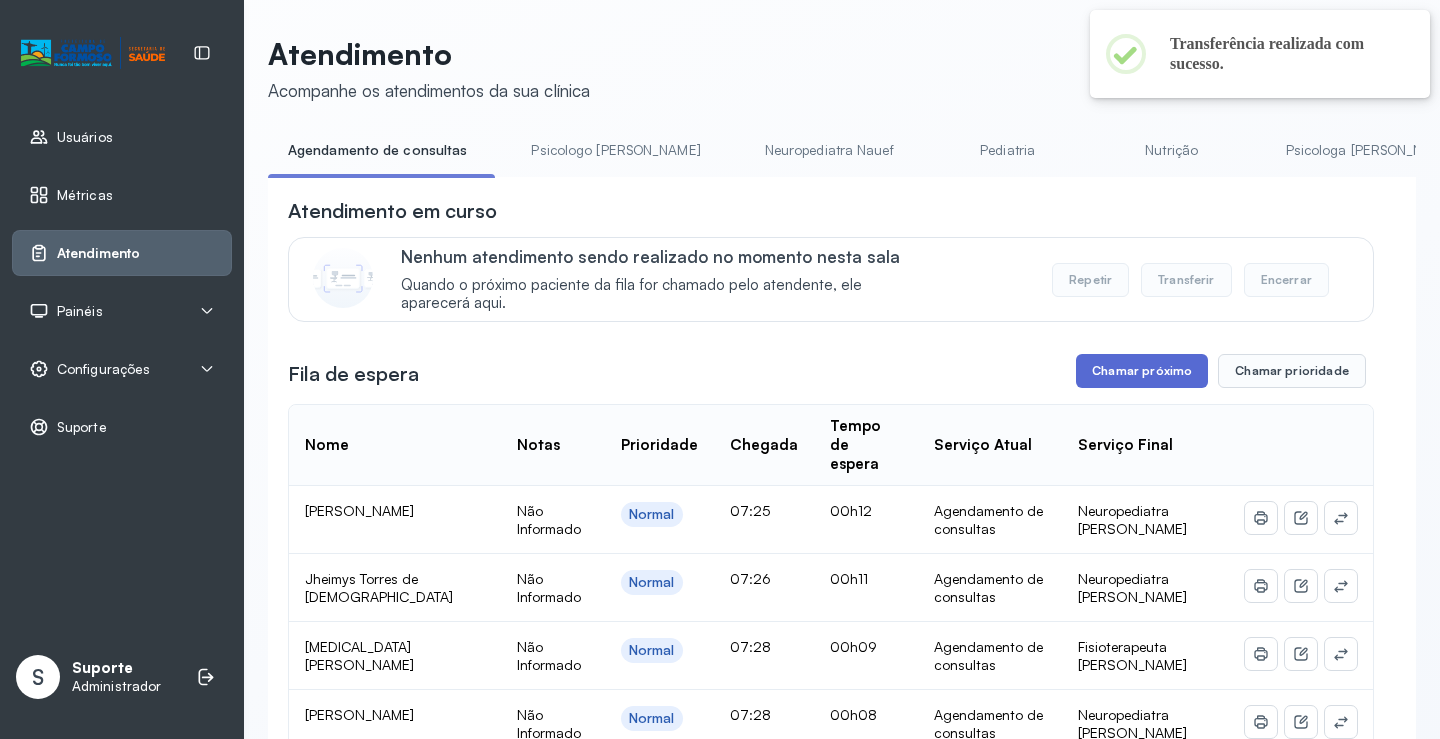 click on "Chamar próximo" at bounding box center (1142, 371) 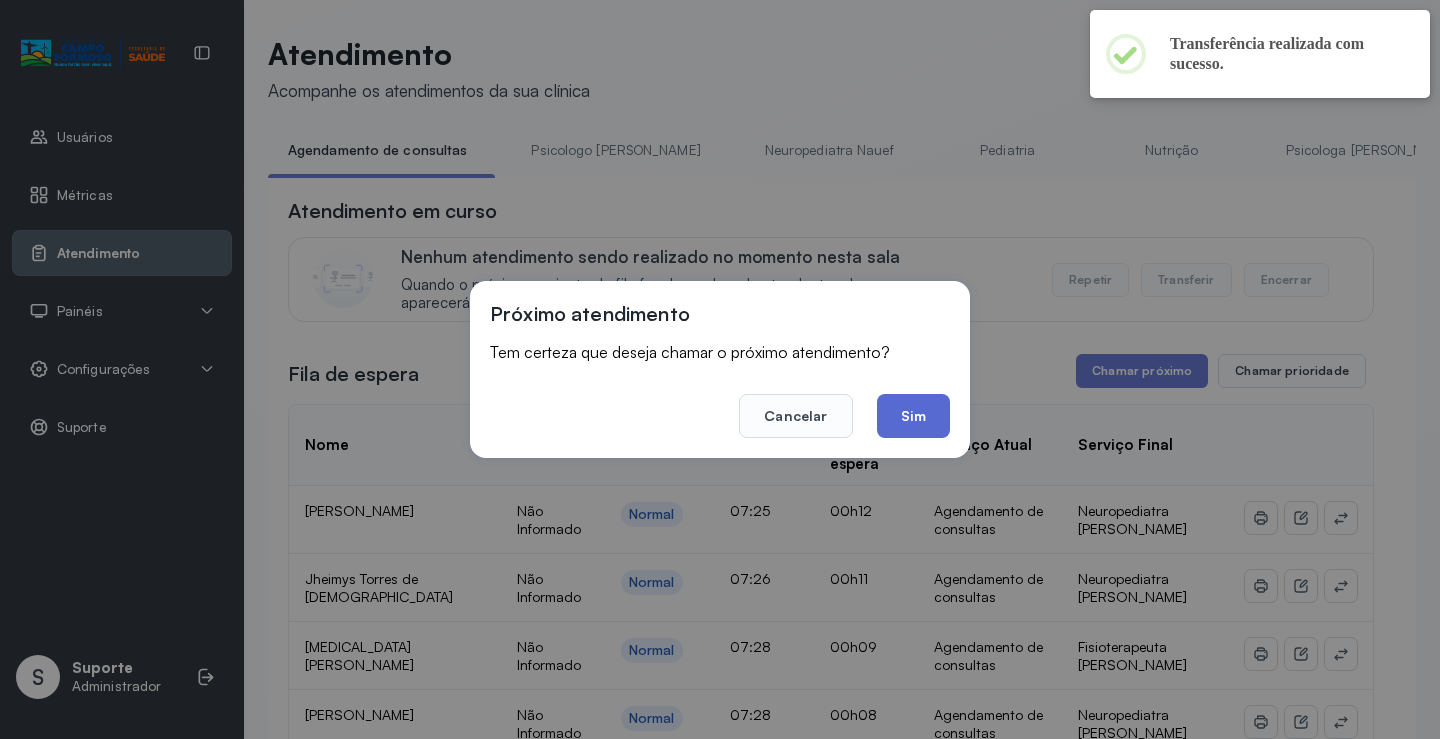 click on "Sim" 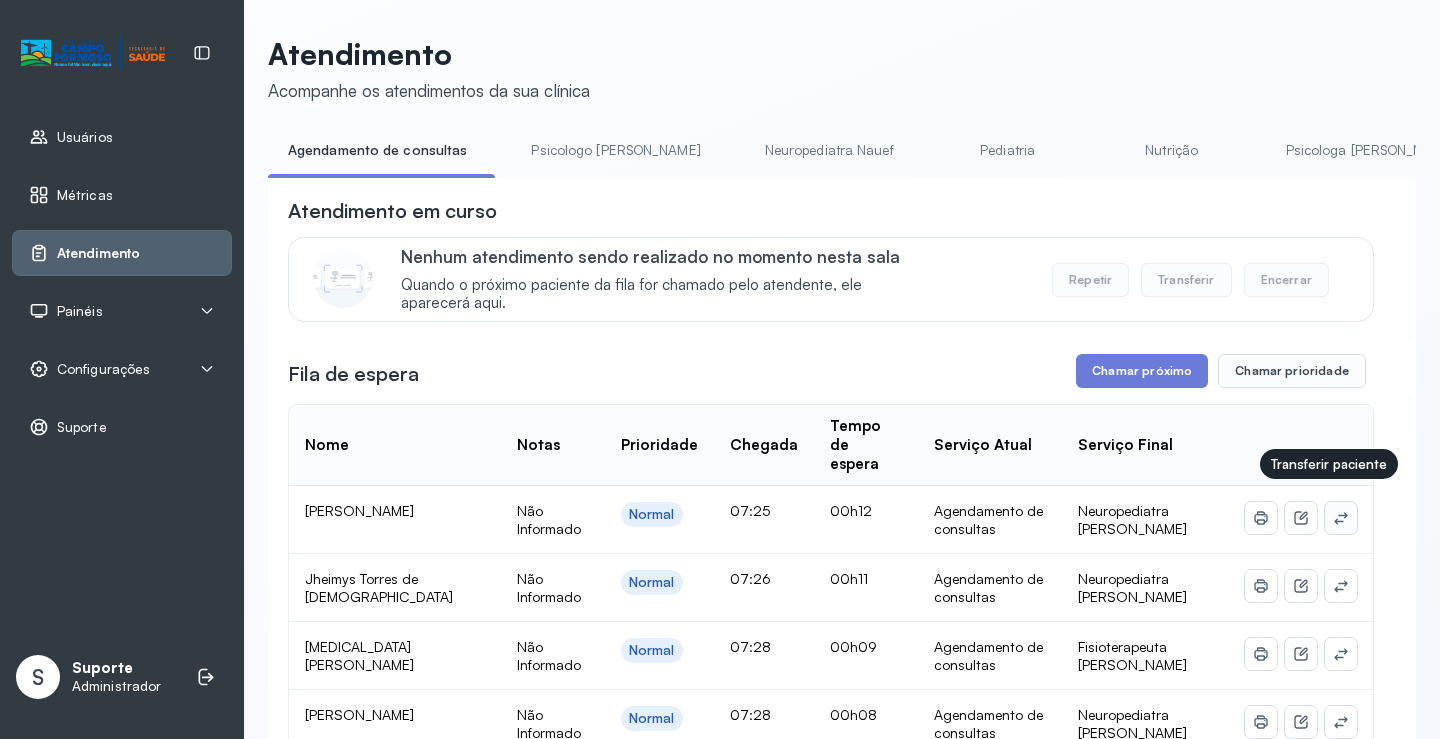 click 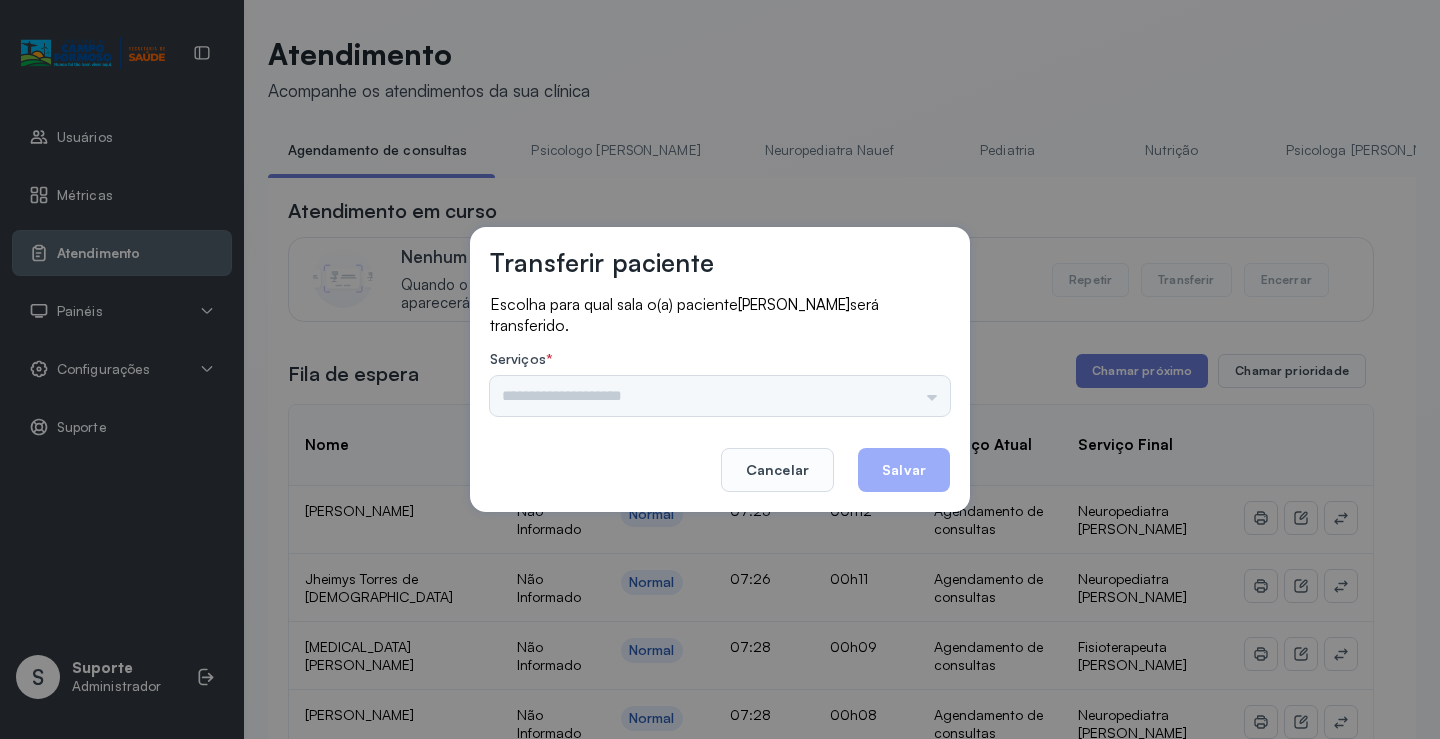 click on "Psicologo Pedro Neuropediatra Nauef Pediatria Nutrição Psicologa Alana Fisioterapeuta Janusia Coordenadora Solange Consultório 2 Assistente Social Triagem Psiquiatra Fisioterapeuta Francyne Fisioterapeuta Morgana Neuropediatra João" at bounding box center (720, 396) 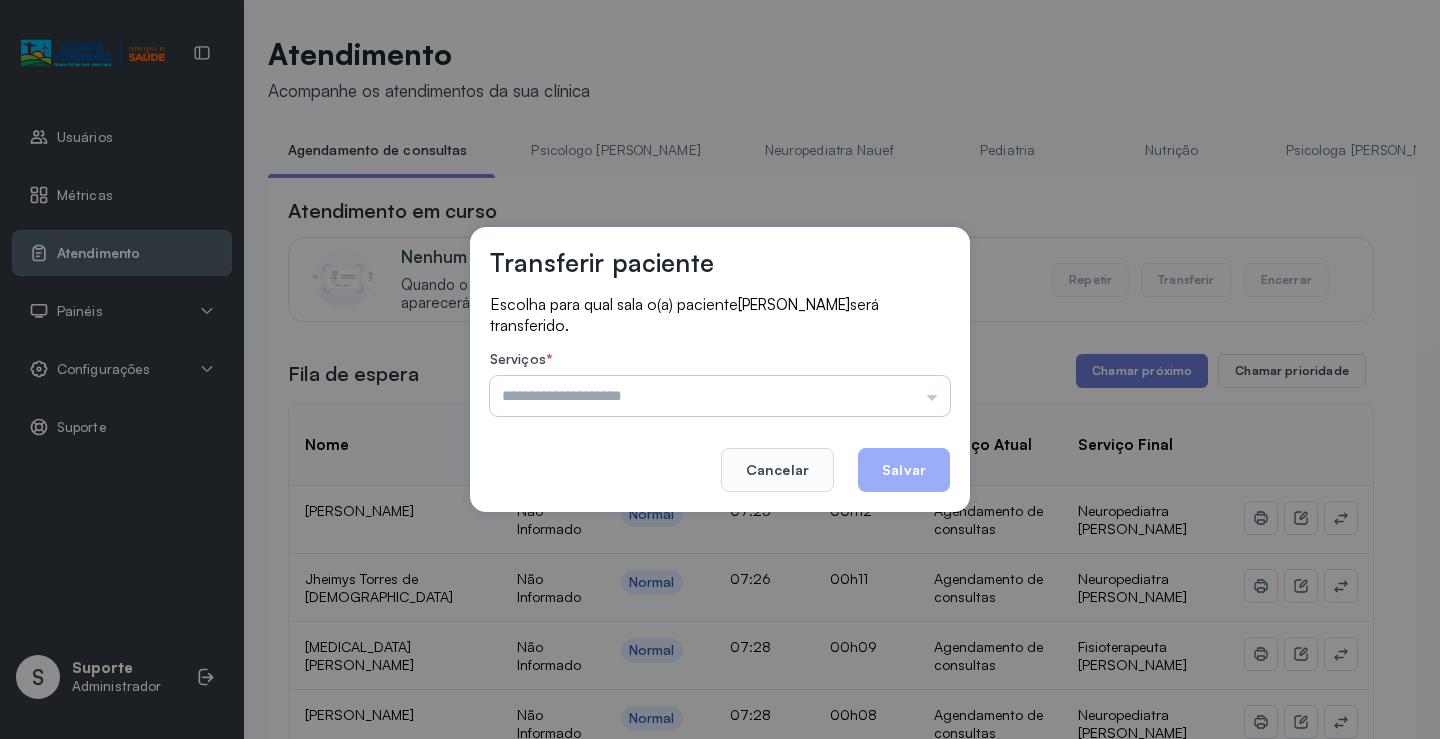 click at bounding box center (720, 396) 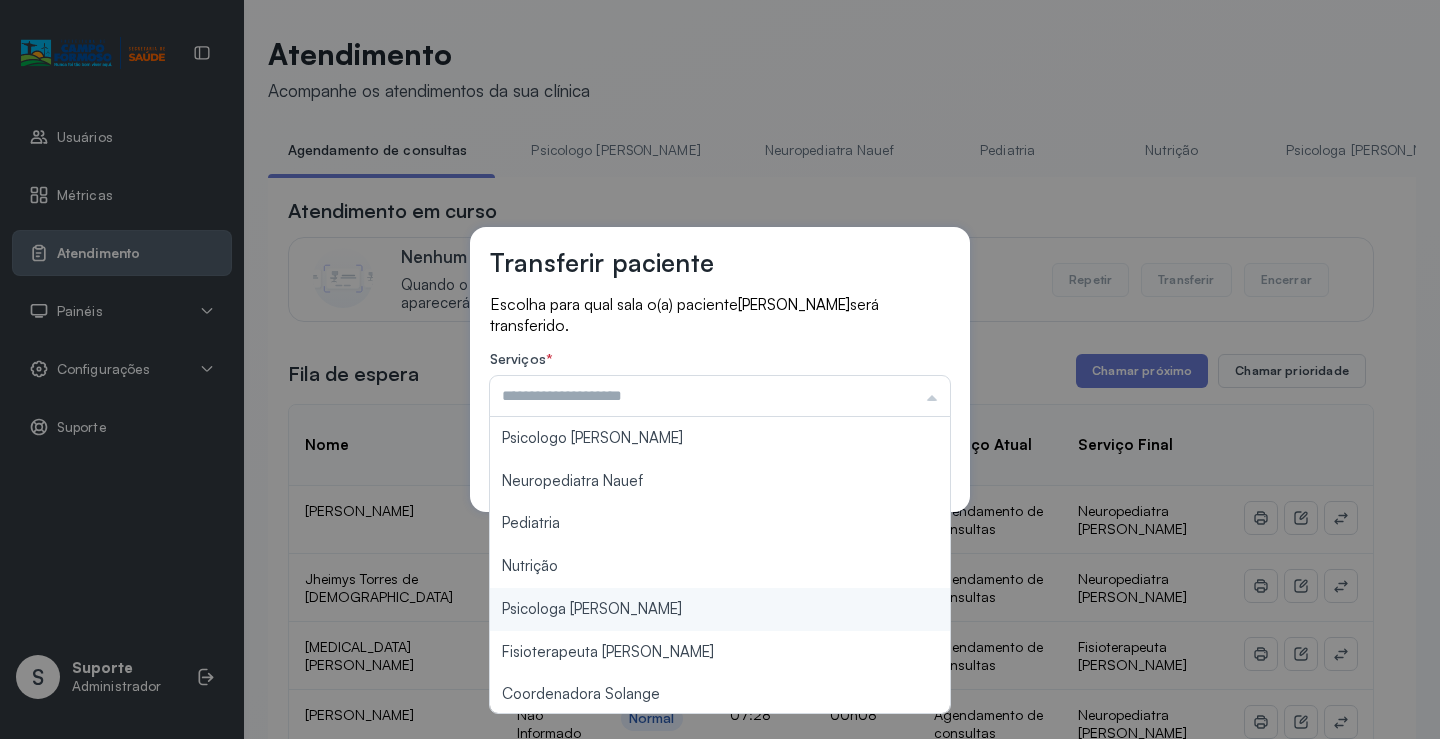 scroll, scrollTop: 200, scrollLeft: 0, axis: vertical 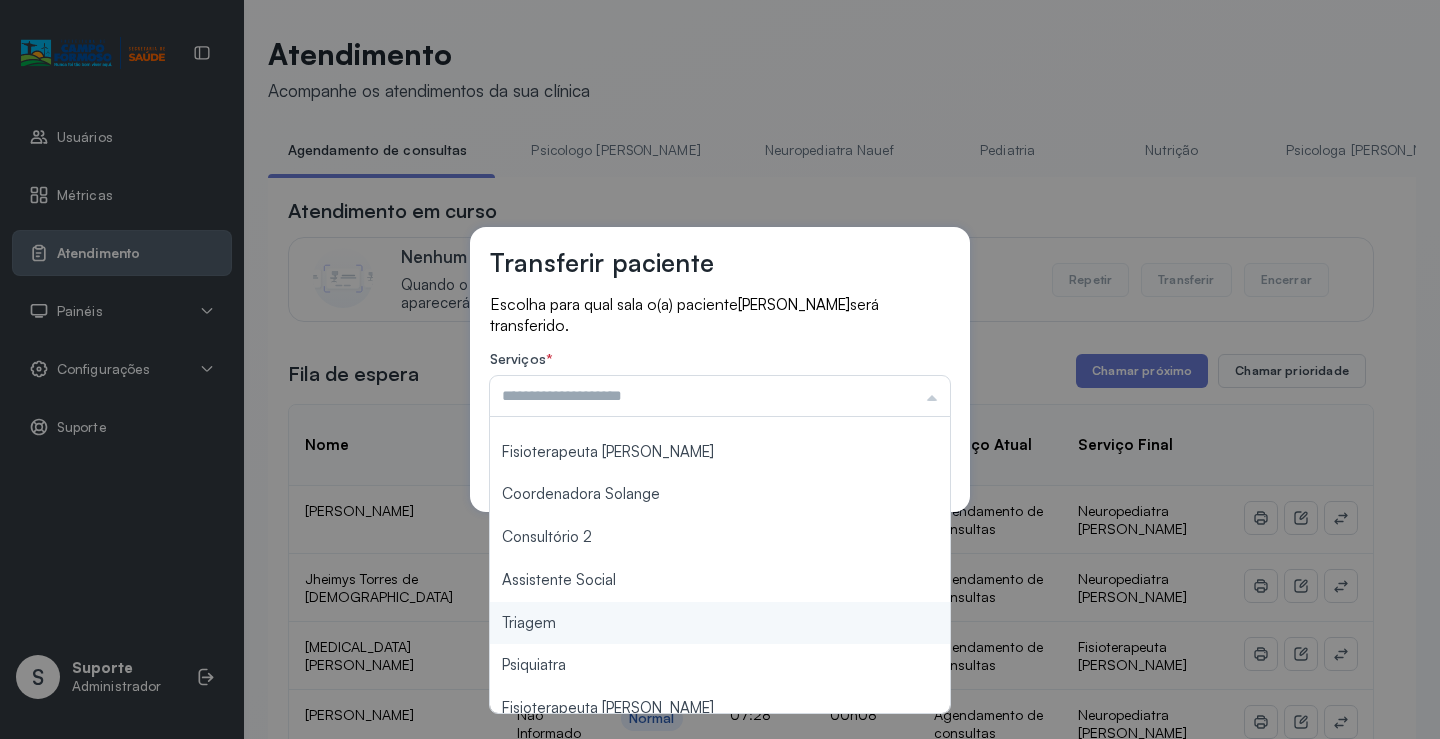 type on "*******" 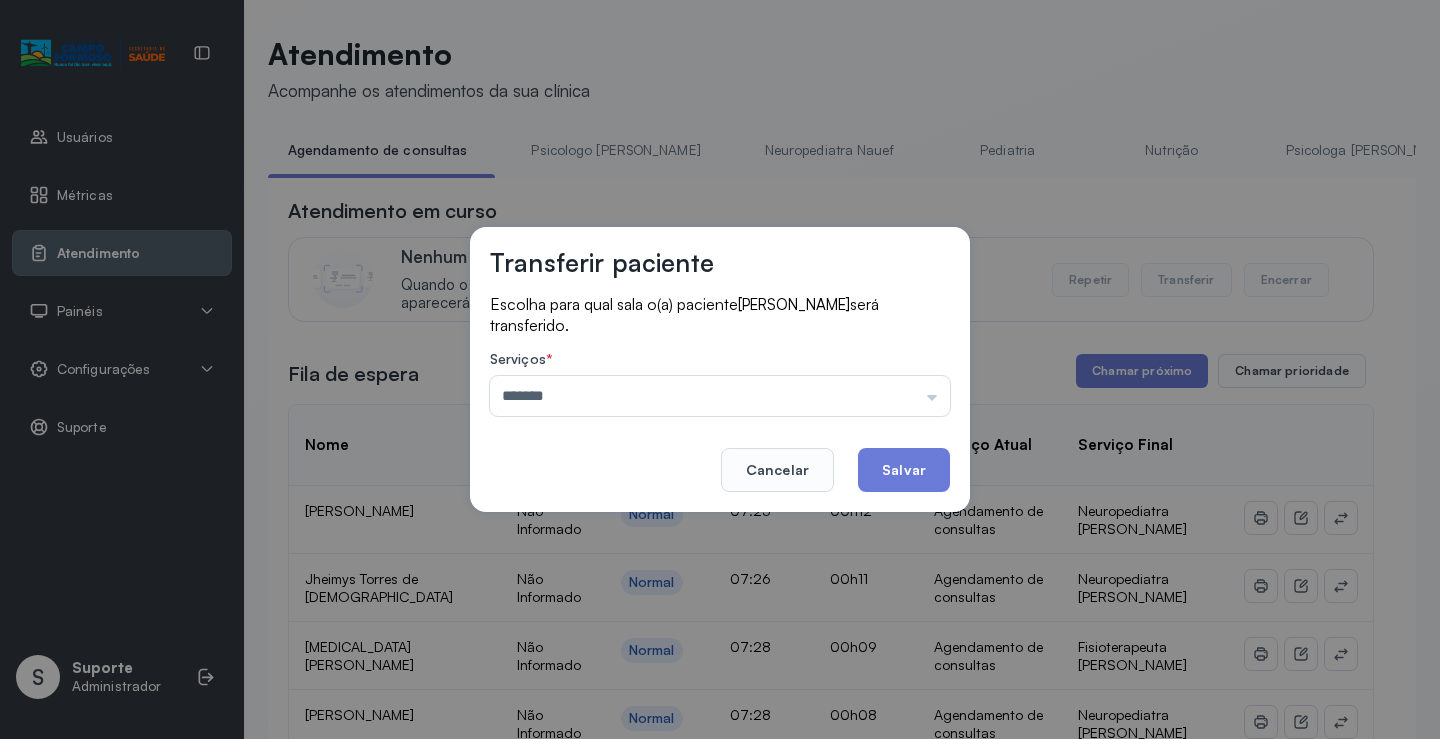 drag, startPoint x: 621, startPoint y: 627, endPoint x: 904, endPoint y: 502, distance: 309.3768 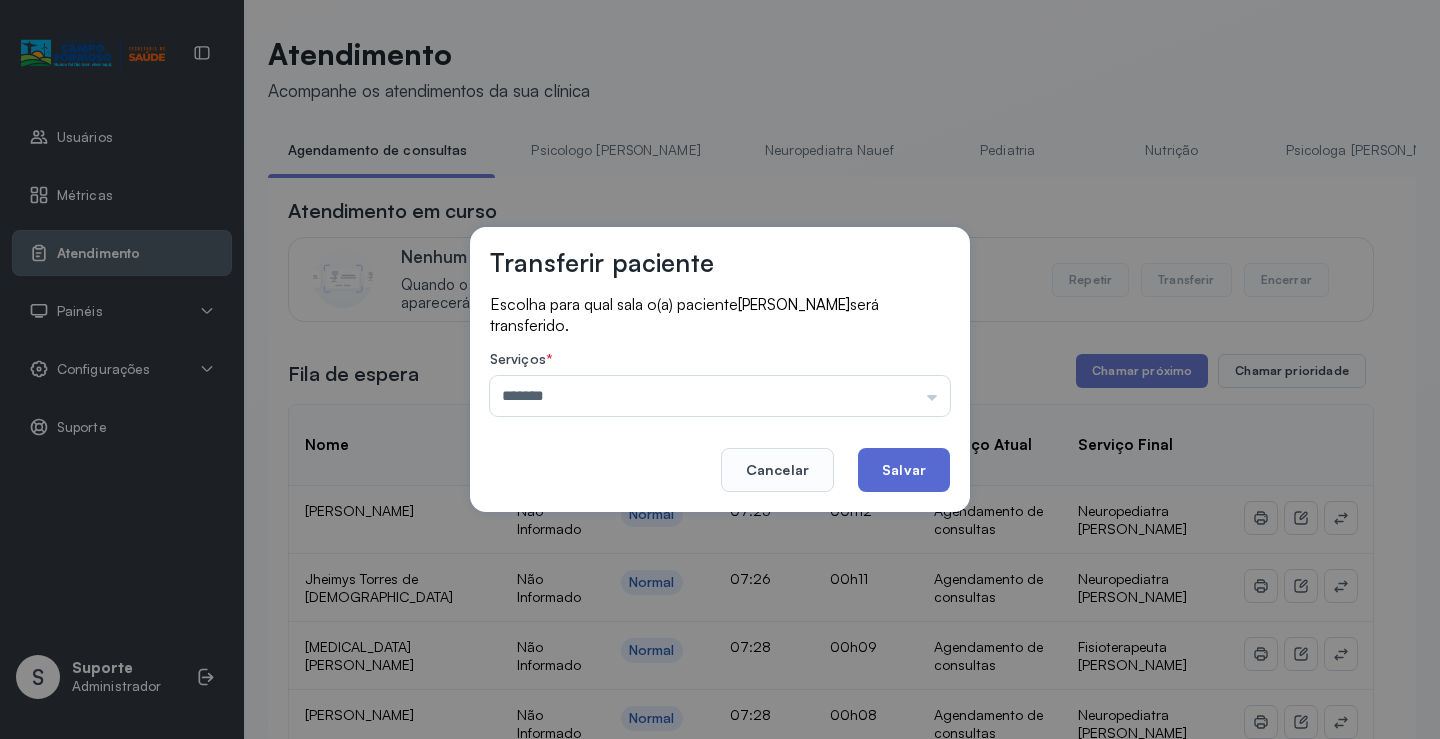 click on "Salvar" 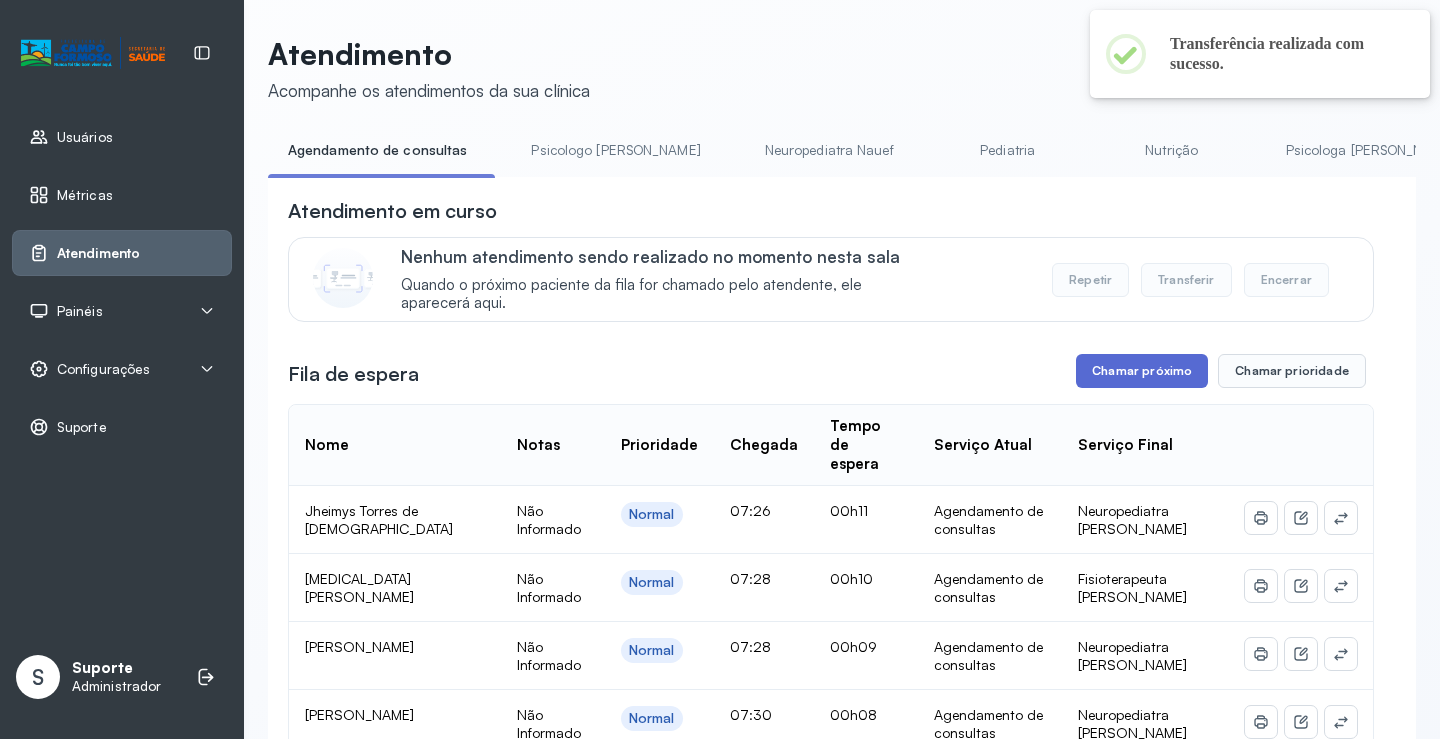 click on "Chamar próximo" at bounding box center (1142, 371) 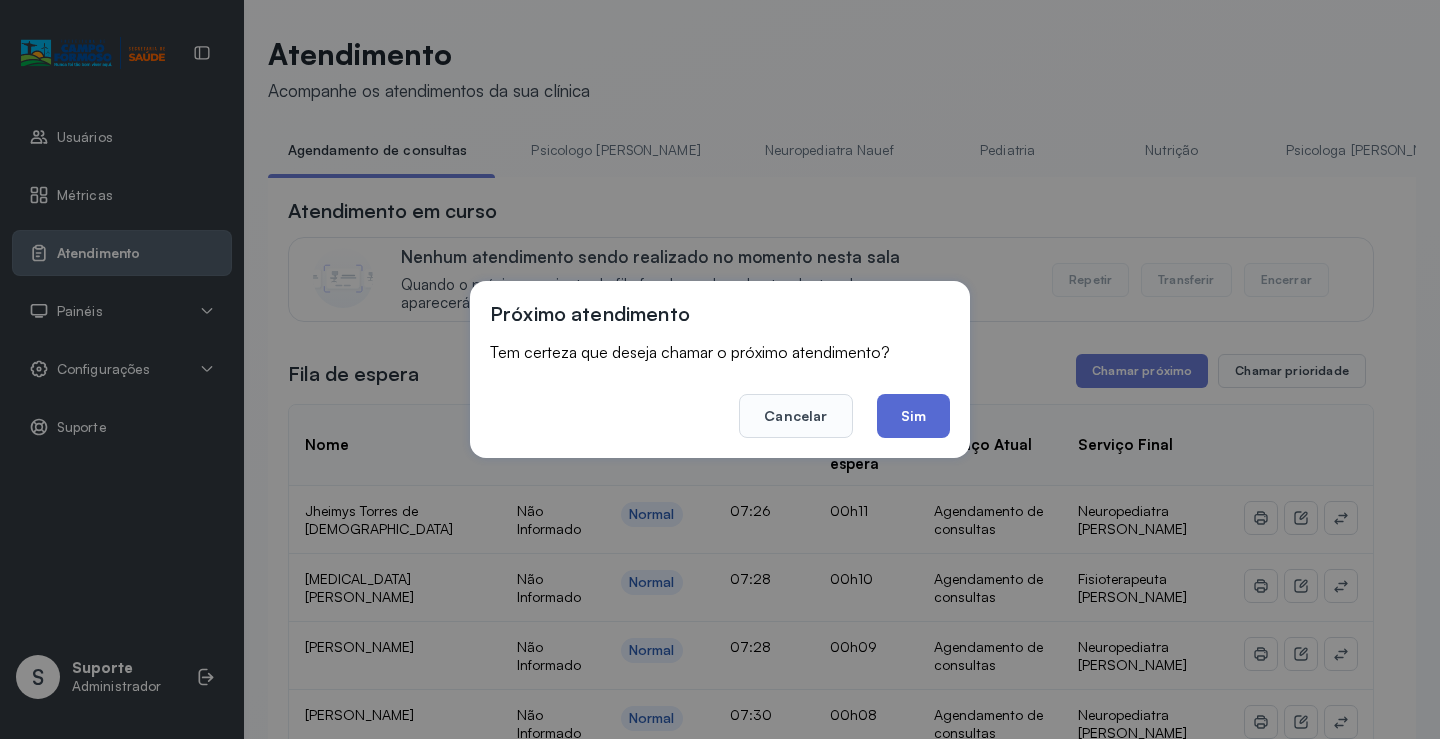 click on "Sim" 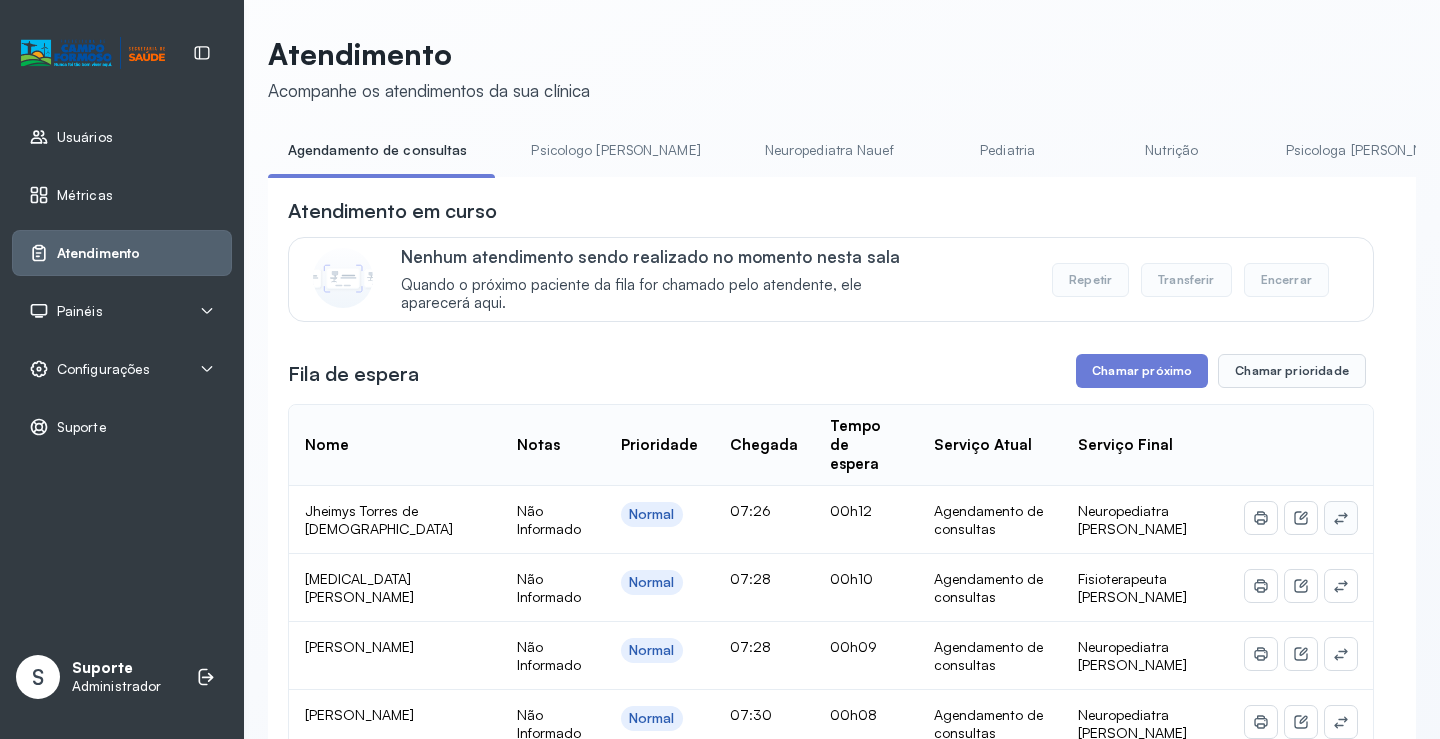 click 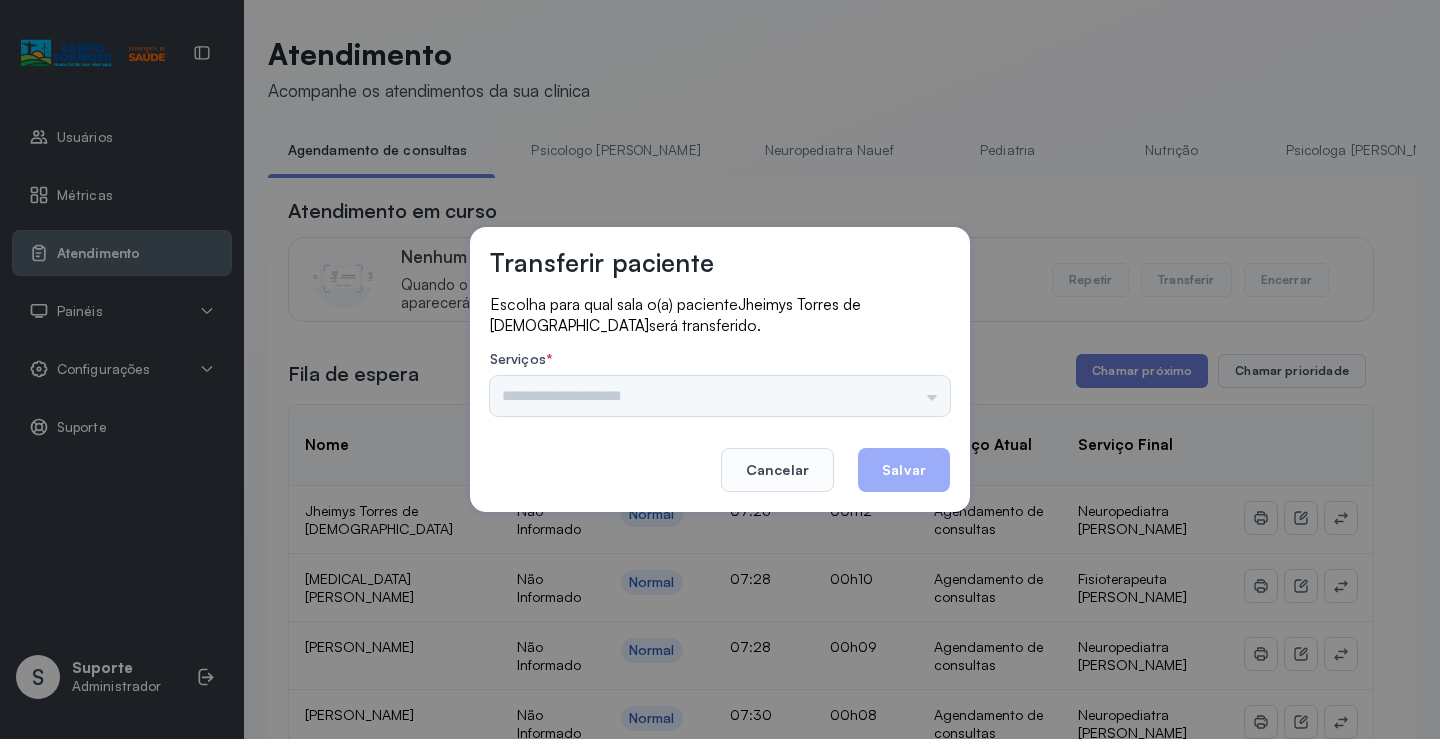 drag, startPoint x: 928, startPoint y: 406, endPoint x: 909, endPoint y: 388, distance: 26.172504 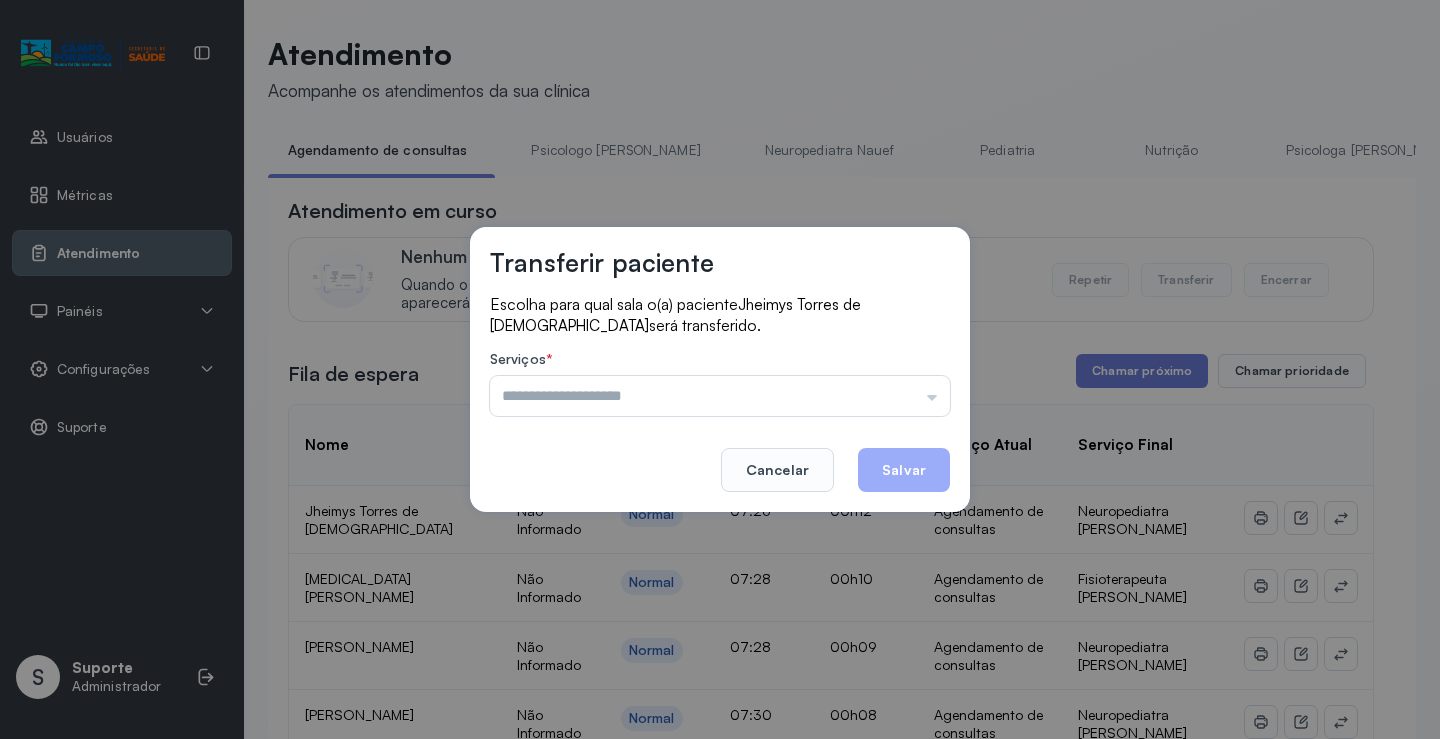 click at bounding box center [720, 396] 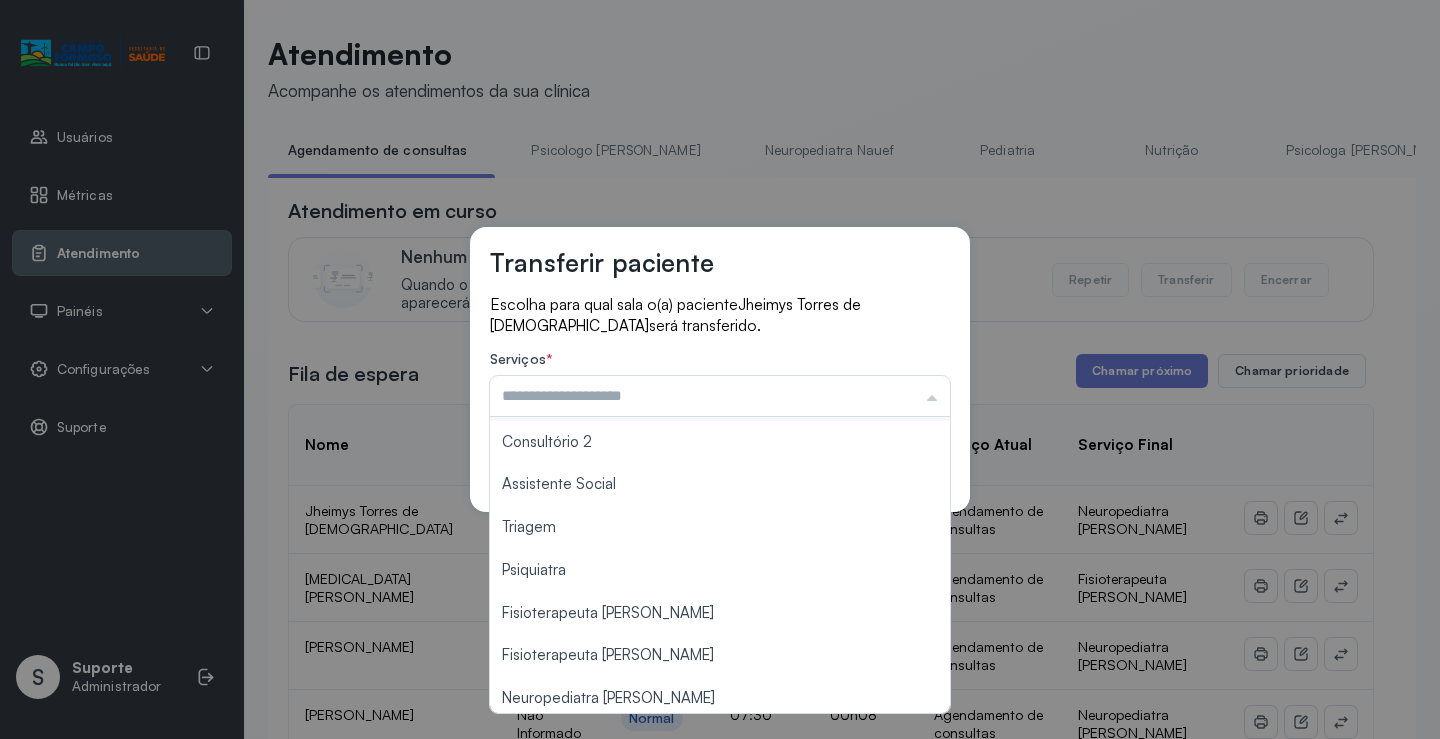 scroll, scrollTop: 302, scrollLeft: 0, axis: vertical 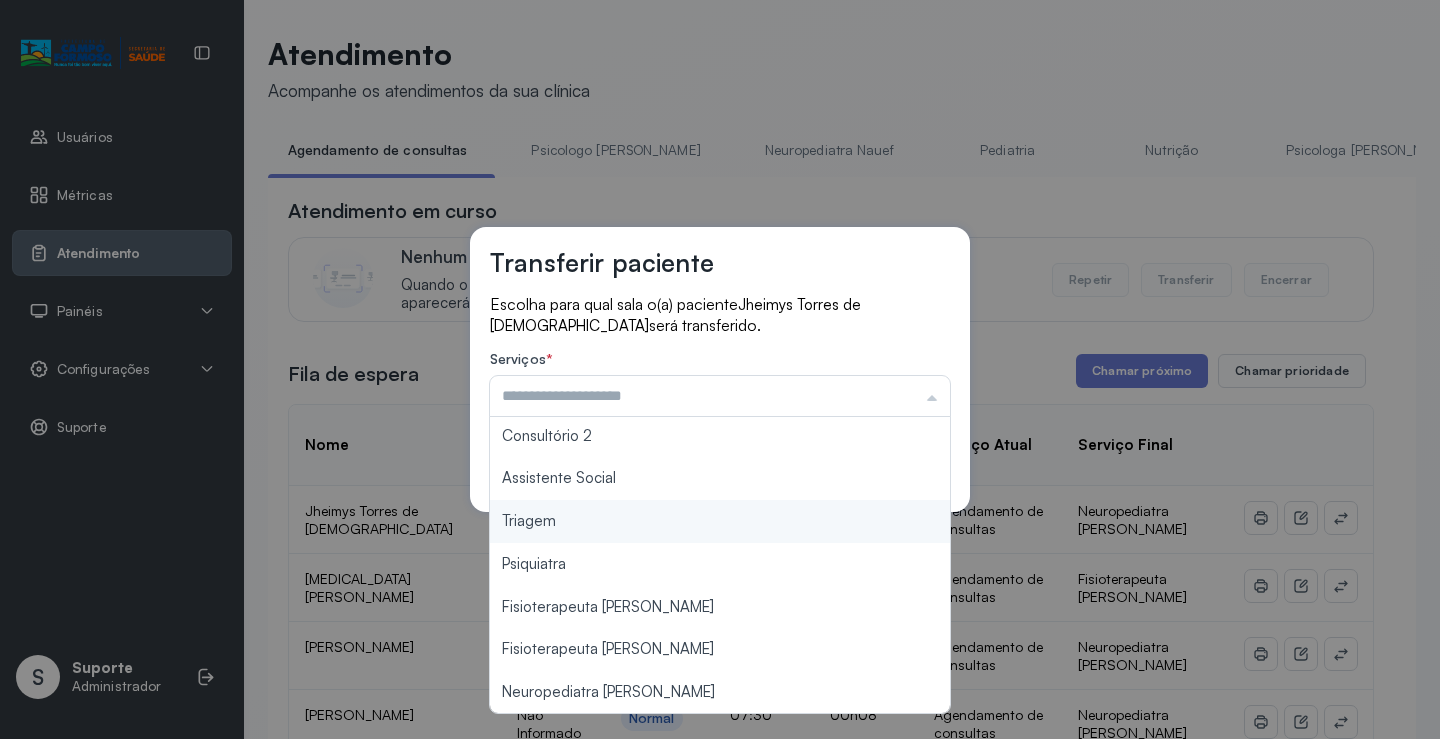 type on "*******" 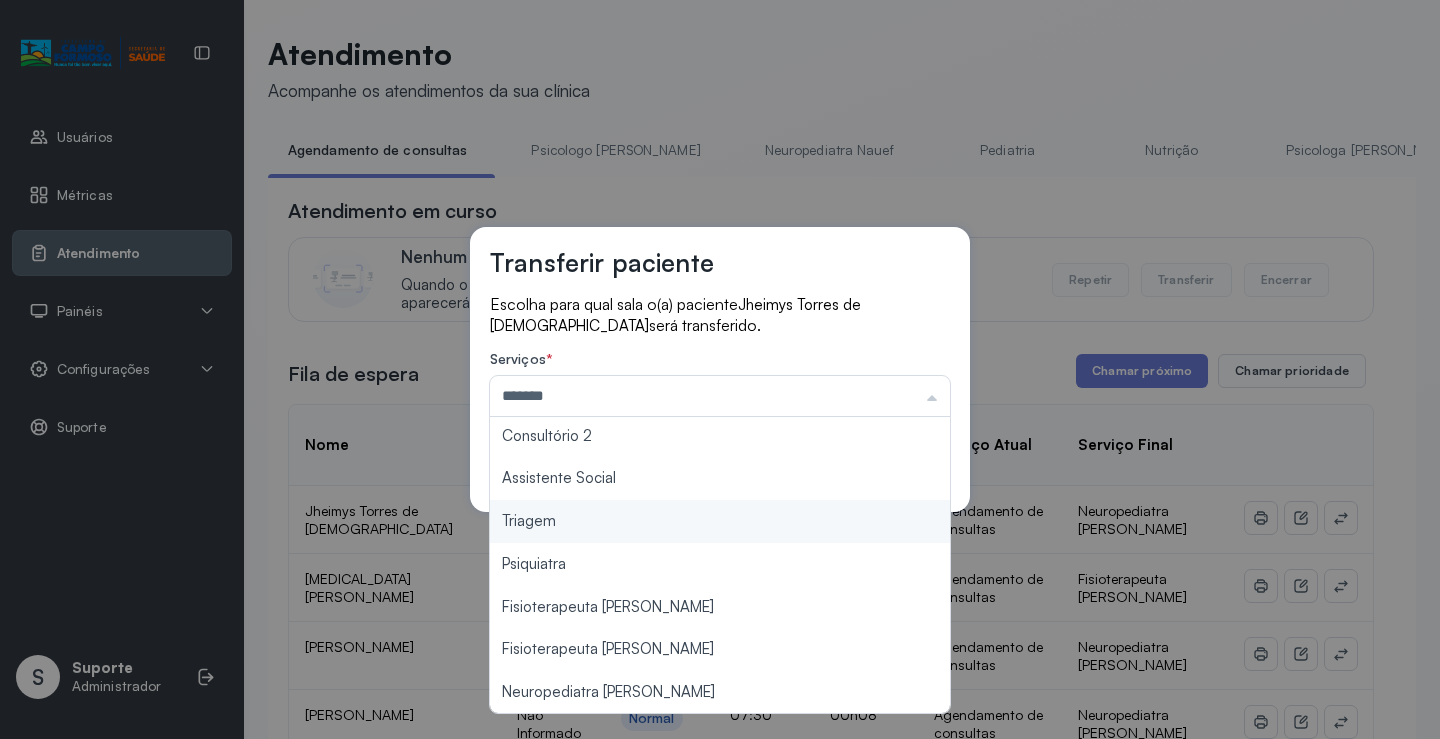 drag, startPoint x: 636, startPoint y: 523, endPoint x: 865, endPoint y: 483, distance: 232.46721 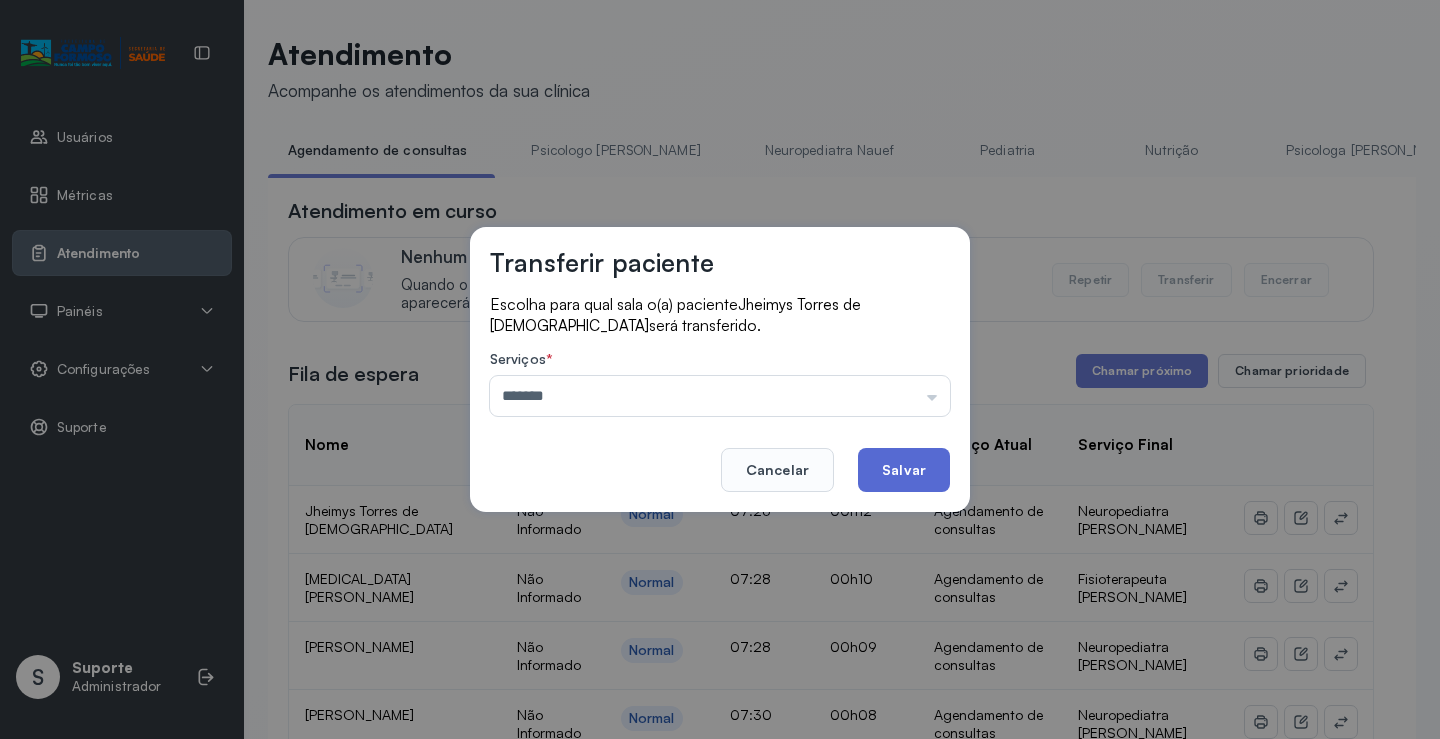 click on "Salvar" 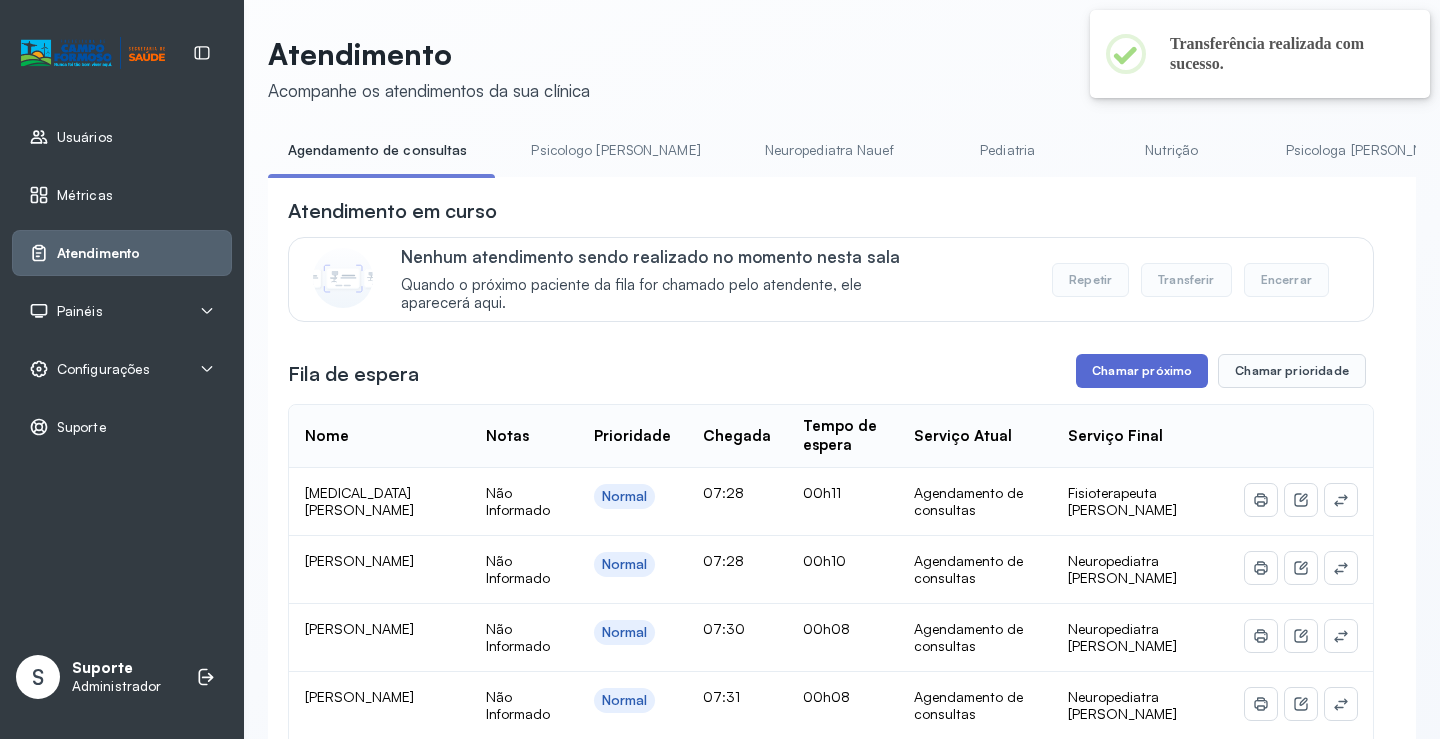 click on "Chamar próximo" at bounding box center (1142, 371) 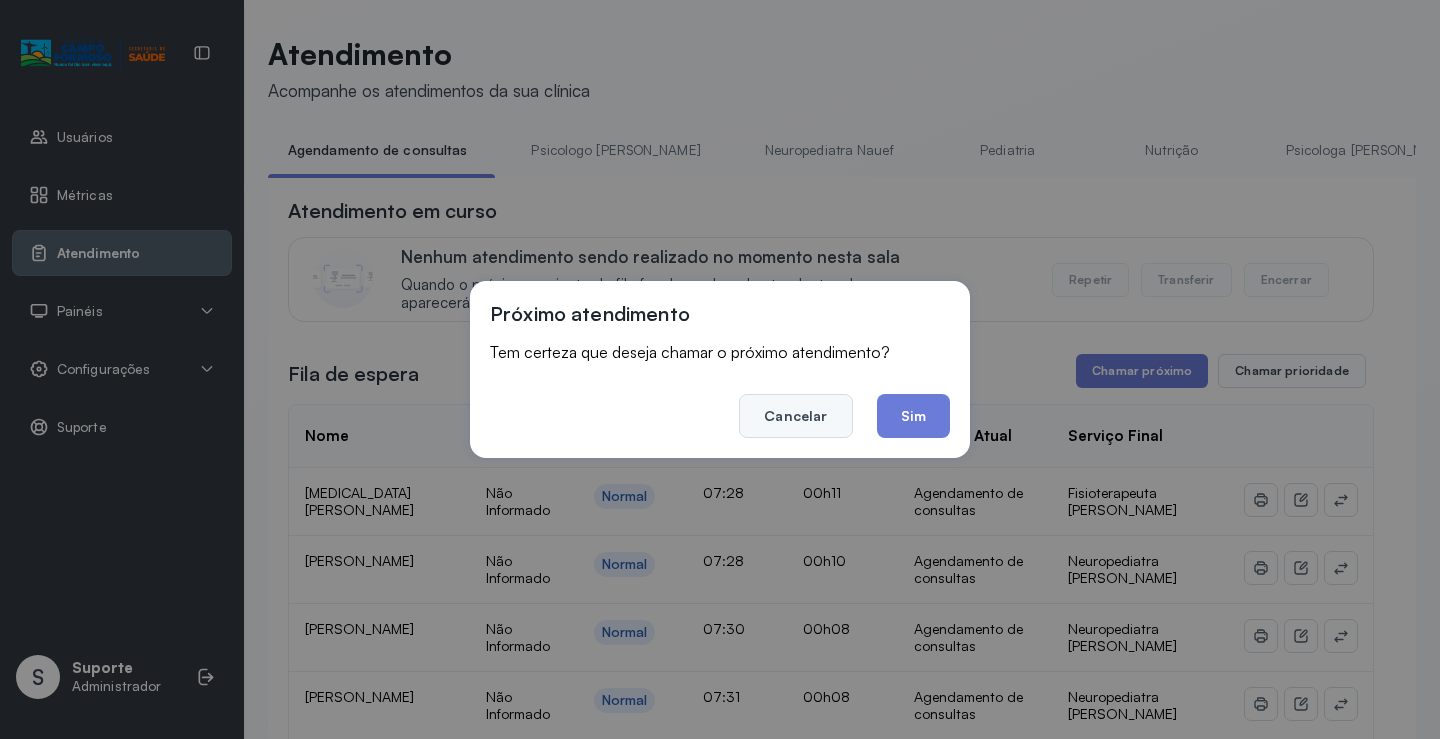 click on "Cancelar" 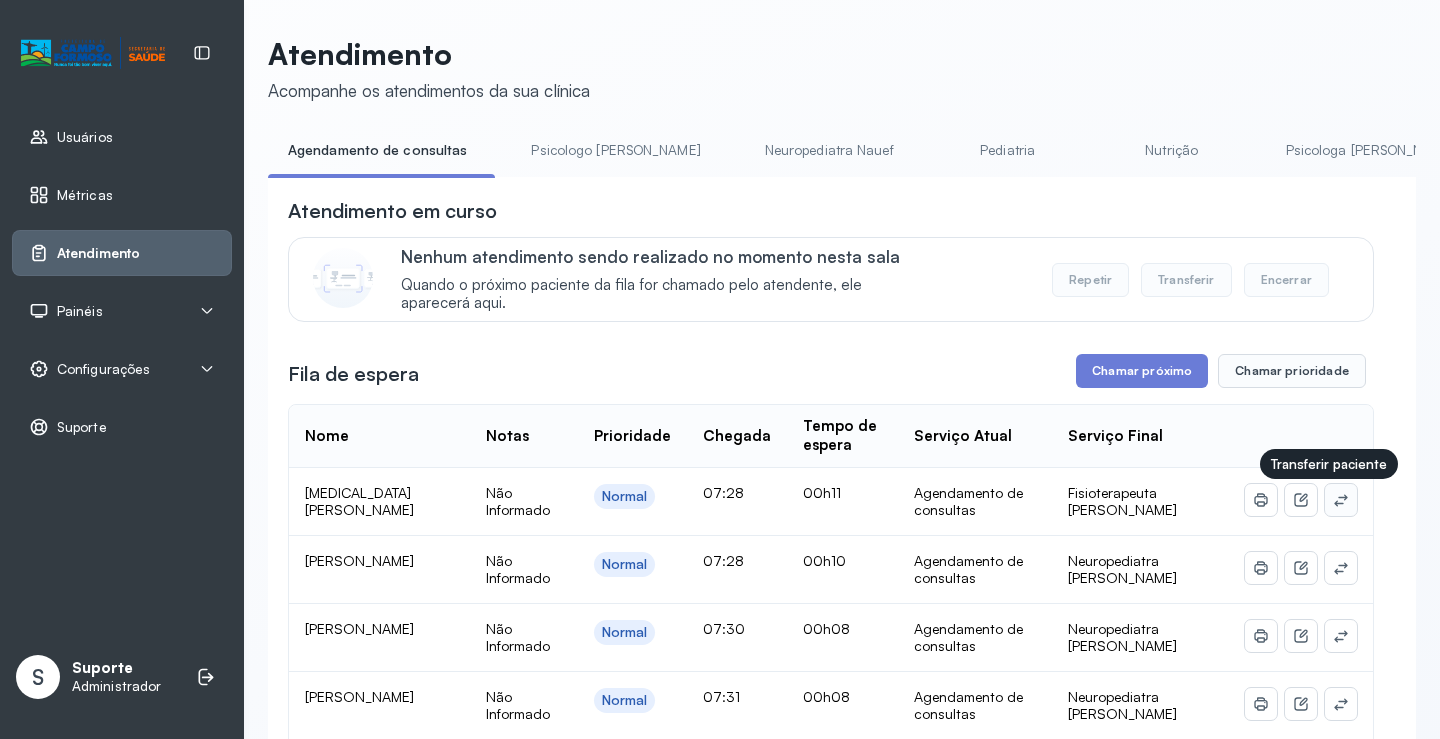 click 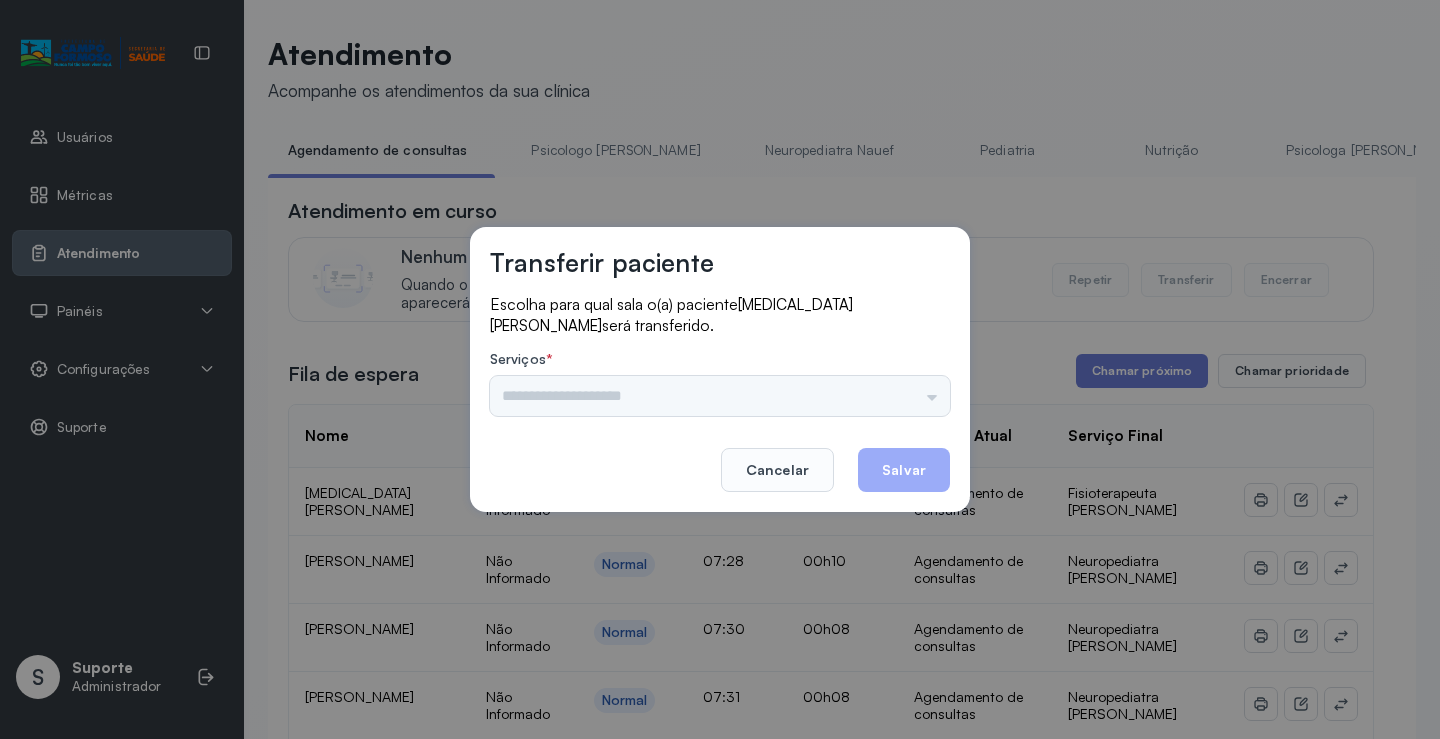 drag, startPoint x: 878, startPoint y: 392, endPoint x: 934, endPoint y: 406, distance: 57.72348 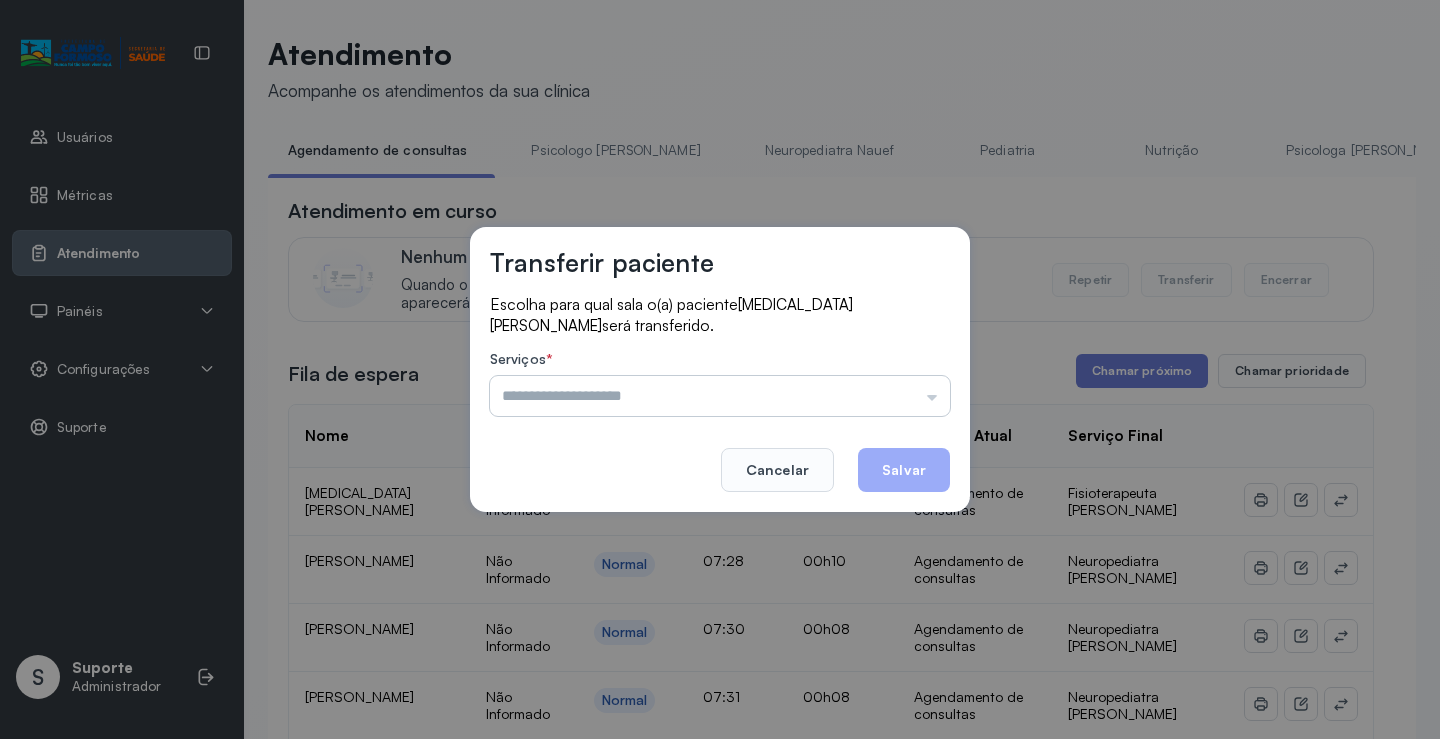 click at bounding box center (720, 396) 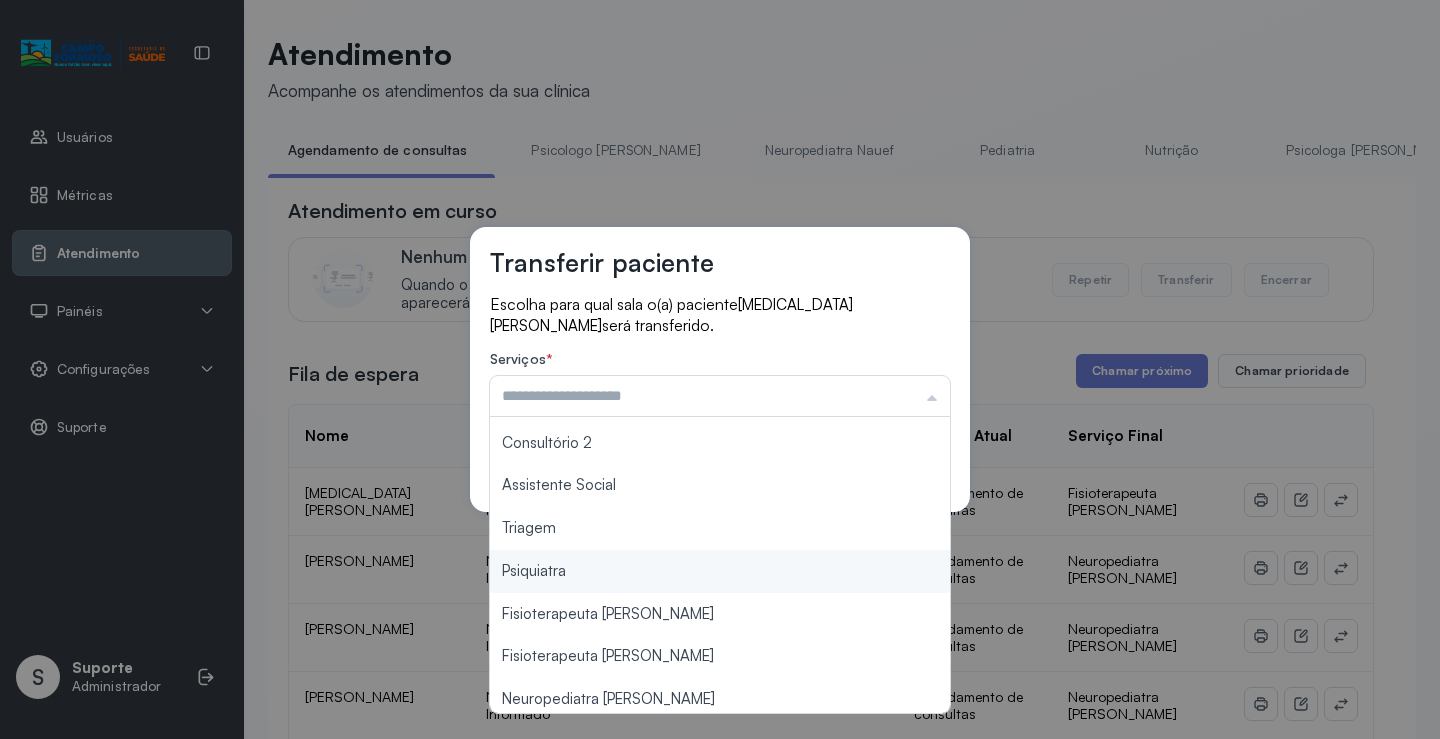 scroll, scrollTop: 300, scrollLeft: 0, axis: vertical 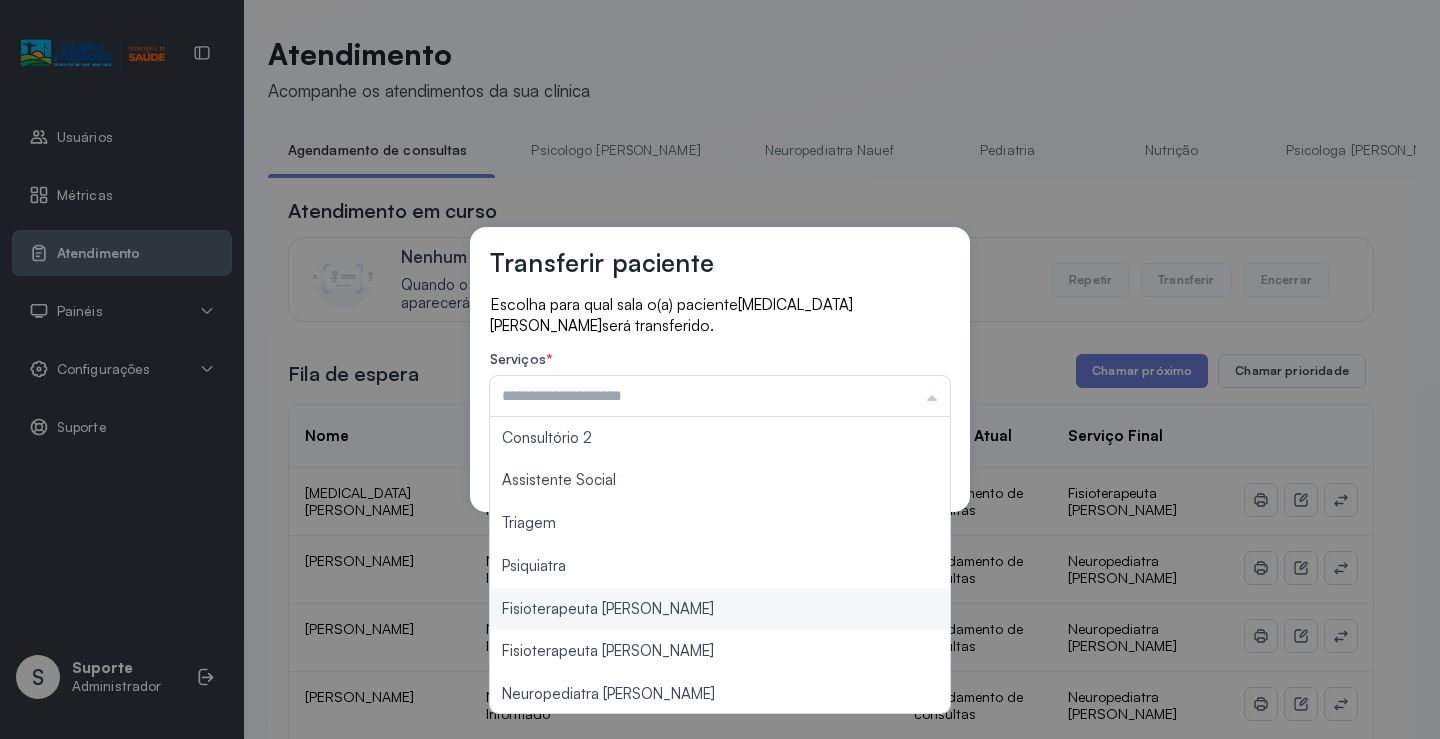type on "**********" 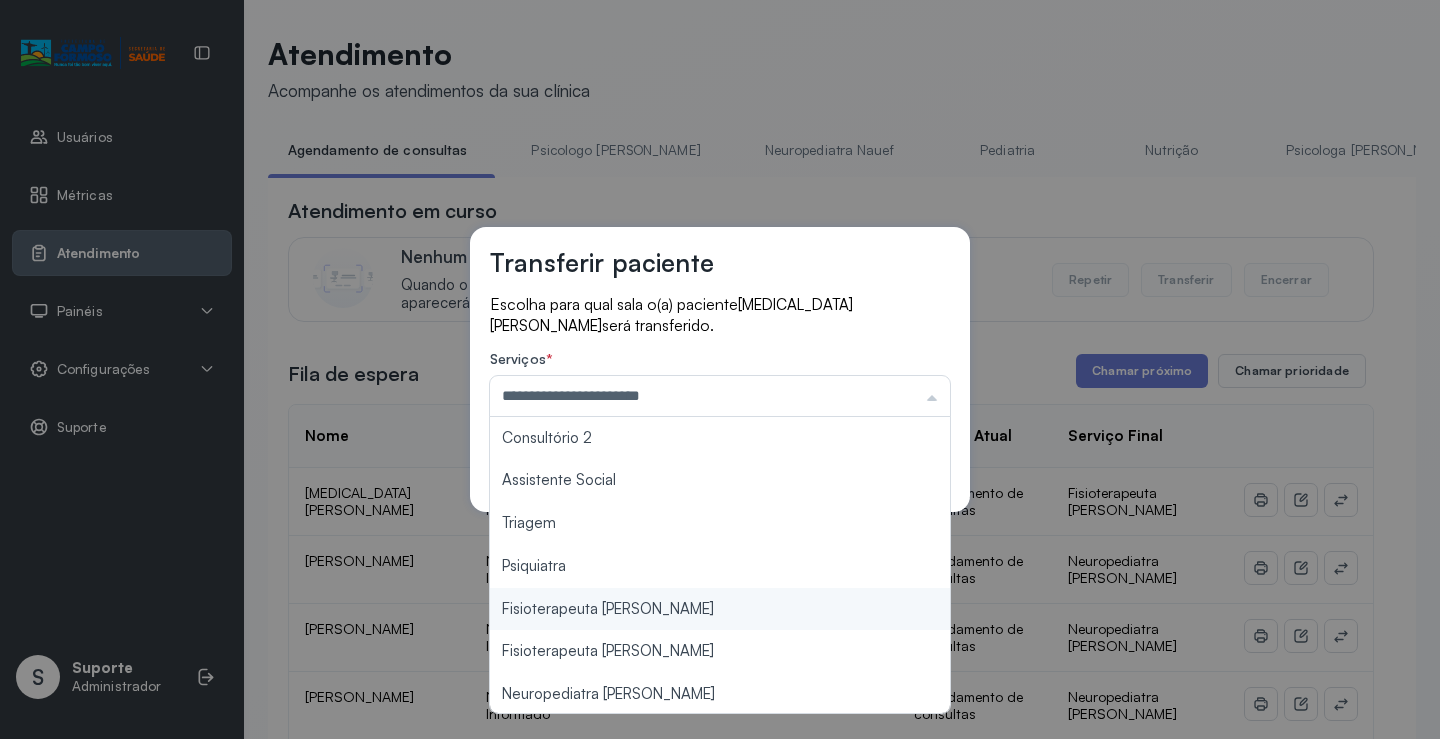 drag, startPoint x: 670, startPoint y: 611, endPoint x: 777, endPoint y: 561, distance: 118.10589 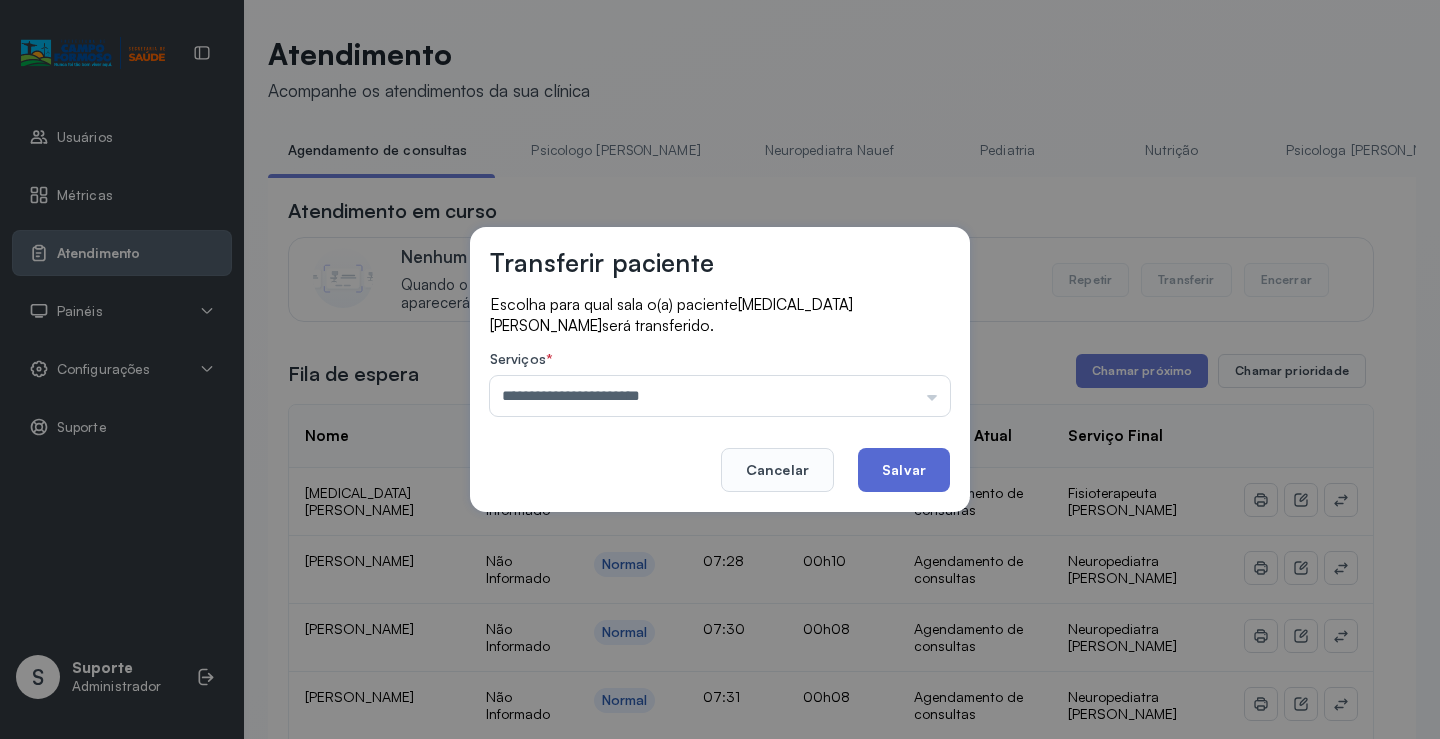 click on "Salvar" 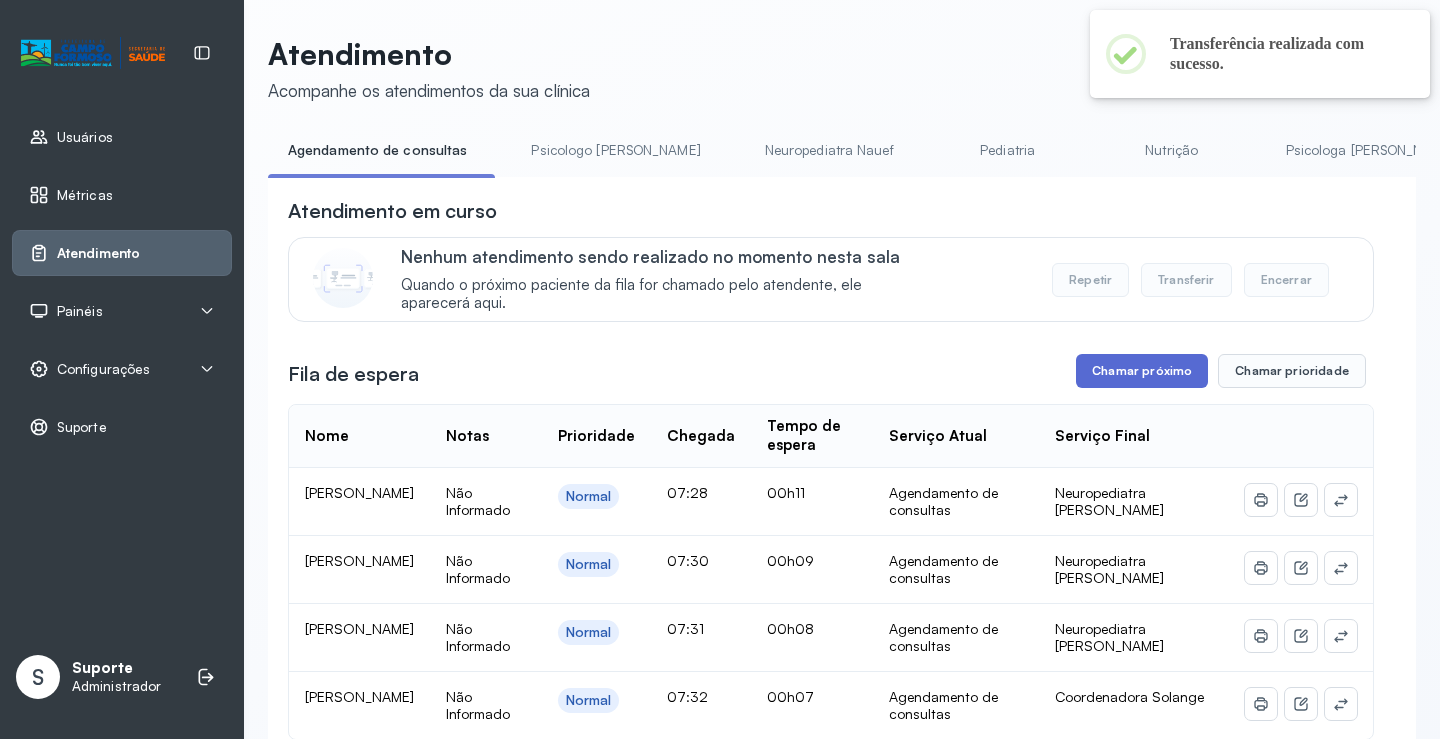 click on "Chamar próximo" at bounding box center [1142, 371] 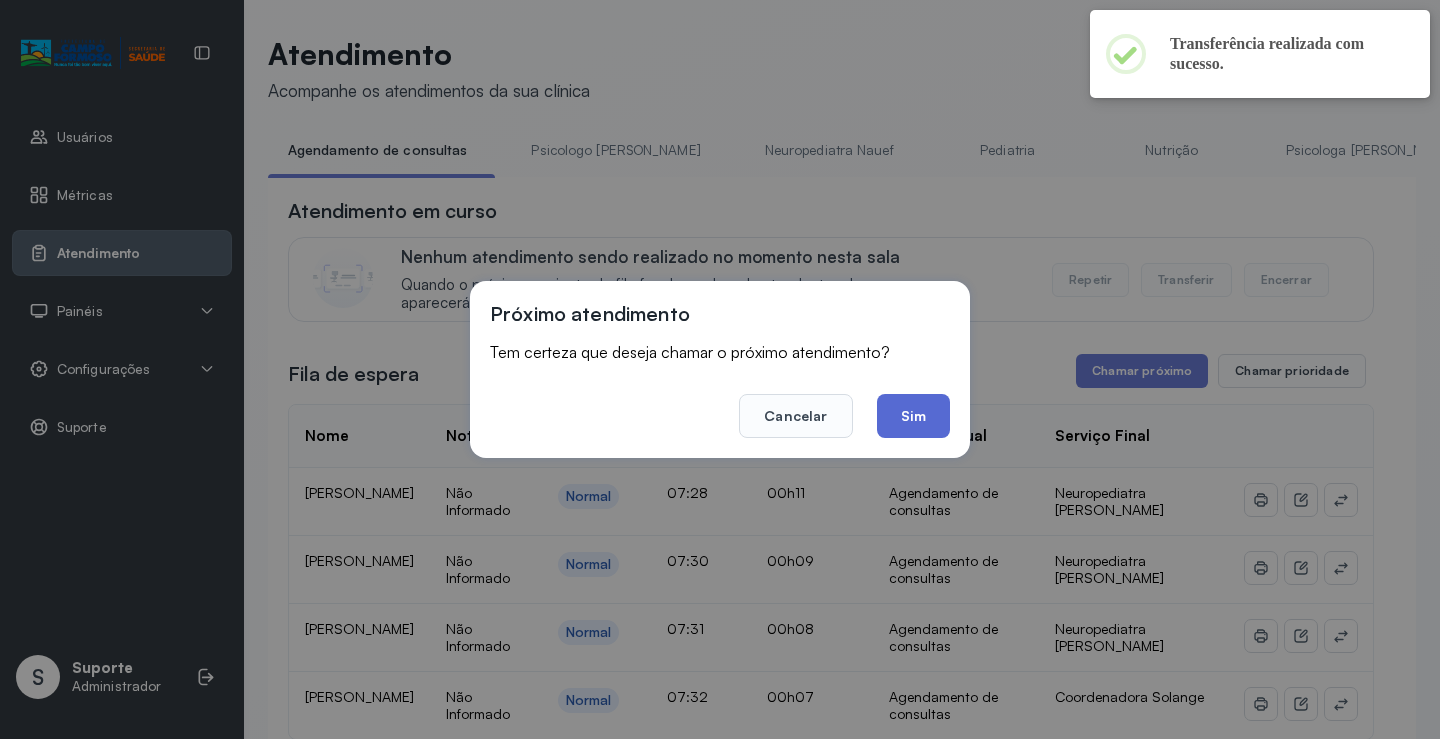 click on "Sim" 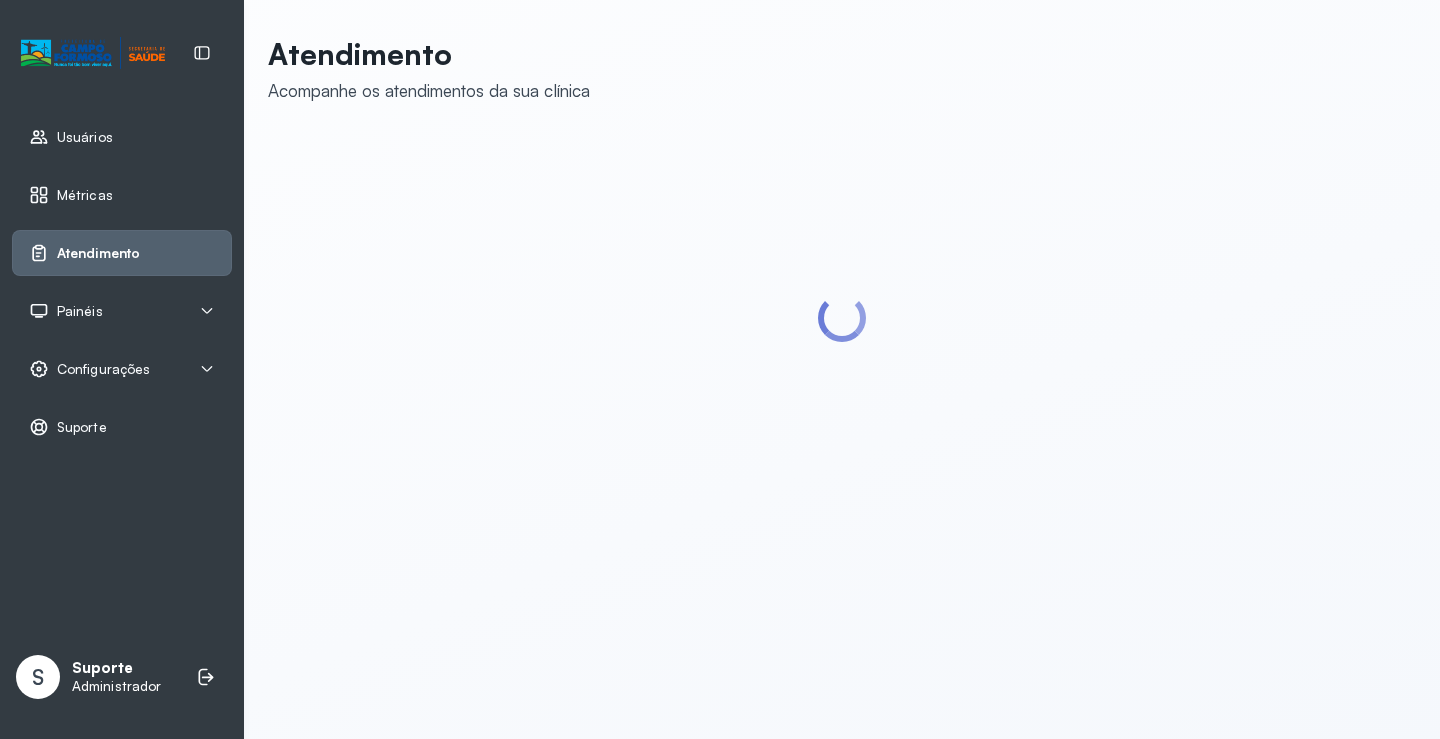 scroll, scrollTop: 0, scrollLeft: 0, axis: both 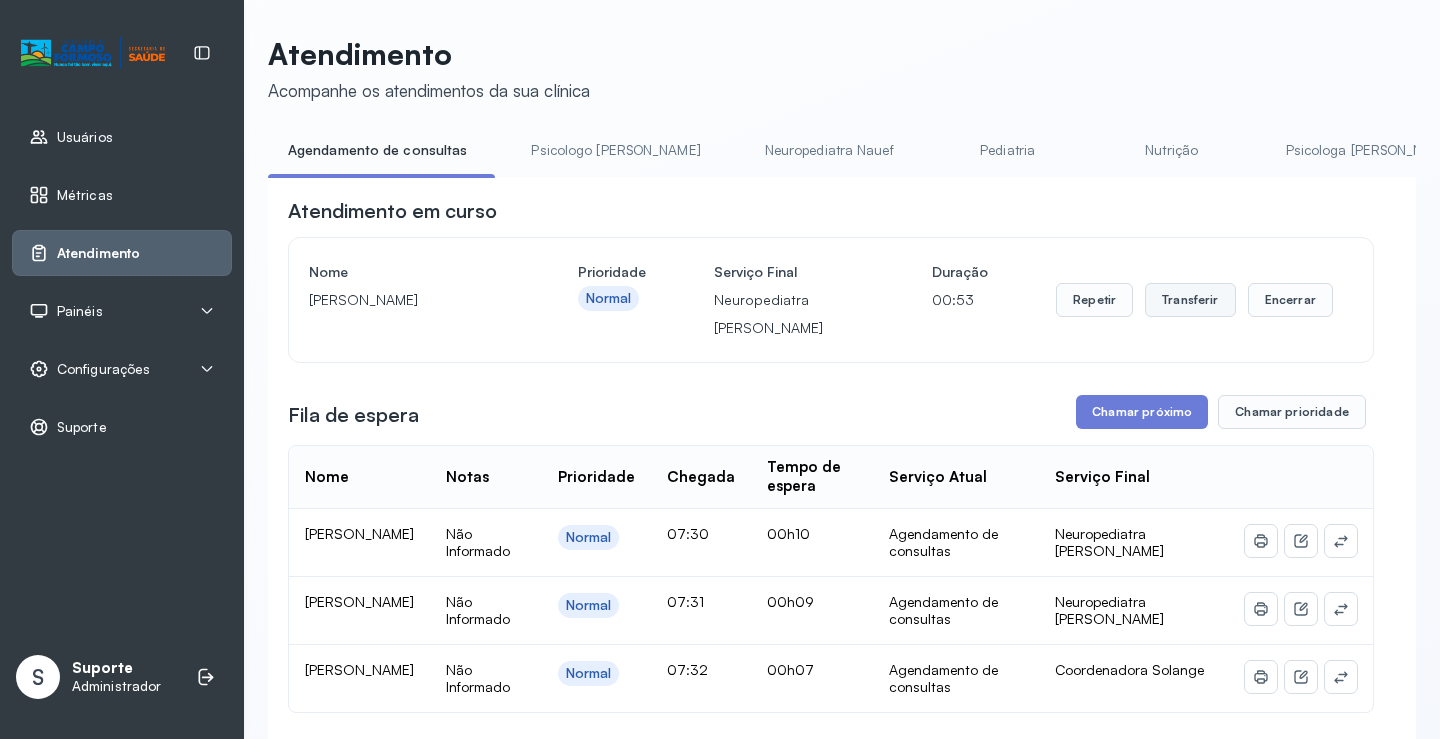 click on "Transferir" at bounding box center [1190, 300] 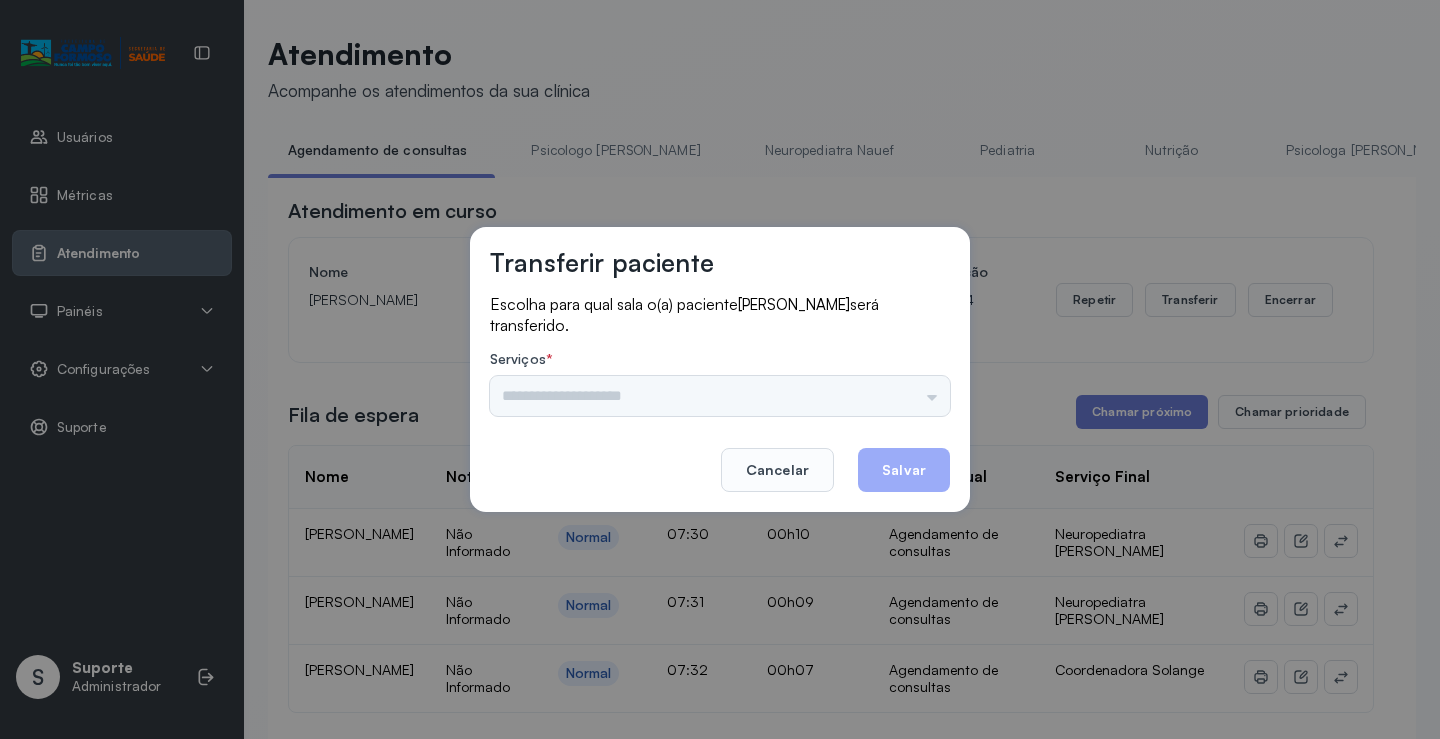 drag, startPoint x: 878, startPoint y: 409, endPoint x: 889, endPoint y: 401, distance: 13.601471 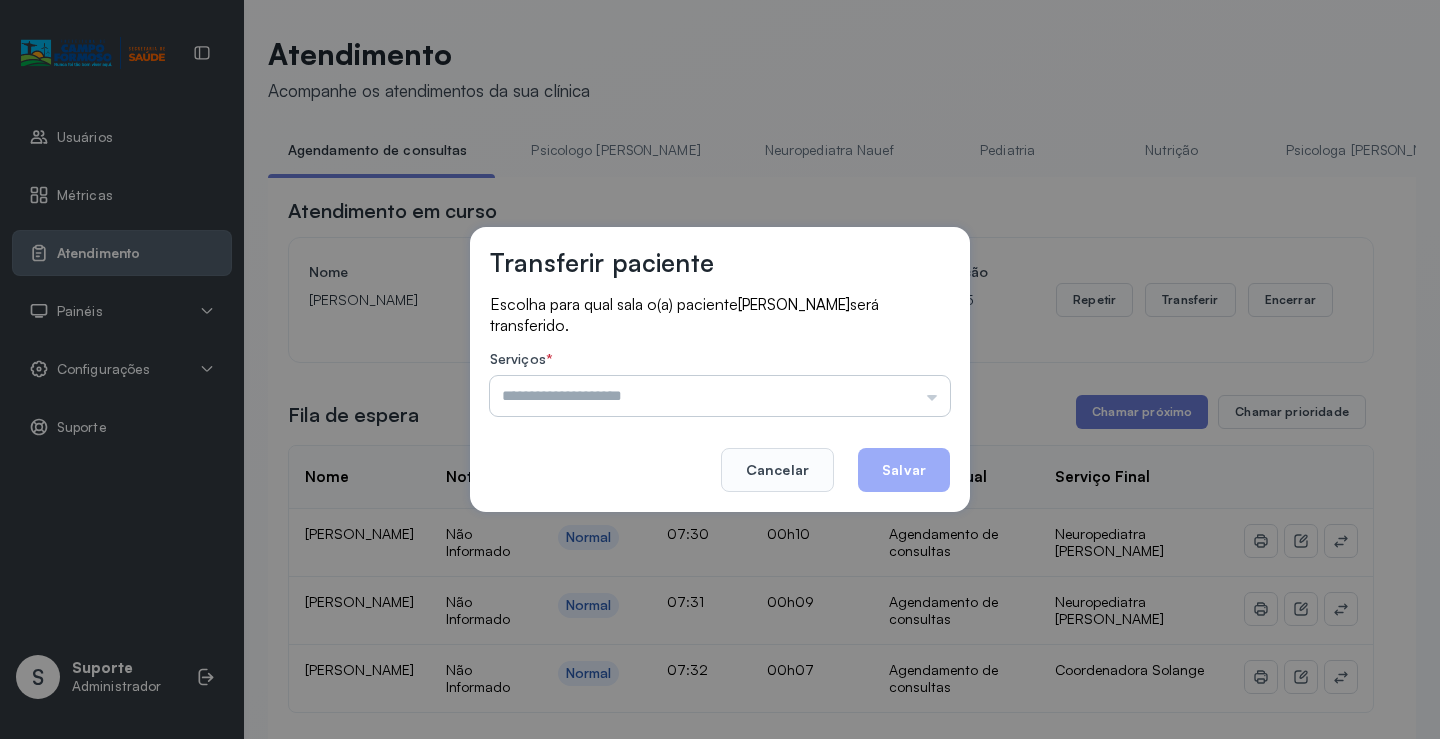 click at bounding box center [720, 396] 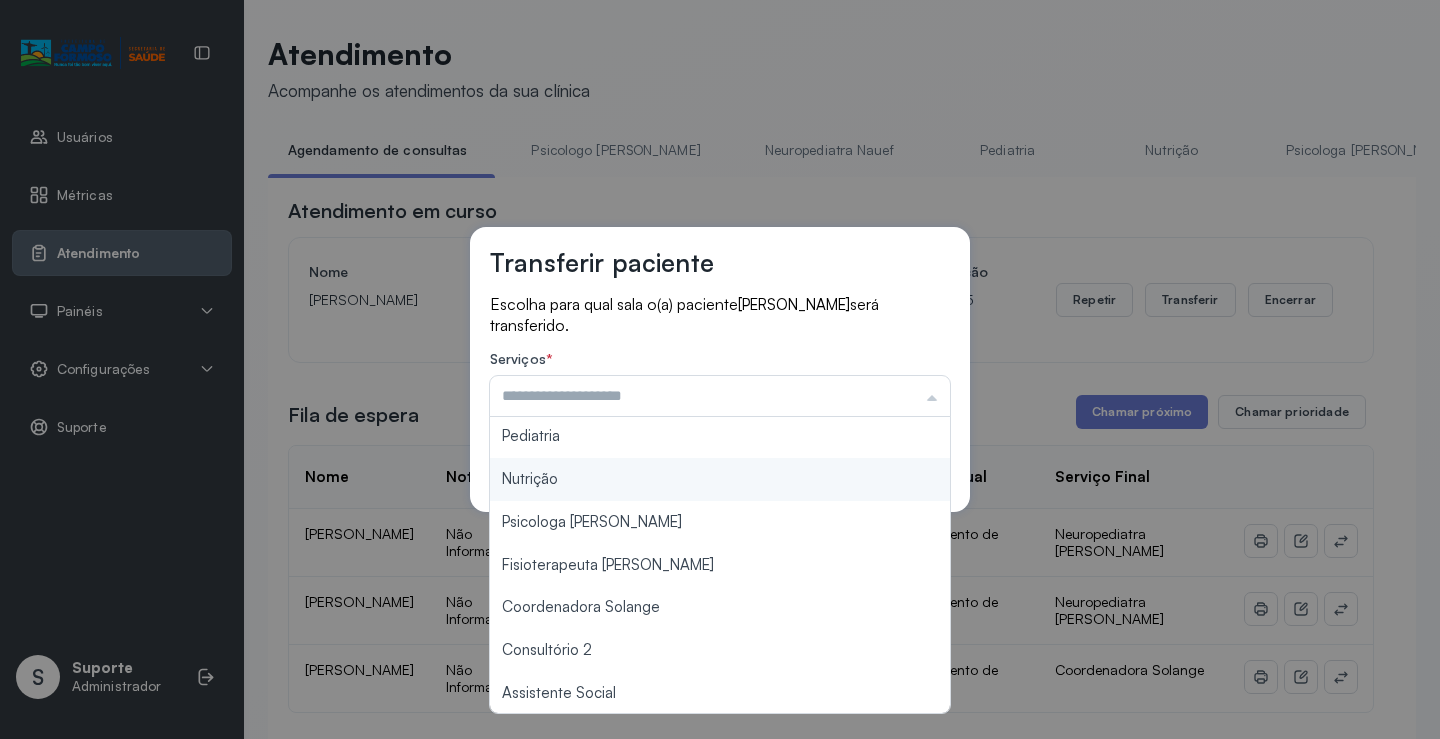 scroll, scrollTop: 300, scrollLeft: 0, axis: vertical 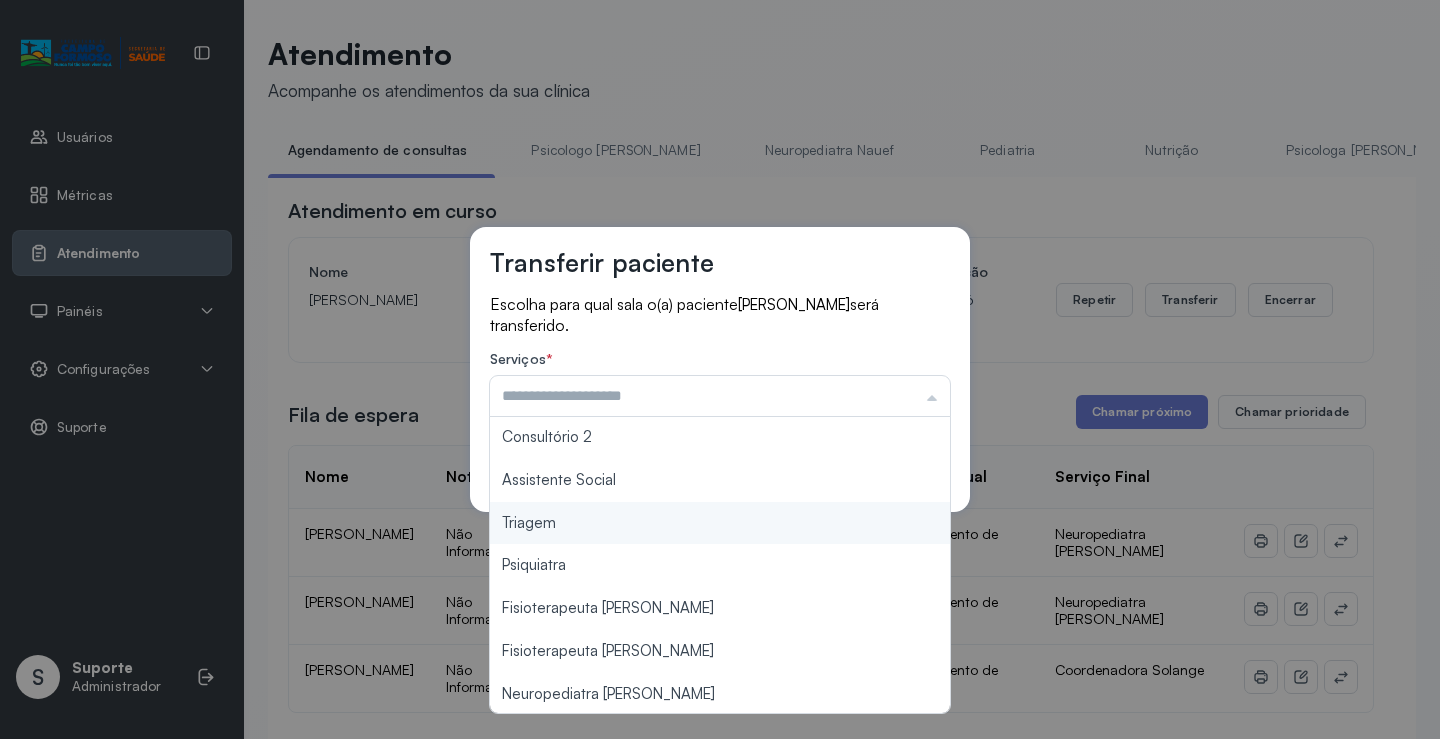 type on "*******" 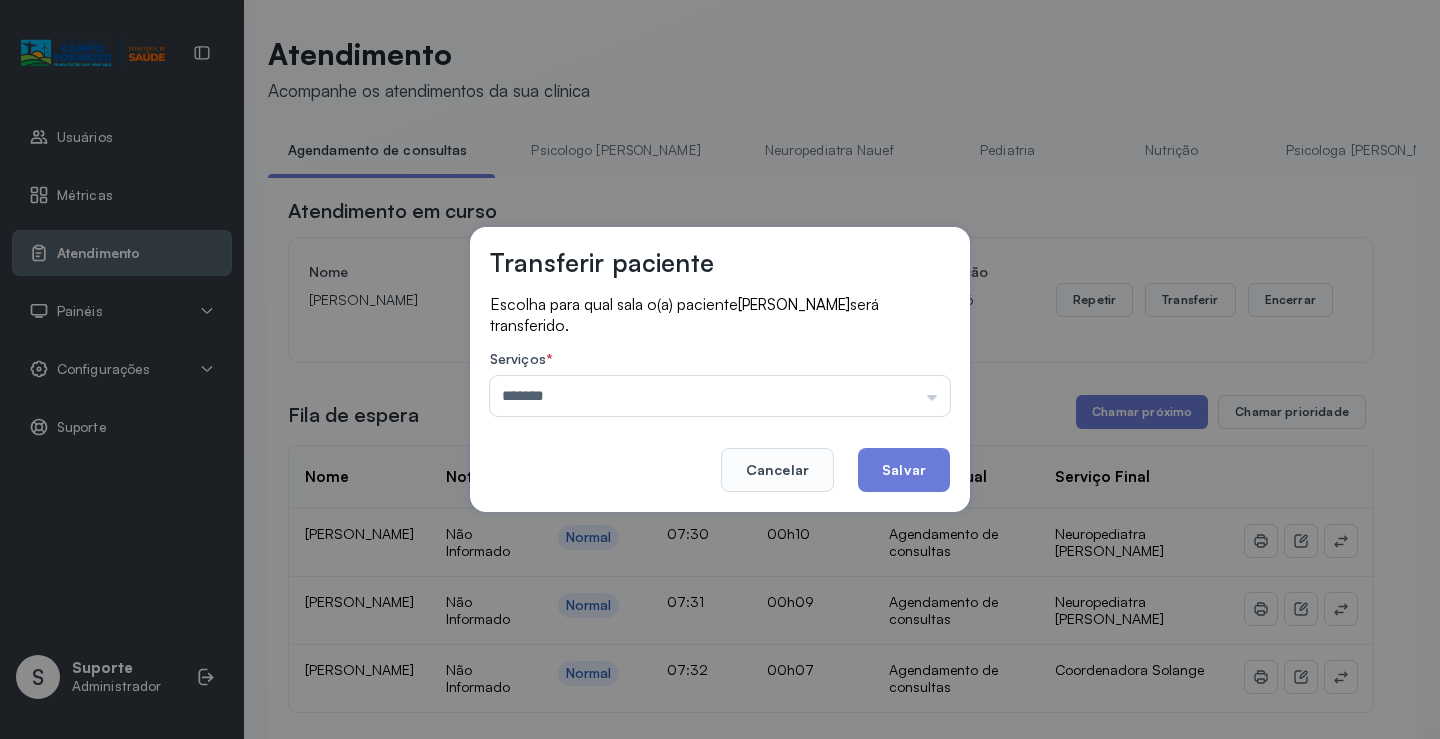 click on "Transferir paciente Escolha para qual sala o(a) paciente  [PERSON_NAME]  será transferido.  Serviços  *  ******* Psicologo [PERSON_NAME] Nauef Pediatria Nutrição Psicologa [PERSON_NAME] Janusia Coordenadora Solange Consultório 2 Assistente Social Triagem Psiquiatra Fisioterapeuta [PERSON_NAME] Morgana Neuropediatra [PERSON_NAME]" at bounding box center [720, 369] 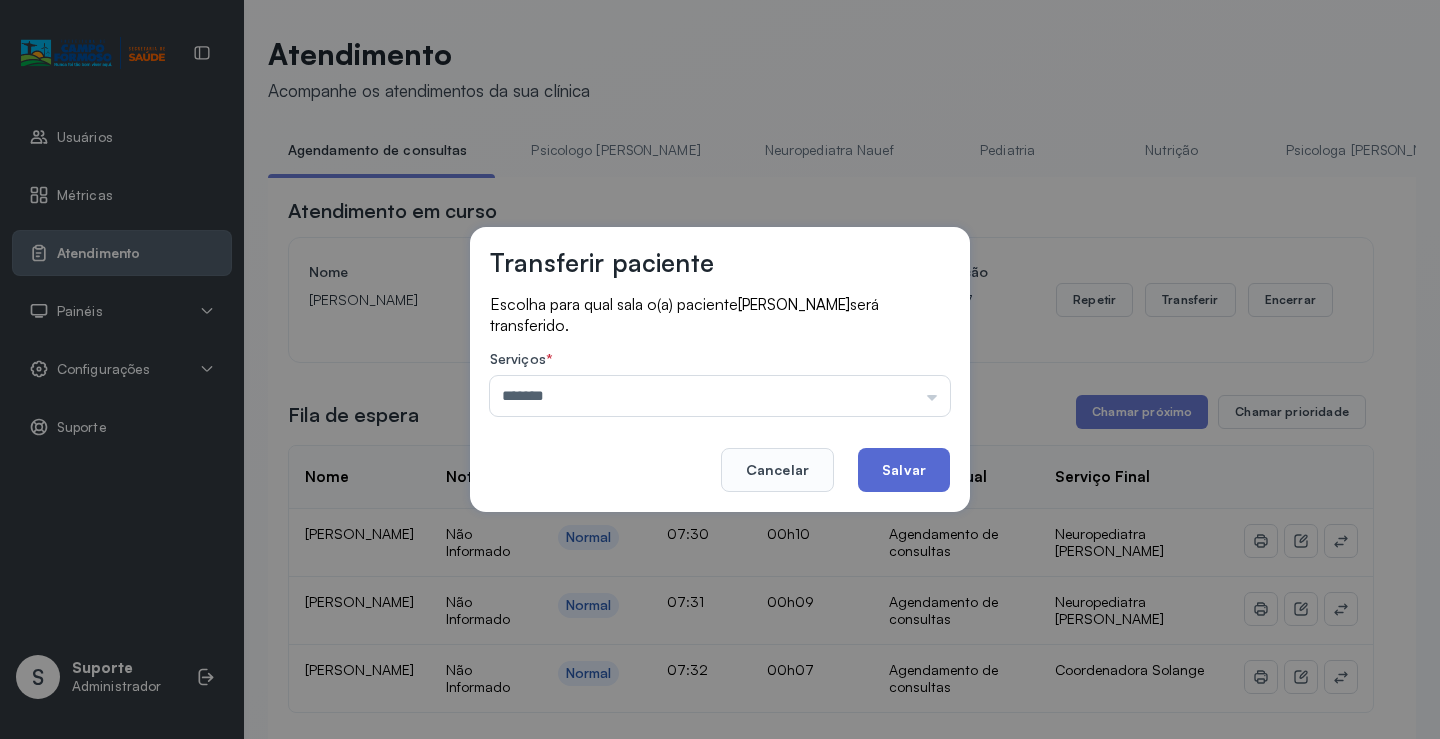 click on "Salvar" 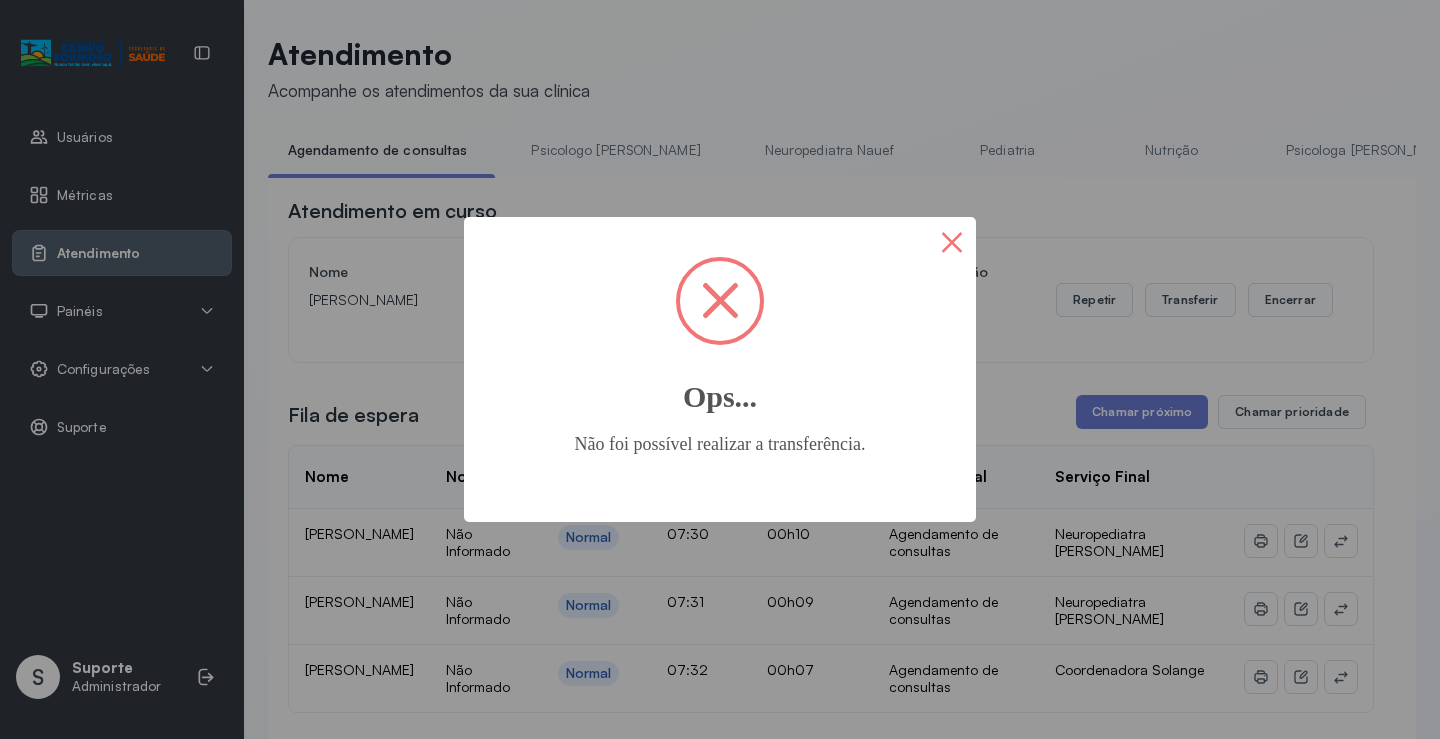 click on "×" at bounding box center (952, 241) 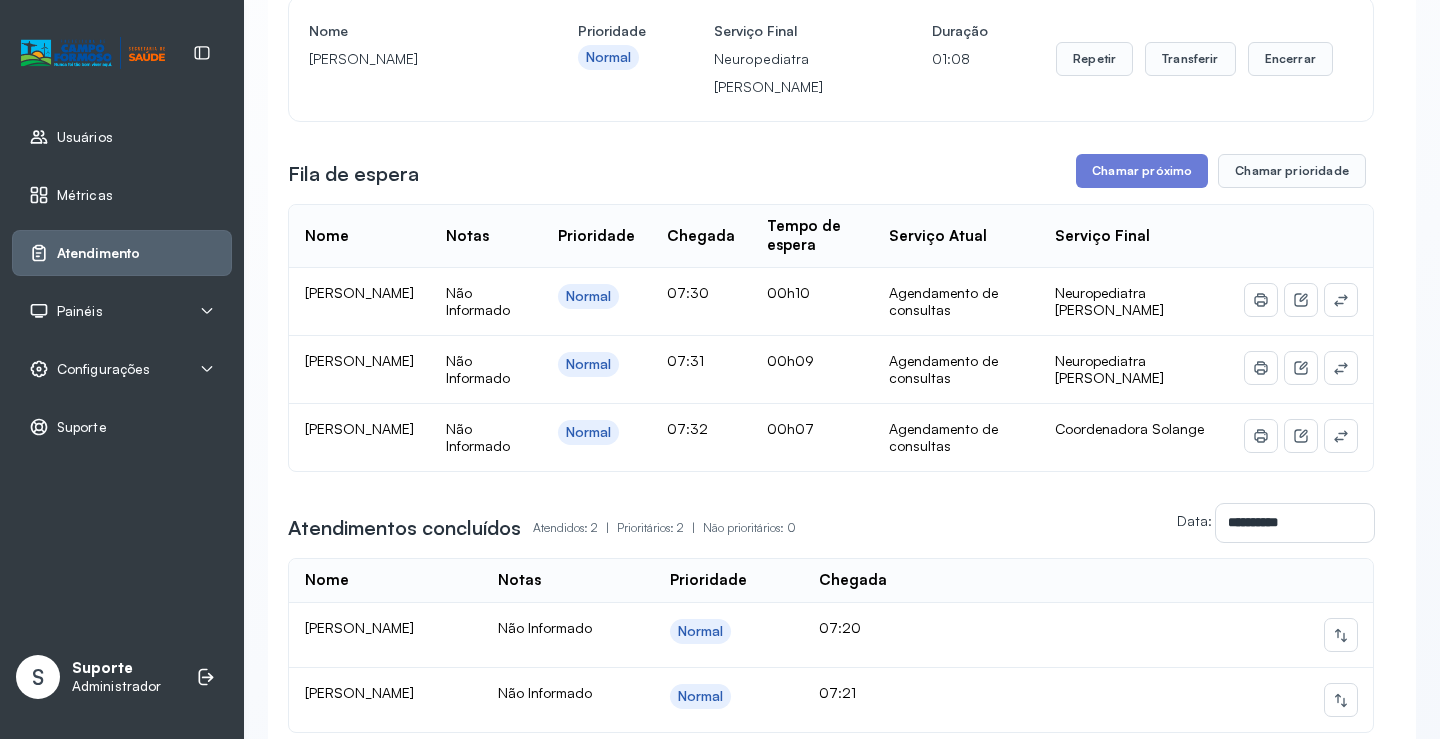 scroll, scrollTop: 0, scrollLeft: 0, axis: both 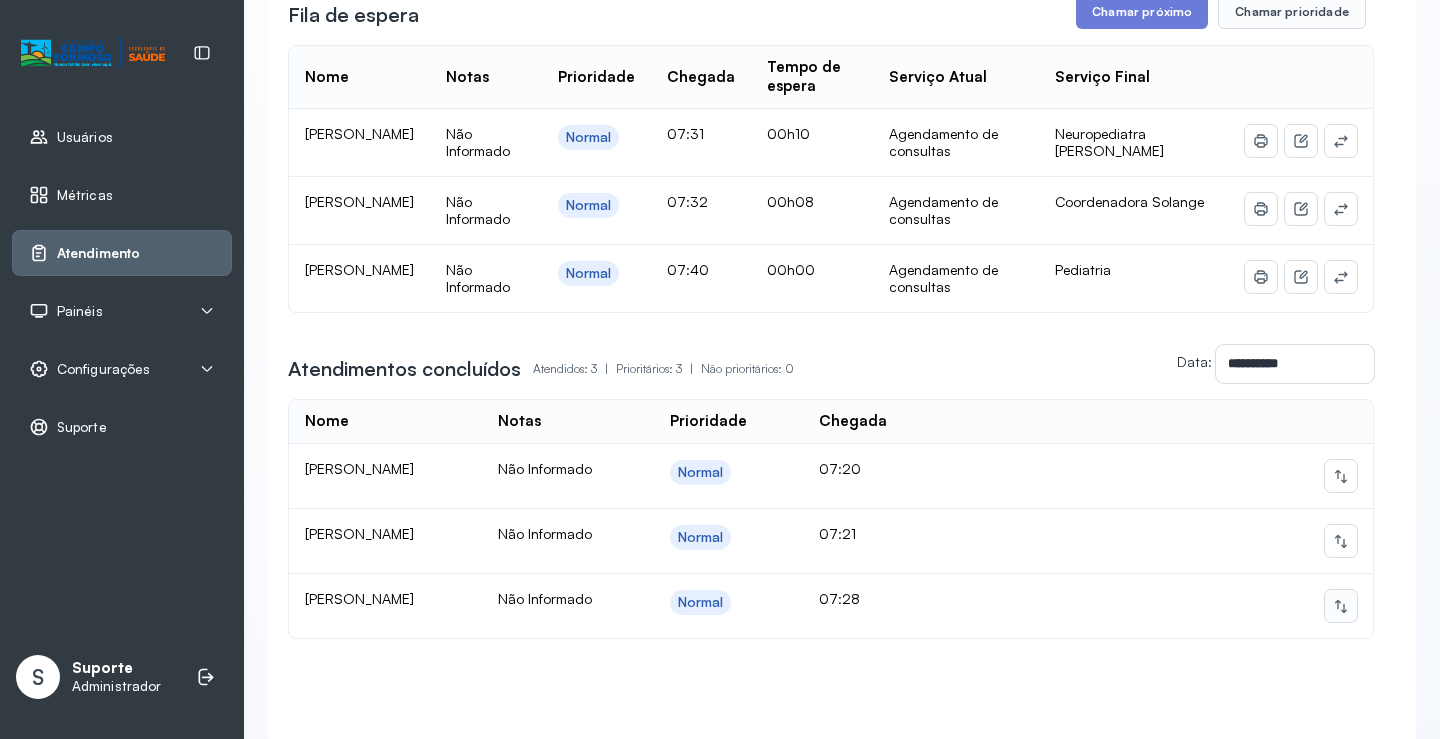 click 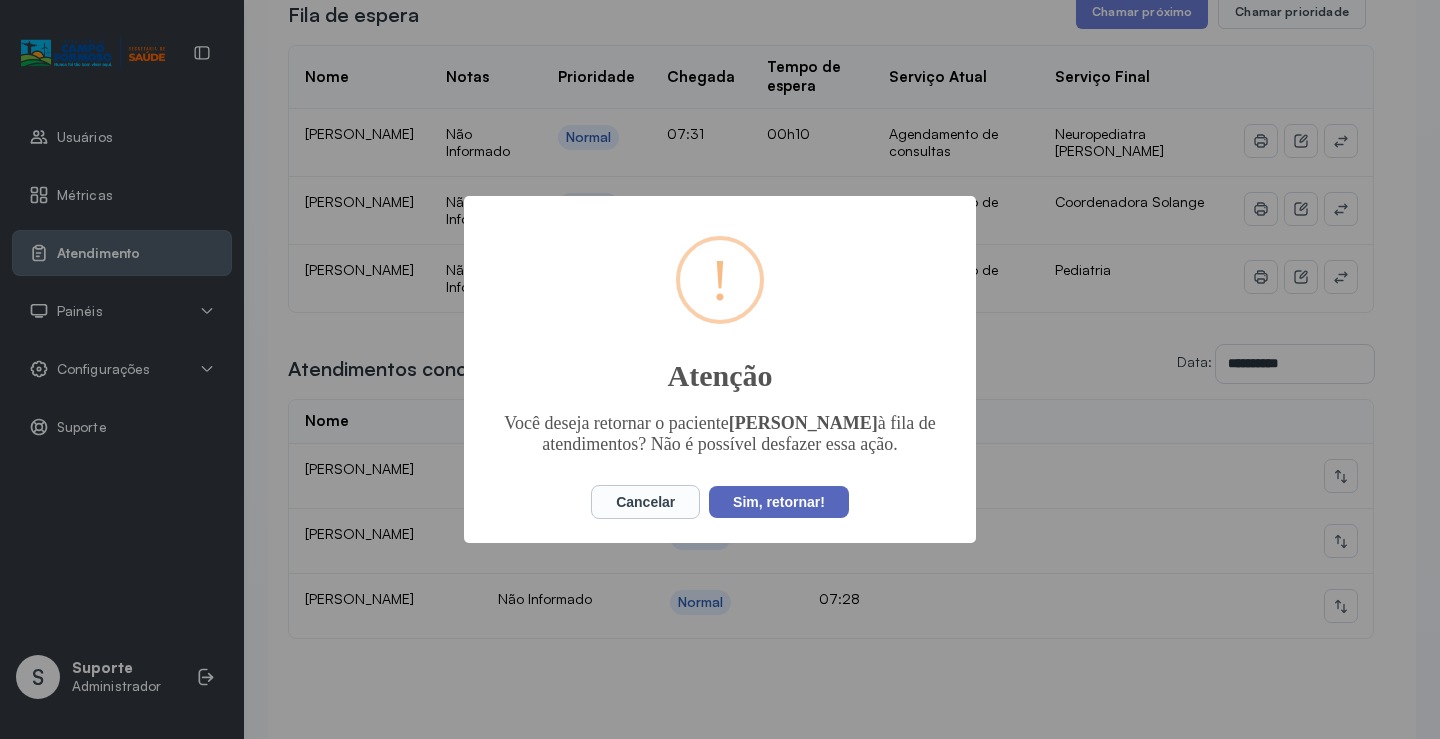 click on "Sim, retornar!" at bounding box center (779, 502) 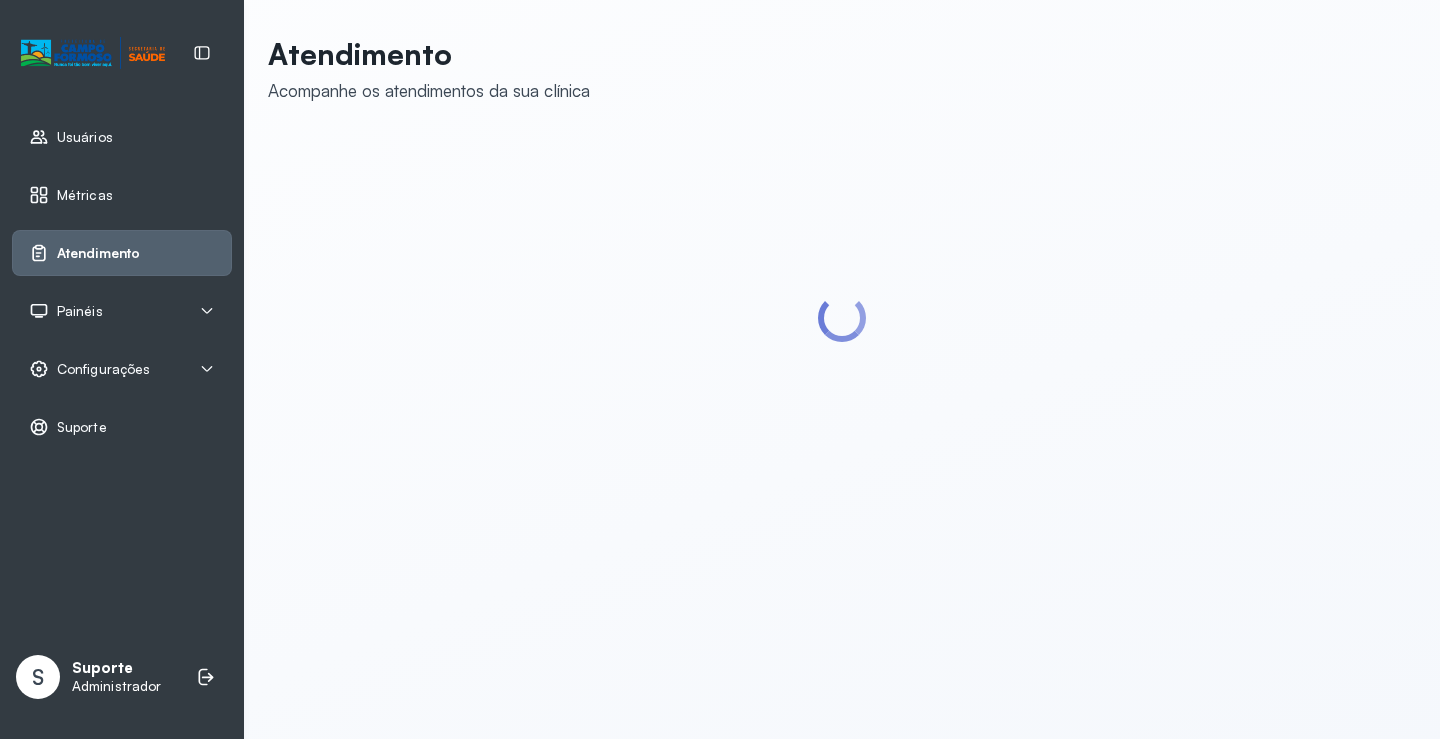 scroll, scrollTop: 0, scrollLeft: 0, axis: both 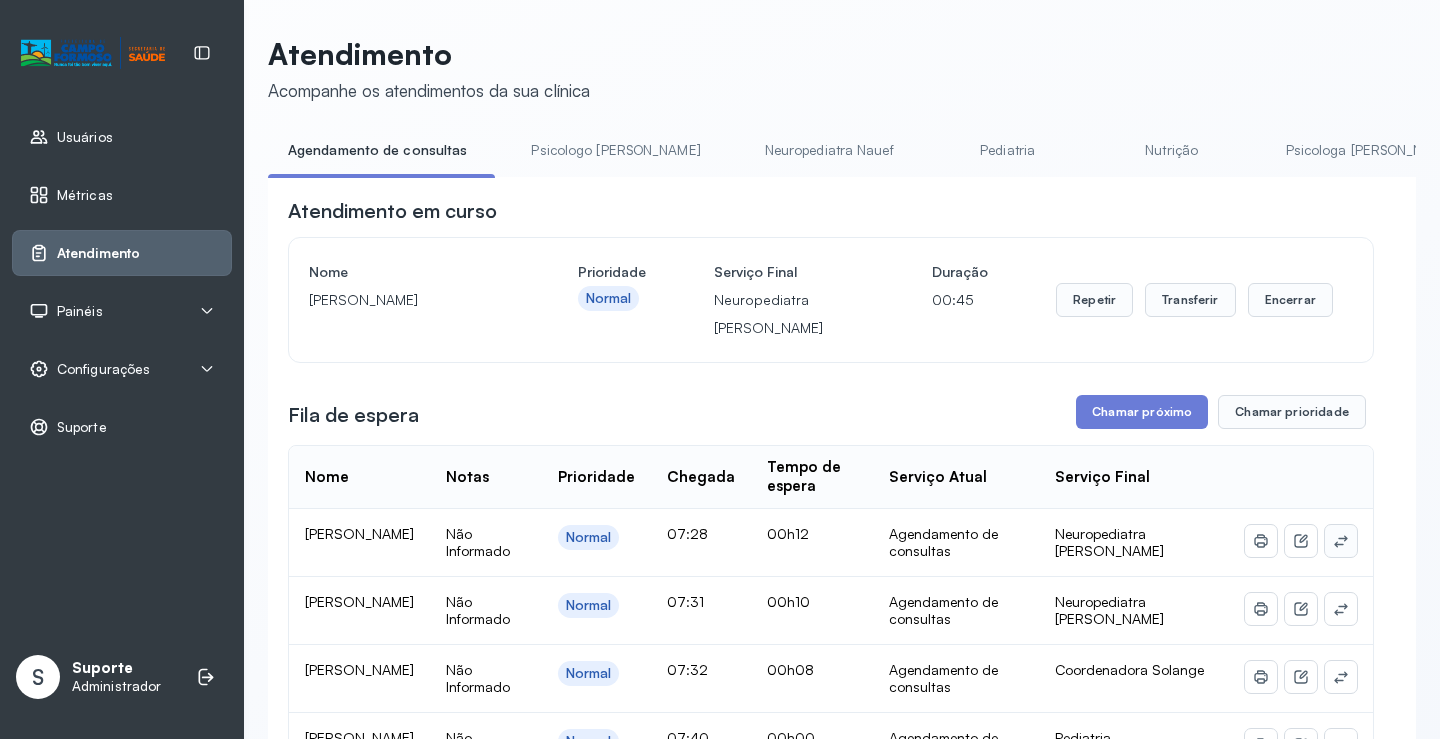 click 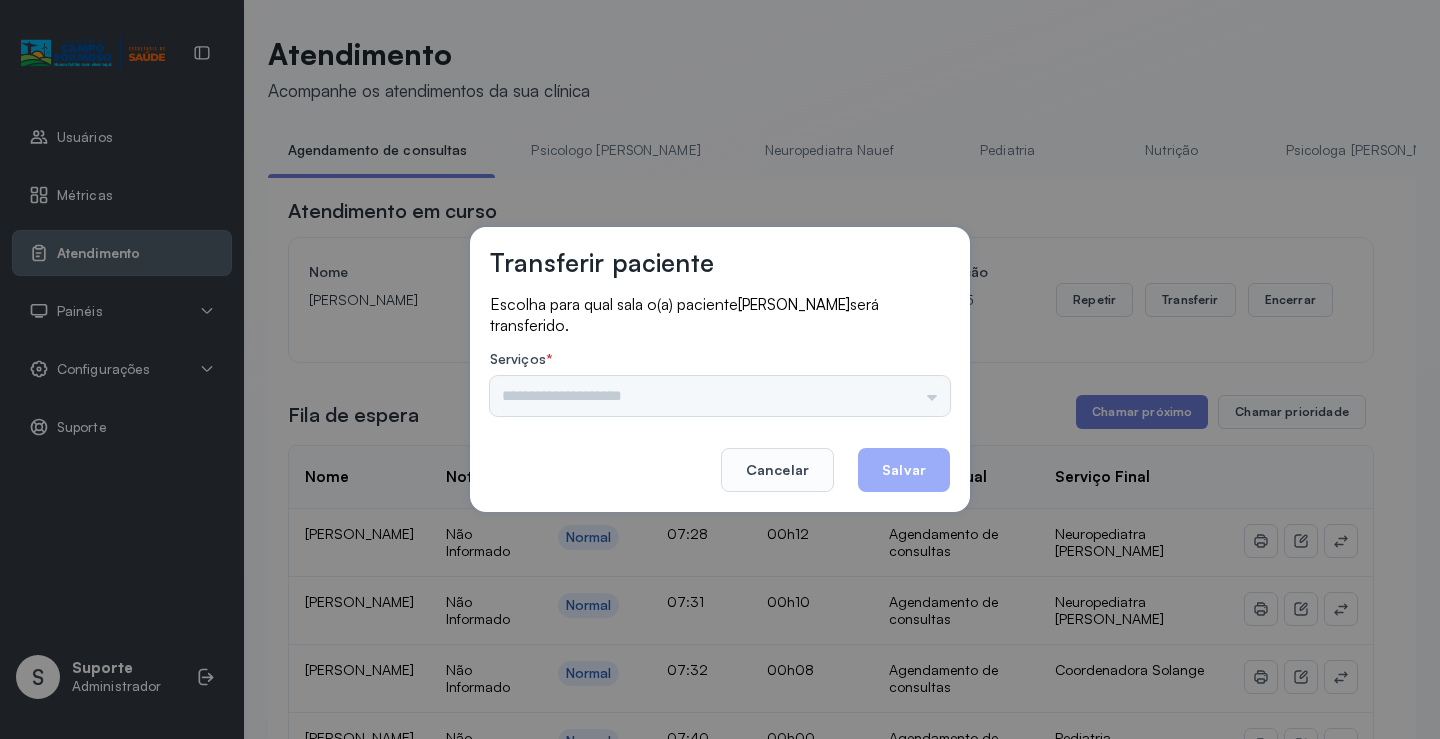 click on "Nenhuma opção encontrada" at bounding box center [720, 396] 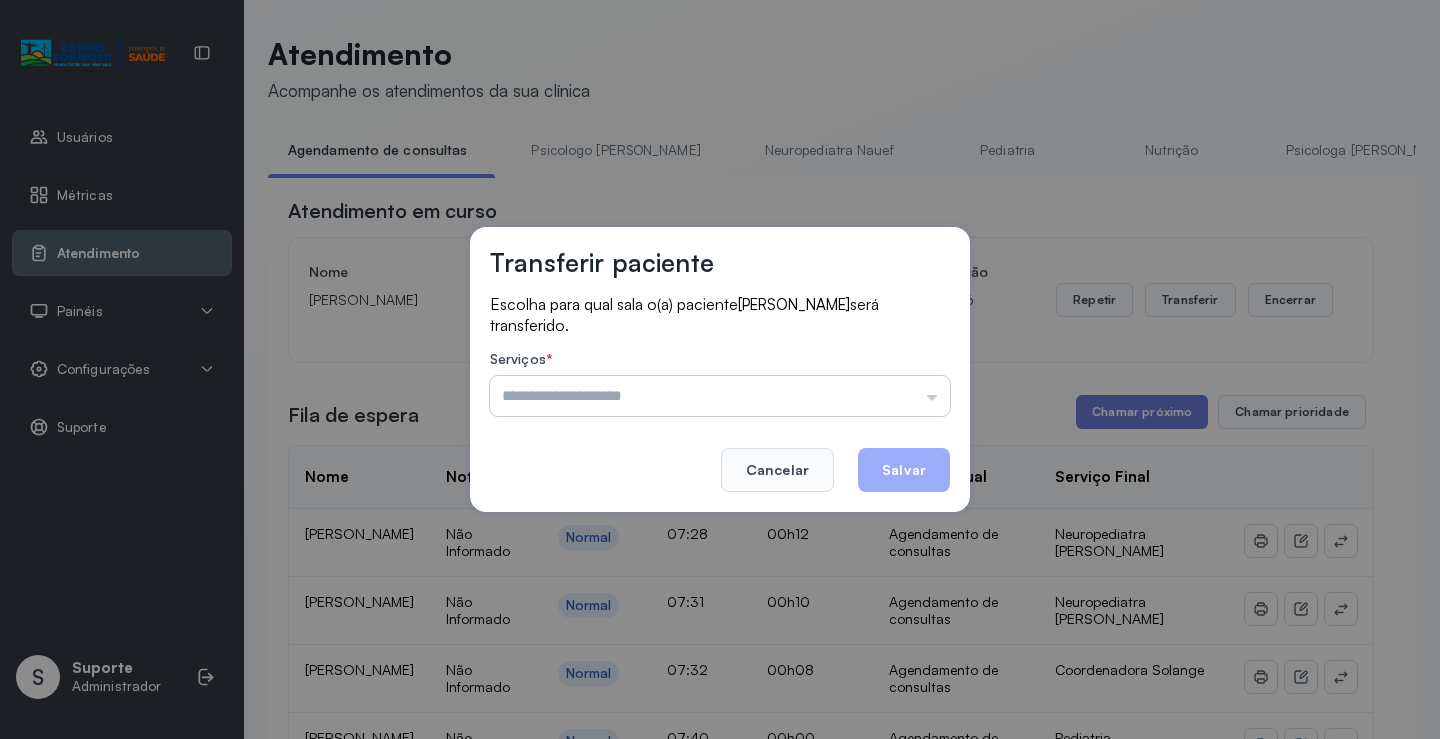 click at bounding box center (720, 396) 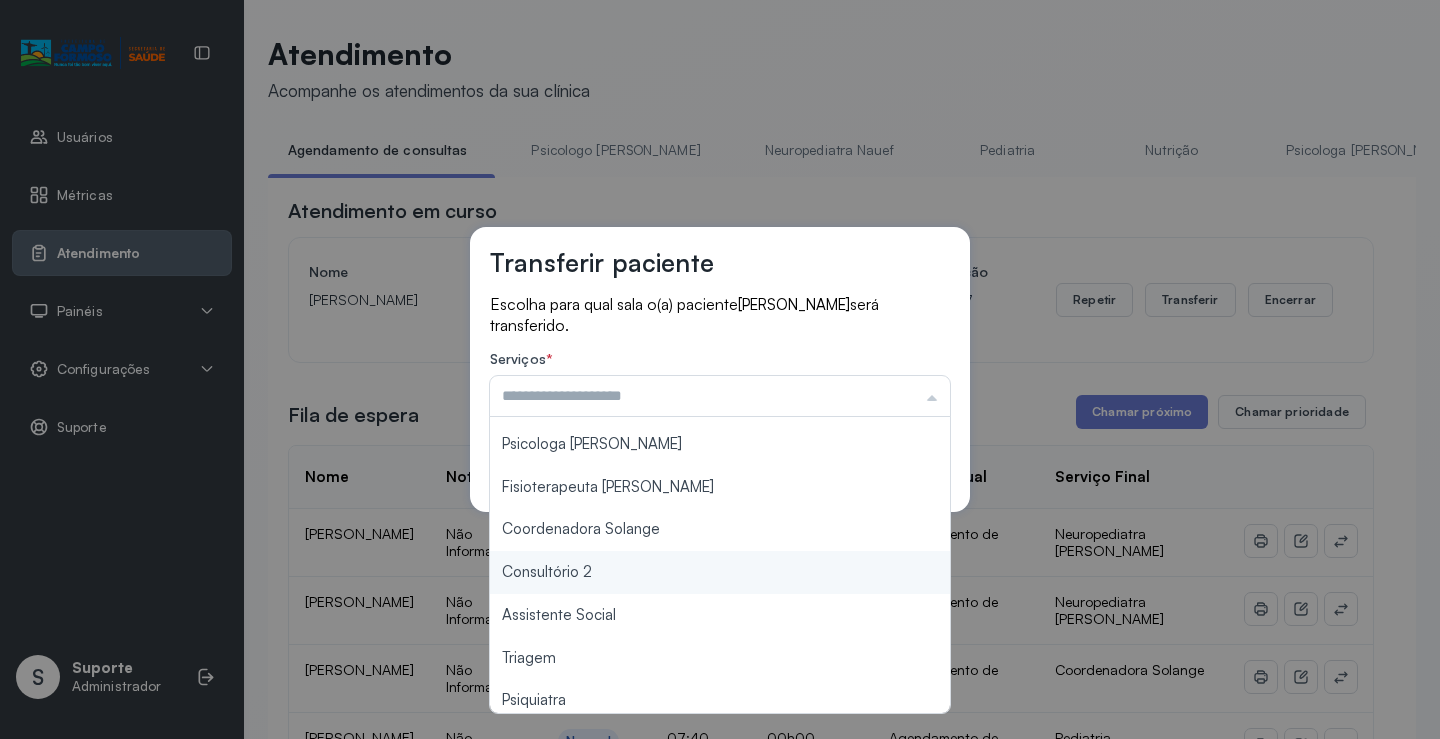 scroll, scrollTop: 200, scrollLeft: 0, axis: vertical 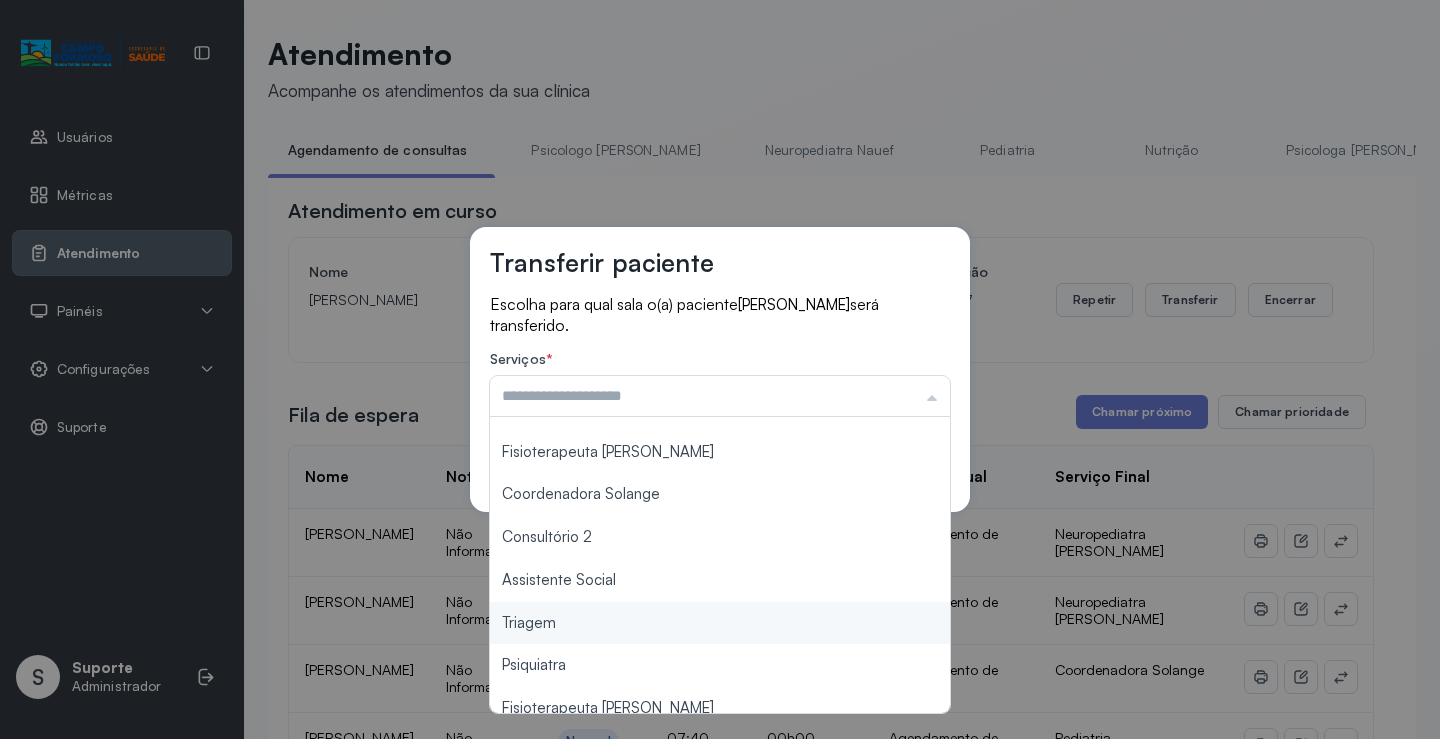 type on "*******" 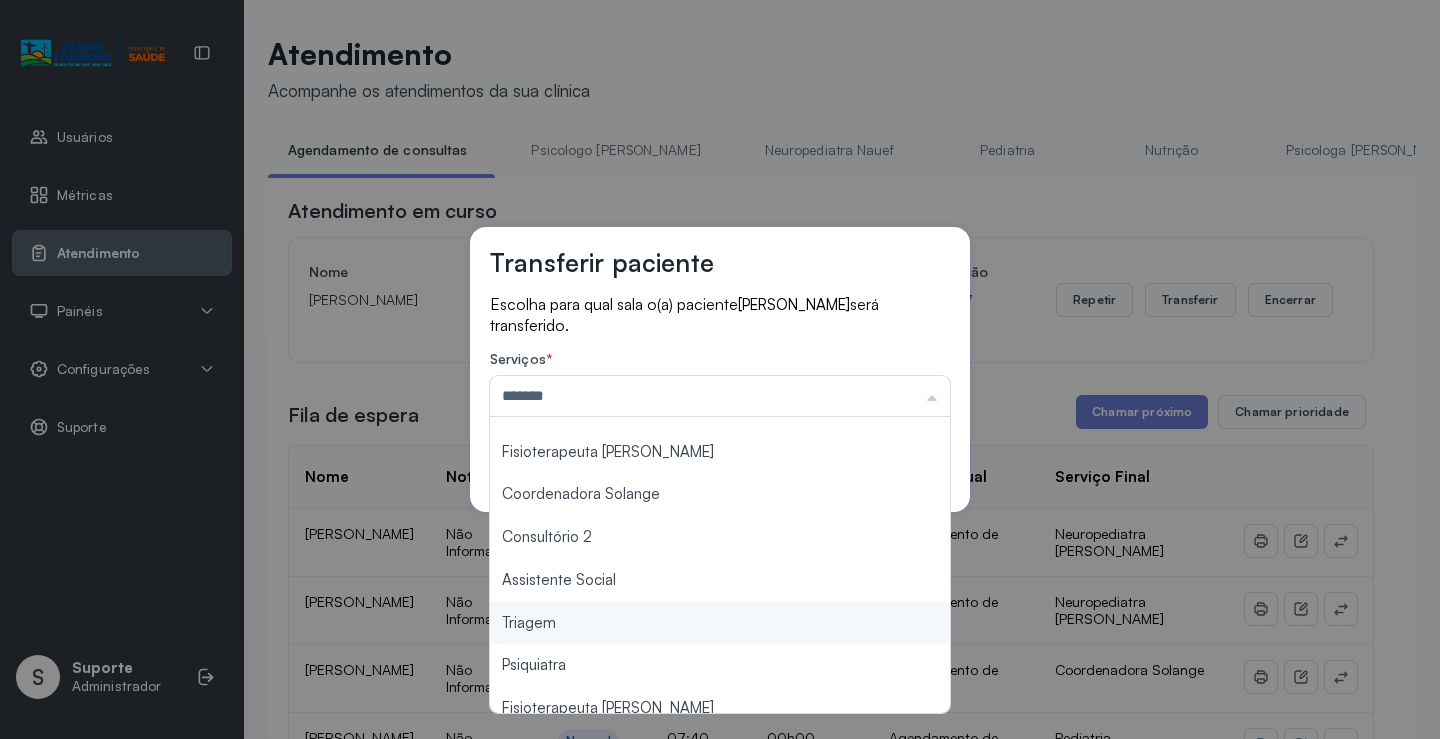 click on "Transferir paciente Escolha para qual sala o(a) paciente  Samuel Alves da Costa  será transferido.  Serviços  *  ******* Psicologo Pedro Neuropediatra Nauef Pediatria Nutrição Psicologa Alana Fisioterapeuta Janusia Coordenadora Solange Consultório 2 Assistente Social Triagem Psiquiatra Fisioterapeuta Francyne Fisioterapeuta Morgana Neuropediatra João Cancelar Salvar" at bounding box center (720, 369) 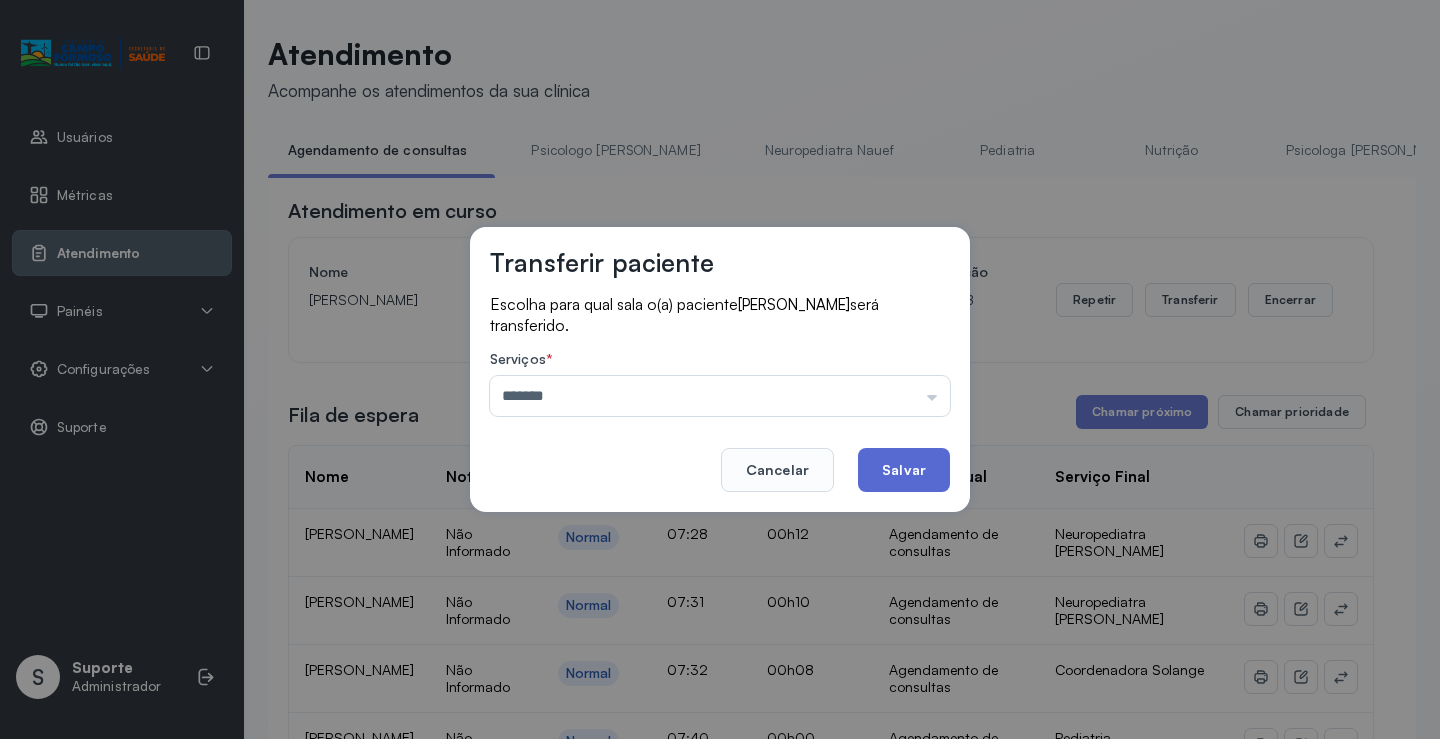 click on "Salvar" 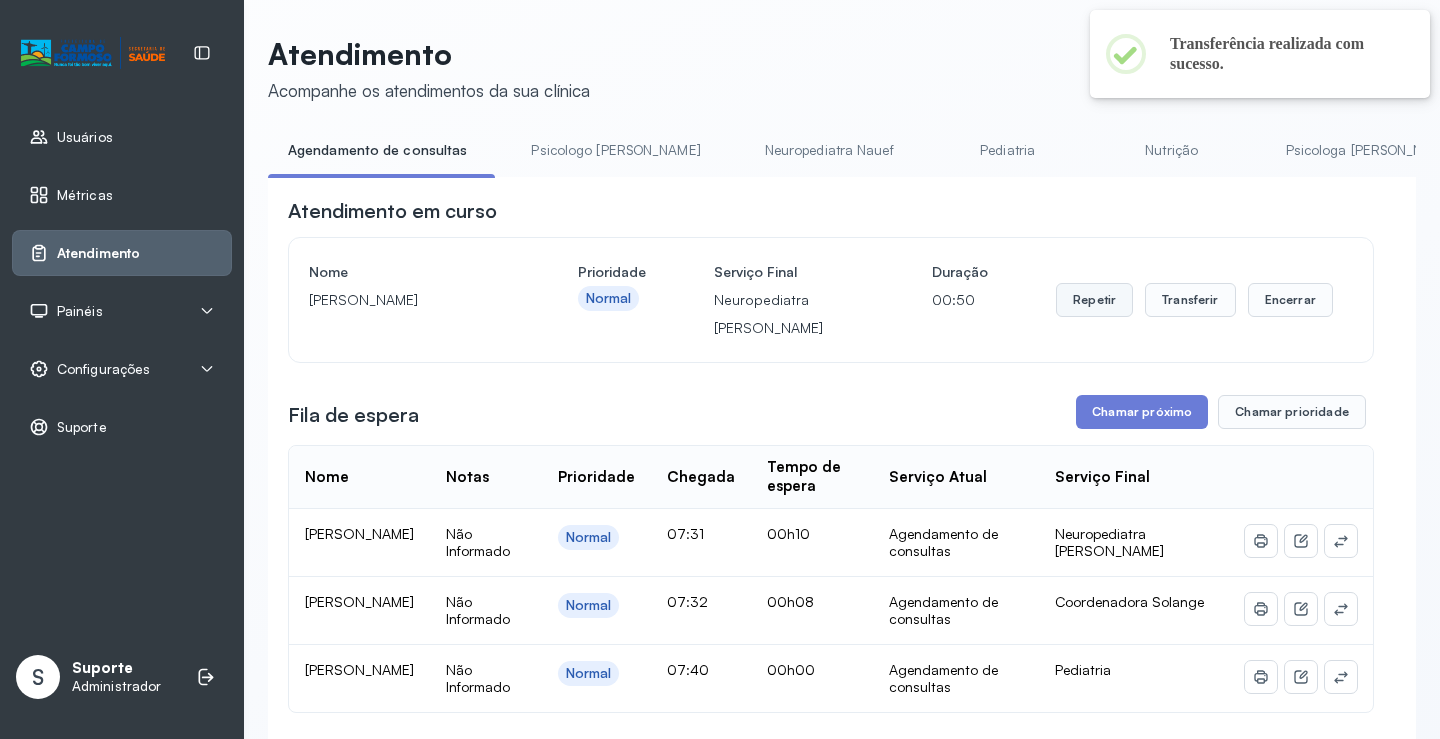 click on "Repetir" at bounding box center (1094, 300) 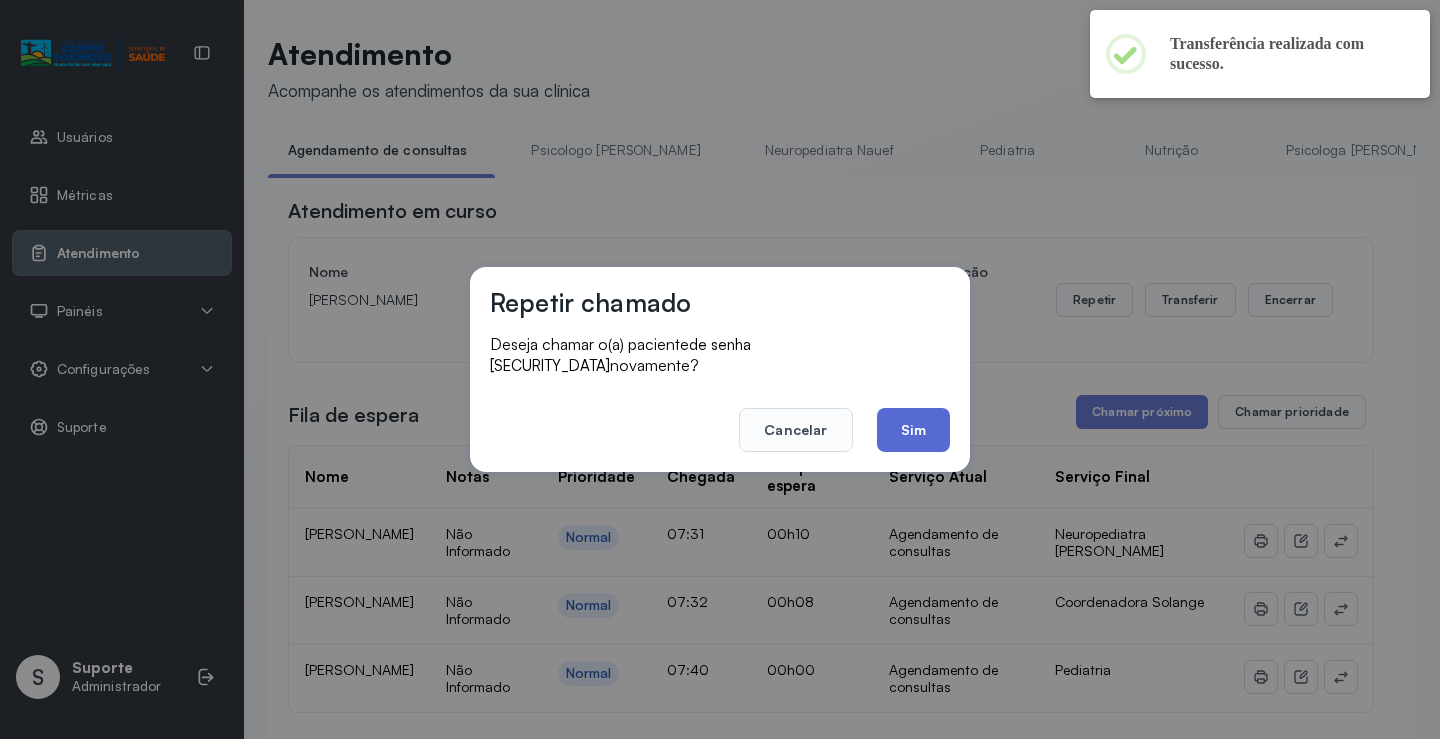 click on "Sim" 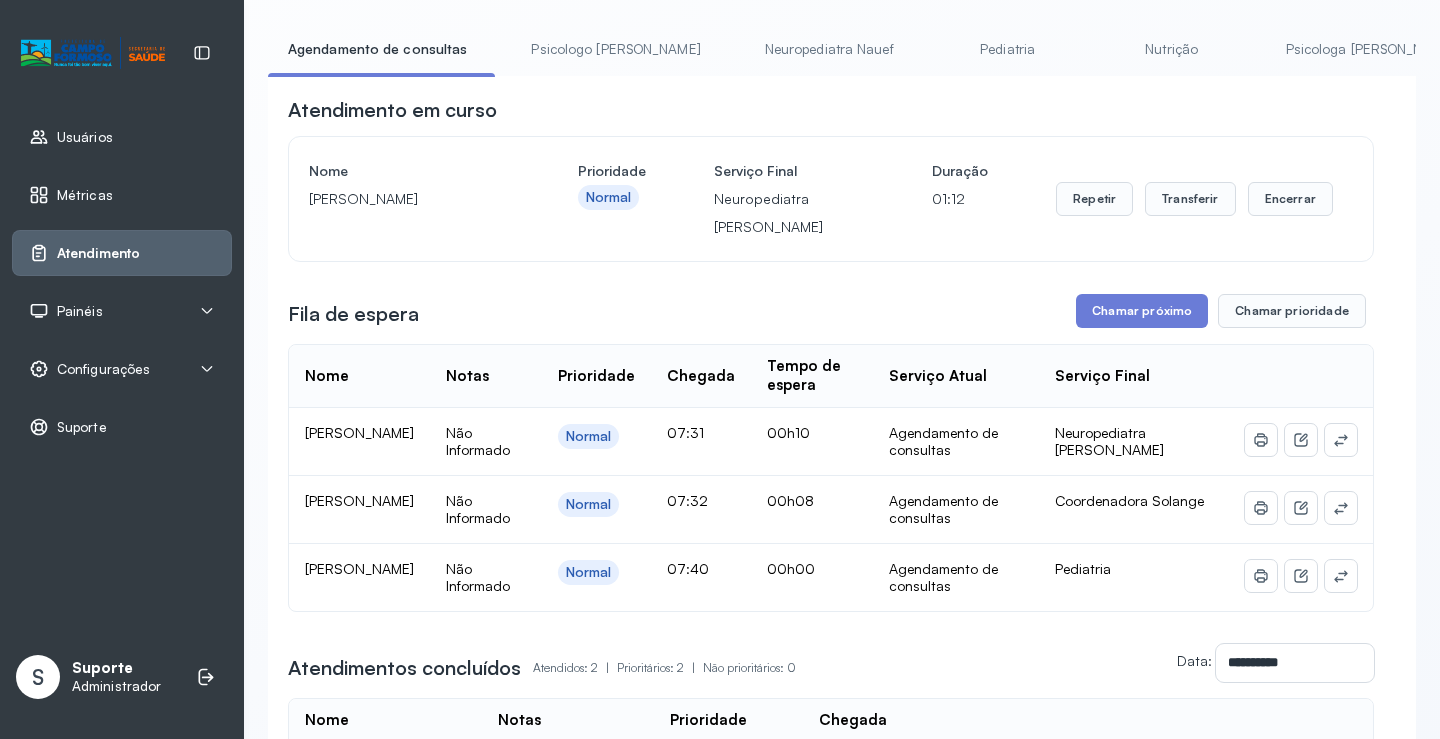 scroll, scrollTop: 100, scrollLeft: 0, axis: vertical 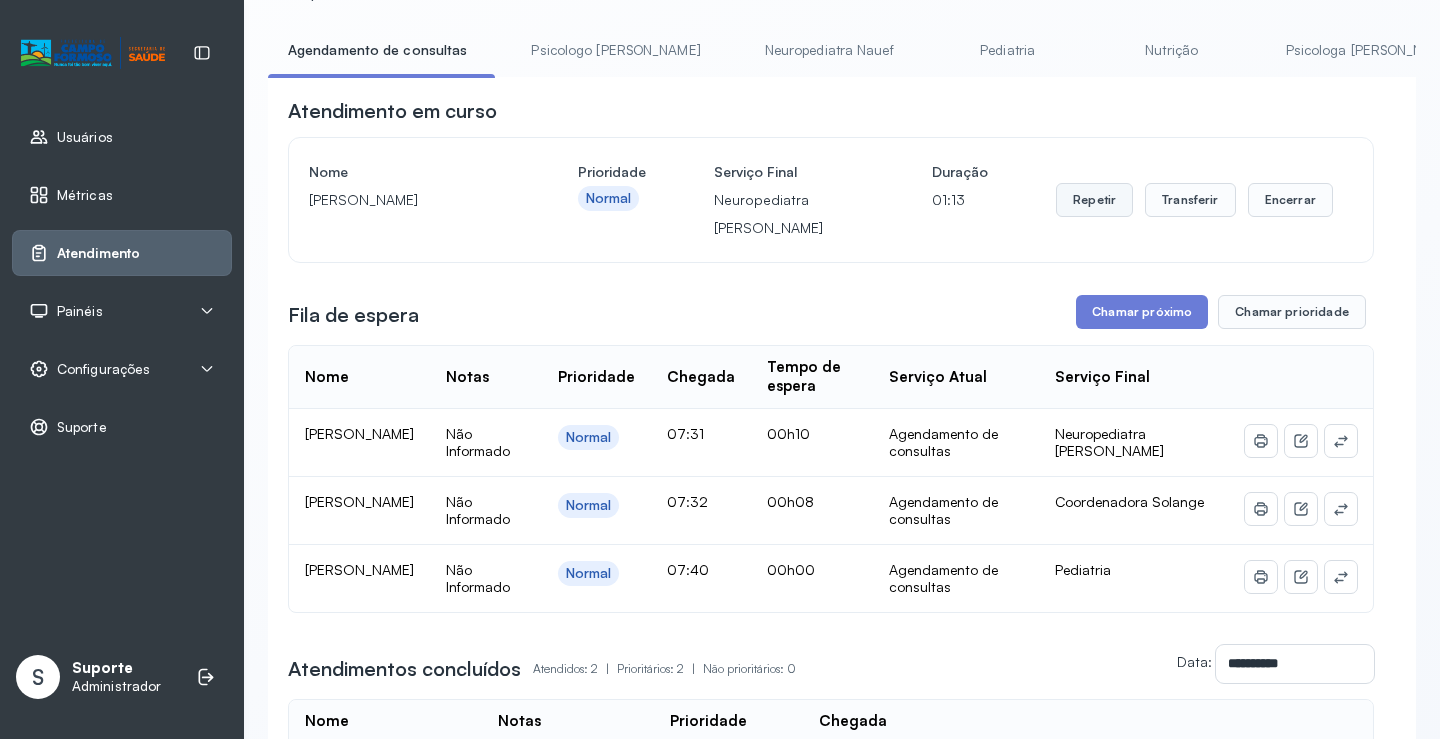 click on "Repetir" at bounding box center [1094, 200] 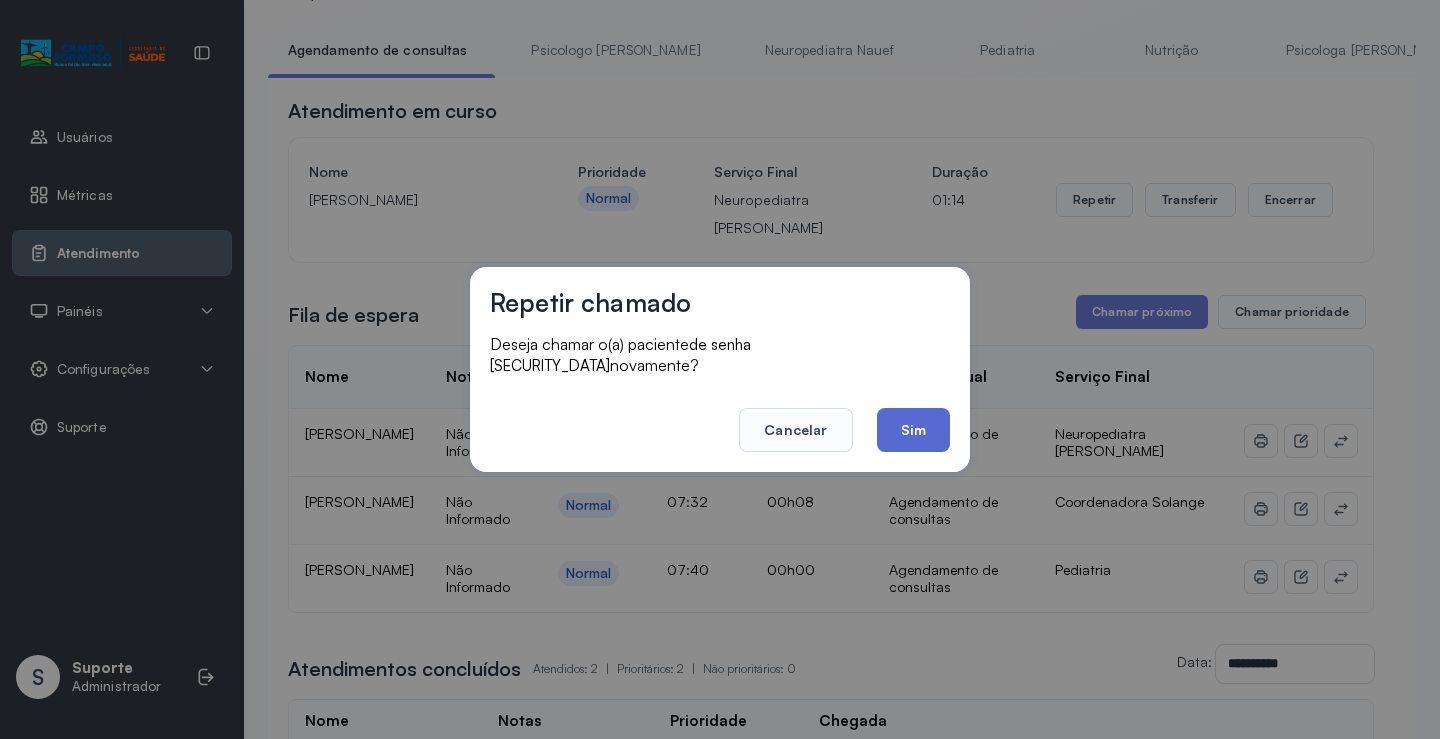 click on "Sim" 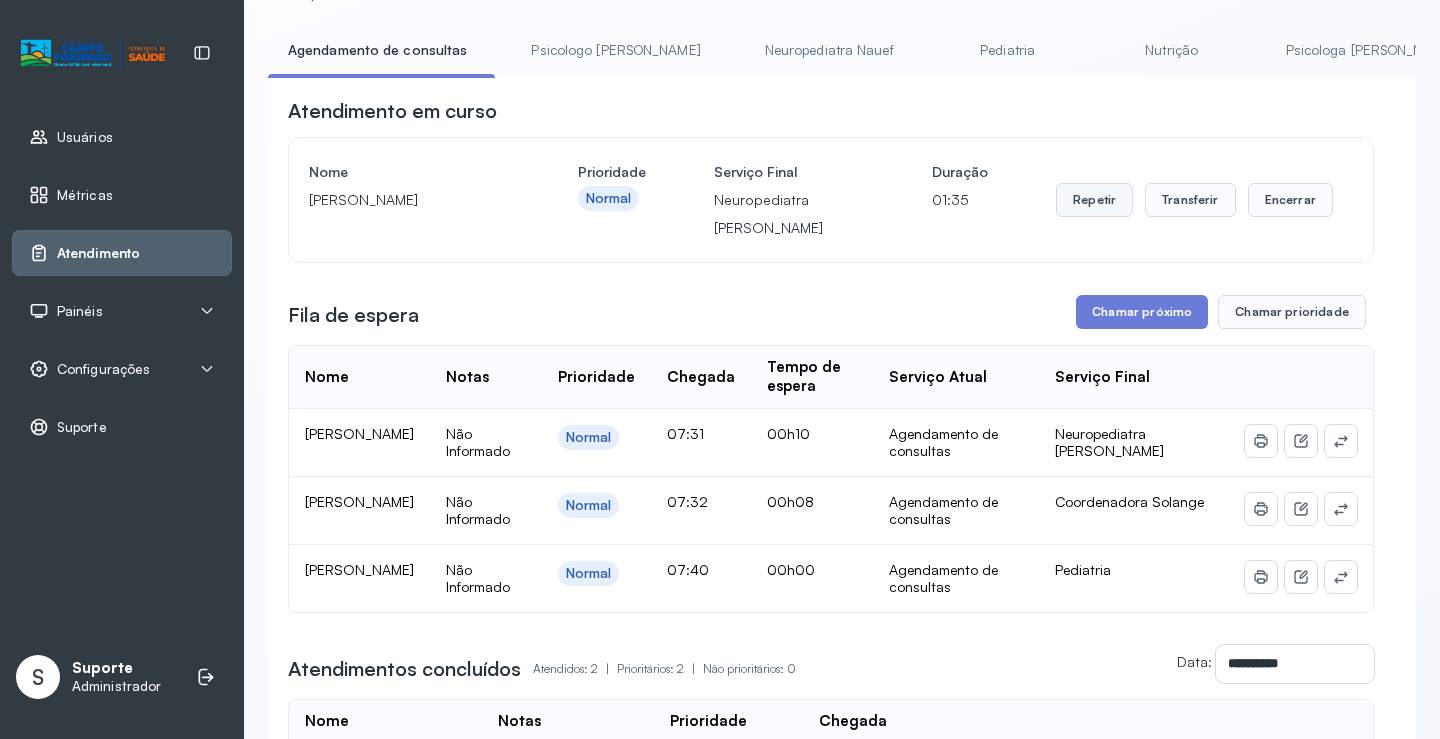 click on "Repetir" at bounding box center [1094, 200] 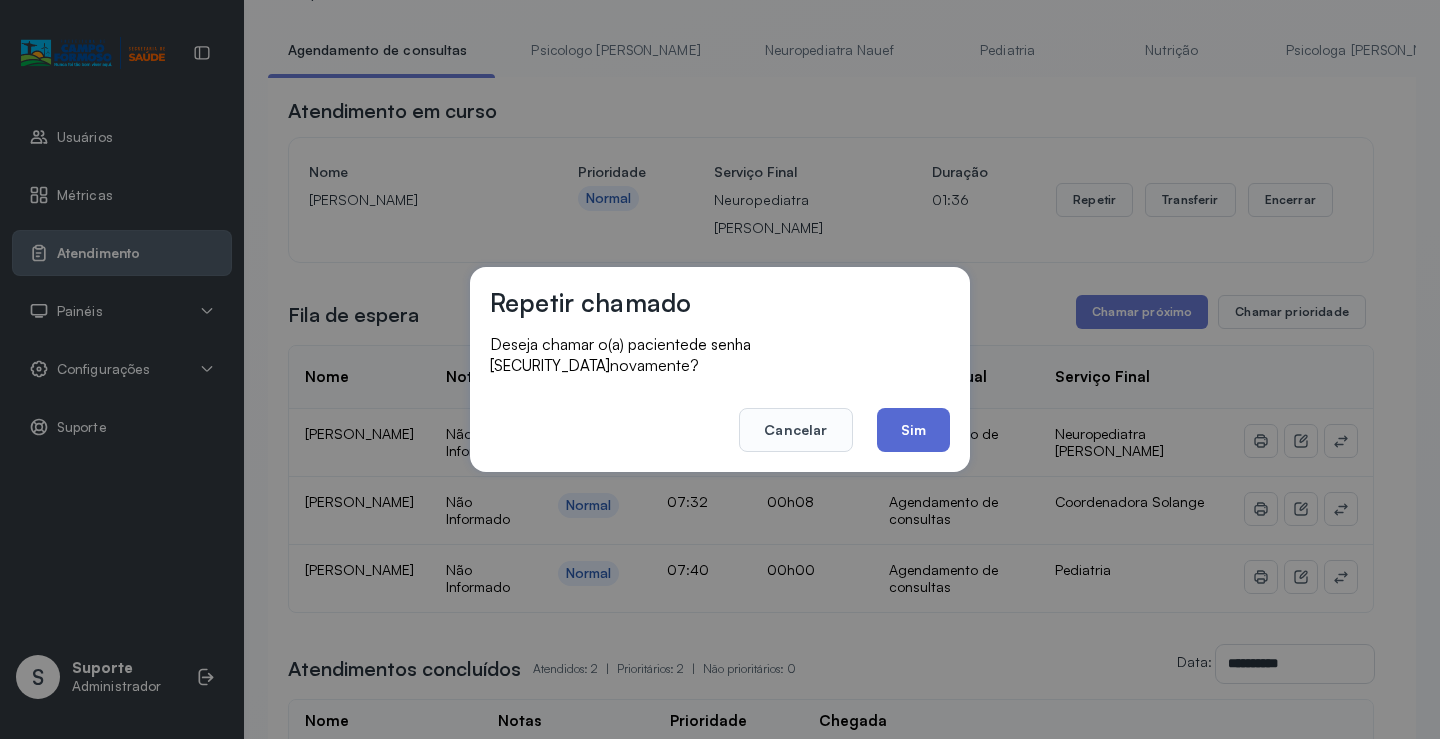 click on "Sim" 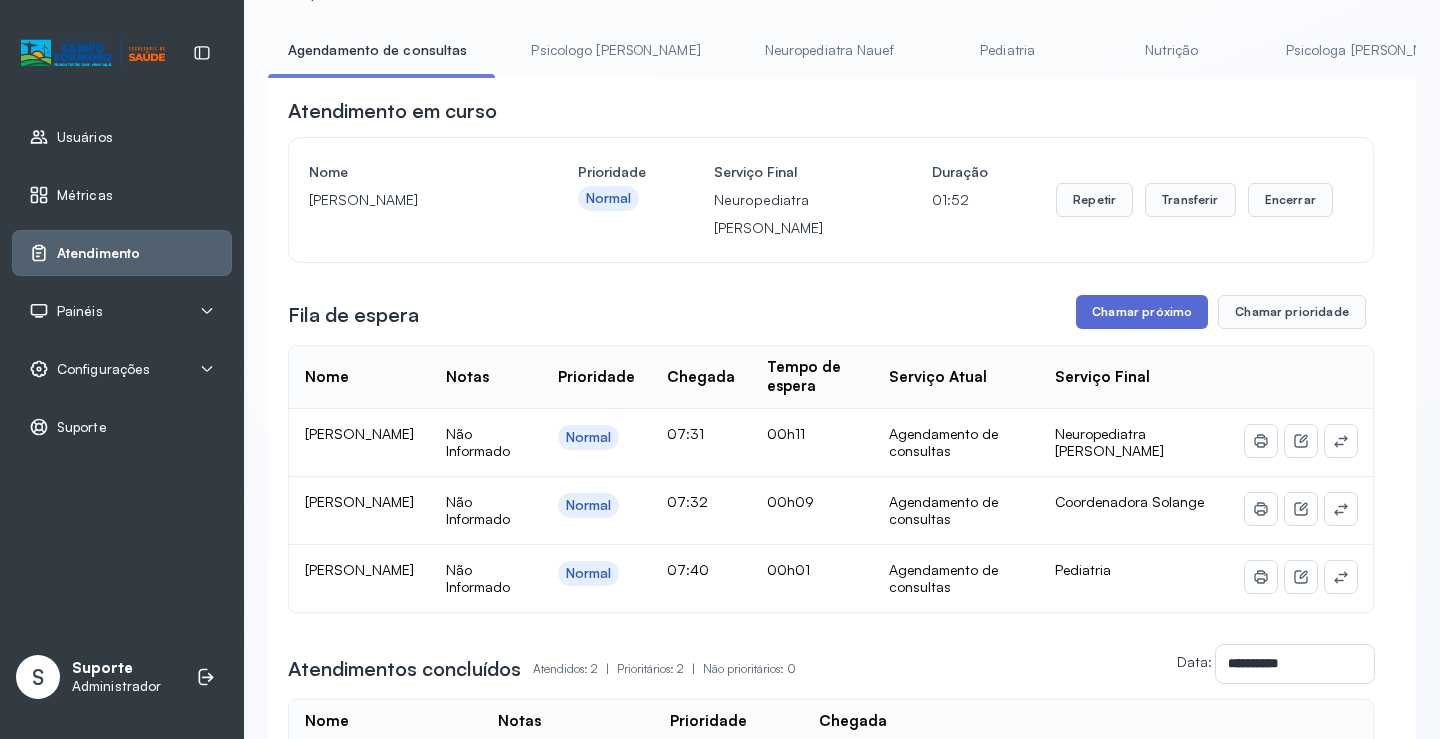 click on "Chamar próximo" at bounding box center [1142, 312] 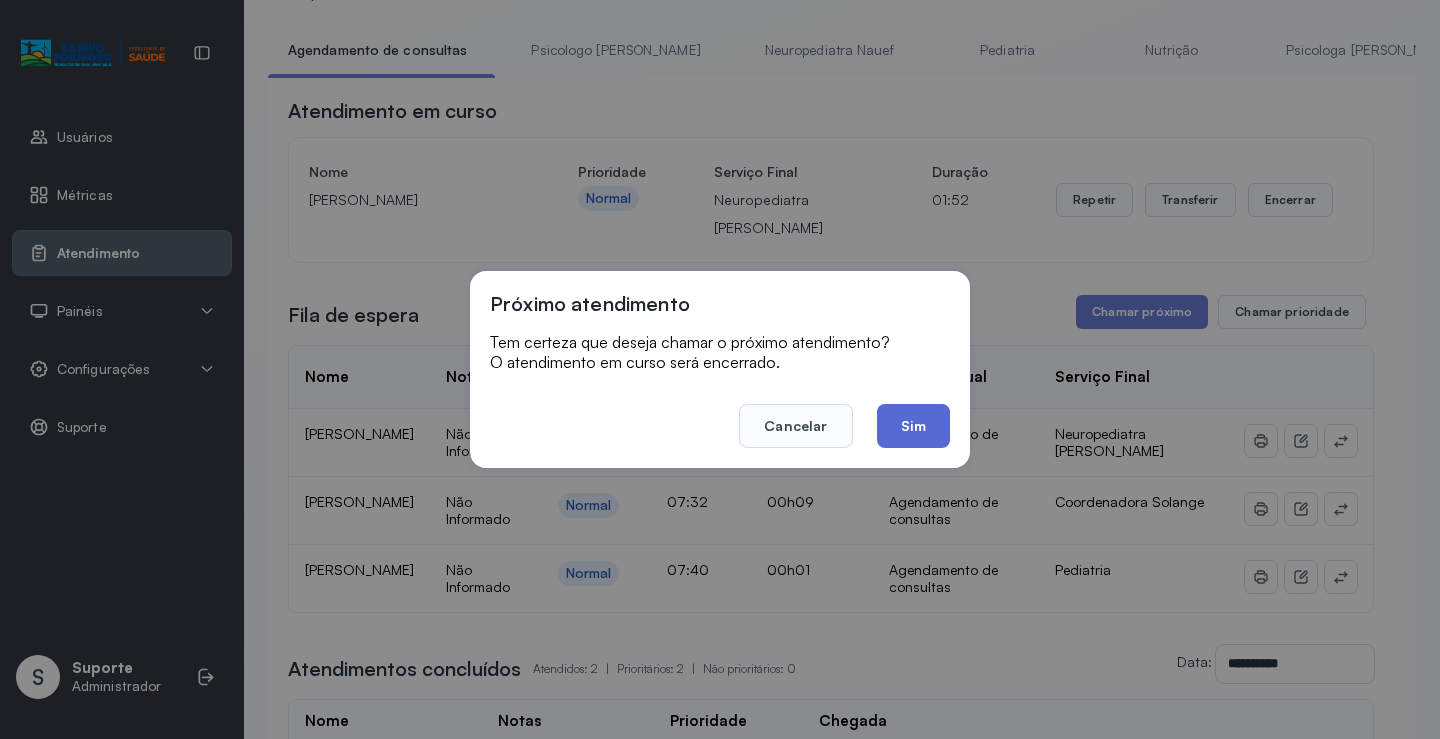 click on "Sim" 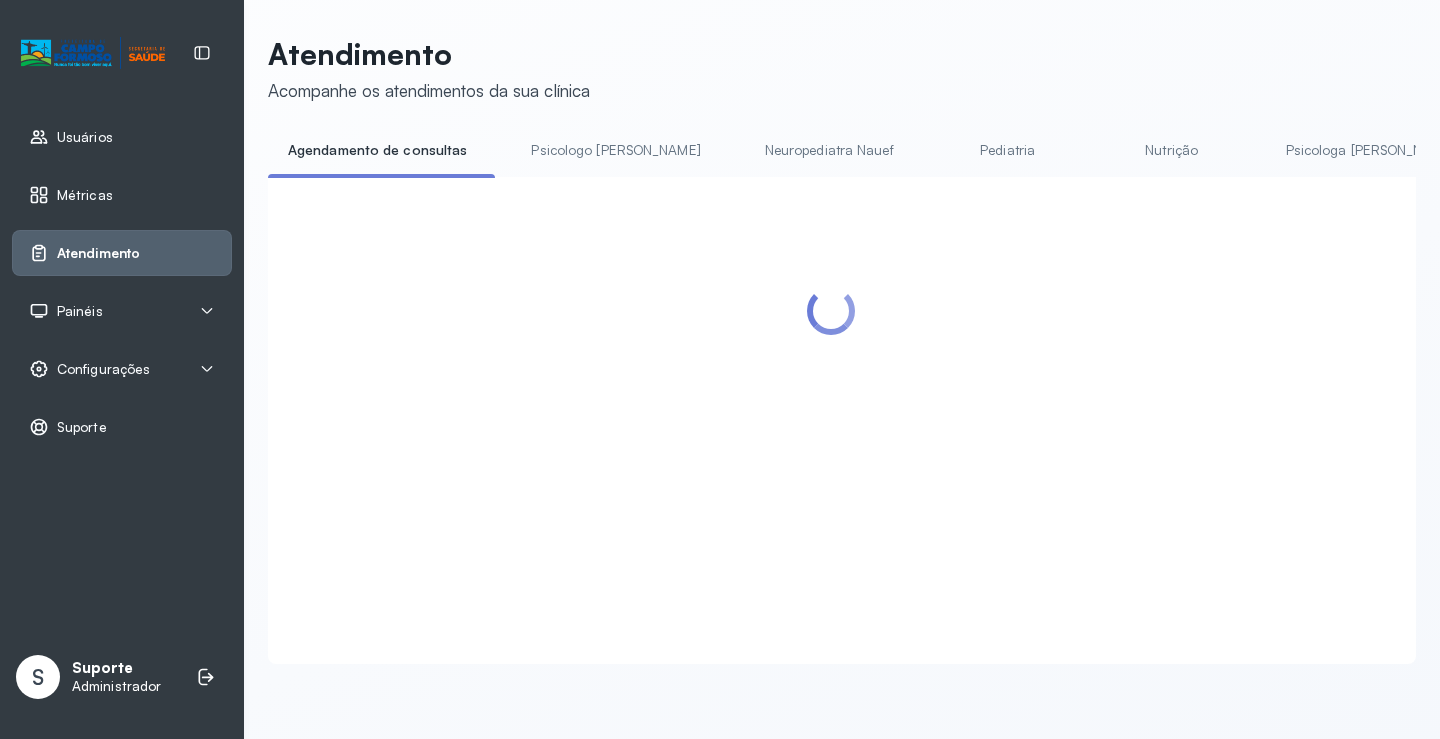 scroll, scrollTop: 100, scrollLeft: 0, axis: vertical 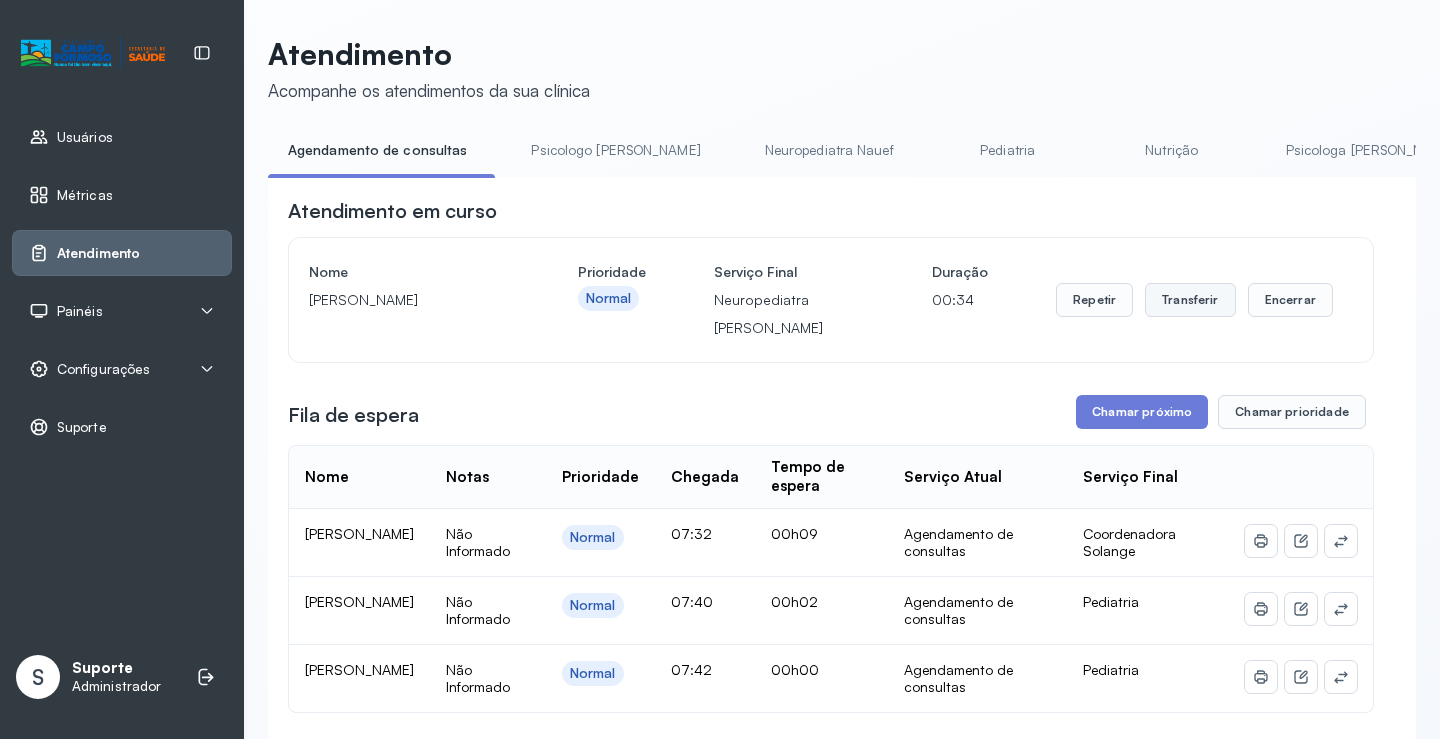 click on "Transferir" at bounding box center (1190, 300) 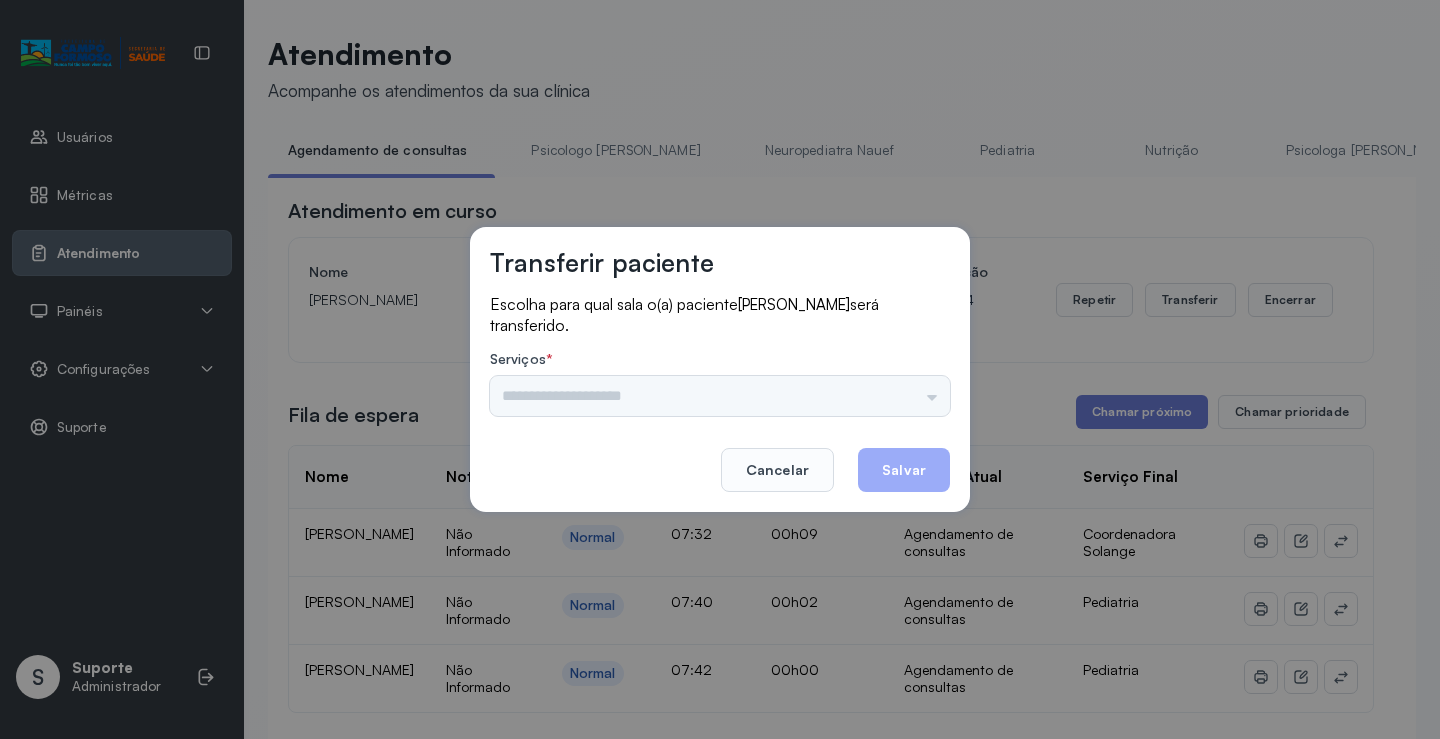 click on "Nenhuma opção encontrada" at bounding box center (720, 396) 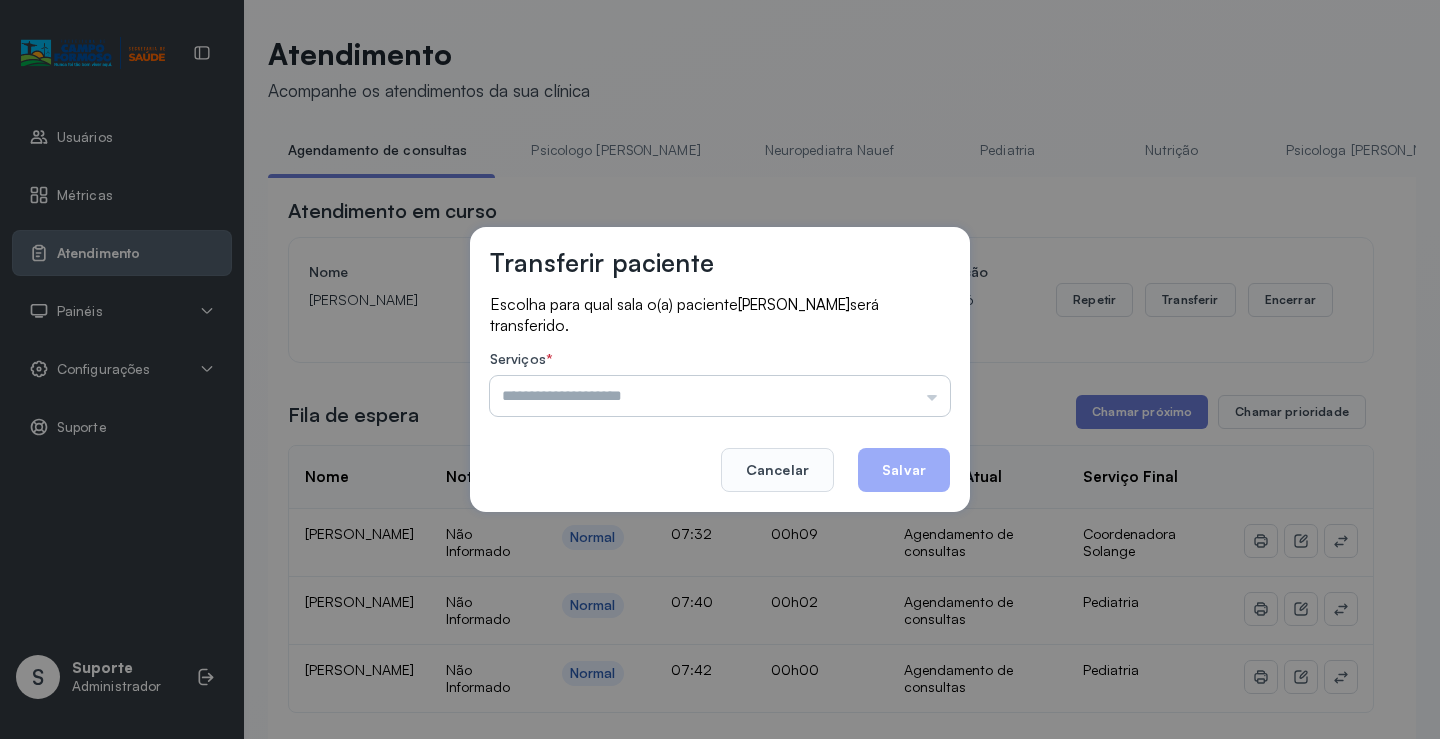 click at bounding box center (720, 396) 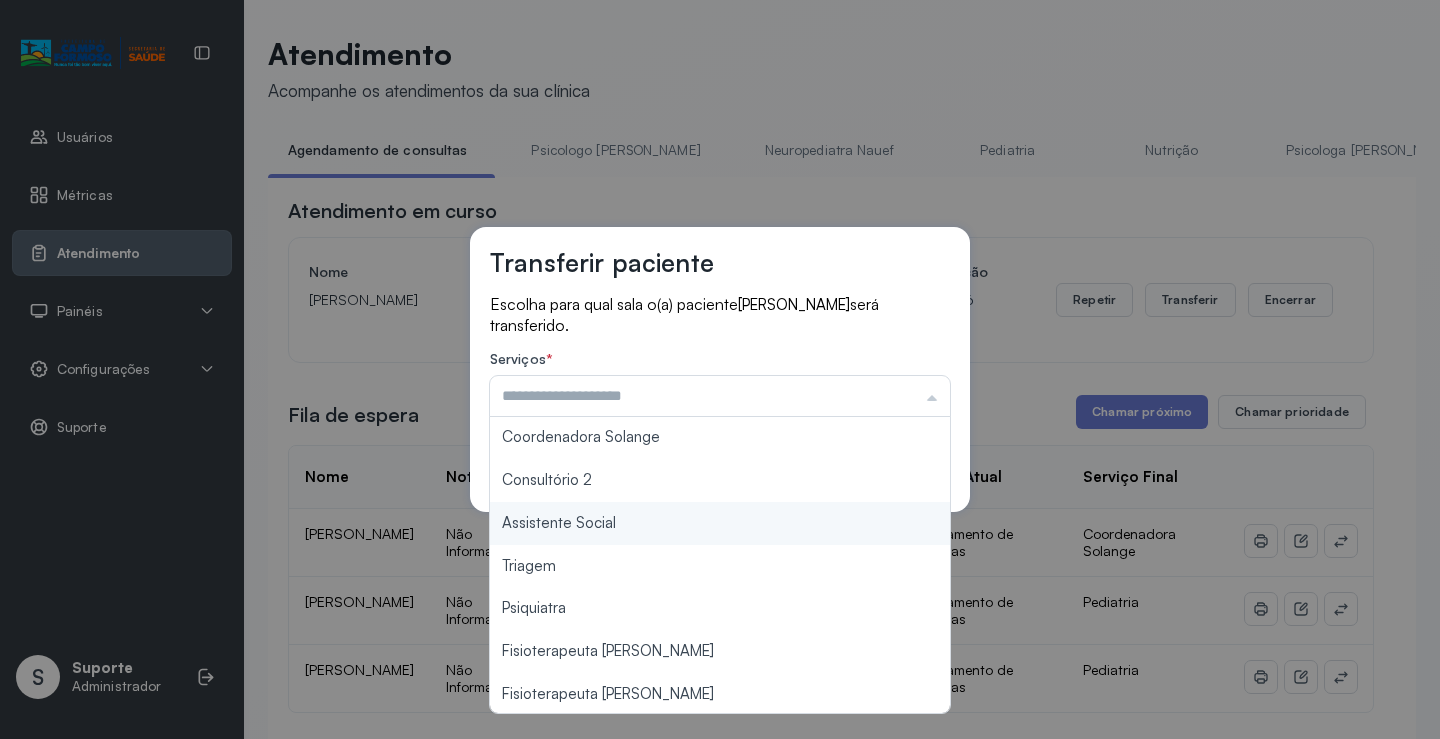 scroll, scrollTop: 300, scrollLeft: 0, axis: vertical 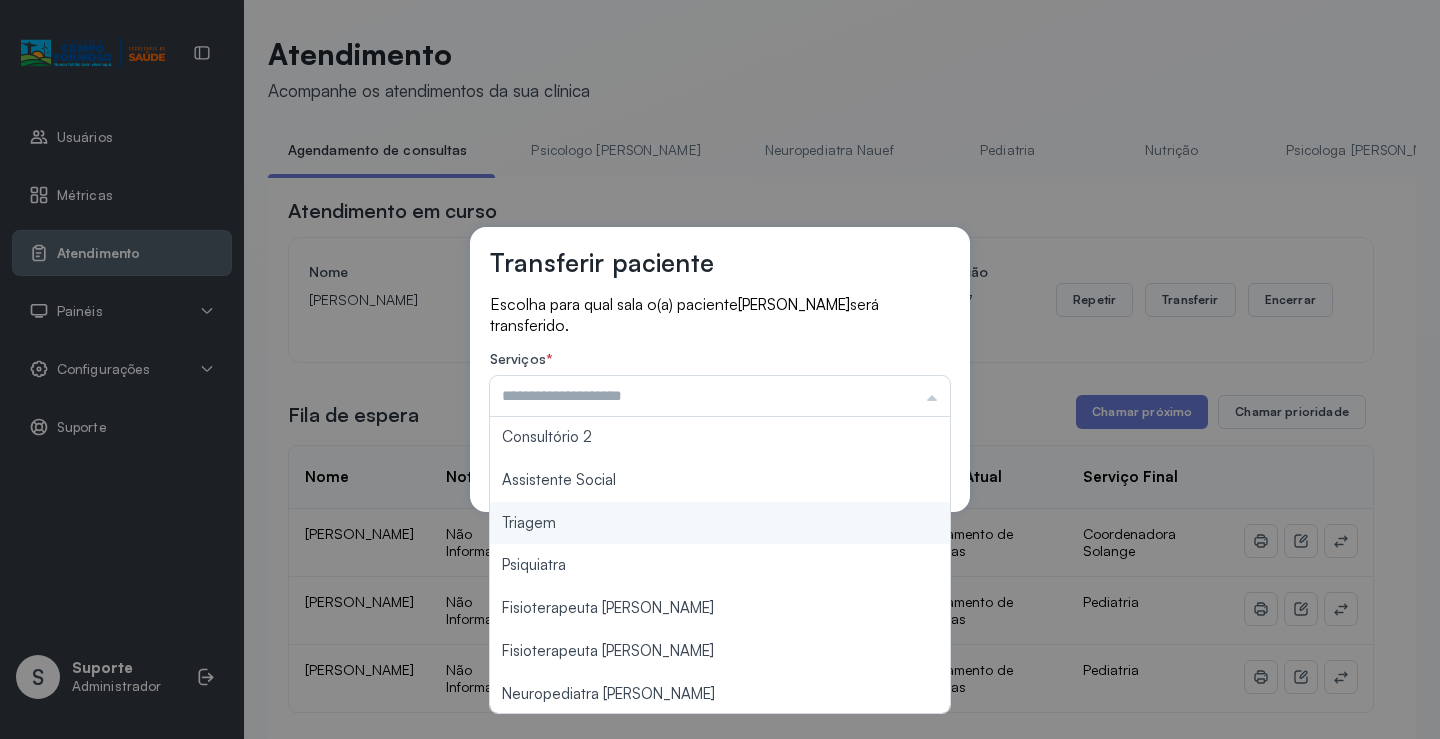 type on "*******" 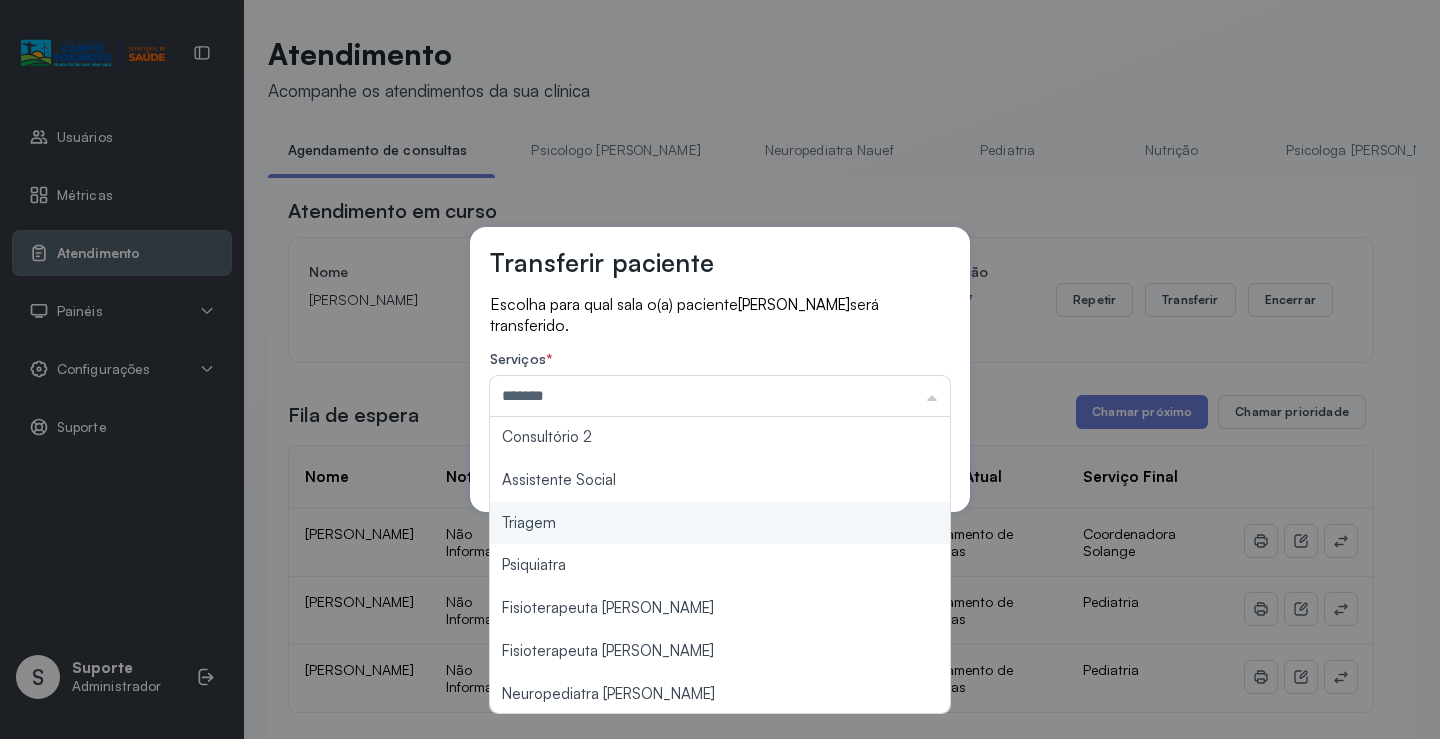 drag, startPoint x: 594, startPoint y: 528, endPoint x: 751, endPoint y: 479, distance: 164.46884 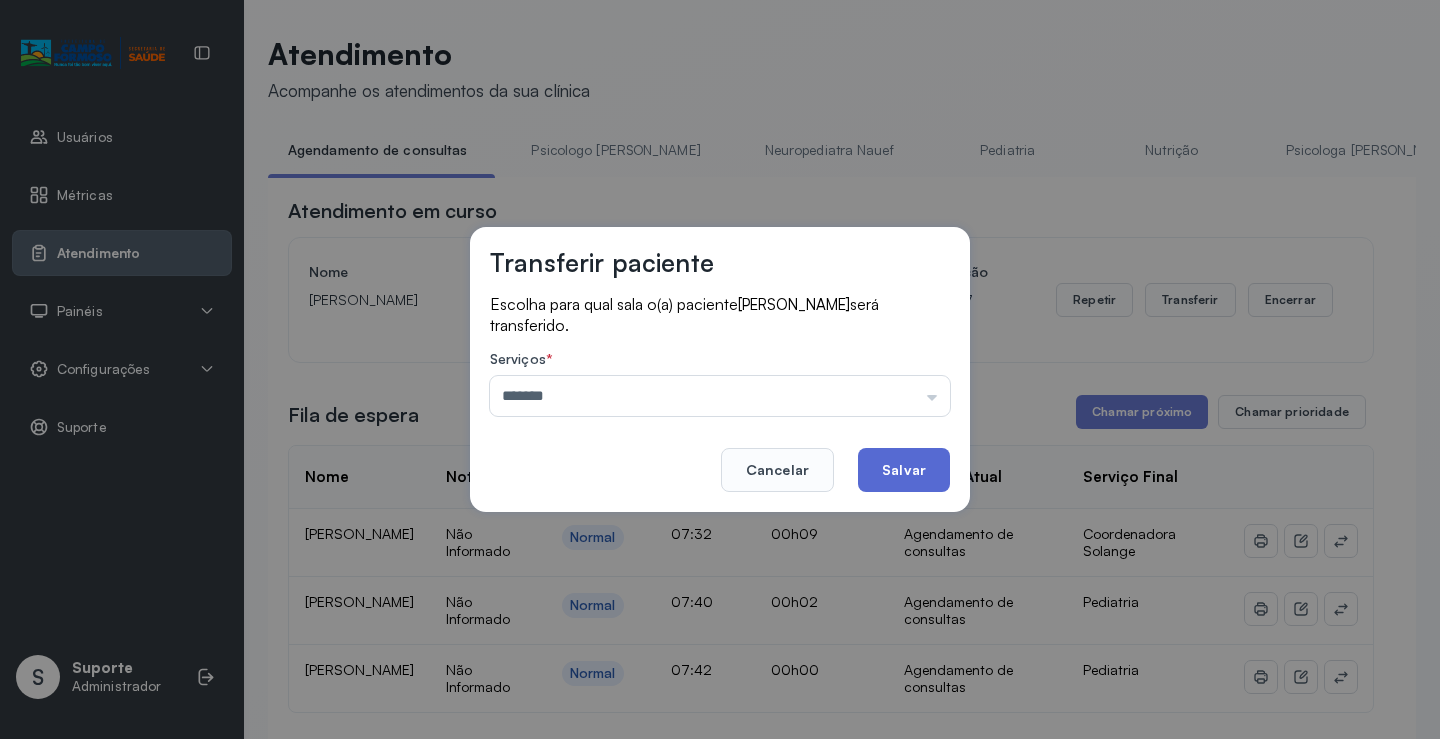 click on "Salvar" 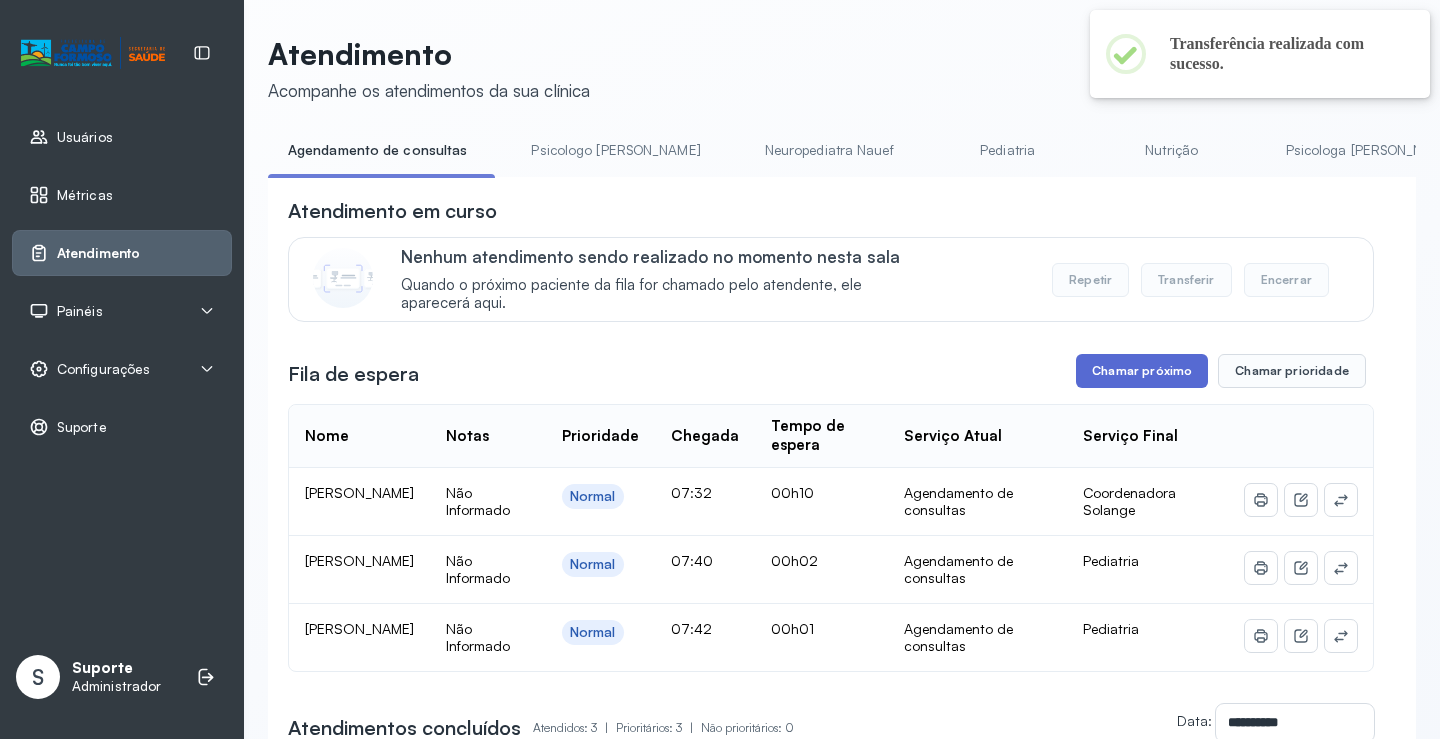 click on "Chamar próximo" at bounding box center [1142, 371] 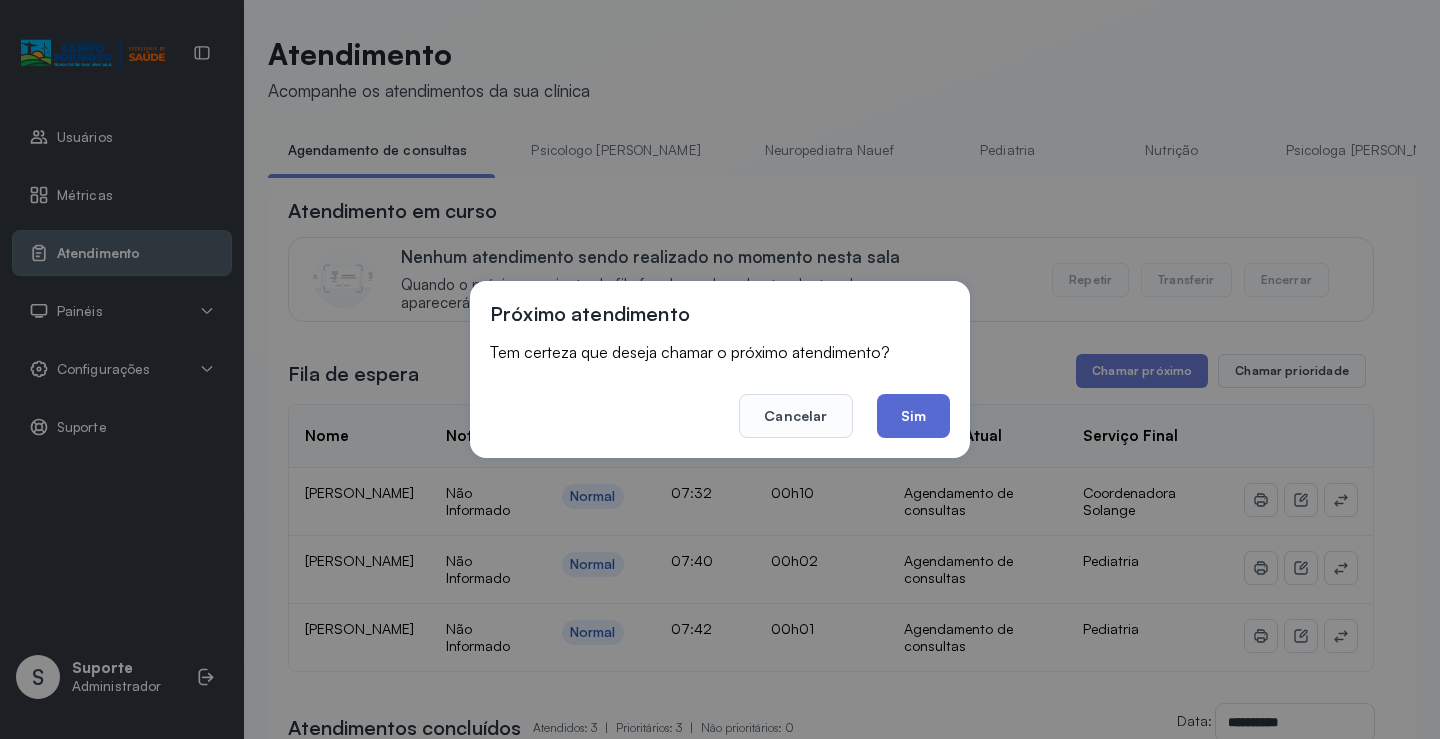 click on "Sim" 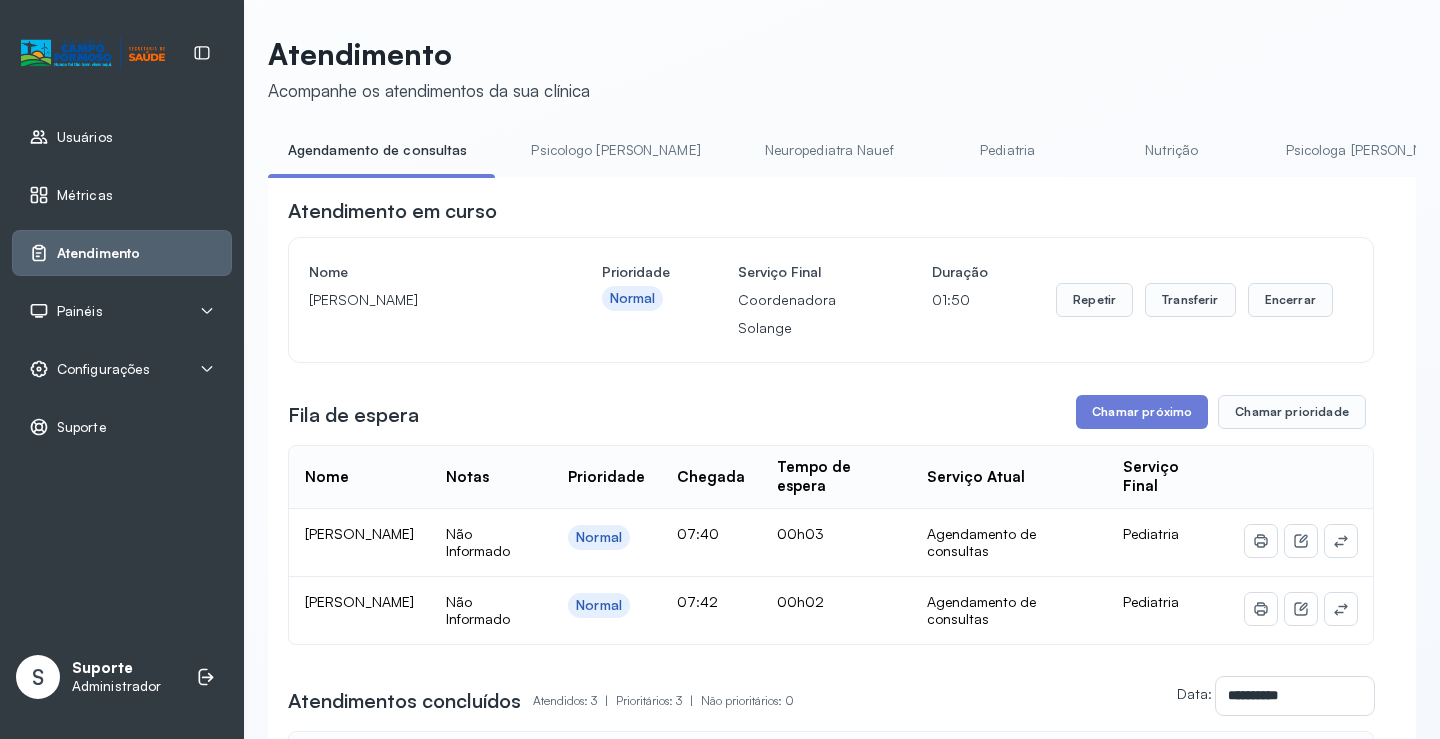 scroll, scrollTop: 0, scrollLeft: 0, axis: both 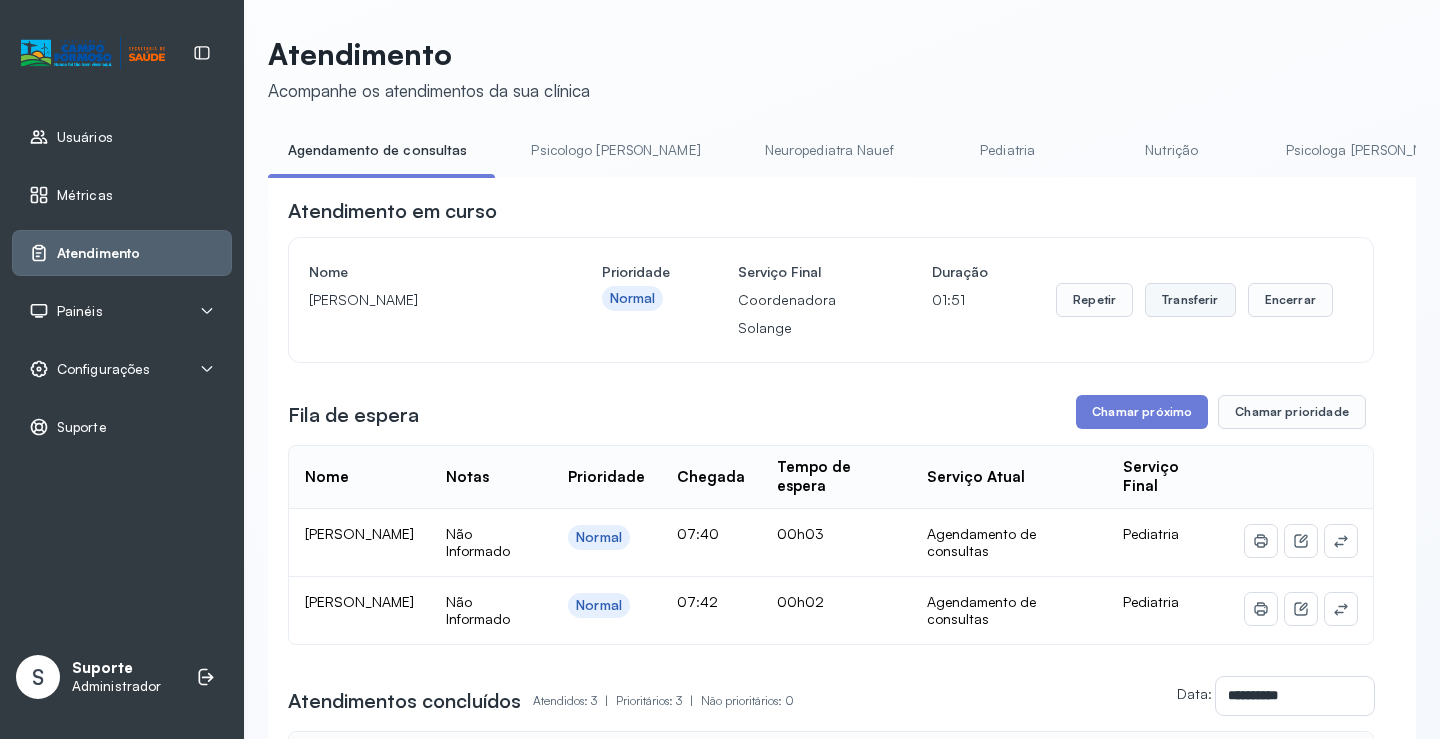 click on "Transferir" at bounding box center [1190, 300] 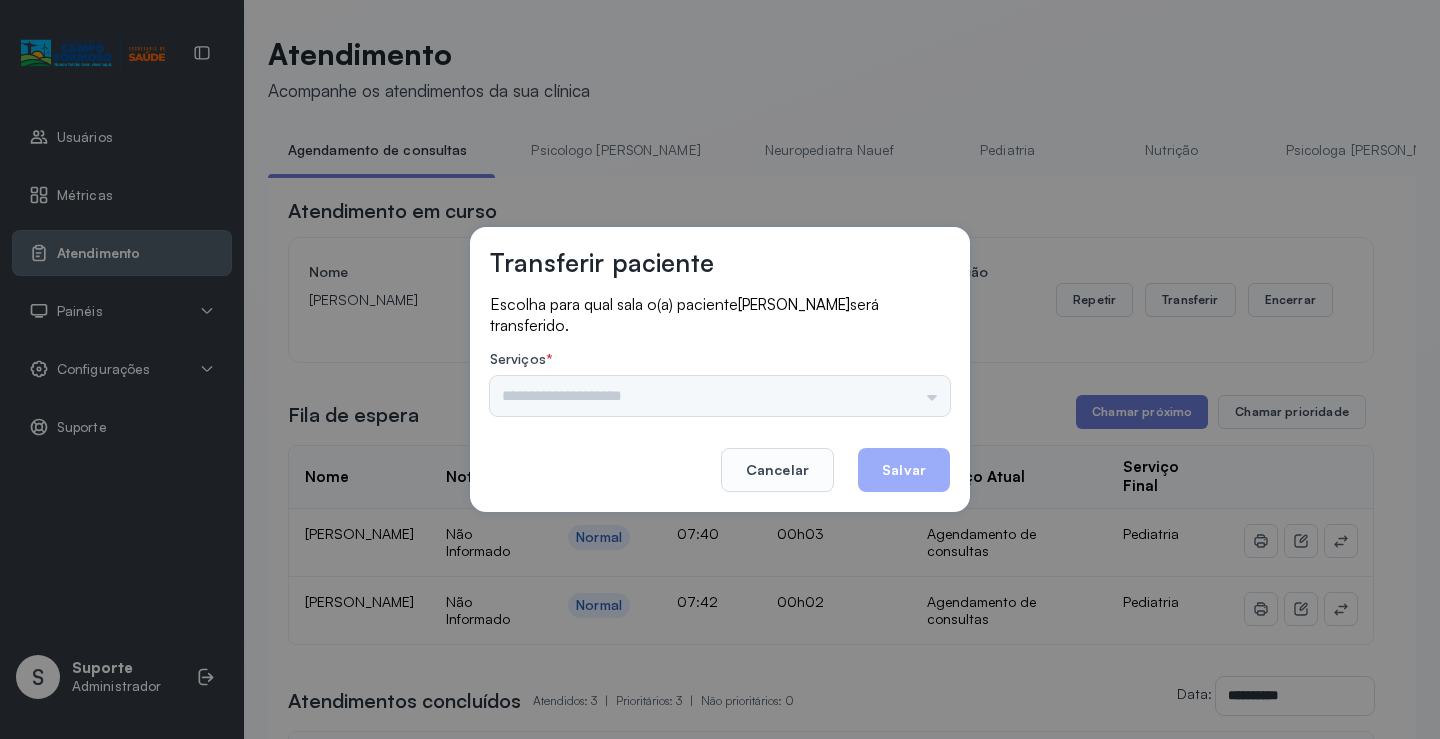 drag, startPoint x: 876, startPoint y: 405, endPoint x: 899, endPoint y: 392, distance: 26.41969 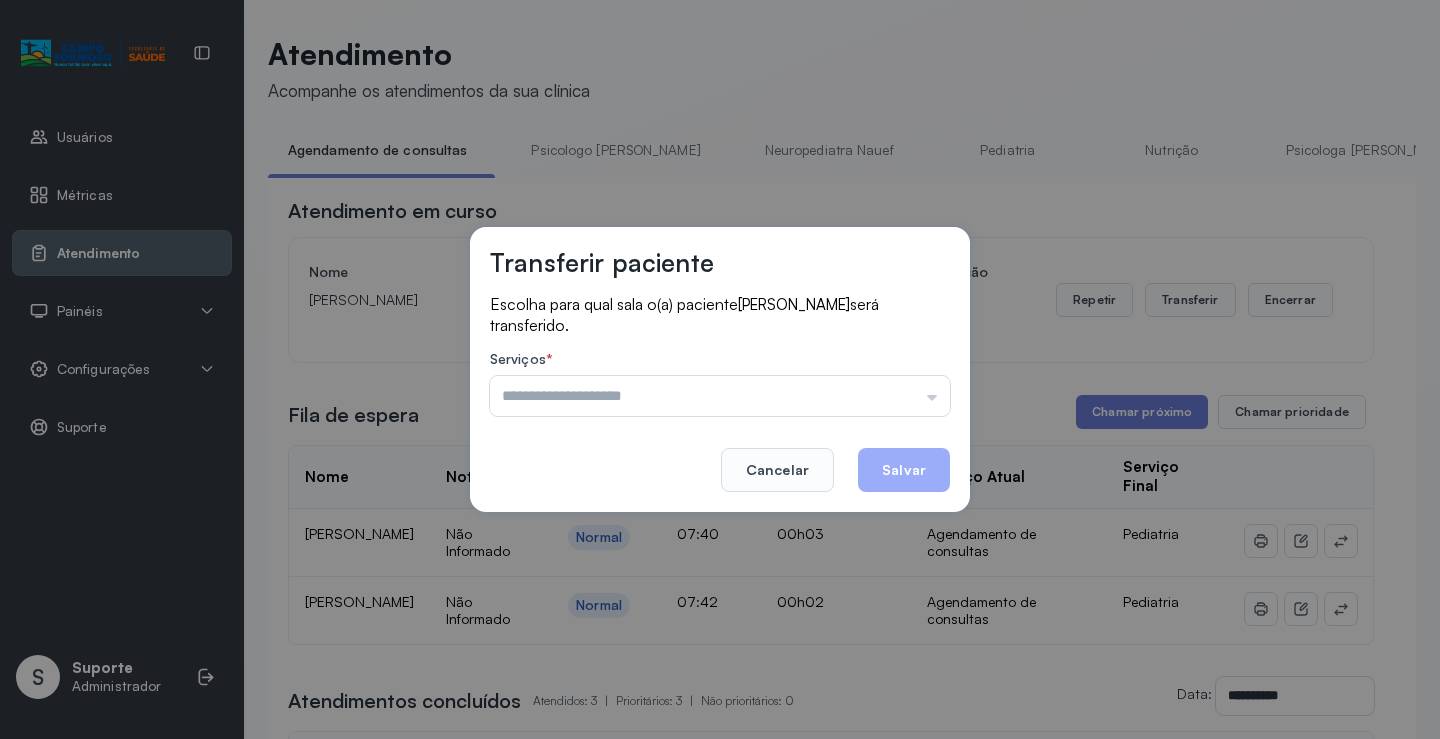 click at bounding box center (720, 396) 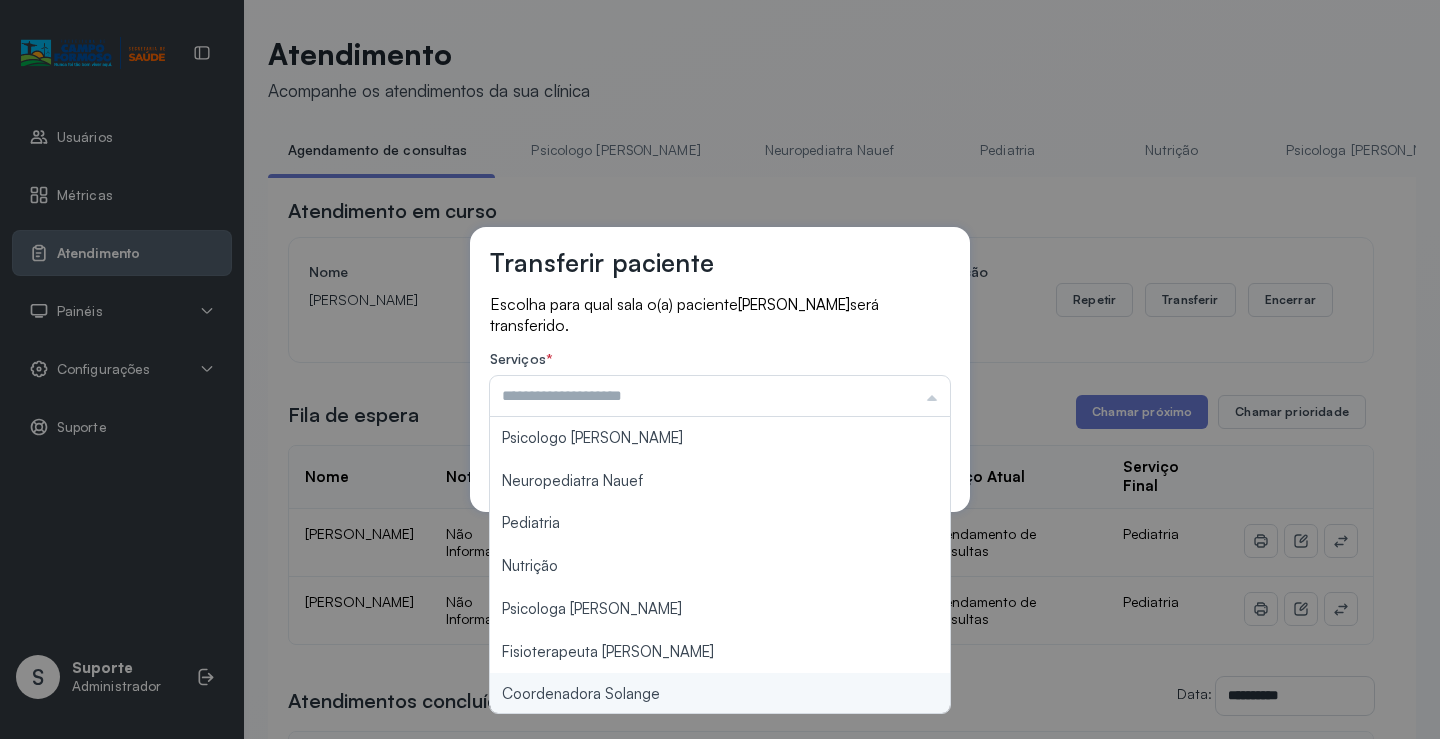 type on "**********" 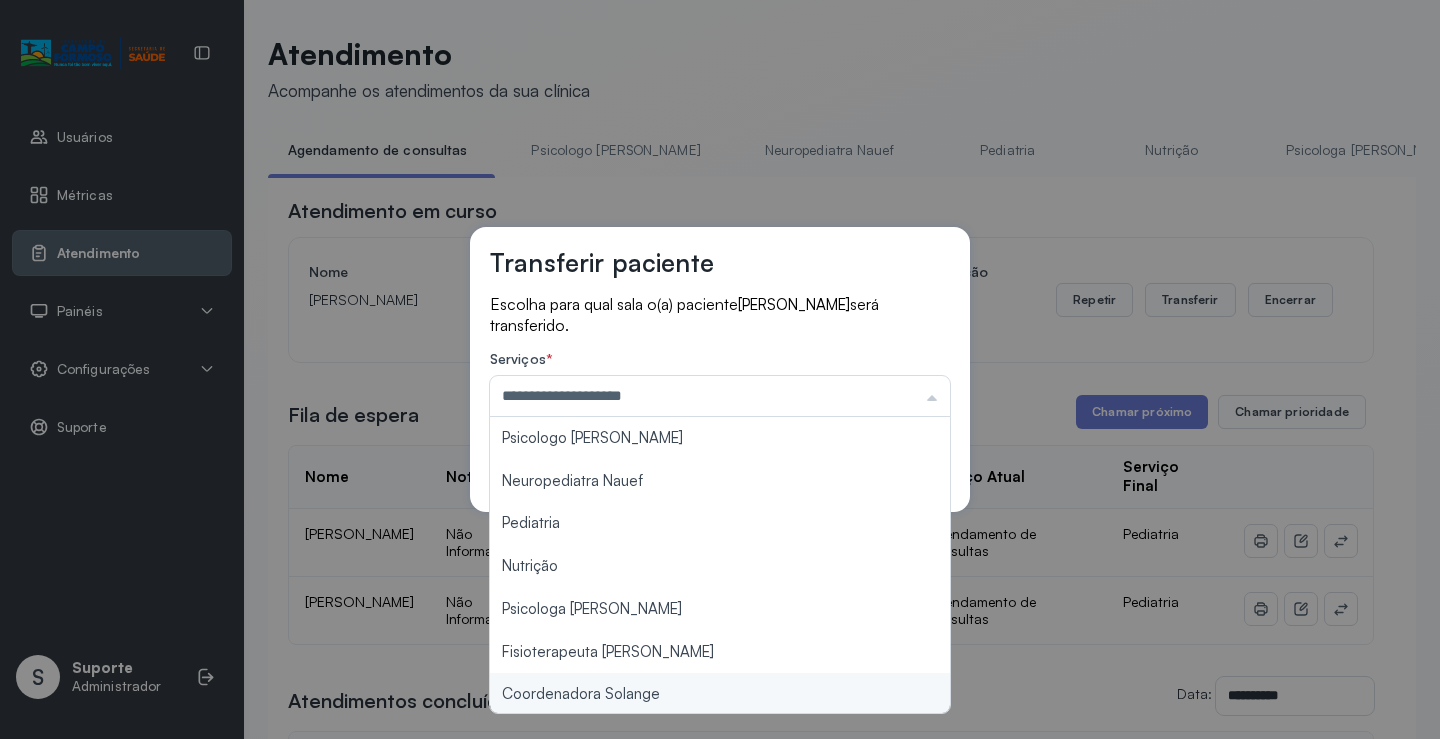 click on "**********" at bounding box center (720, 369) 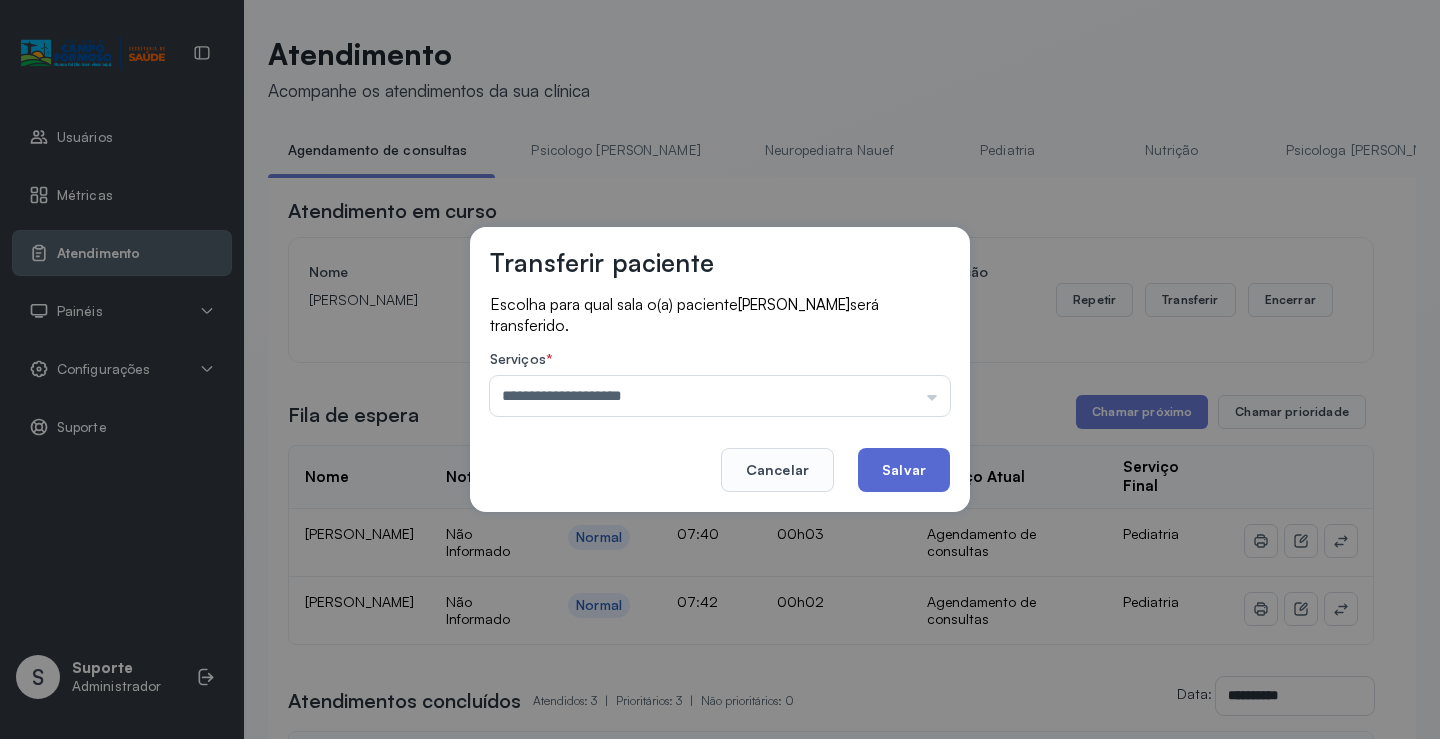drag, startPoint x: 933, startPoint y: 437, endPoint x: 916, endPoint y: 459, distance: 27.802877 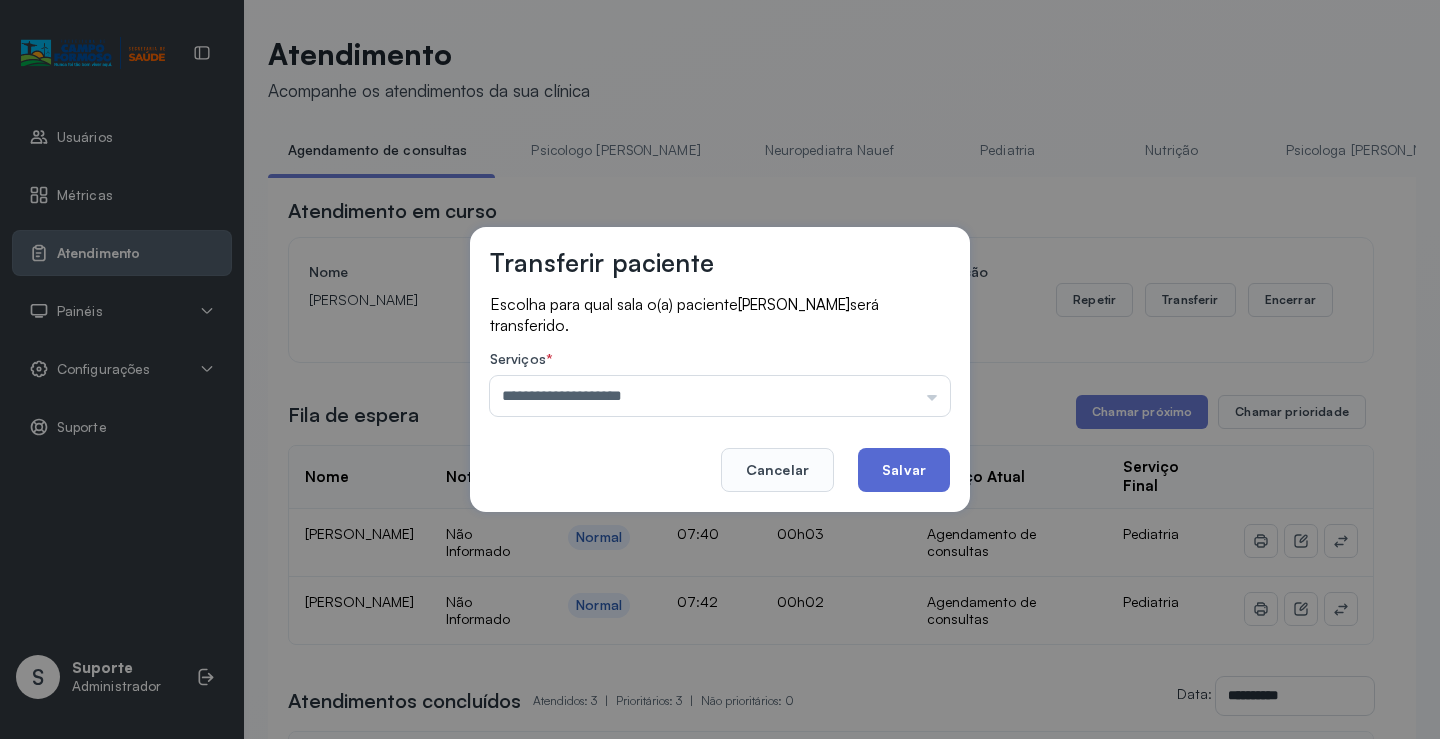 click on "Salvar" 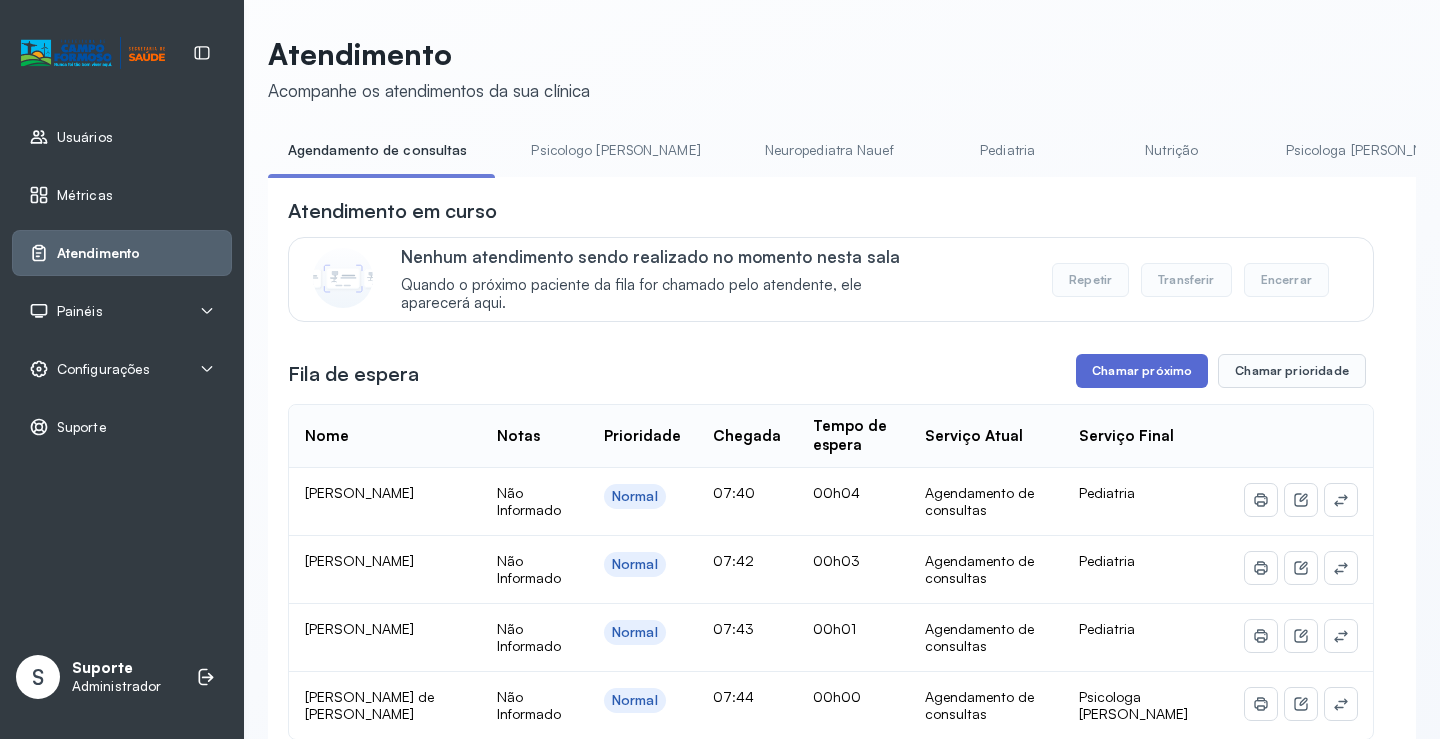 click on "Chamar próximo" at bounding box center [1142, 371] 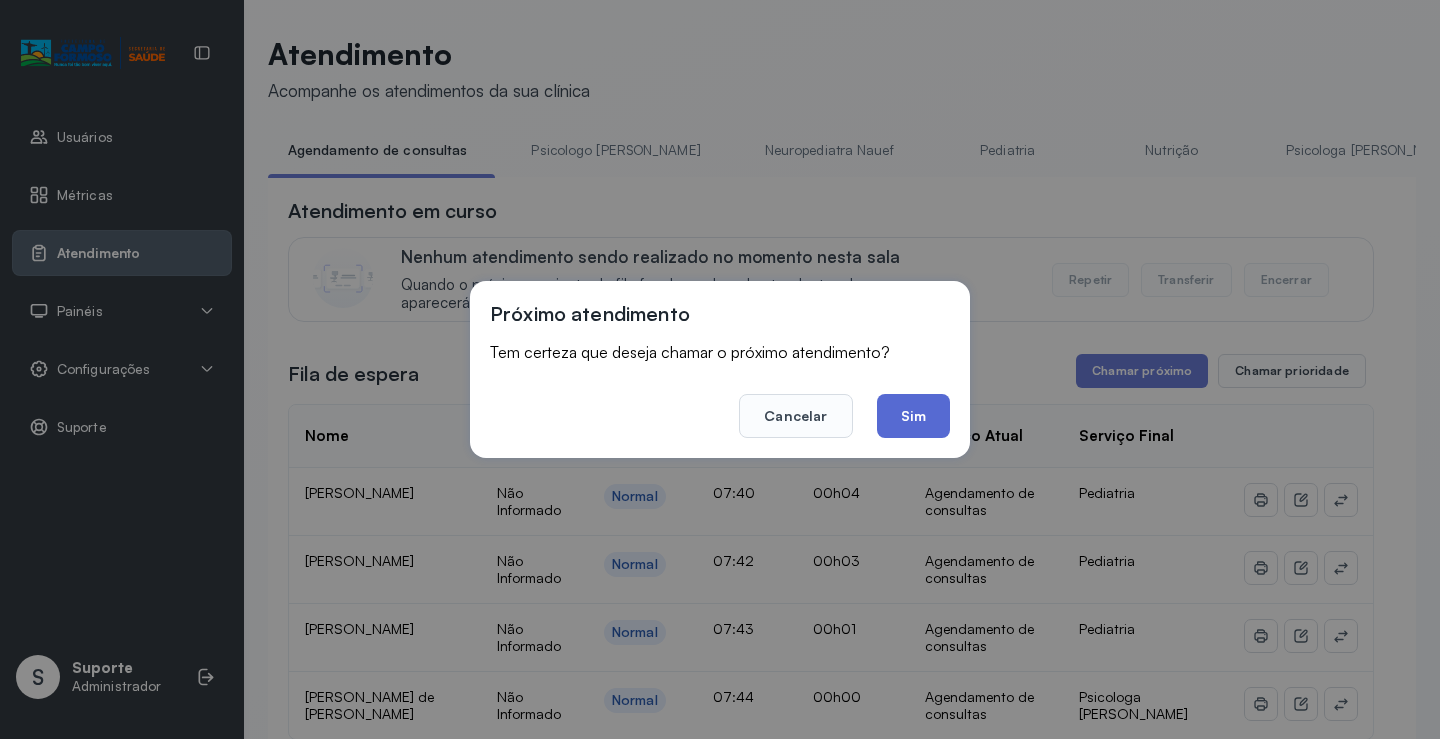 click on "Sim" 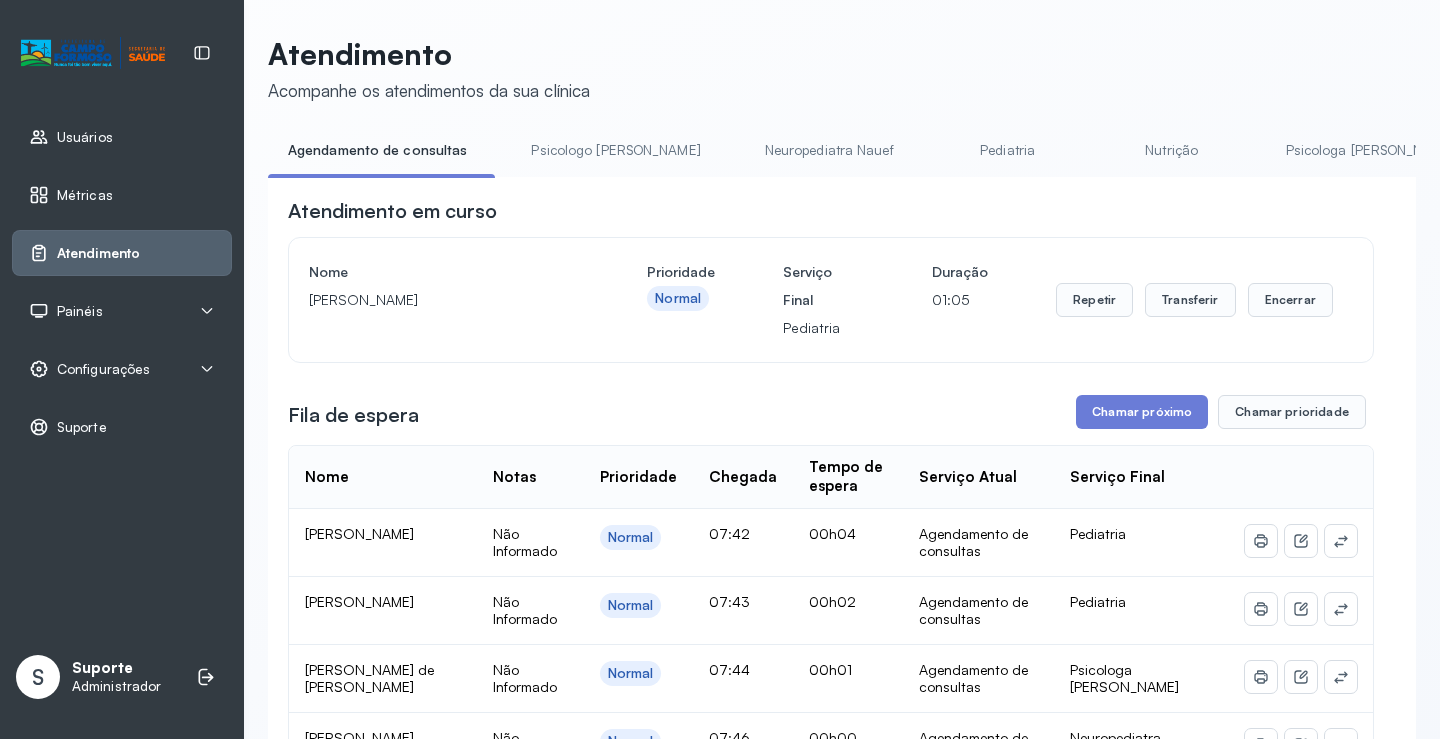scroll, scrollTop: 0, scrollLeft: 0, axis: both 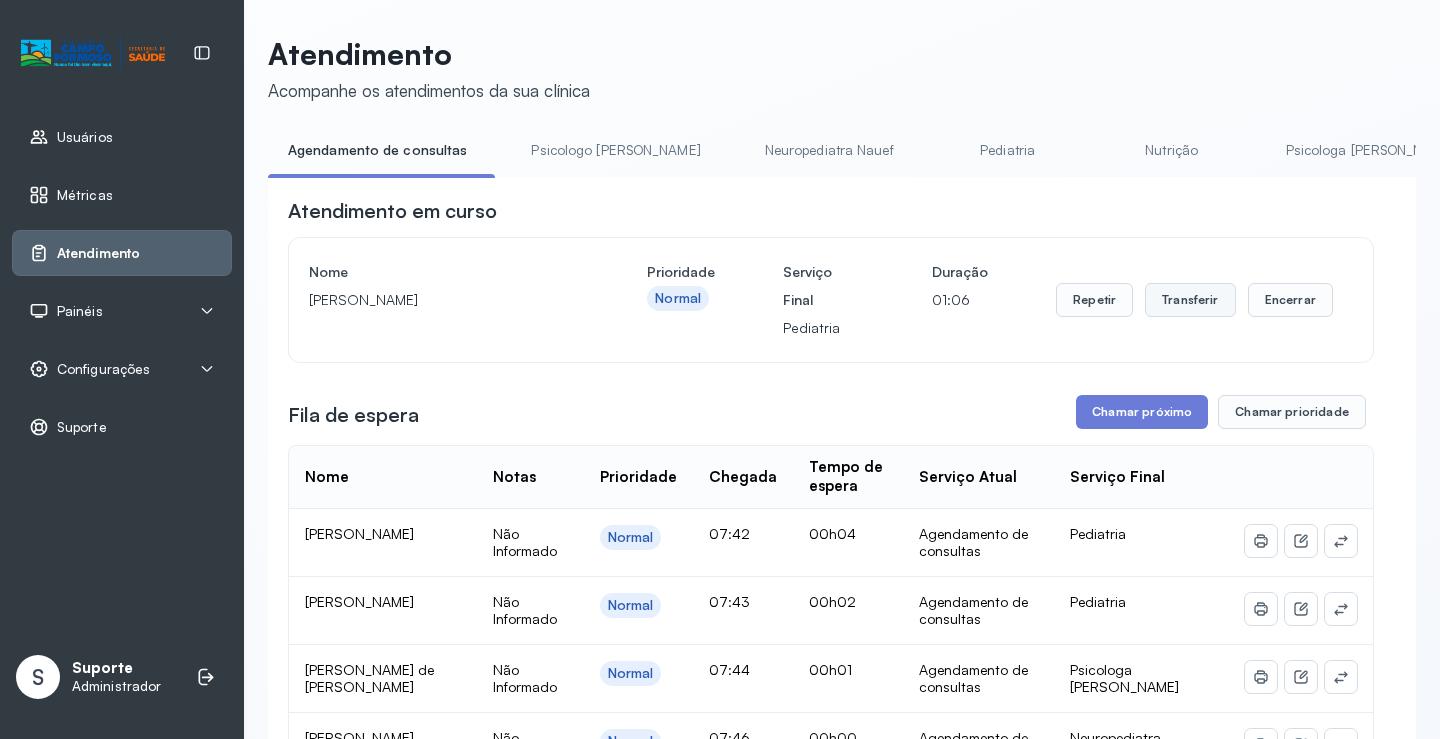 click on "Transferir" at bounding box center (1190, 300) 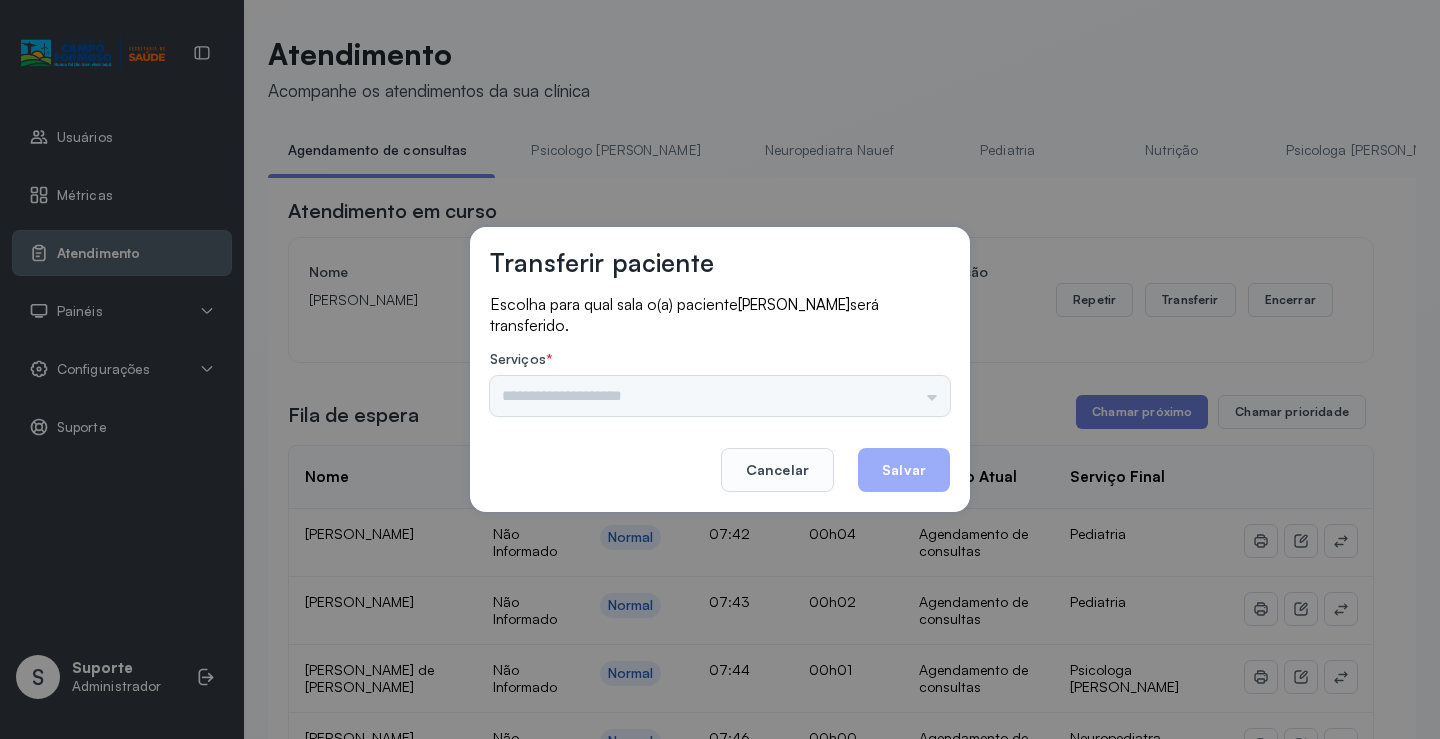 click on "Nenhuma opção encontrada" at bounding box center [720, 396] 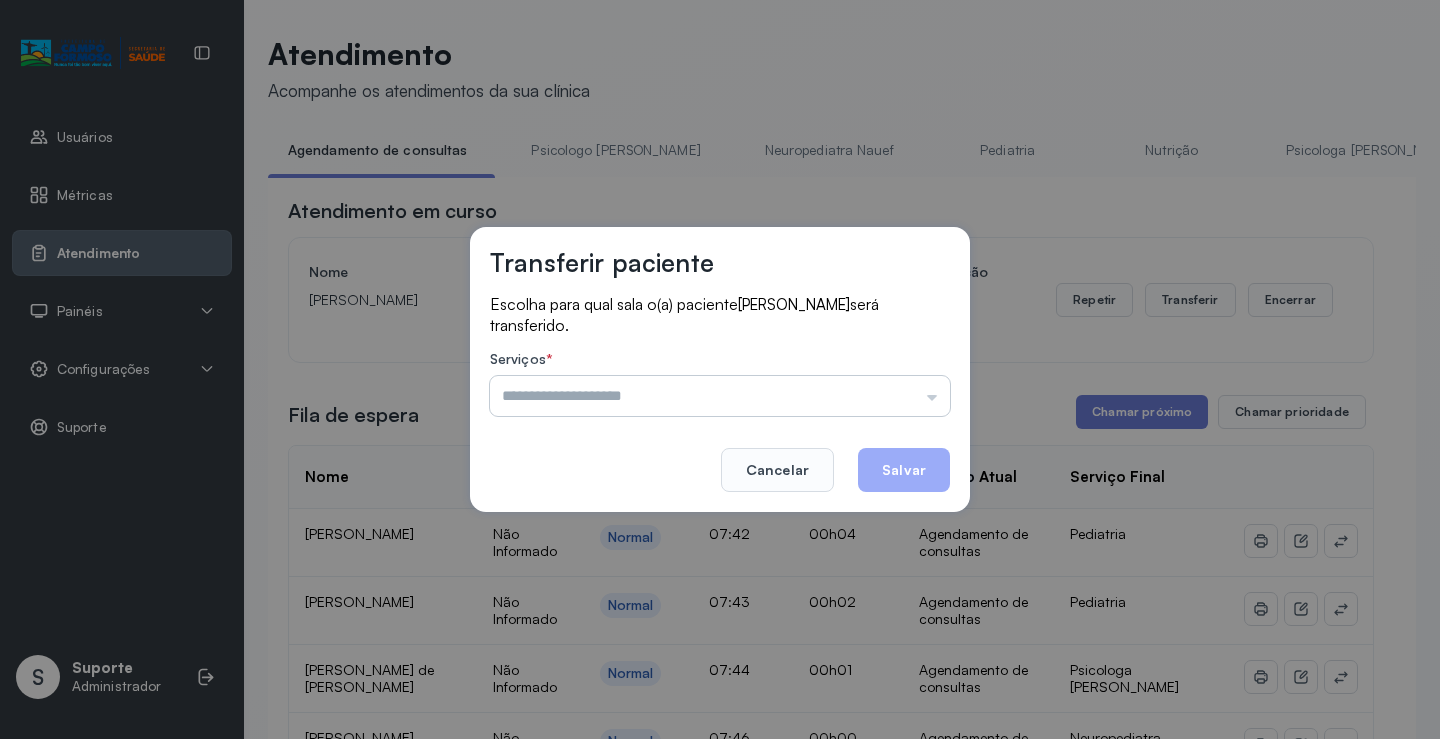 click at bounding box center (720, 396) 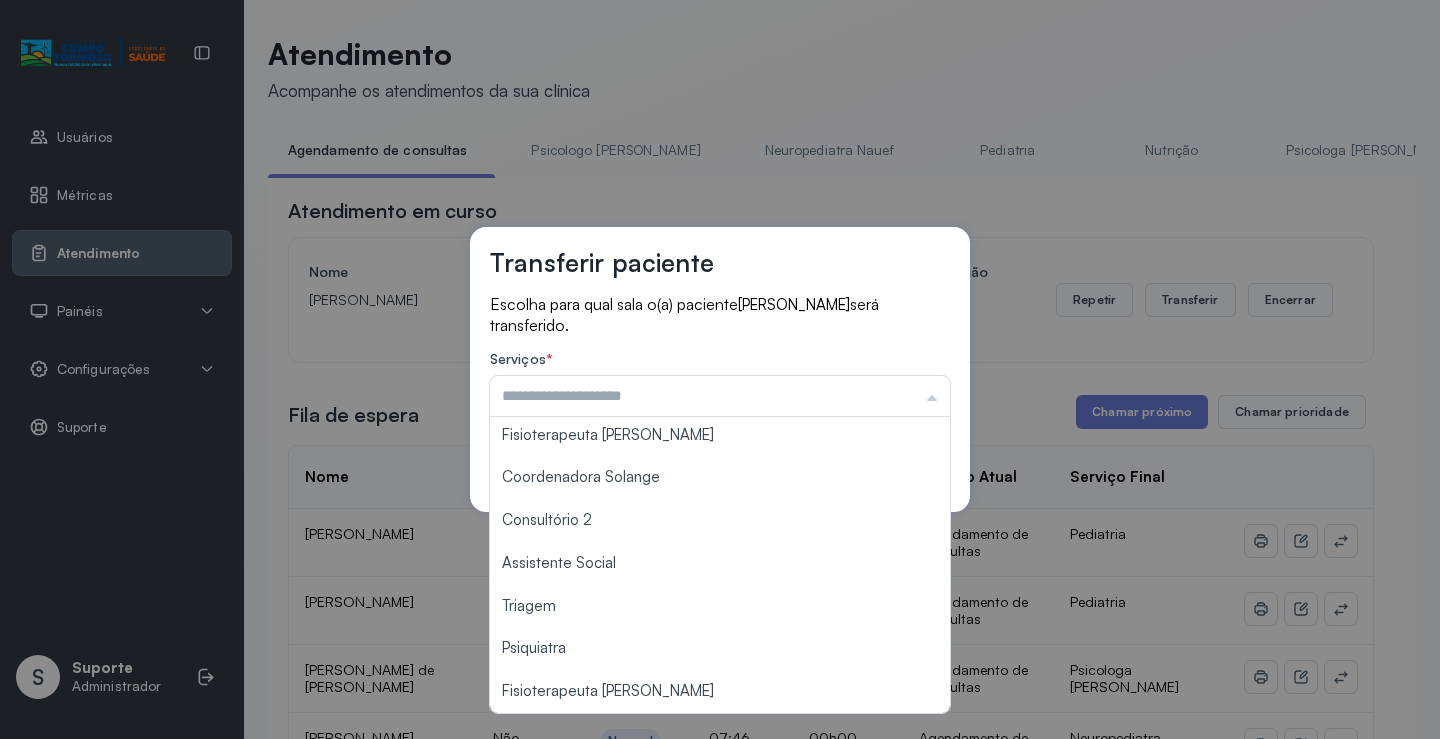 scroll, scrollTop: 302, scrollLeft: 0, axis: vertical 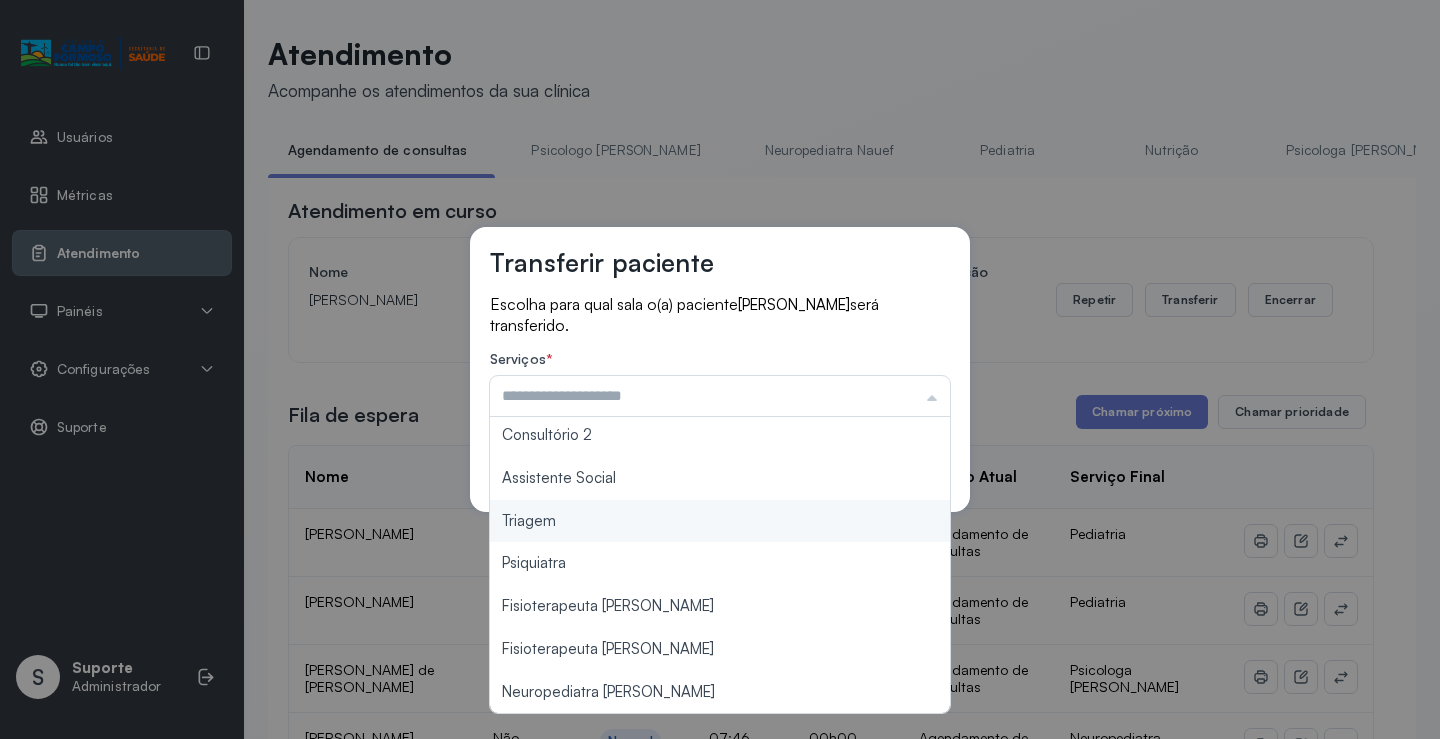 type on "*******" 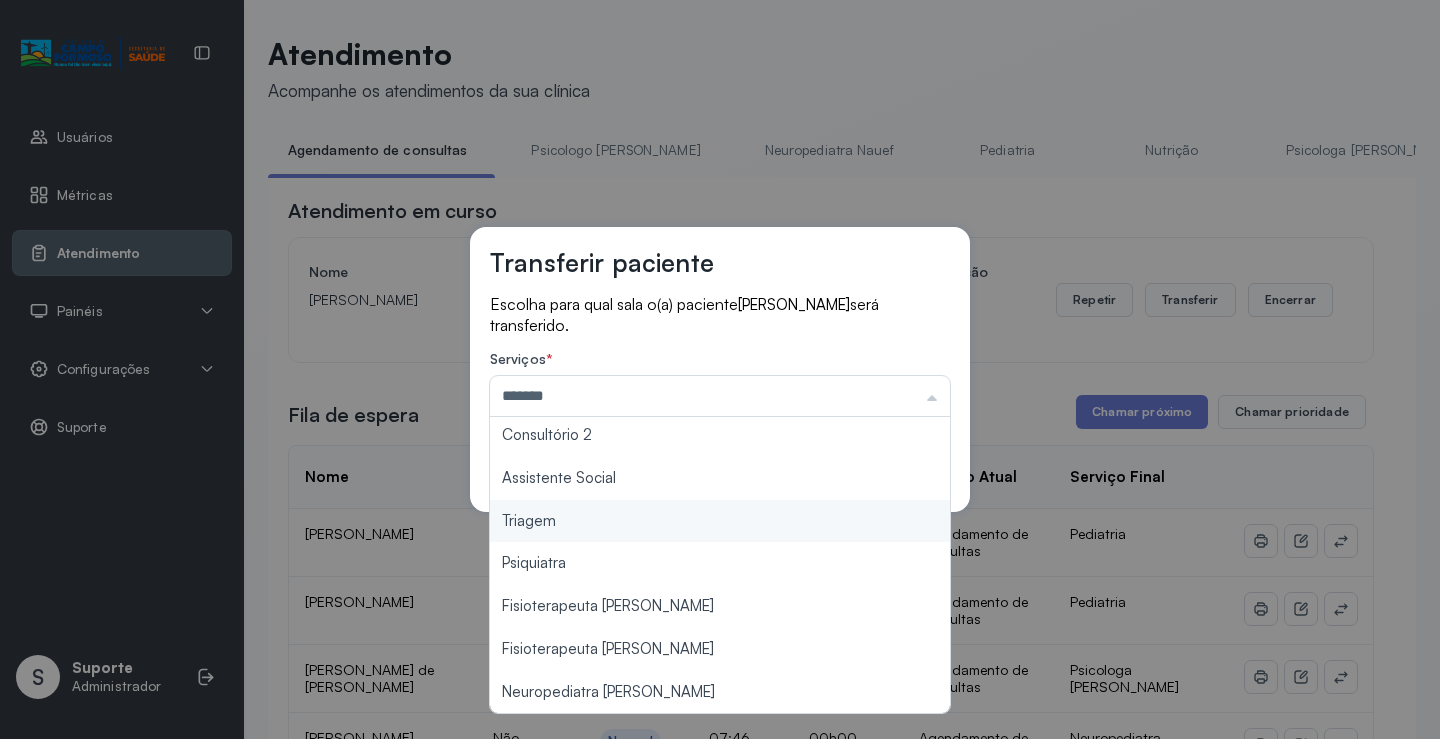 click on "Transferir paciente Escolha para qual sala o(a) paciente  José Henrique Souza da Silva  será transferido.  Serviços  *  ******* Psicologo Pedro Neuropediatra Nauef Pediatria Nutrição Psicologa Alana Fisioterapeuta Janusia Coordenadora Solange Consultório 2 Assistente Social Triagem Psiquiatra Fisioterapeuta Francyne Fisioterapeuta Morgana Neuropediatra João Cancelar Salvar" at bounding box center (720, 369) 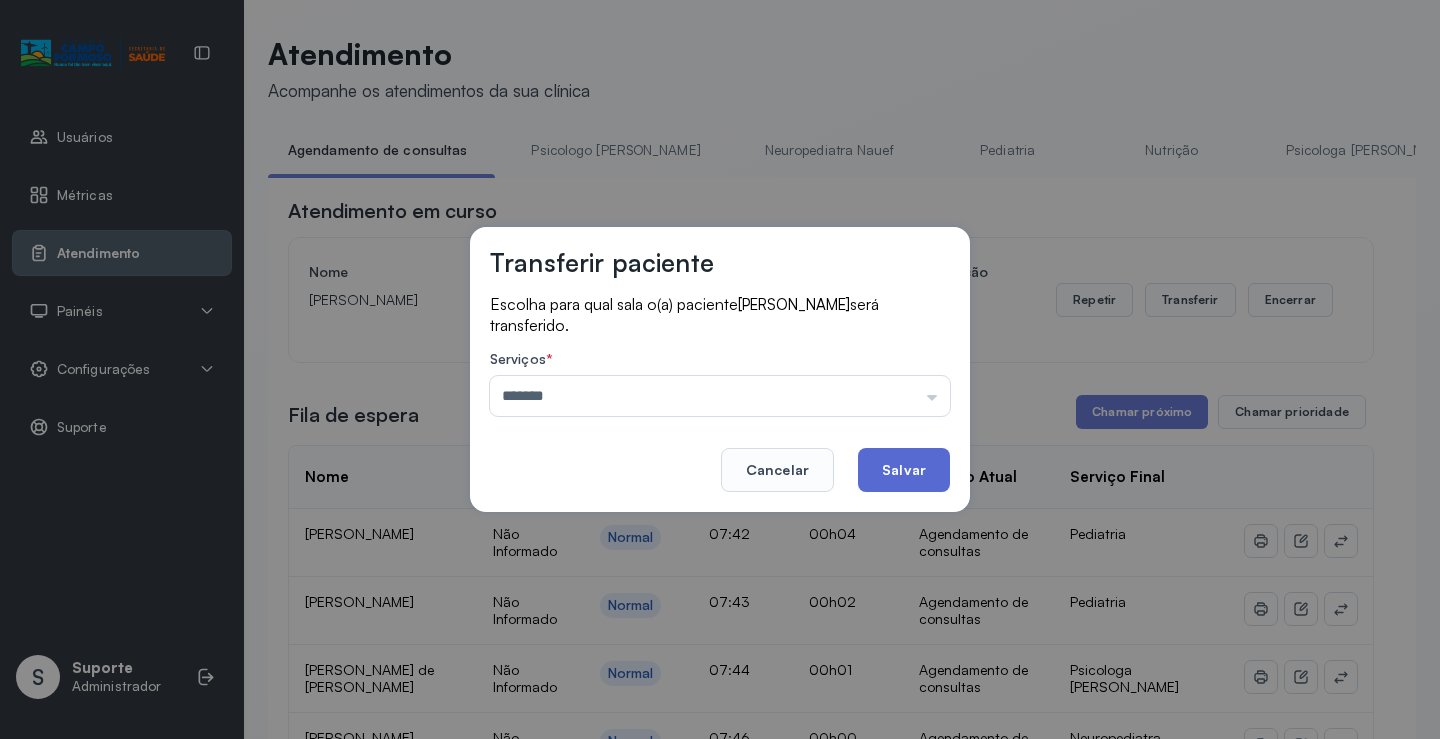 click on "Salvar" 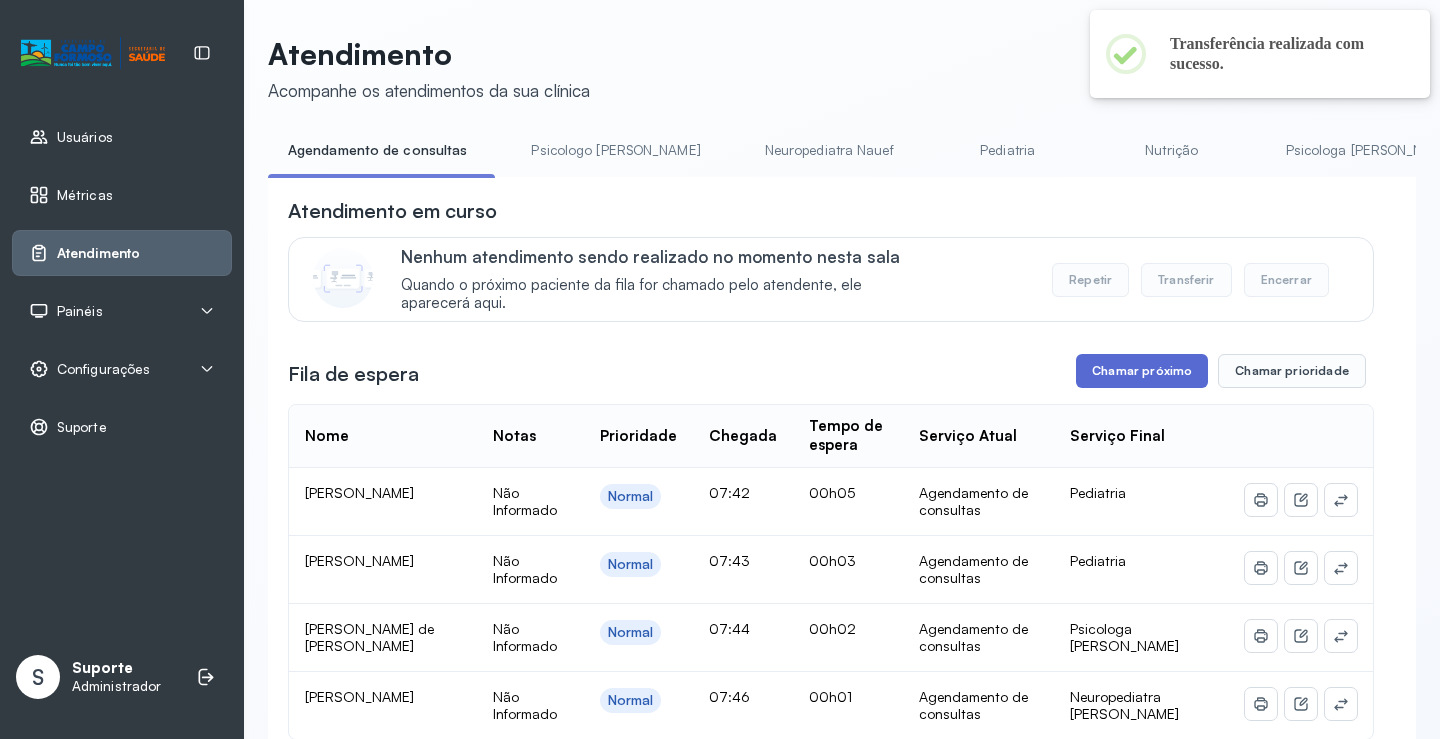 click on "Chamar próximo" at bounding box center (1142, 371) 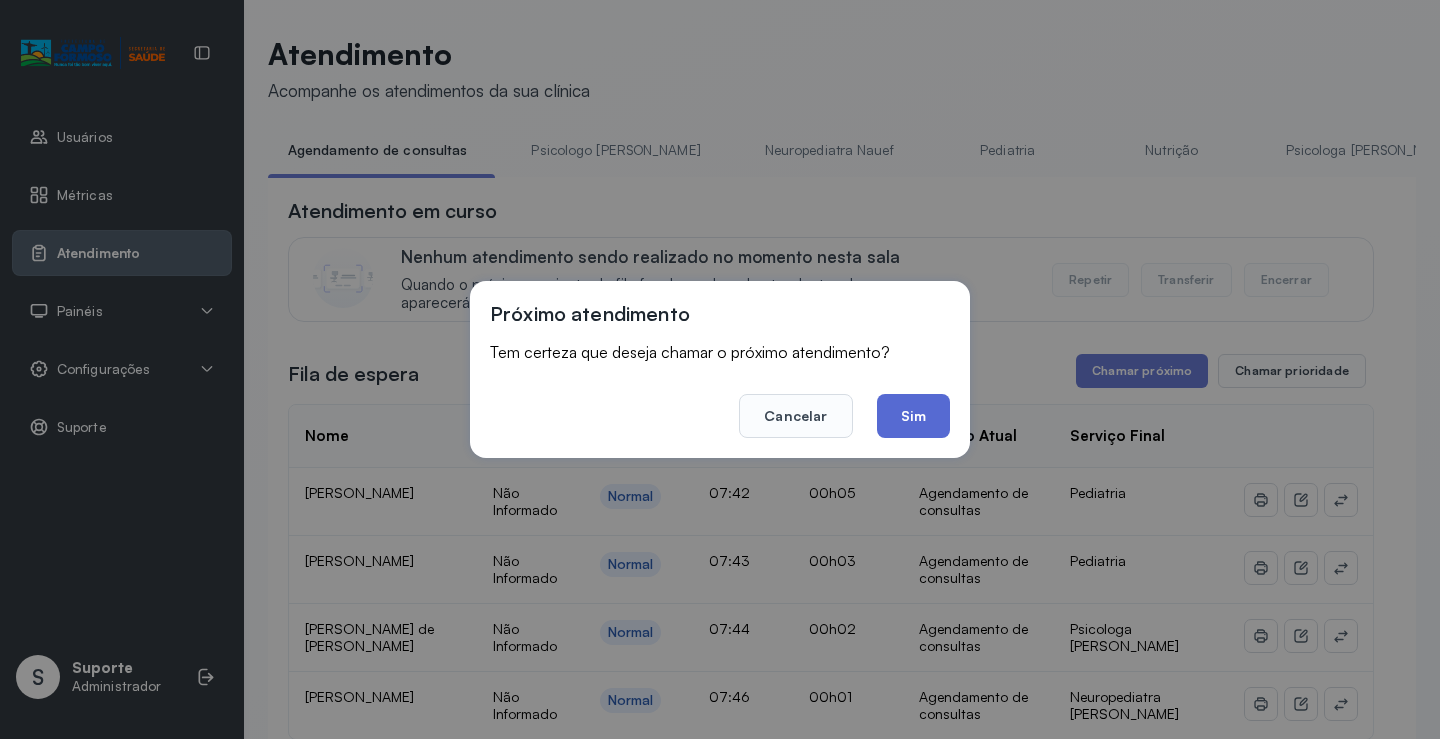 click on "Sim" 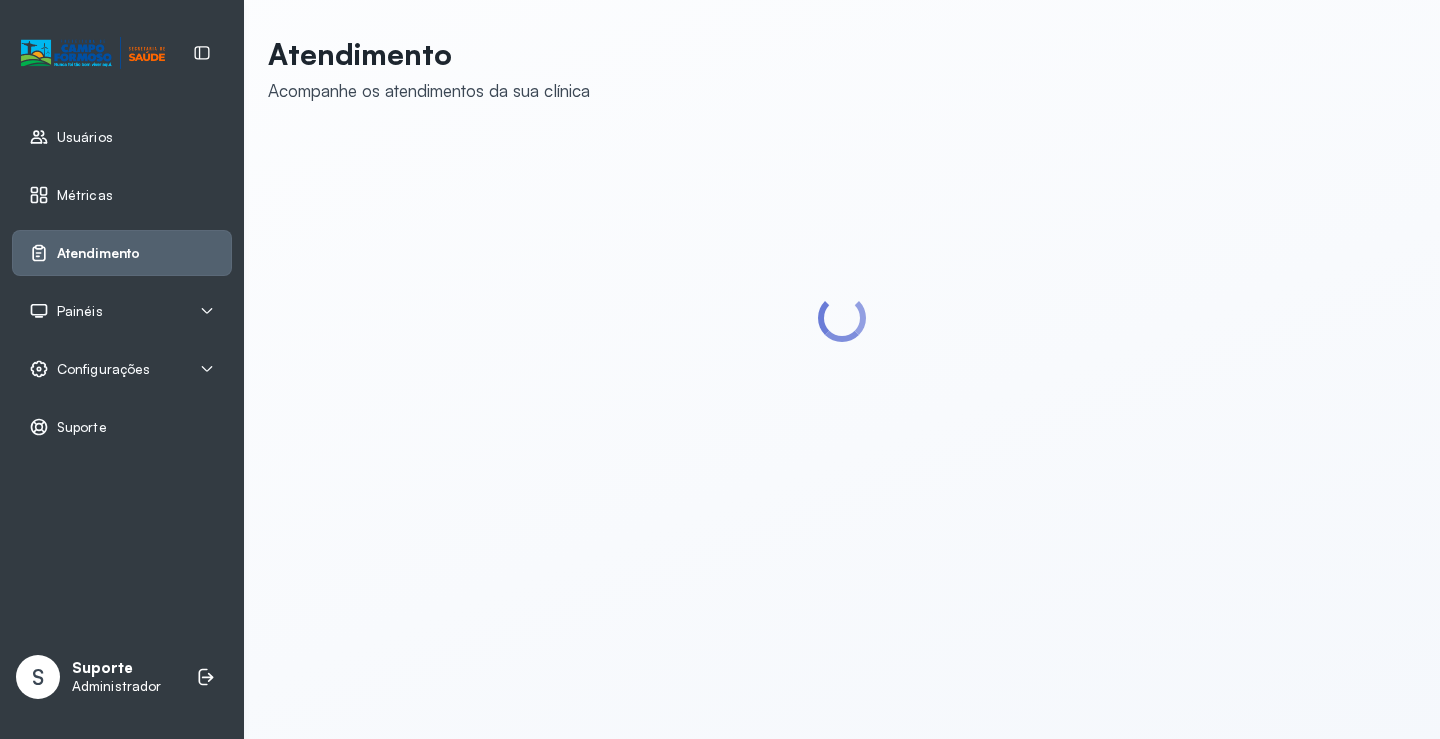 scroll, scrollTop: 0, scrollLeft: 0, axis: both 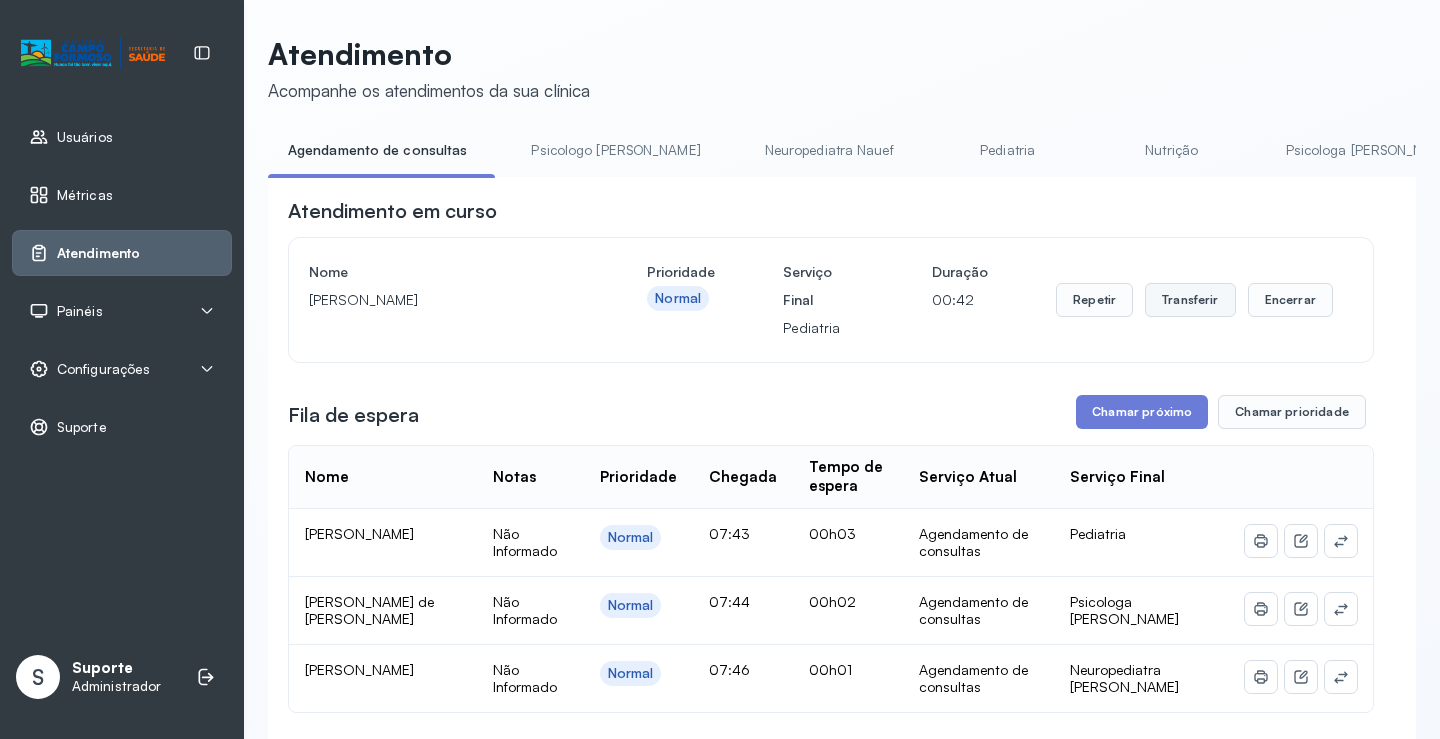 click on "Transferir" at bounding box center [1190, 300] 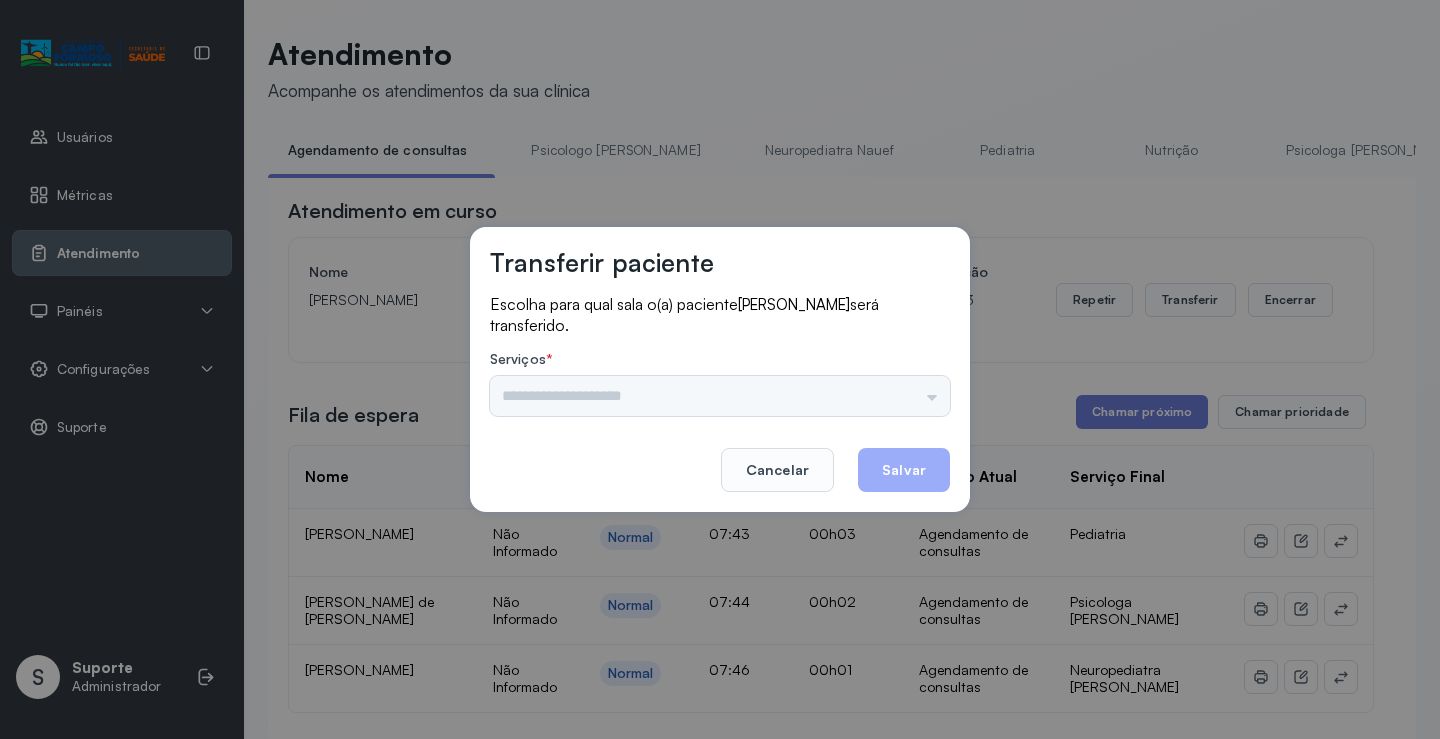 click on "Nenhuma opção encontrada" at bounding box center (720, 396) 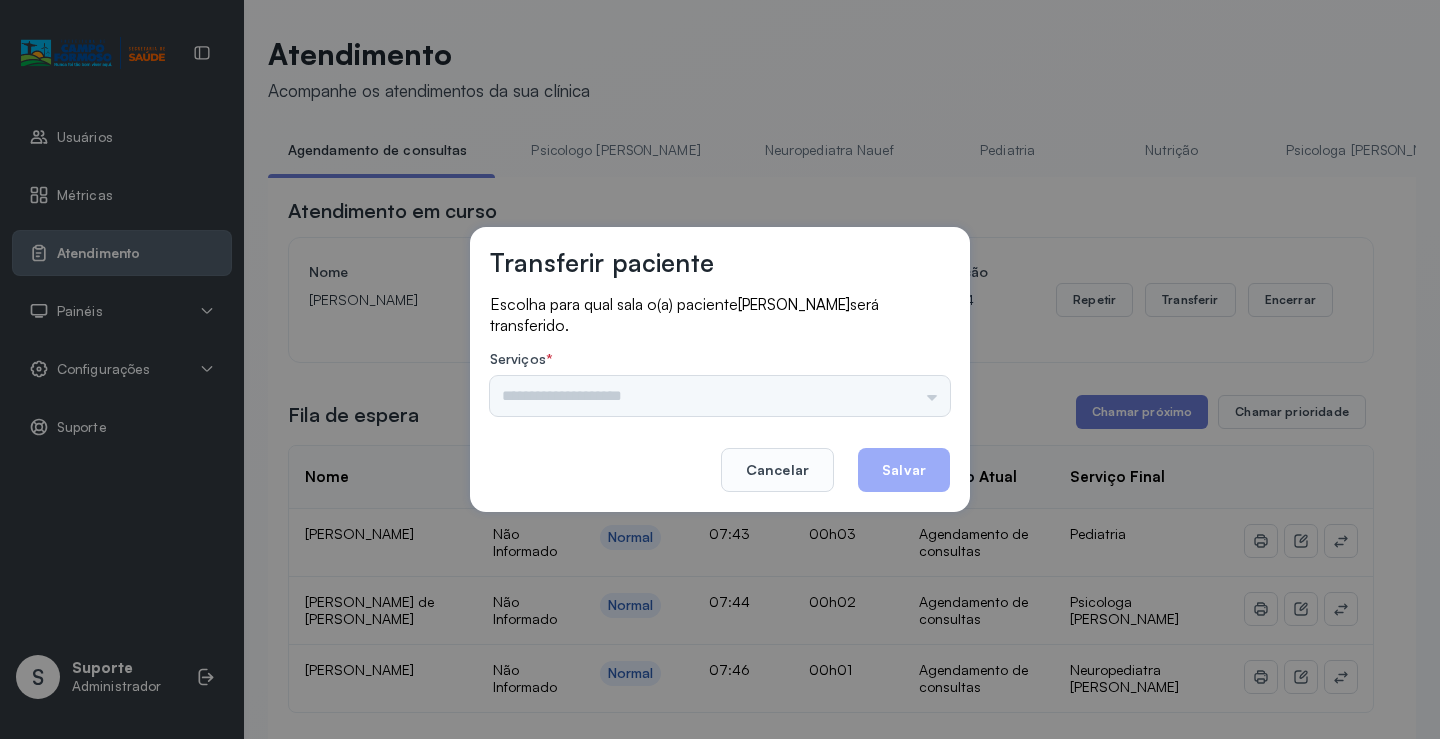 click on "Nenhuma opção encontrada" at bounding box center [720, 396] 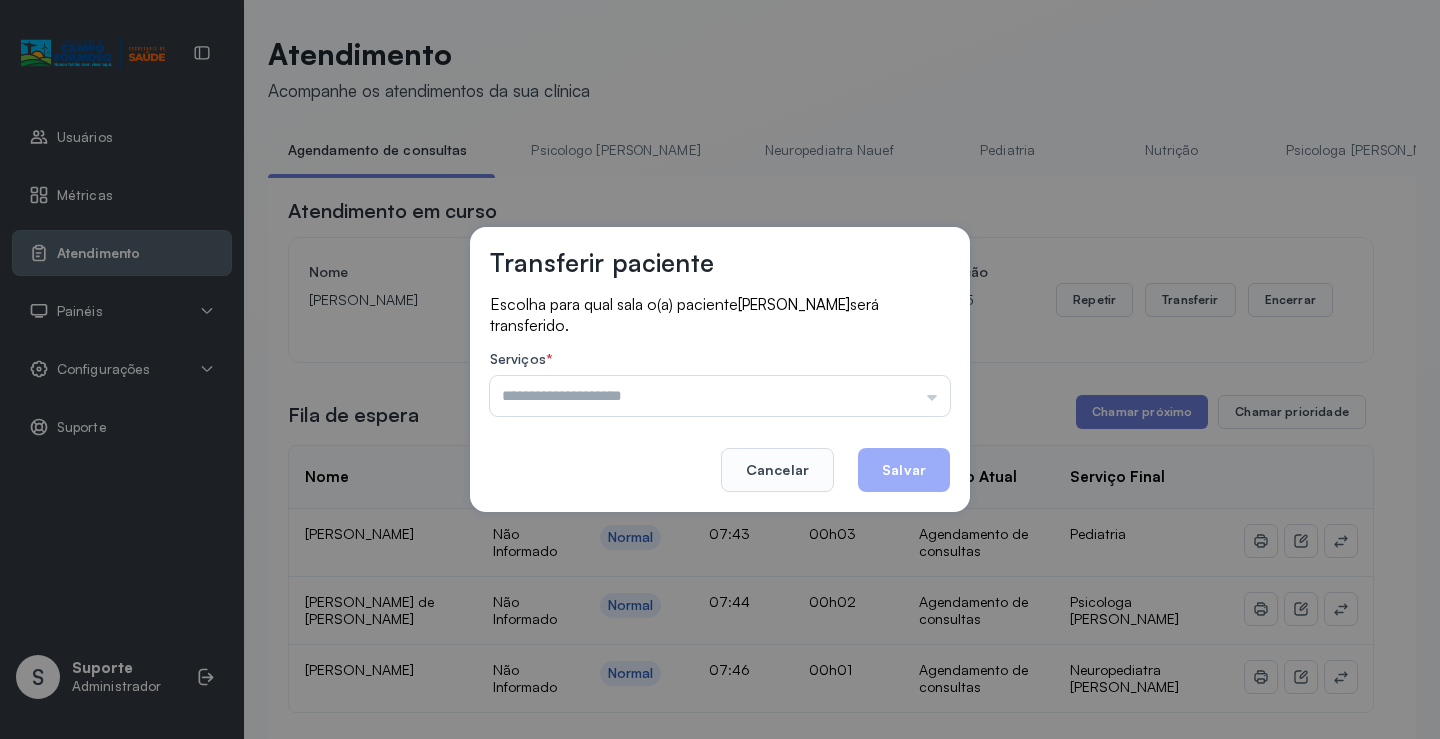 drag, startPoint x: 891, startPoint y: 384, endPoint x: 700, endPoint y: 438, distance: 198.48677 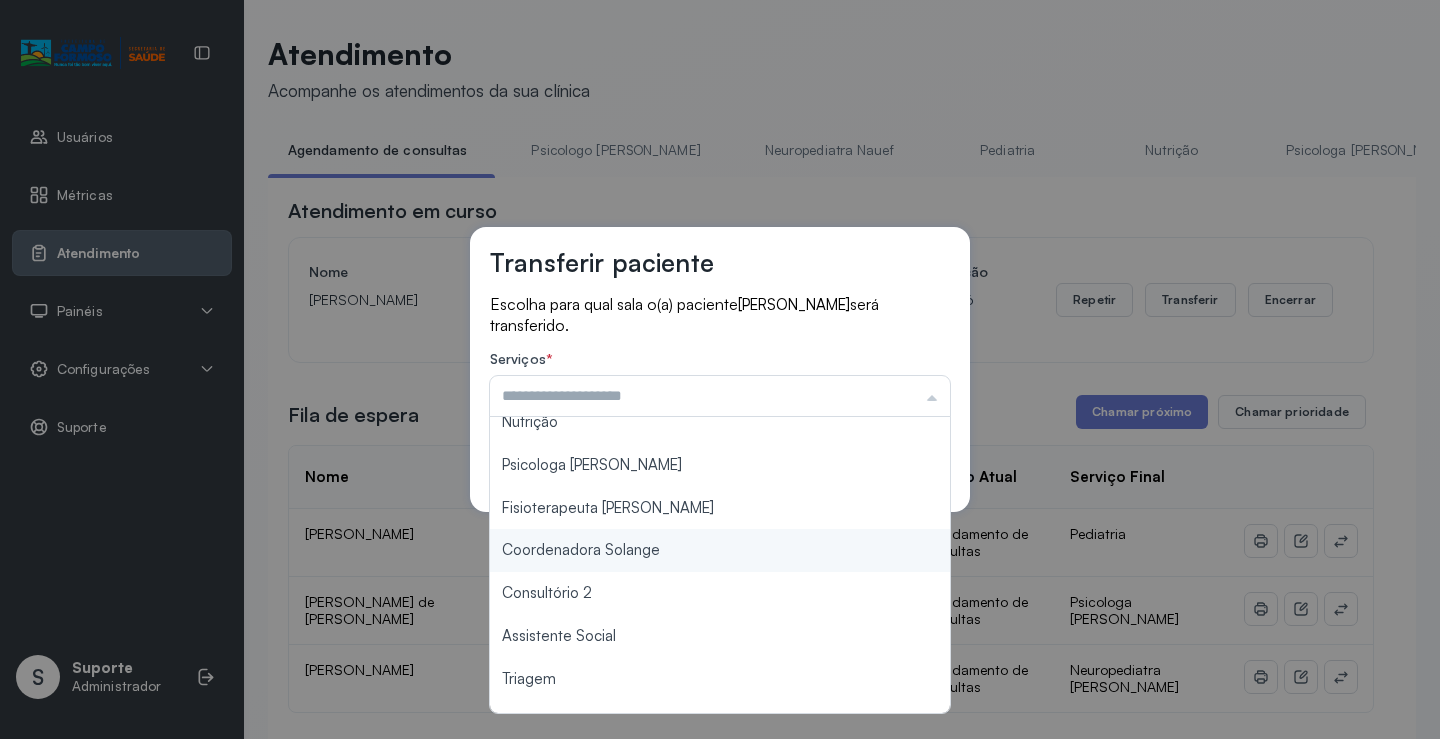 scroll, scrollTop: 302, scrollLeft: 0, axis: vertical 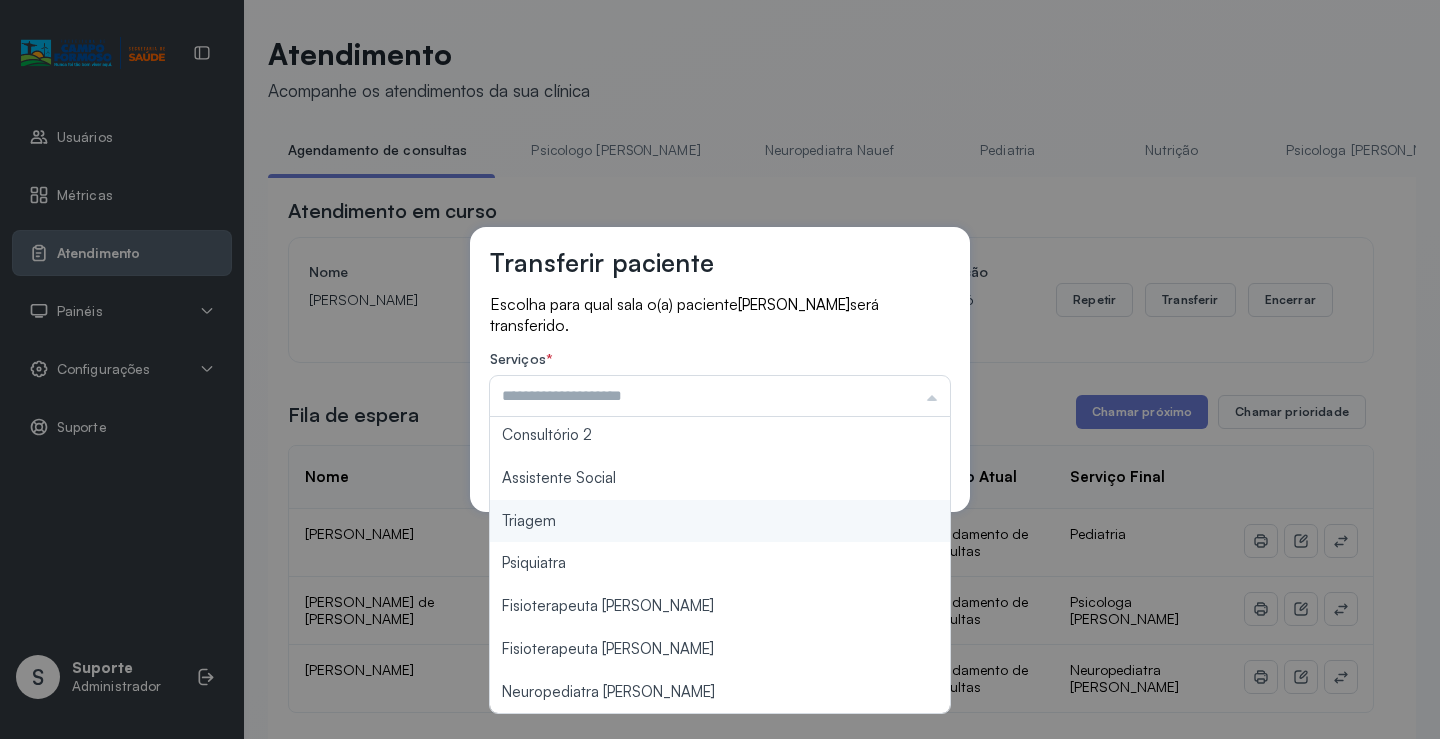 type on "*******" 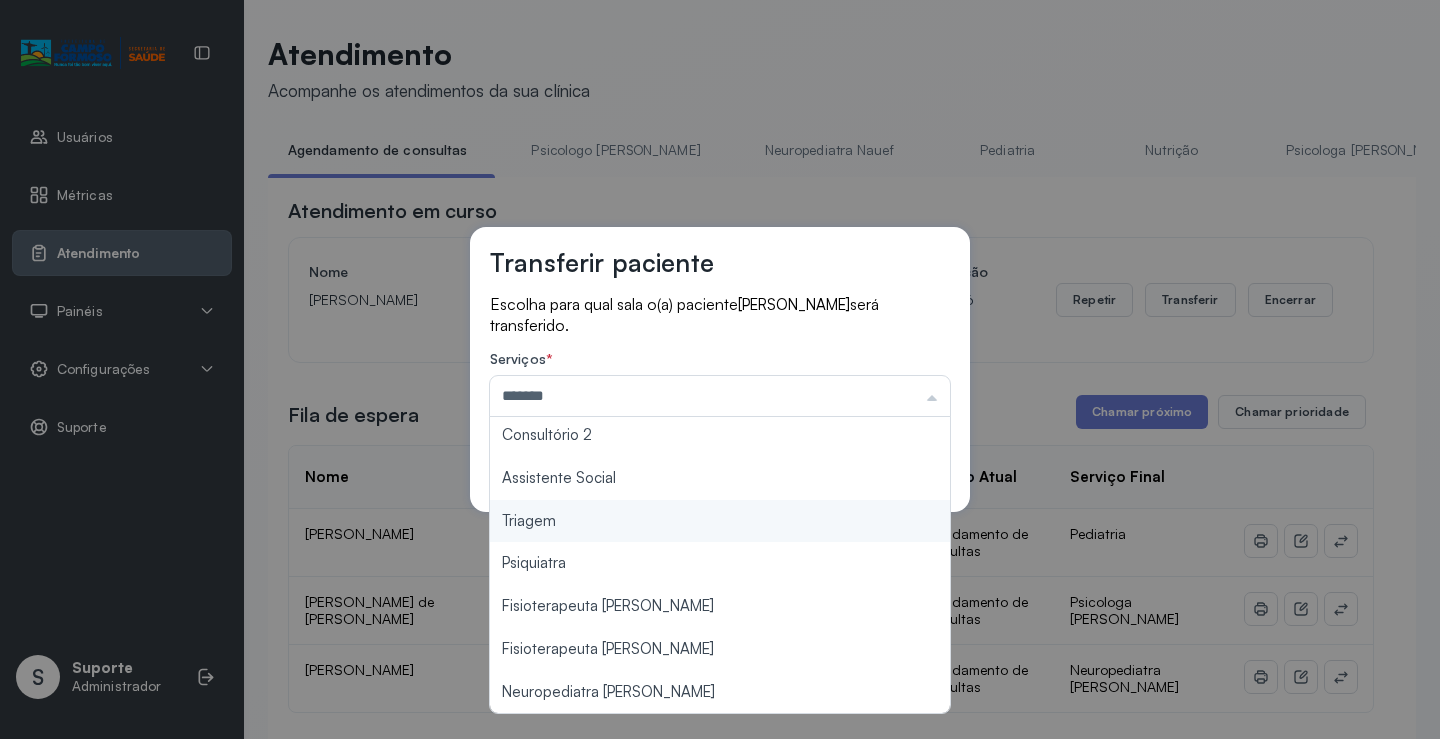 click on "Transferir paciente Escolha para qual sala o(a) paciente  Maria Eduarda Santos Silva  será transferido.  Serviços  *  ******* Psicologo Pedro Neuropediatra Nauef Pediatria Nutrição Psicologa Alana Fisioterapeuta Janusia Coordenadora Solange Consultório 2 Assistente Social Triagem Psiquiatra Fisioterapeuta Francyne Fisioterapeuta Morgana Neuropediatra João Cancelar Salvar" at bounding box center [720, 369] 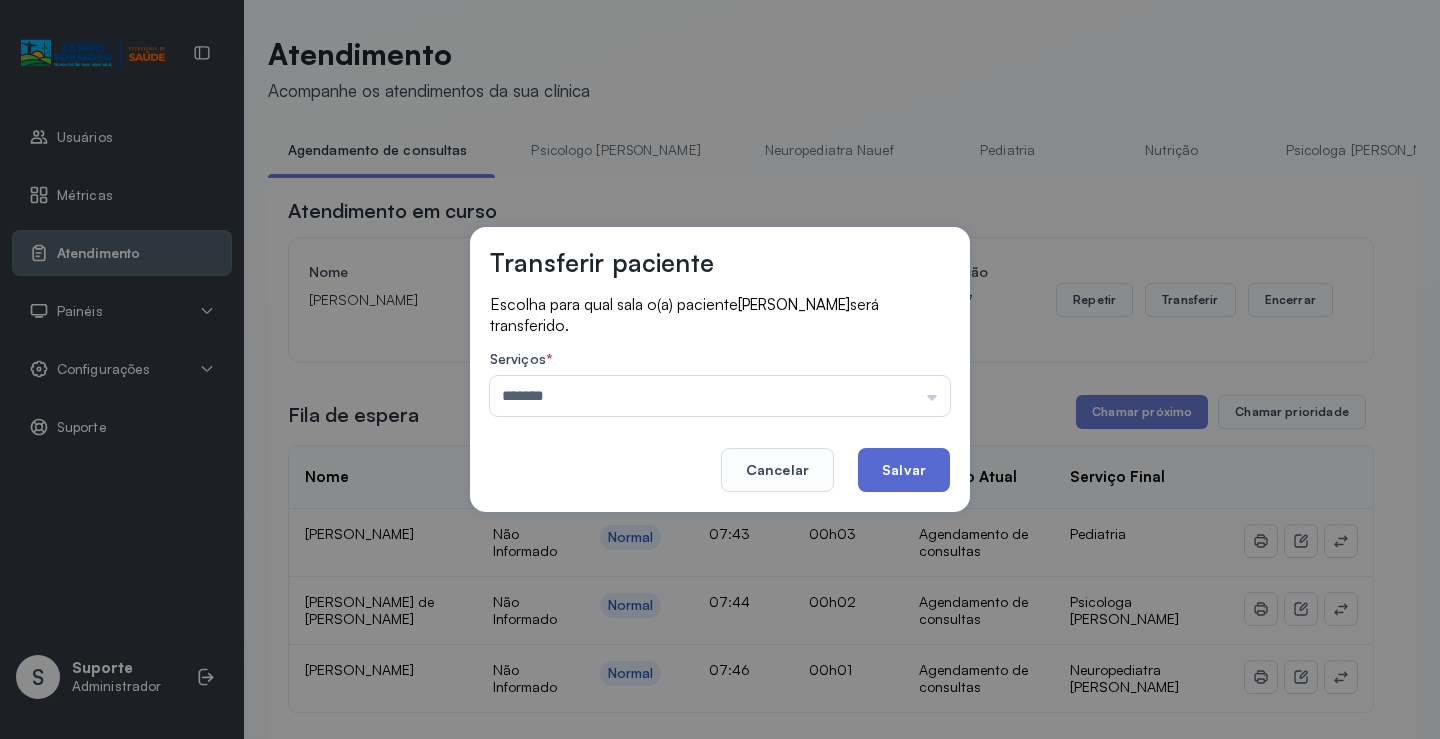 click on "Salvar" 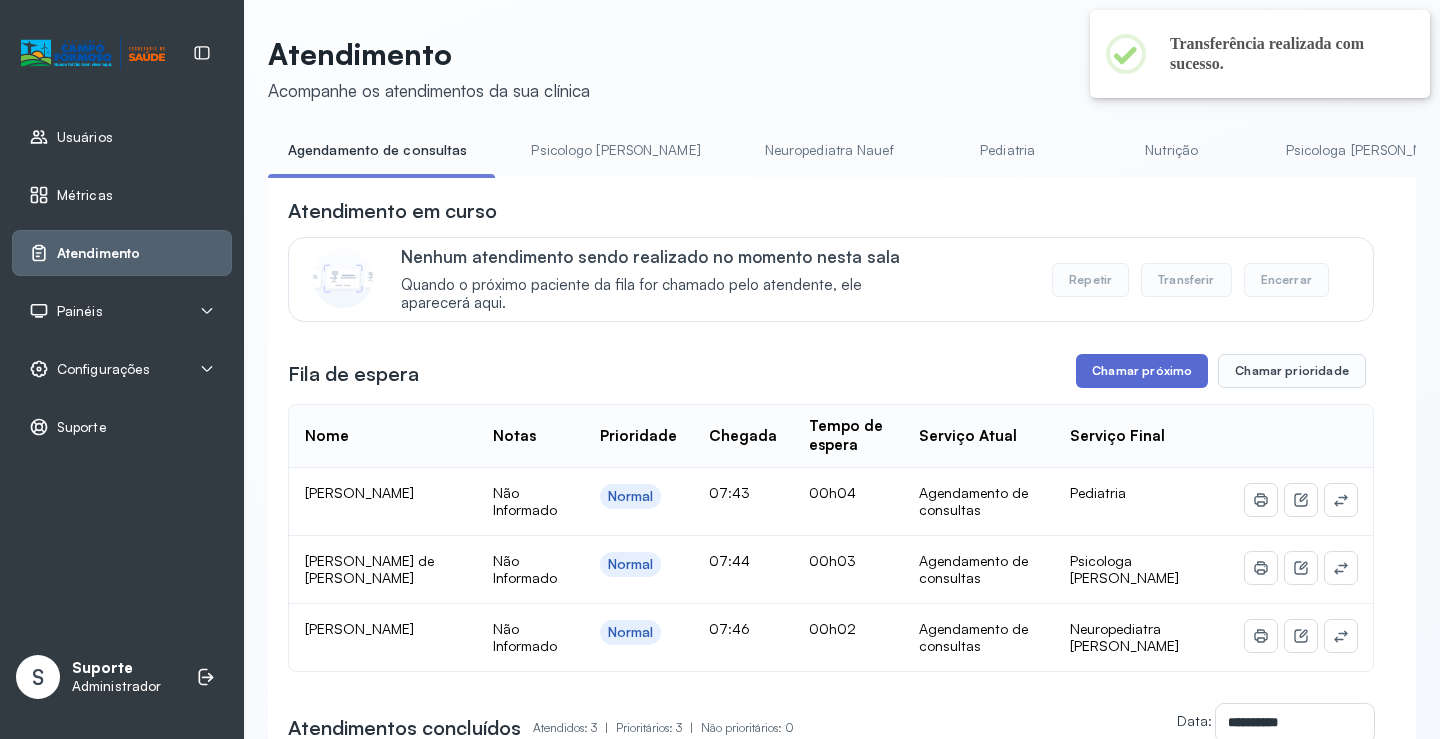 click on "Chamar próximo" at bounding box center [1142, 371] 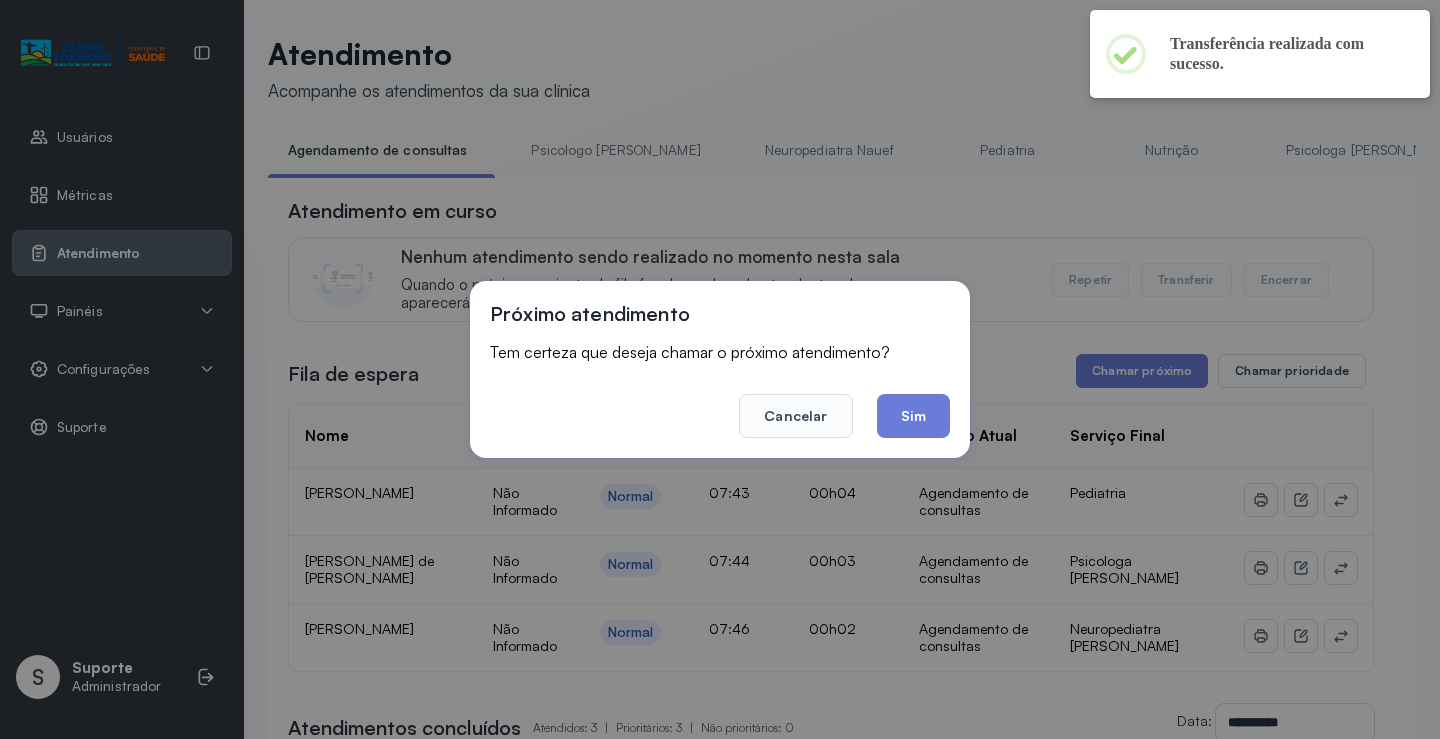 drag, startPoint x: 926, startPoint y: 435, endPoint x: 916, endPoint y: 424, distance: 14.866069 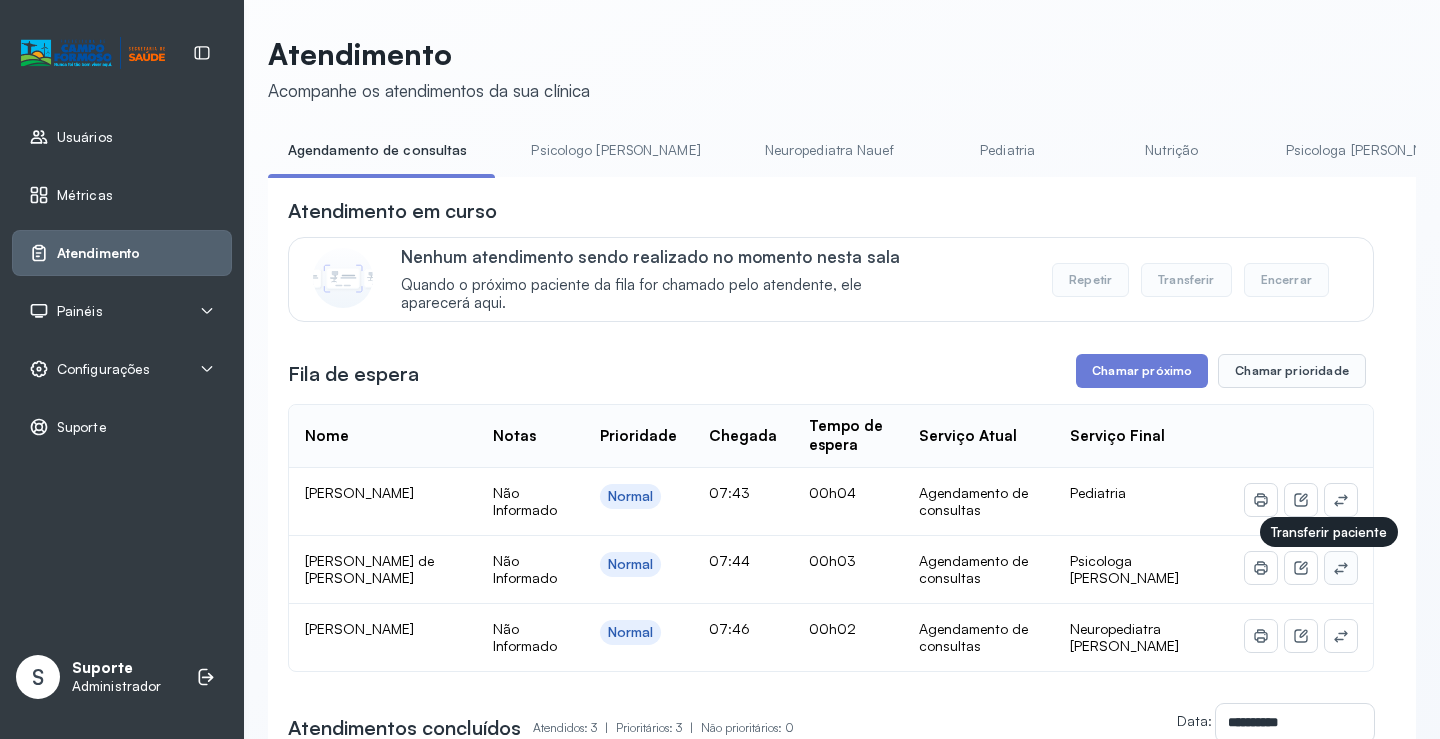 click 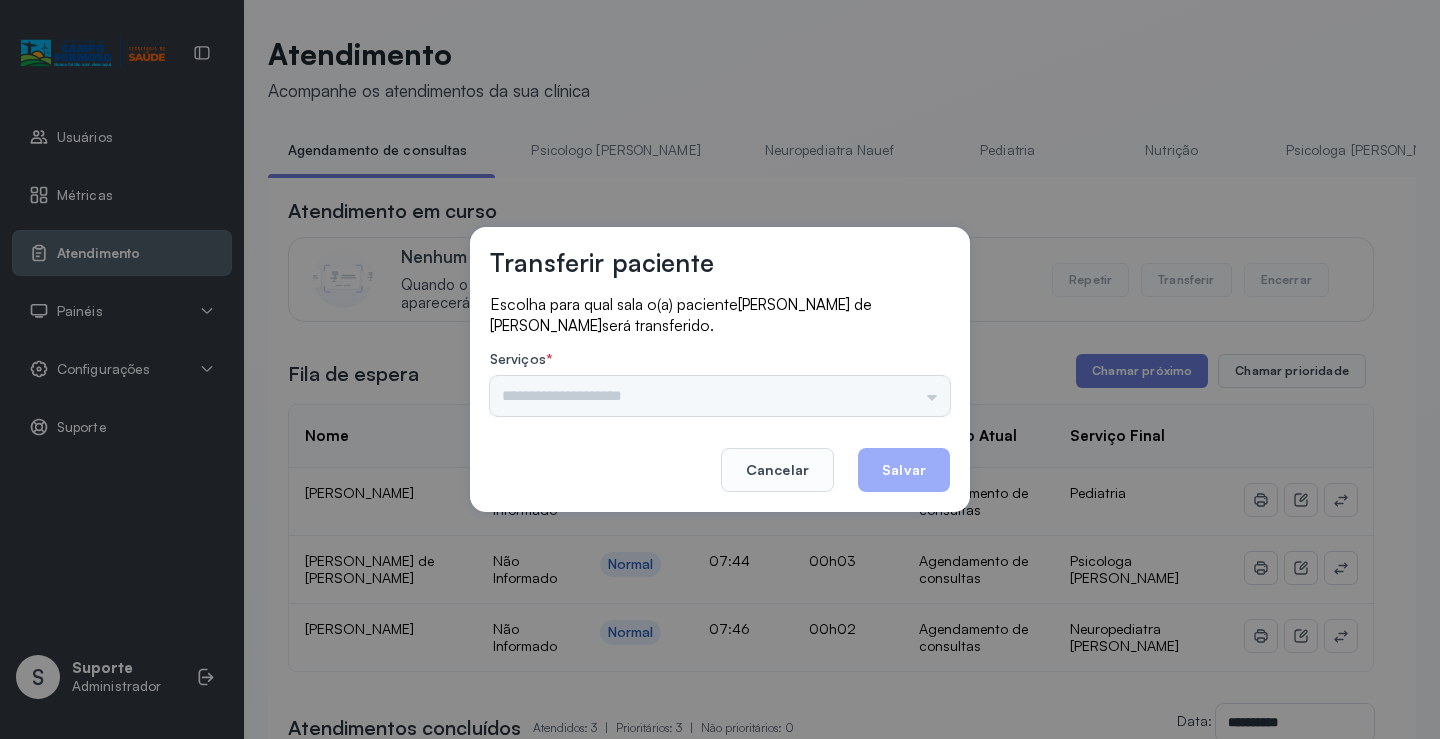 click on "Psicologo Pedro Neuropediatra Nauef Pediatria Nutrição Psicologa Alana Fisioterapeuta Janusia Coordenadora Solange Consultório 2 Assistente Social Triagem Psiquiatra Fisioterapeuta Francyne Fisioterapeuta Morgana Neuropediatra João" at bounding box center [720, 396] 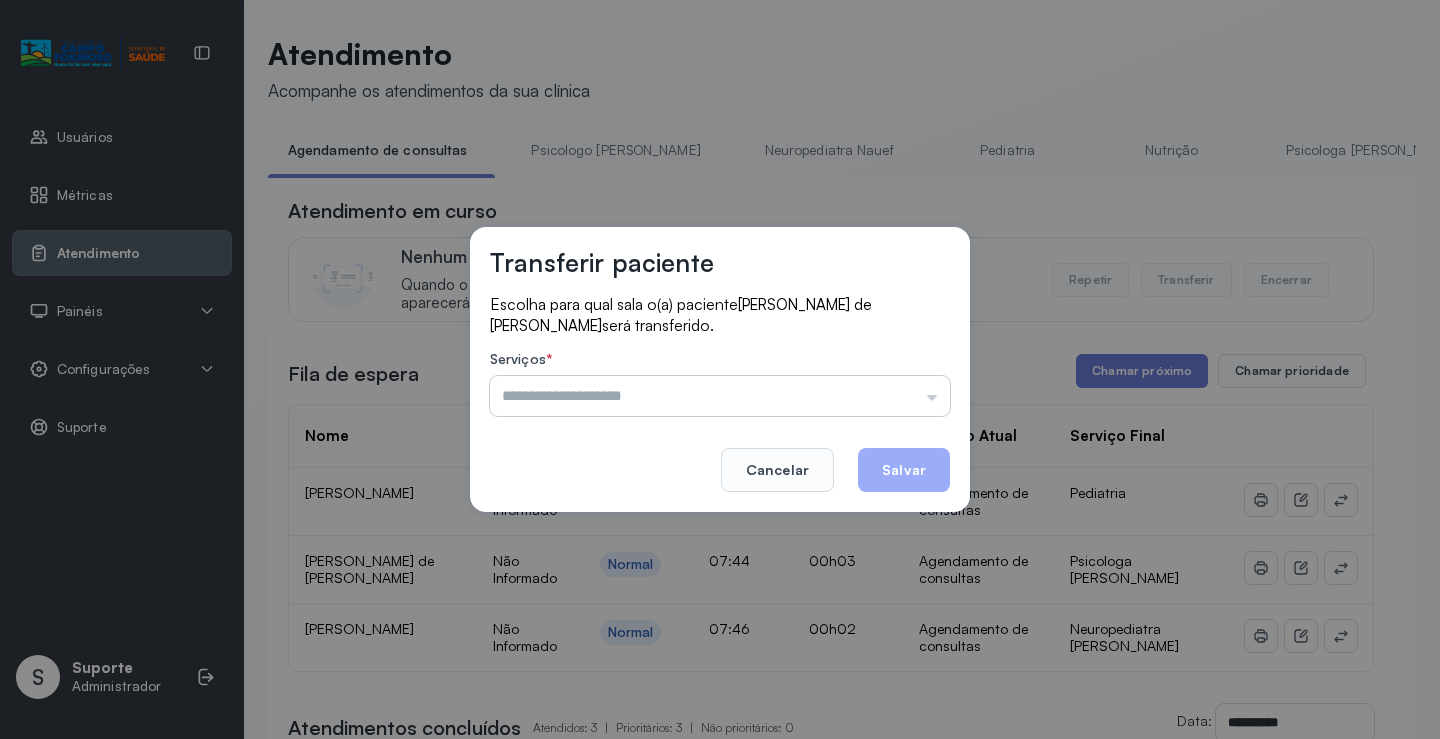 click at bounding box center (720, 396) 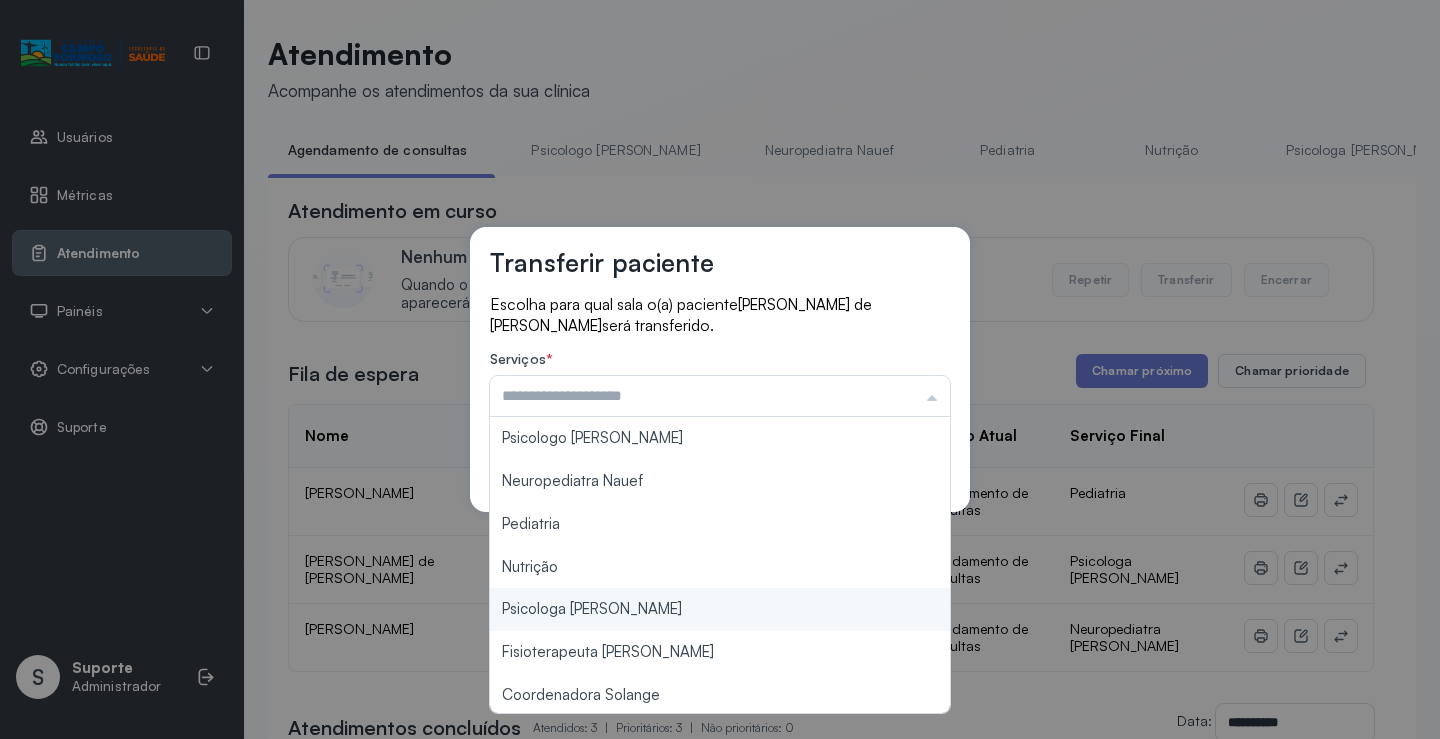 type on "**********" 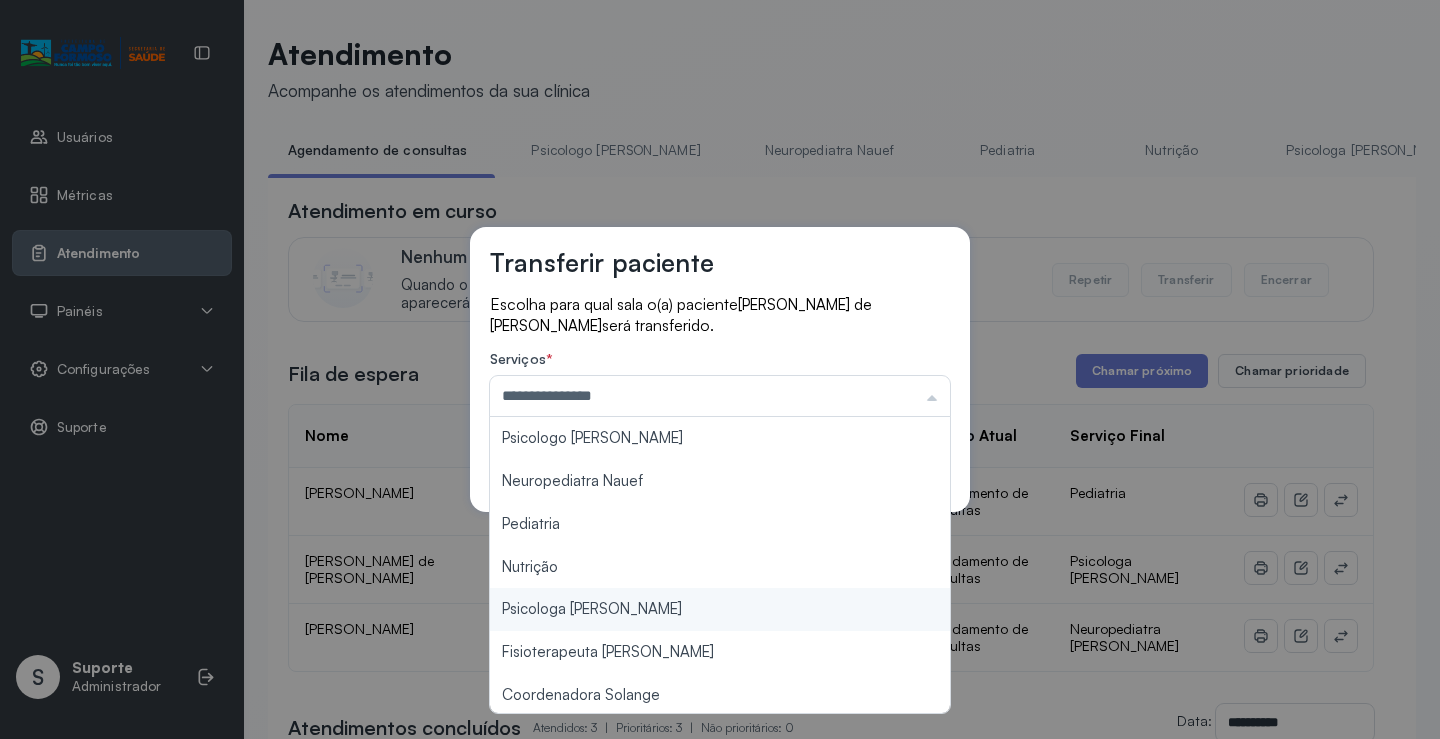 drag, startPoint x: 620, startPoint y: 616, endPoint x: 873, endPoint y: 517, distance: 271.67996 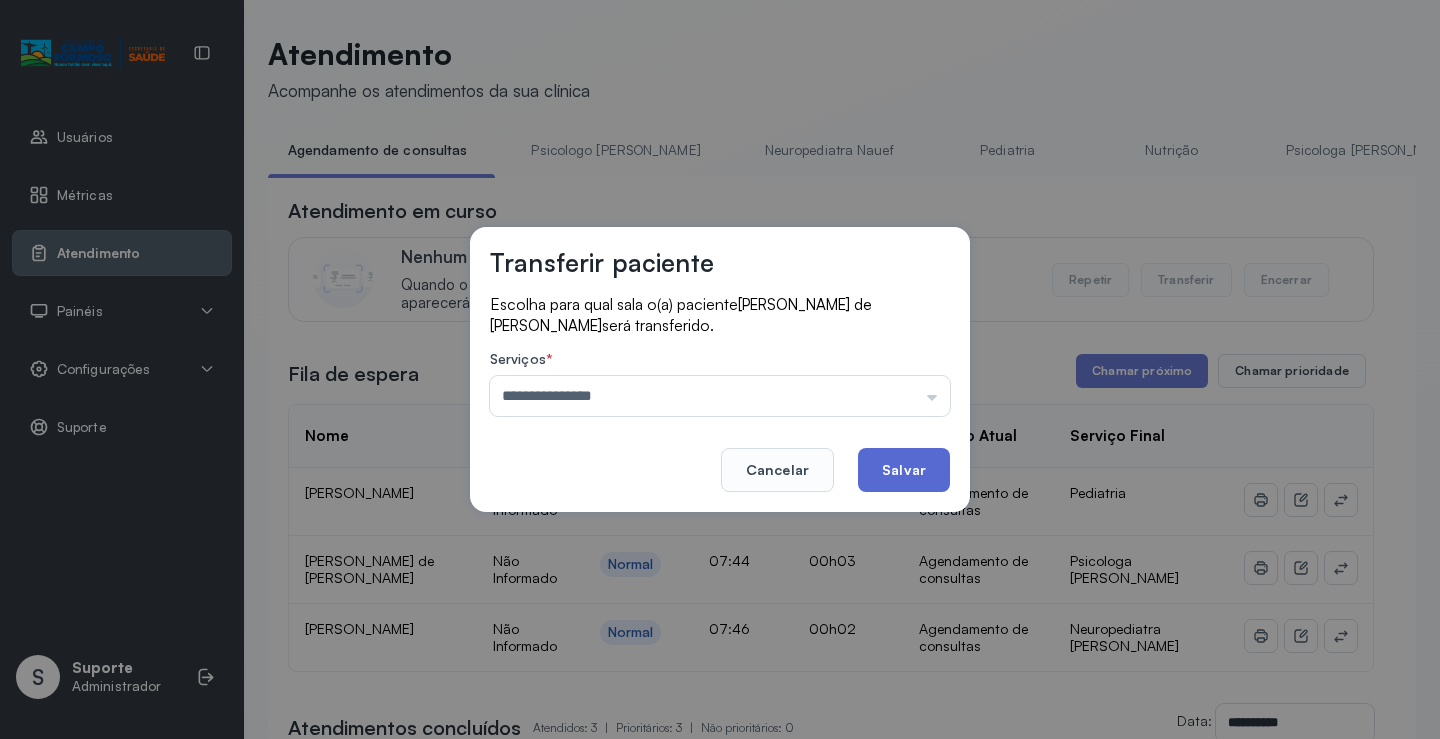 click on "Salvar" 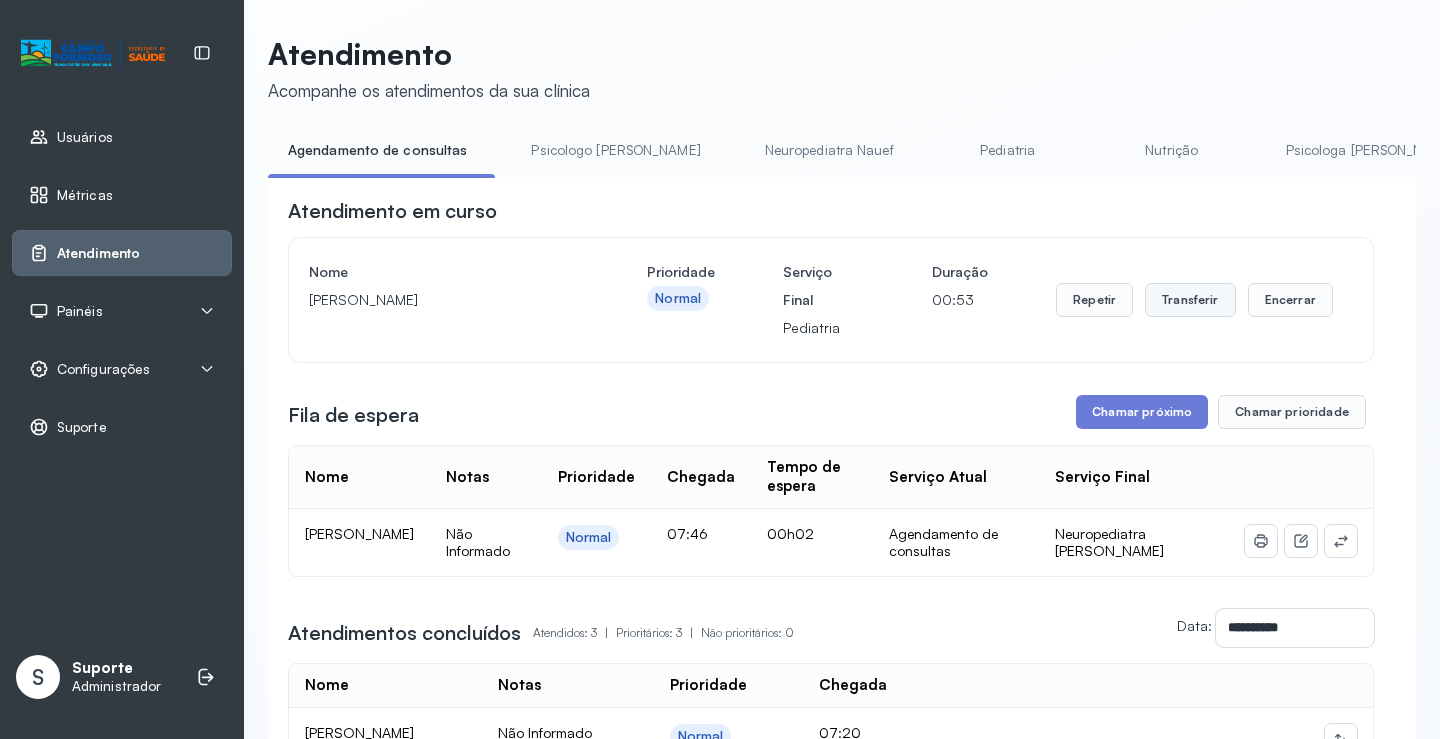 click on "Transferir" at bounding box center (1190, 300) 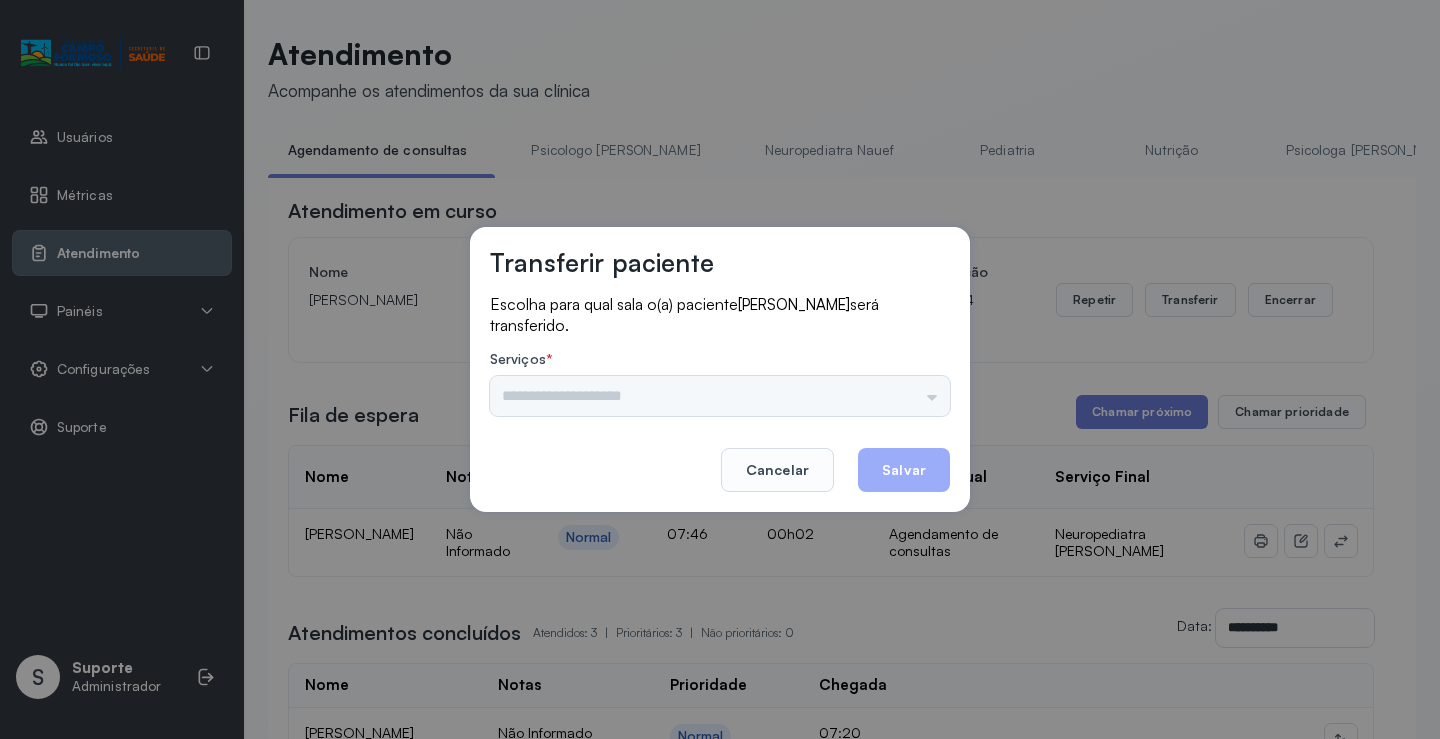 click on "Psicologo Pedro Neuropediatra Nauef Pediatria Nutrição Psicologa Alana Fisioterapeuta Janusia Coordenadora Solange Consultório 2 Assistente Social Triagem Psiquiatra Fisioterapeuta Francyne Fisioterapeuta Morgana Neuropediatra João" at bounding box center [720, 396] 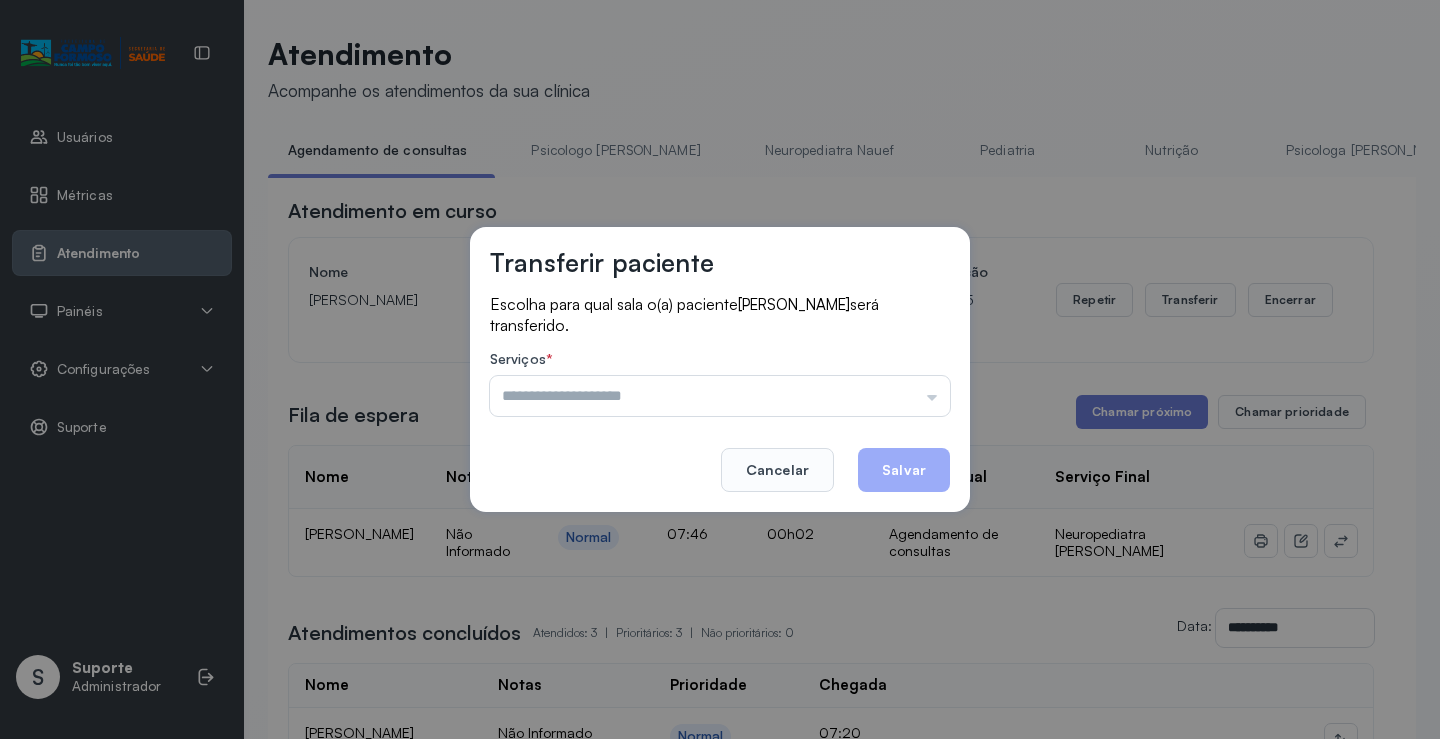 click at bounding box center [720, 396] 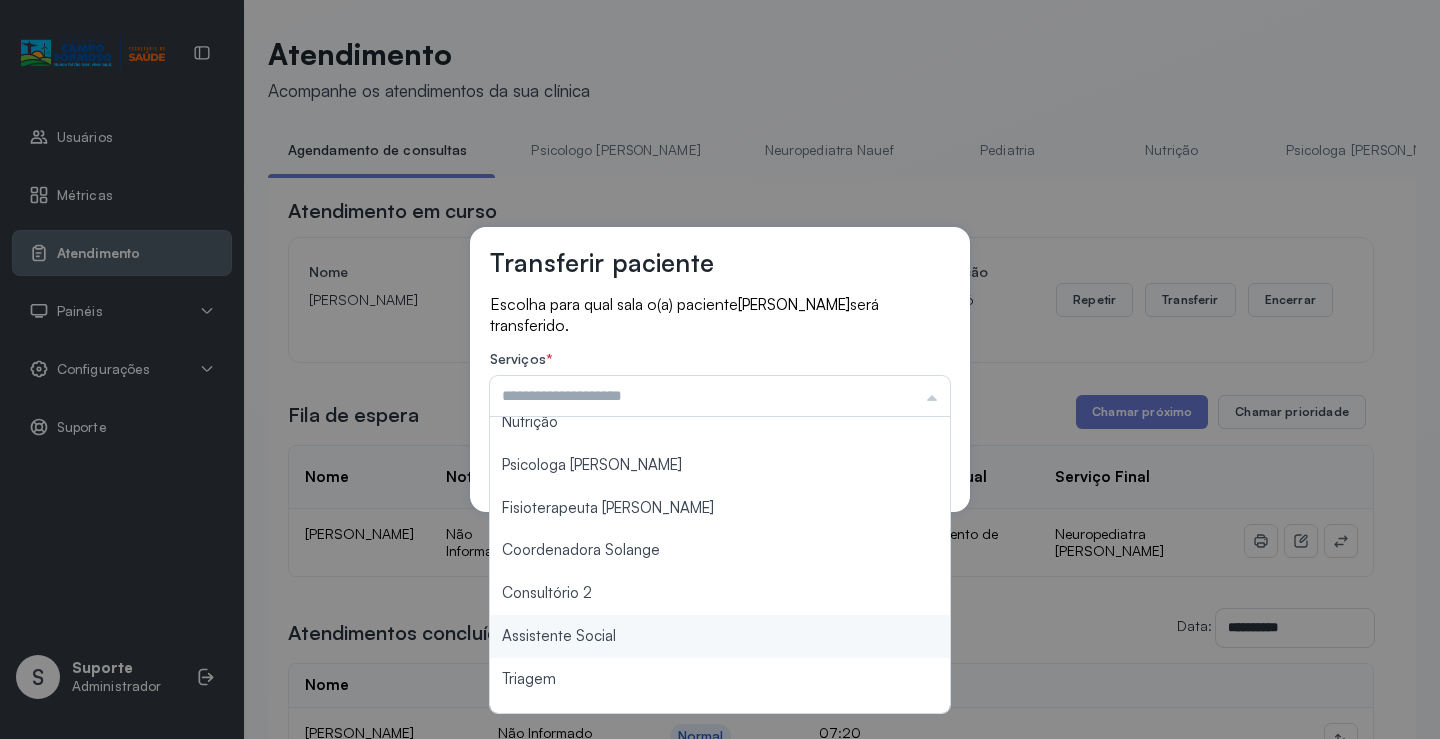 scroll, scrollTop: 202, scrollLeft: 0, axis: vertical 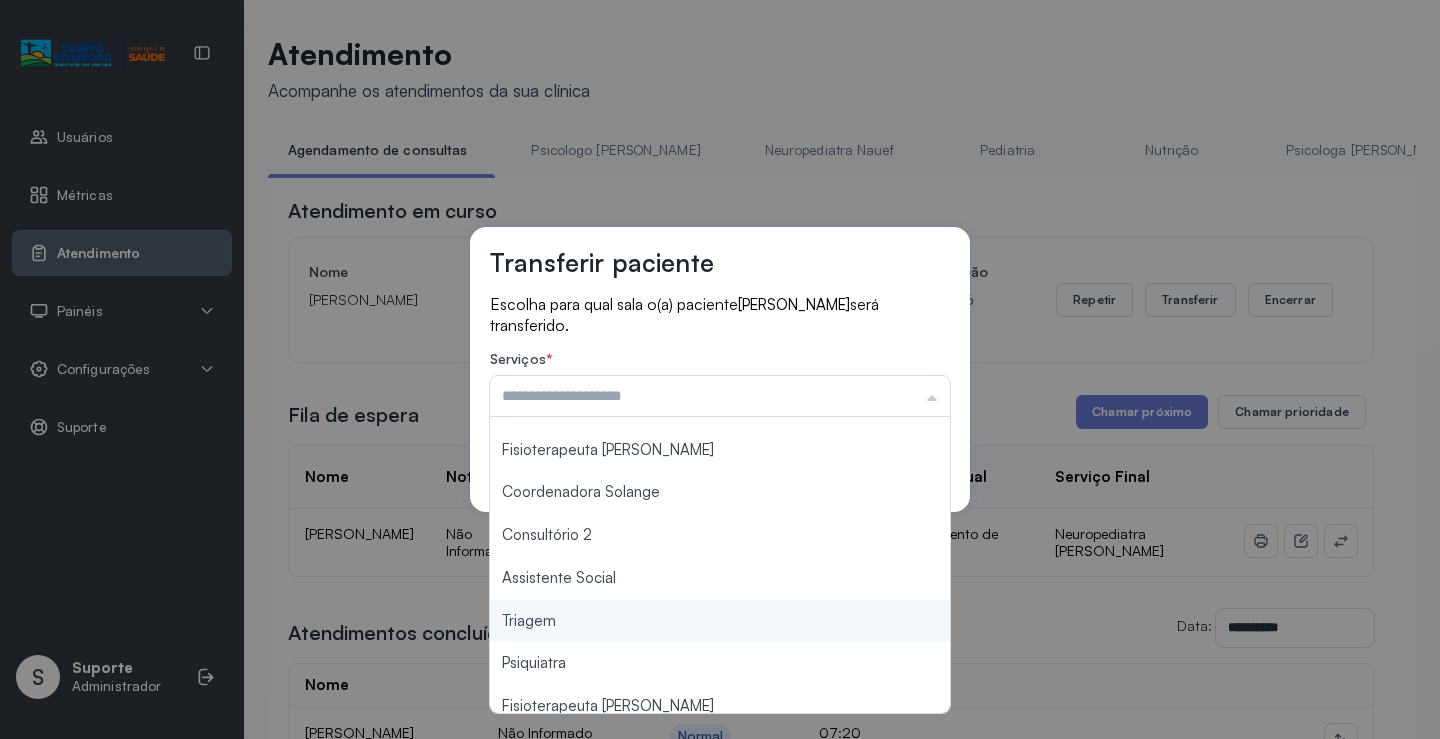 type on "*******" 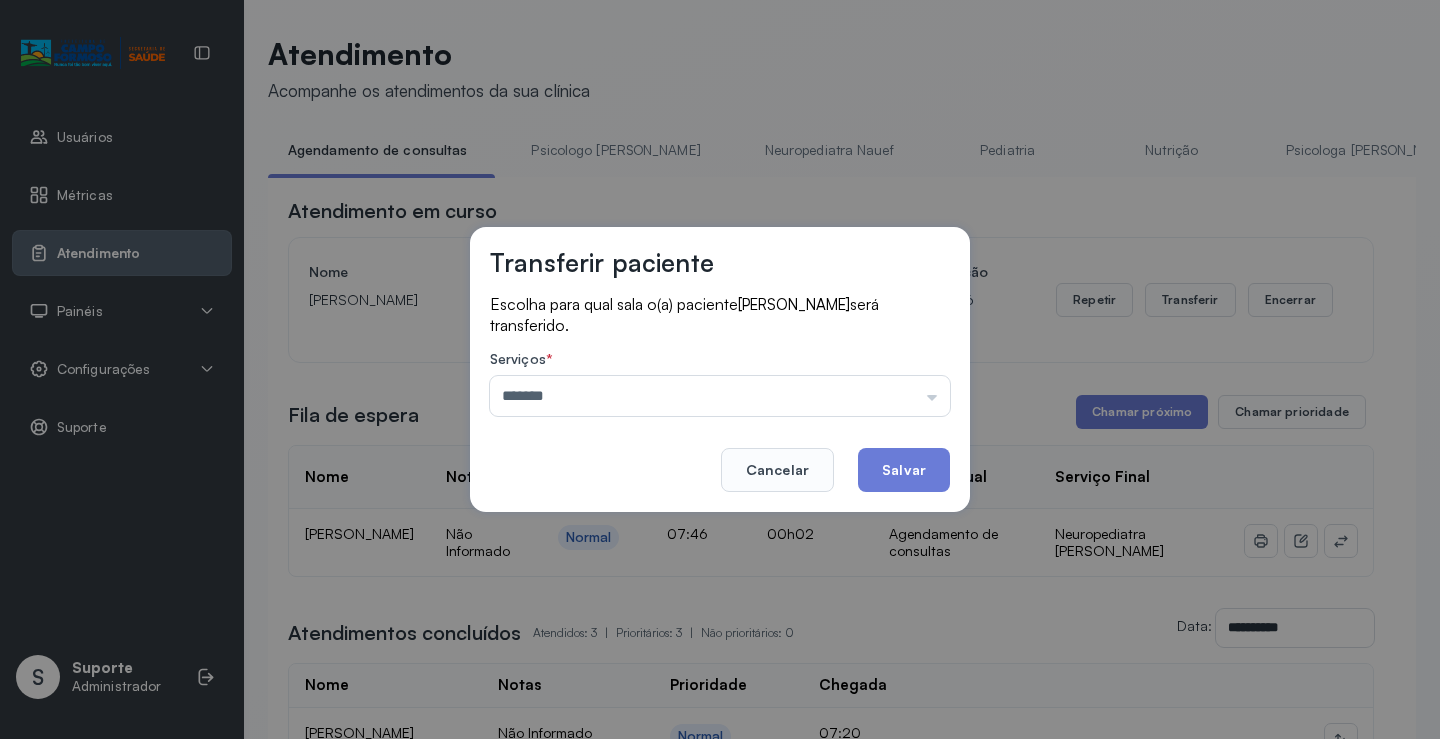 click on "Transferir paciente Escolha para qual sala o(a) paciente  Hillary Pereira dos Santos  será transferido.  Serviços  *  ******* Psicologo Pedro Neuropediatra Nauef Pediatria Nutrição Psicologa Alana Fisioterapeuta Janusia Coordenadora Solange Consultório 2 Assistente Social Triagem Psiquiatra Fisioterapeuta Francyne Fisioterapeuta Morgana Neuropediatra João Cancelar Salvar" at bounding box center (720, 369) 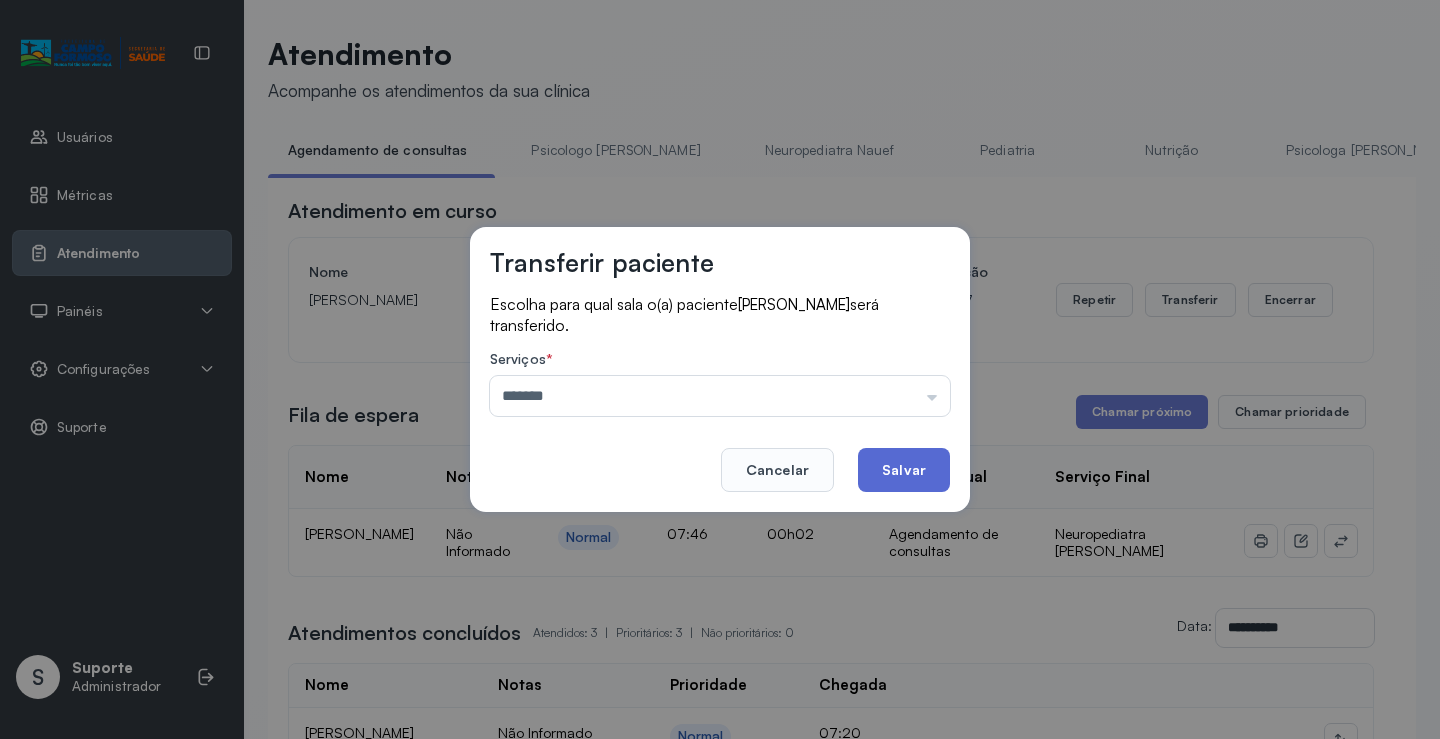 click on "Salvar" 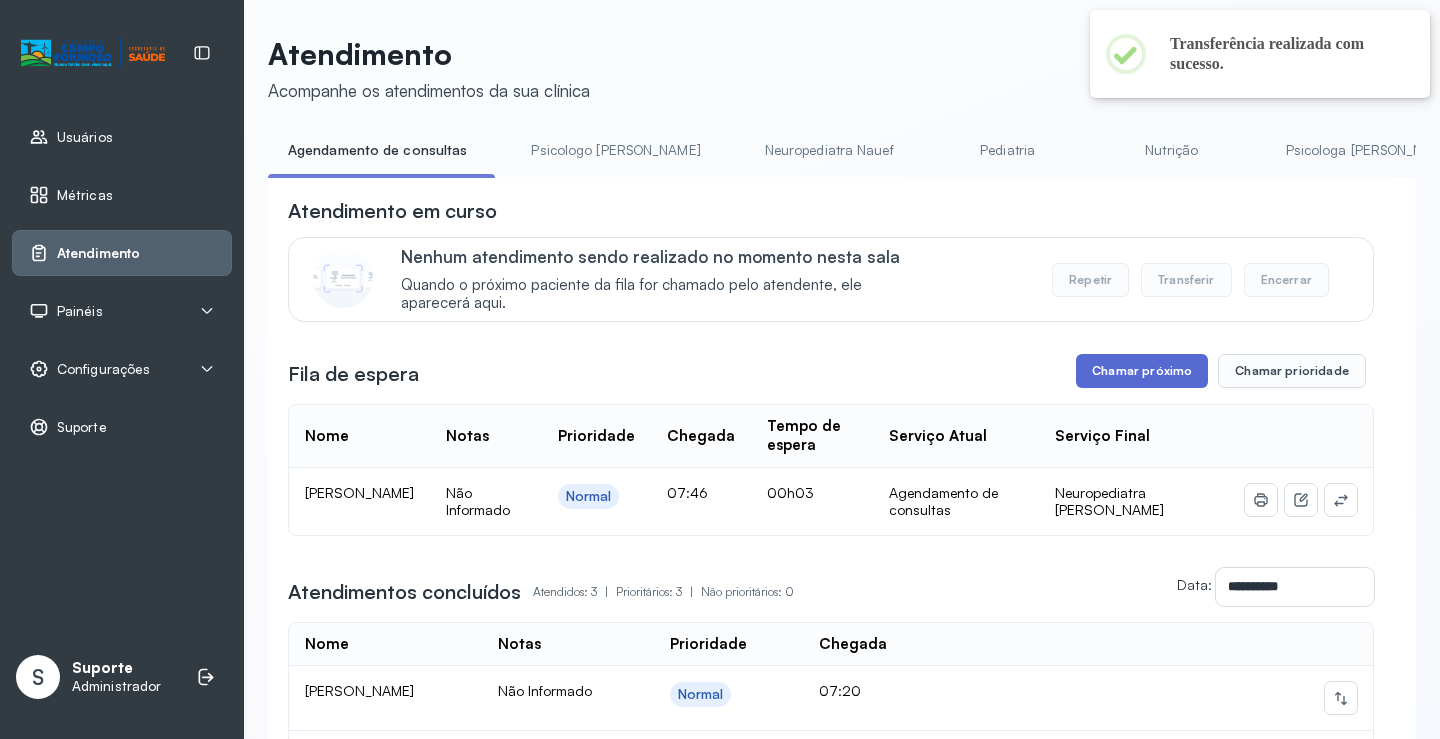 click on "Chamar próximo" at bounding box center (1142, 371) 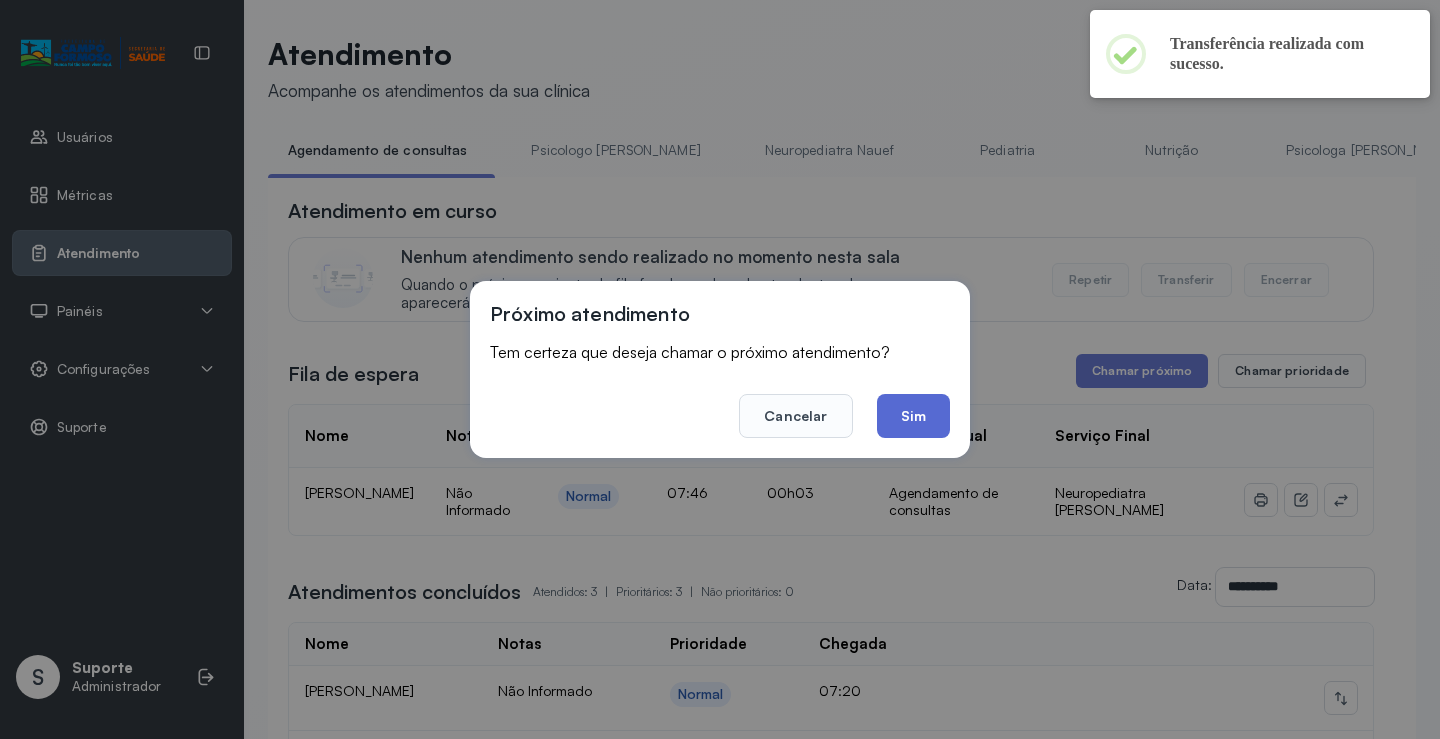 click on "Sim" 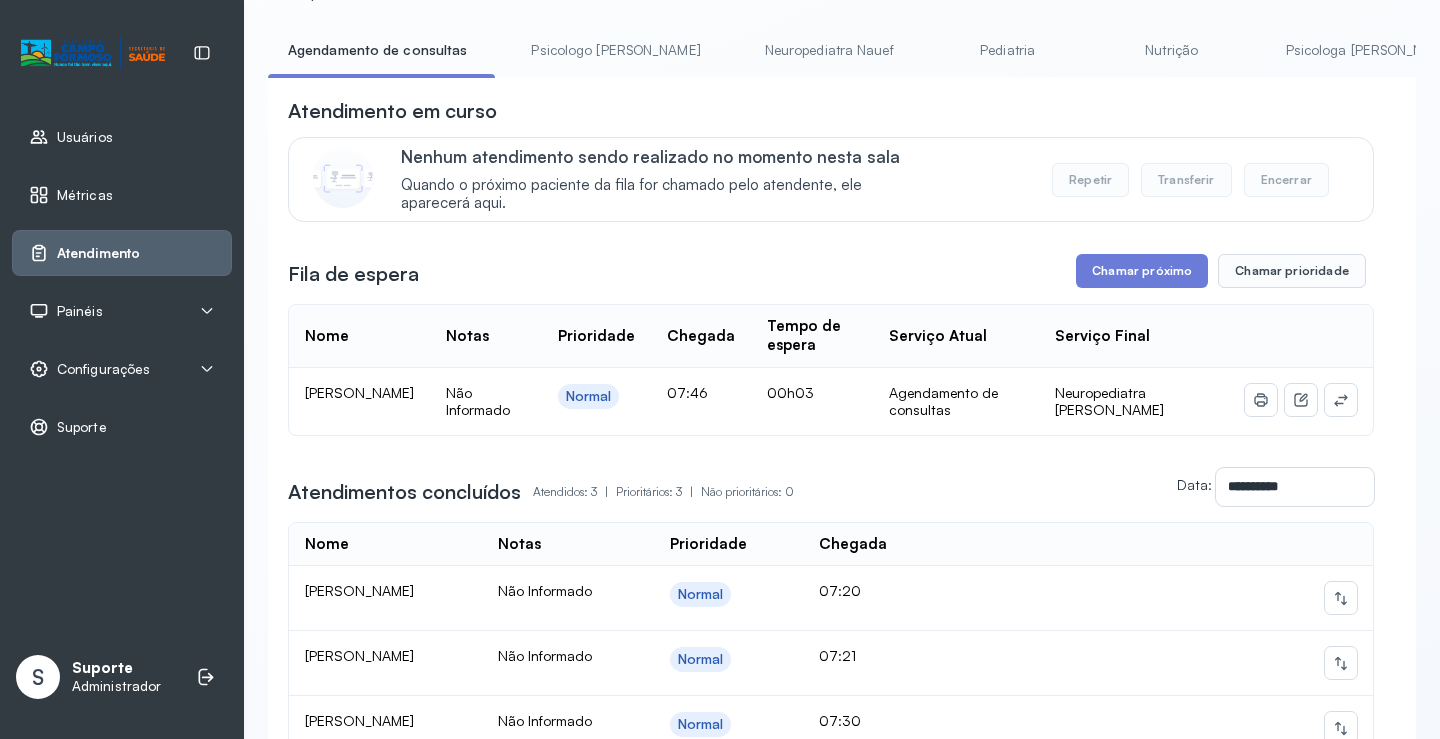 scroll, scrollTop: 27, scrollLeft: 0, axis: vertical 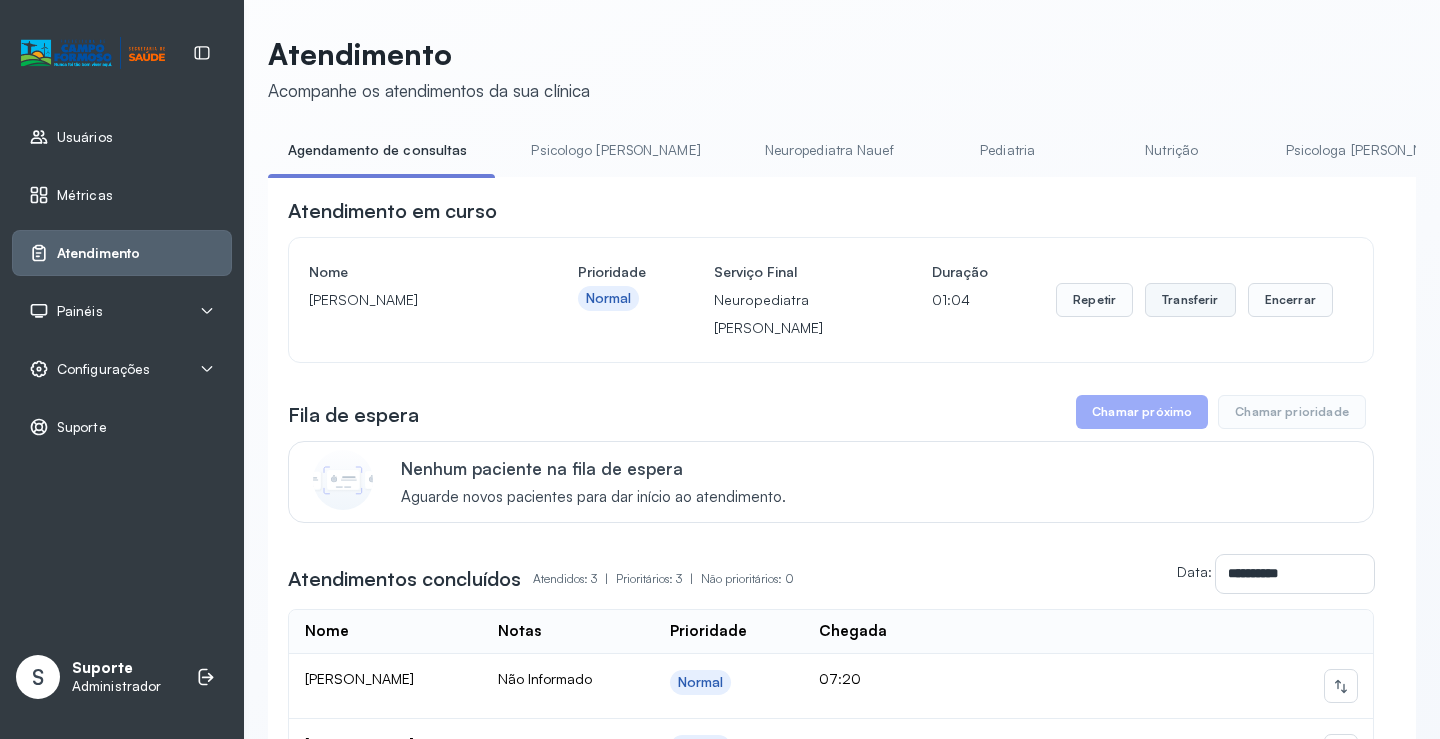 click on "Transferir" at bounding box center [1190, 300] 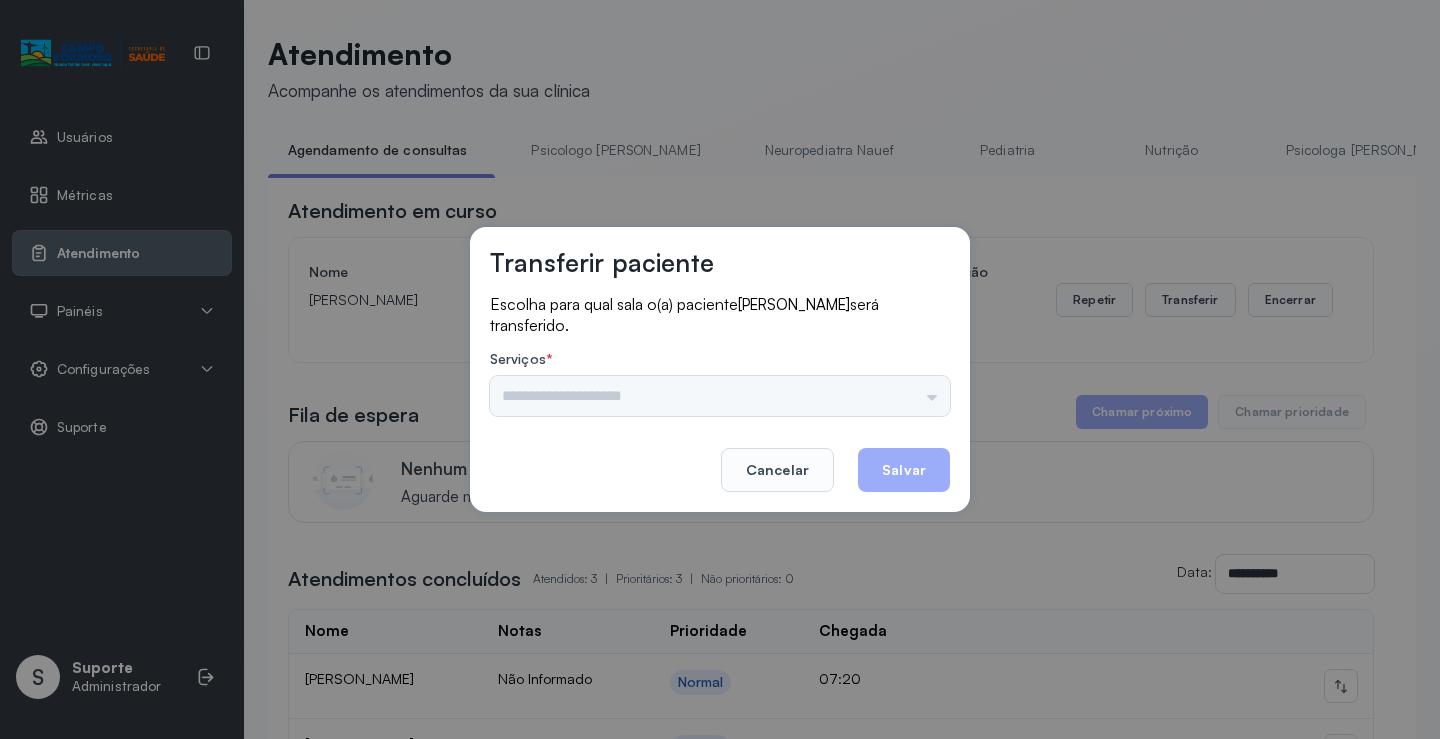 drag, startPoint x: 879, startPoint y: 379, endPoint x: 892, endPoint y: 382, distance: 13.341664 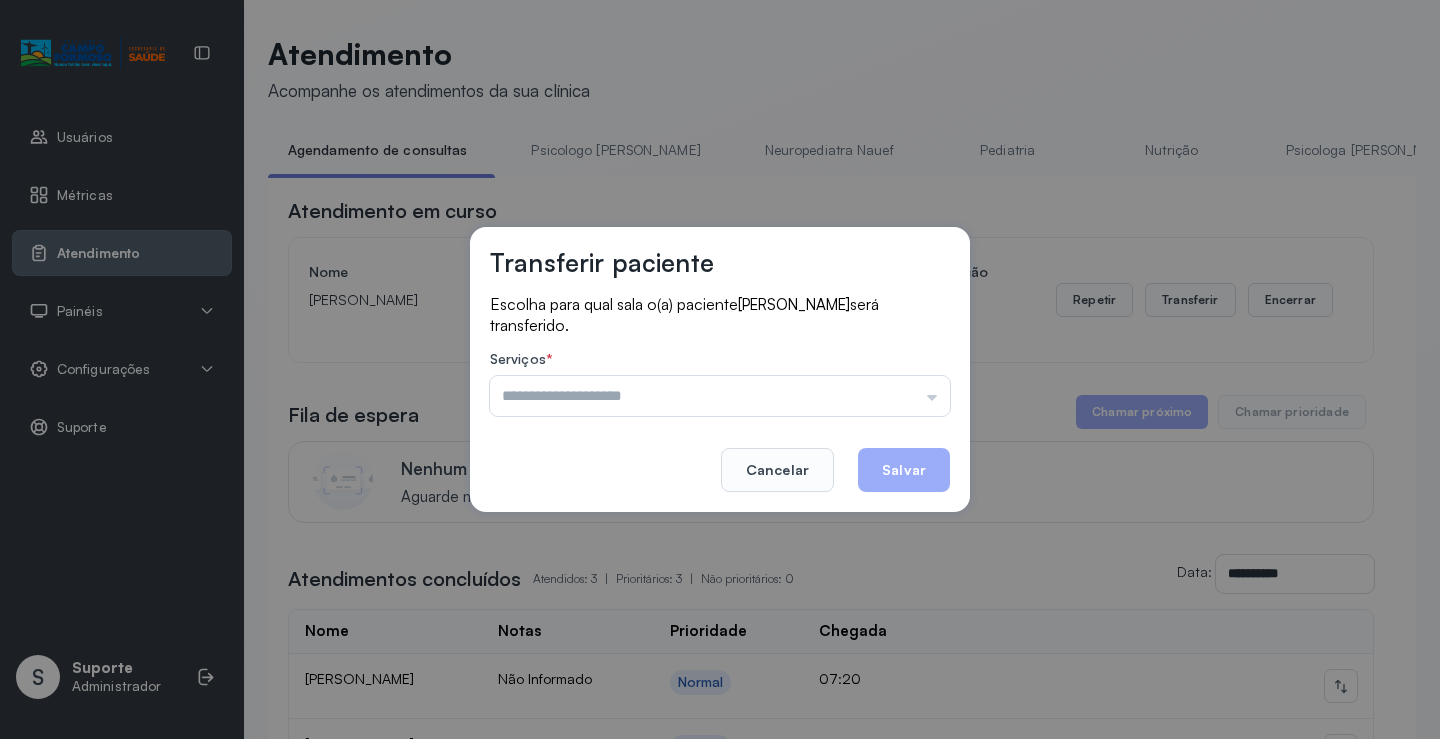 drag, startPoint x: 901, startPoint y: 392, endPoint x: 703, endPoint y: 484, distance: 218.33003 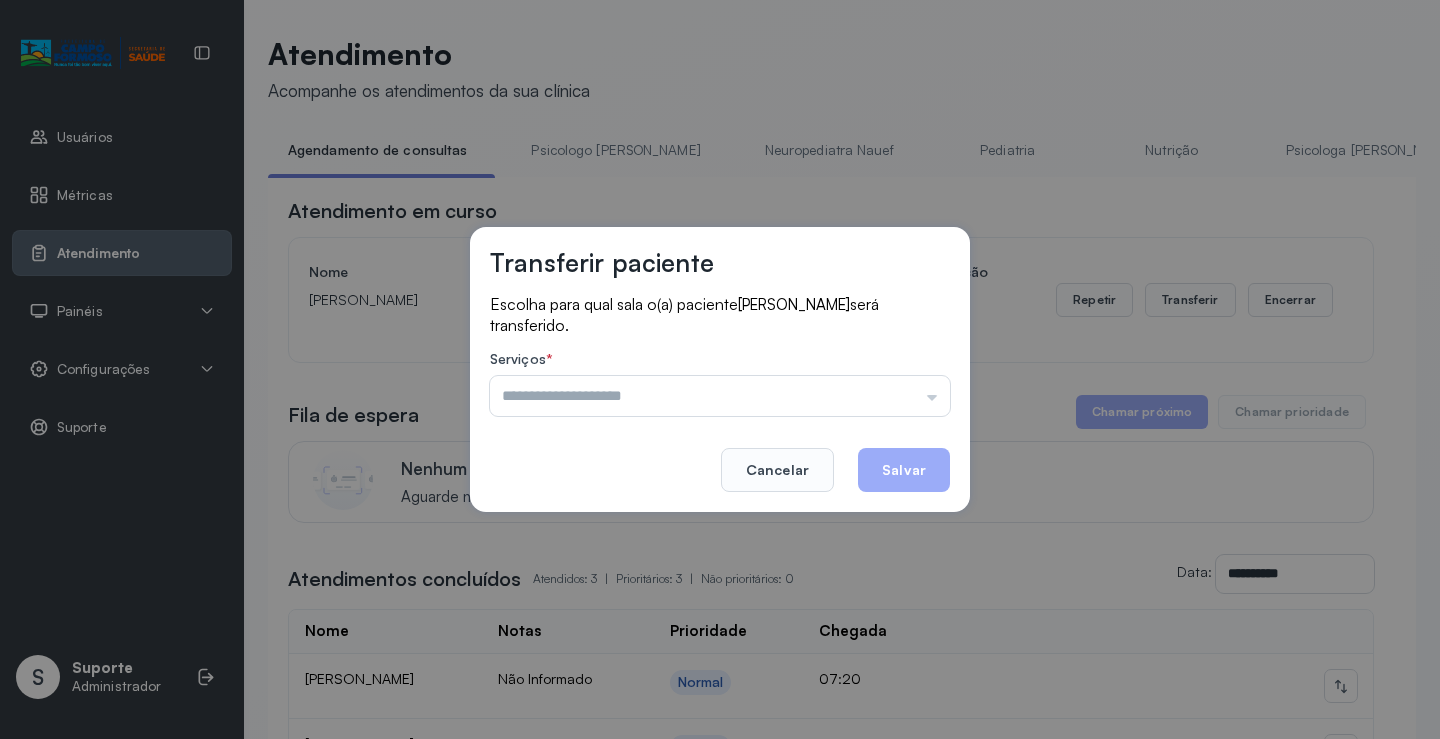 click at bounding box center (720, 396) 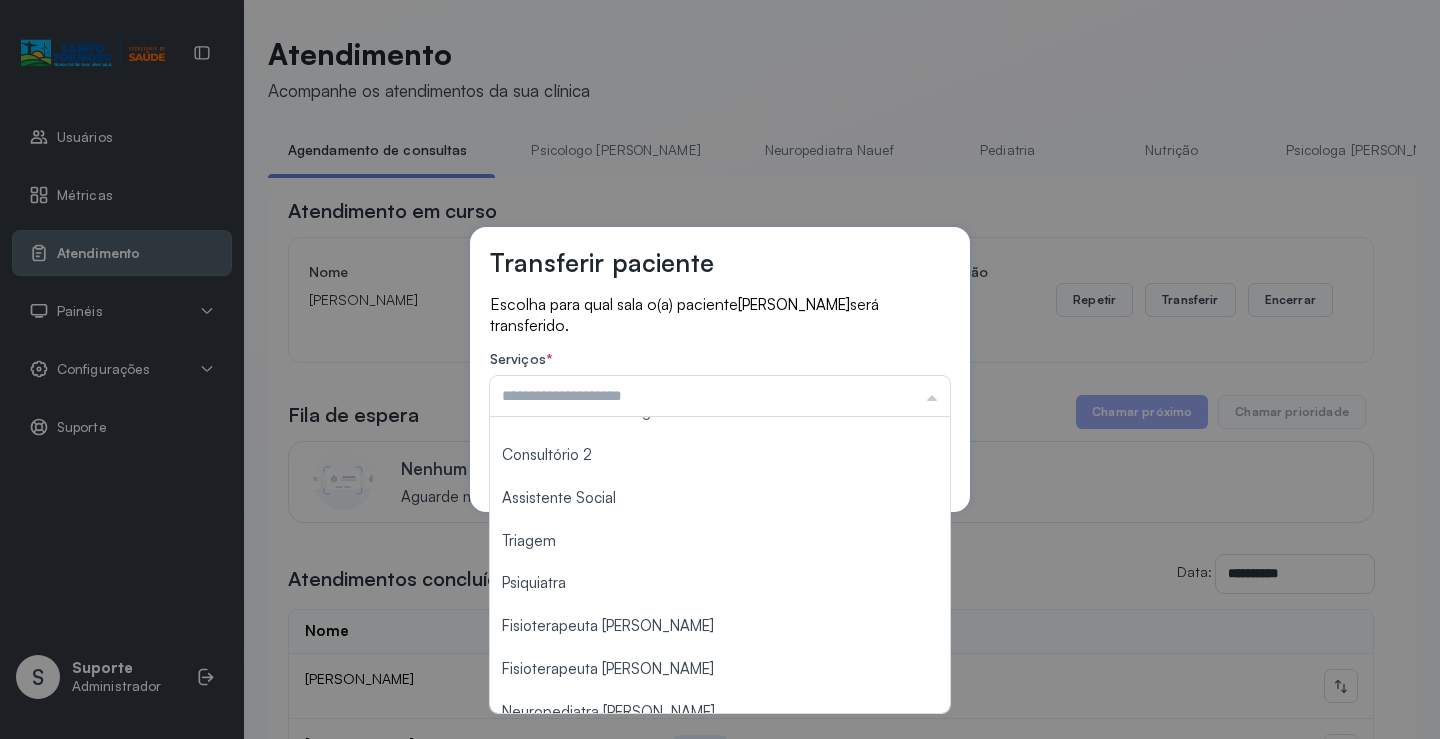 scroll, scrollTop: 300, scrollLeft: 0, axis: vertical 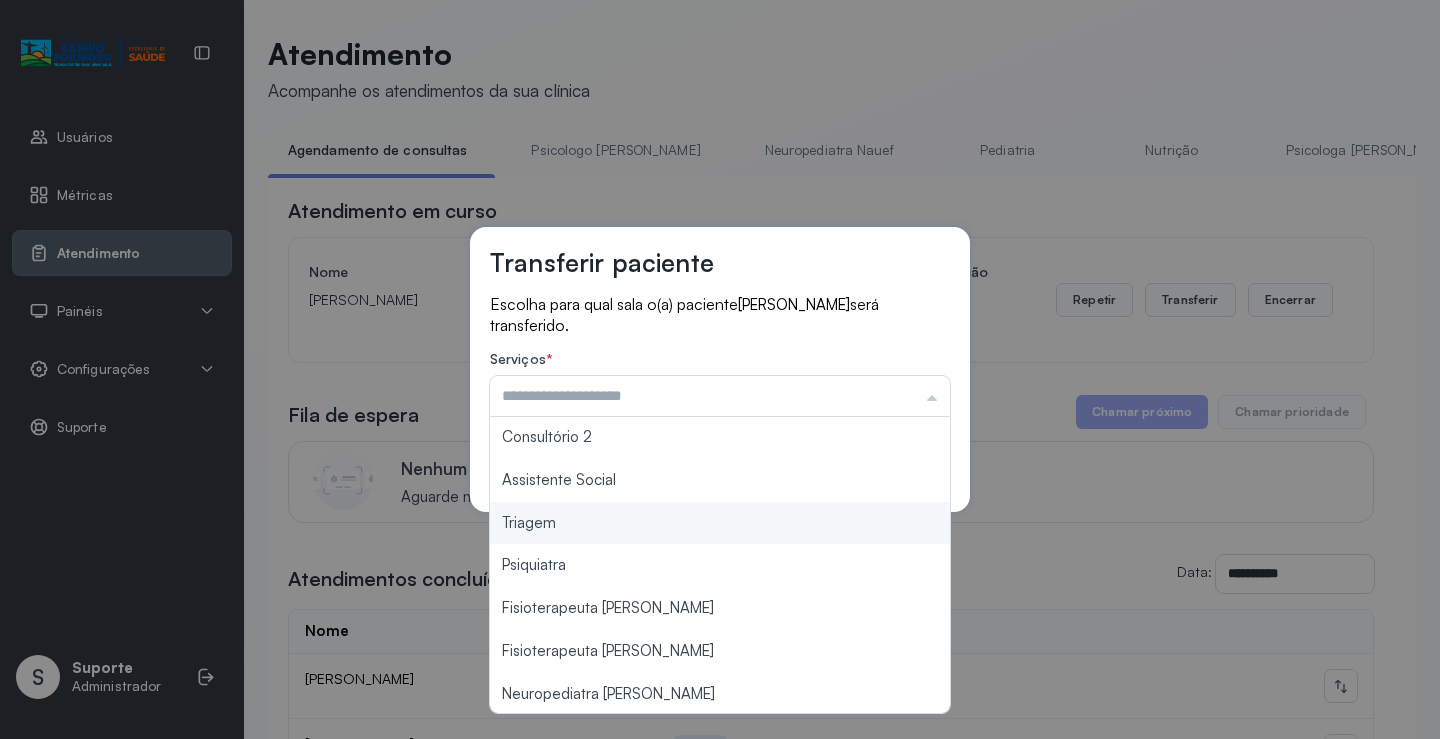 type on "*******" 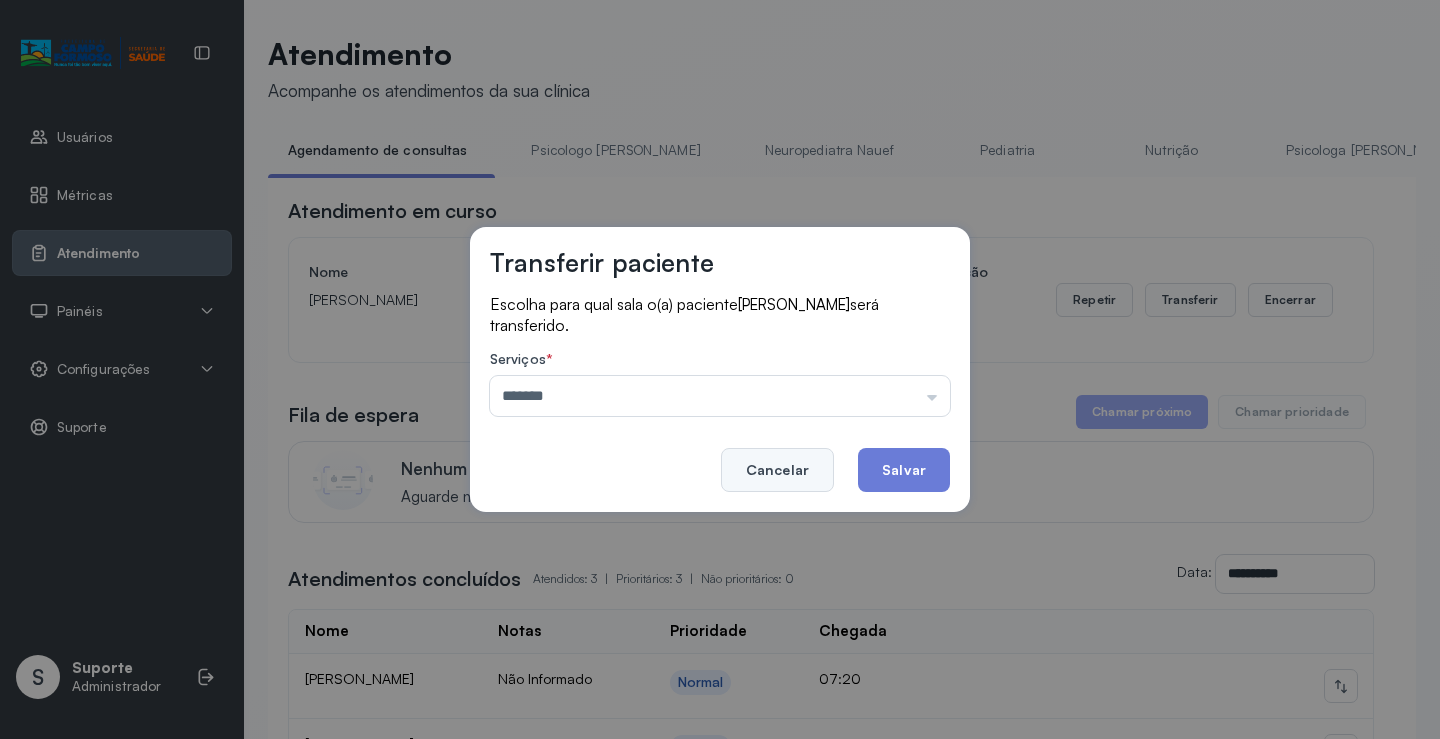 drag, startPoint x: 595, startPoint y: 516, endPoint x: 836, endPoint y: 454, distance: 248.84734 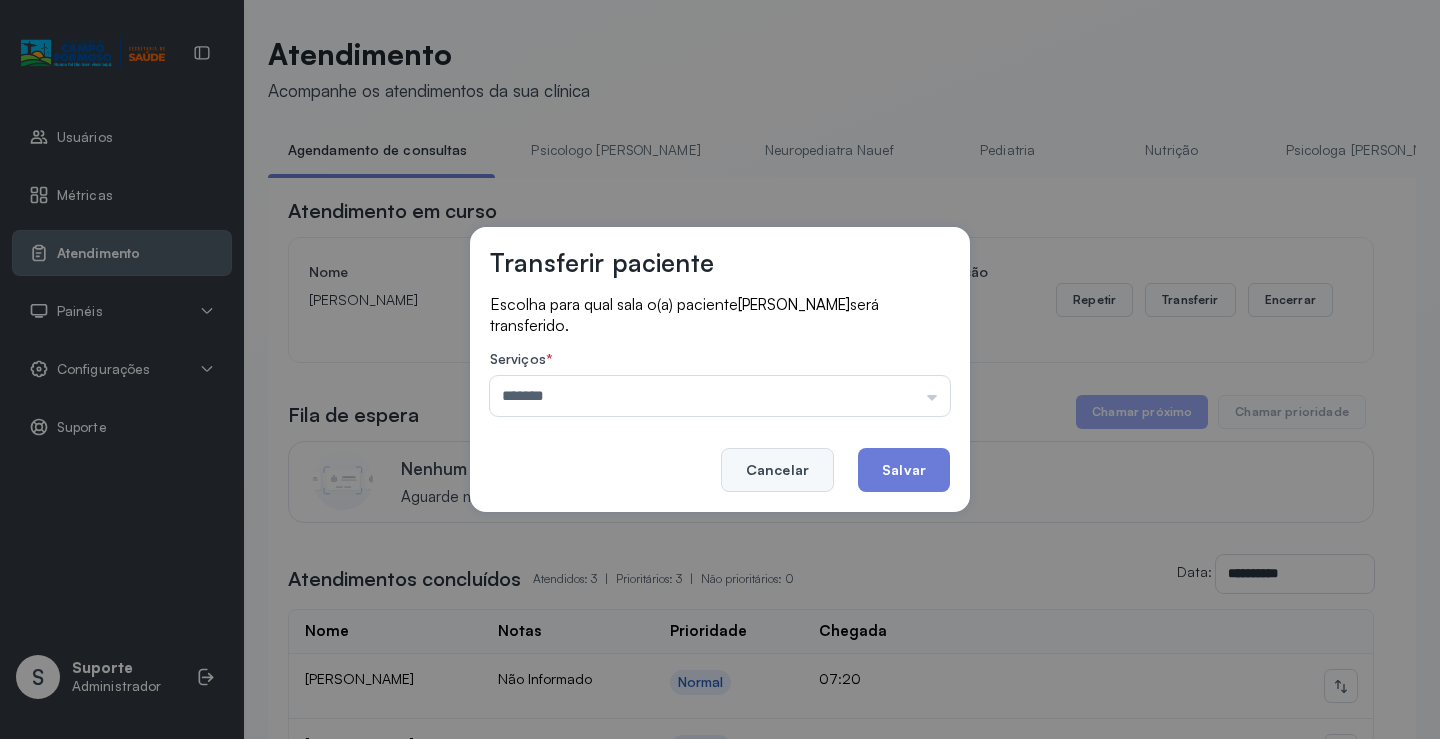 click on "Transferir paciente Escolha para qual sala o(a) paciente  Gabriel Ferreira de Santana  será transferido.  Serviços  *  ******* Psicologo Pedro Neuropediatra Nauef Pediatria Nutrição Psicologa Alana Fisioterapeuta Janusia Coordenadora Solange Consultório 2 Assistente Social Triagem Psiquiatra Fisioterapeuta Francyne Fisioterapeuta Morgana Neuropediatra João Cancelar Salvar" at bounding box center [720, 369] 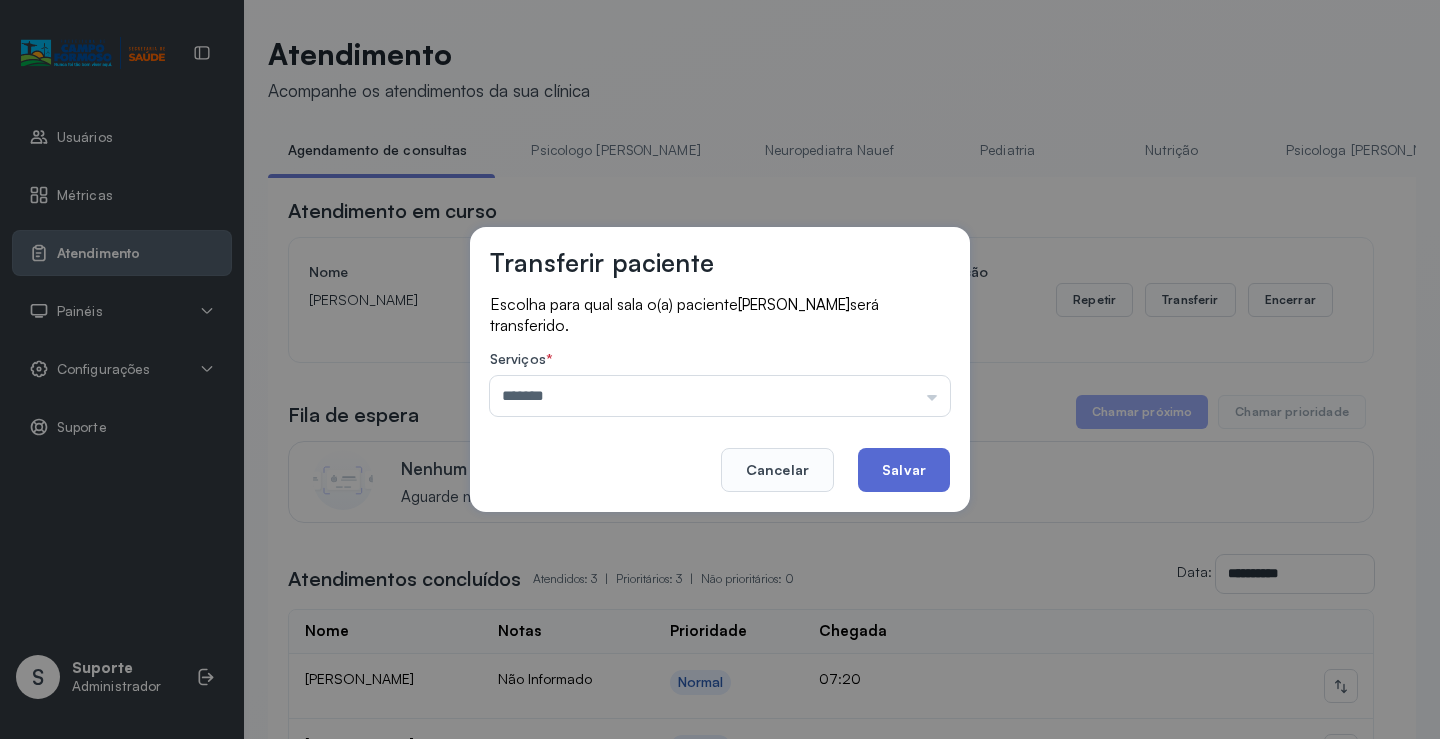 click on "Salvar" 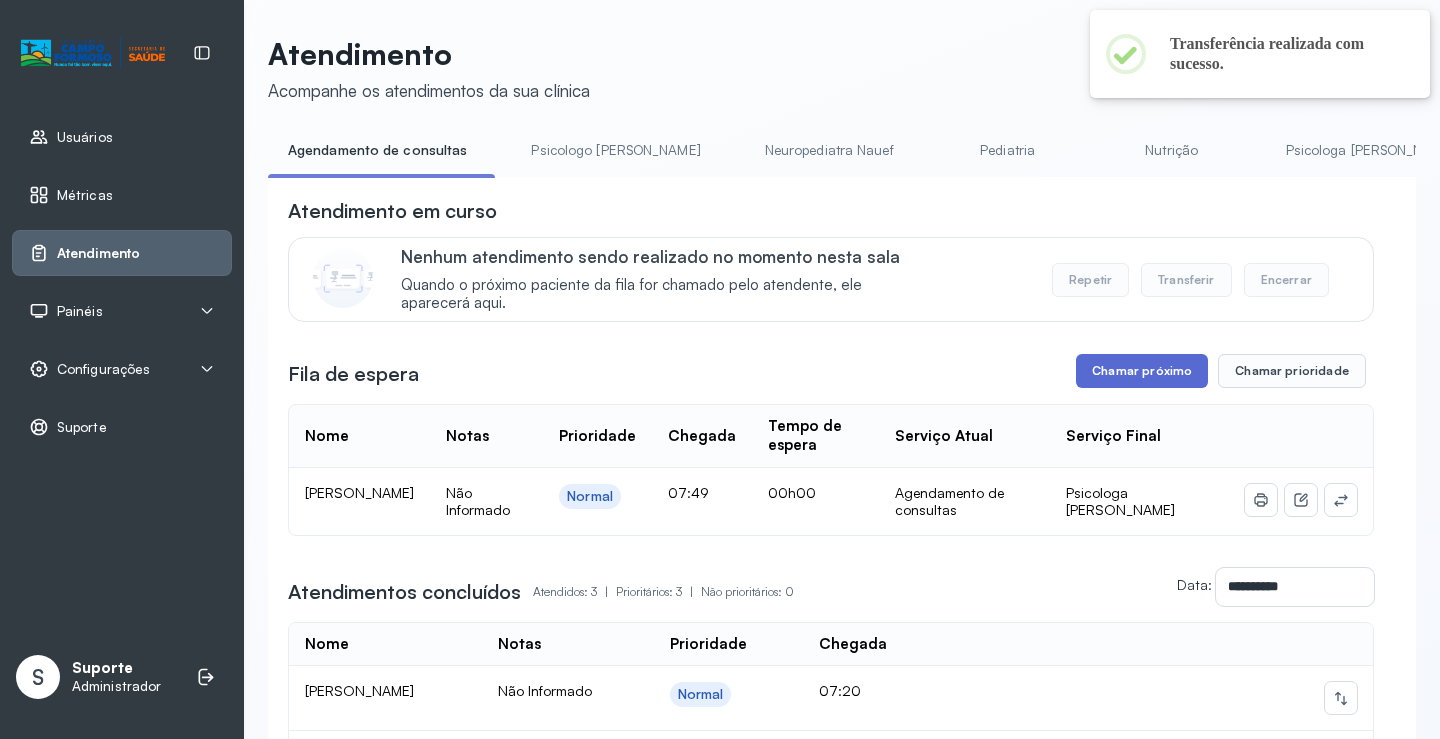 click on "Chamar próximo" at bounding box center [1142, 371] 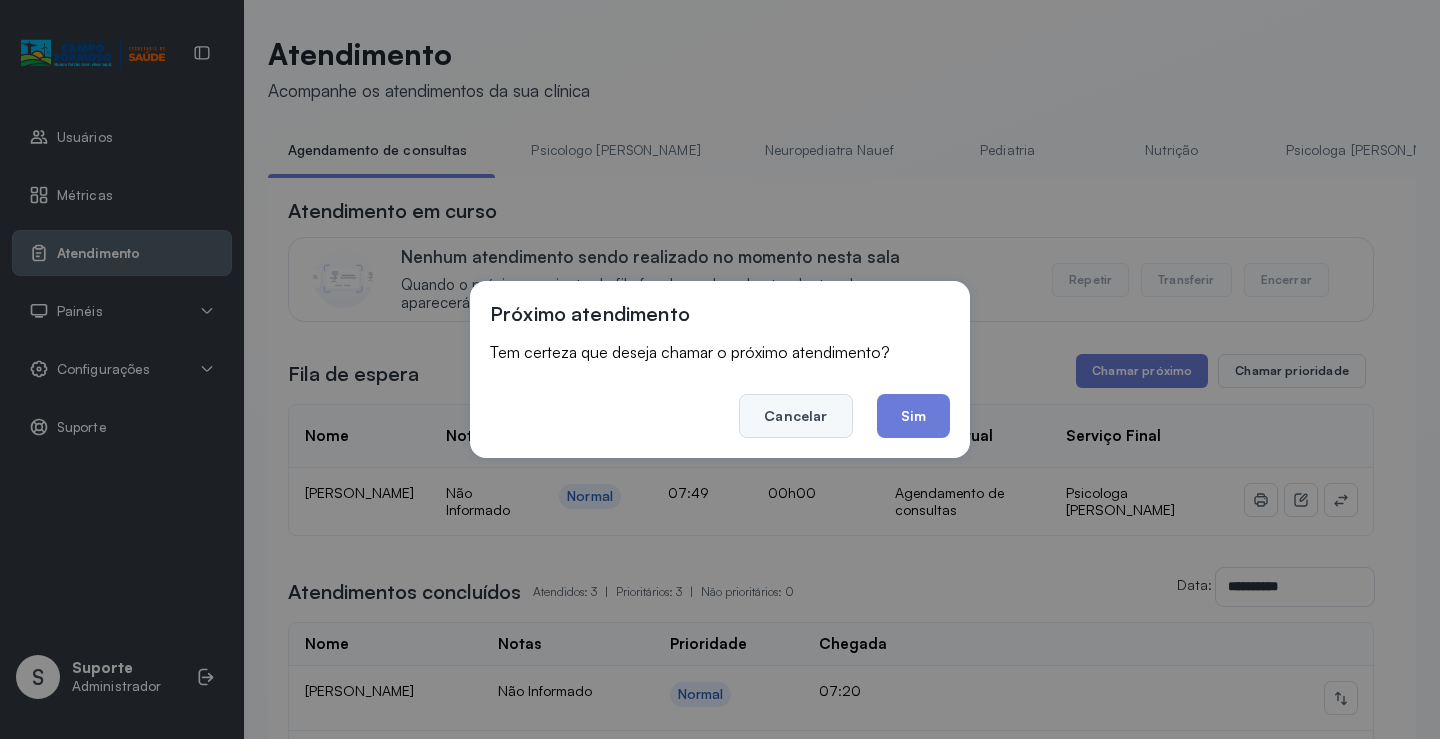 click on "Cancelar" 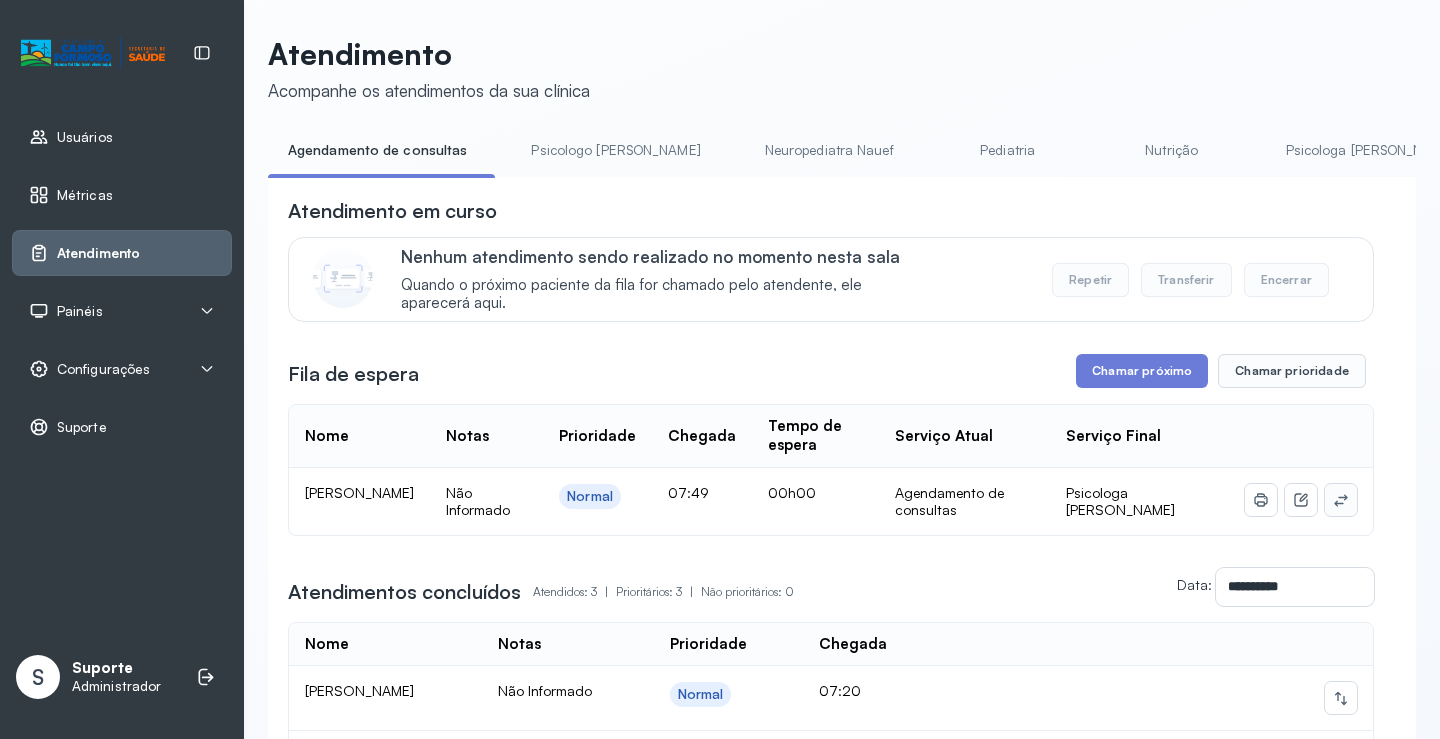 click 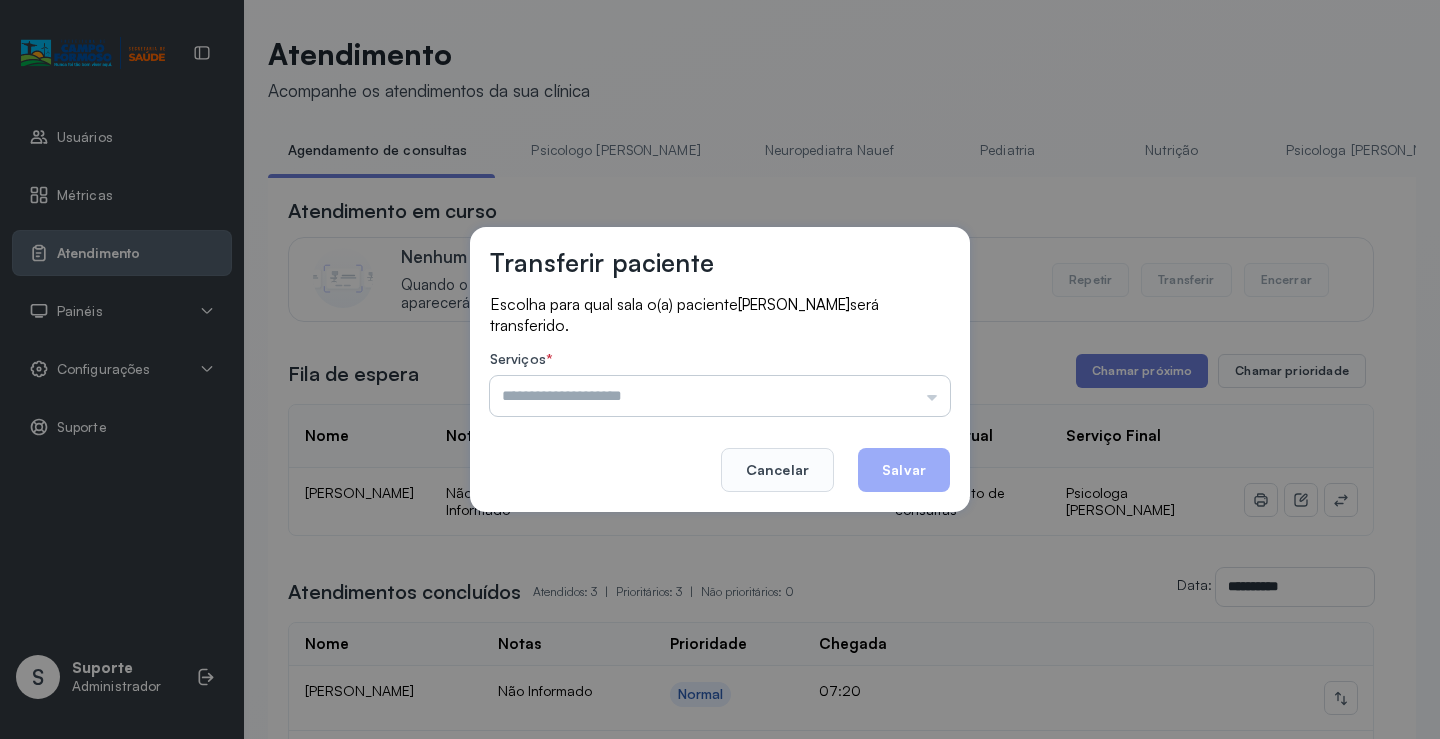 click at bounding box center (720, 396) 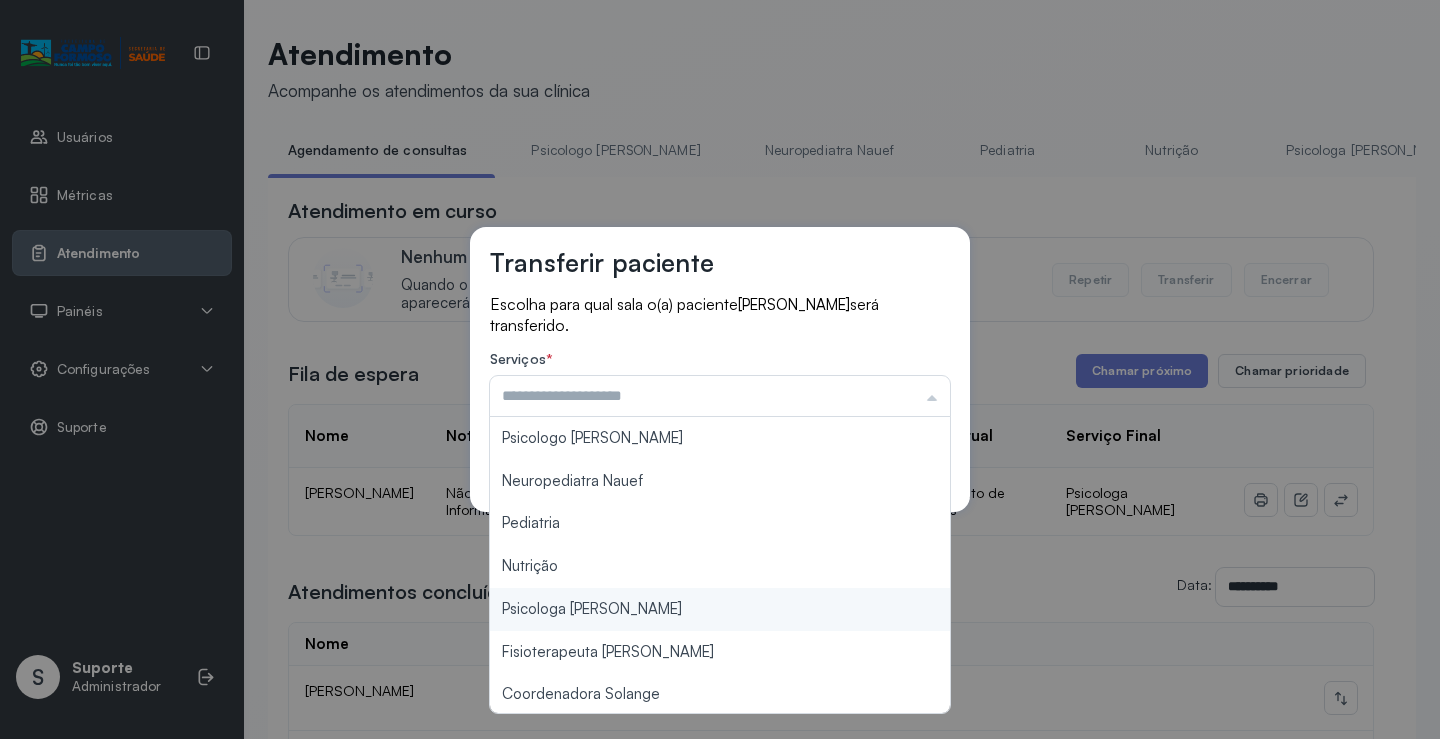 type on "**********" 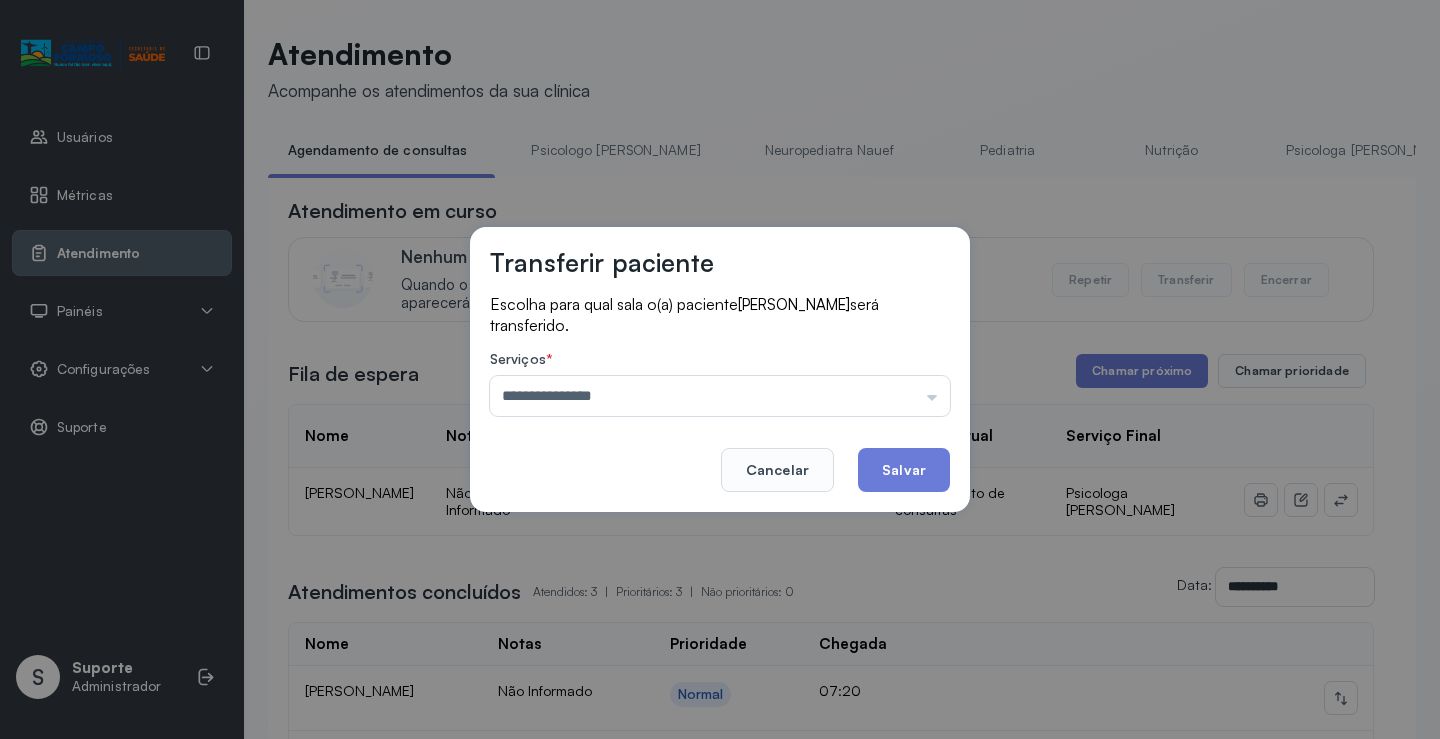 drag, startPoint x: 702, startPoint y: 618, endPoint x: 915, endPoint y: 497, distance: 244.96939 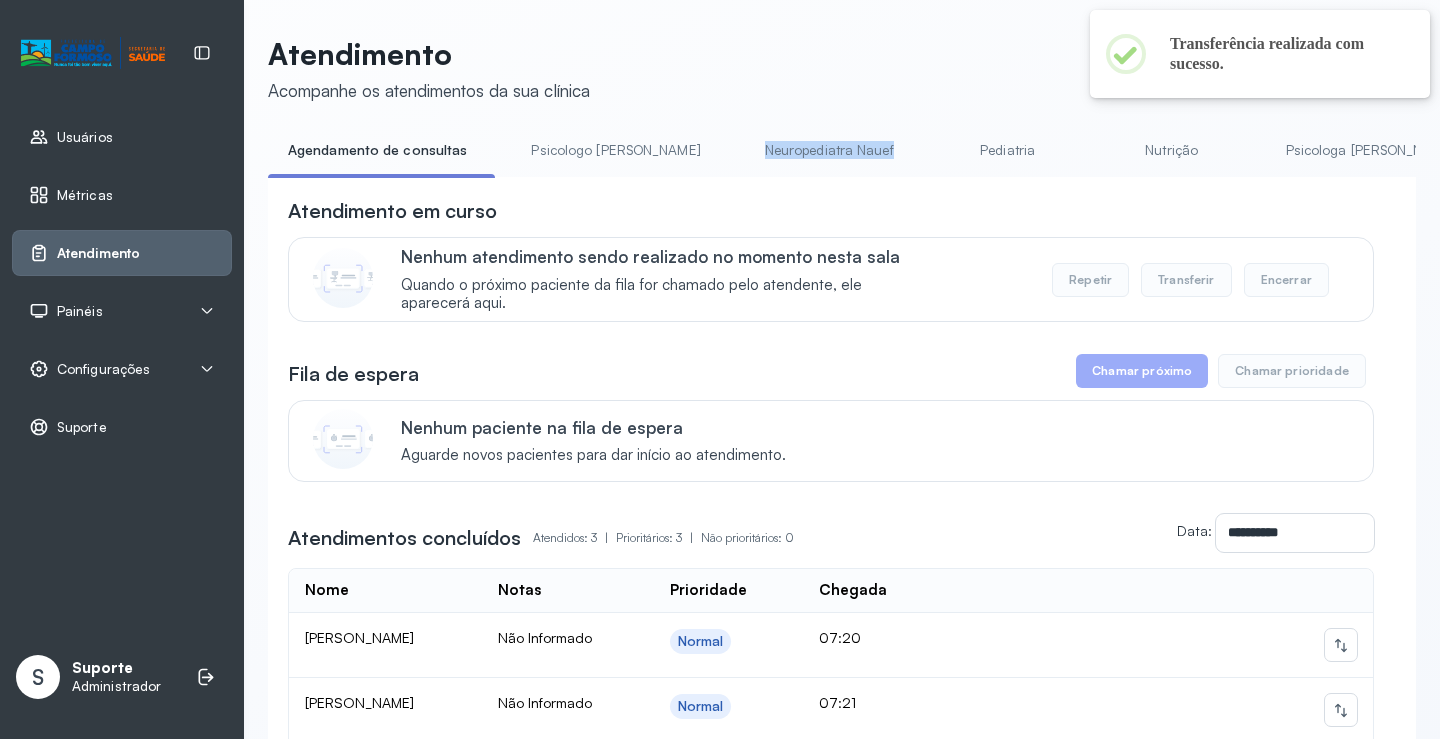 drag, startPoint x: 678, startPoint y: 176, endPoint x: 869, endPoint y: 183, distance: 191.12823 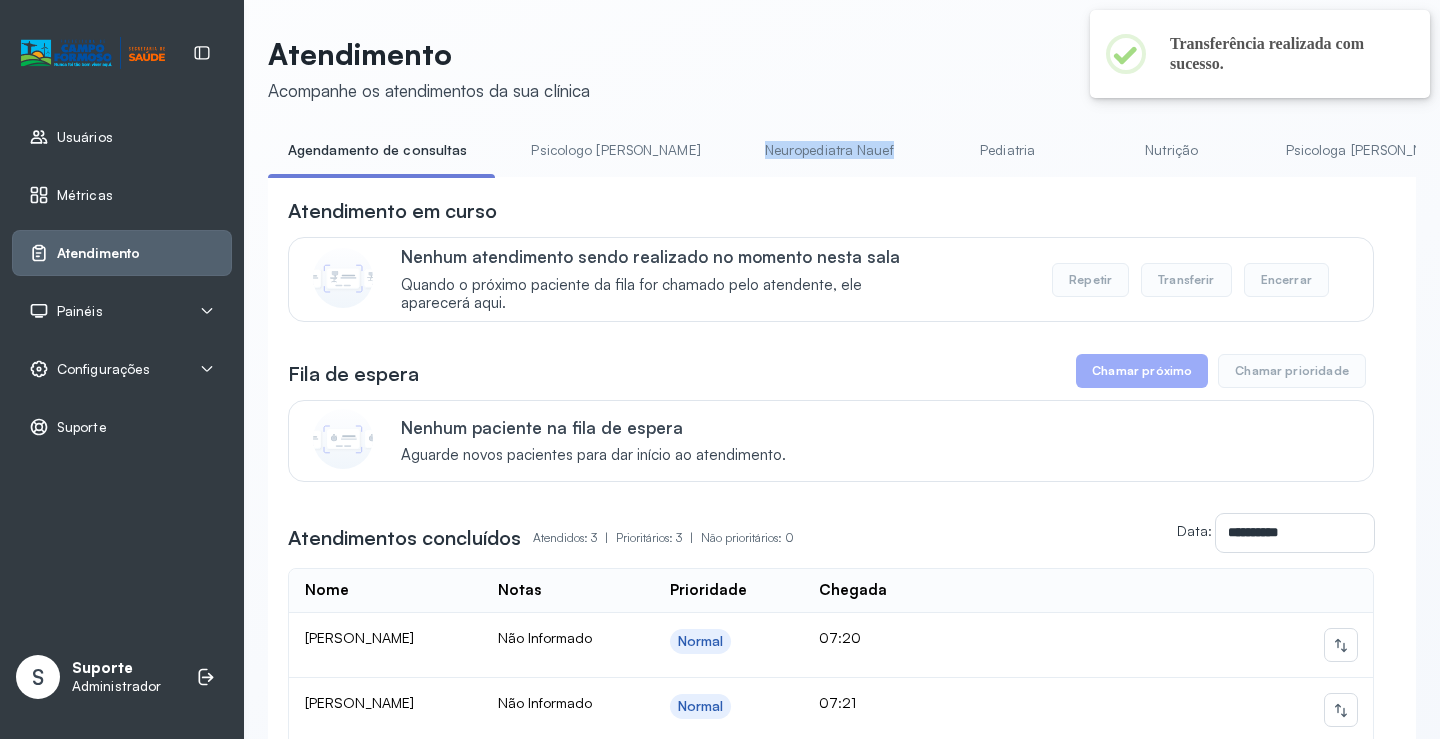 click on "Agendamento de consultas Psicologo Pedro Neuropediatra Nauef Pediatria Nutrição Psicologa Alana Fisioterapeuta Janusia Coordenadora Solange Consultório 2 Assistente Social Triagem Psiquiatra Fisioterapeuta Francyne Fisioterapeuta Morgana Neuropediatra João" at bounding box center [842, 156] 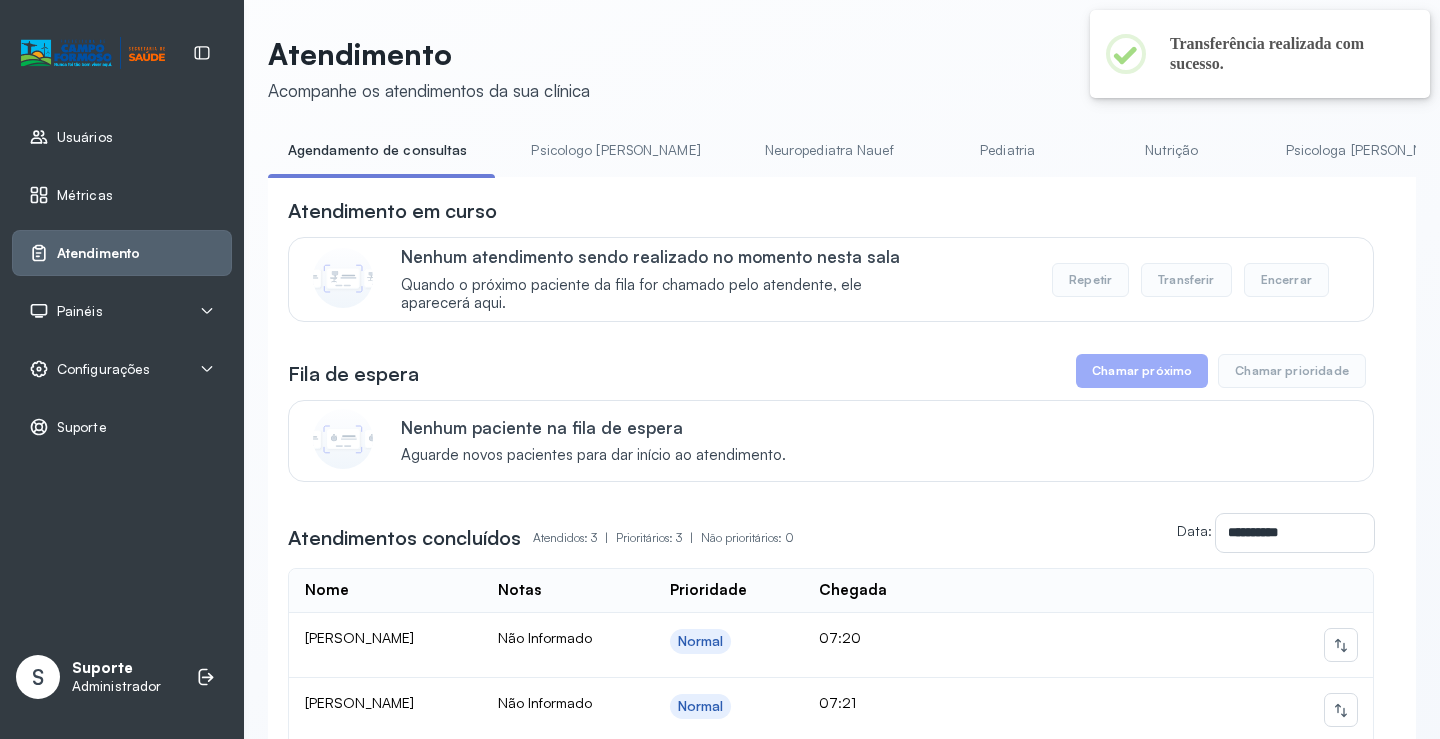 drag, startPoint x: 882, startPoint y: 211, endPoint x: 731, endPoint y: 213, distance: 151.01324 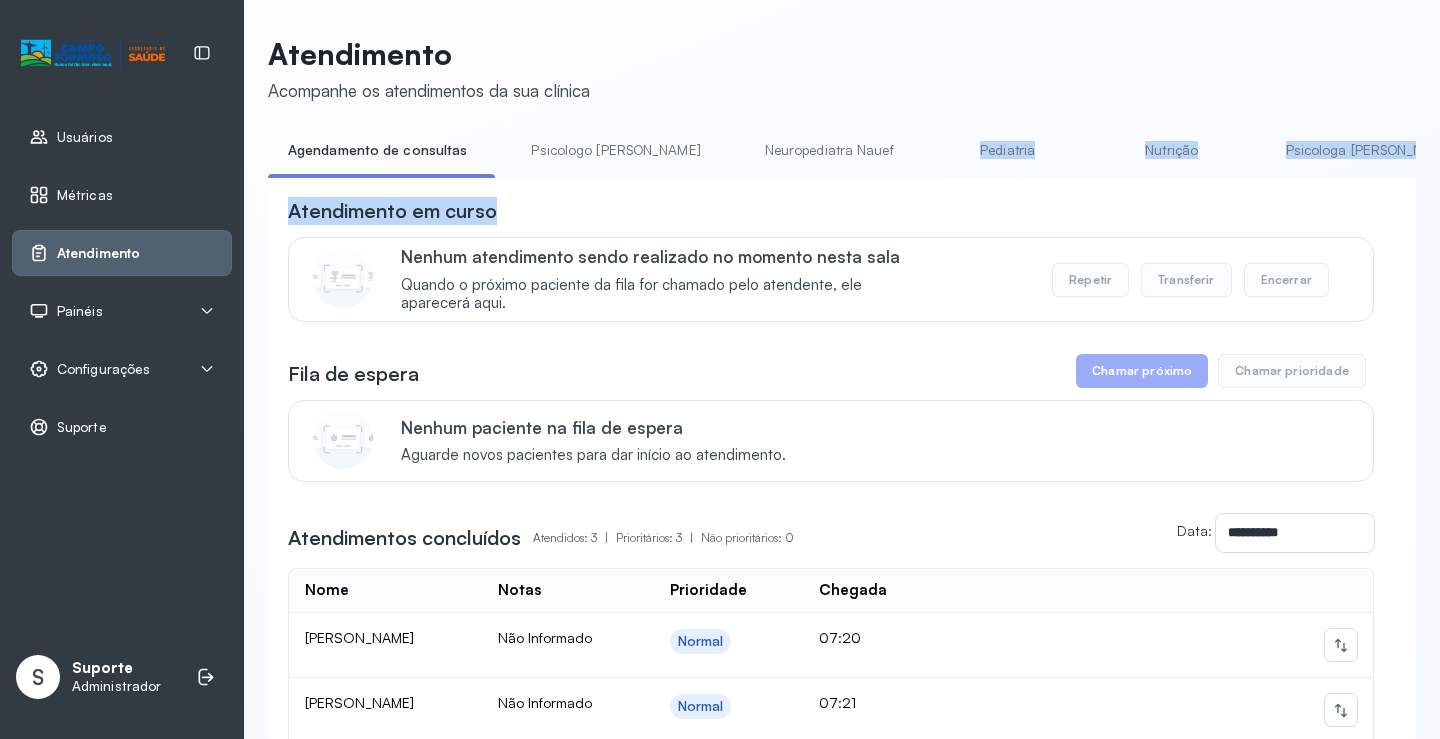 click on "Atendimento em curso" at bounding box center [831, 211] 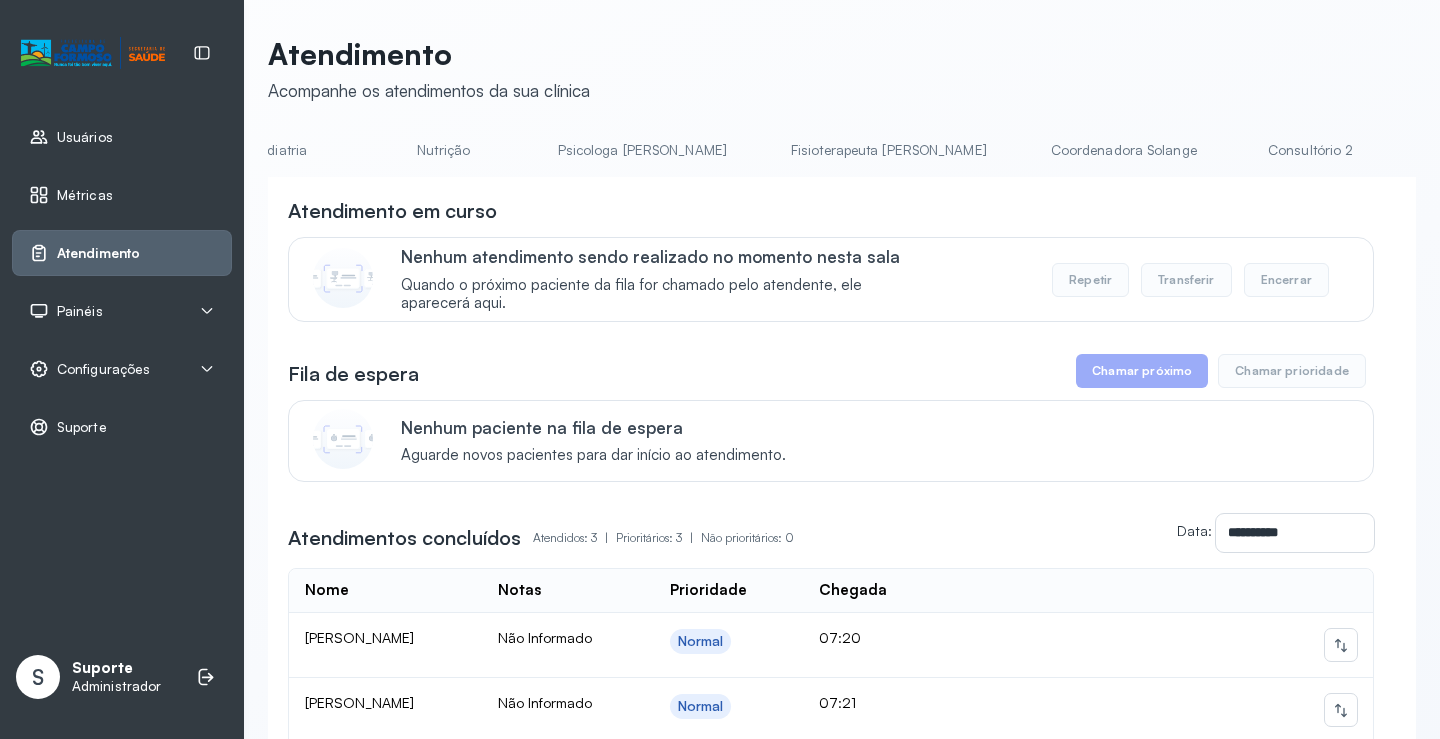 scroll, scrollTop: 0, scrollLeft: 721, axis: horizontal 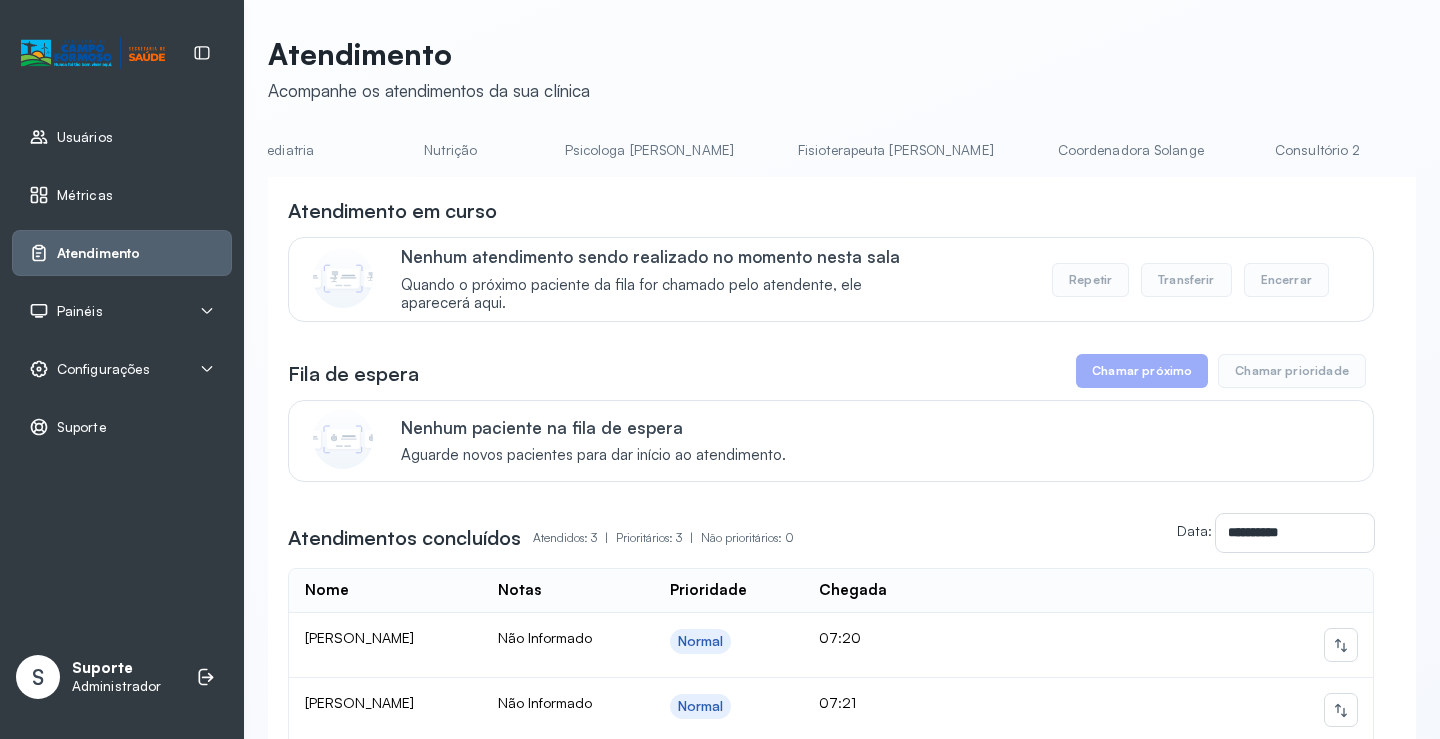click on "Coordenadora Solange" at bounding box center (1131, 150) 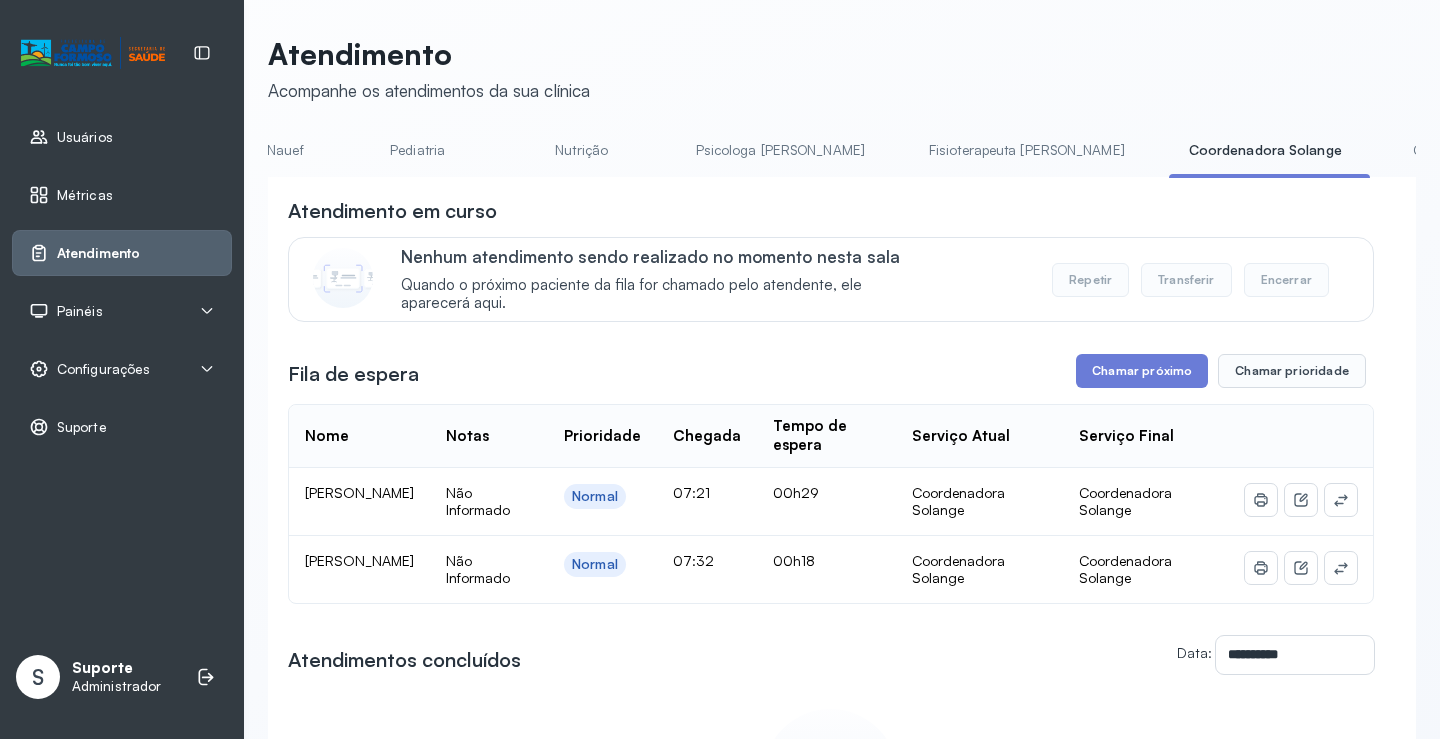 scroll, scrollTop: 0, scrollLeft: 576, axis: horizontal 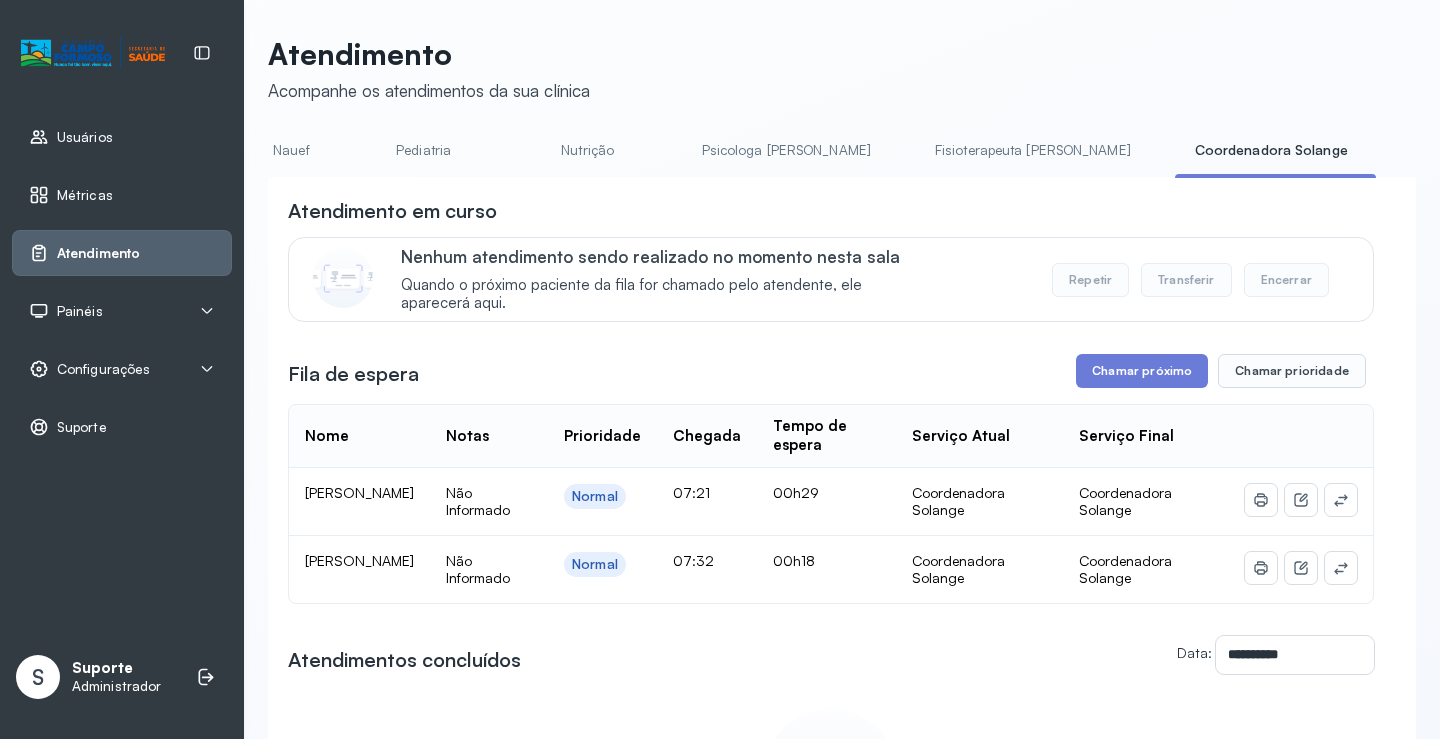 click on "Psicologa [PERSON_NAME]" at bounding box center [786, 150] 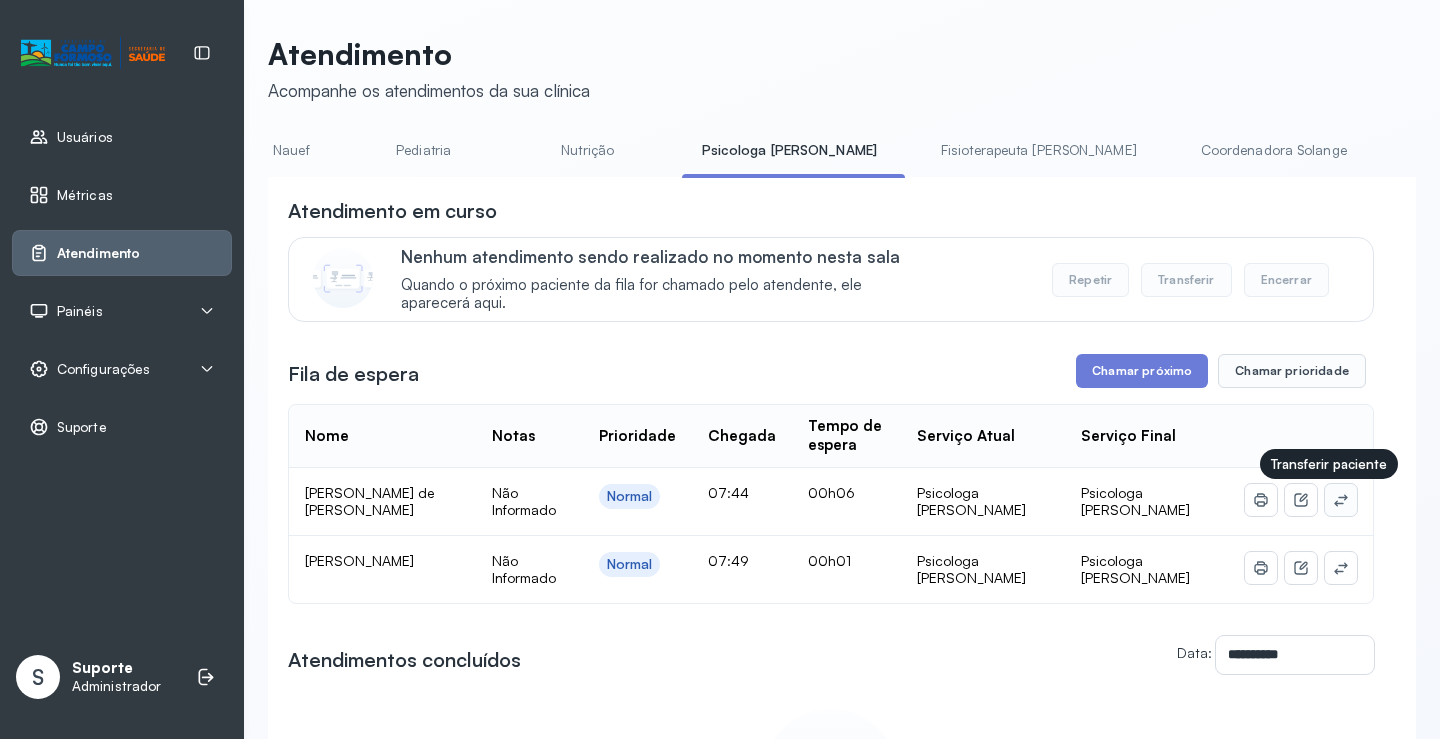 click 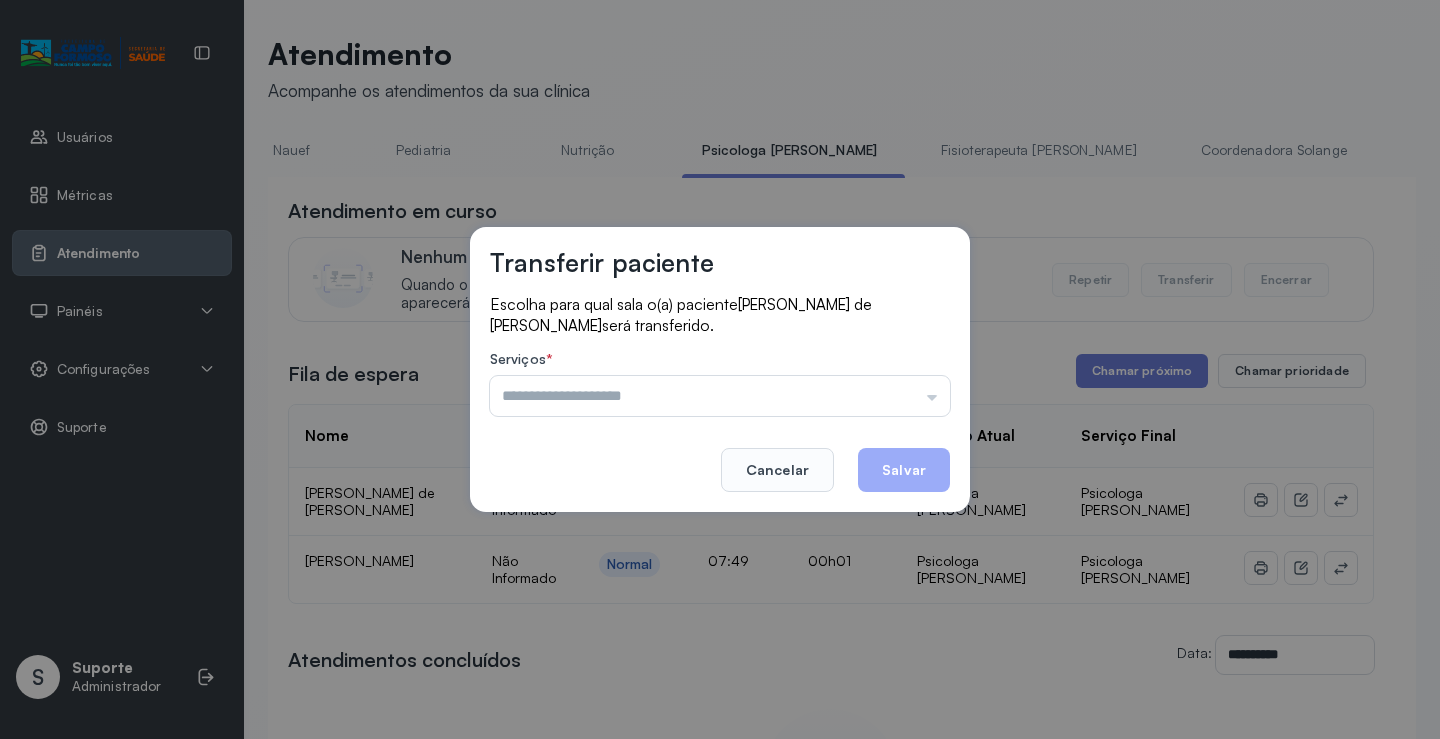 click on "Psicologo Pedro Neuropediatra Nauef Pediatria Nutrição Agendamento de consultas Fisioterapeuta Janusia Coordenadora Solange Consultório 2 Assistente Social Triagem Psiquiatra Fisioterapeuta Francyne Fisioterapeuta Morgana Neuropediatra João" at bounding box center (720, 396) 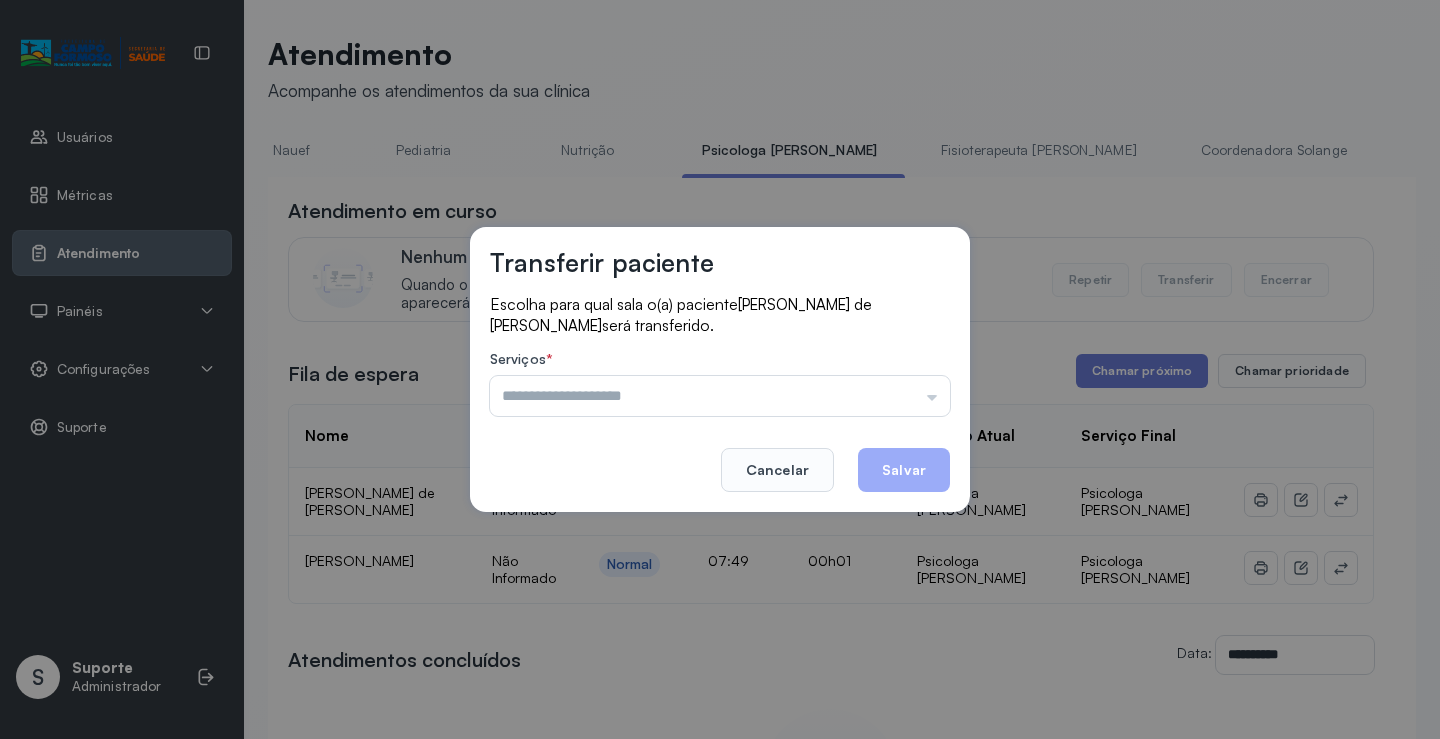 drag, startPoint x: 919, startPoint y: 397, endPoint x: 808, endPoint y: 454, distance: 124.77981 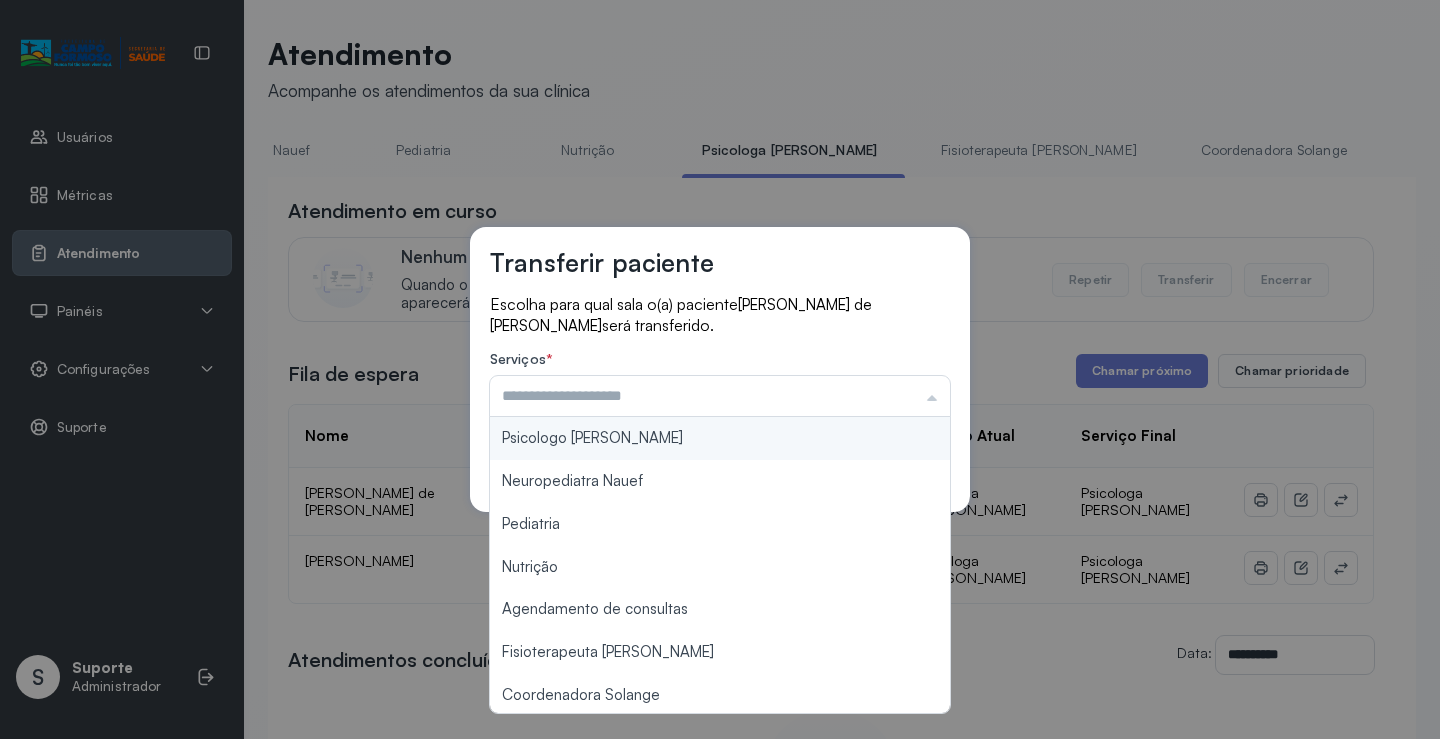 type on "**********" 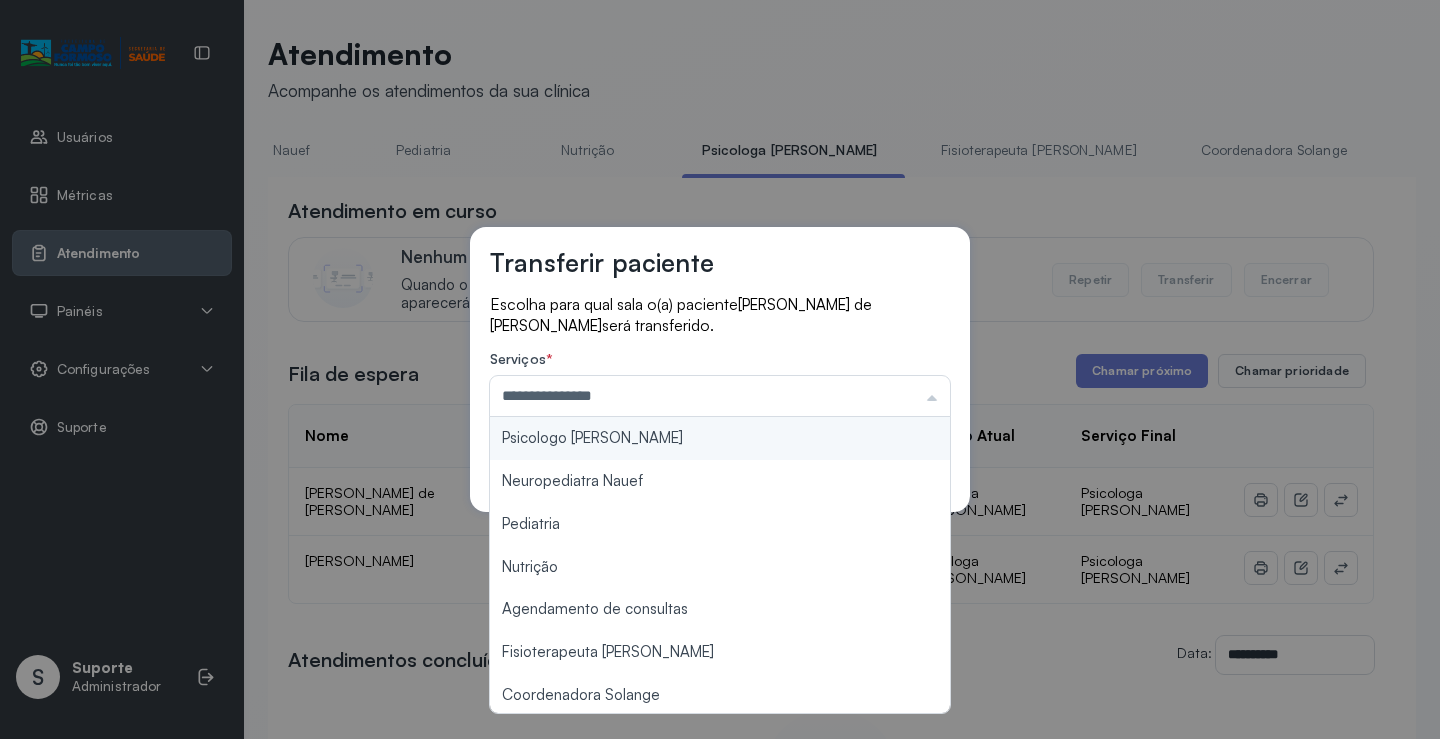 click on "**********" at bounding box center [720, 370] 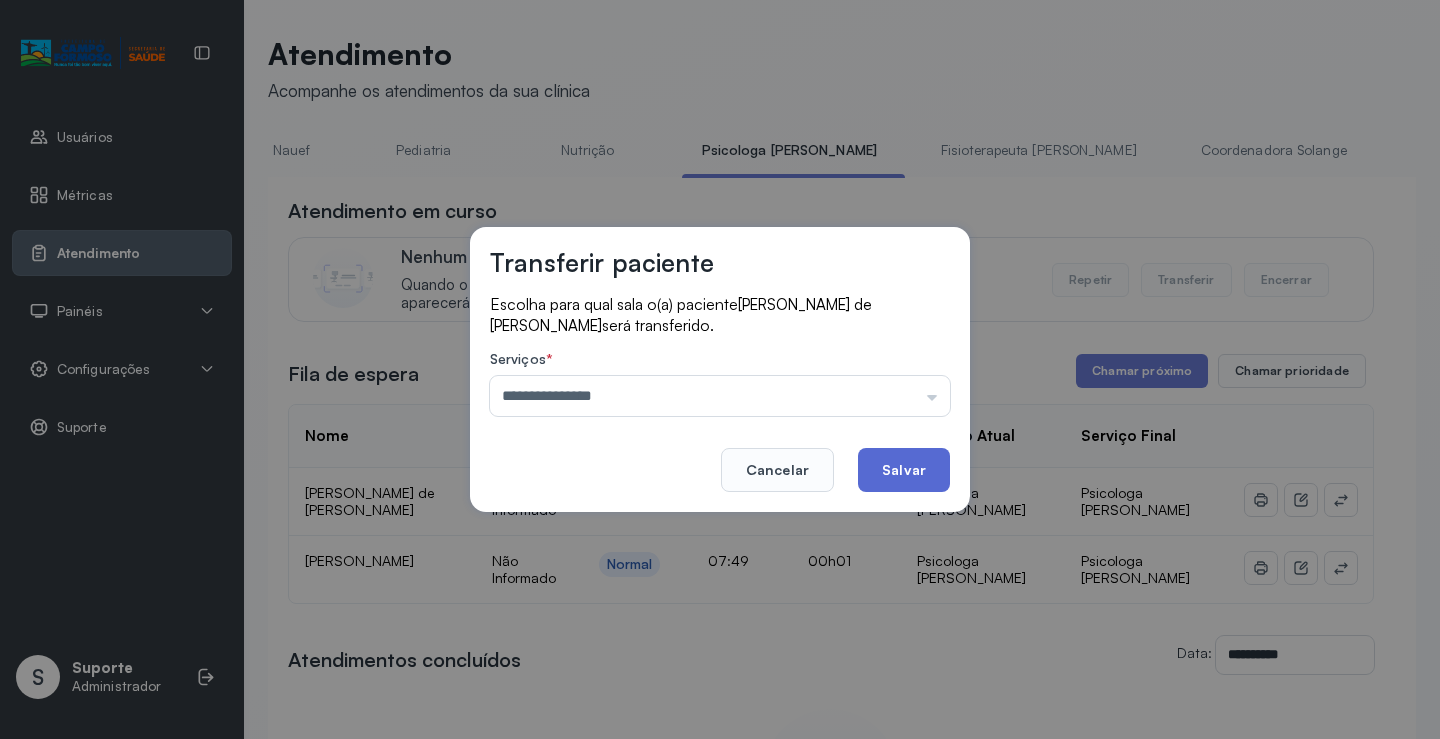 click on "Salvar" 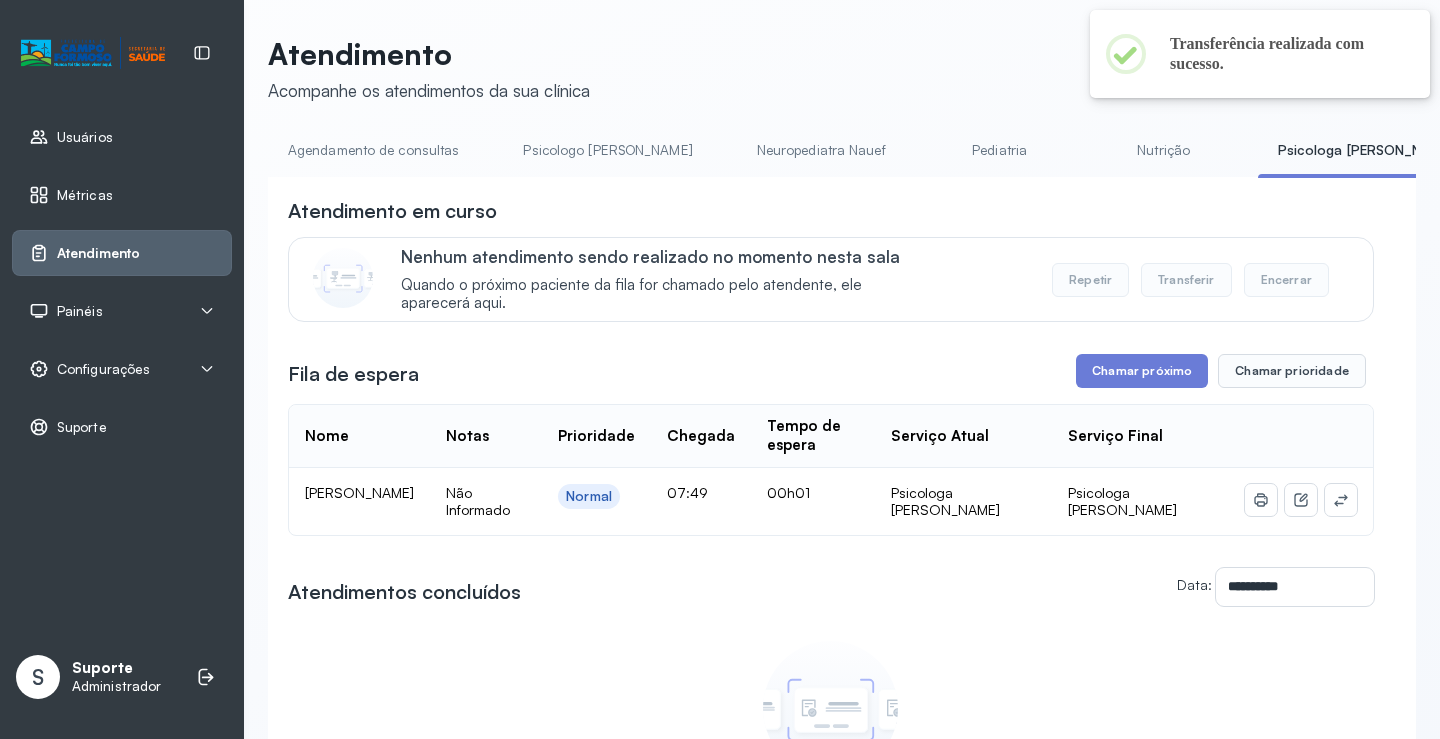 click on "Agendamento de consultas" at bounding box center (373, 150) 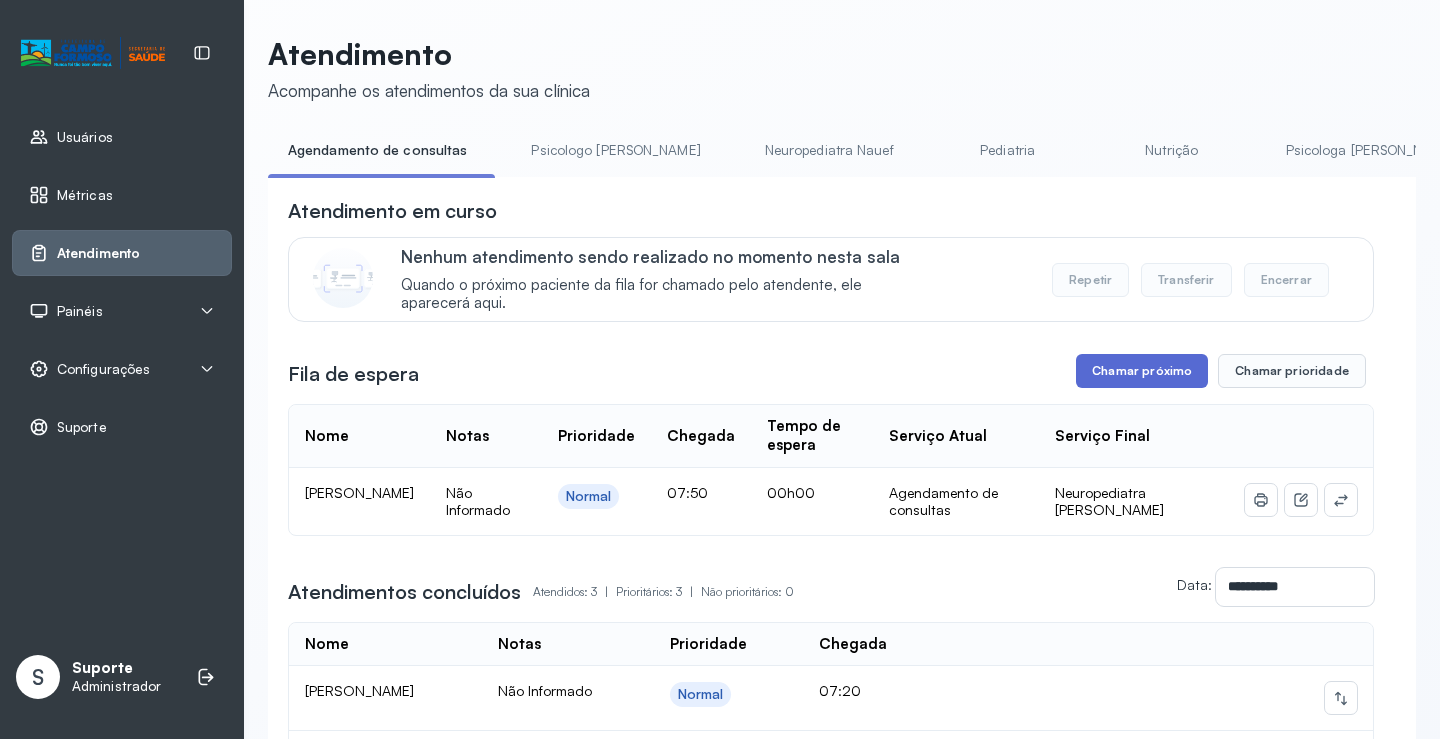 click on "Chamar próximo" at bounding box center (1142, 371) 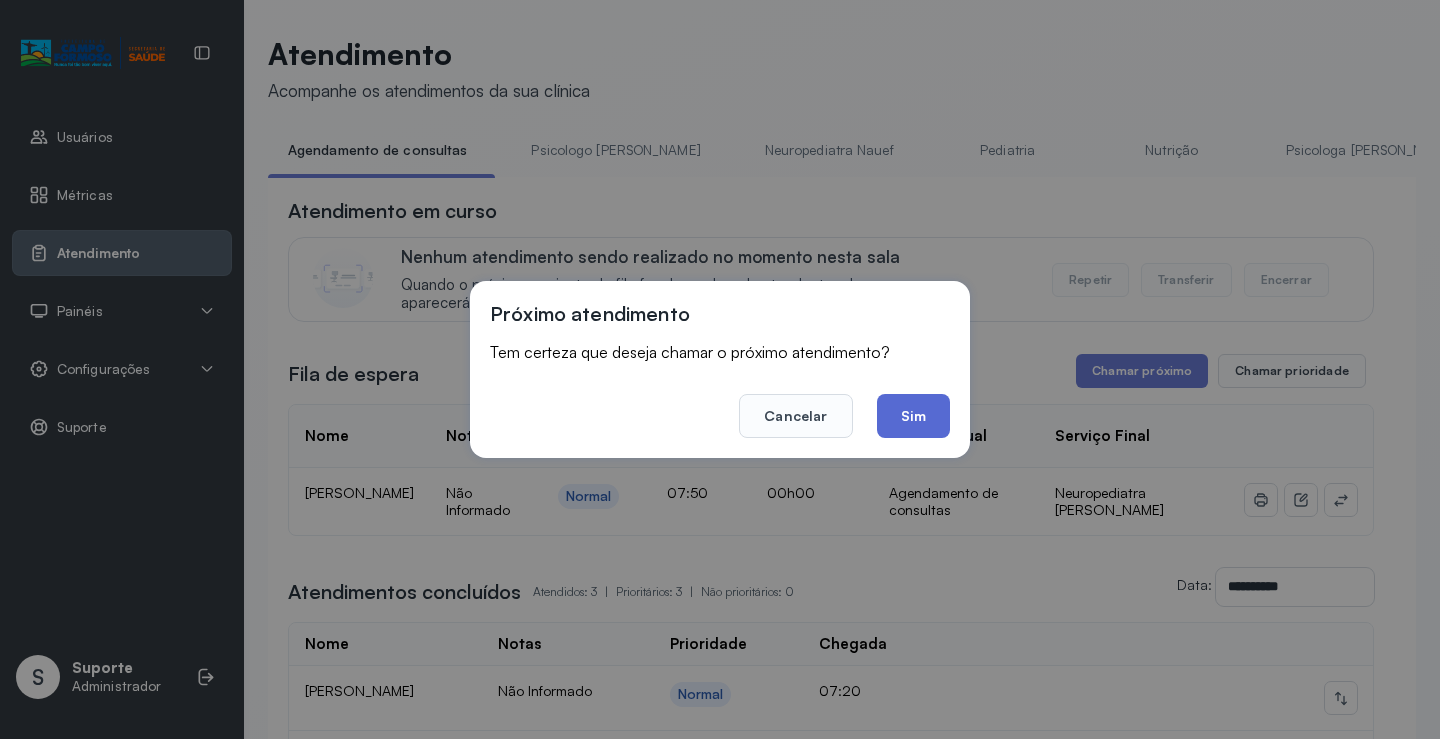 click on "Sim" 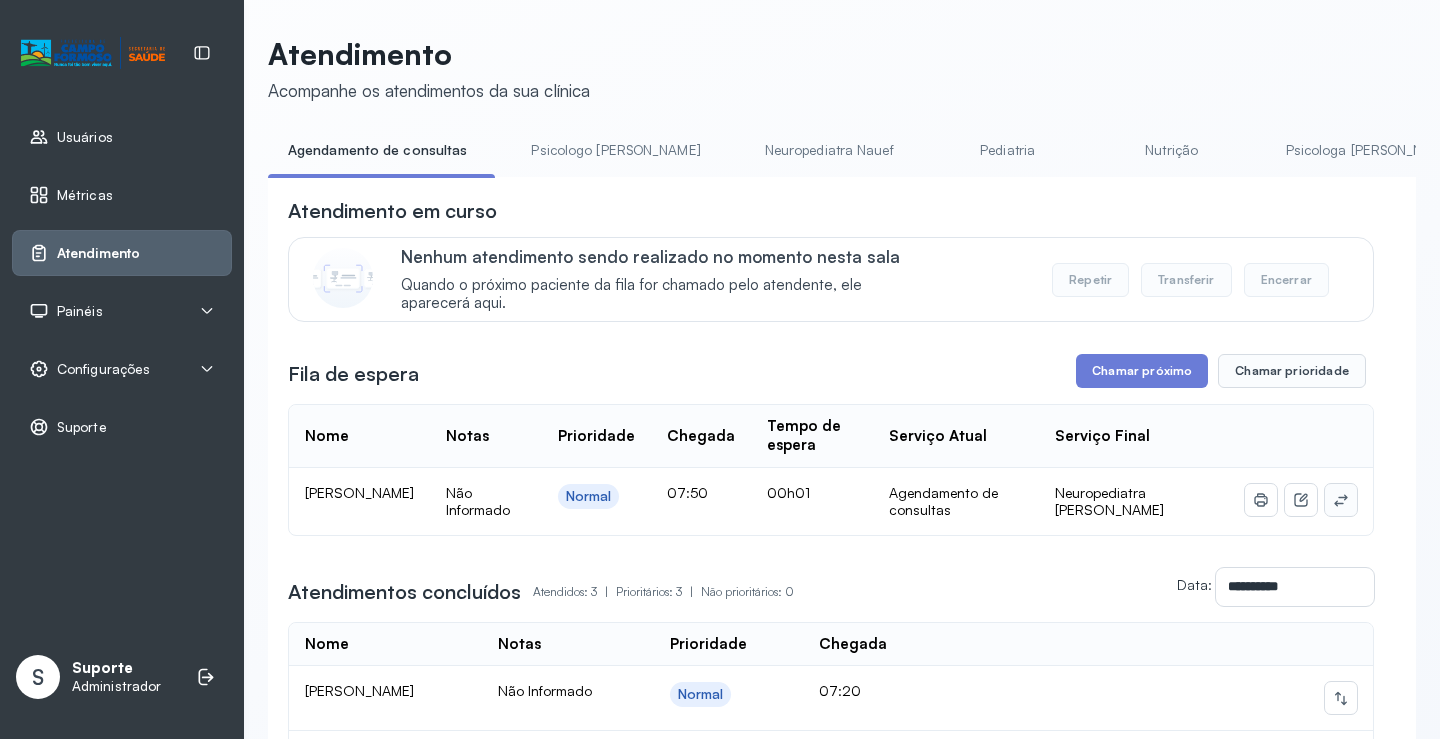 click 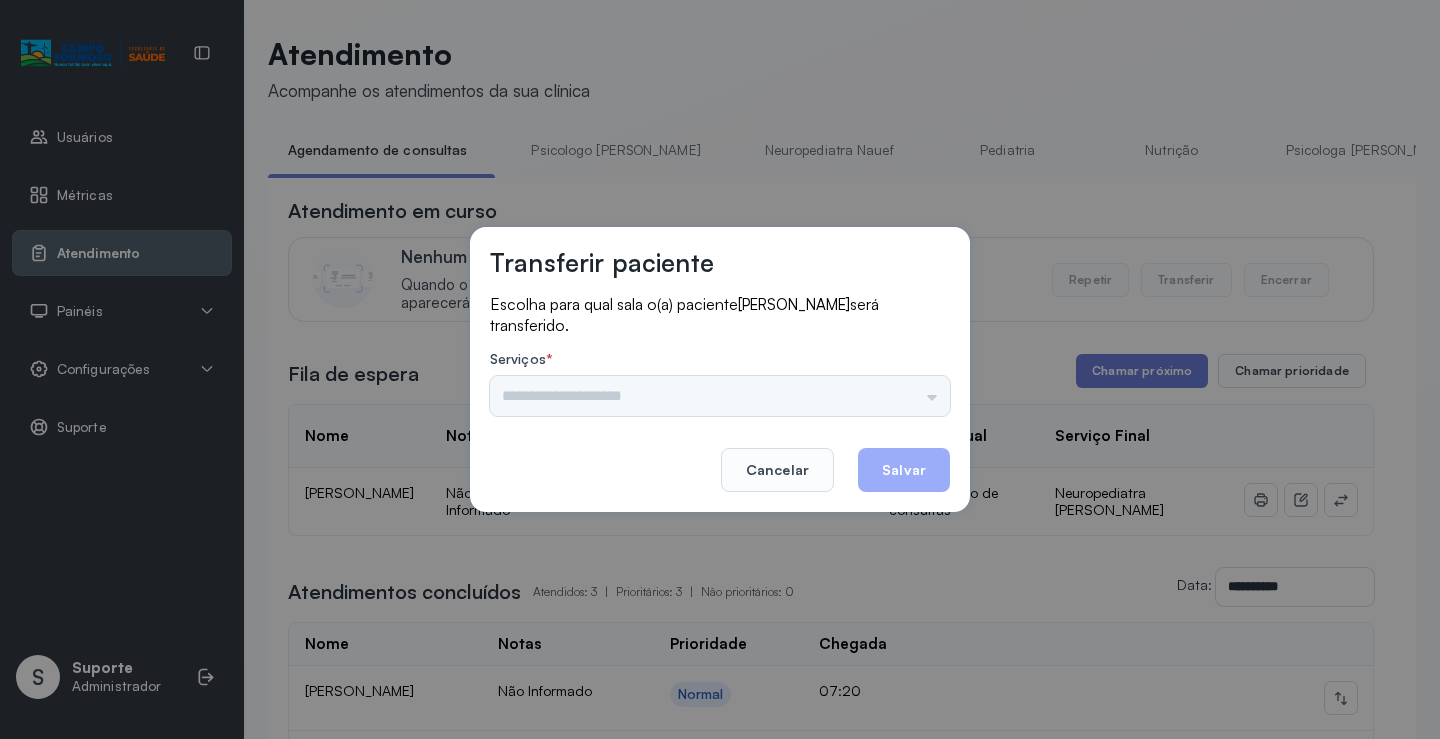 click on "Psicologo Pedro Neuropediatra Nauef Pediatria Nutrição Agendamento de consultas Fisioterapeuta Janusia Coordenadora Solange Consultório 2 Assistente Social Triagem Psiquiatra Fisioterapeuta Francyne Fisioterapeuta Morgana Neuropediatra João" at bounding box center [720, 396] 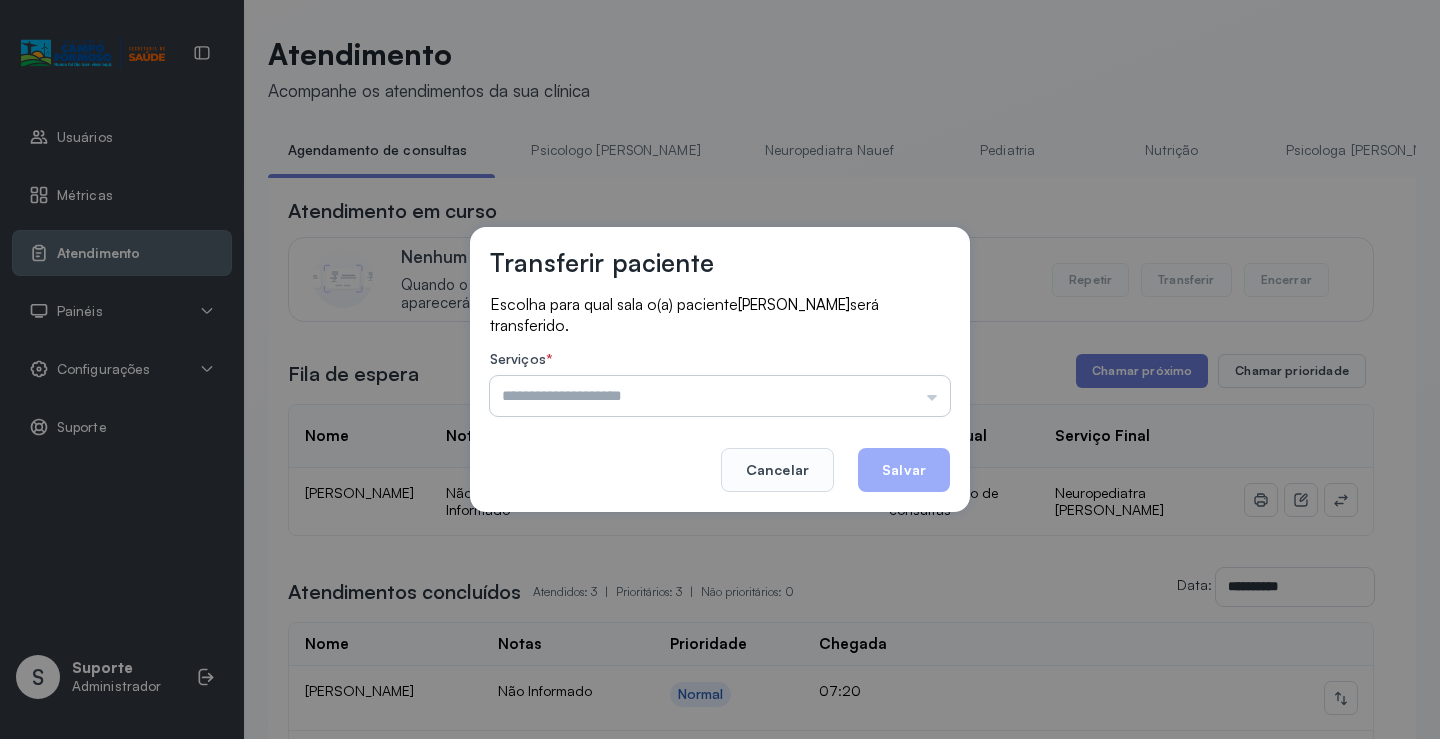 drag, startPoint x: 931, startPoint y: 389, endPoint x: 847, endPoint y: 405, distance: 85.51023 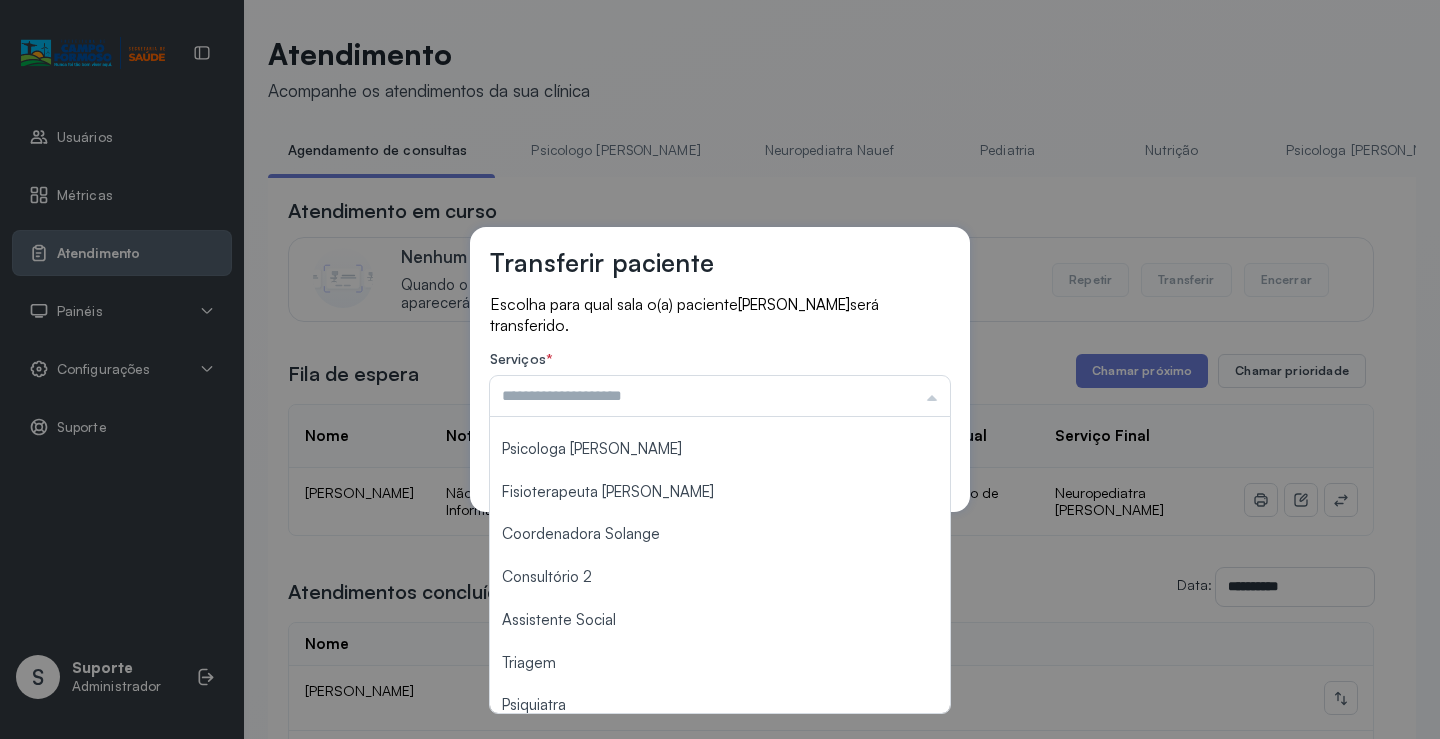 scroll, scrollTop: 302, scrollLeft: 0, axis: vertical 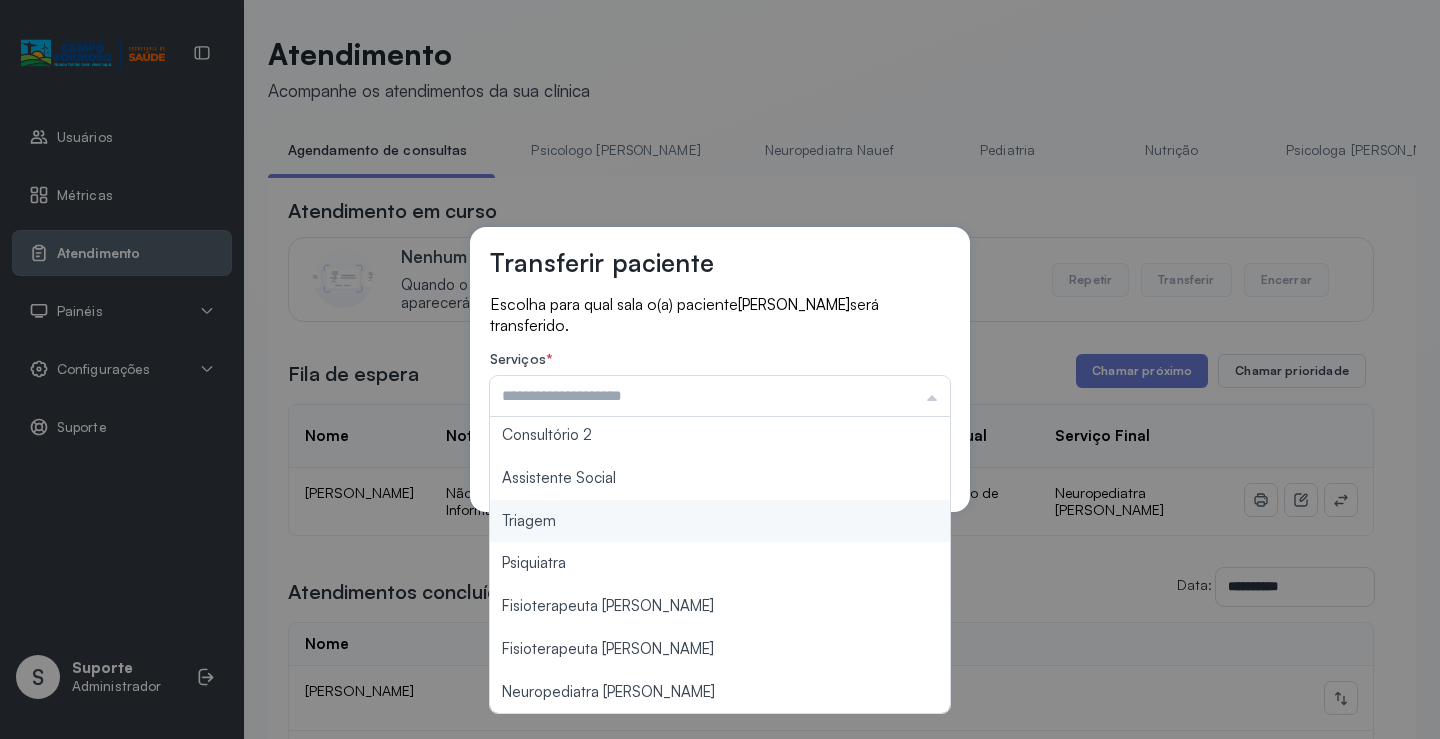 type on "*******" 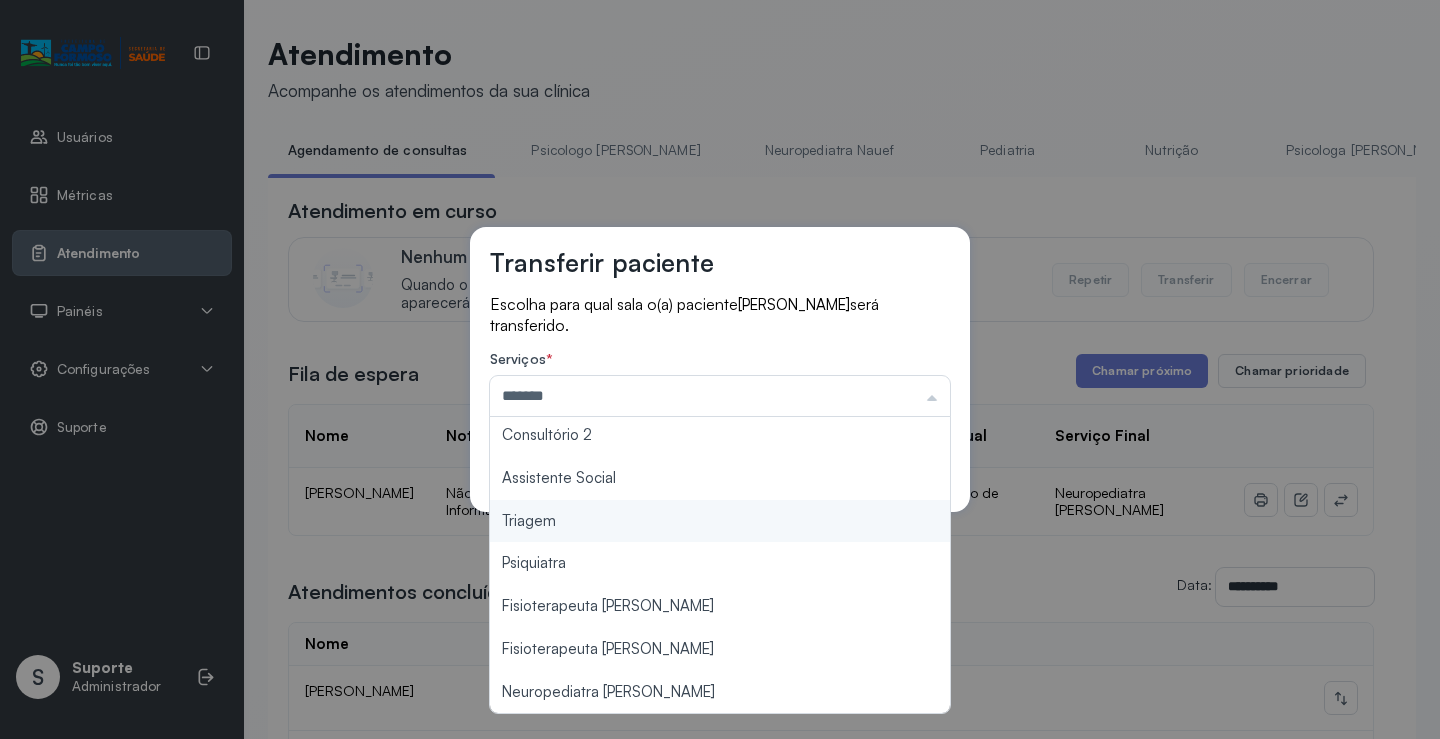 drag, startPoint x: 625, startPoint y: 535, endPoint x: 777, endPoint y: 476, distance: 163.04907 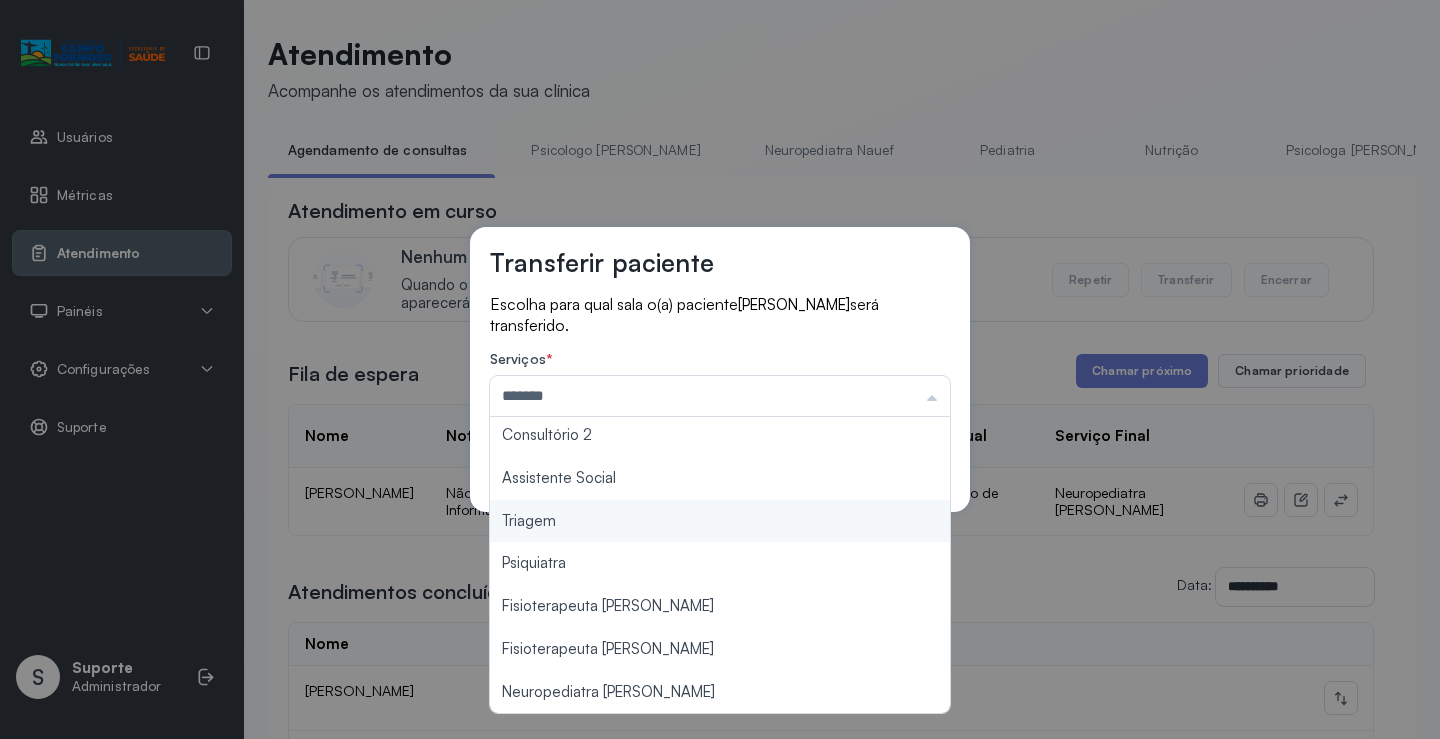 click on "Transferir paciente Escolha para qual sala o(a) paciente  Lucas Batista da Silva  será transferido.  Serviços  *  ******* Psicologo Pedro Neuropediatra Nauef Pediatria Nutrição Psicologa Alana Fisioterapeuta Janusia Coordenadora Solange Consultório 2 Assistente Social Triagem Psiquiatra Fisioterapeuta Francyne Fisioterapeuta Morgana Neuropediatra João Cancelar Salvar" at bounding box center (720, 369) 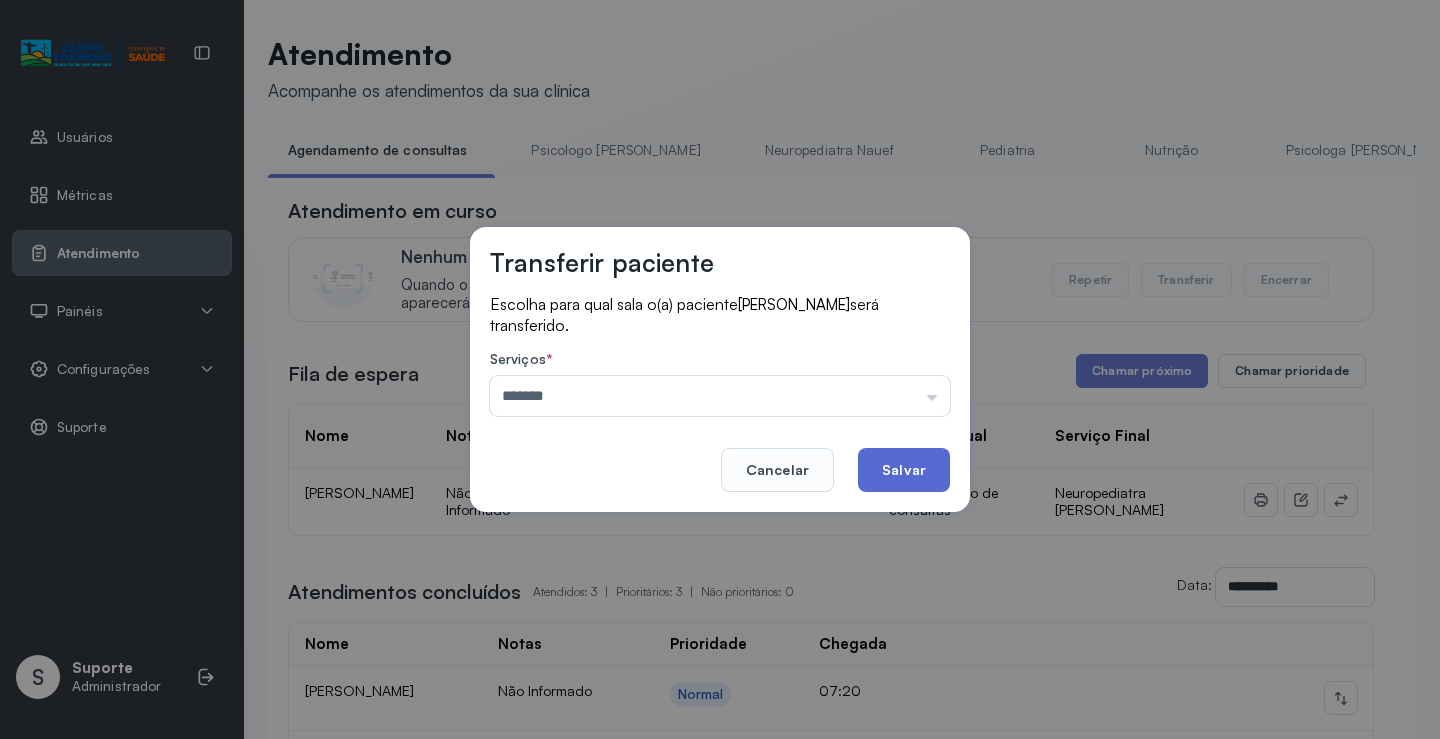 click on "Salvar" 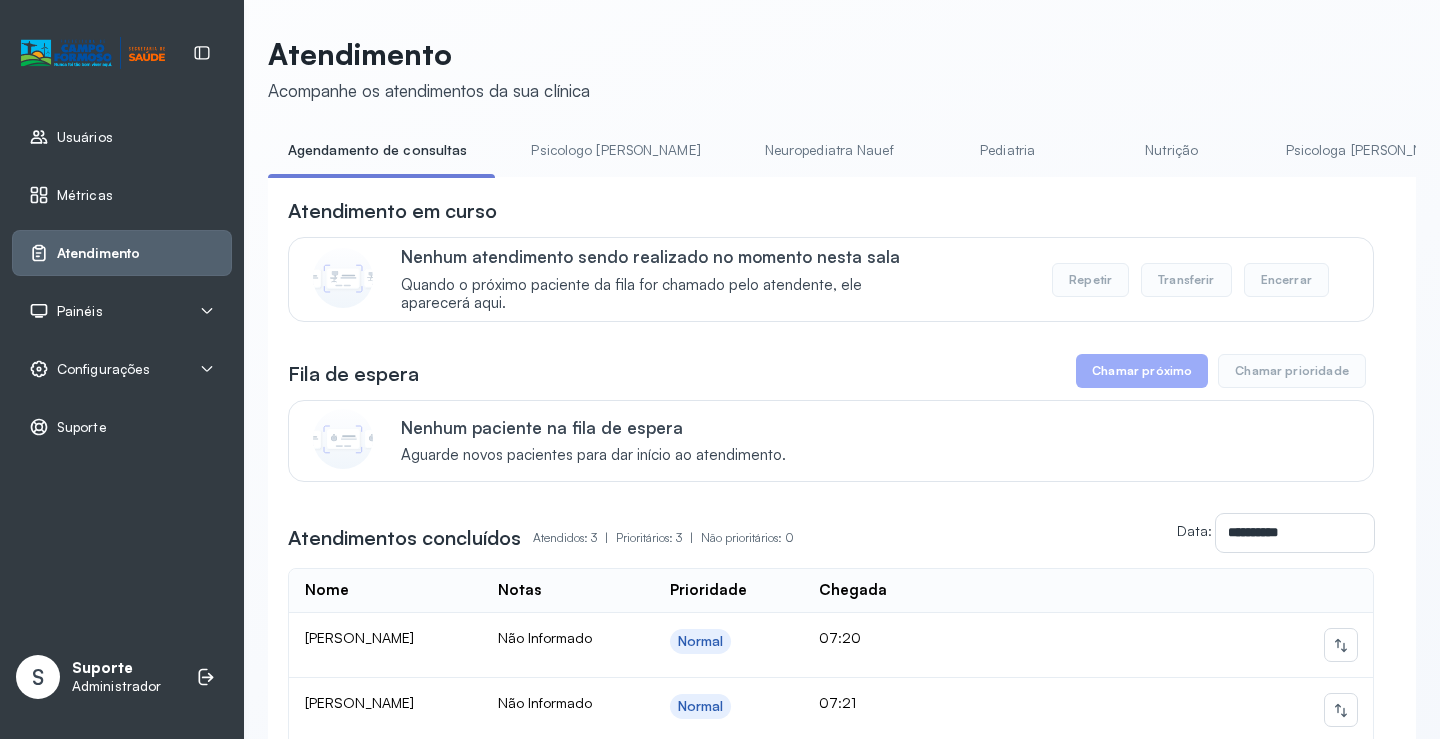 click on "Painéis" at bounding box center [80, 311] 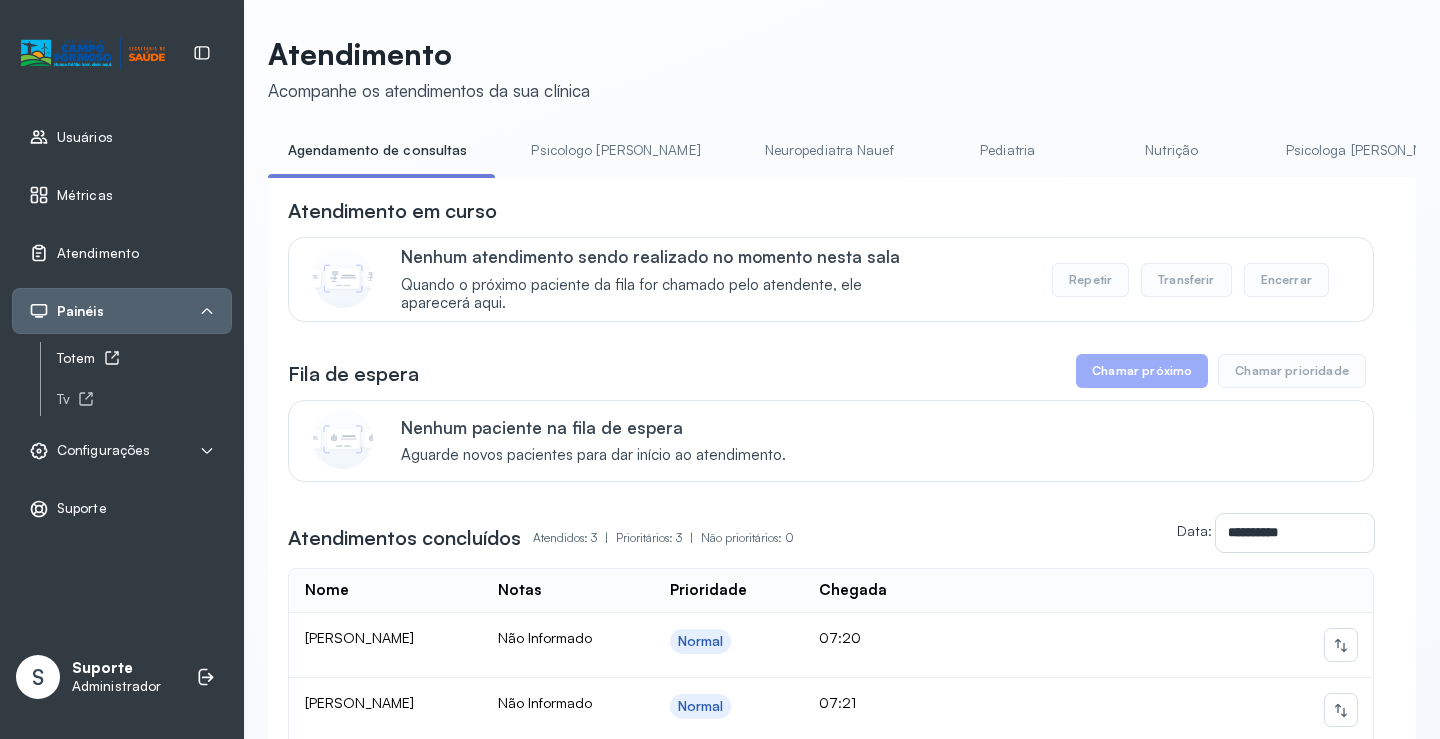 click on "Totem" 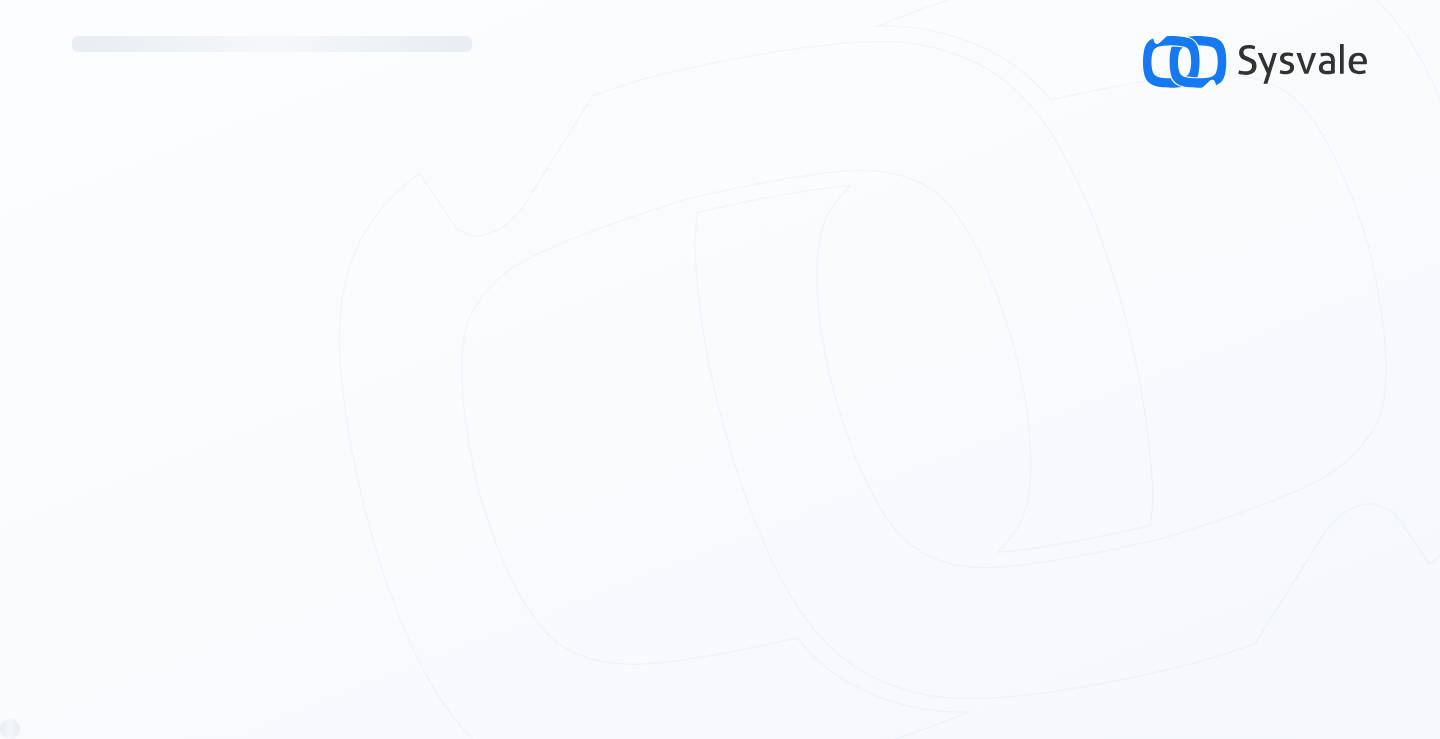 scroll, scrollTop: 0, scrollLeft: 0, axis: both 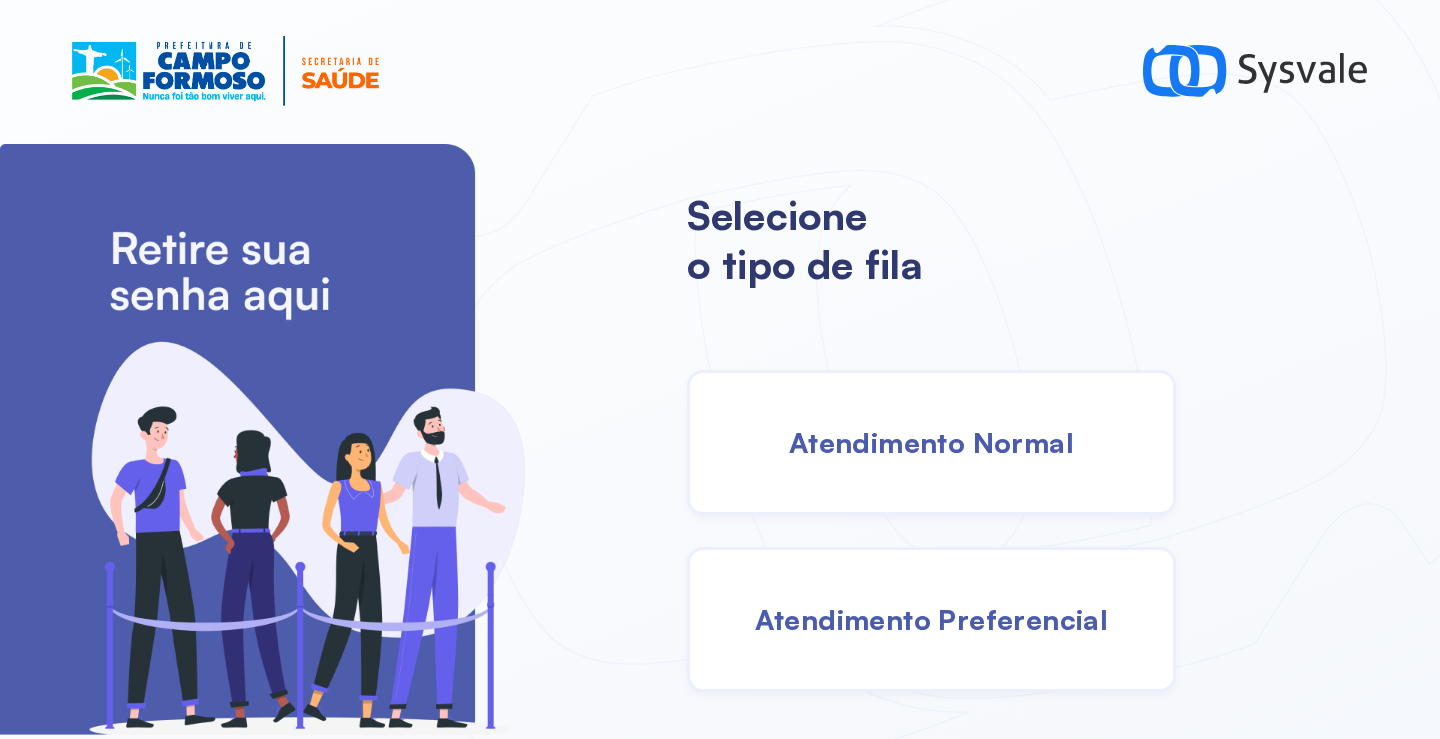 click on "Atendimento Normal" at bounding box center (931, 442) 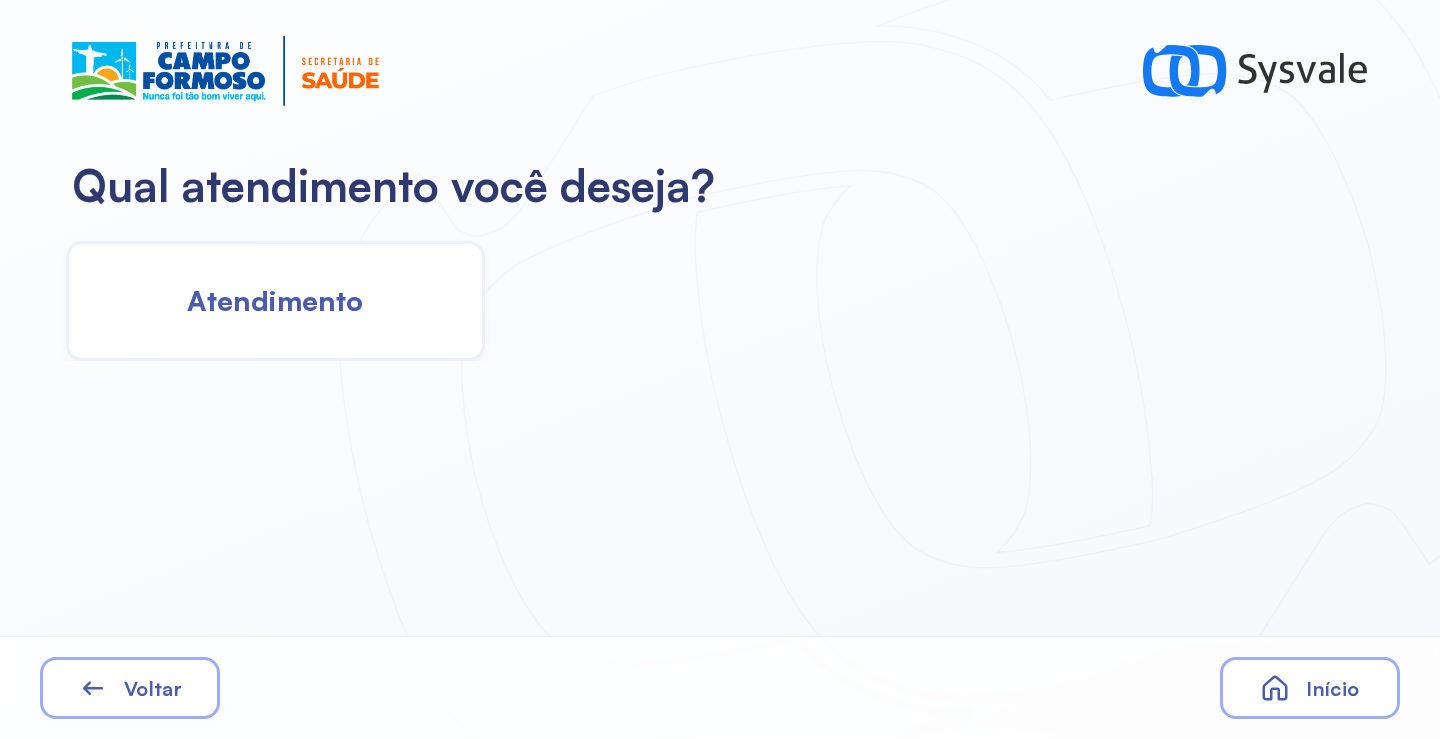 click on "Atendimento" 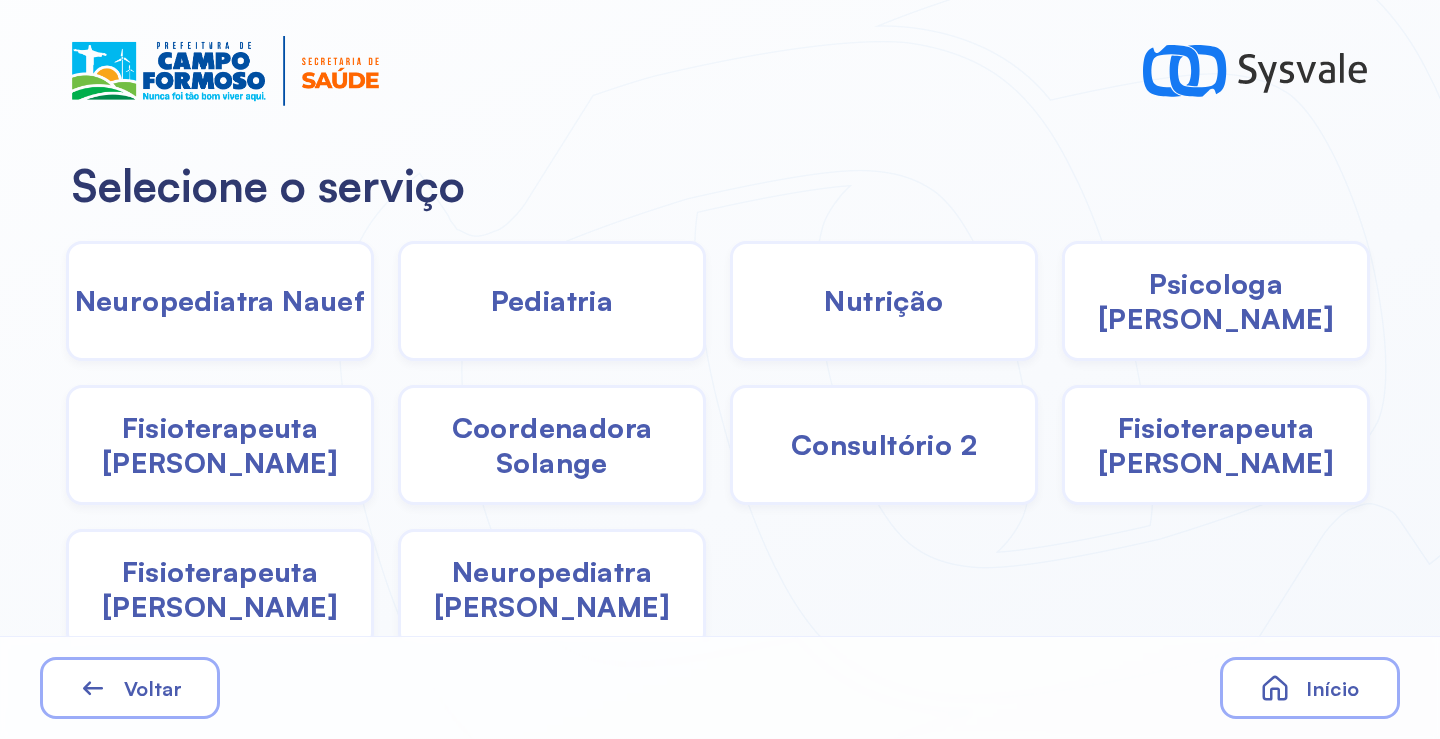 click on "Neuropediatra [PERSON_NAME]" at bounding box center [552, 589] 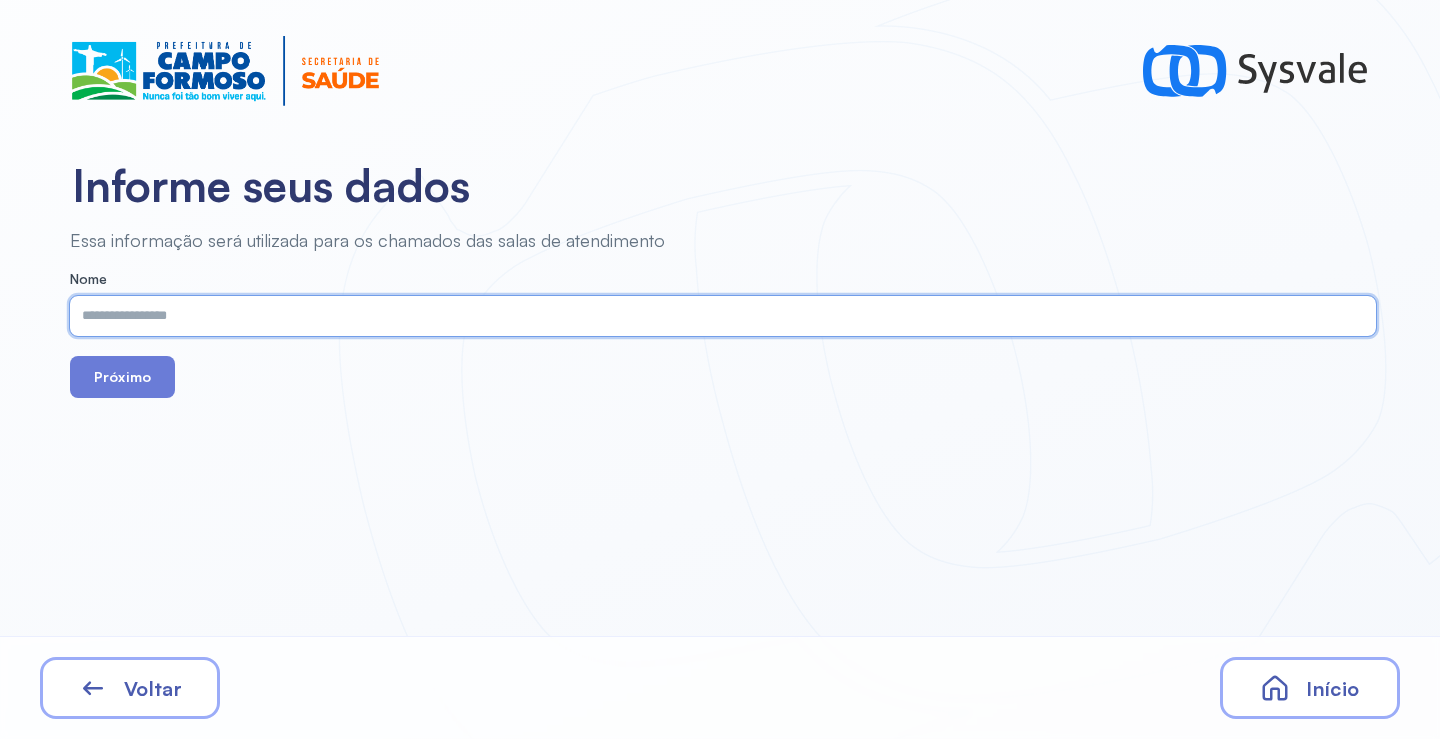 paste on "**********" 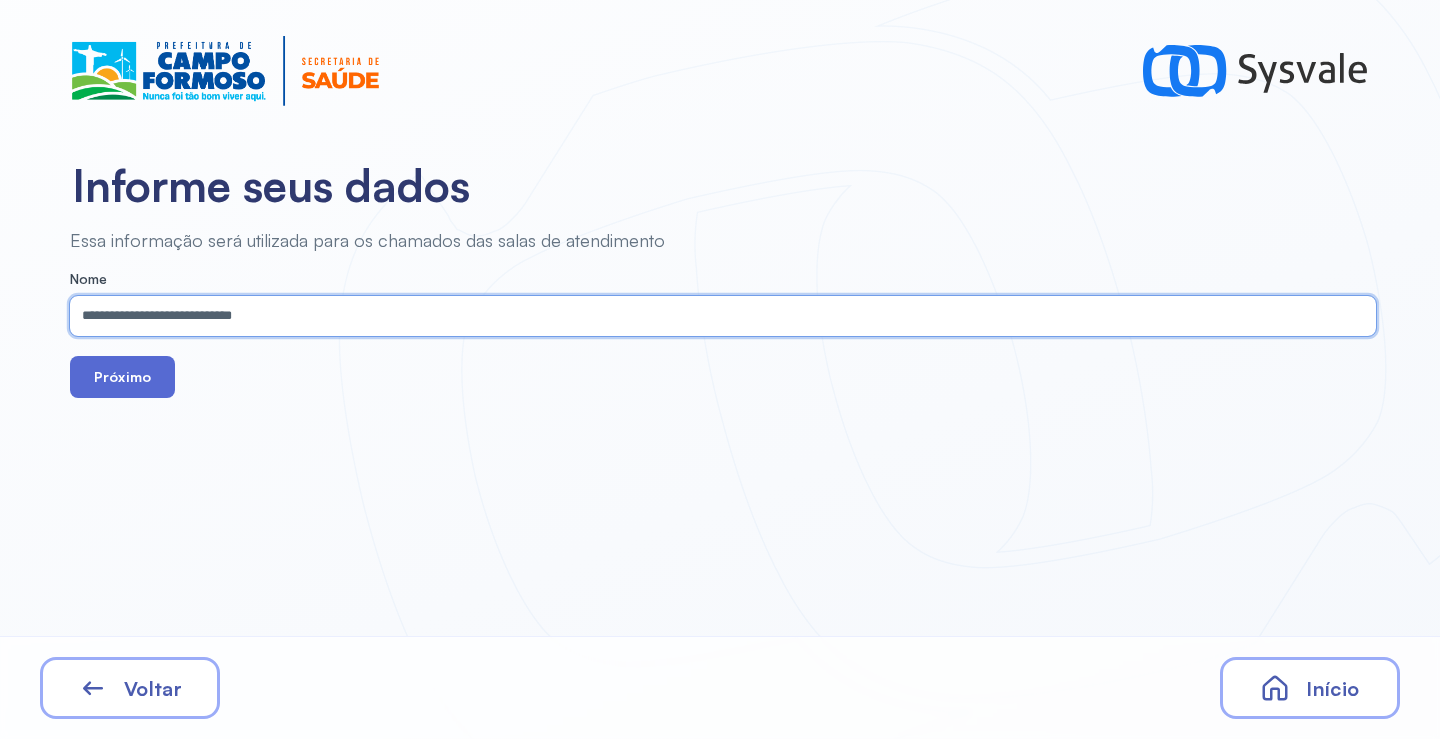 type on "**********" 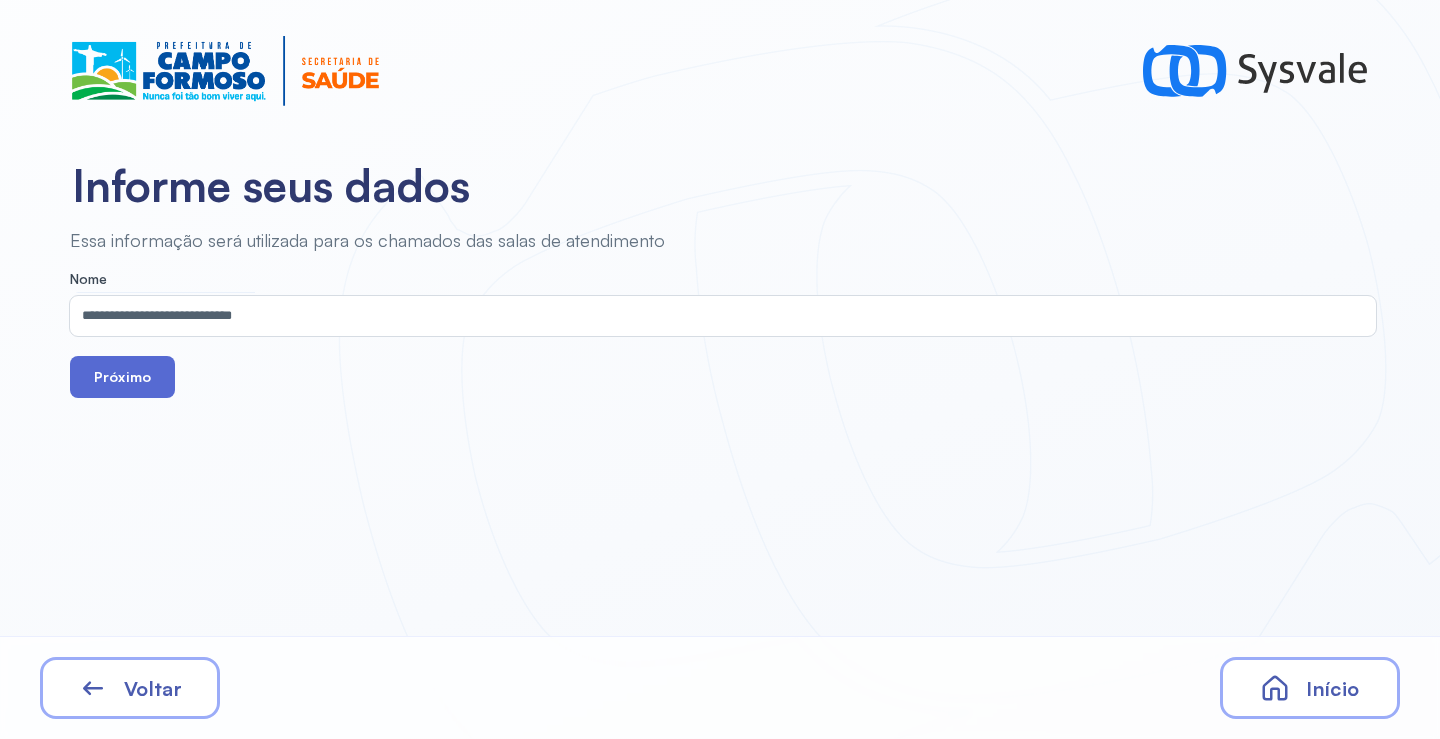 click on "Próximo" at bounding box center [122, 377] 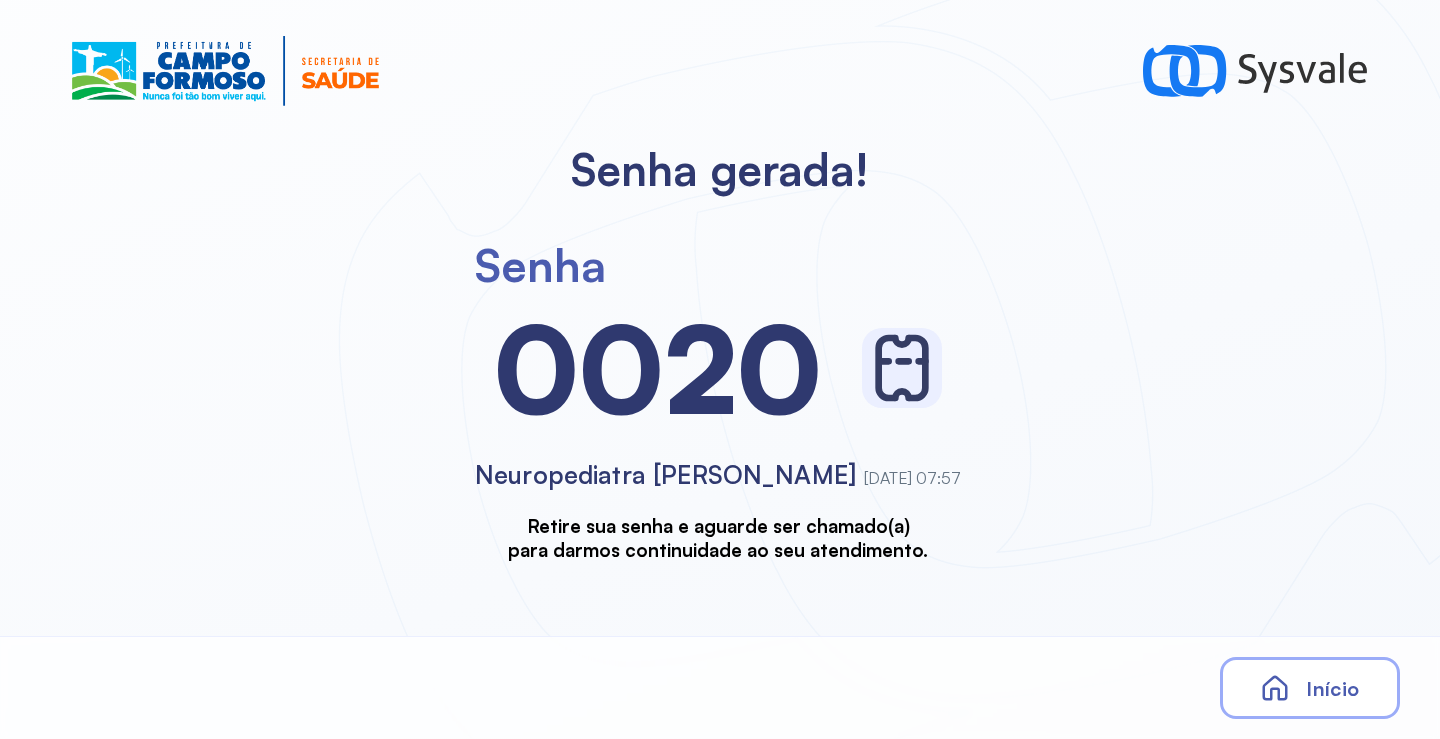 scroll, scrollTop: 0, scrollLeft: 0, axis: both 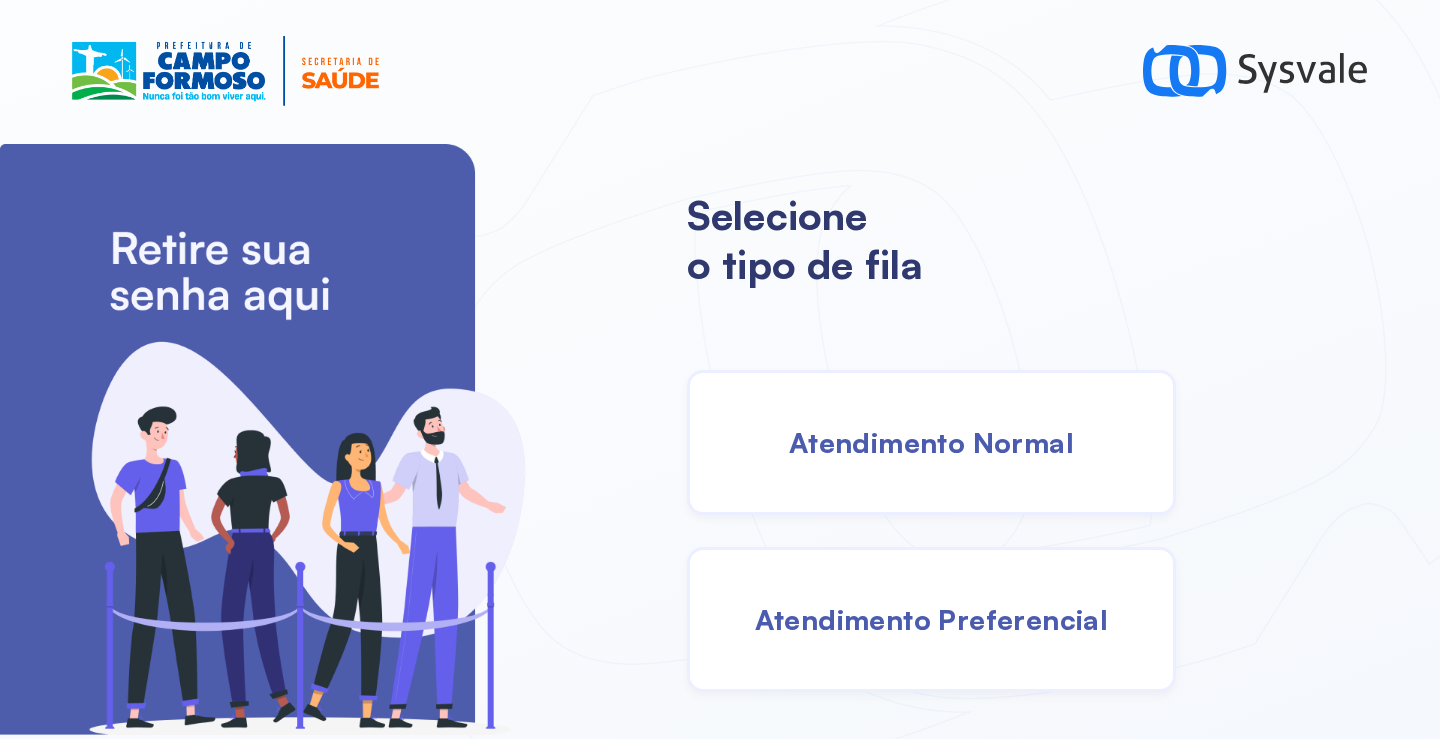 click on "Atendimento Normal" at bounding box center (931, 442) 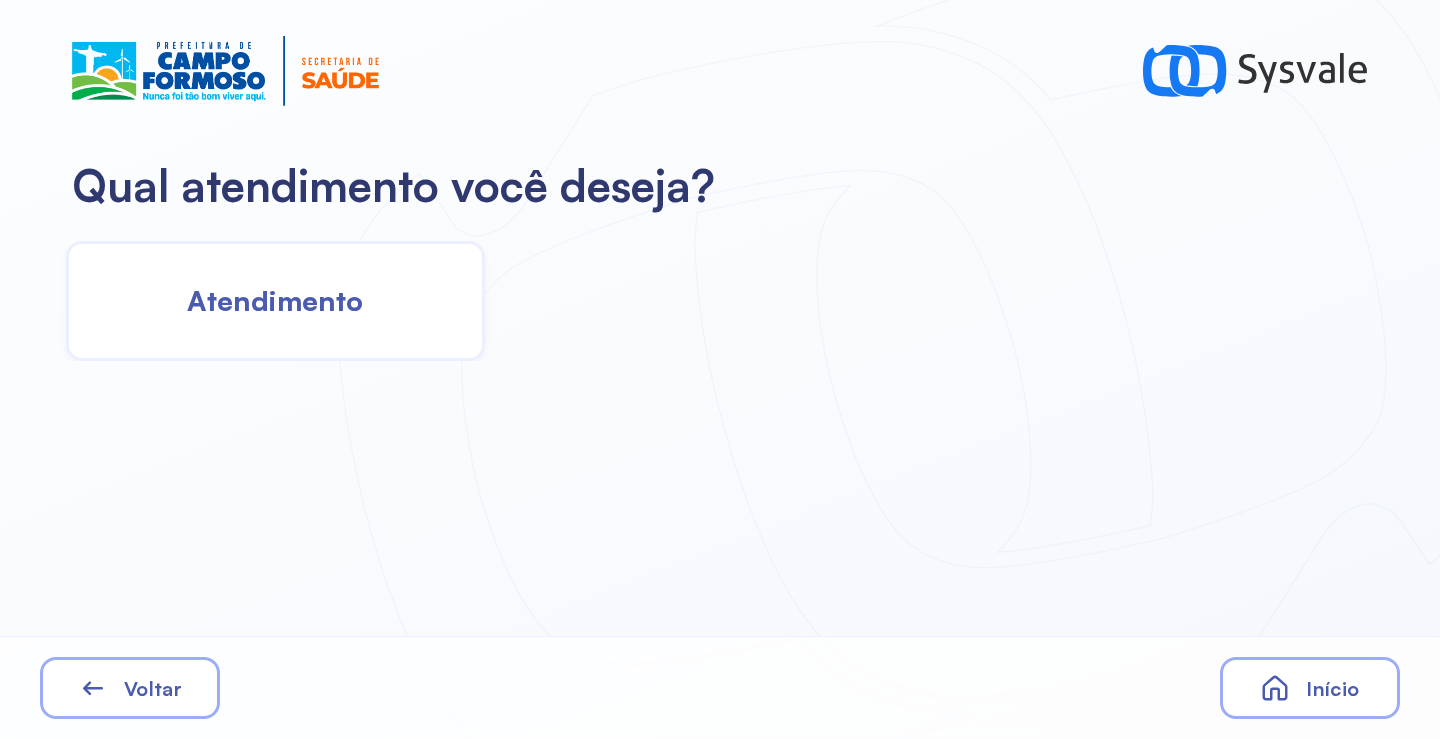 click on "Atendimento" at bounding box center [275, 300] 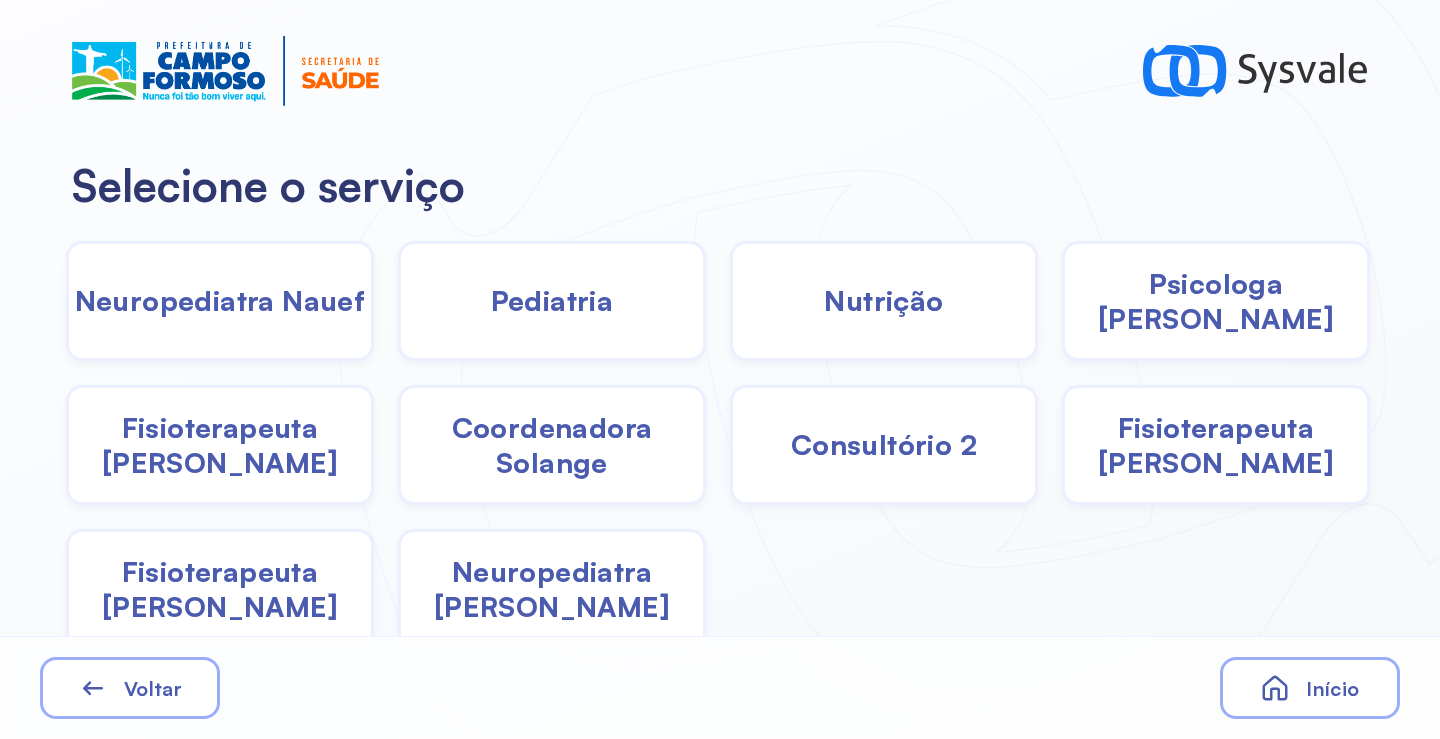click on "Pediatria" at bounding box center (552, 300) 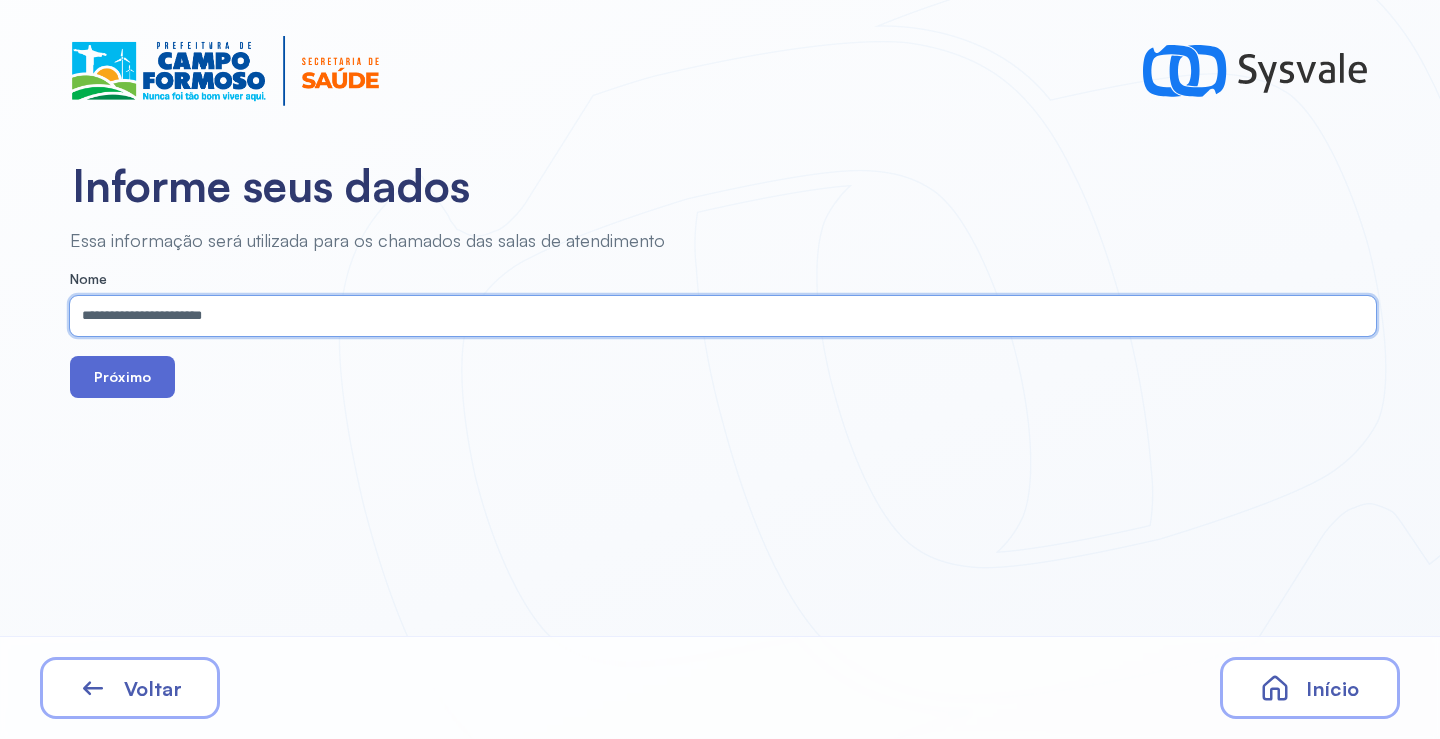 type on "**********" 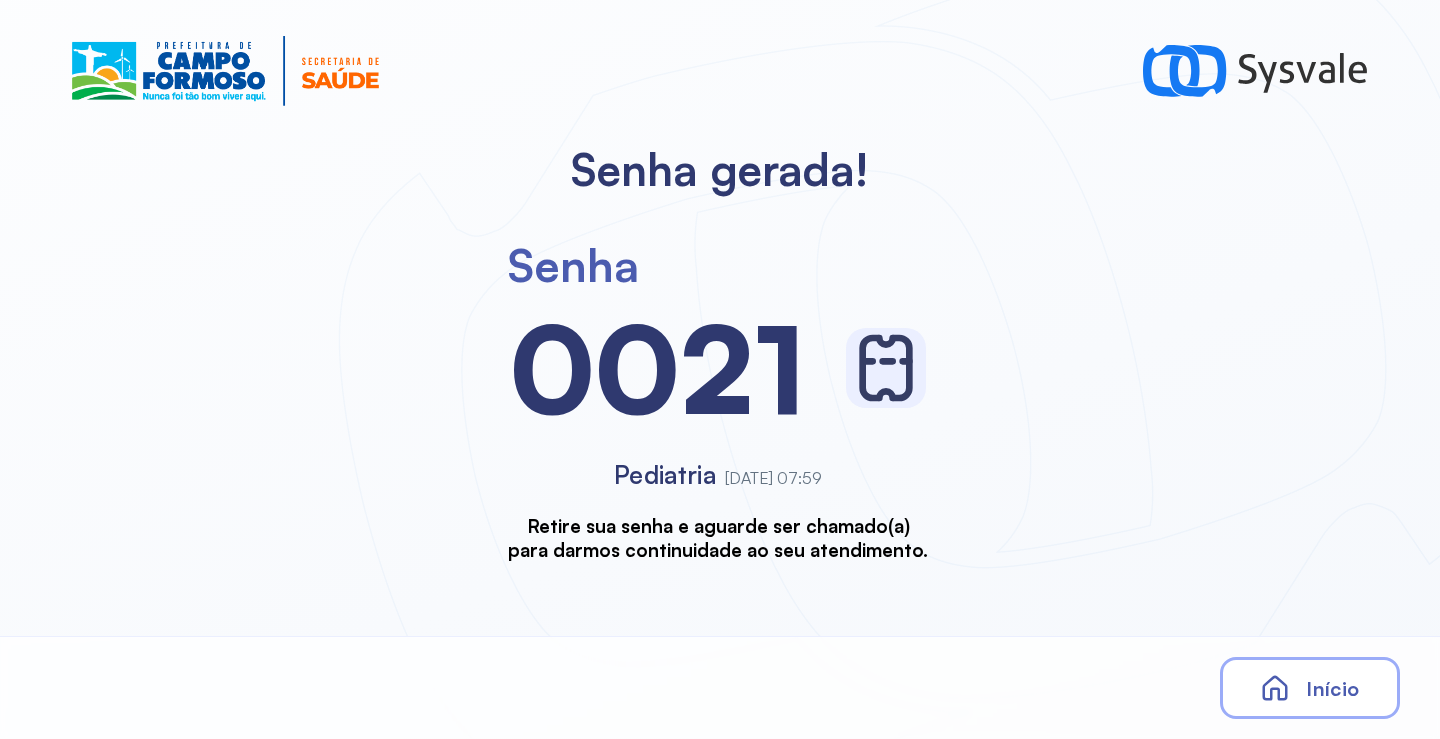 scroll, scrollTop: 0, scrollLeft: 0, axis: both 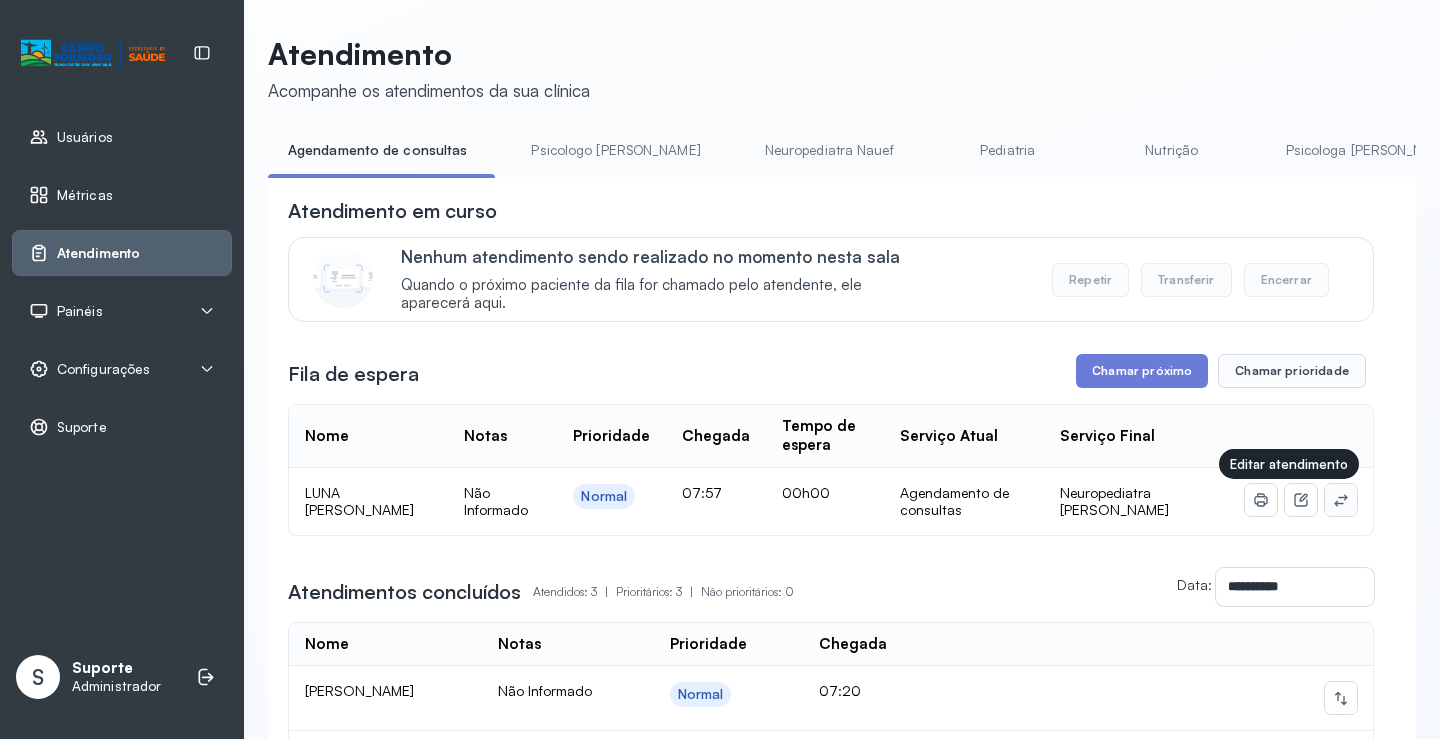 click 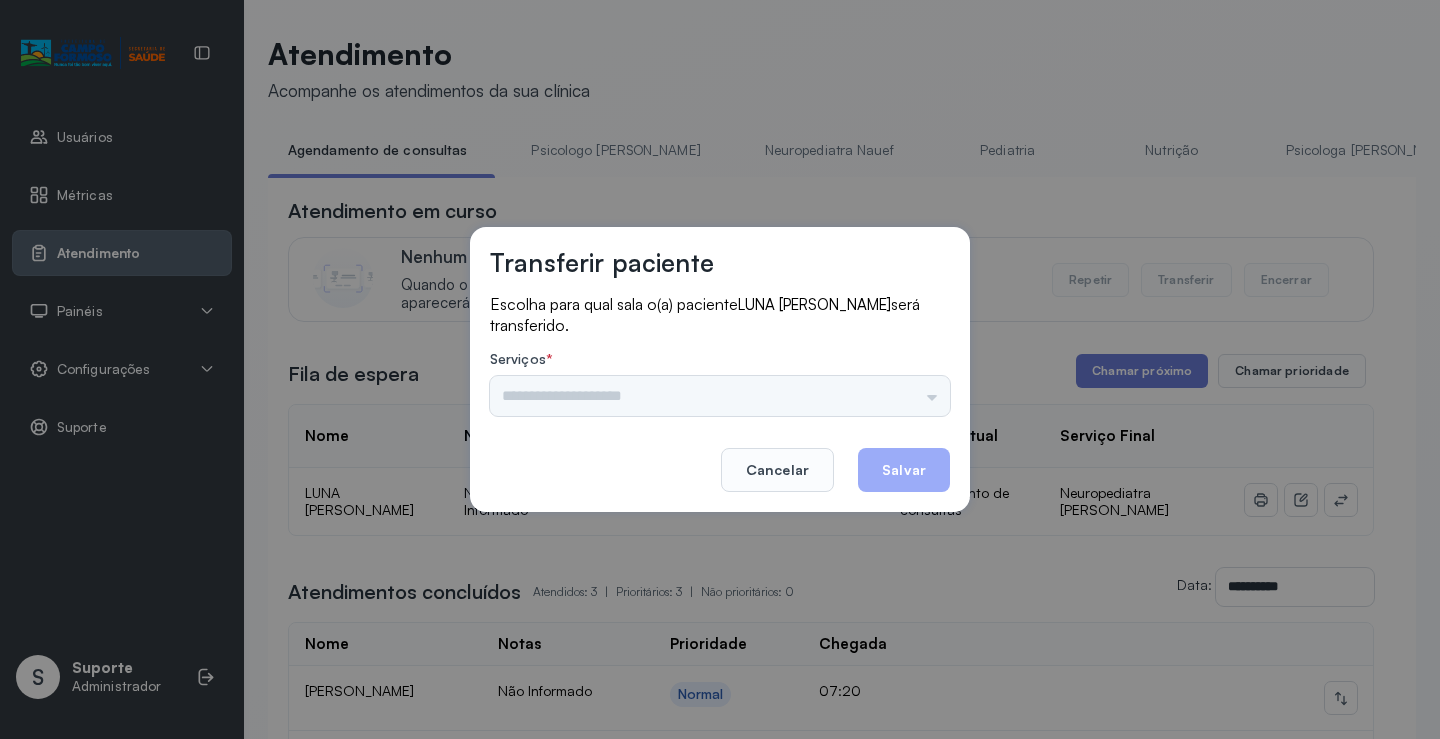 drag, startPoint x: 913, startPoint y: 406, endPoint x: 916, endPoint y: 393, distance: 13.341664 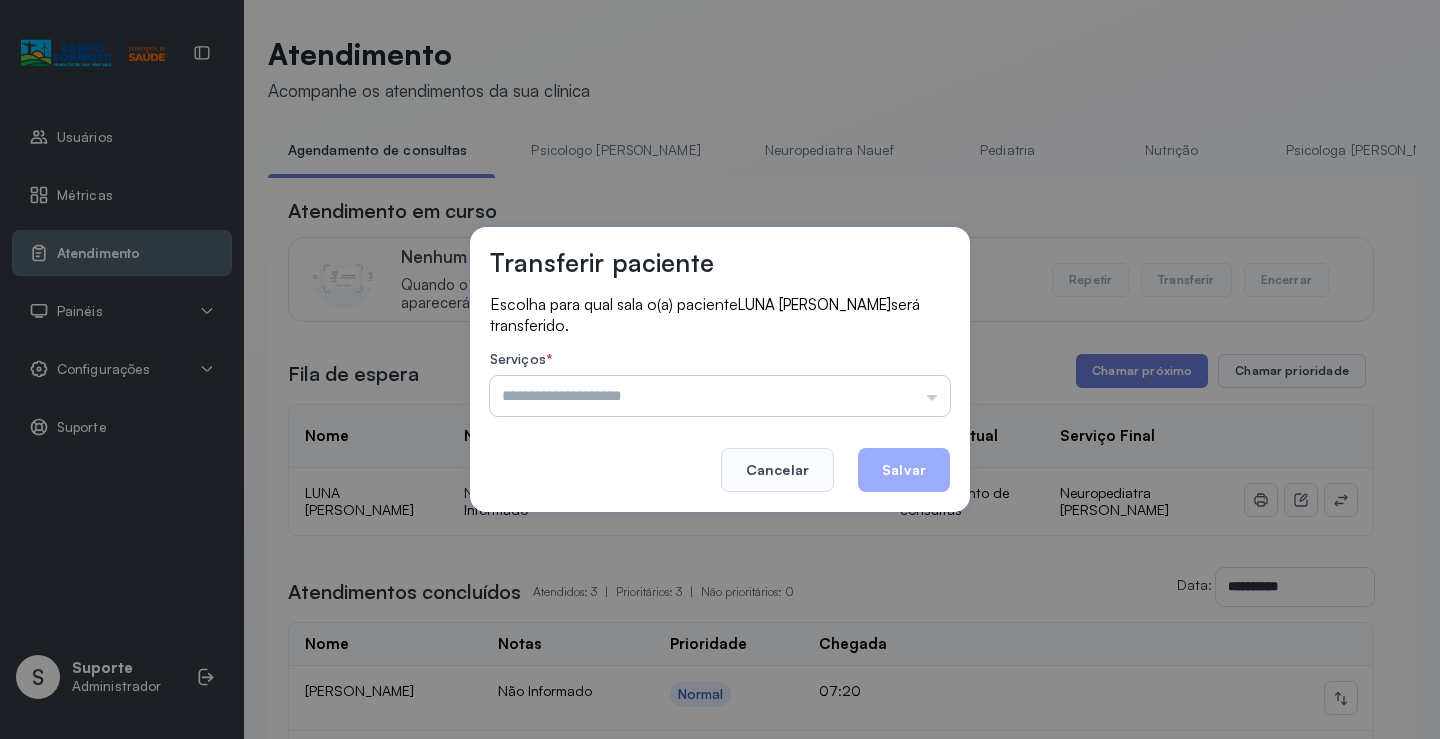click at bounding box center (720, 396) 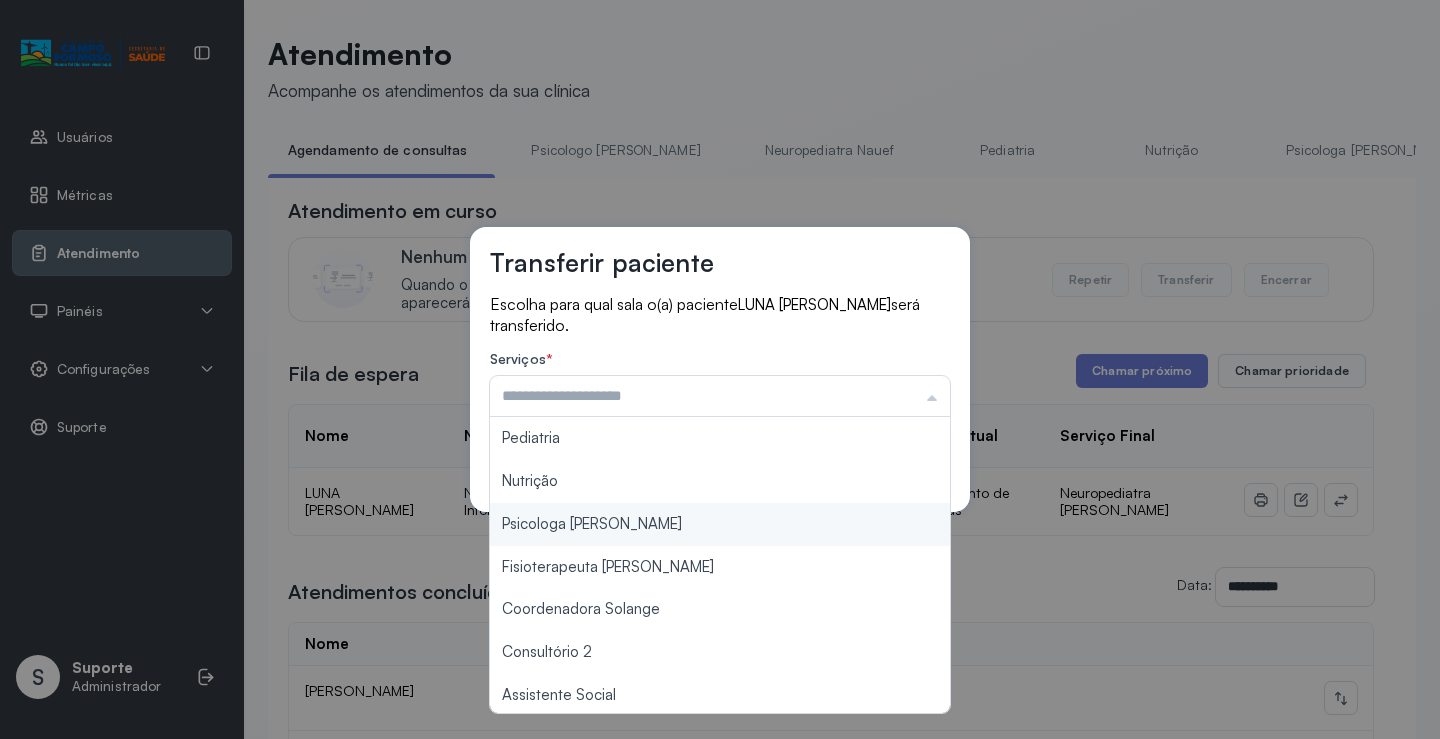 scroll, scrollTop: 200, scrollLeft: 0, axis: vertical 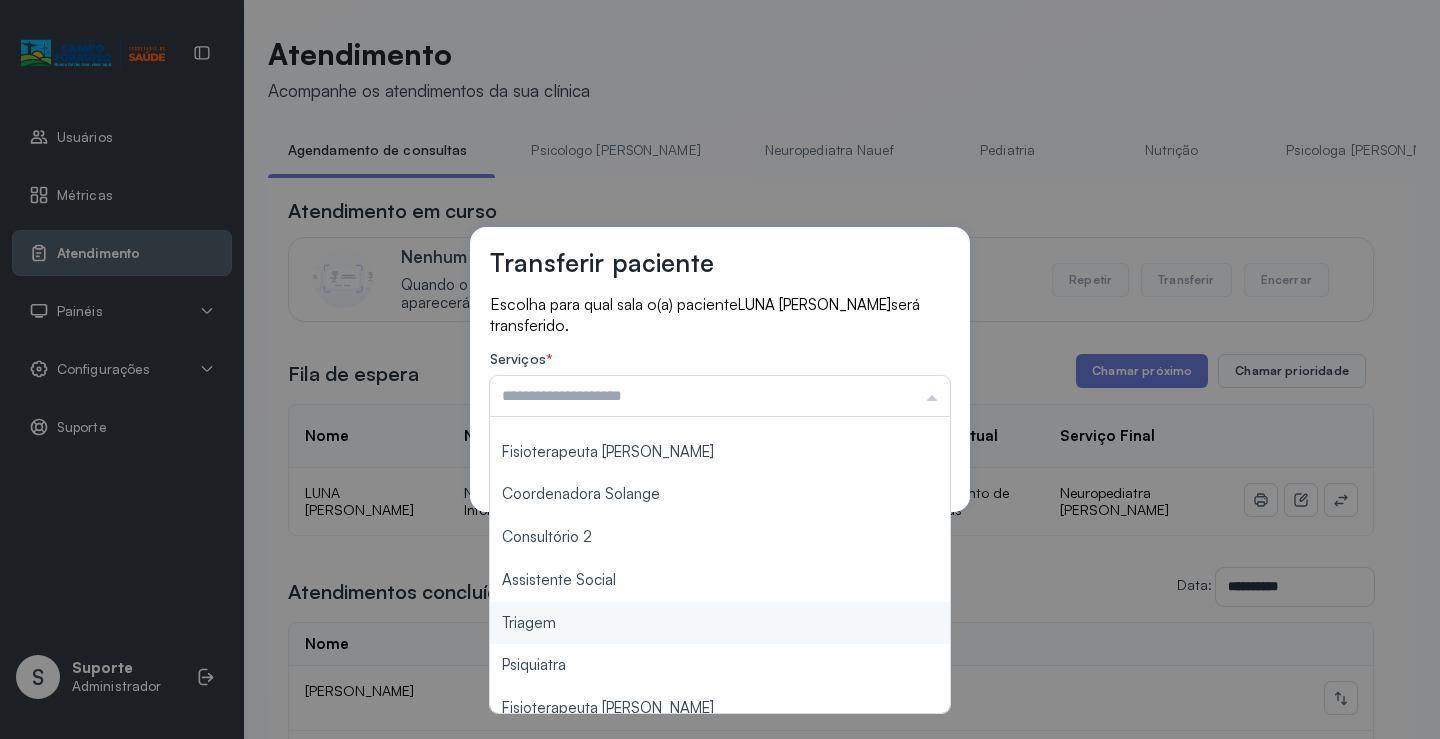 type on "*******" 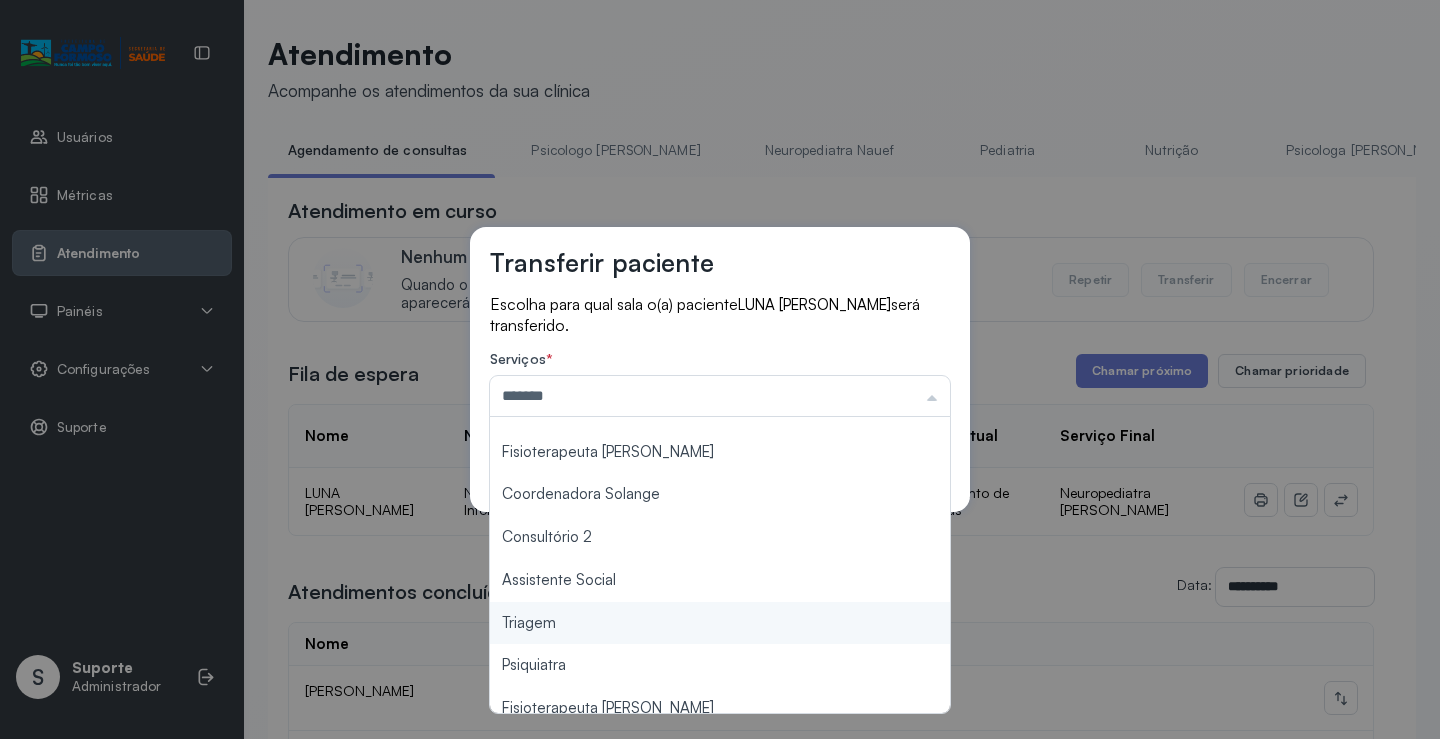 click on "Transferir paciente Escolha para qual sala o(a) paciente  LUNA GABRIELE CELESTINO MACEDO  será transferido.  Serviços  *  ******* Psicologo Pedro Neuropediatra Nauef Pediatria Nutrição Psicologa Alana Fisioterapeuta Janusia Coordenadora Solange Consultório 2 Assistente Social Triagem Psiquiatra Fisioterapeuta Francyne Fisioterapeuta Morgana Neuropediatra João Cancelar Salvar" at bounding box center (720, 369) 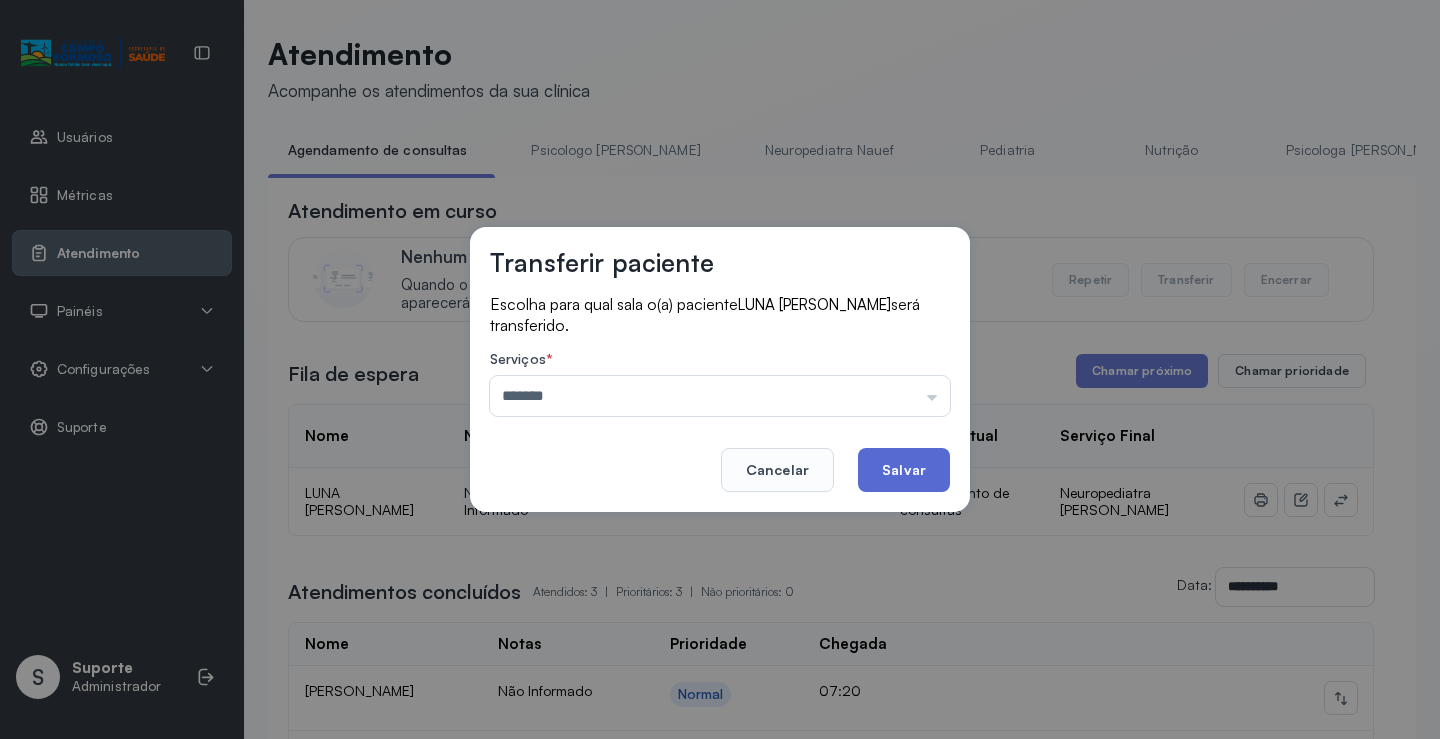 click on "Salvar" 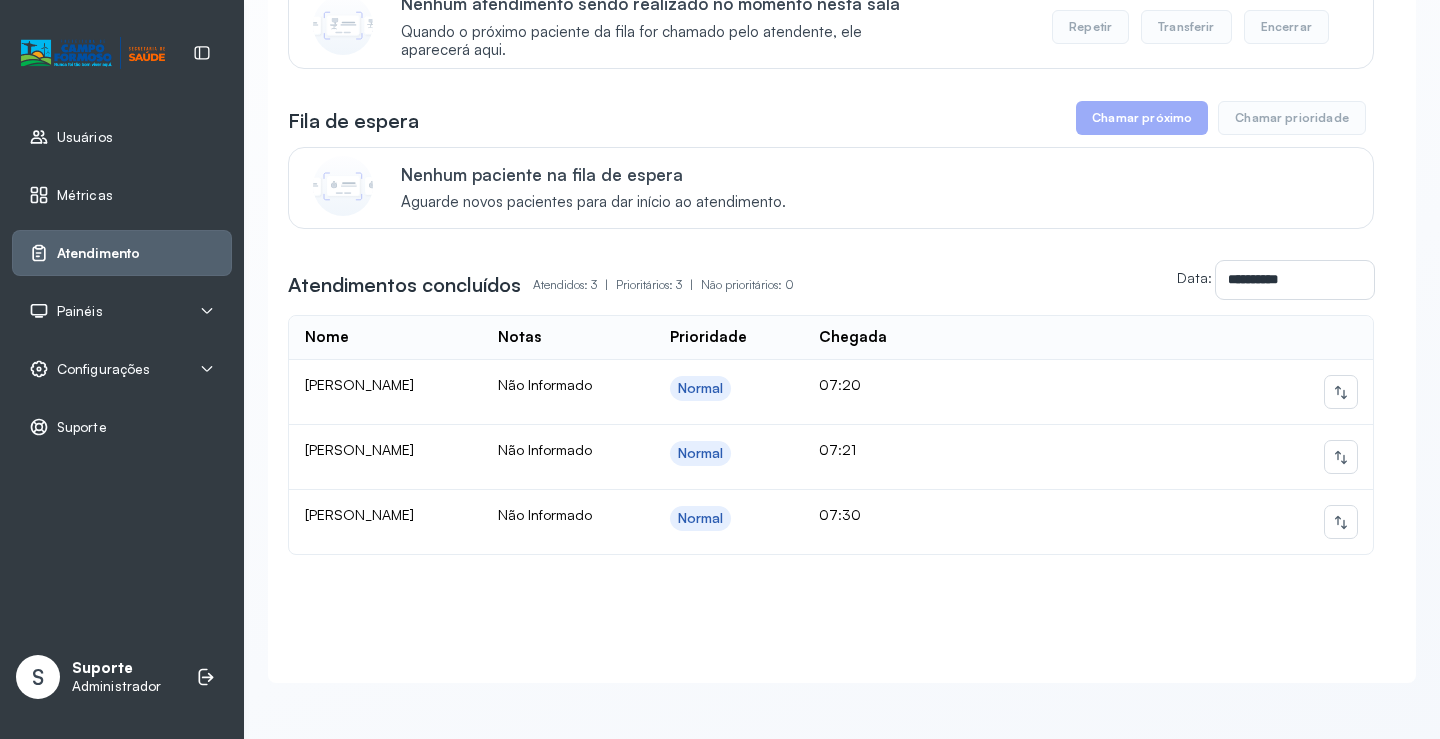 scroll, scrollTop: 0, scrollLeft: 0, axis: both 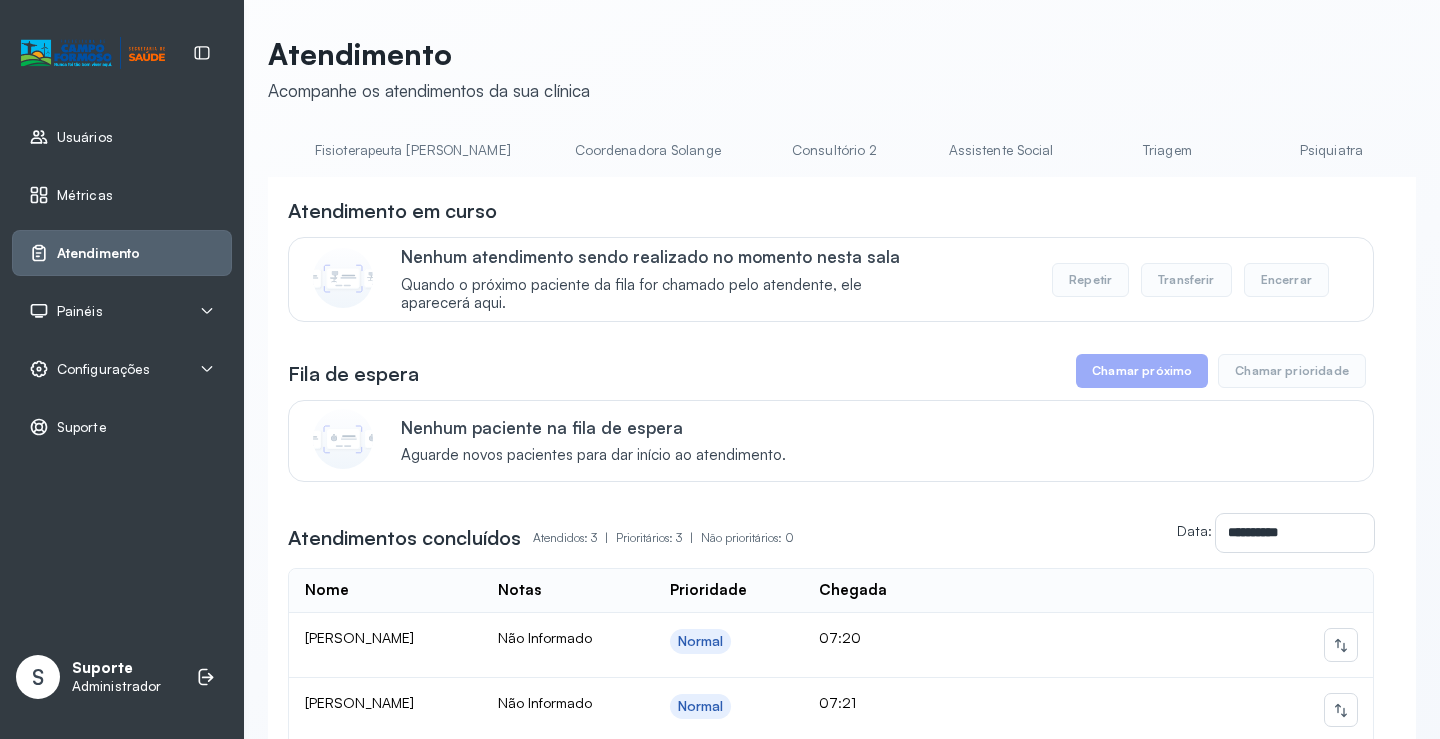 click on "Triagem" at bounding box center (1167, 150) 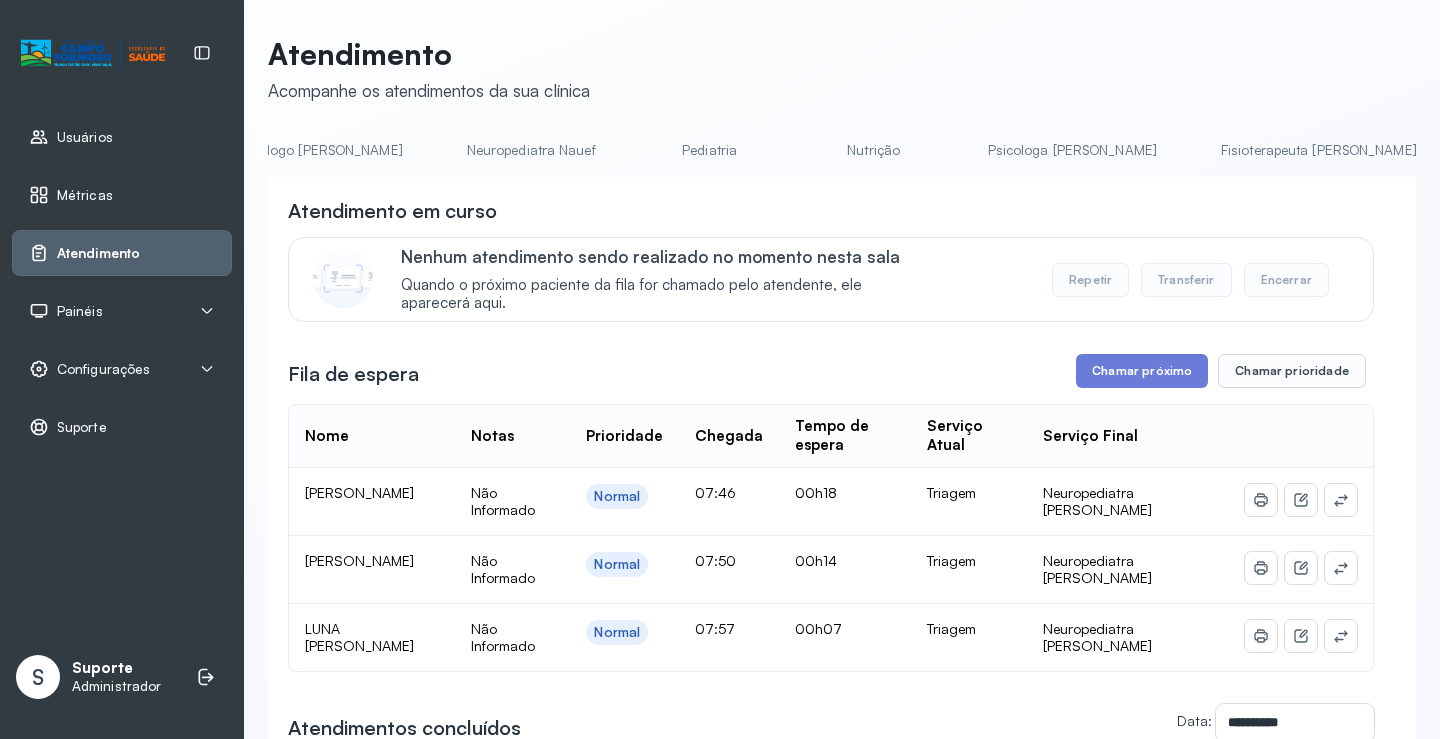 scroll, scrollTop: 0, scrollLeft: 0, axis: both 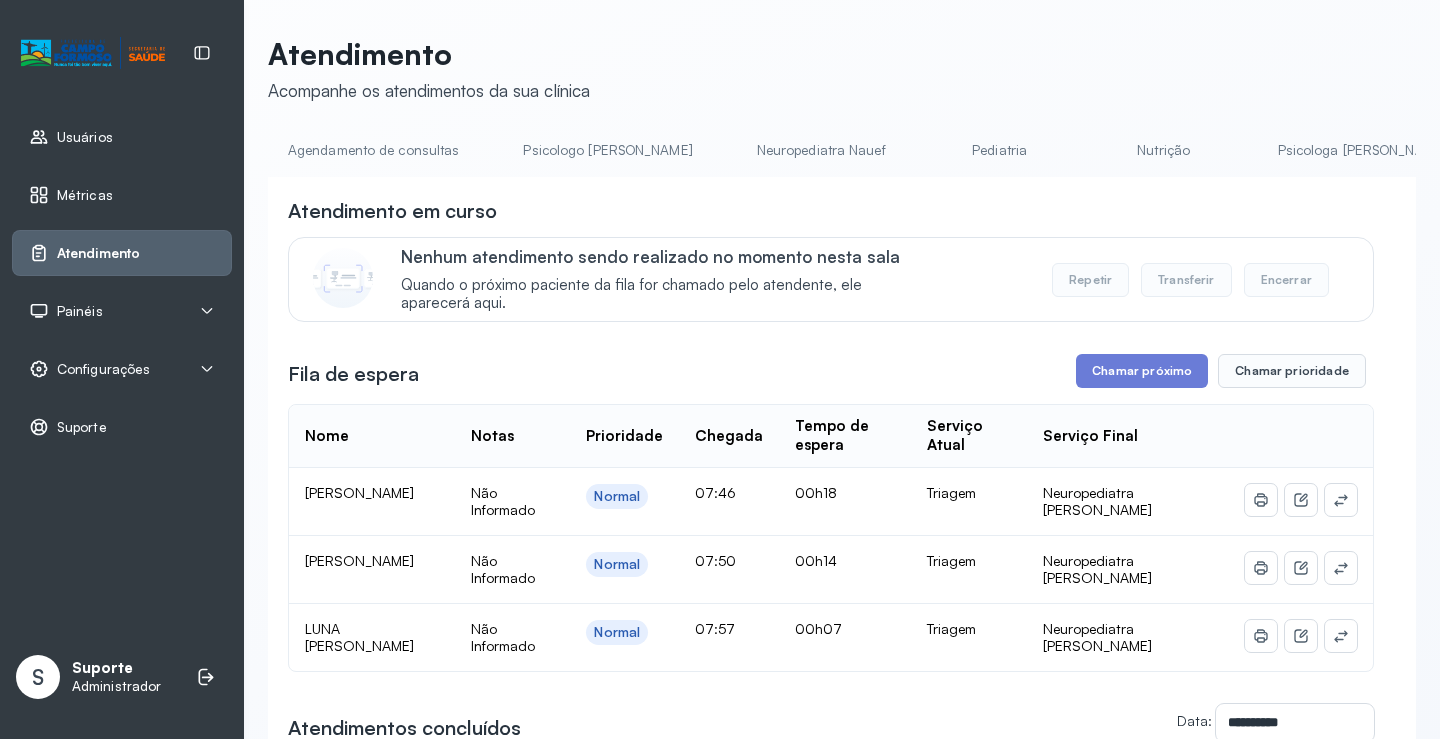 click on "Agendamento de consultas" at bounding box center [373, 150] 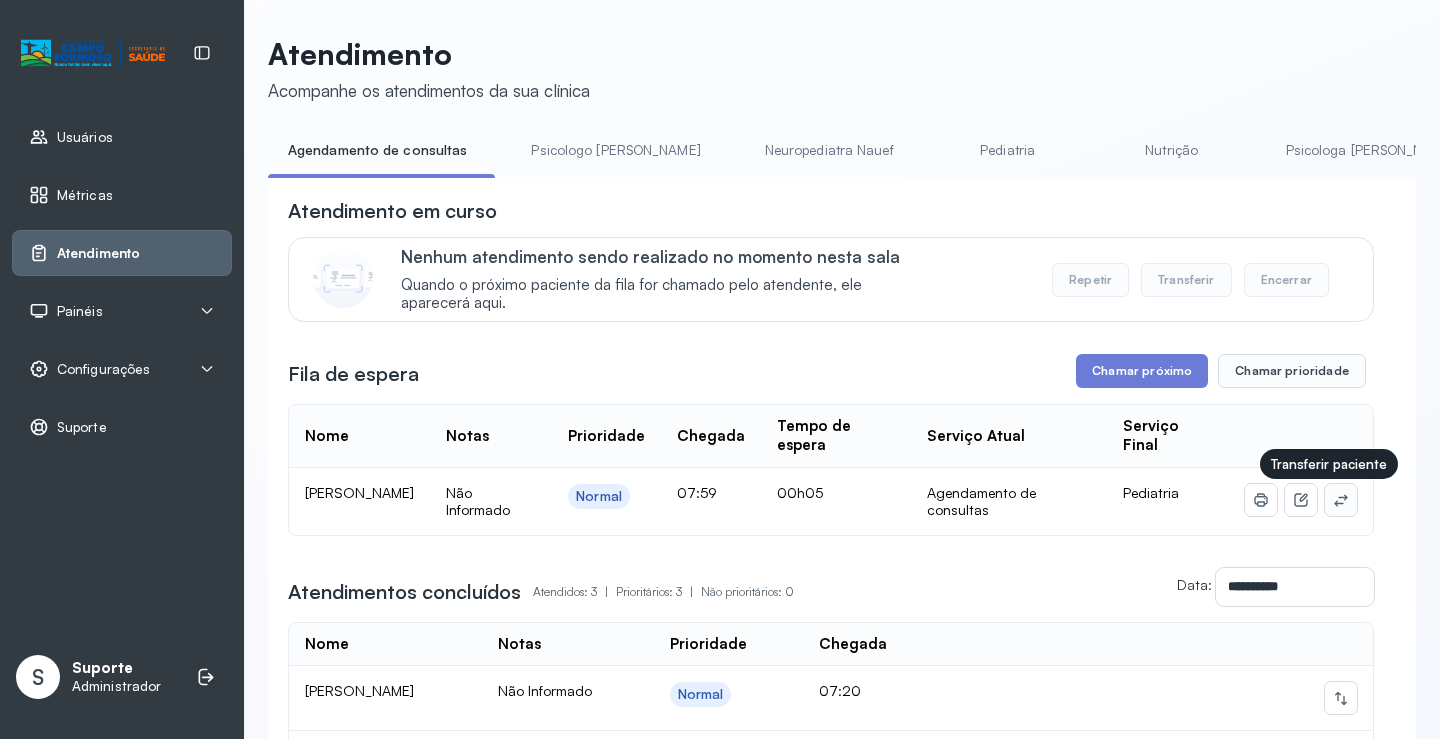 click 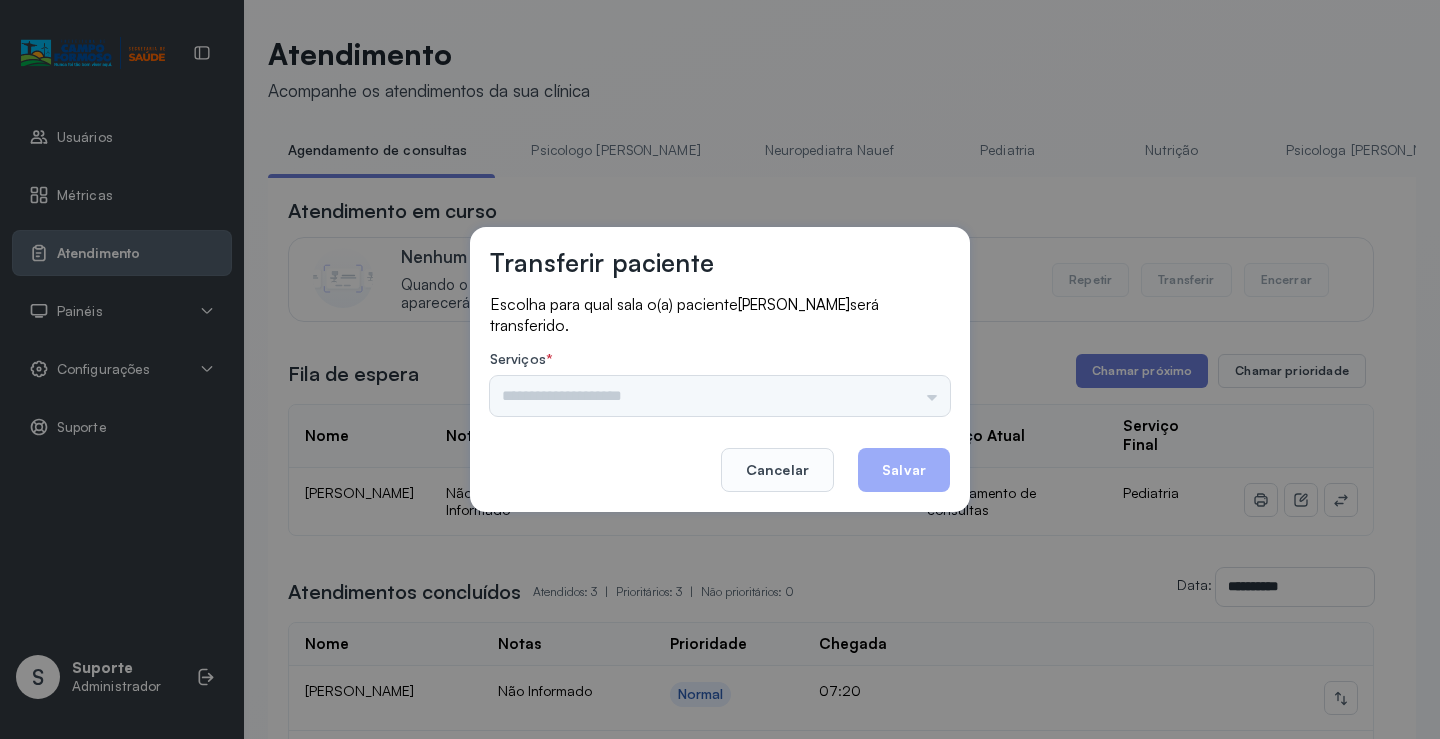 click on "Psicologo Pedro Neuropediatra Nauef Pediatria Nutrição Psicologa Alana Fisioterapeuta Janusia Coordenadora Solange Consultório 2 Assistente Social Triagem Psiquiatra Fisioterapeuta Francyne Fisioterapeuta Morgana Neuropediatra João" at bounding box center [720, 396] 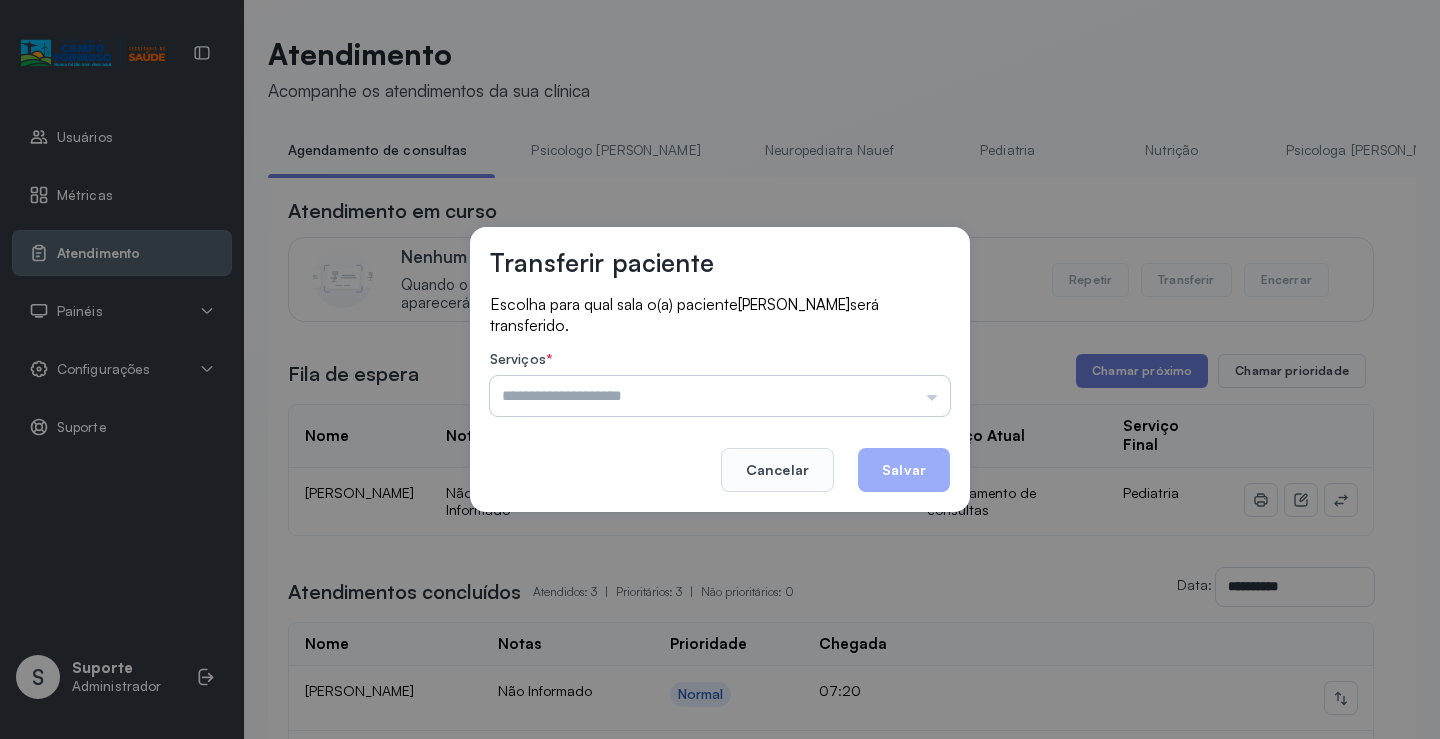 click at bounding box center [720, 396] 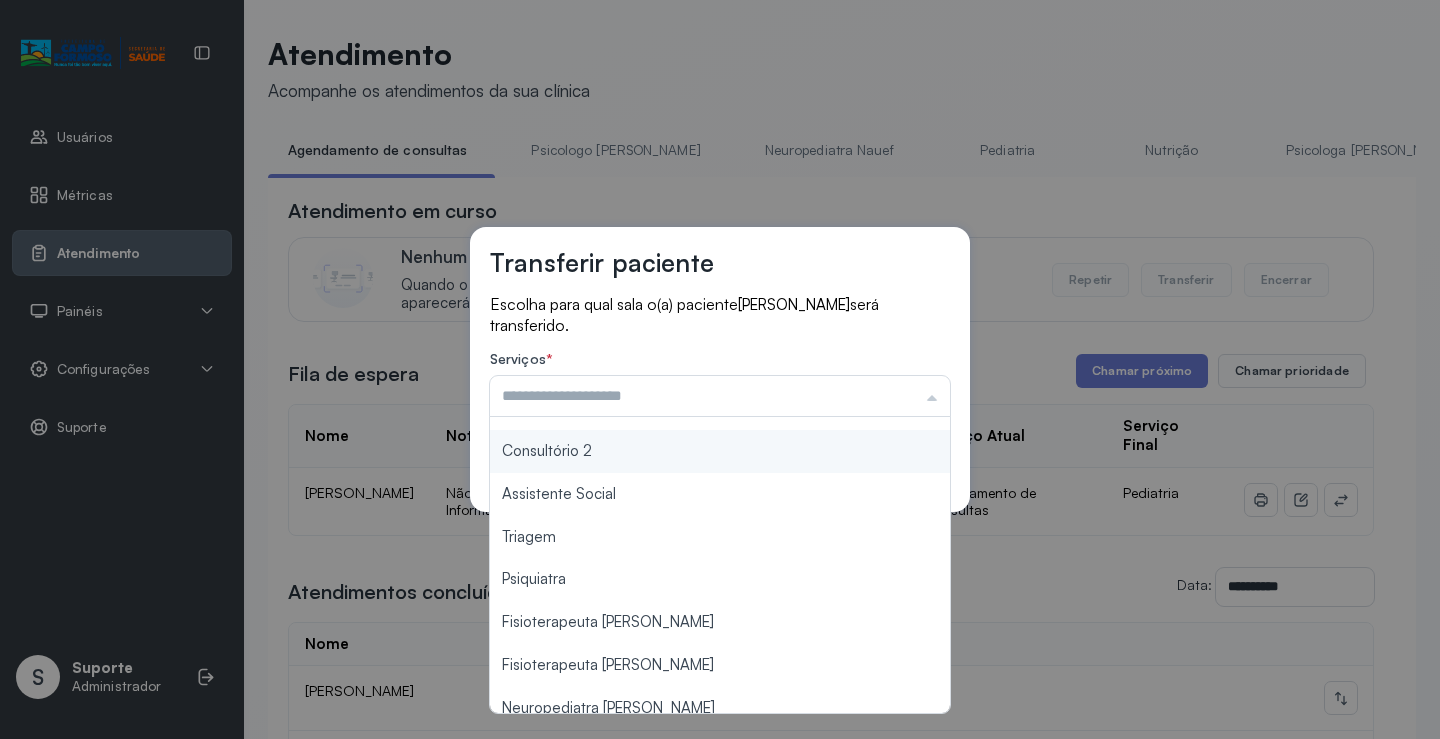 scroll, scrollTop: 302, scrollLeft: 0, axis: vertical 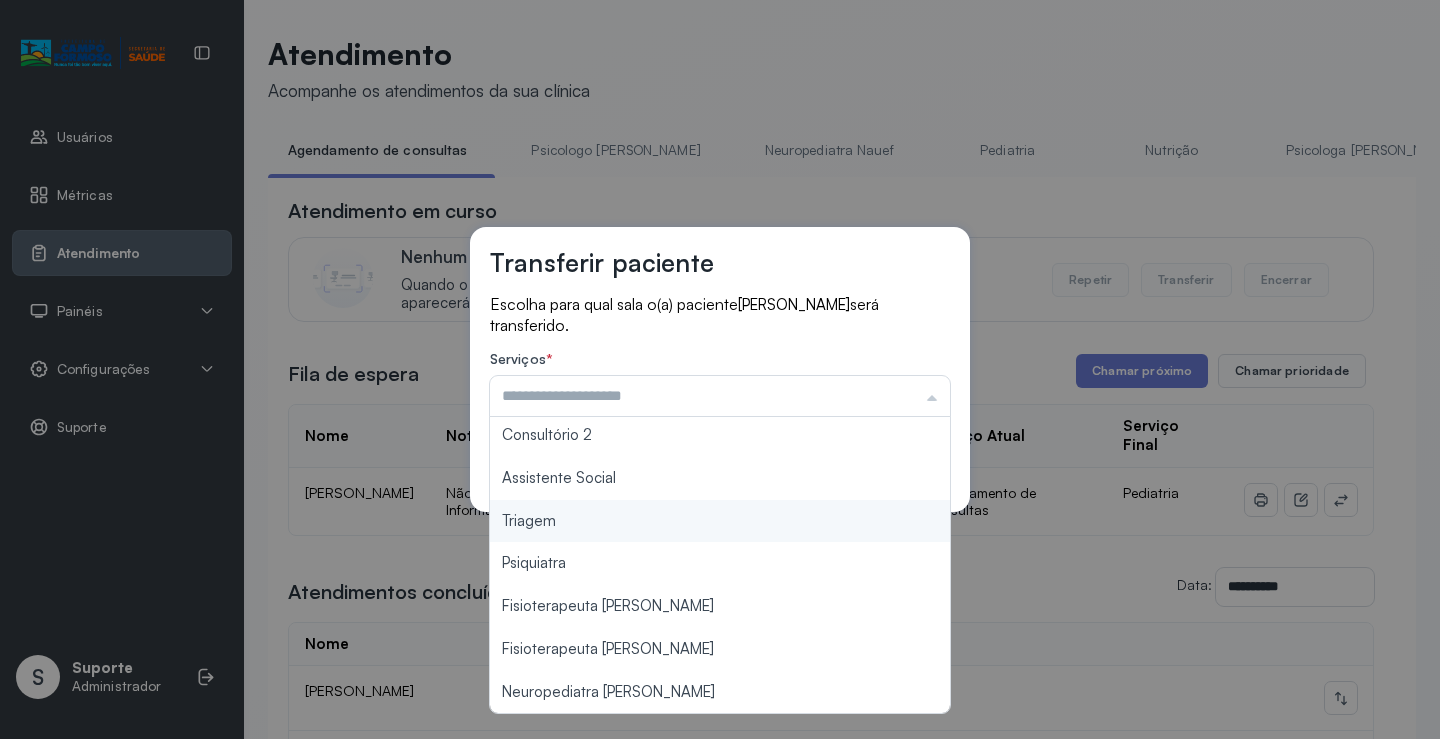 type on "*******" 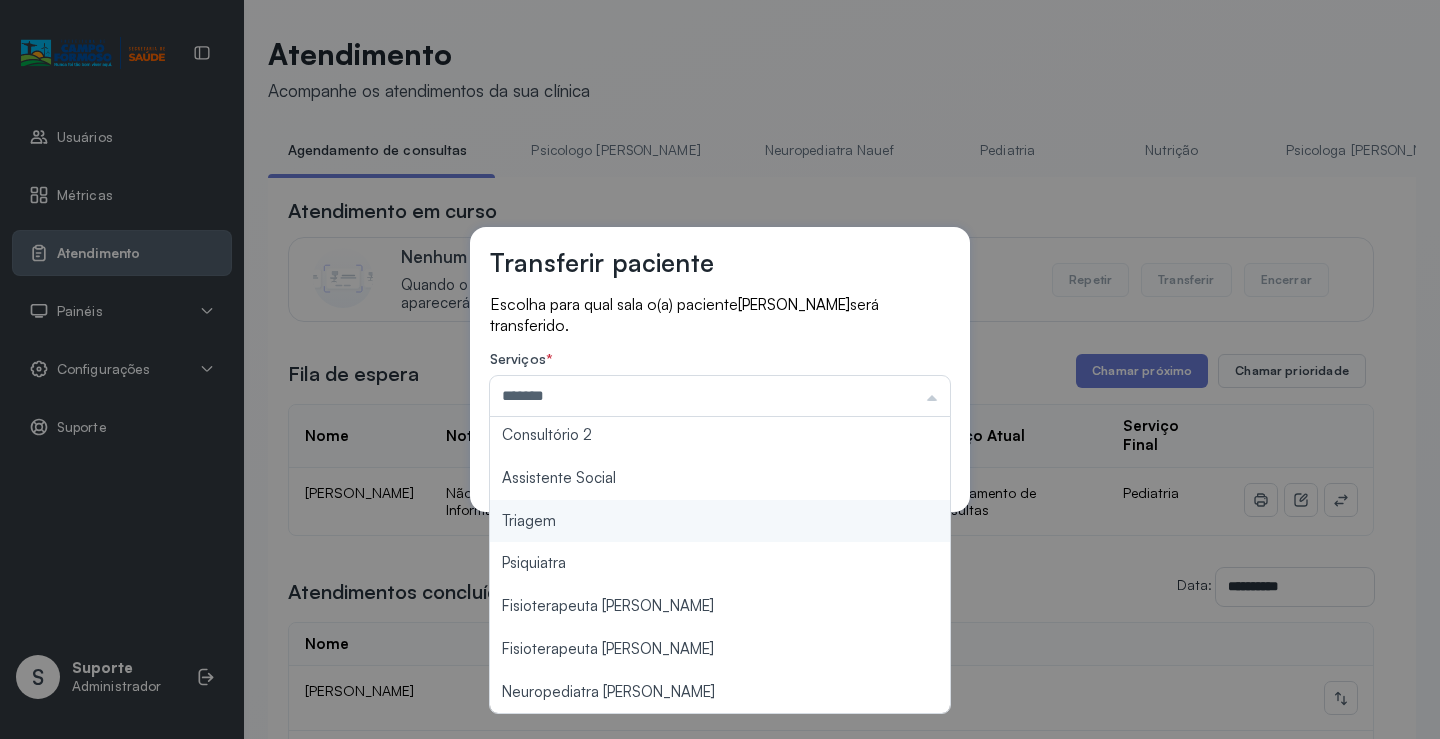 click on "Transferir paciente Escolha para qual sala o(a) paciente  AUGUSTO DA SILVA RIBEIRO  será transferido.  Serviços  *  ******* Psicologo Pedro Neuropediatra Nauef Pediatria Nutrição Psicologa Alana Fisioterapeuta Janusia Coordenadora Solange Consultório 2 Assistente Social Triagem Psiquiatra Fisioterapeuta Francyne Fisioterapeuta Morgana Neuropediatra João Cancelar Salvar" at bounding box center (720, 369) 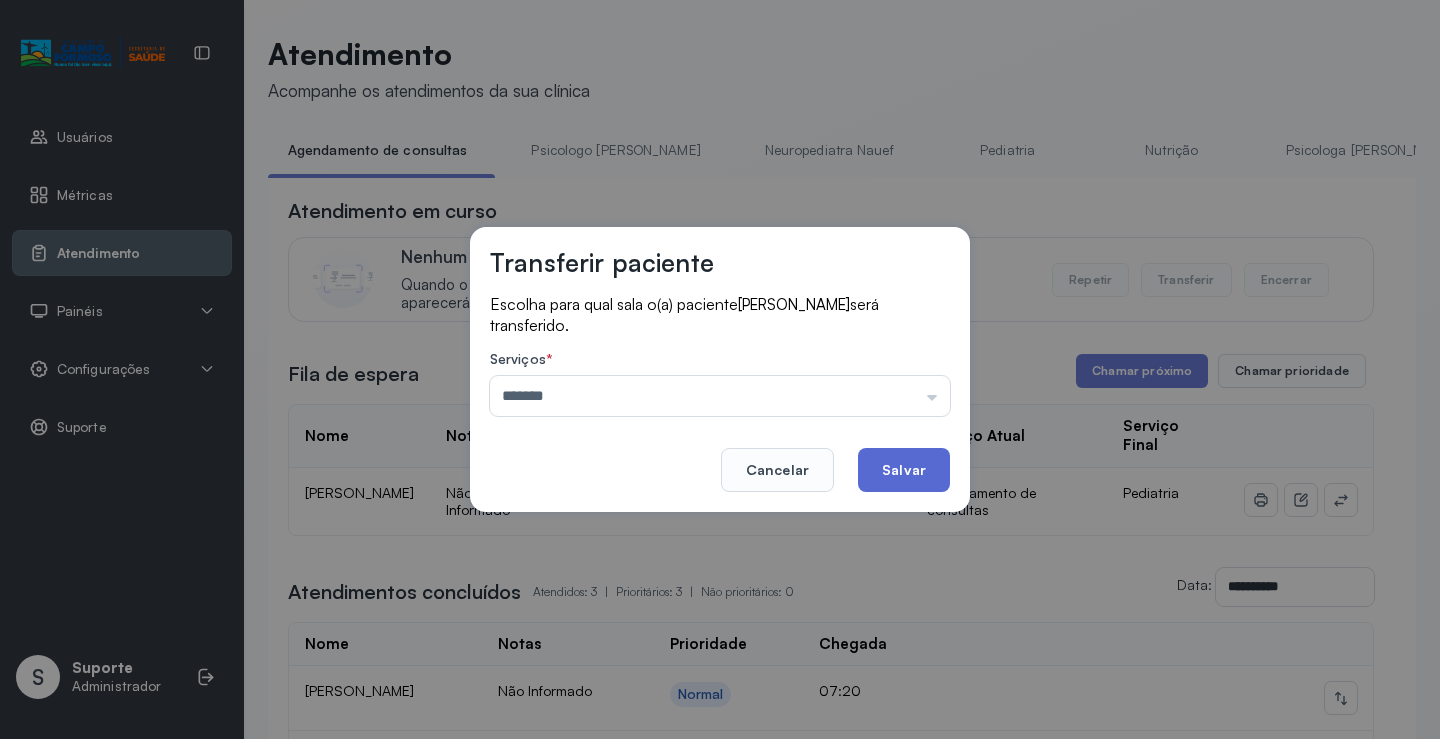 click on "Salvar" 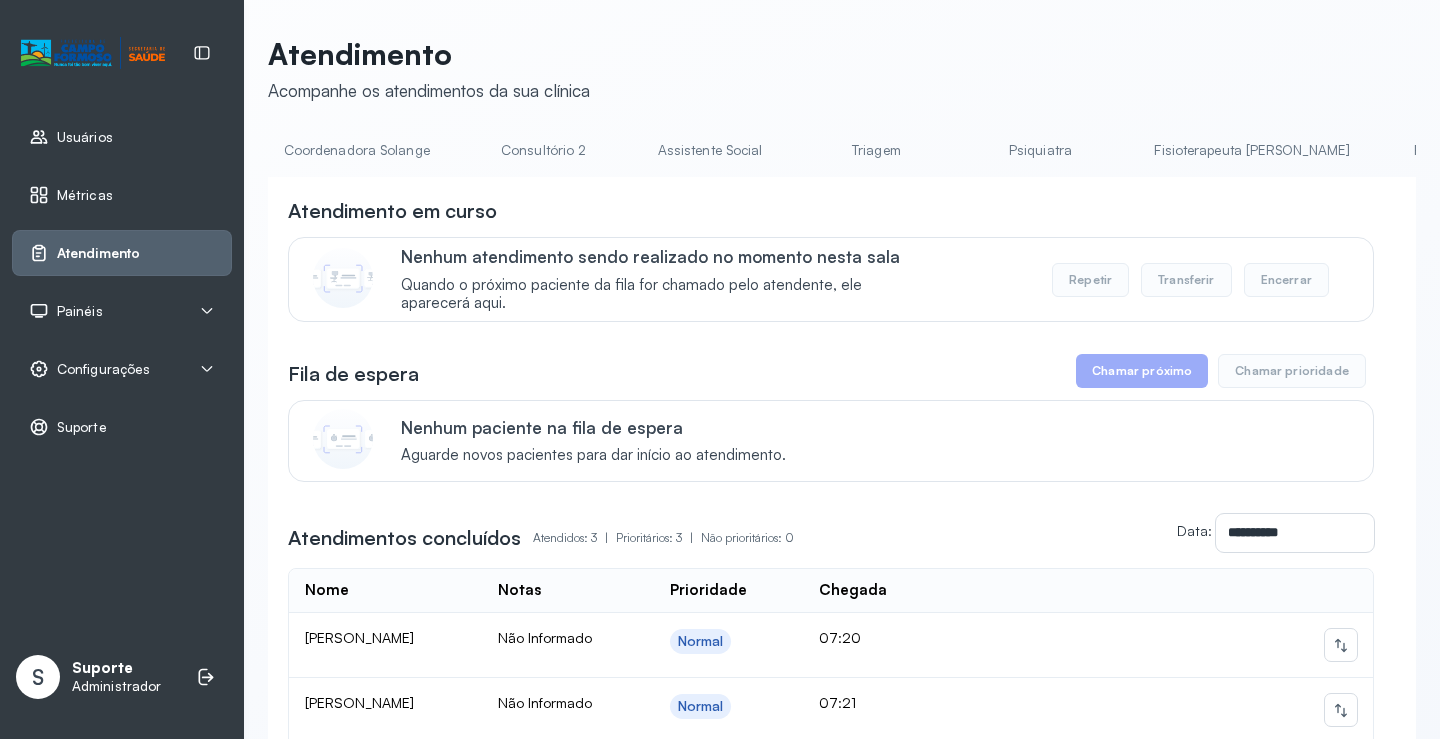scroll, scrollTop: 0, scrollLeft: 1497, axis: horizontal 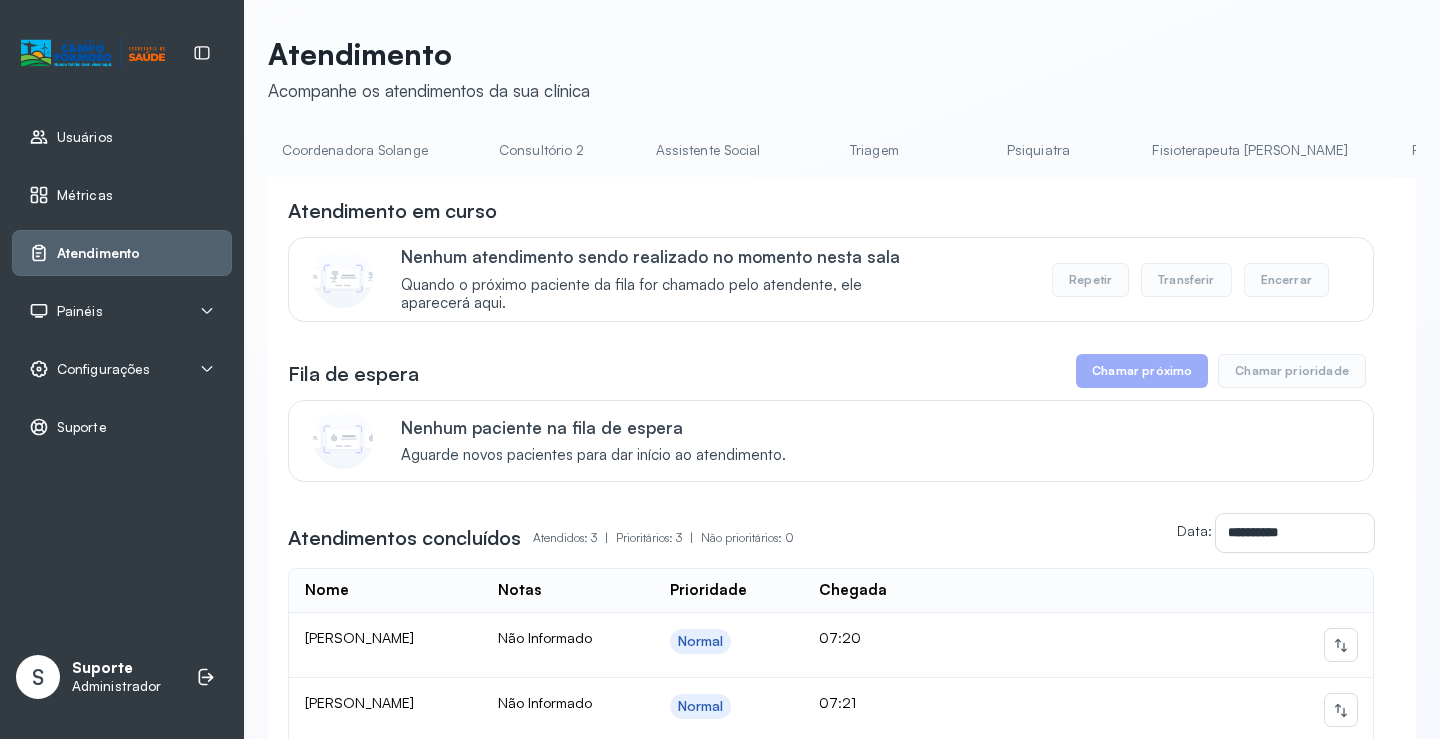 click on "Triagem" at bounding box center [874, 150] 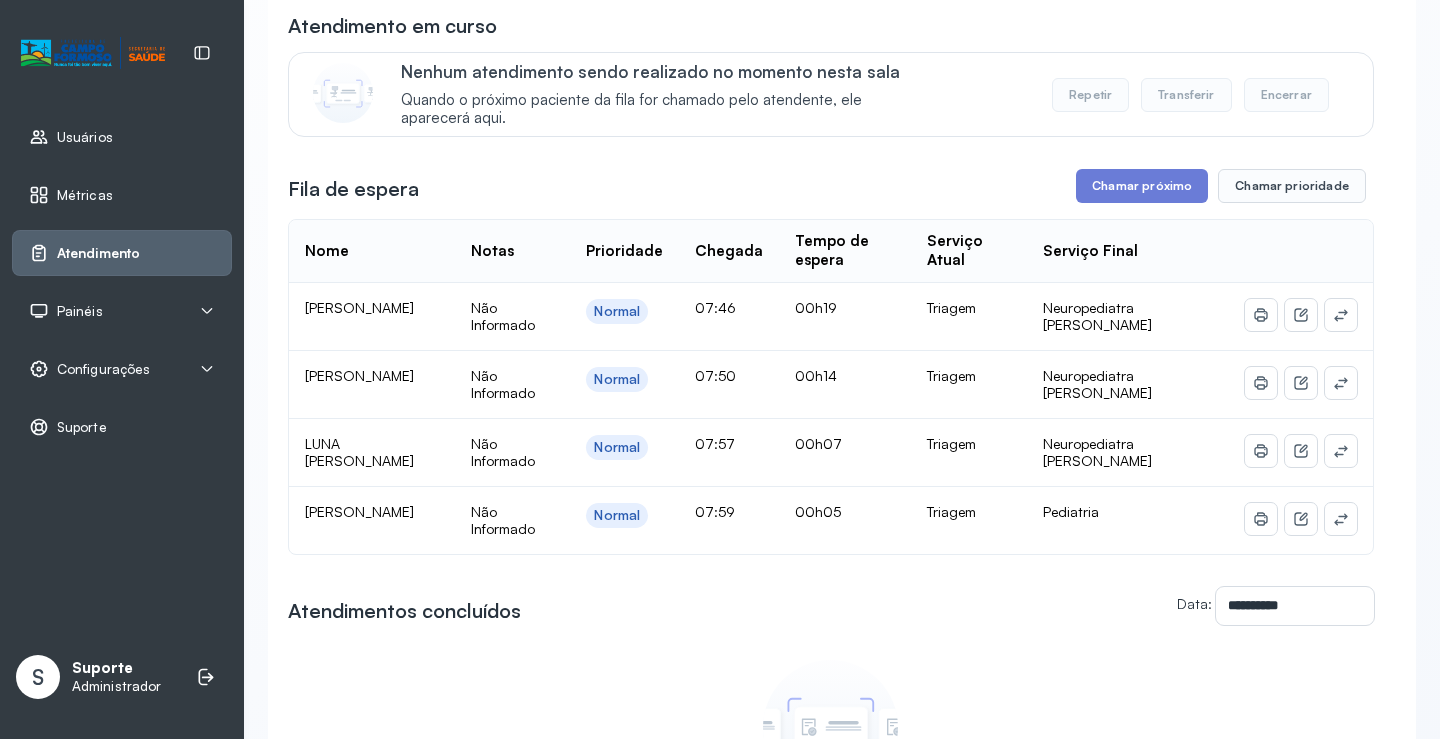 scroll, scrollTop: 200, scrollLeft: 0, axis: vertical 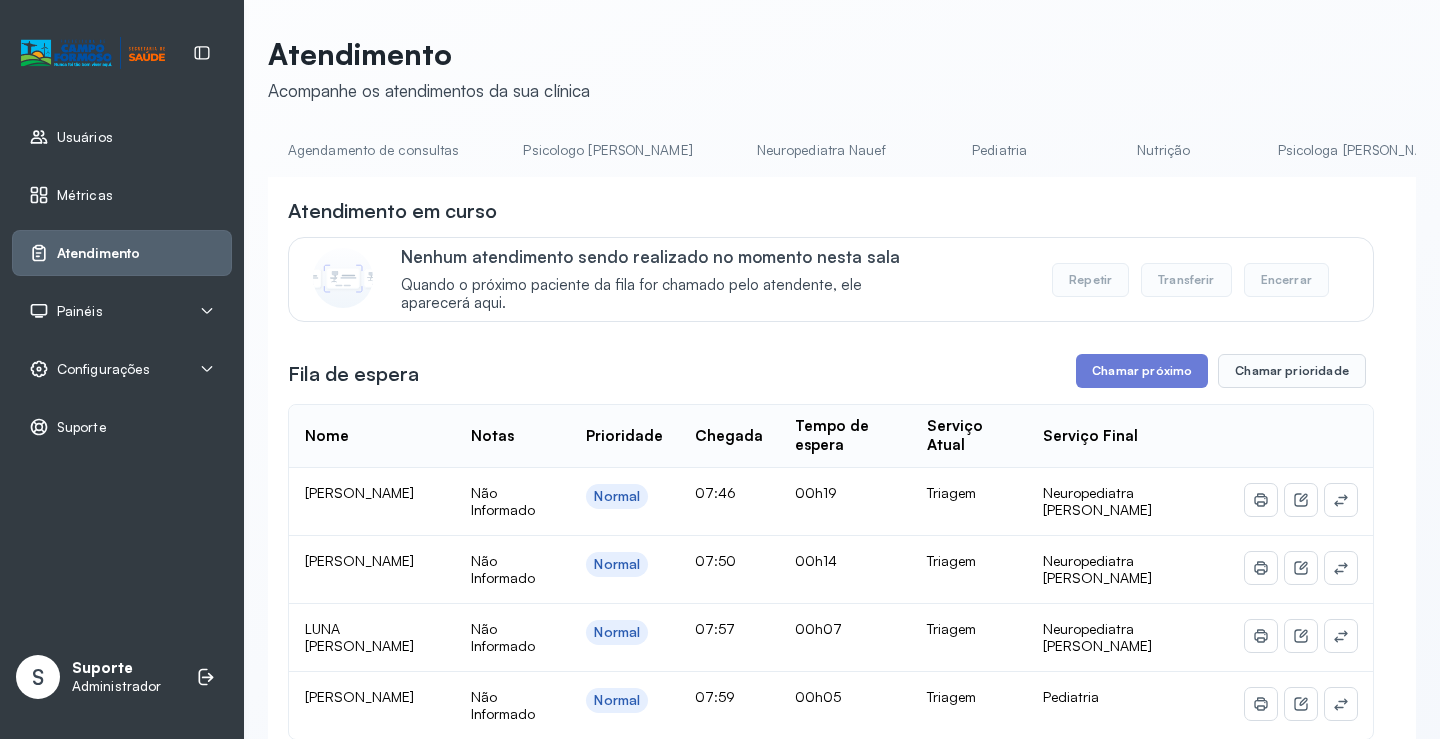click on "Agendamento de consultas" at bounding box center (373, 150) 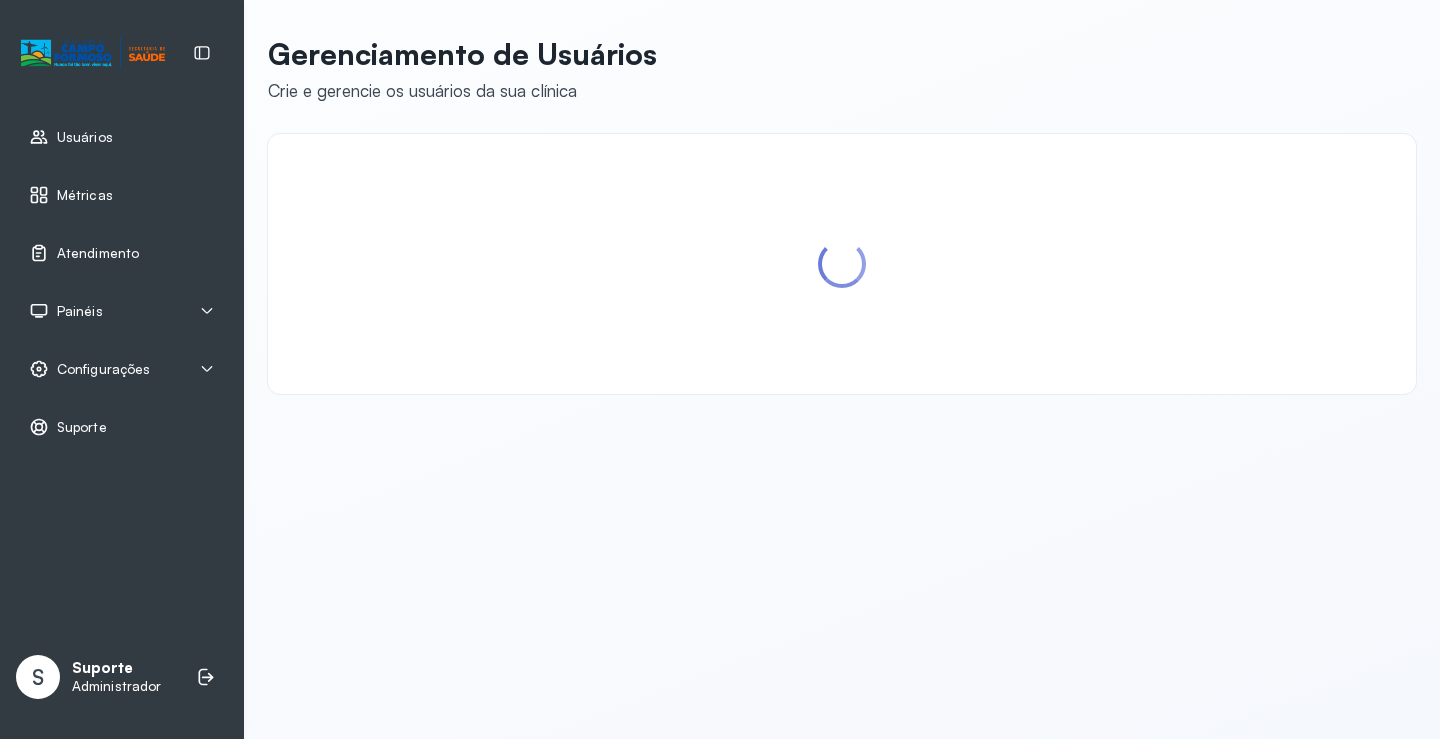 scroll, scrollTop: 0, scrollLeft: 0, axis: both 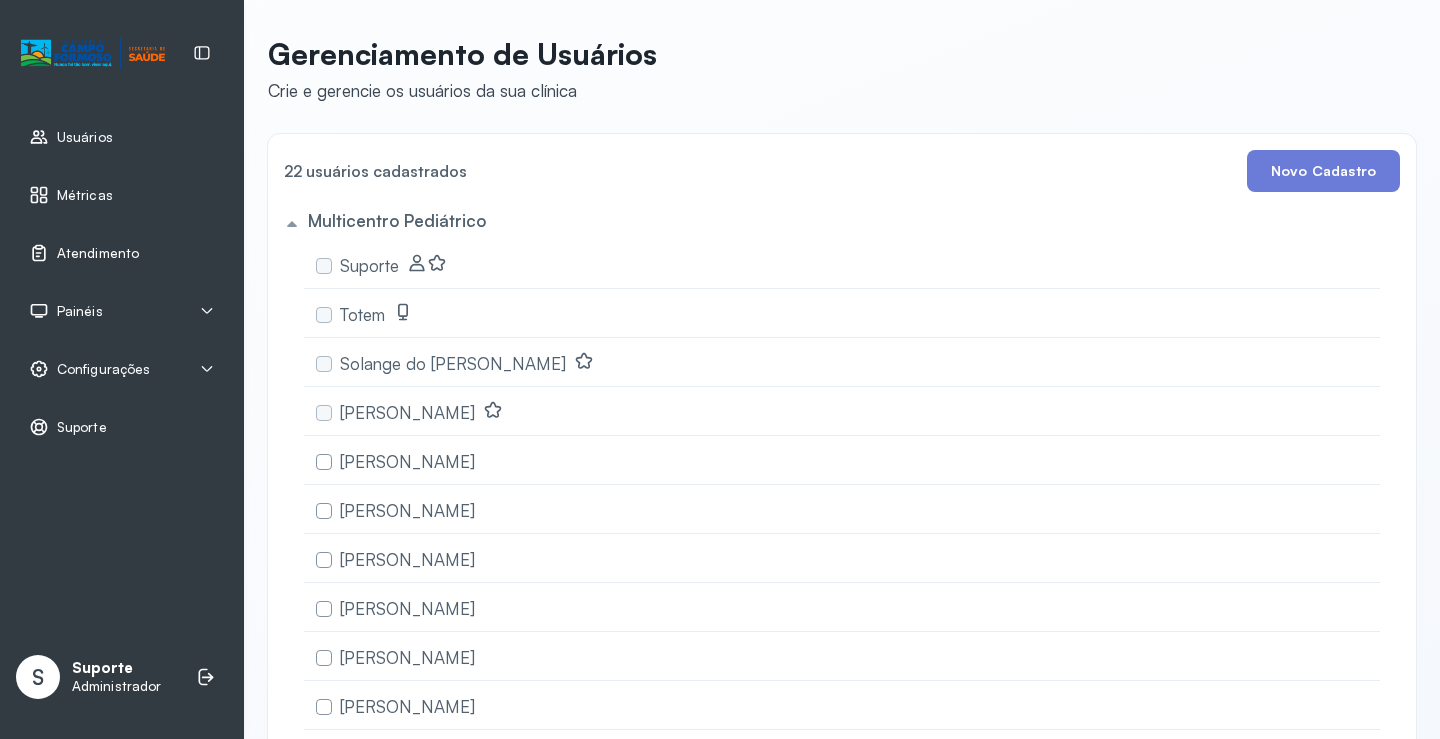 click on "Atendimento" at bounding box center [98, 253] 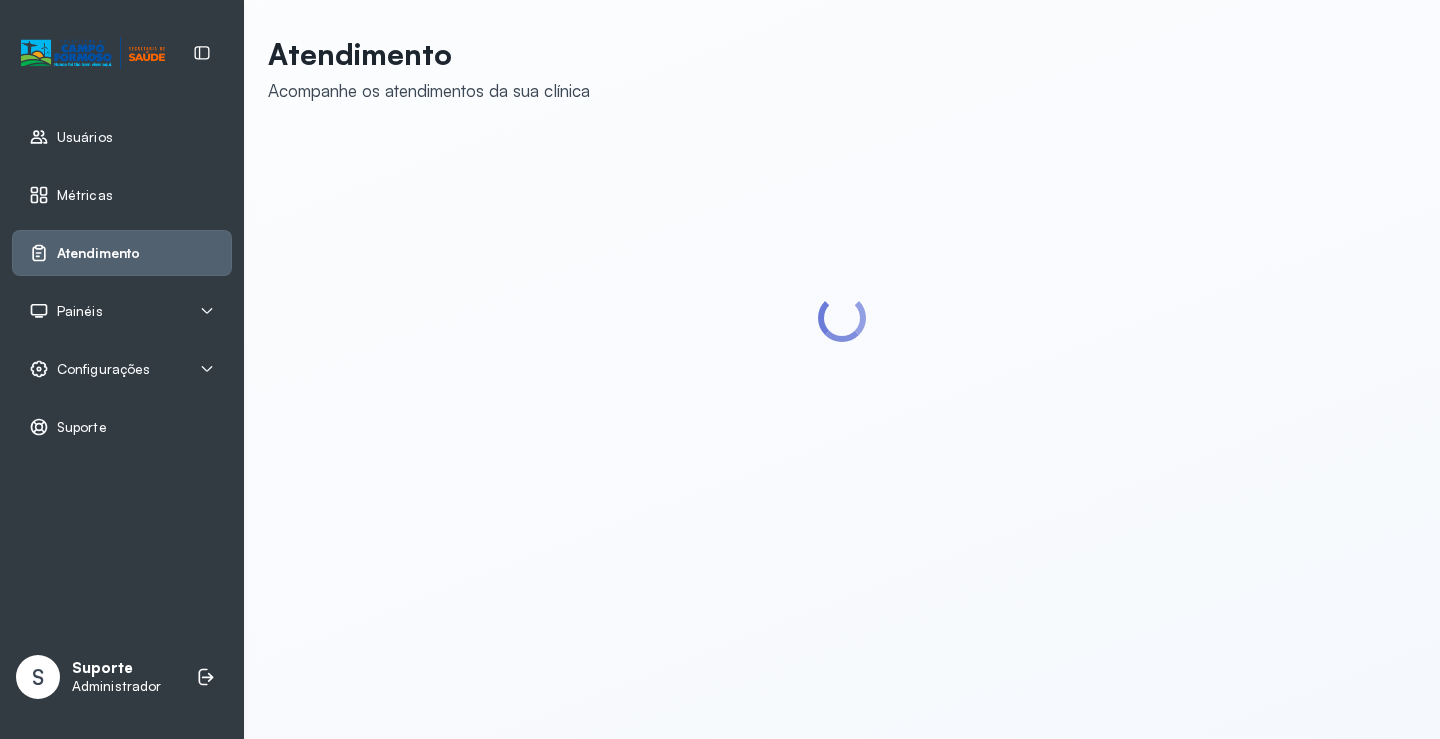 click on "Painéis" at bounding box center (122, 311) 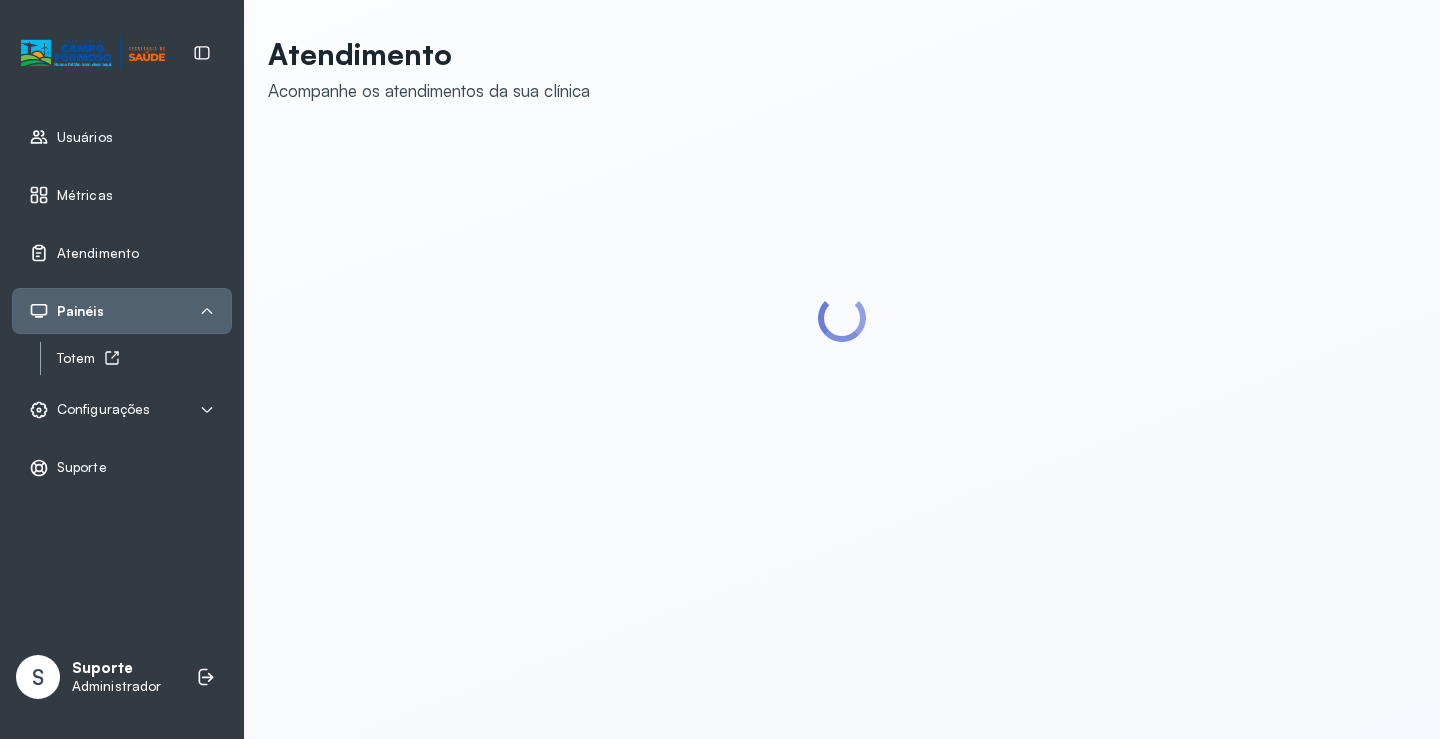 click on "Totem" at bounding box center [144, 358] 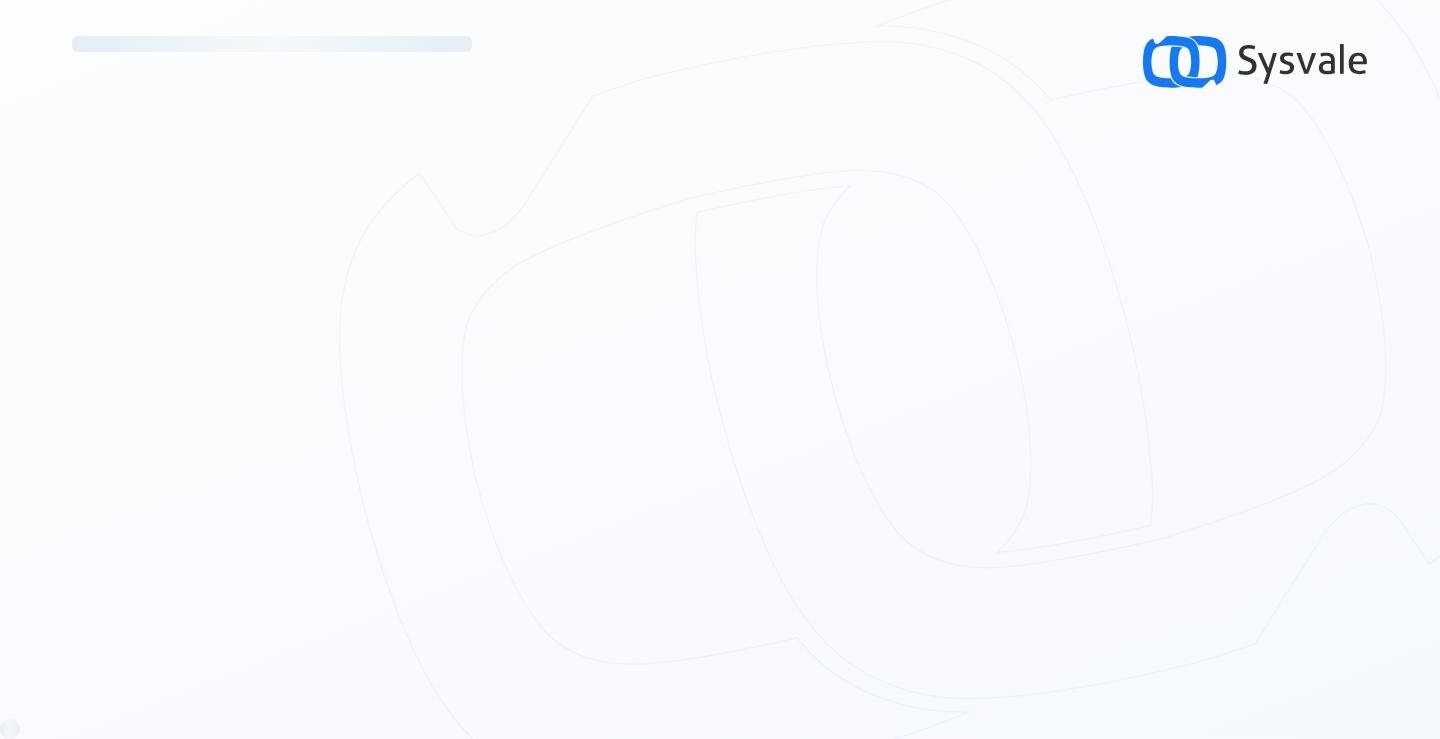 scroll, scrollTop: 0, scrollLeft: 0, axis: both 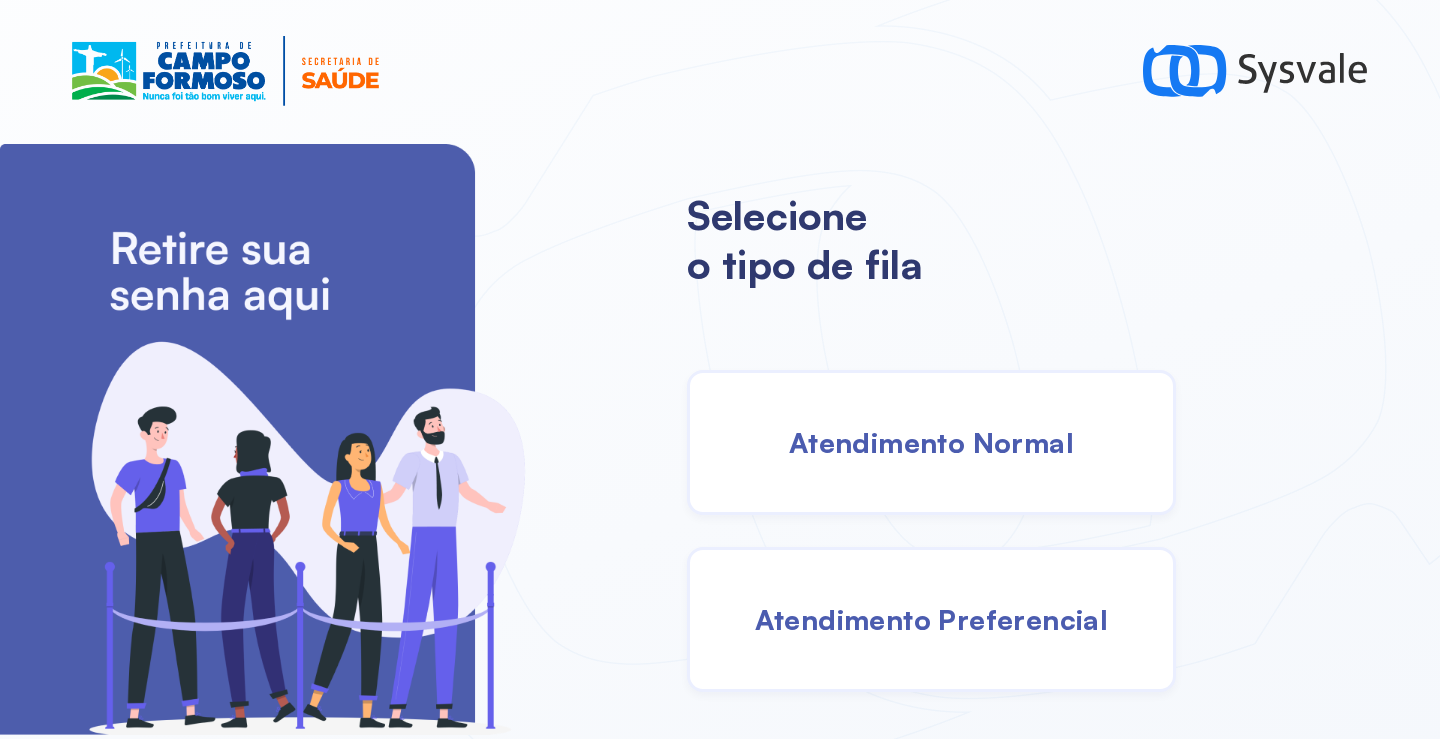 click on "Atendimento Normal" at bounding box center (931, 442) 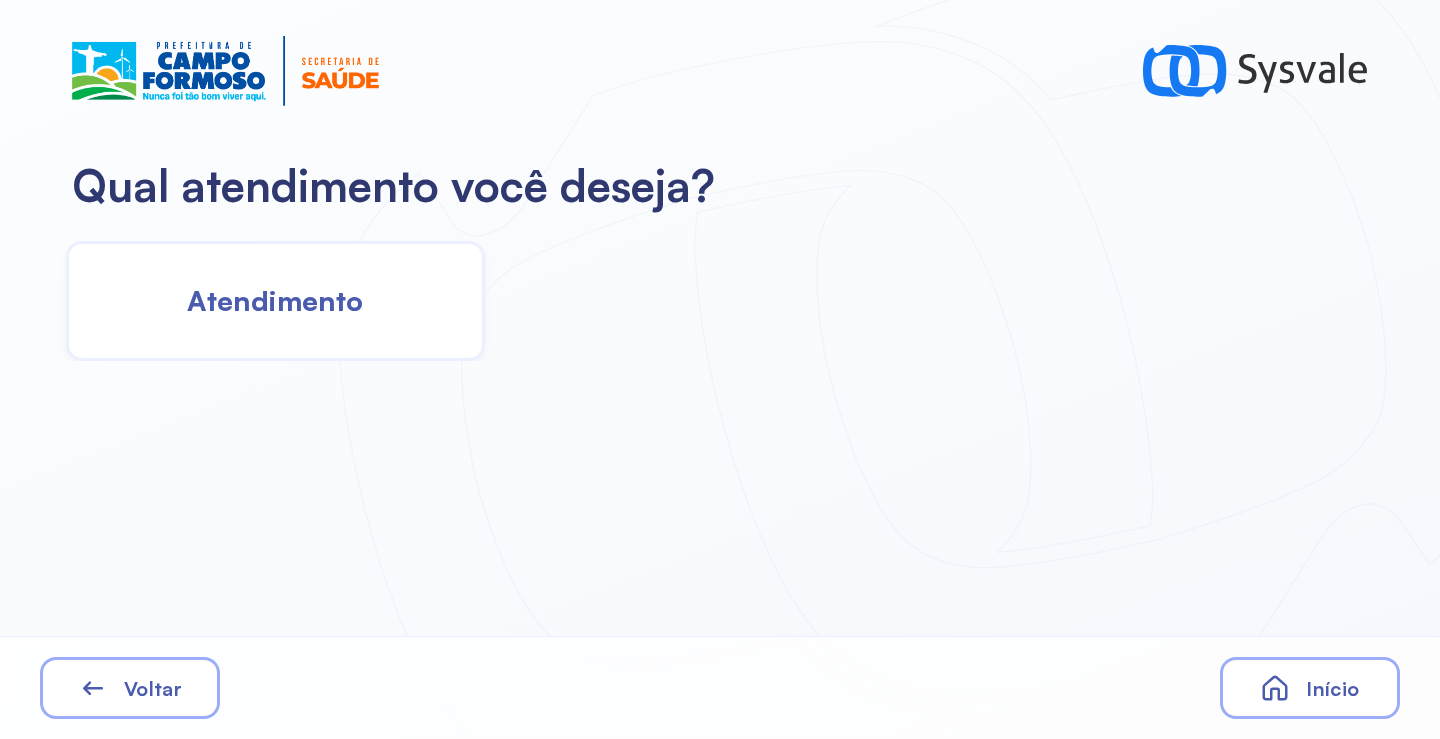 click on "Atendimento" 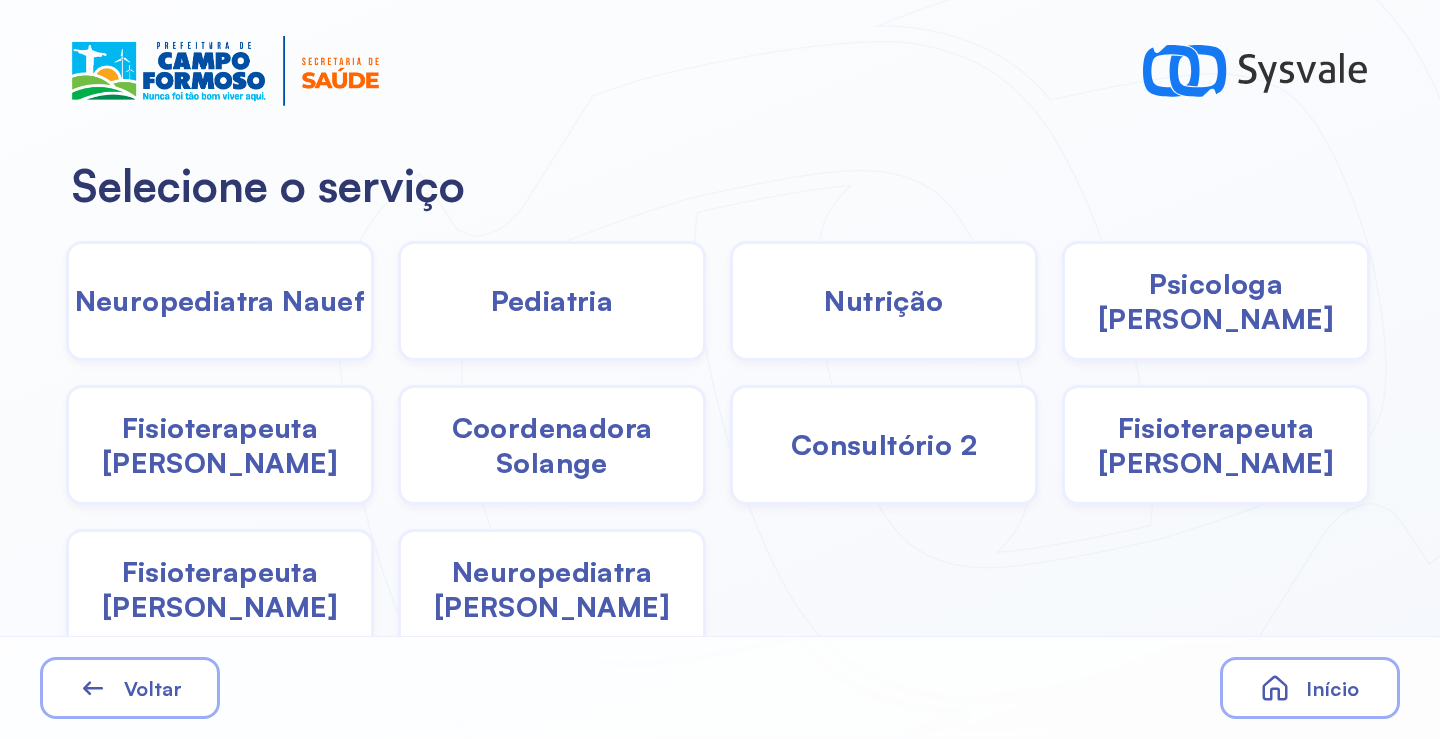 click on "Pediatria" 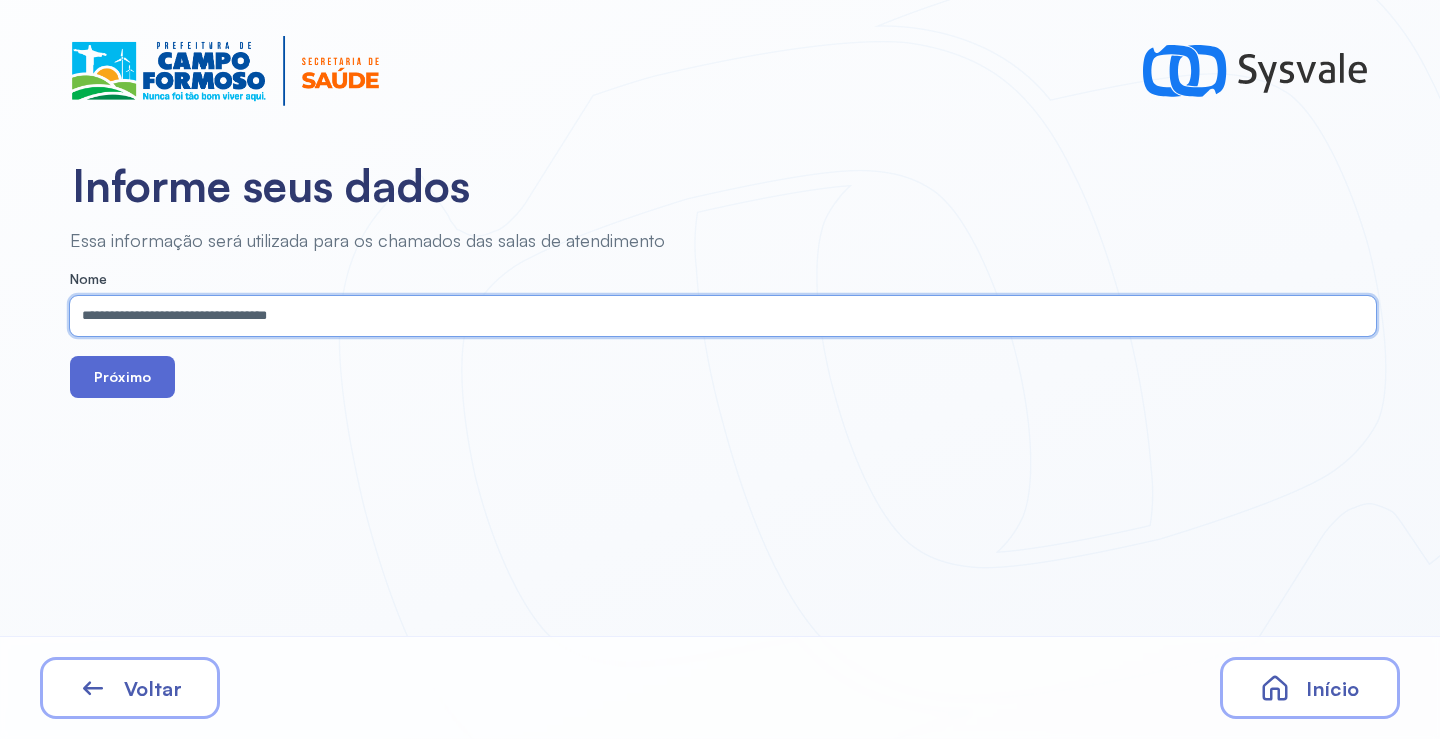 type on "**********" 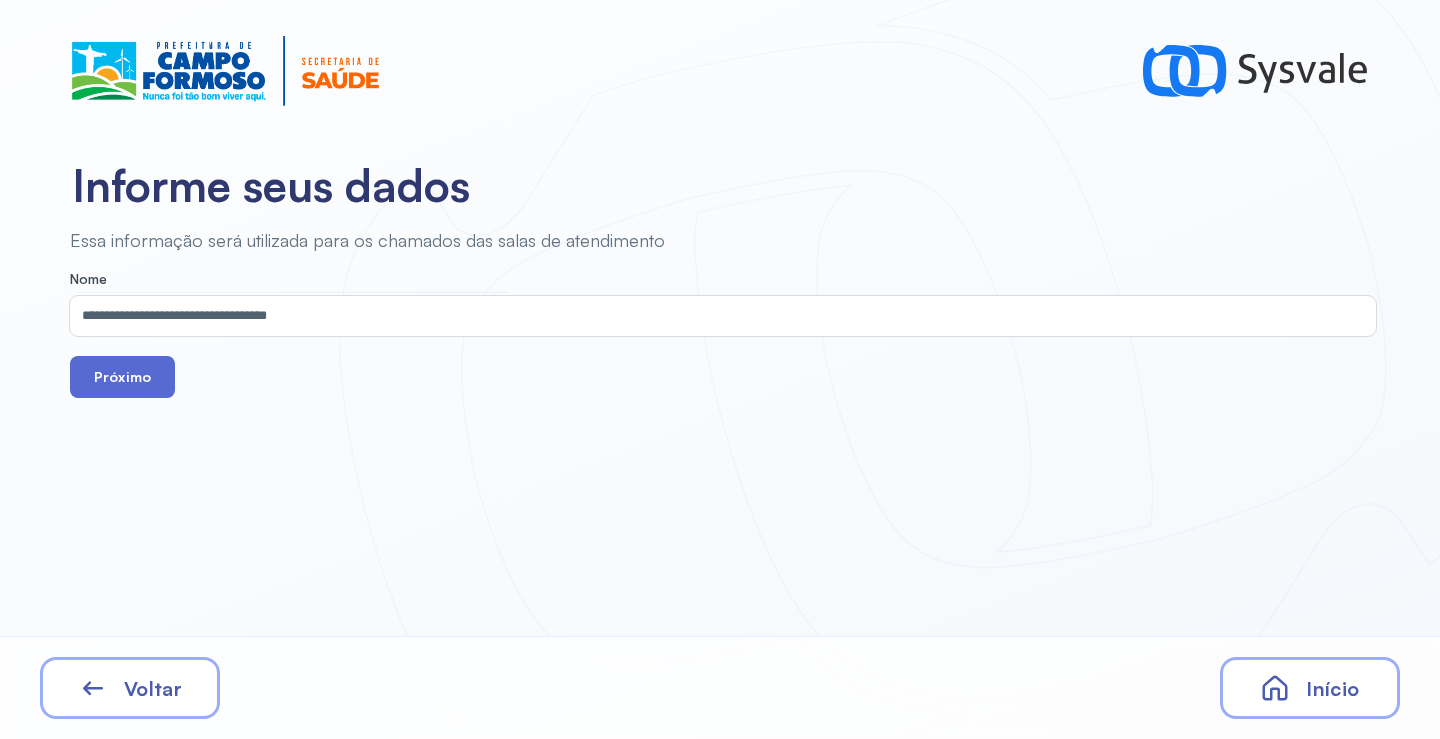 click on "Próximo" at bounding box center (122, 377) 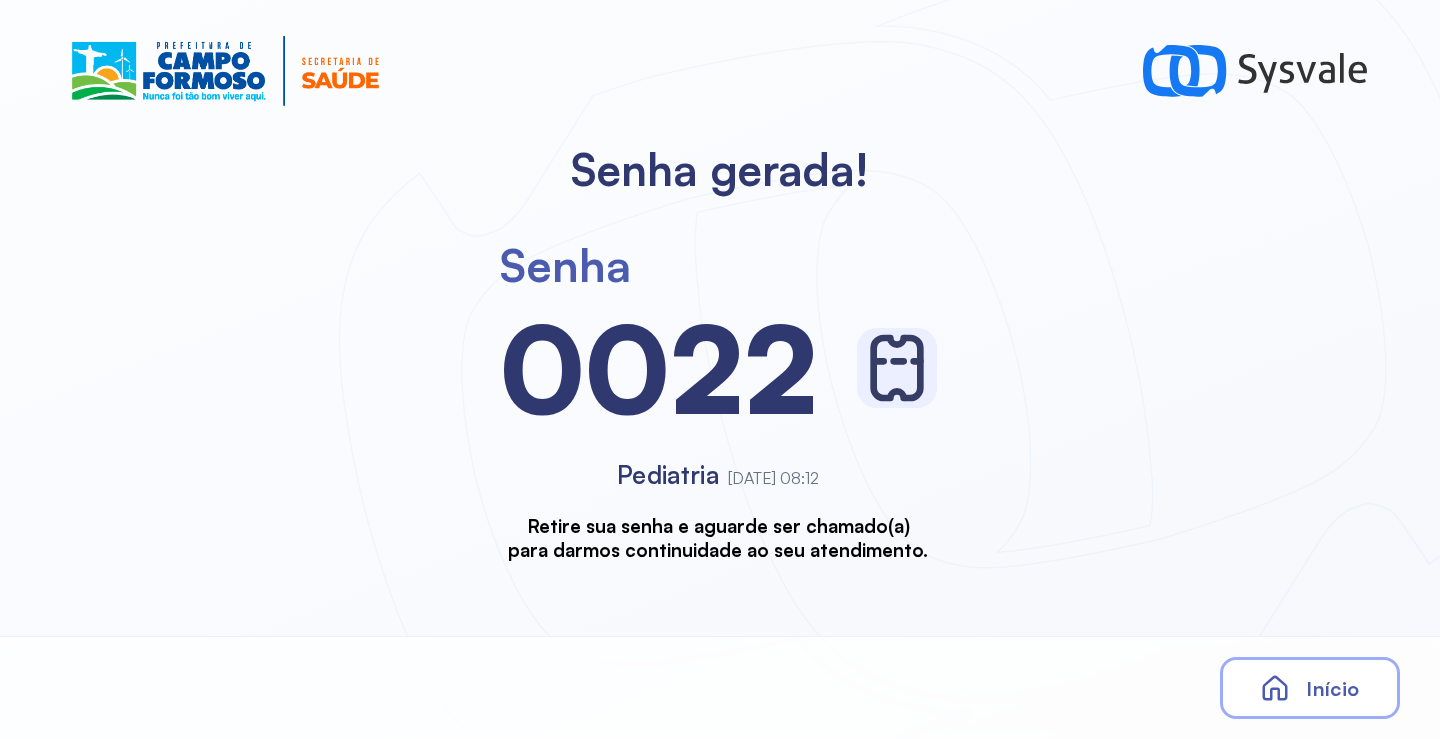 scroll, scrollTop: 0, scrollLeft: 0, axis: both 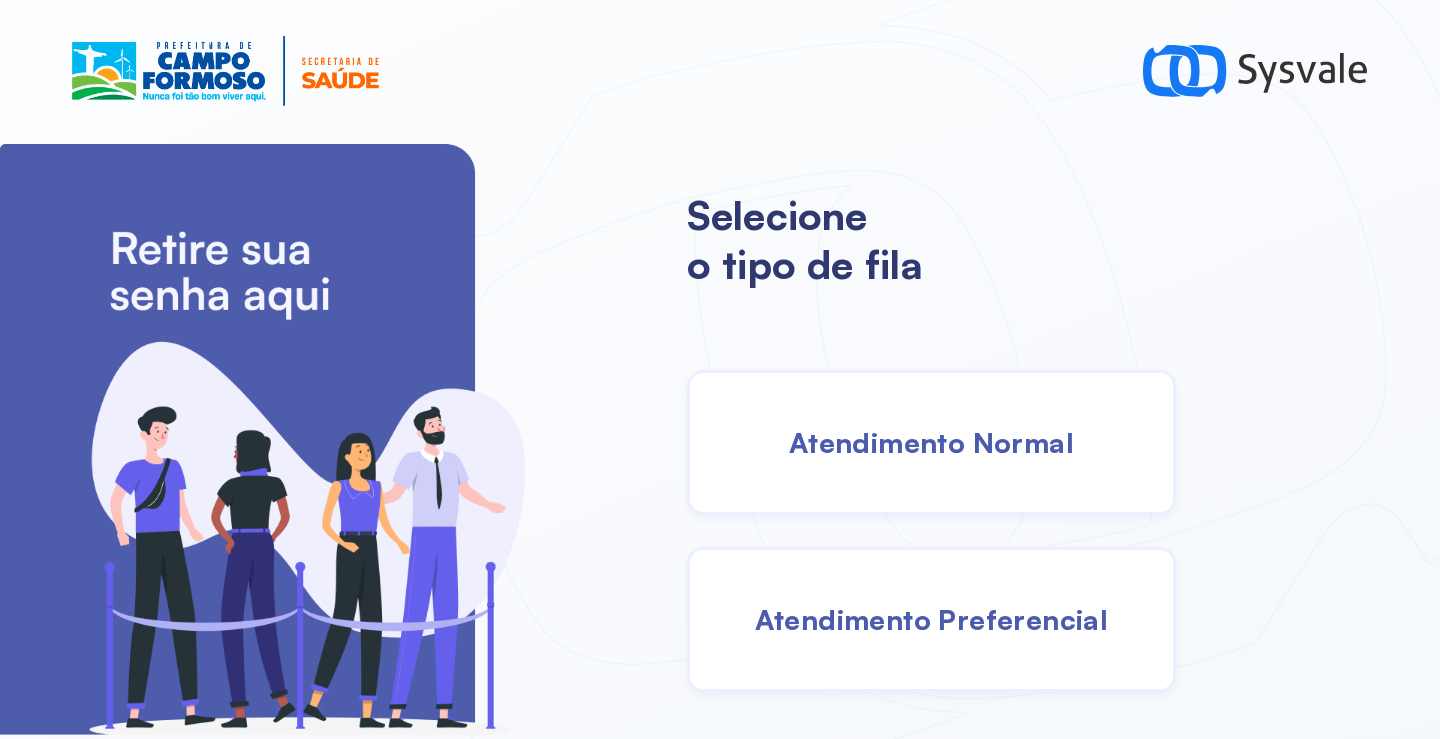 click on "Atendimento Normal" at bounding box center [931, 442] 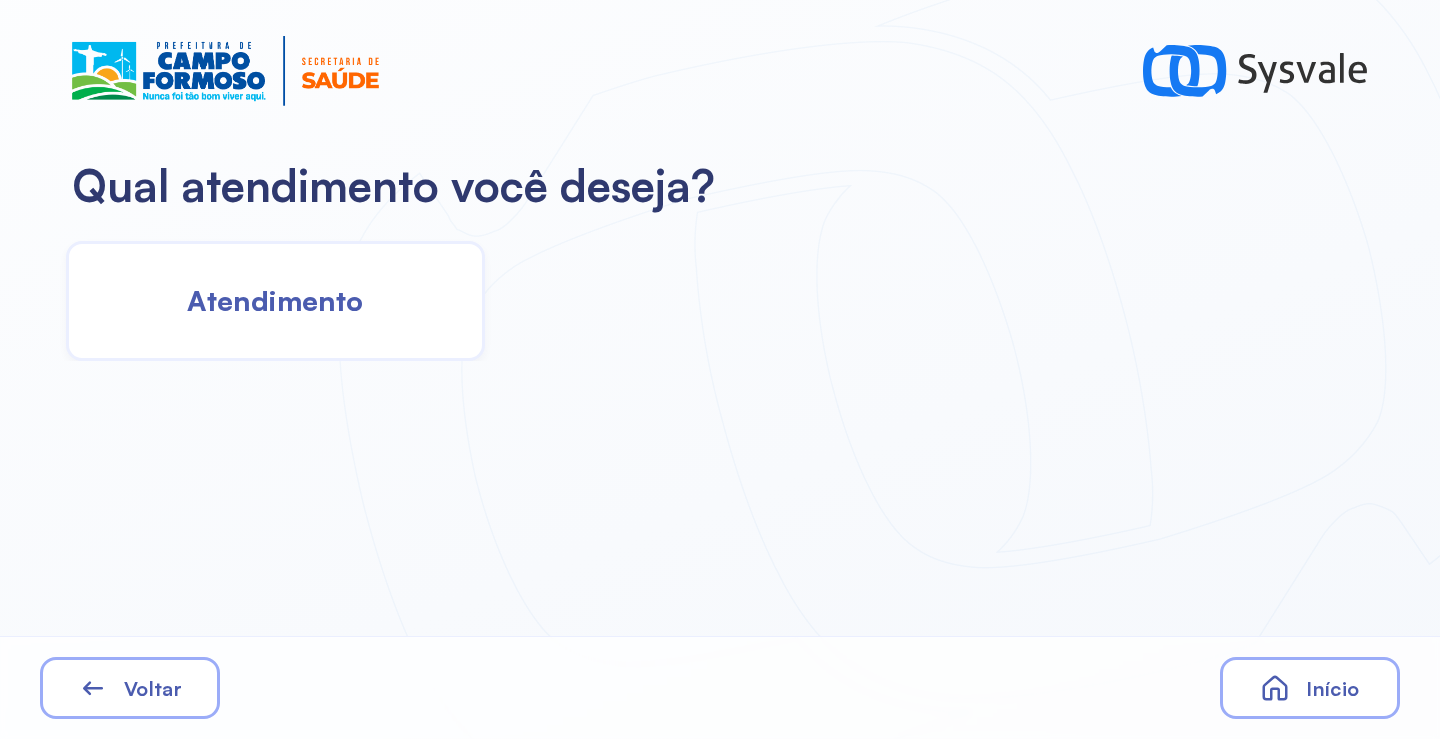 click on "Atendimento" 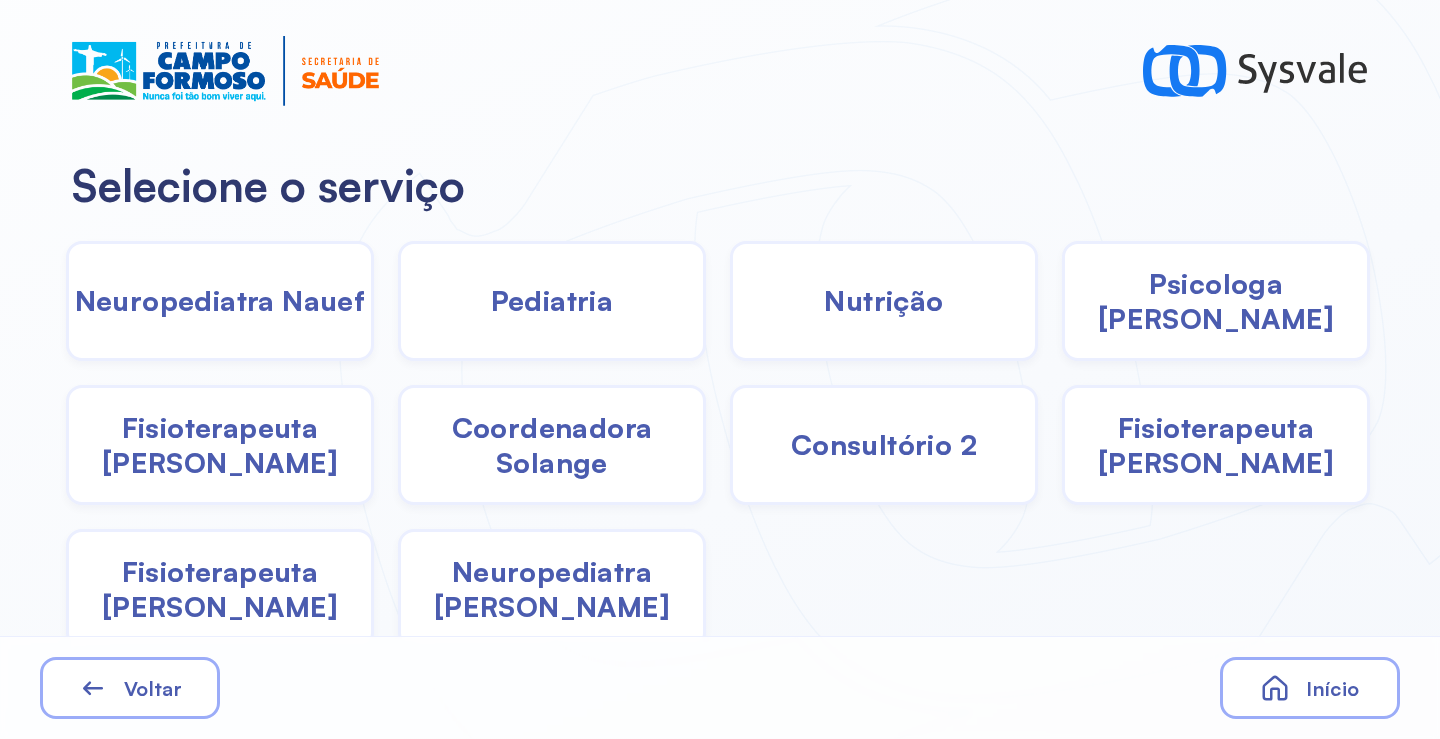 click on "Pediatria" at bounding box center [552, 300] 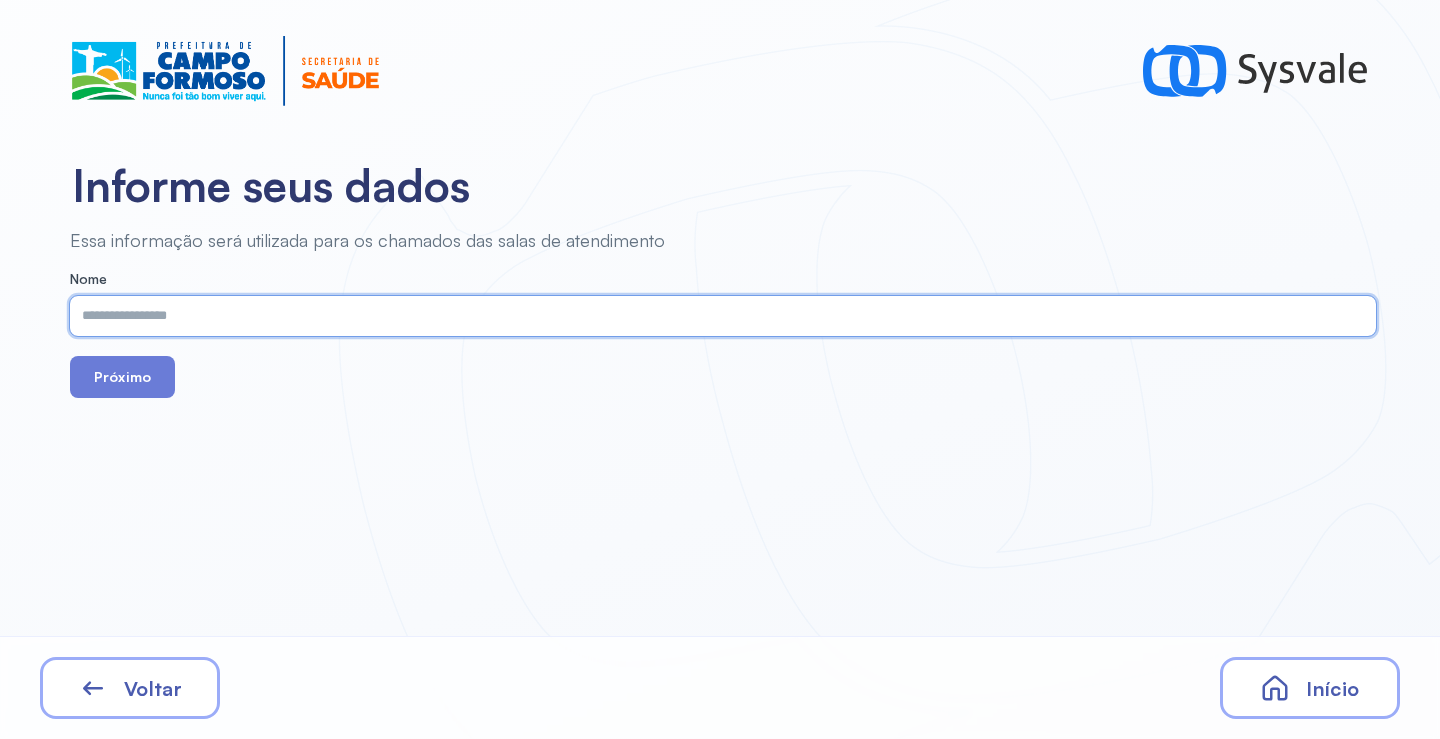 paste on "**********" 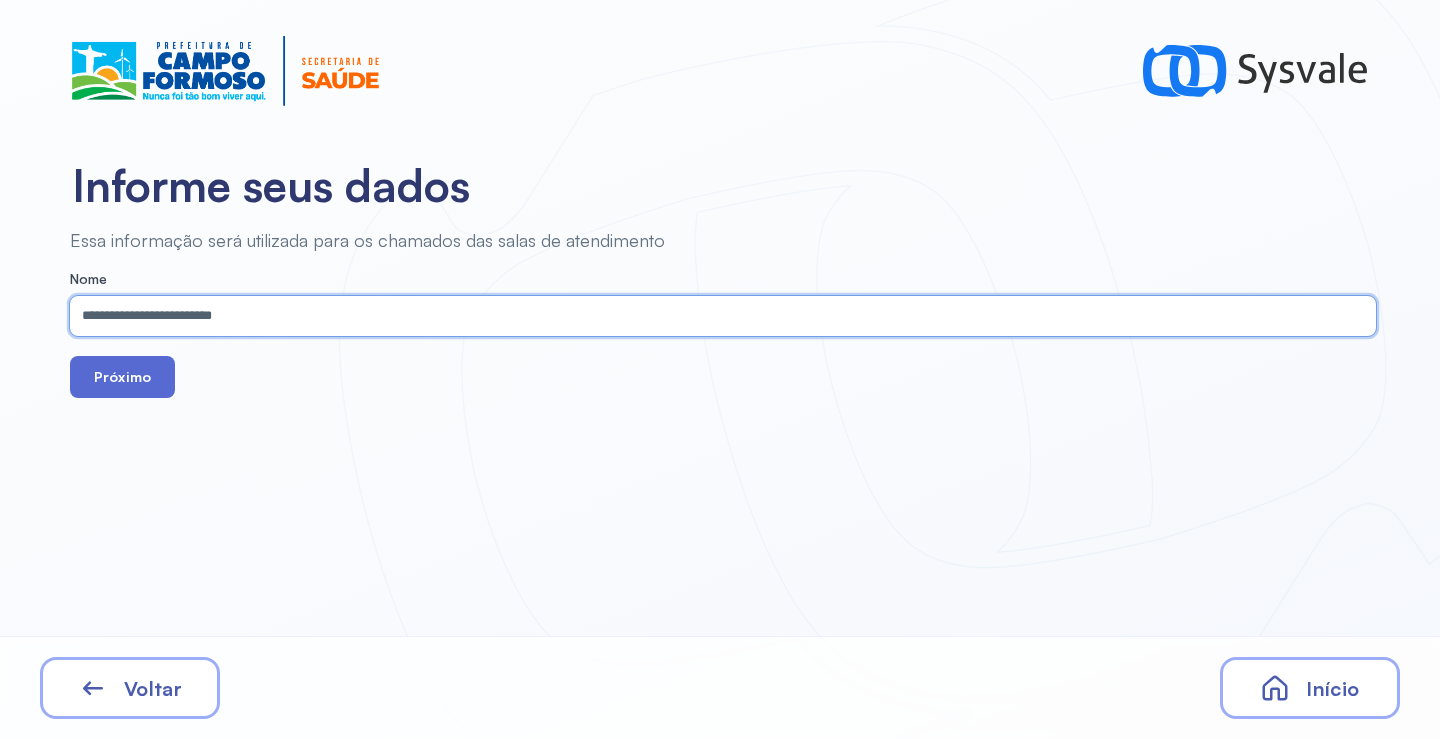 type on "**********" 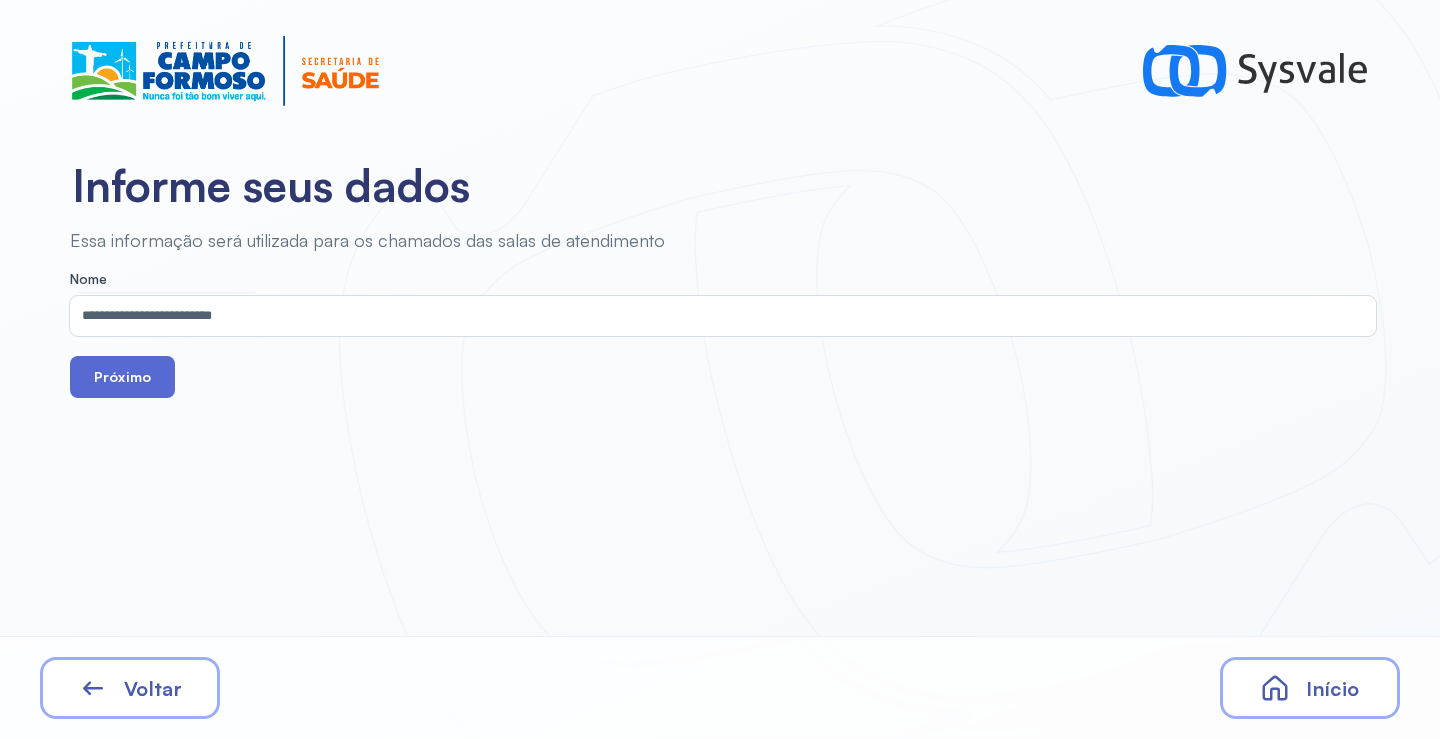 click on "Próximo" at bounding box center (122, 377) 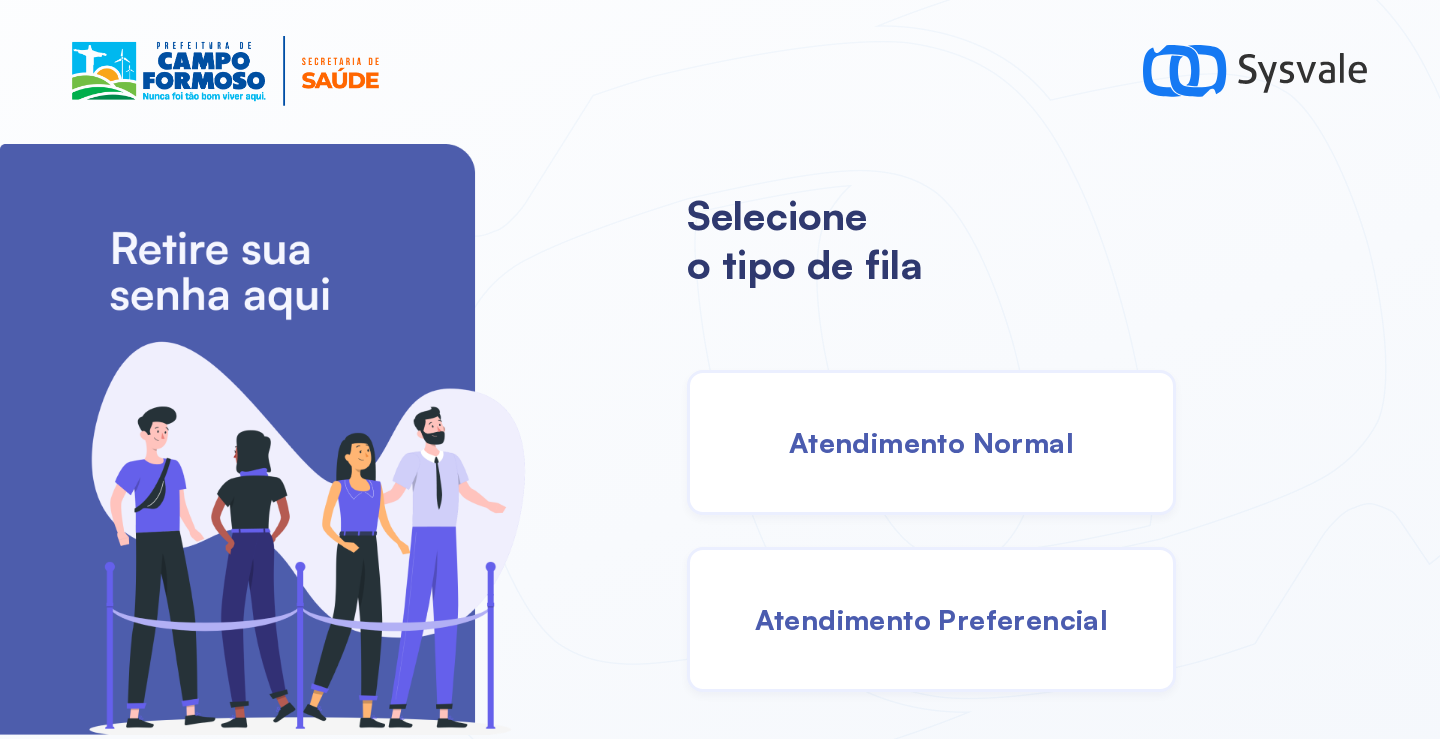 scroll, scrollTop: 0, scrollLeft: 0, axis: both 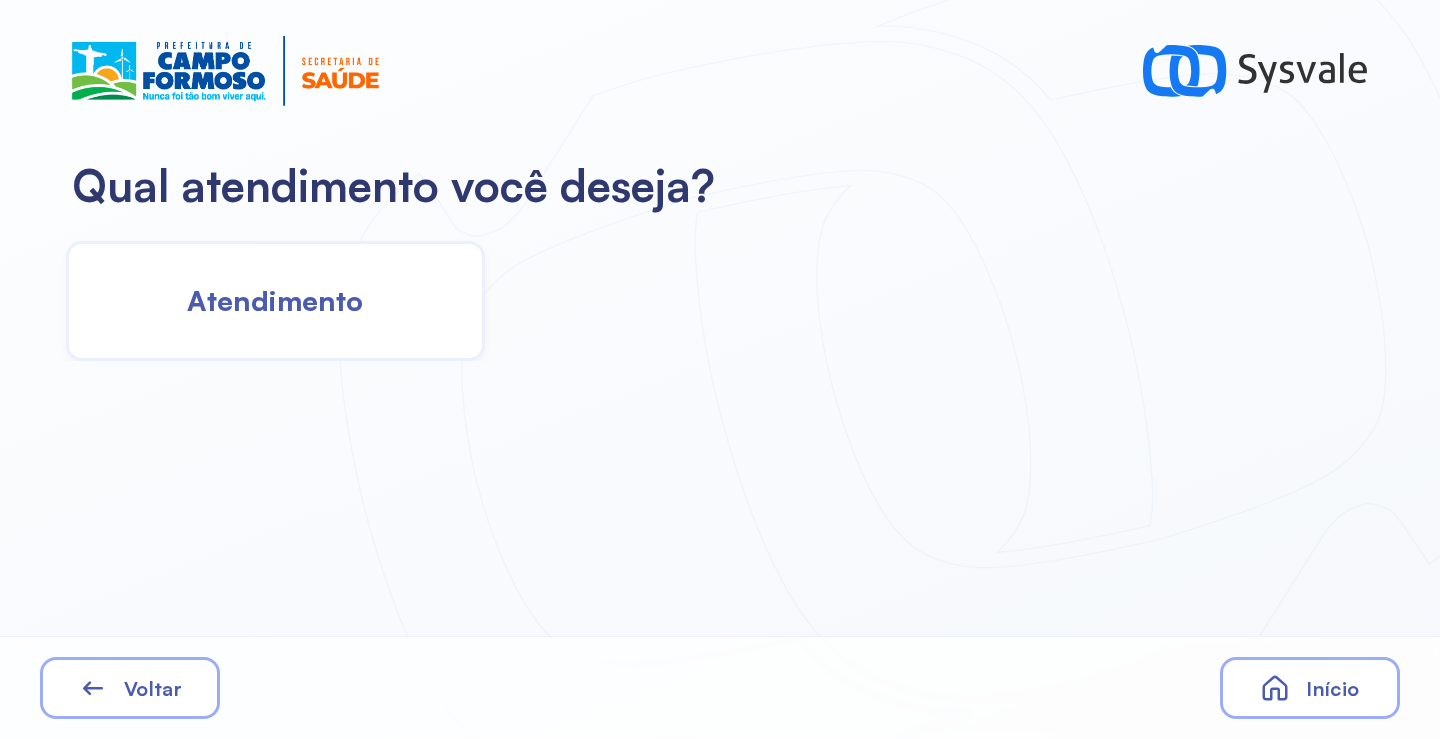 click on "Atendimento" at bounding box center (275, 300) 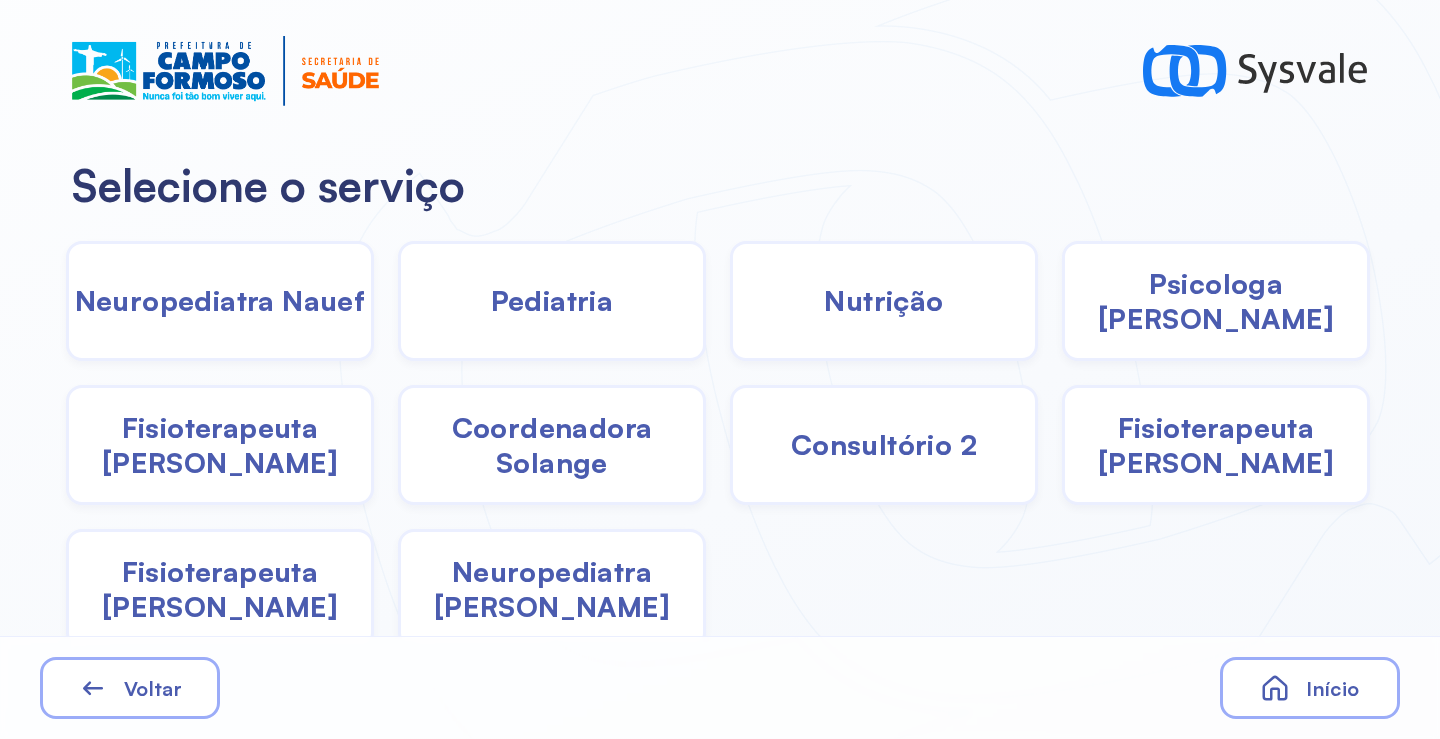 click on "Pediatria" 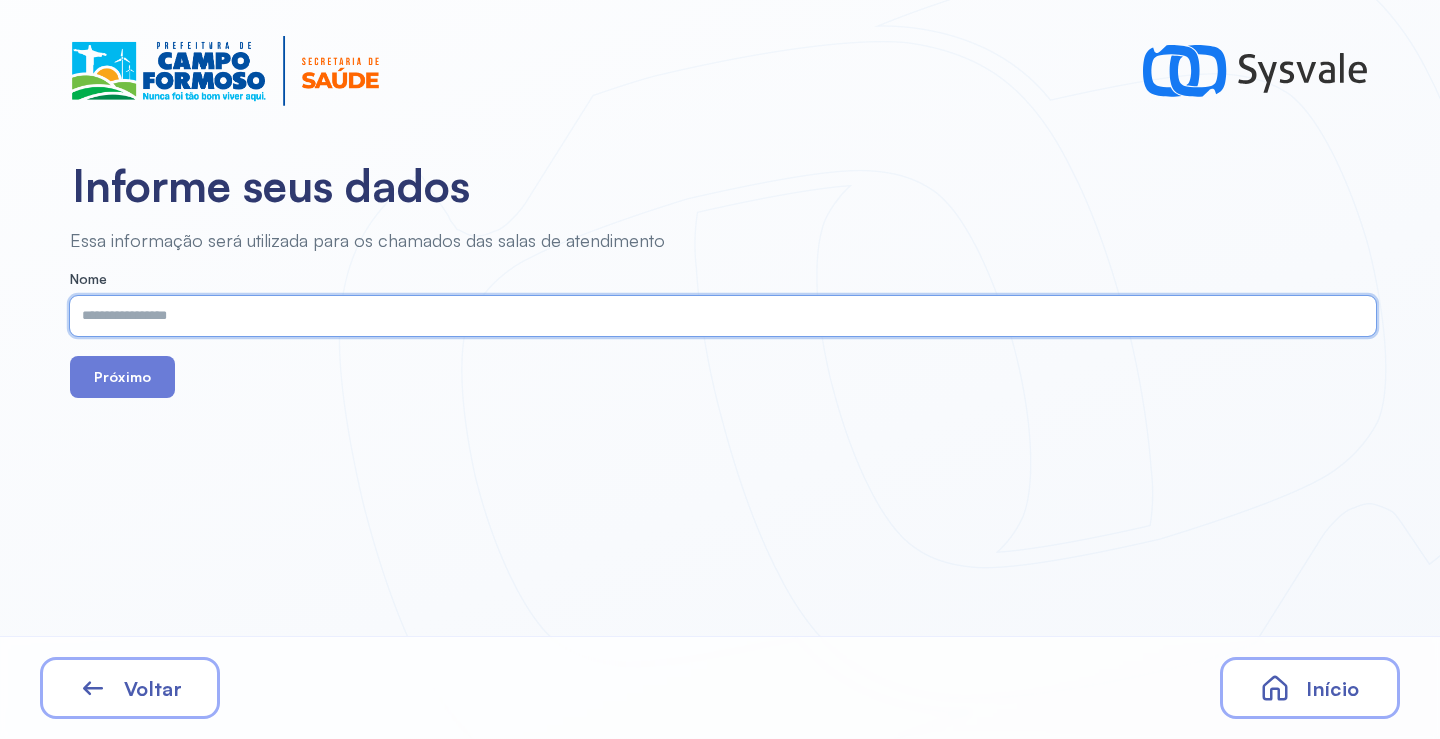 paste on "**********" 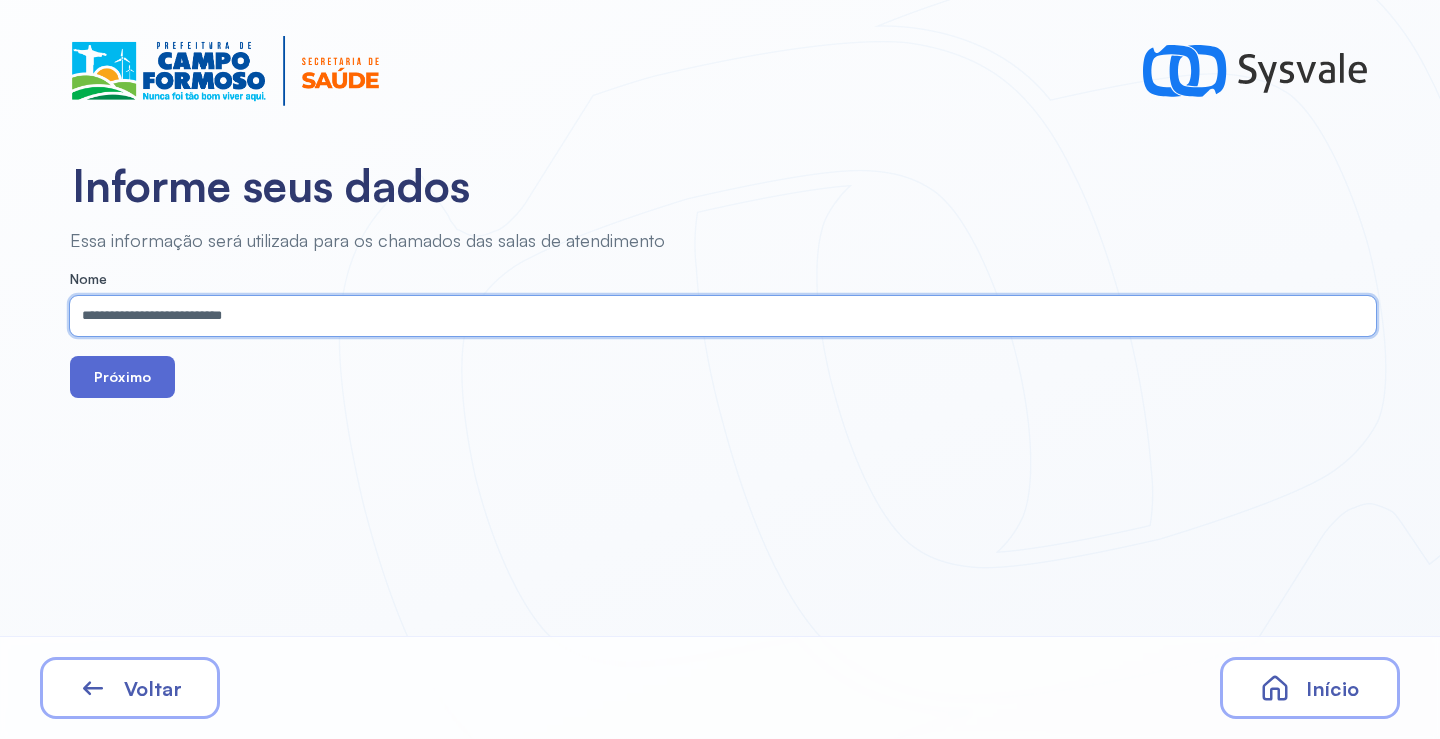 type on "**********" 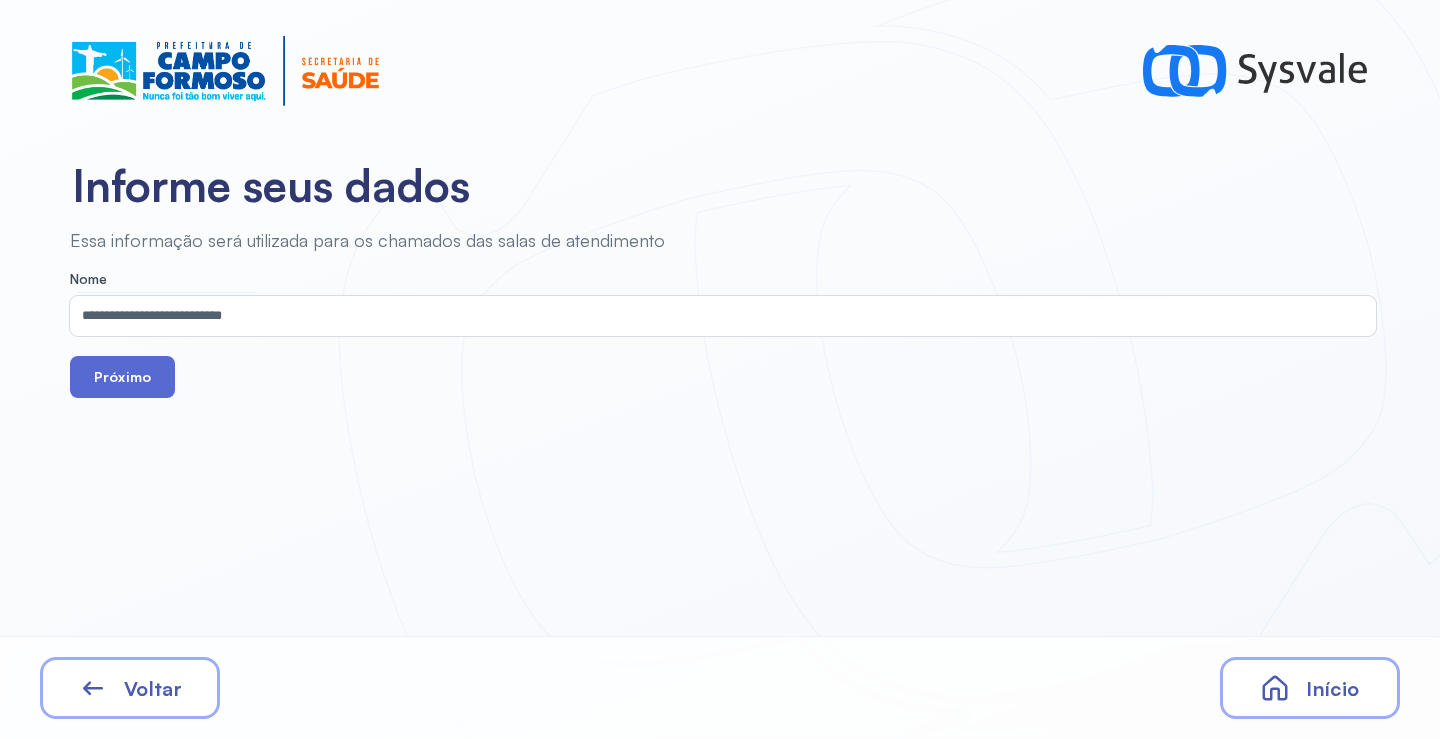 drag, startPoint x: 136, startPoint y: 376, endPoint x: 145, endPoint y: 368, distance: 12.0415945 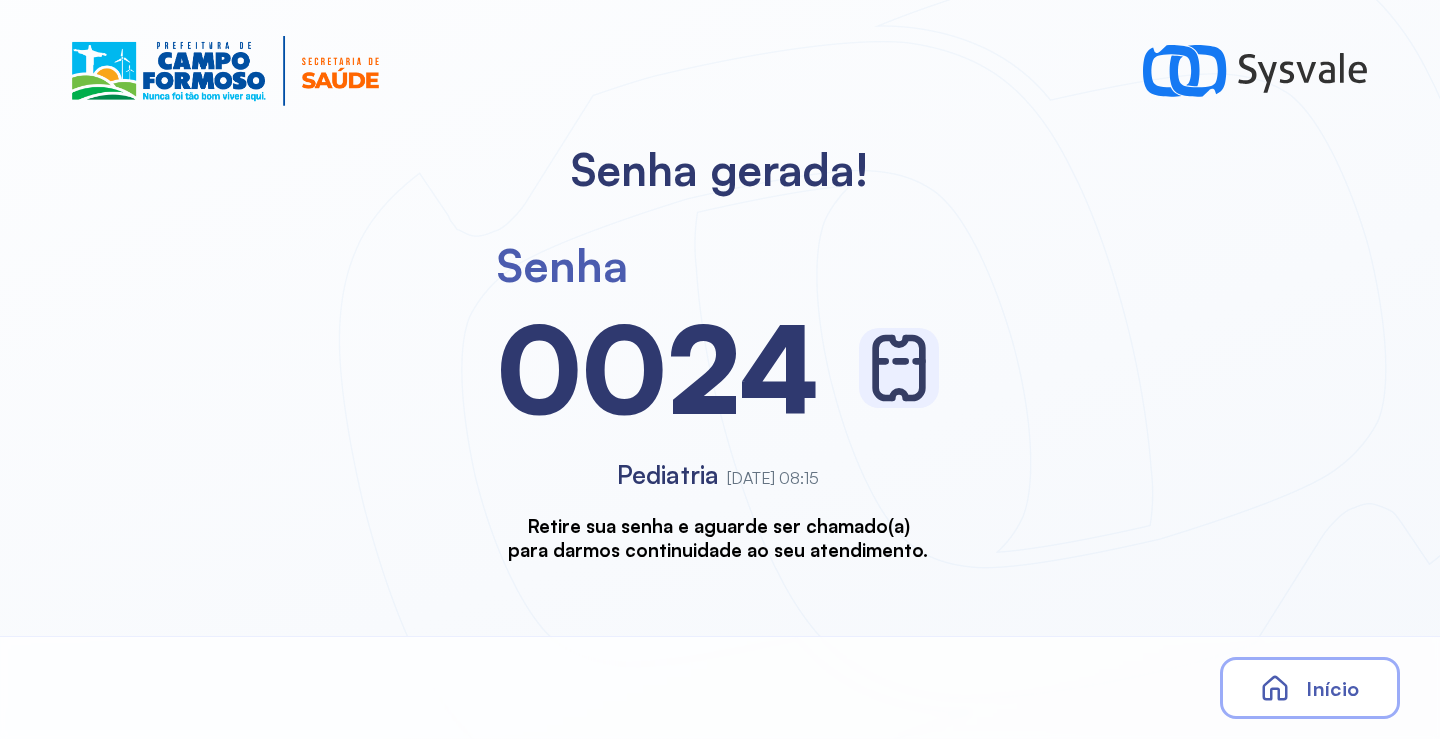 scroll, scrollTop: 0, scrollLeft: 0, axis: both 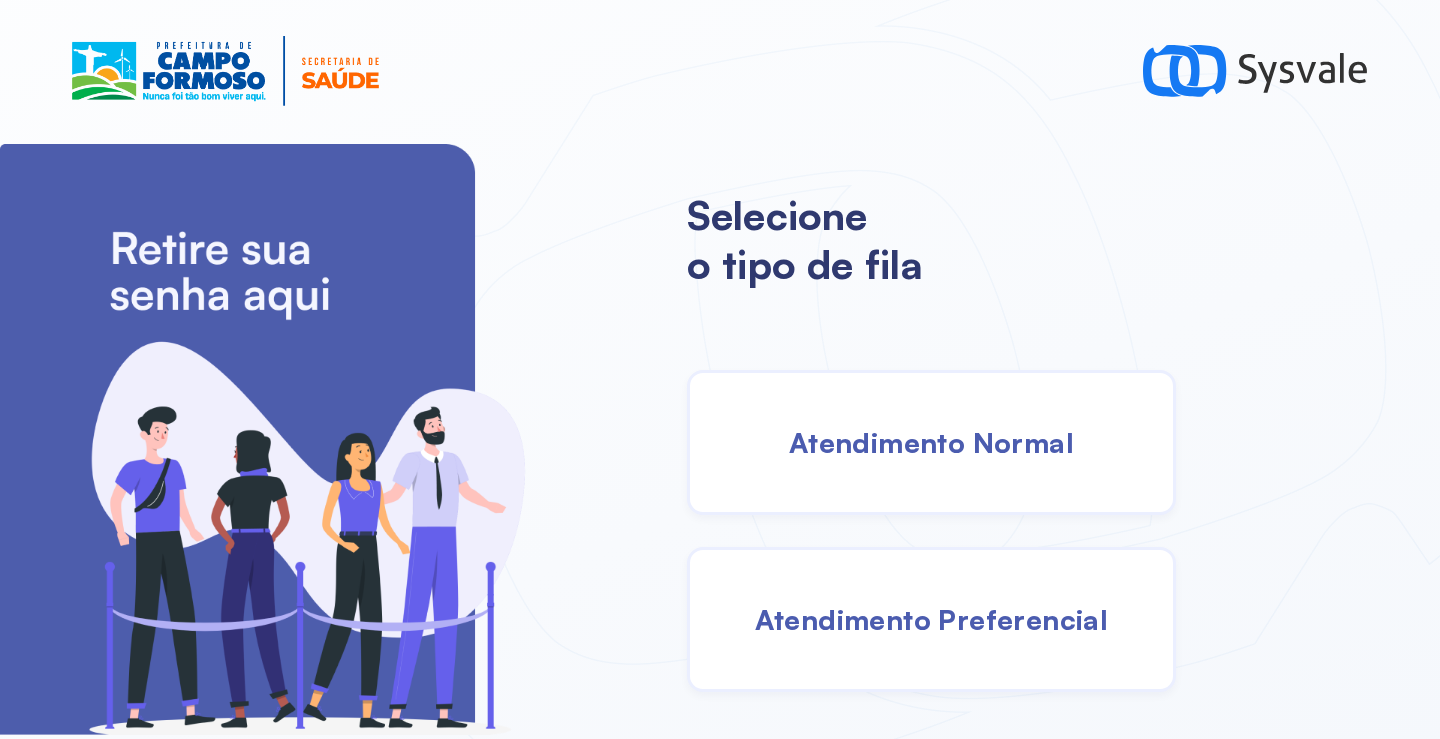 click on "Atendimento Normal" at bounding box center (931, 442) 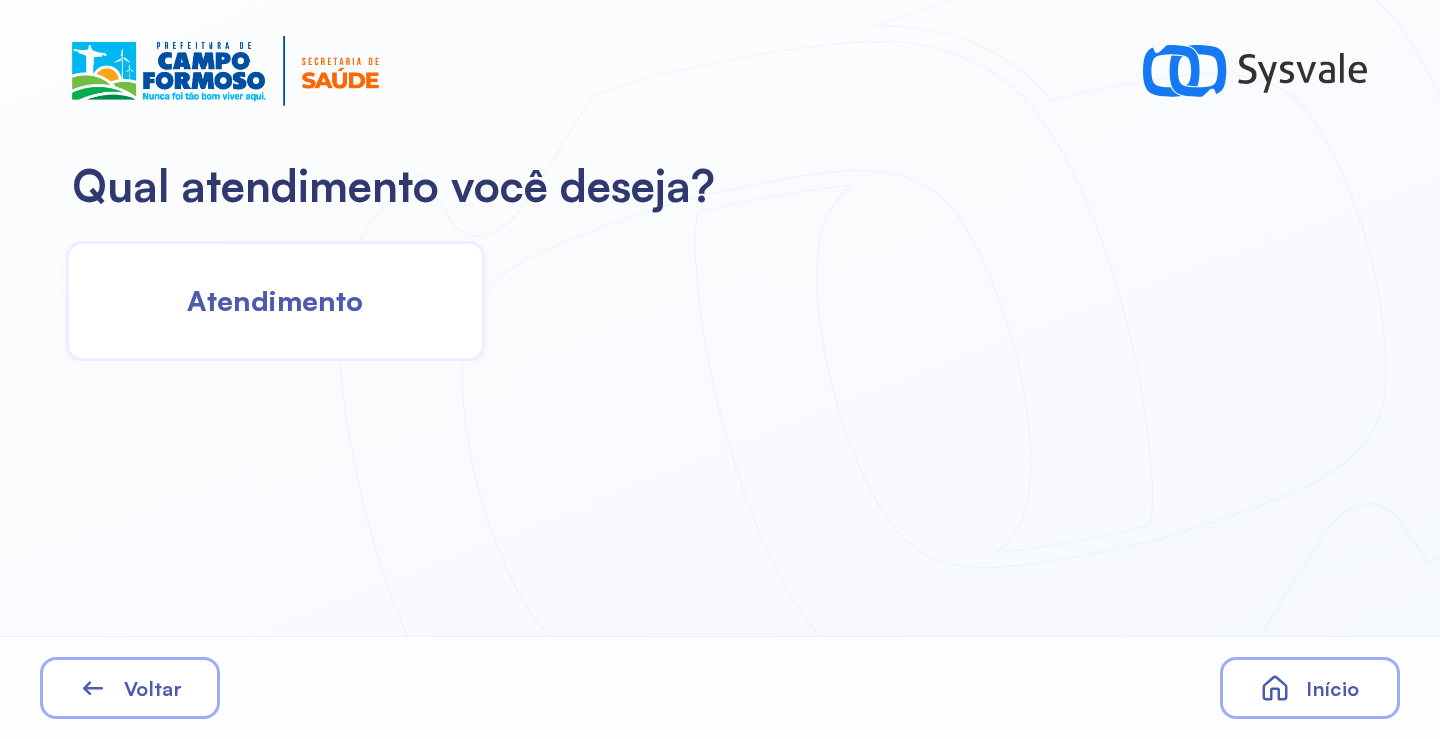 click on "Atendimento" at bounding box center (275, 300) 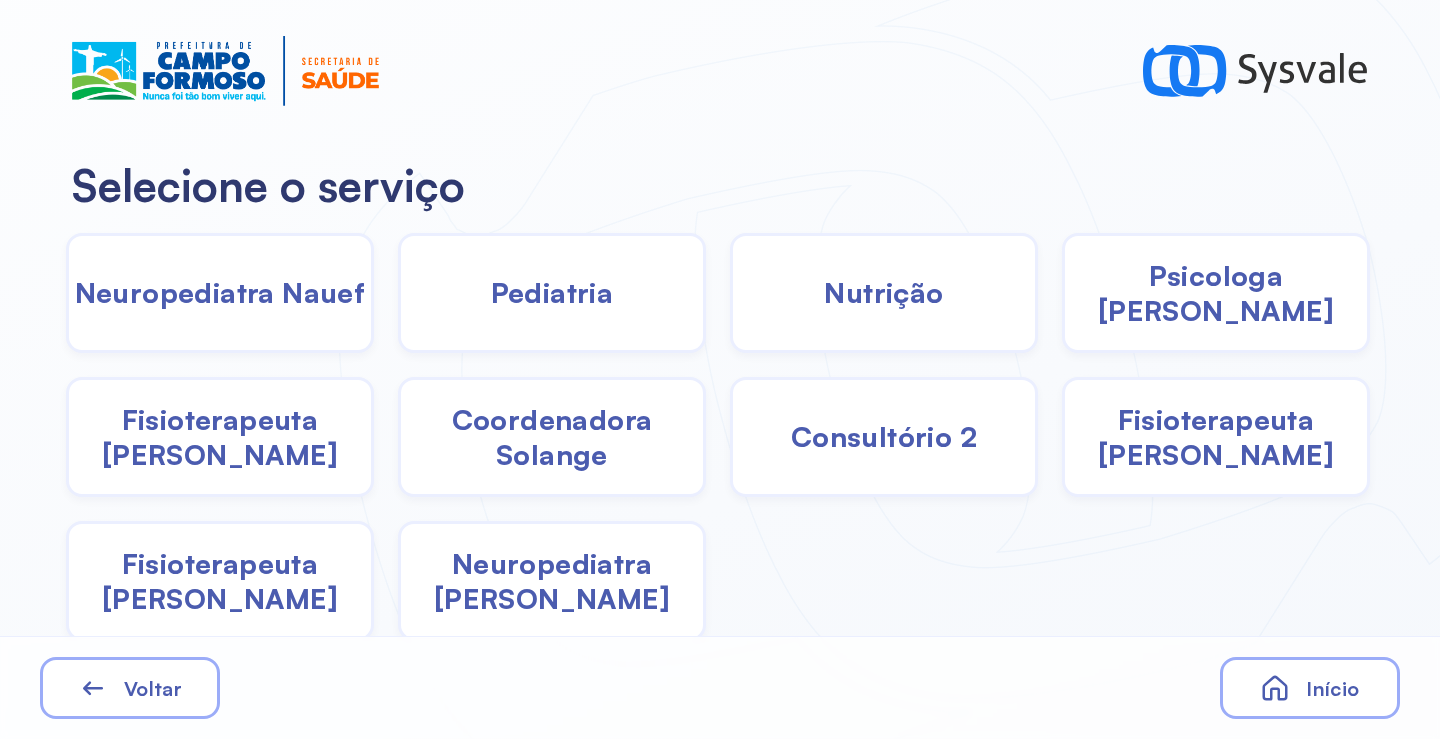 scroll, scrollTop: 10, scrollLeft: 0, axis: vertical 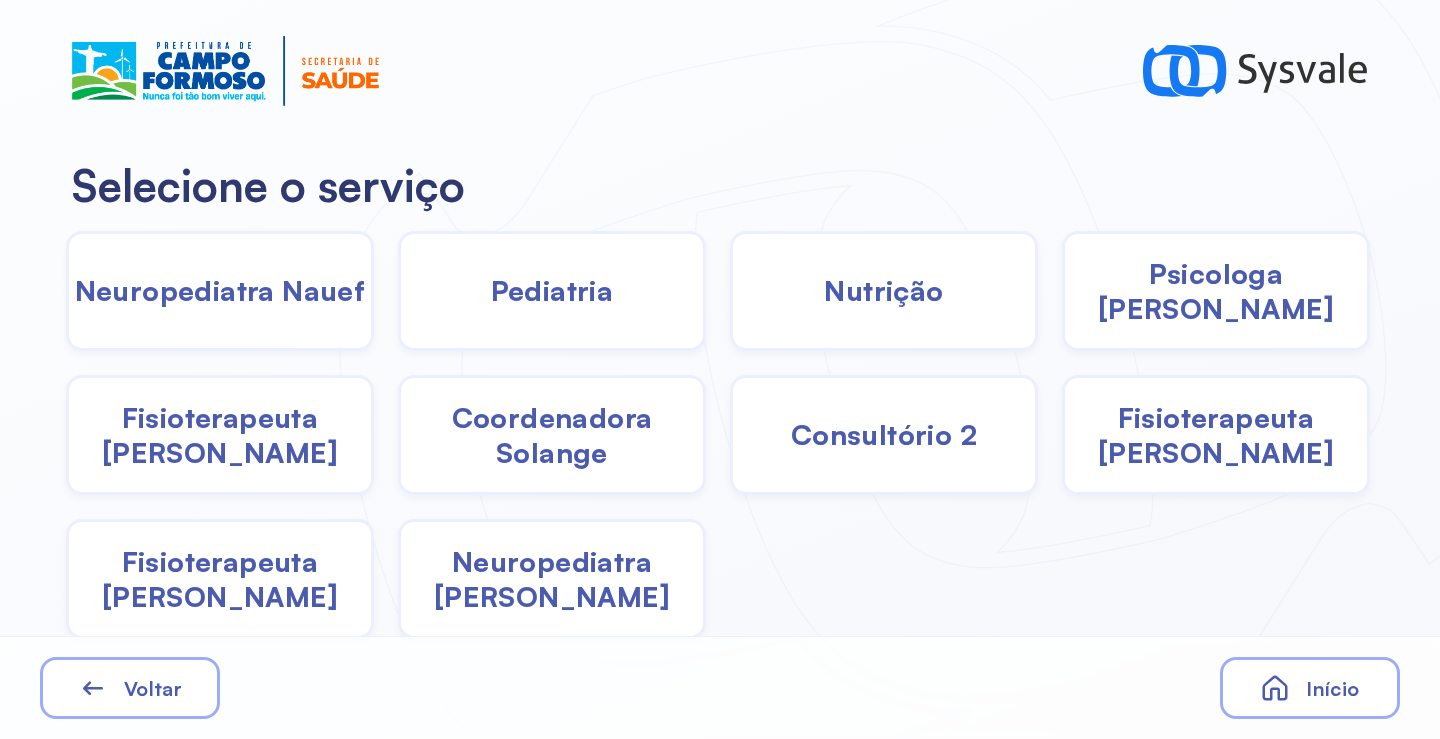 click on "Neuropediatra [PERSON_NAME]" at bounding box center (552, 579) 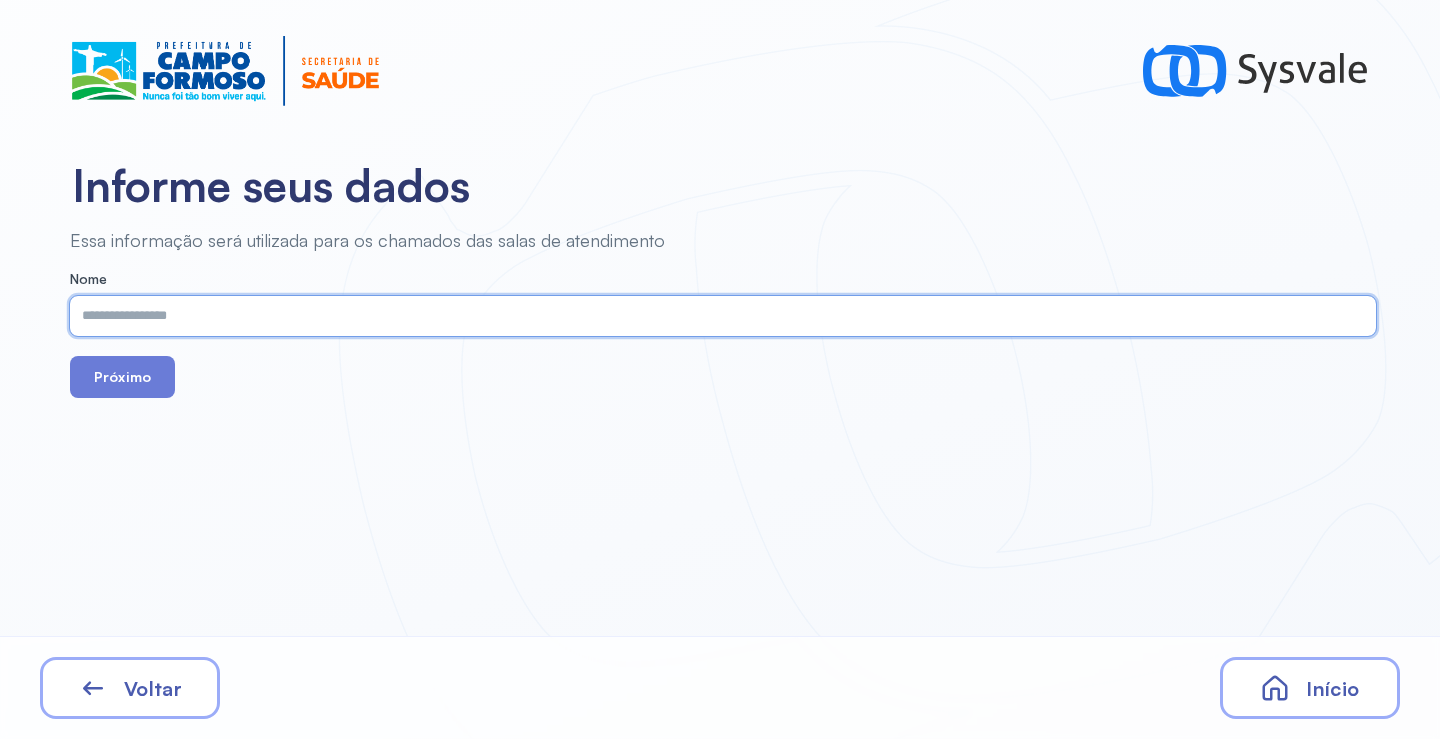 click at bounding box center [719, 316] 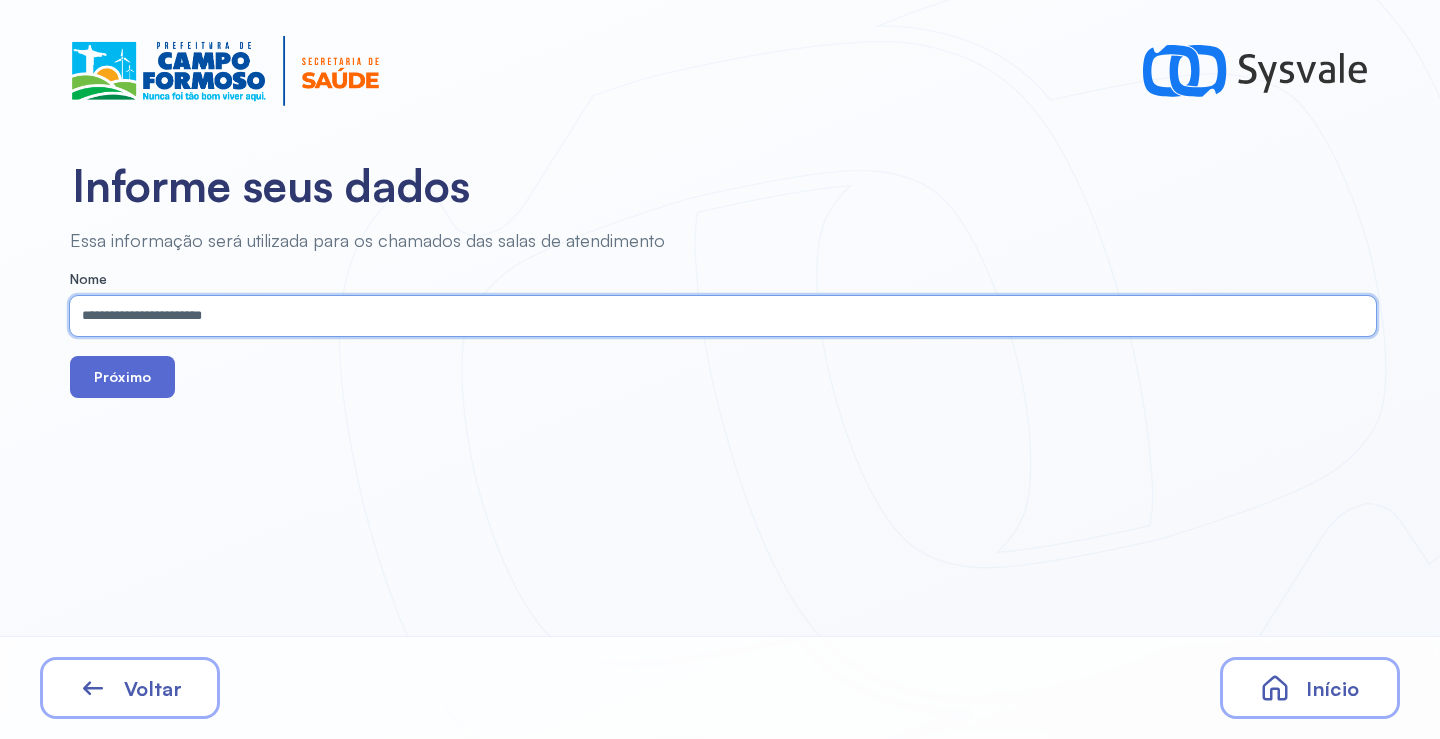 type on "**********" 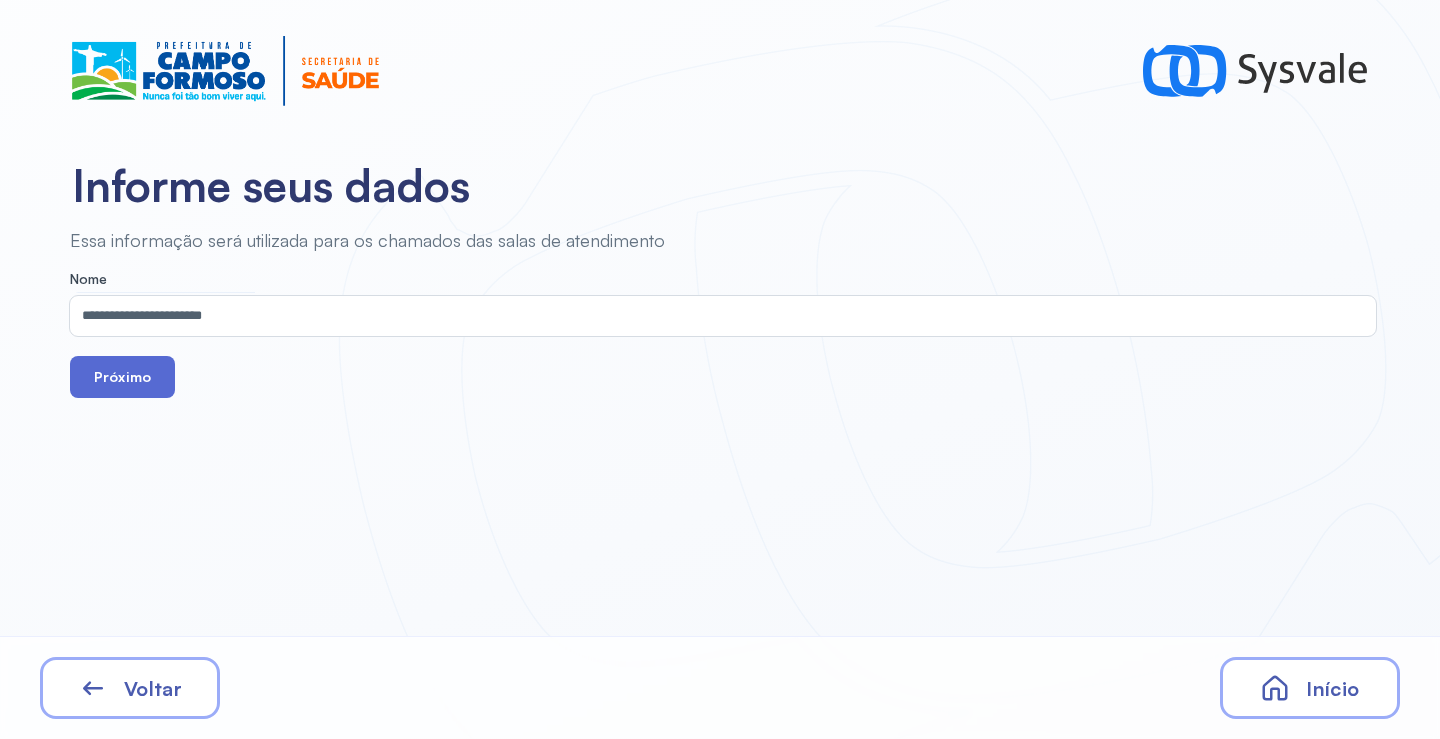 click on "Próximo" at bounding box center [122, 377] 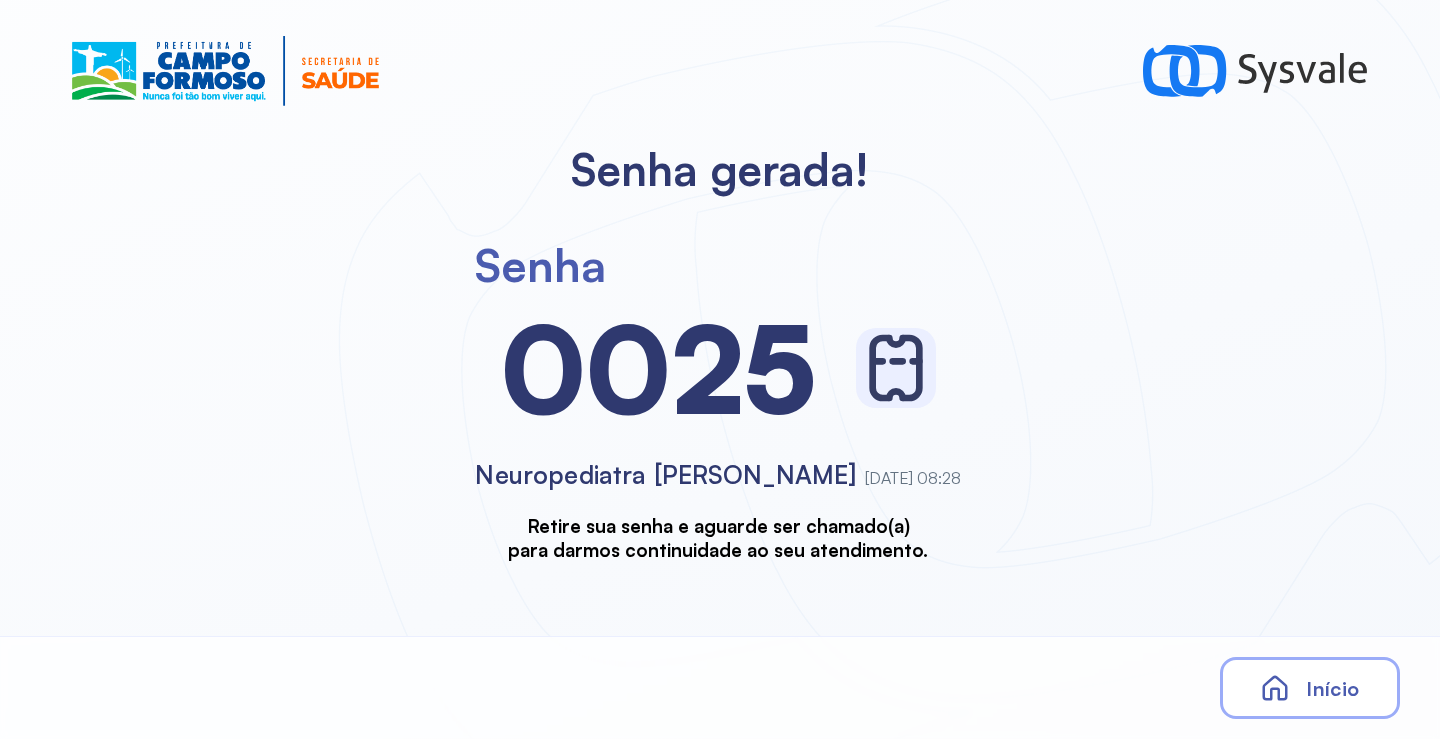 scroll, scrollTop: 0, scrollLeft: 0, axis: both 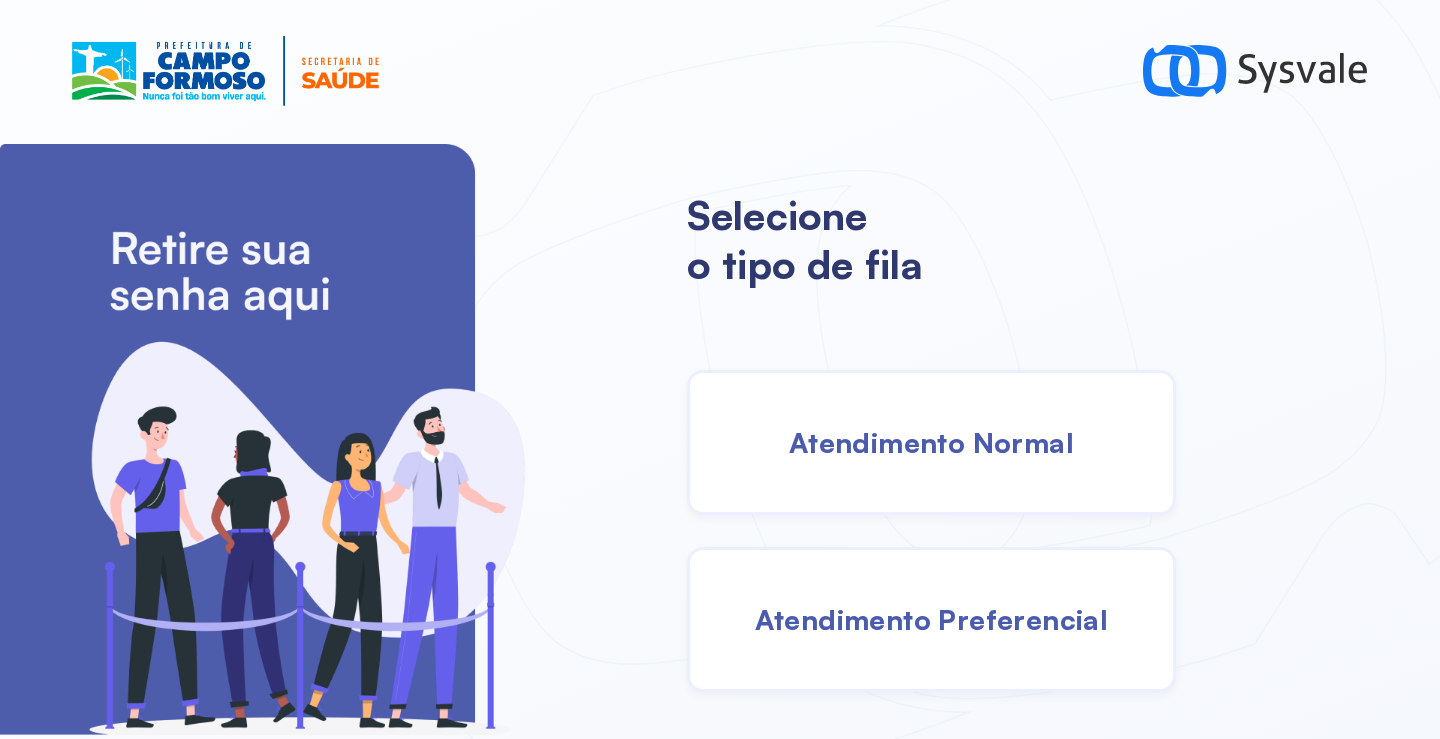 click on "Atendimento Normal" at bounding box center (931, 442) 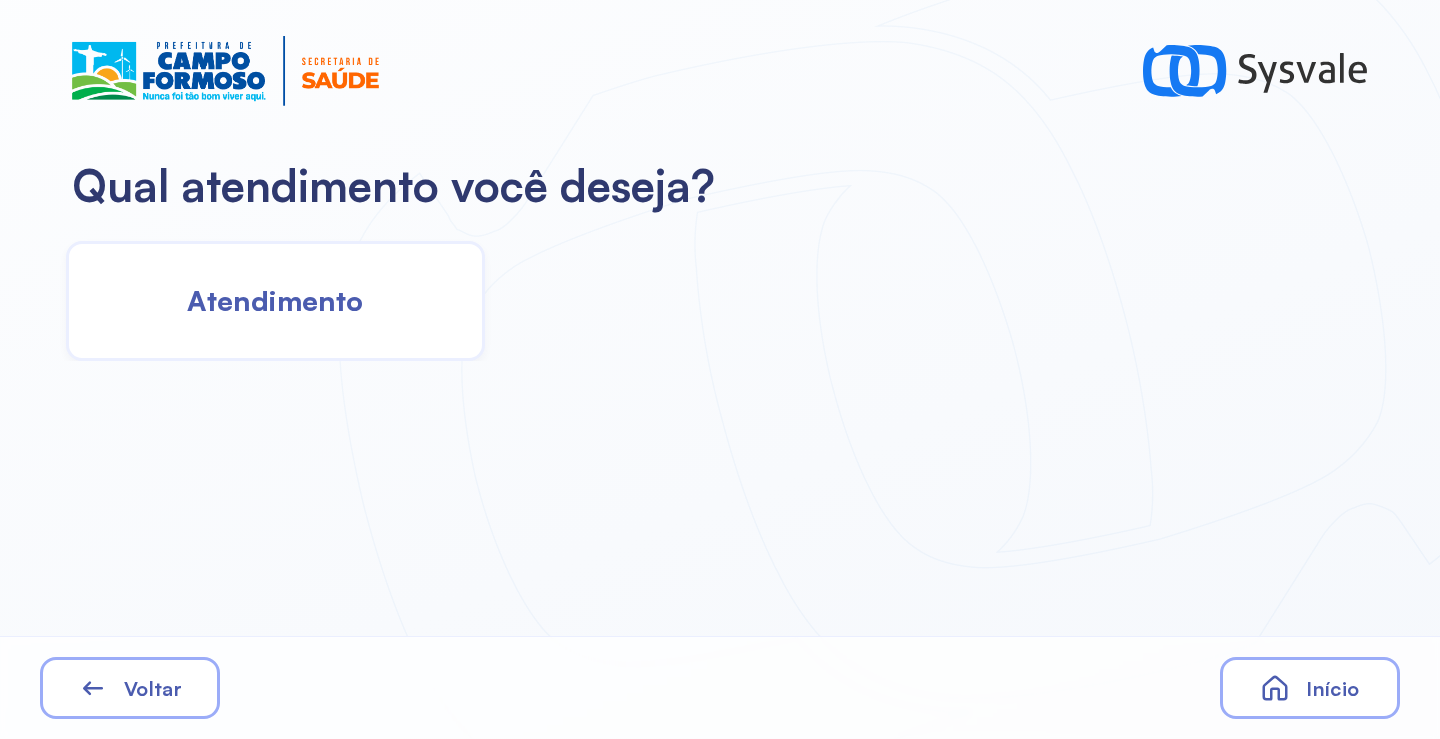click on "Atendimento" 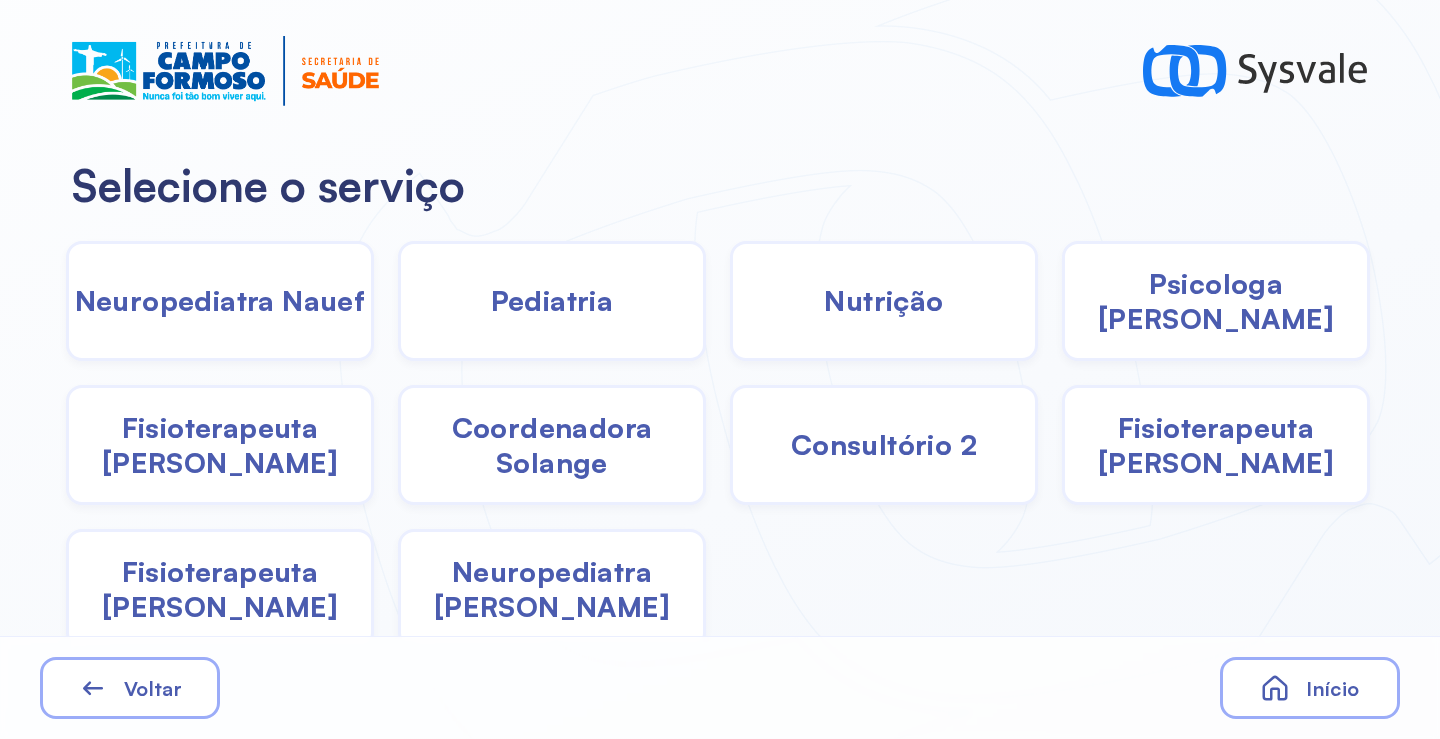 click on "Pediatria" 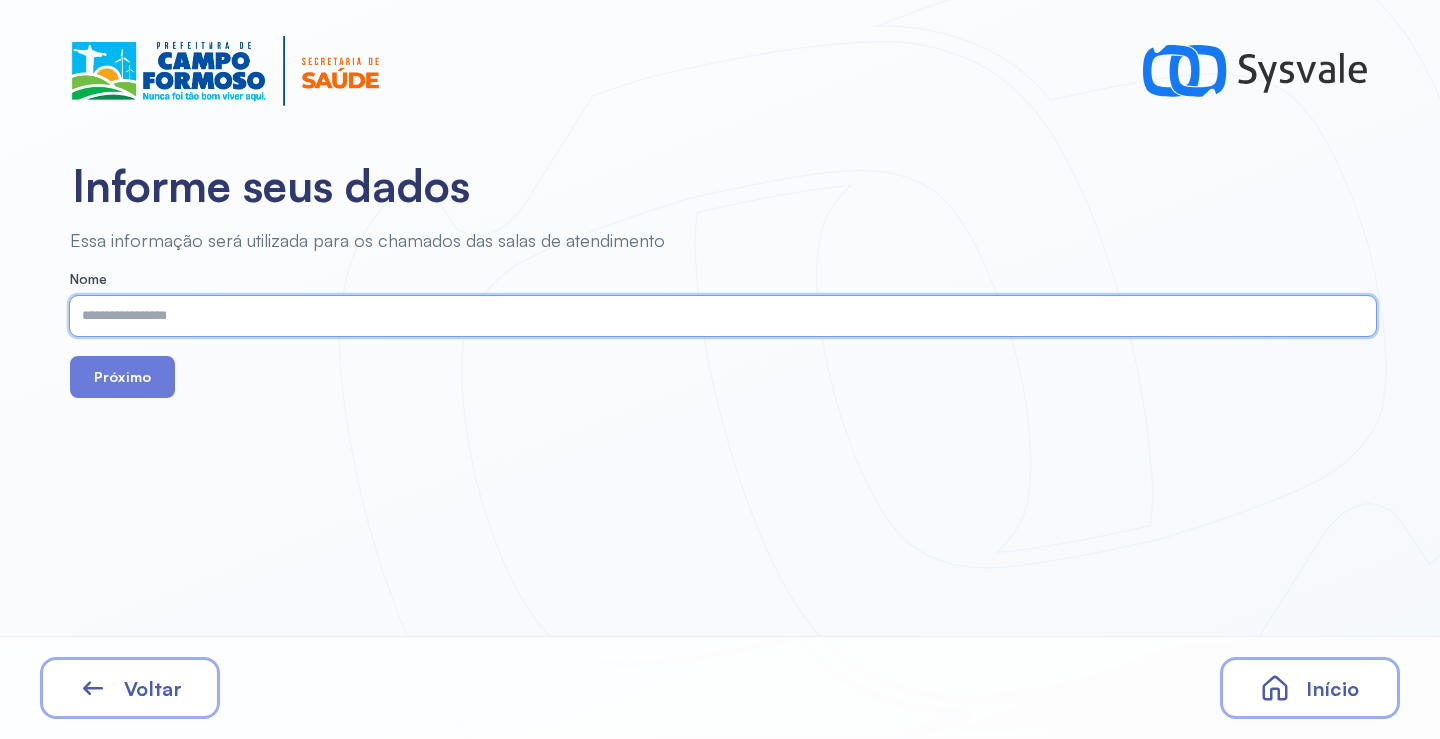 paste on "**********" 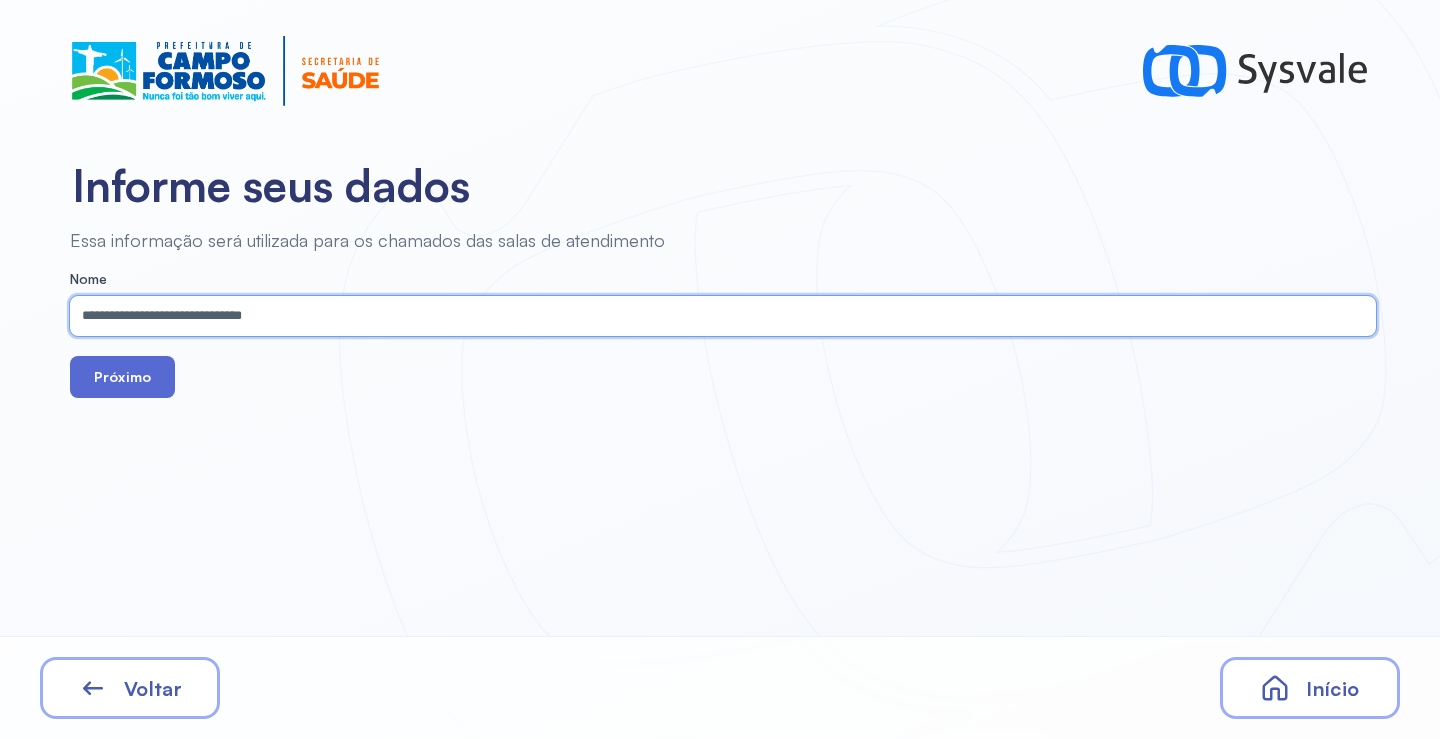 type on "**********" 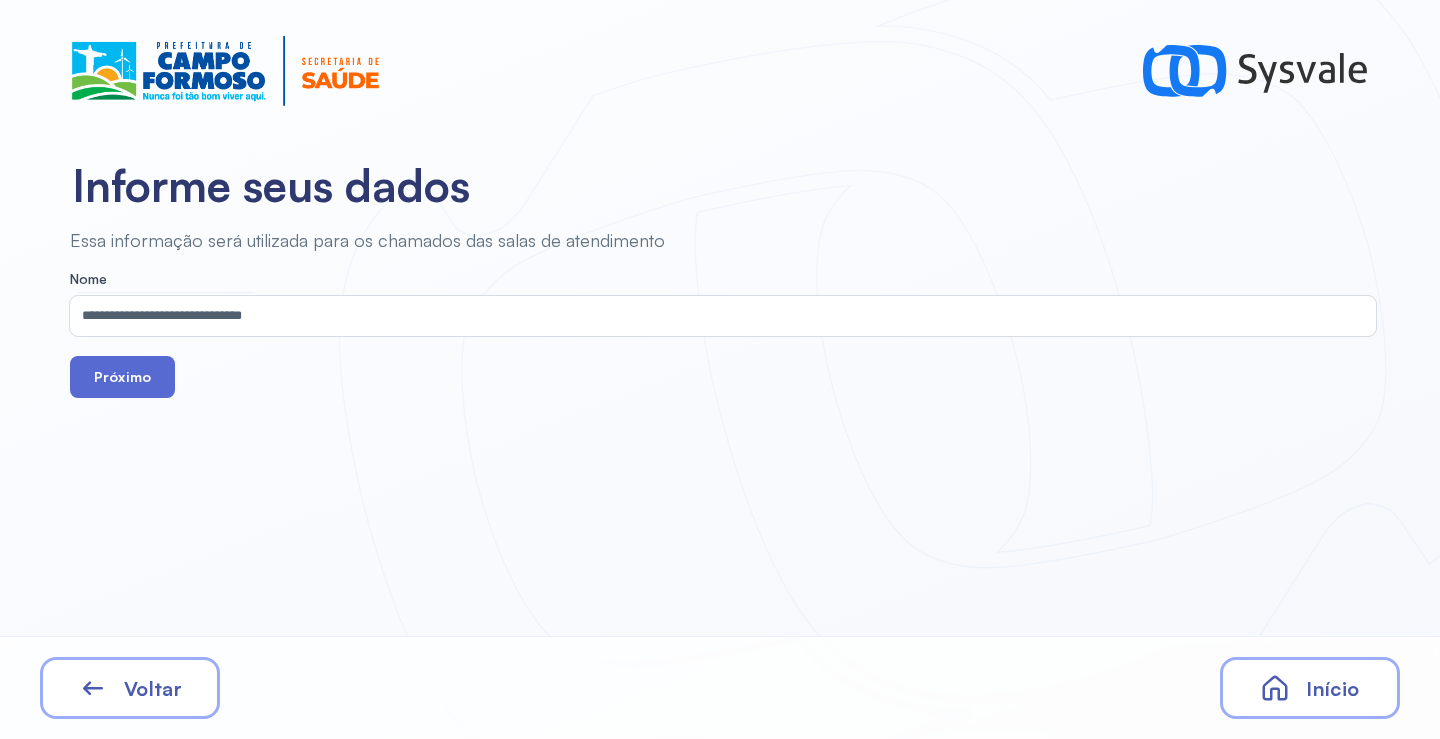 click on "Próximo" at bounding box center [122, 377] 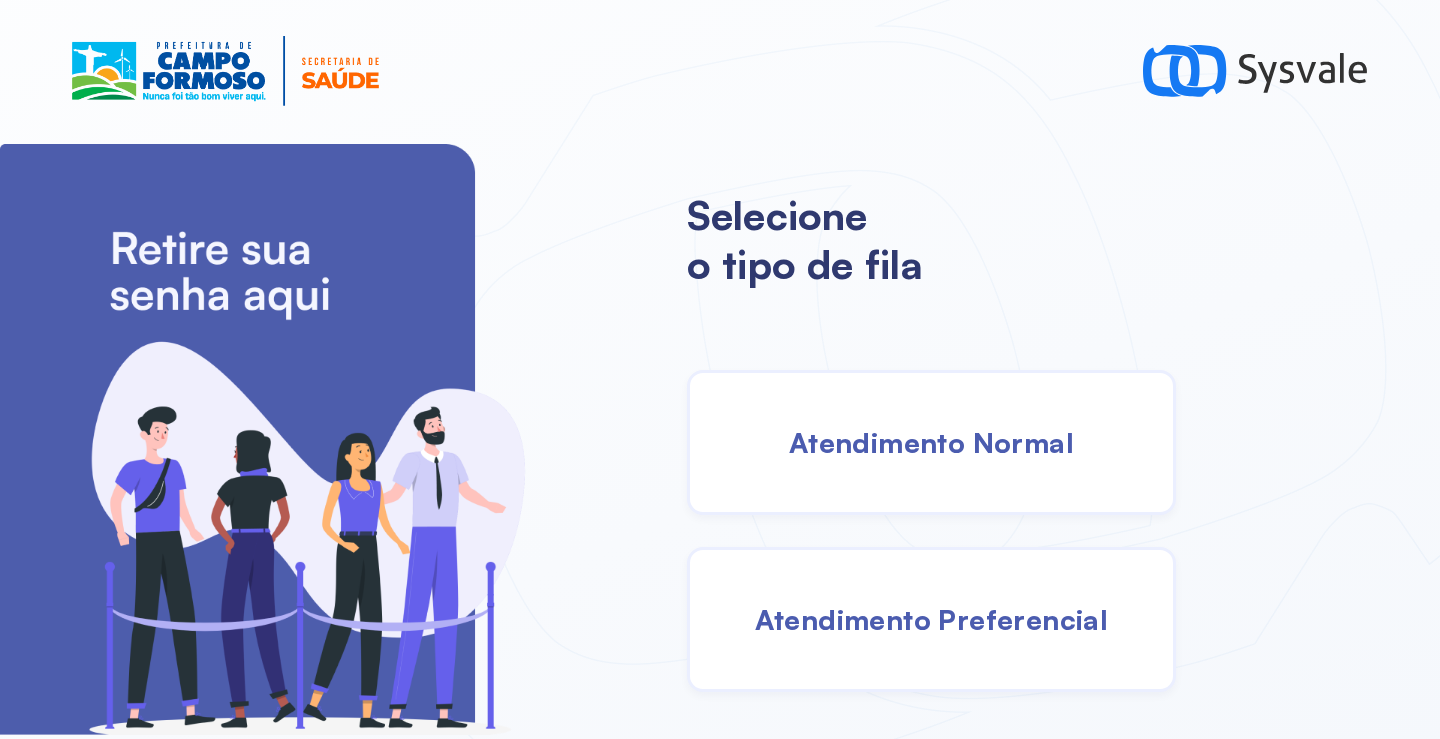 click on "Atendimento Normal" at bounding box center (931, 442) 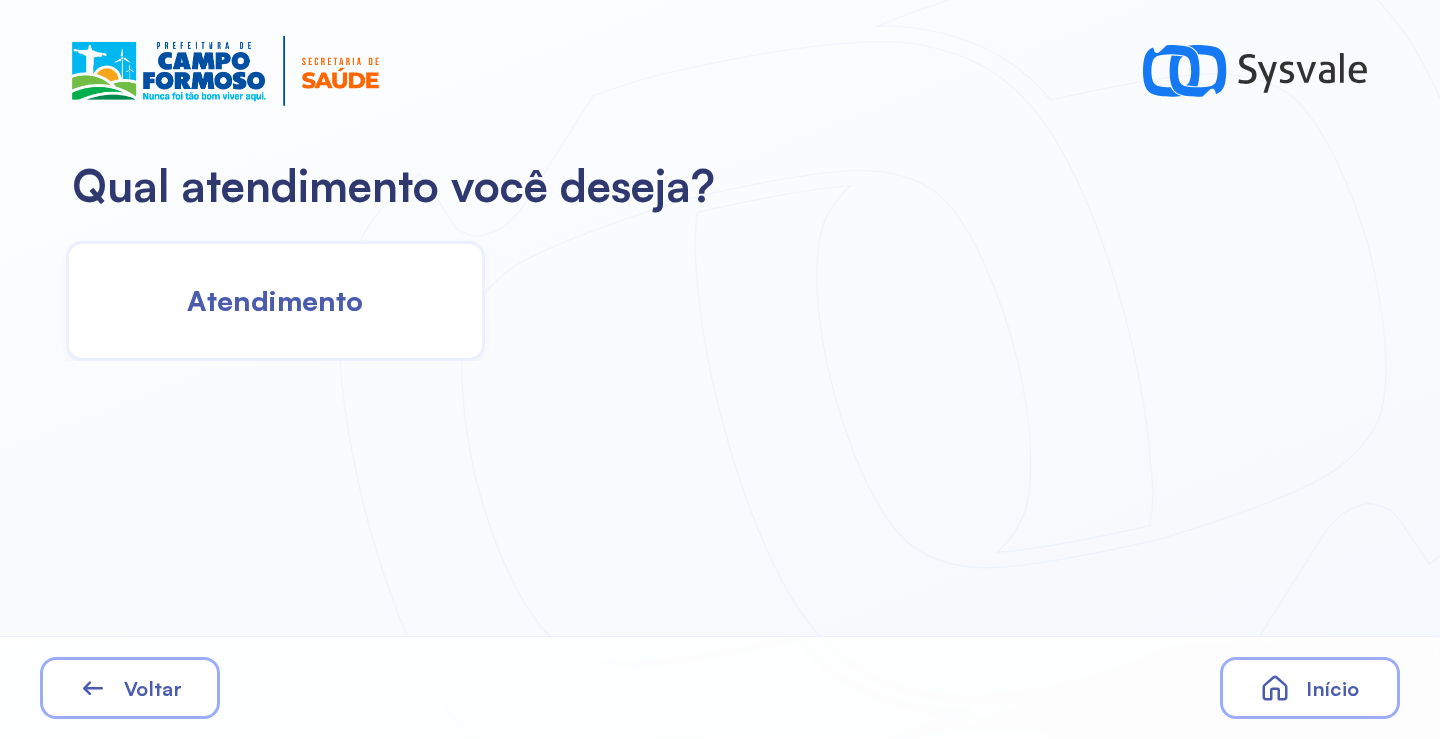 click on "Atendimento" 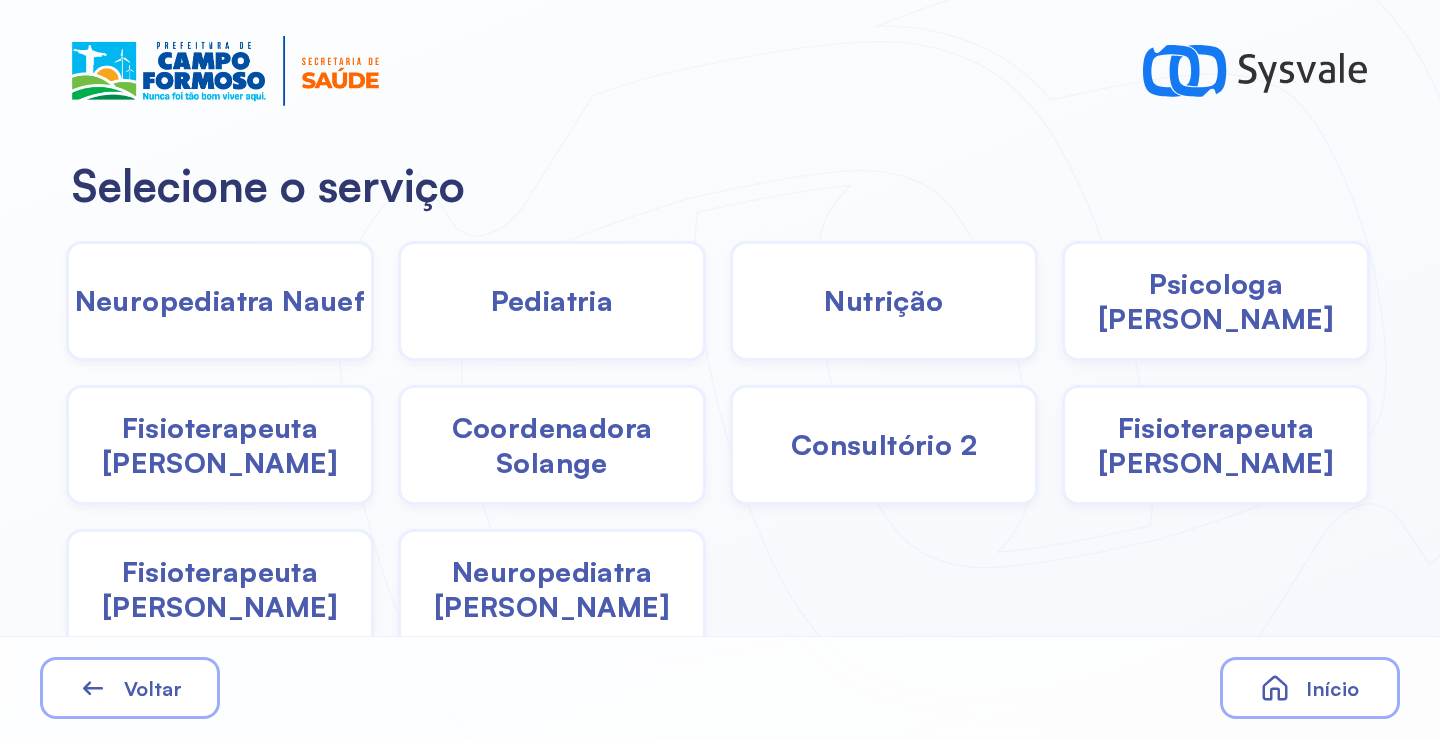 click on "Fisioterapeuta [PERSON_NAME]" at bounding box center [220, 445] 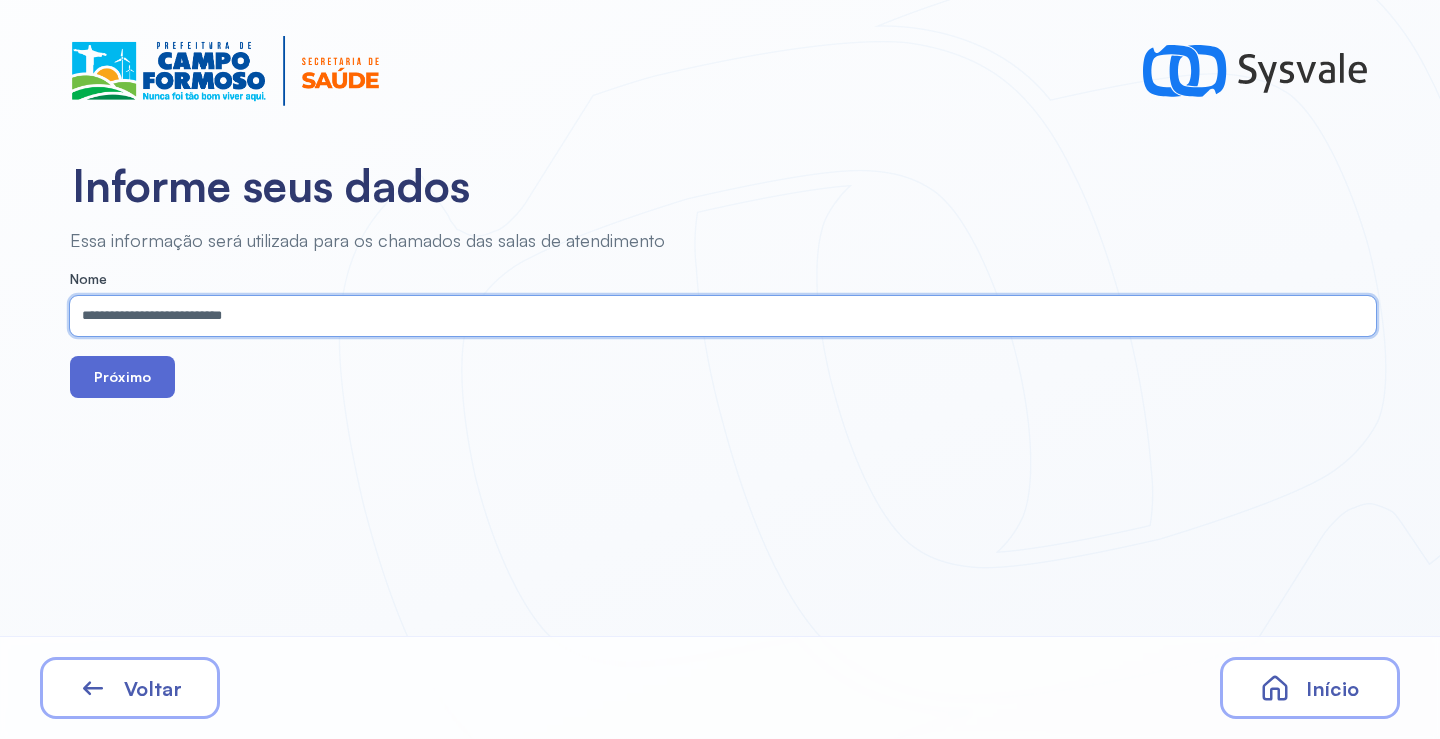 click on "Próximo" at bounding box center [122, 377] 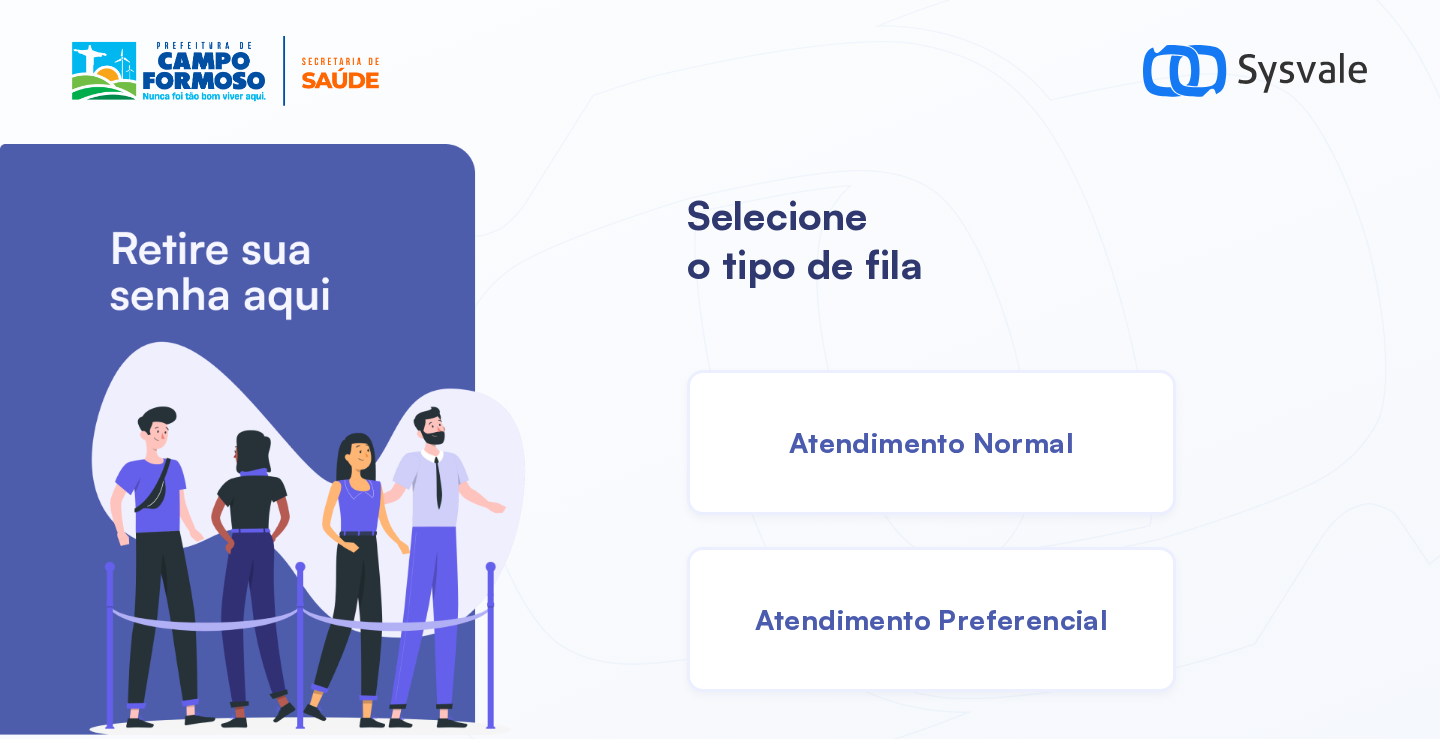 drag, startPoint x: 929, startPoint y: 455, endPoint x: 893, endPoint y: 447, distance: 36.878178 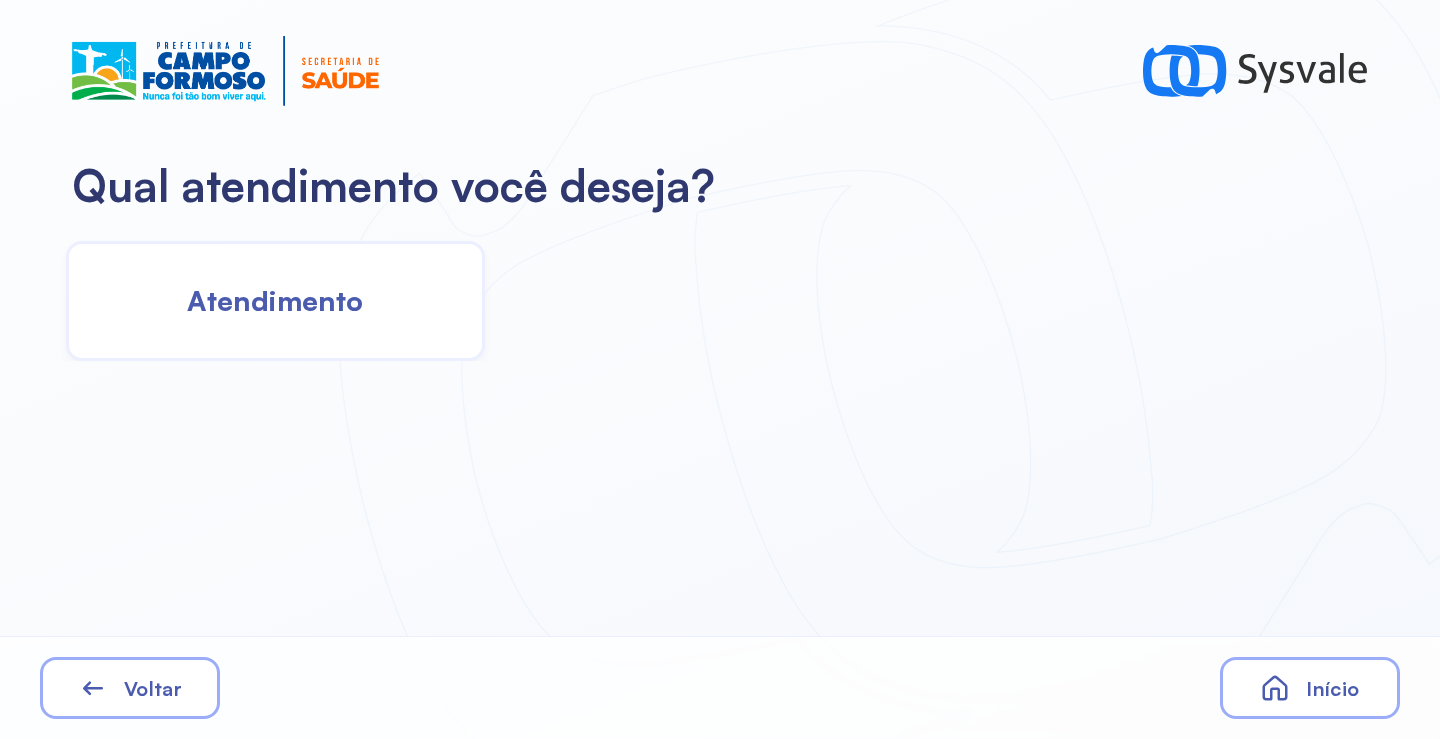 click on "Atendimento" at bounding box center (275, 300) 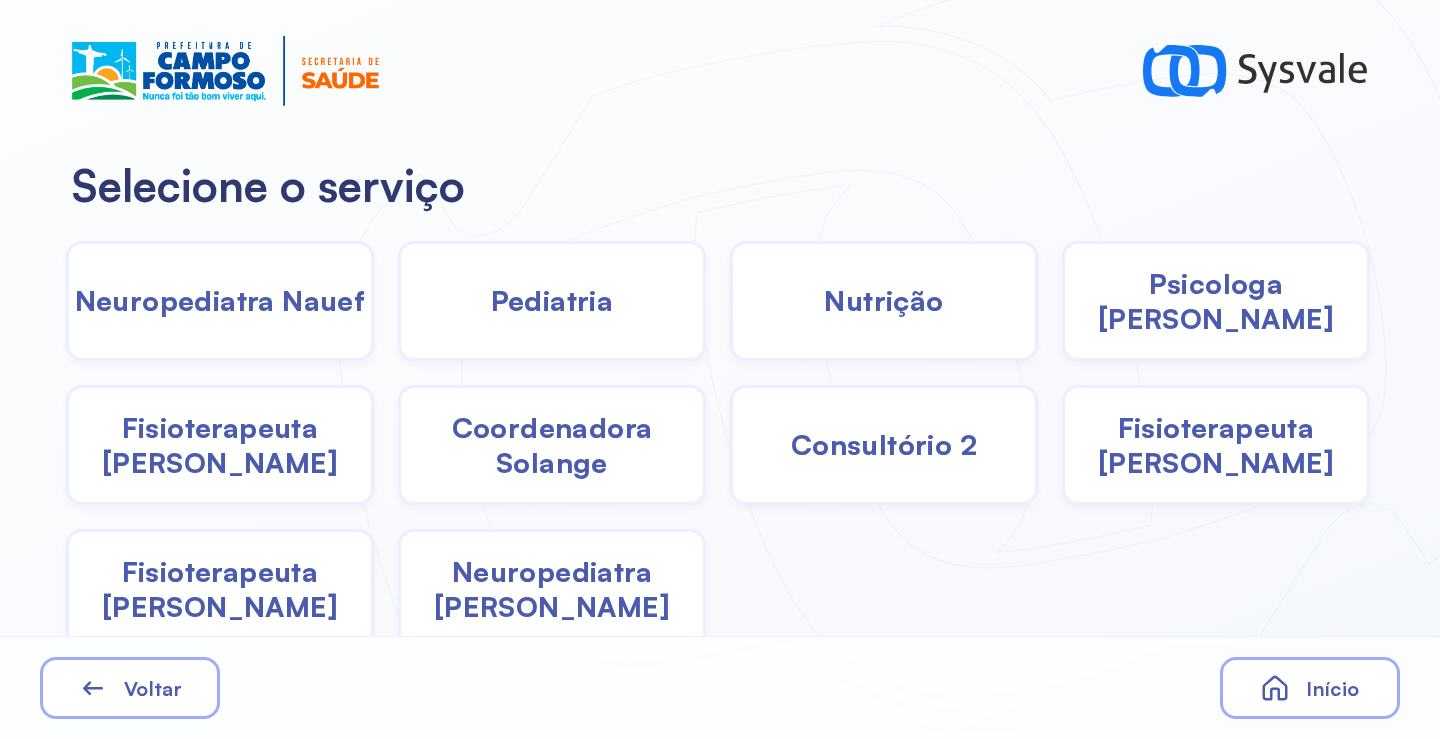 click on "Coordenadora Solange" at bounding box center [552, 445] 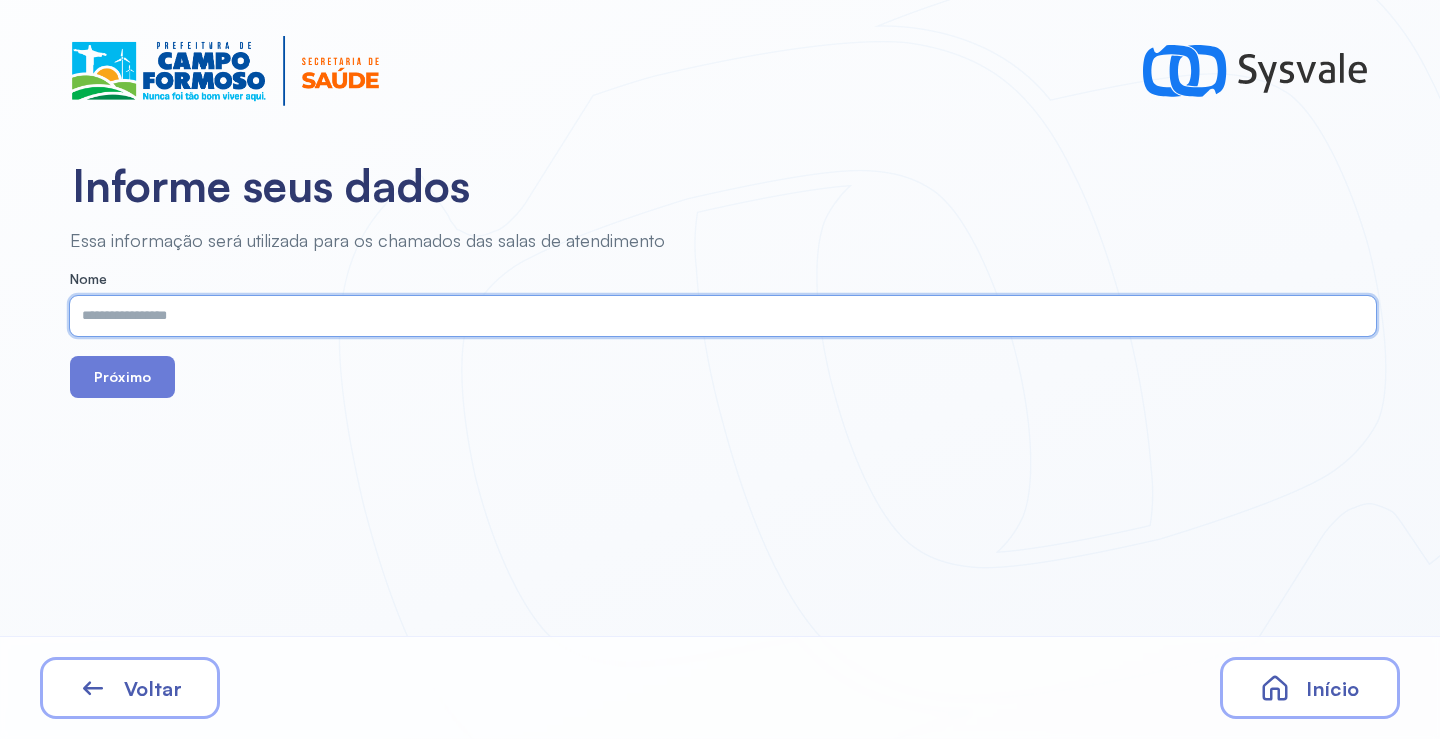 paste on "**********" 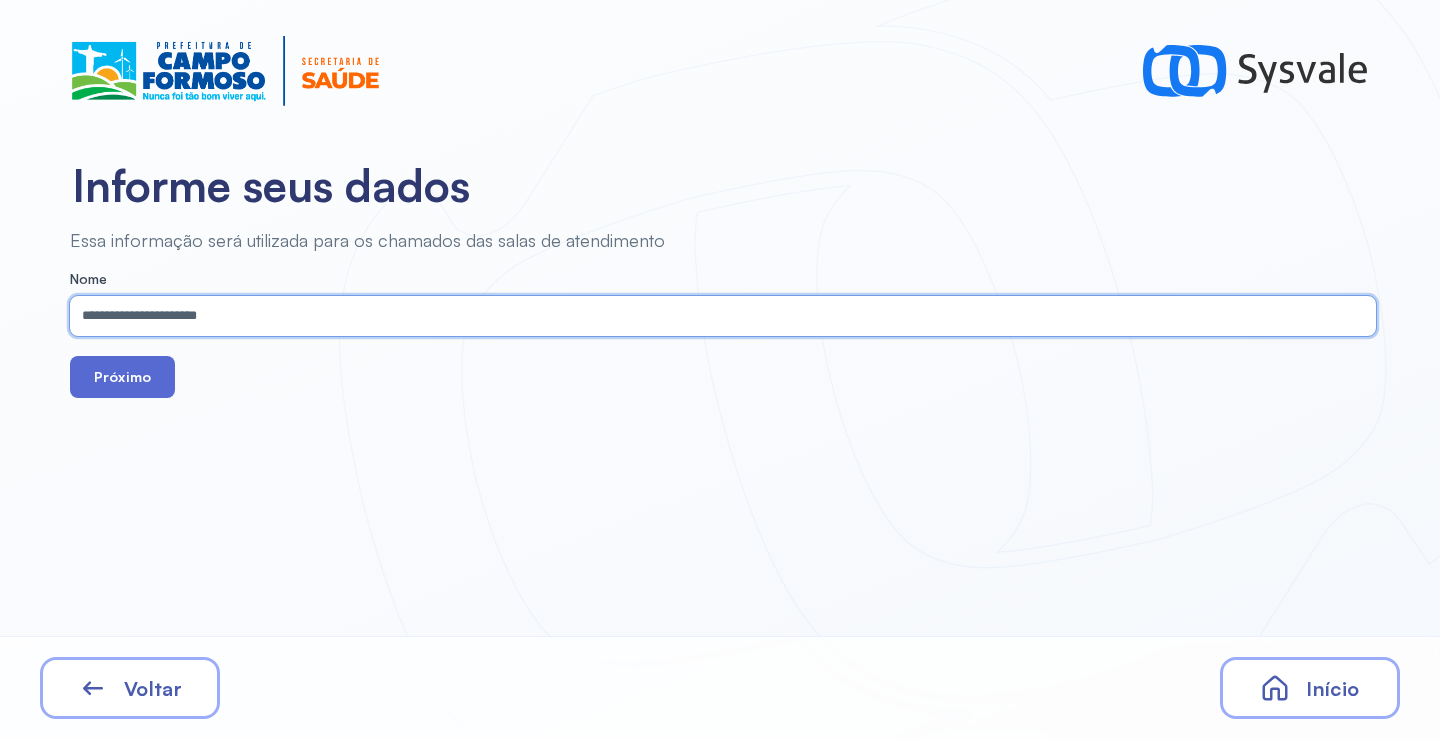 type on "**********" 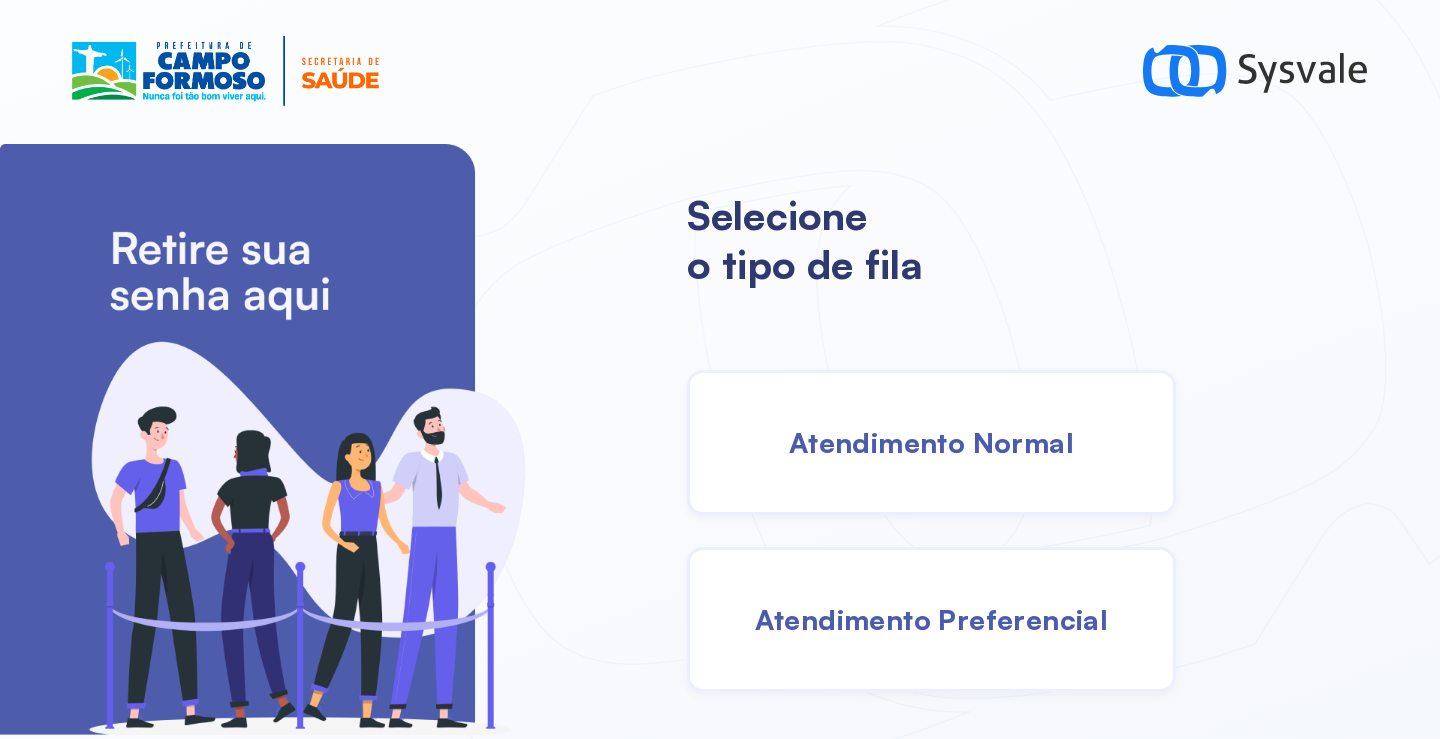click on "Atendimento Normal" at bounding box center [931, 442] 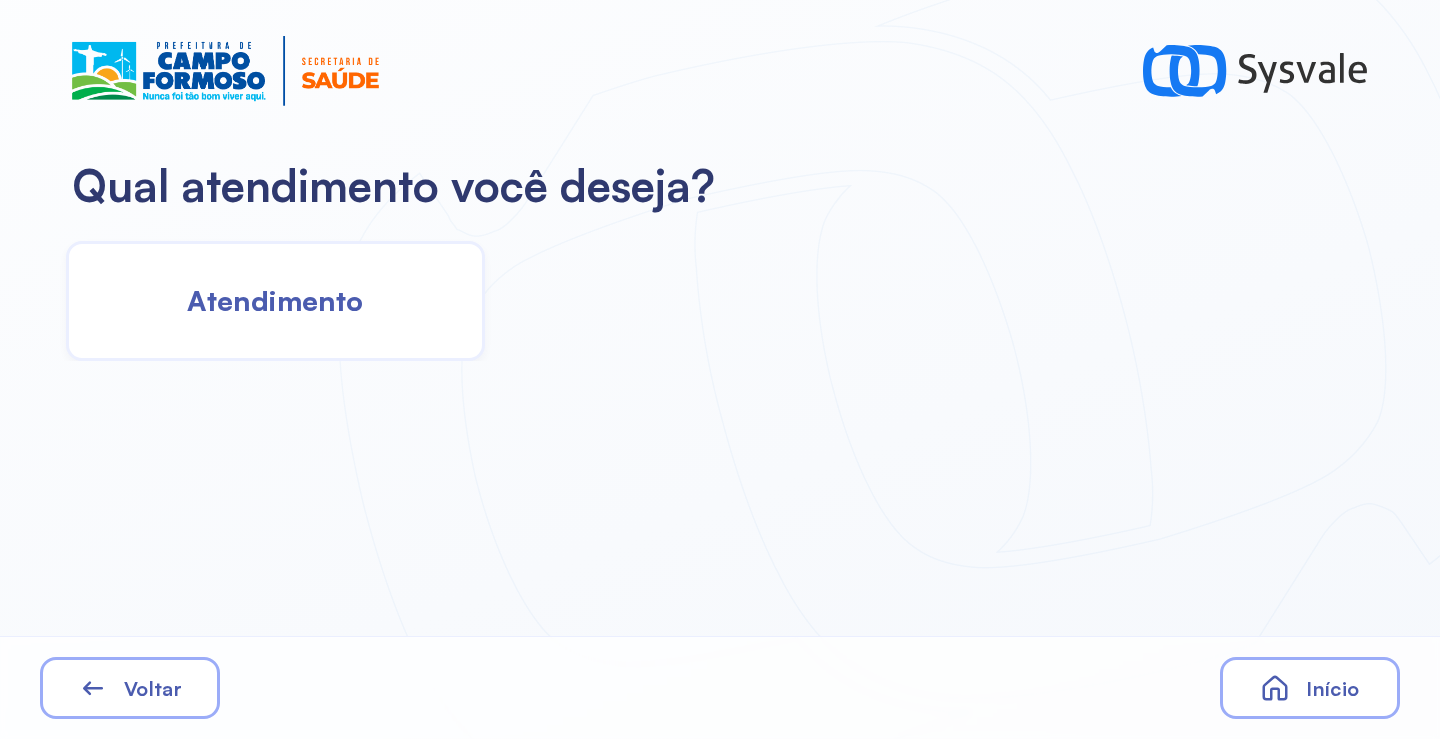 click on "Atendimento" 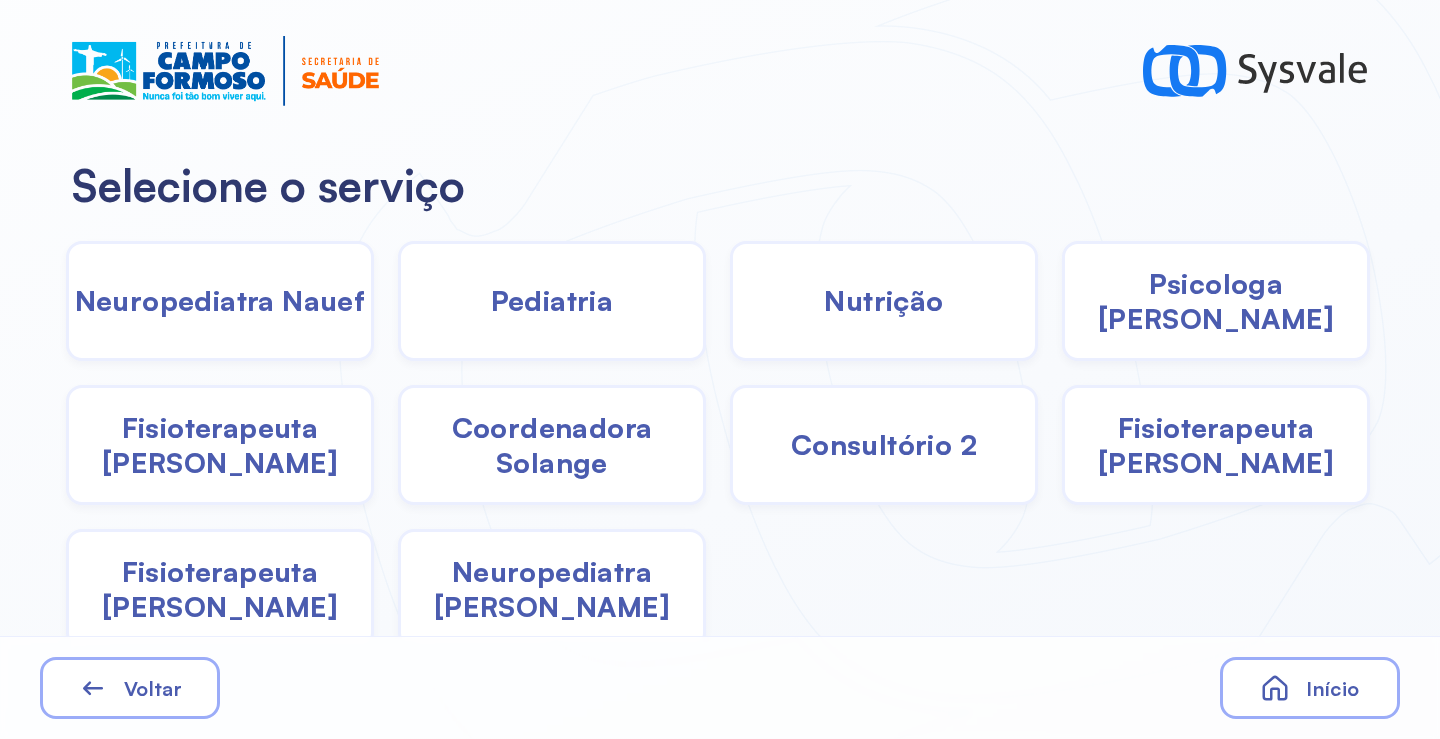 click on "Neuropediatra [PERSON_NAME]" at bounding box center [552, 589] 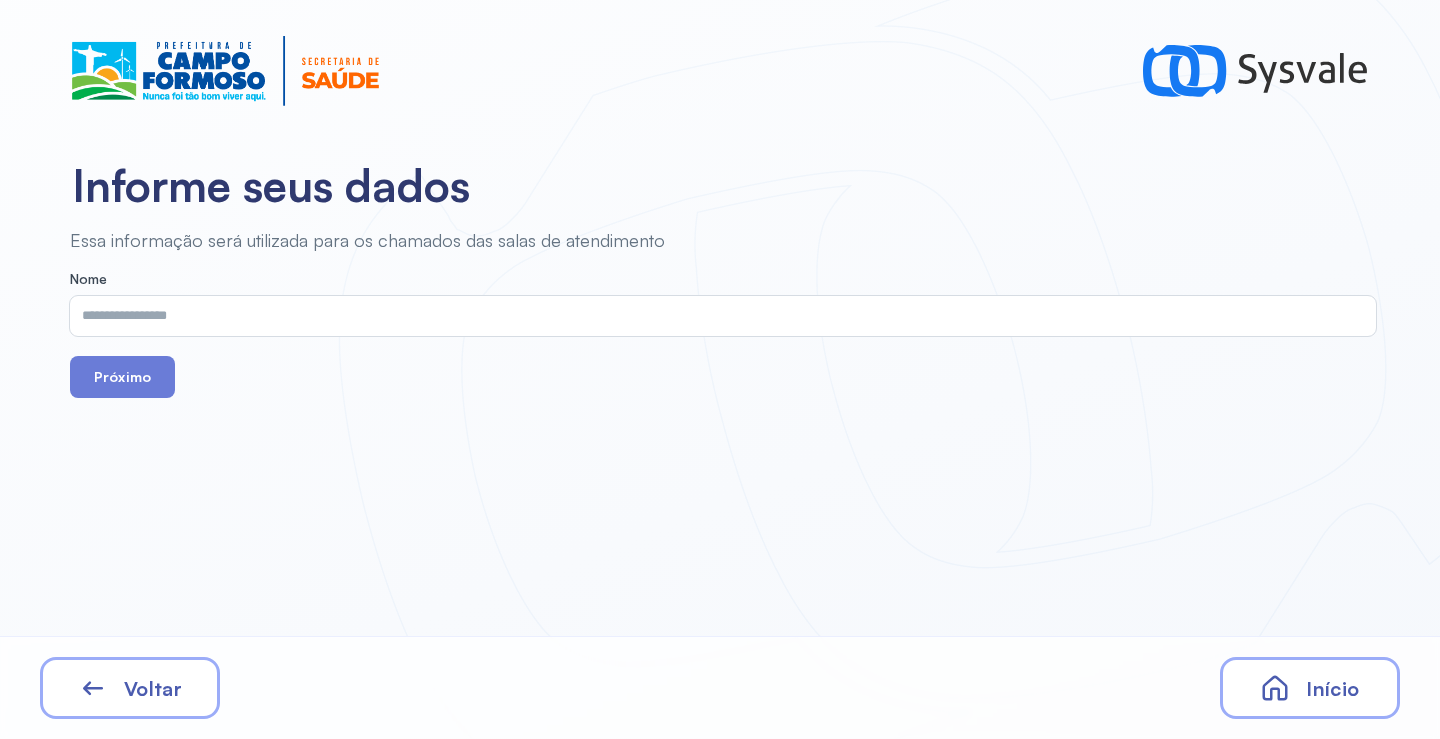 drag, startPoint x: 259, startPoint y: 338, endPoint x: 216, endPoint y: 305, distance: 54.20332 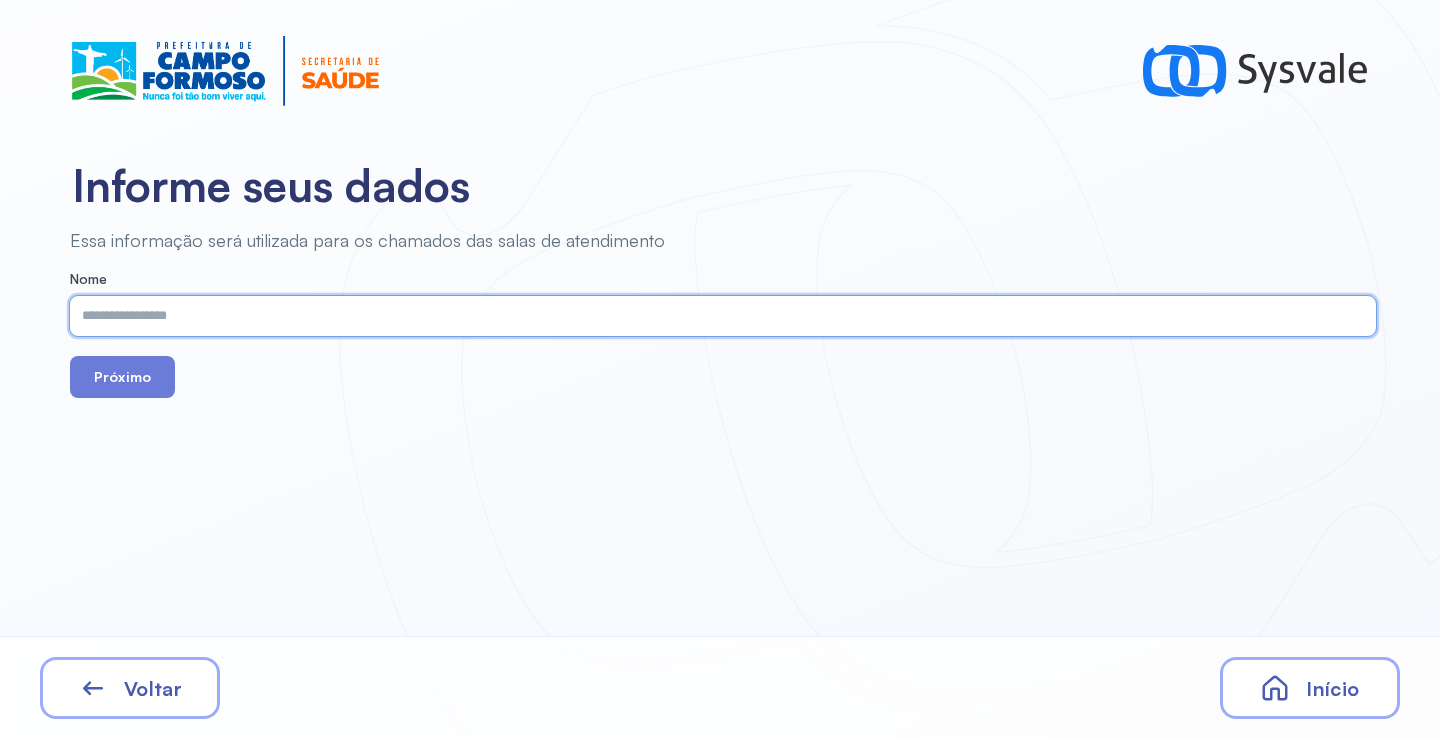 paste on "**********" 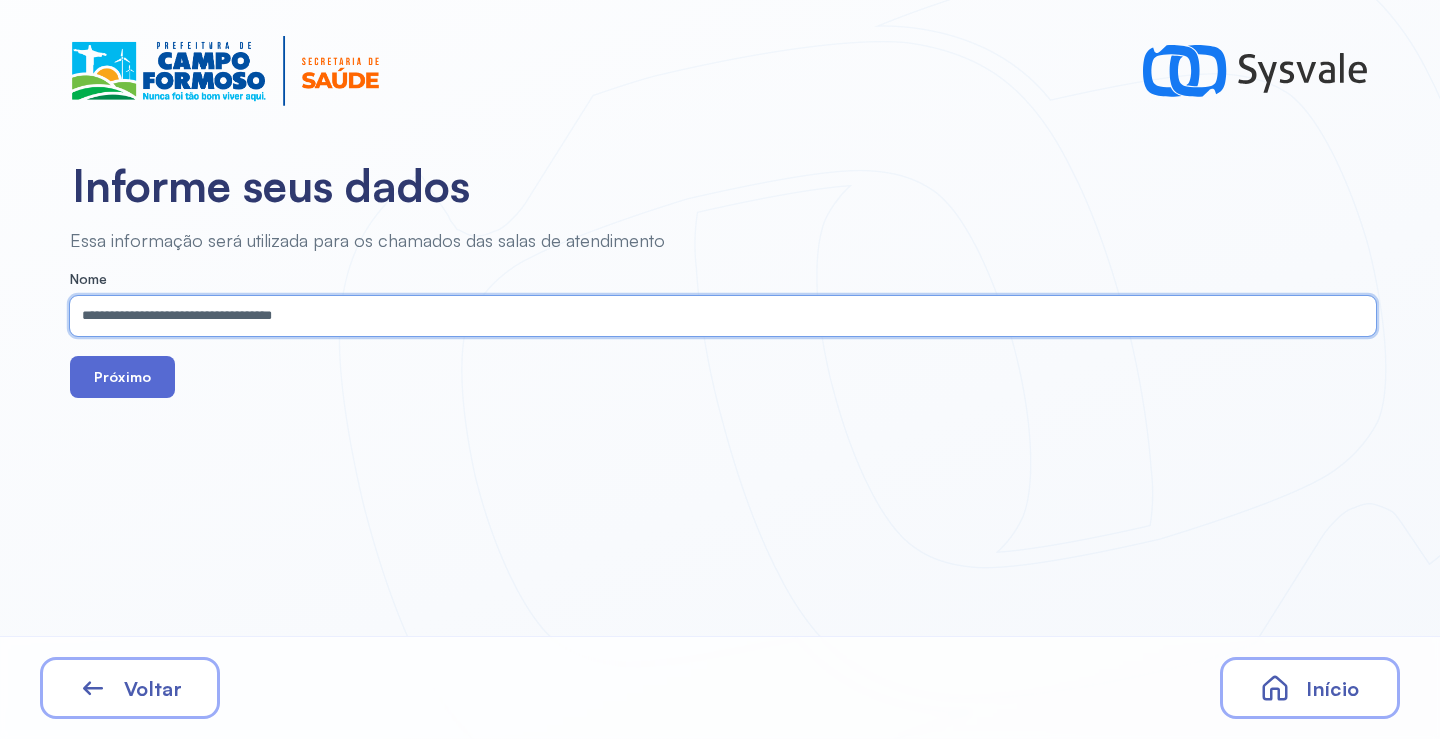type on "**********" 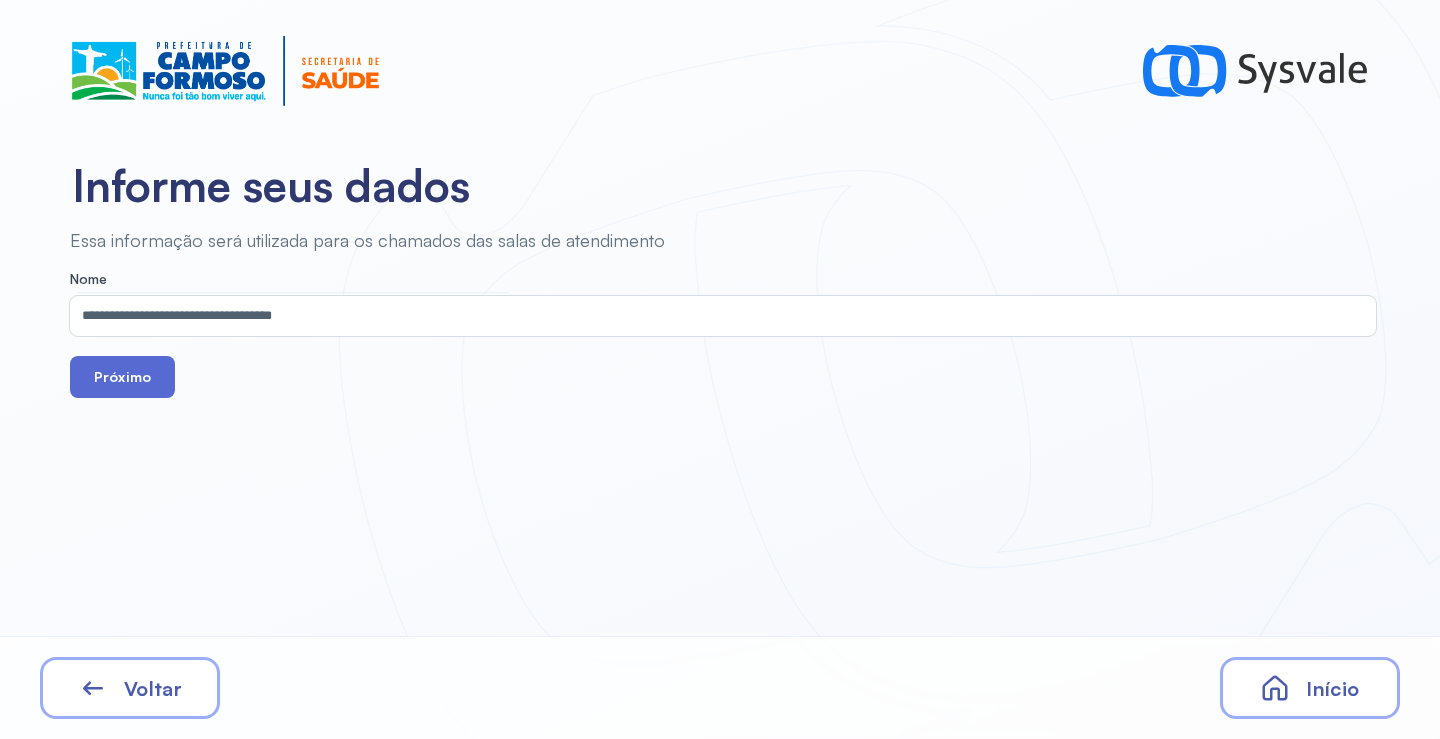 click on "Próximo" at bounding box center (122, 377) 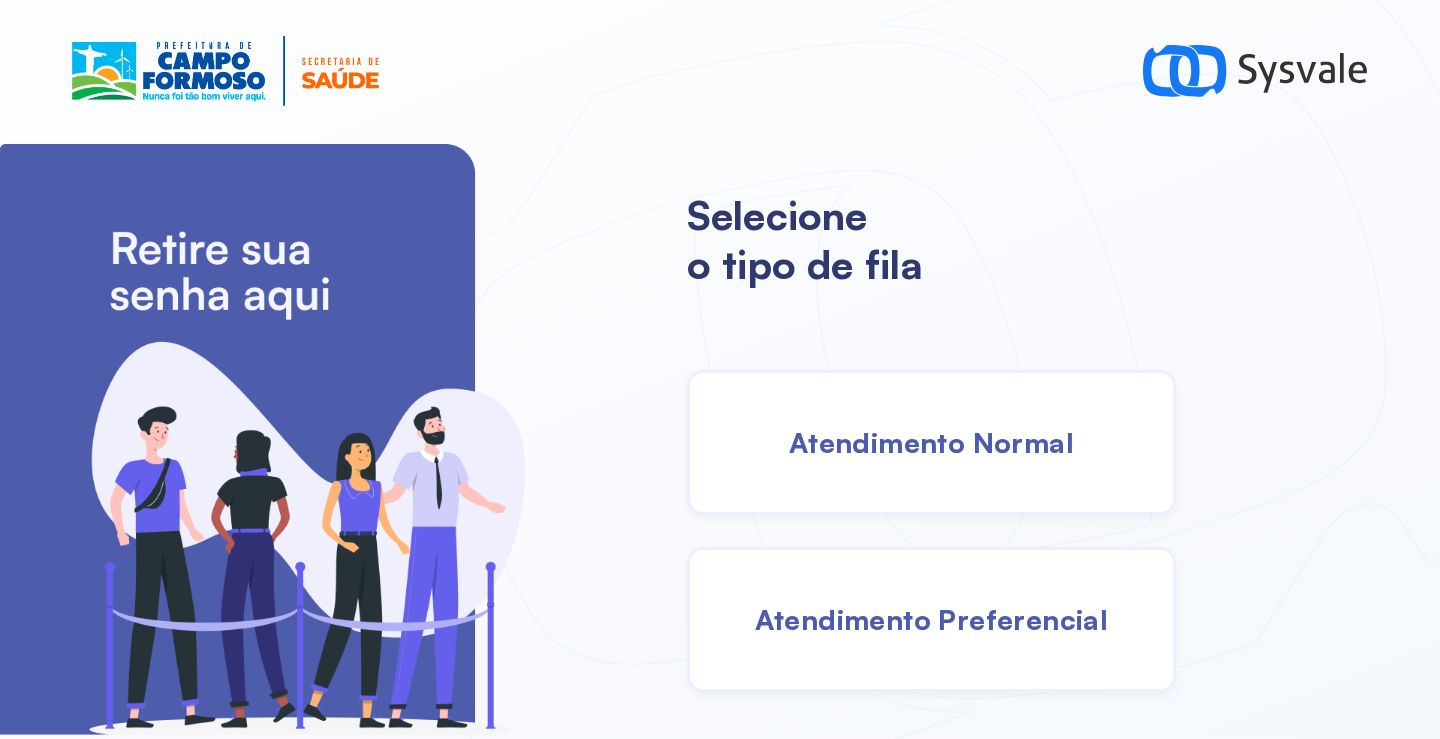 drag, startPoint x: 914, startPoint y: 476, endPoint x: 906, endPoint y: 469, distance: 10.630146 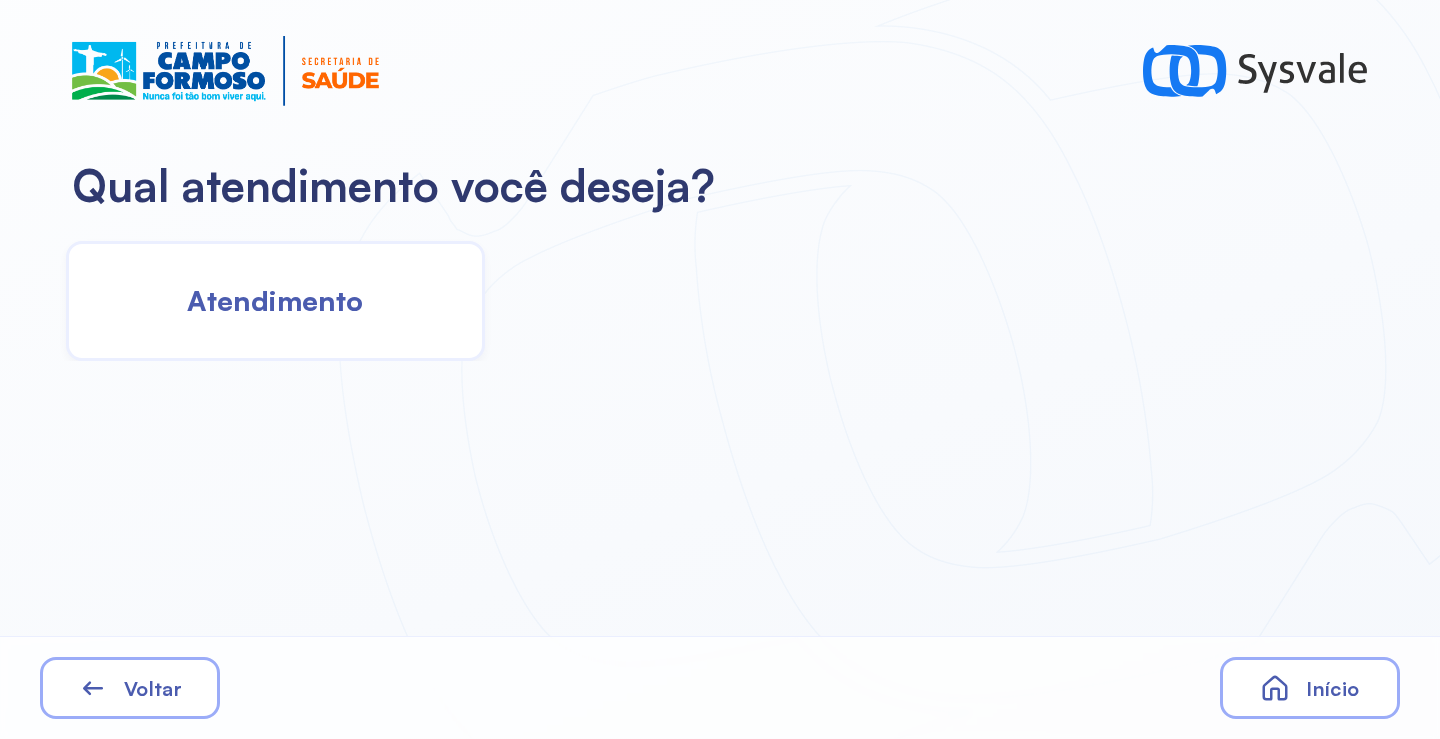 click on "Atendimento" 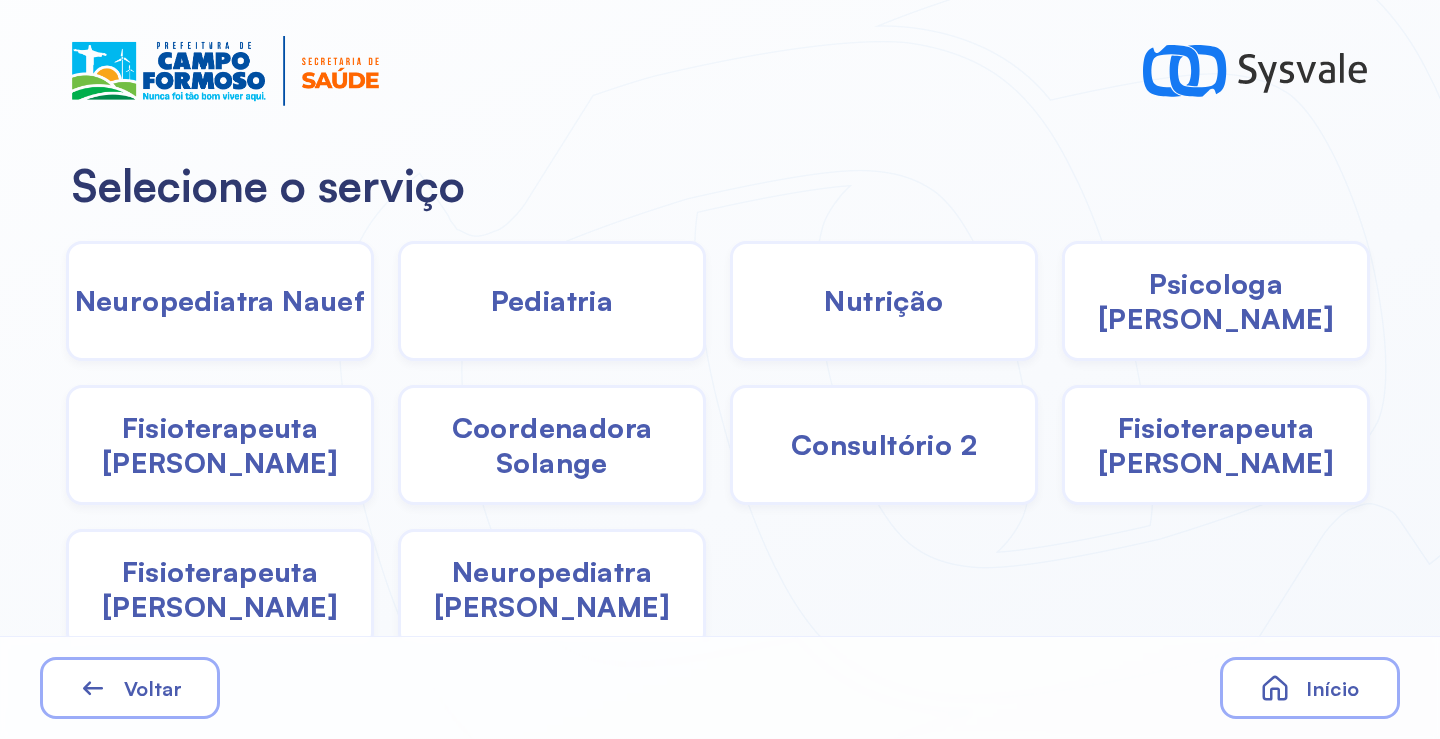 click on "Pediatria" at bounding box center [552, 300] 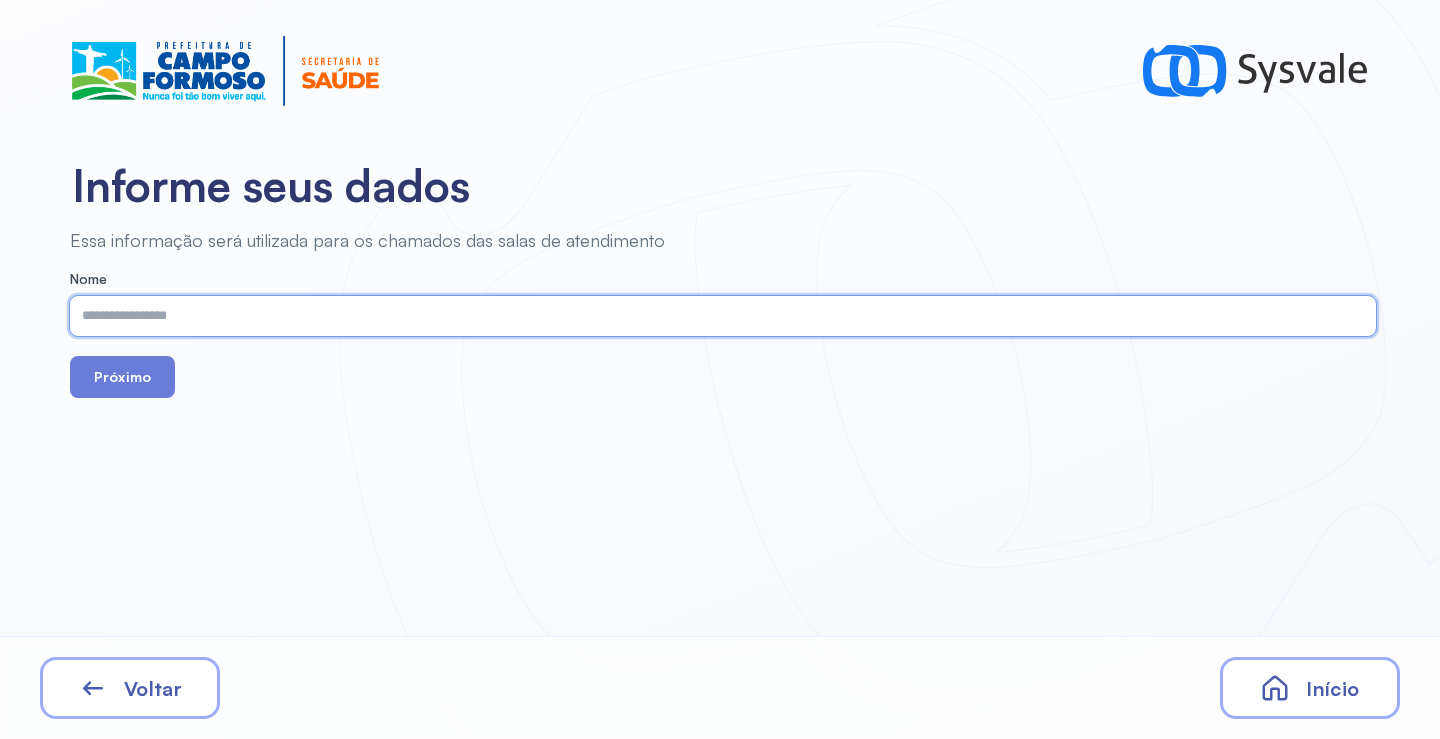 paste on "**********" 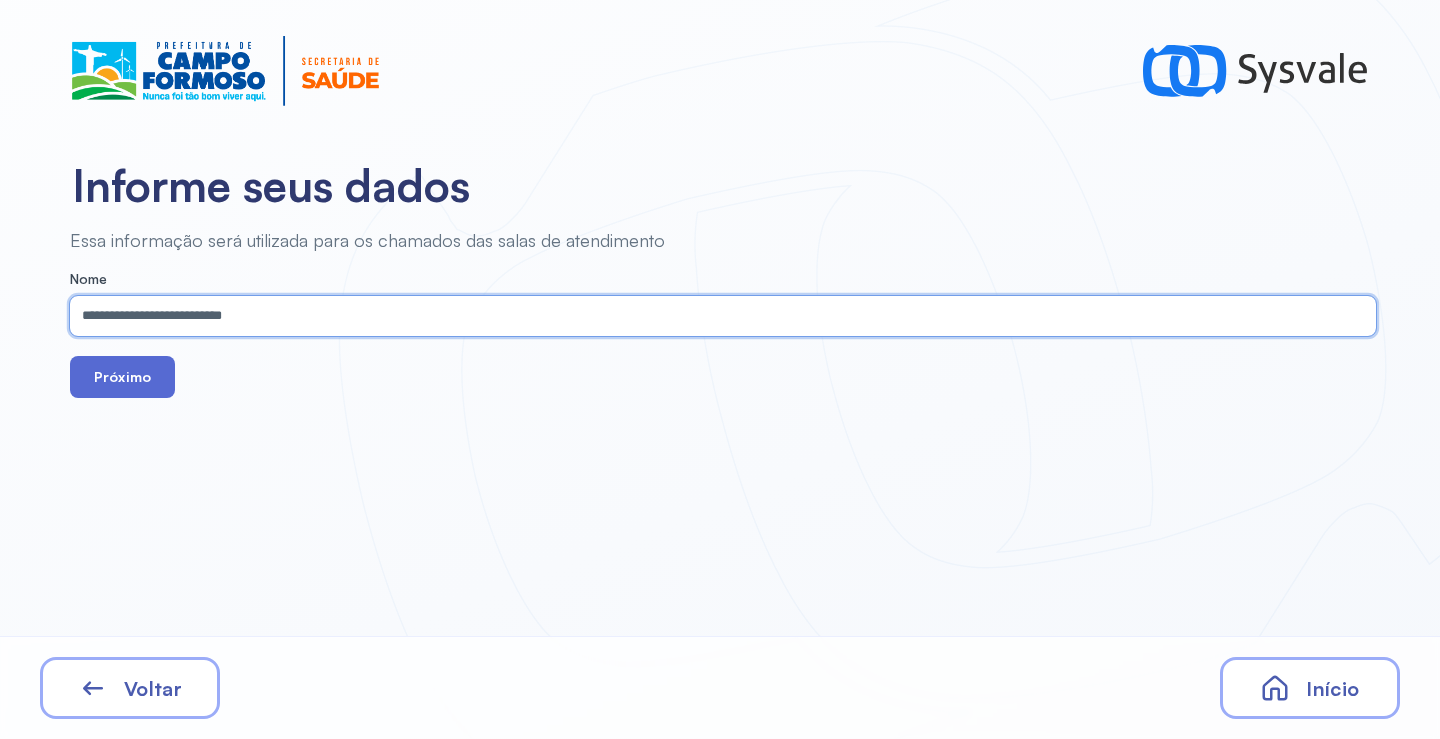 type on "**********" 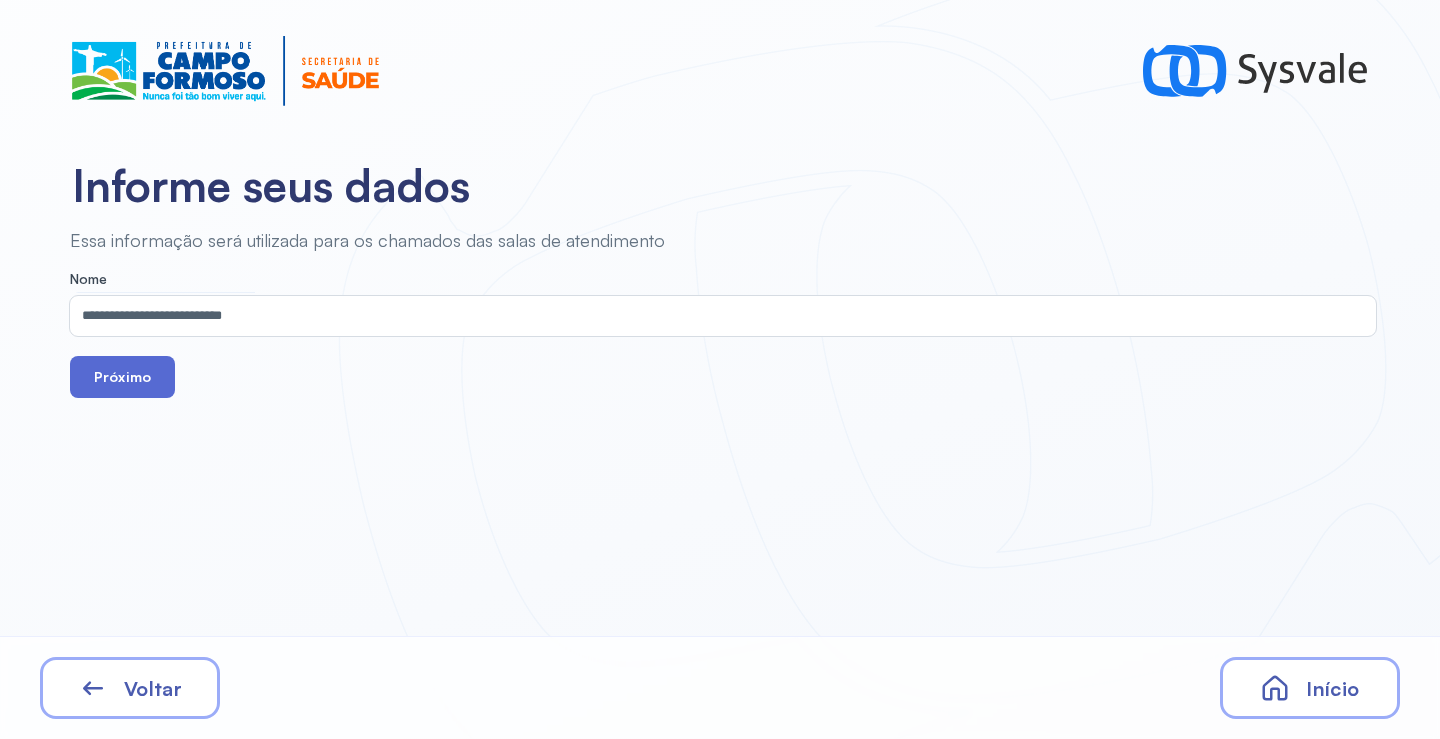 click on "Próximo" at bounding box center (122, 377) 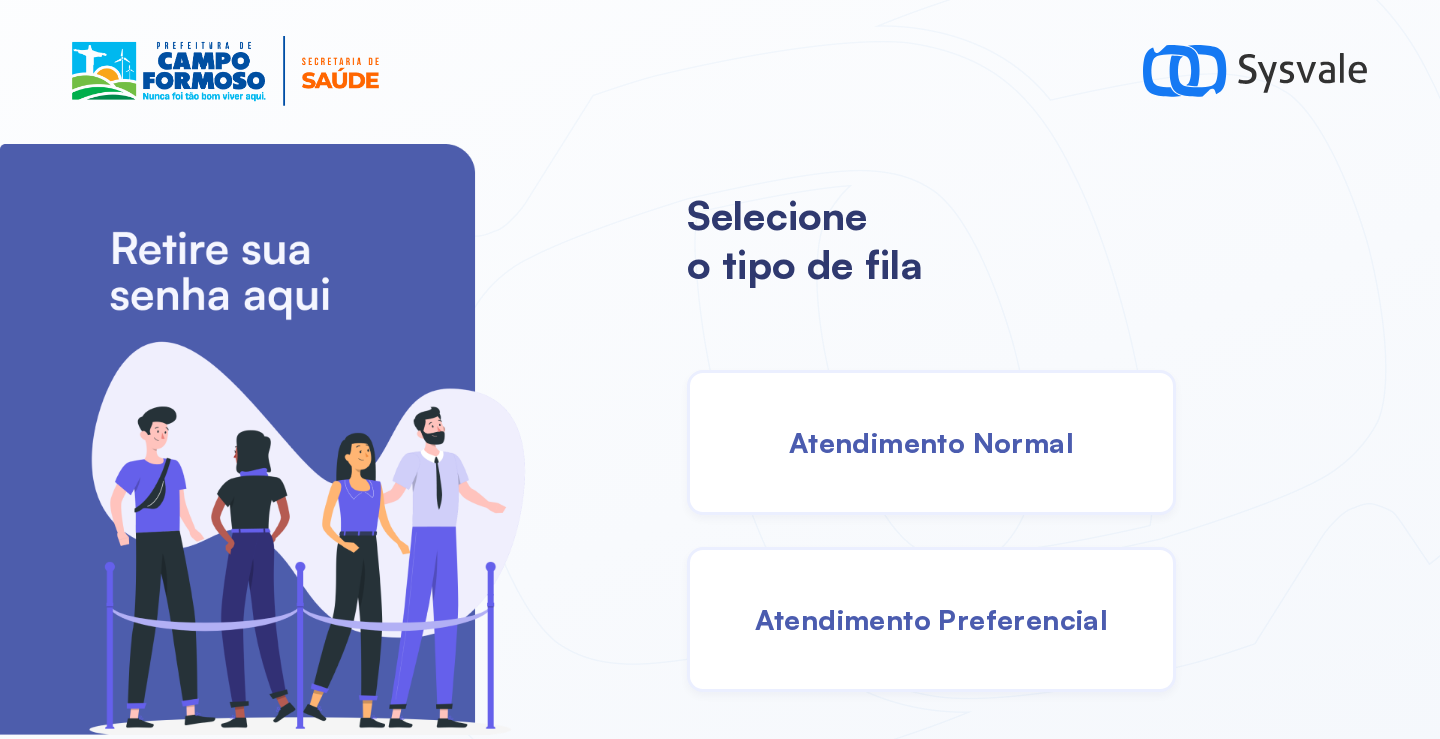 click on "Atendimento Normal" at bounding box center (931, 442) 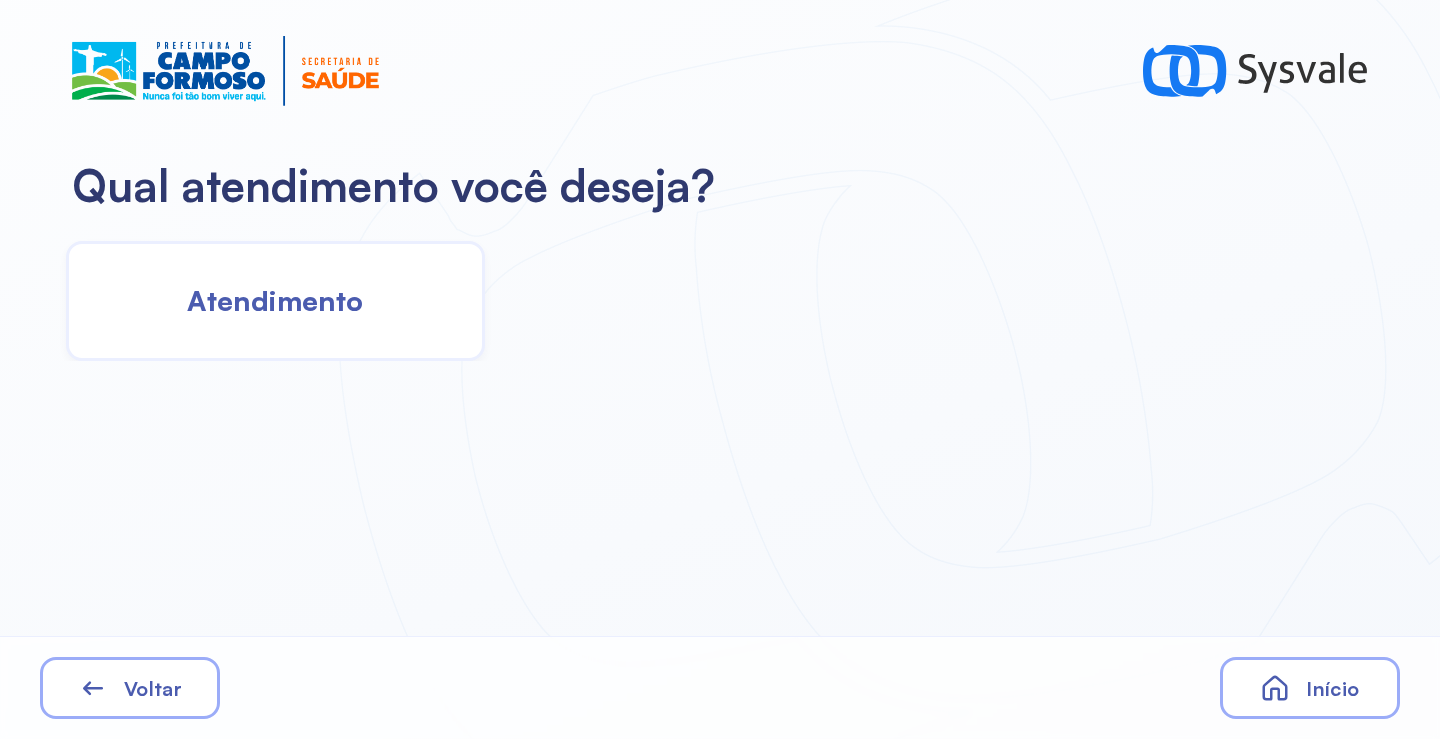 click on "Atendimento" at bounding box center (275, 300) 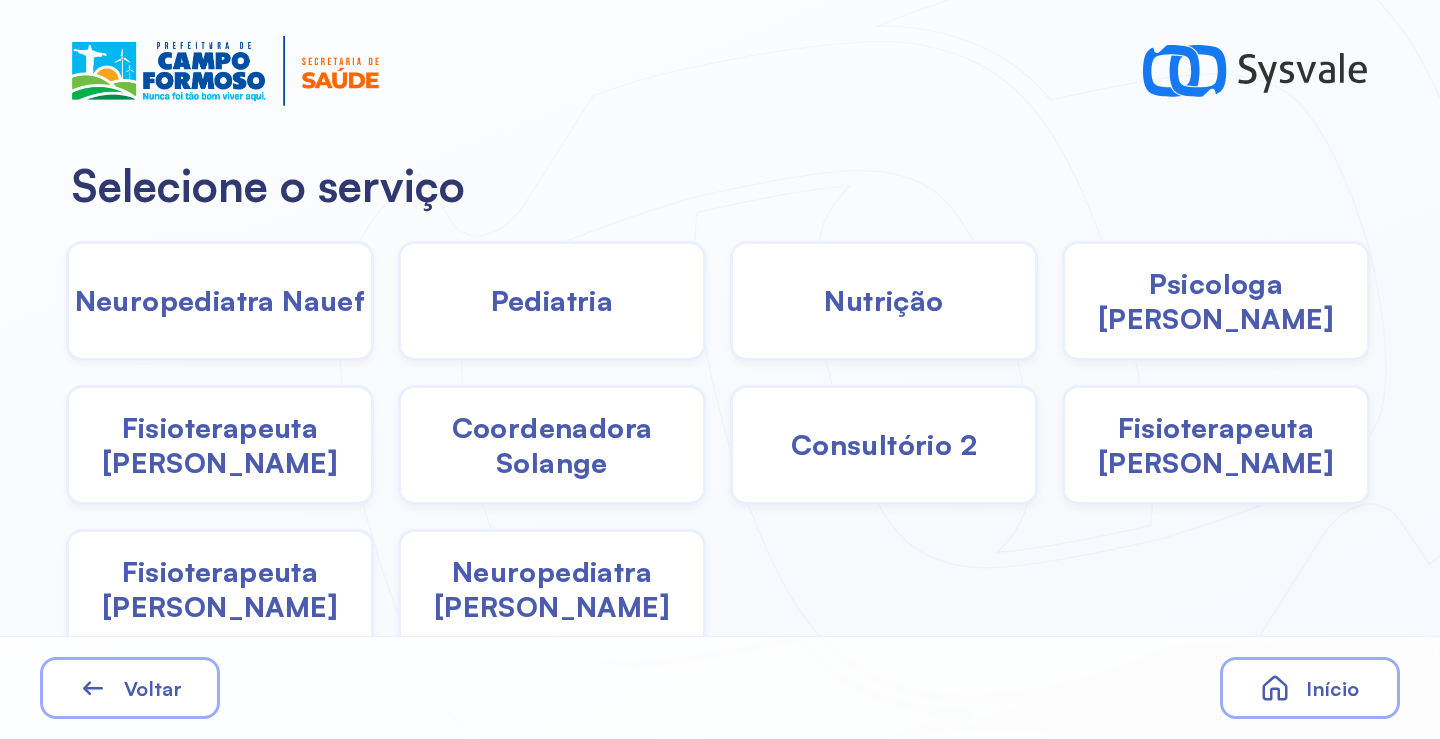 click on "Pediatria" 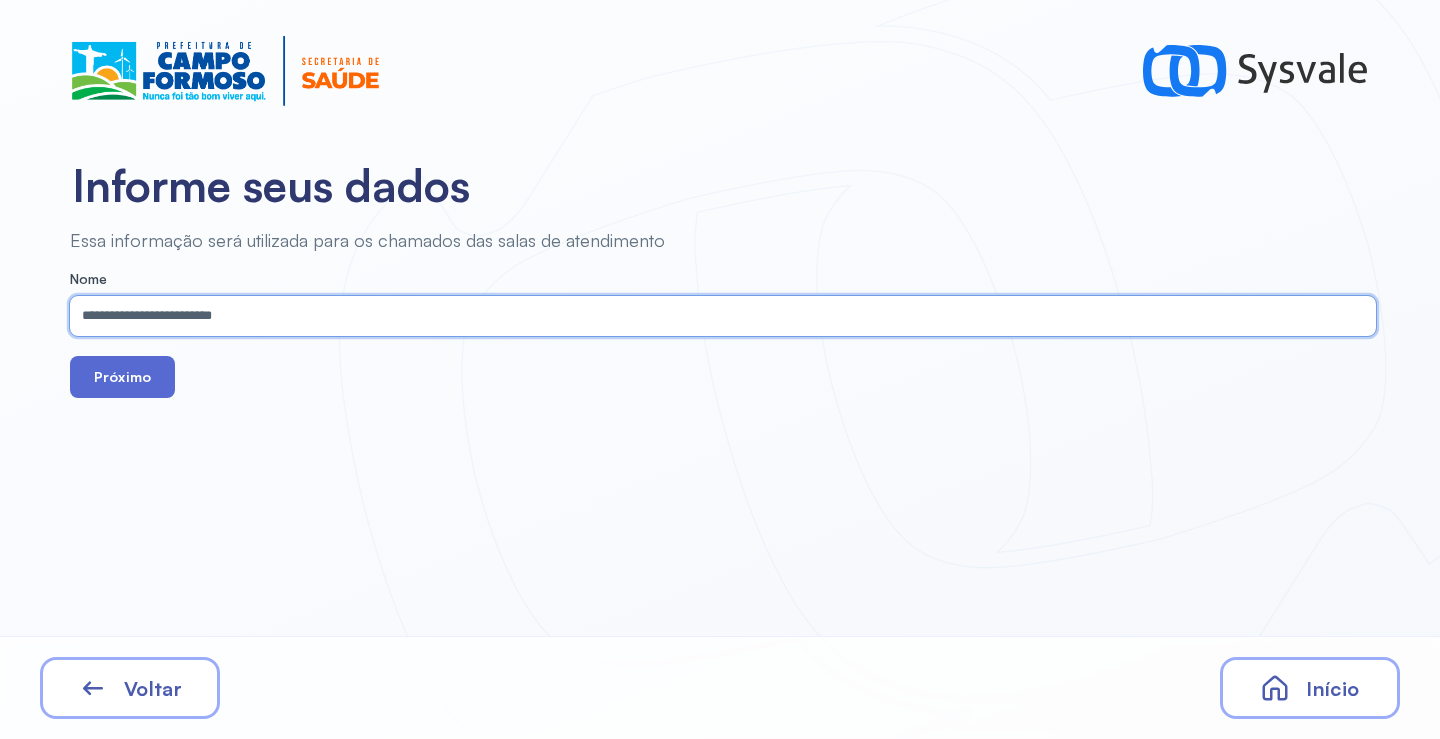 type on "**********" 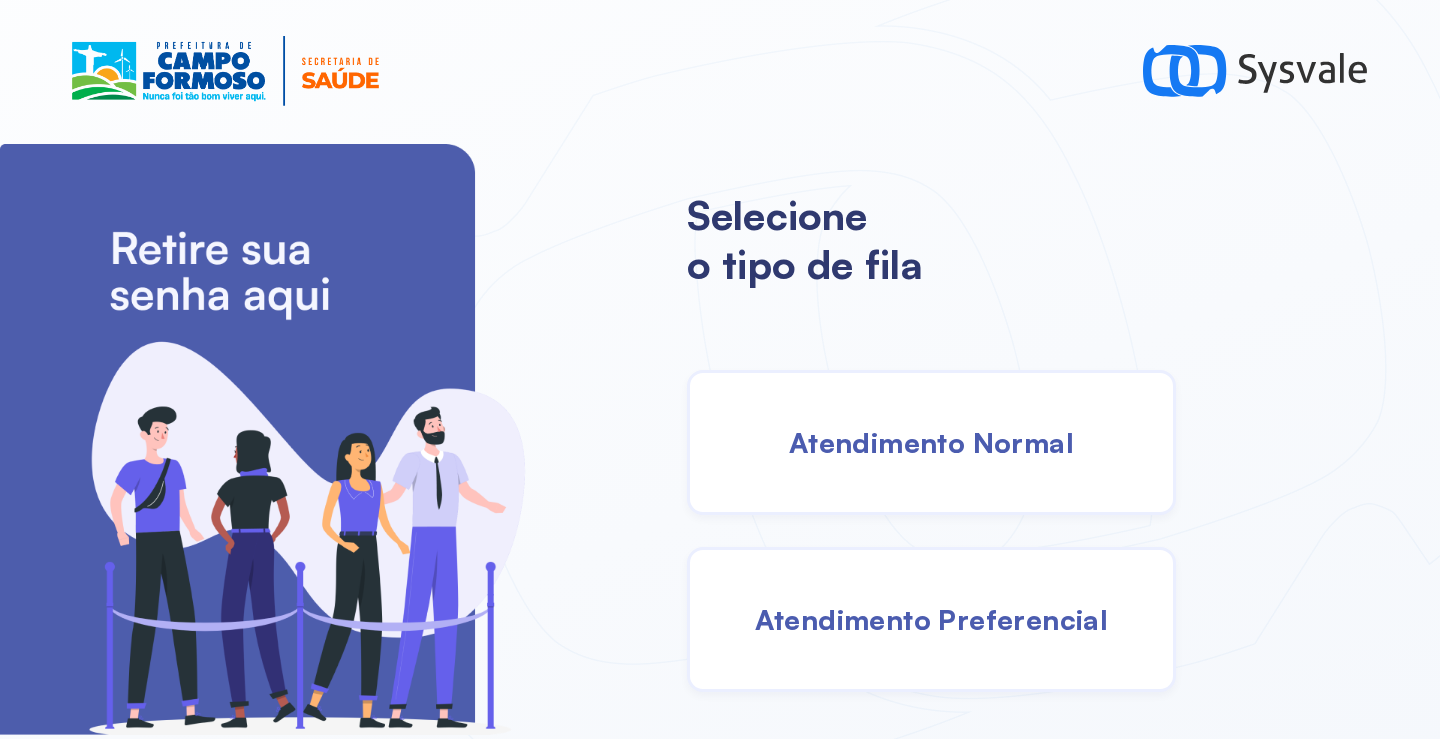 click on "Atendimento Normal" at bounding box center [931, 442] 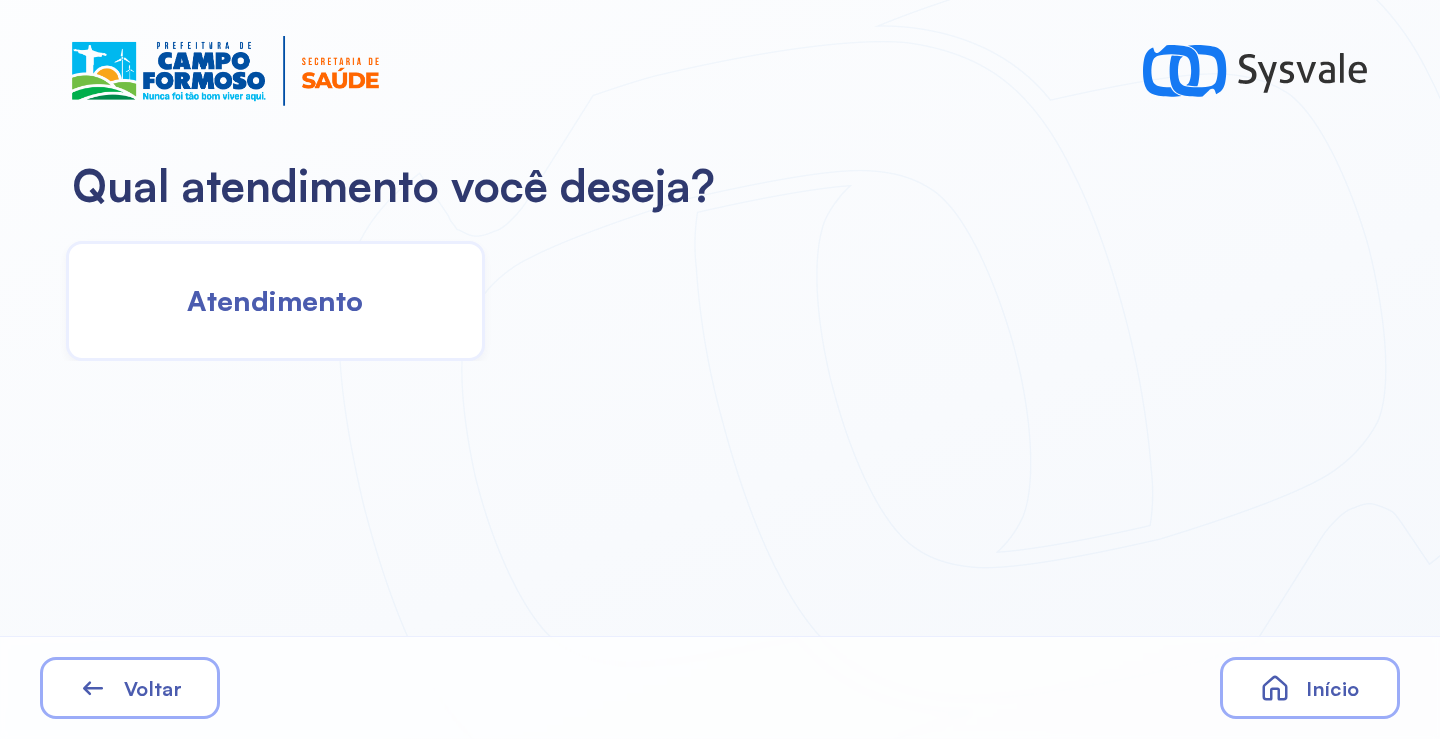 click on "Atendimento" at bounding box center (275, 300) 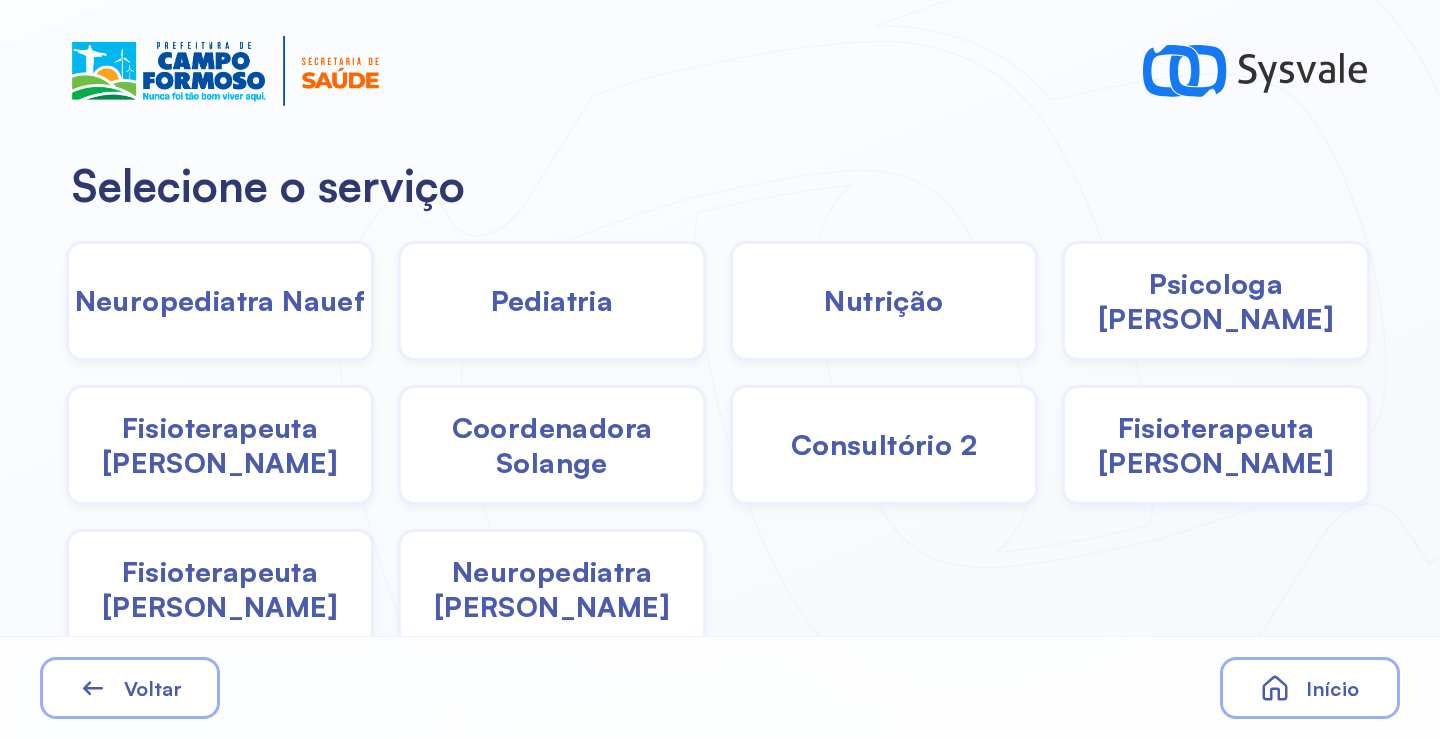 click on "Pediatria" at bounding box center [552, 300] 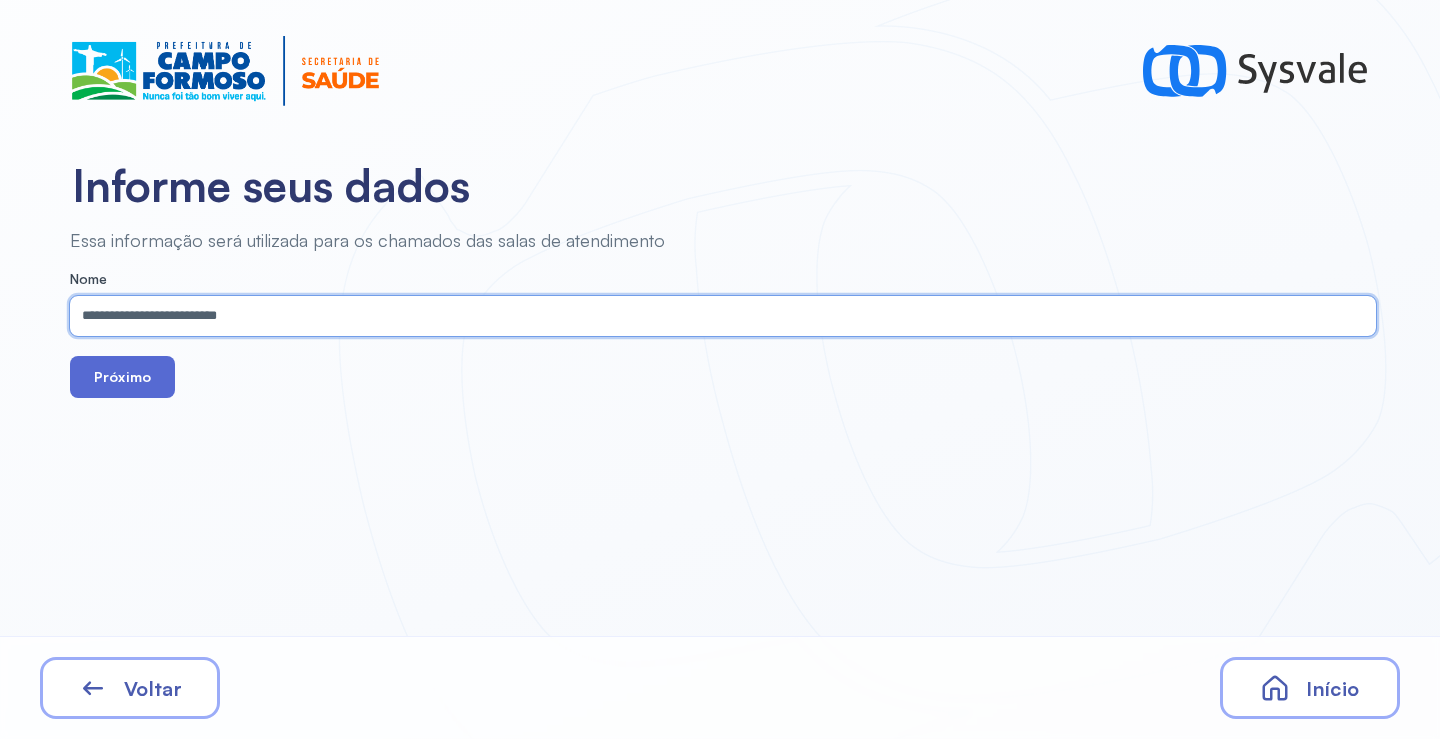 click on "Próximo" at bounding box center [122, 377] 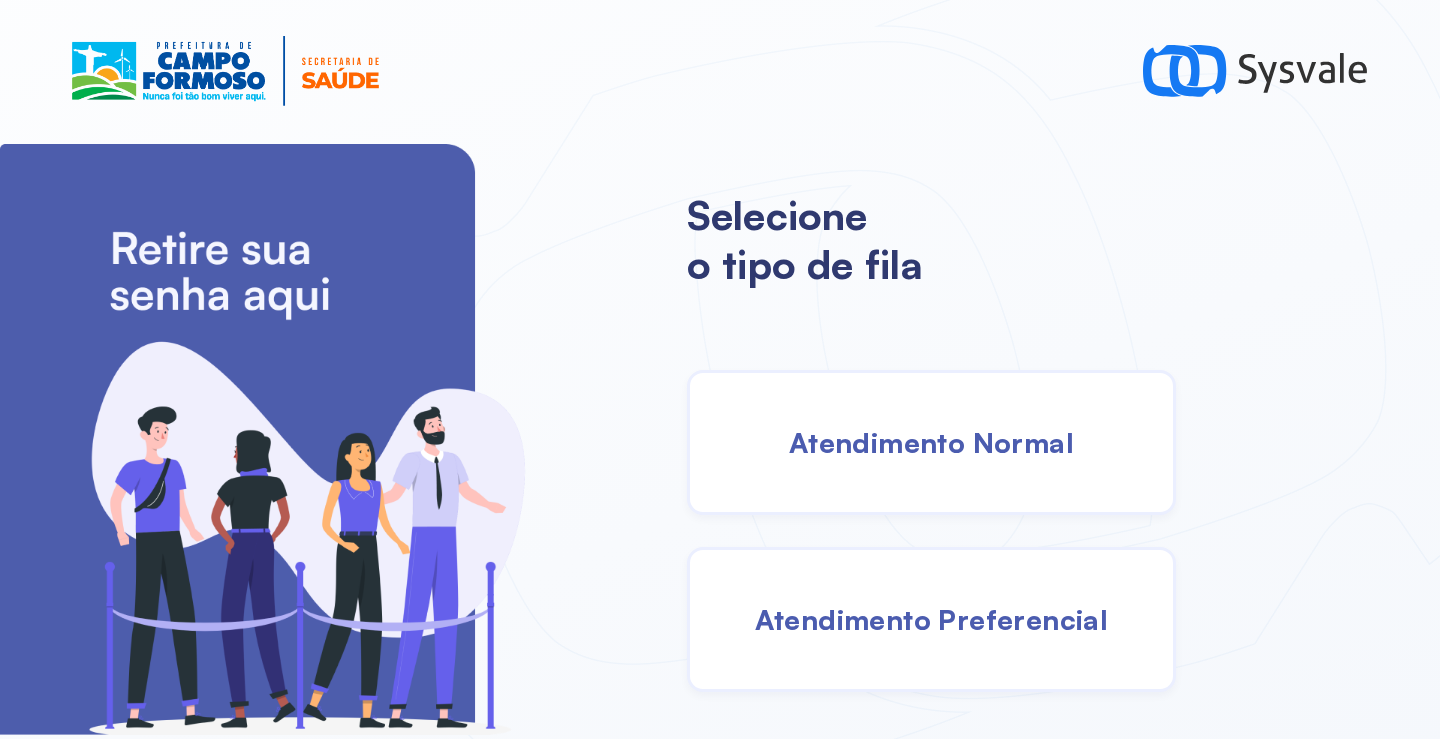 click on "Atendimento Normal" at bounding box center [931, 442] 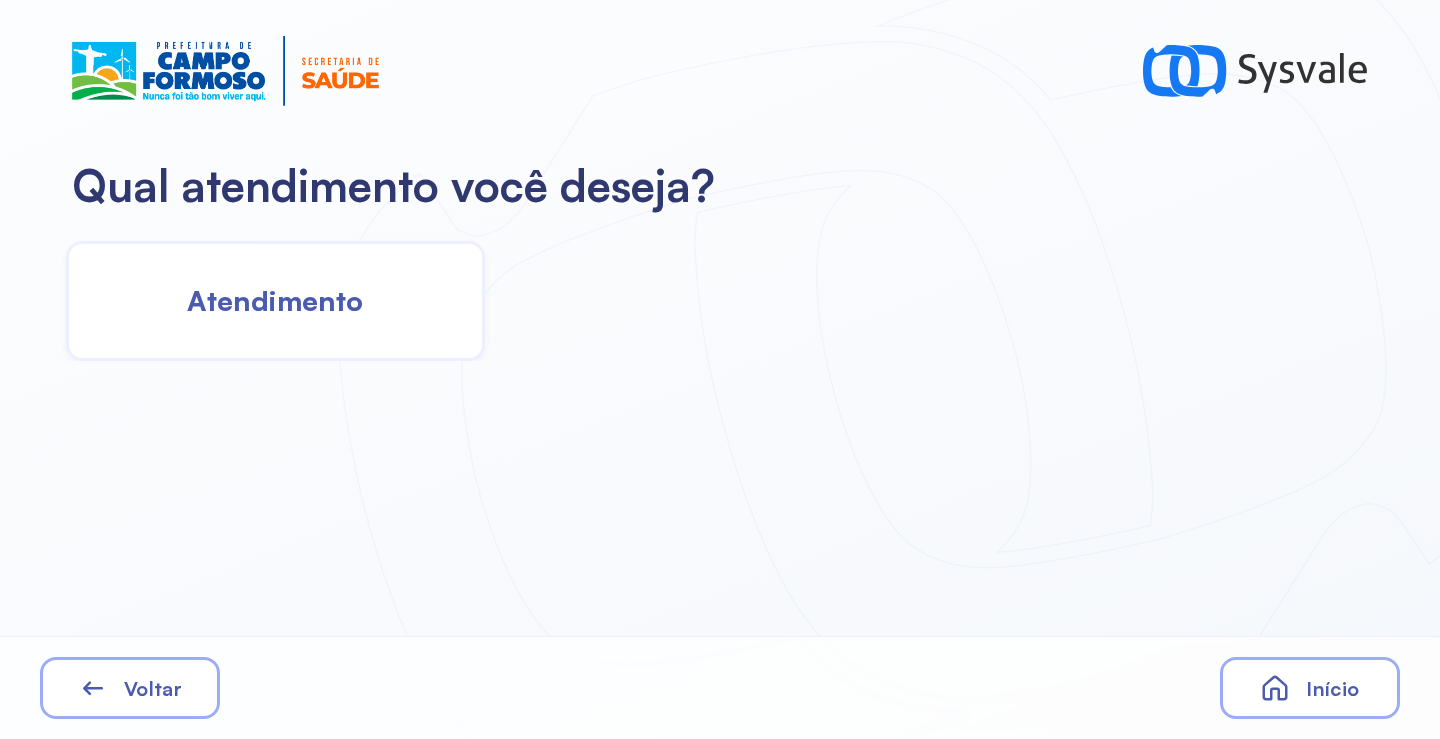 click on "Atendimento" at bounding box center (275, 300) 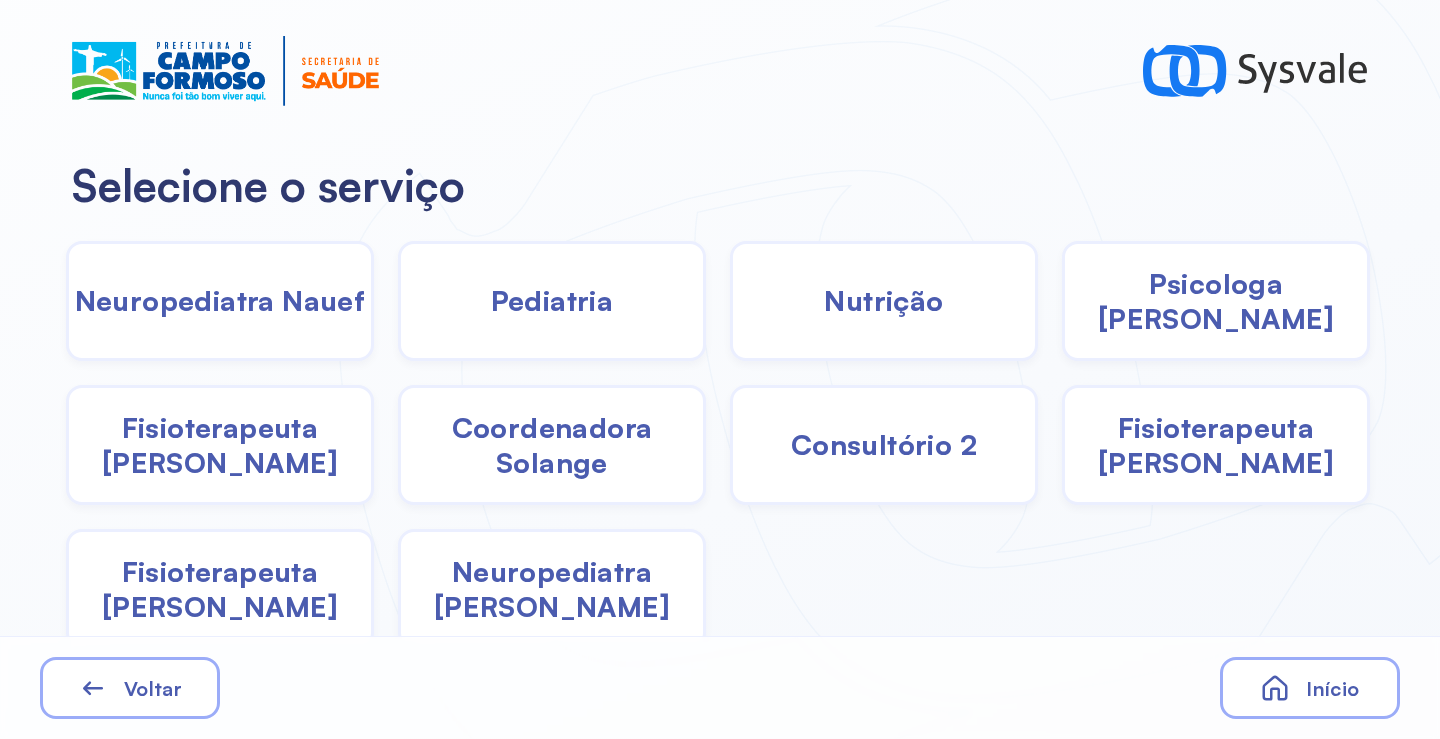 click on "Coordenadora Solange" 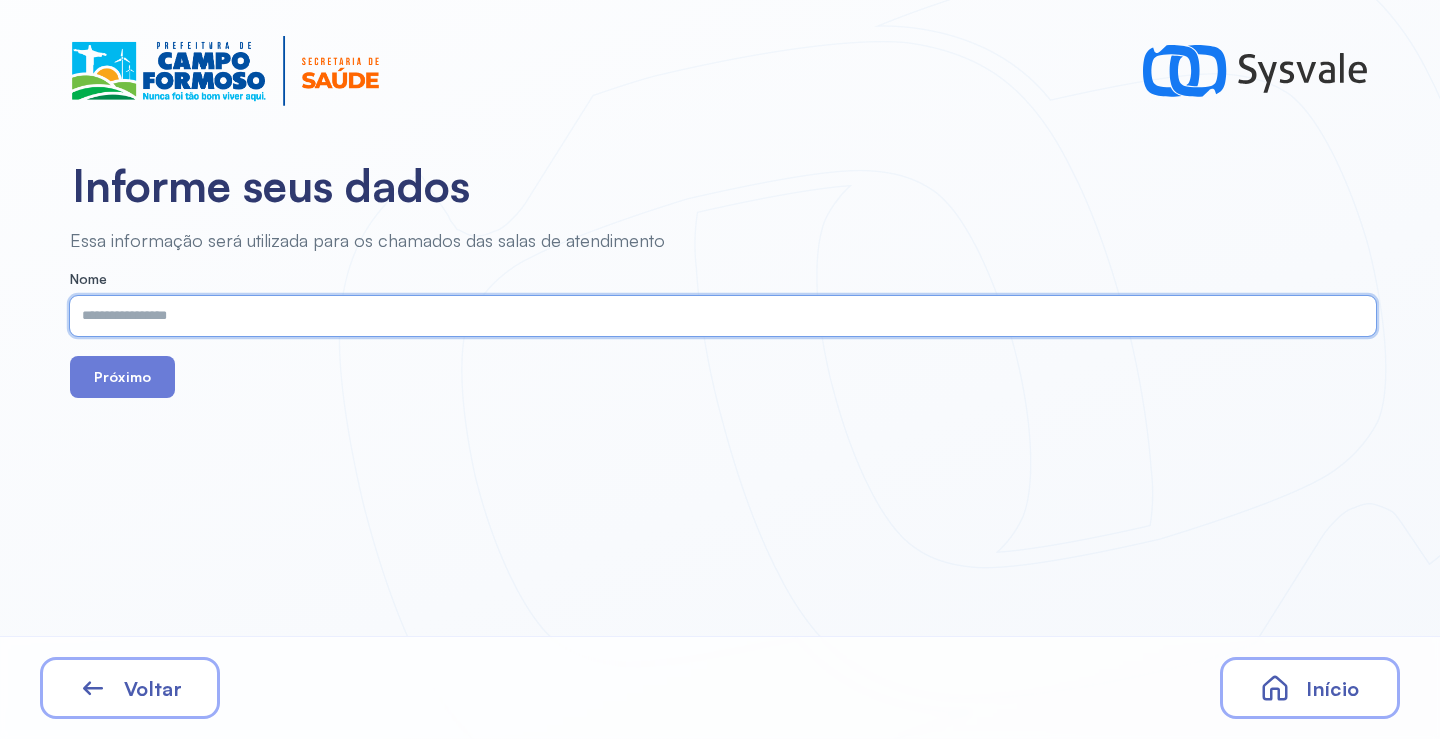 paste on "**********" 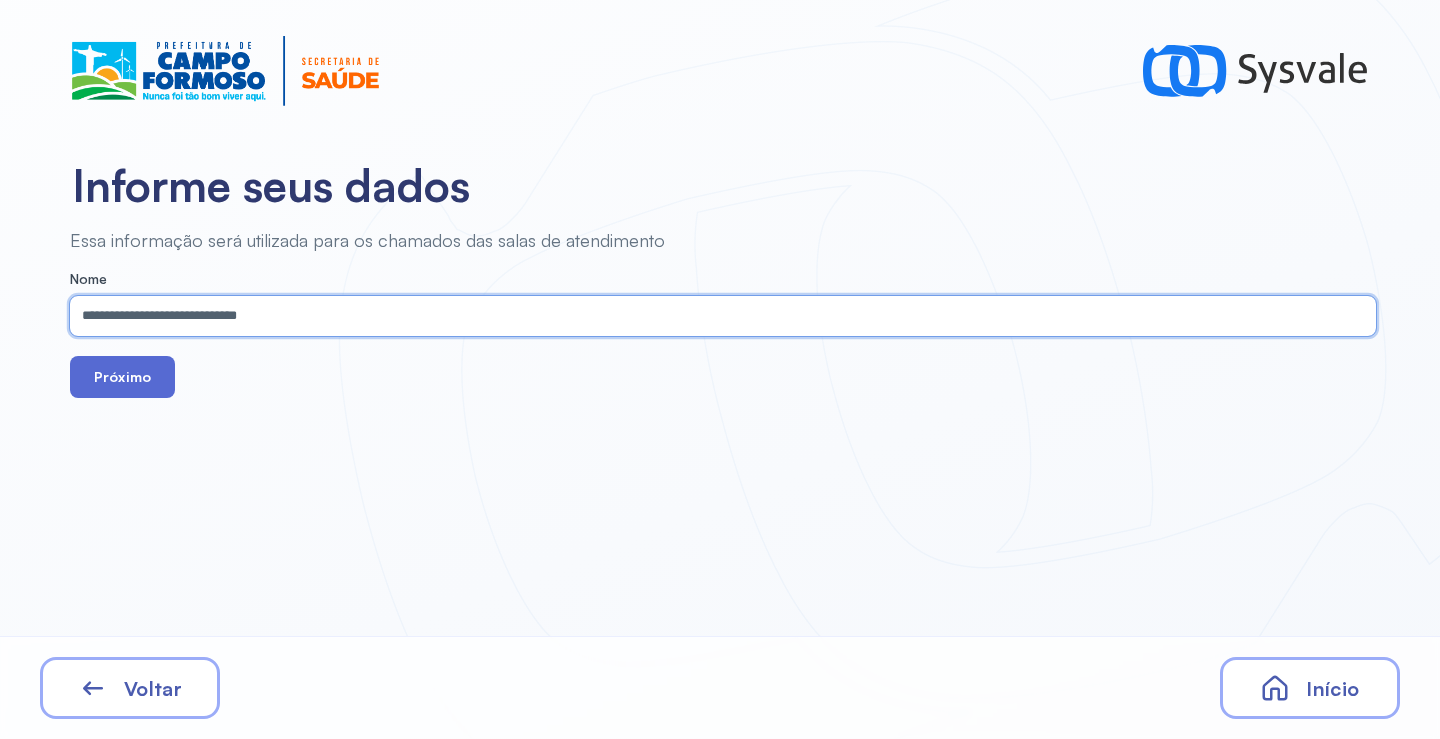 type on "**********" 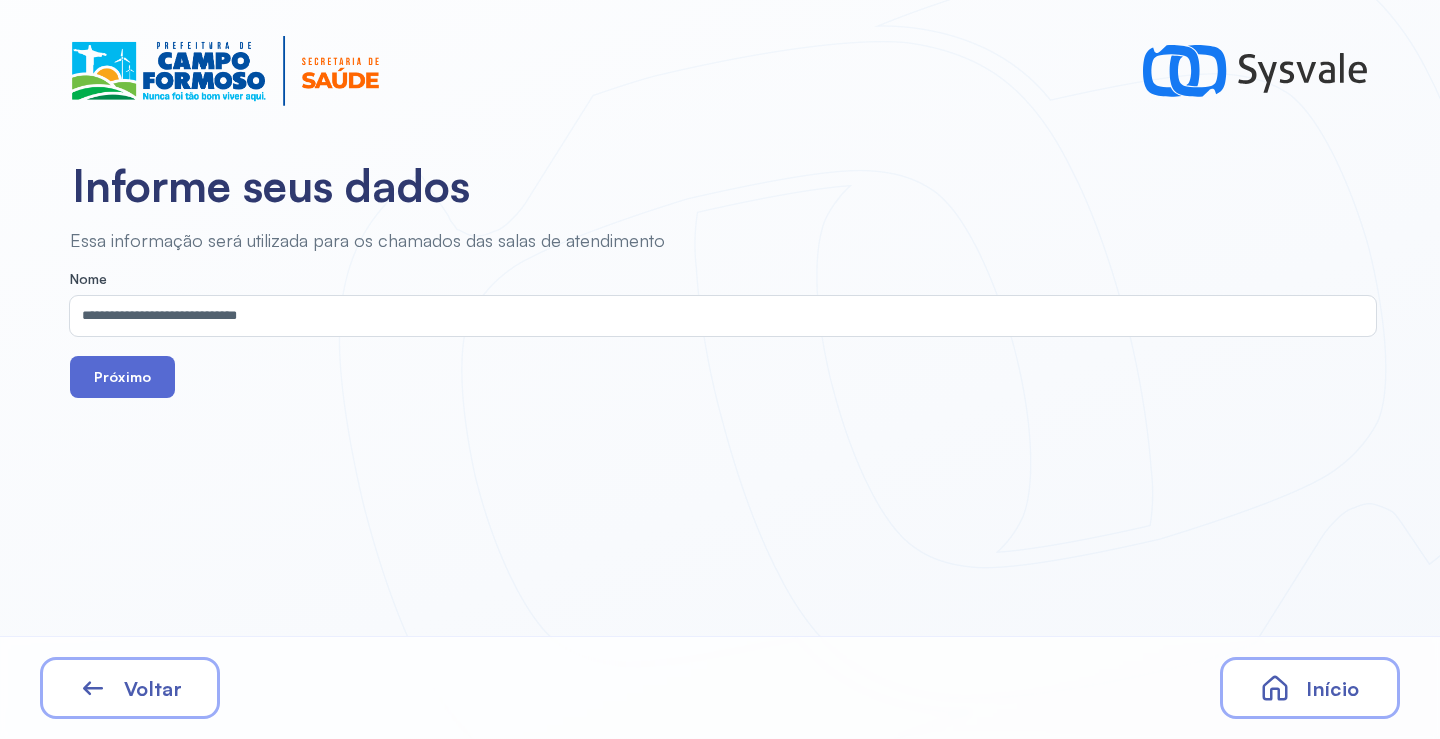 click on "Próximo" at bounding box center [122, 377] 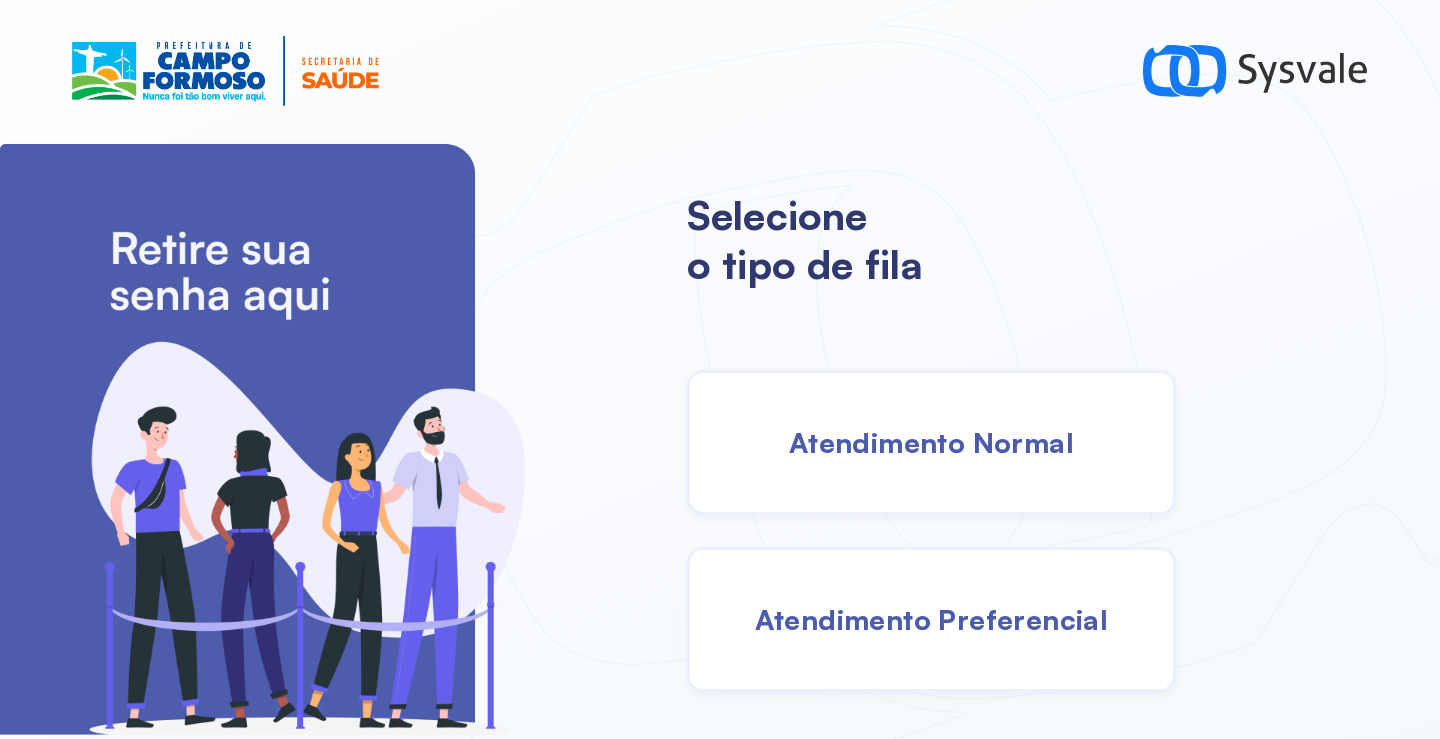 click on "Atendimento Normal" at bounding box center [931, 442] 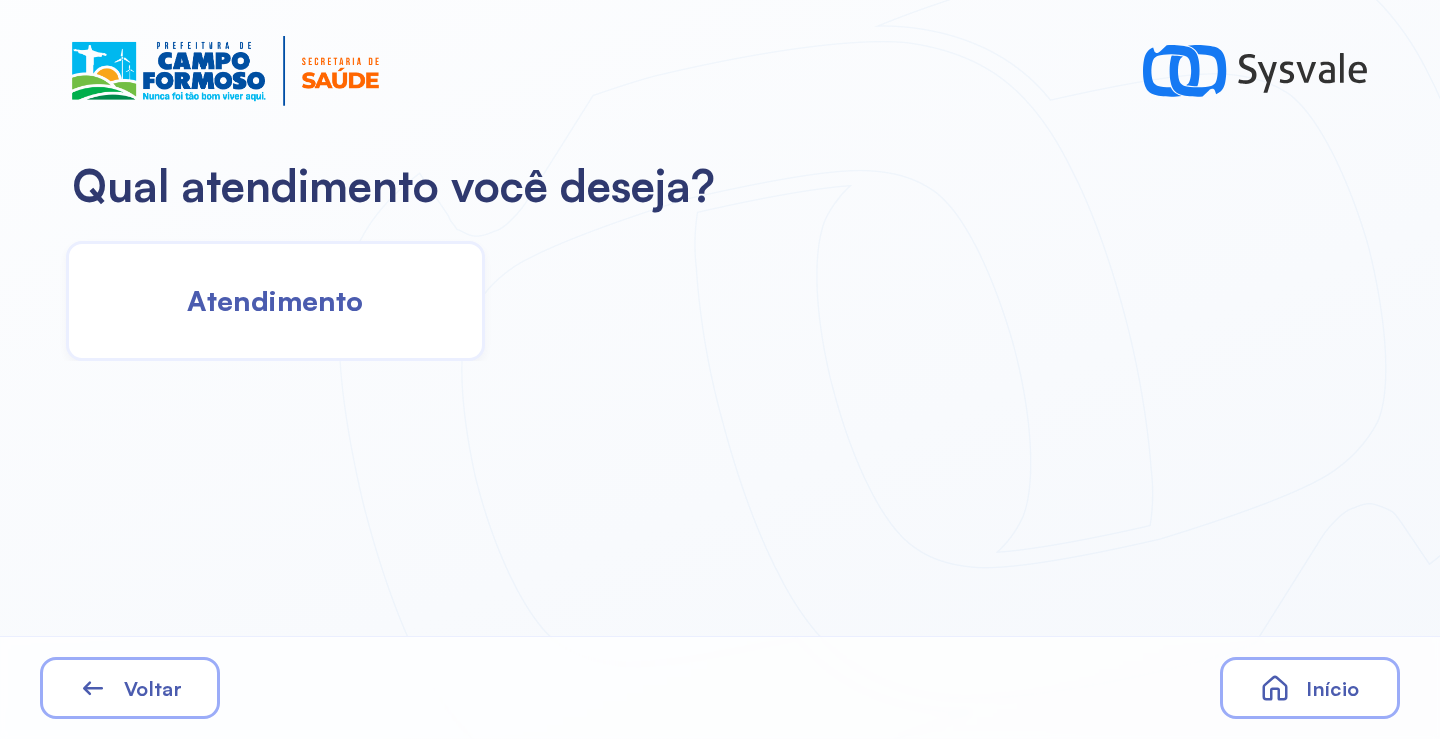 click on "Atendimento" 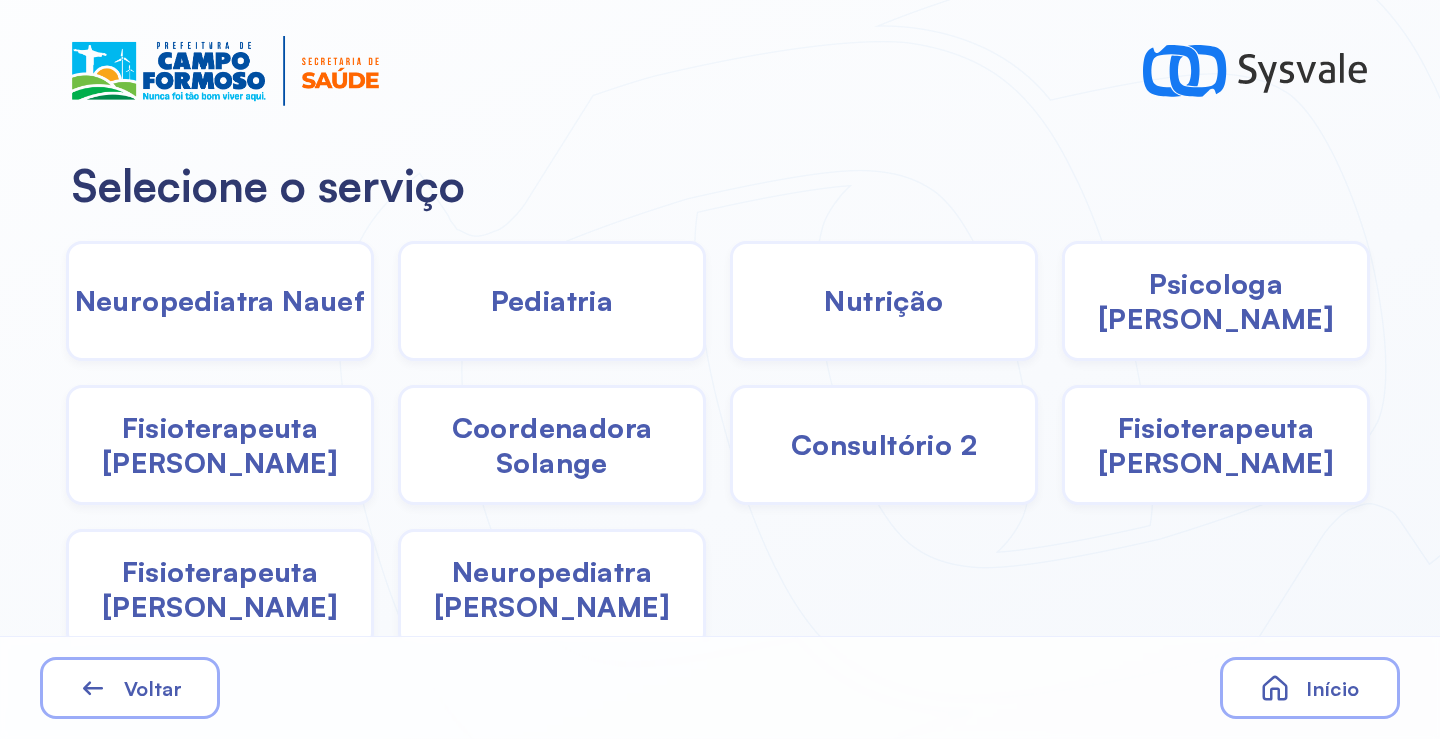 click on "Psicologa [PERSON_NAME]" 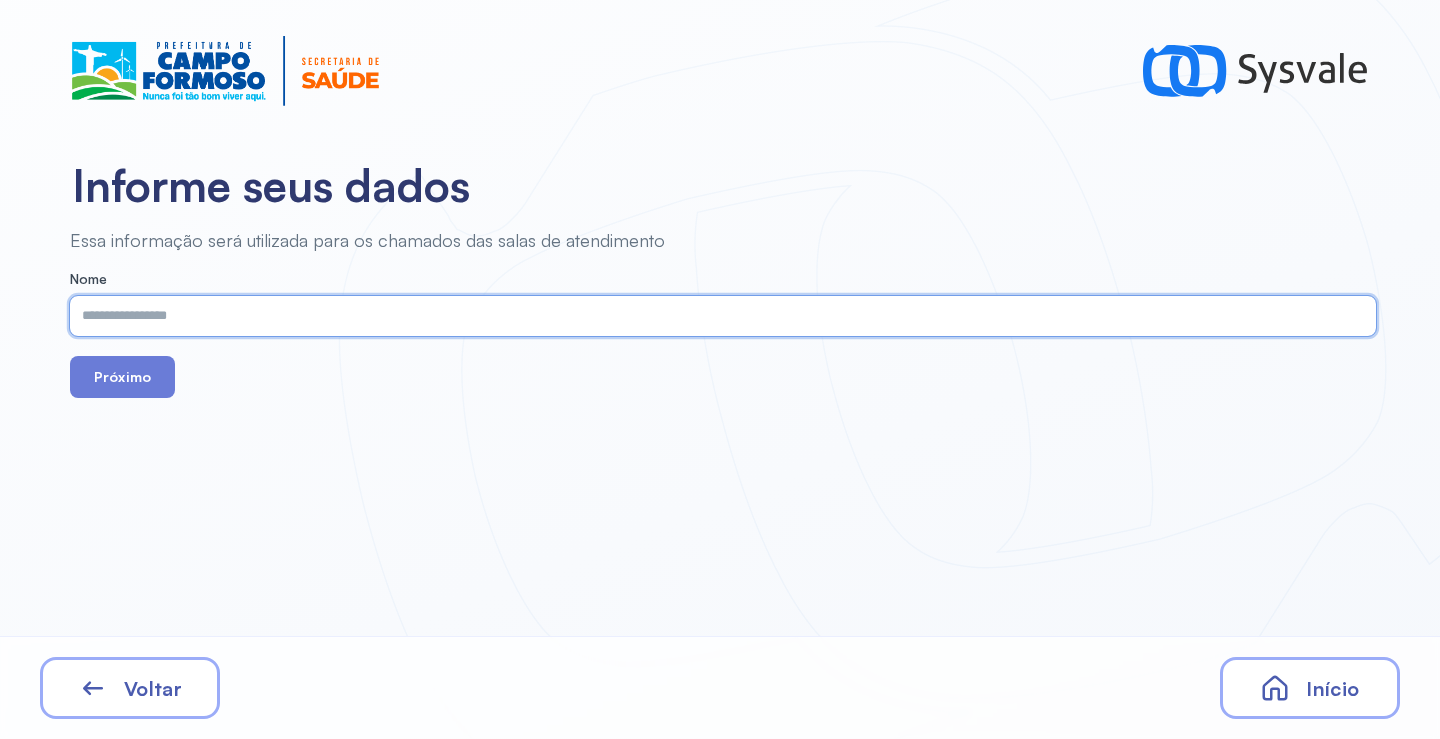 paste on "**********" 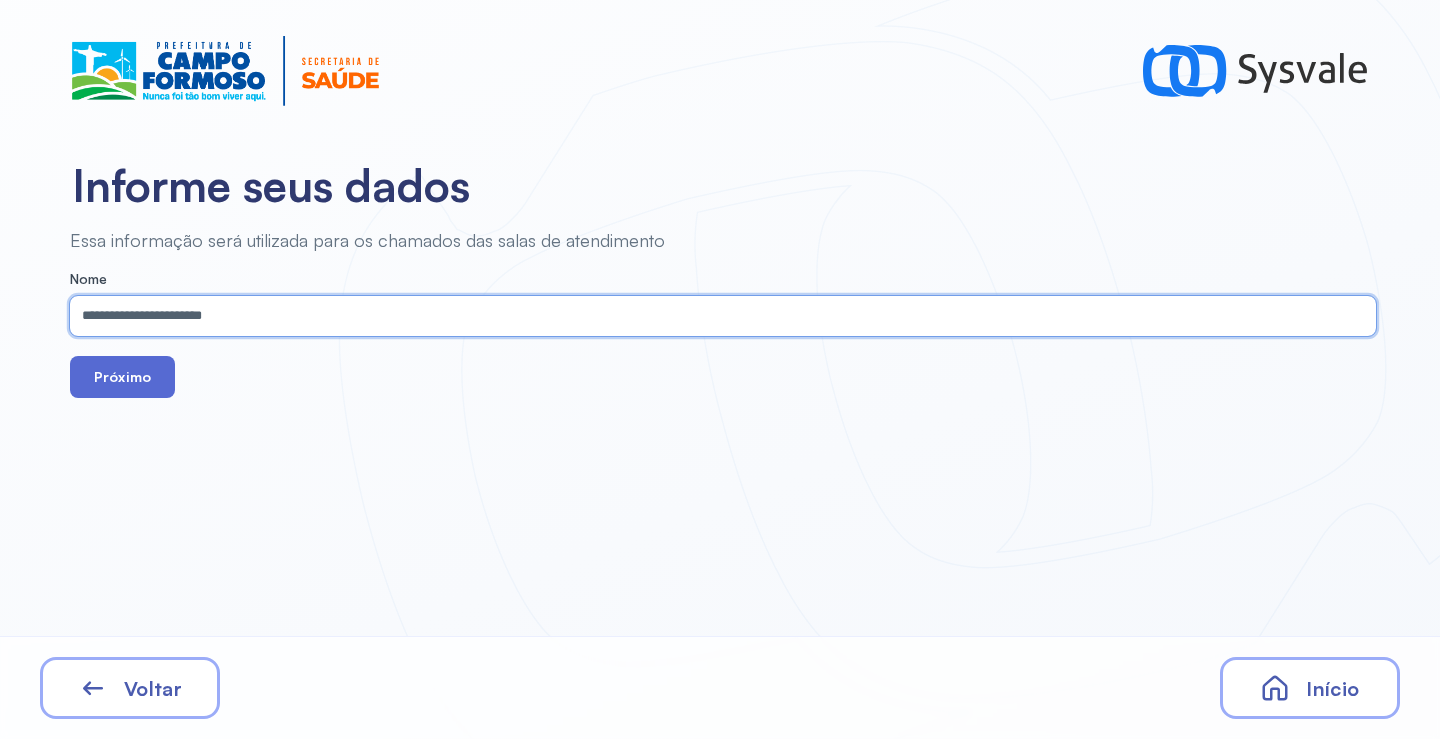 type on "**********" 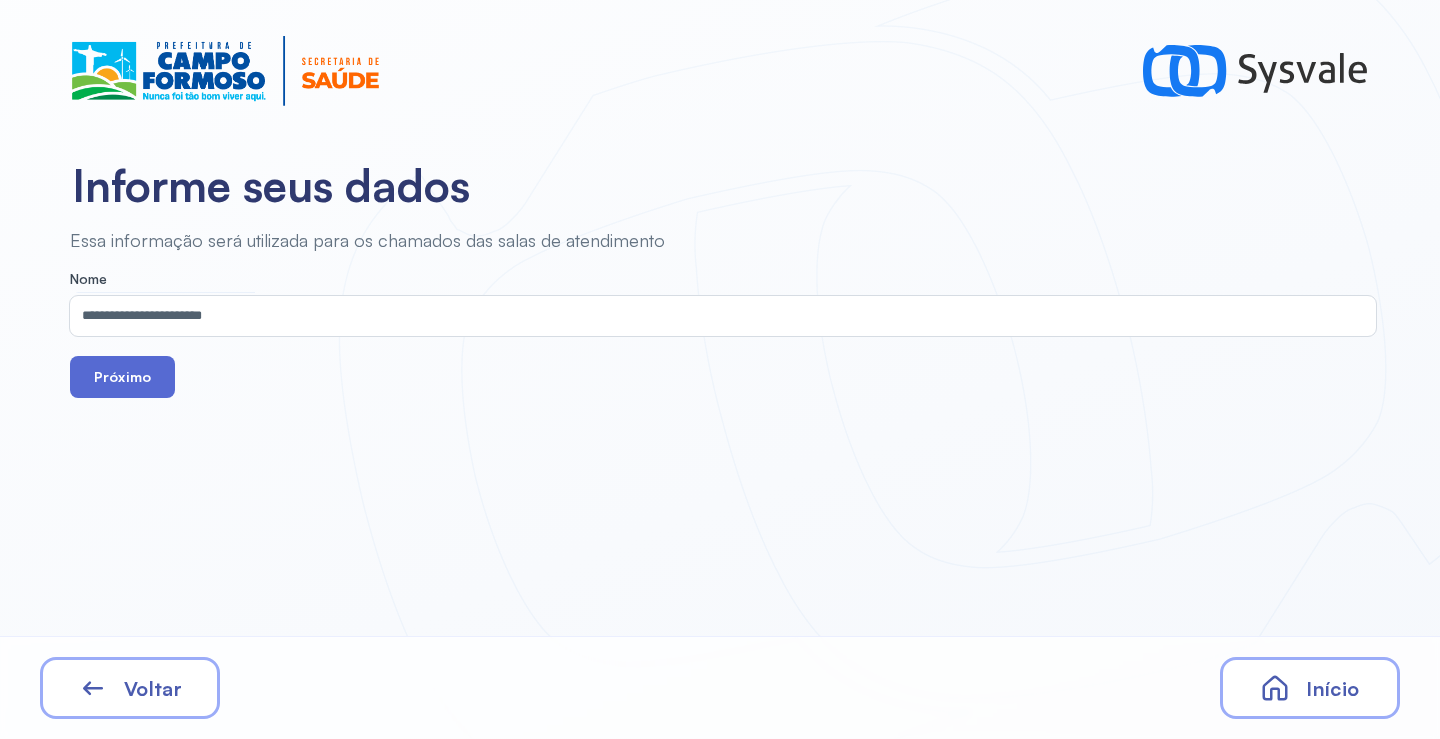 click on "Próximo" at bounding box center [122, 377] 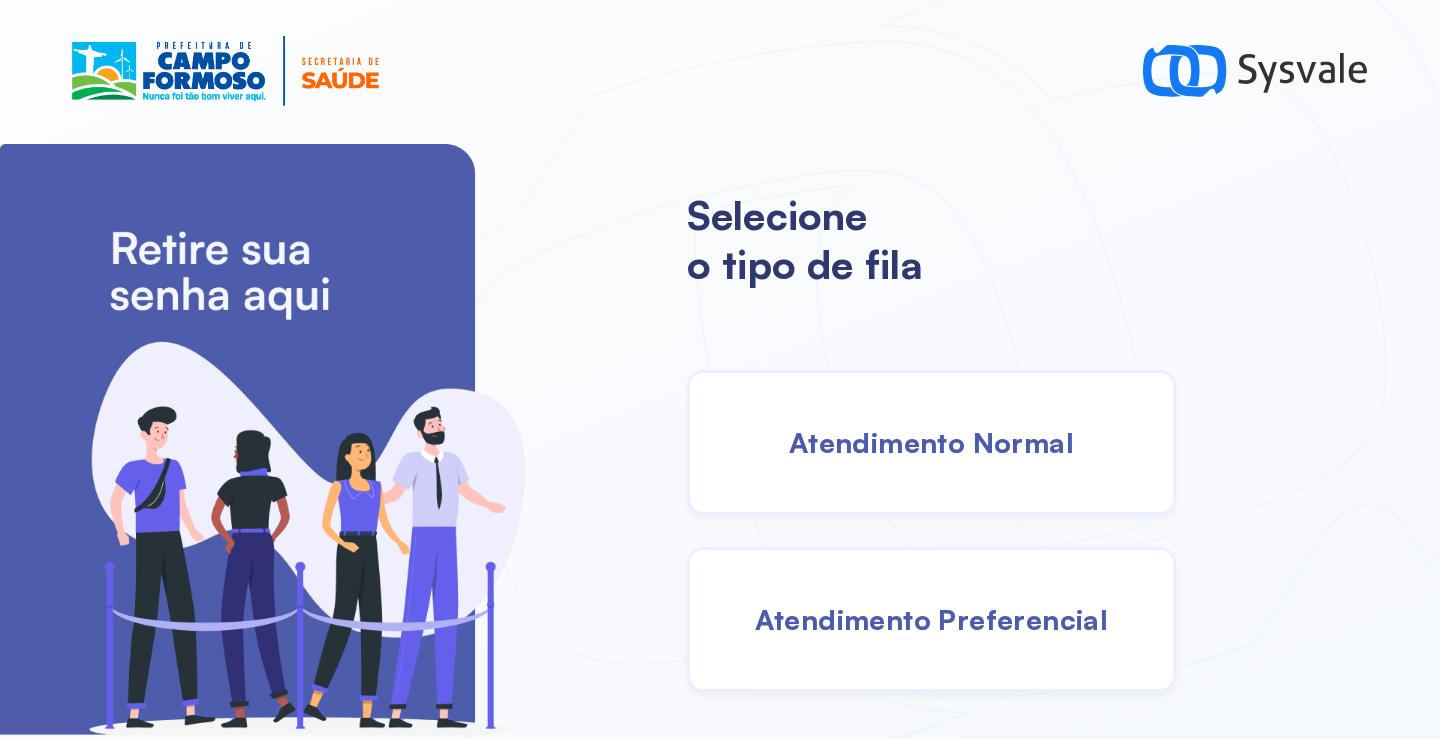 click on "Atendimento Normal" at bounding box center [931, 442] 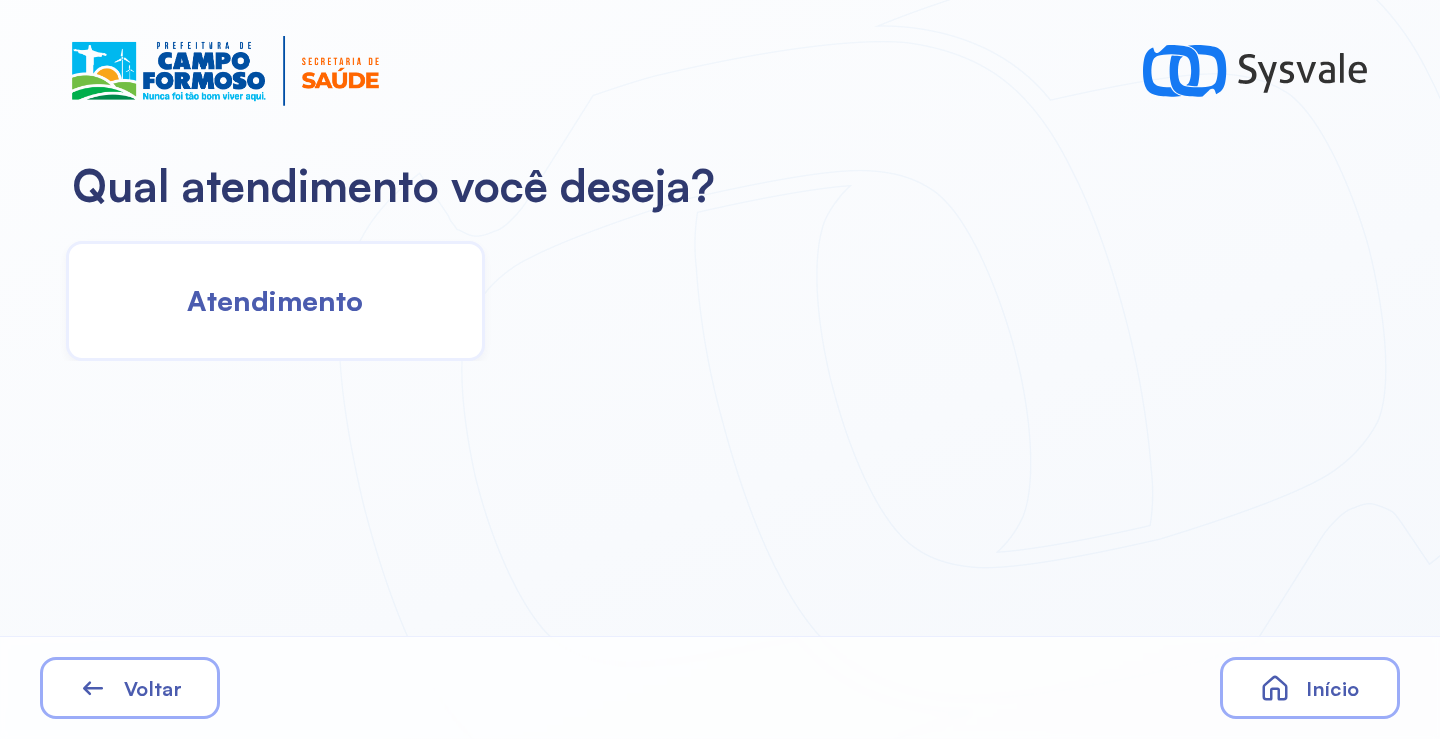 click on "Atendimento" at bounding box center [275, 300] 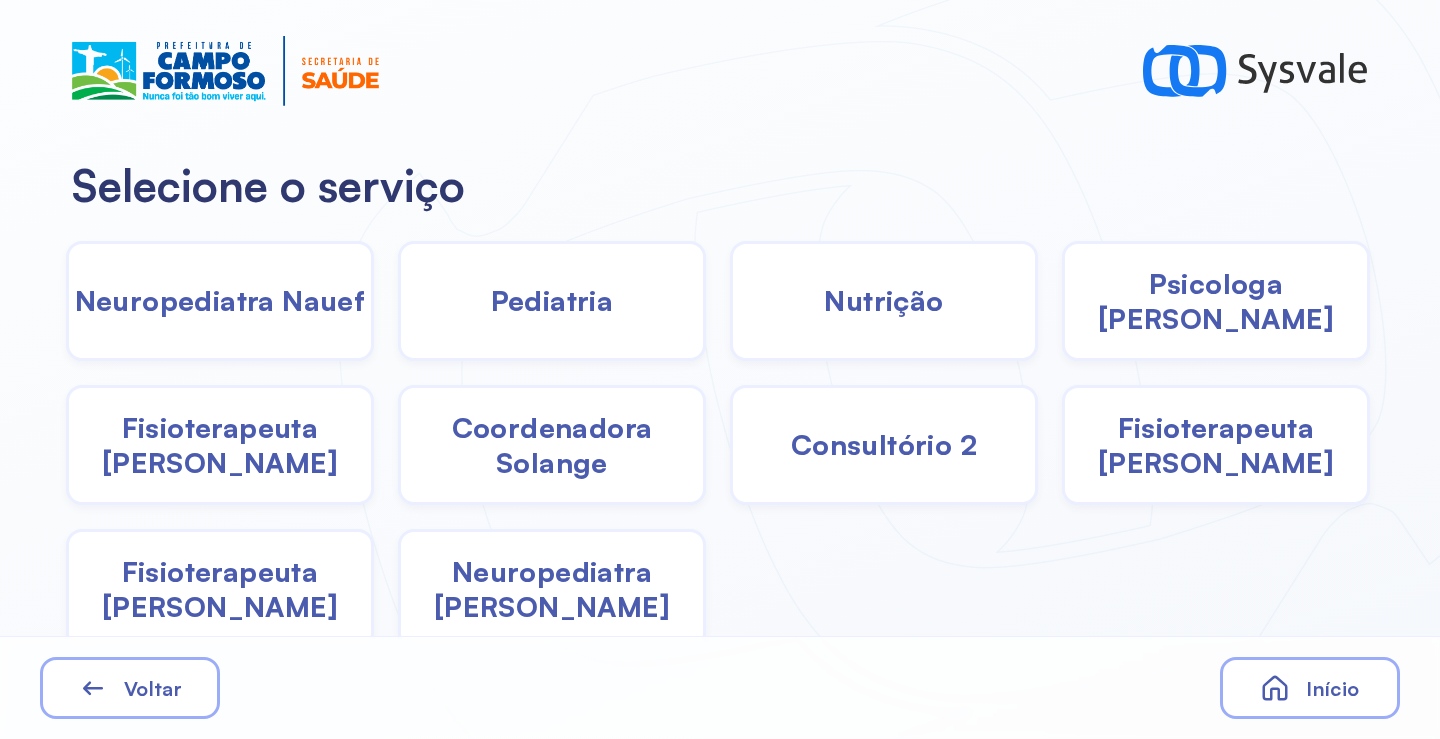 drag, startPoint x: 511, startPoint y: 469, endPoint x: 501, endPoint y: 464, distance: 11.18034 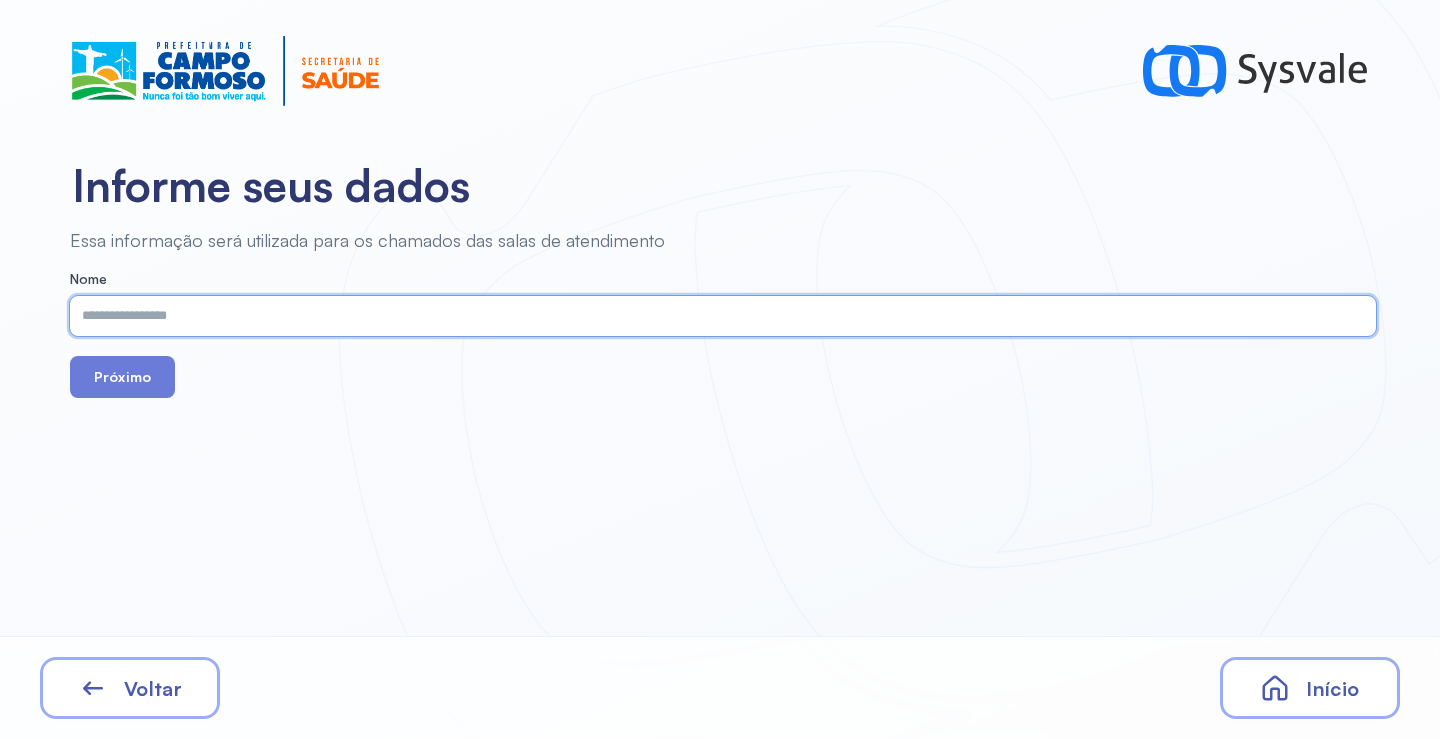 paste on "**********" 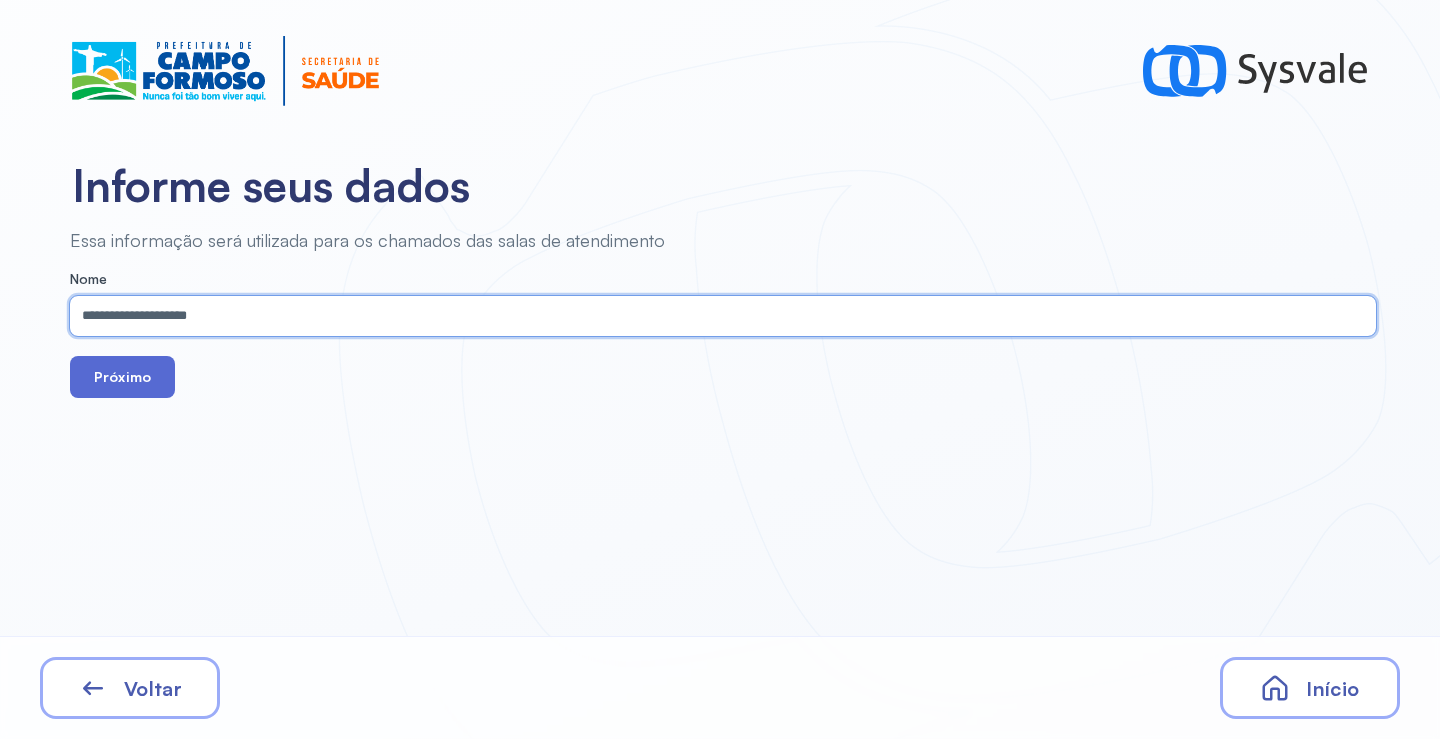 type on "**********" 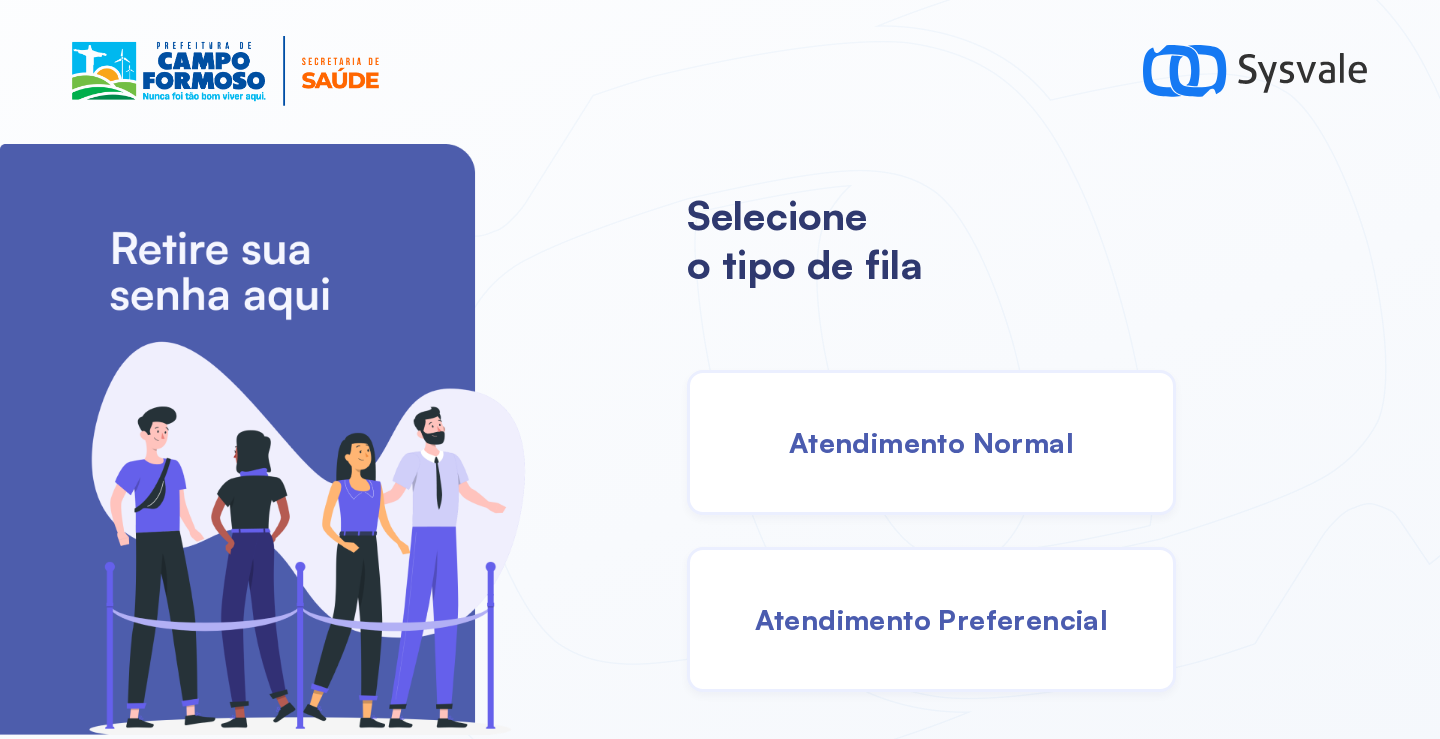click on "Atendimento Normal" at bounding box center (931, 442) 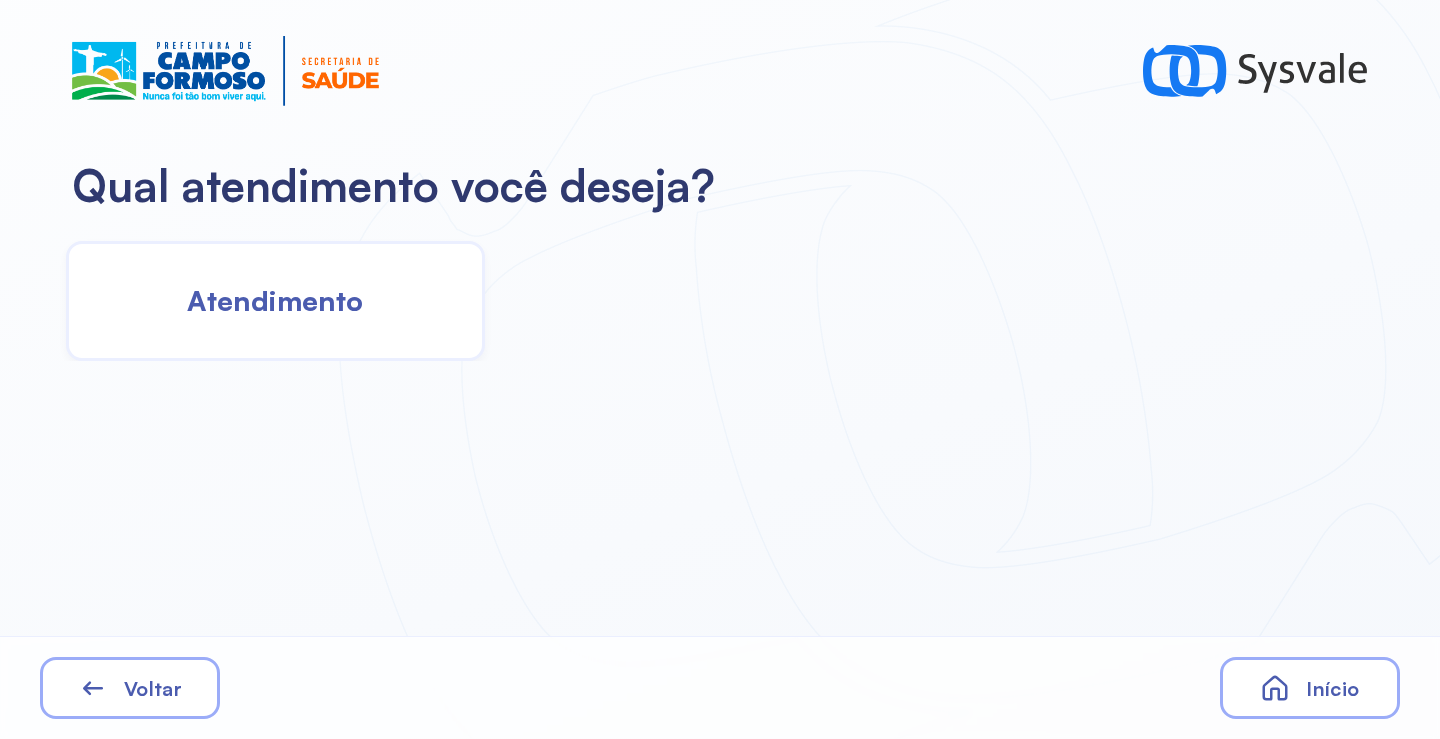 click on "Atendimento" at bounding box center (275, 300) 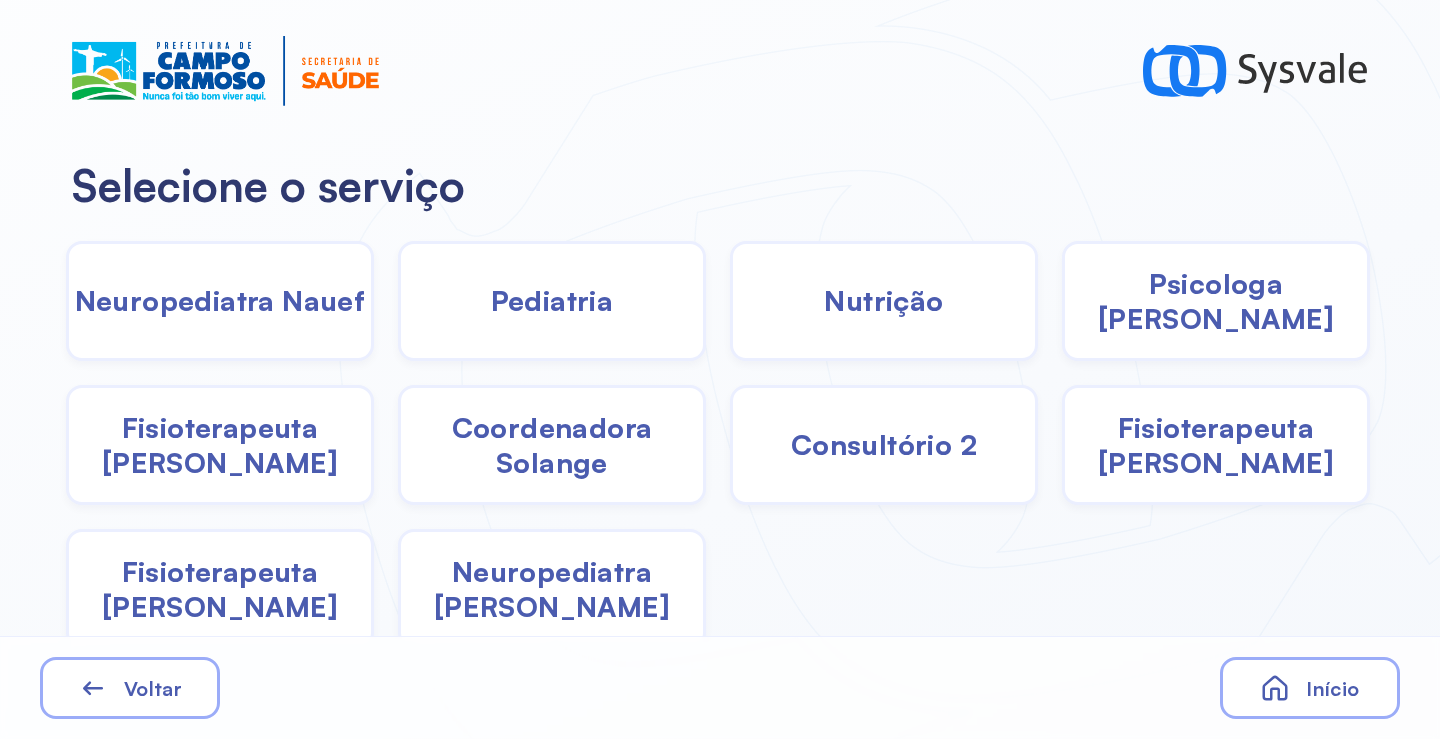click on "Psicologa [PERSON_NAME]" at bounding box center (1216, 301) 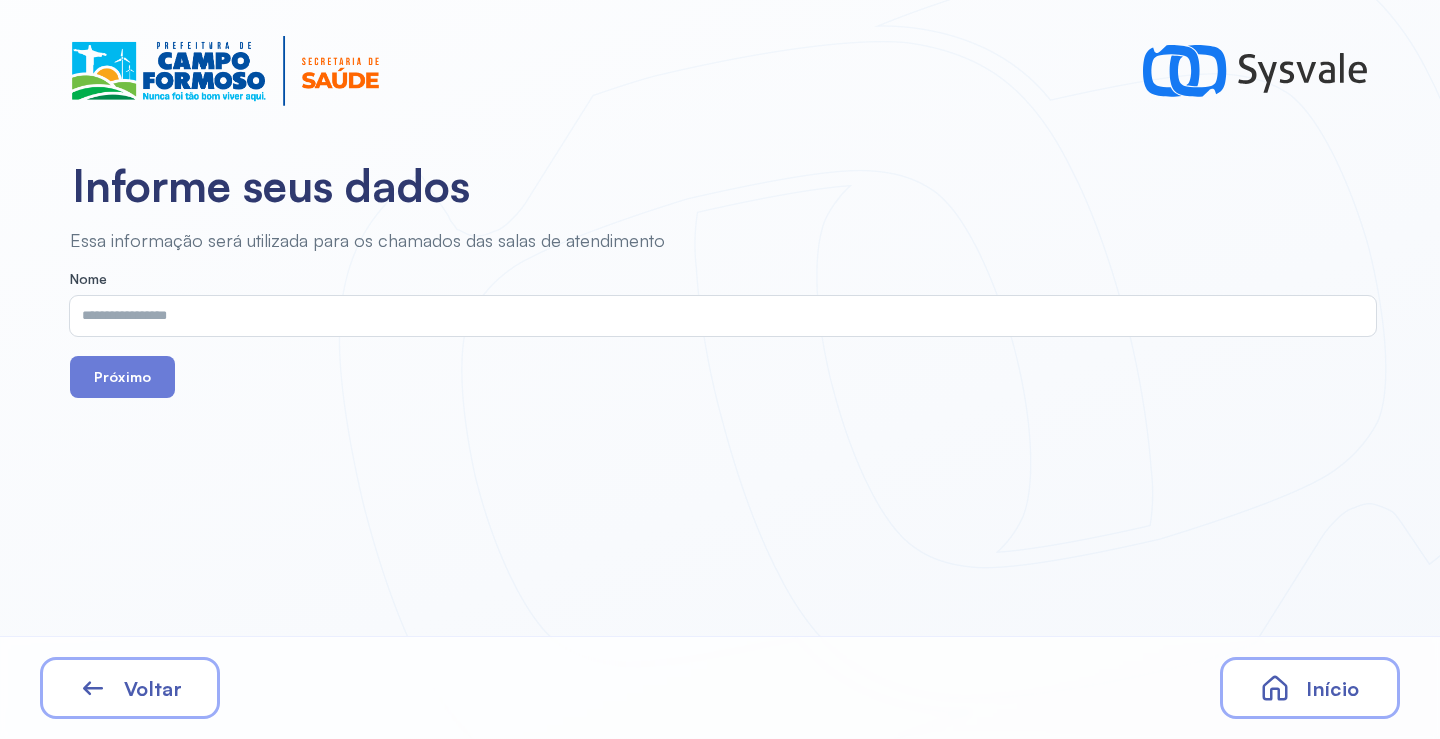 click at bounding box center (719, 316) 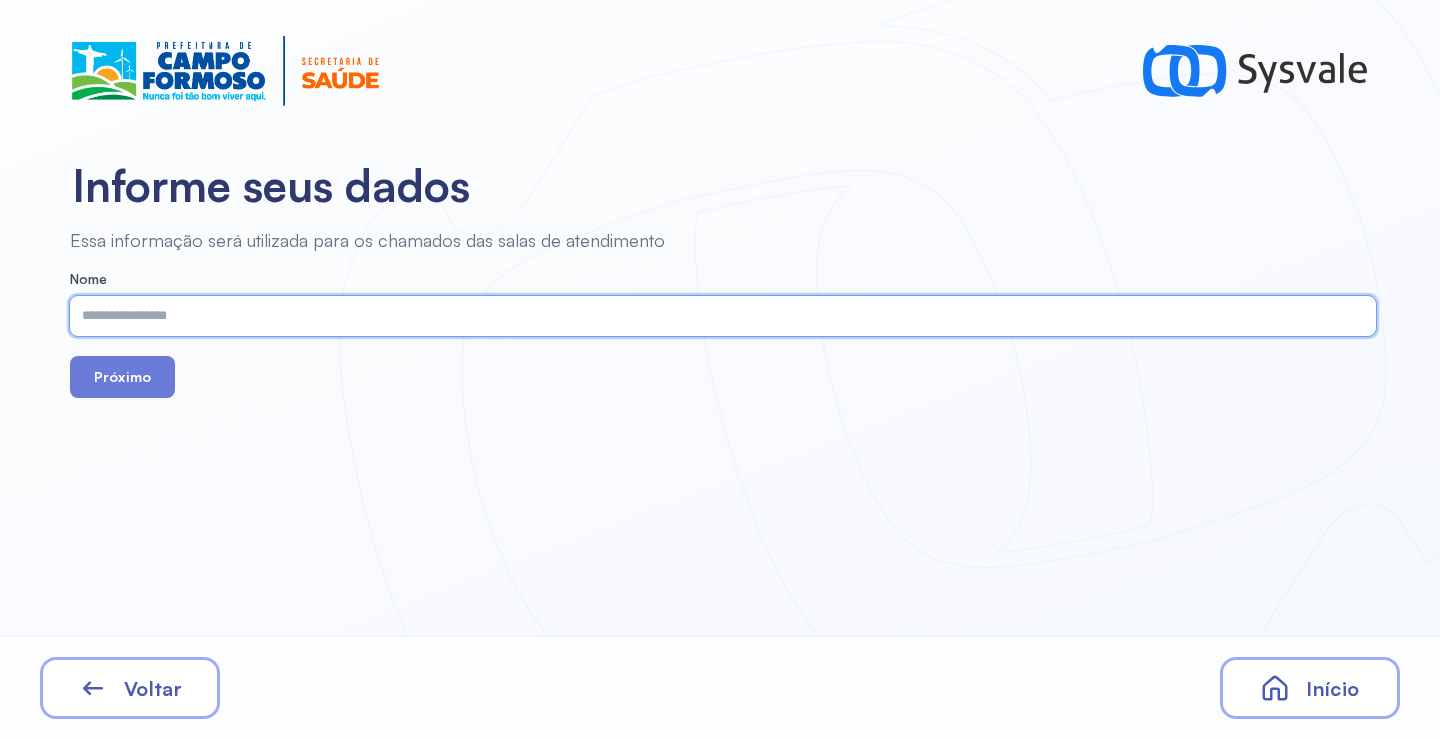 paste on "**********" 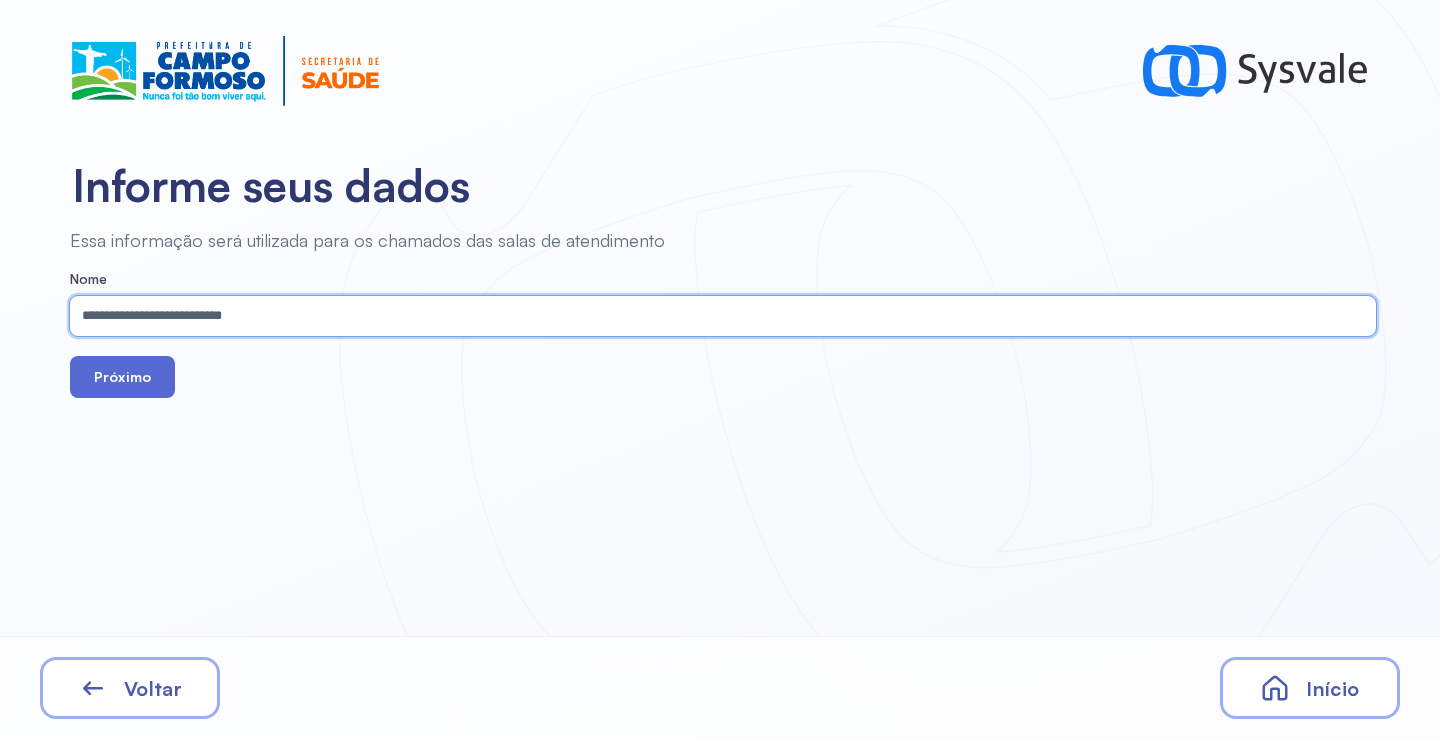 type on "**********" 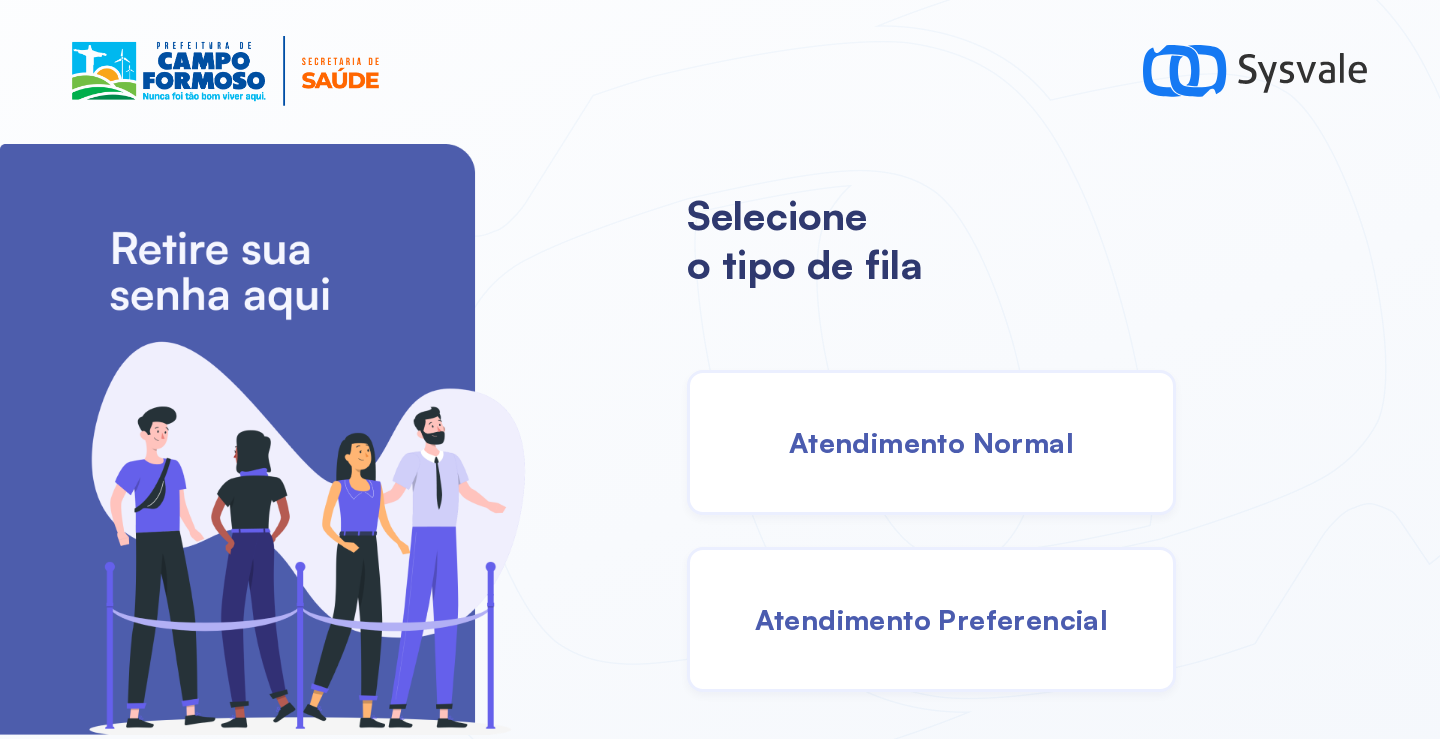 click on "Atendimento Normal" at bounding box center (931, 442) 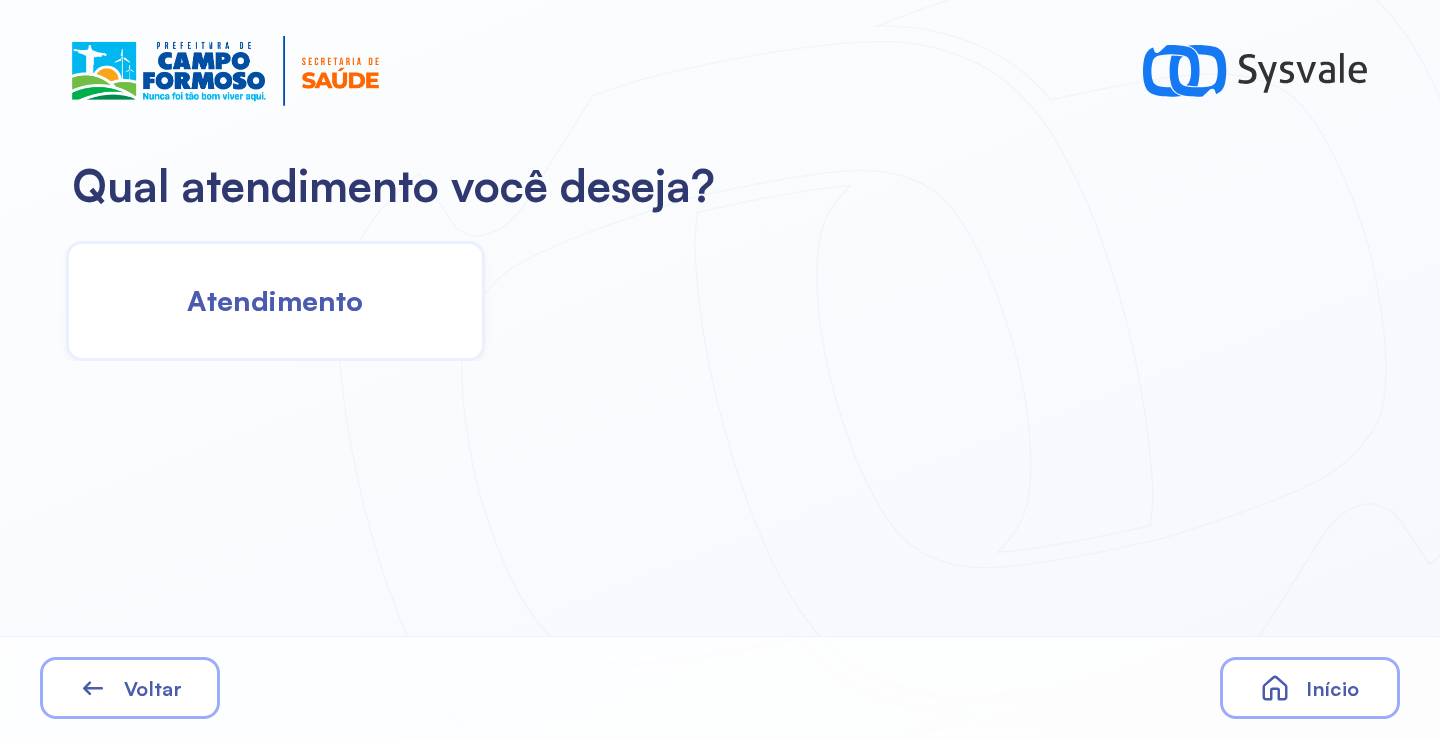 click on "Atendimento" at bounding box center (275, 300) 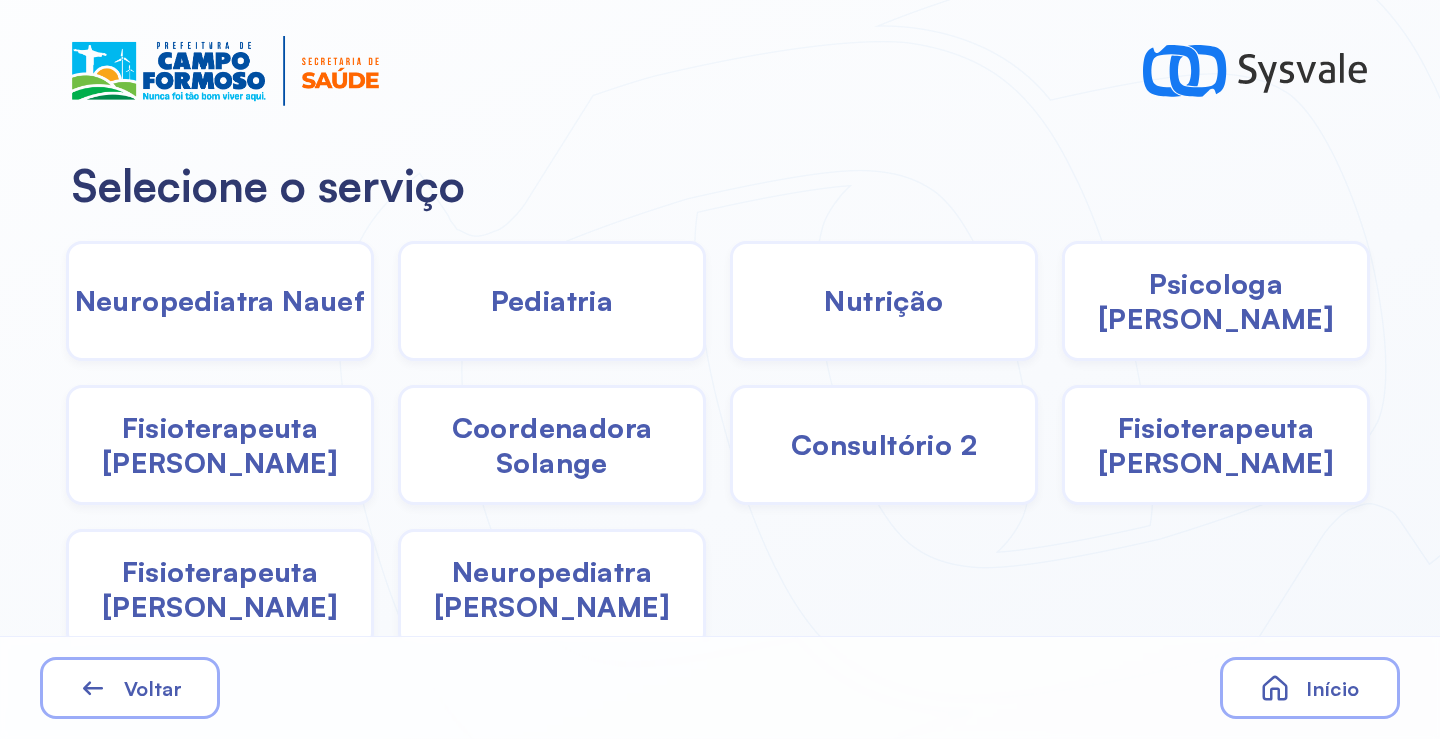 click on "Fisioterapeuta [PERSON_NAME]" at bounding box center [220, 445] 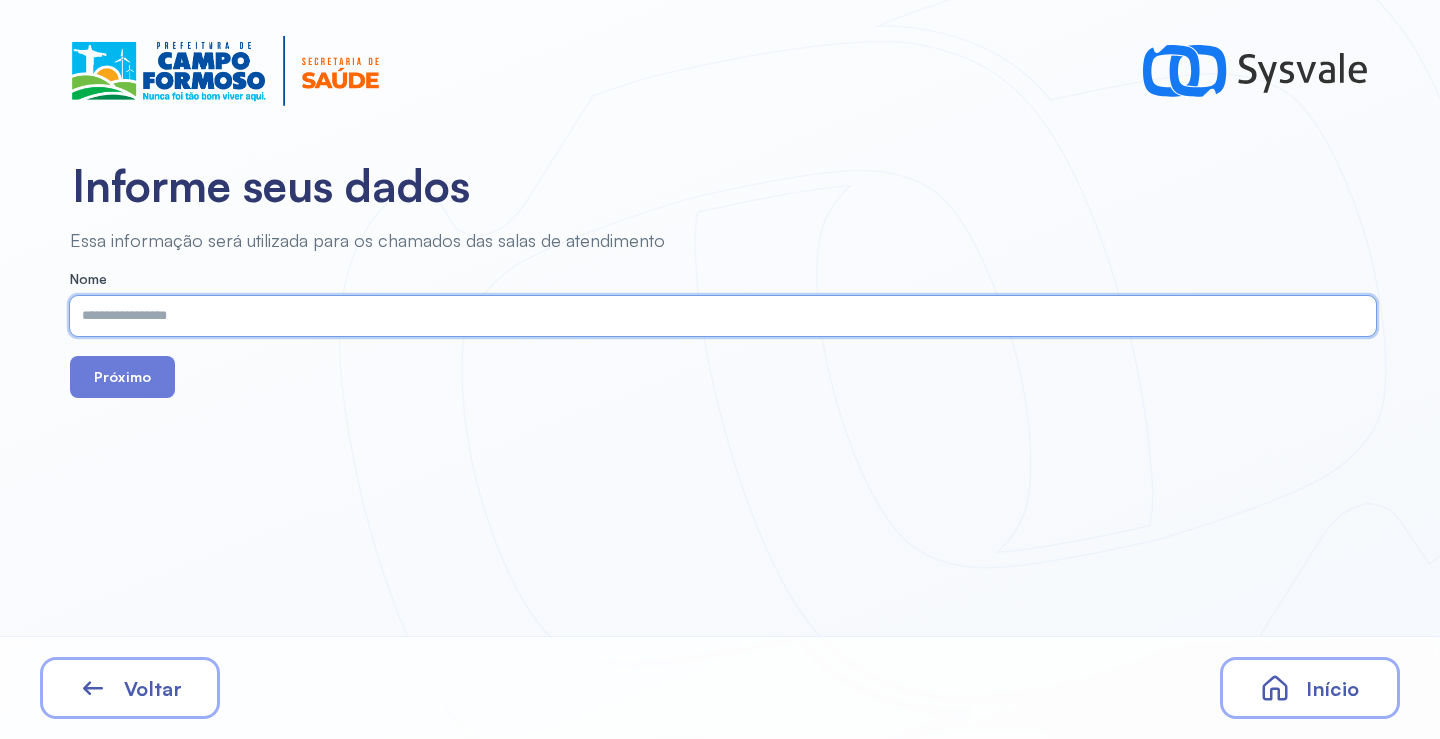 paste on "**********" 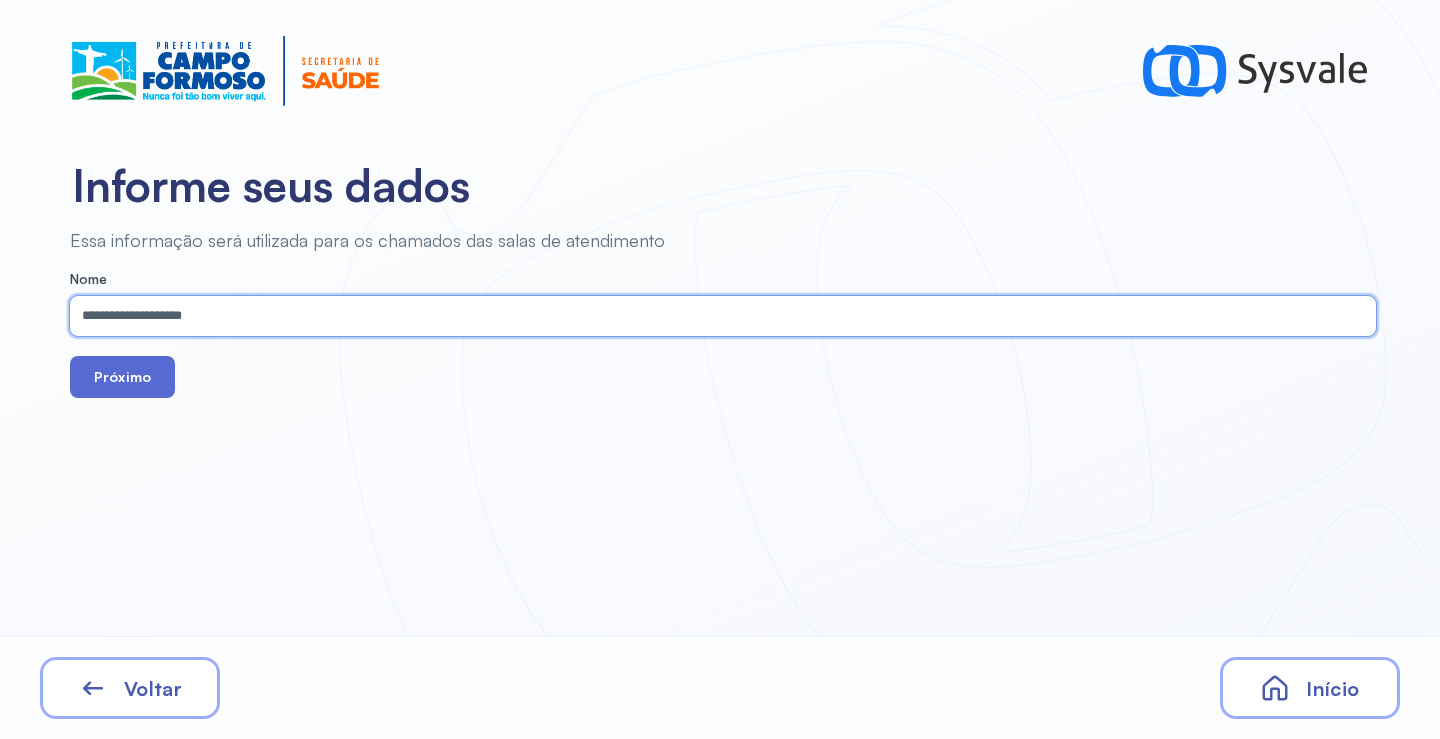 type on "**********" 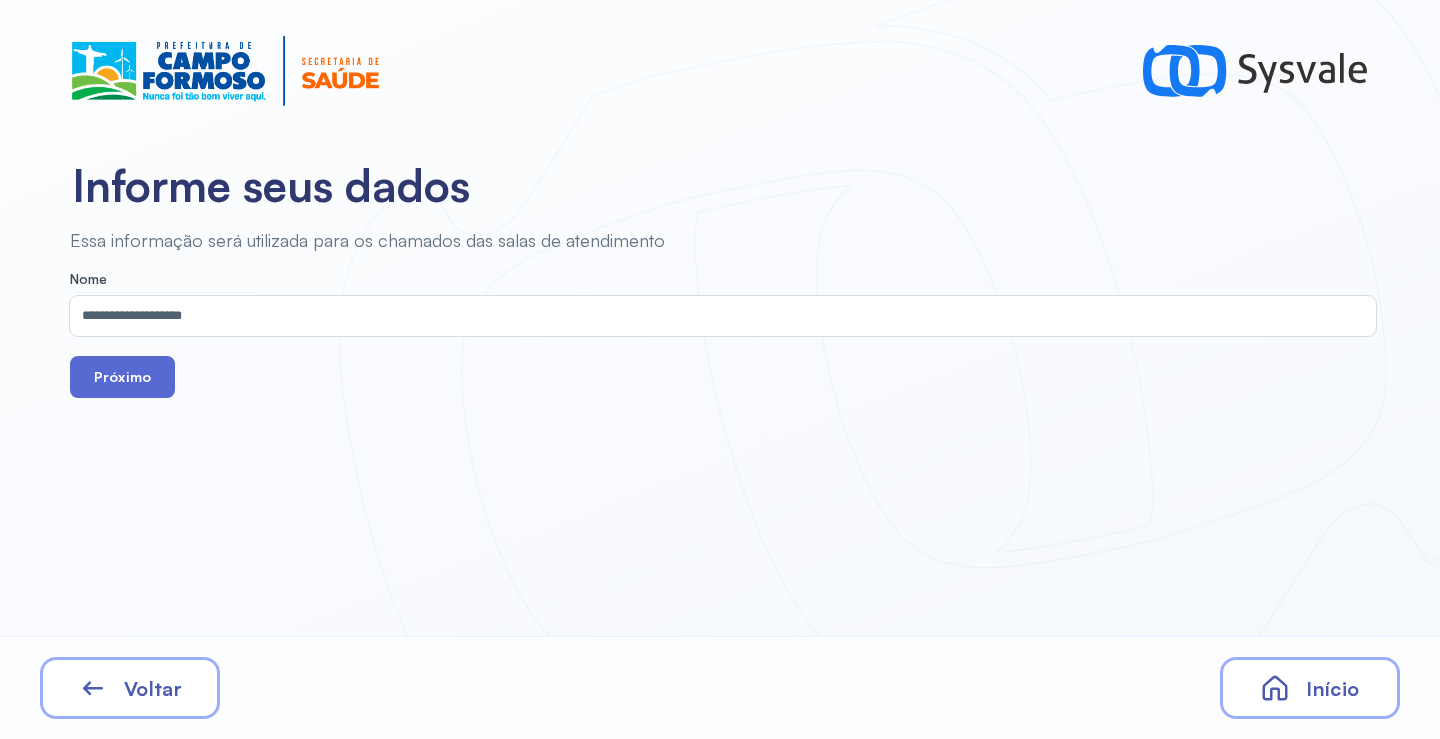 click on "Próximo" at bounding box center (122, 377) 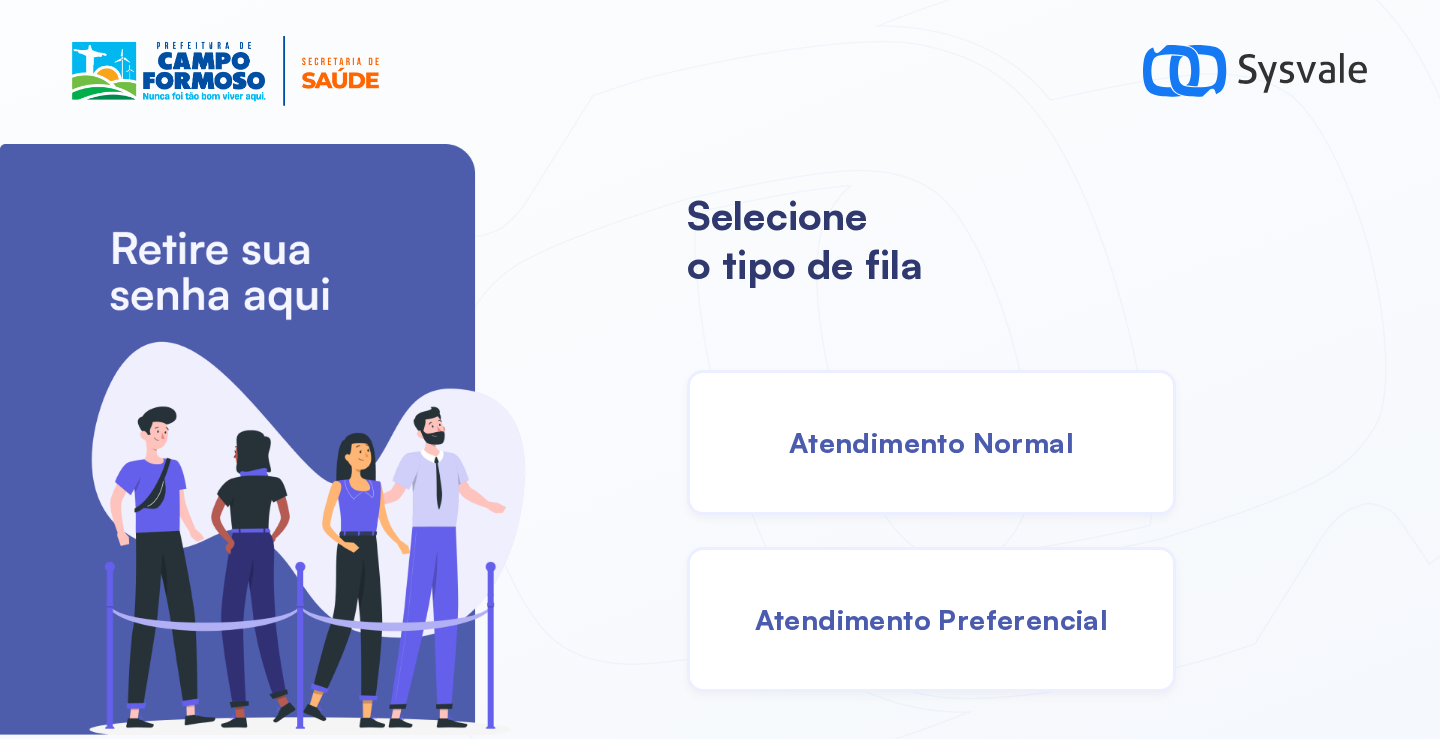 click on "Atendimento Normal" at bounding box center (931, 442) 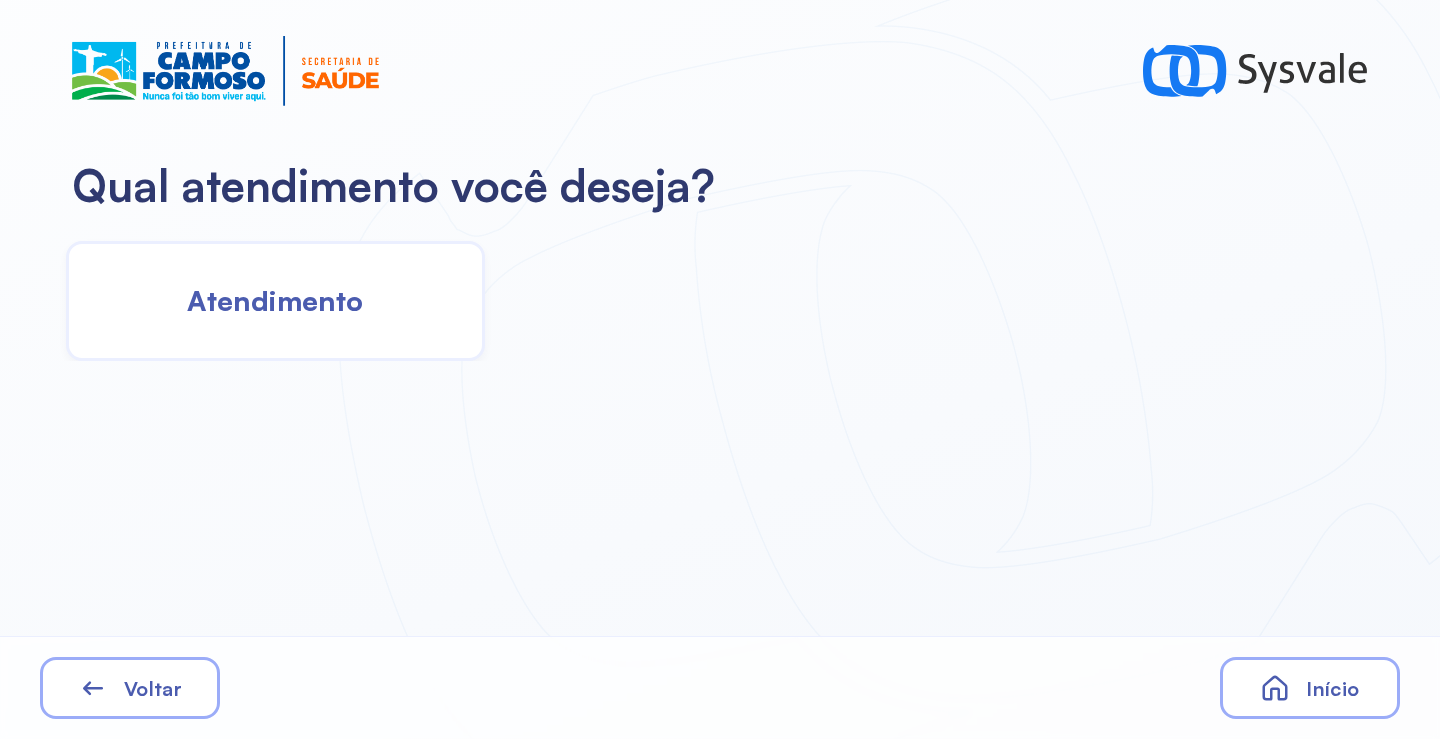 click on "Atendimento" 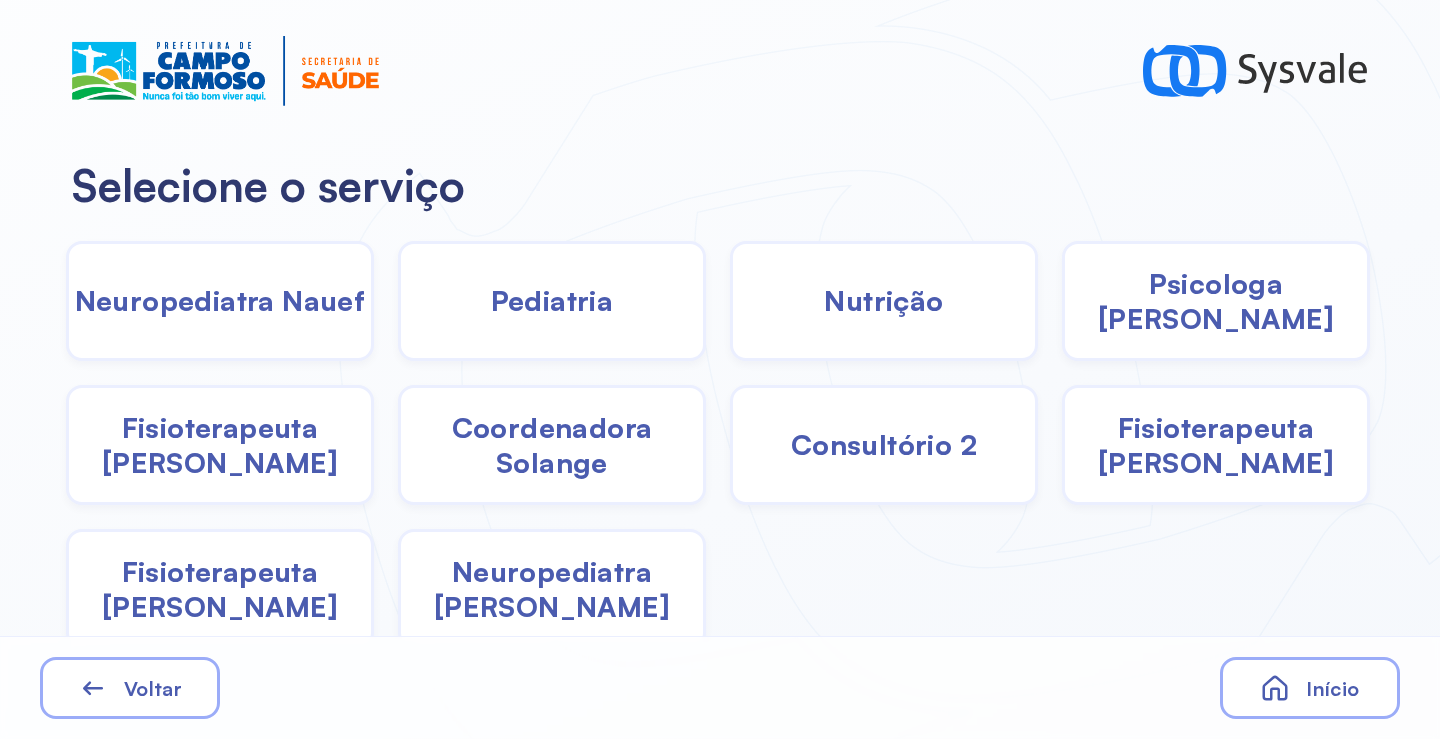 click on "Coordenadora Solange" at bounding box center [552, 445] 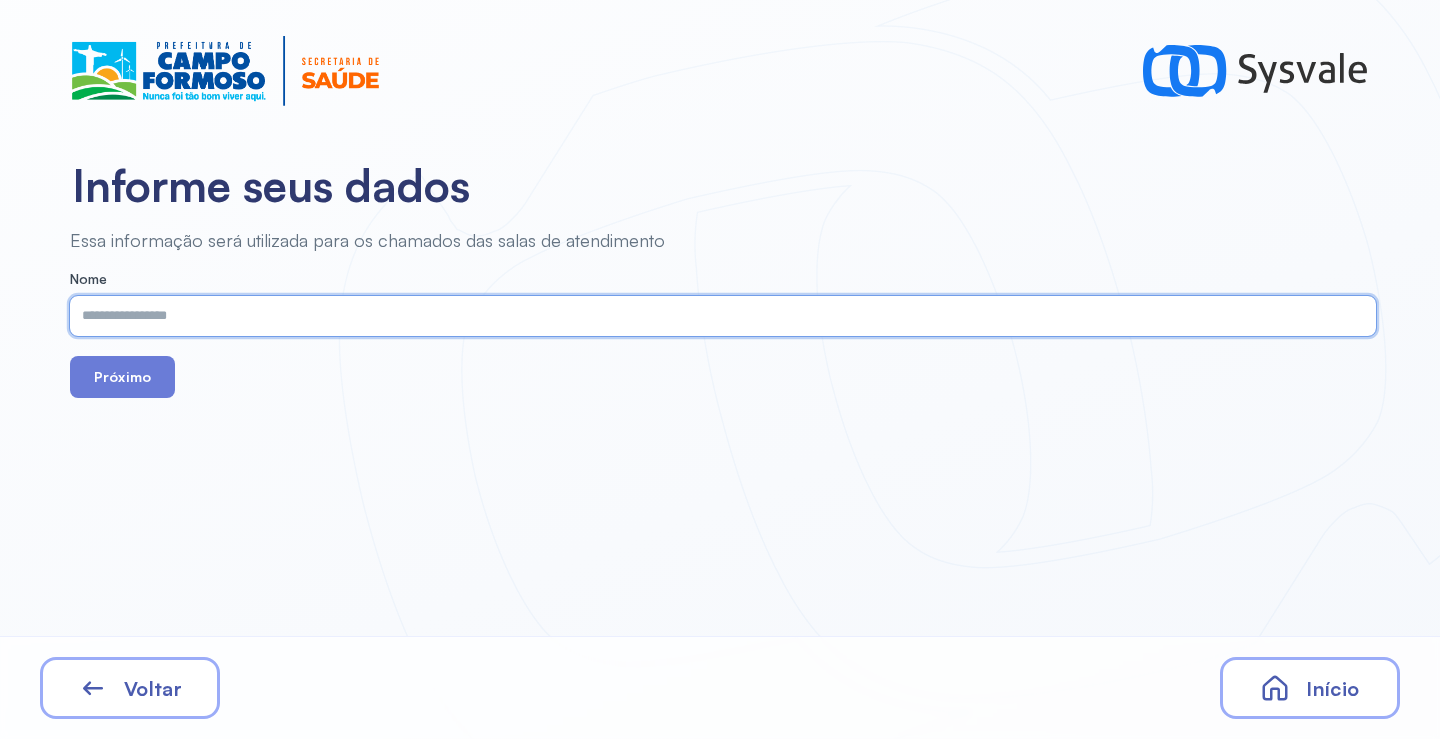 paste on "**********" 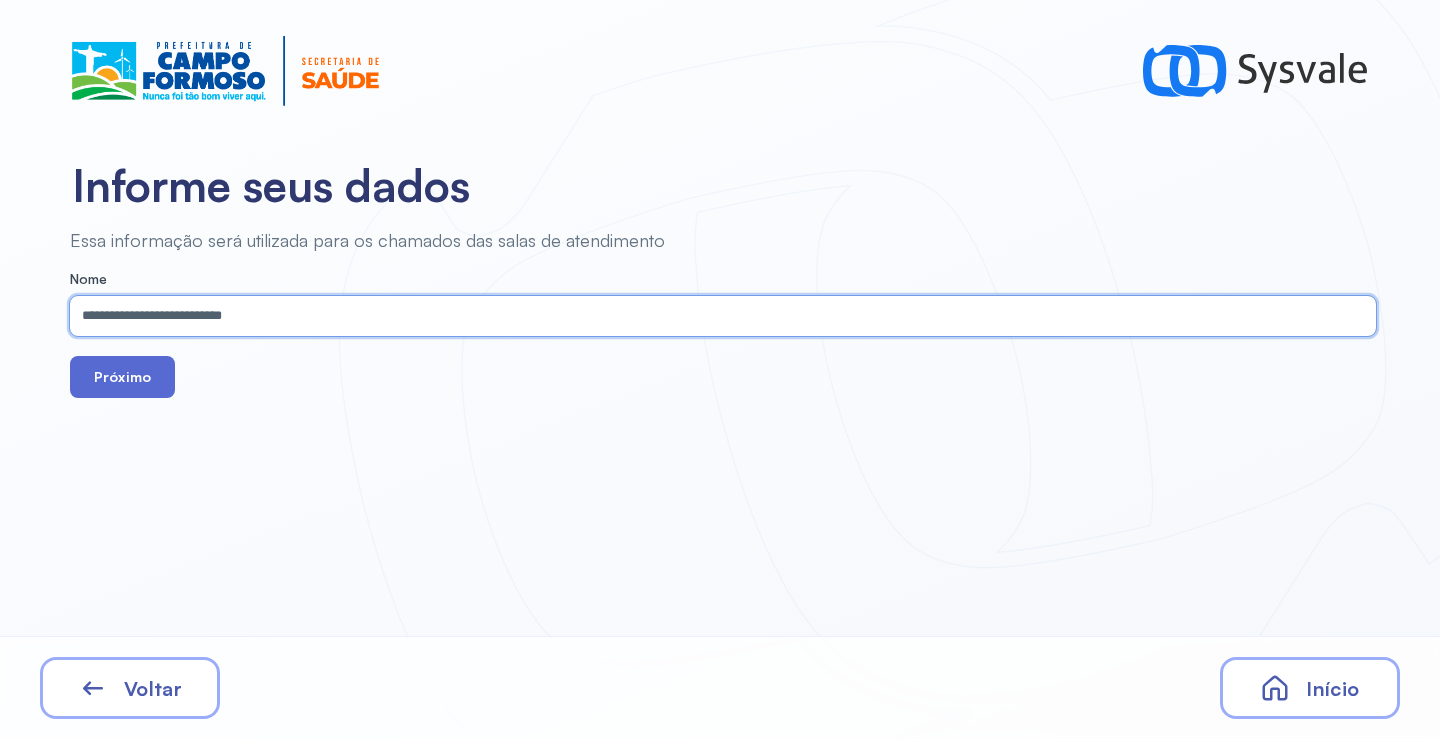 type on "**********" 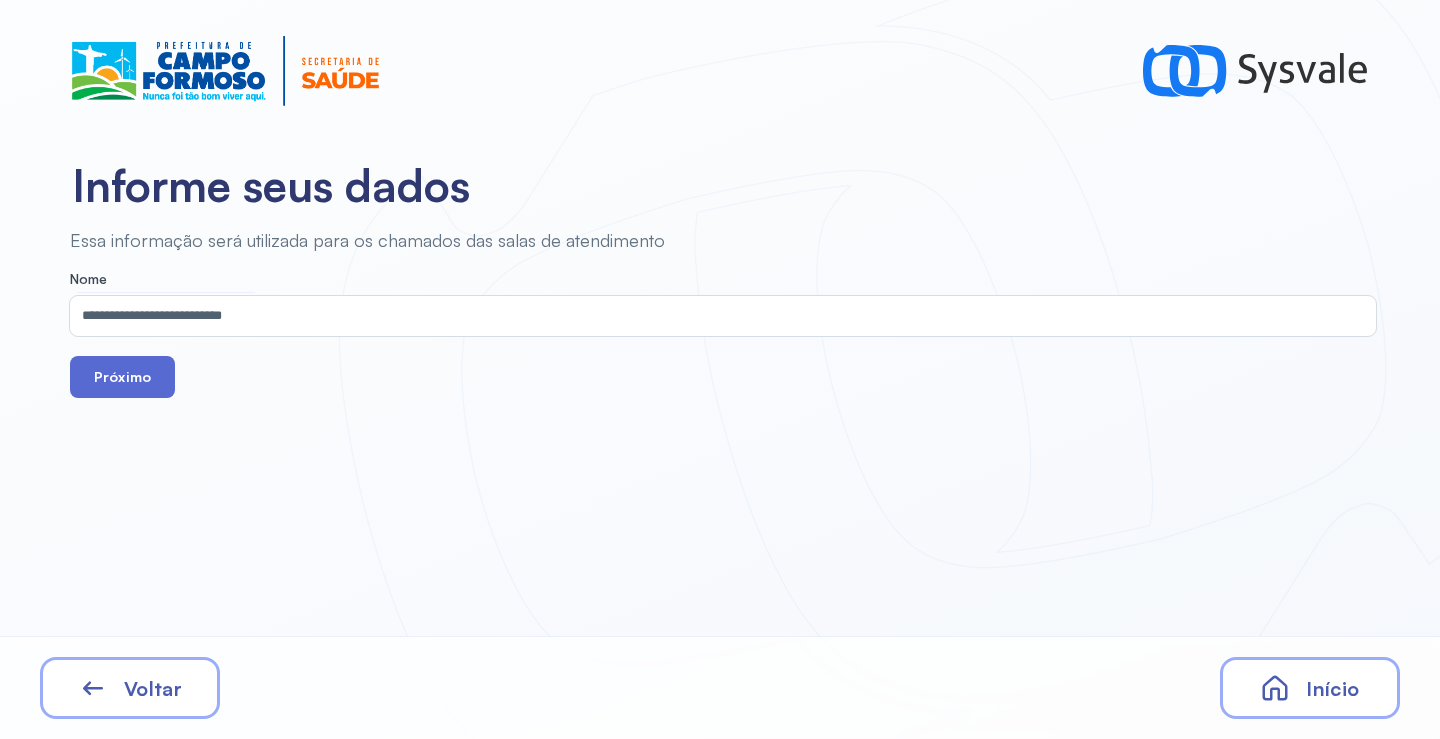 click on "Próximo" at bounding box center (122, 377) 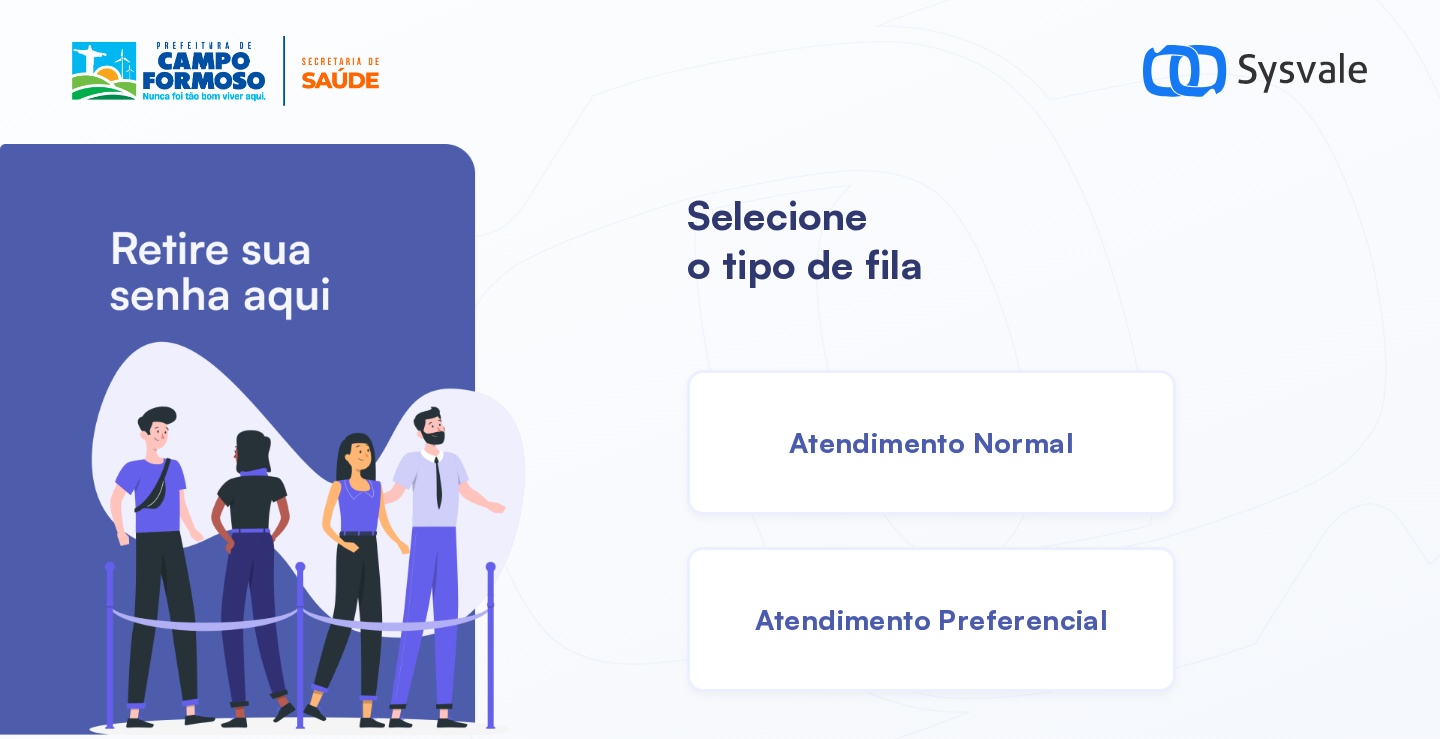 click on "Atendimento Normal" at bounding box center [931, 442] 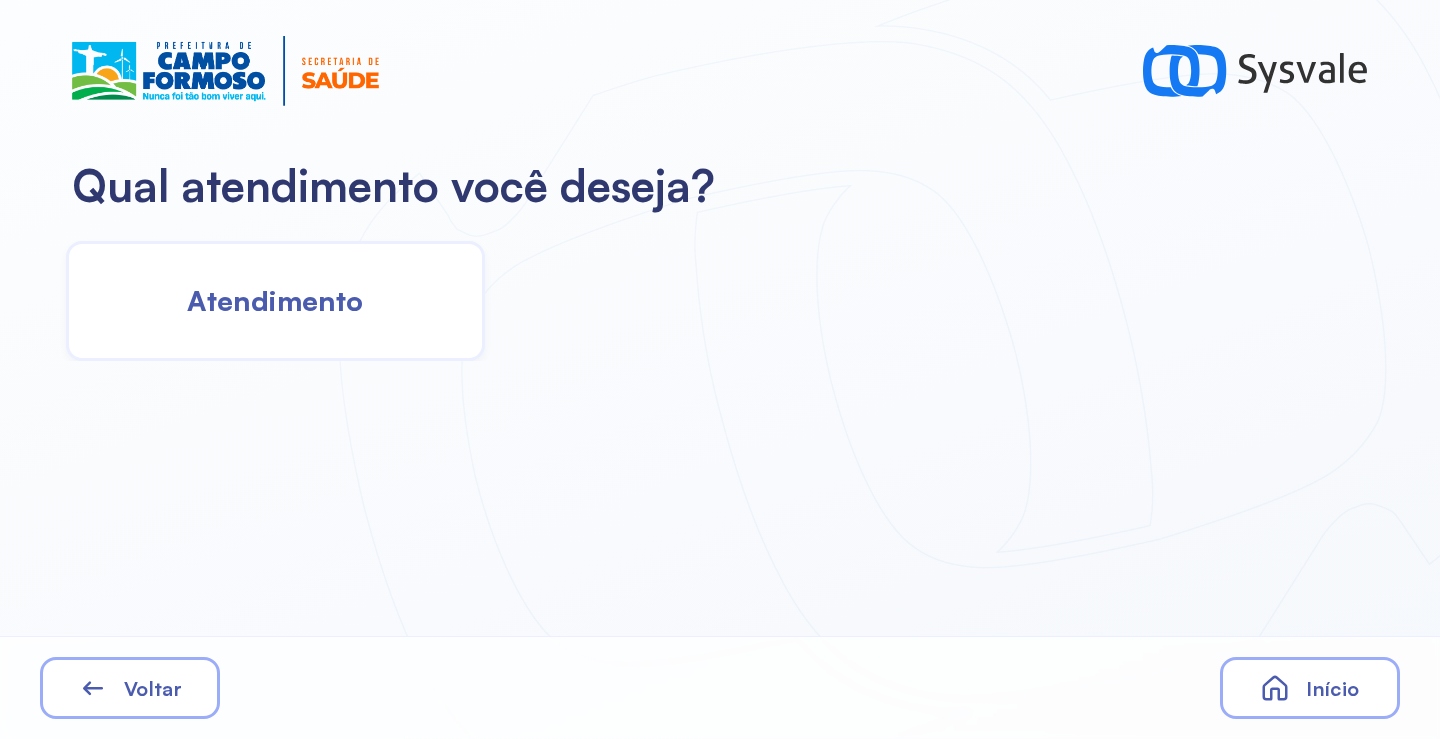 click on "Atendimento" 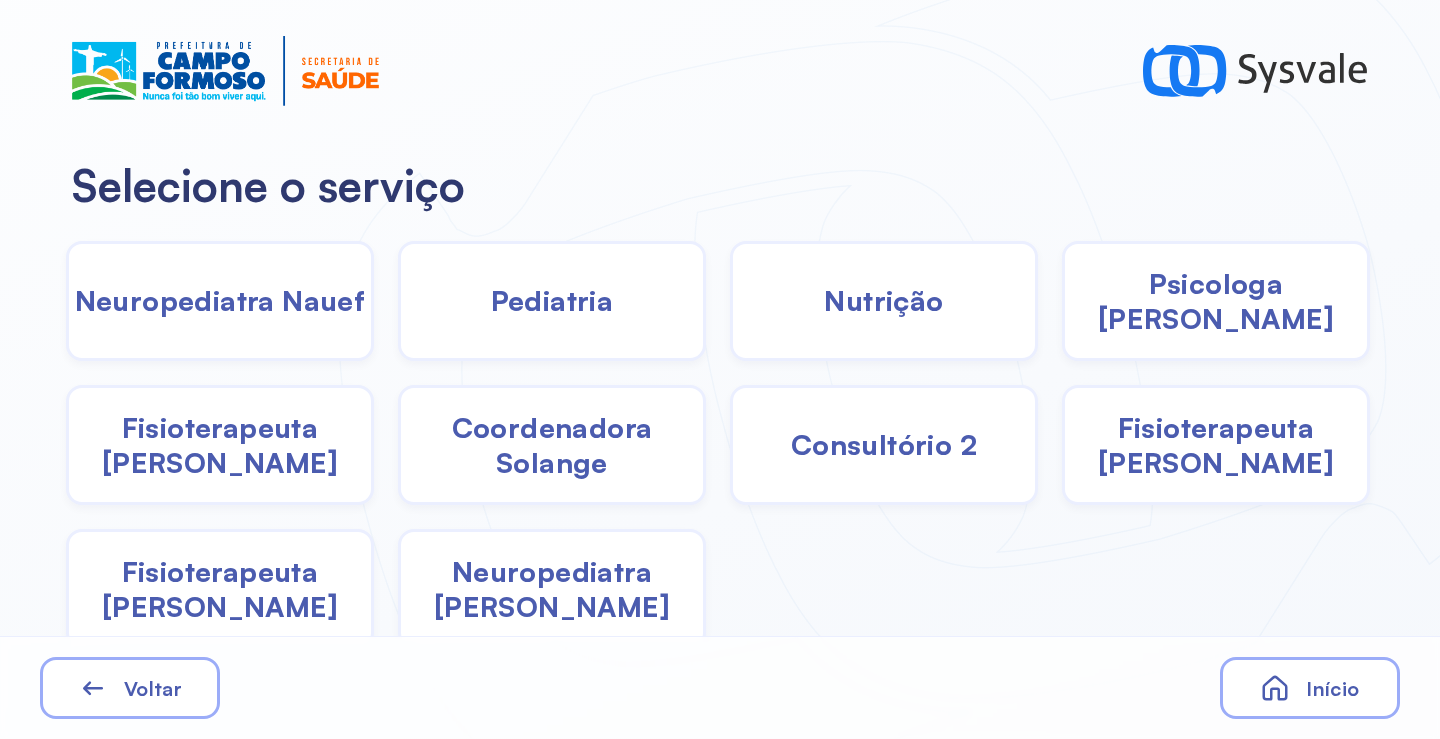 drag, startPoint x: 1223, startPoint y: 315, endPoint x: 1211, endPoint y: 313, distance: 12.165525 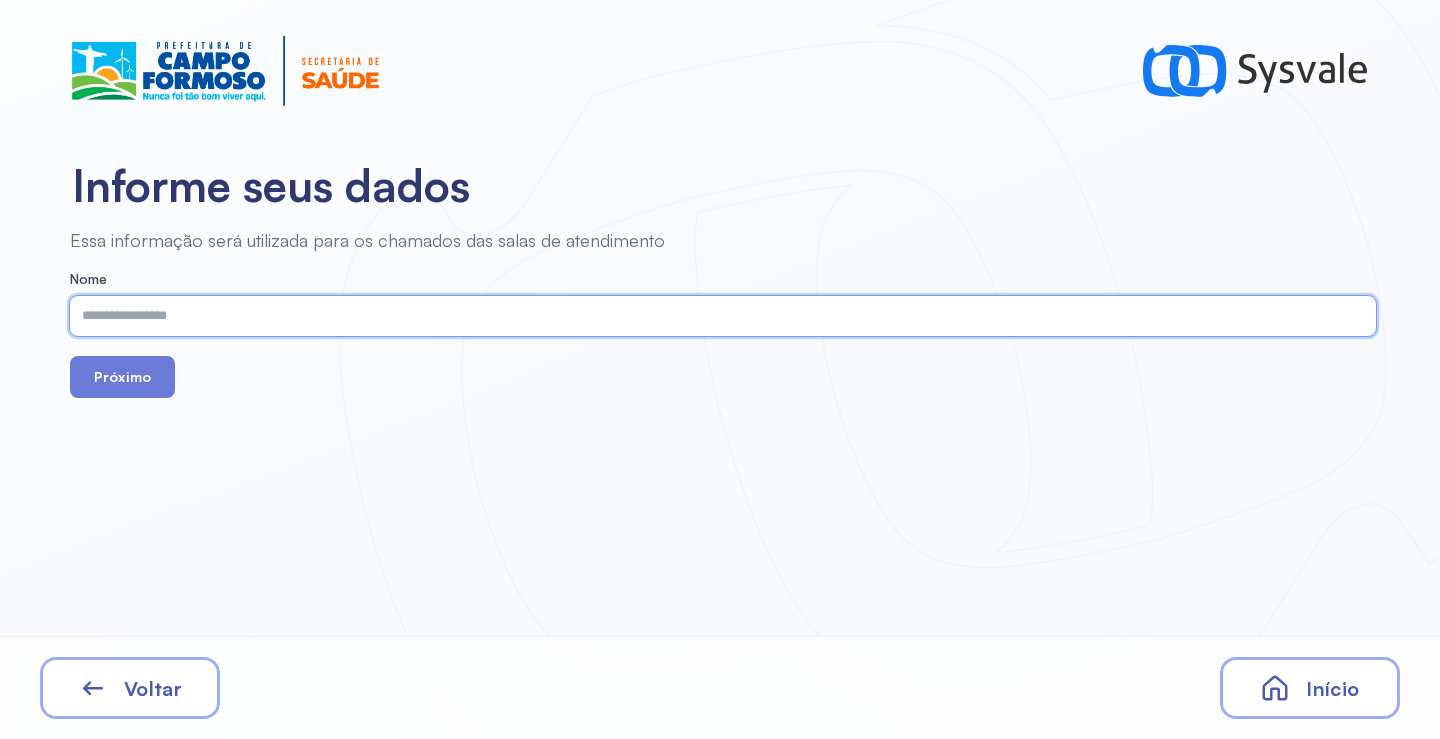 paste on "**********" 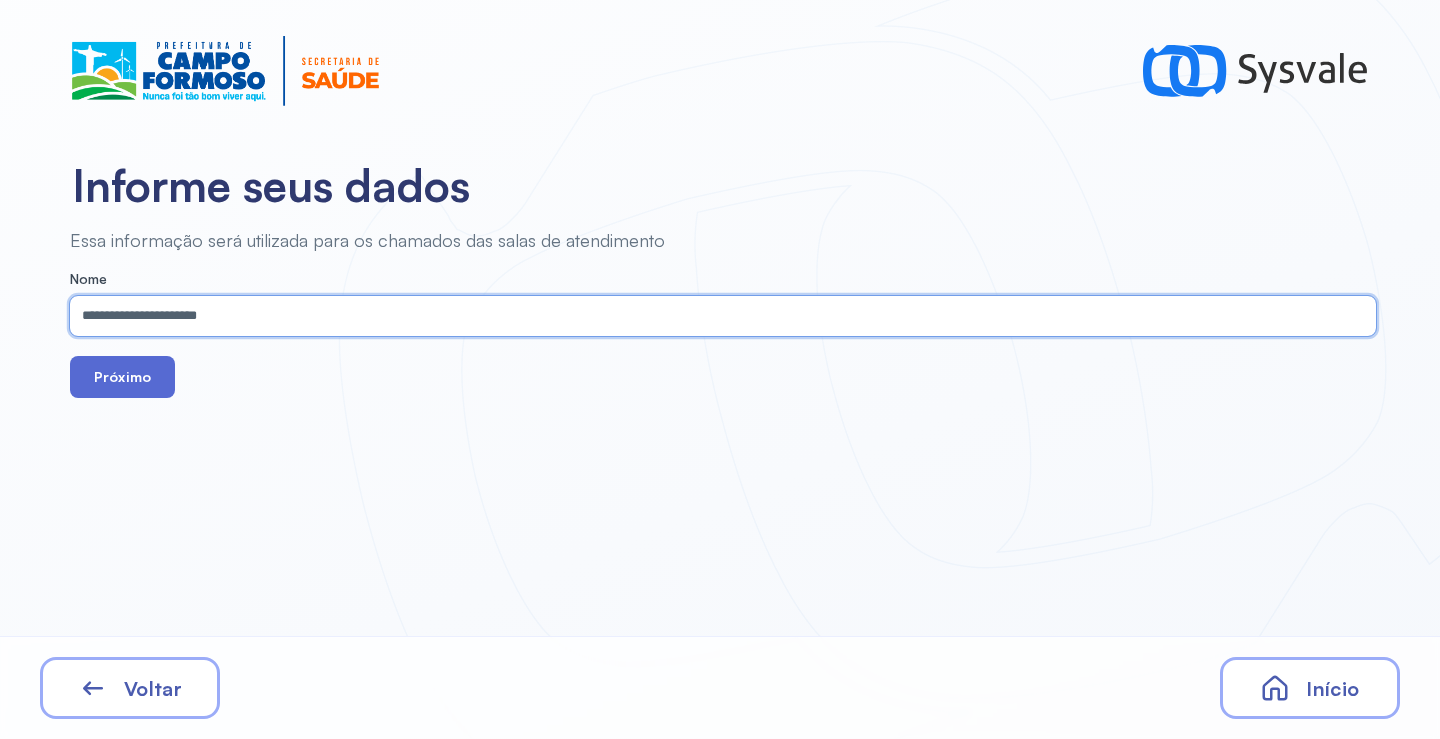 type on "**********" 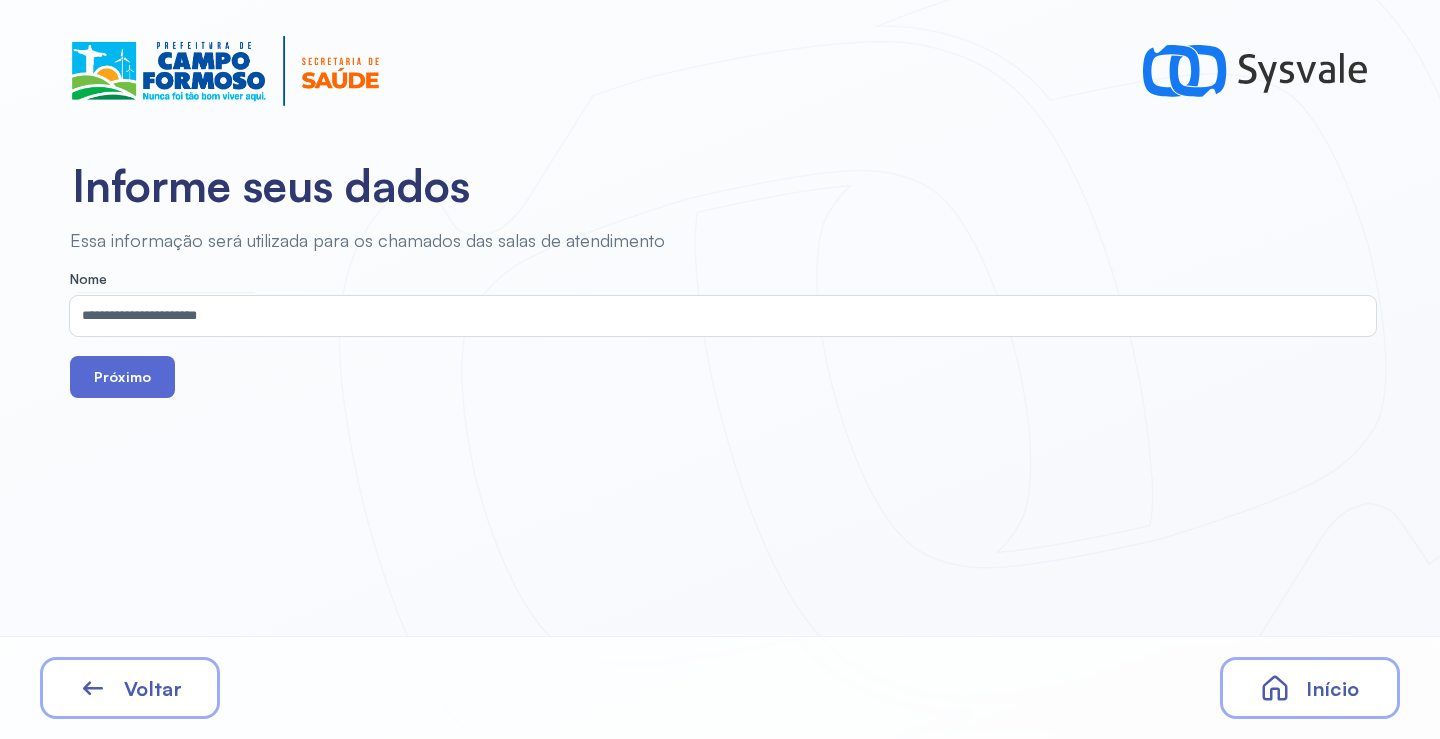 click on "Próximo" at bounding box center [122, 377] 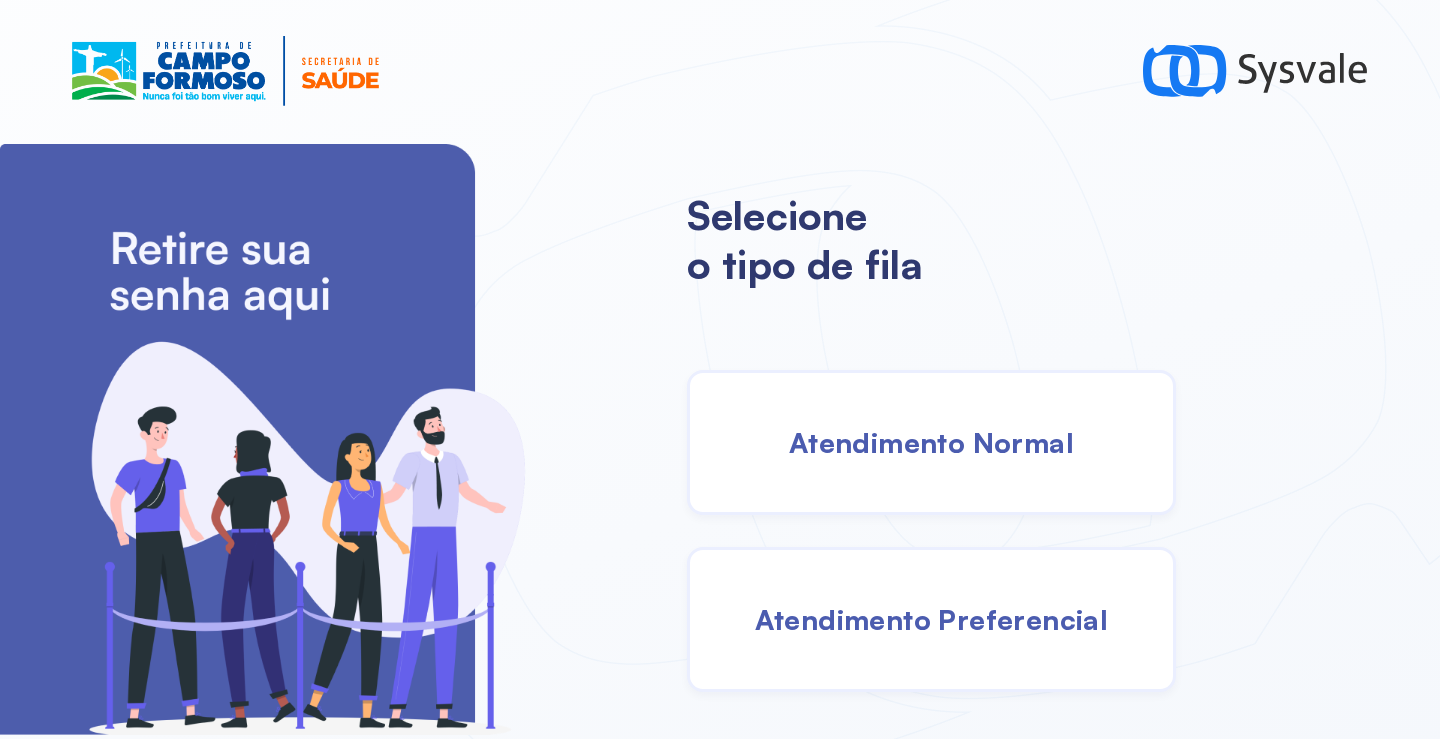 click on "Atendimento Normal" at bounding box center [931, 442] 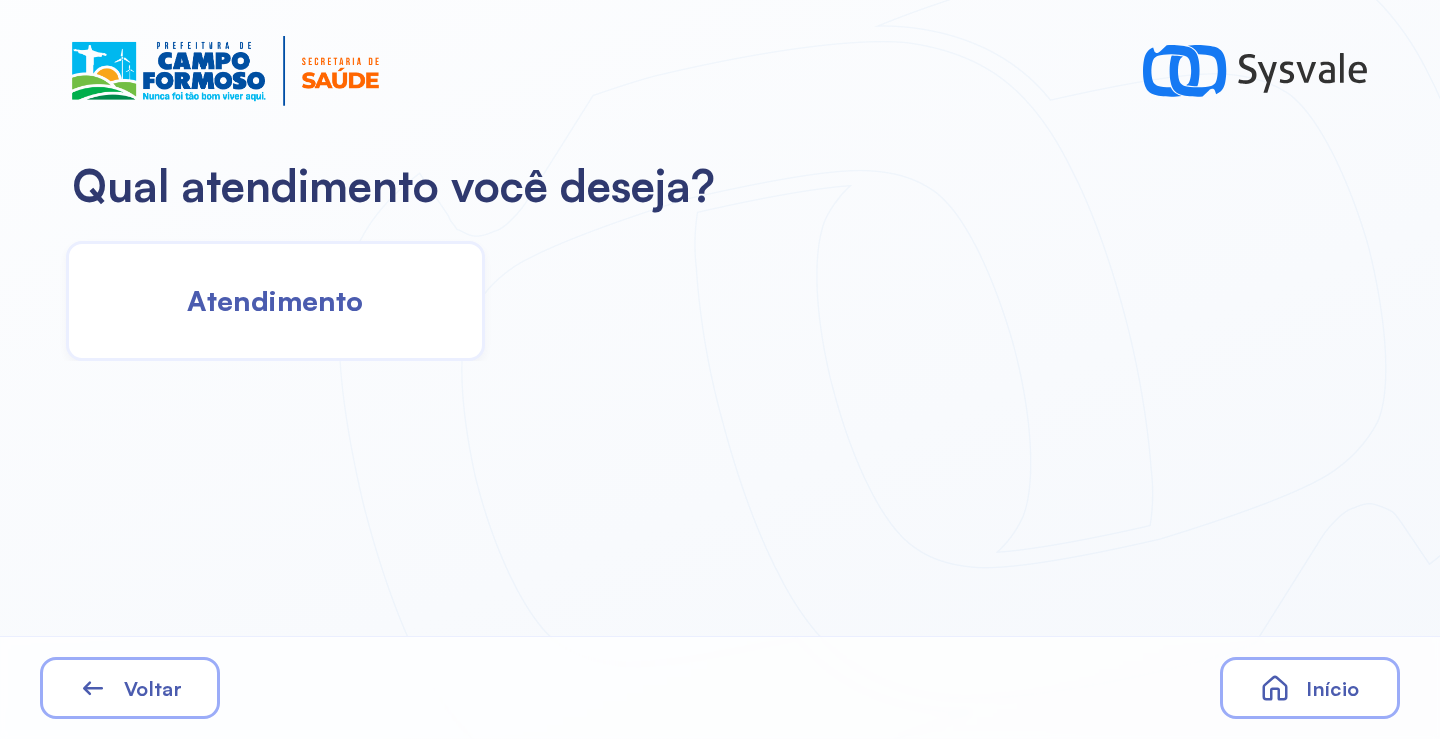 click on "Atendimento" 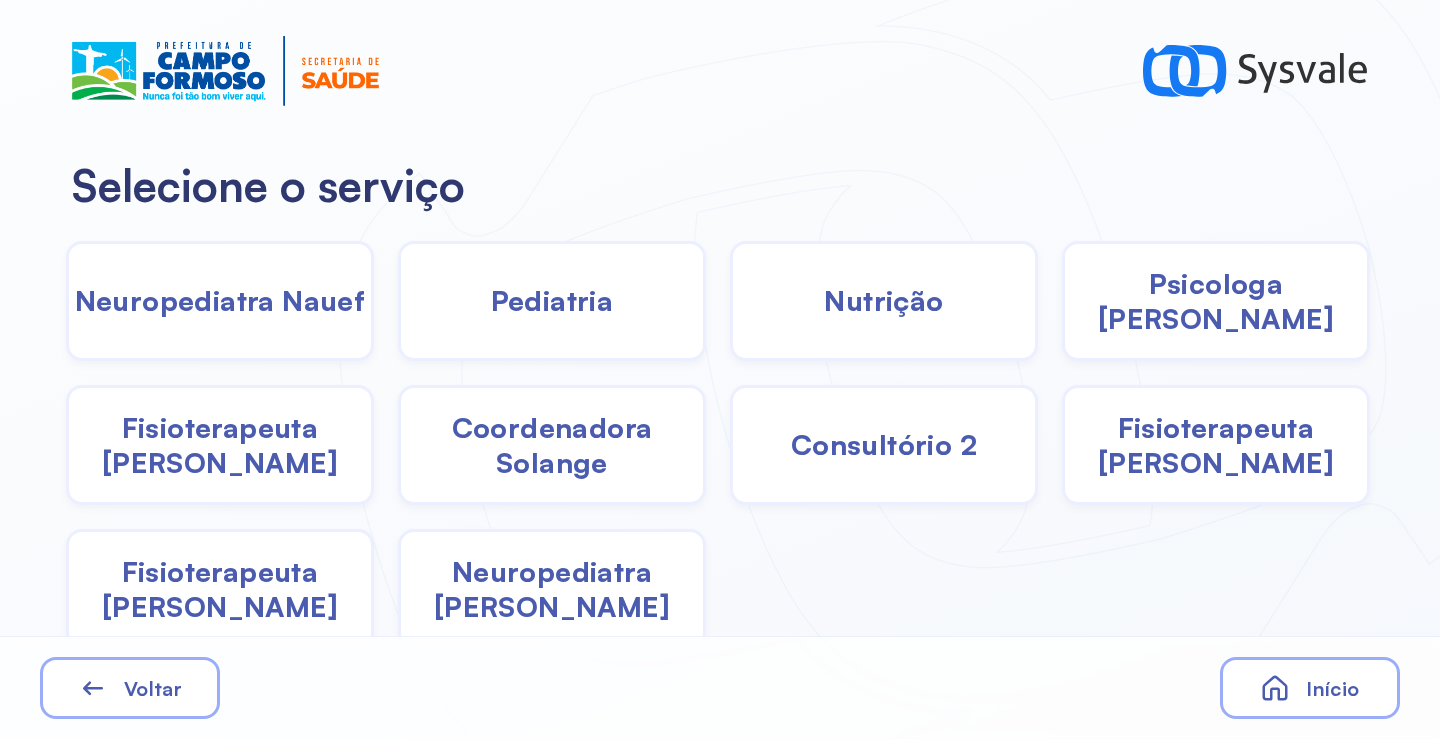click on "Pediatria" at bounding box center [552, 300] 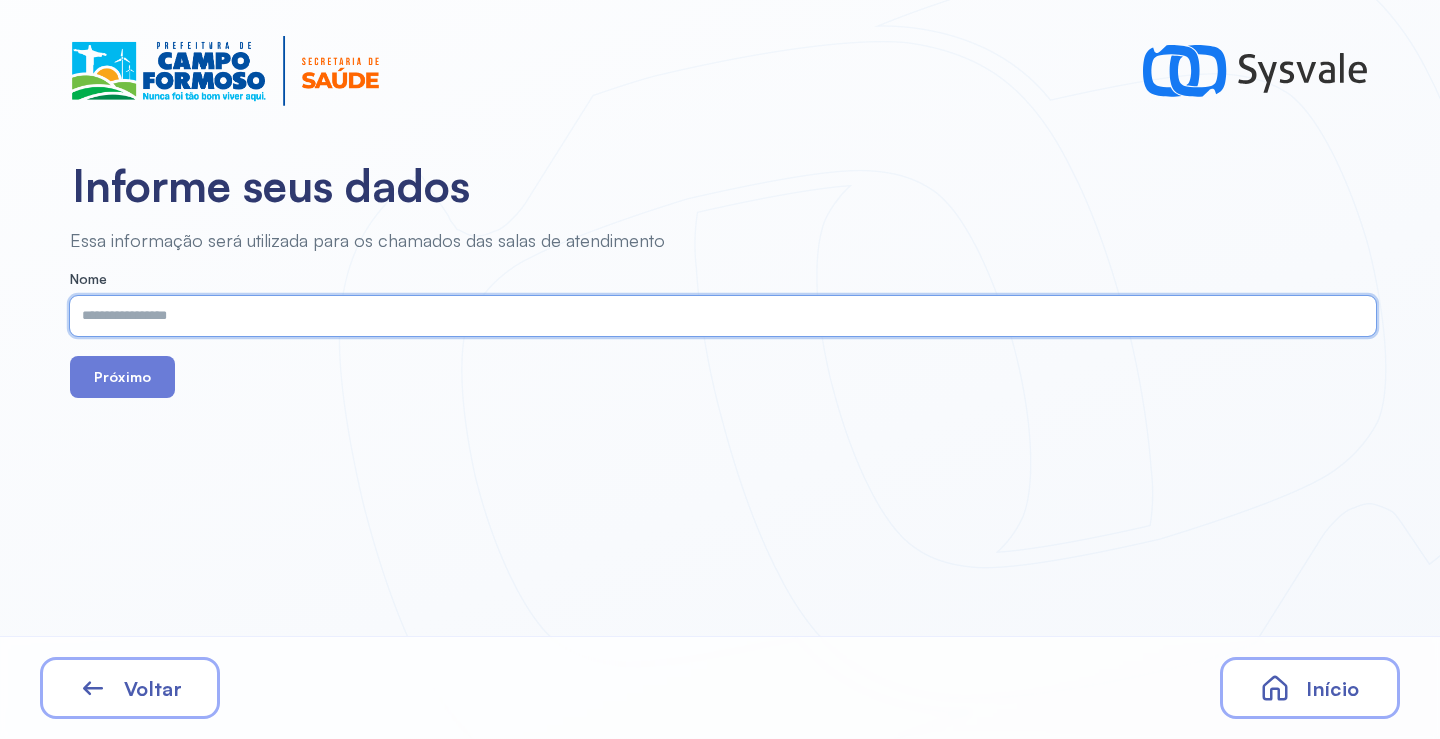 paste on "**********" 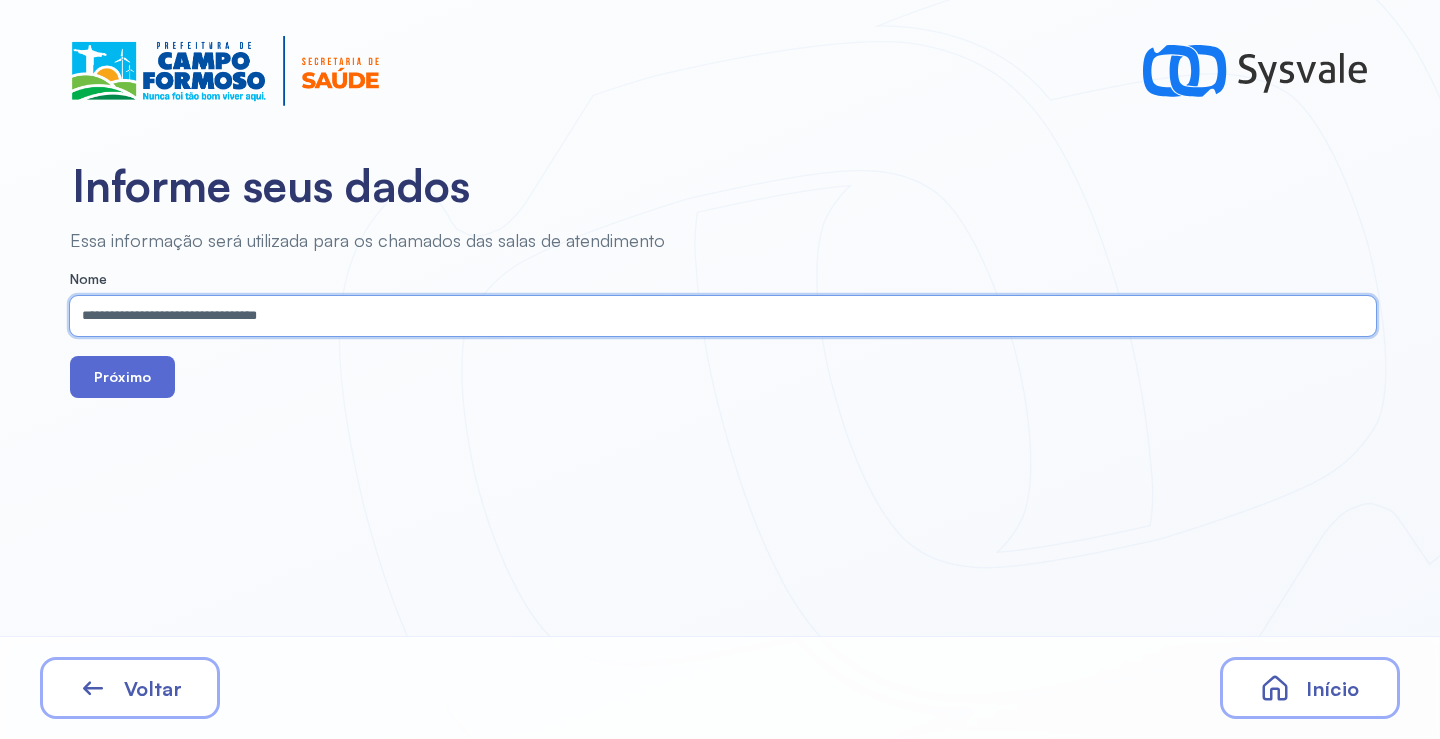 type on "**********" 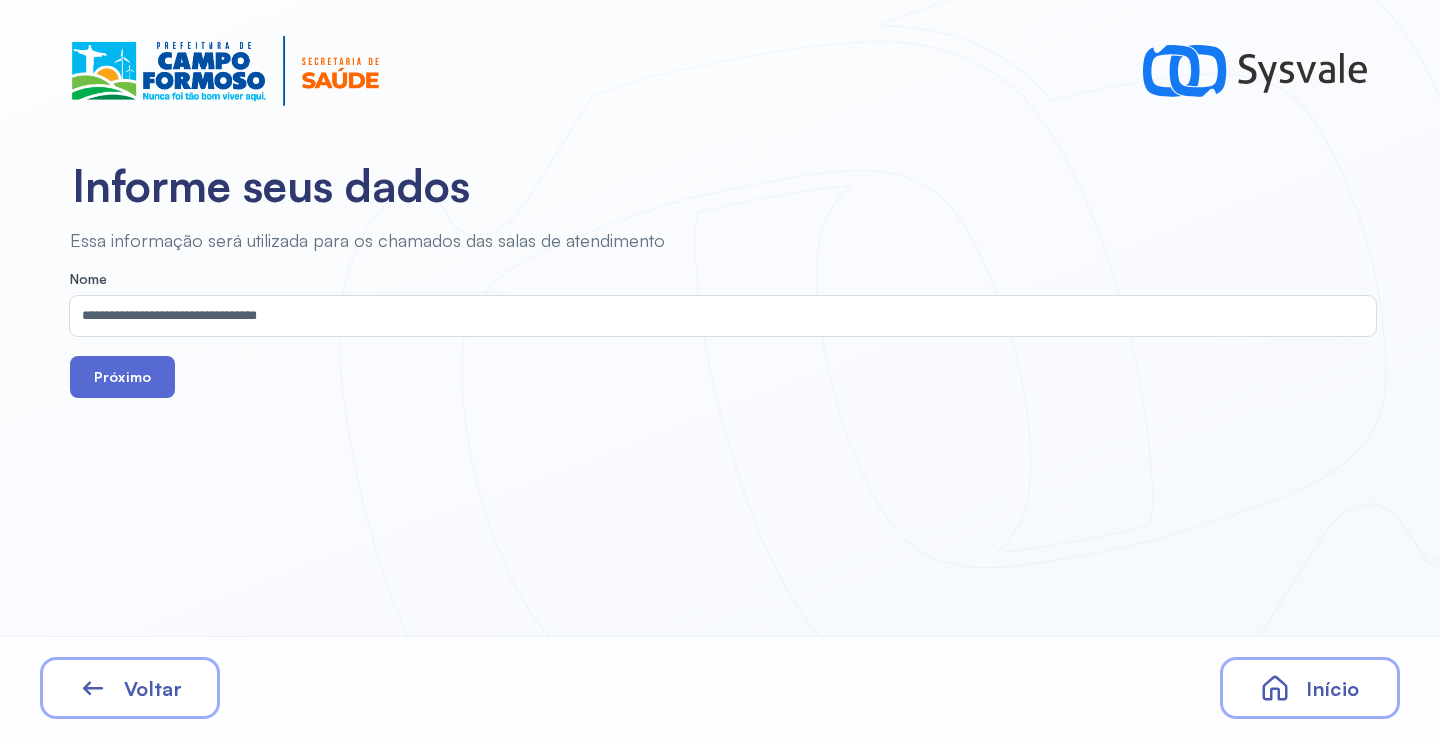 click on "Próximo" at bounding box center (122, 377) 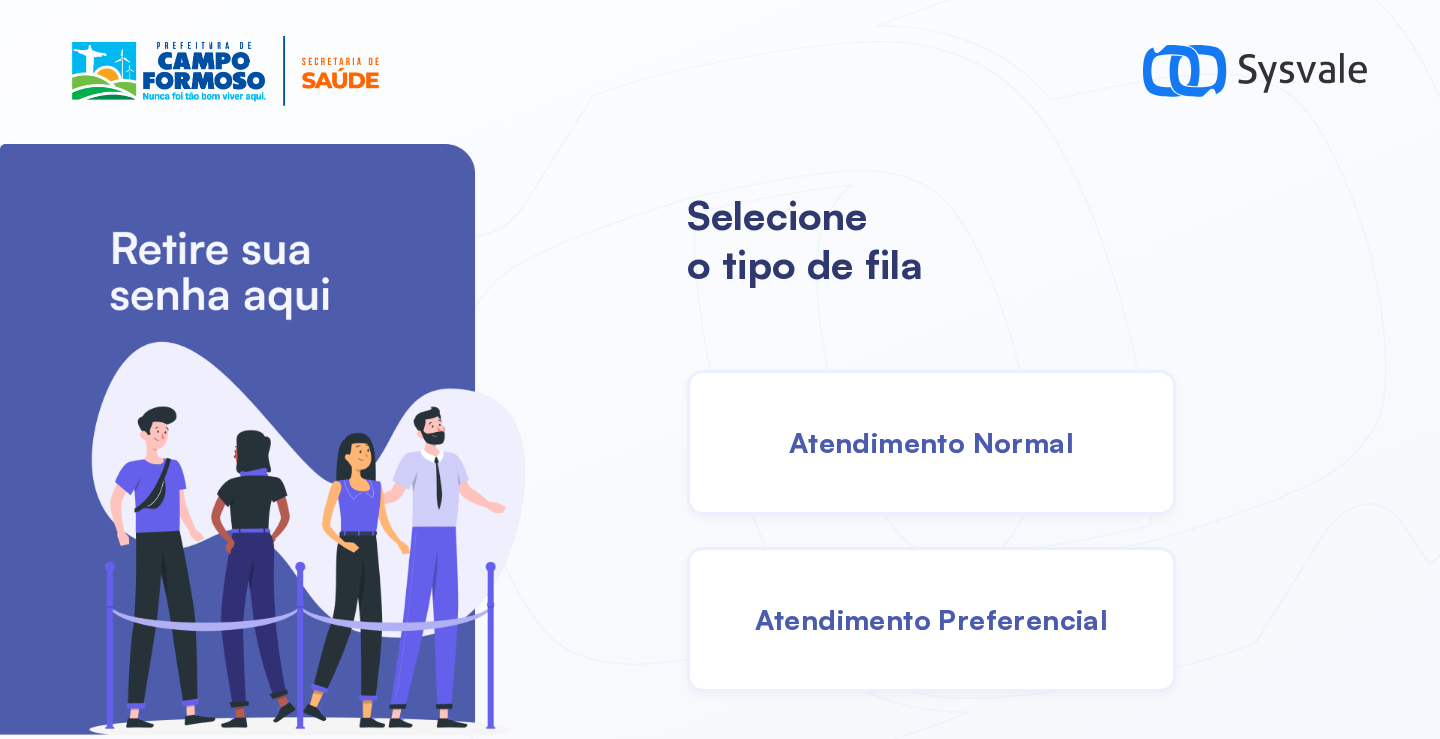 click on "Atendimento Normal" at bounding box center (931, 442) 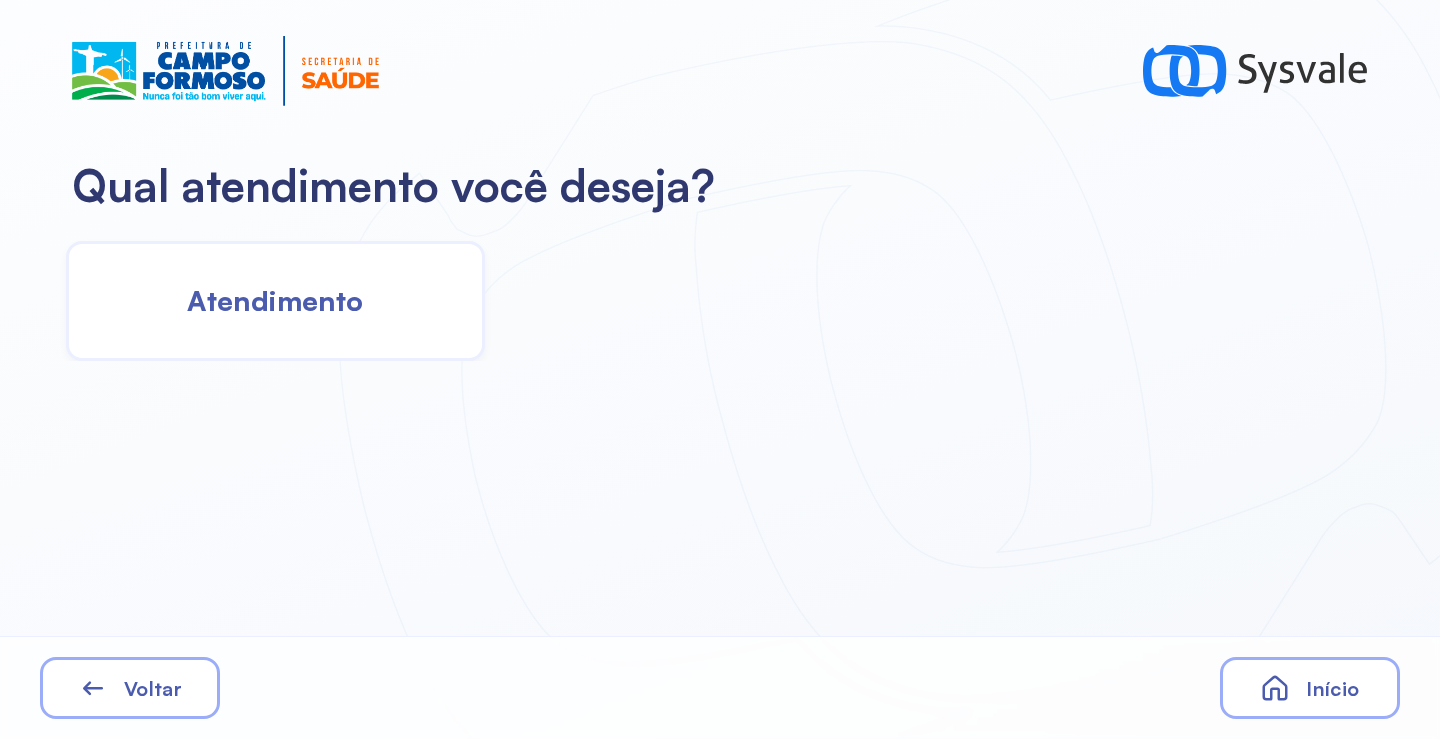 click on "Atendimento" at bounding box center [275, 300] 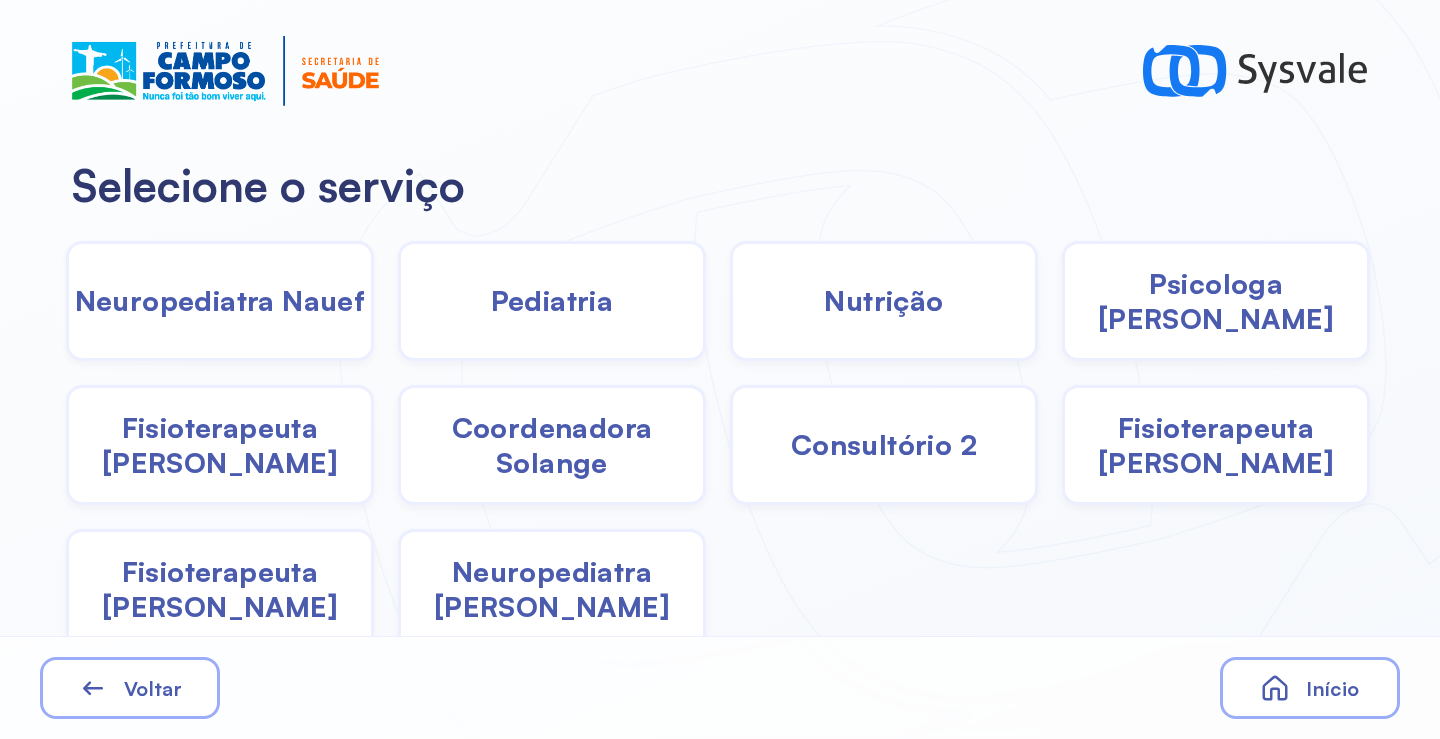 click on "Coordenadora Solange" at bounding box center [552, 445] 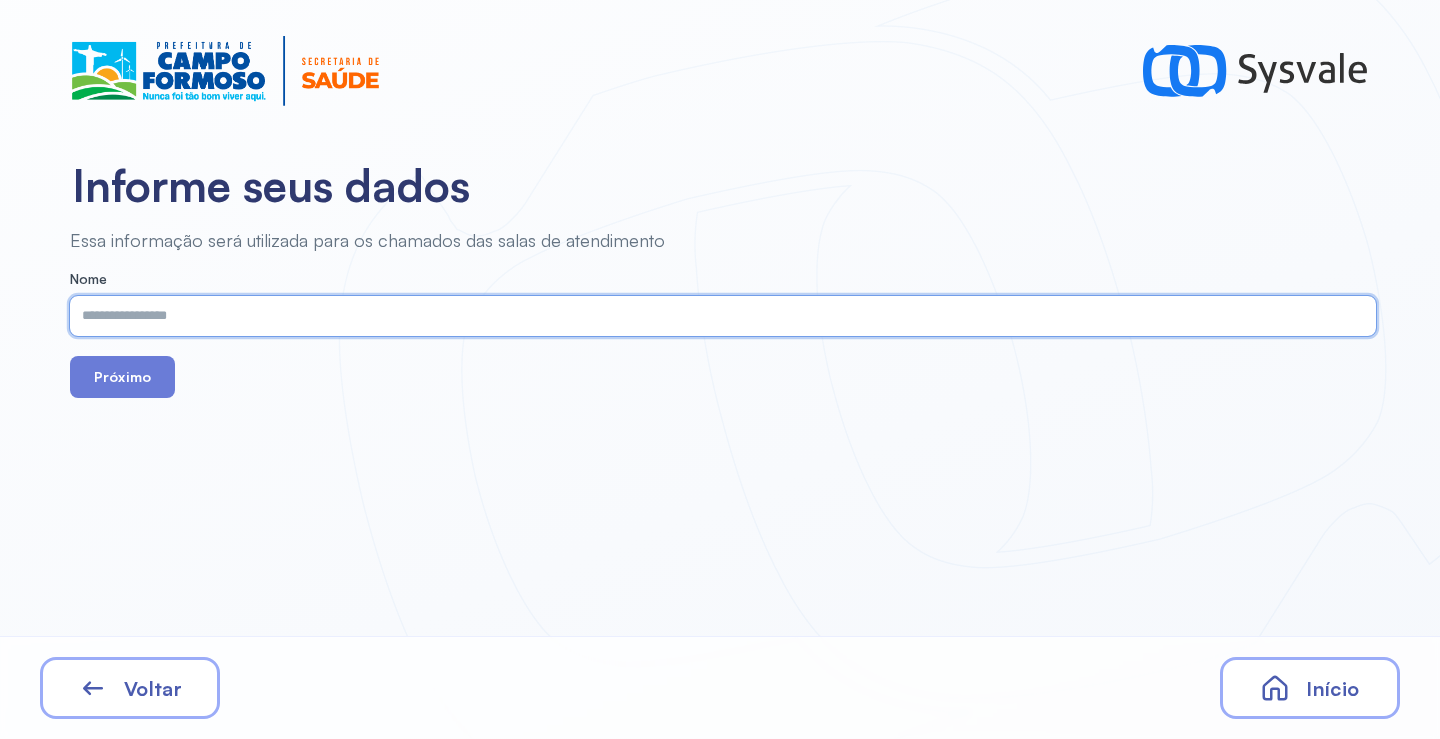 paste on "**********" 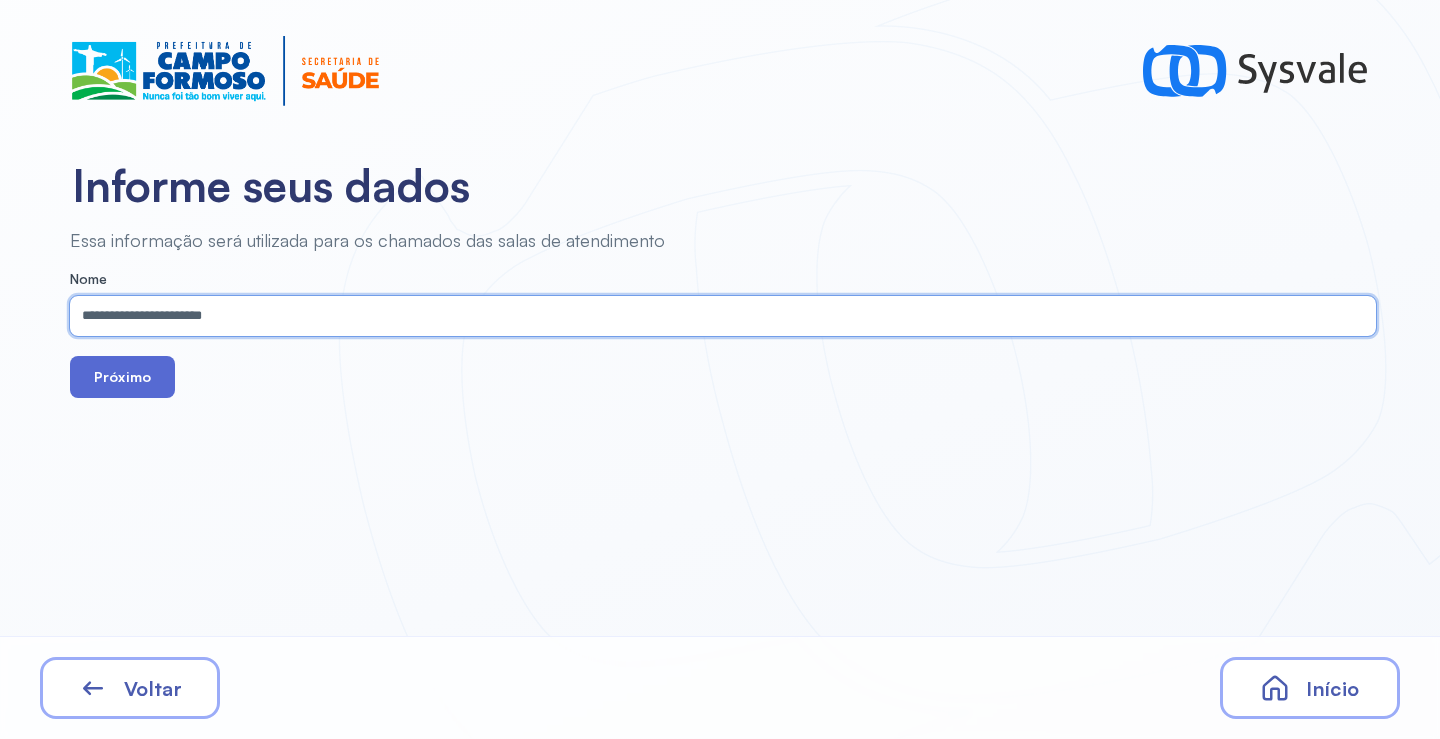 type on "**********" 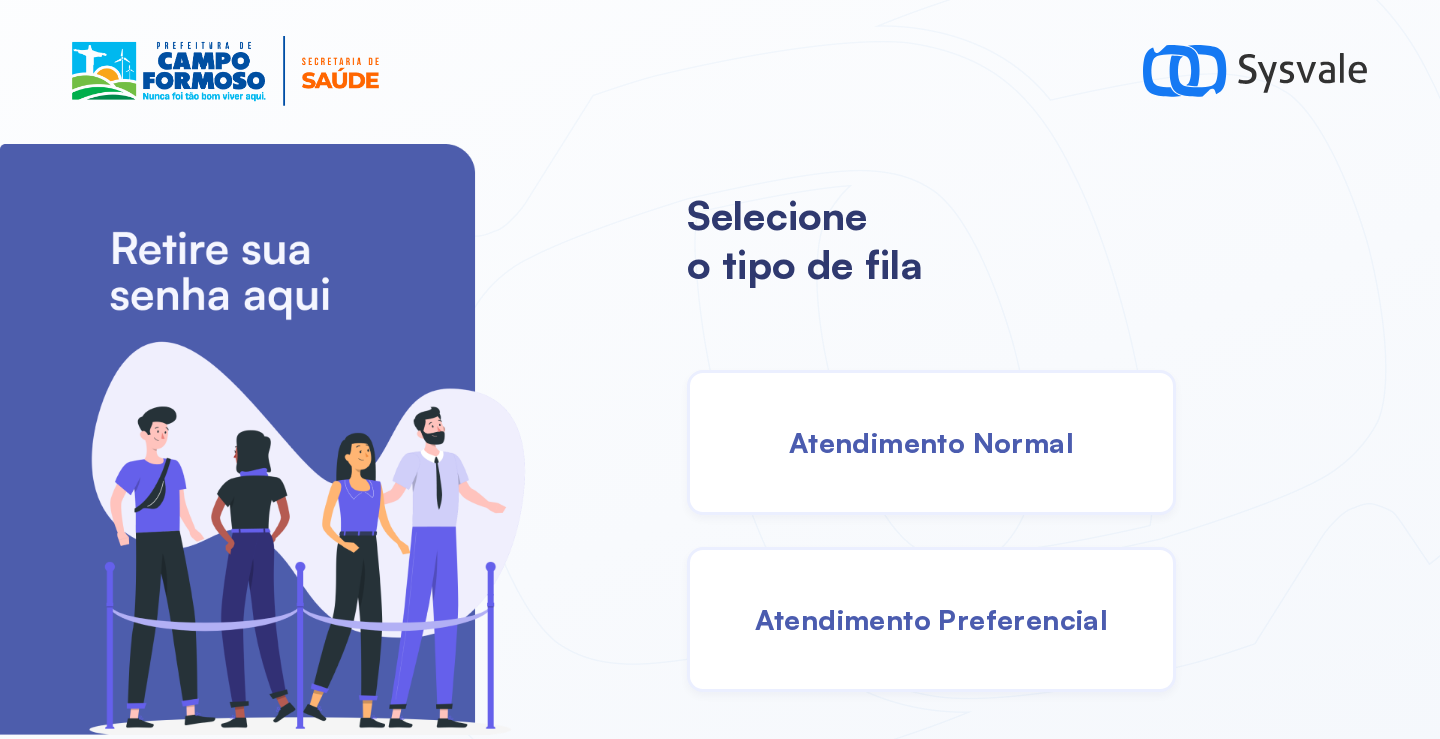 click on "Atendimento Normal" at bounding box center (931, 442) 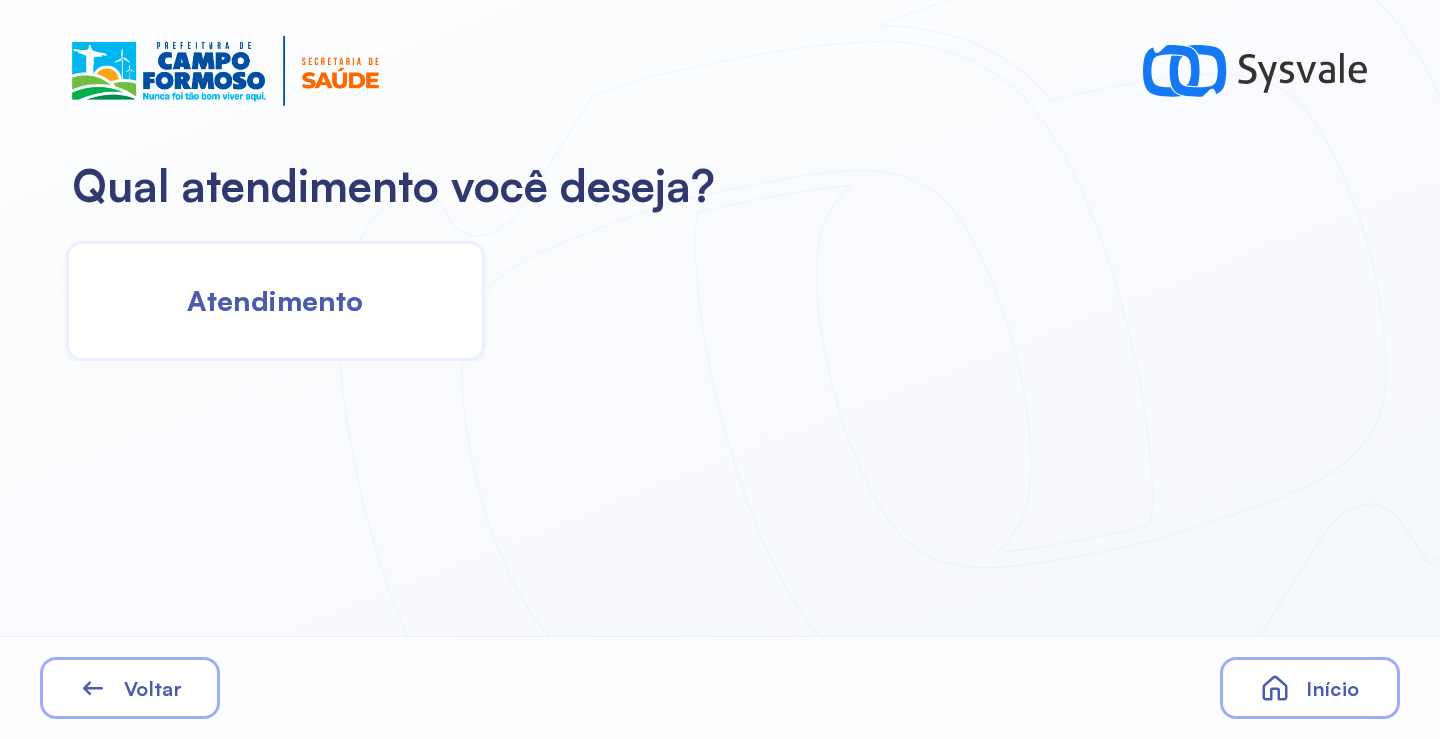 click on "Atendimento" at bounding box center [275, 300] 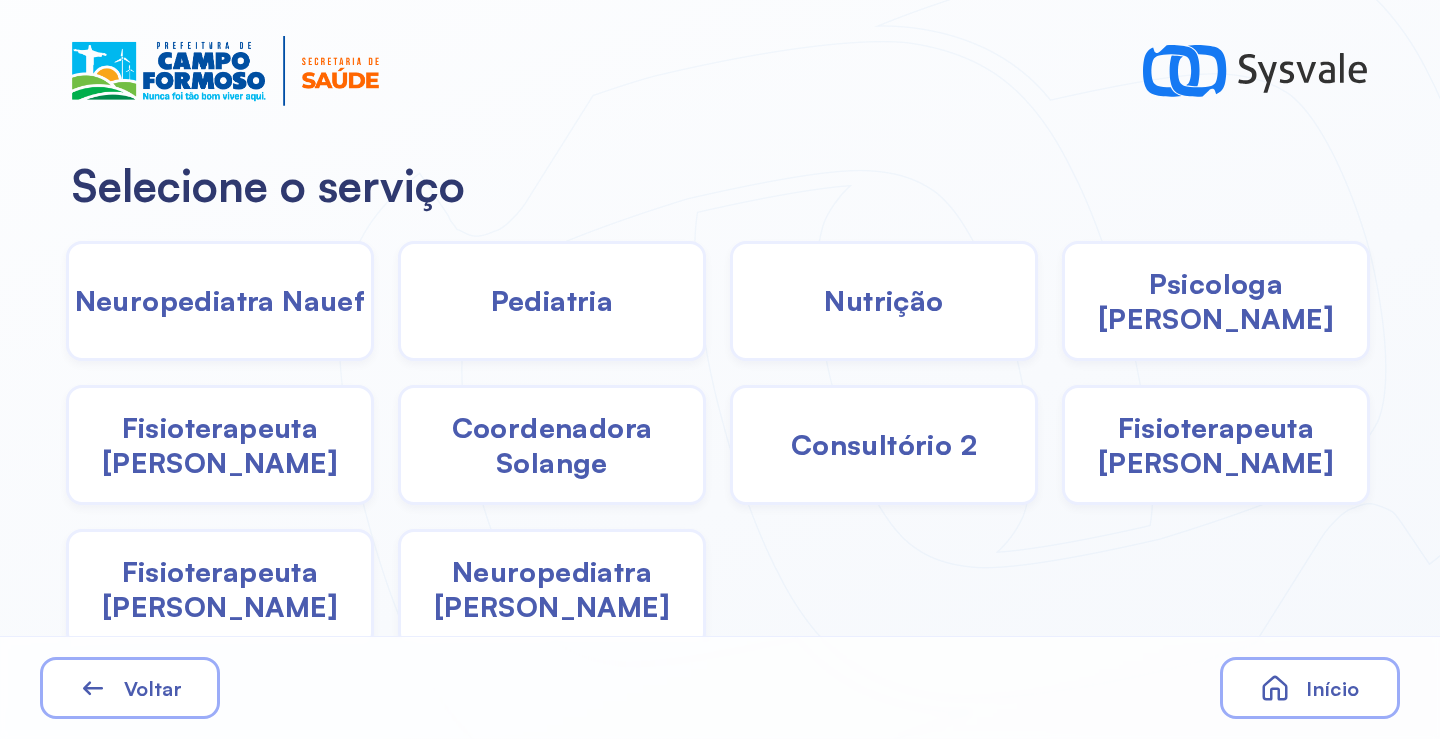 click on "Neuropediatra [PERSON_NAME]" at bounding box center [552, 589] 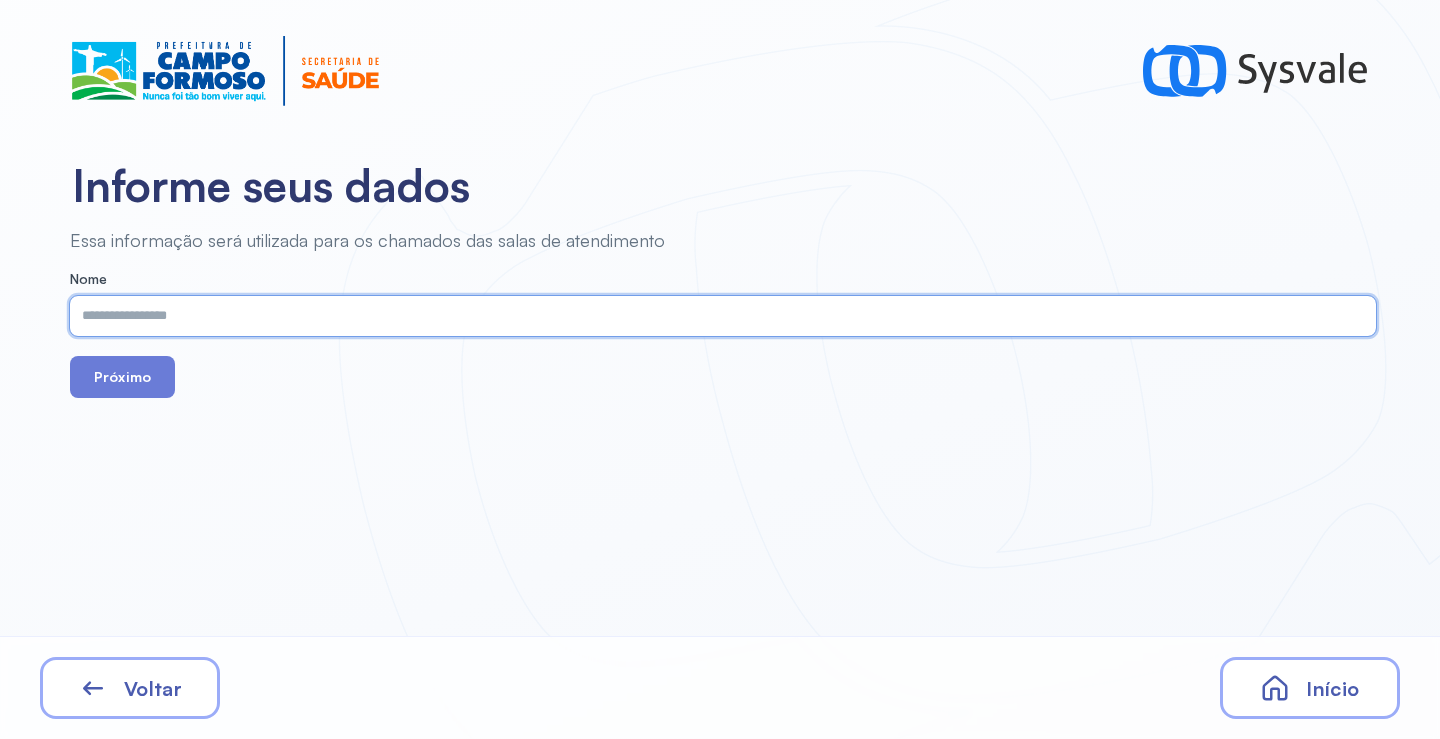 paste on "**********" 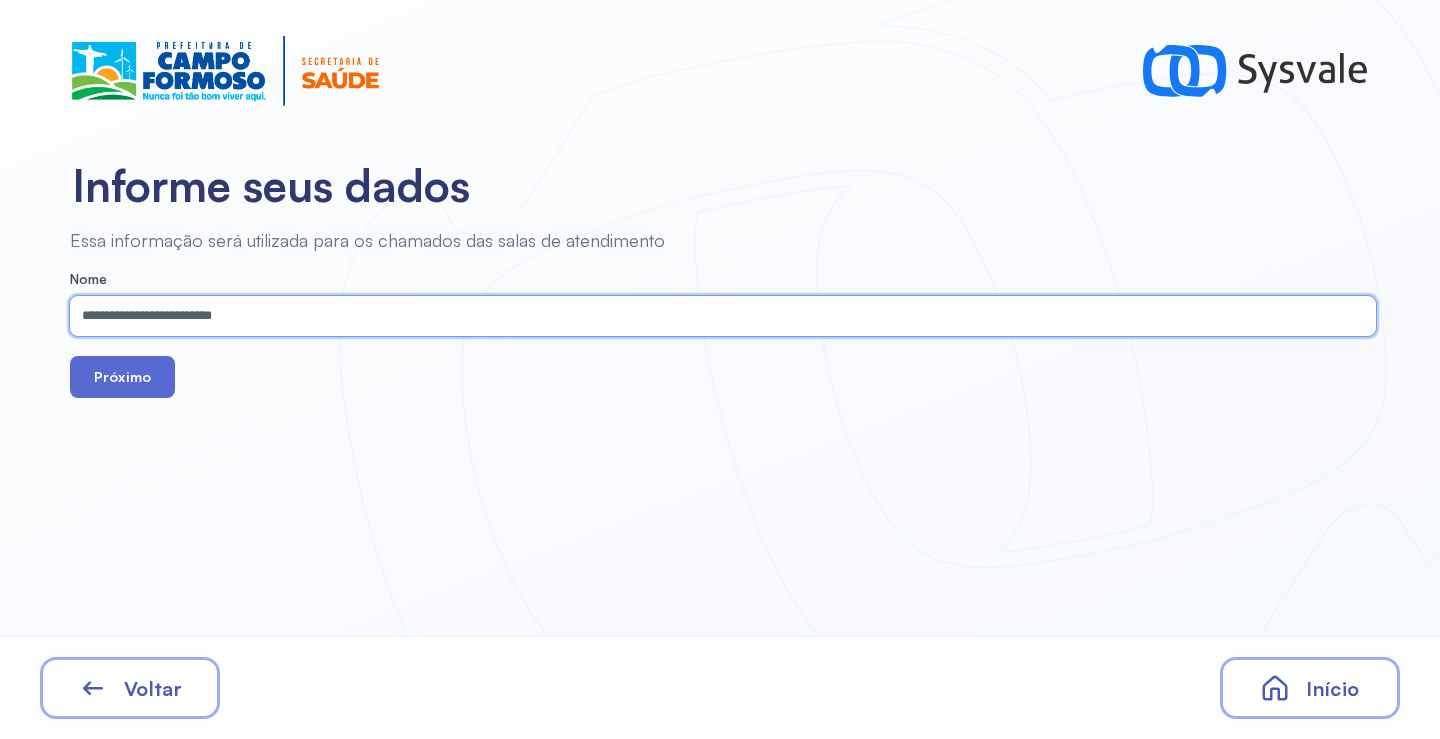 type on "**********" 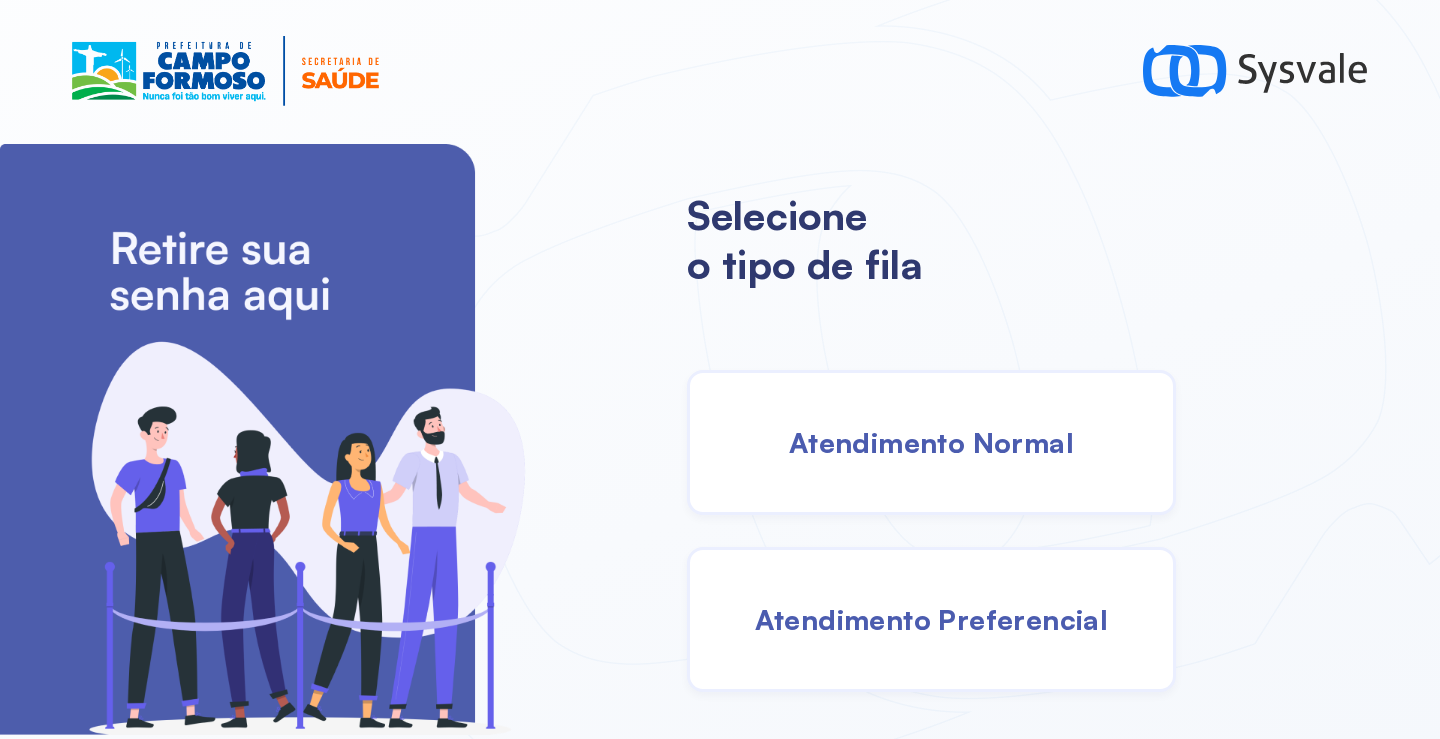 click on "Atendimento Normal" at bounding box center (931, 442) 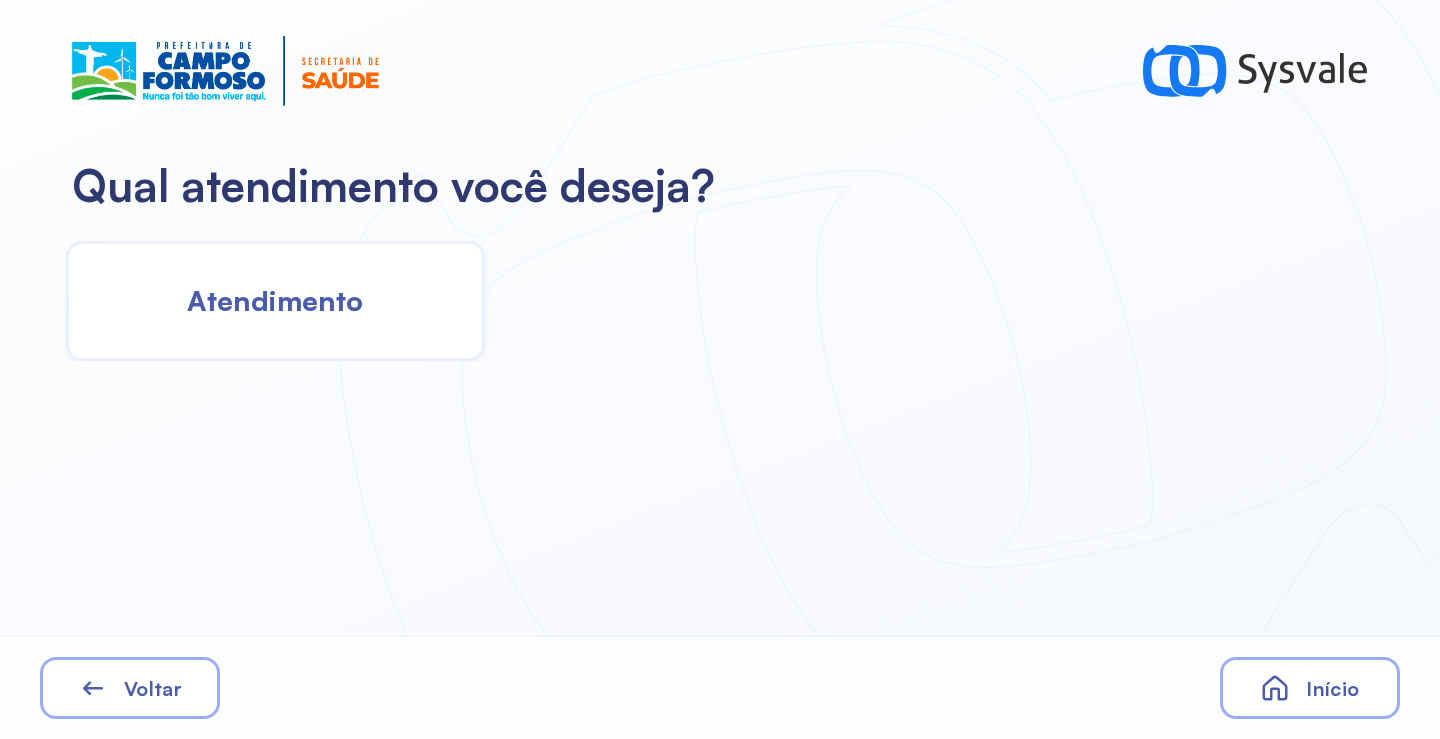 click on "Atendimento" 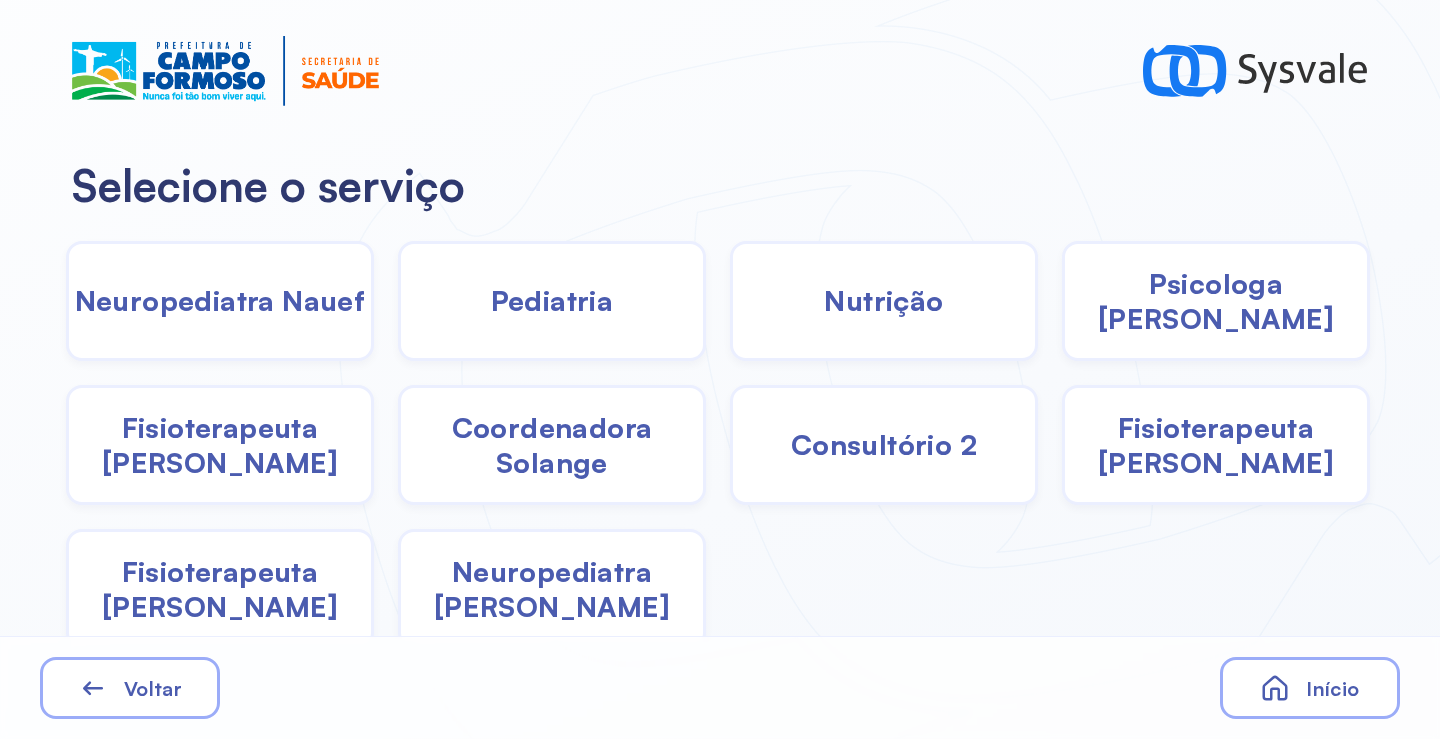 click on "Neuropediatra [PERSON_NAME]" 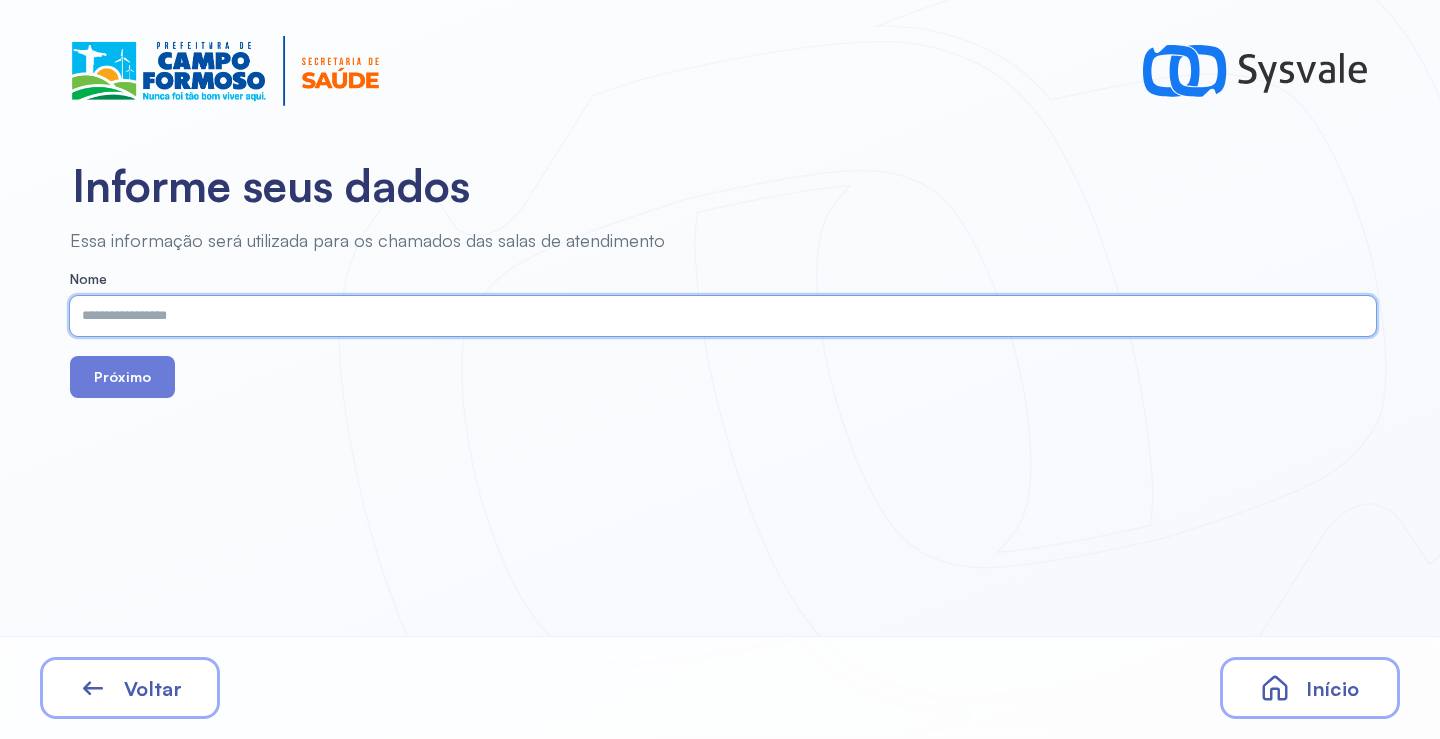 paste on "**********" 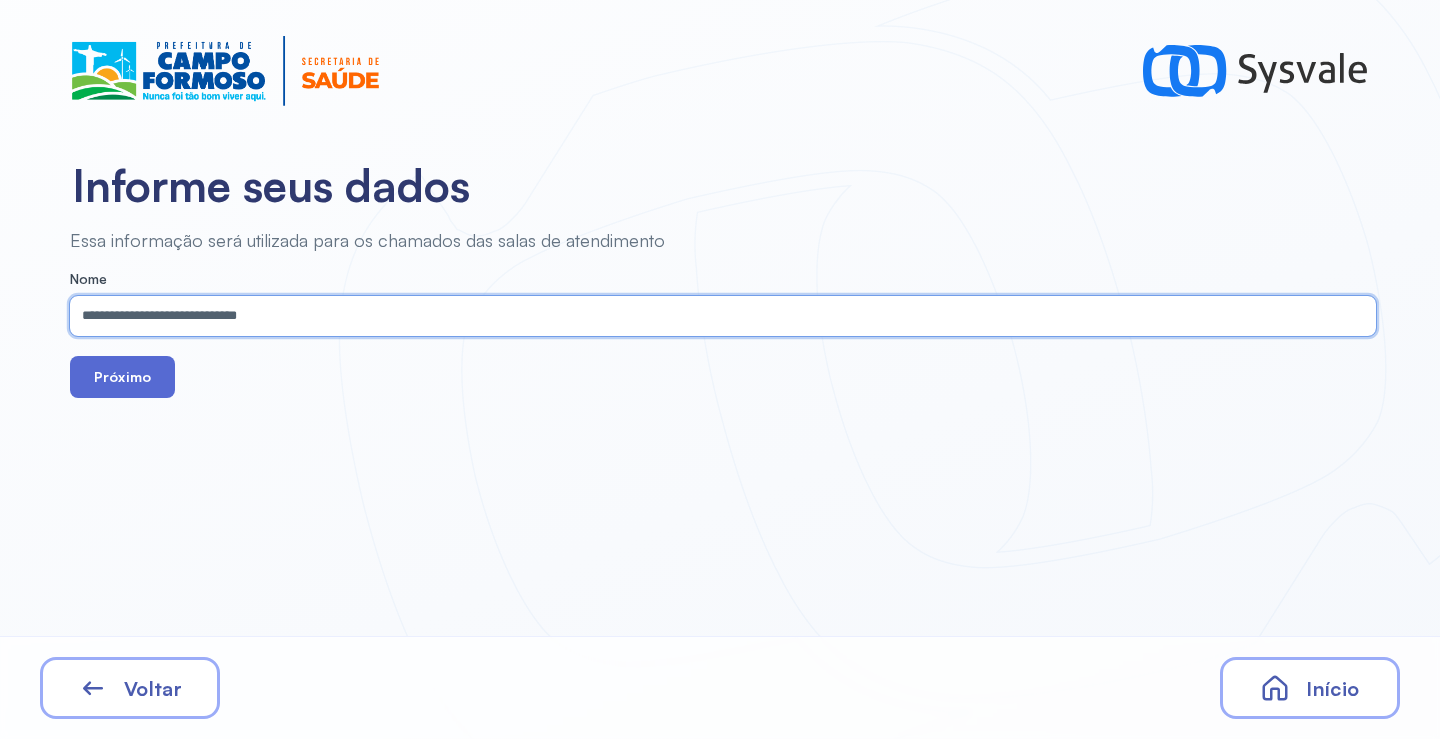 type on "**********" 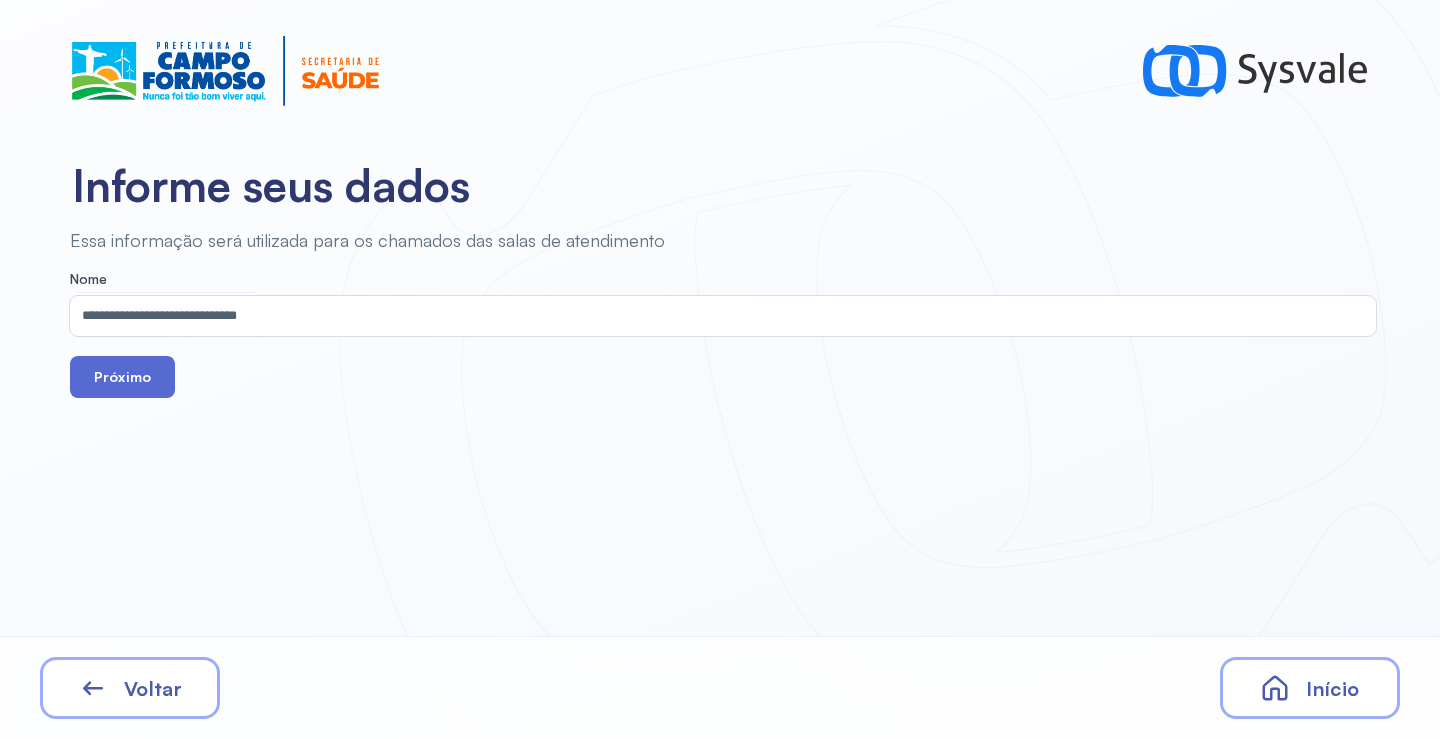 click on "Próximo" at bounding box center (122, 377) 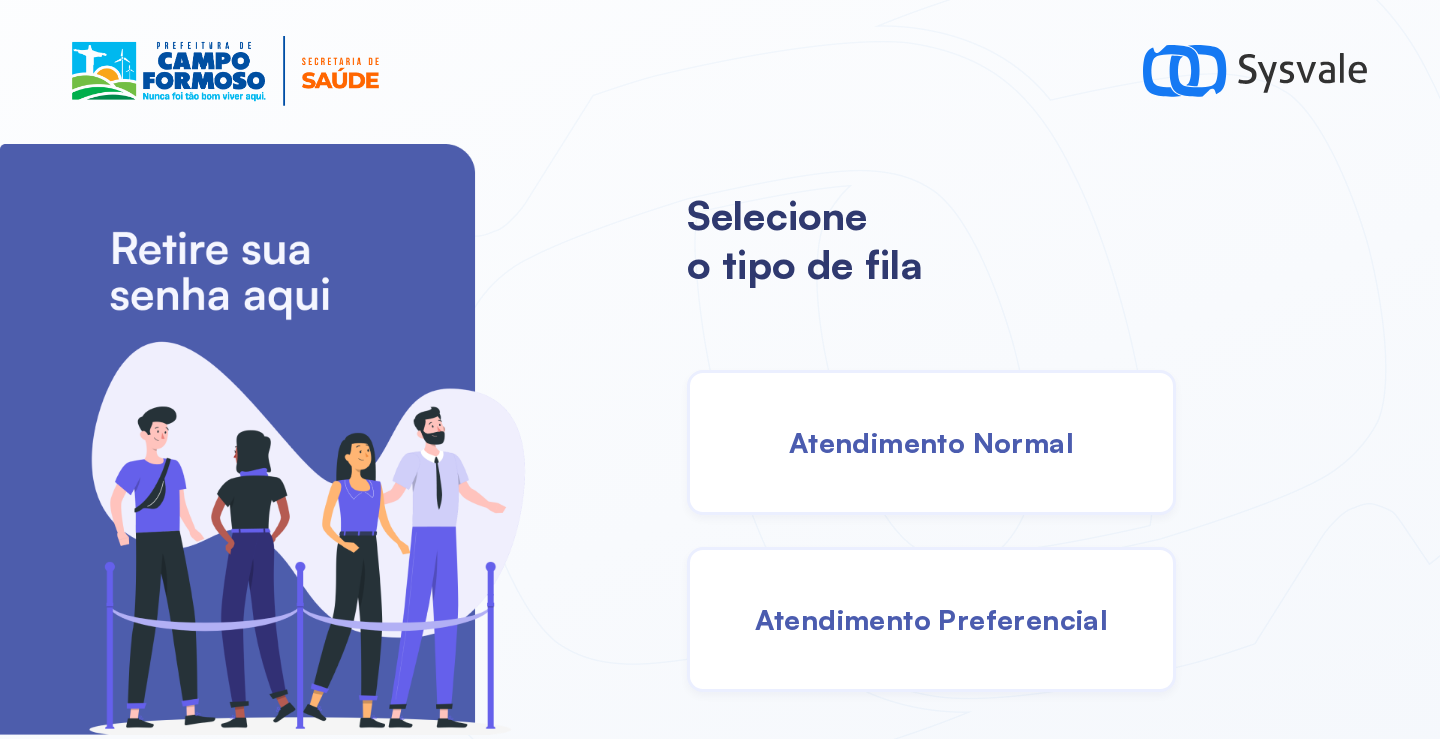 click on "Atendimento Normal" at bounding box center (931, 442) 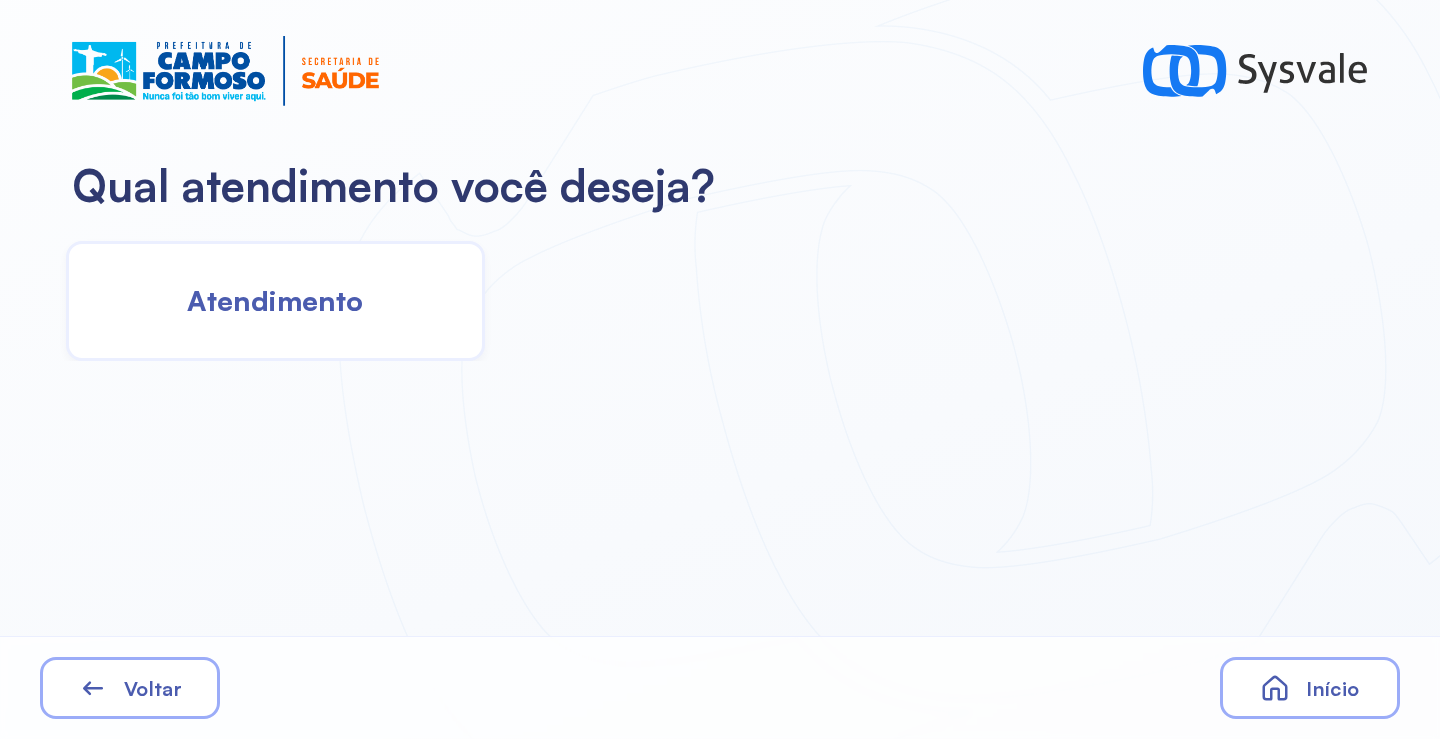 click on "Atendimento" 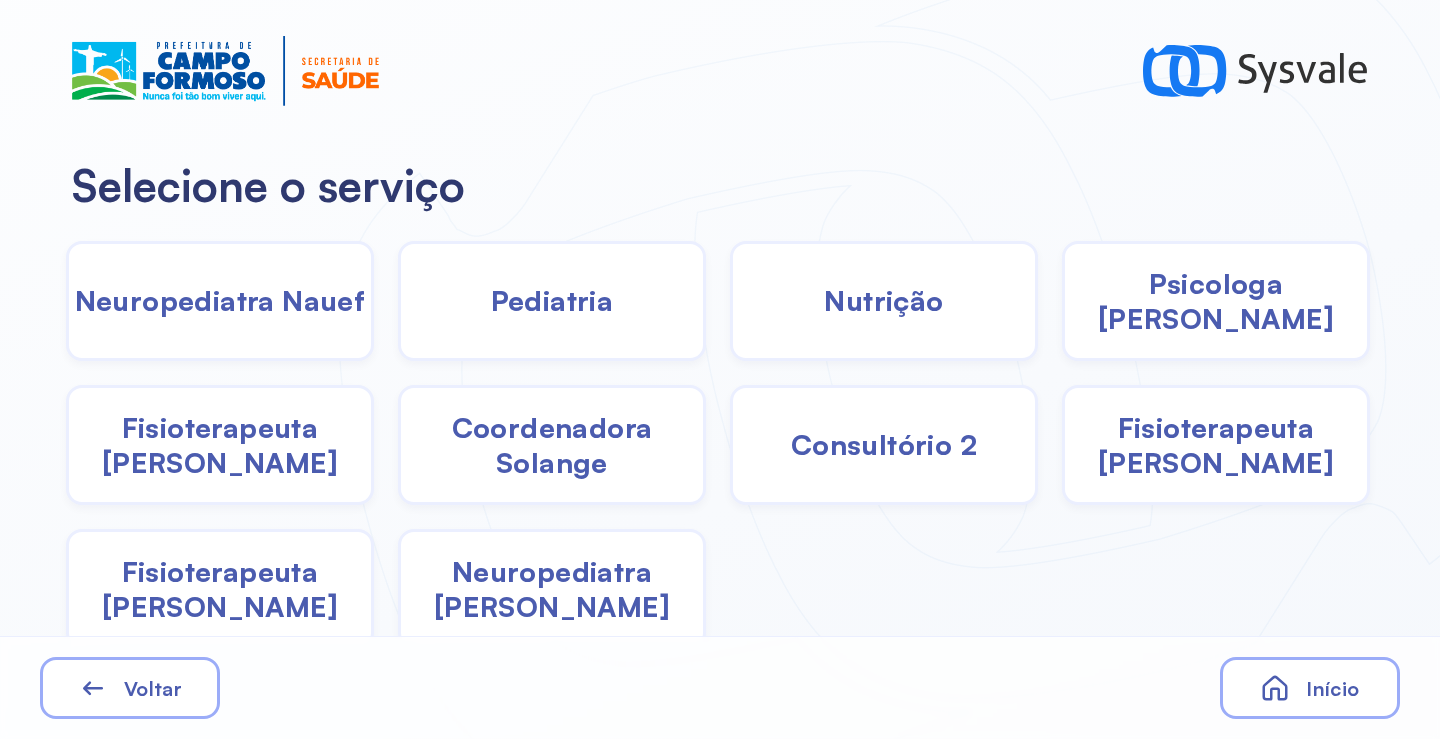 click on "Neuropediatra [PERSON_NAME]" at bounding box center [552, 589] 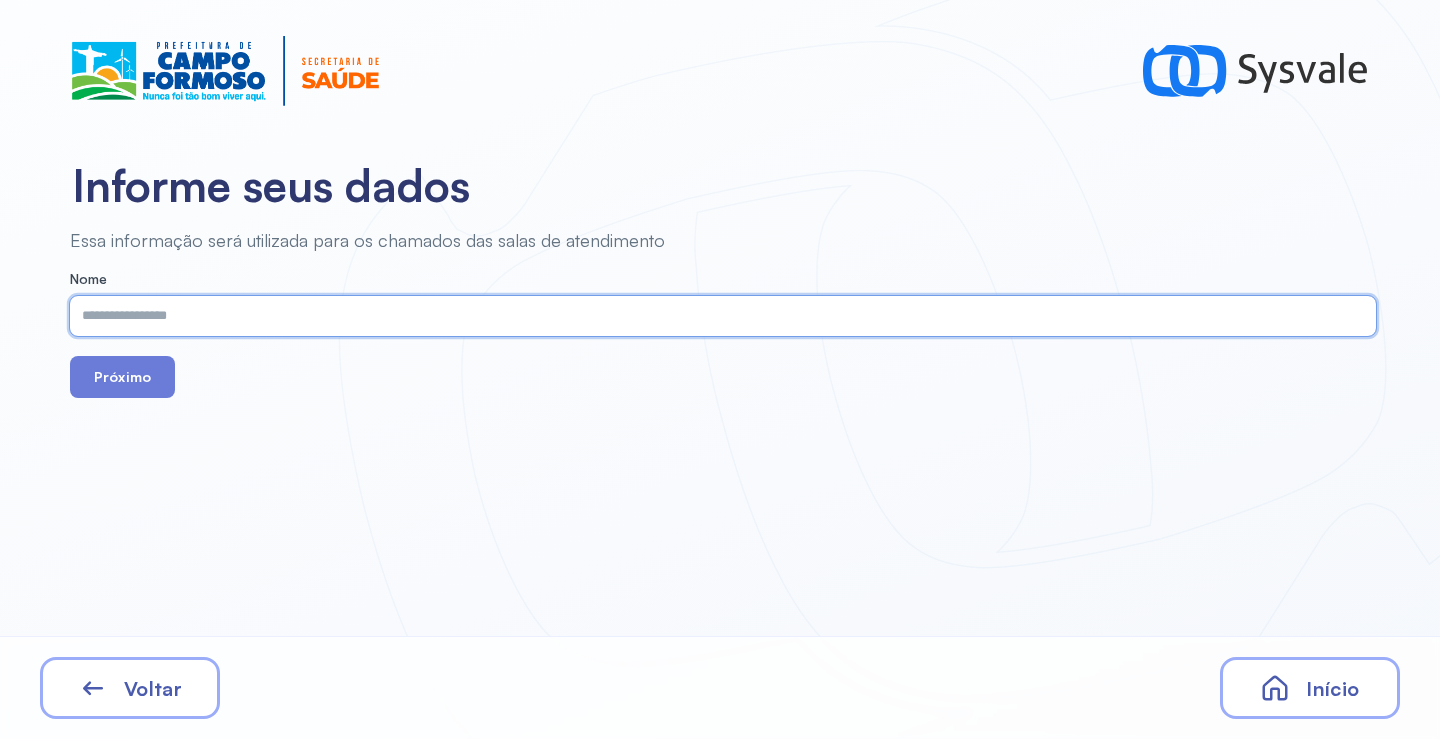paste on "**********" 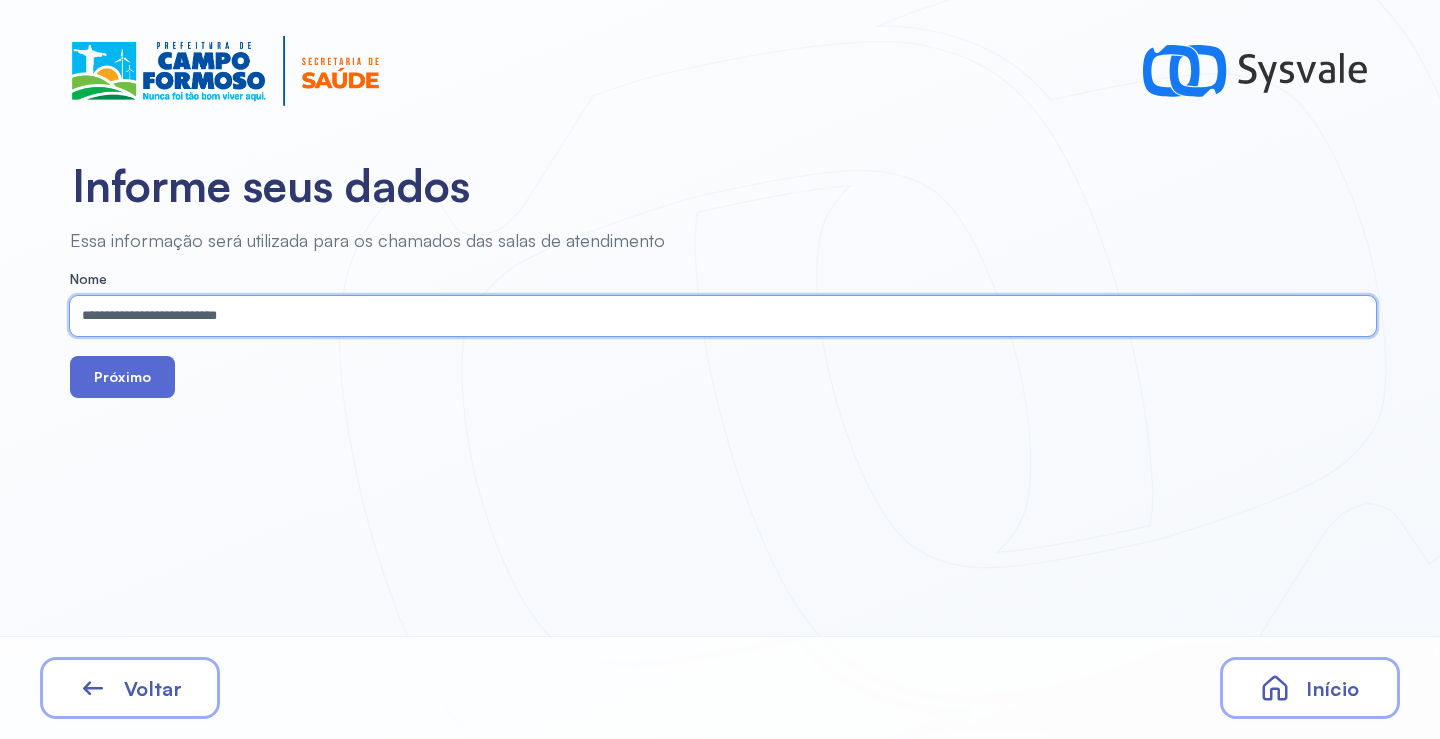type on "**********" 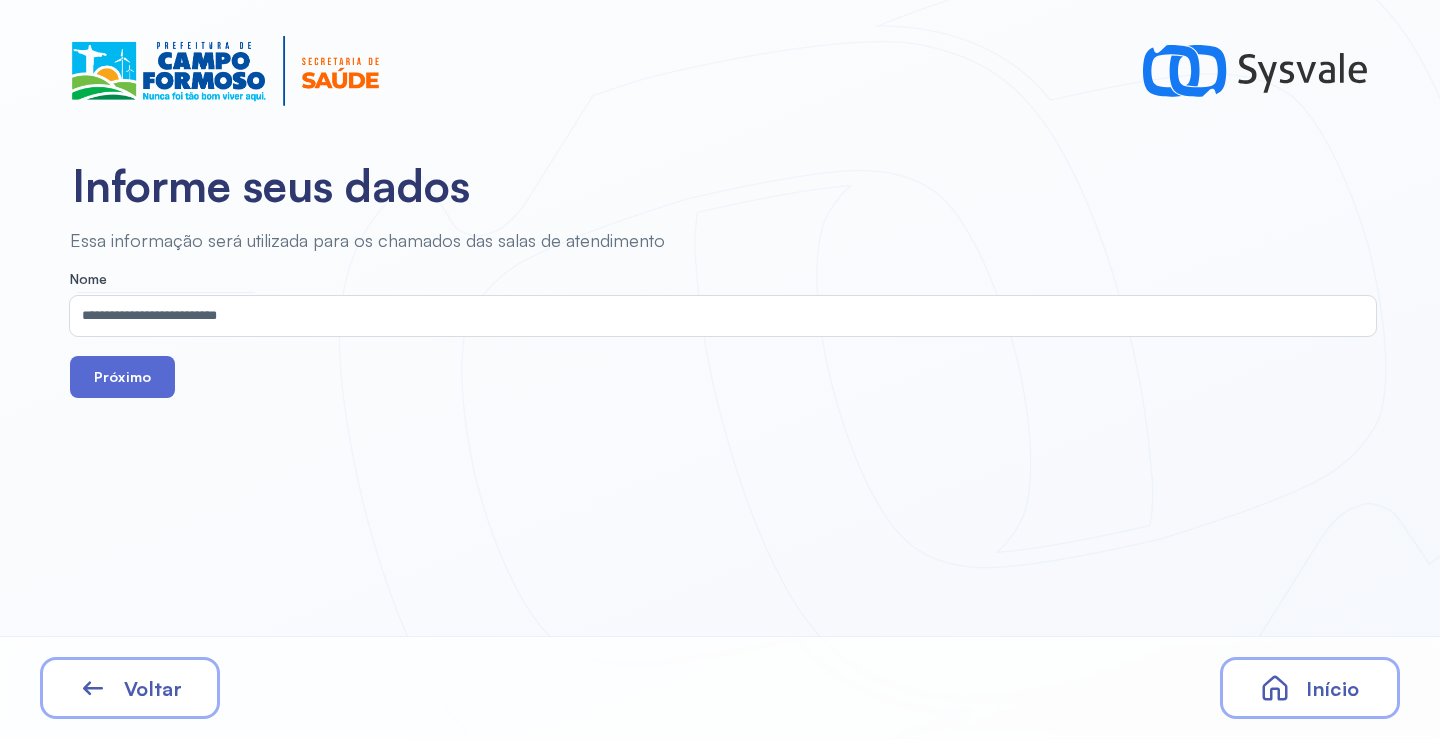click on "Próximo" at bounding box center (122, 377) 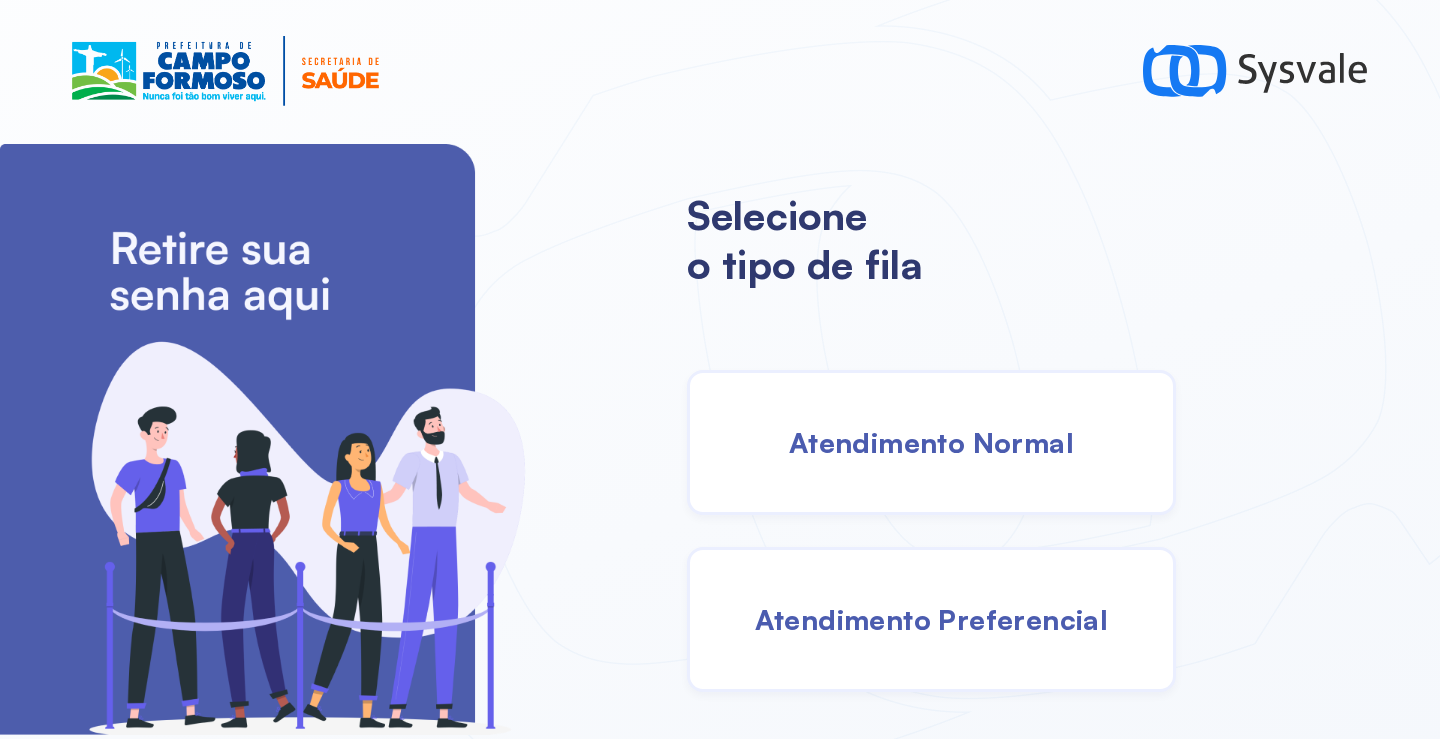 click on "Atendimento Normal" at bounding box center [931, 442] 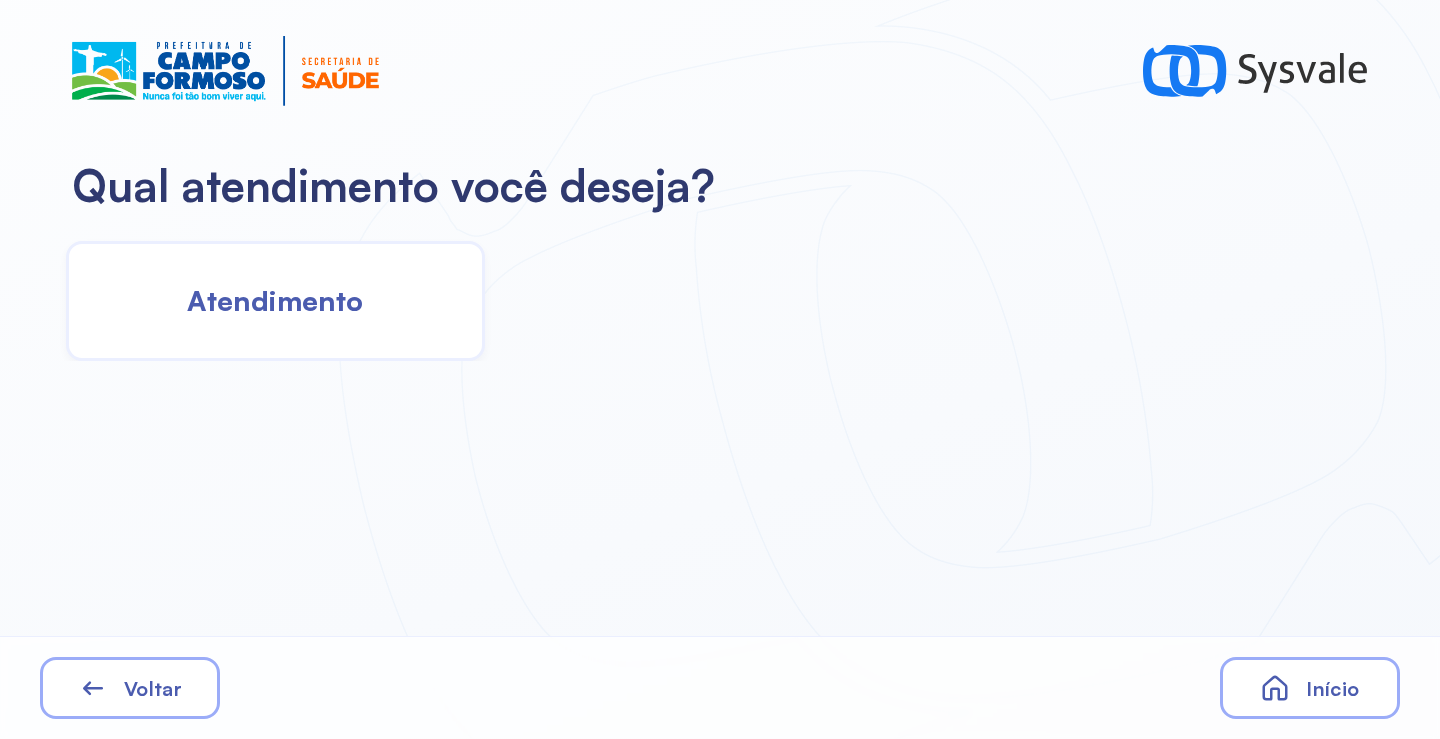 click on "Atendimento" at bounding box center (275, 300) 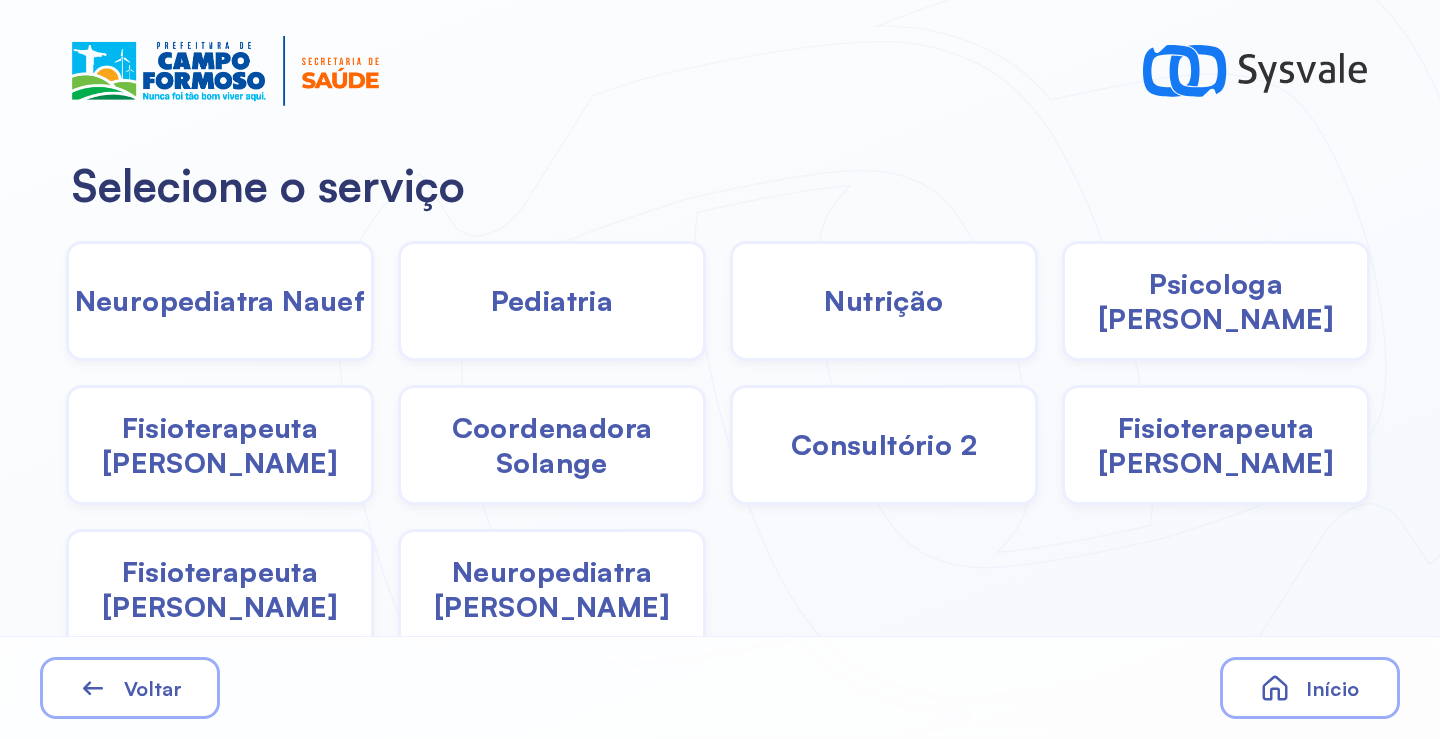 click on "Neuropediatra [PERSON_NAME]" 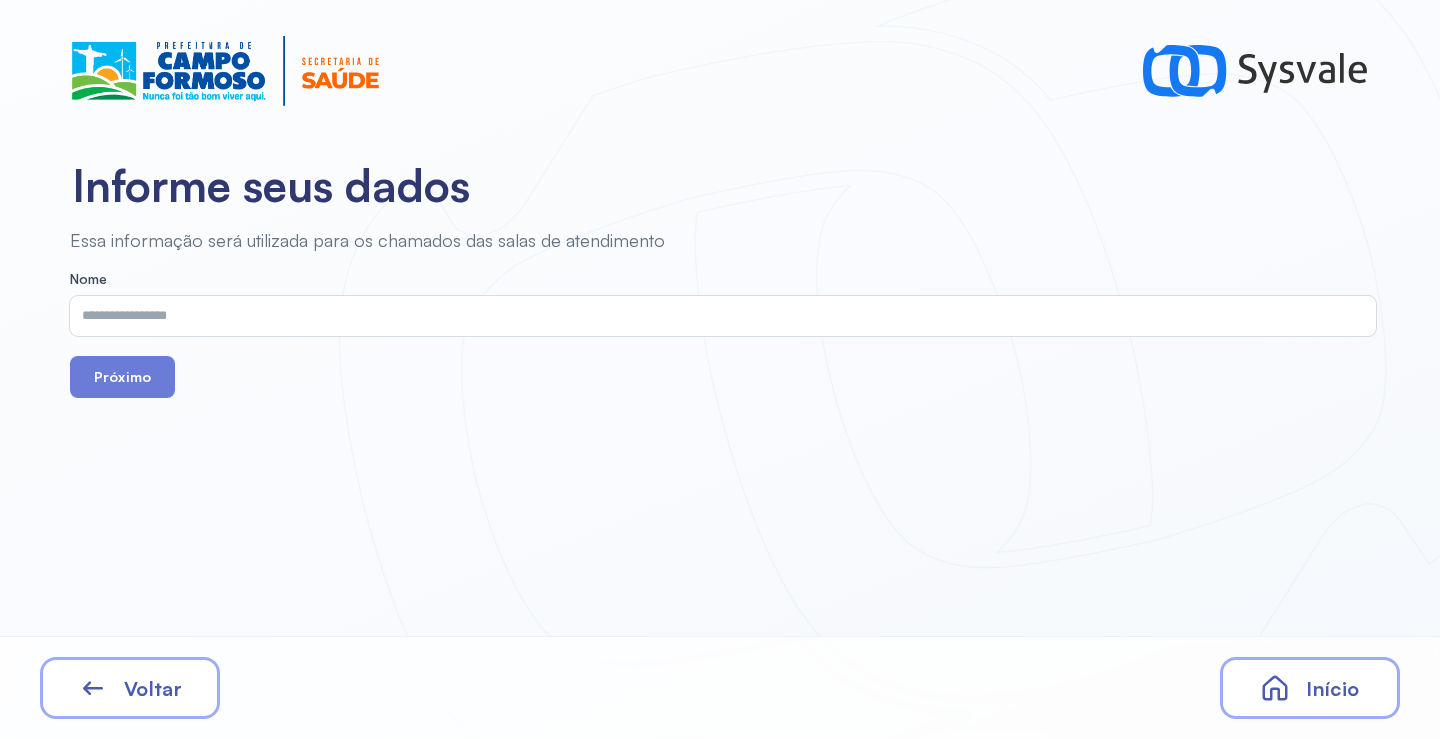 drag, startPoint x: 295, startPoint y: 293, endPoint x: 245, endPoint y: 310, distance: 52.810986 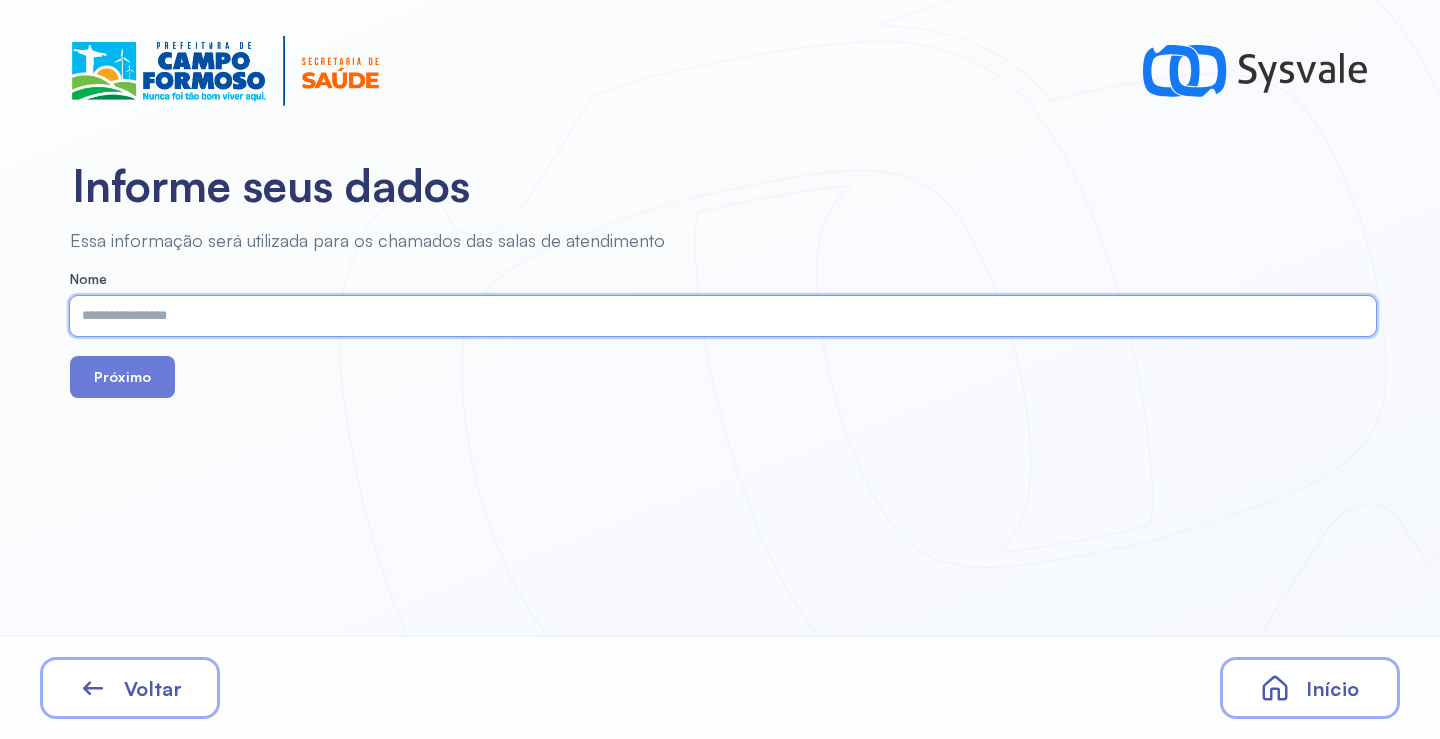 paste on "**********" 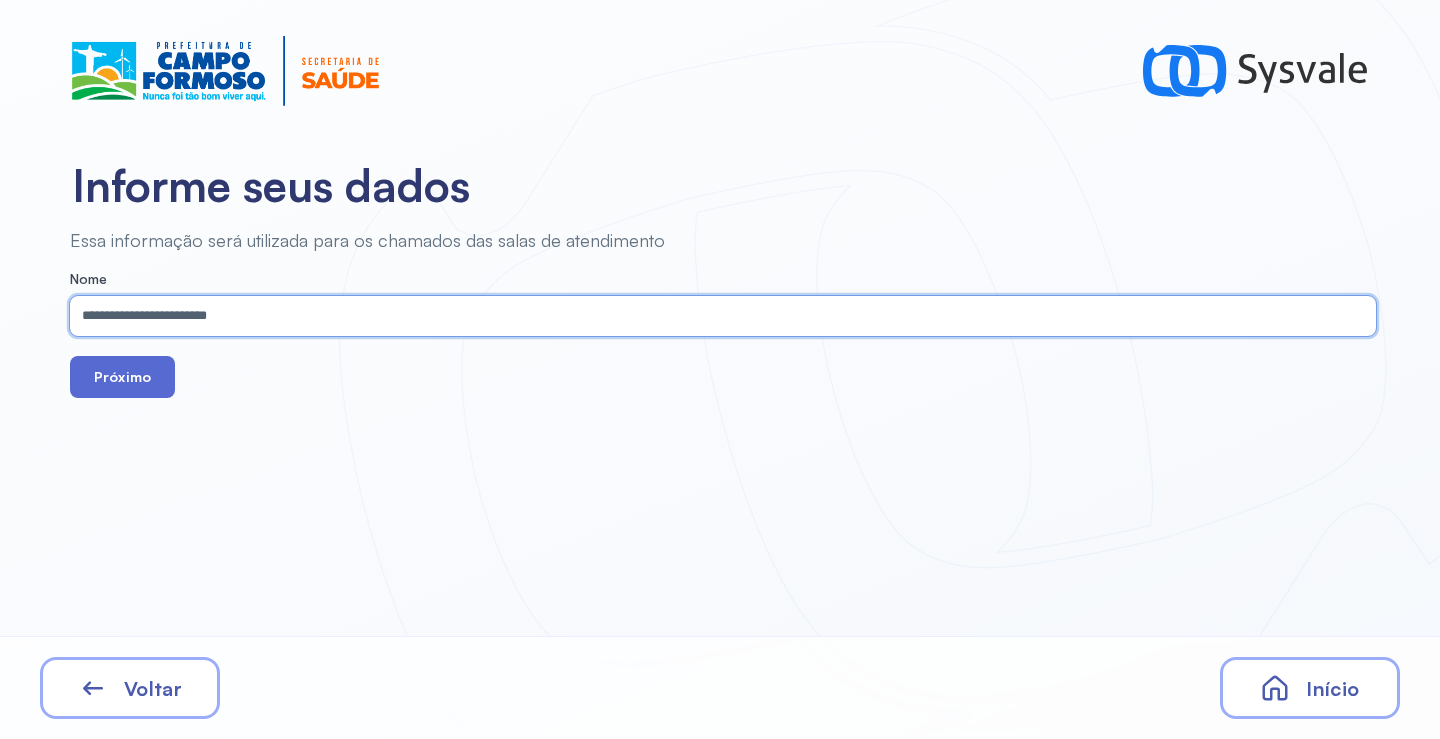 type on "**********" 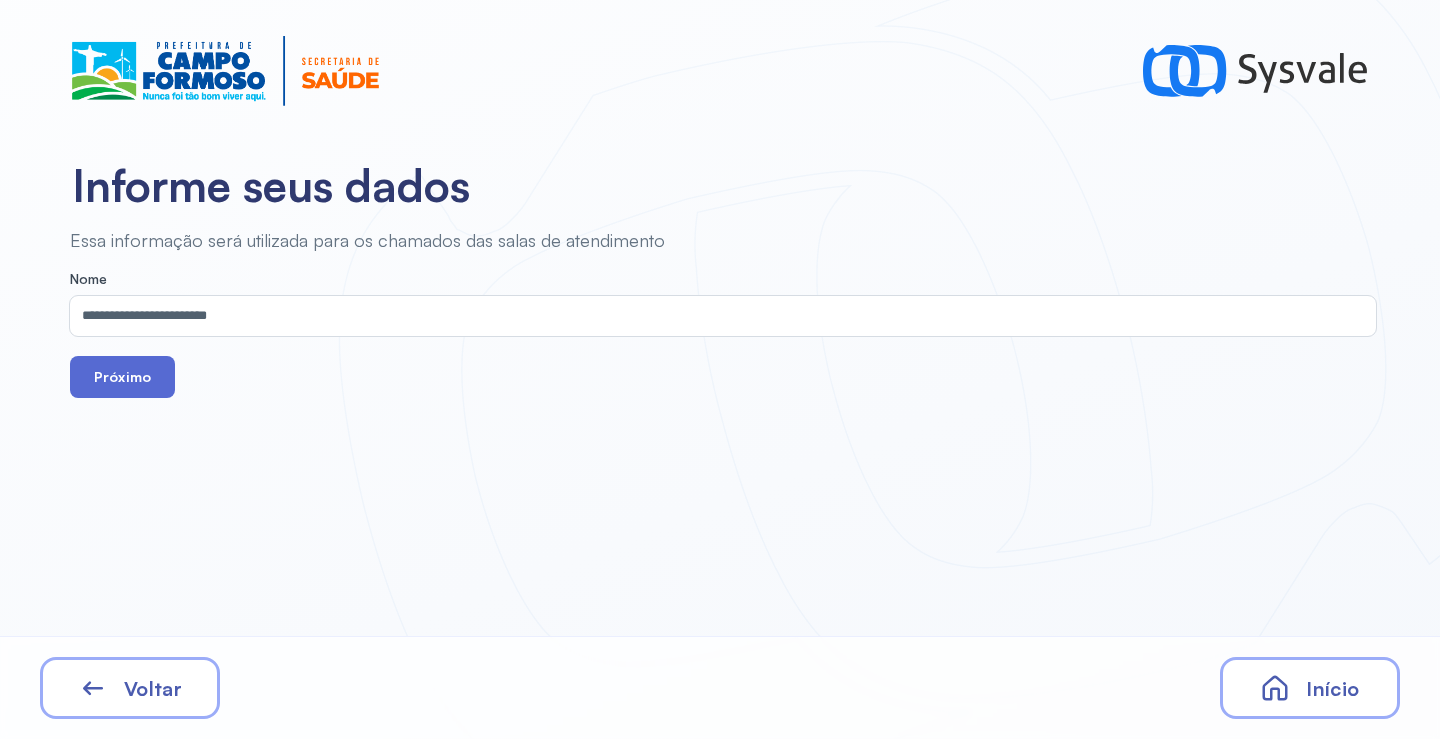 click on "Próximo" at bounding box center [122, 377] 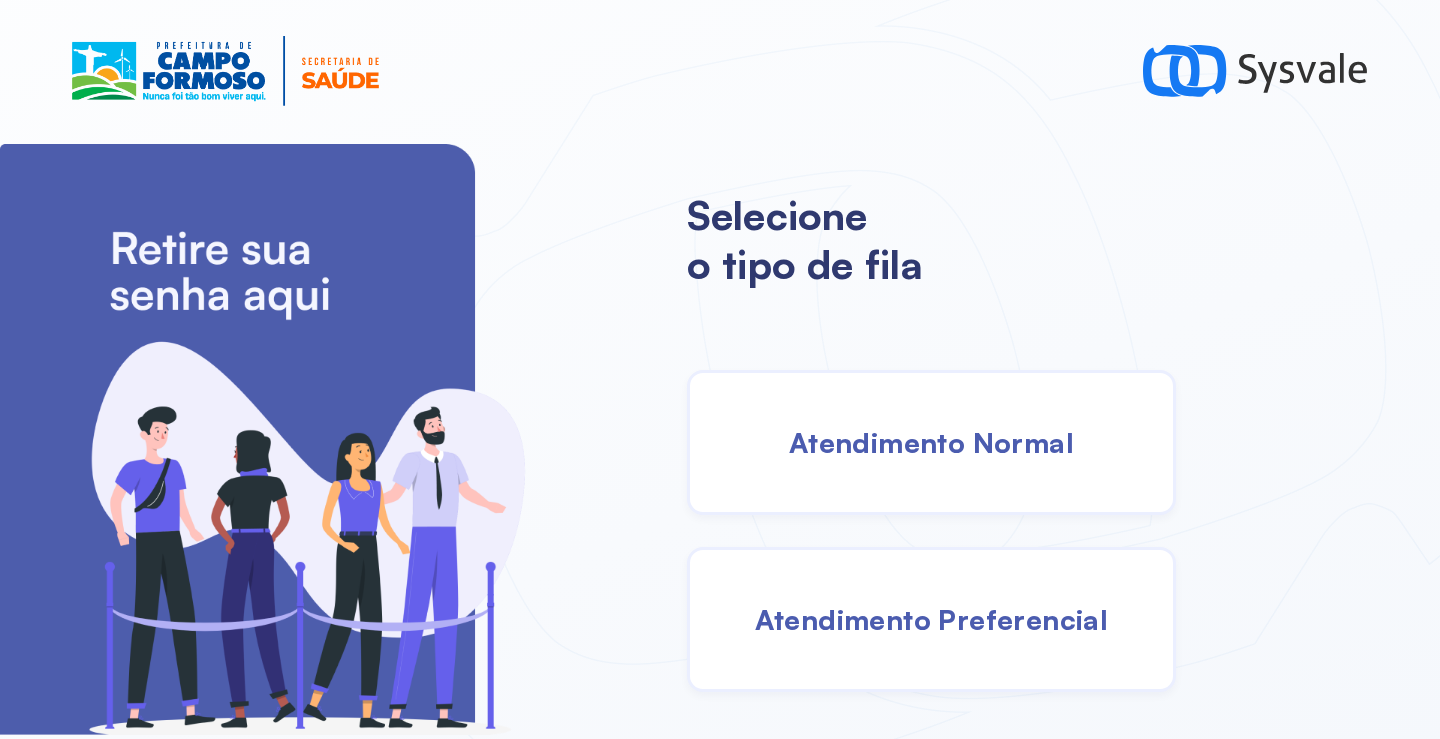 click on "Atendimento Normal" at bounding box center (931, 442) 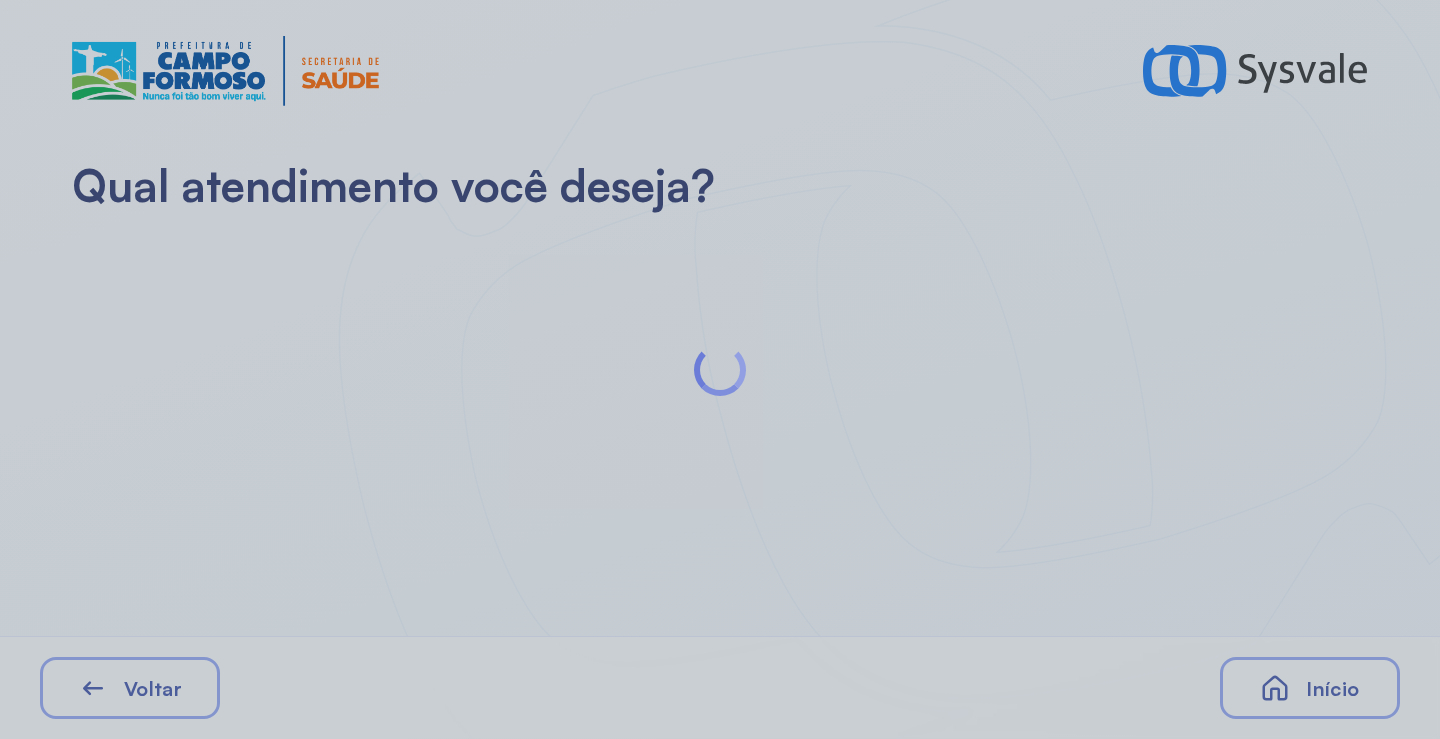 click at bounding box center (720, 369) 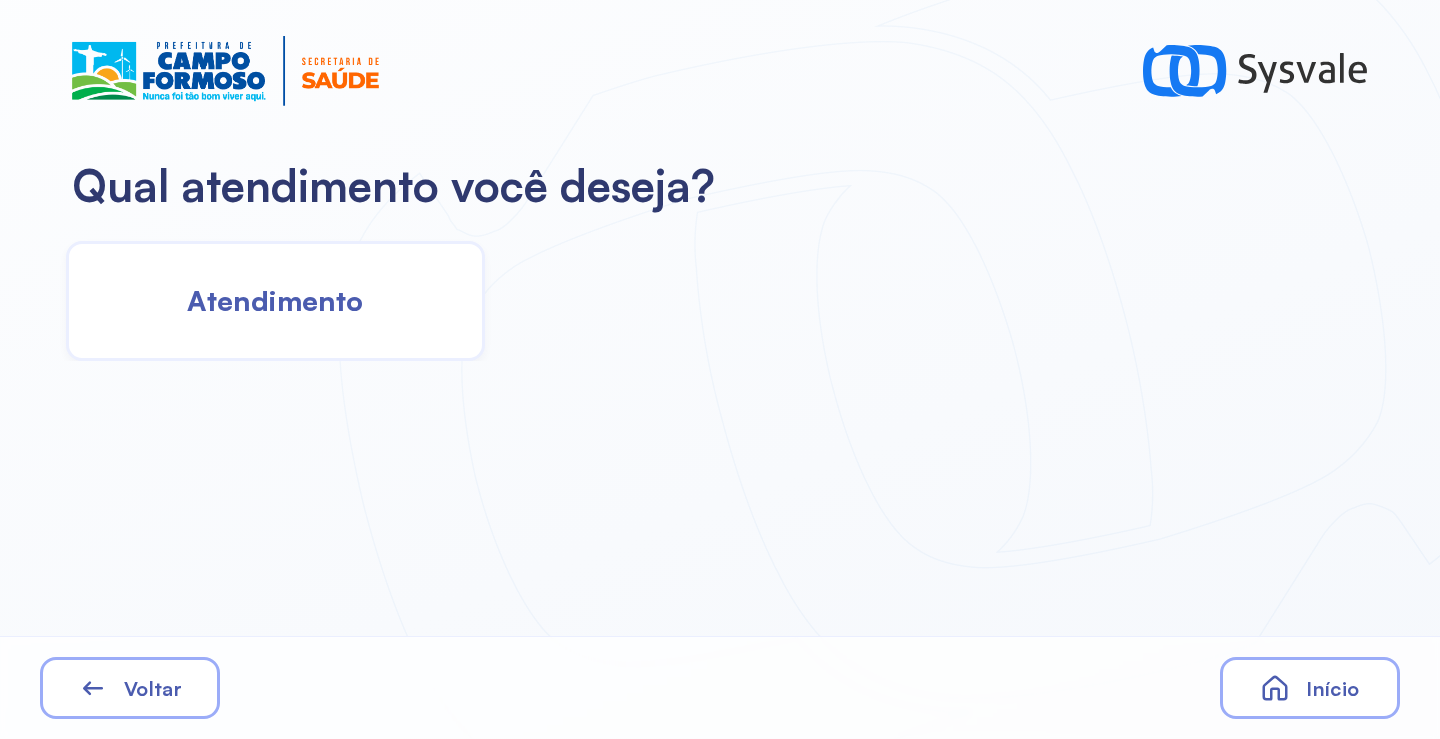 click on "Atendimento" 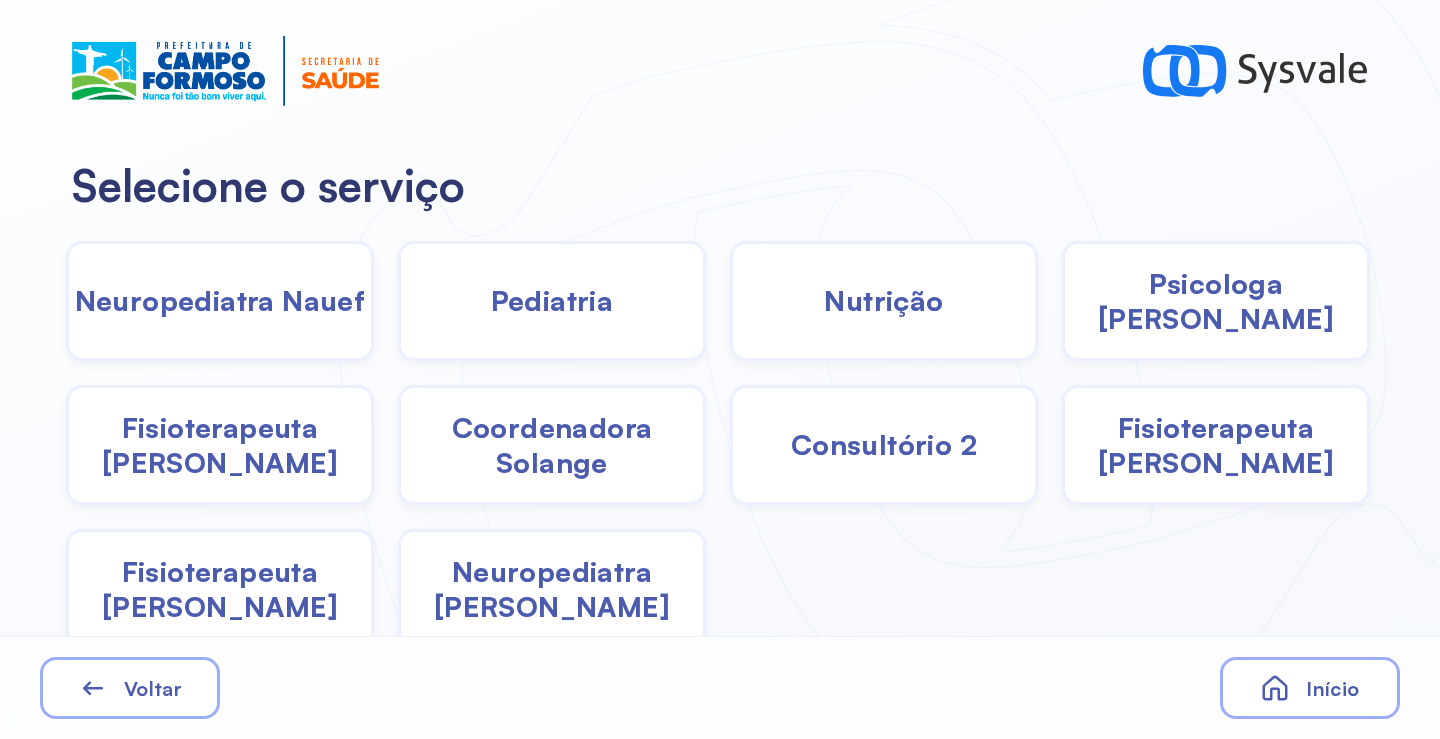click on "Neuropediatra [PERSON_NAME]" at bounding box center (552, 589) 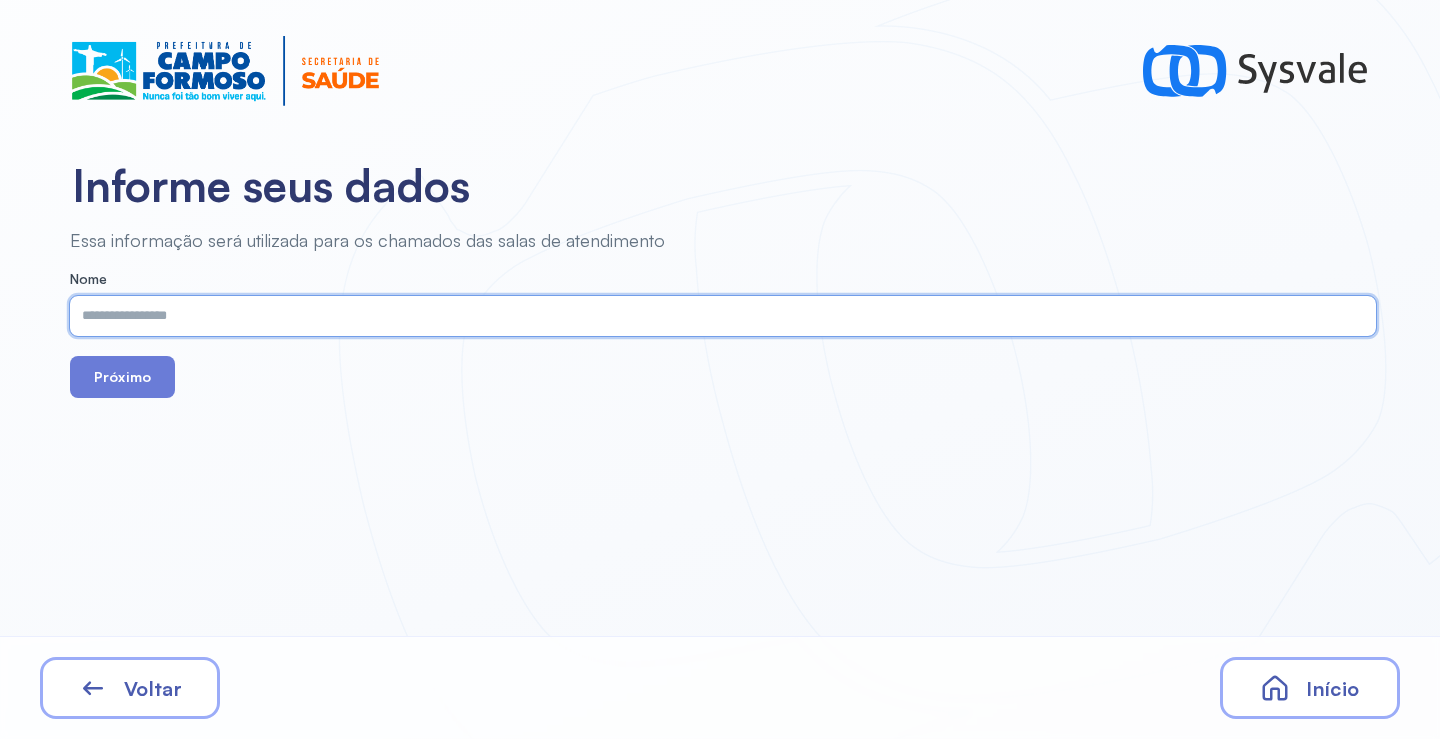 paste on "**********" 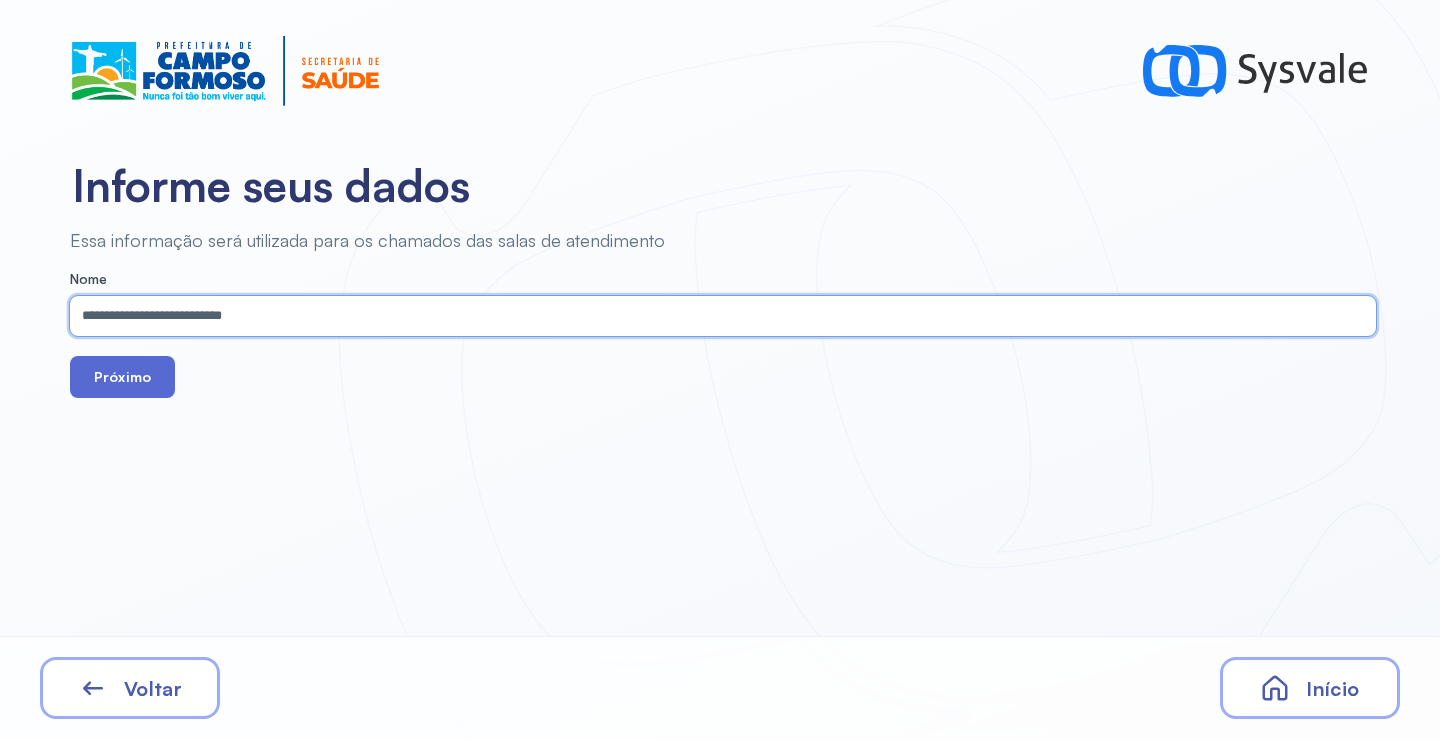 type on "**********" 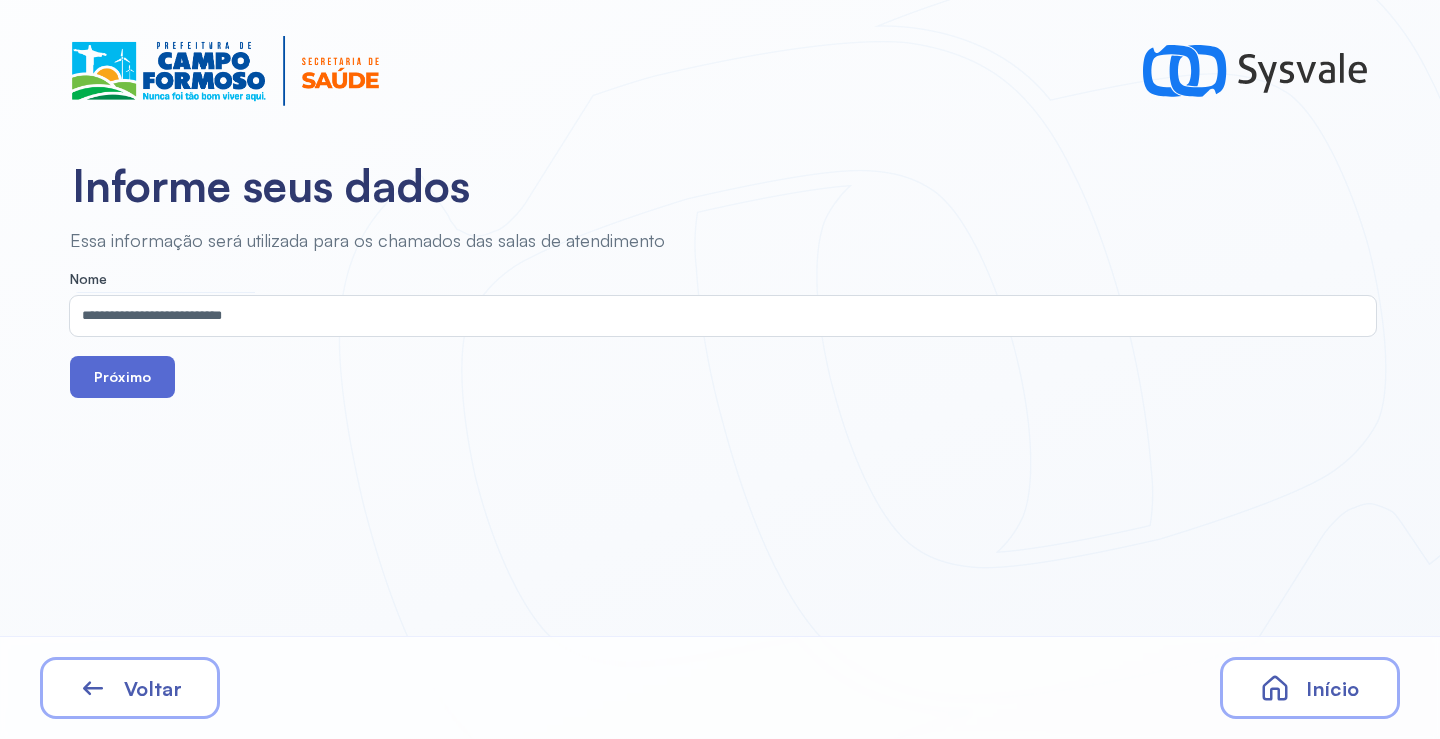 click on "Próximo" at bounding box center (122, 377) 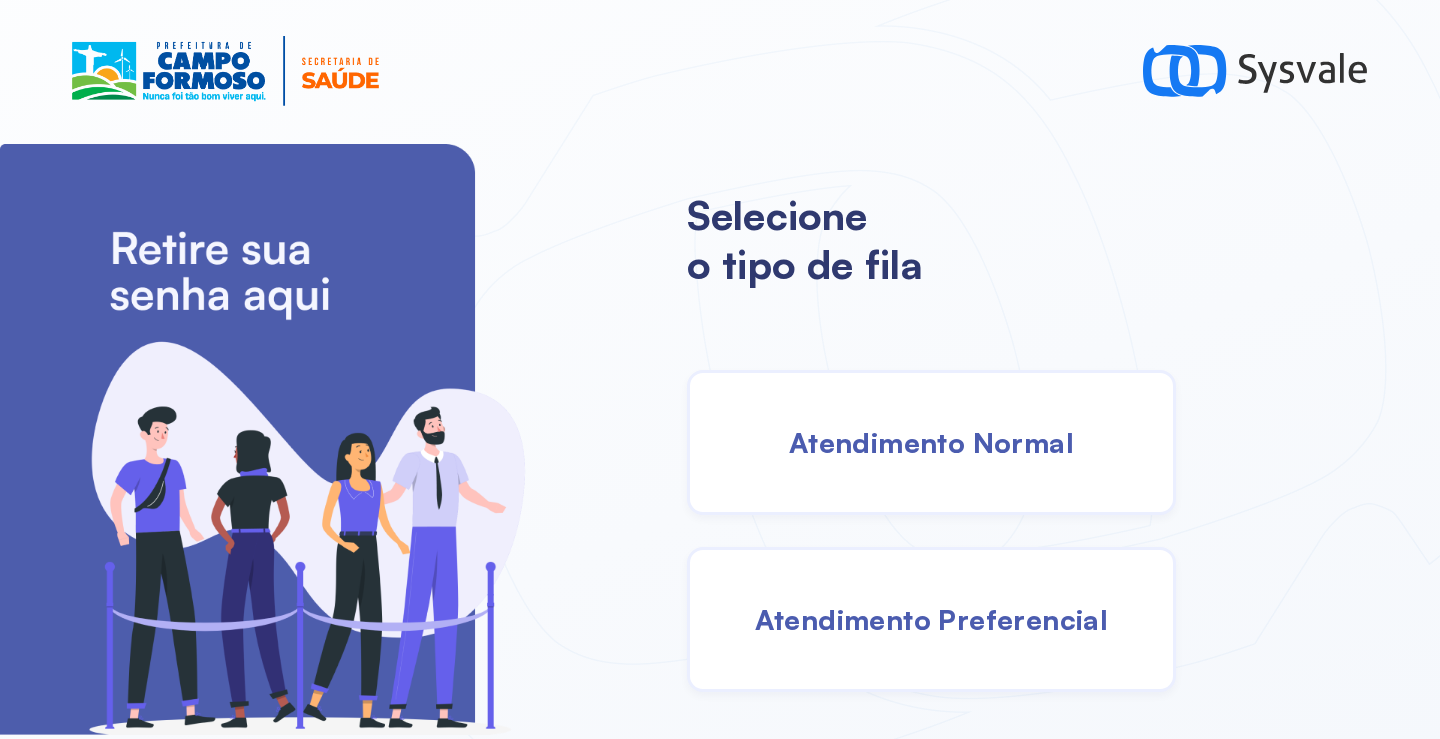 click on "Atendimento Normal" at bounding box center (931, 442) 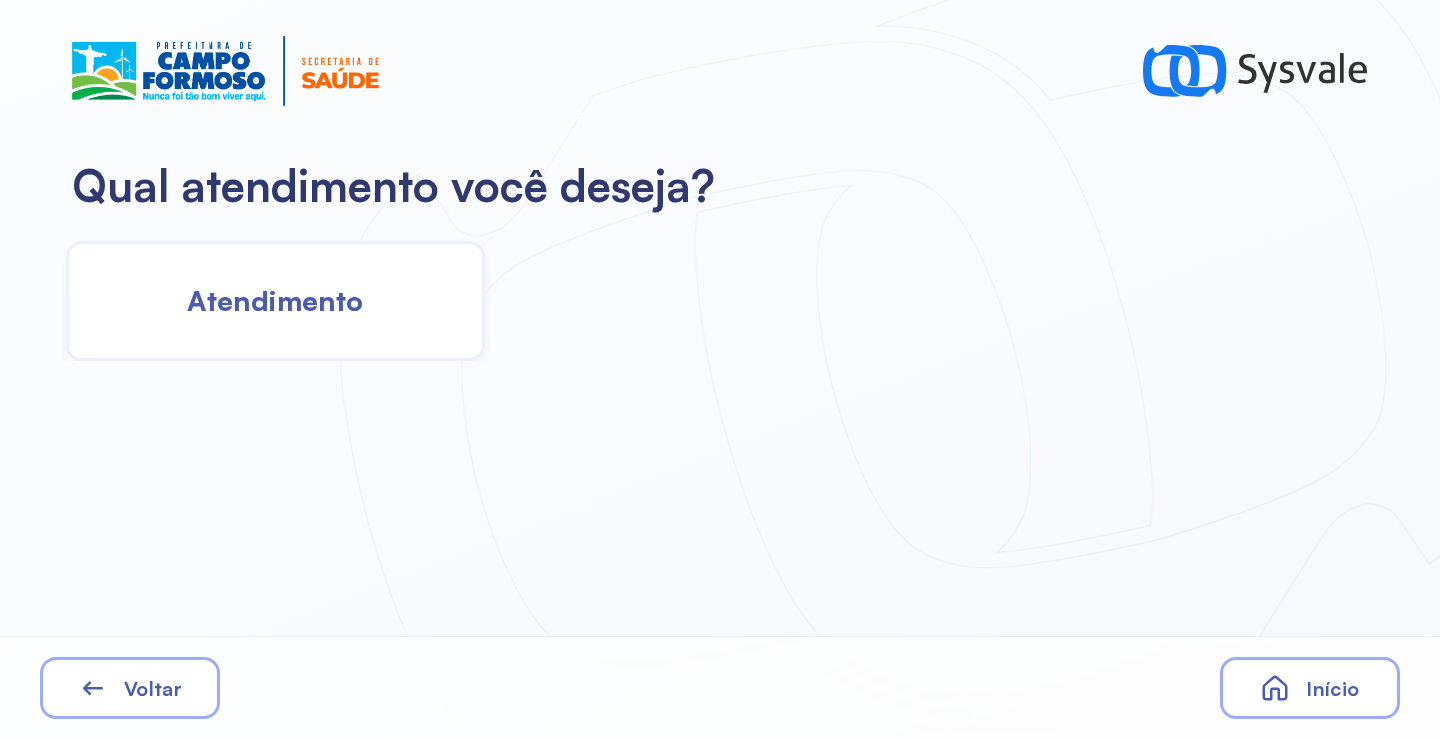 click on "Atendimento" at bounding box center (275, 300) 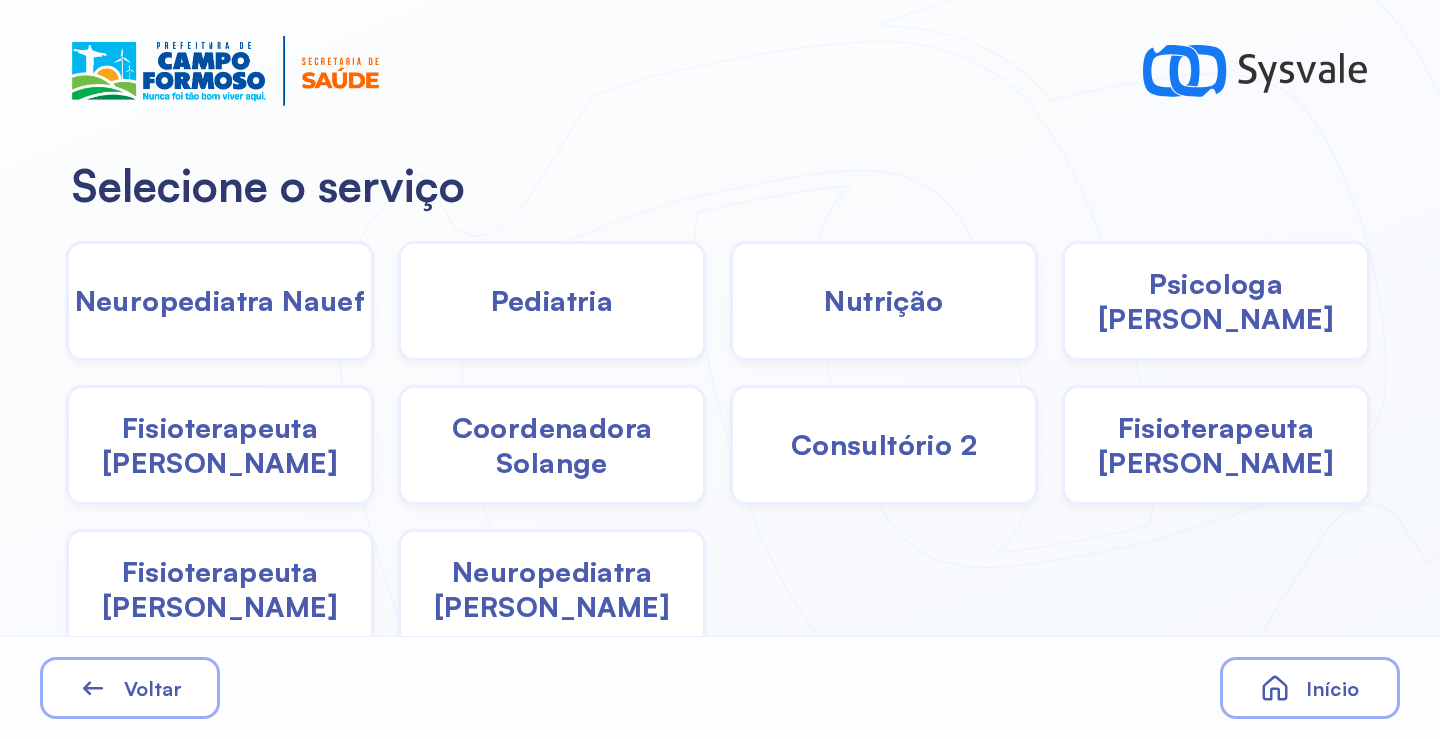 click on "Pediatria" at bounding box center [552, 300] 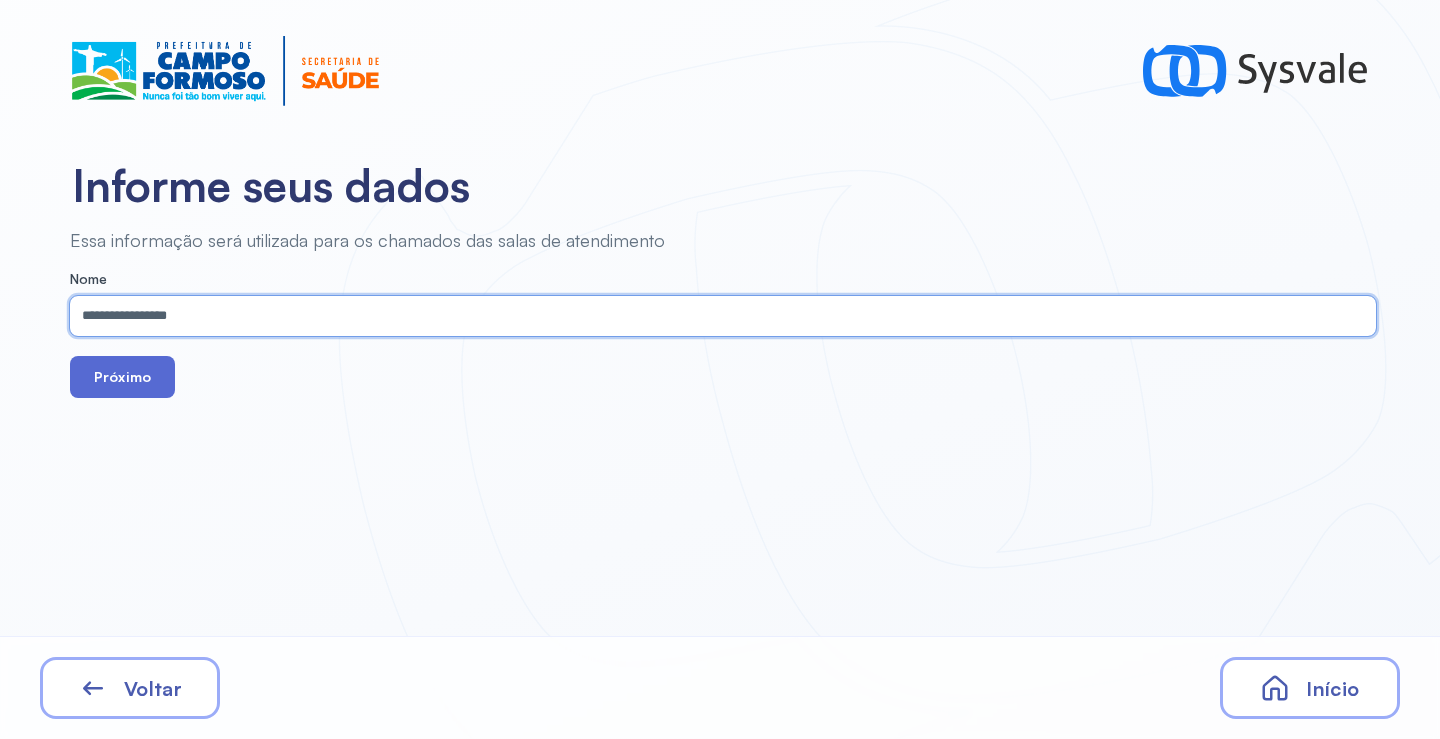 type on "**********" 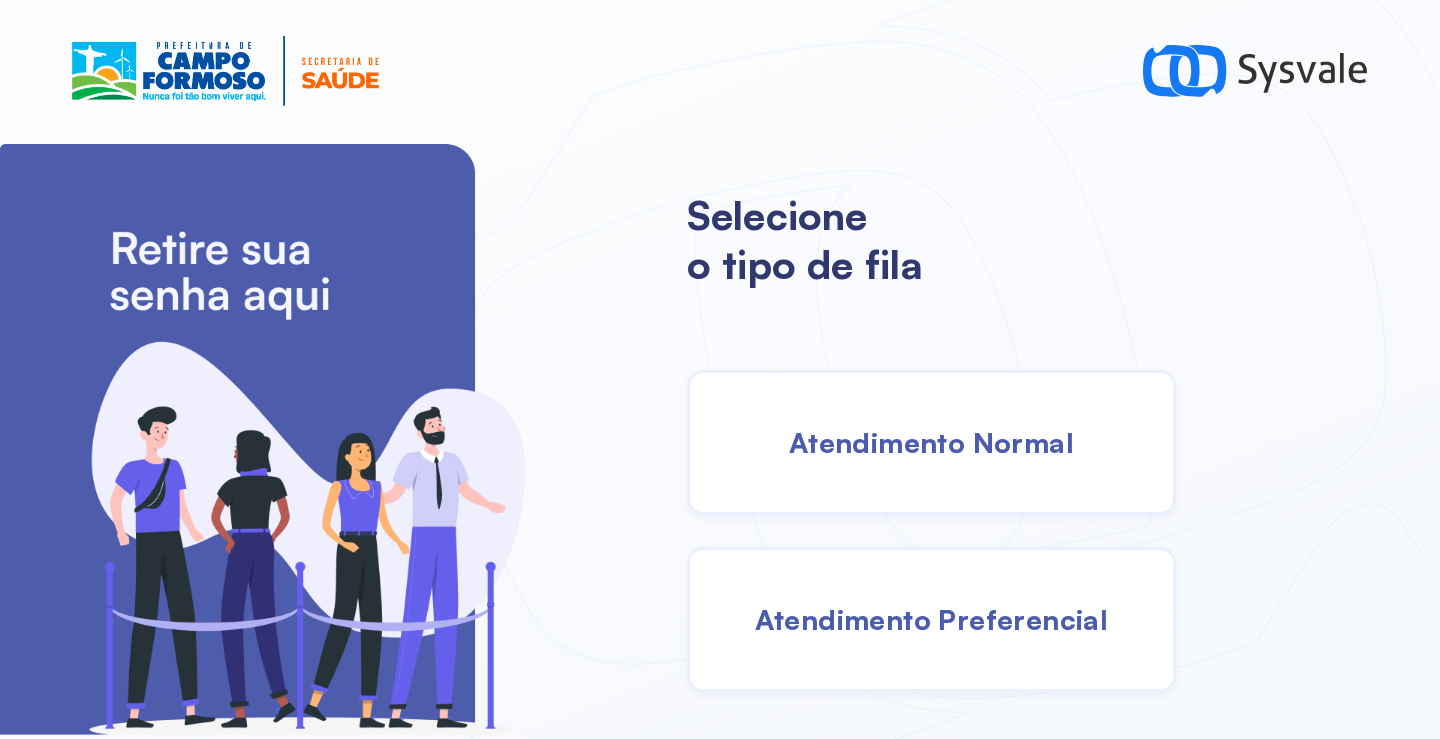click on "Atendimento Normal" at bounding box center [931, 442] 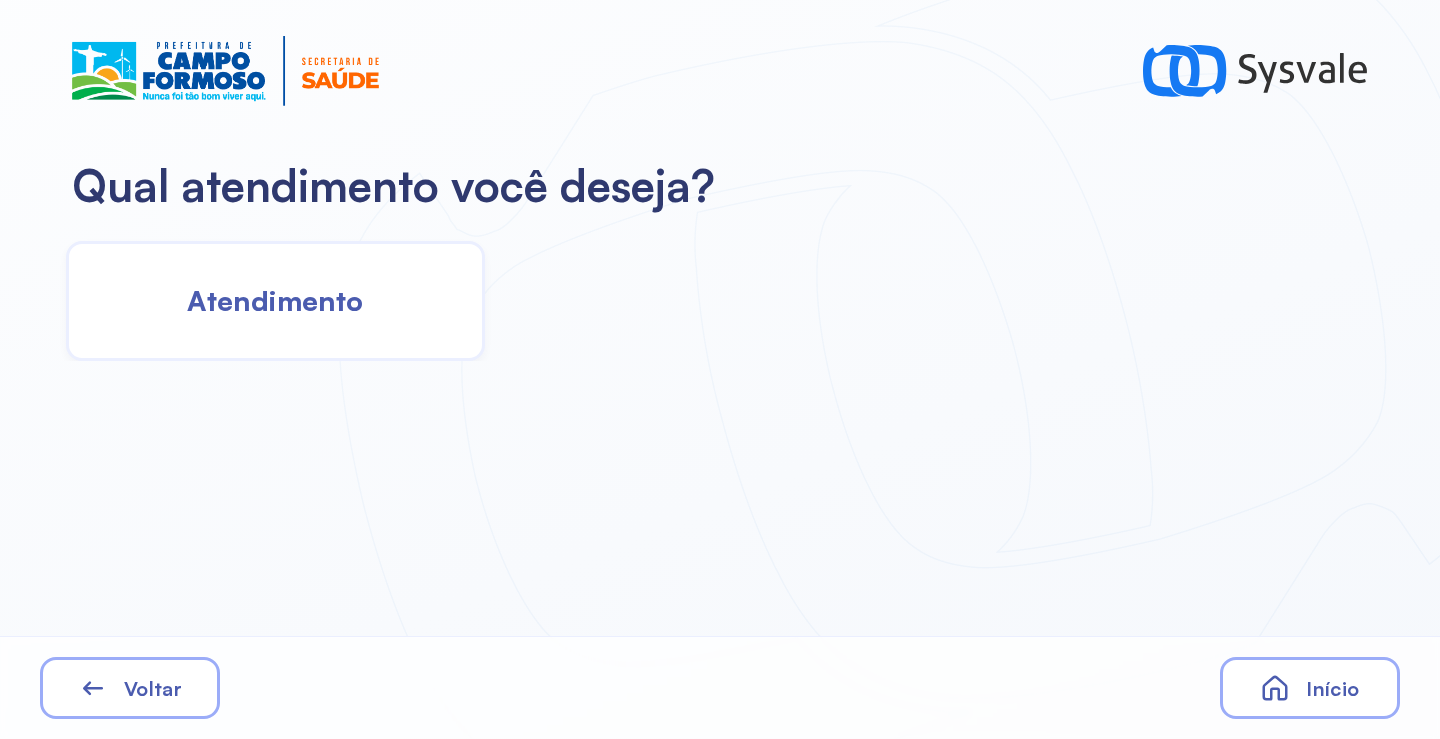 click on "Atendimento" at bounding box center (275, 300) 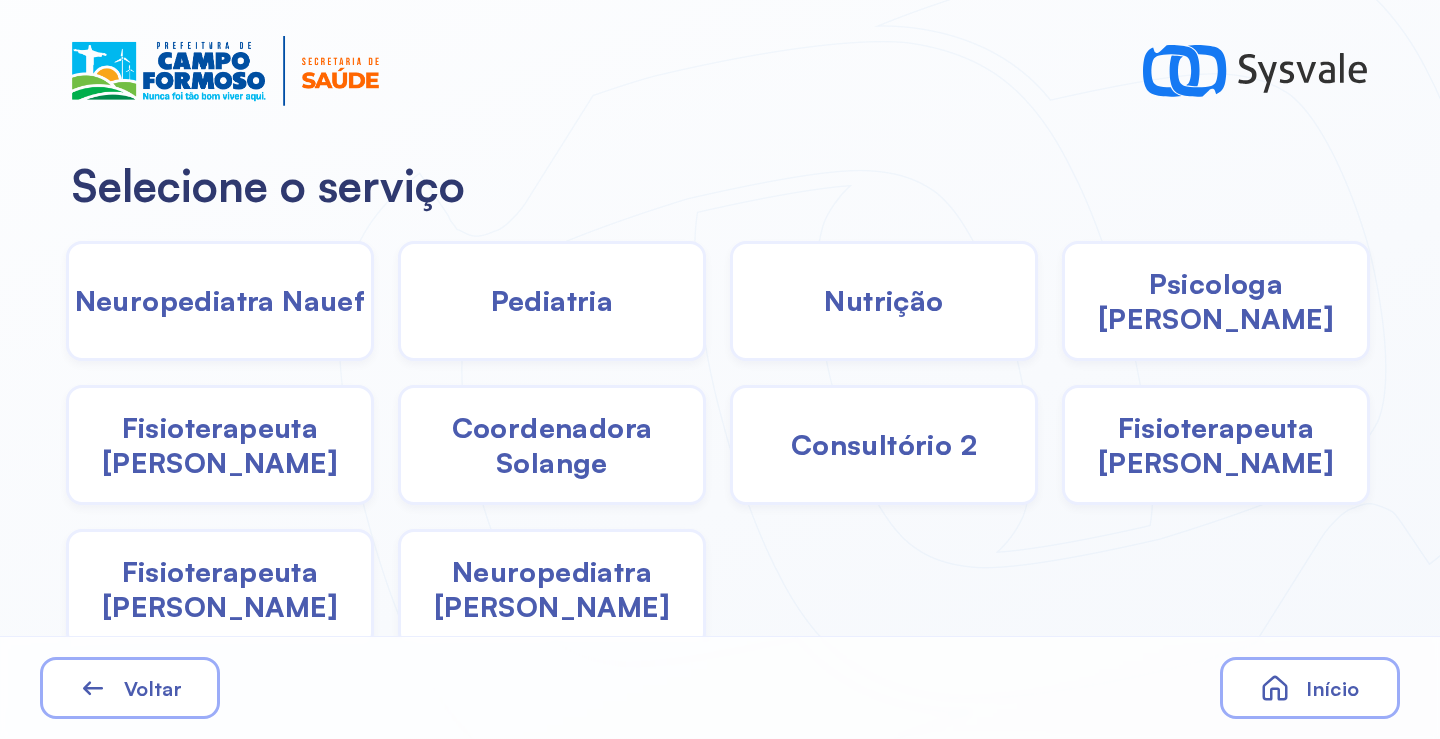 click on "Neuropediatra [PERSON_NAME]" at bounding box center (552, 589) 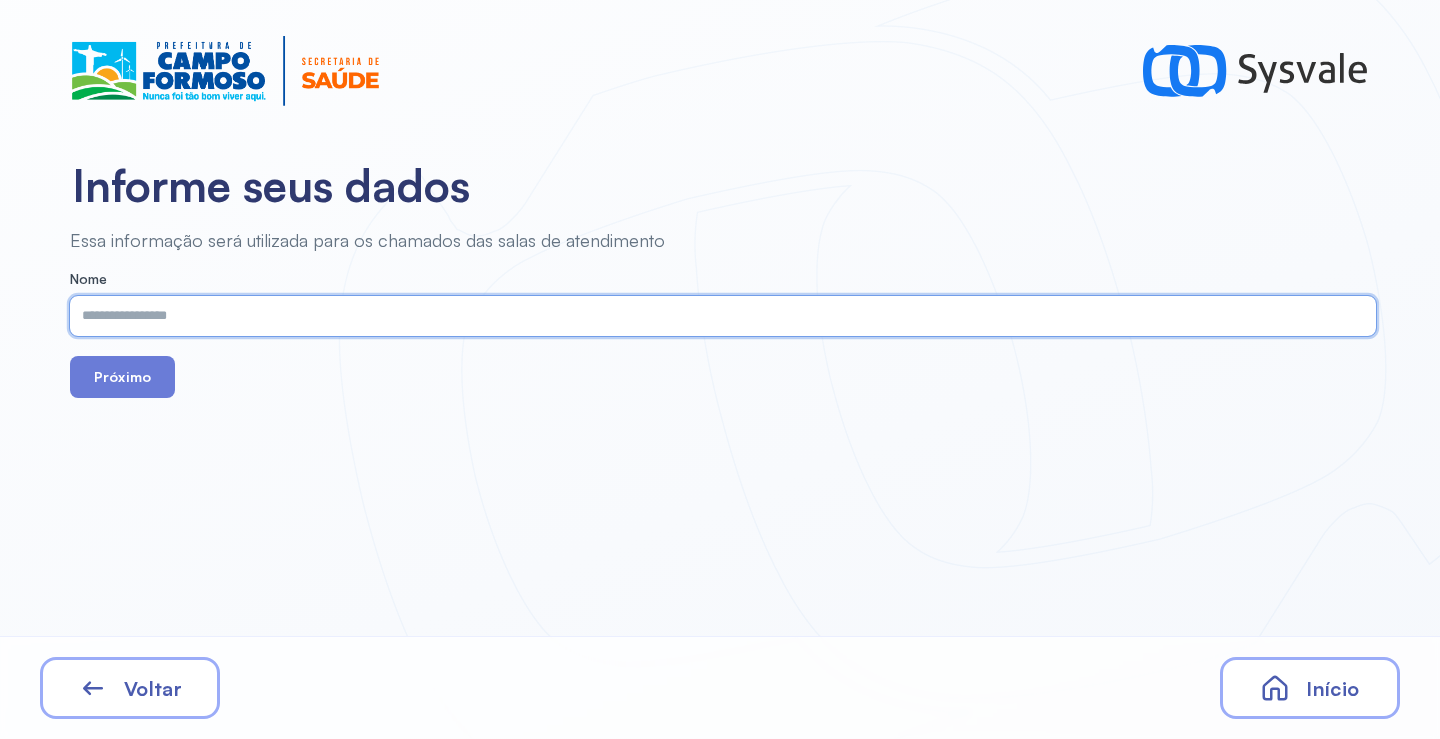 paste on "**********" 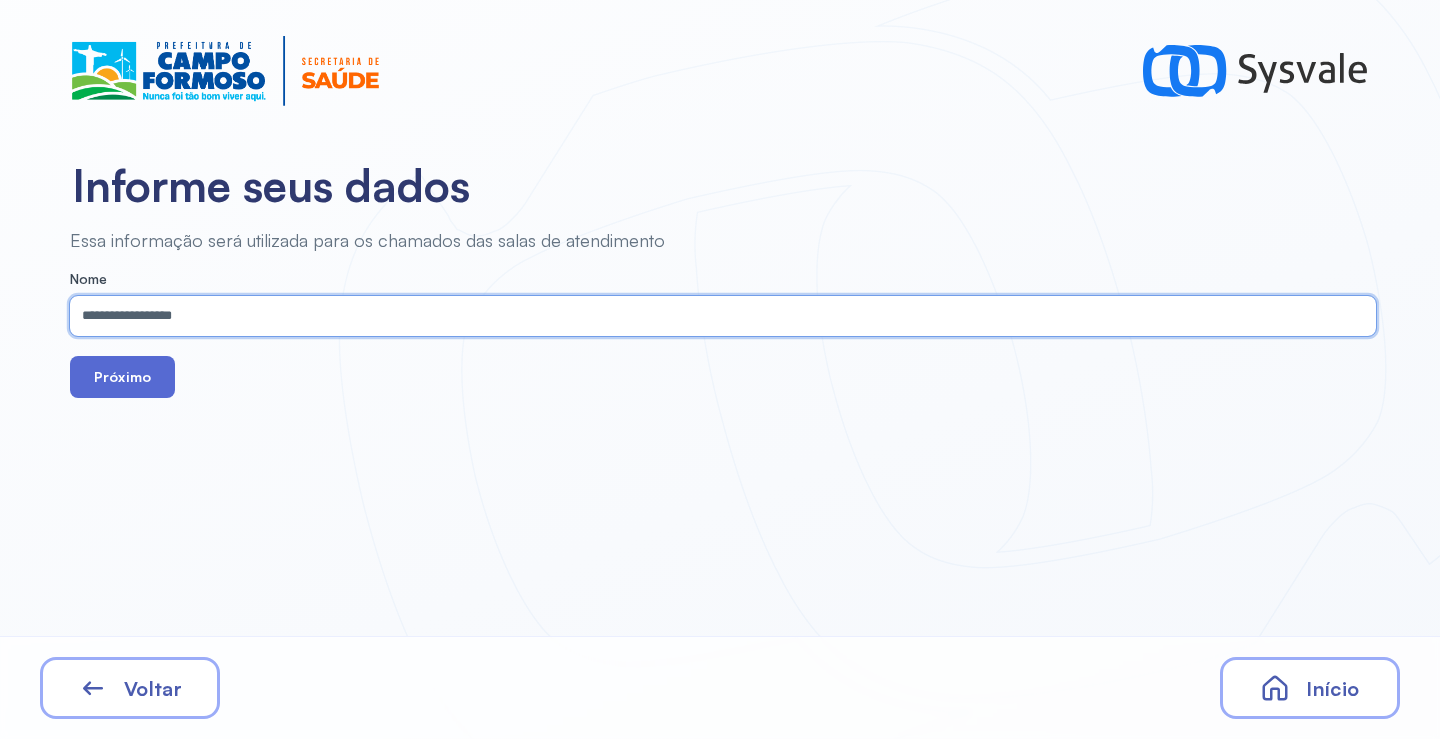 type on "**********" 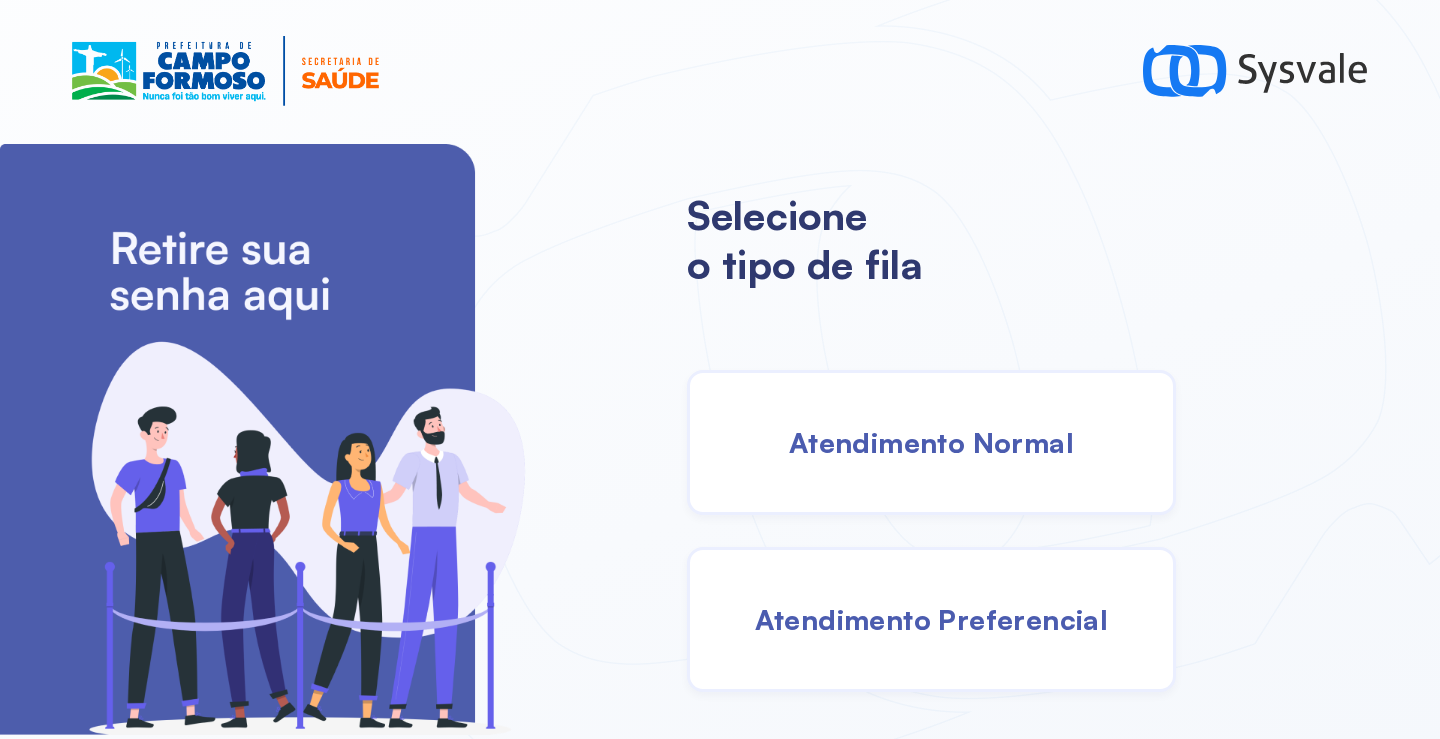 click on "Atendimento Normal" at bounding box center [931, 442] 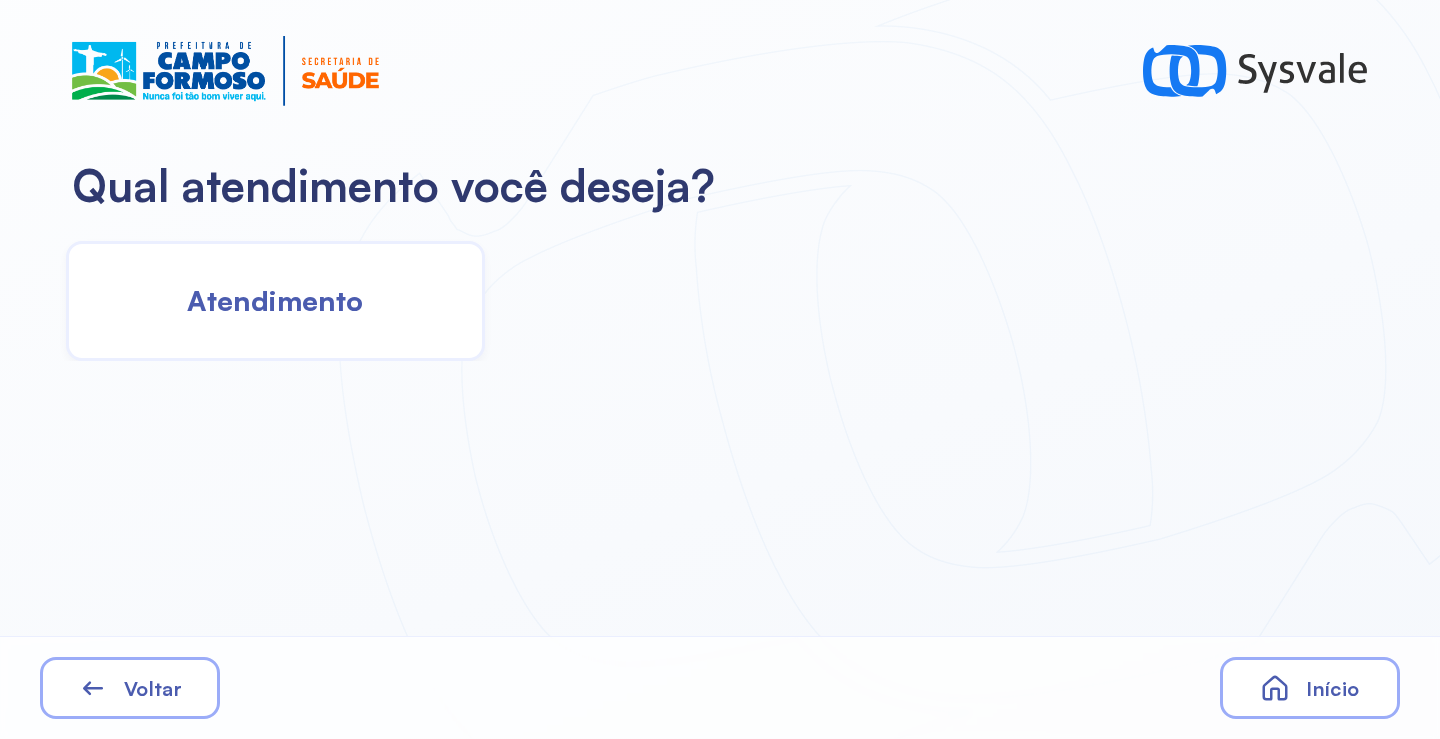 click on "Atendimento" at bounding box center [275, 300] 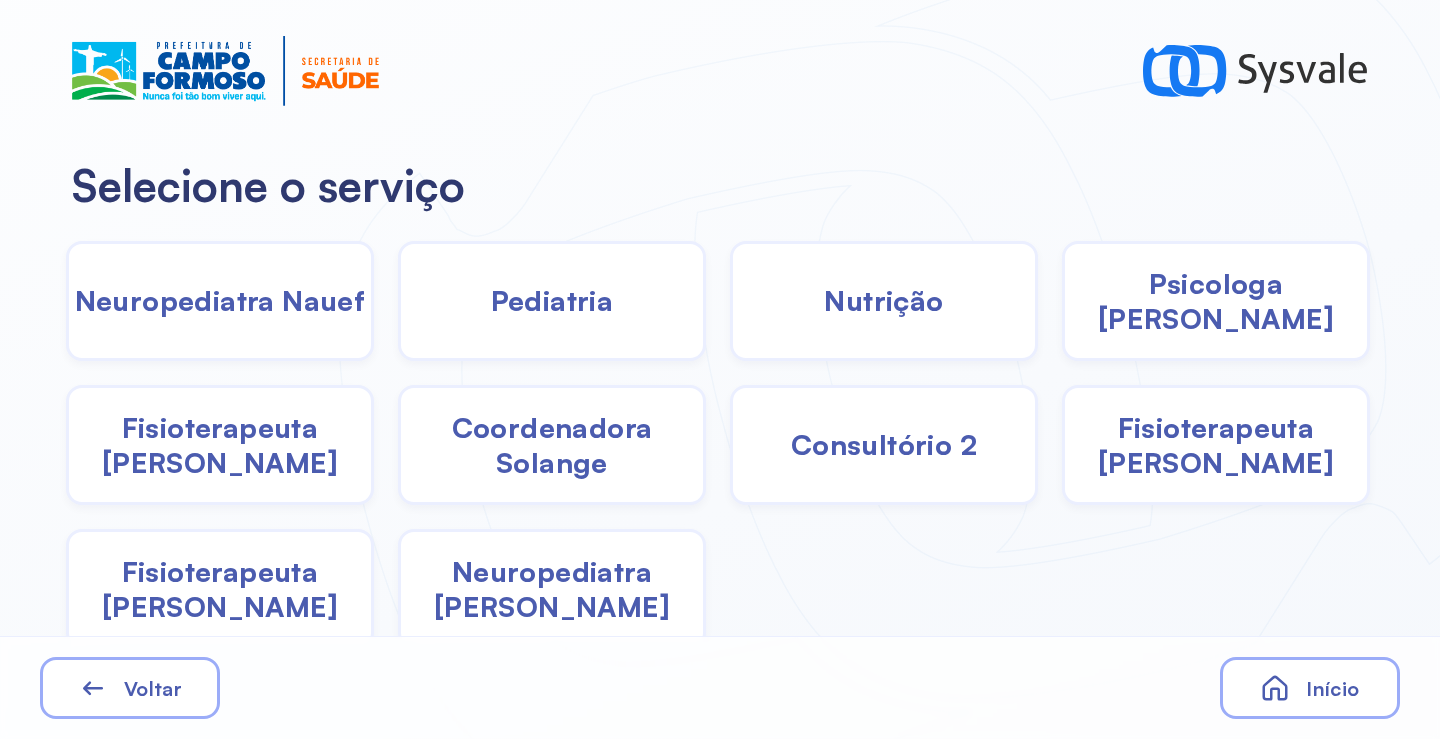 click on "Neuropediatra [PERSON_NAME]" 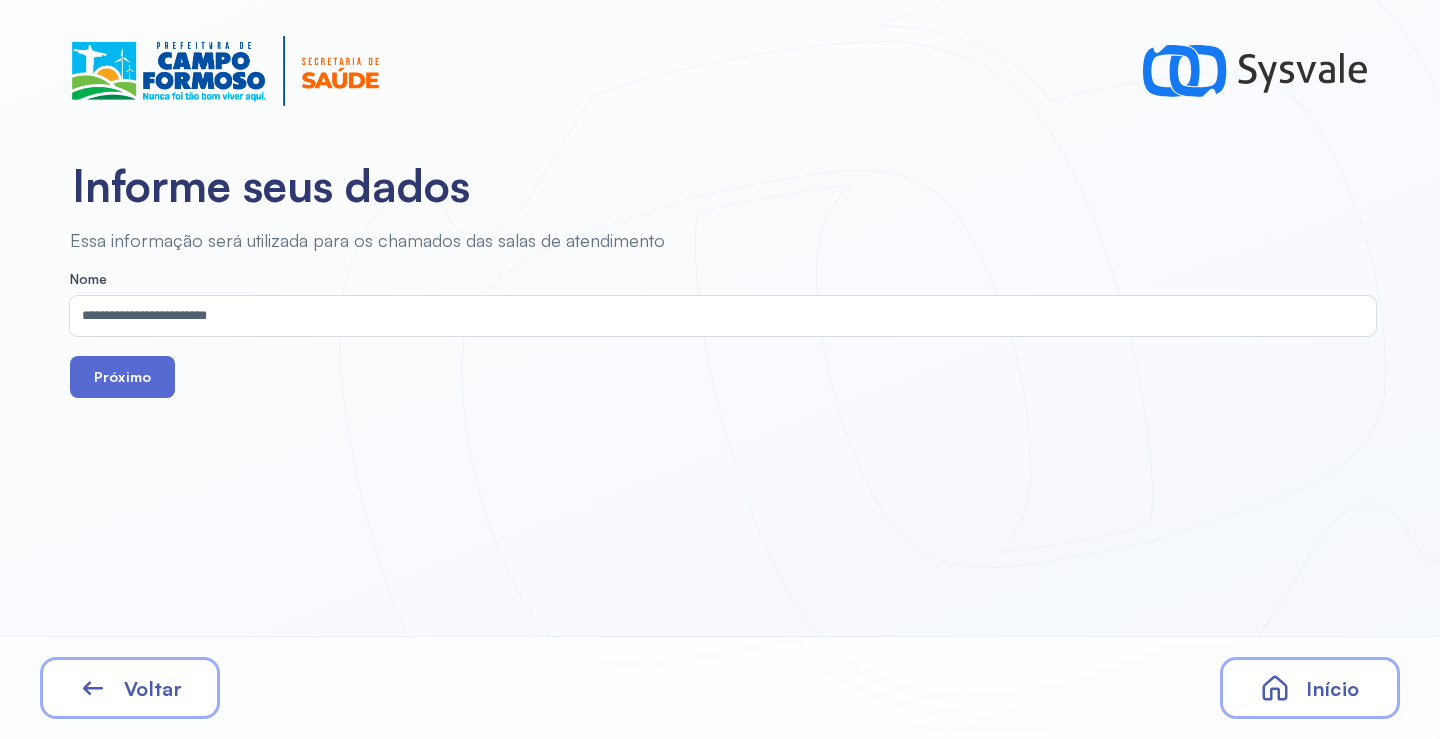 click on "Próximo" at bounding box center [122, 377] 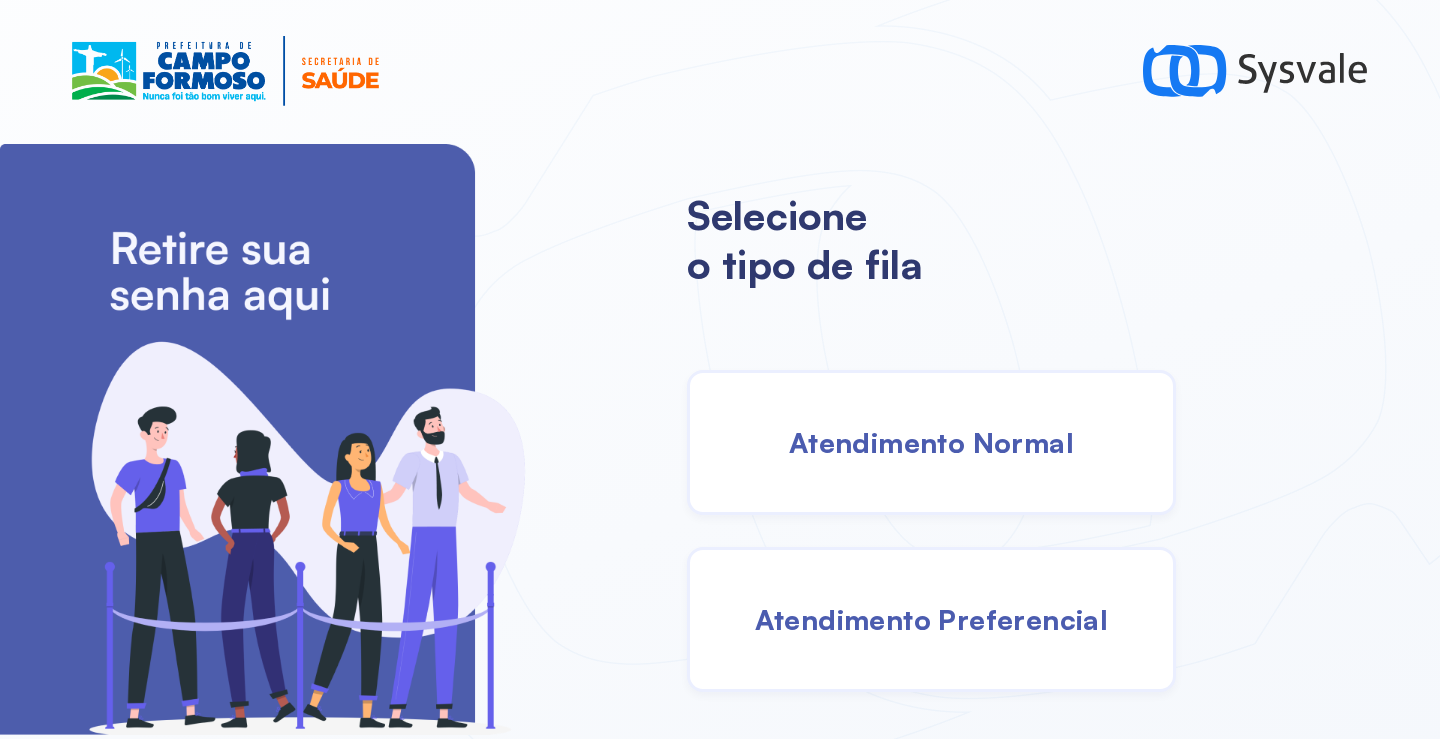 click on "Atendimento Normal" at bounding box center [931, 442] 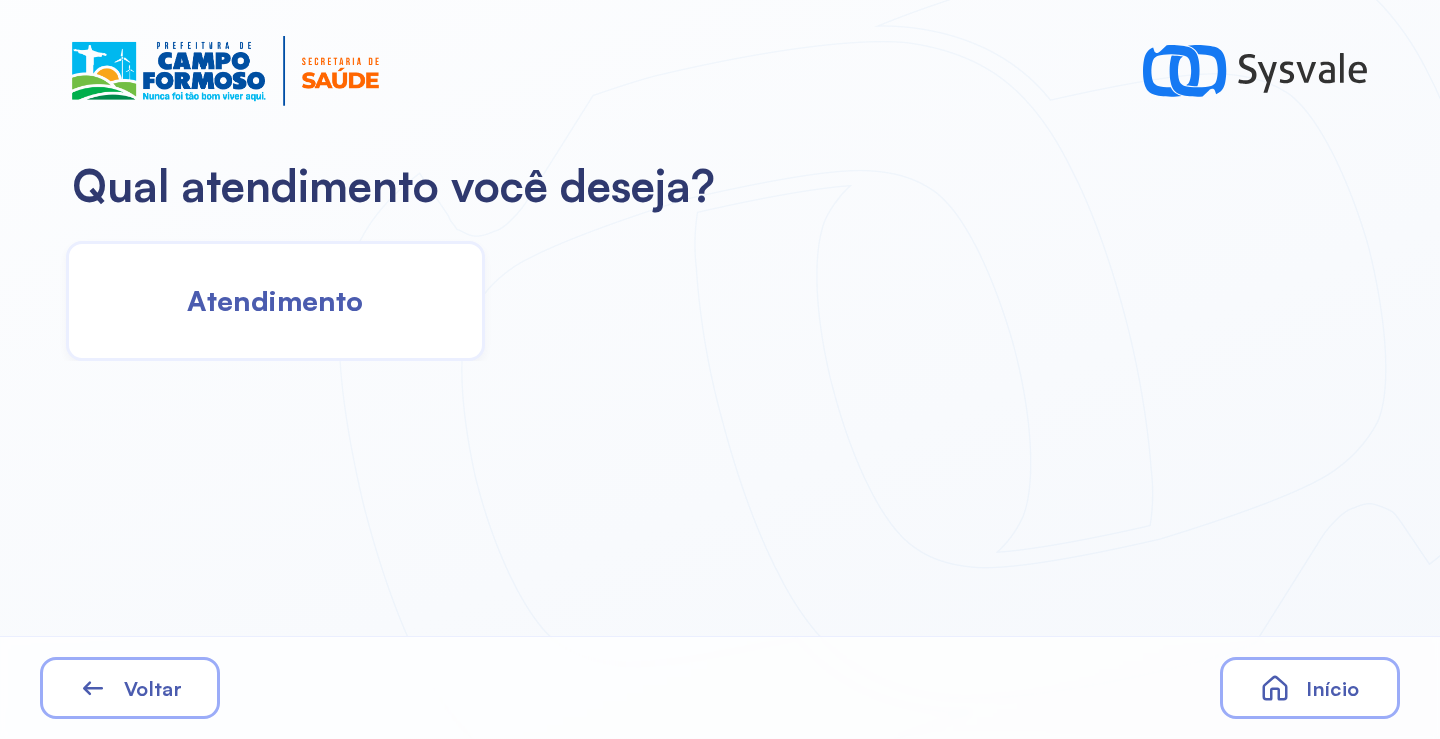 click on "Atendimento" at bounding box center [275, 300] 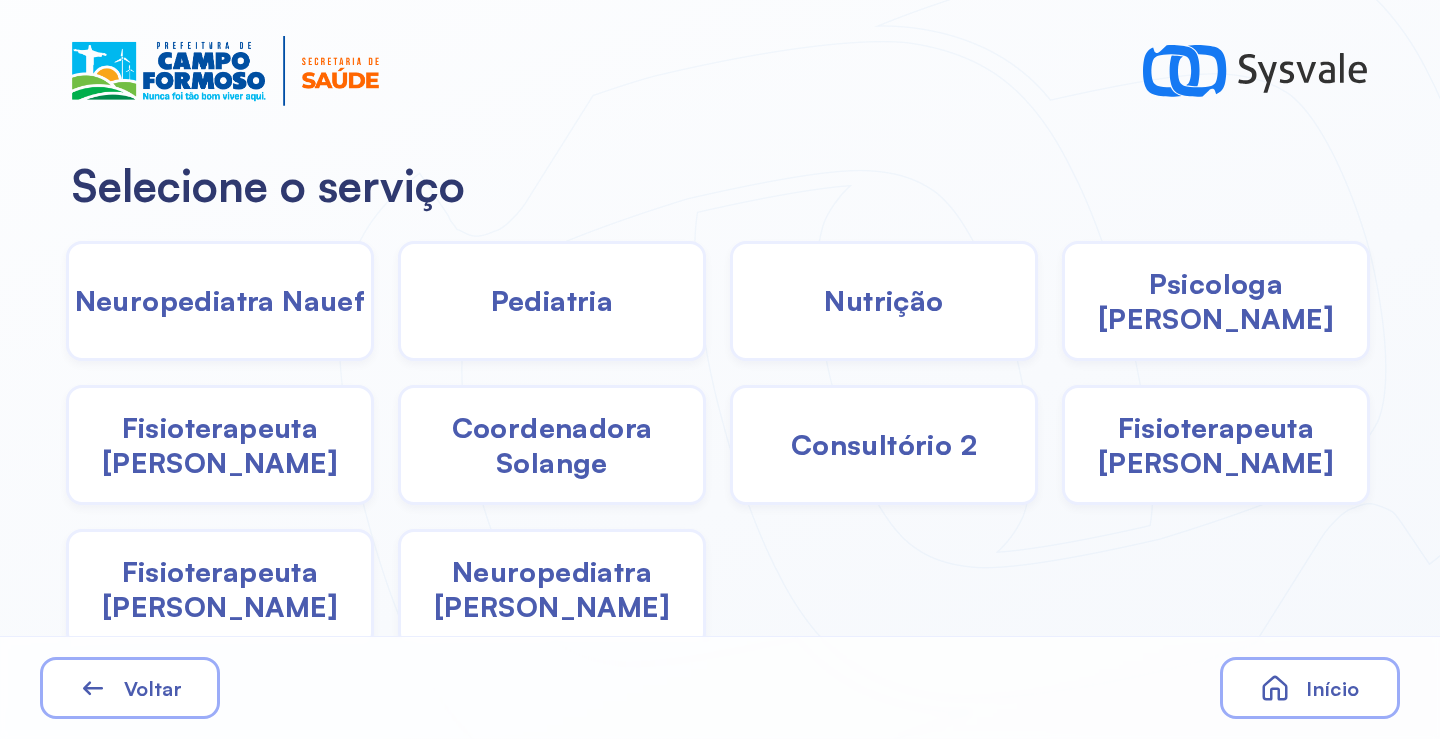 click on "Coordenadora Solange" at bounding box center (552, 445) 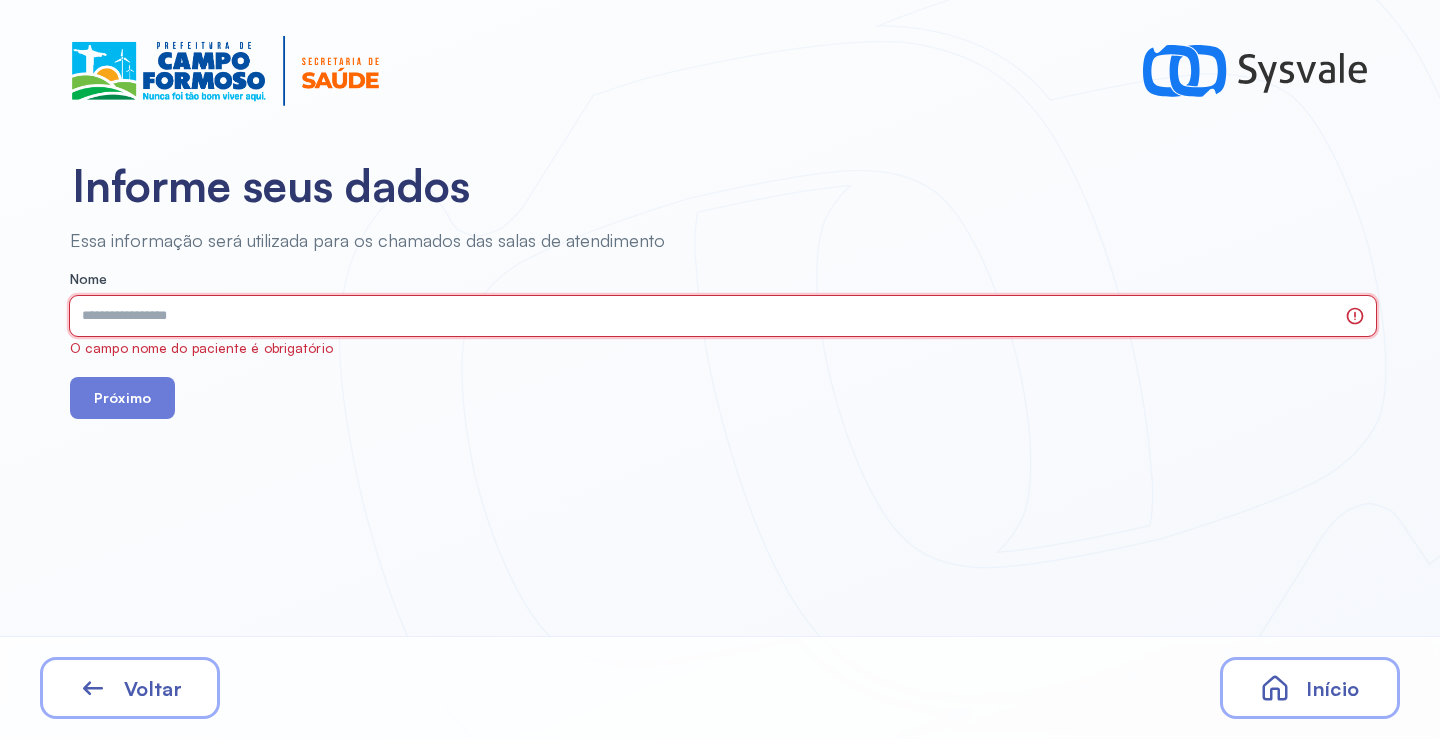 paste on "**********" 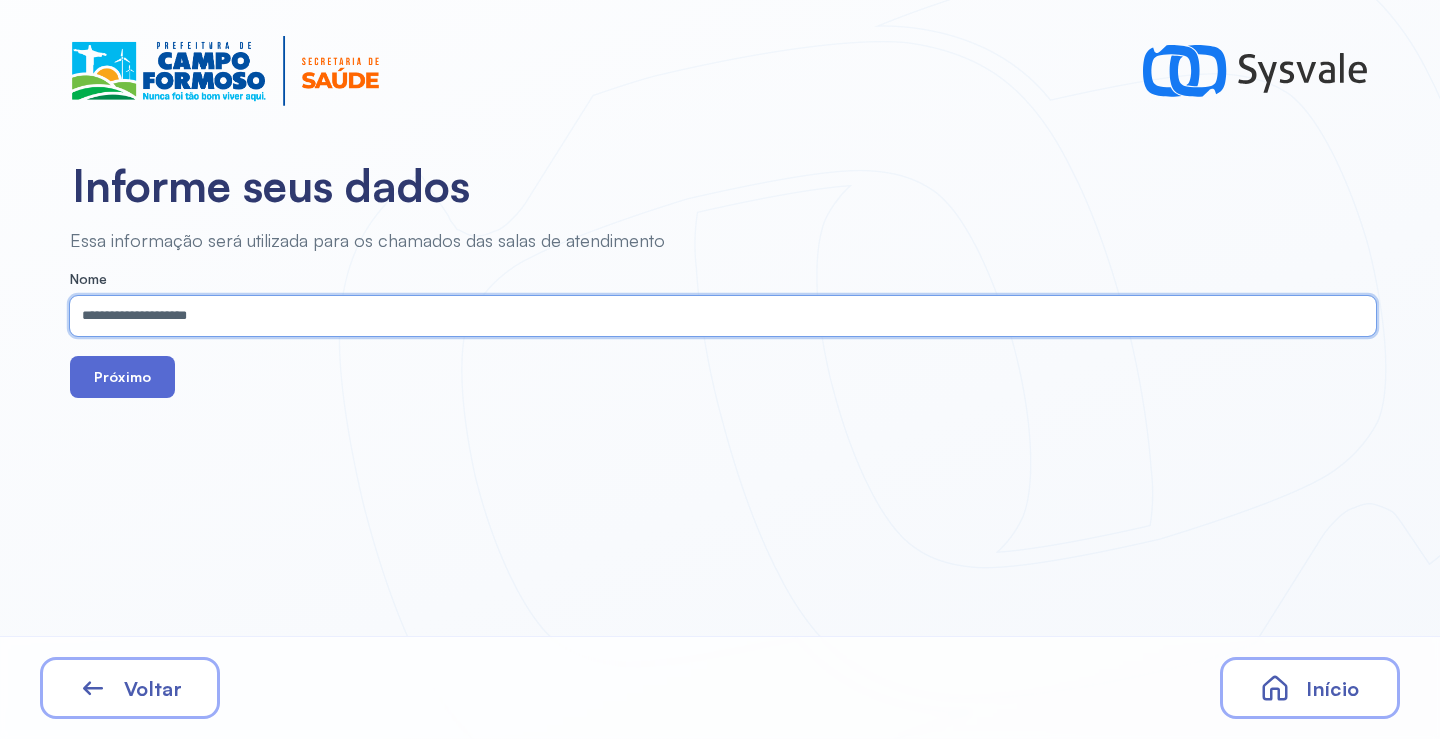 type on "**********" 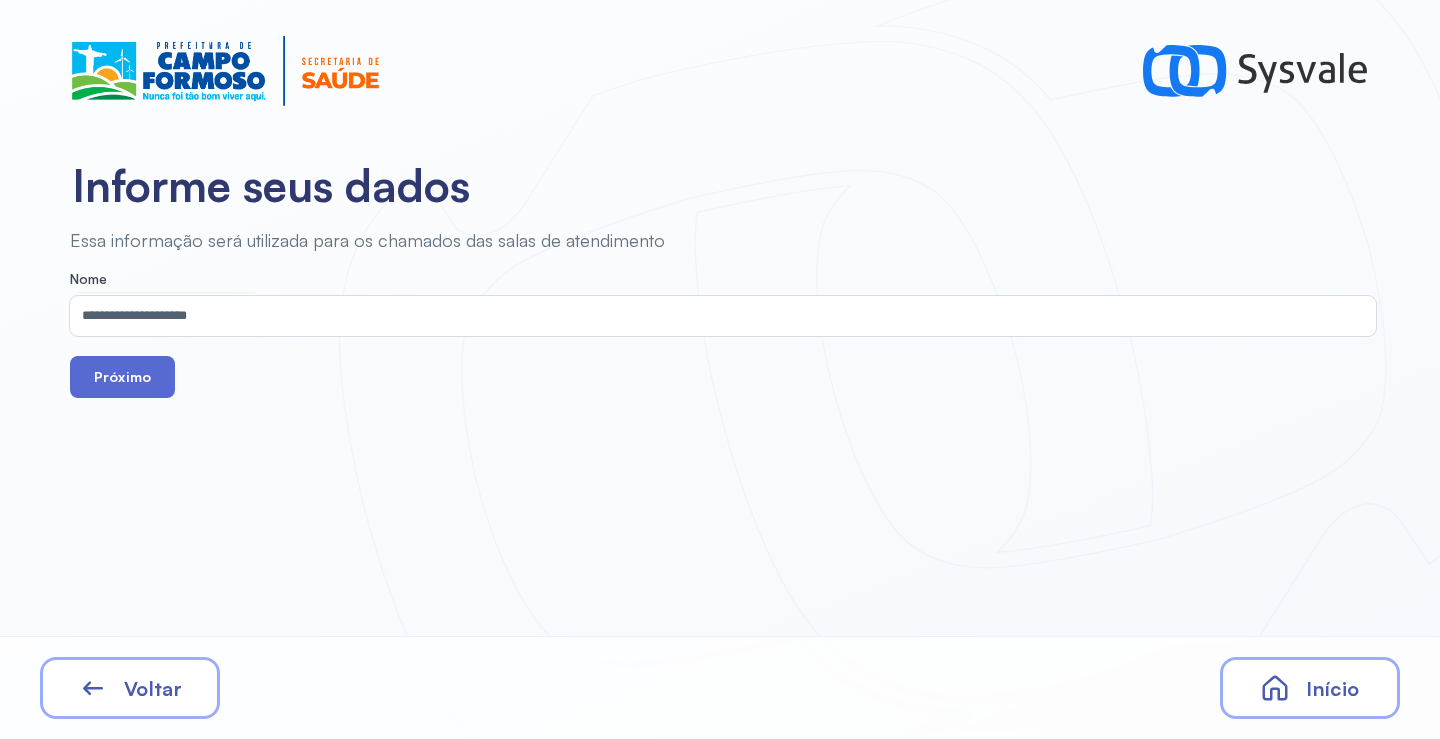 click on "Próximo" at bounding box center (122, 377) 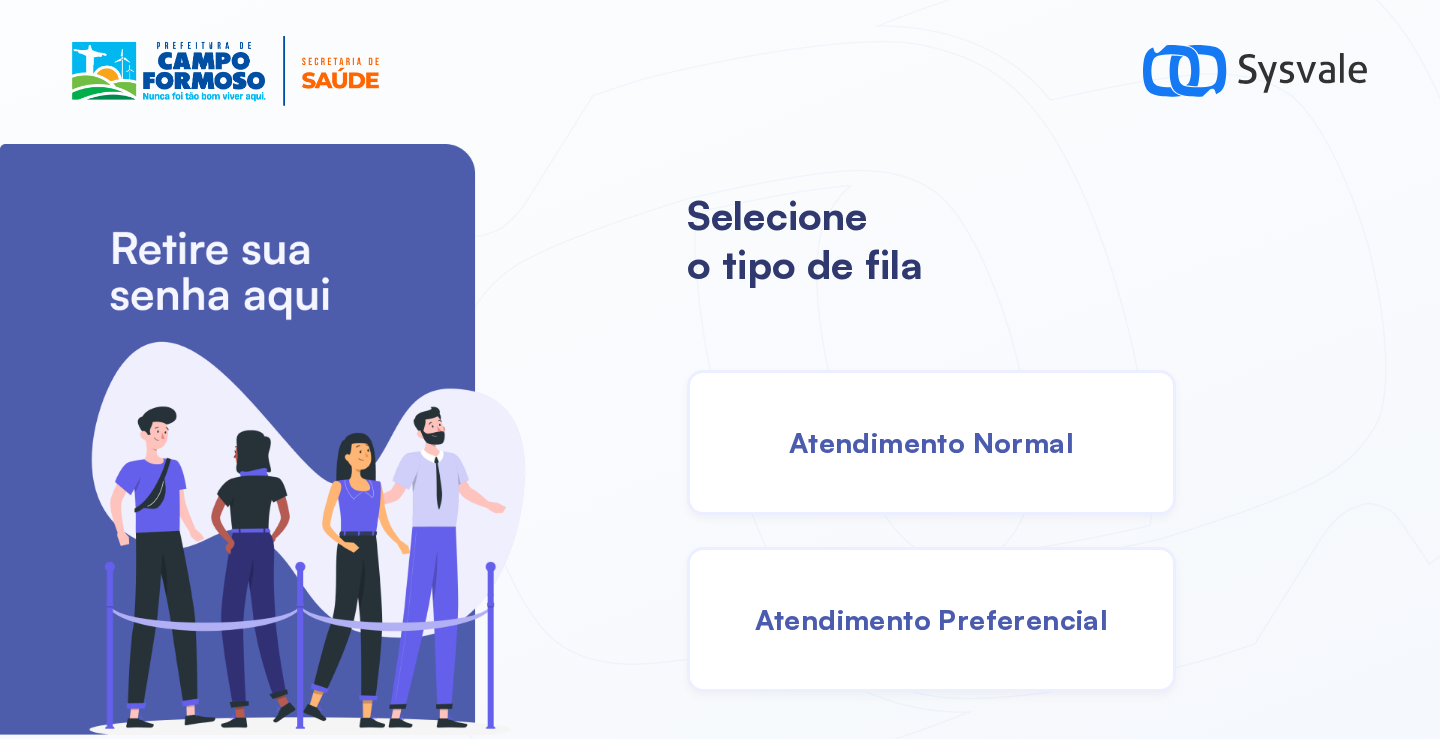 click on "Atendimento Normal" at bounding box center (931, 442) 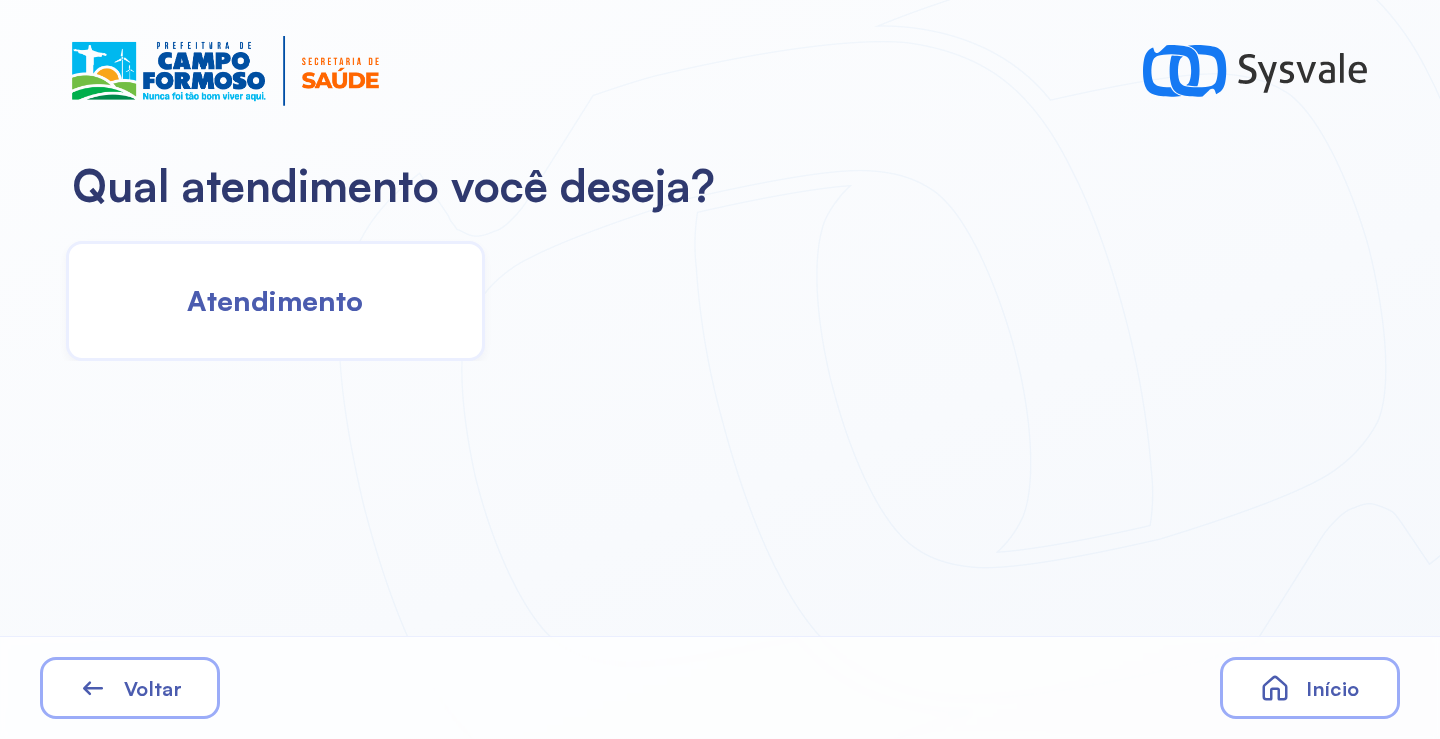 click on "Atendimento" at bounding box center [275, 300] 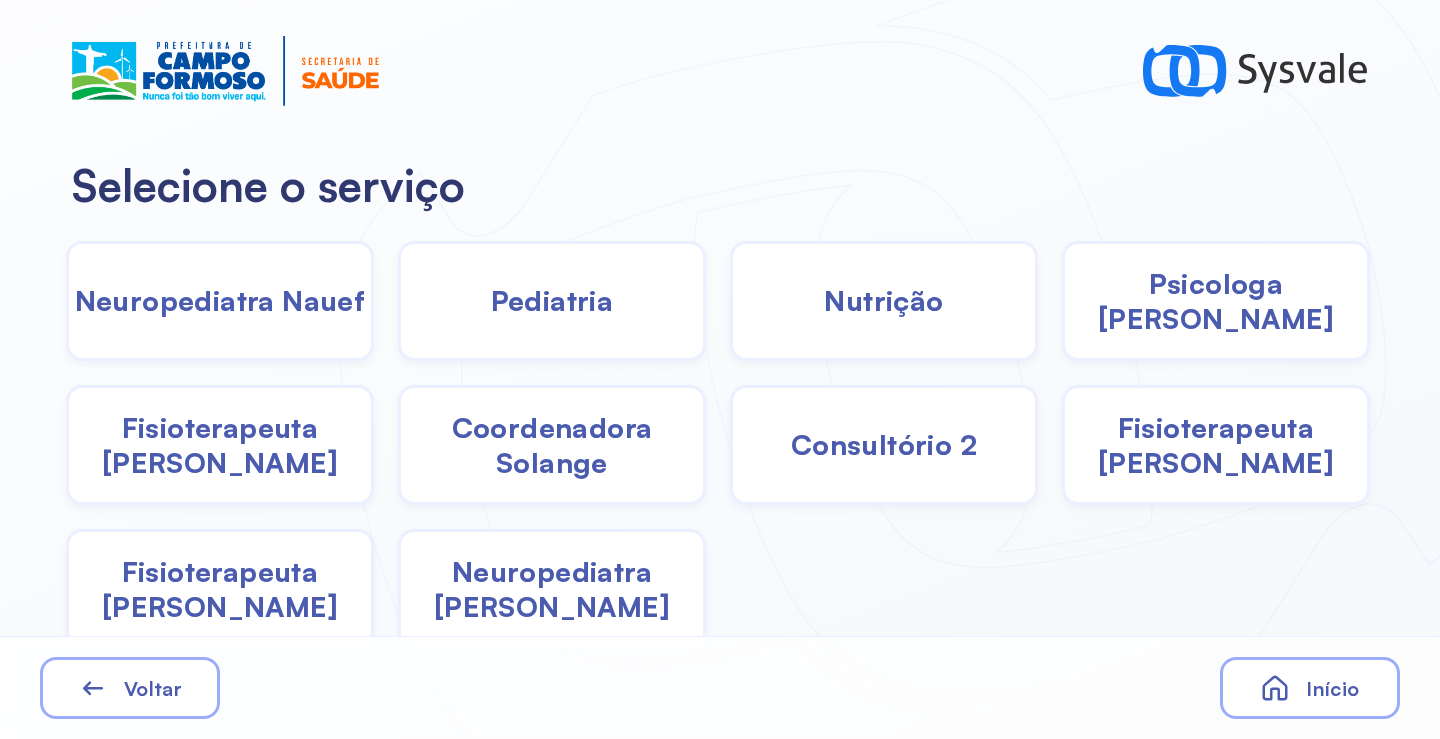 click on "Neuropediatra Nauef" at bounding box center (220, 300) 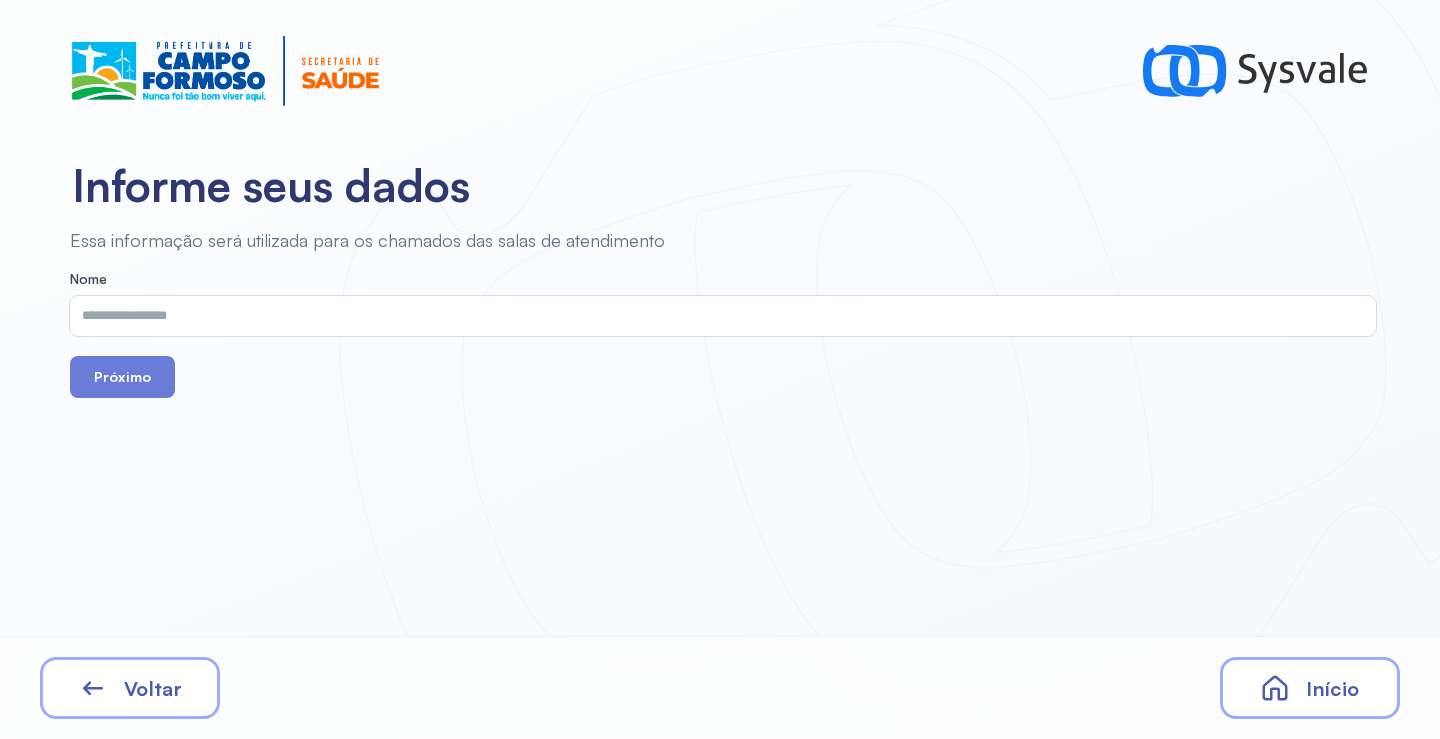 click on "Voltar" at bounding box center [130, 688] 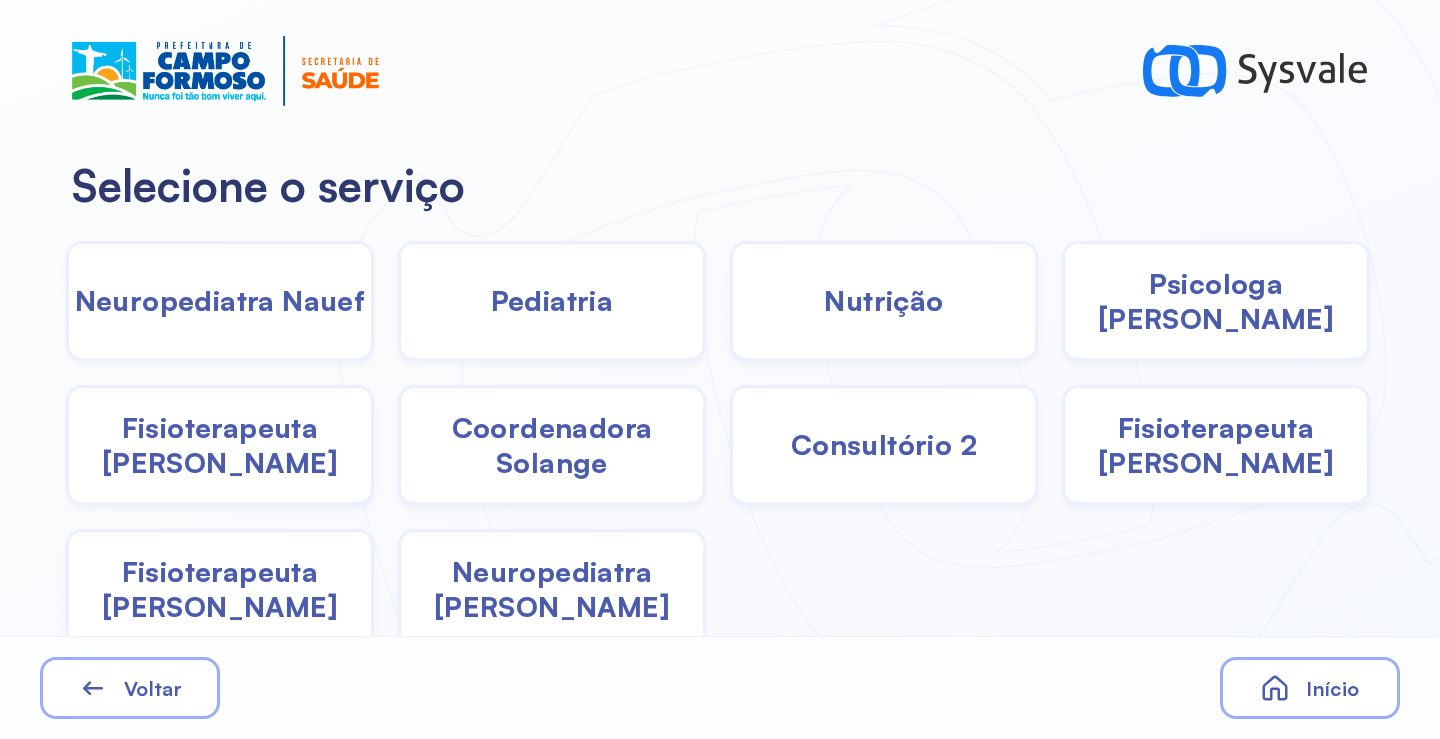 click on "Neuropediatra [PERSON_NAME]" at bounding box center [552, 589] 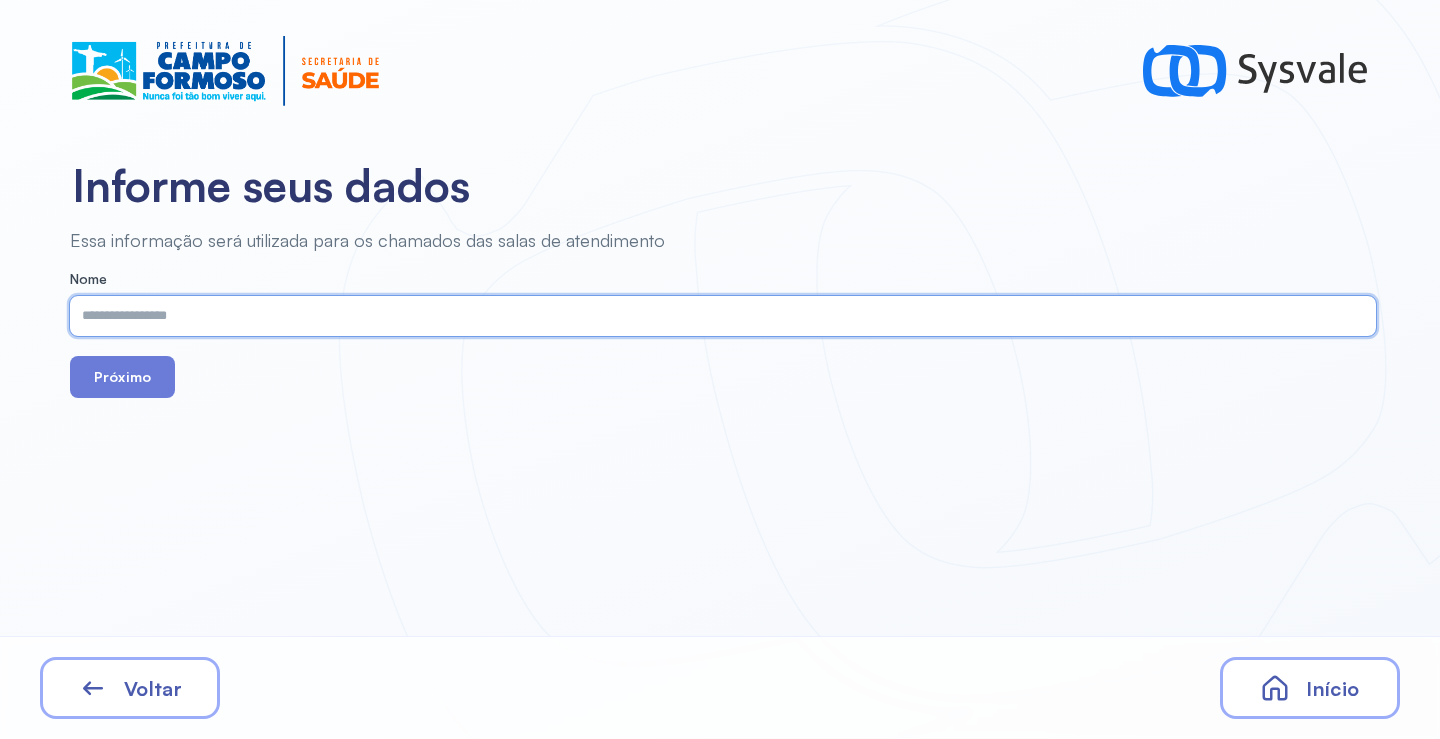 paste on "**********" 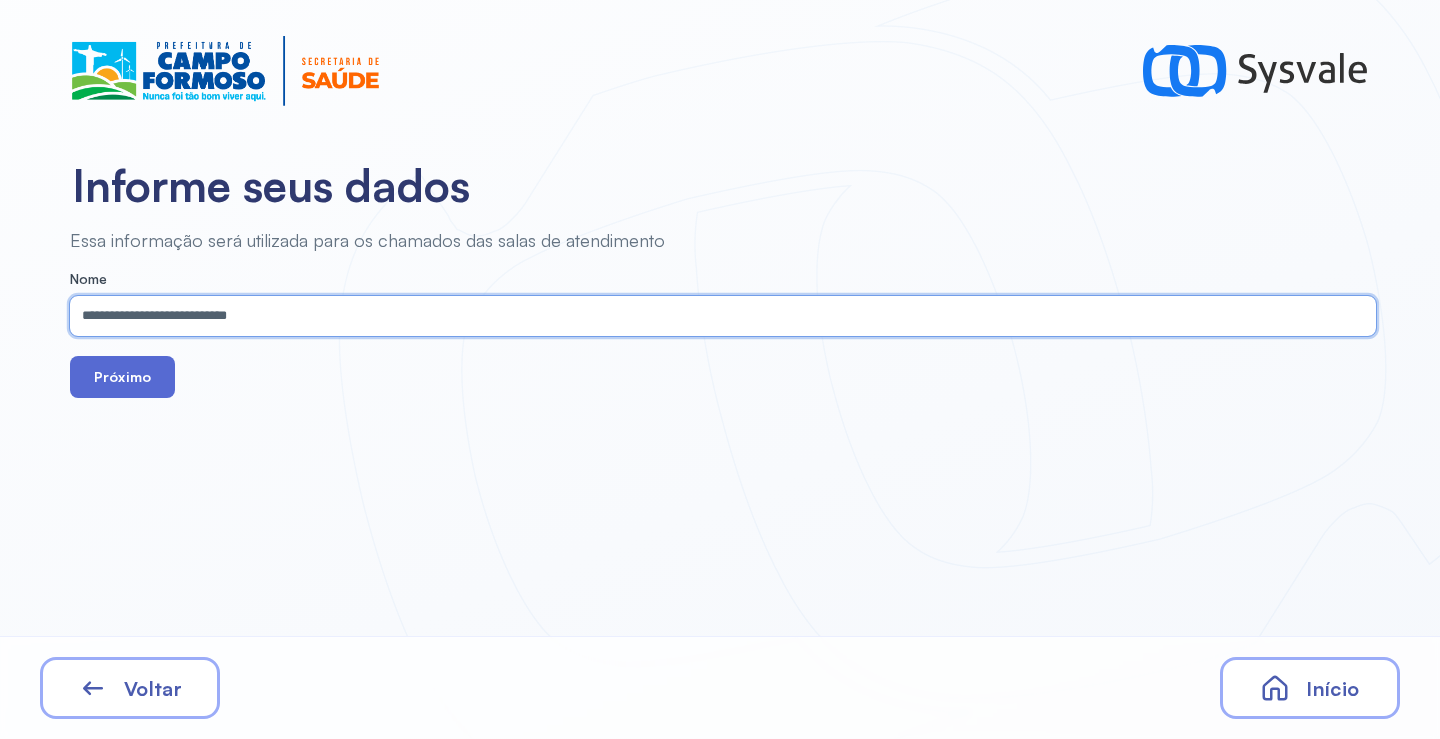 type on "**********" 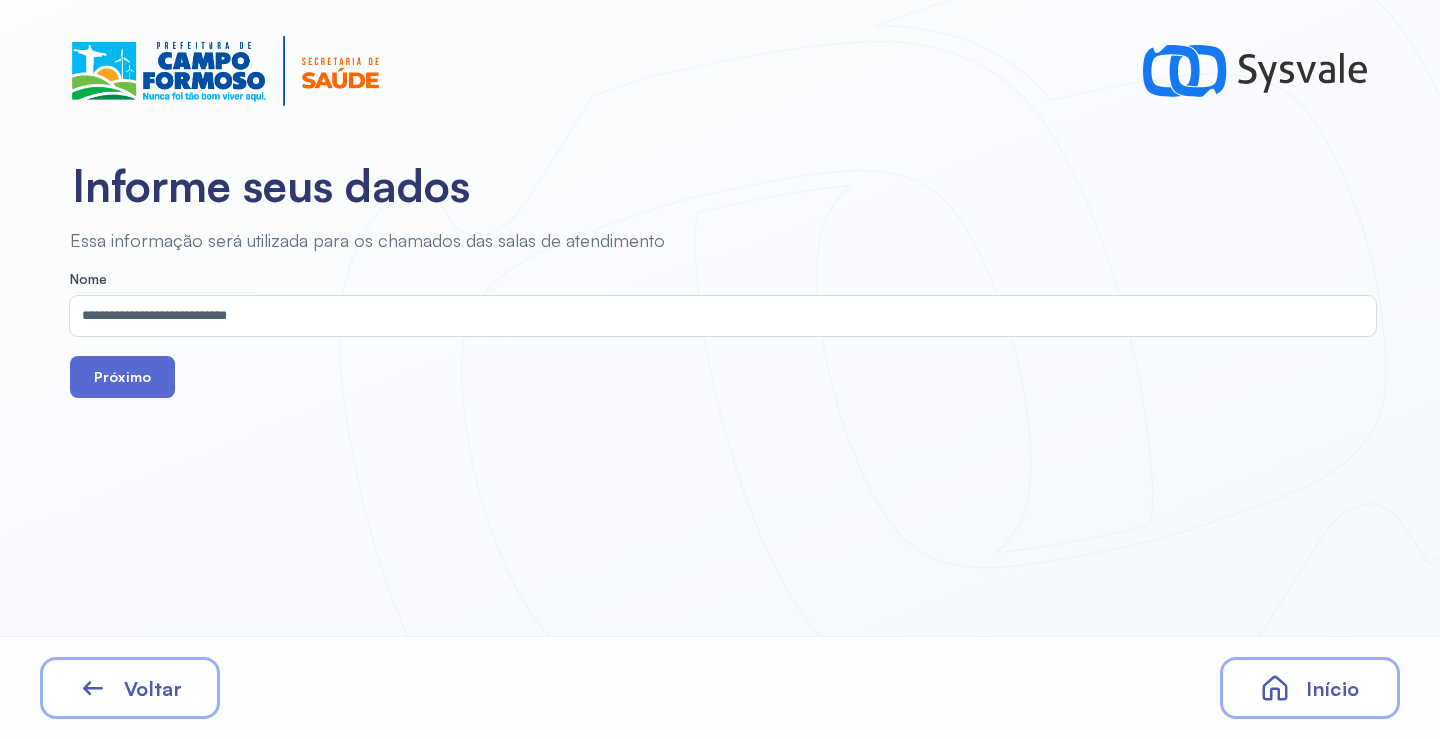 click on "Próximo" at bounding box center [122, 377] 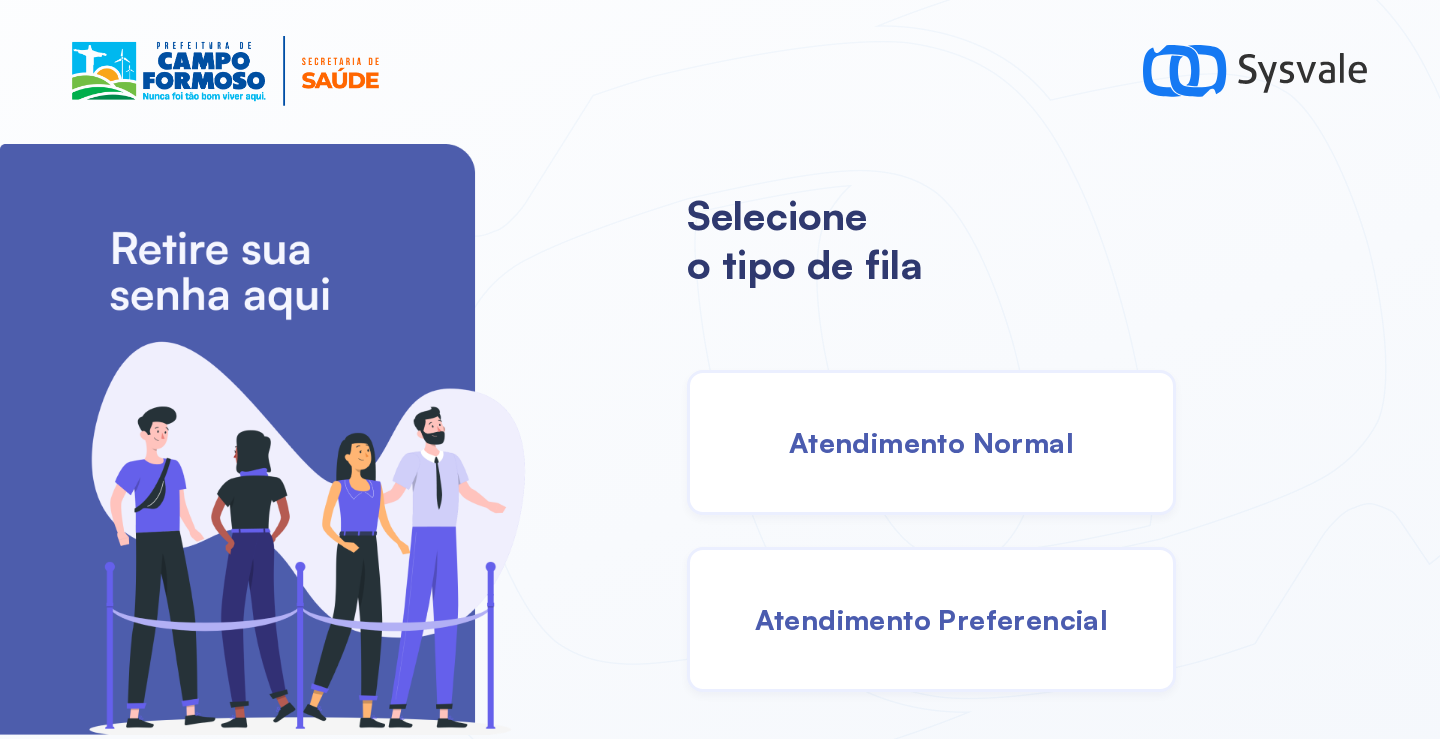 click on "Atendimento Preferencial" at bounding box center (931, 619) 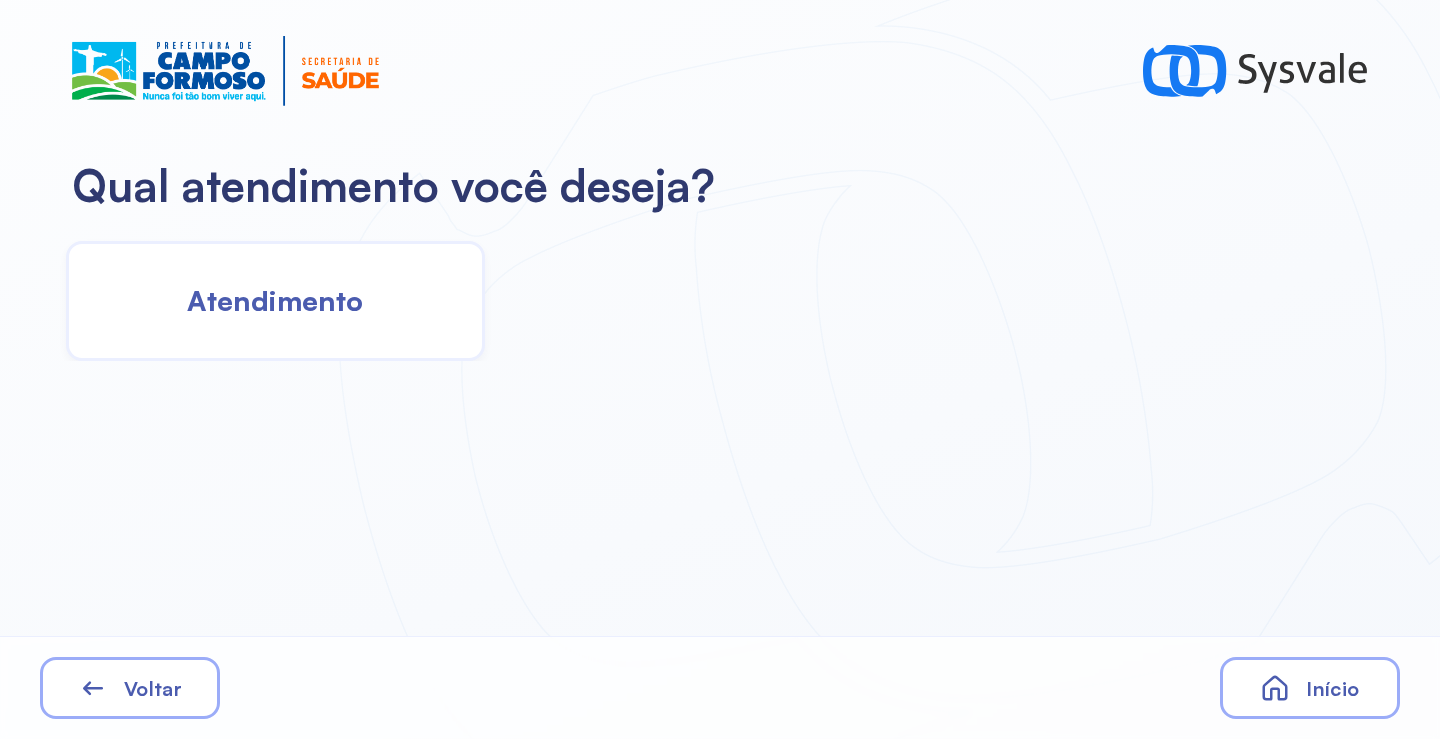 click on "Atendimento" at bounding box center [275, 300] 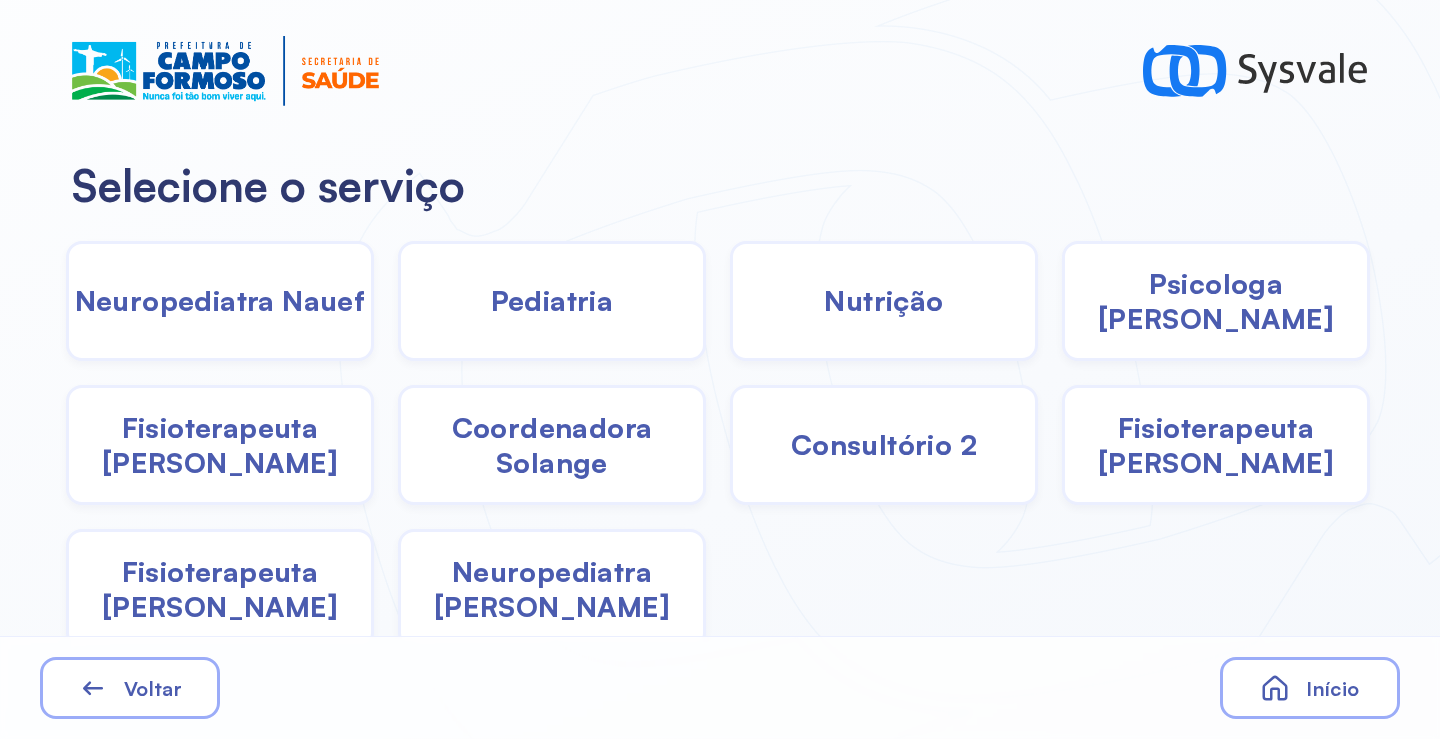 click on "Pediatria" at bounding box center (552, 300) 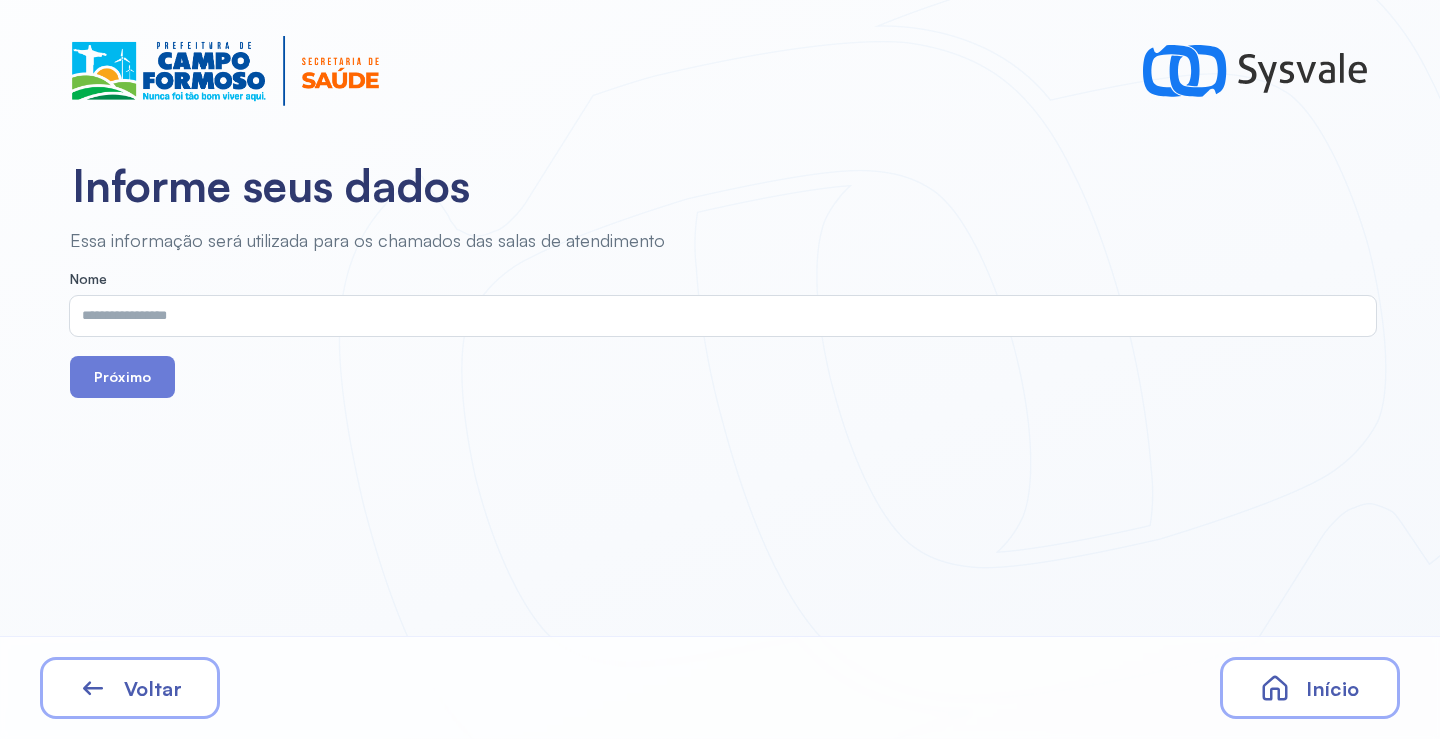 click on "Voltar" at bounding box center [153, 688] 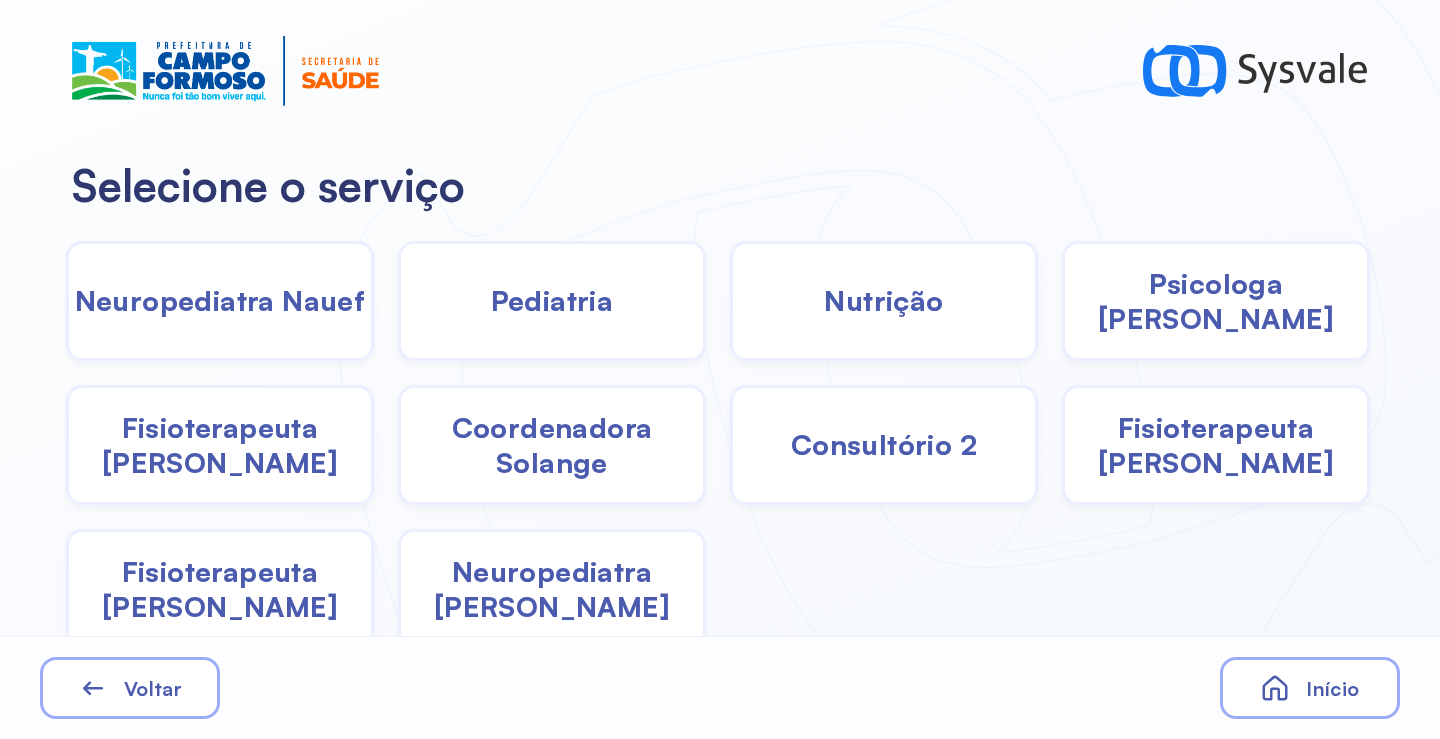 click on "Neuropediatra [PERSON_NAME]" at bounding box center (552, 589) 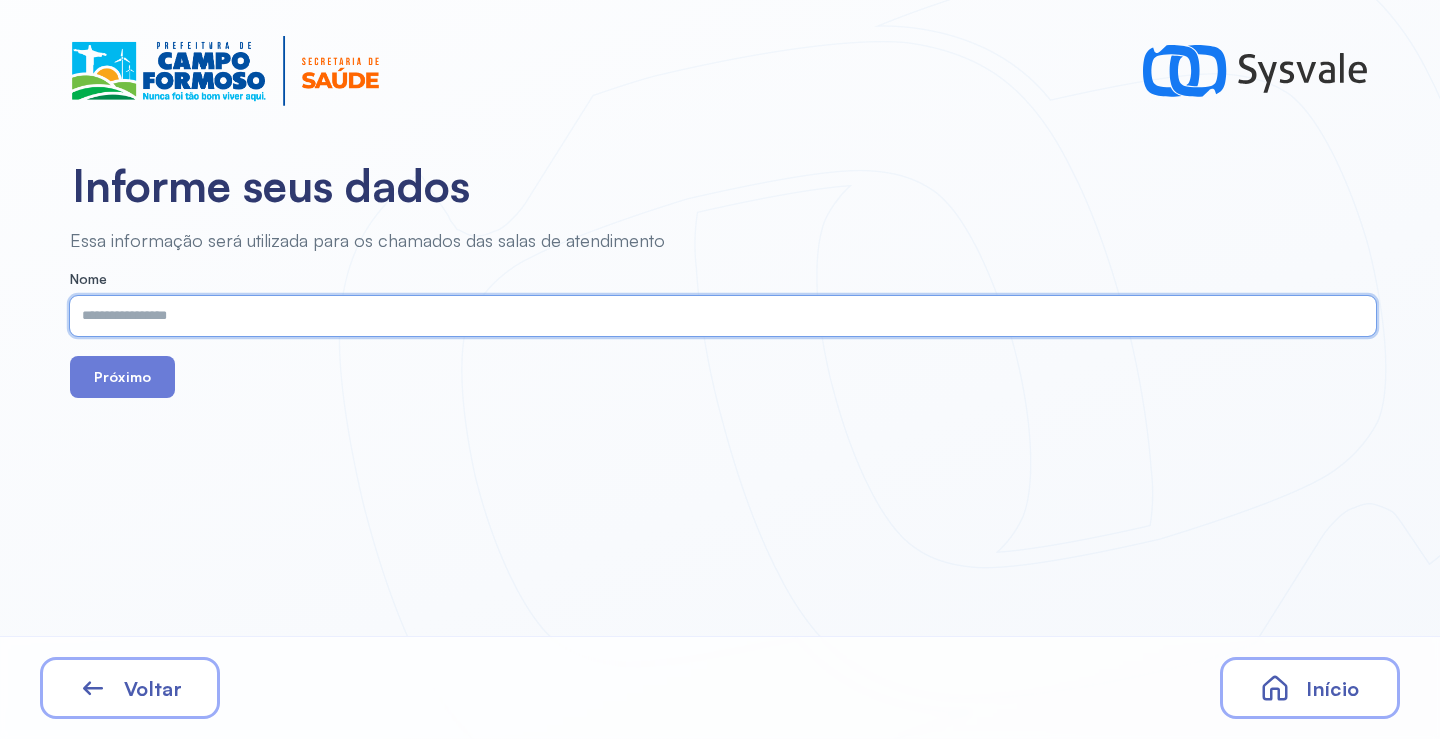 paste on "**********" 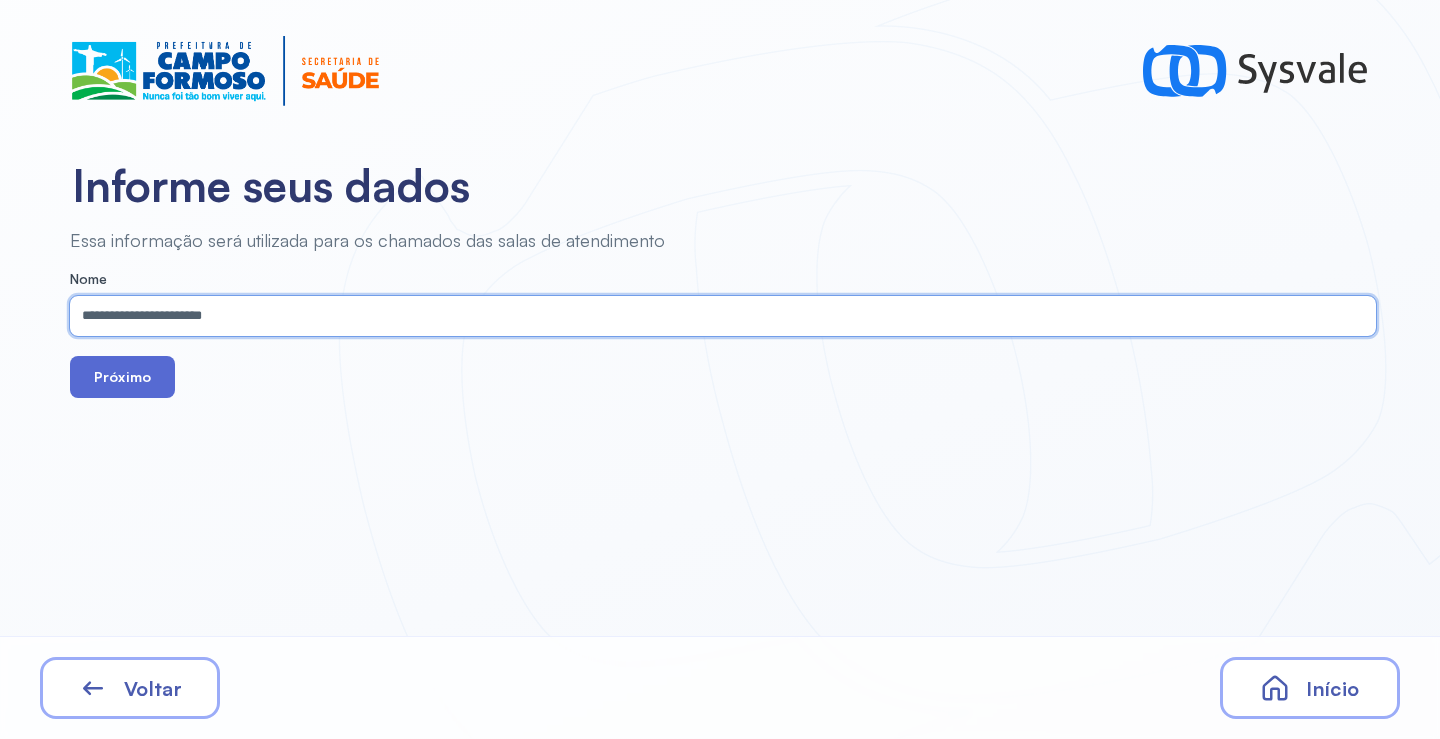 type on "**********" 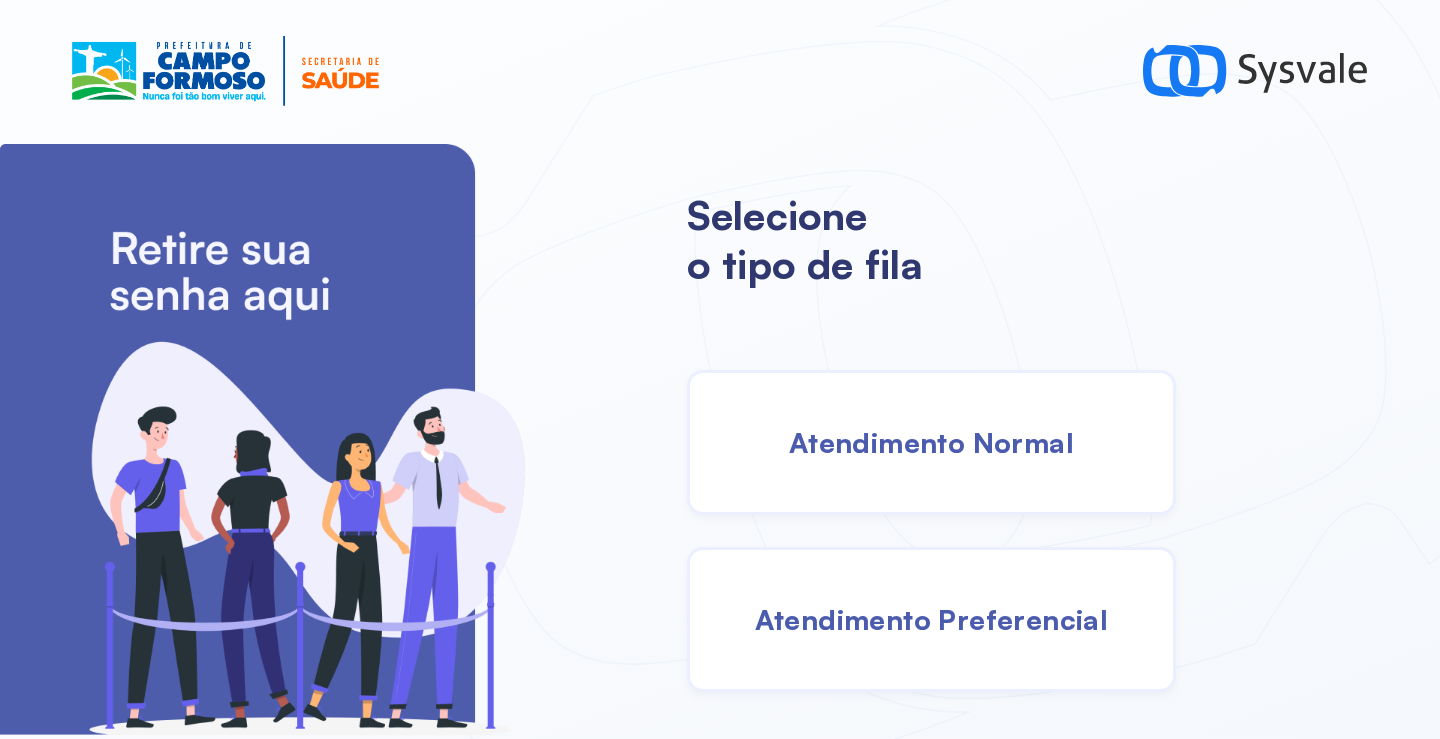 click on "Atendimento Normal" at bounding box center (931, 442) 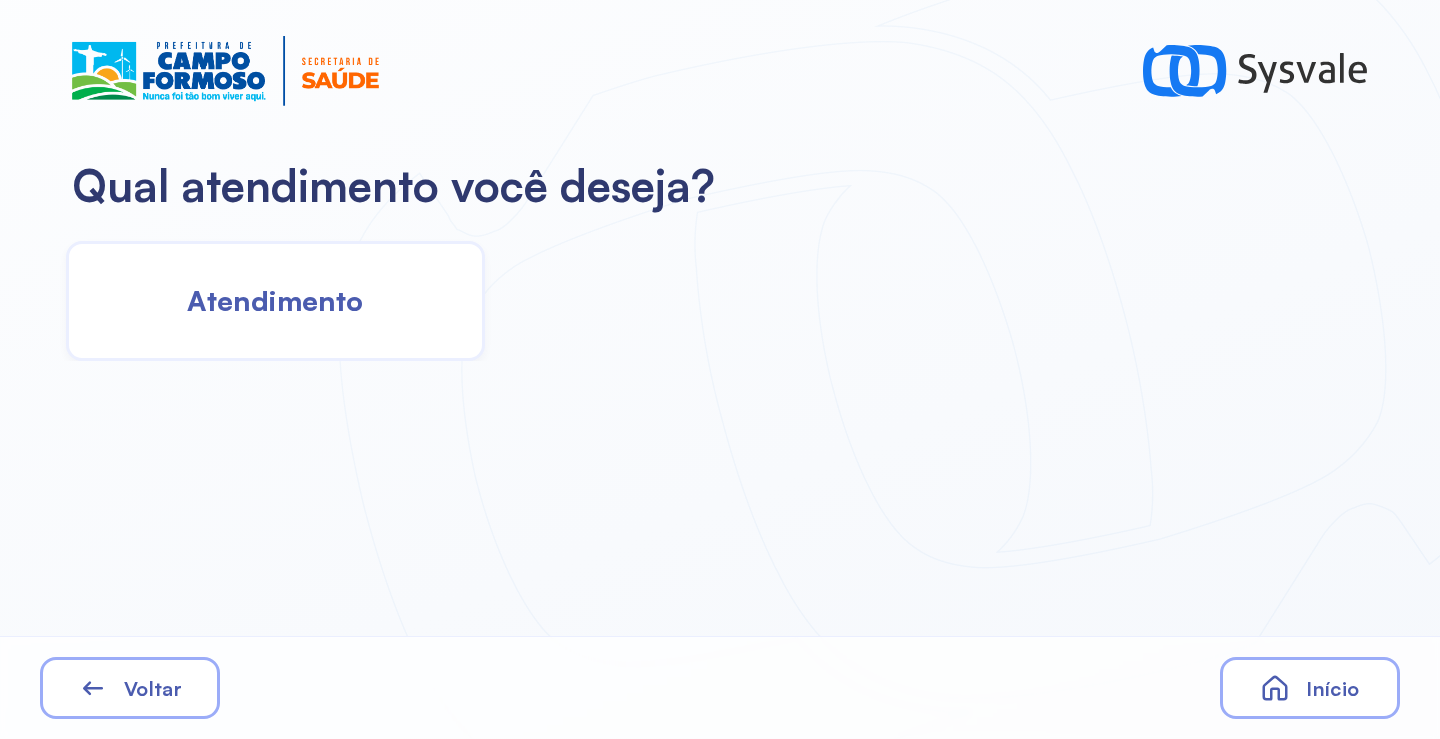 click on "Atendimento" at bounding box center [275, 300] 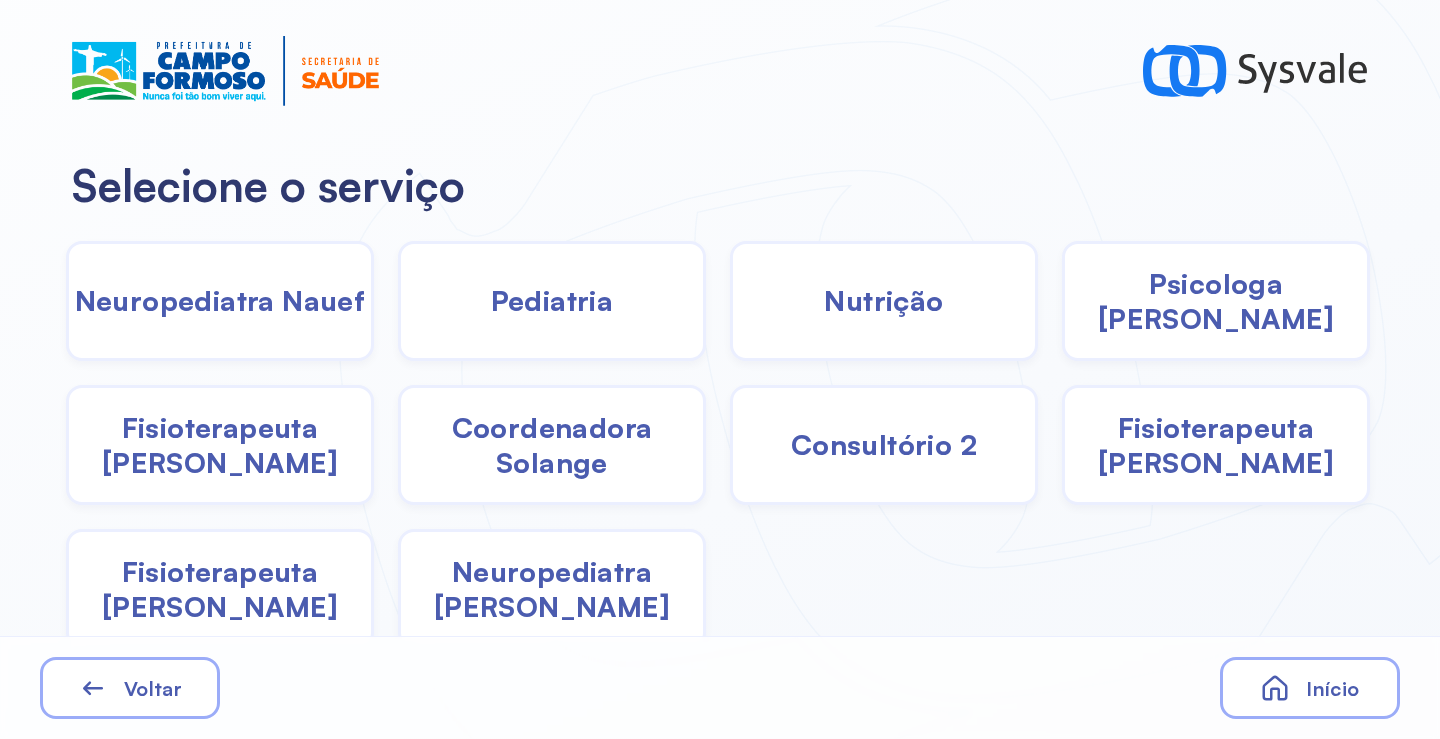 click on "Neuropediatra [PERSON_NAME]" at bounding box center [552, 589] 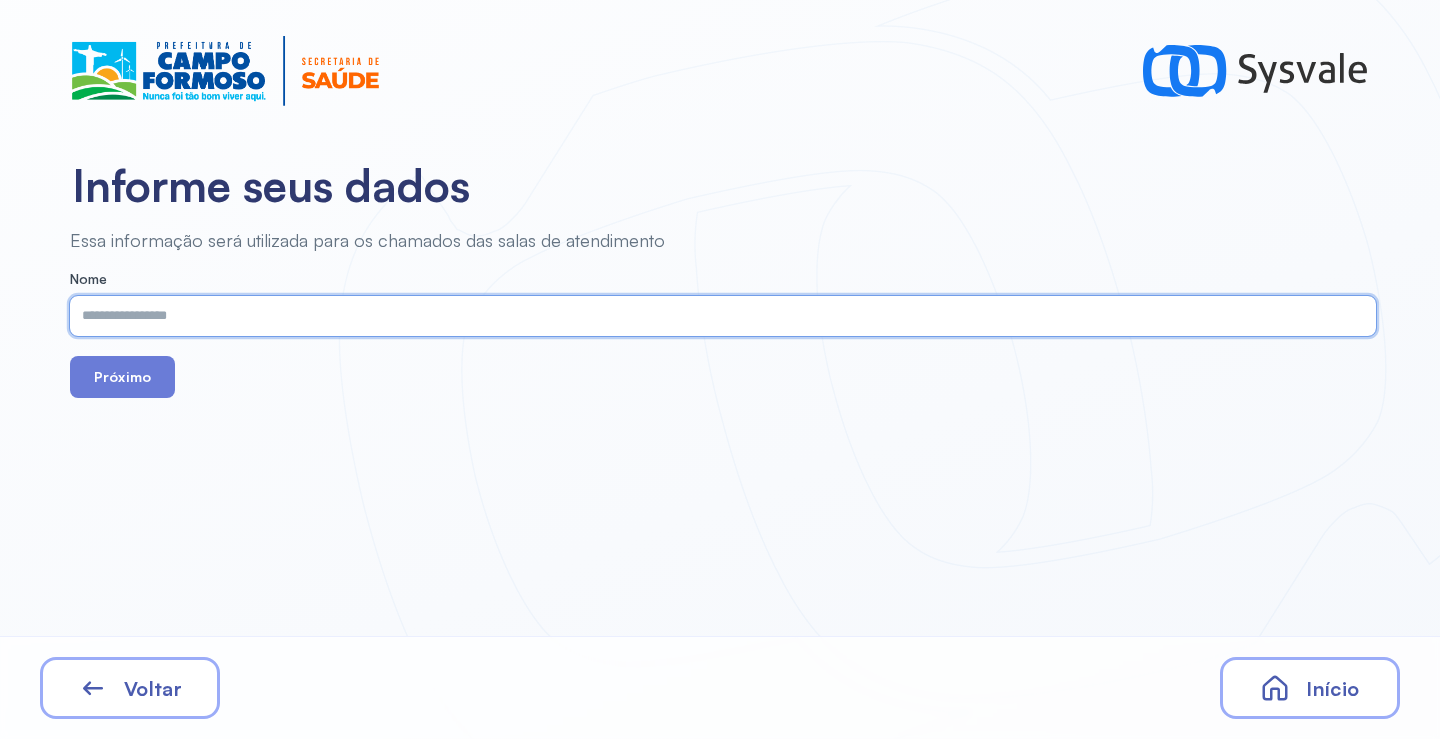 paste on "**********" 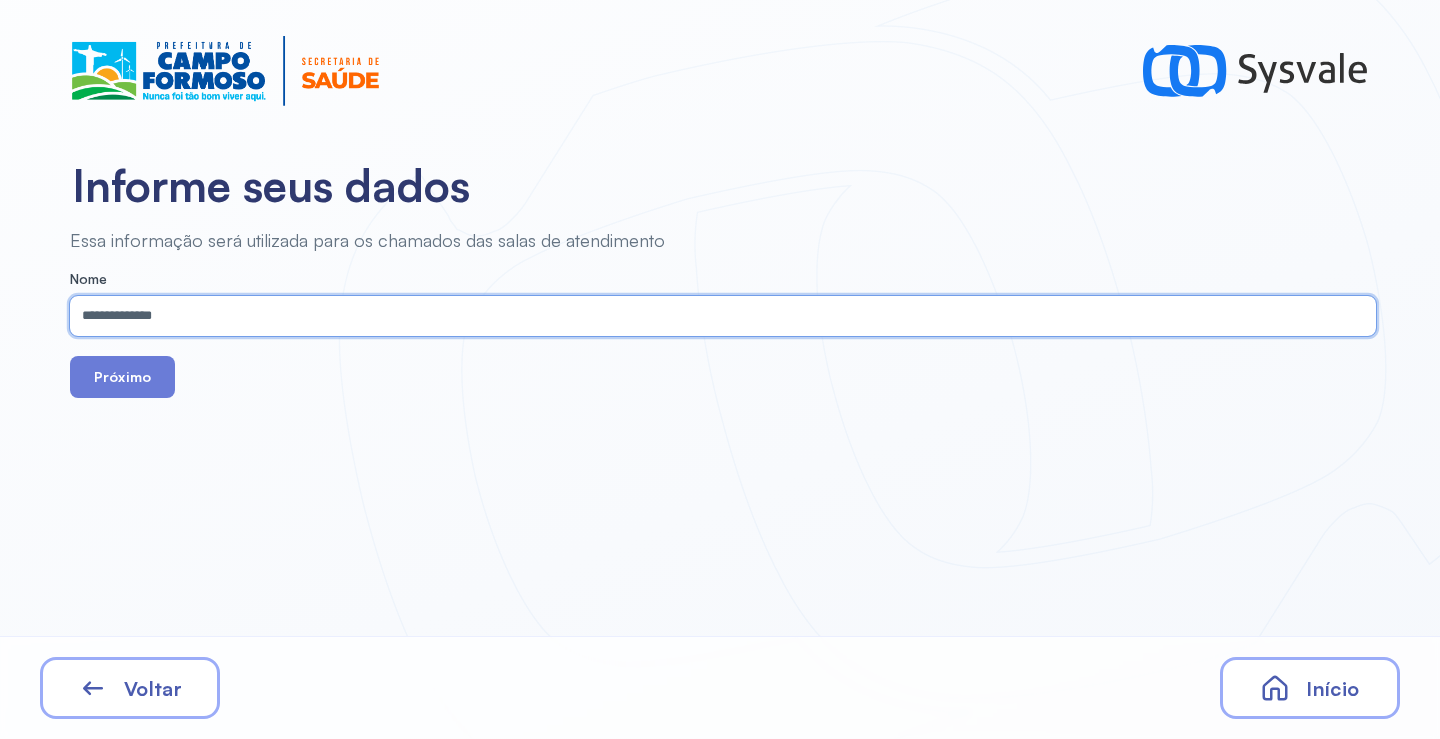 type on "**********" 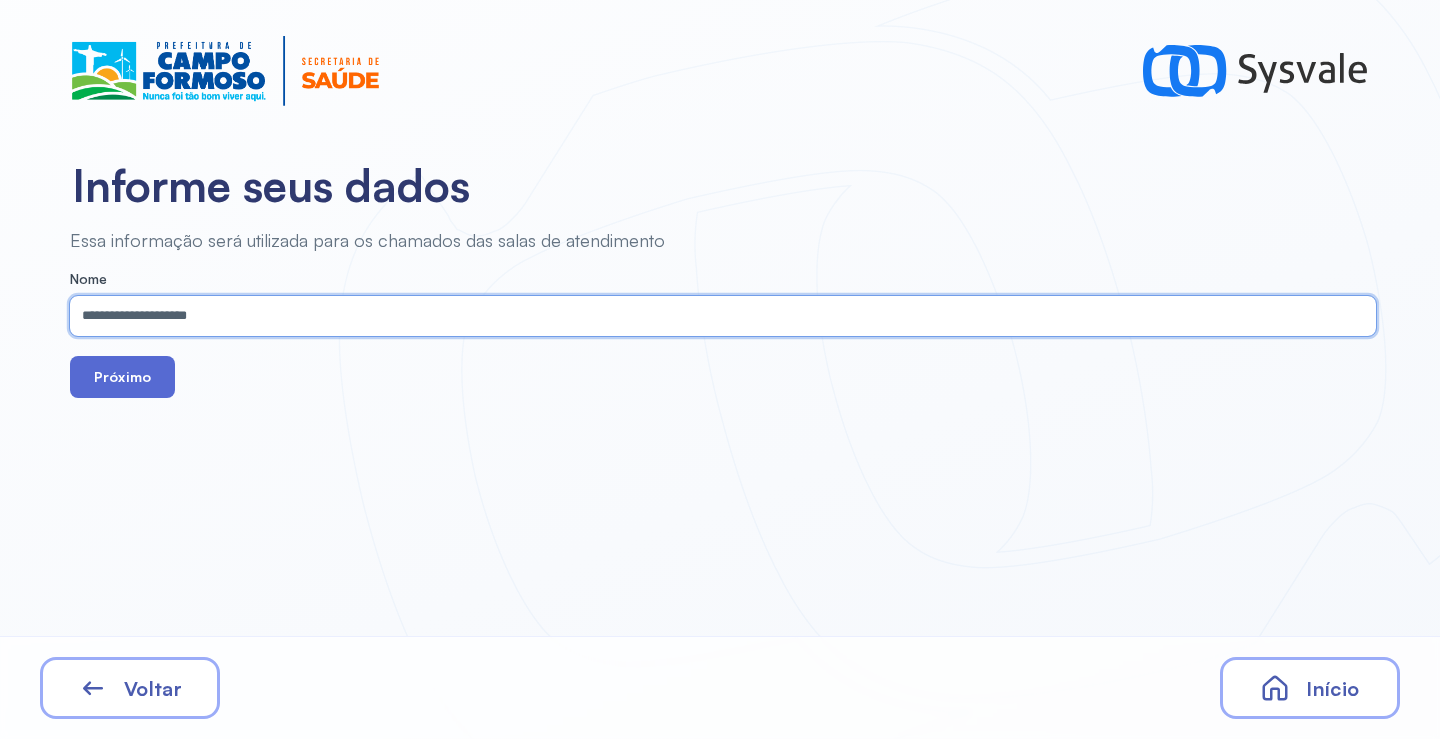 click on "Próximo" at bounding box center [122, 377] 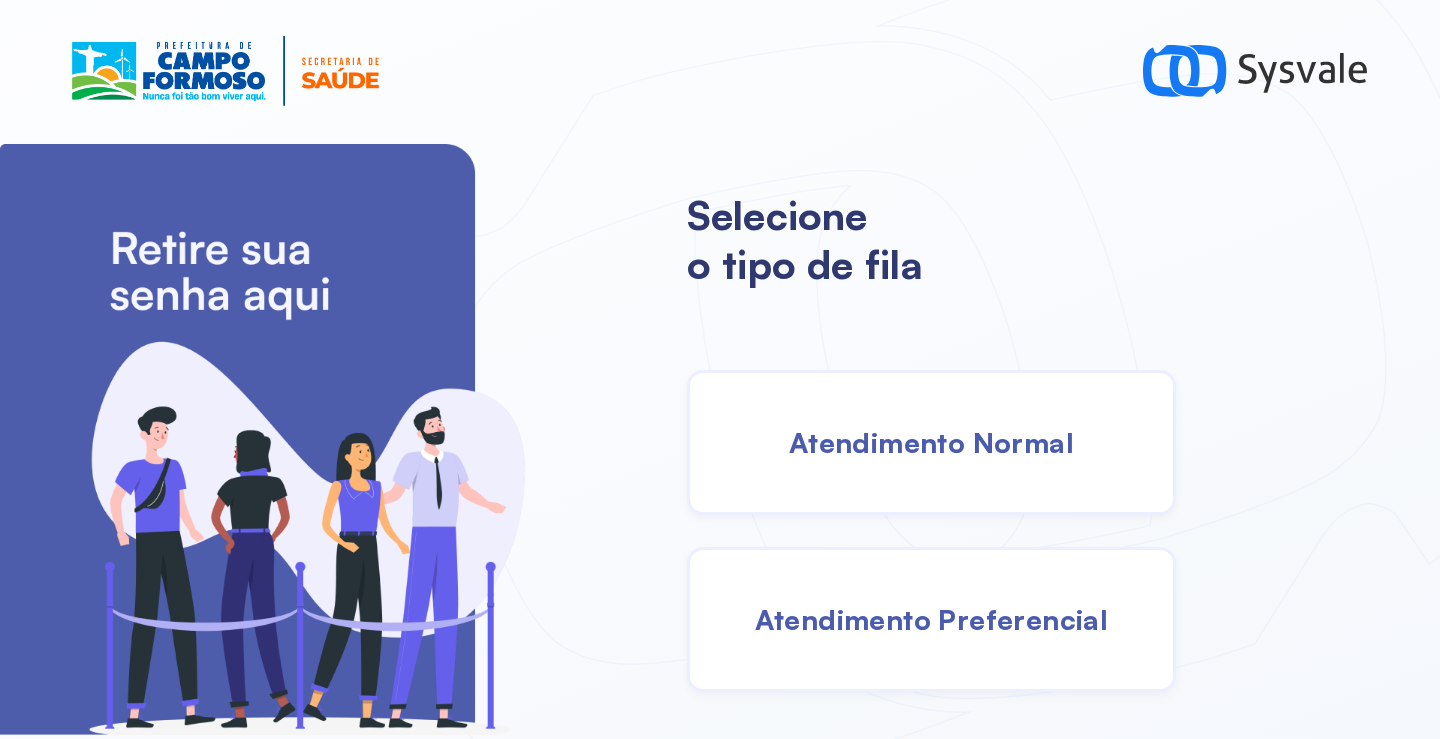 drag, startPoint x: 843, startPoint y: 363, endPoint x: 855, endPoint y: 380, distance: 20.808653 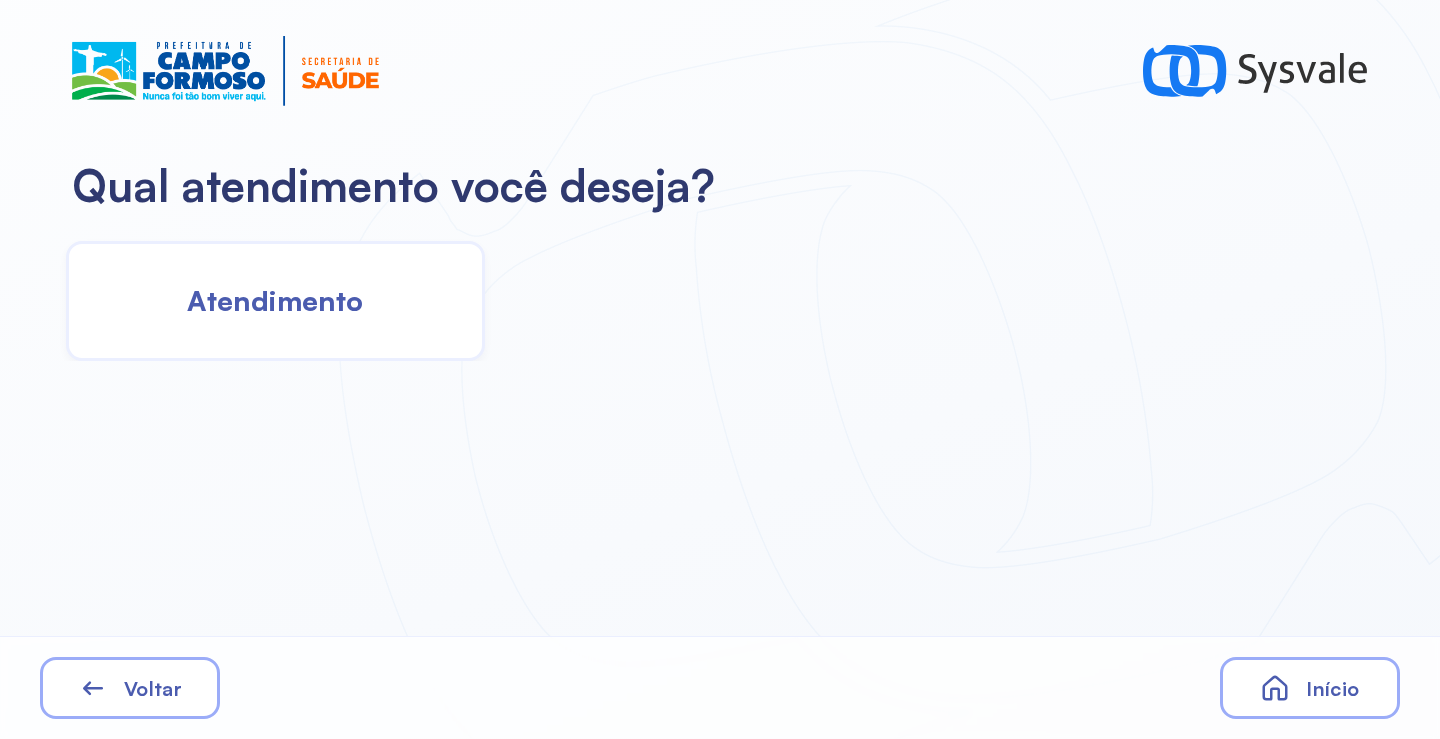 click on "Atendimento" at bounding box center [275, 300] 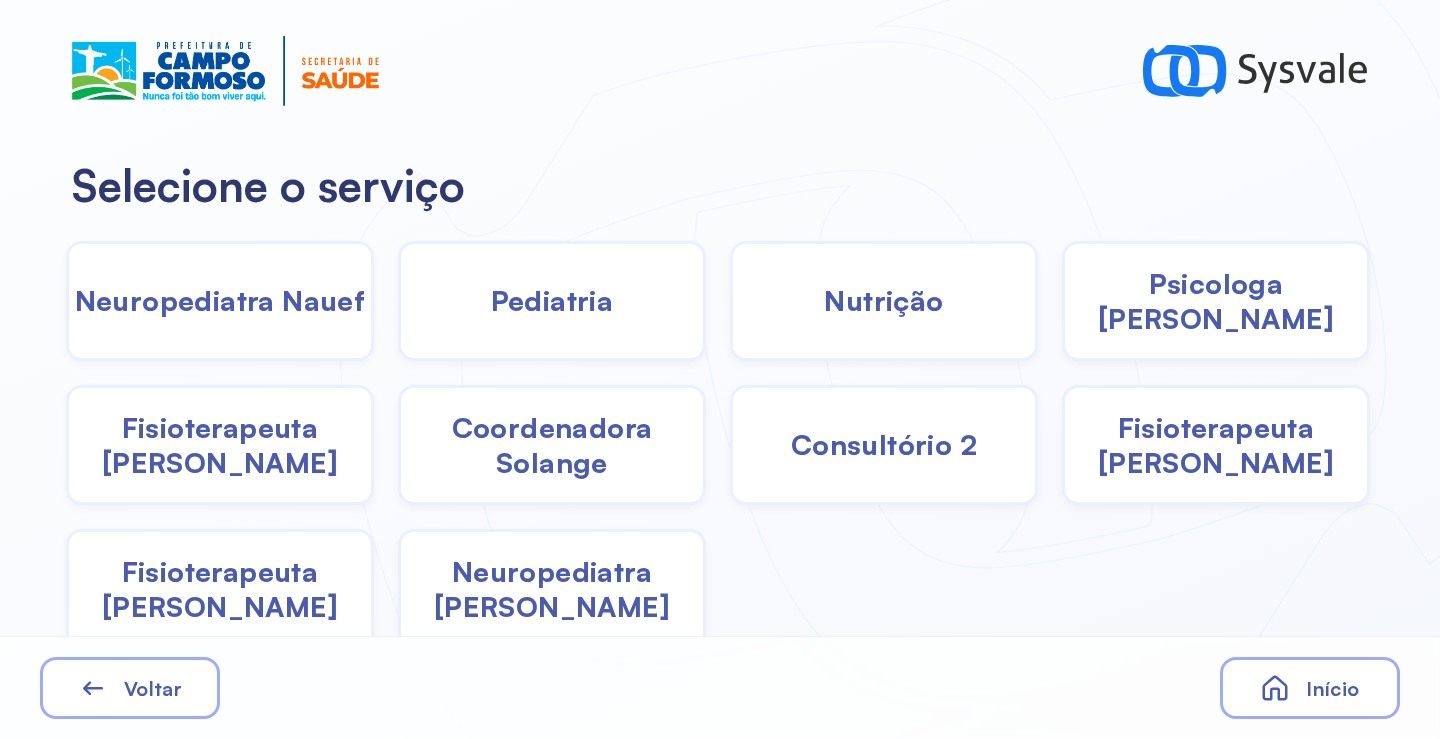 click on "Neuropediatra [PERSON_NAME]" at bounding box center (552, 589) 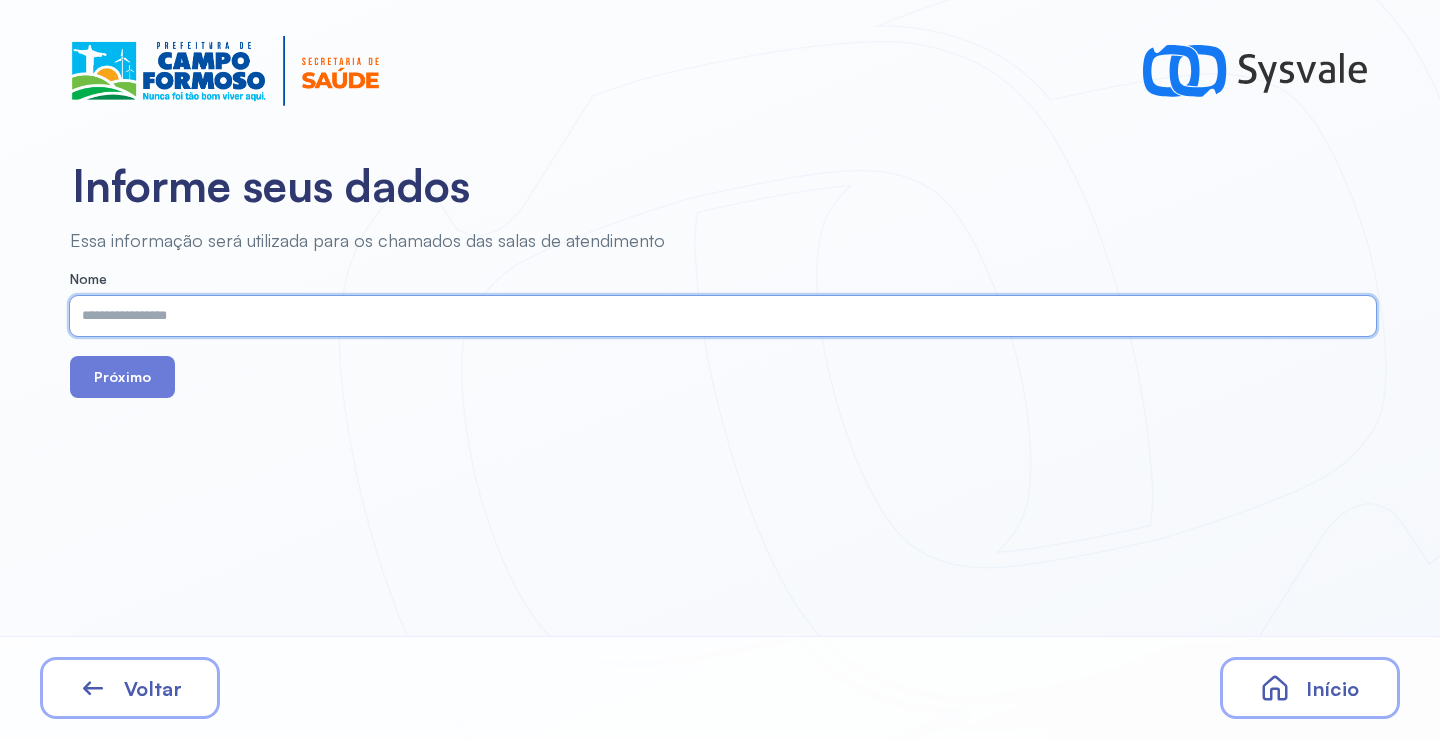 paste on "**********" 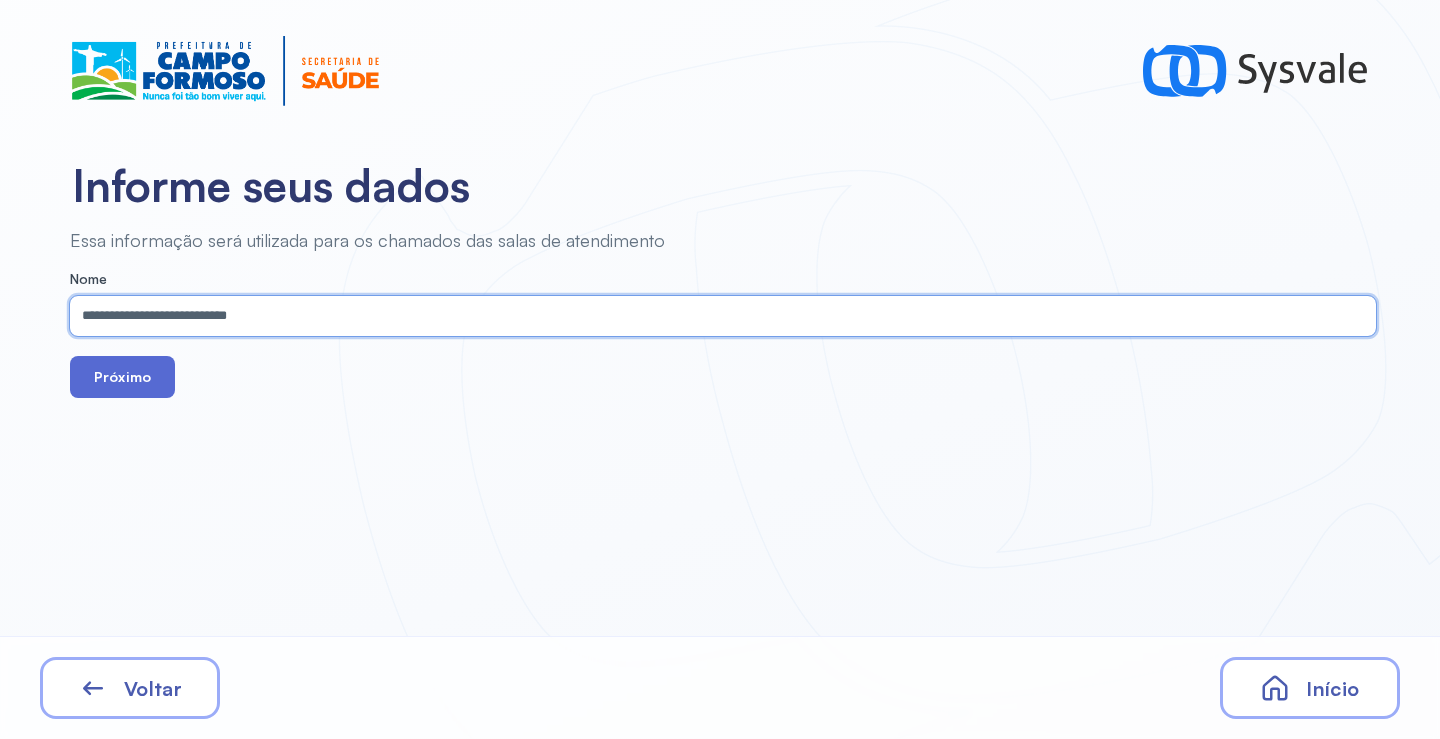 type on "**********" 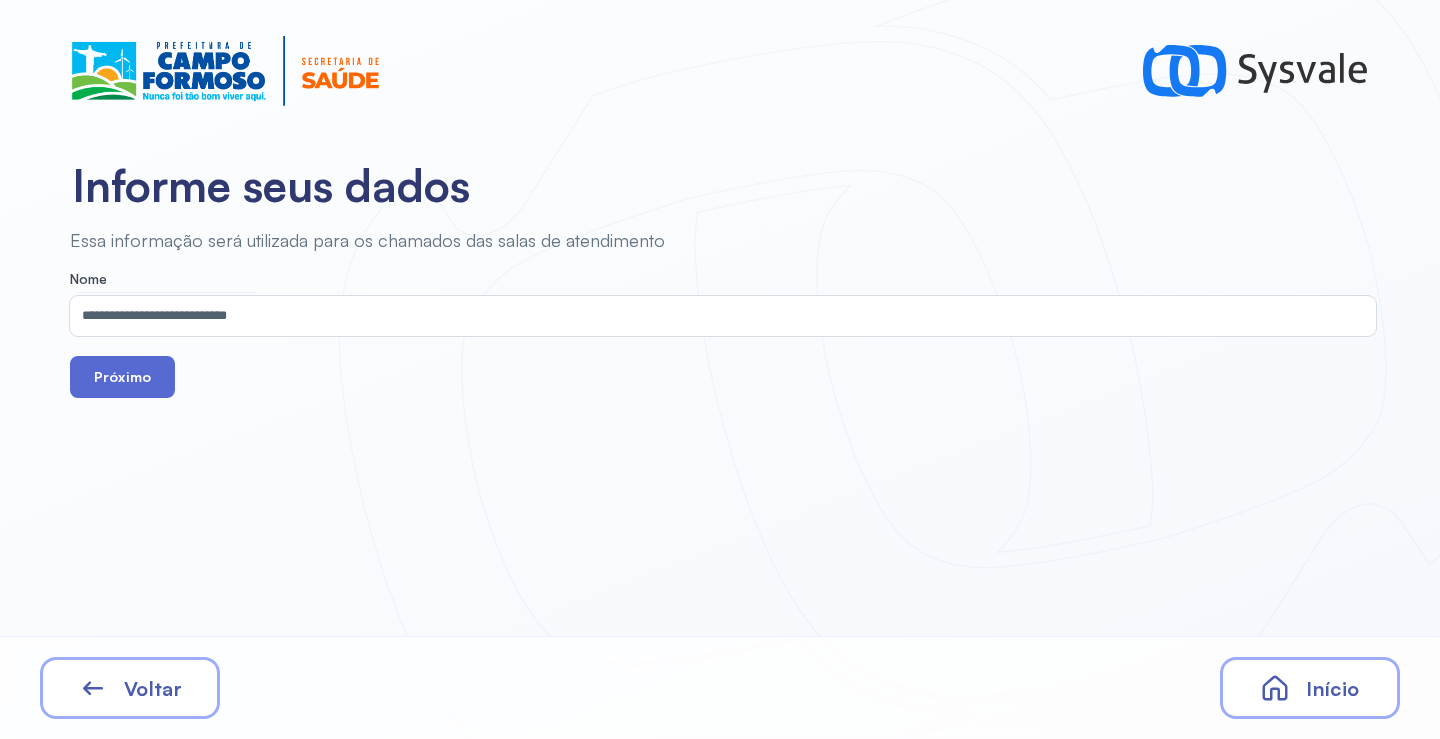 click on "Próximo" at bounding box center (122, 377) 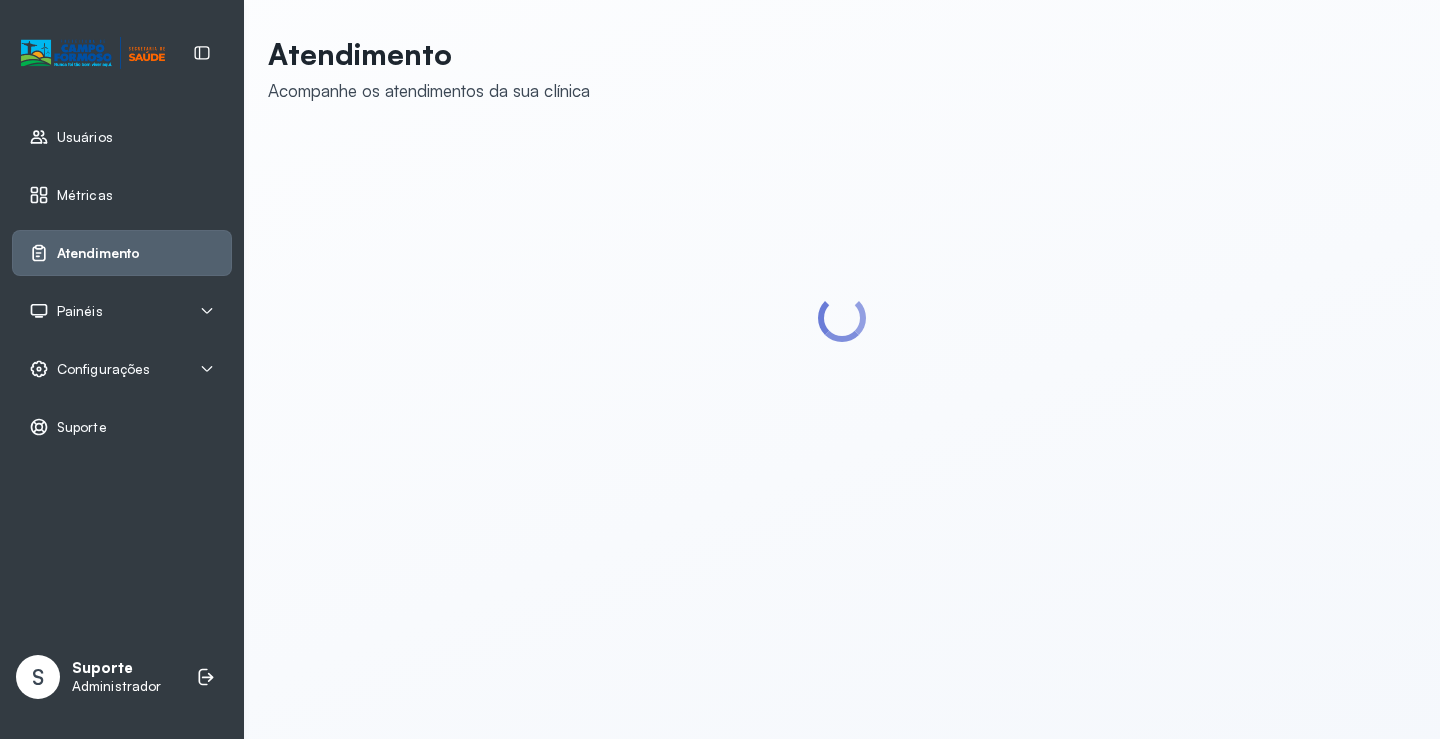 scroll, scrollTop: 0, scrollLeft: 0, axis: both 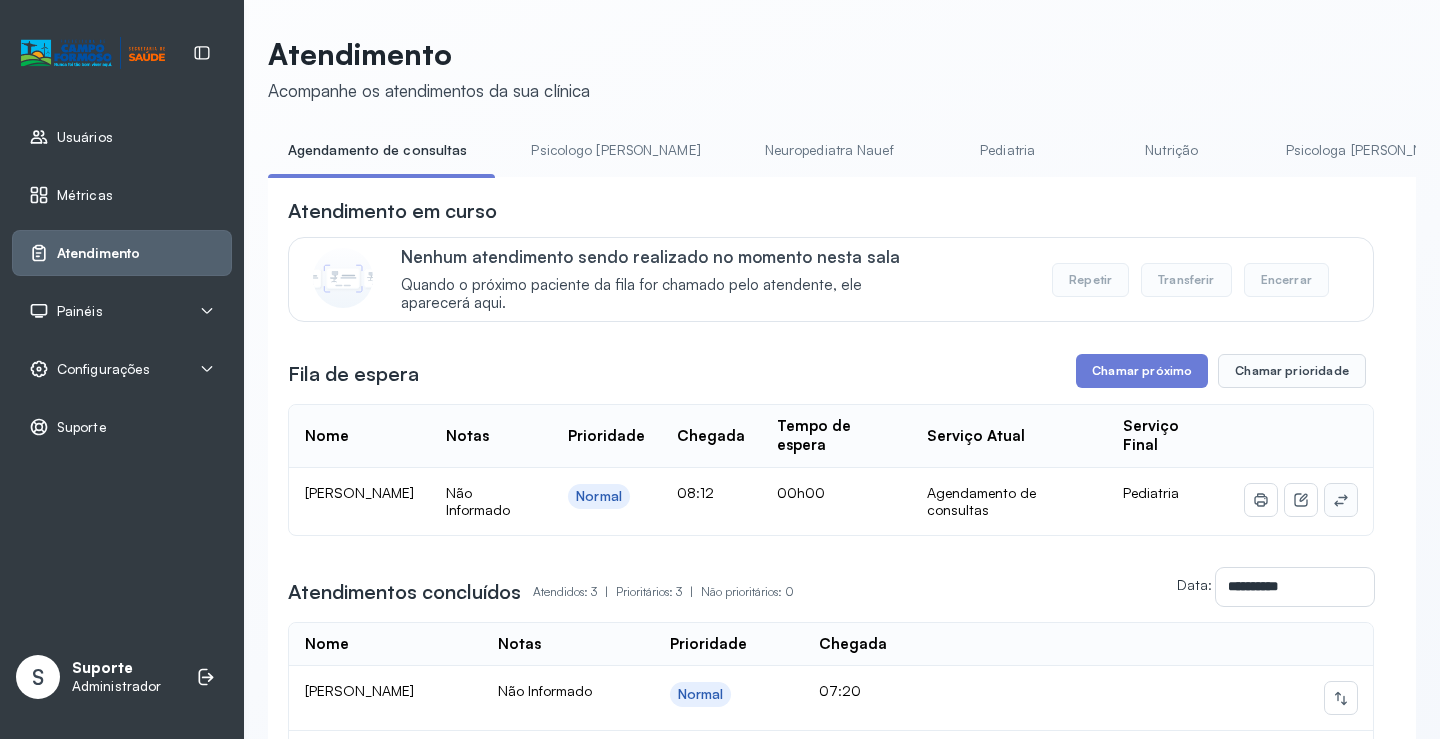 click 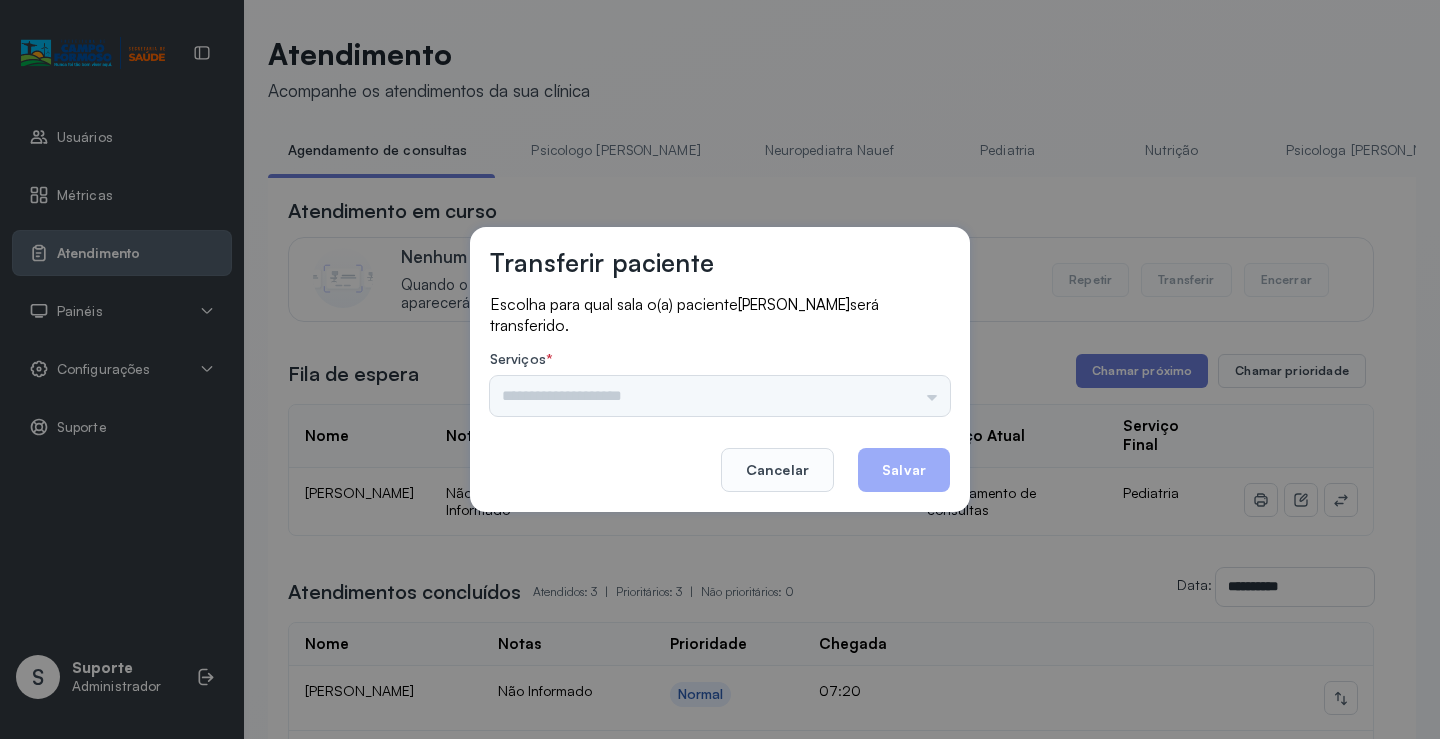 drag, startPoint x: 906, startPoint y: 374, endPoint x: 937, endPoint y: 391, distance: 35.35534 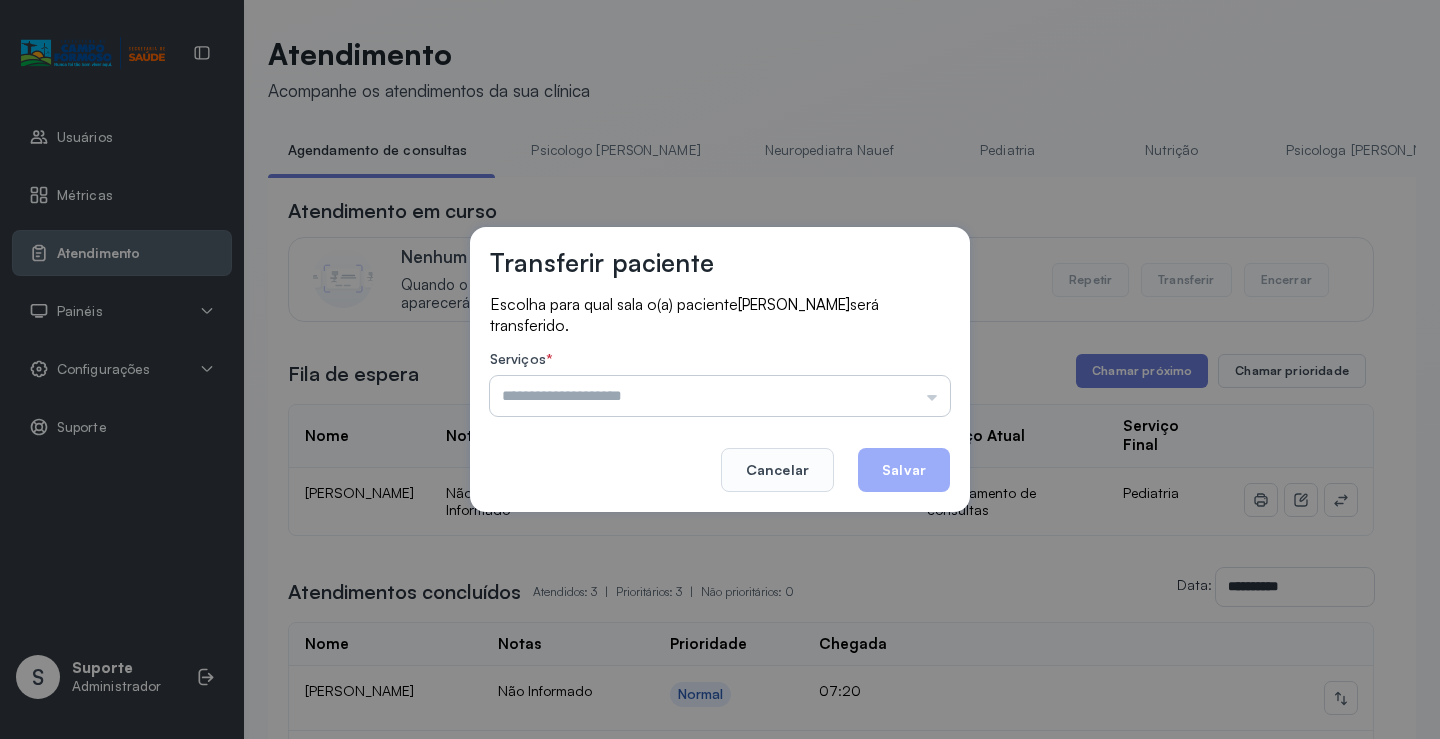 click at bounding box center (720, 396) 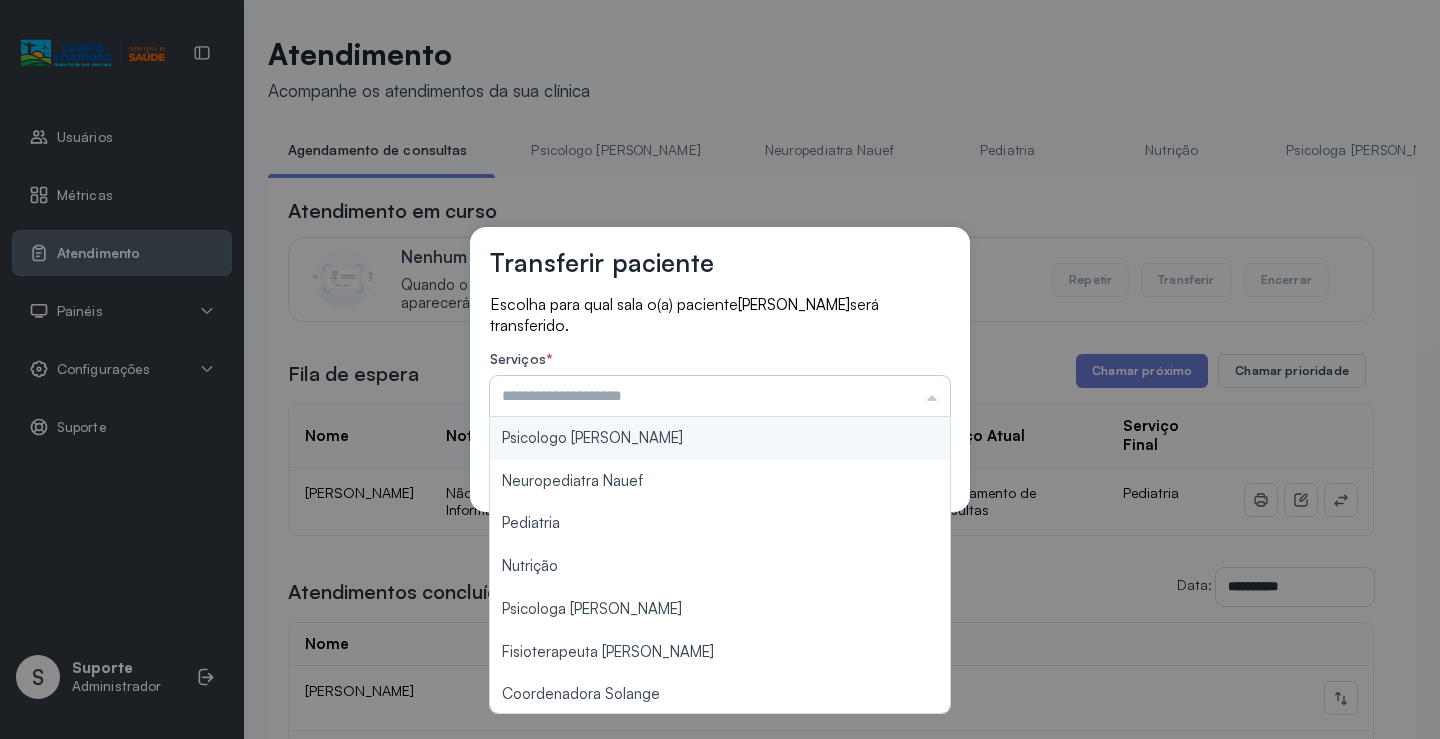 click at bounding box center (720, 396) 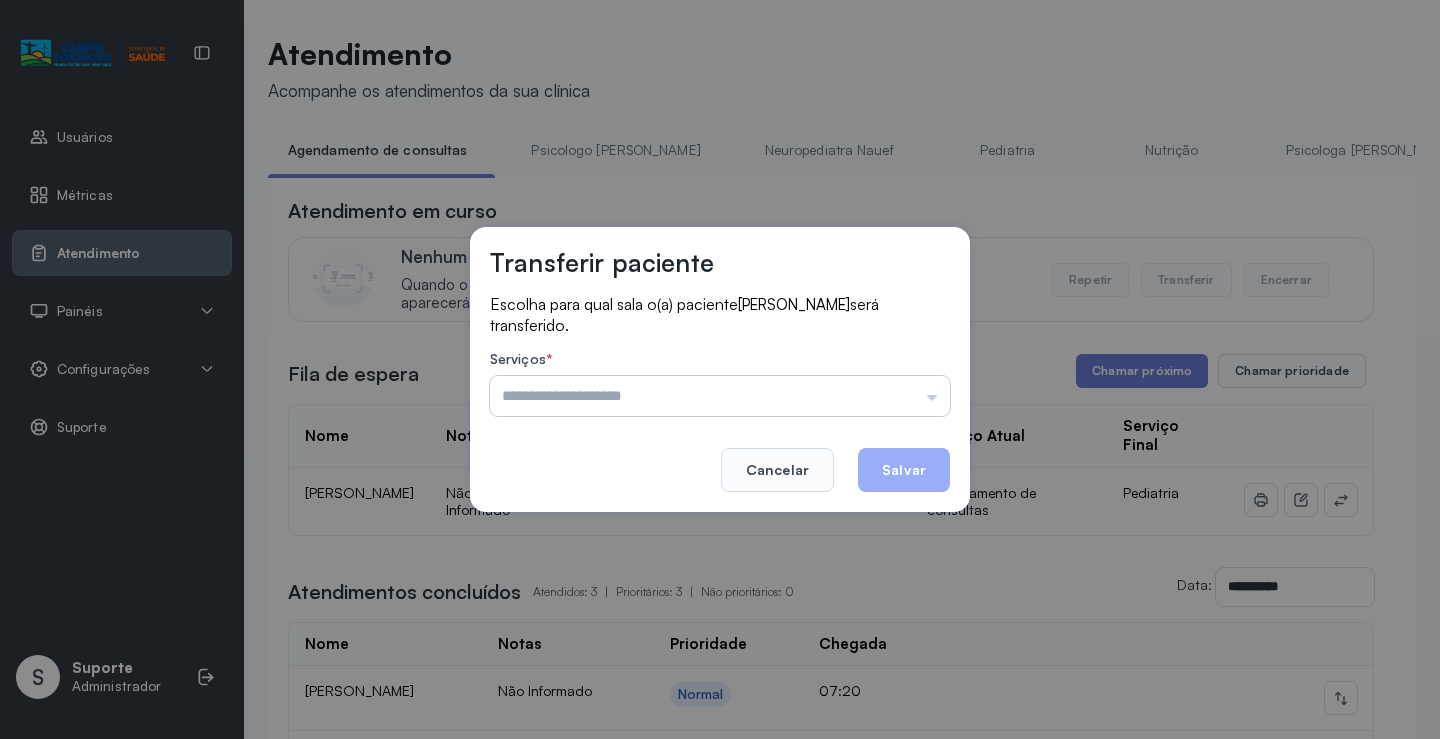 click at bounding box center [720, 396] 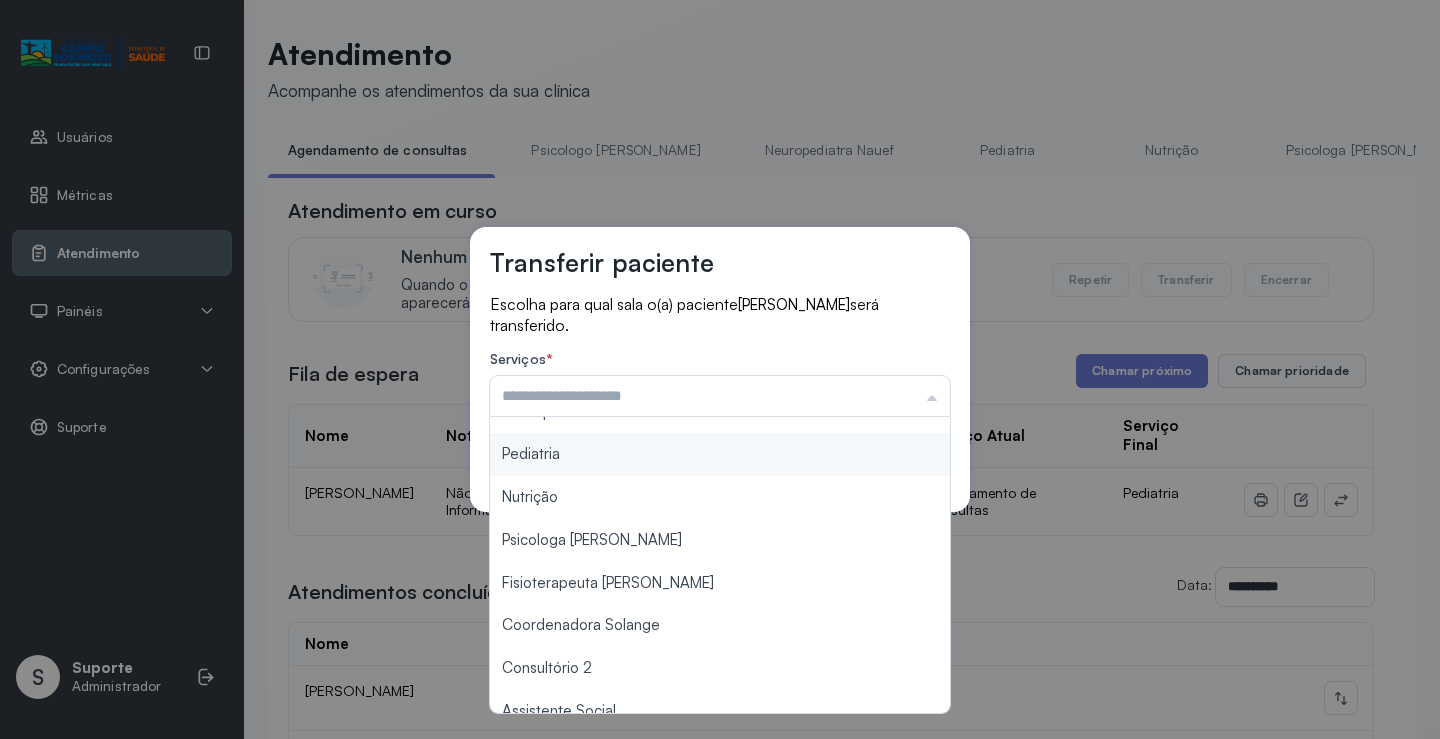 scroll, scrollTop: 300, scrollLeft: 0, axis: vertical 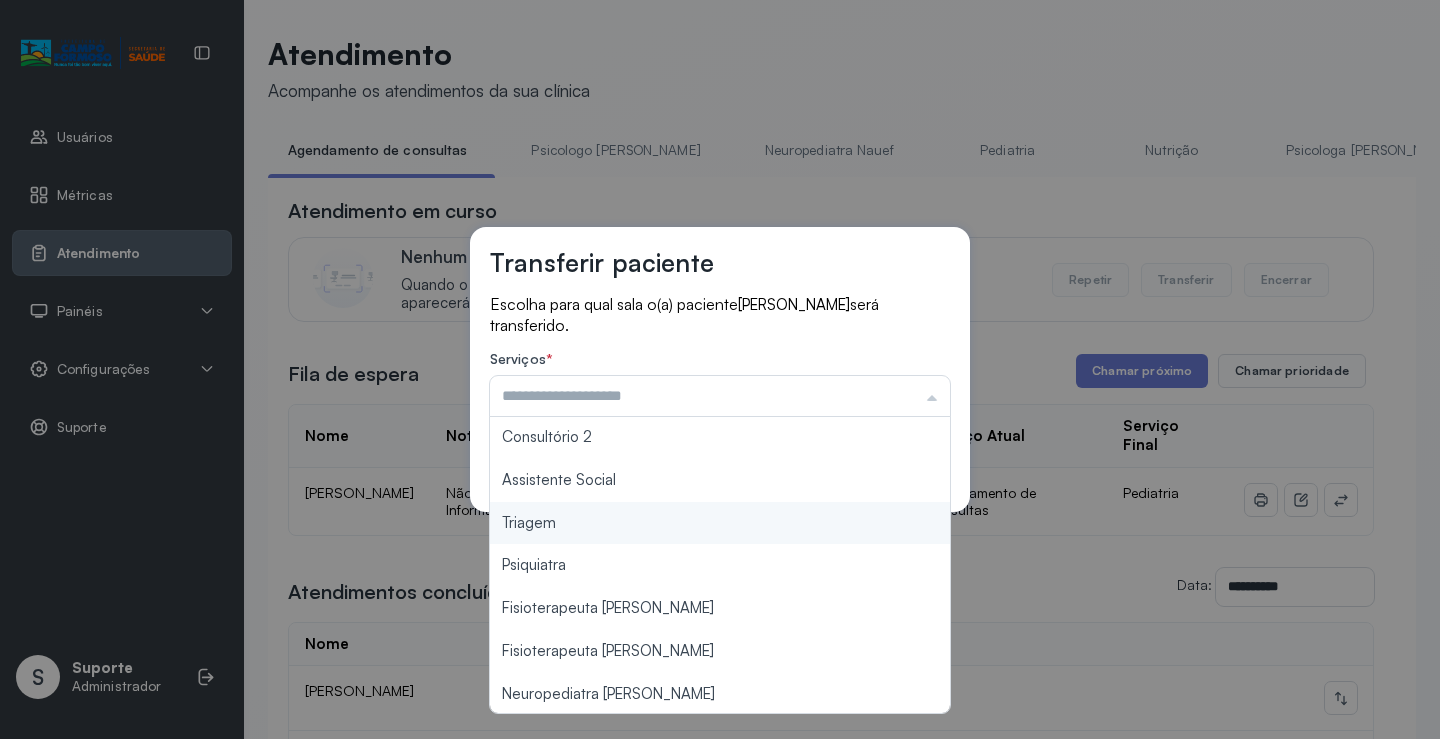 type on "*******" 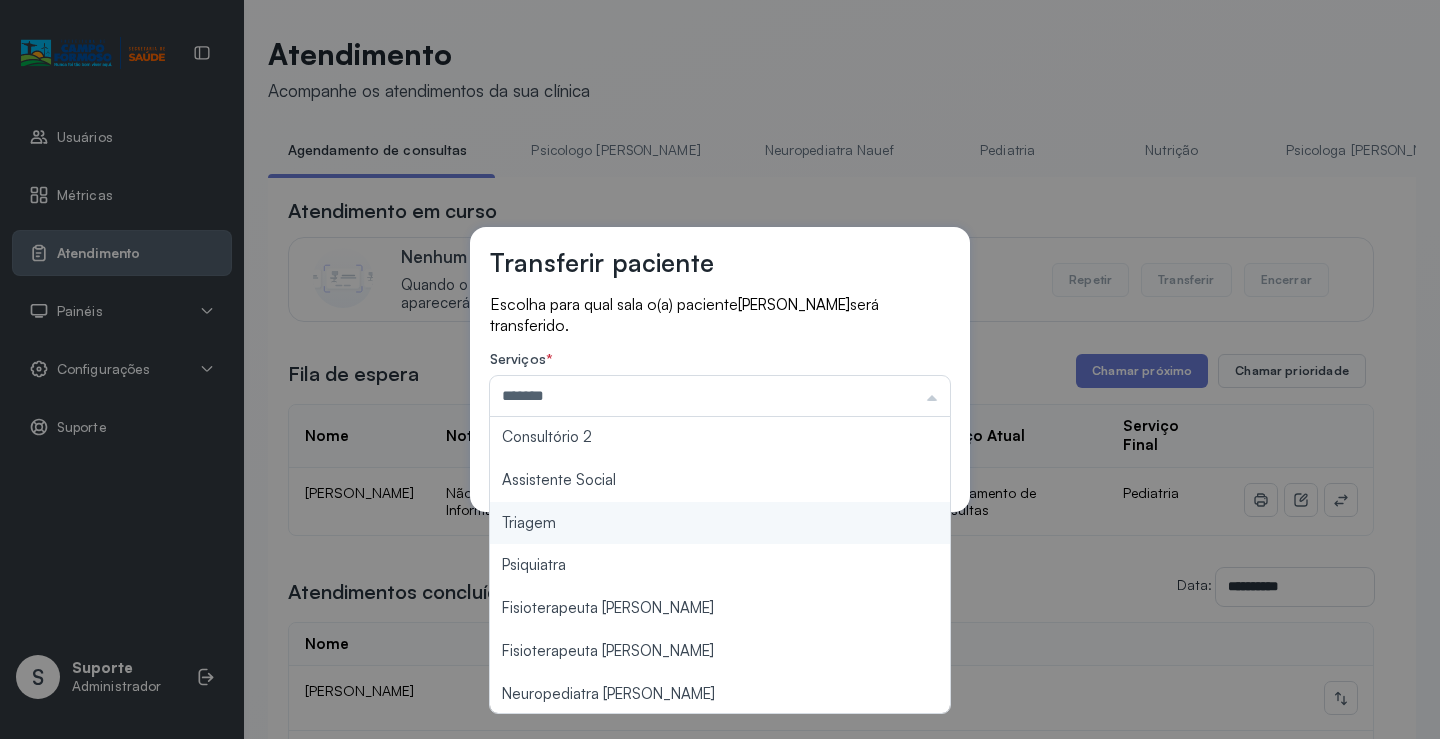 click on "Transferir paciente Escolha para qual sala o(a) paciente  THALLES DANIEL FERREIRA SANTOS FUNARE  será transferido.  Serviços  *  ******* Psicologo Pedro Neuropediatra Nauef Pediatria Nutrição Psicologa Alana Fisioterapeuta Janusia Coordenadora Solange Consultório 2 Assistente Social Triagem Psiquiatra Fisioterapeuta Francyne Fisioterapeuta Morgana Neuropediatra João Cancelar Salvar" at bounding box center [720, 369] 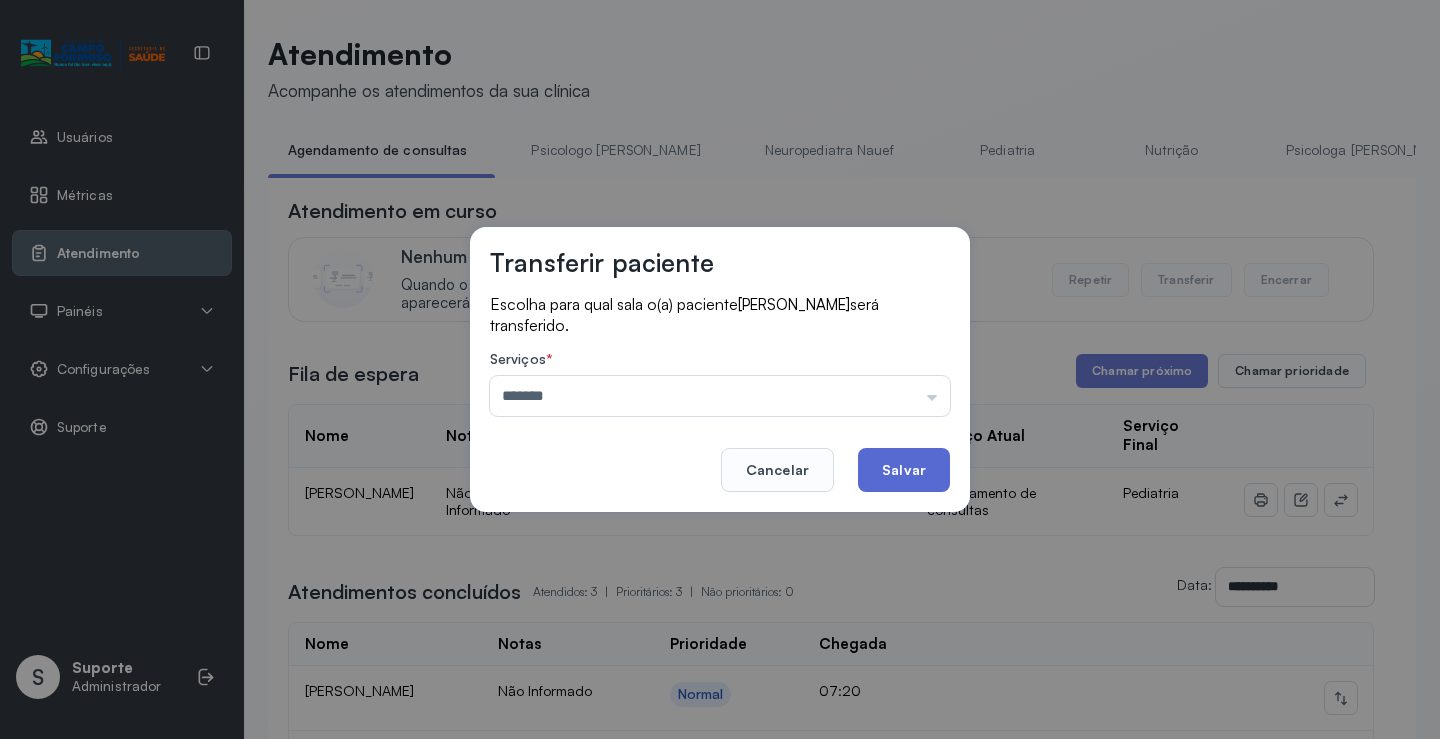 click on "Salvar" 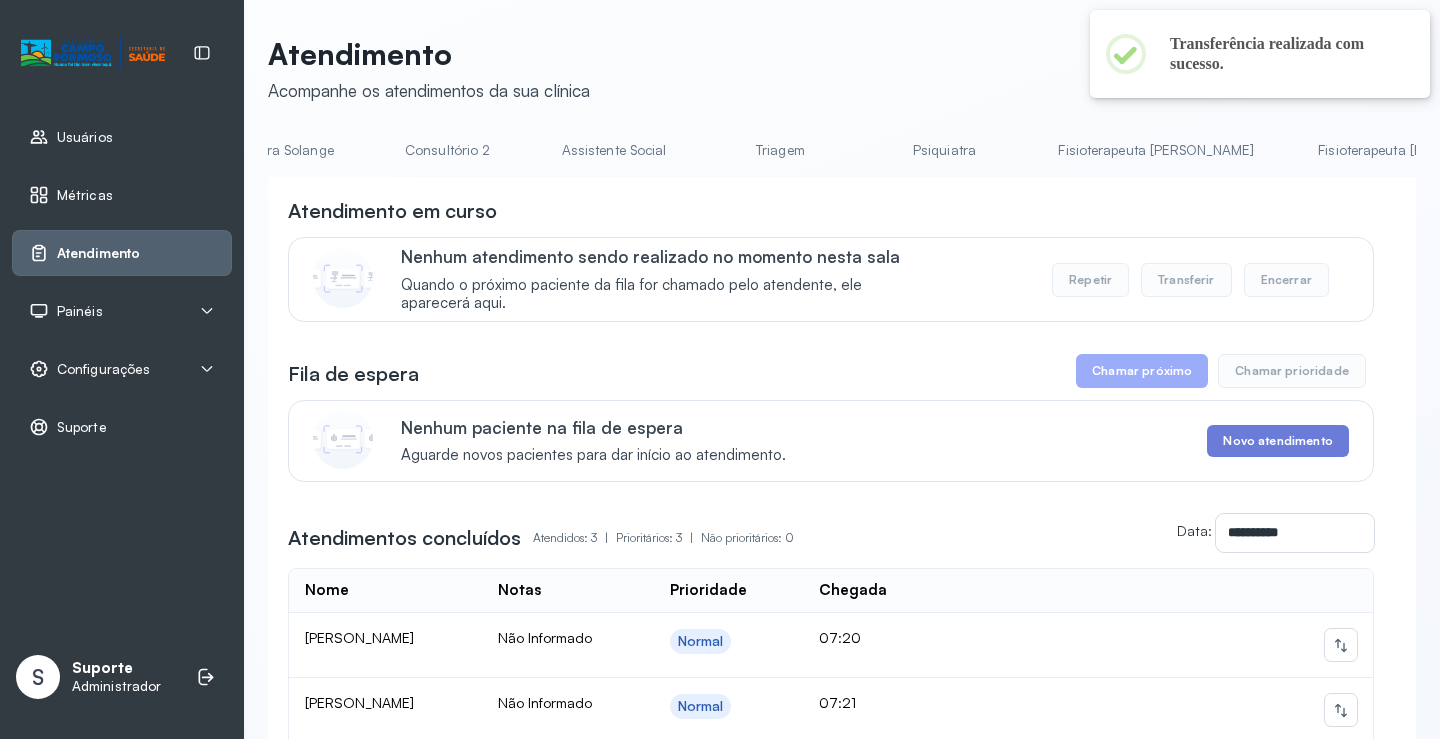 click on "Neuropediatra [PERSON_NAME]" at bounding box center [1676, 150] 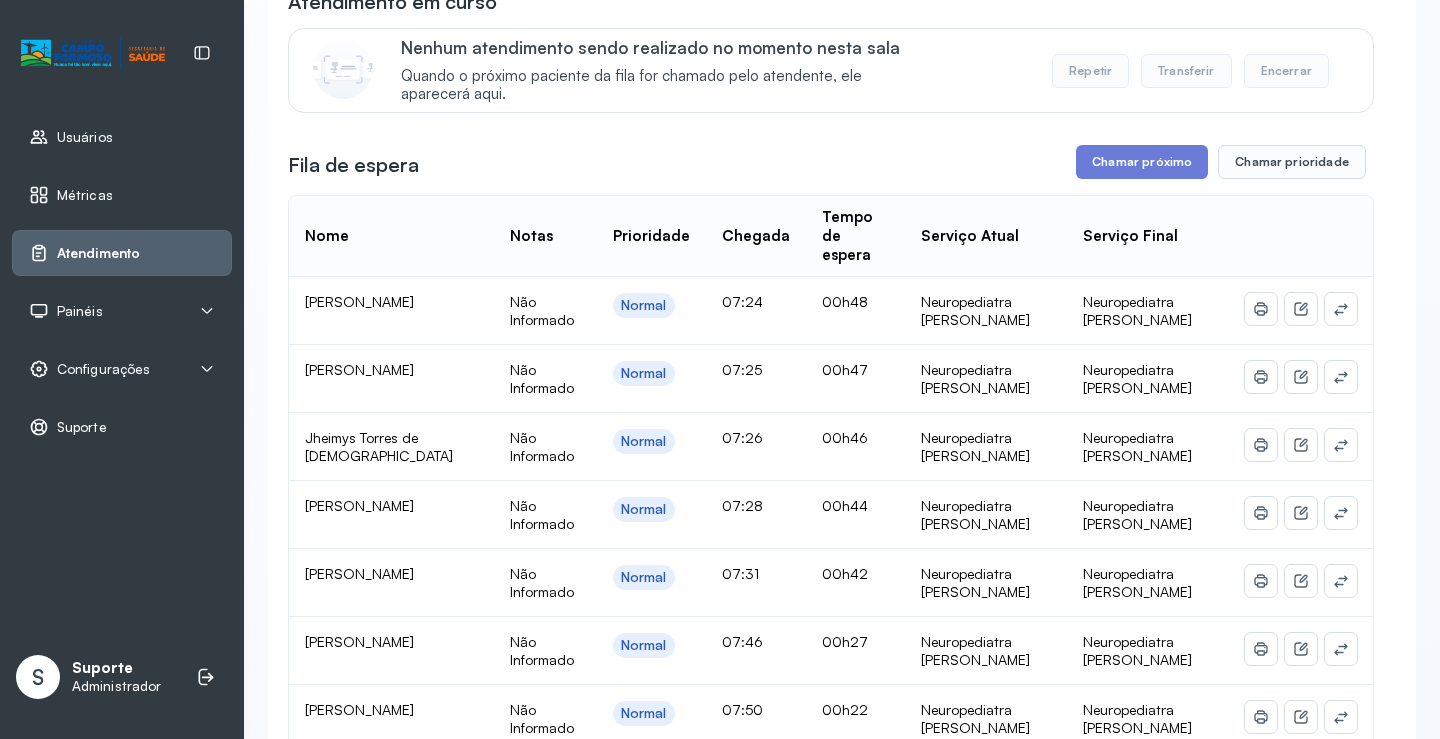 scroll, scrollTop: 200, scrollLeft: 0, axis: vertical 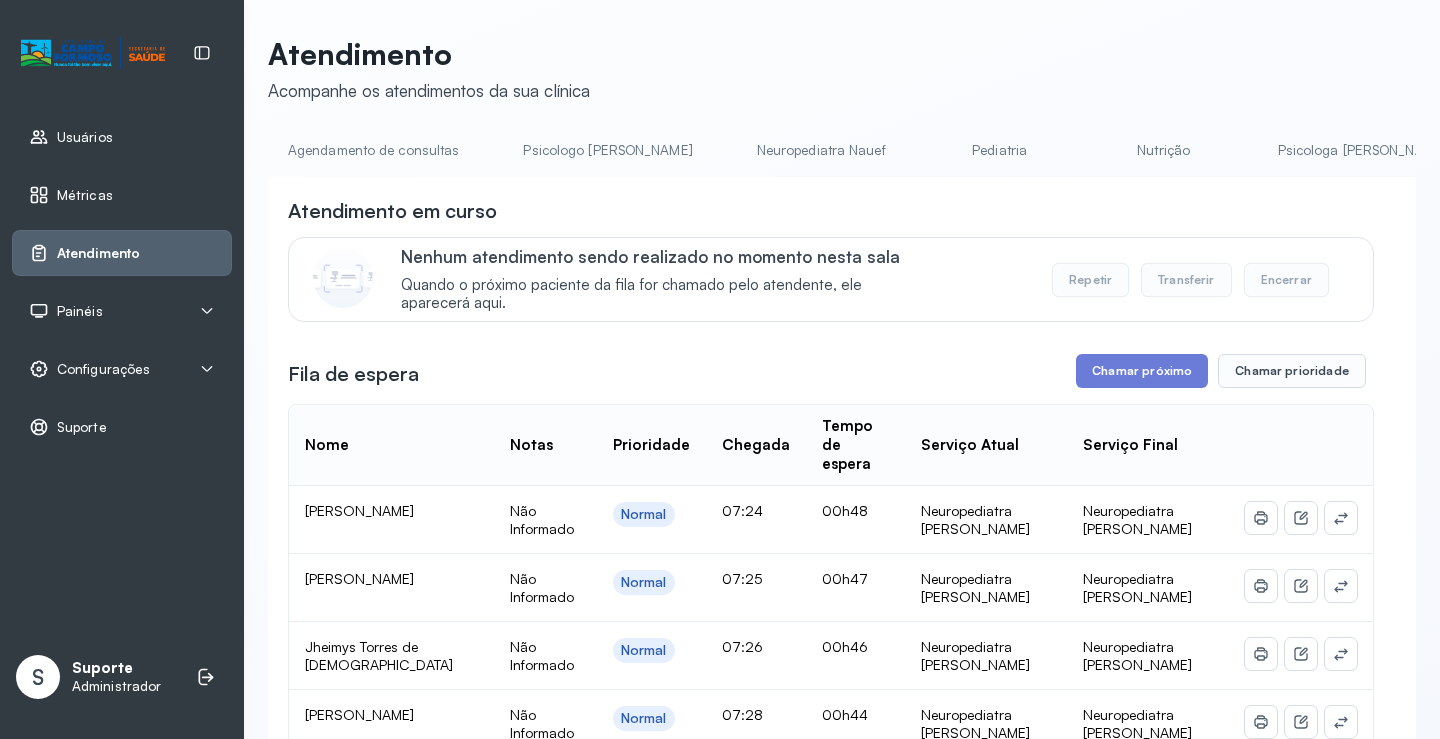 click on "Agendamento de consultas" at bounding box center [373, 150] 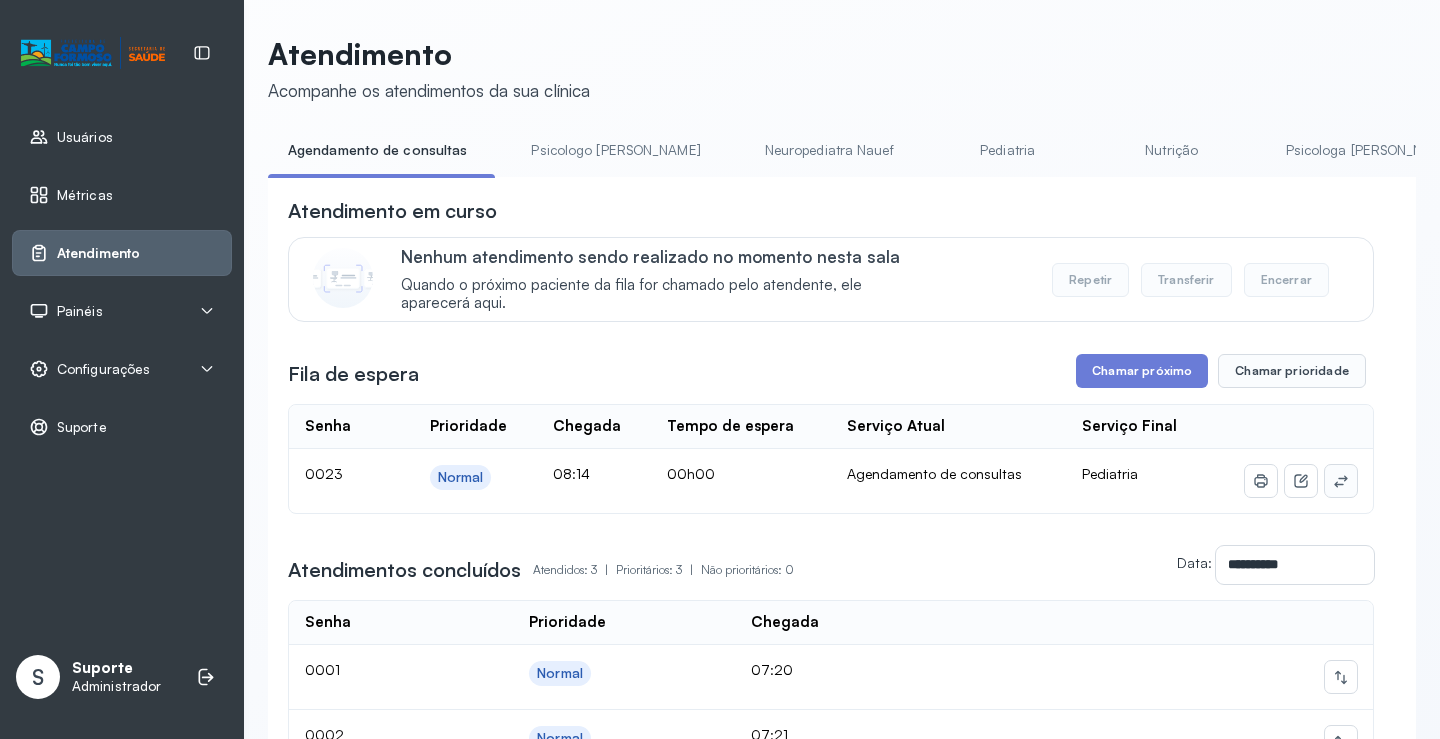 click 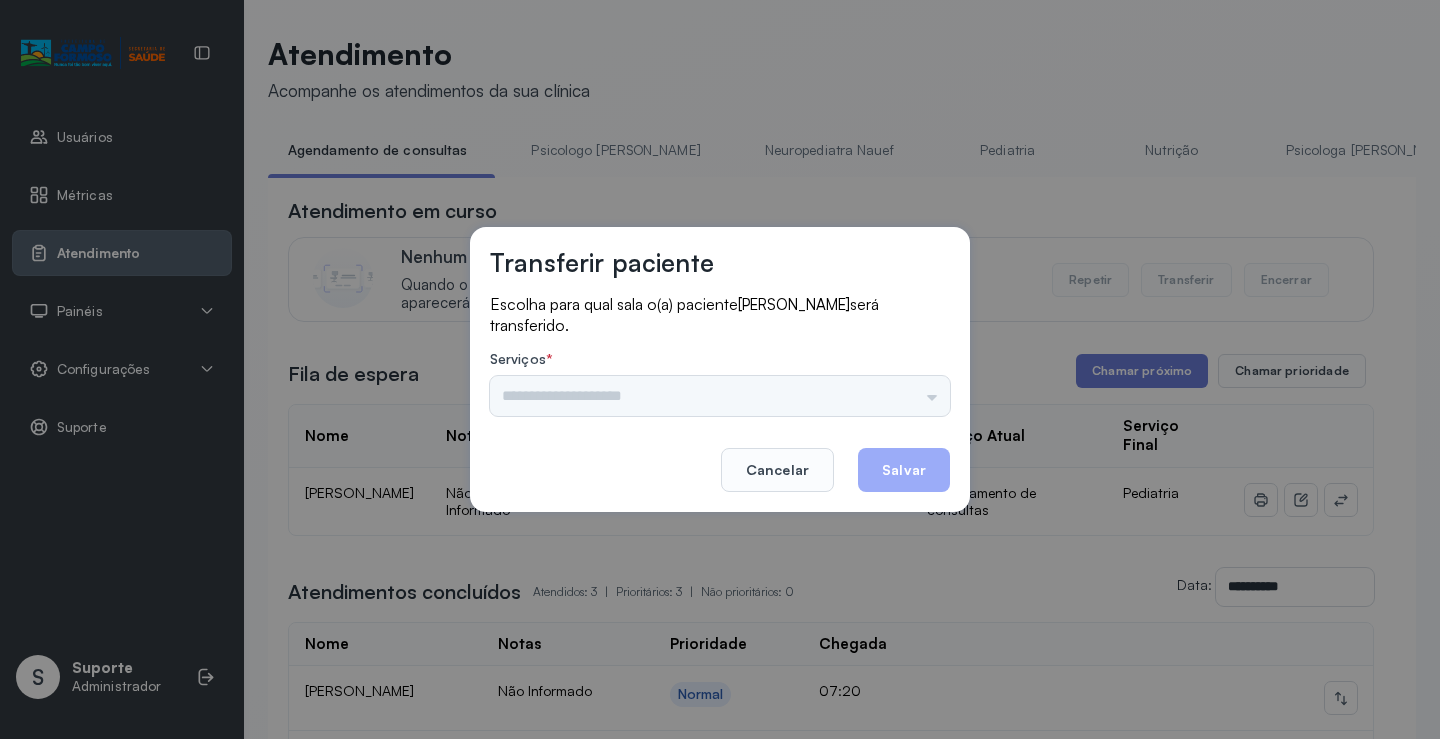 drag, startPoint x: 881, startPoint y: 384, endPoint x: 893, endPoint y: 388, distance: 12.649111 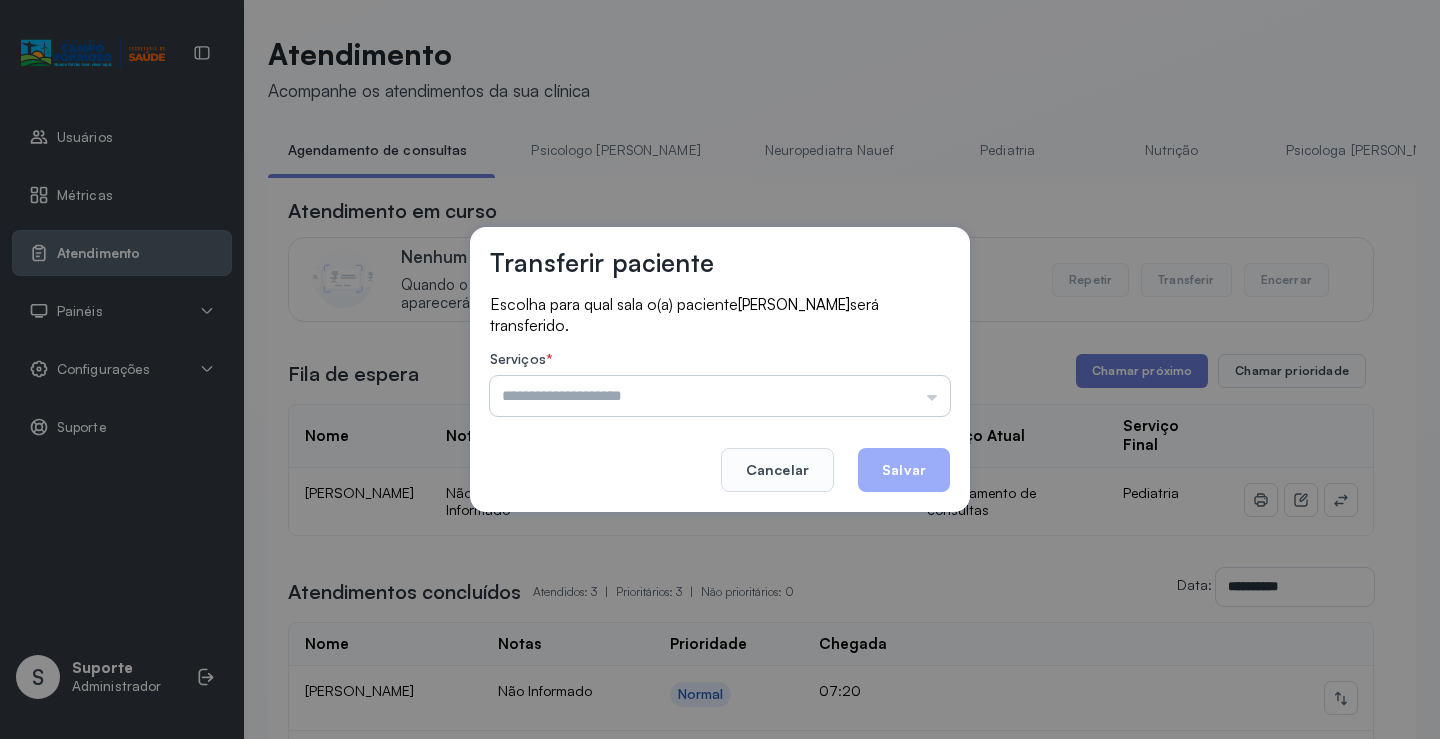 click at bounding box center [720, 396] 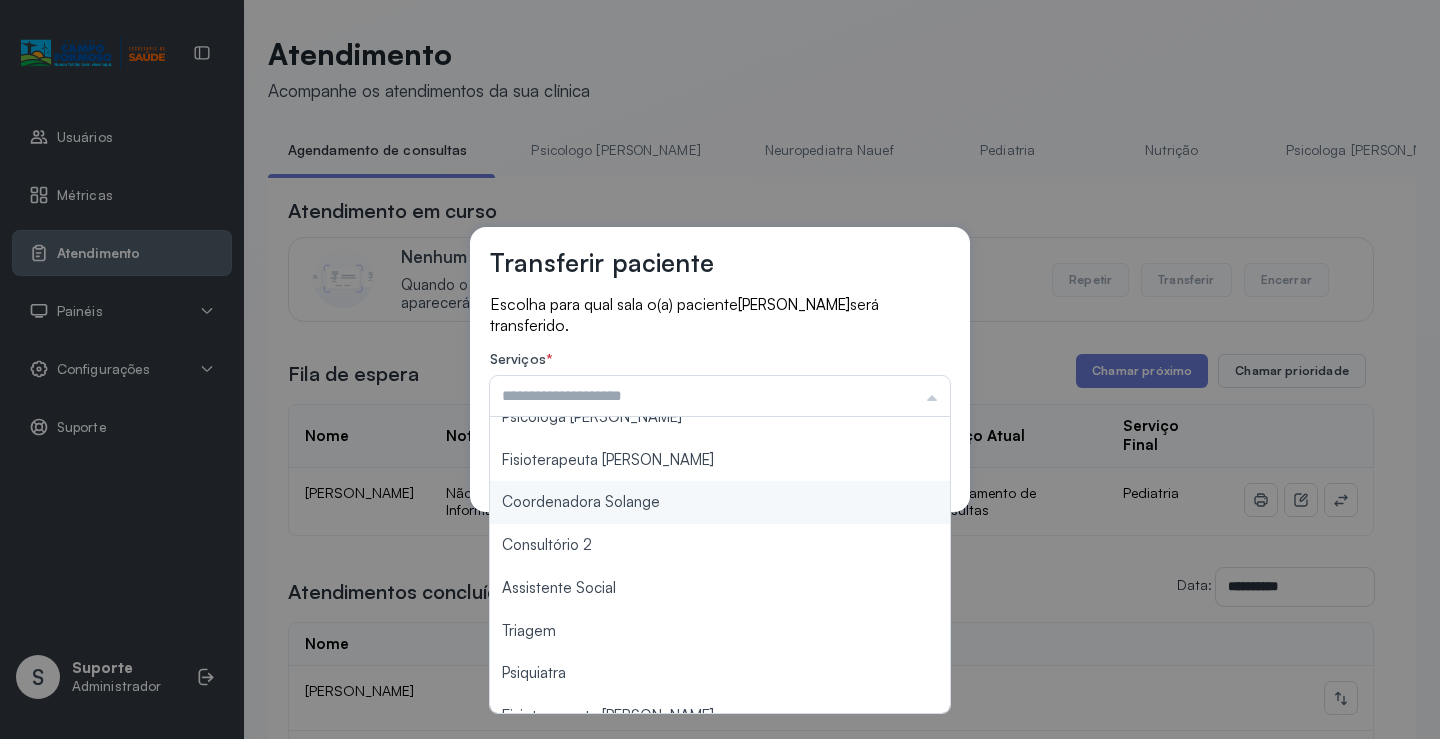 scroll, scrollTop: 200, scrollLeft: 0, axis: vertical 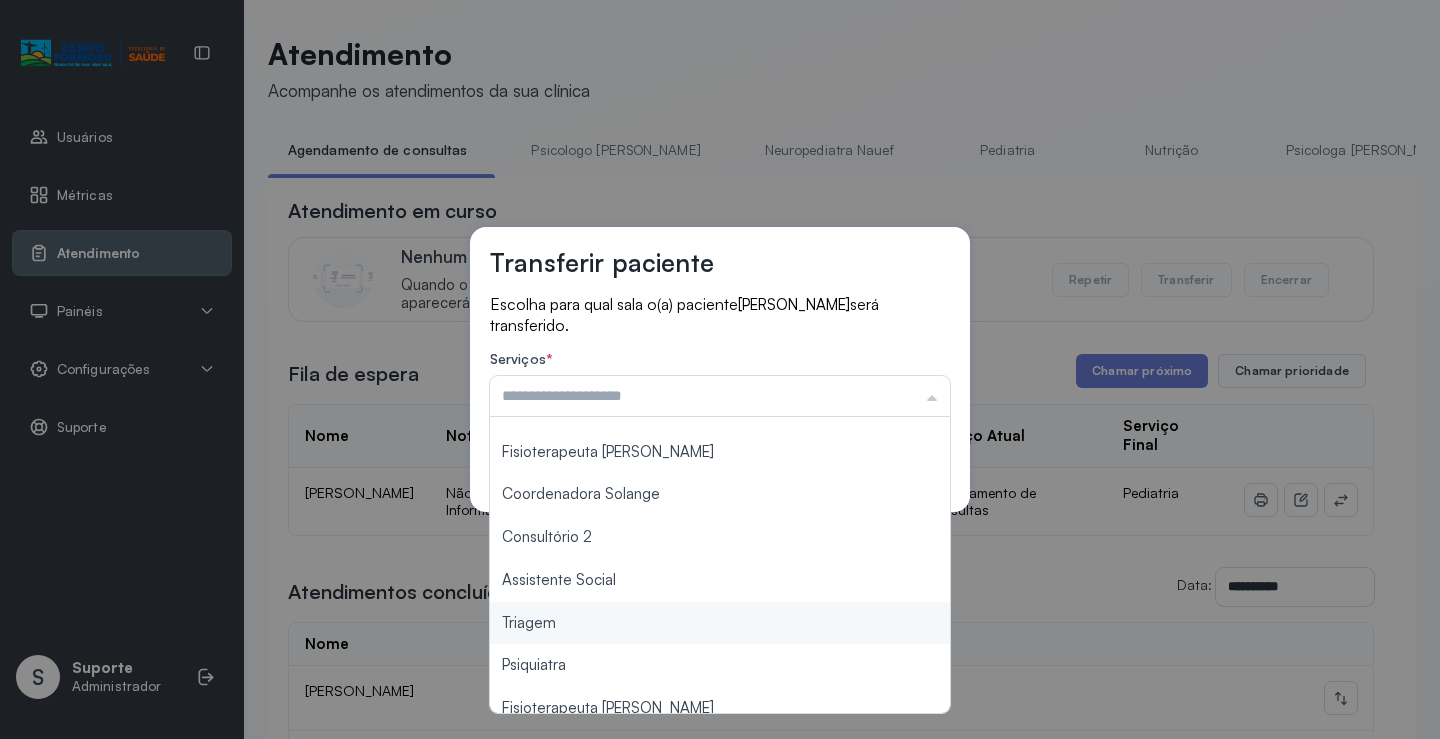 type on "*******" 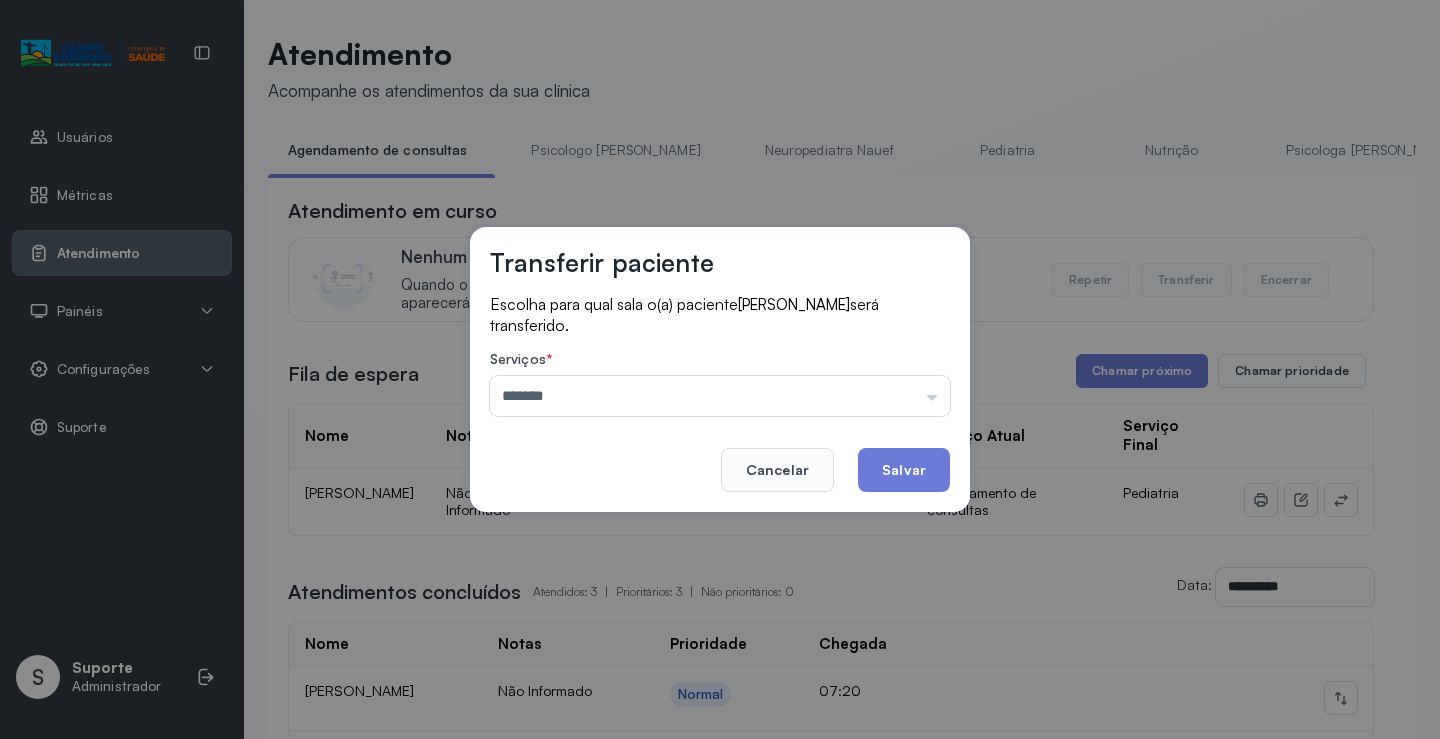click on "Transferir paciente Escolha para qual sala o(a) paciente  MIGUEL FERREIRA NASCIMENTO  será transferido.  Serviços  *  ******* Psicologo Pedro Neuropediatra Nauef Pediatria Nutrição Psicologa Alana Fisioterapeuta Janusia Coordenadora Solange Consultório 2 Assistente Social Triagem Psiquiatra Fisioterapeuta Francyne Fisioterapeuta Morgana Neuropediatra João Cancelar Salvar" at bounding box center [720, 369] 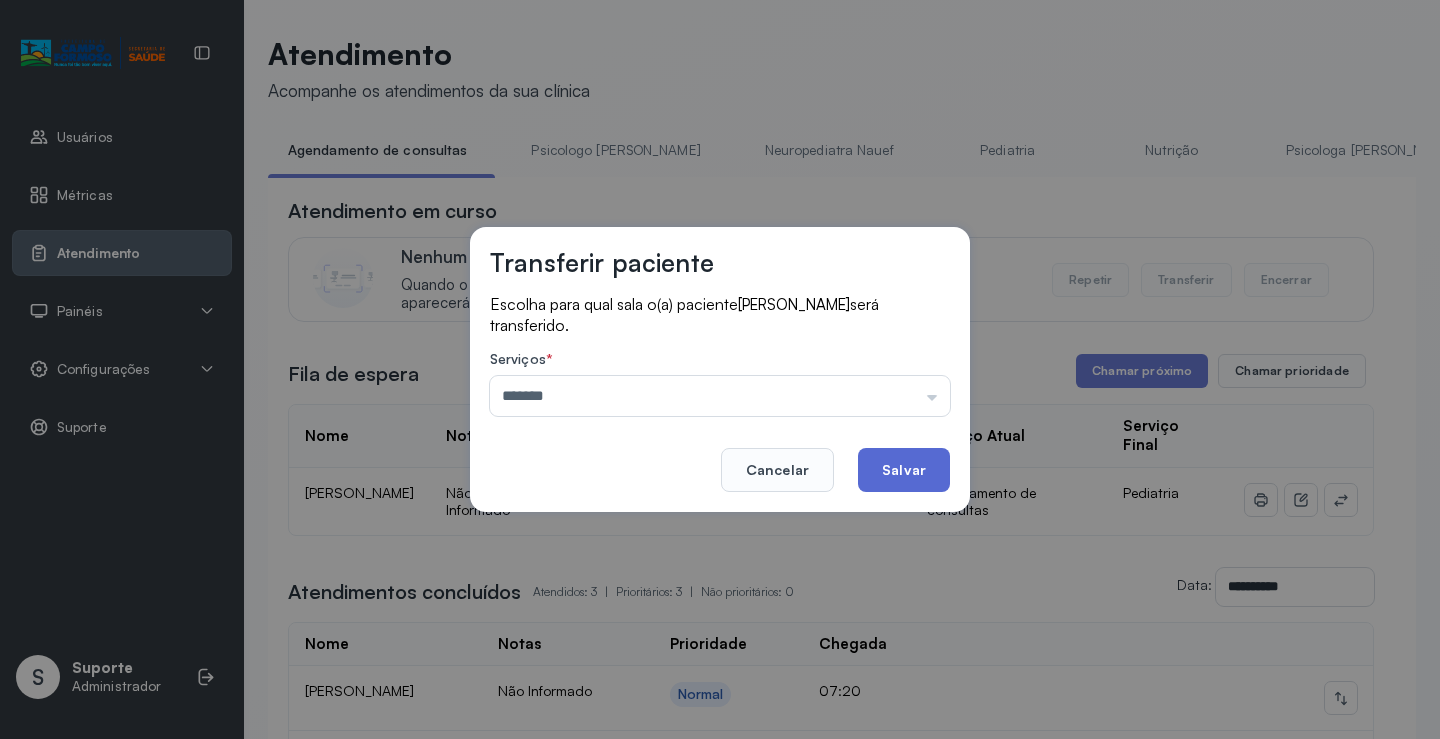click on "Salvar" 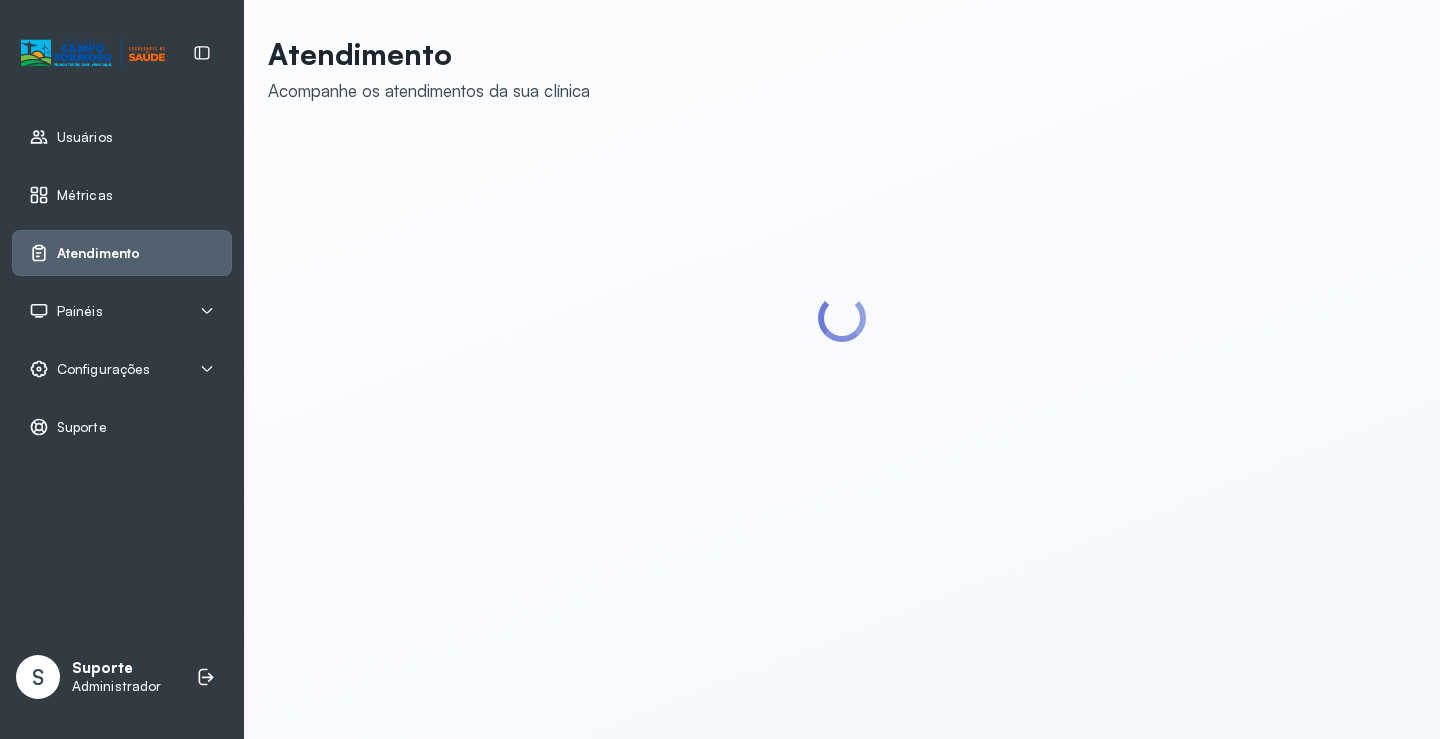 scroll, scrollTop: 0, scrollLeft: 0, axis: both 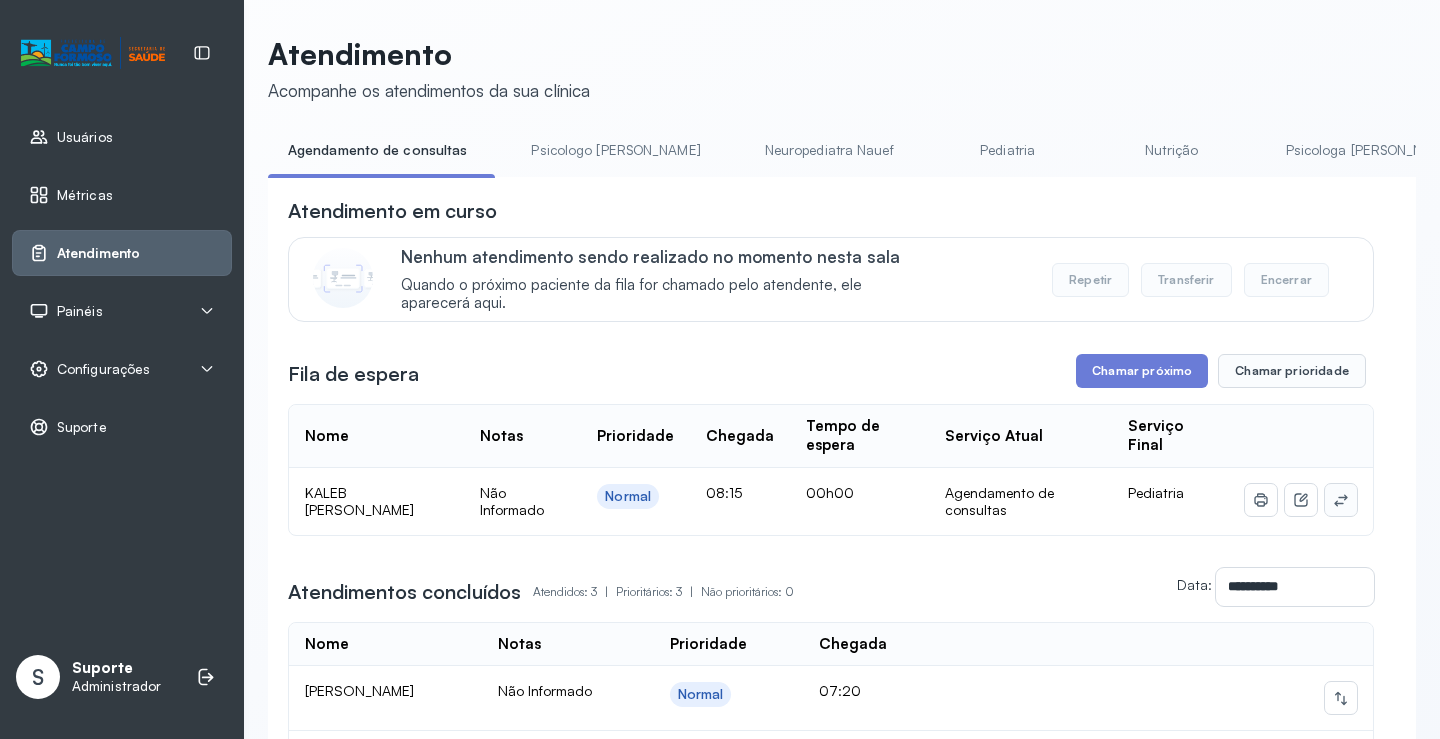 click 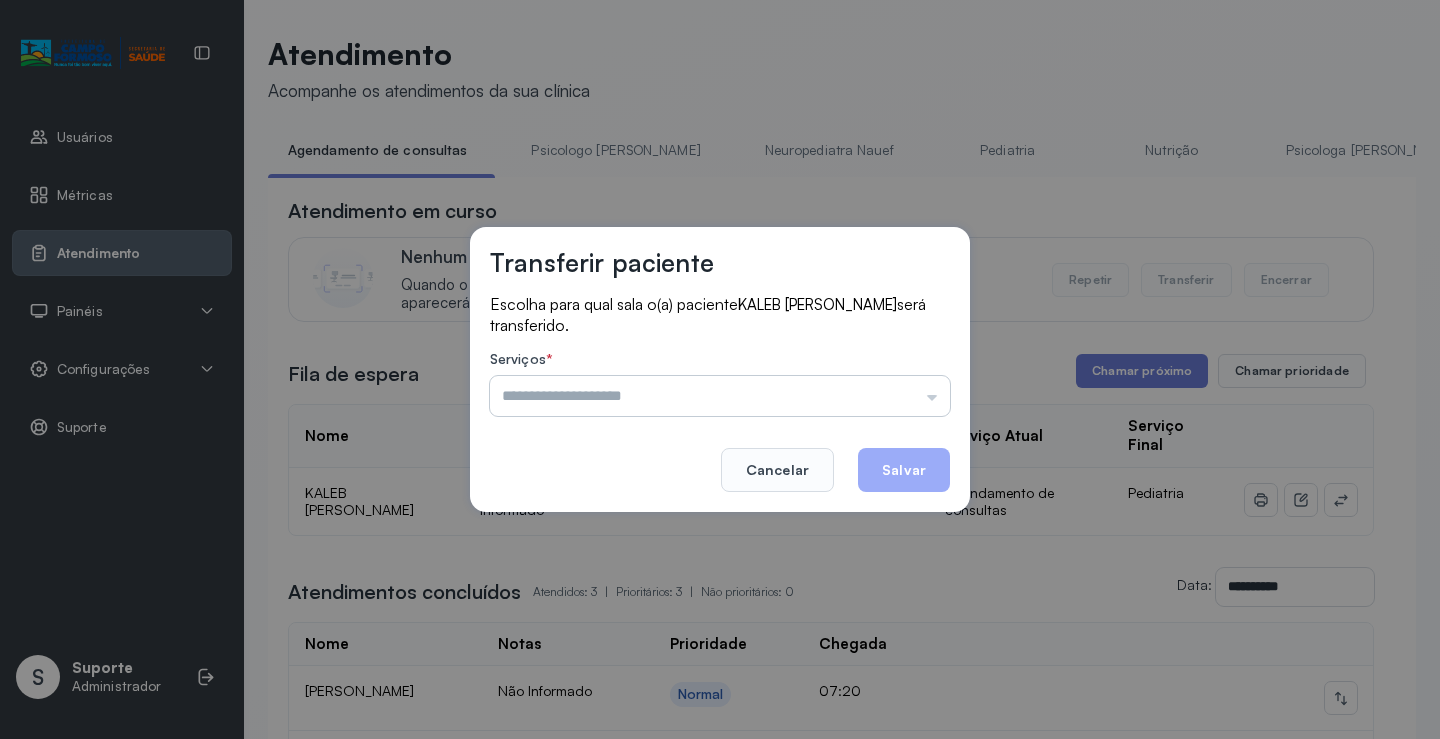 drag, startPoint x: 921, startPoint y: 383, endPoint x: 881, endPoint y: 392, distance: 41 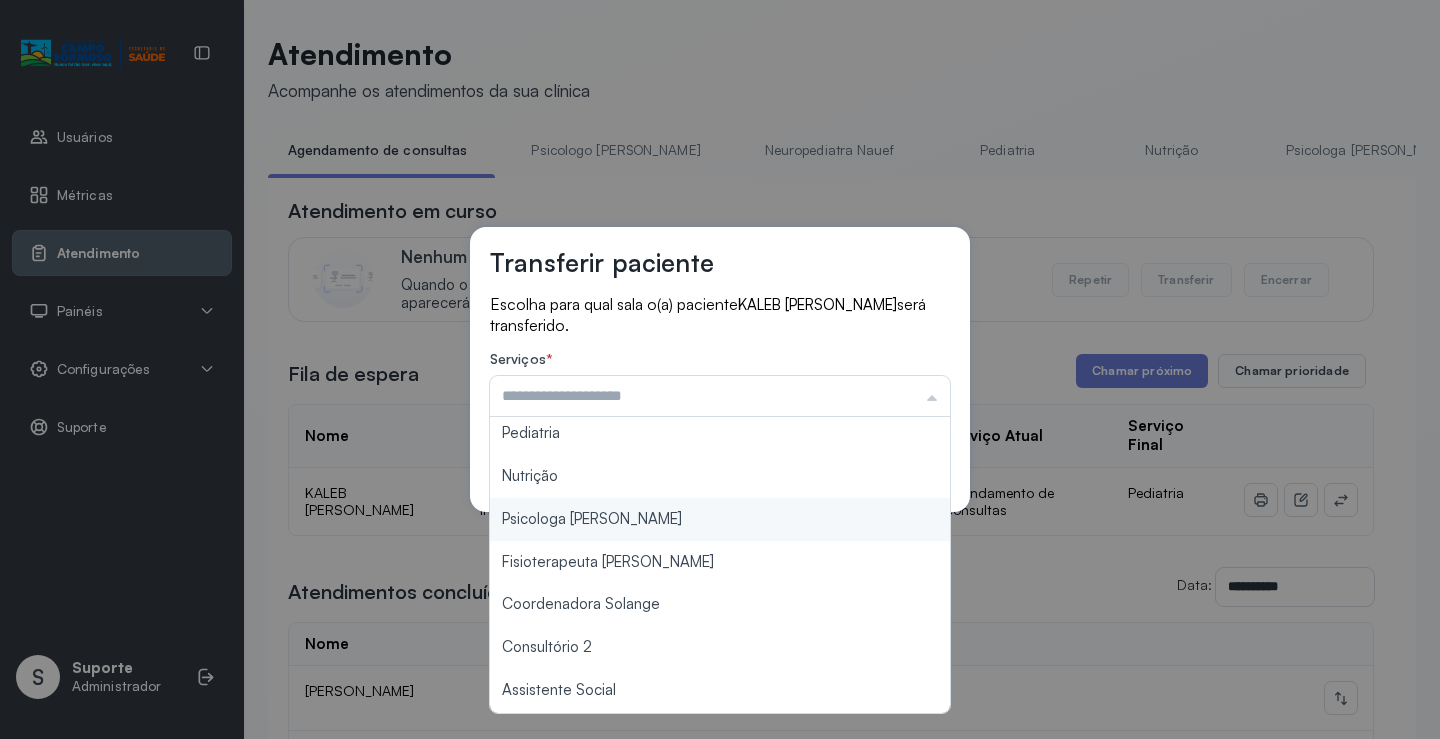 scroll, scrollTop: 200, scrollLeft: 0, axis: vertical 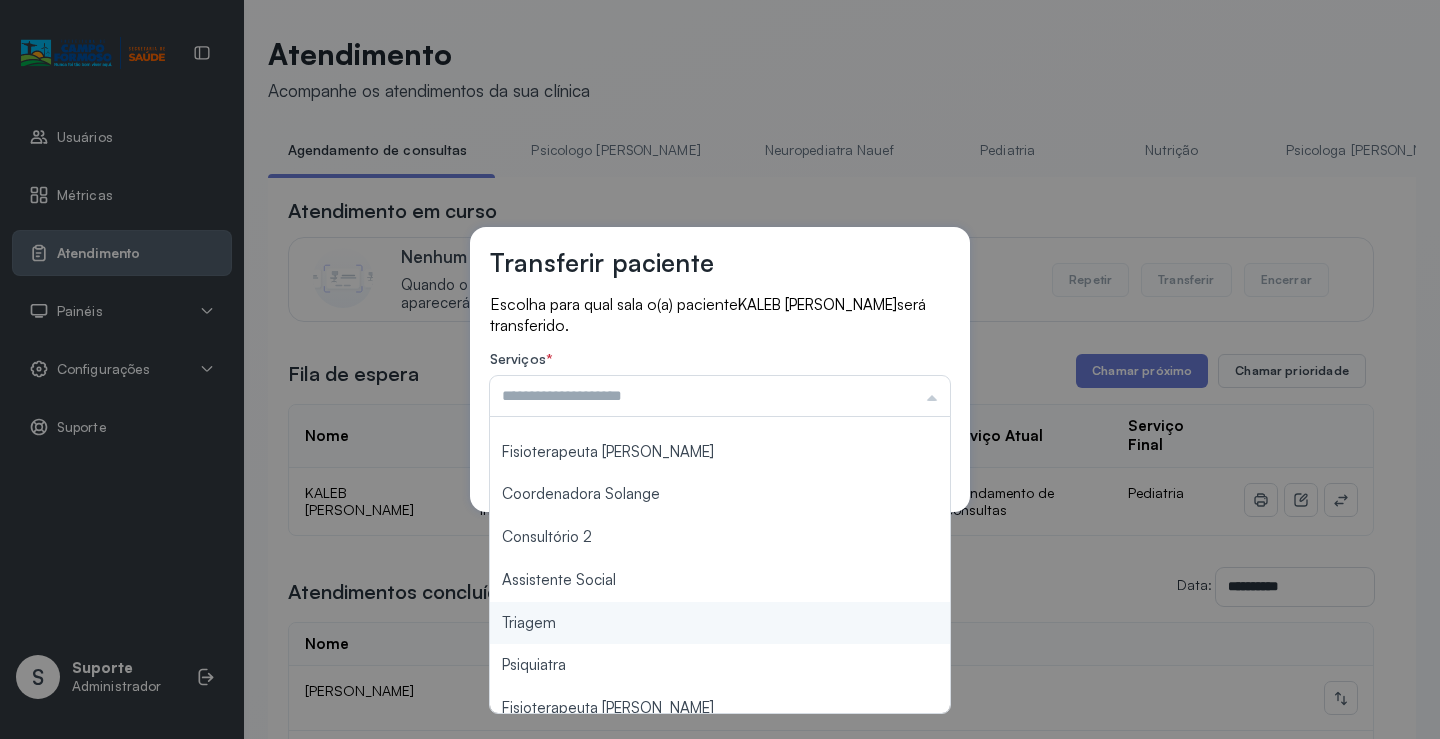 type on "*******" 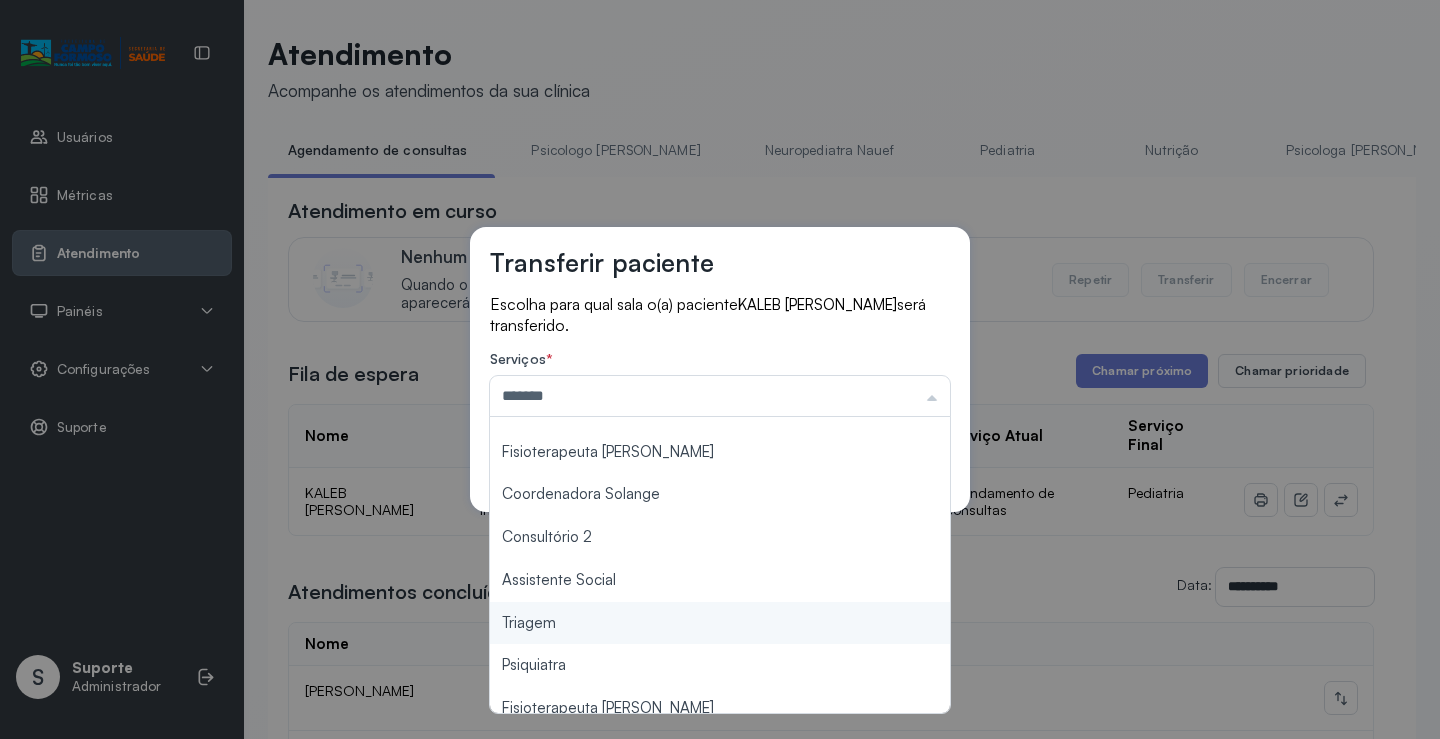 click on "Transferir paciente Escolha para qual sala o(a) paciente  KALEB [PERSON_NAME]  será transferido.  Serviços  *  ******* Psicologo [PERSON_NAME] Nauef Pediatria Nutrição Psicologa [PERSON_NAME] Janusia Coordenadora Solange Consultório 2 Assistente Social Triagem Psiquiatra Fisioterapeuta [PERSON_NAME] Morgana Neuropediatra [PERSON_NAME]" at bounding box center [720, 369] 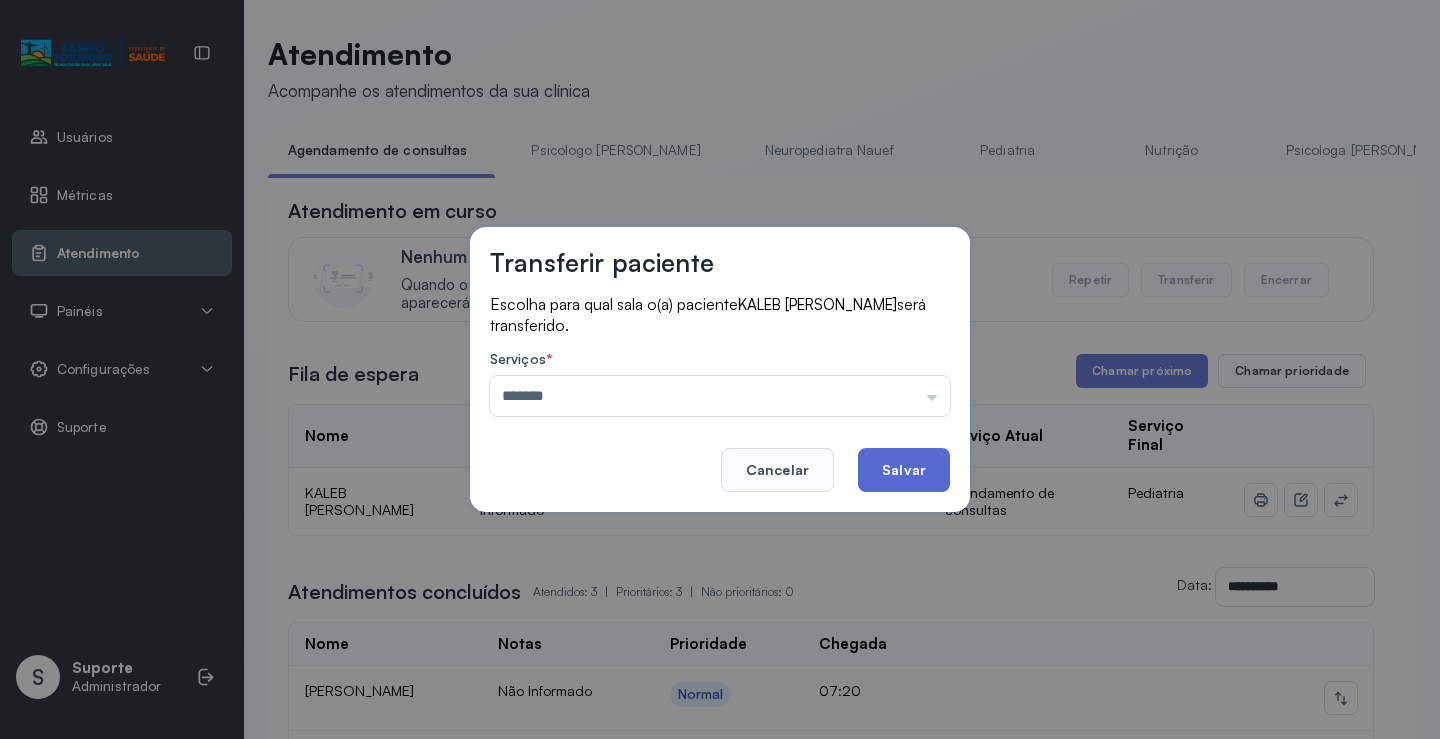 click on "Salvar" 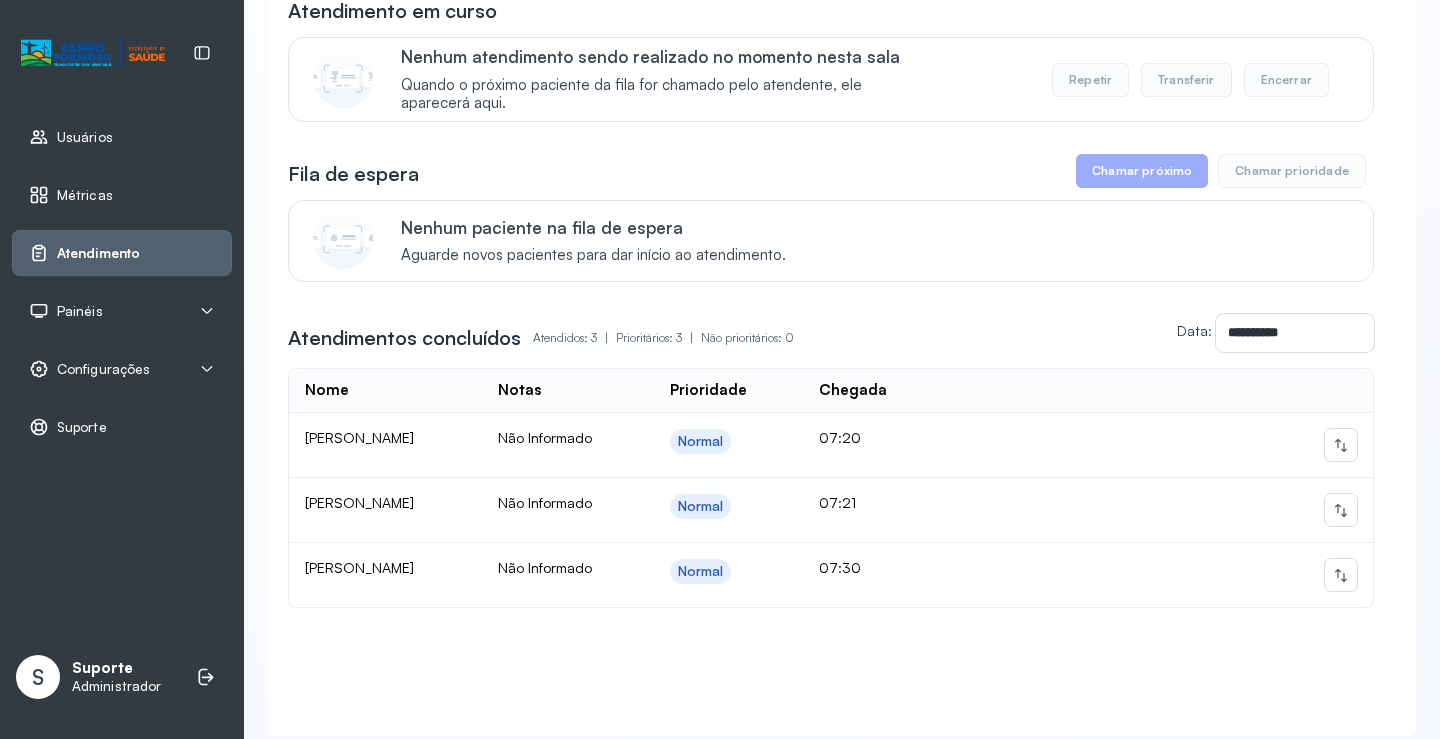 scroll, scrollTop: 0, scrollLeft: 0, axis: both 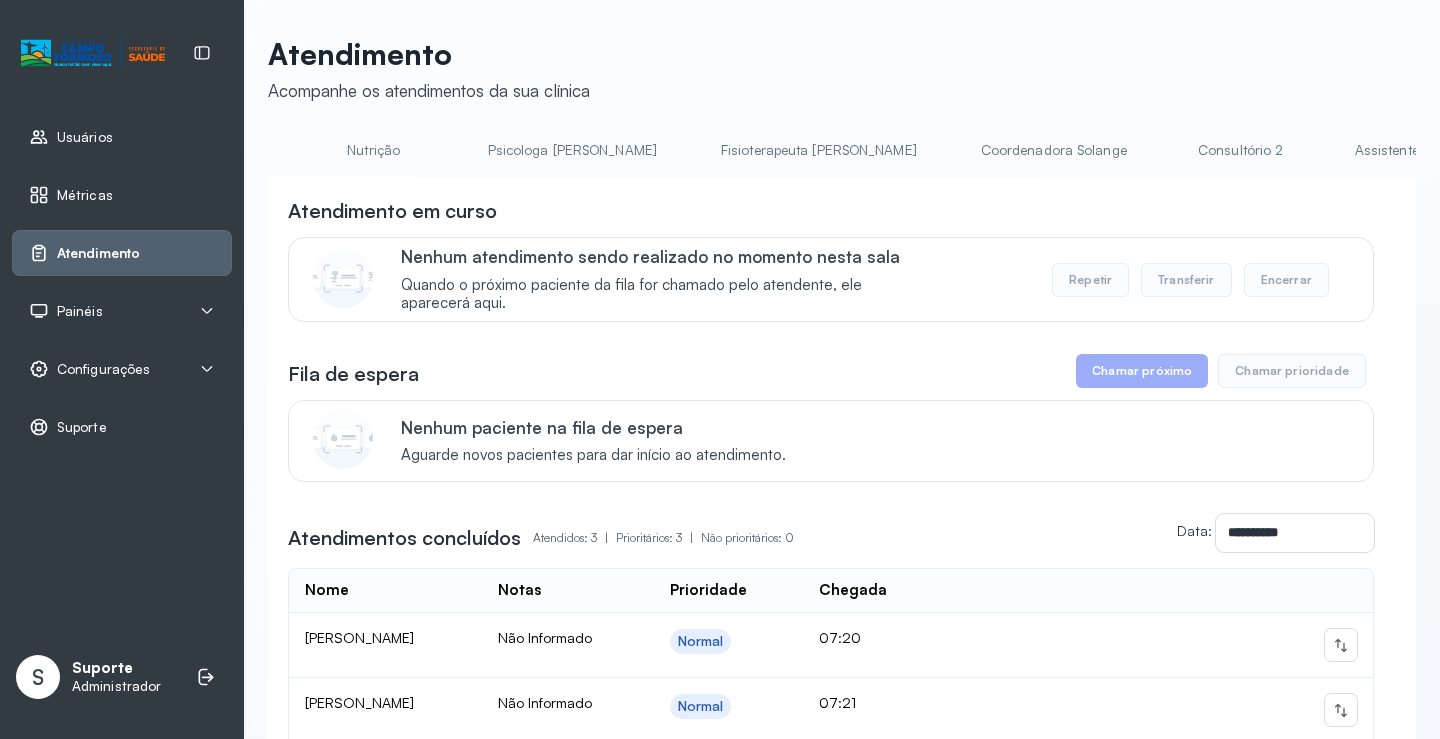 click on "Atendimento em curso" at bounding box center [831, 211] 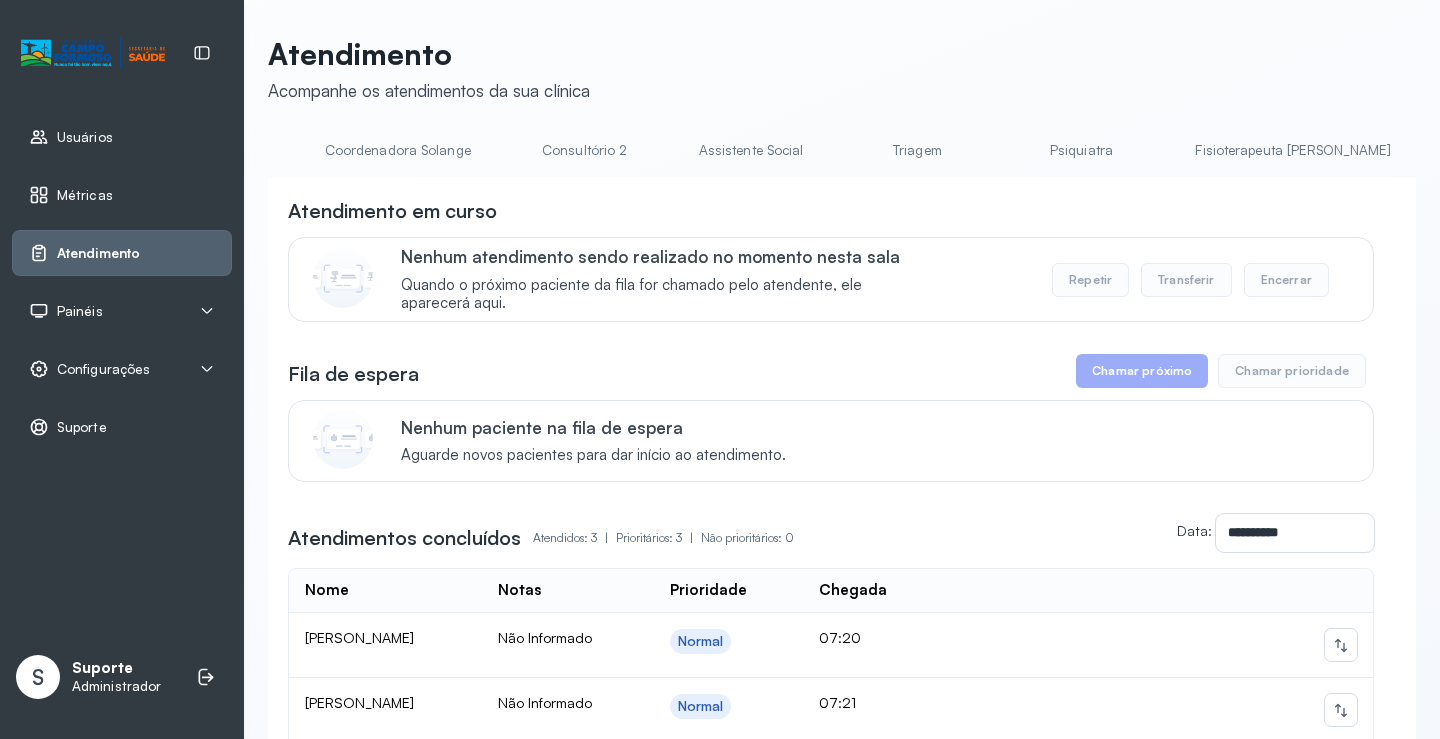 scroll, scrollTop: 0, scrollLeft: 1591, axis: horizontal 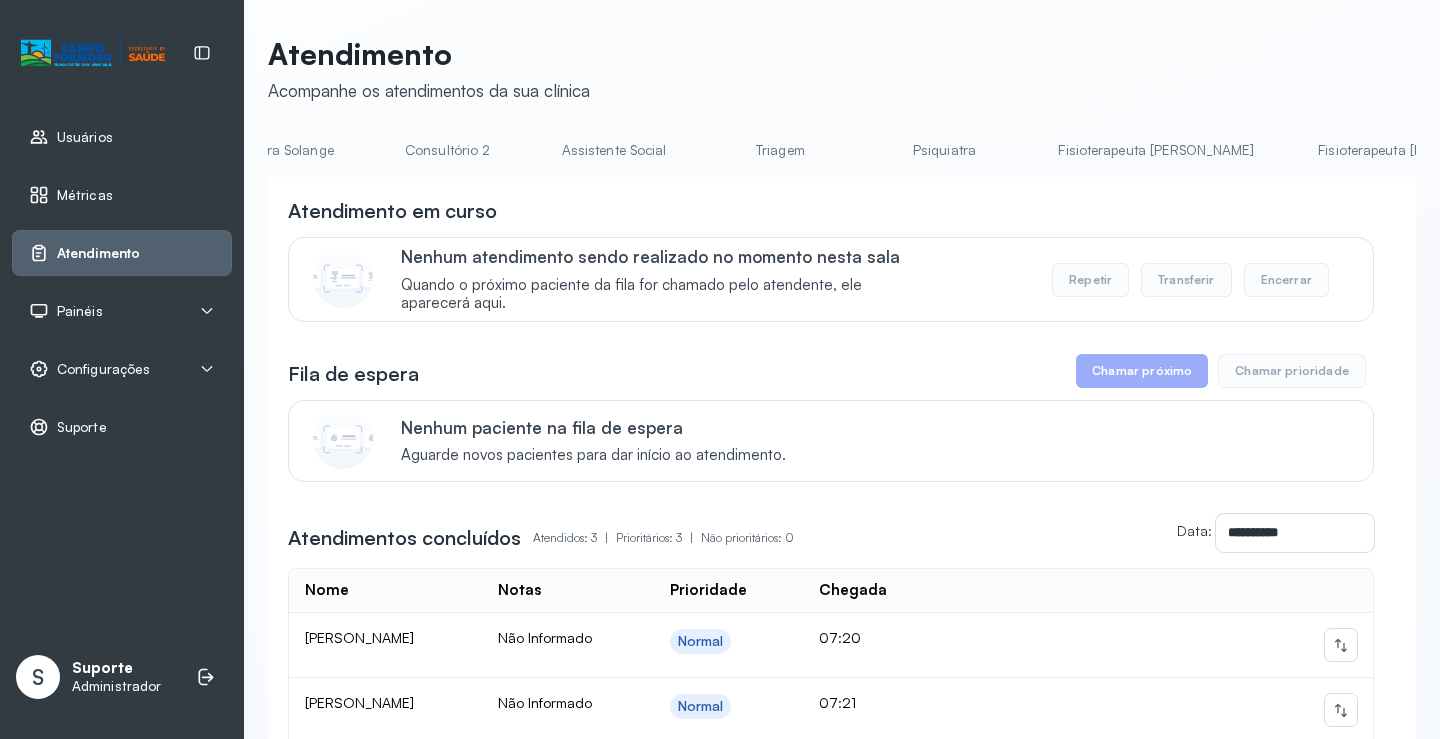 click on "Neuropediatra [PERSON_NAME]" at bounding box center [1676, 150] 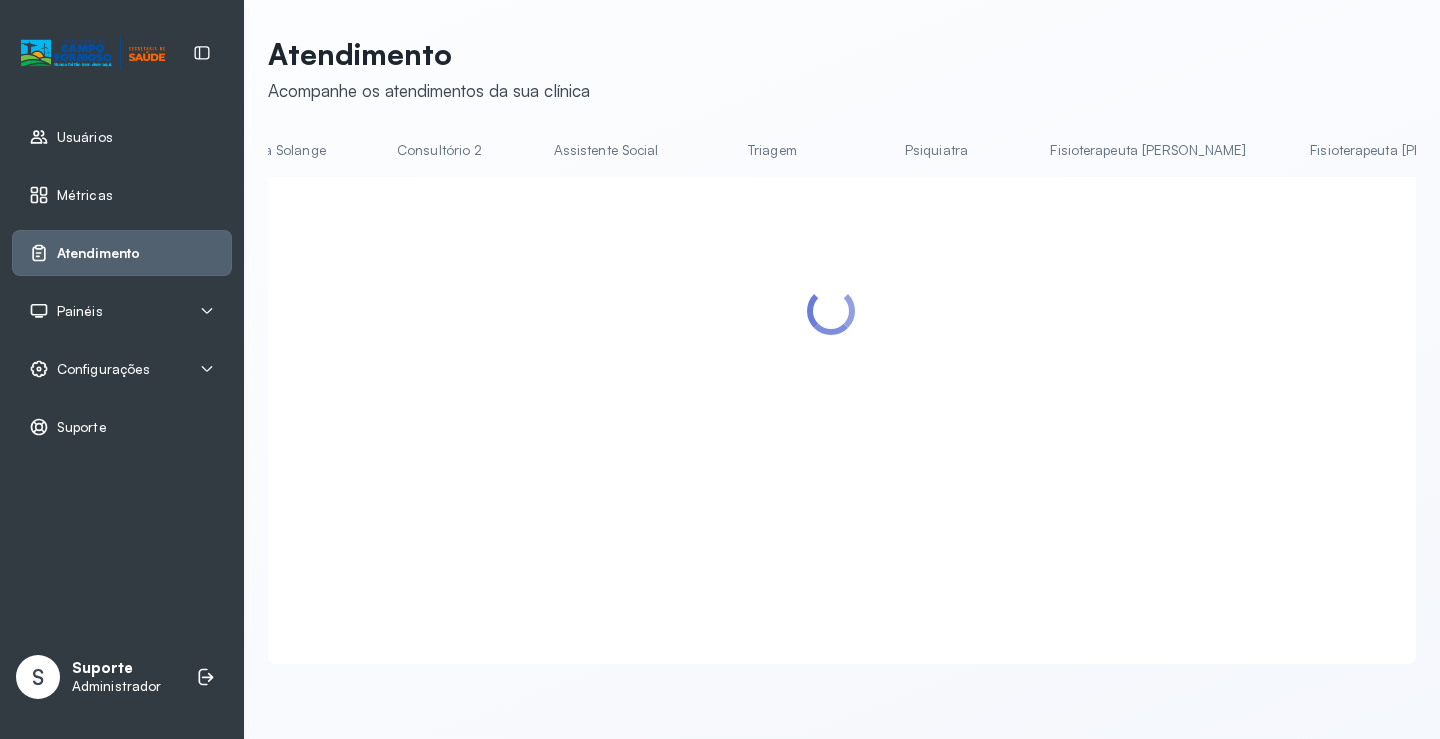 scroll, scrollTop: 0, scrollLeft: 1590, axis: horizontal 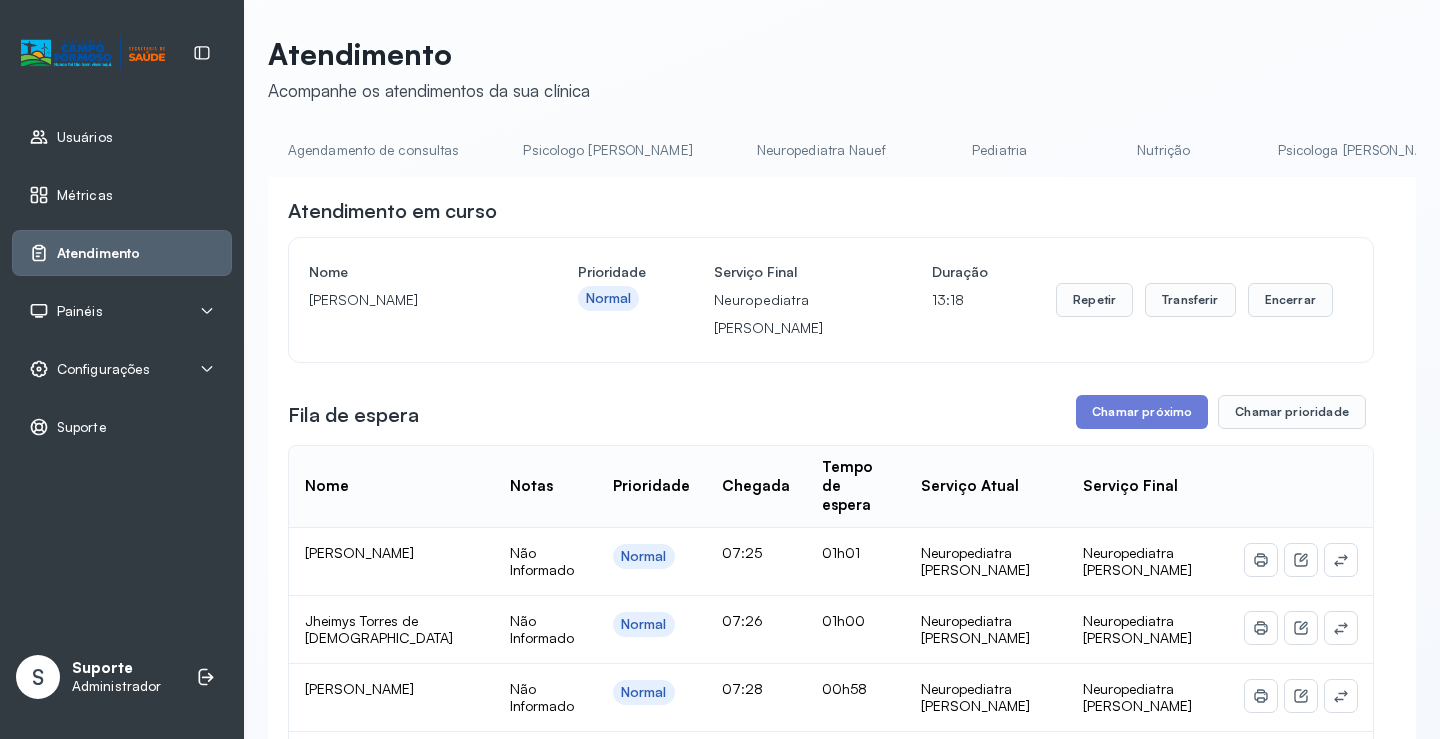 click on "Agendamento de consultas" at bounding box center [373, 150] 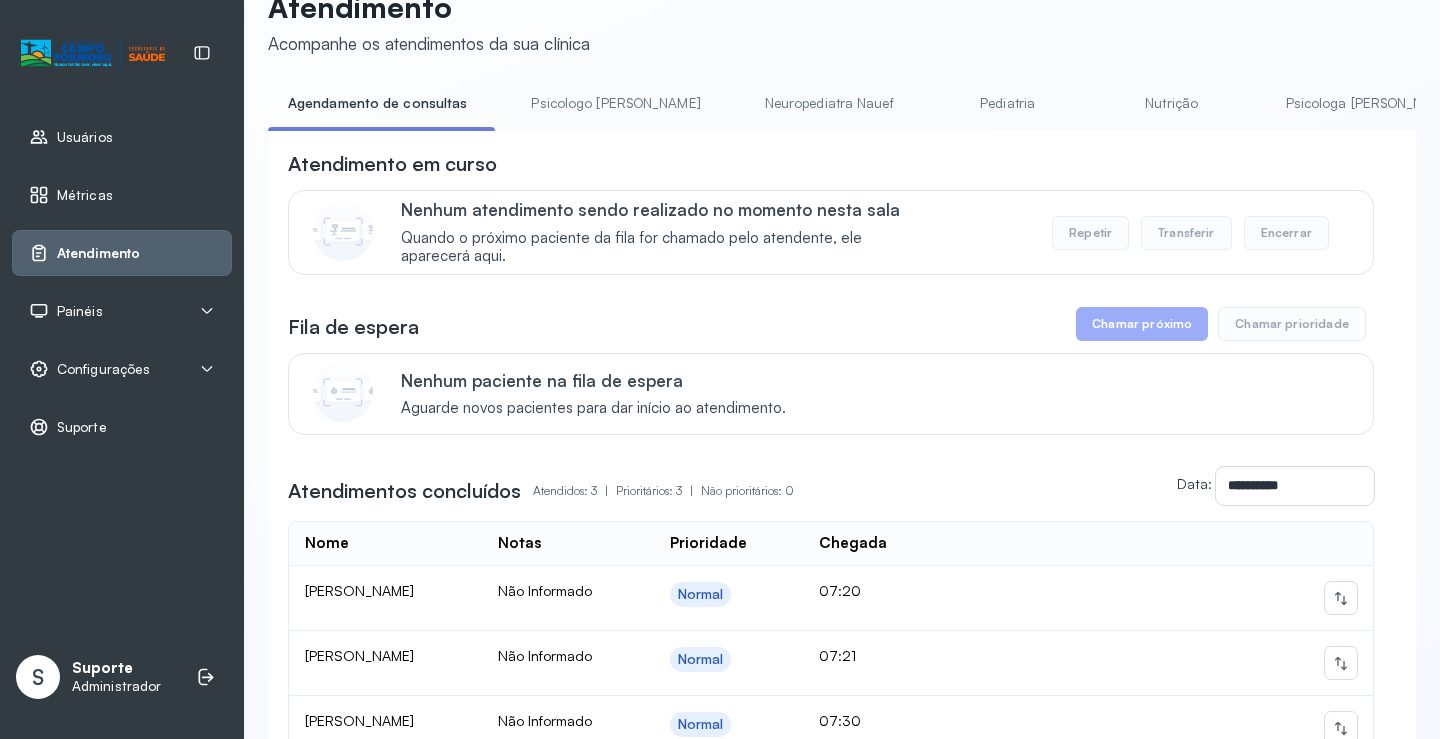 scroll, scrollTop: 0, scrollLeft: 0, axis: both 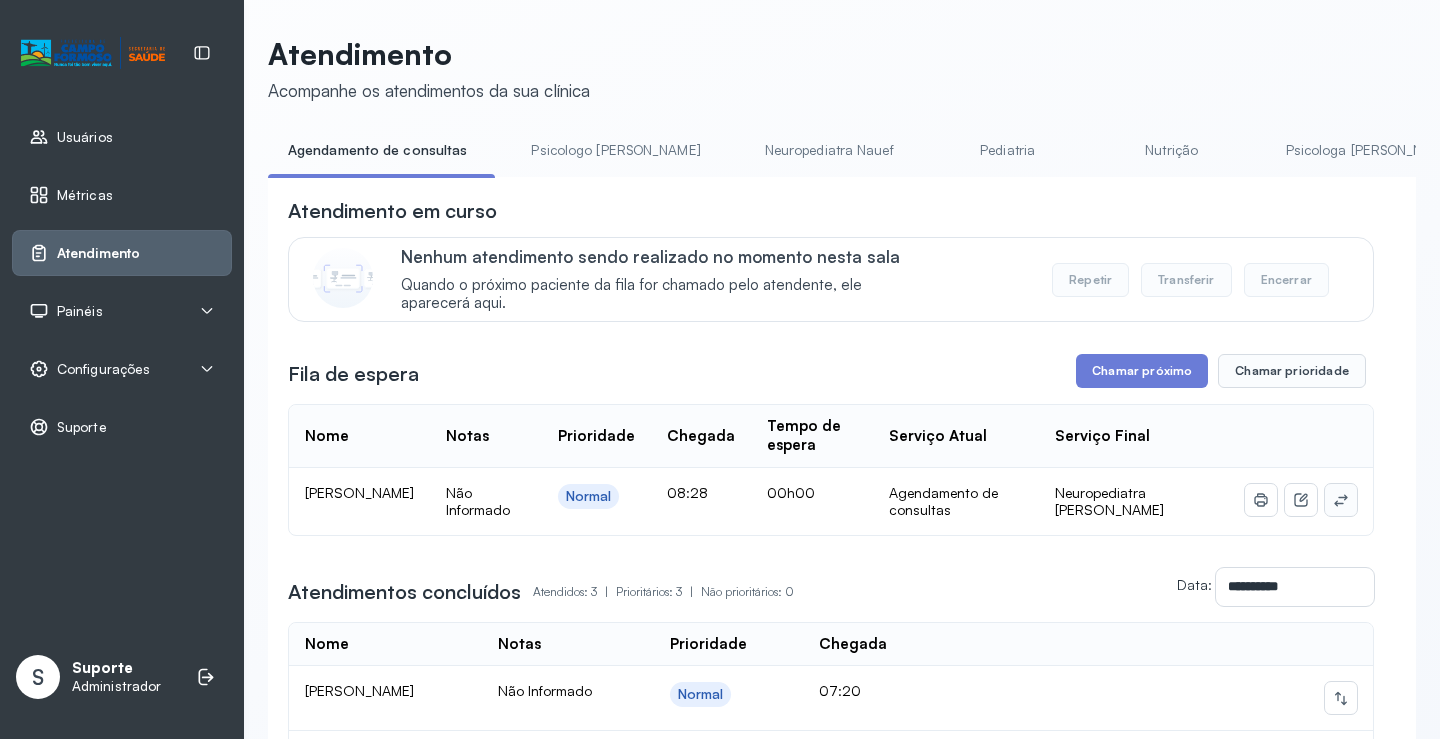 click 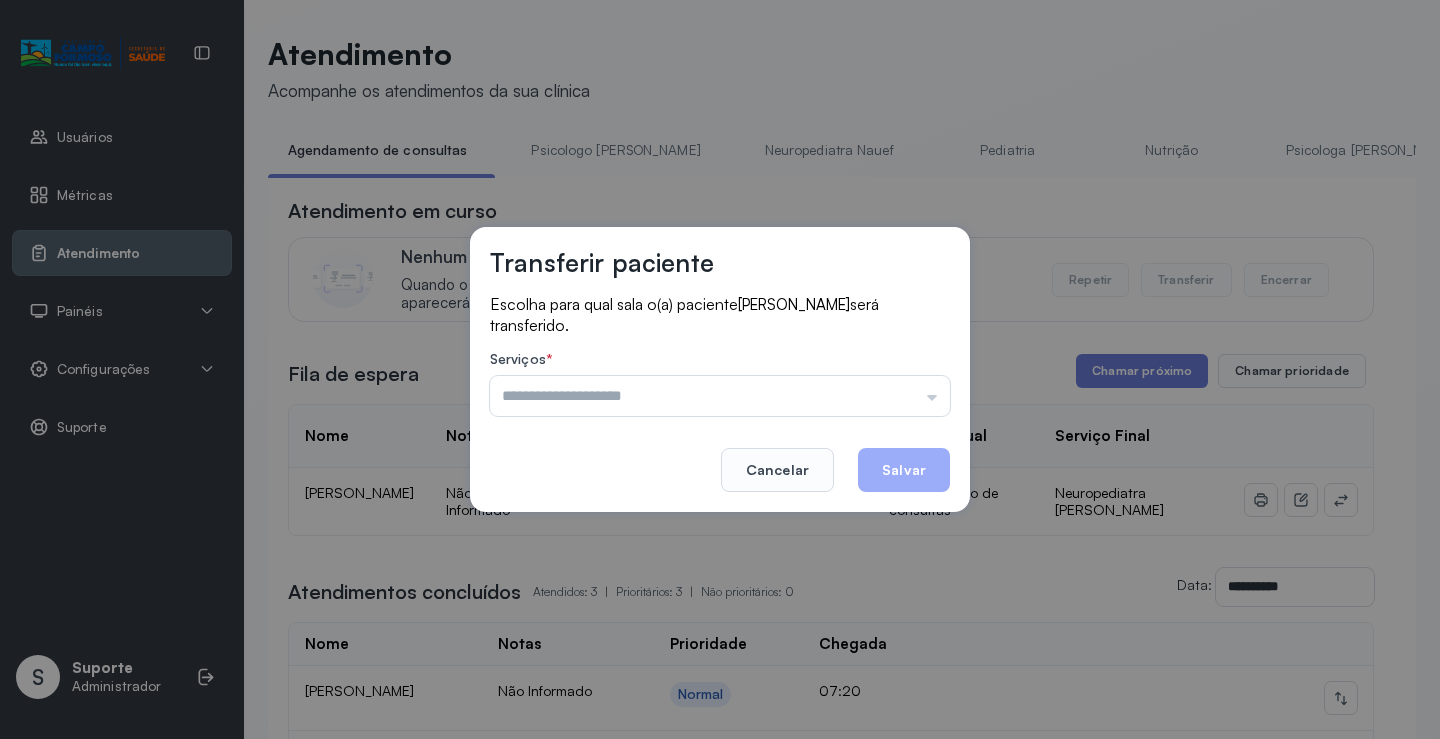click at bounding box center (720, 396) 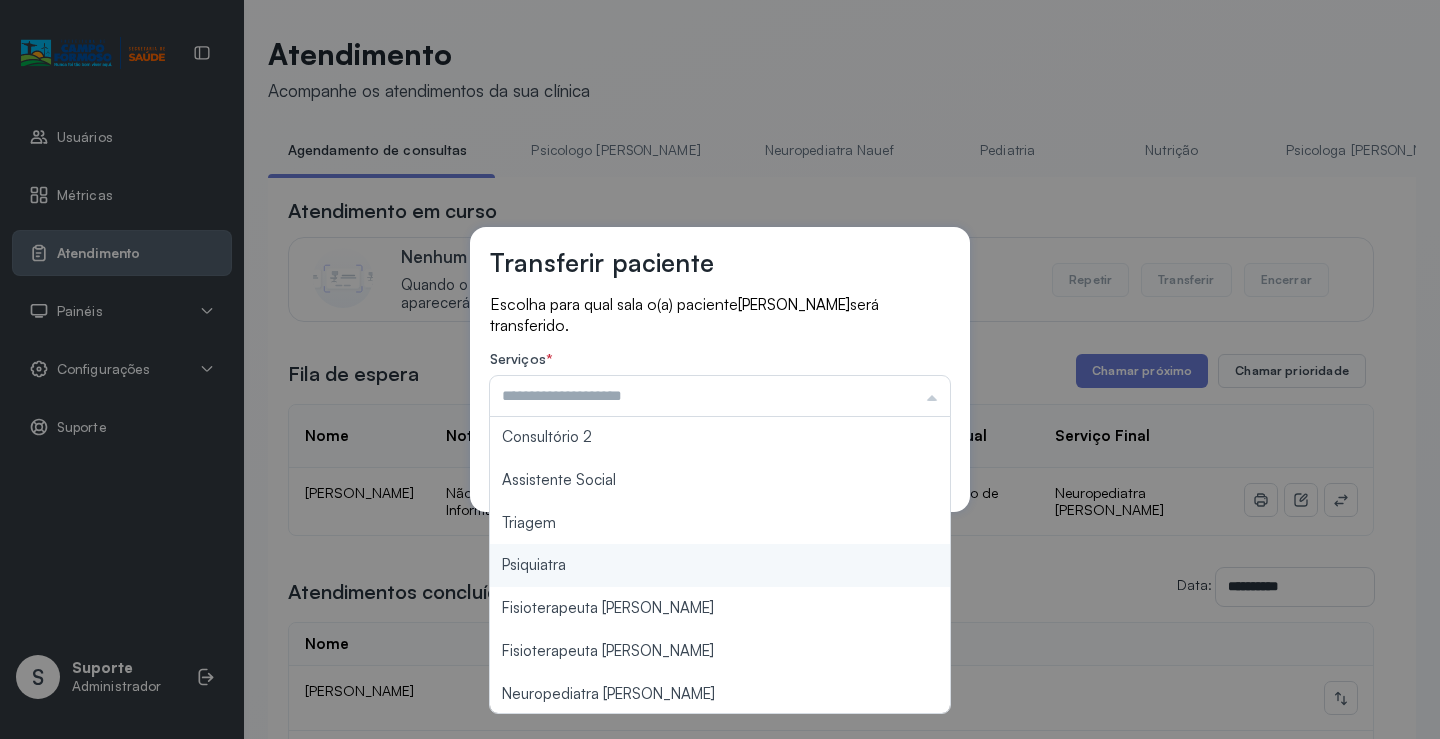 scroll, scrollTop: 302, scrollLeft: 0, axis: vertical 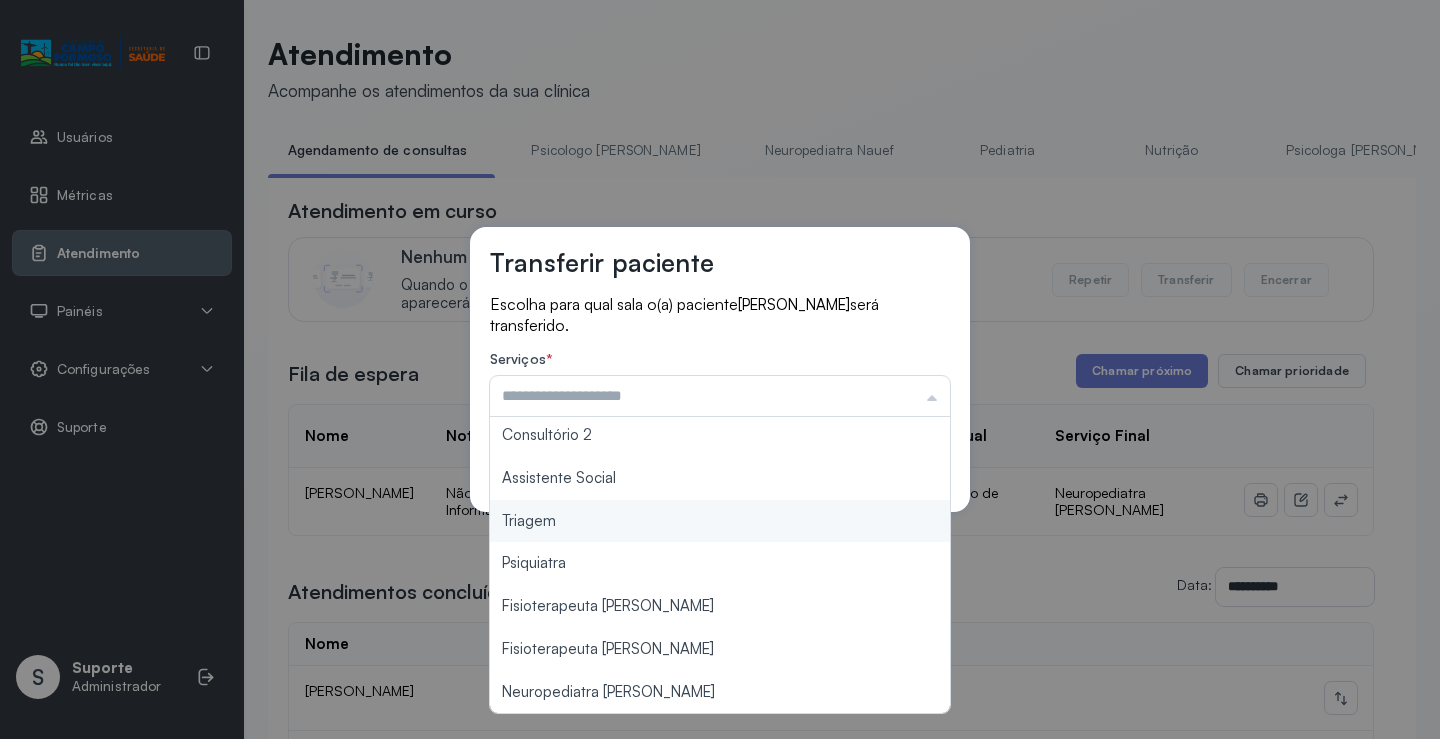 type on "*******" 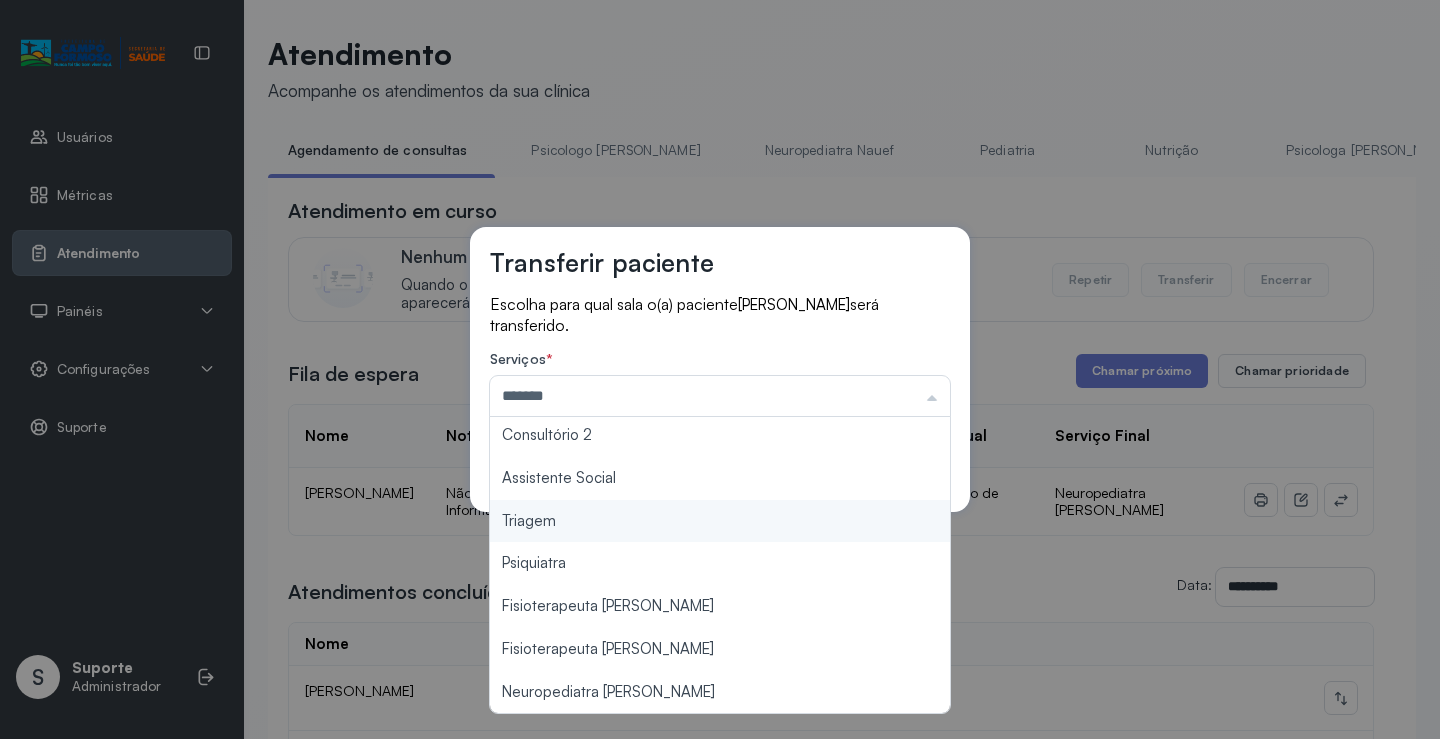 click on "Transferir paciente Escolha para qual sala o(a) paciente  Lucas Davi de Lima Souza  será transferido.  Serviços  *  ******* Psicologo Pedro Neuropediatra Nauef Pediatria Nutrição Psicologa Alana Fisioterapeuta Janusia Coordenadora Solange Consultório 2 Assistente Social Triagem Psiquiatra Fisioterapeuta Francyne Fisioterapeuta Morgana Neuropediatra João Cancelar Salvar" at bounding box center (720, 369) 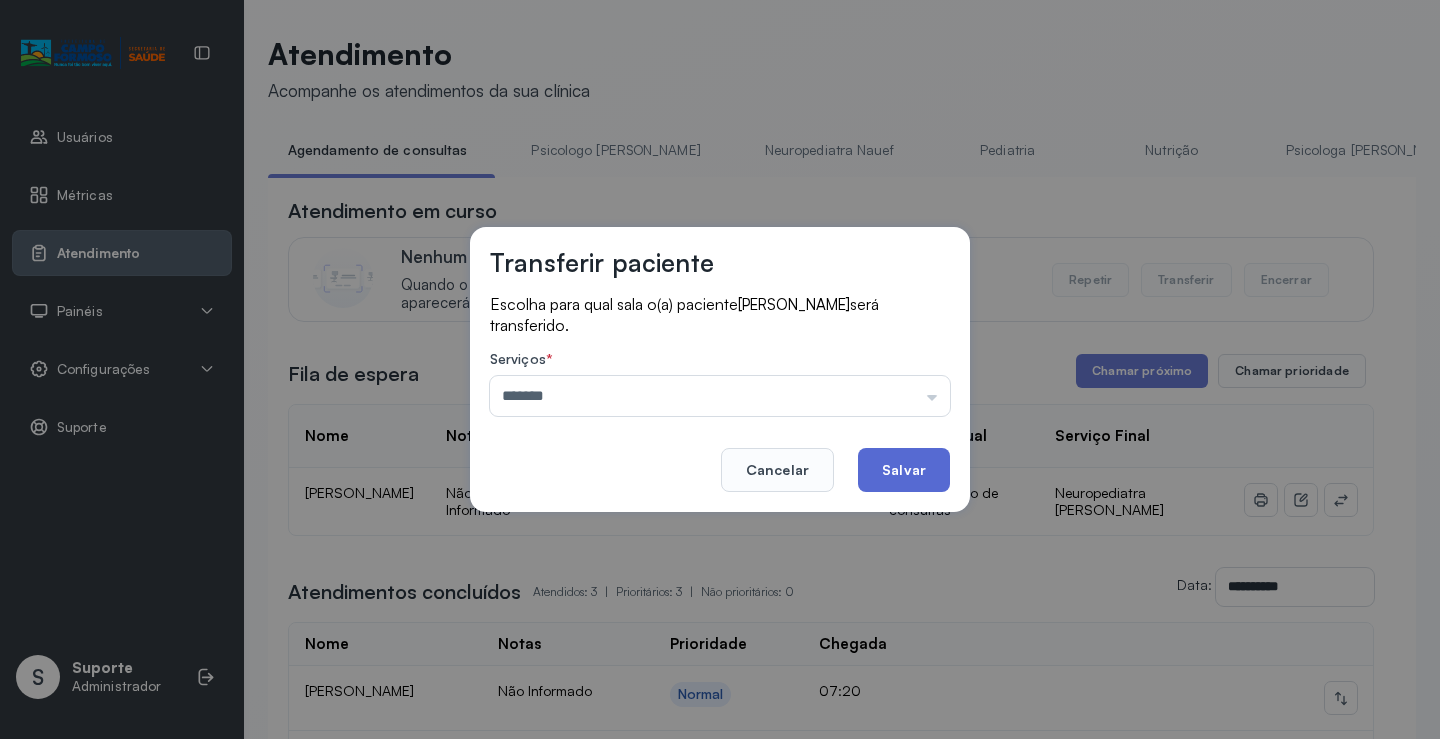 click on "Salvar" 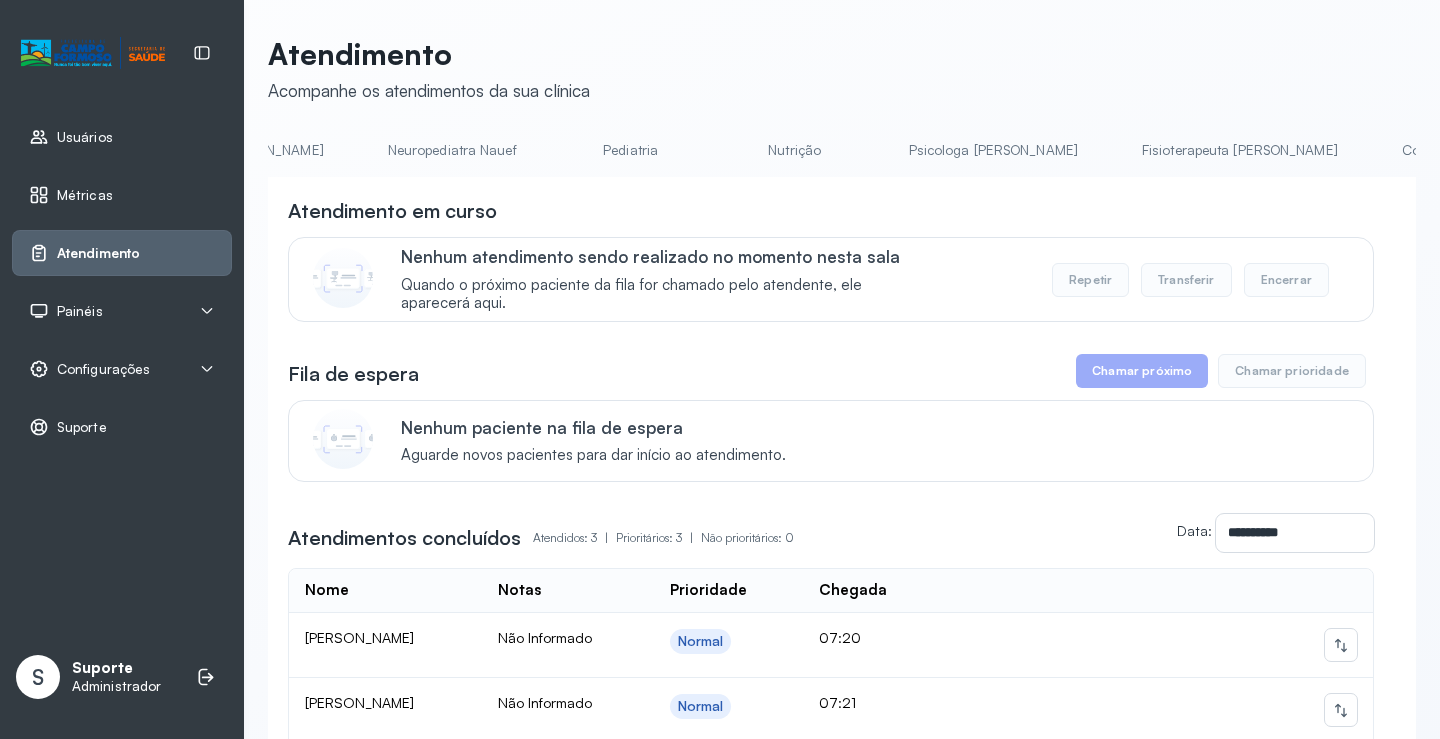 scroll, scrollTop: 0, scrollLeft: 380, axis: horizontal 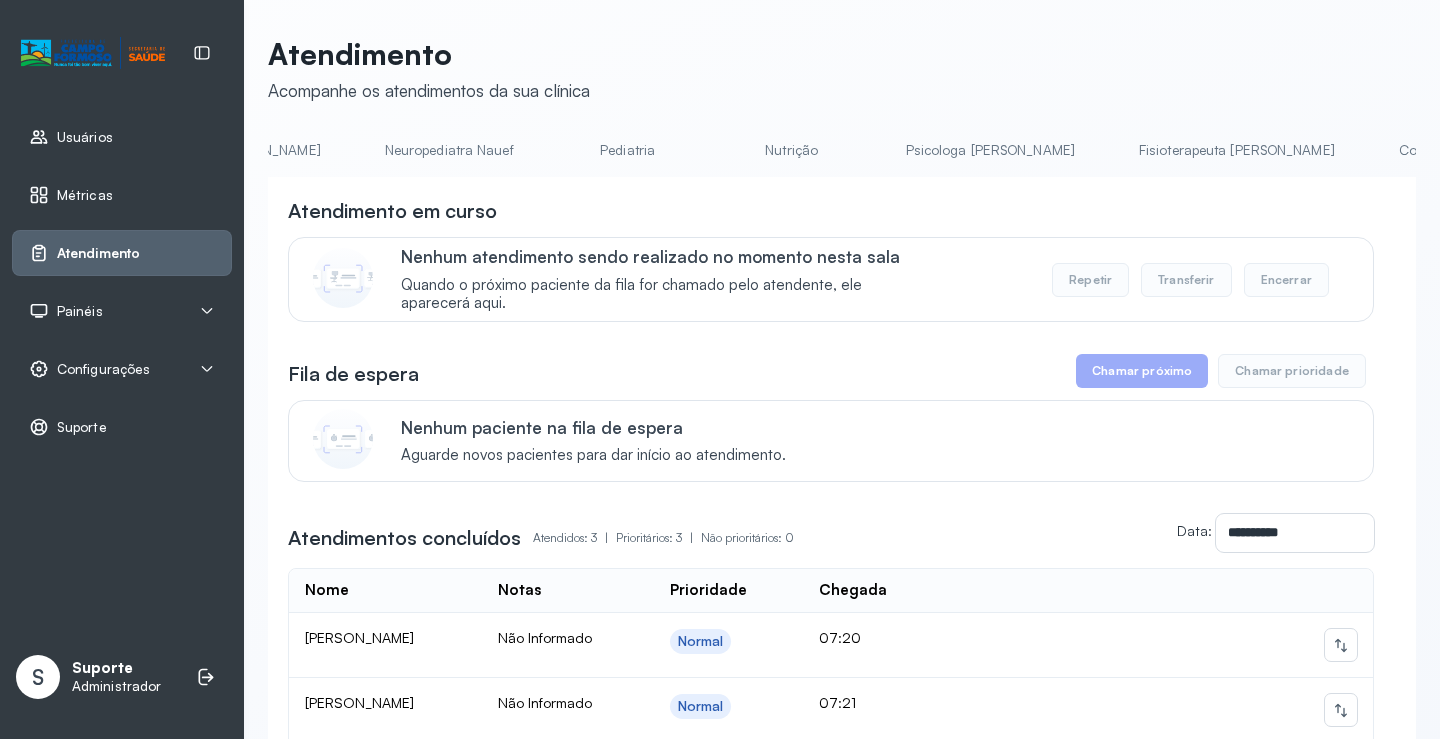 click on "Pediatria" at bounding box center (628, 150) 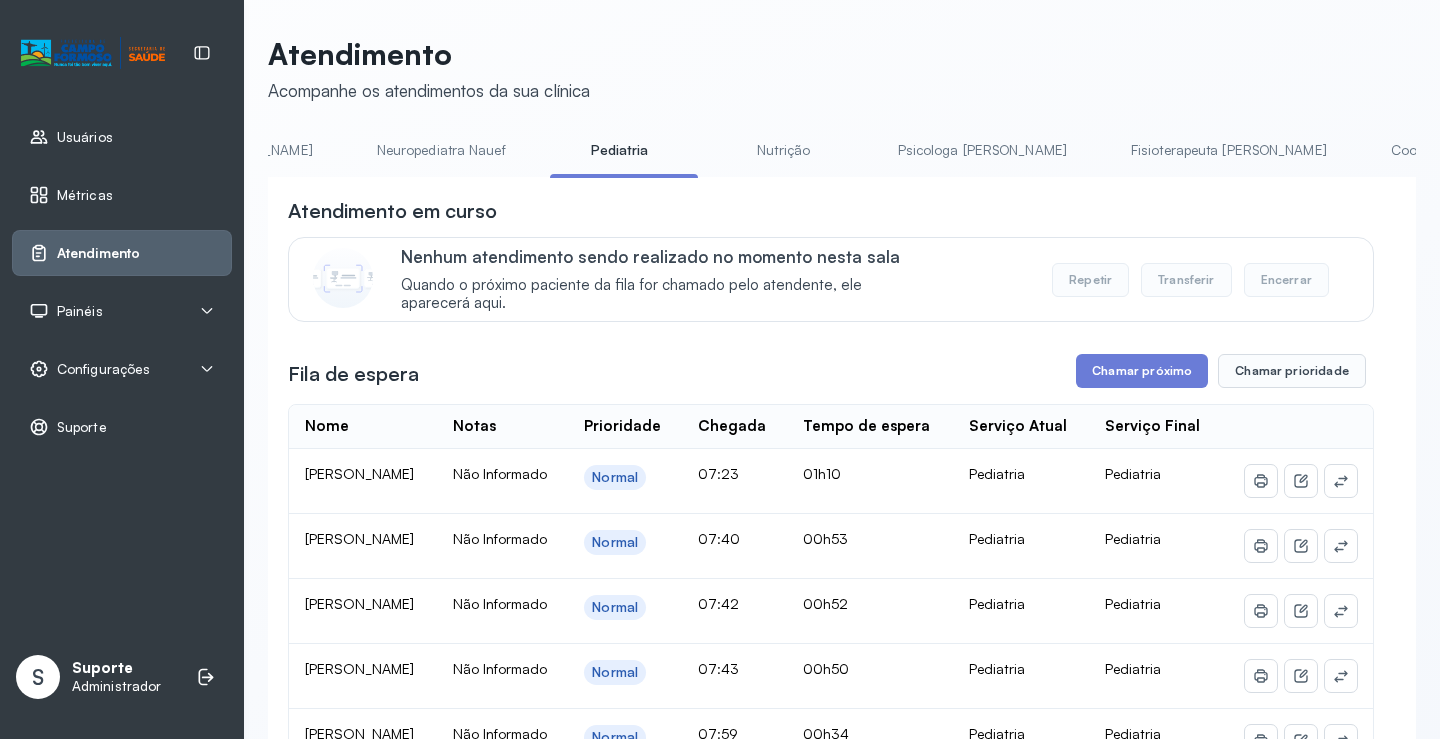 scroll, scrollTop: 0, scrollLeft: 0, axis: both 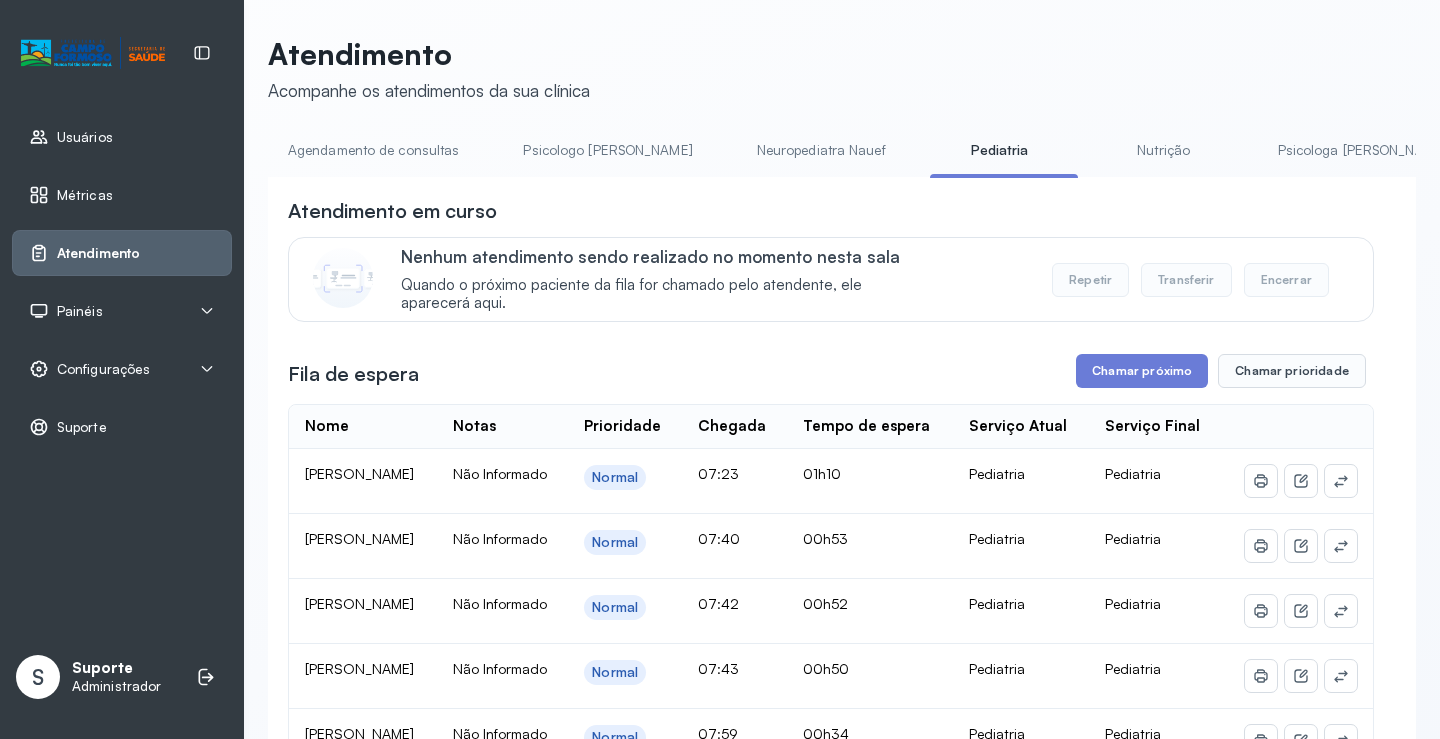 click on "Agendamento de consultas" at bounding box center (373, 150) 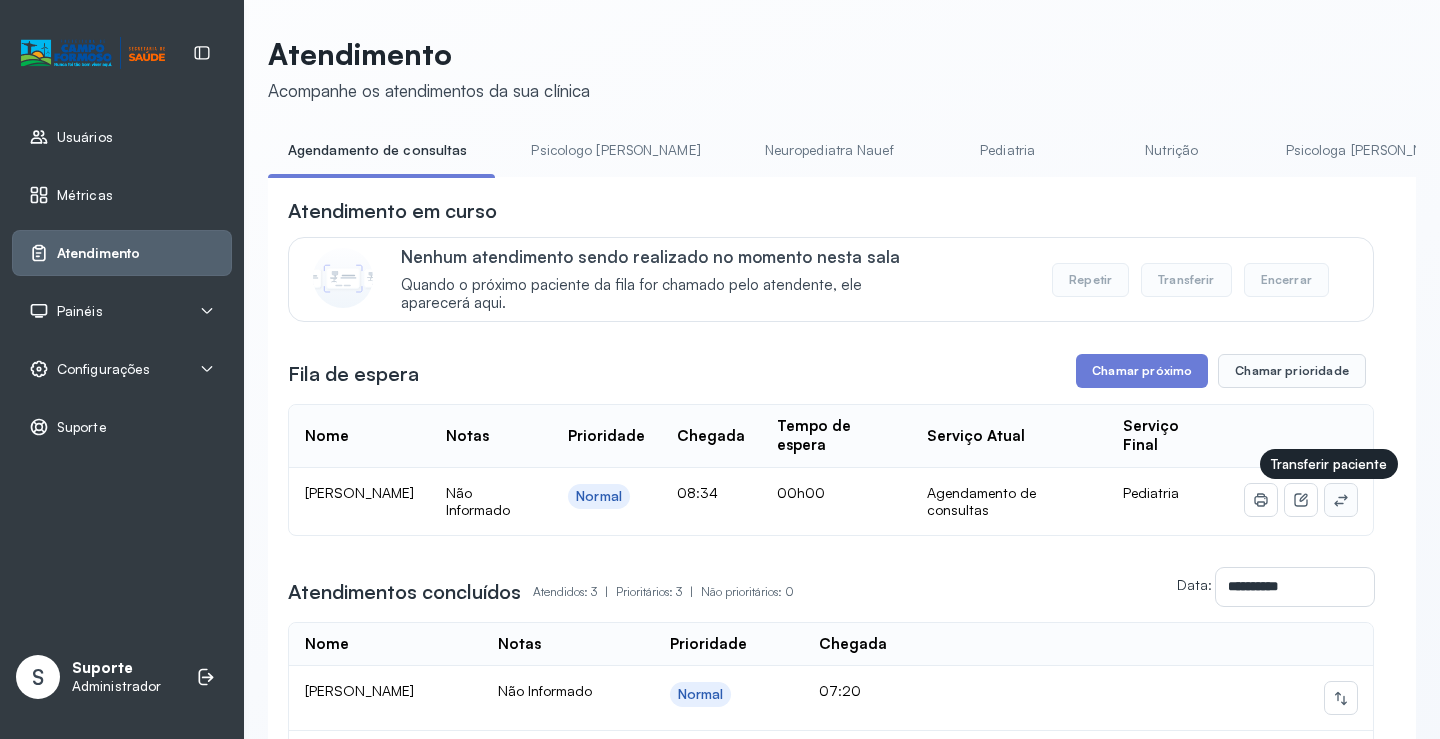 click 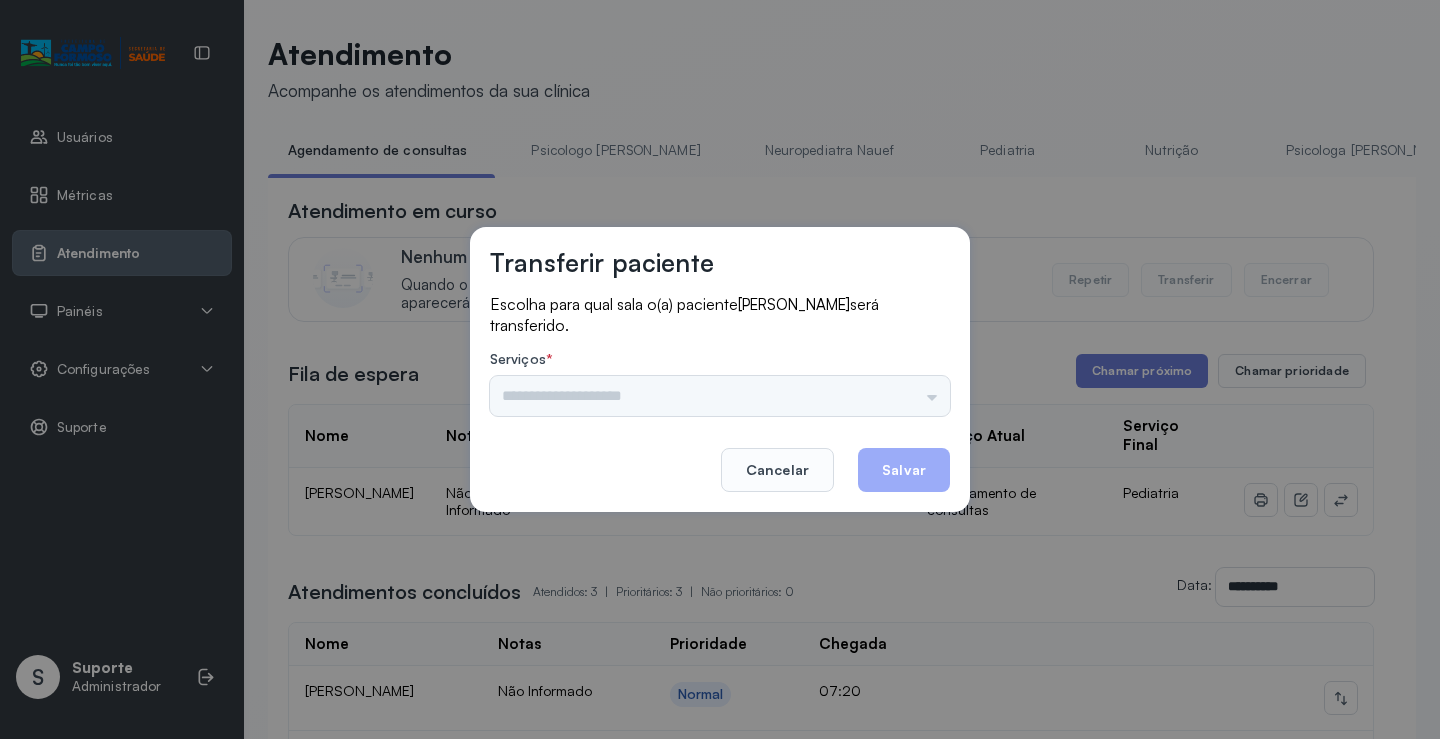 click on "Psicologo Pedro Neuropediatra Nauef Pediatria Nutrição Psicologa Alana Fisioterapeuta Janusia Coordenadora Solange Consultório 2 Assistente Social Triagem Psiquiatra Fisioterapeuta Francyne Fisioterapeuta Morgana Neuropediatra João" at bounding box center [720, 396] 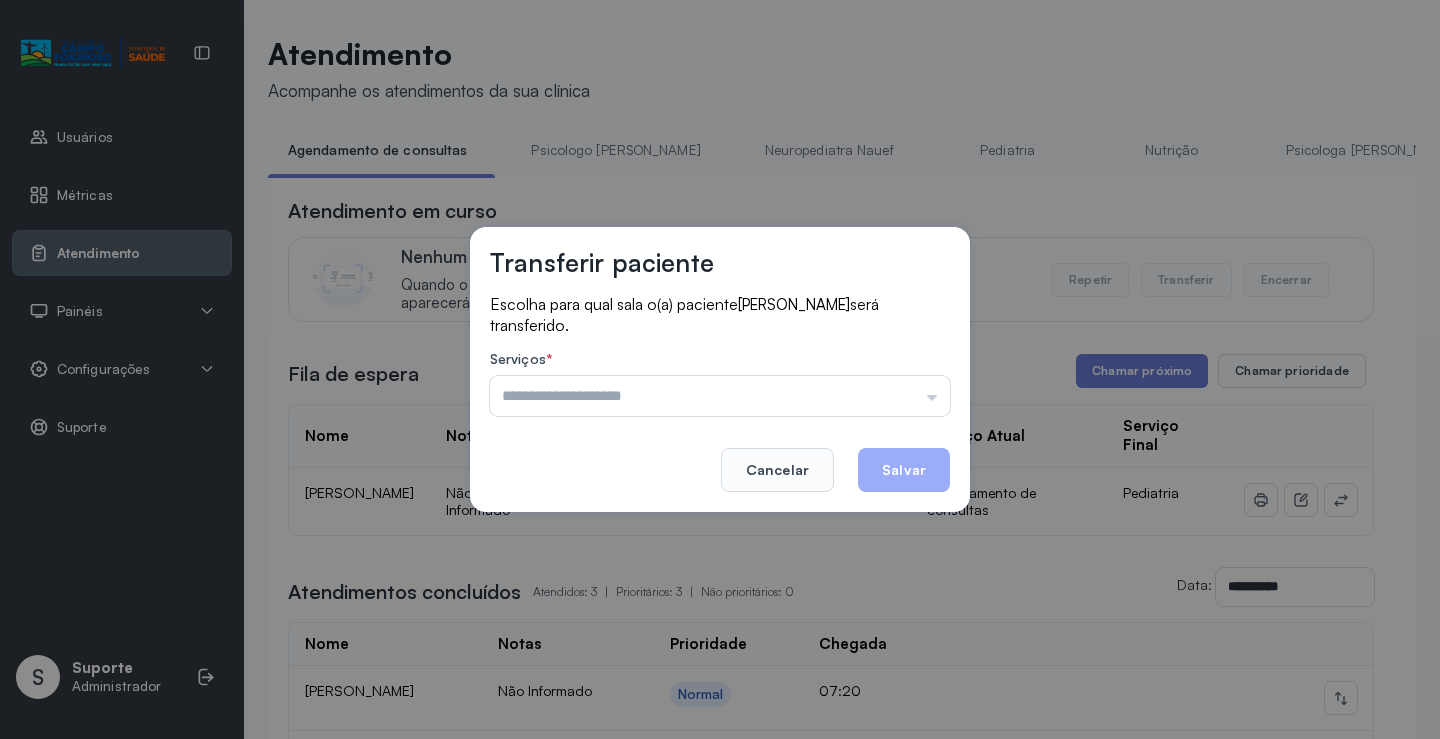 click at bounding box center [720, 396] 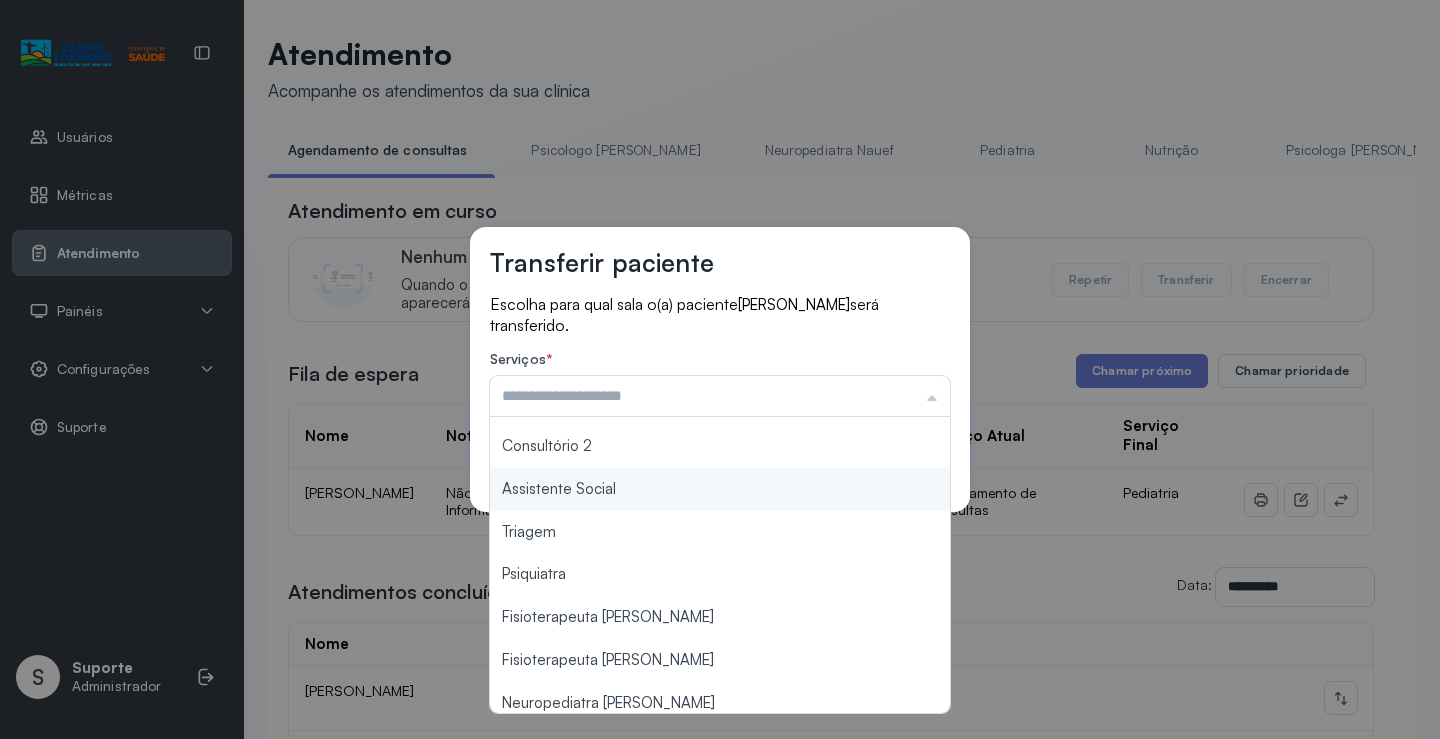 scroll, scrollTop: 300, scrollLeft: 0, axis: vertical 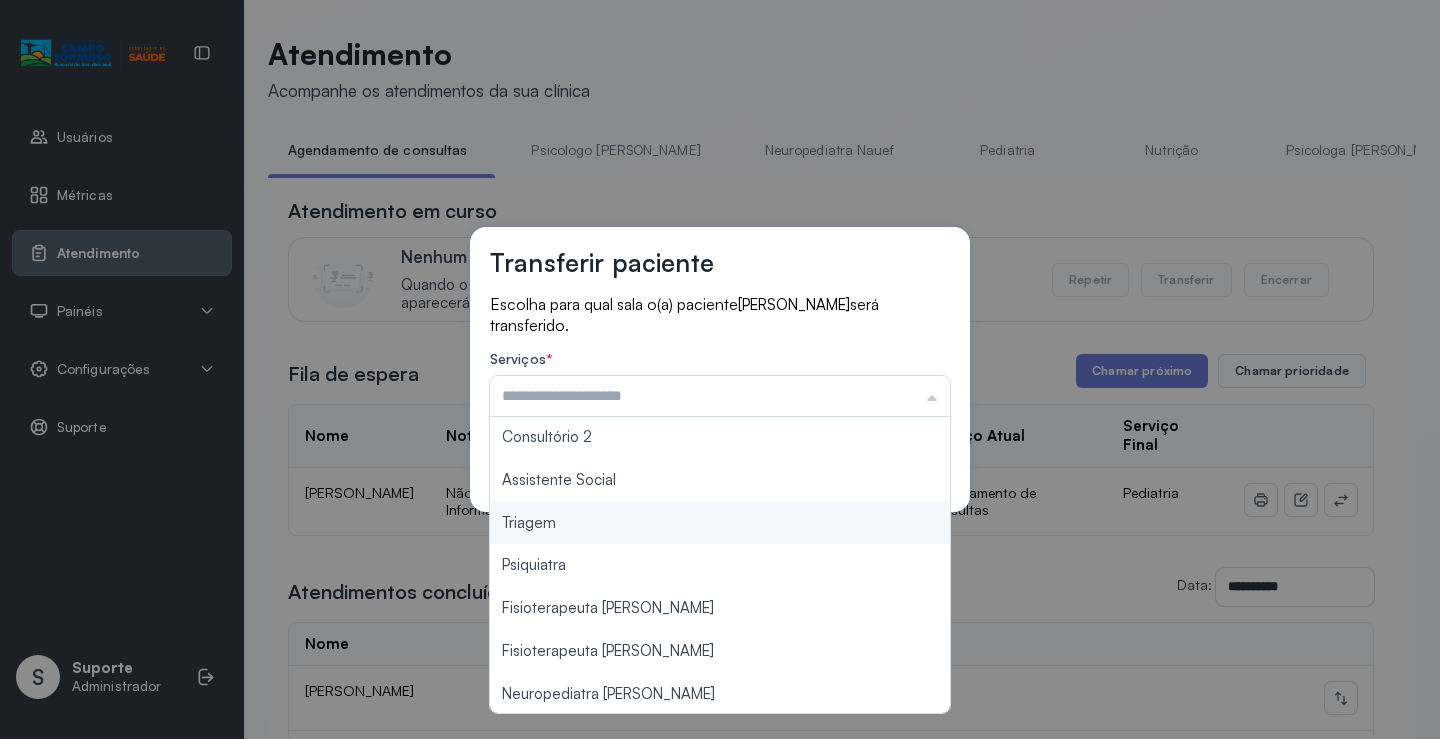 type on "*******" 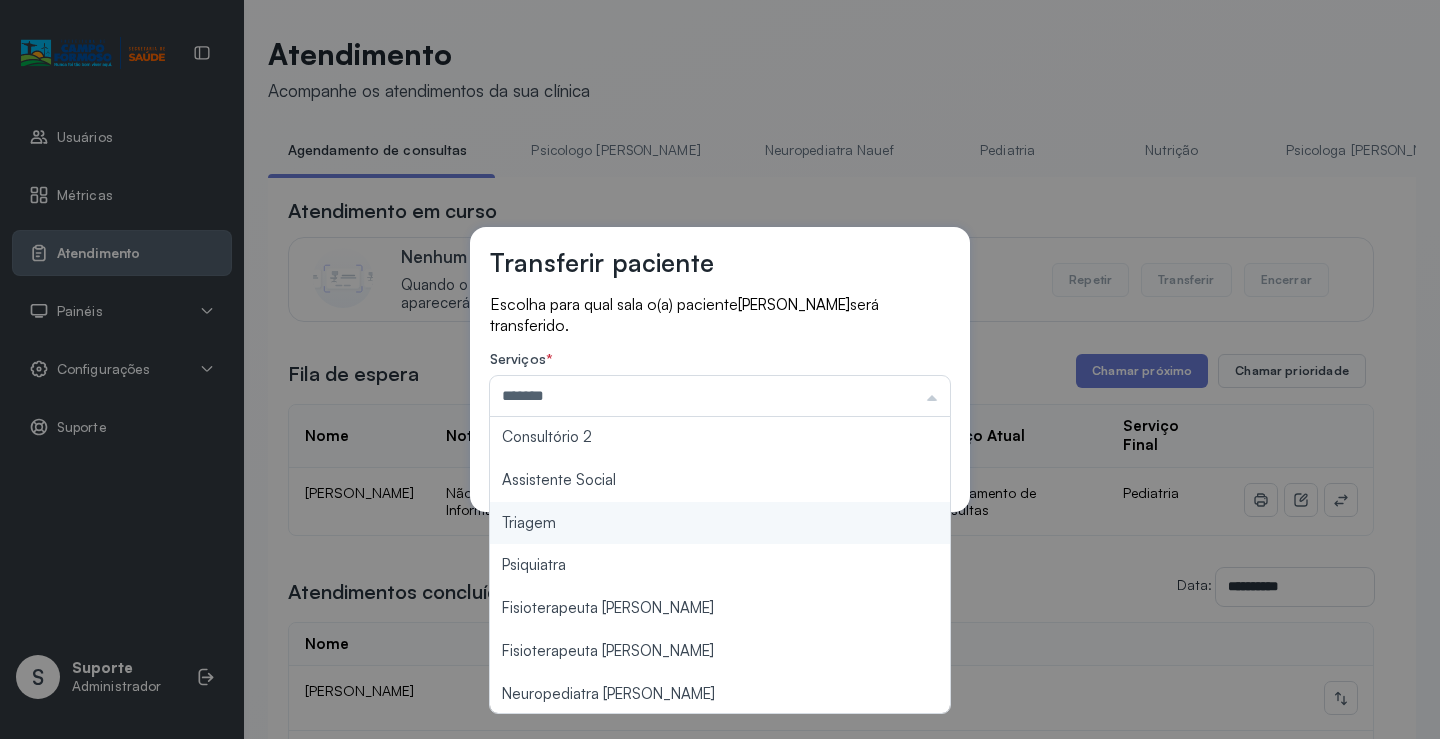 click on "Transferir paciente Escolha para qual sala o(a) paciente  LÍVIA MARIA CARVALHO DE OLIVEIRA  será transferido.  Serviços  *  ******* Psicologo Pedro Neuropediatra Nauef Pediatria Nutrição Psicologa Alana Fisioterapeuta Janusia Coordenadora Solange Consultório 2 Assistente Social Triagem Psiquiatra Fisioterapeuta Francyne Fisioterapeuta Morgana Neuropediatra João Cancelar Salvar" at bounding box center [720, 369] 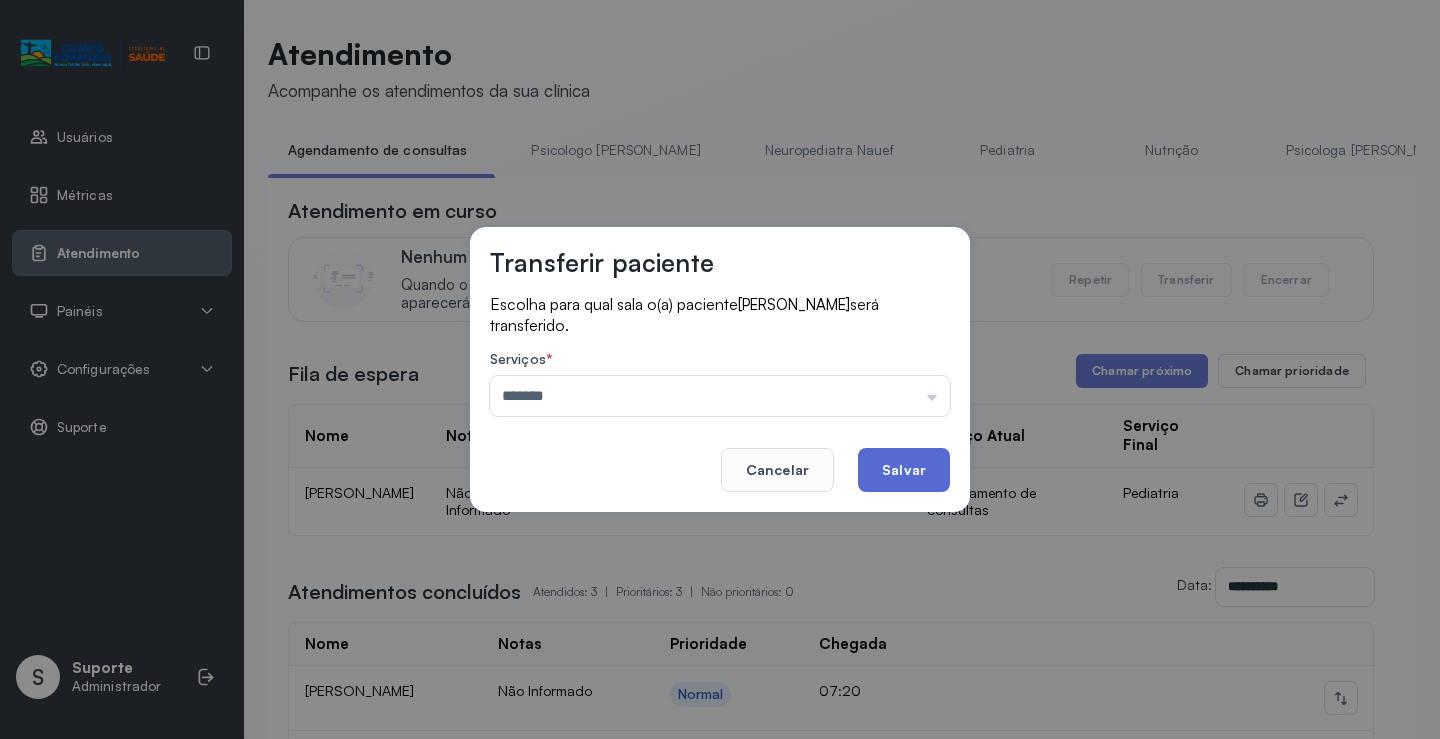 click on "Salvar" 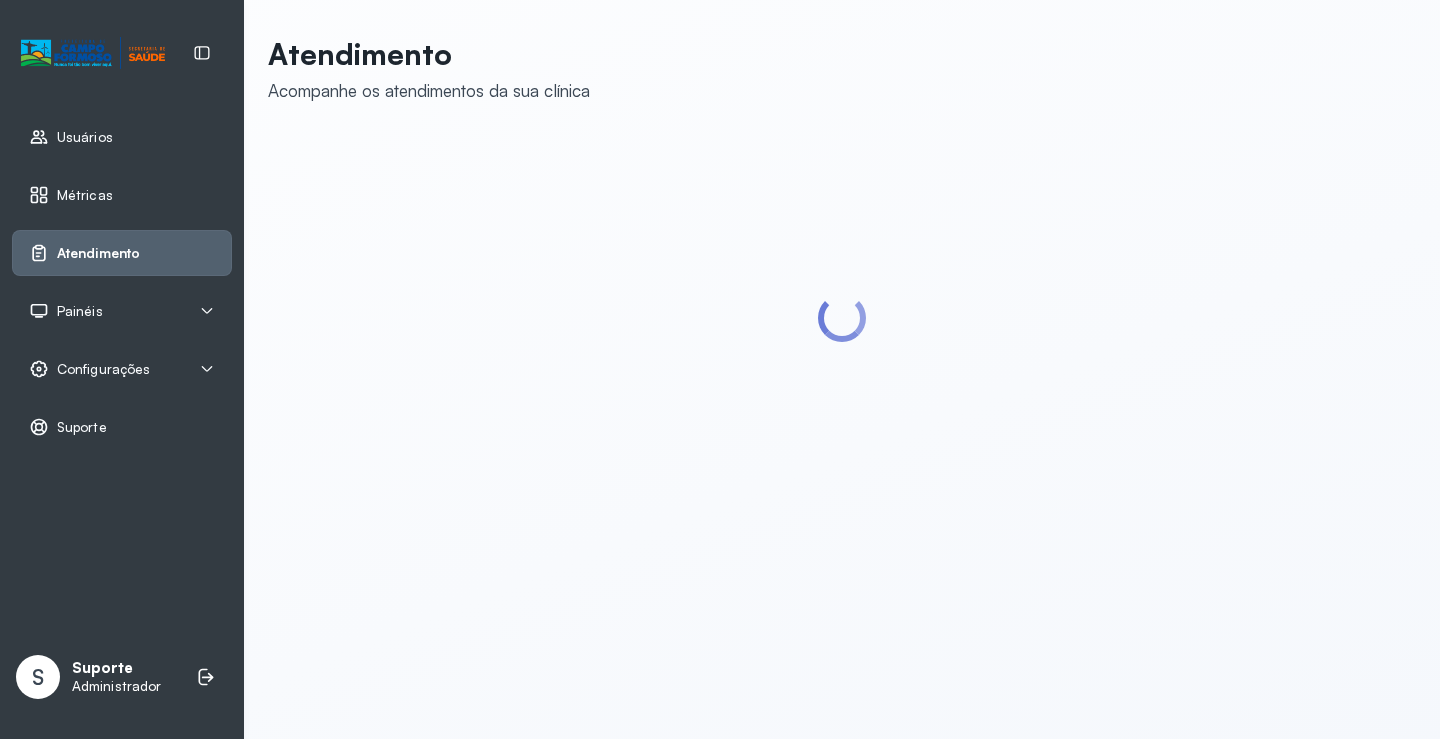 scroll, scrollTop: 0, scrollLeft: 0, axis: both 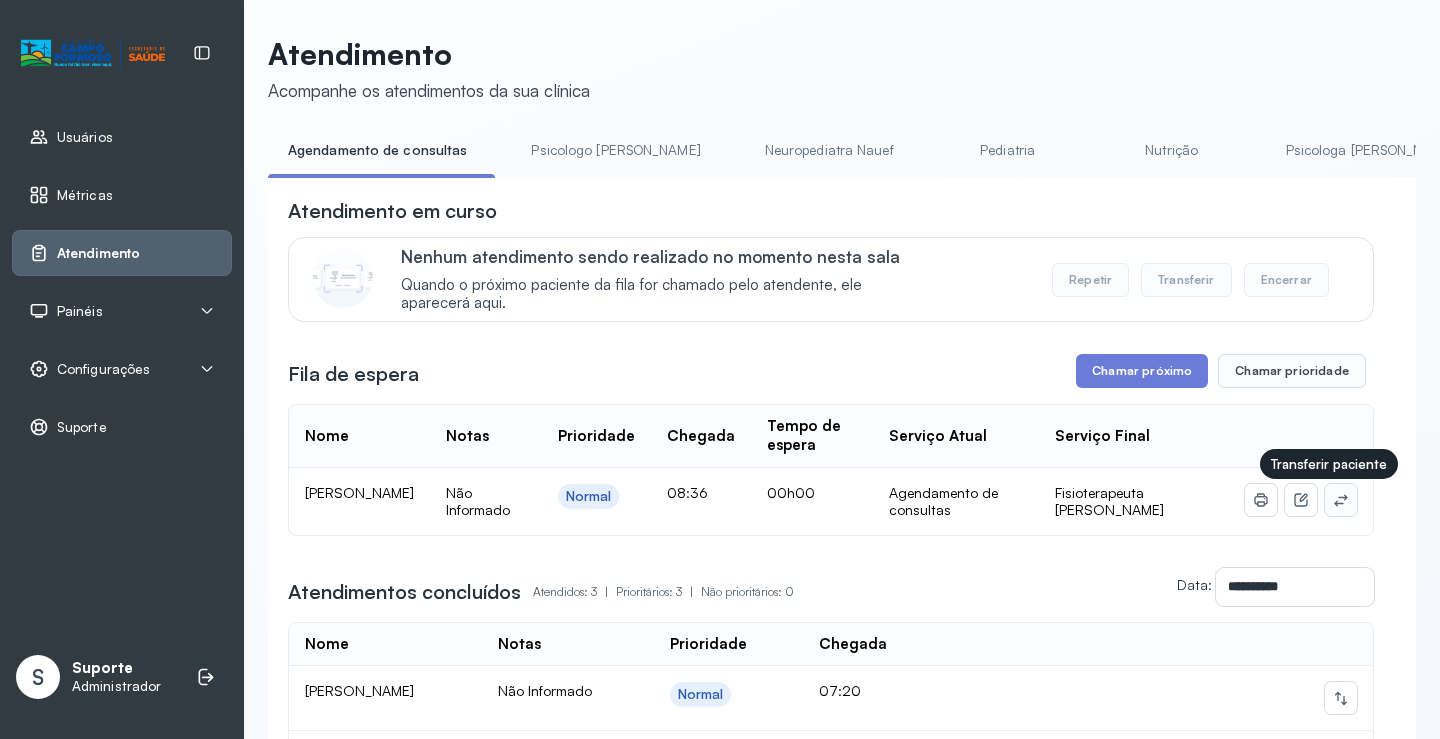 click 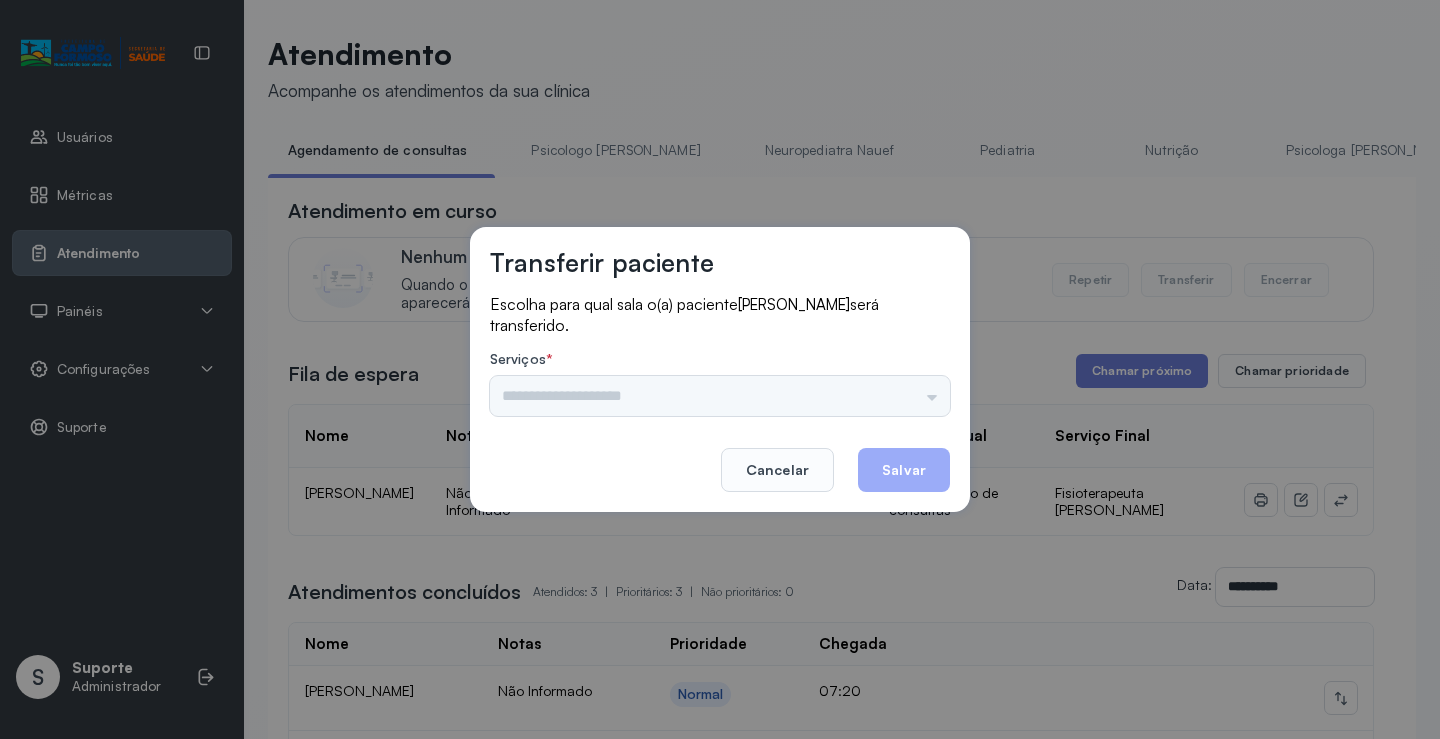 click on "Nenhuma opção encontrada" at bounding box center (720, 396) 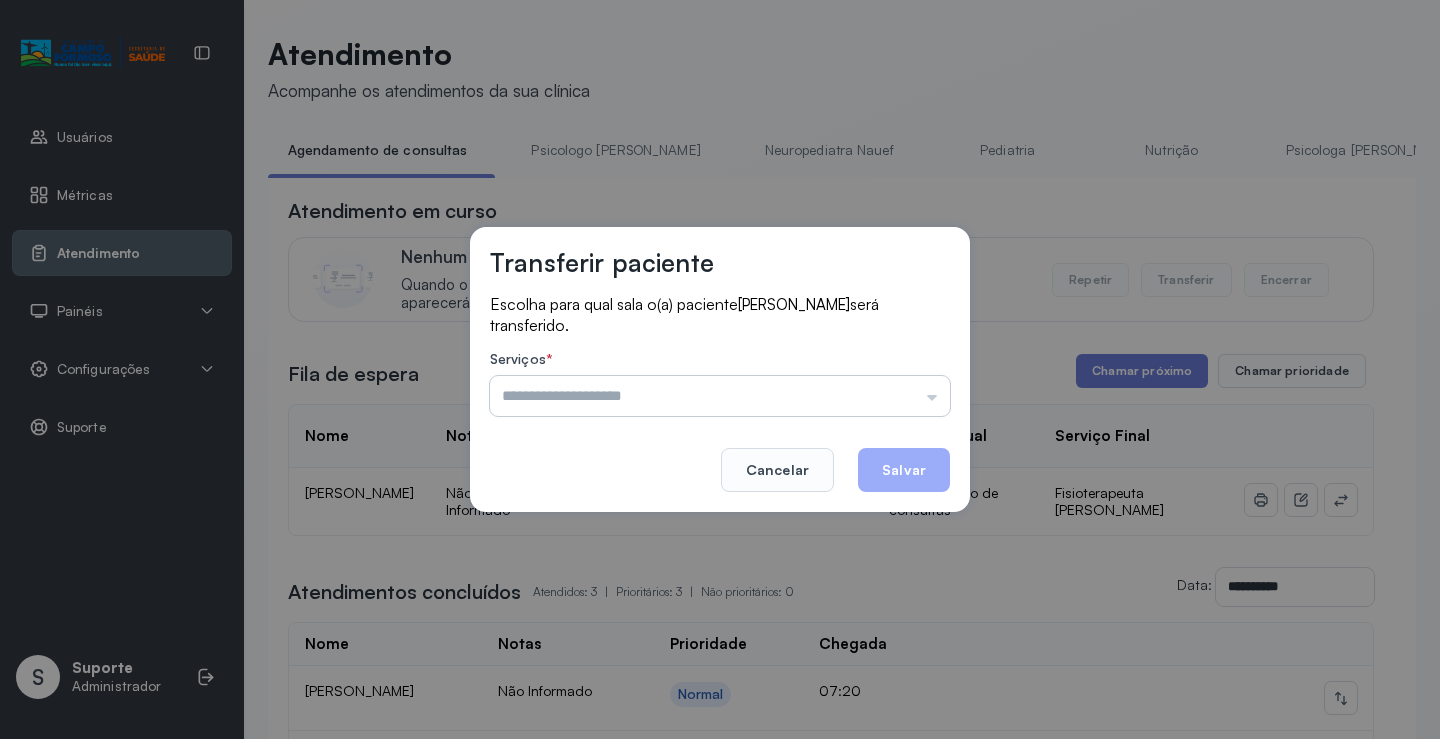 click at bounding box center (720, 396) 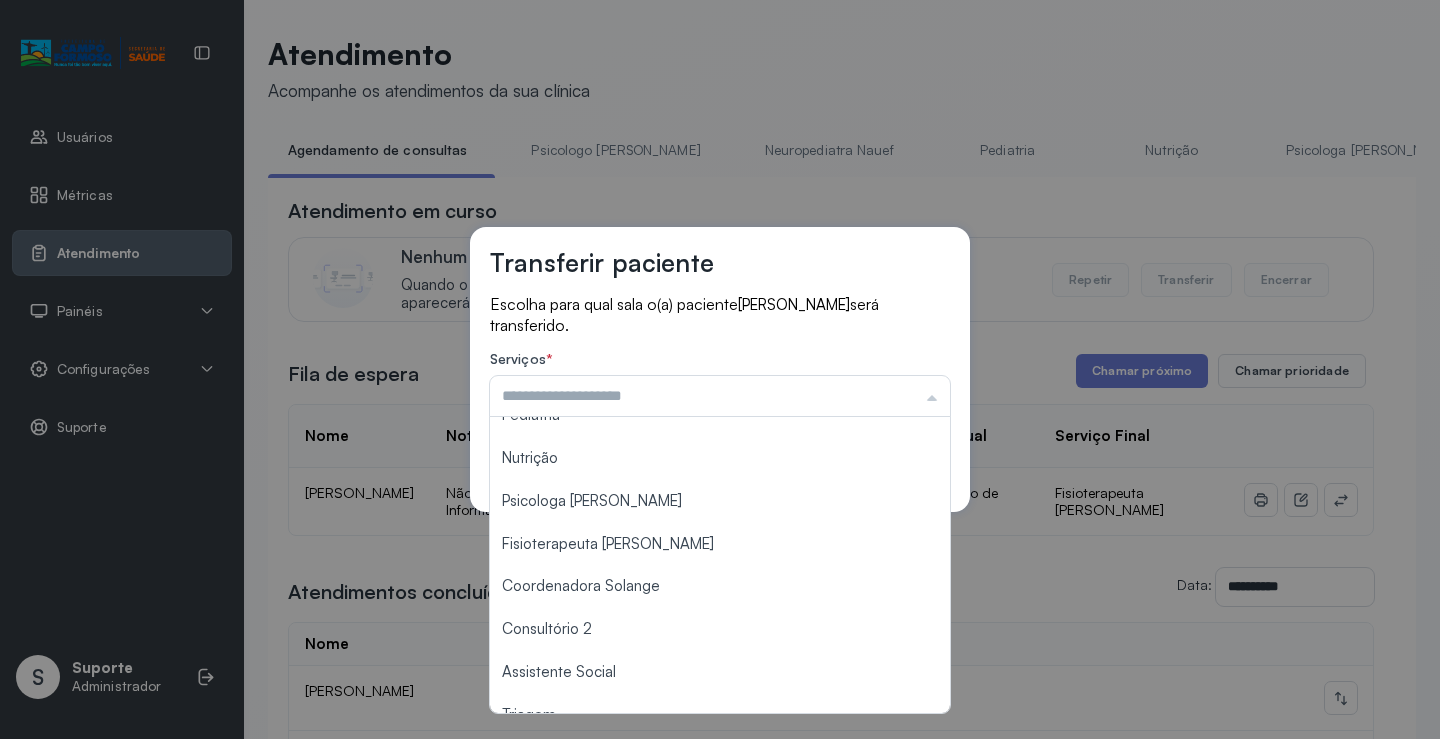 scroll, scrollTop: 102, scrollLeft: 0, axis: vertical 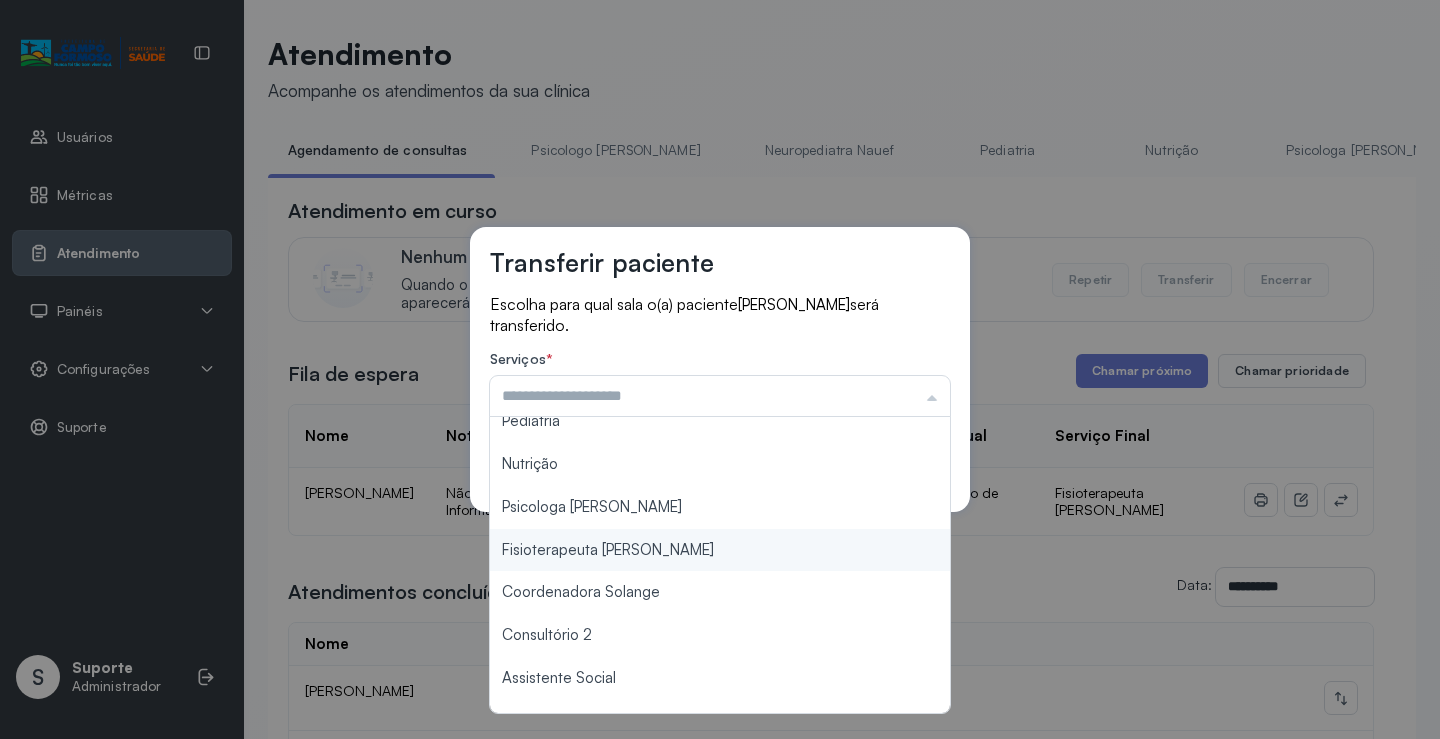 type on "**********" 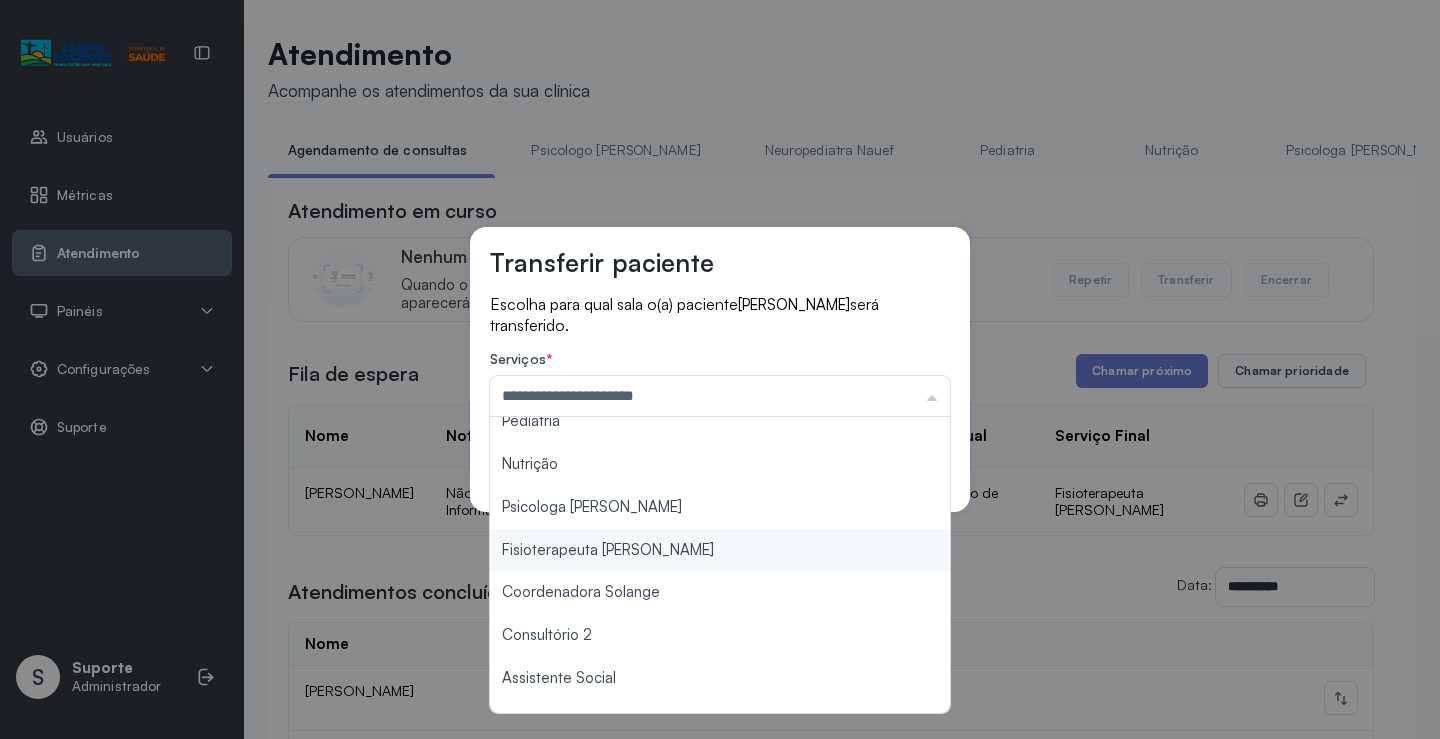 drag, startPoint x: 691, startPoint y: 561, endPoint x: 849, endPoint y: 514, distance: 164.84235 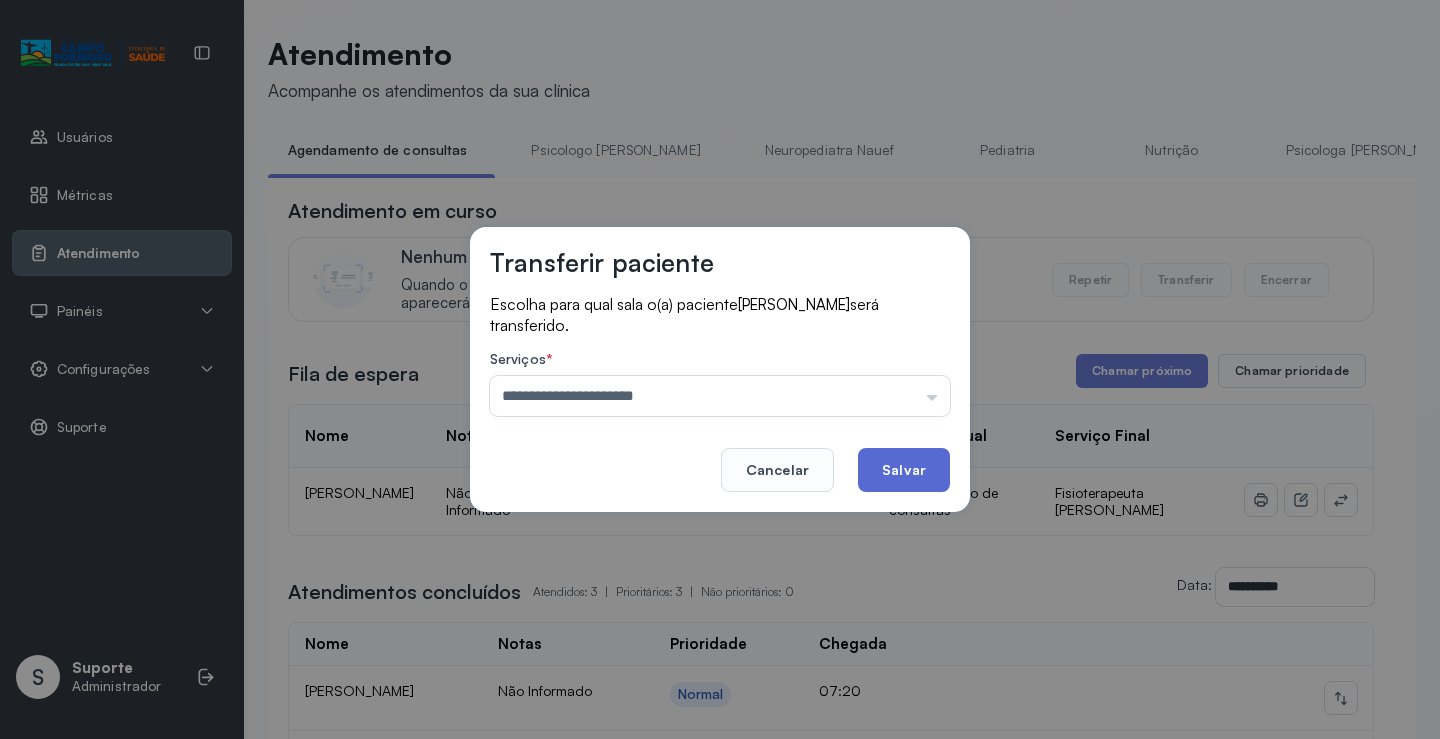click on "Salvar" 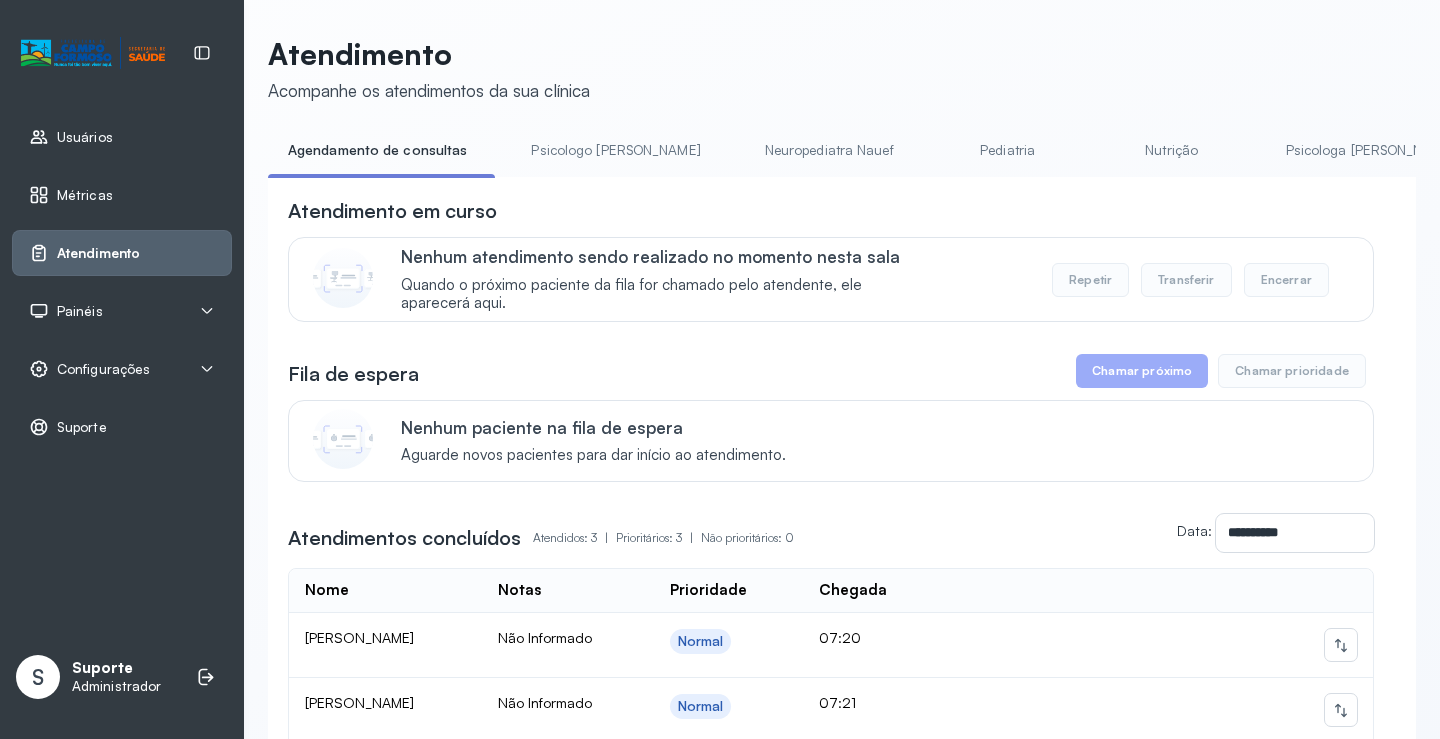 click on "Pediatria" at bounding box center (1008, 150) 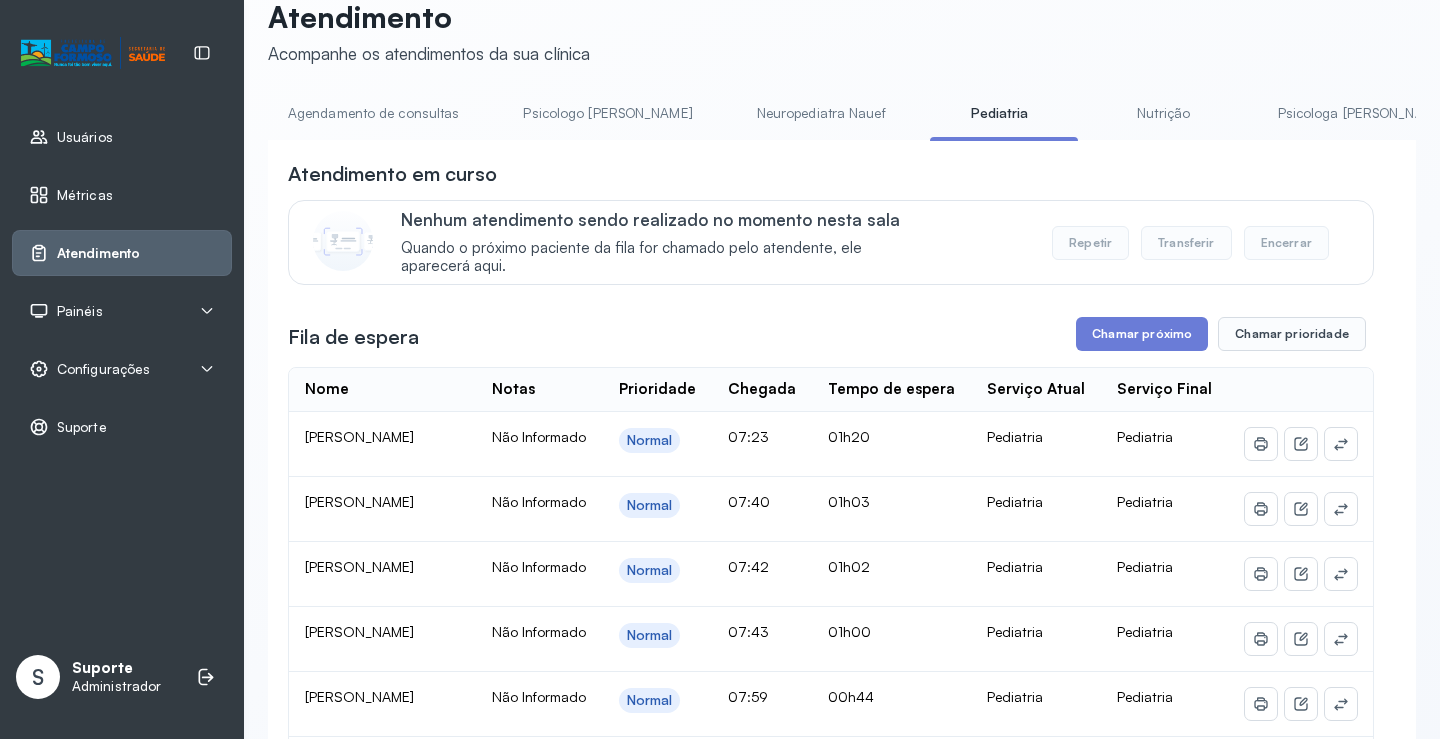 scroll, scrollTop: 0, scrollLeft: 0, axis: both 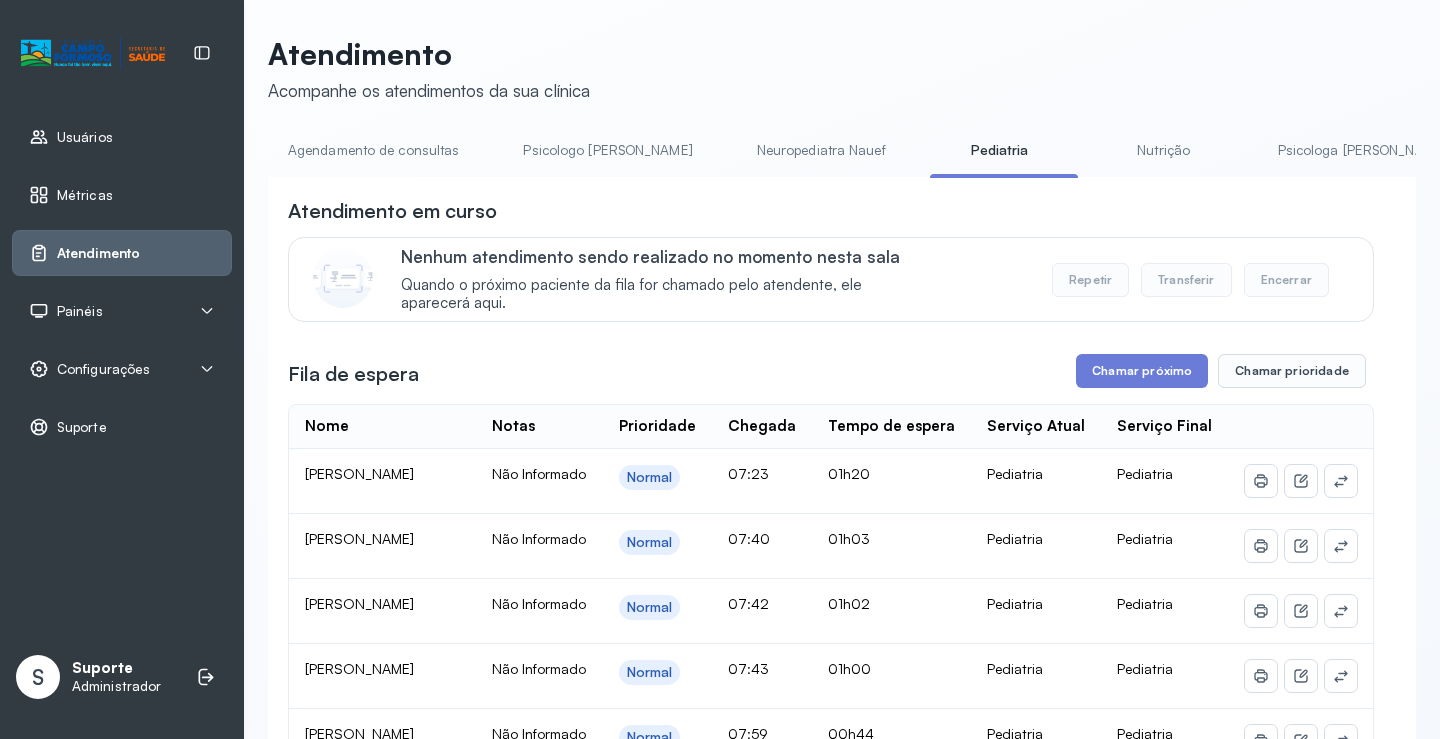 click on "Agendamento de consultas" at bounding box center [373, 150] 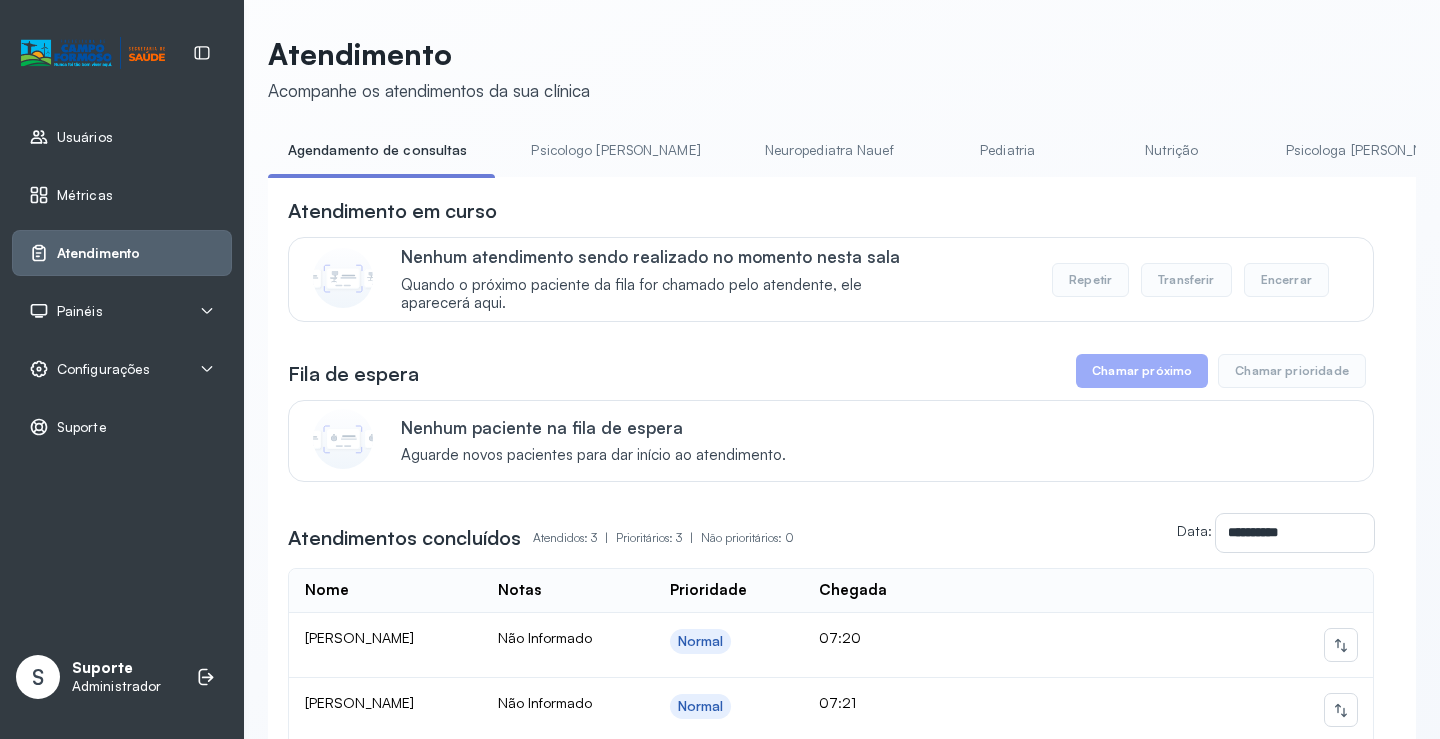 click on "Pediatria" at bounding box center (1008, 150) 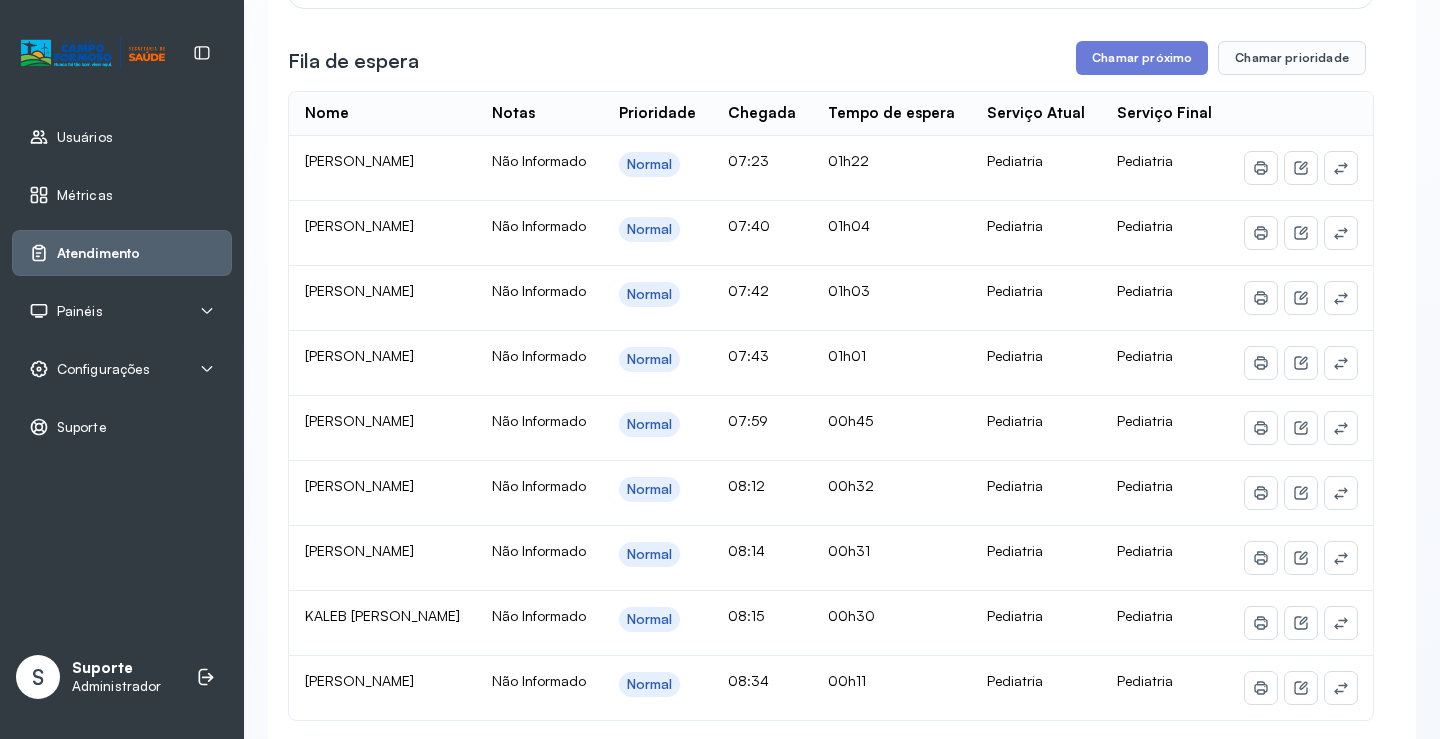scroll, scrollTop: 0, scrollLeft: 0, axis: both 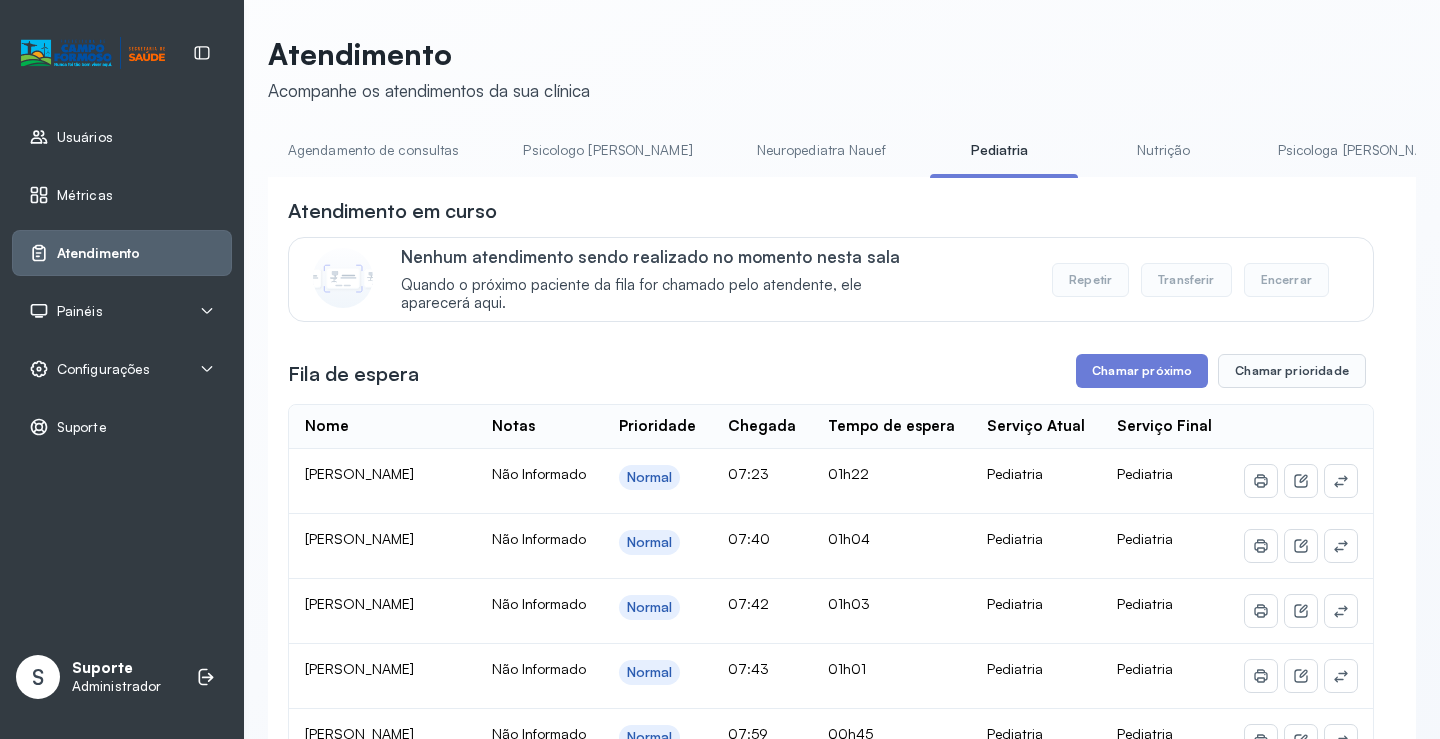 click on "Agendamento de consultas" at bounding box center (373, 150) 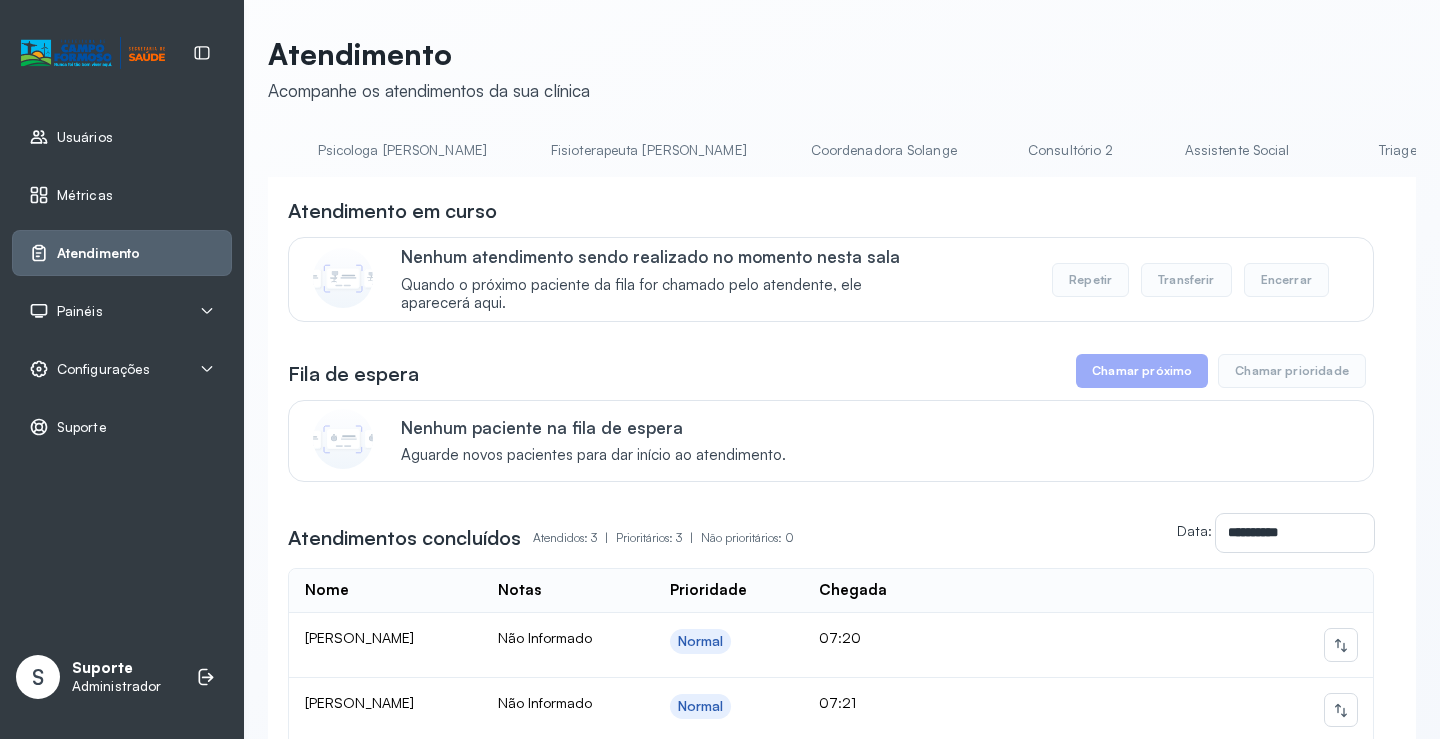 scroll, scrollTop: 0, scrollLeft: 971, axis: horizontal 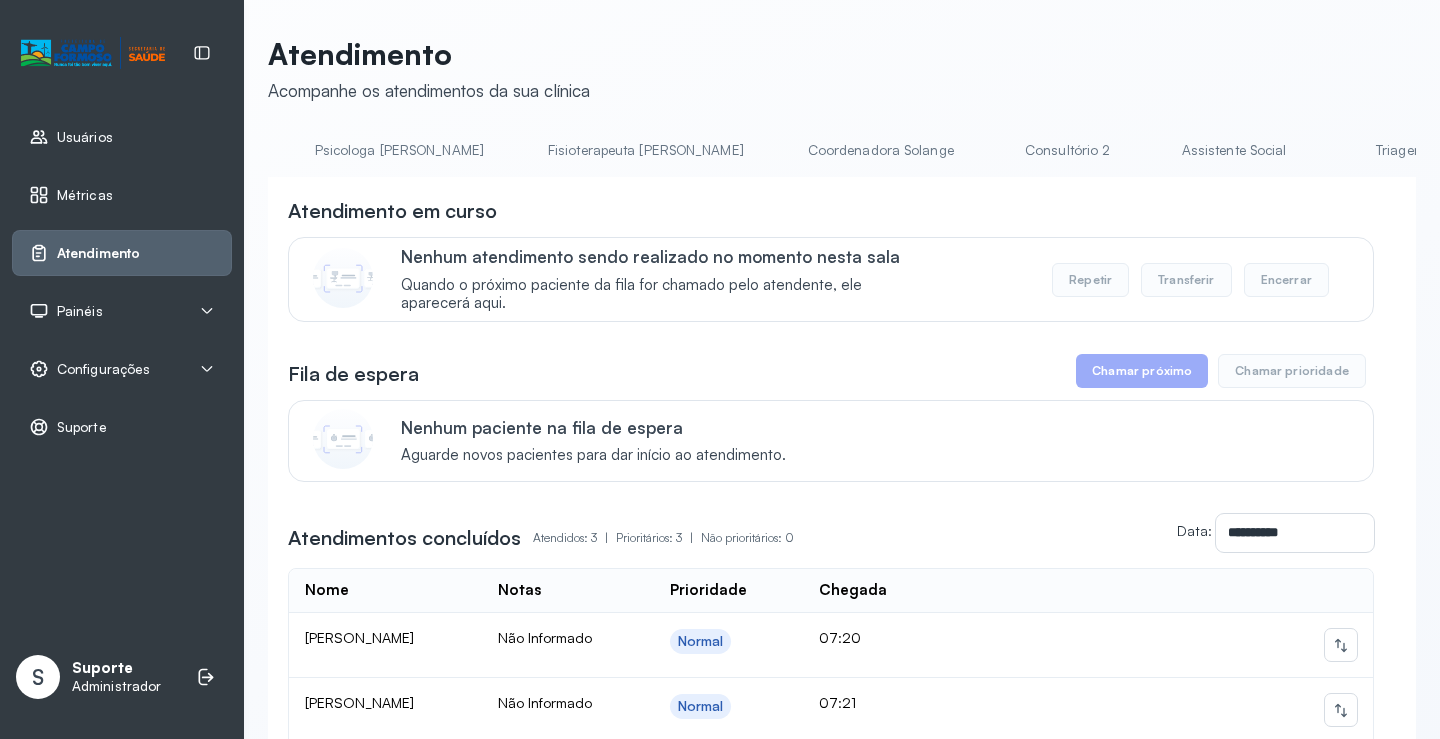 click on "Coordenadora Solange" at bounding box center [881, 150] 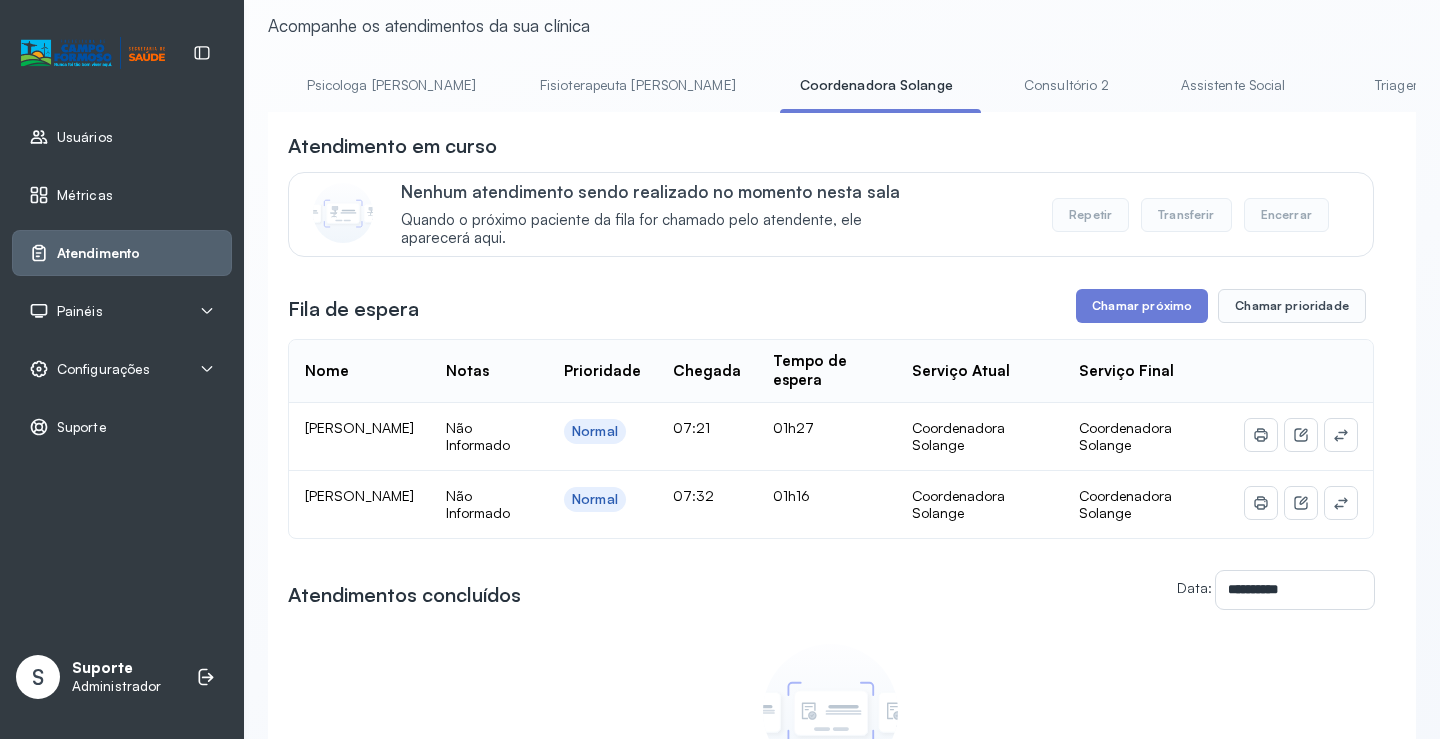 scroll, scrollTop: 100, scrollLeft: 0, axis: vertical 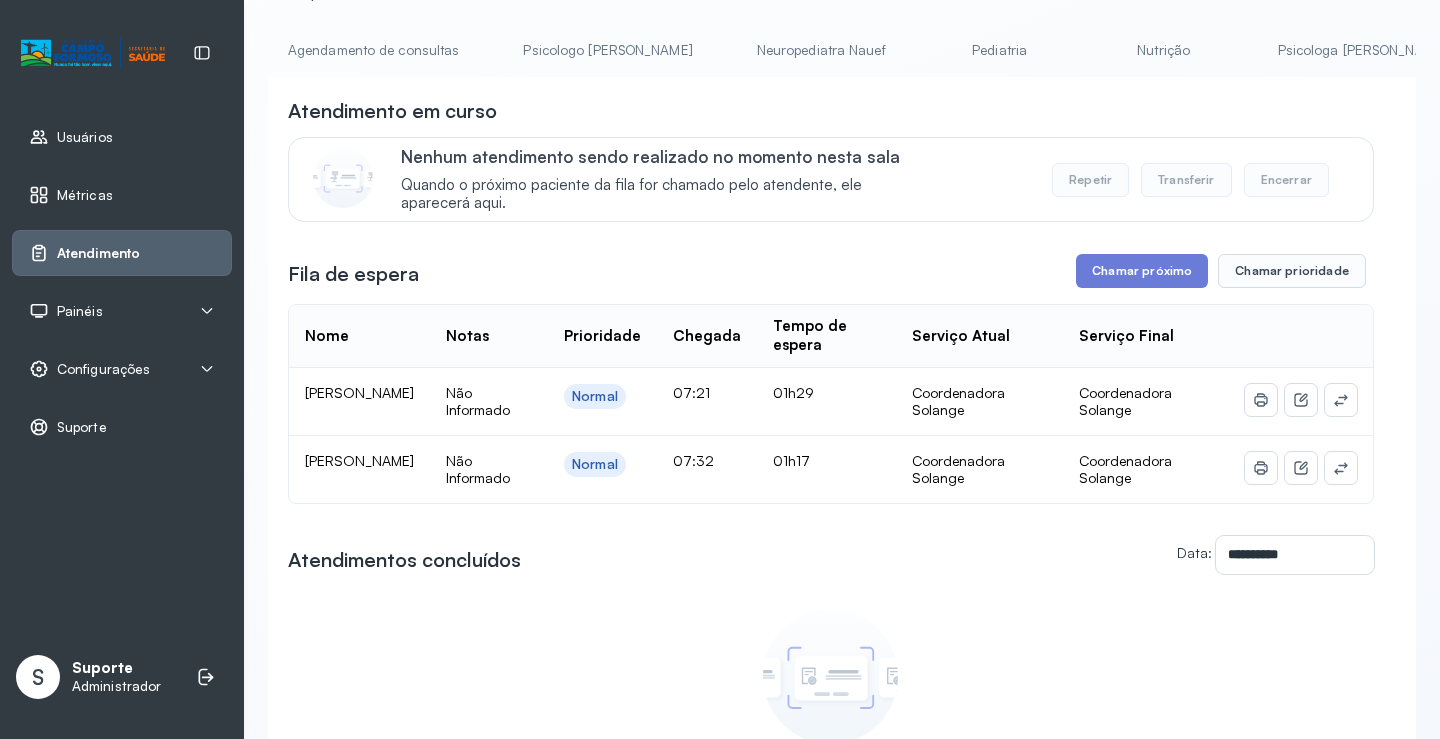 click on "Agendamento de consultas" at bounding box center [373, 50] 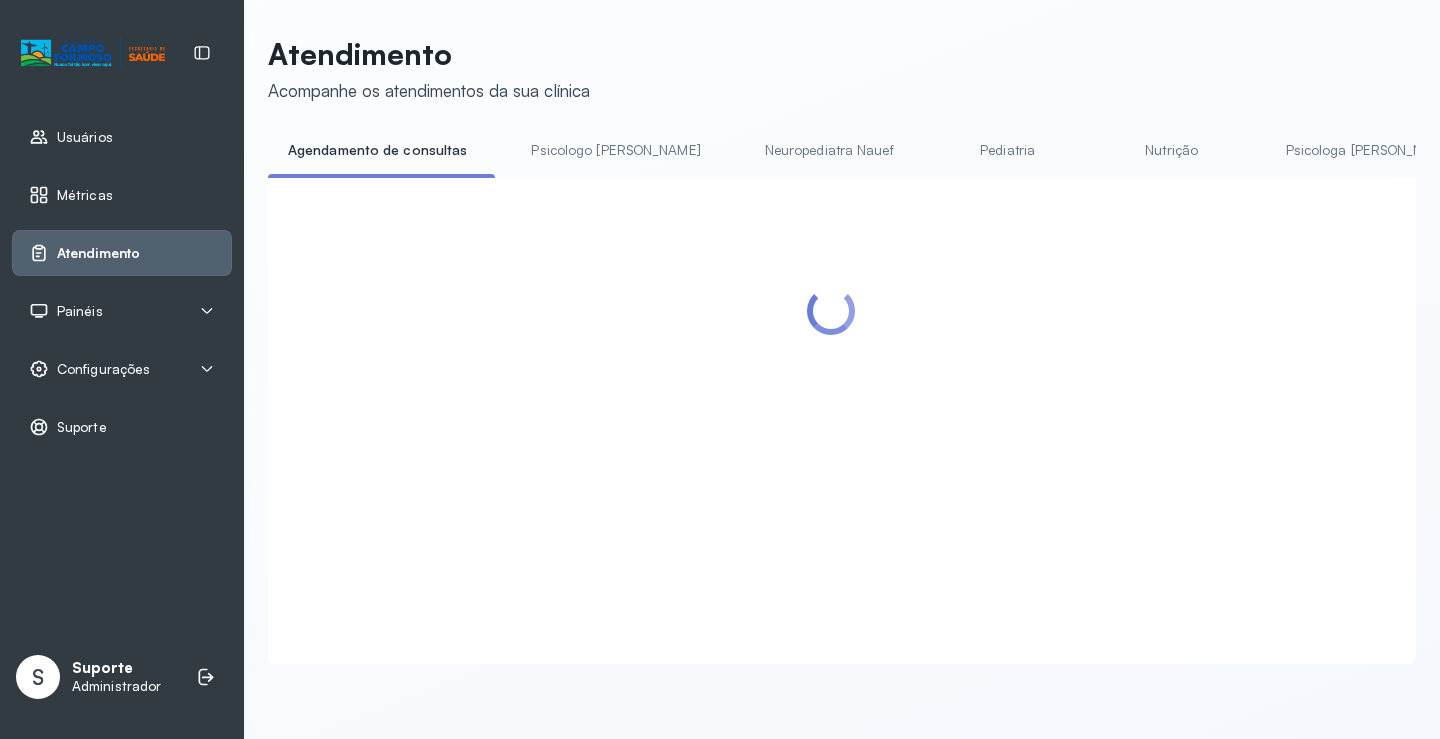 scroll, scrollTop: 100, scrollLeft: 0, axis: vertical 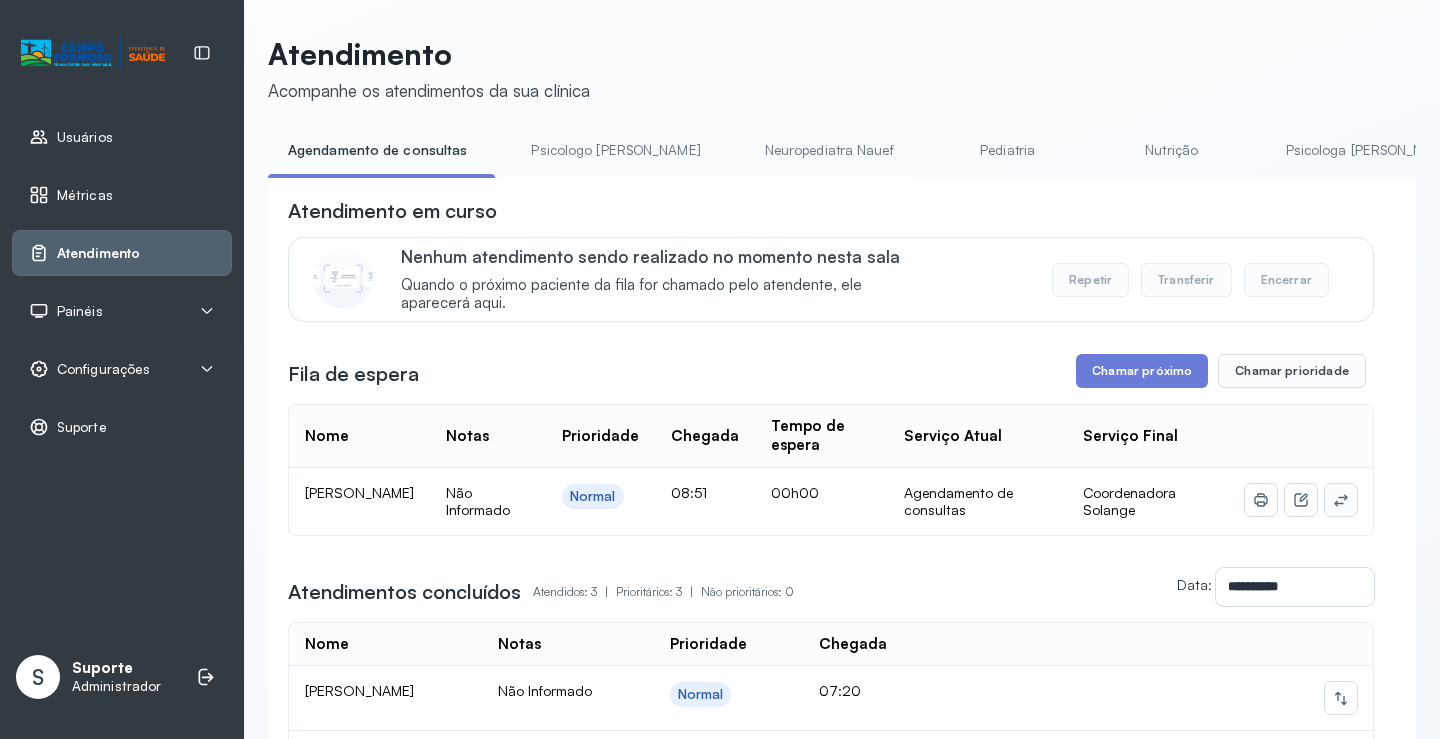click 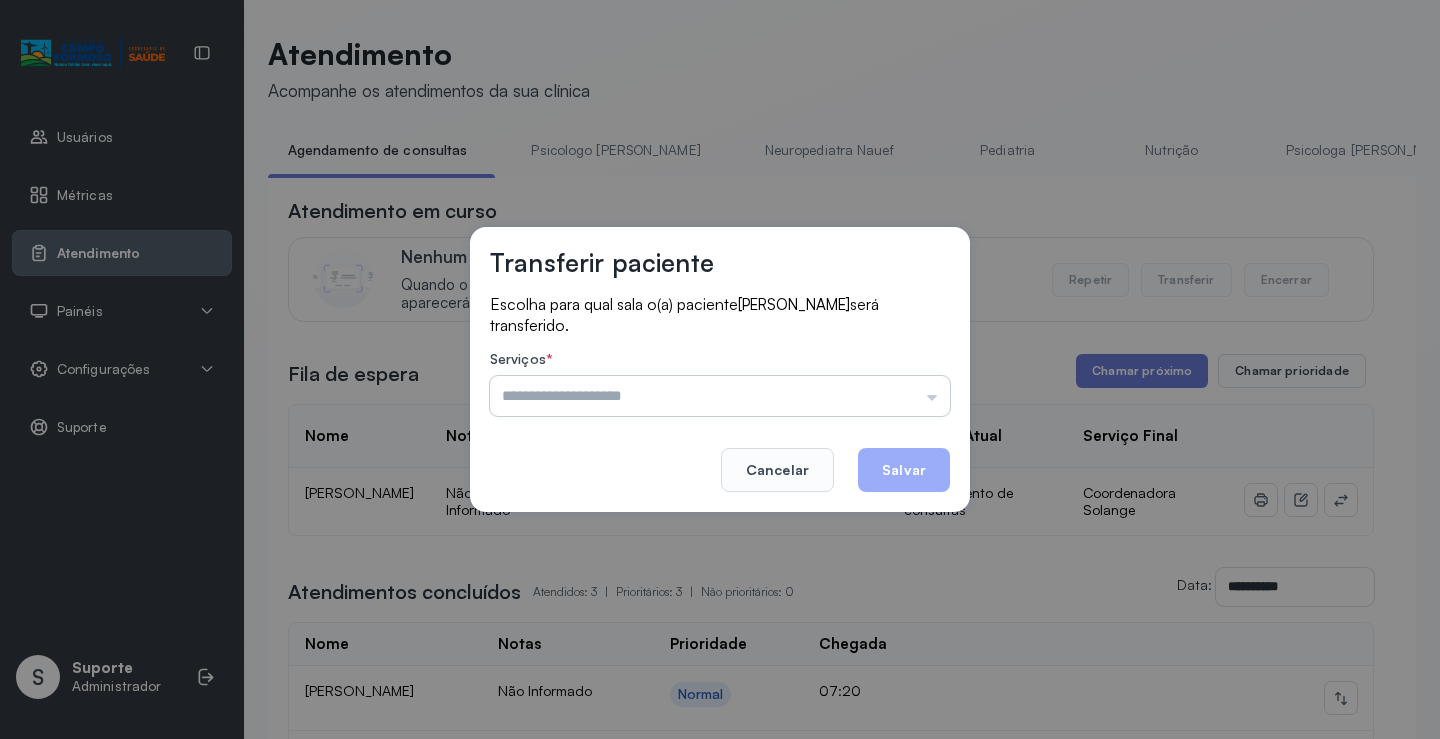 click at bounding box center (720, 396) 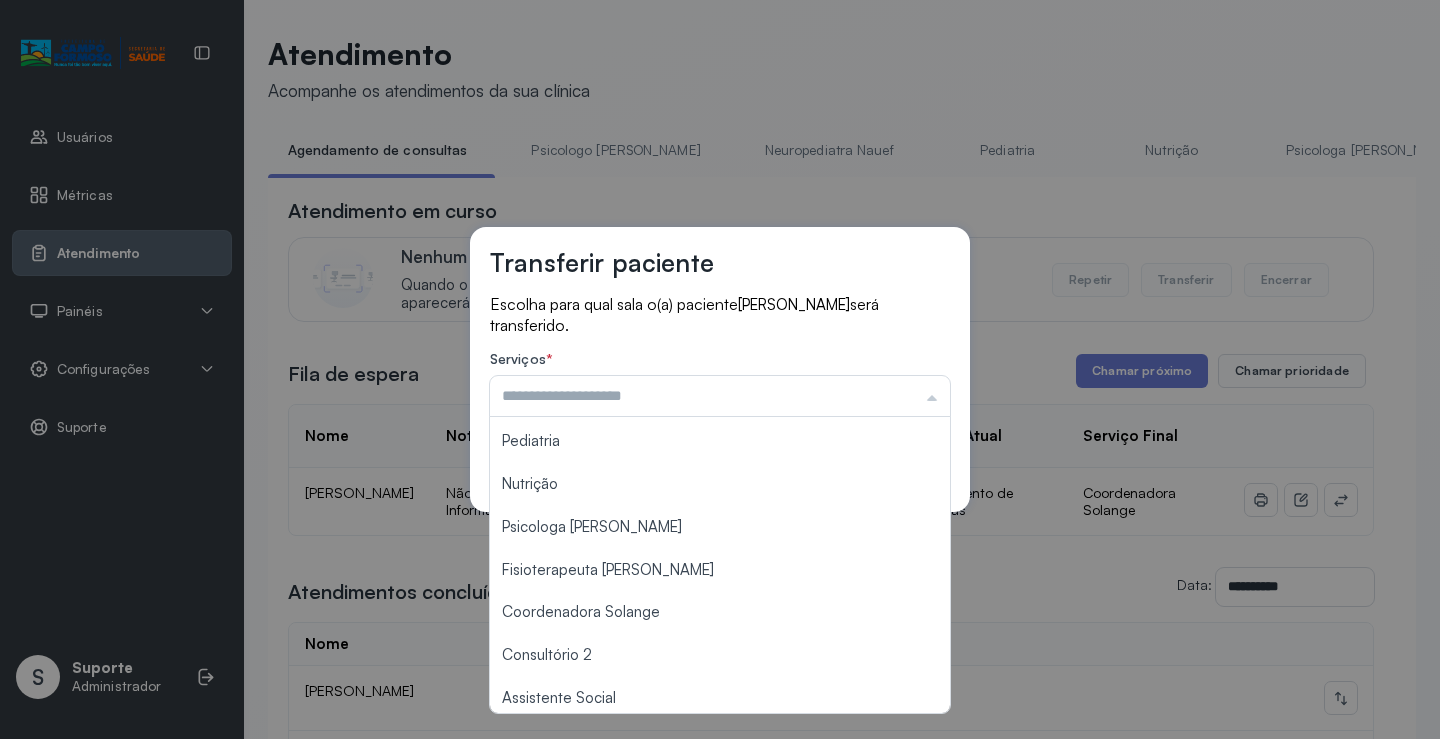 scroll, scrollTop: 0, scrollLeft: 0, axis: both 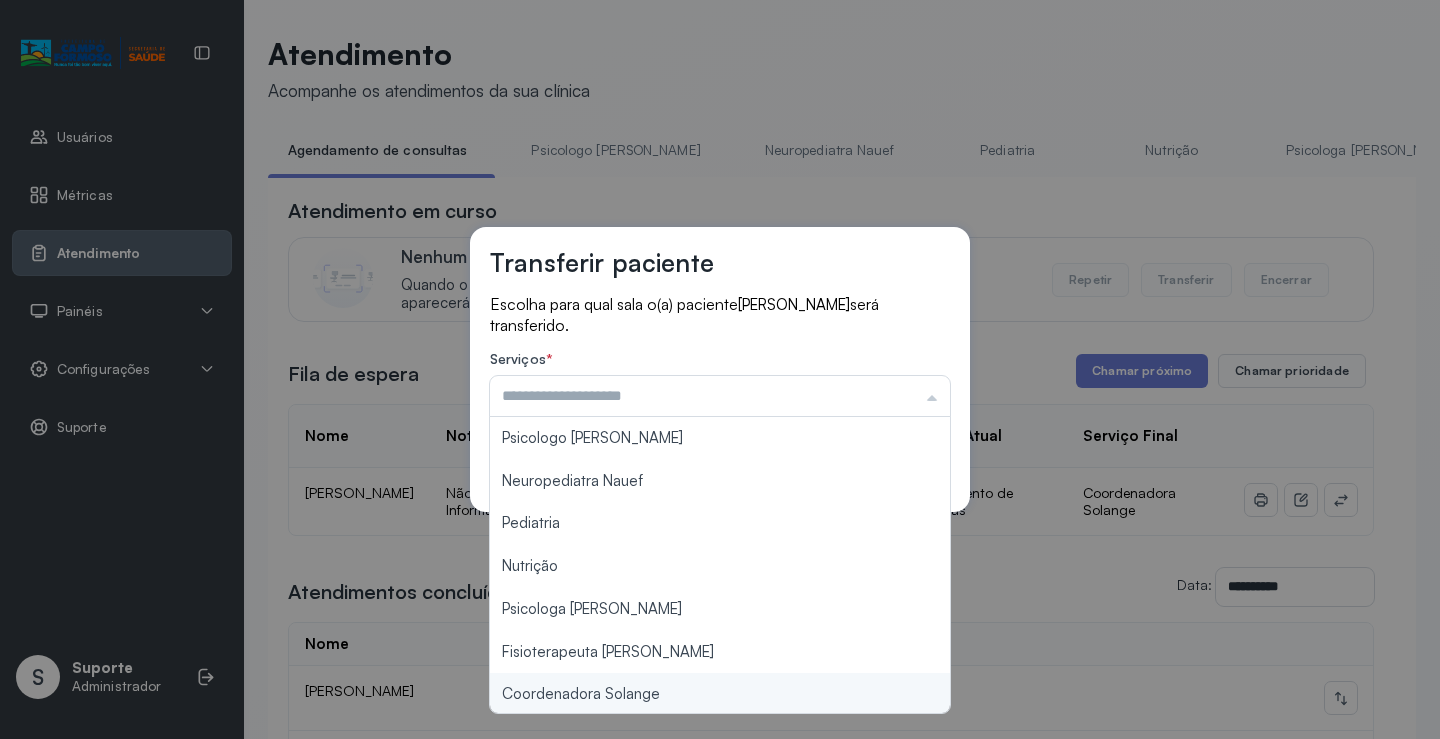 type on "**********" 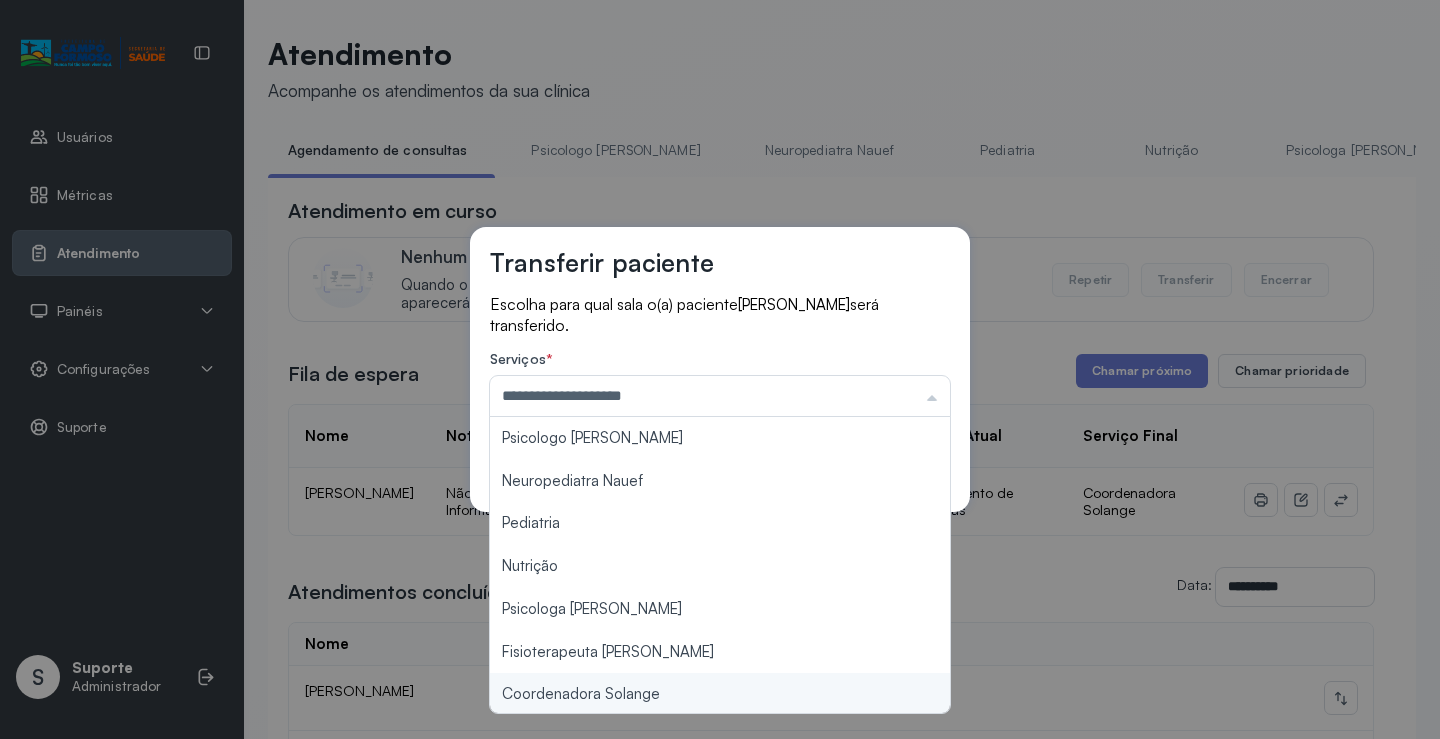 click on "**********" at bounding box center (720, 369) 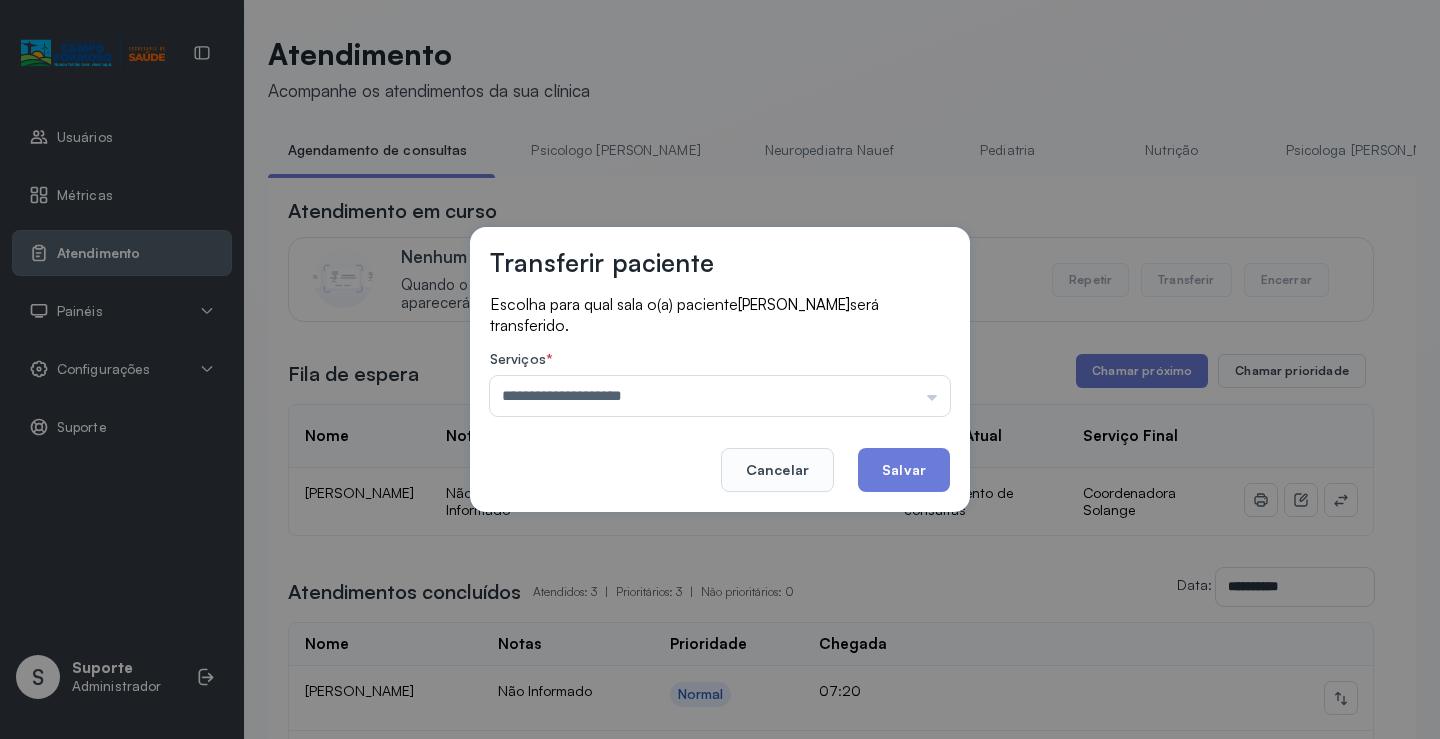 click on "Salvar" 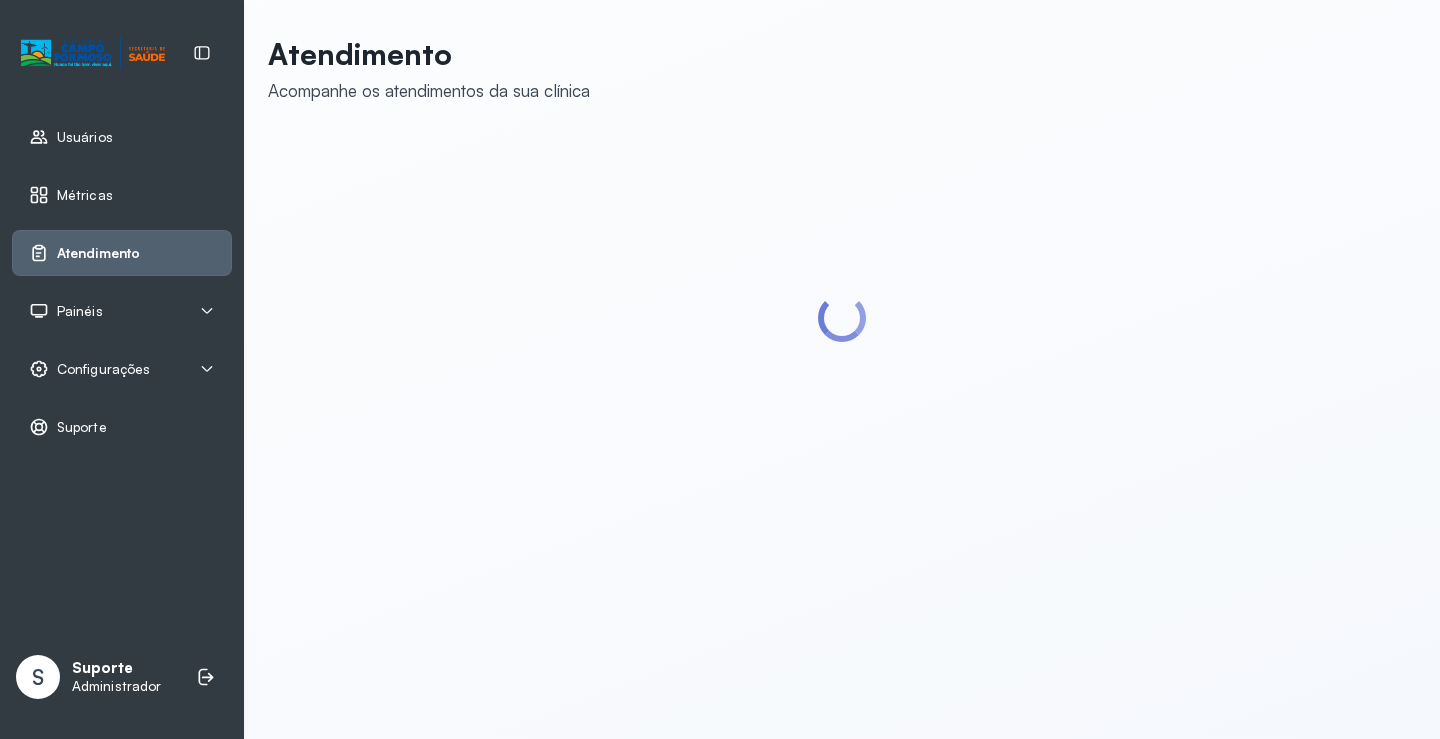 scroll, scrollTop: 0, scrollLeft: 0, axis: both 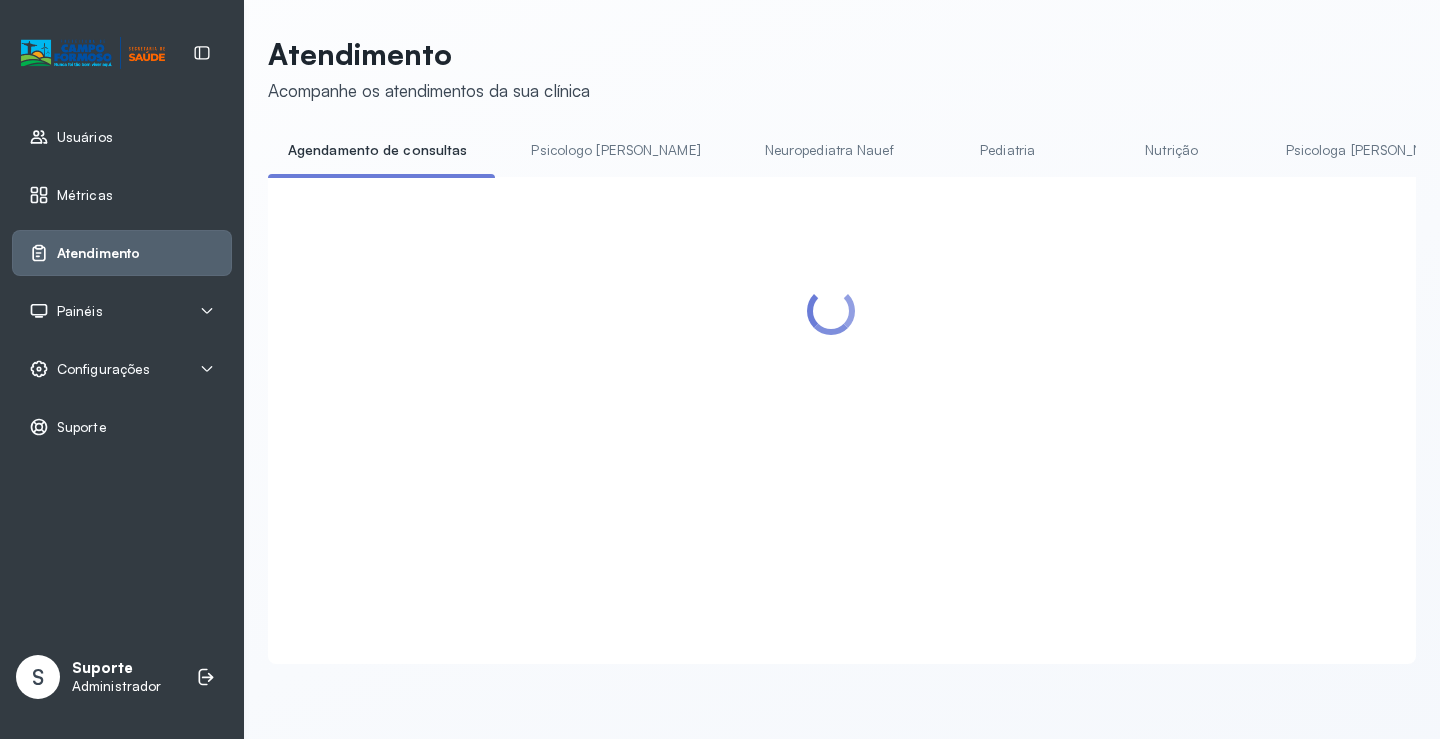 click on "Psicologo [PERSON_NAME]" at bounding box center [615, 150] 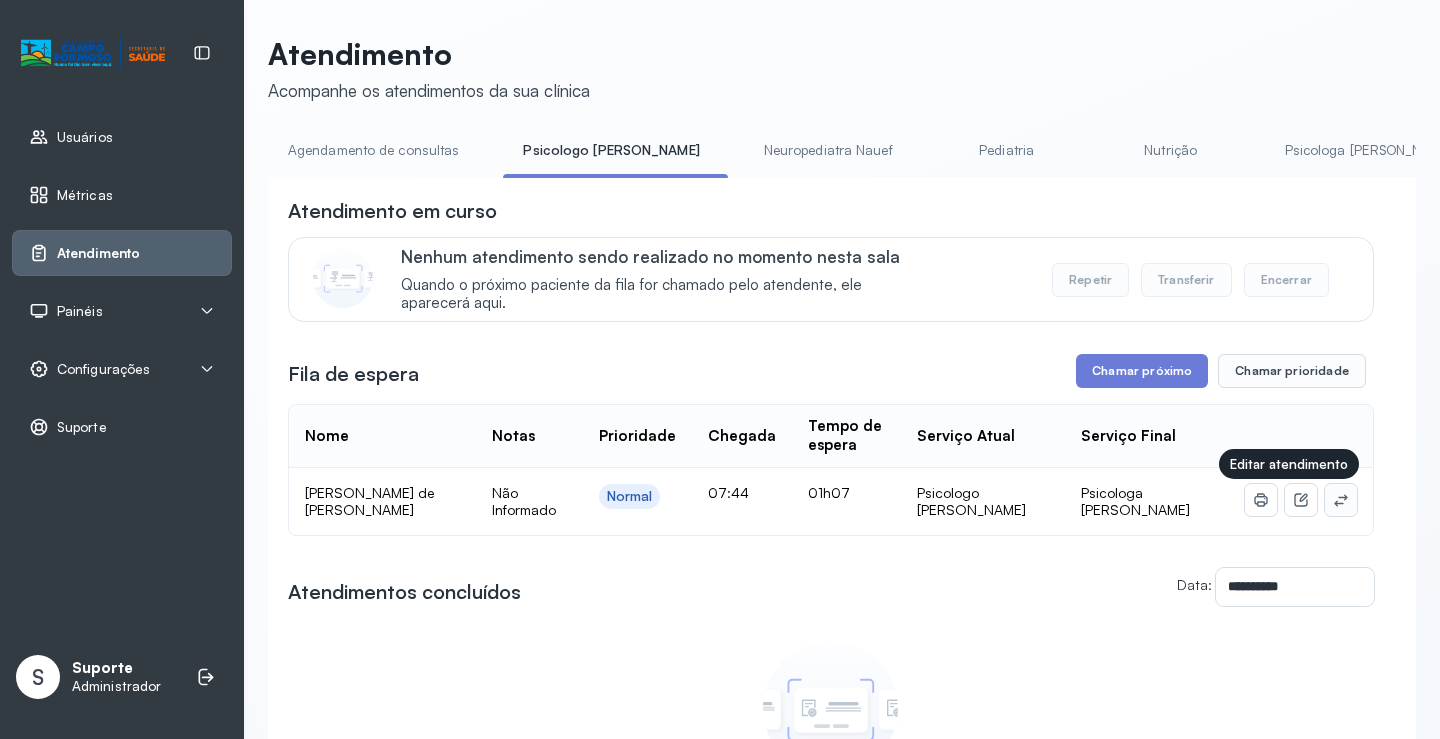 click 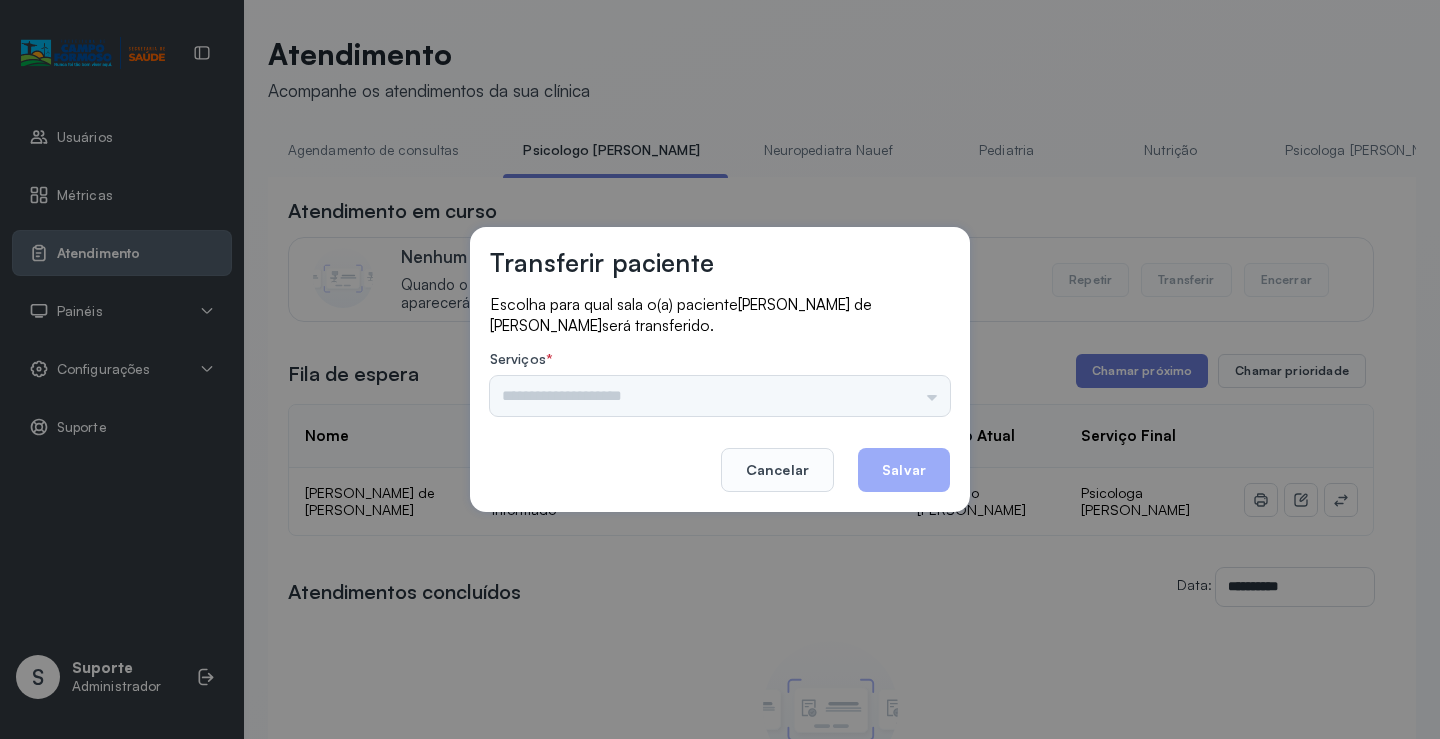 click on "Nenhuma opção encontrada" at bounding box center [720, 396] 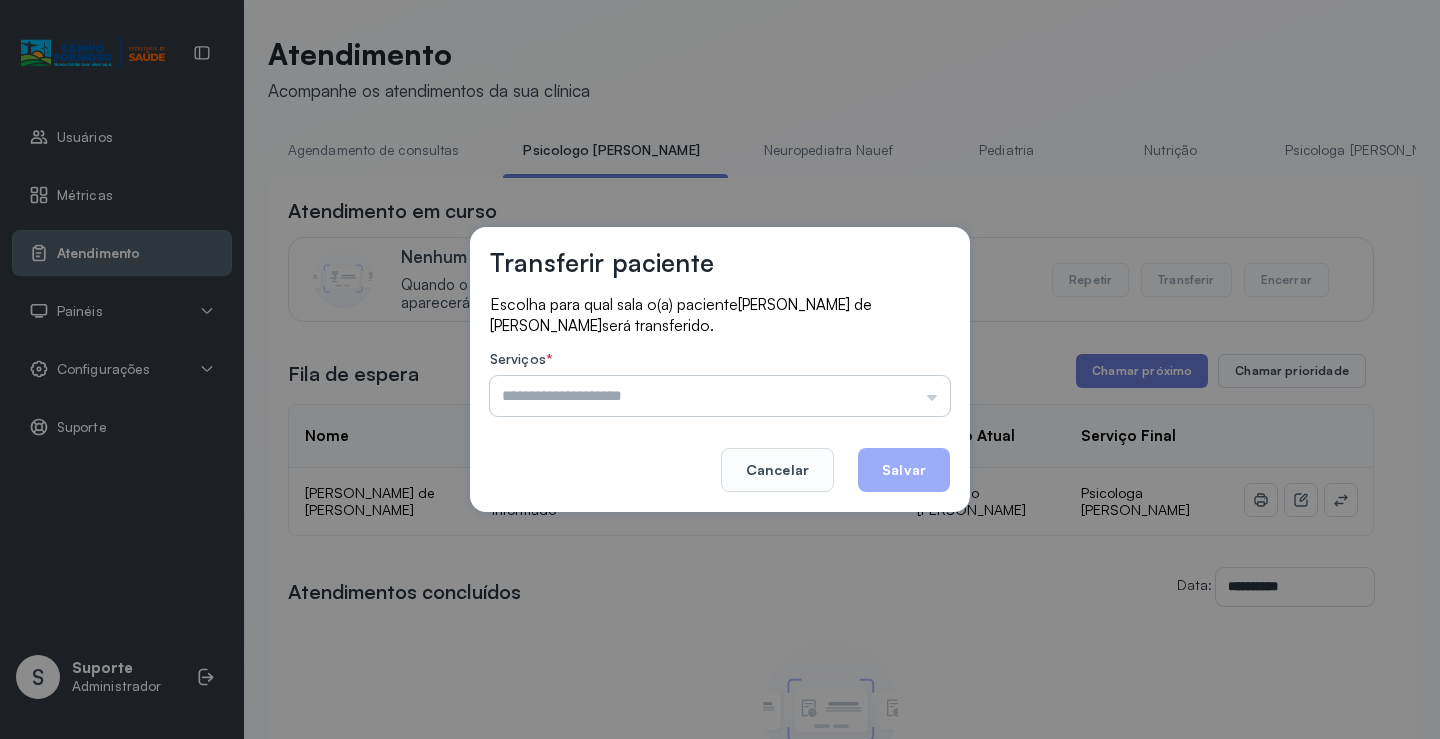 drag, startPoint x: 948, startPoint y: 396, endPoint x: 891, endPoint y: 401, distance: 57.21888 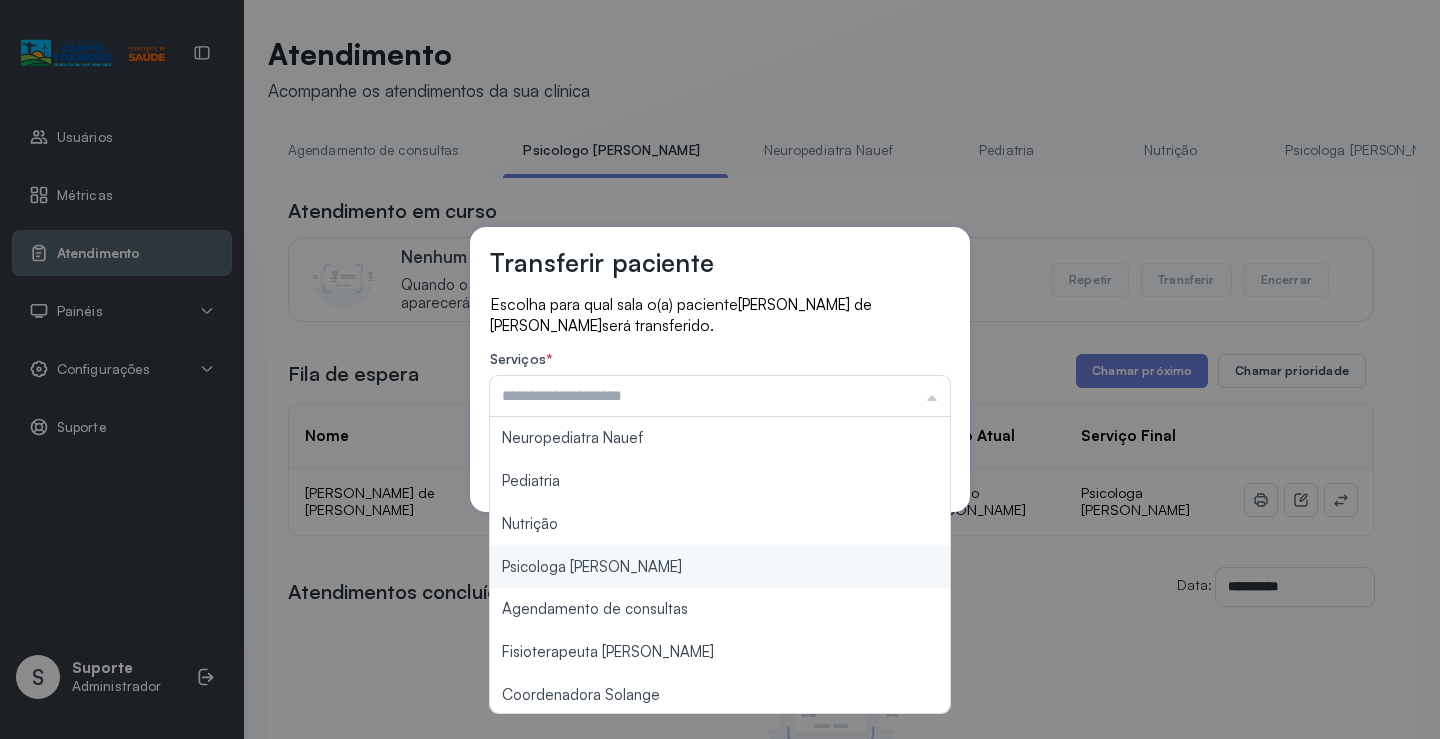 type on "**********" 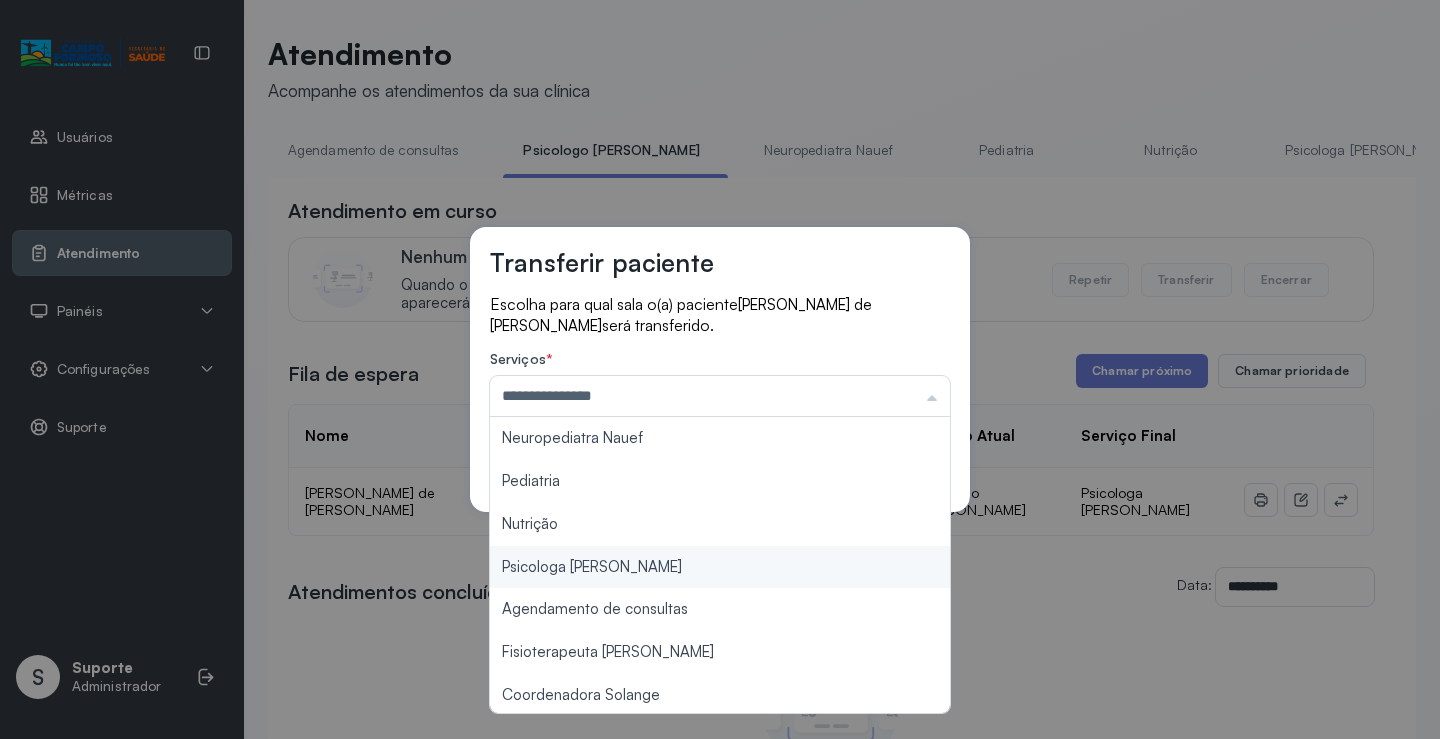 click on "**********" at bounding box center [720, 369] 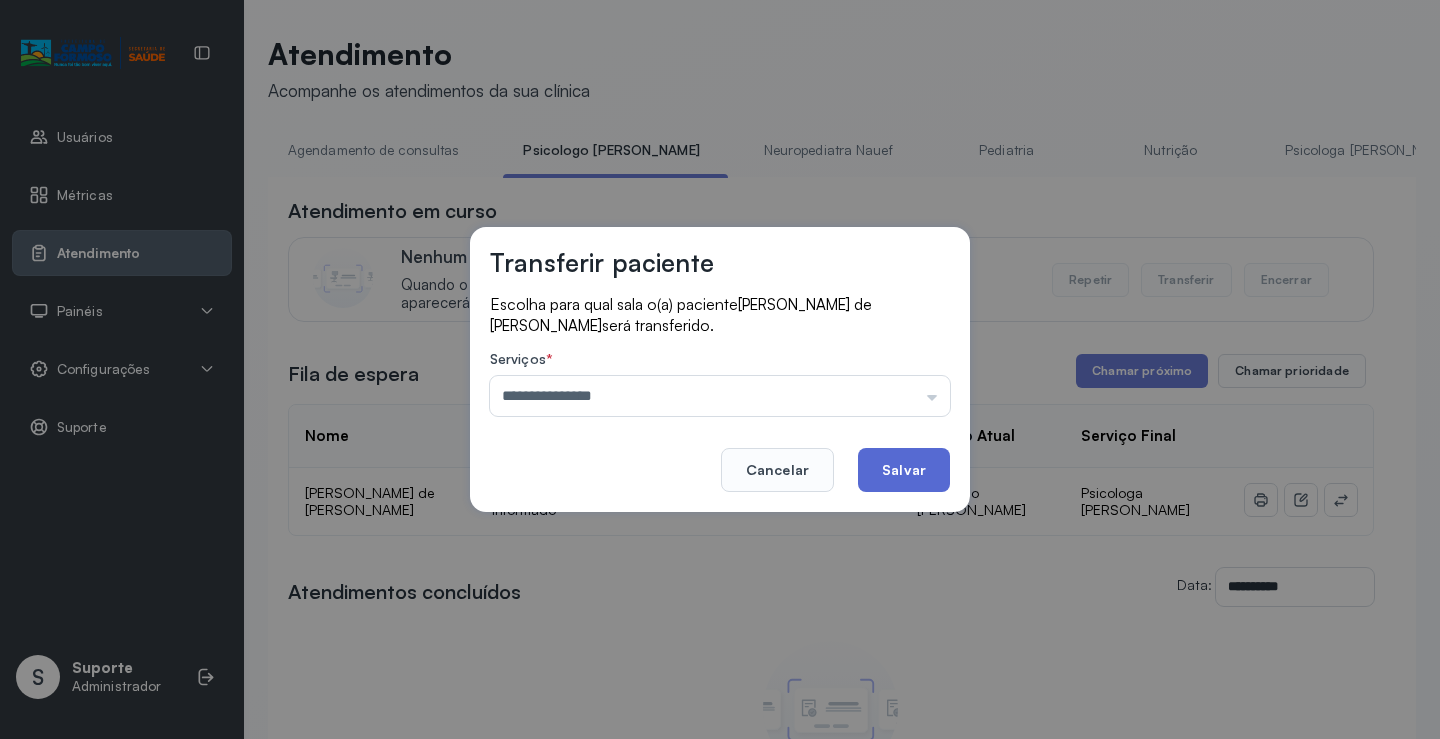 click on "Salvar" 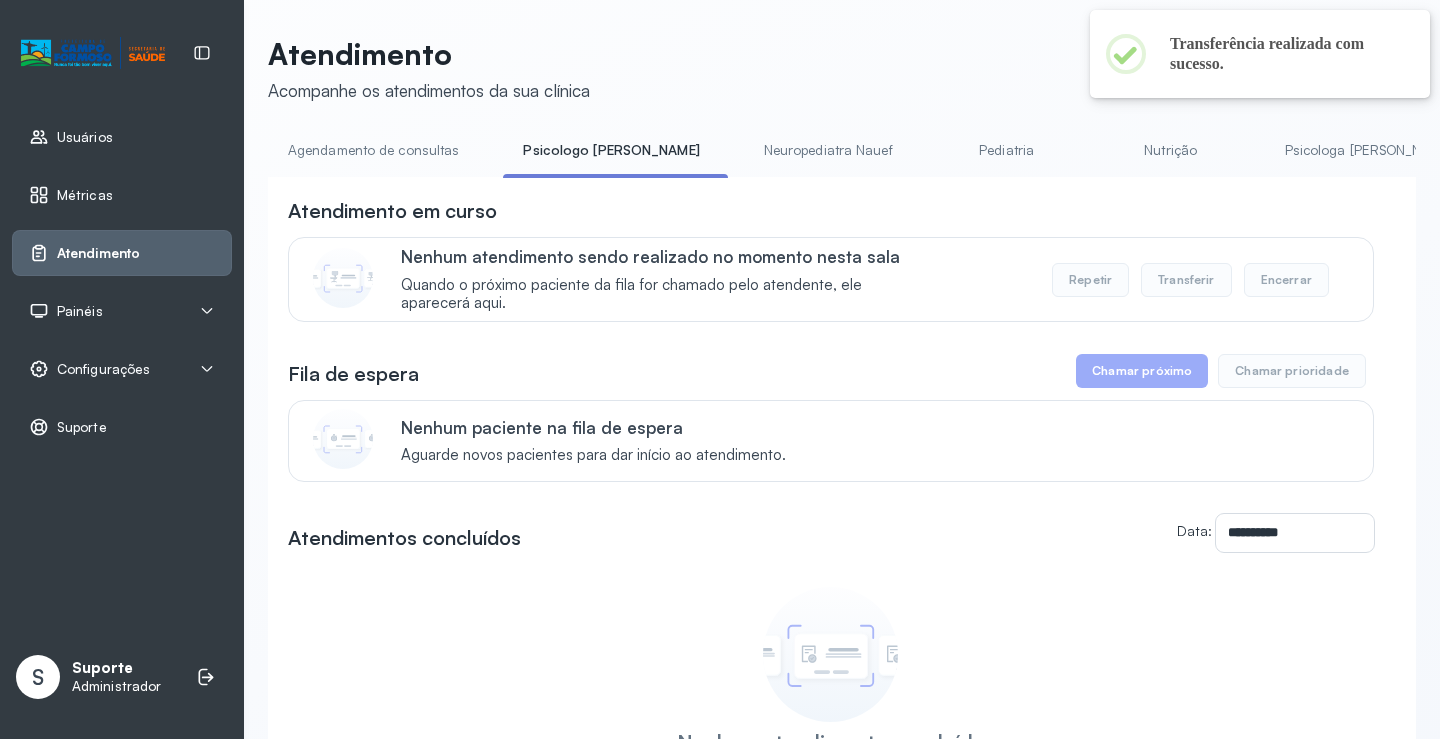 click on "Agendamento de consultas" at bounding box center (373, 150) 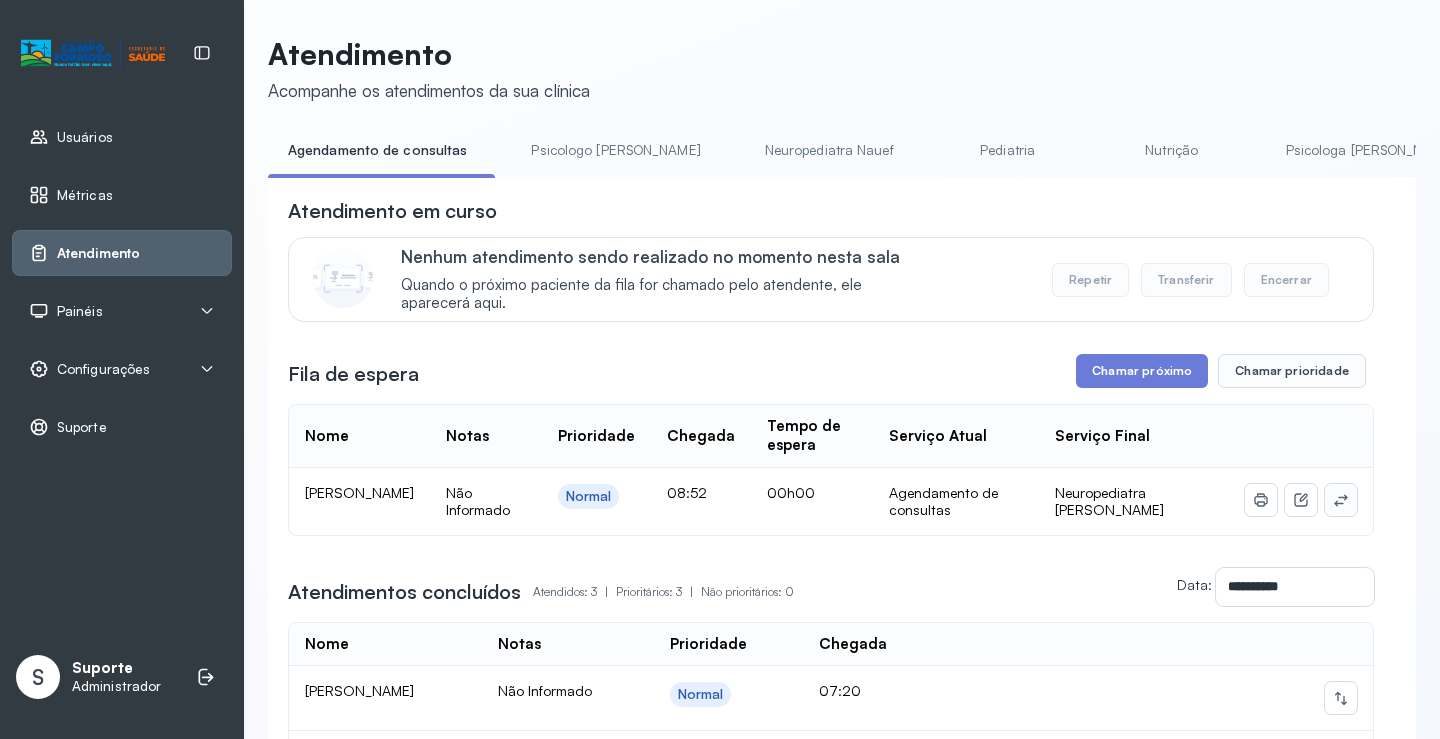click 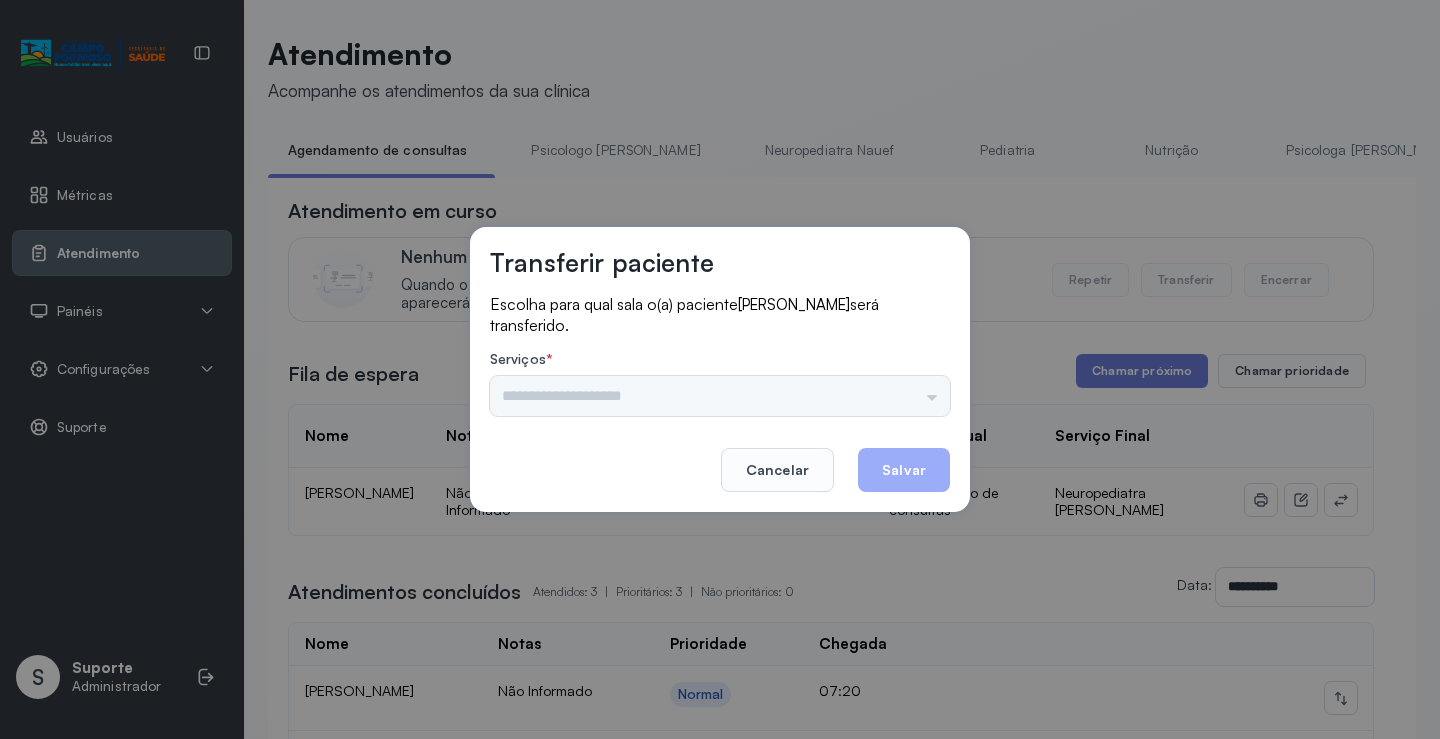 click on "Neuropediatra Nauef Pediatria Nutrição Psicologa Alana Agendamento de consultas Fisioterapeuta Janusia Coordenadora Solange Consultório 2 Assistente Social Triagem Psiquiatra Fisioterapeuta Francyne Fisioterapeuta Morgana Neuropediatra João" at bounding box center (720, 396) 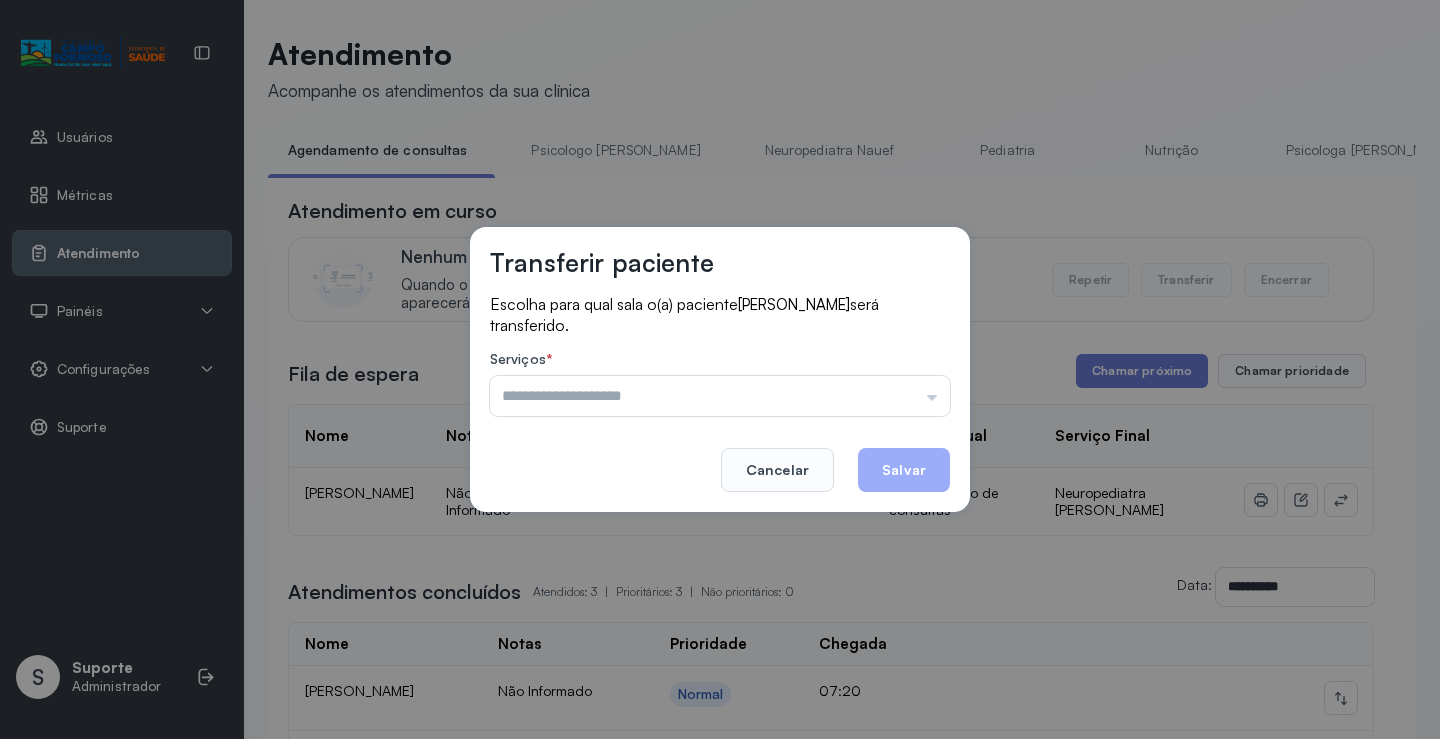 click at bounding box center [720, 396] 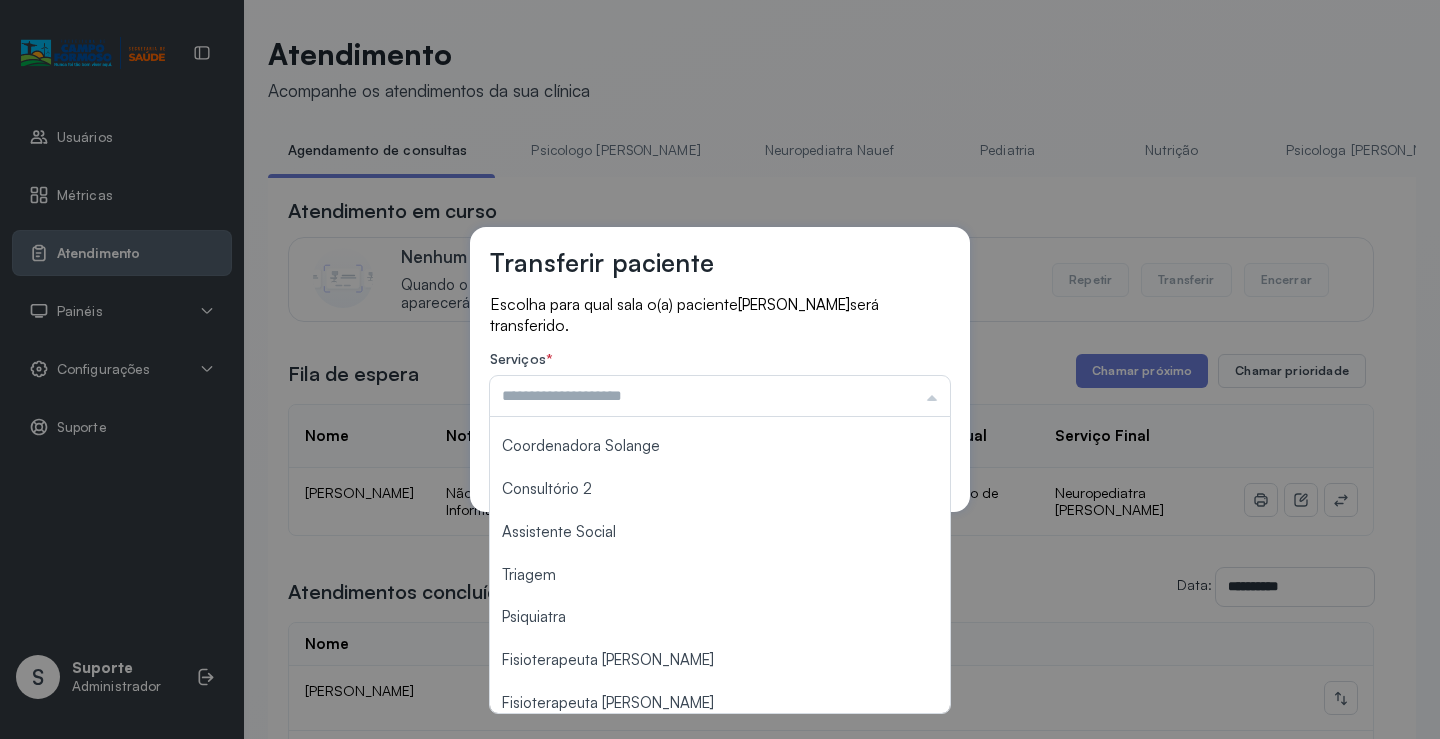 scroll, scrollTop: 300, scrollLeft: 0, axis: vertical 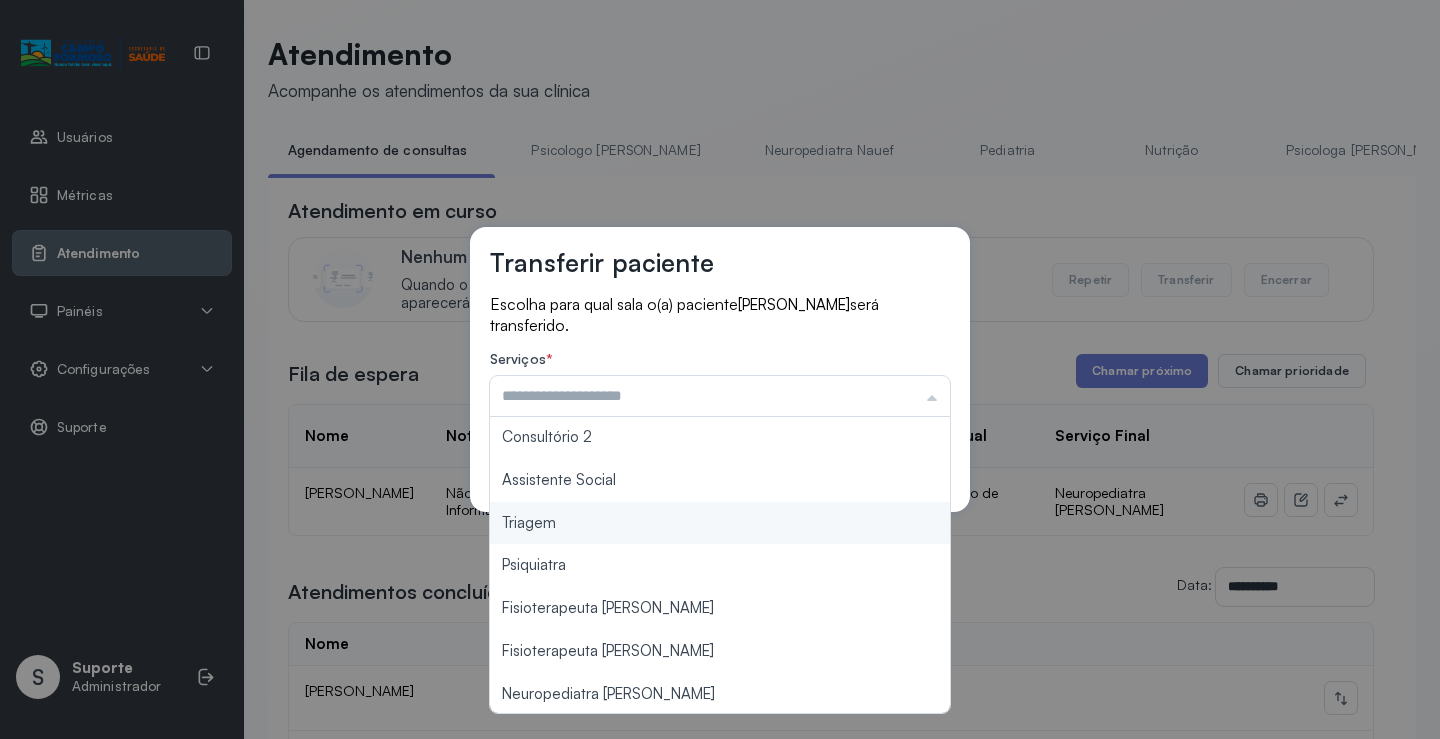 type on "*******" 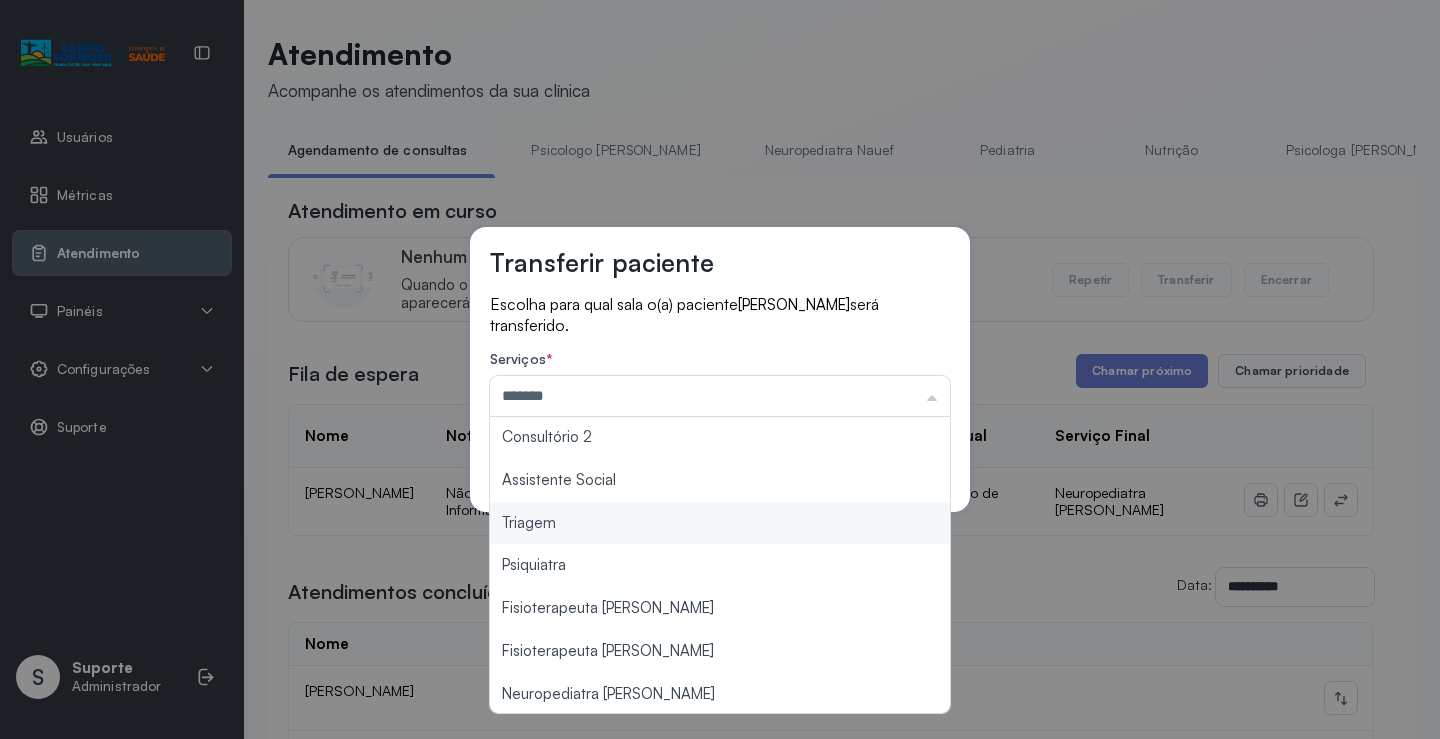 click on "Transferir paciente Escolha para qual sala o(a) paciente  DAVI BECKHAM SOUSA OLIVEIRA DOS SANTOS  será transferido.  Serviços  *  ******* Psicologo Pedro Neuropediatra Nauef Pediatria Nutrição Psicologa Alana Fisioterapeuta Janusia Coordenadora Solange Consultório 2 Assistente Social Triagem Psiquiatra Fisioterapeuta Francyne Fisioterapeuta Morgana Neuropediatra João Cancelar Salvar" at bounding box center (720, 369) 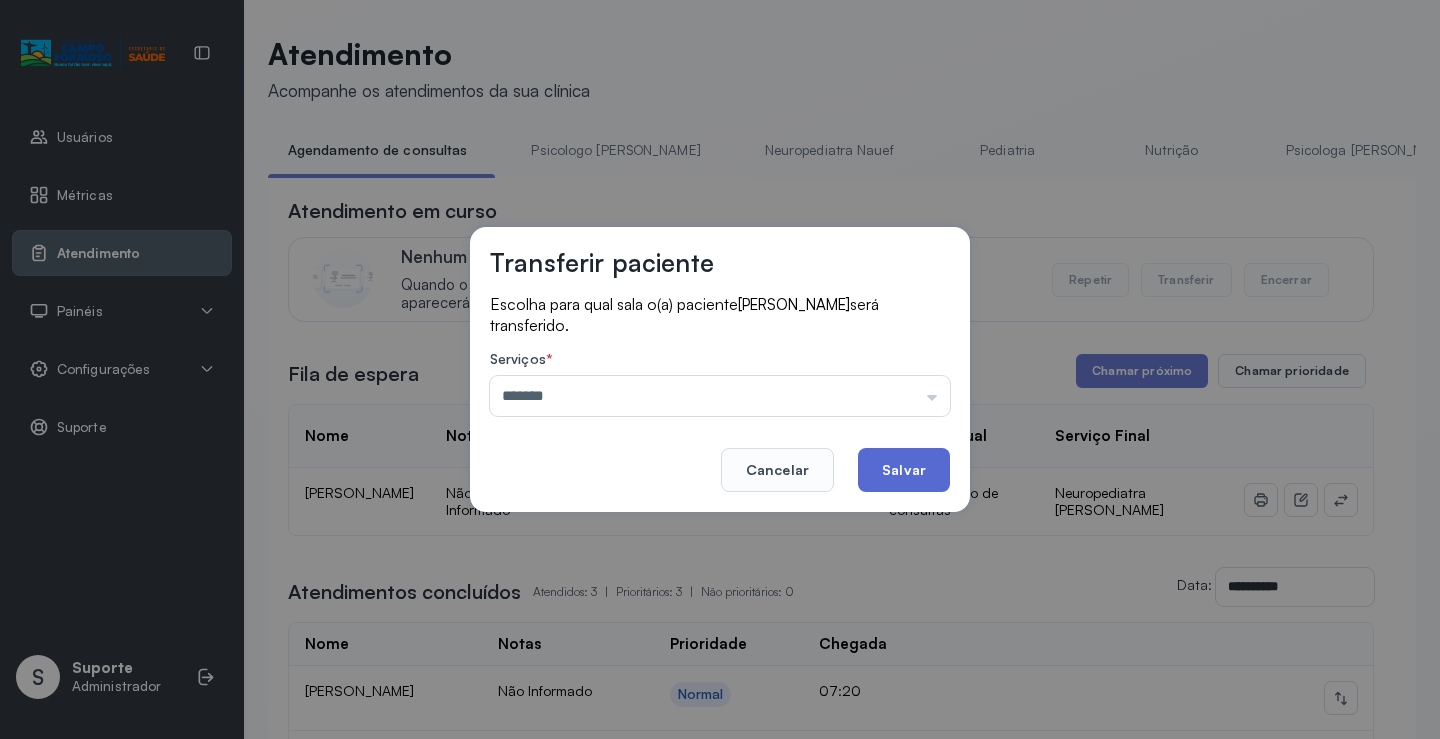 click on "Salvar" 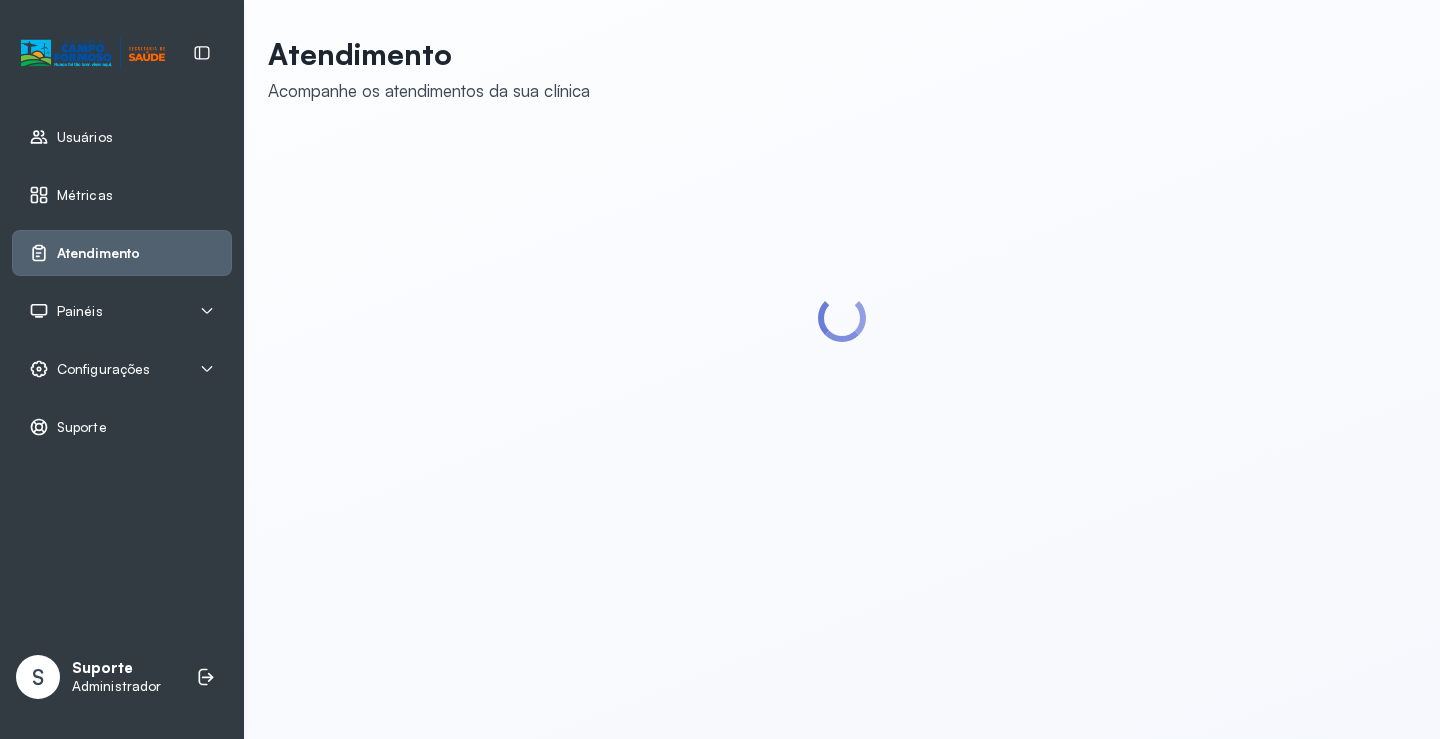 scroll, scrollTop: 0, scrollLeft: 0, axis: both 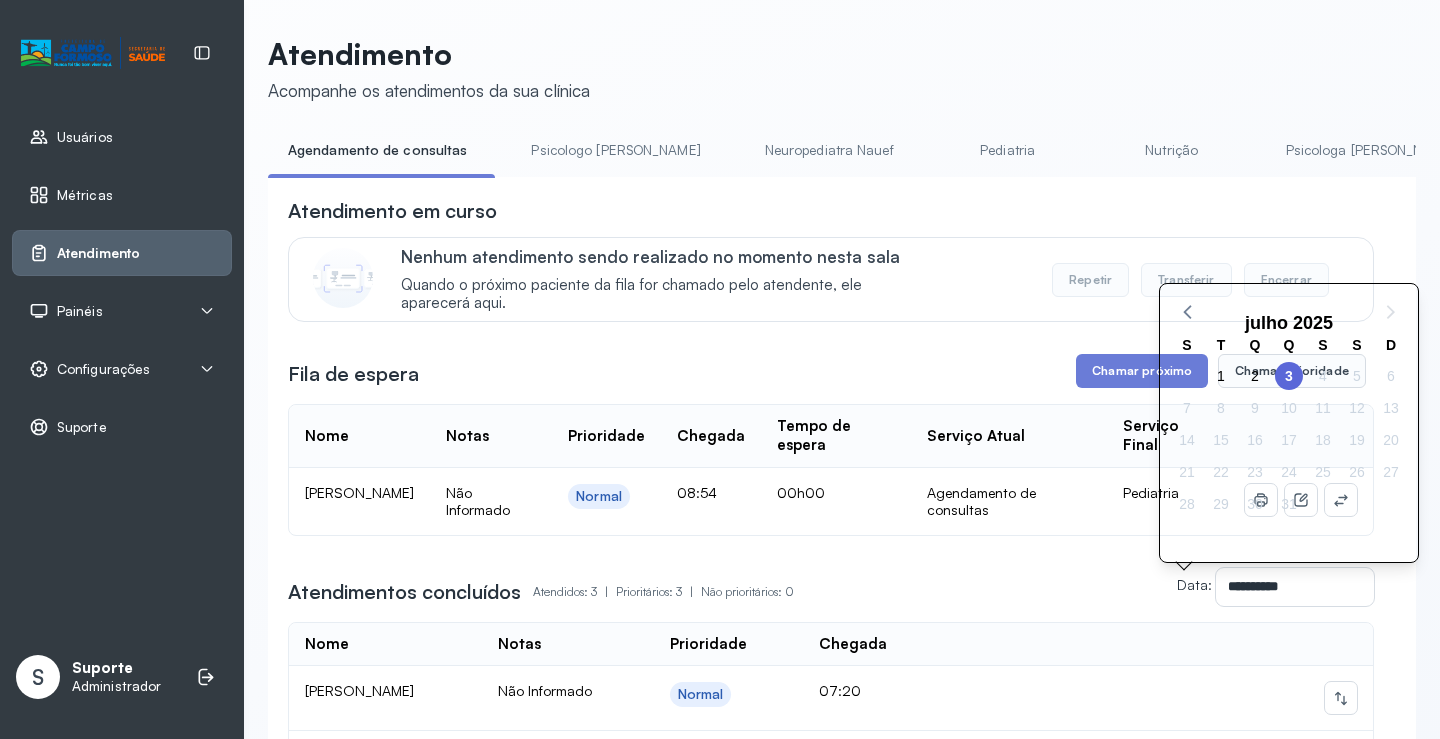 click on "1" 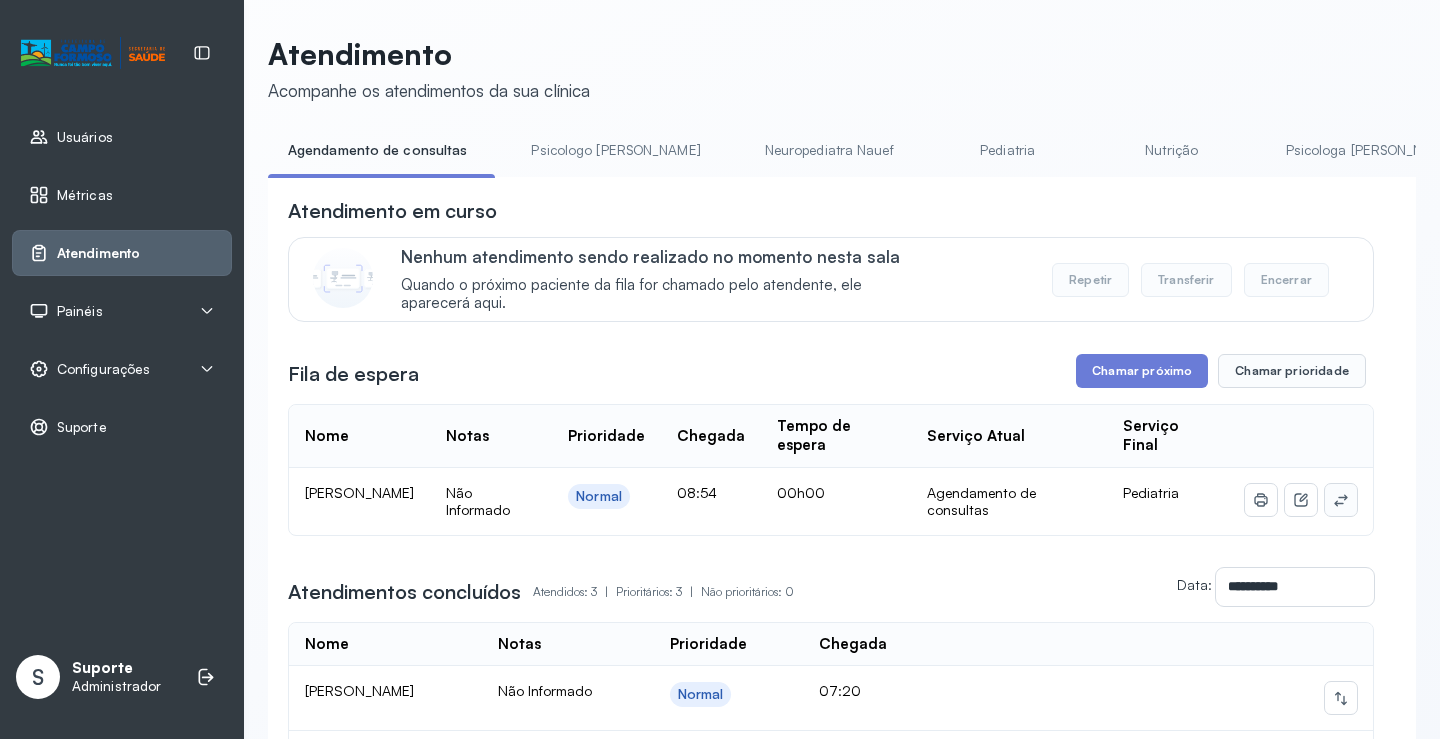 click 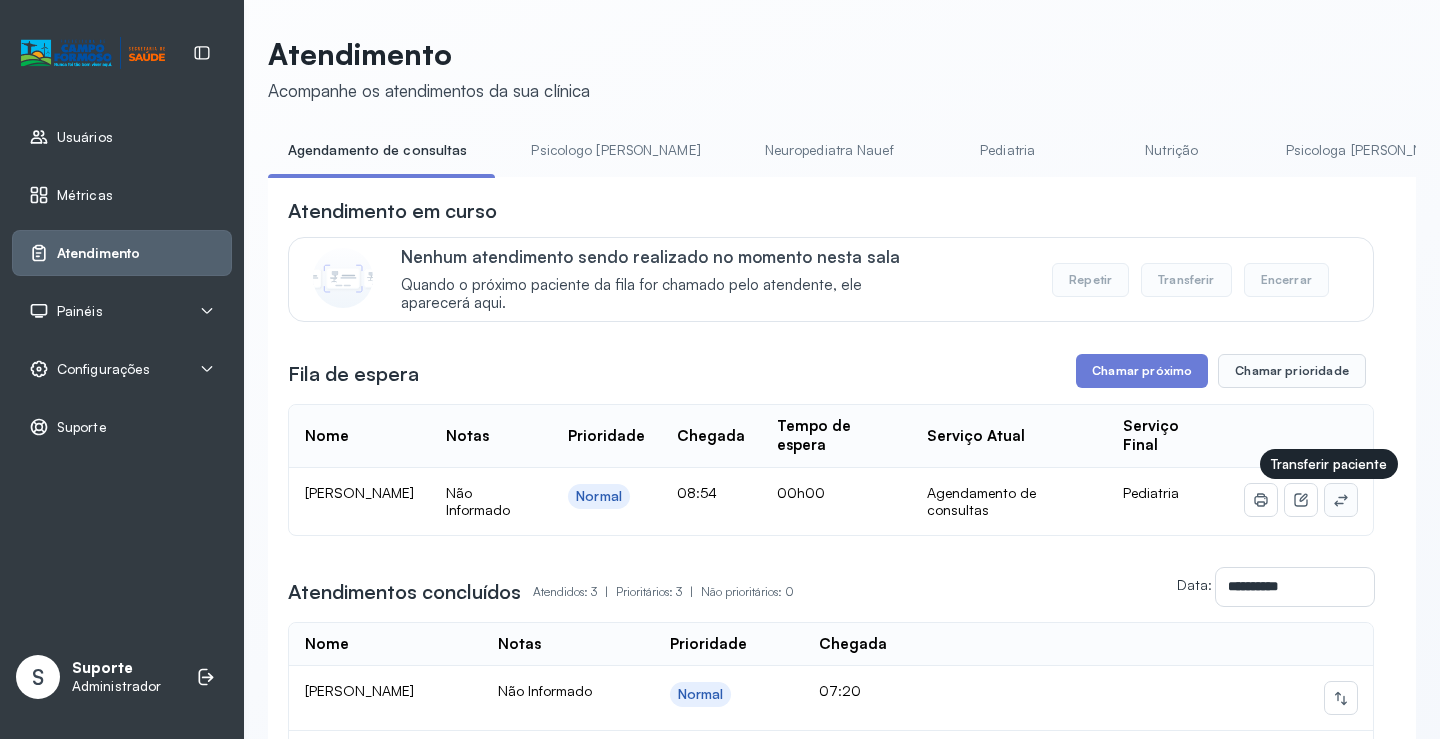 click 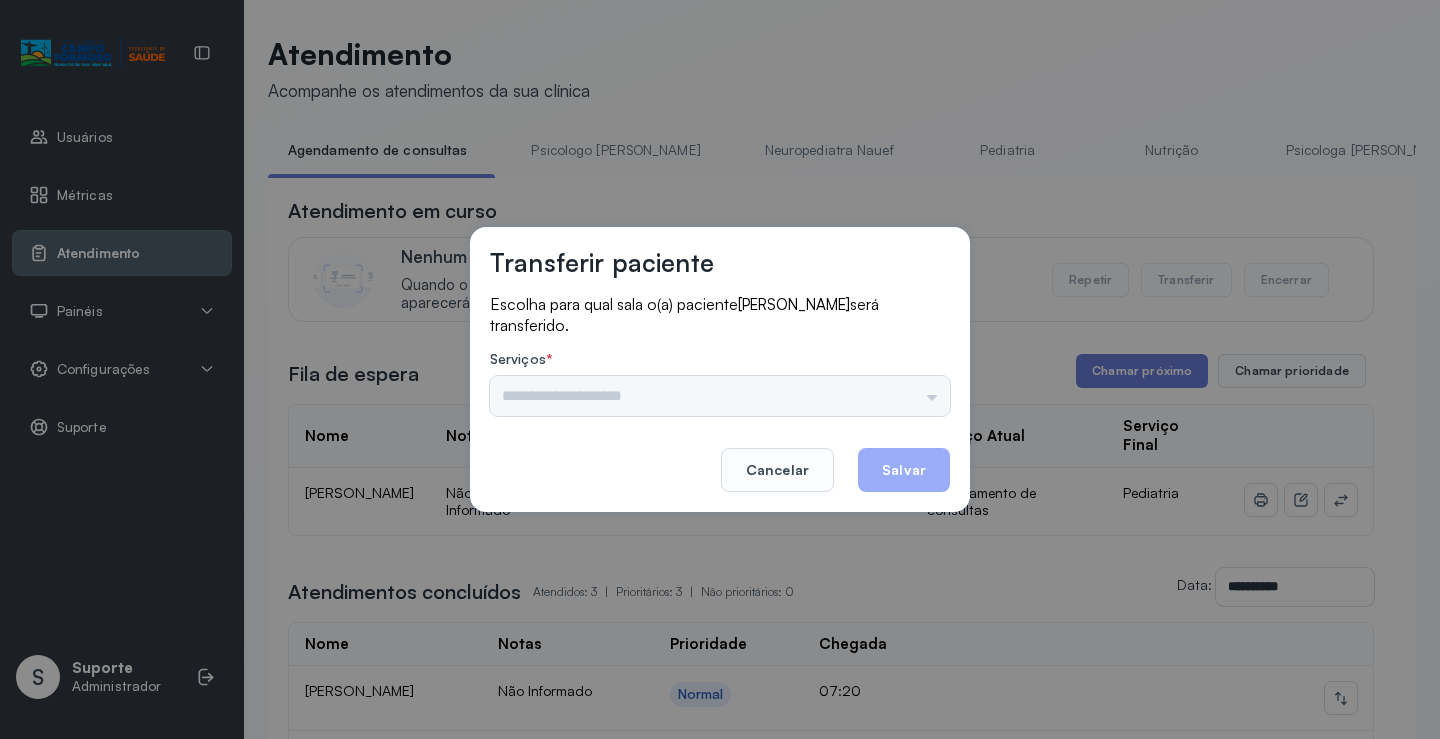 drag, startPoint x: 935, startPoint y: 405, endPoint x: 915, endPoint y: 398, distance: 21.189621 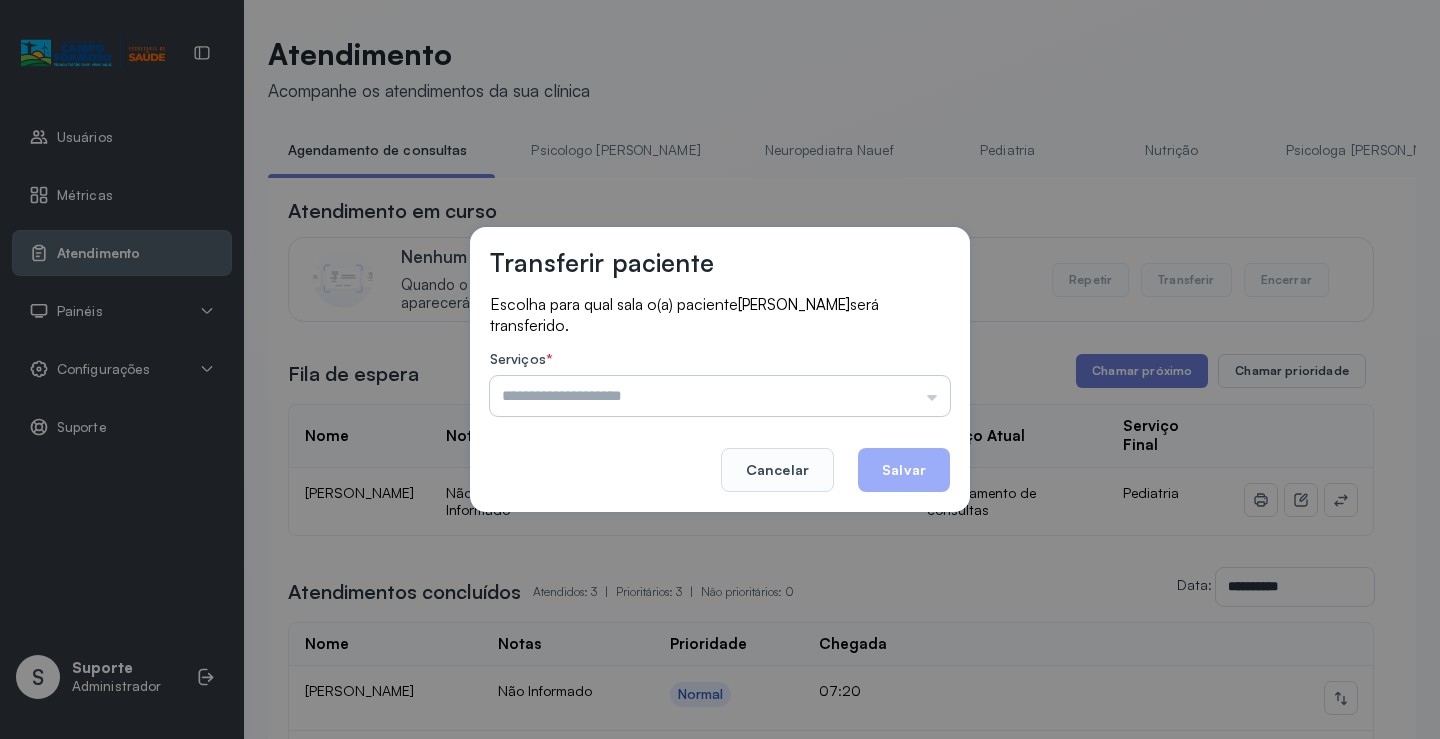click at bounding box center [720, 396] 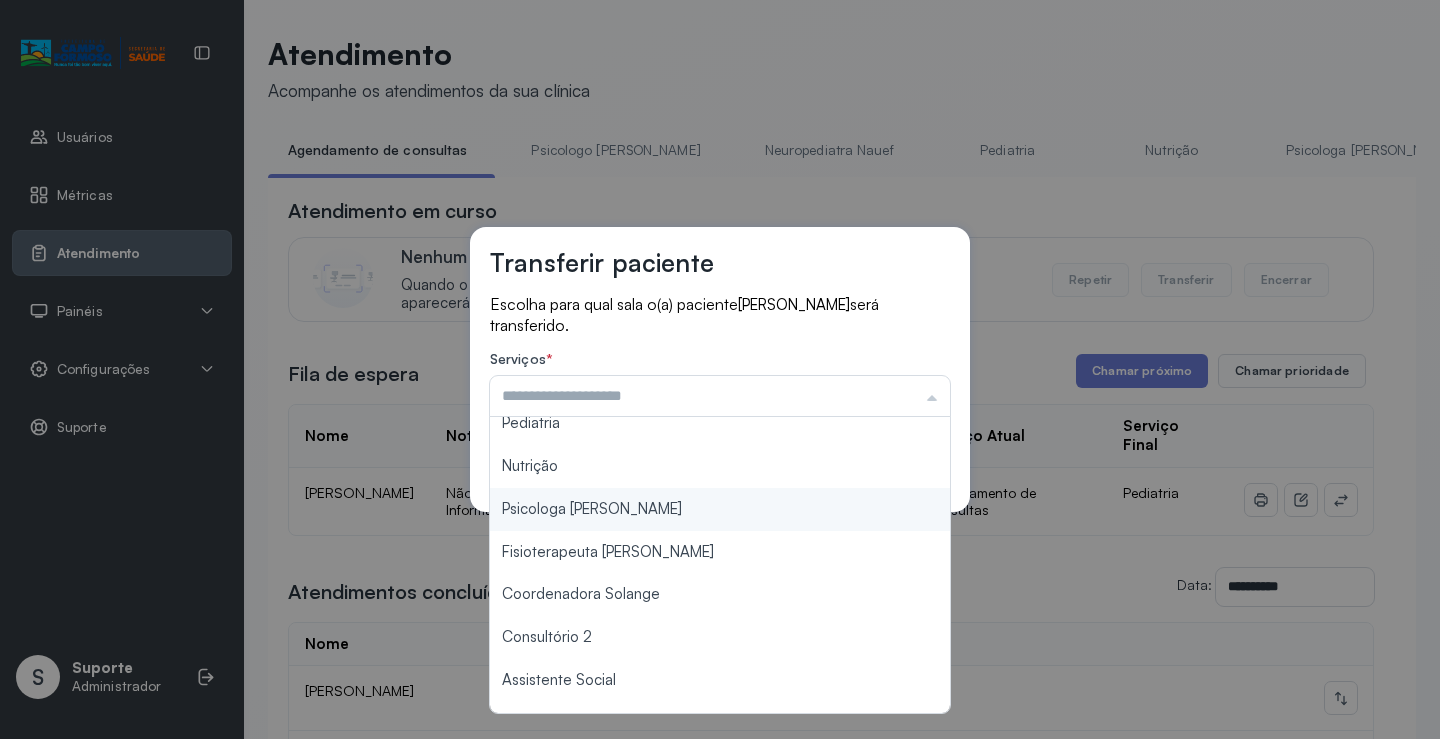 scroll, scrollTop: 303, scrollLeft: 0, axis: vertical 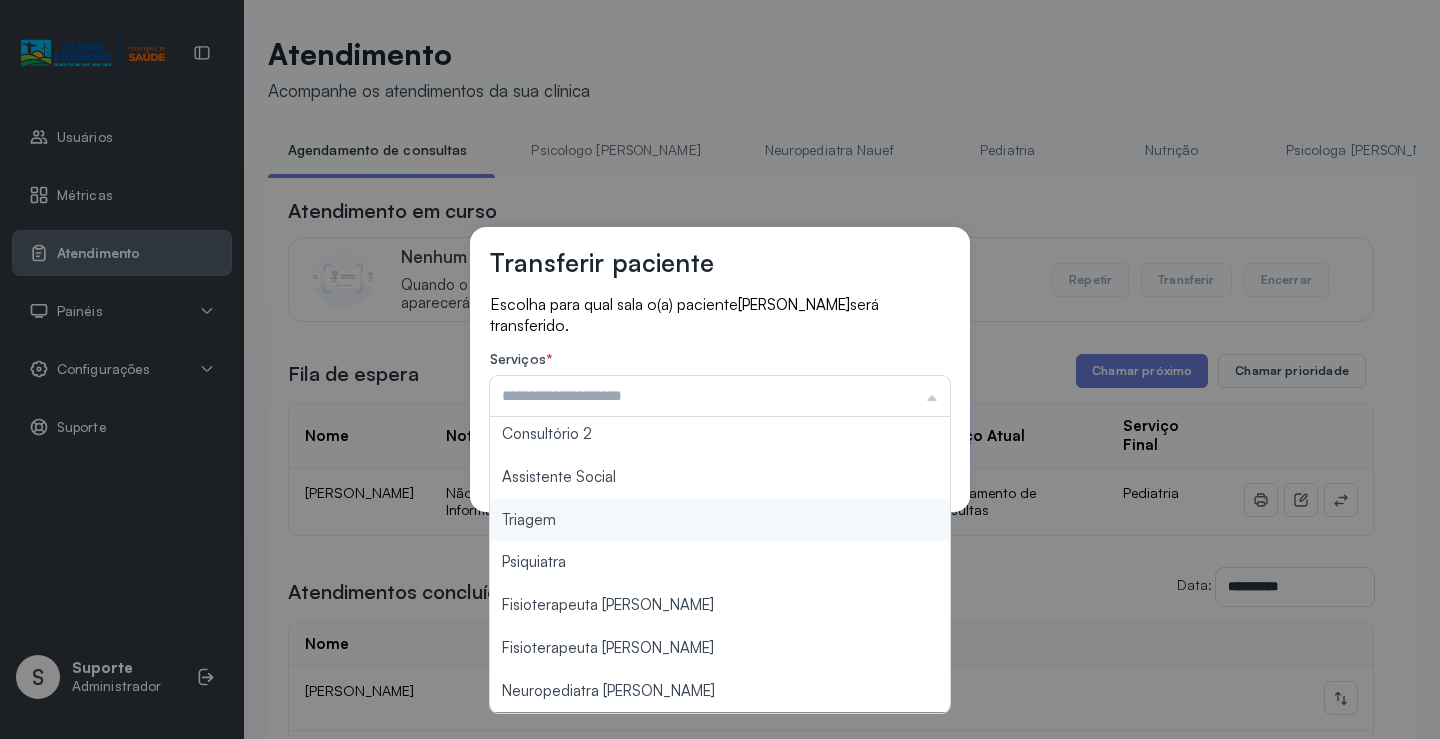 type on "*******" 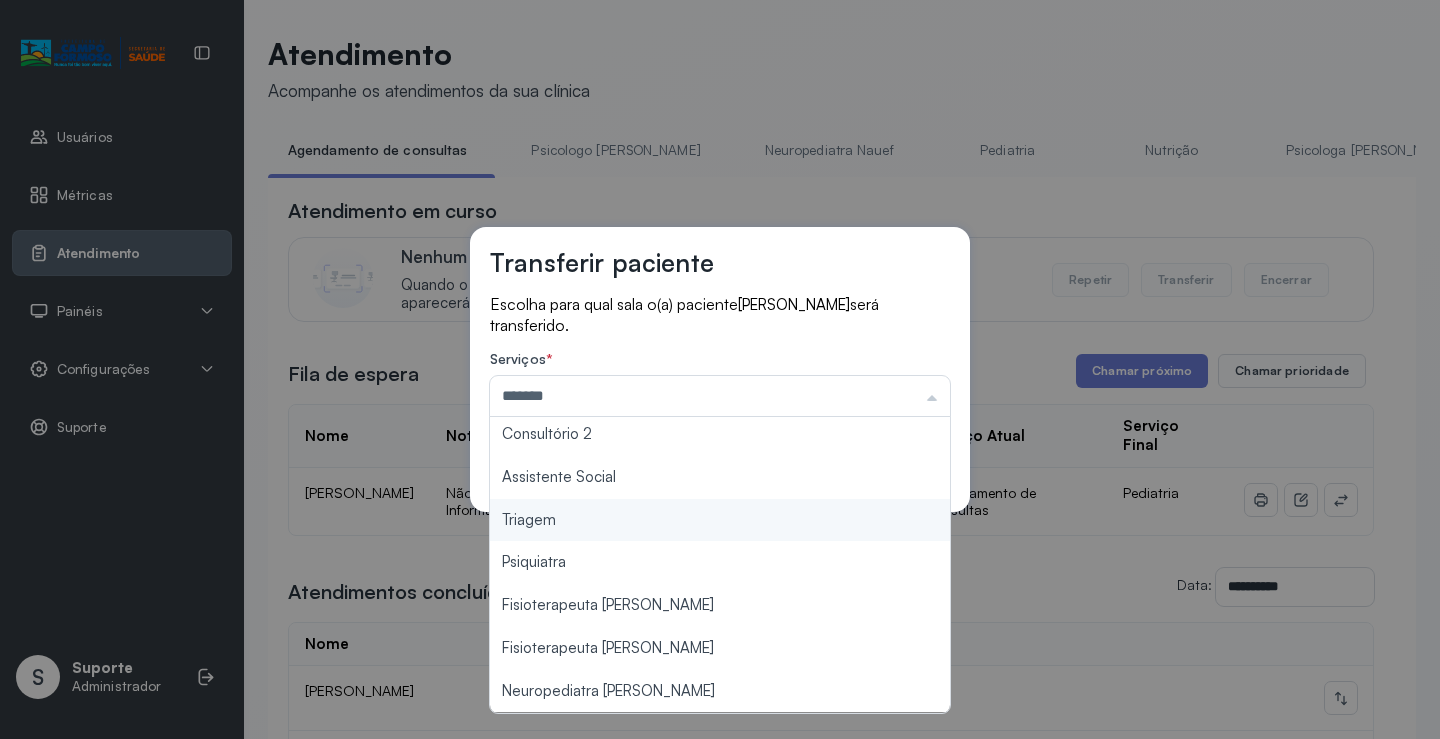 click on "Transferir paciente Escolha para qual sala o(a) paciente  SAULO MATHEUS ALMEIDA SANTOS  será transferido.  Serviços  *  ******* Psicologo Pedro Neuropediatra Nauef Pediatria Nutrição Psicologa Alana Fisioterapeuta Janusia Coordenadora Solange Consultório 2 Assistente Social Triagem Psiquiatra Fisioterapeuta Francyne Fisioterapeuta Morgana Neuropediatra João Cancelar Salvar" at bounding box center [720, 369] 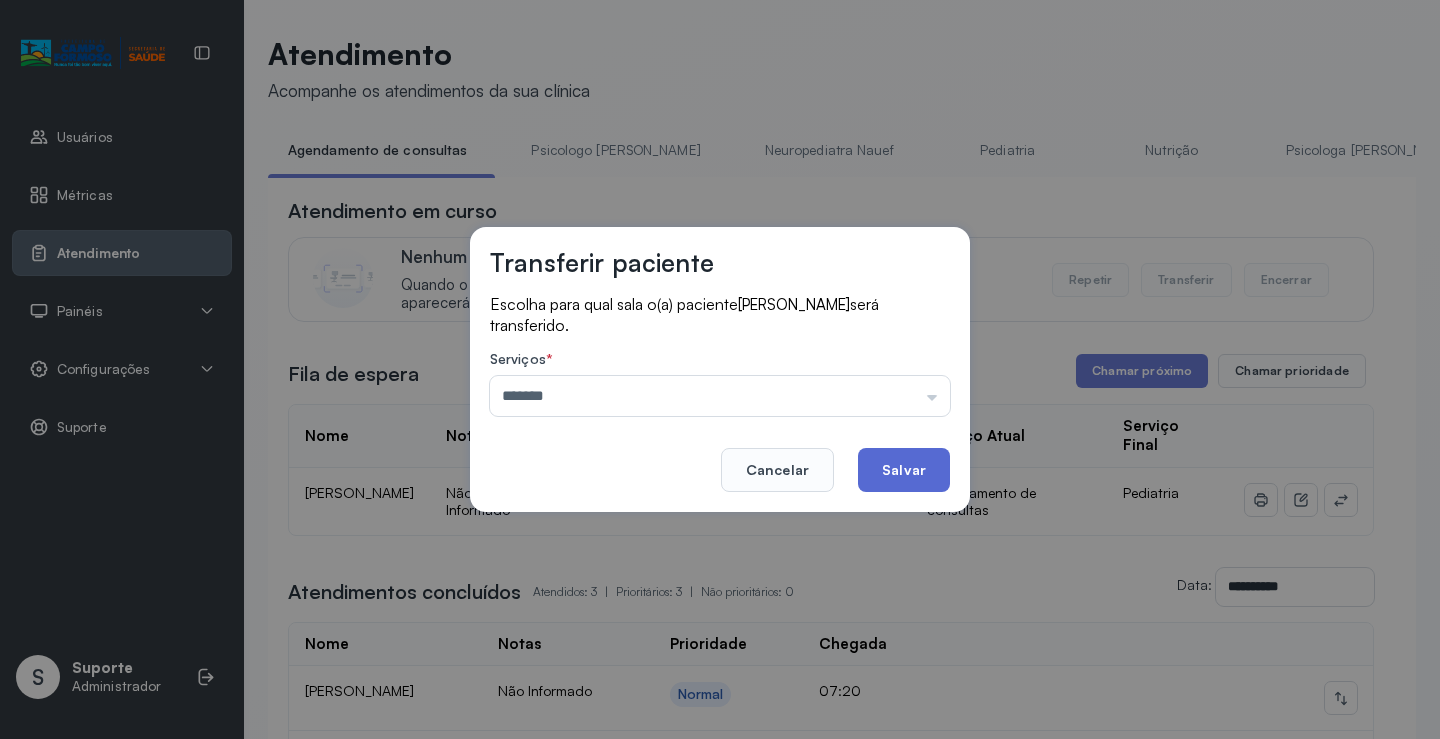 click on "Salvar" 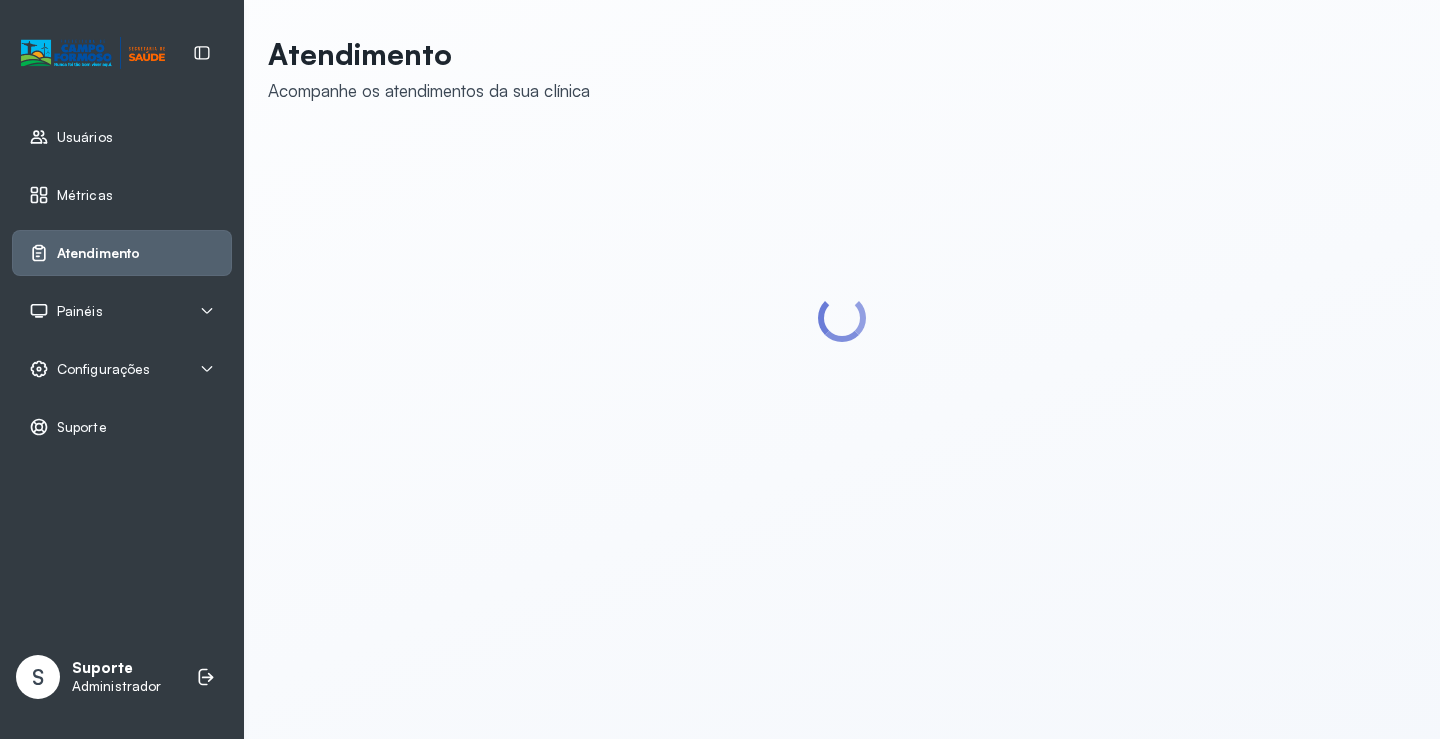 scroll, scrollTop: 0, scrollLeft: 0, axis: both 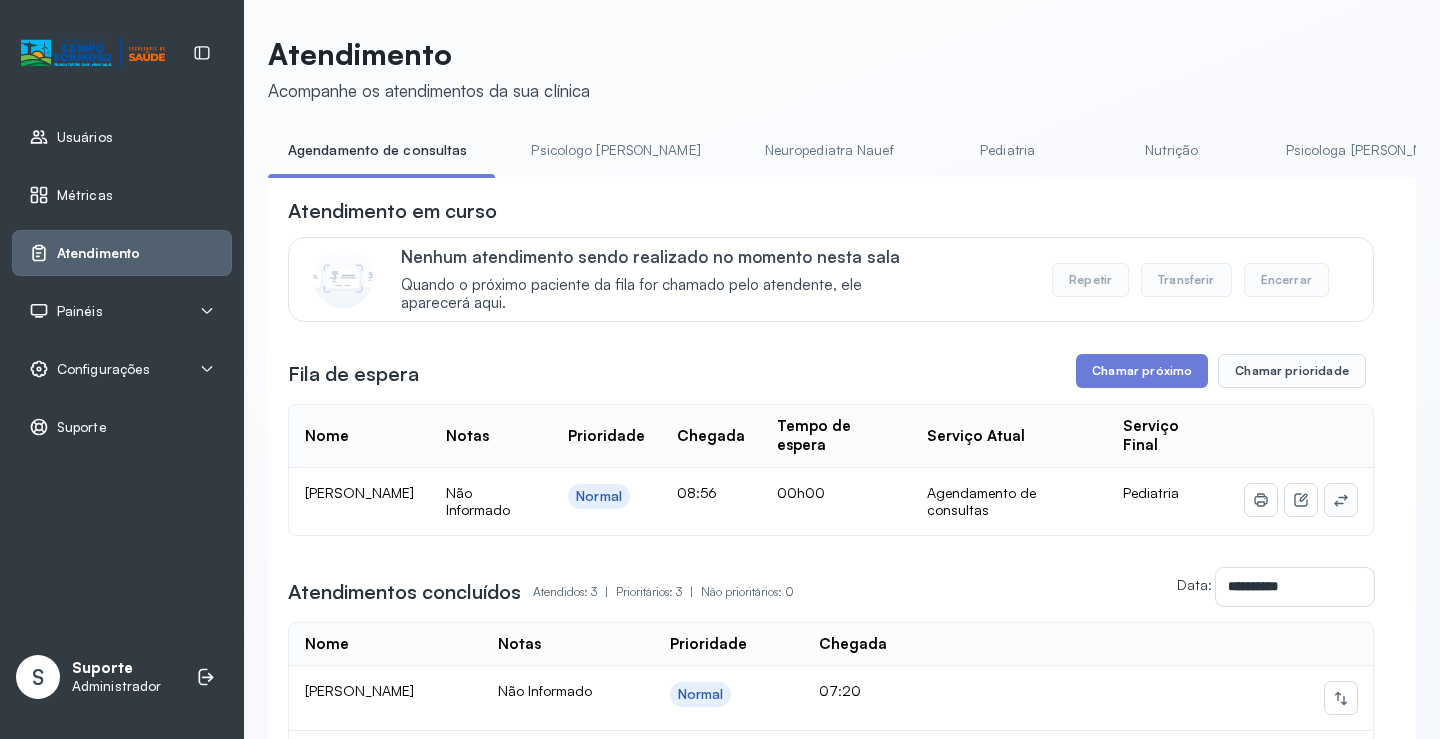 click 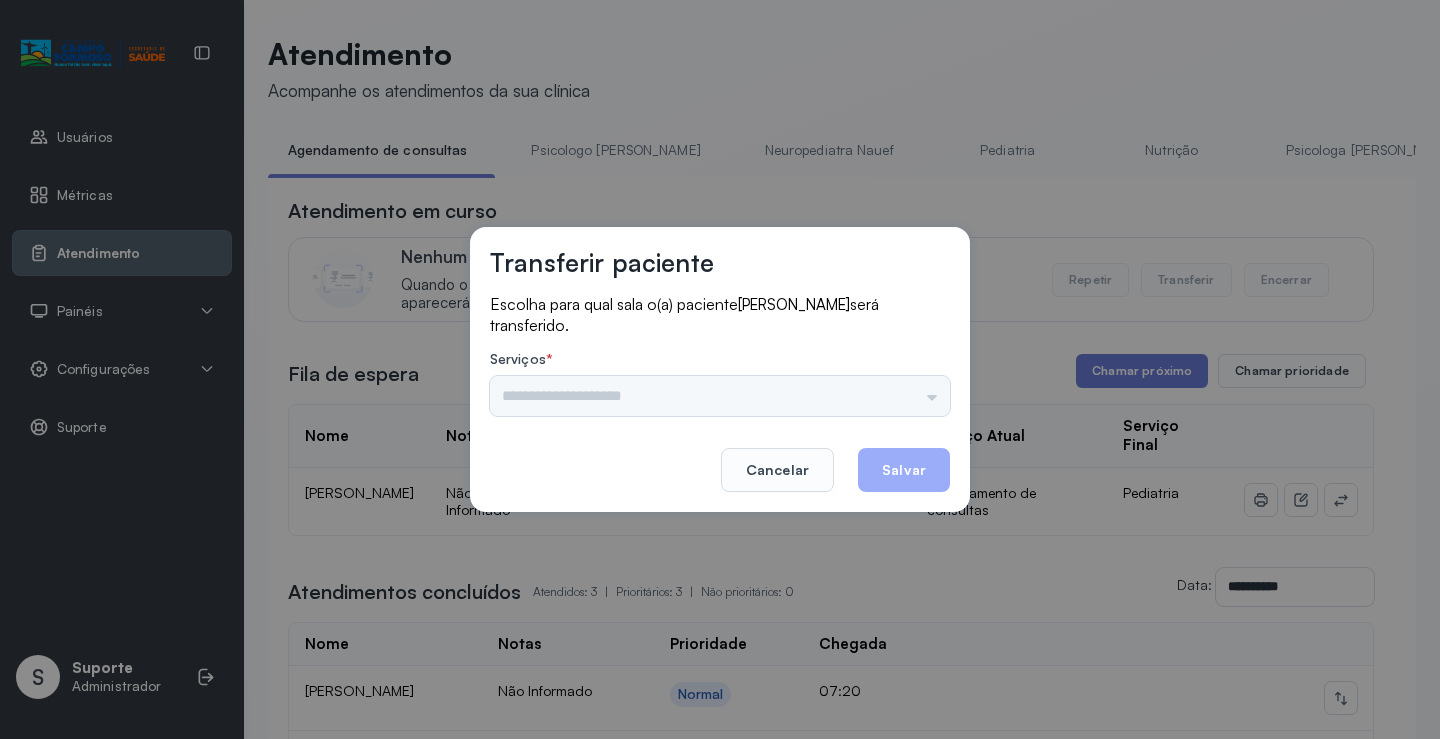drag, startPoint x: 949, startPoint y: 395, endPoint x: 921, endPoint y: 389, distance: 28.635643 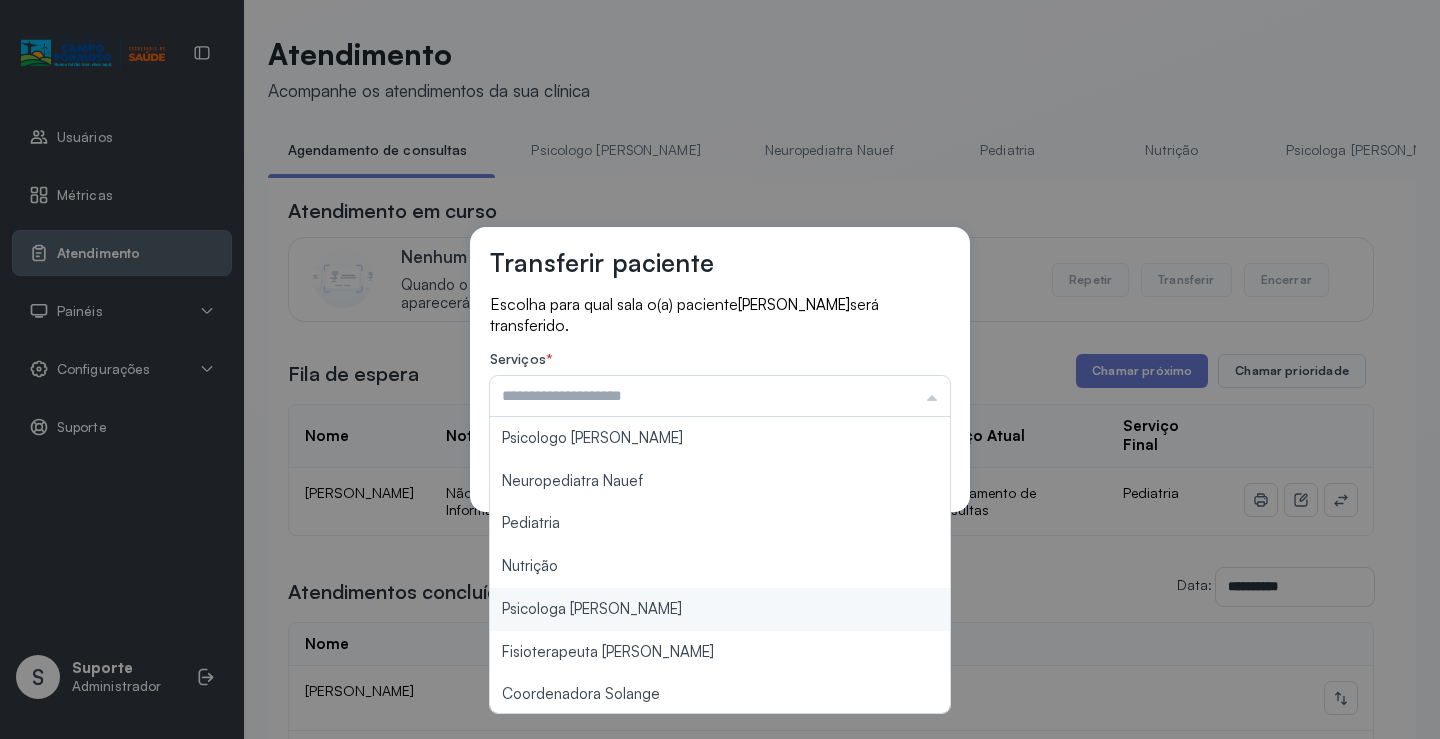 scroll, scrollTop: 300, scrollLeft: 0, axis: vertical 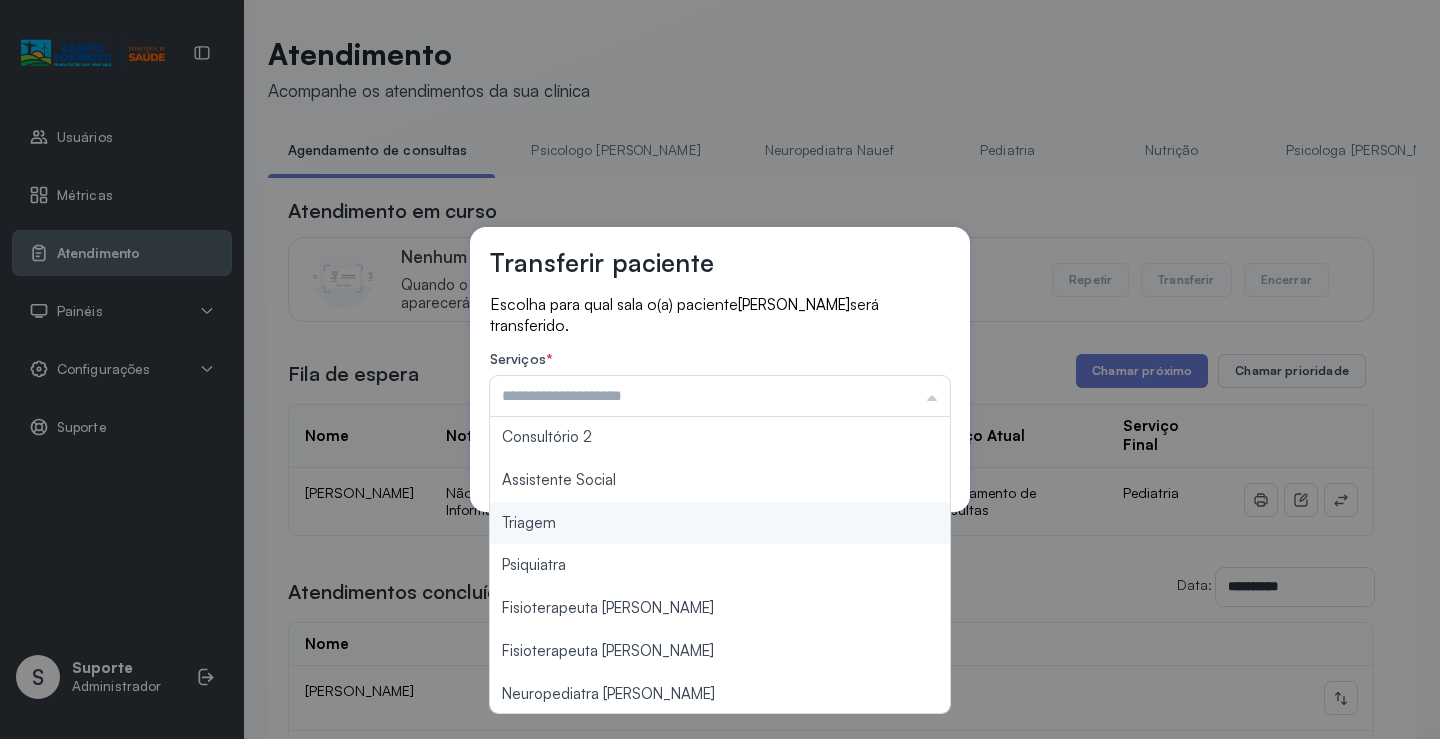 type on "*******" 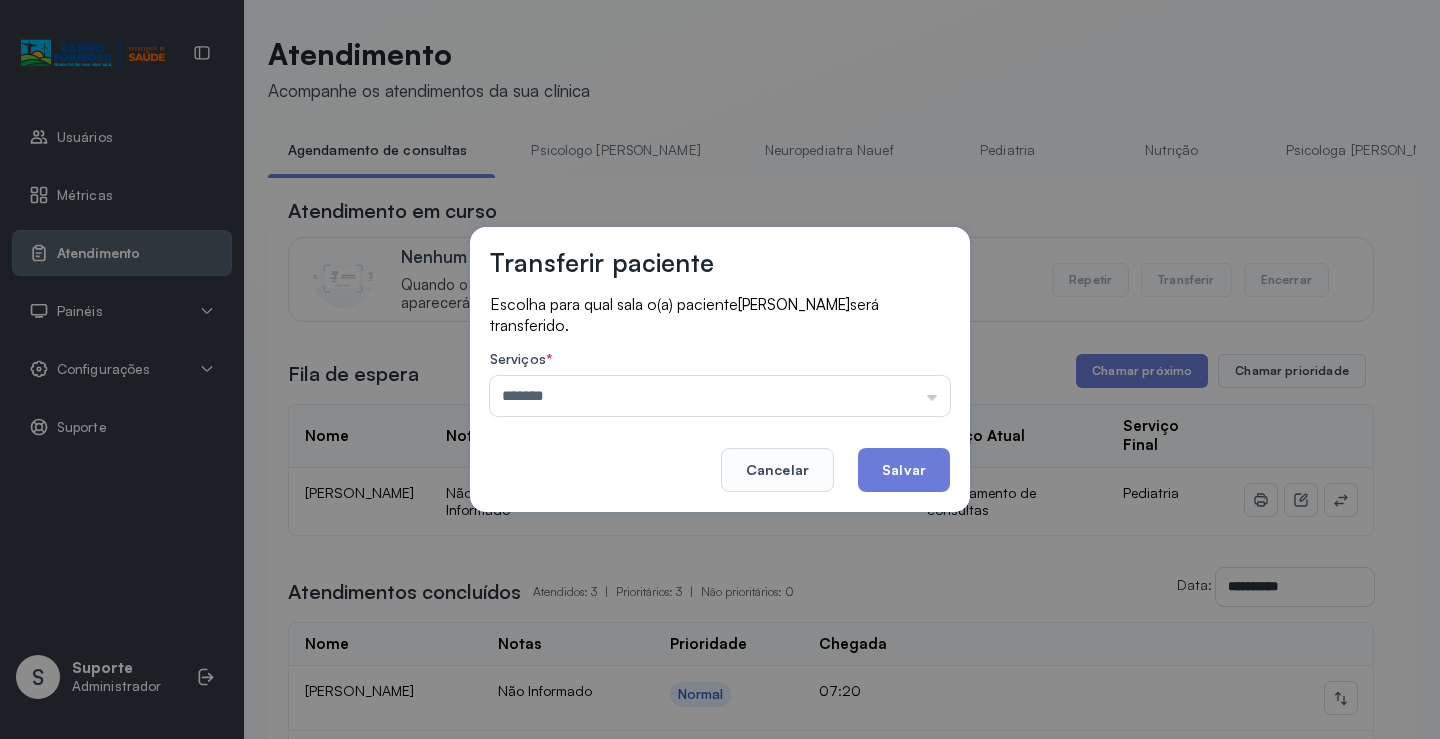 click on "Transferir paciente Escolha para qual sala o(a) paciente  [PERSON_NAME]  será transferido.  Serviços  *  ******* Psicologo [PERSON_NAME] Nauef Pediatria Nutrição Psicologa [PERSON_NAME] Janusia Coordenadora Solange Consultório 2 Assistente Social Triagem Psiquiatra Fisioterapeuta [PERSON_NAME] Morgana Neuropediatra [PERSON_NAME]" at bounding box center [720, 369] 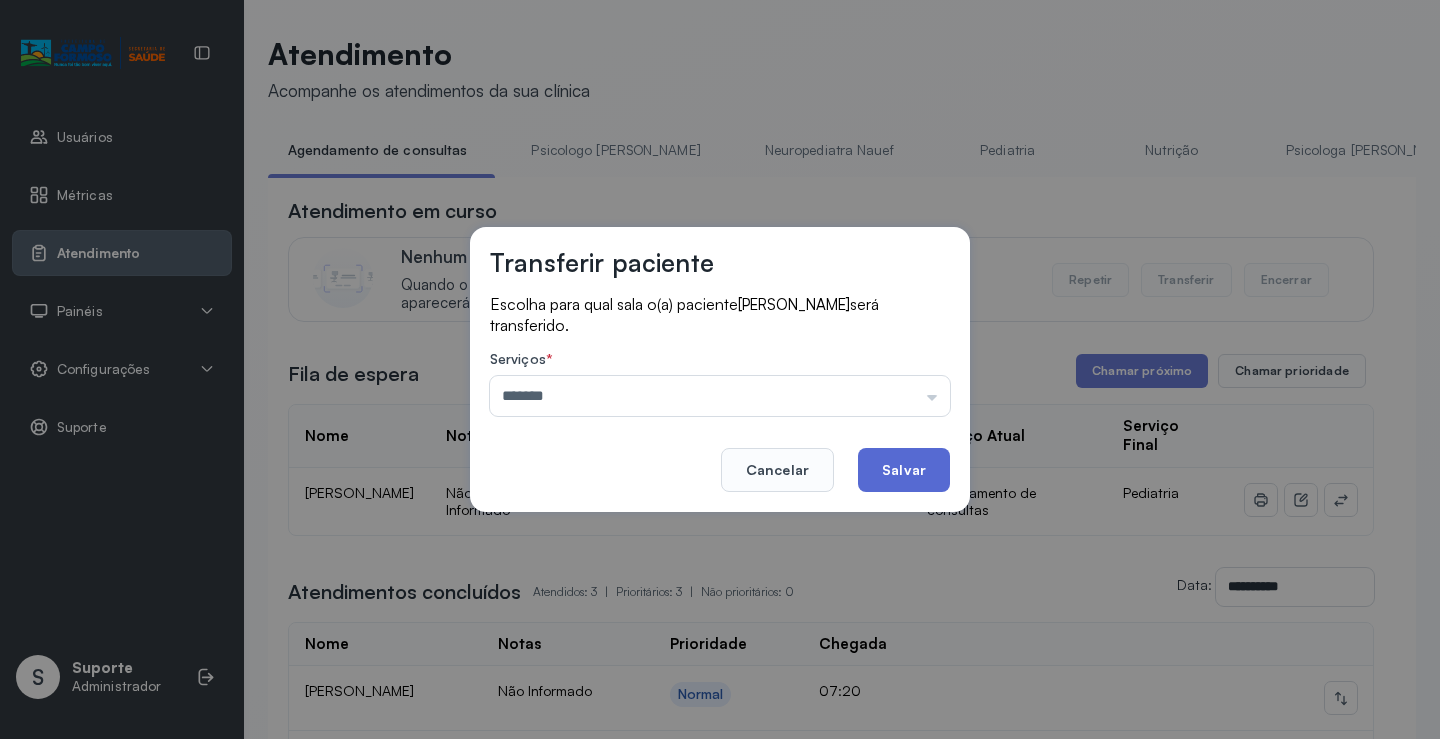 click on "Salvar" 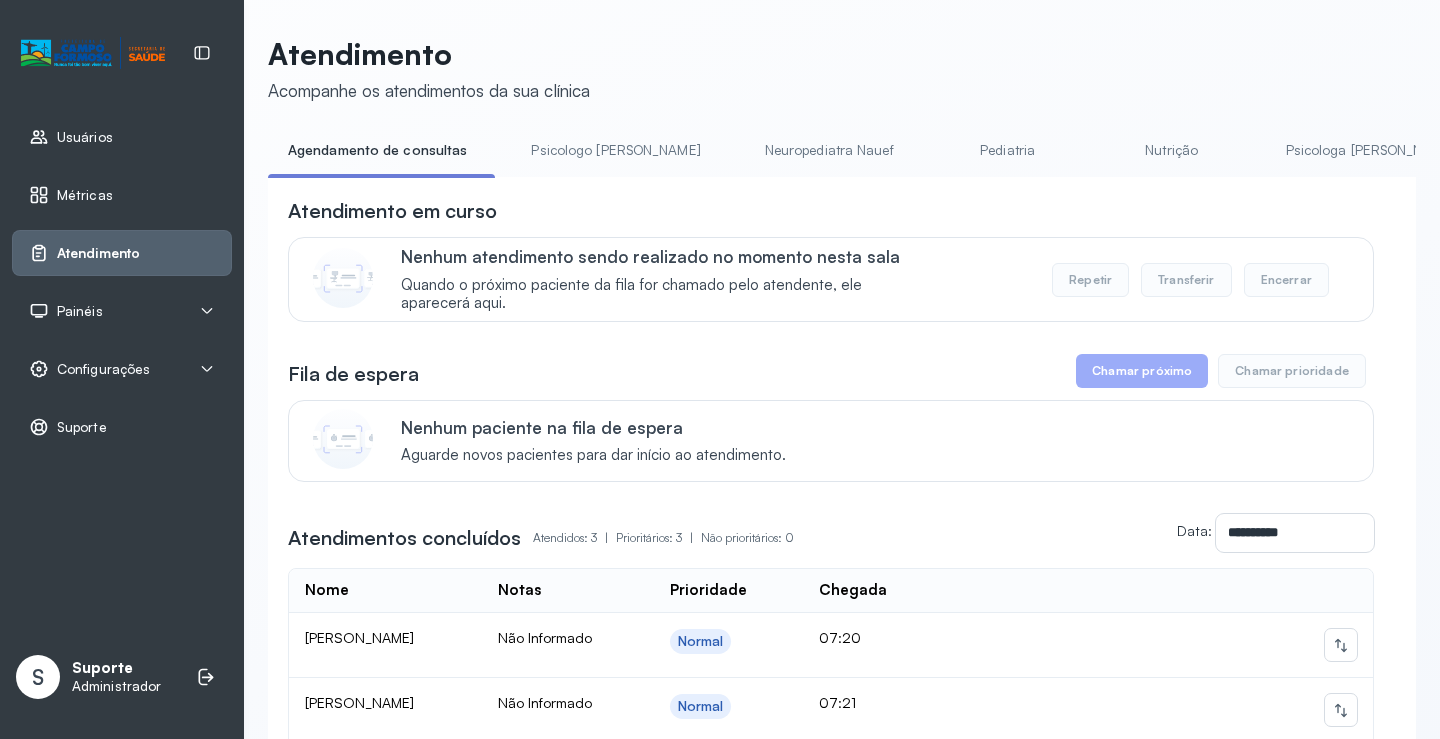 click on "Psicologo [PERSON_NAME]" at bounding box center [615, 150] 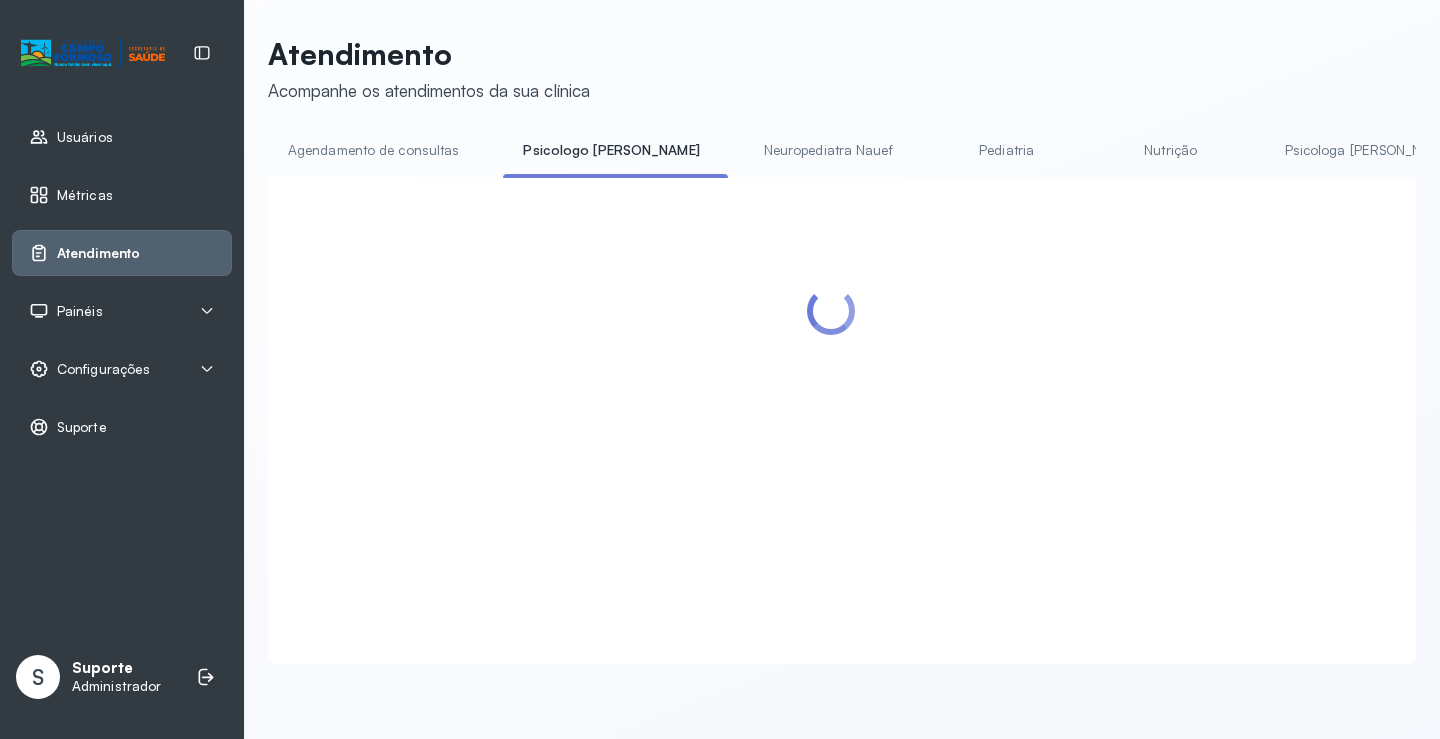 click on "Agendamento de consultas" at bounding box center [373, 150] 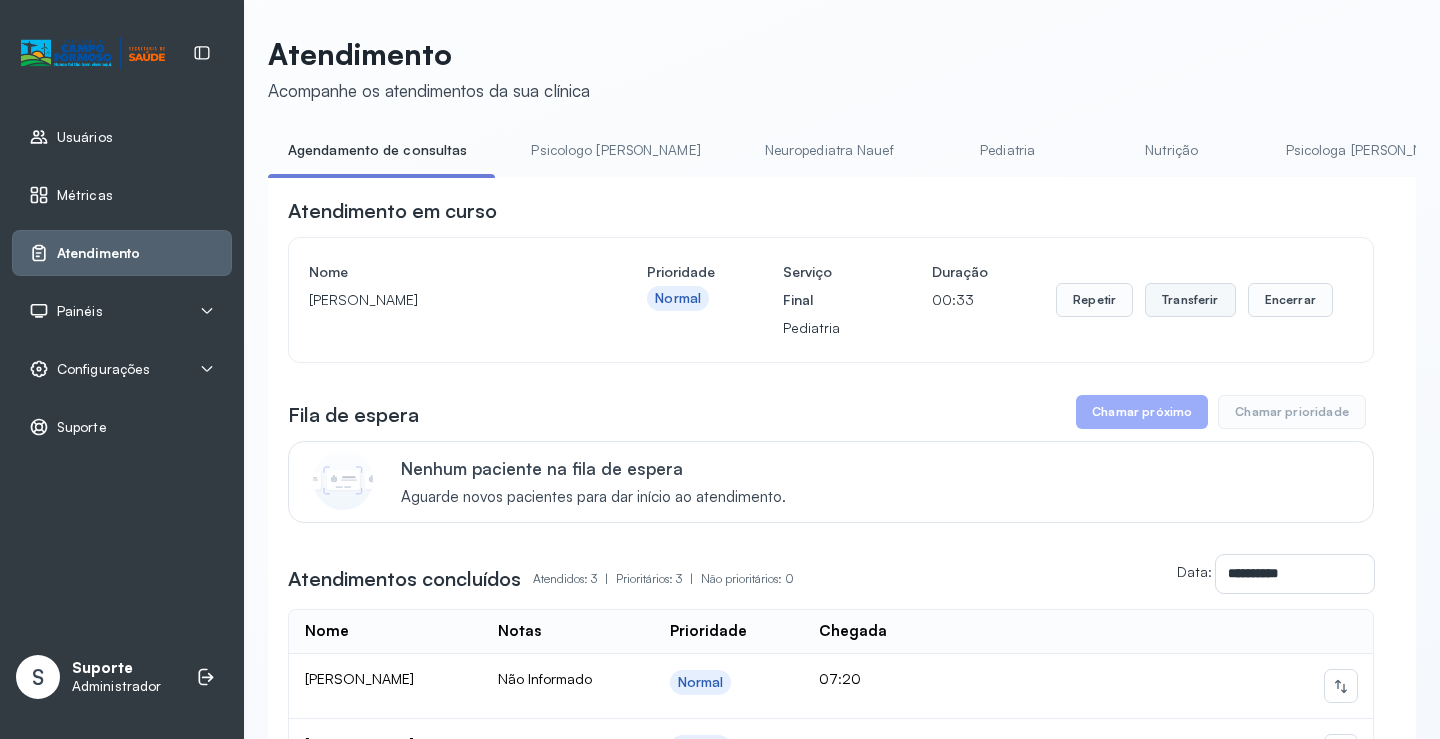 click on "Transferir" at bounding box center [1190, 300] 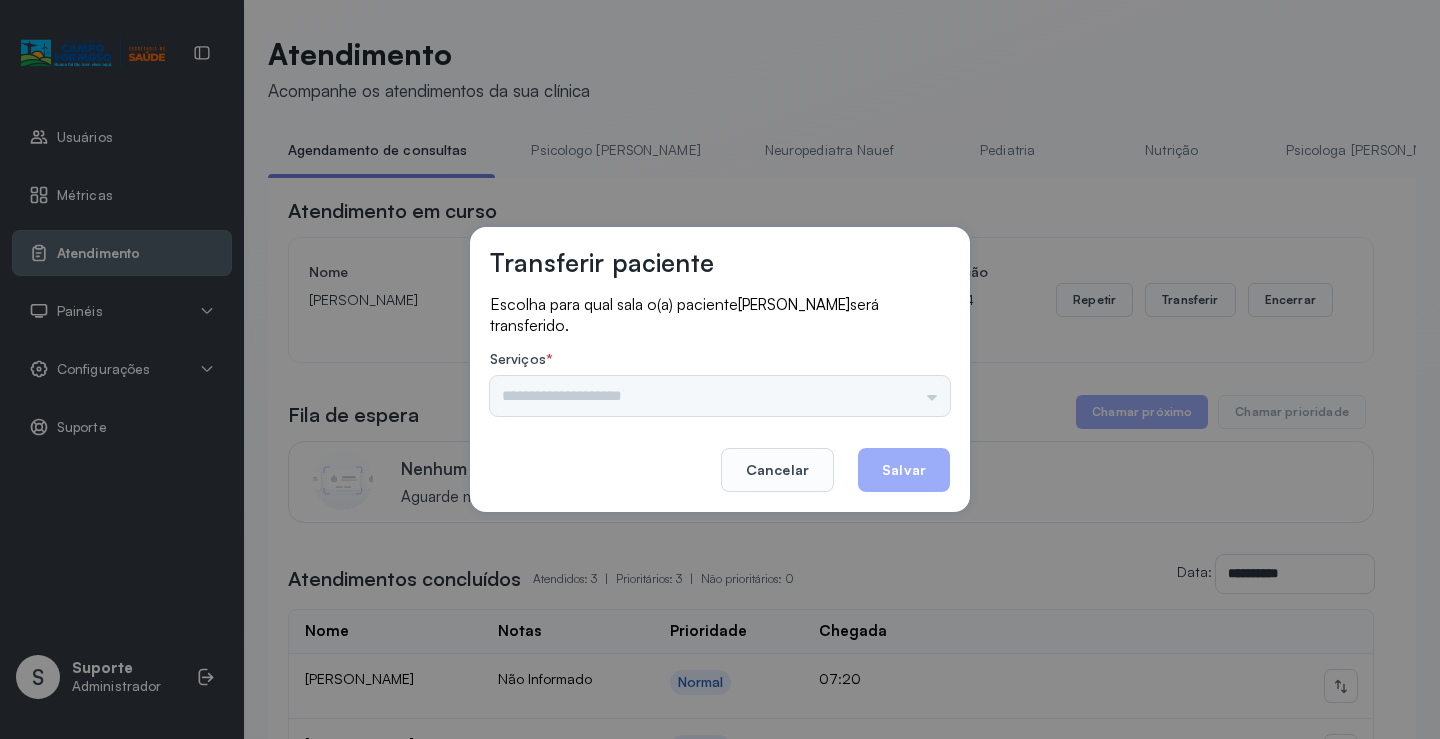 drag, startPoint x: 890, startPoint y: 411, endPoint x: 907, endPoint y: 407, distance: 17.464249 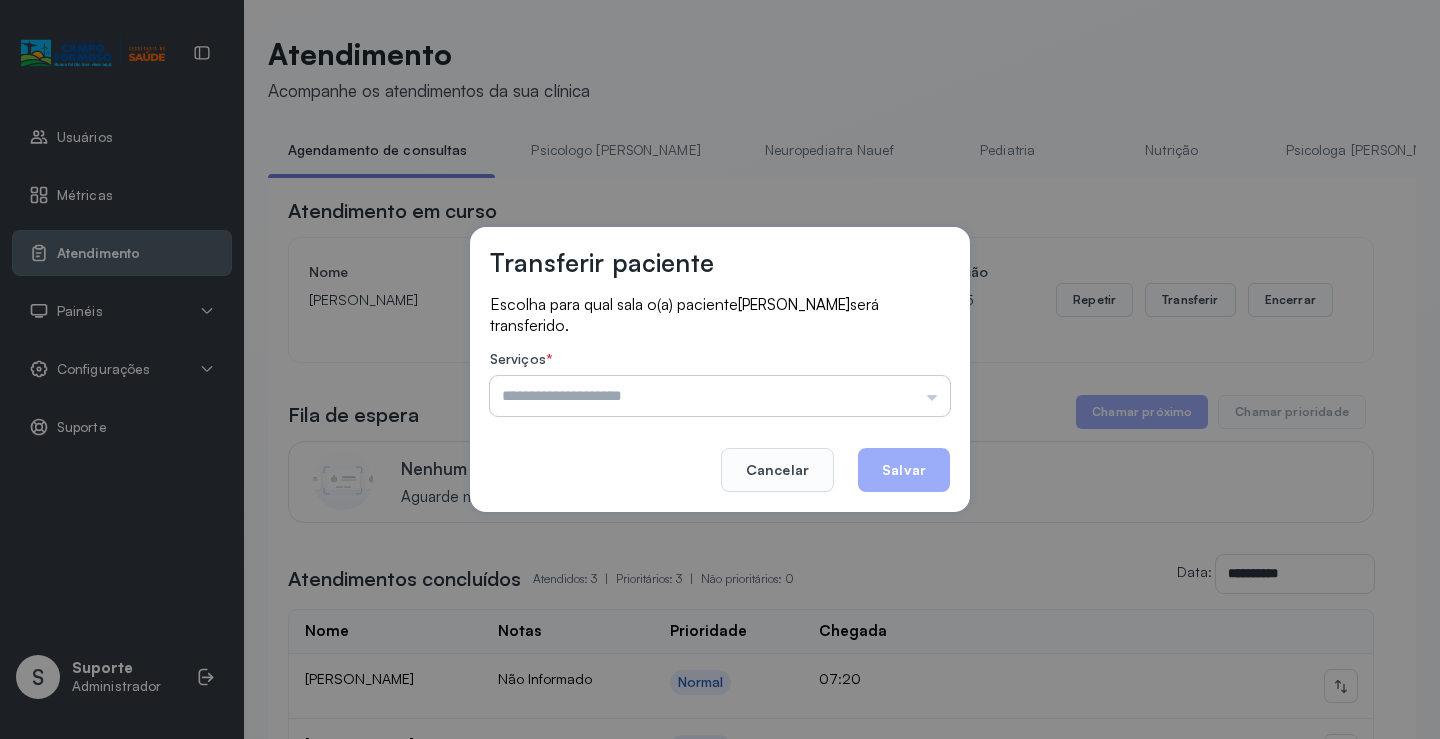 click at bounding box center (720, 396) 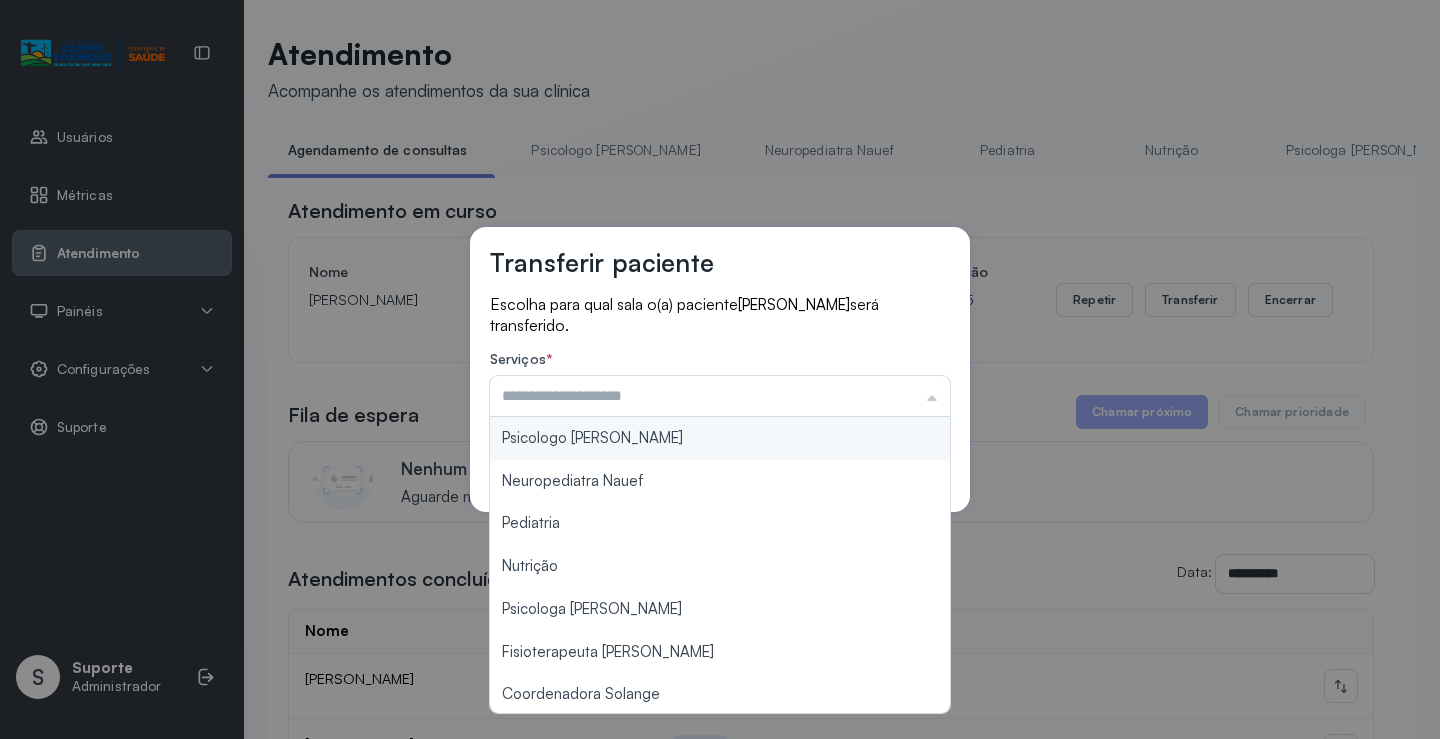 scroll, scrollTop: 300, scrollLeft: 0, axis: vertical 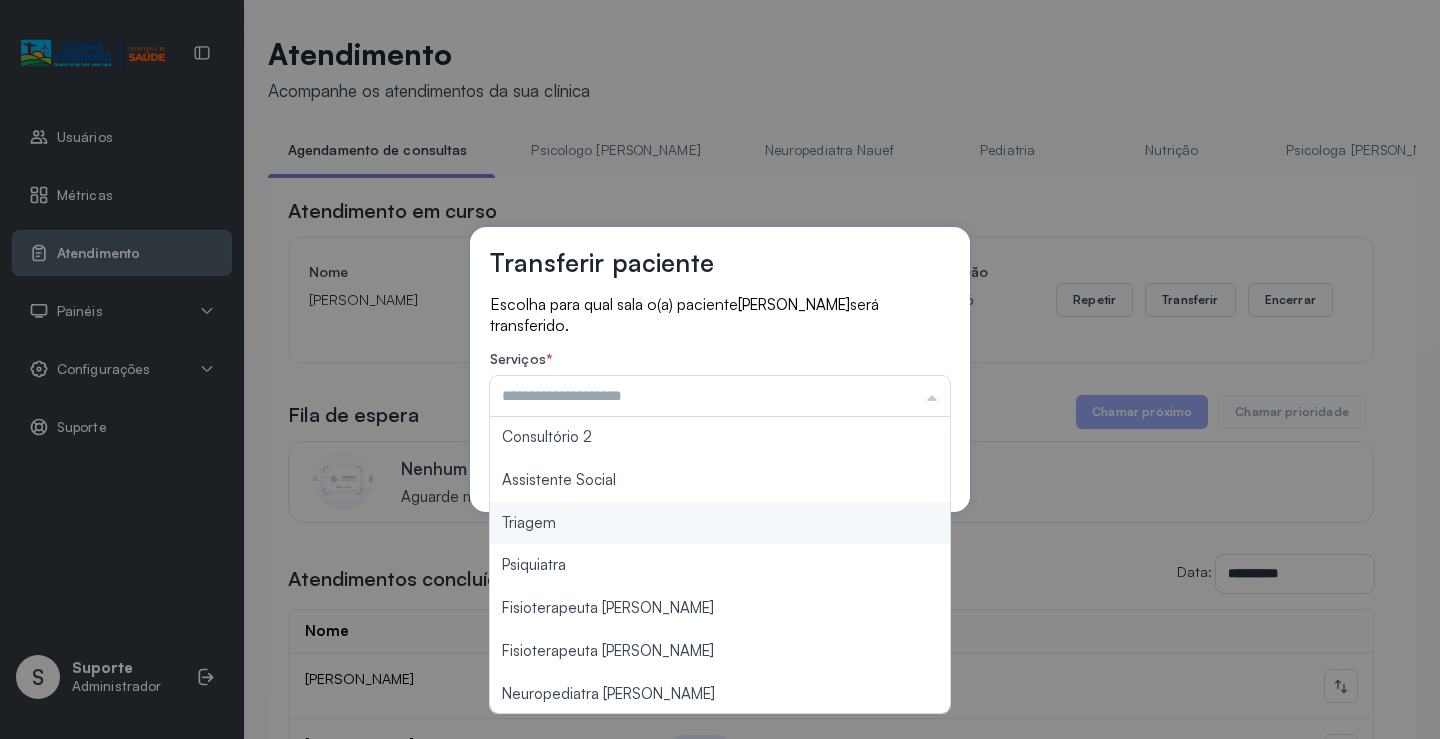 type on "*******" 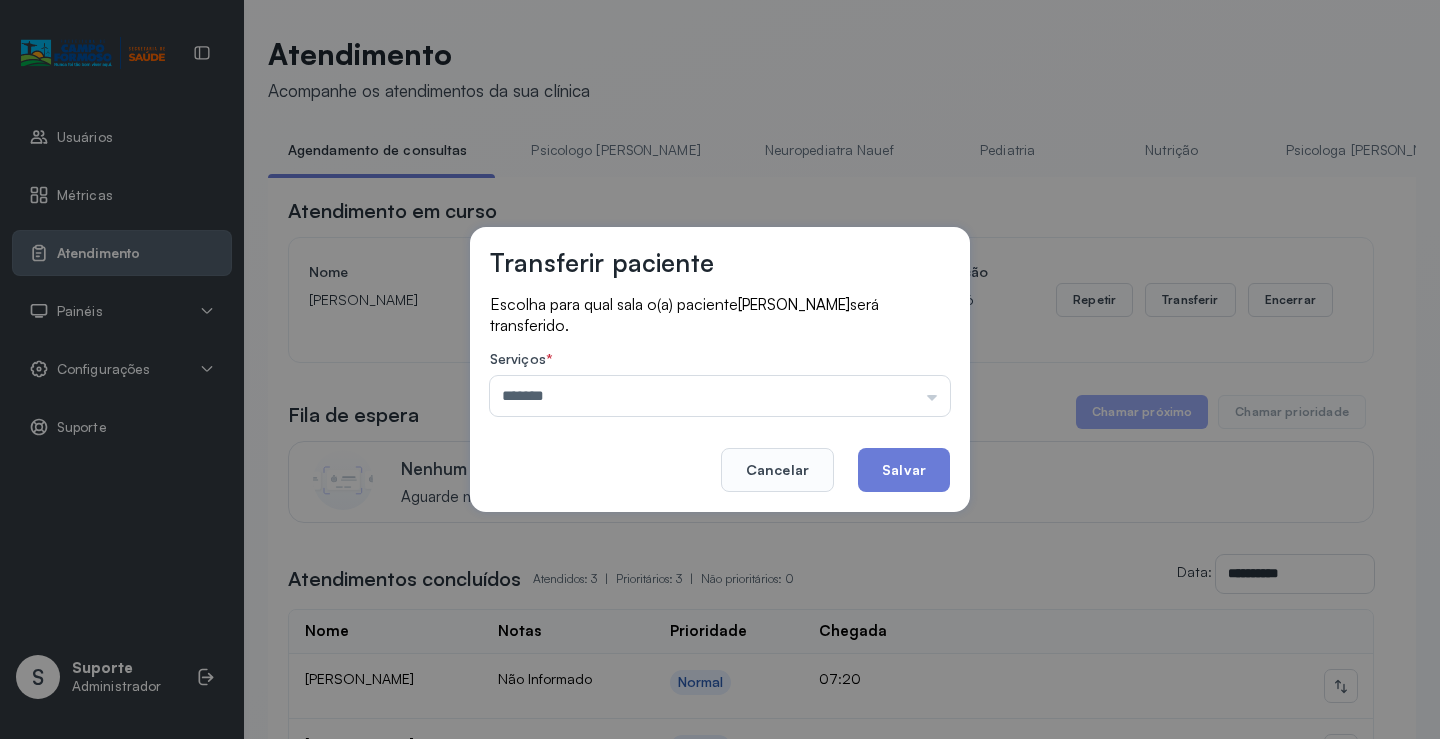 click on "Transferir paciente Escolha para qual sala o(a) paciente  [PERSON_NAME]  será transferido.  Serviços  *  ******* Psicologo [PERSON_NAME] Nauef Pediatria Nutrição Psicologa [PERSON_NAME] Janusia Coordenadora Solange Consultório 2 Assistente Social Triagem Psiquiatra Fisioterapeuta [PERSON_NAME] Morgana Neuropediatra [PERSON_NAME]" at bounding box center [720, 369] 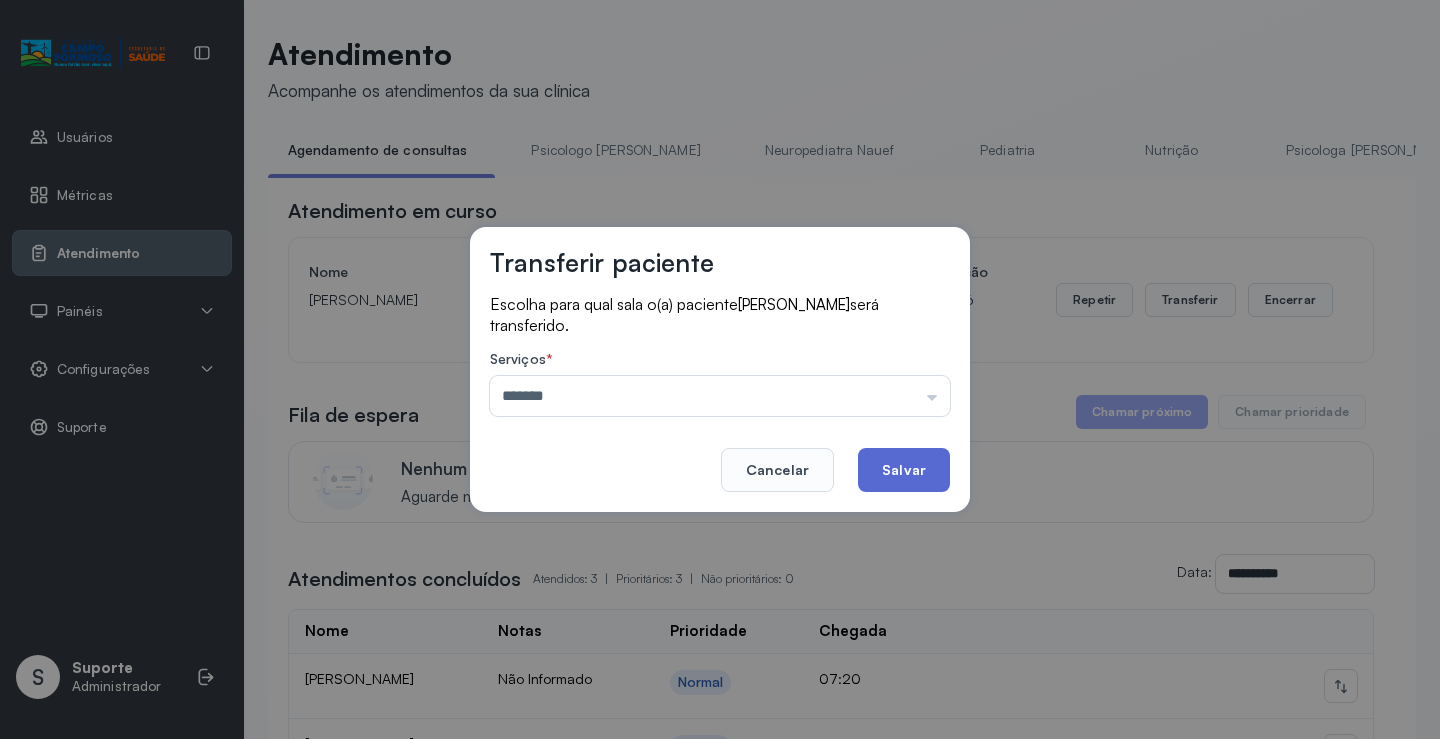 click on "Salvar" 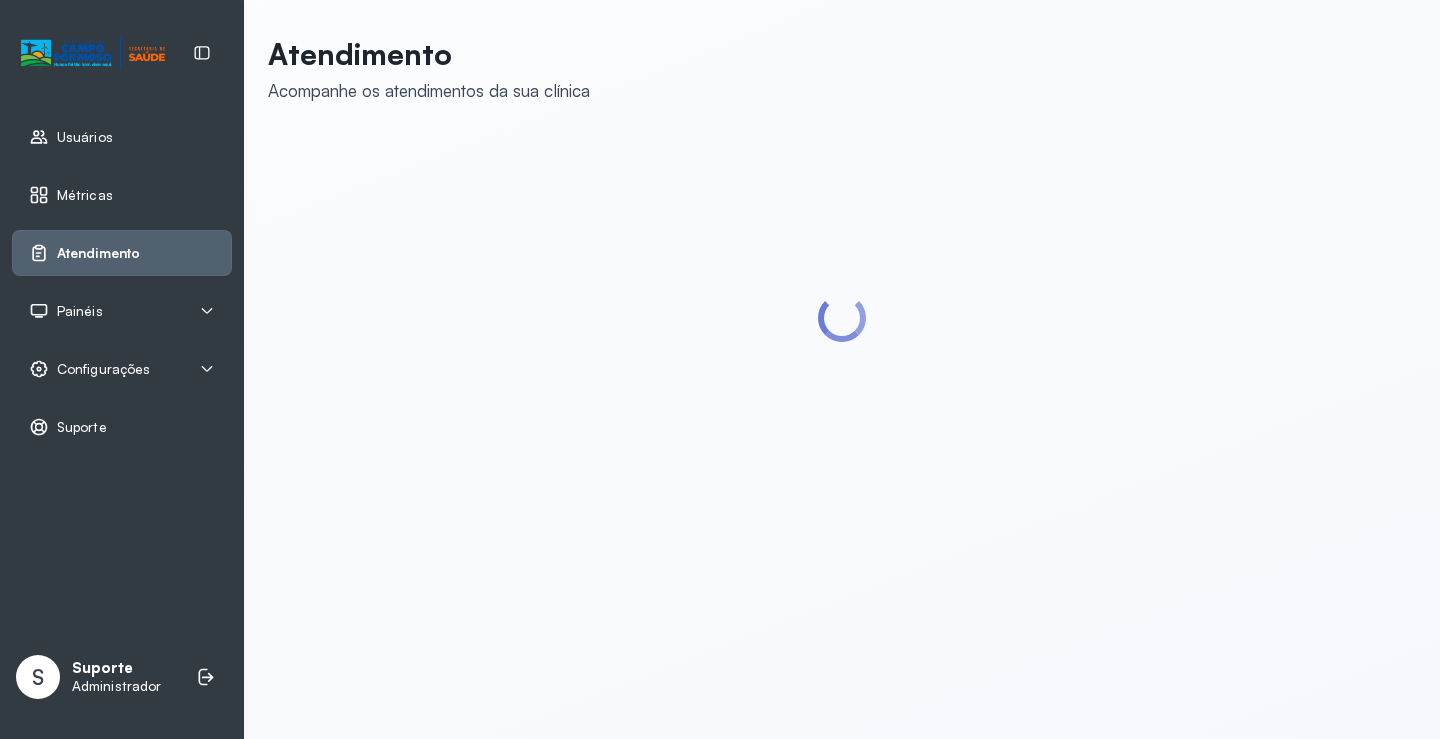 scroll, scrollTop: 0, scrollLeft: 0, axis: both 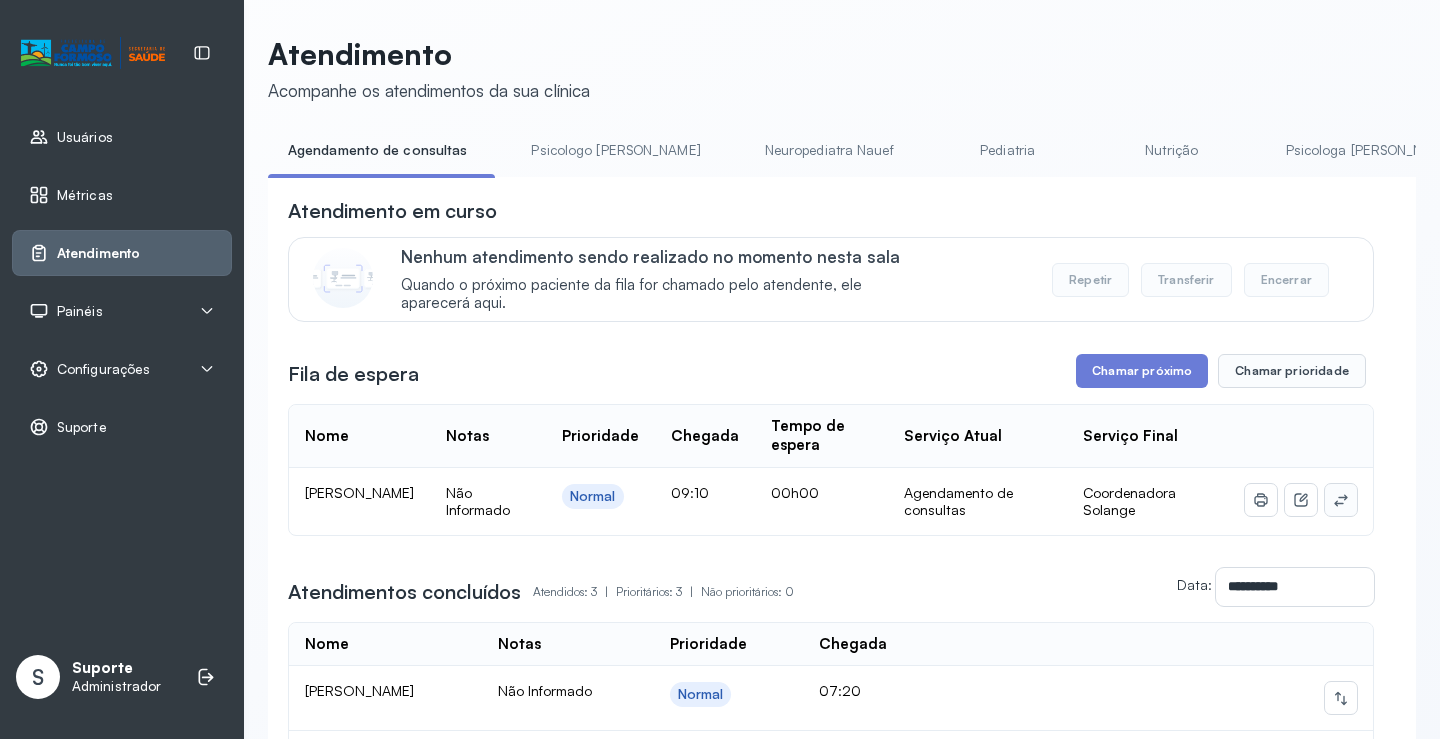 click 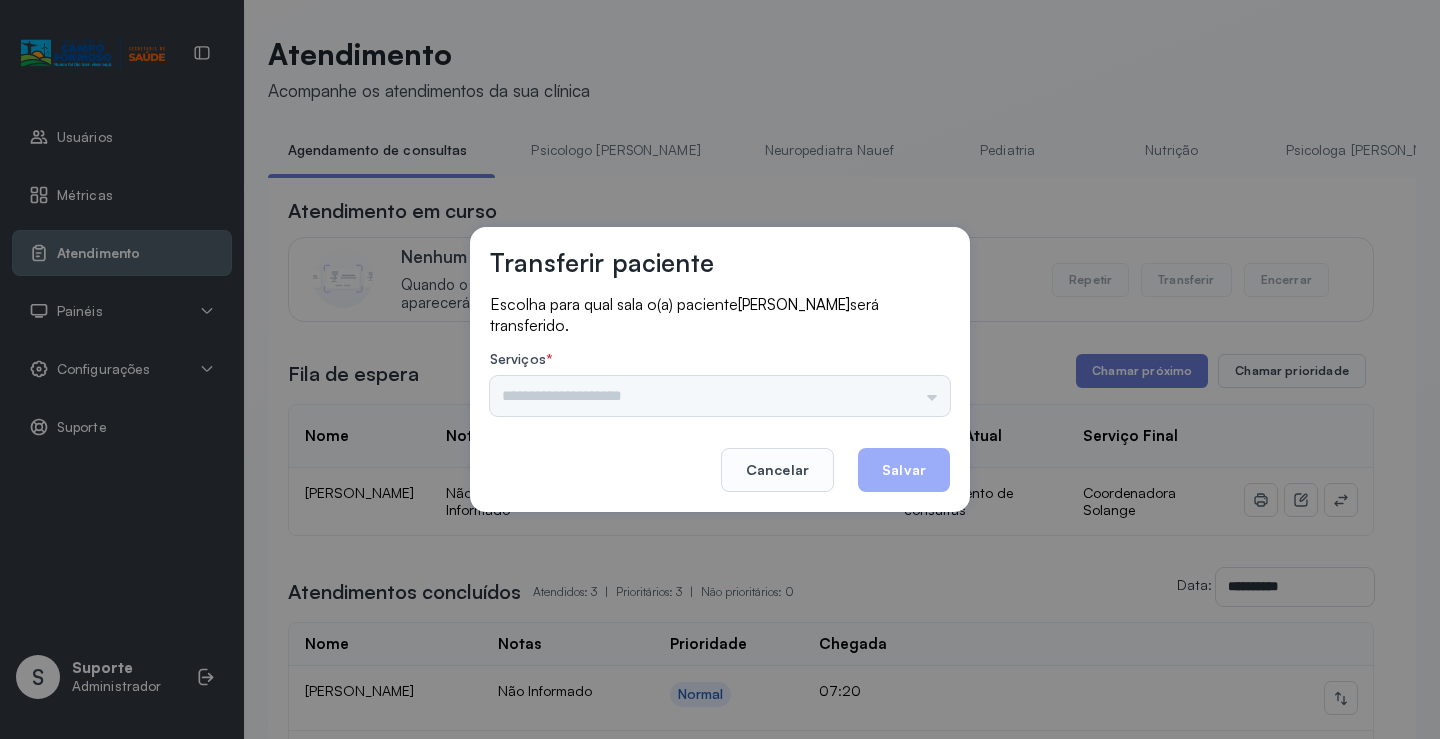 click on "Nenhuma opção encontrada" at bounding box center (720, 396) 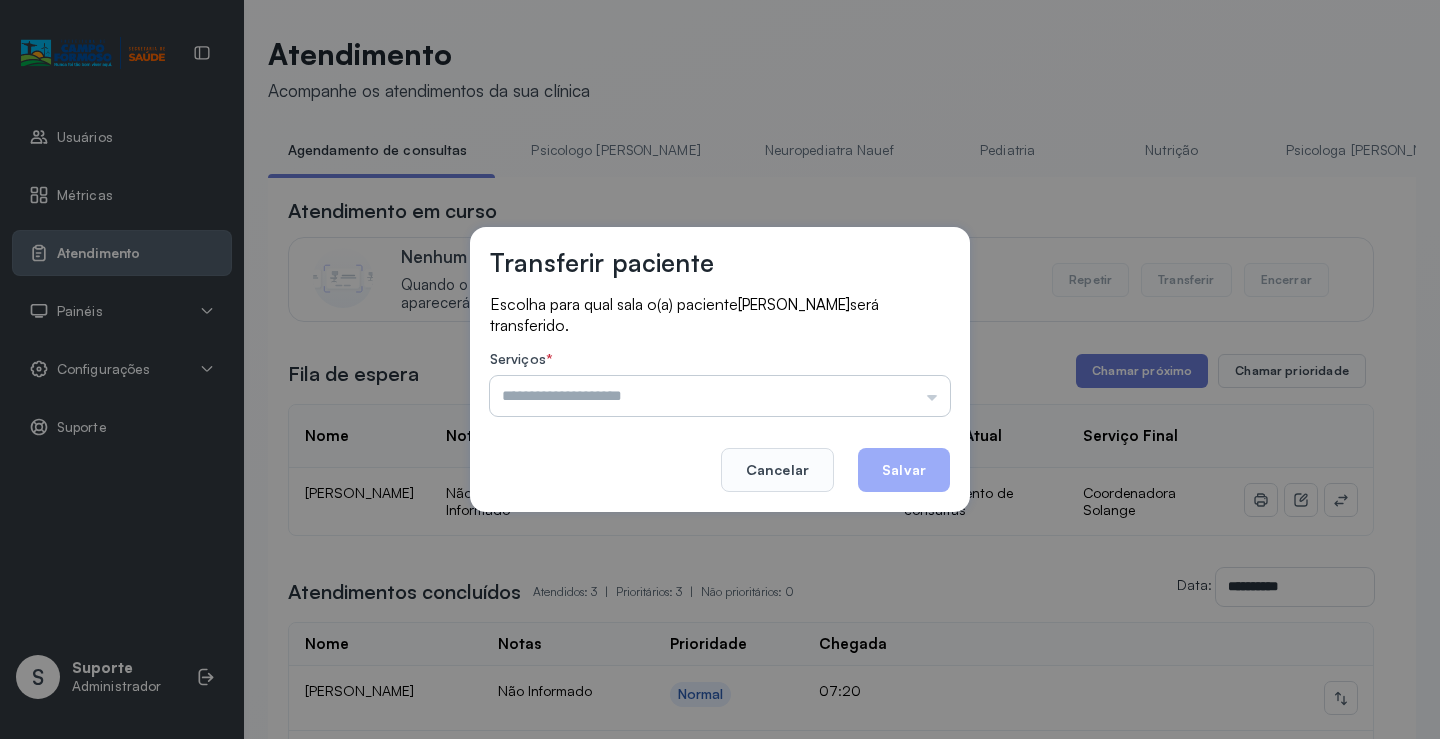 click at bounding box center (720, 396) 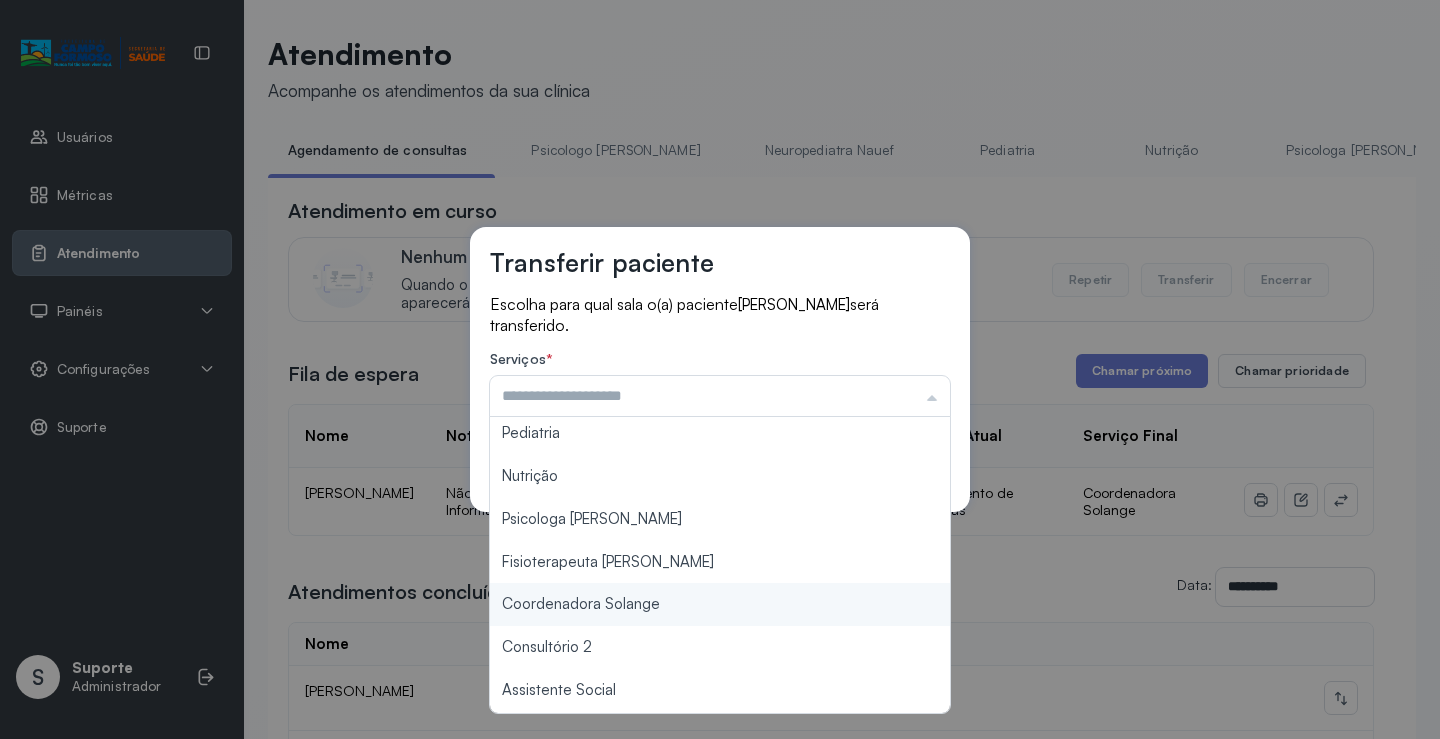 scroll, scrollTop: 200, scrollLeft: 0, axis: vertical 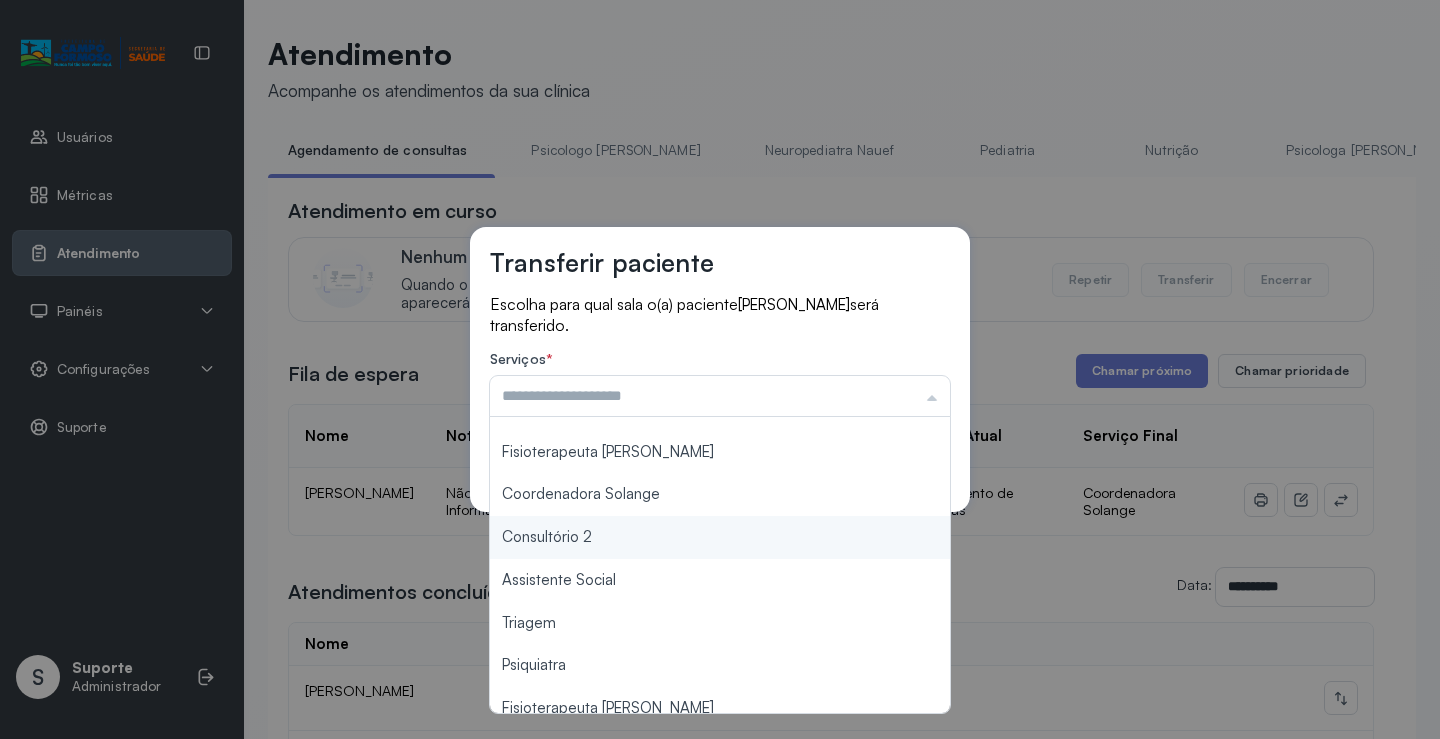 type on "**********" 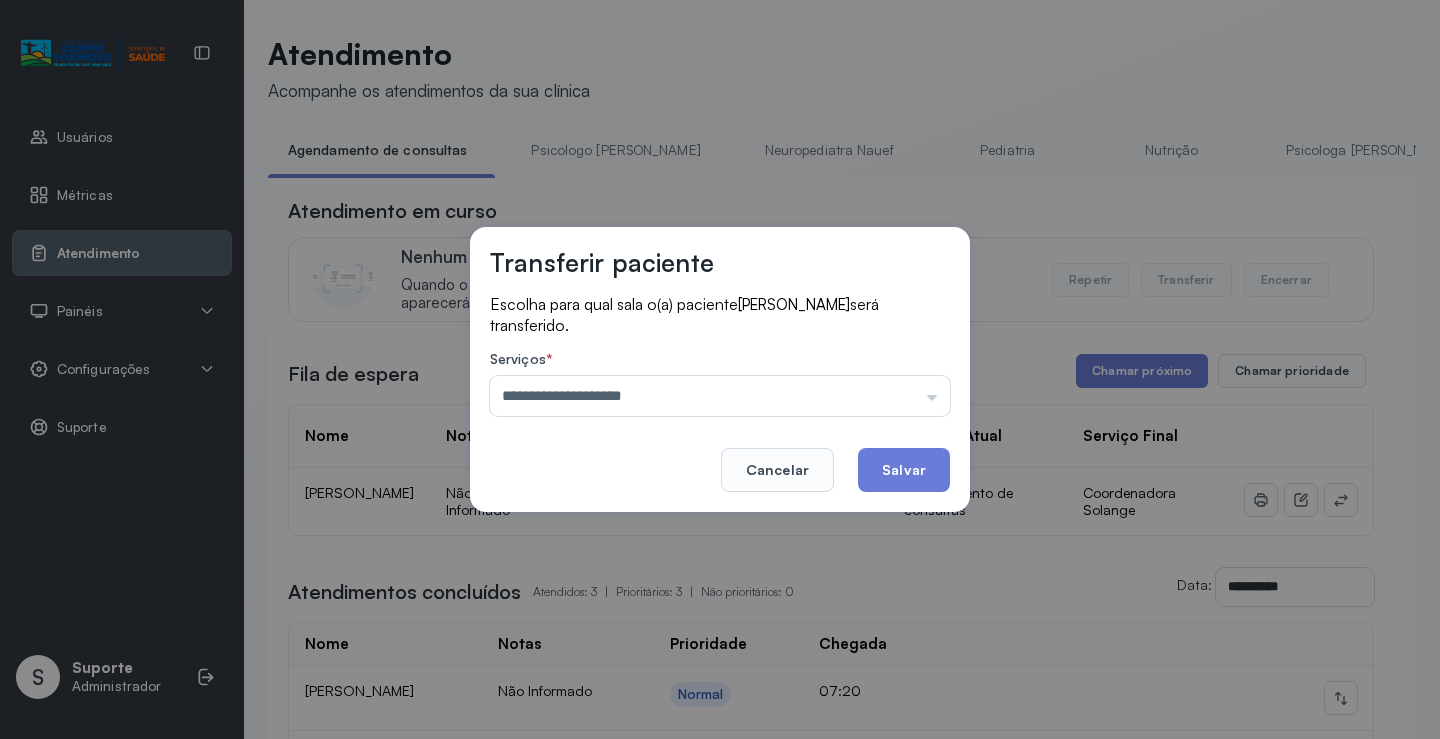 drag, startPoint x: 696, startPoint y: 507, endPoint x: 841, endPoint y: 453, distance: 154.72879 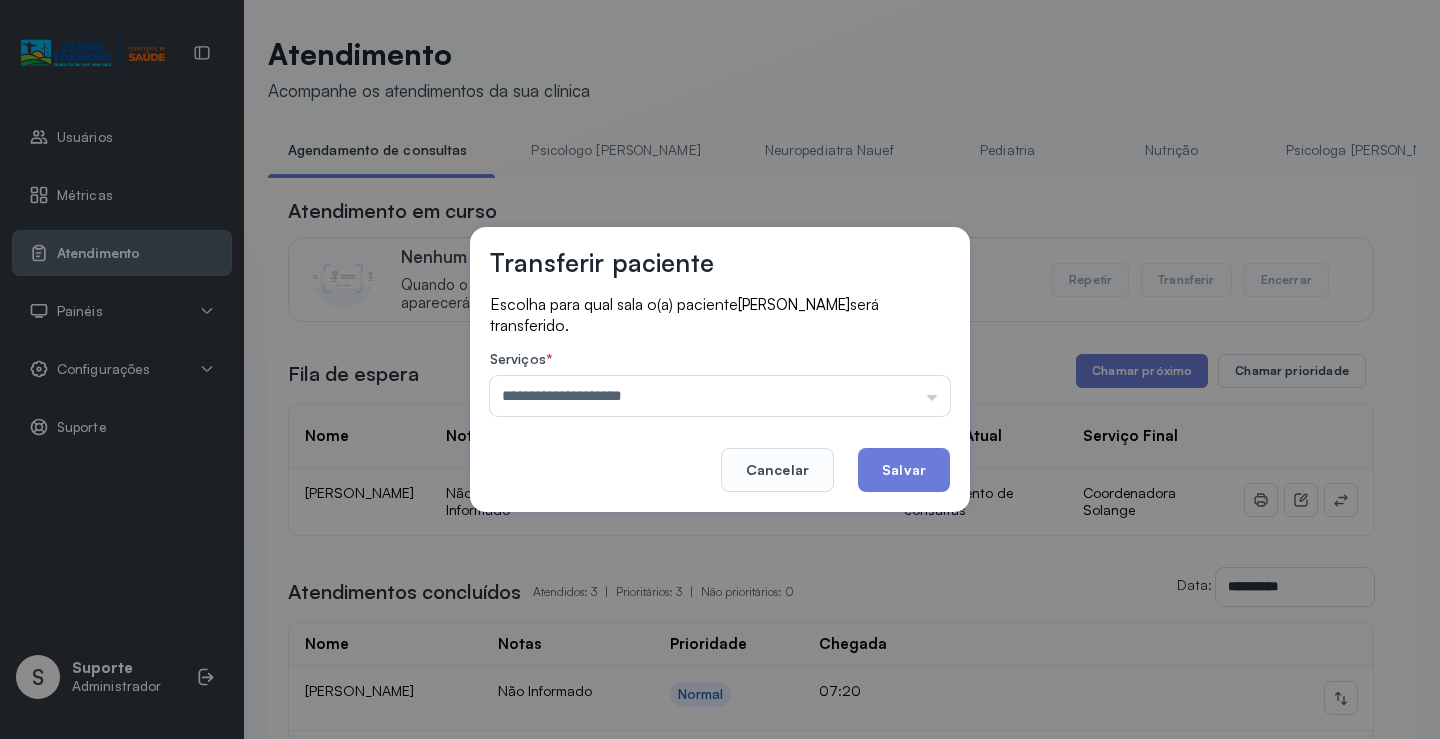 click on "**********" at bounding box center [720, 369] 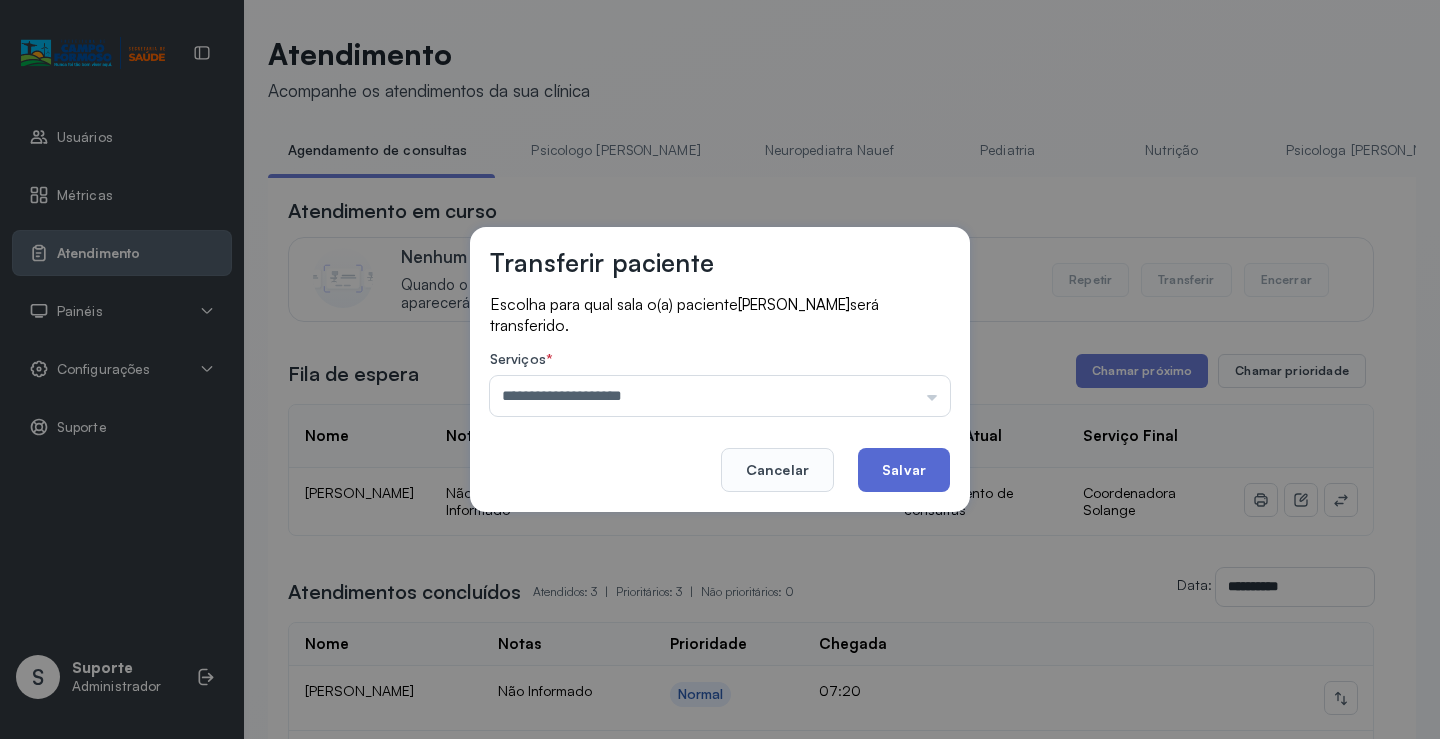 click on "Salvar" 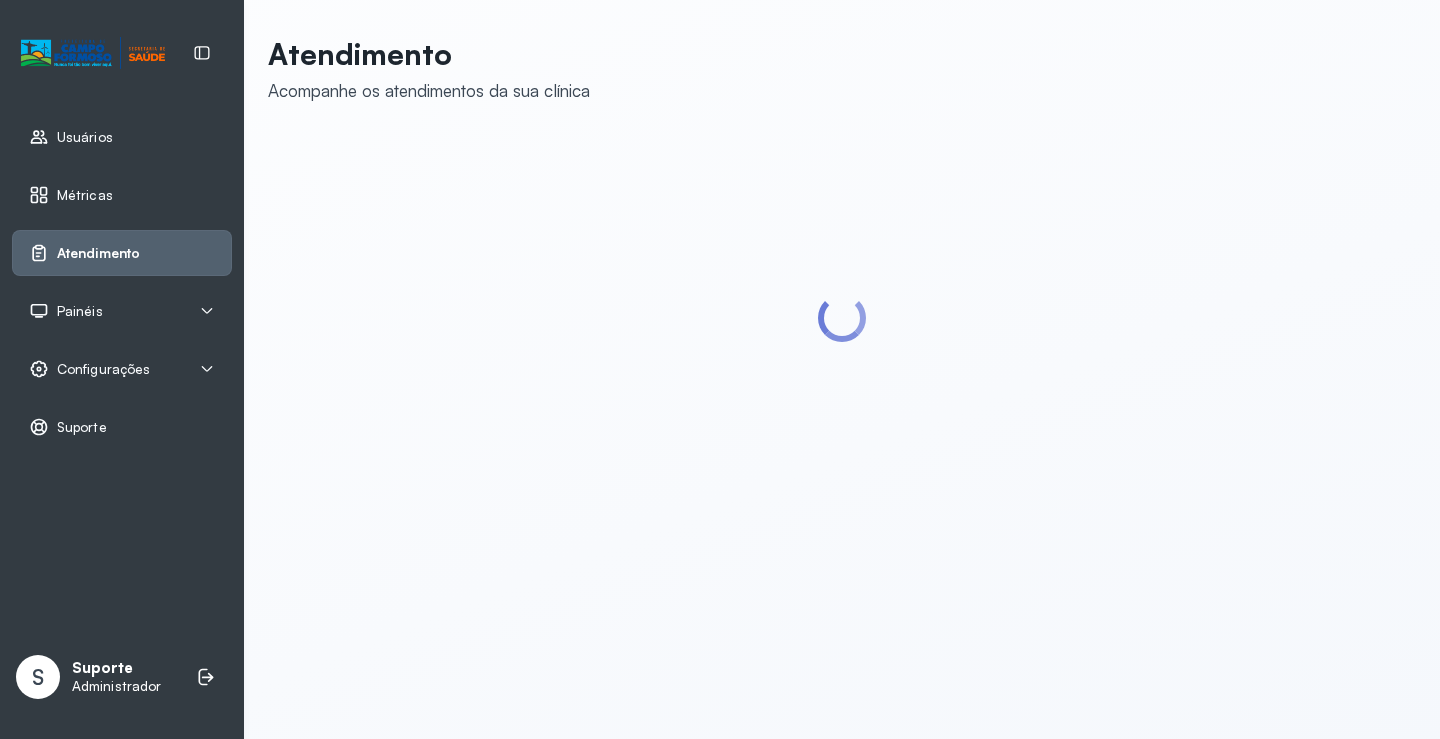 scroll, scrollTop: 0, scrollLeft: 0, axis: both 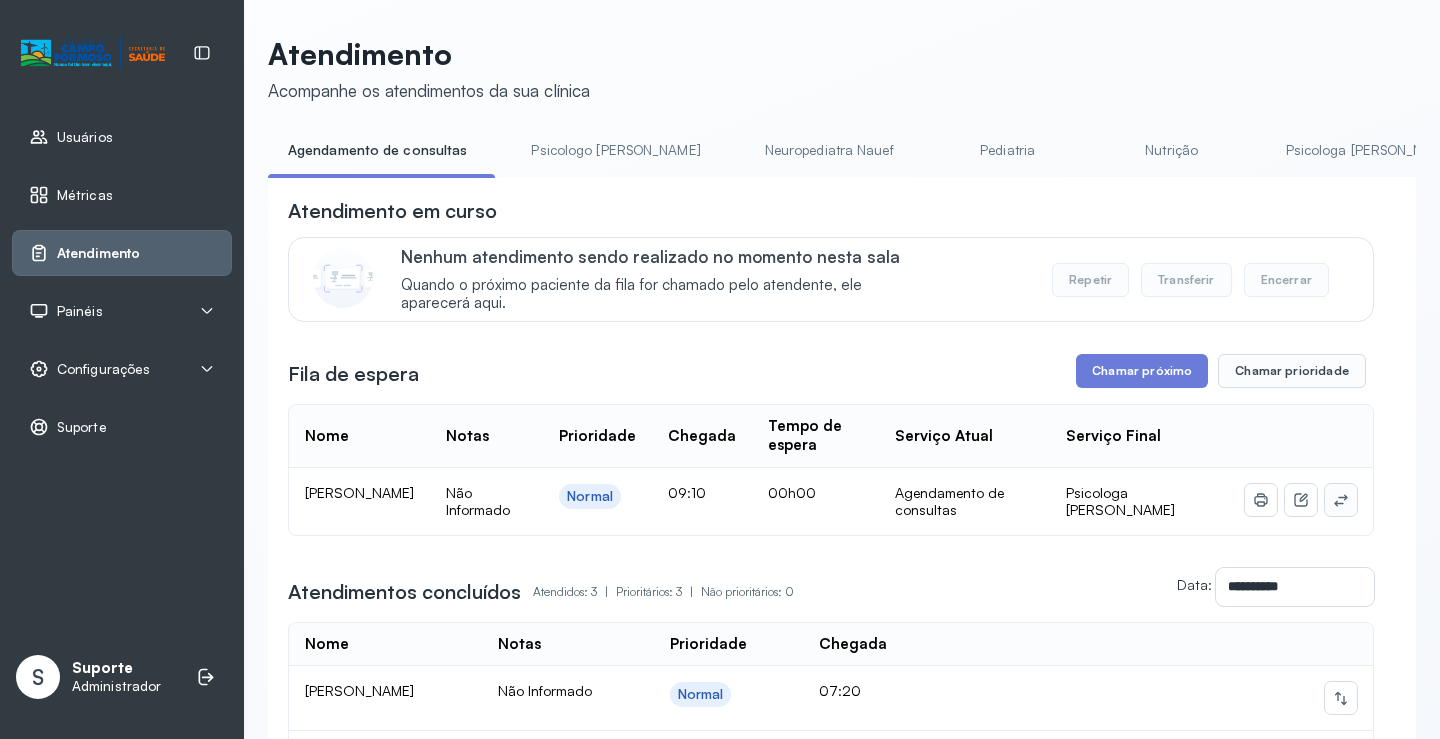 click 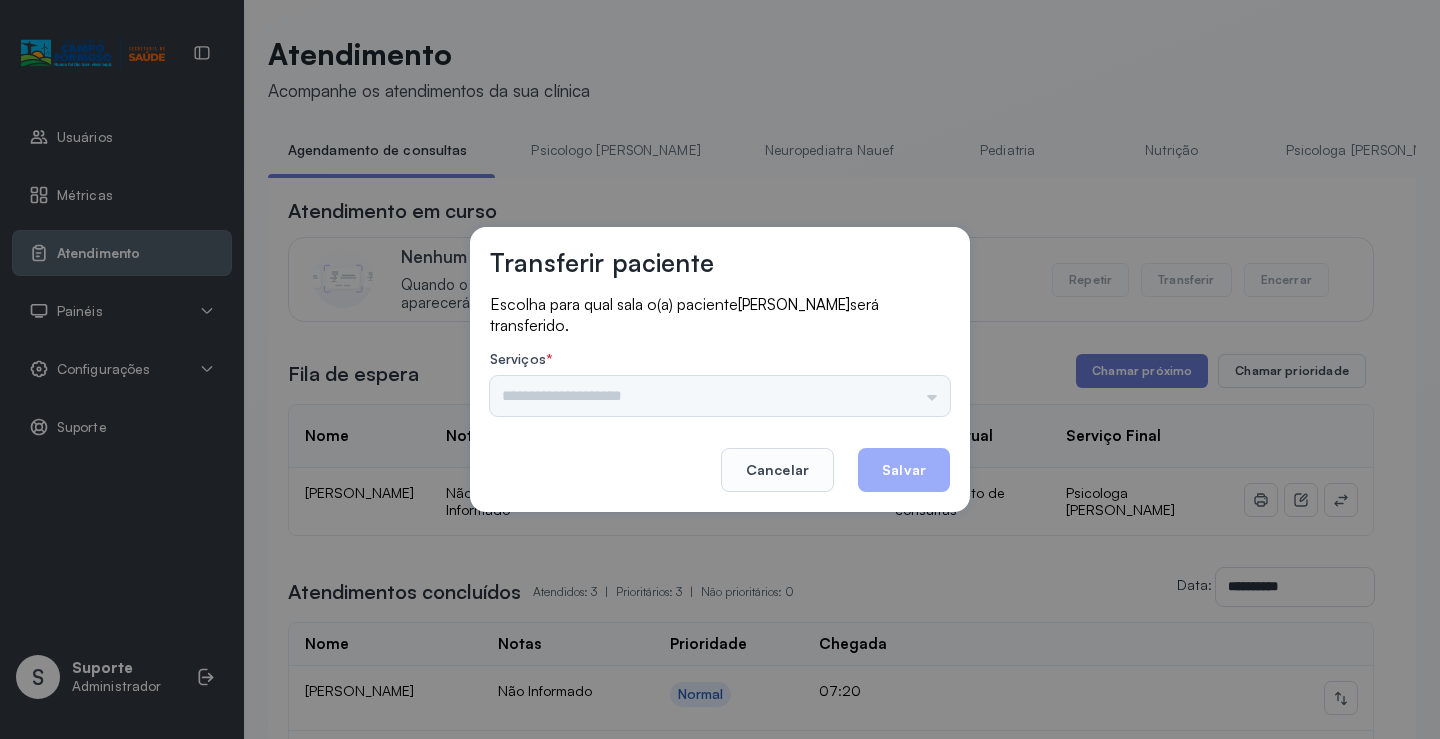 drag, startPoint x: 927, startPoint y: 379, endPoint x: 913, endPoint y: 393, distance: 19.79899 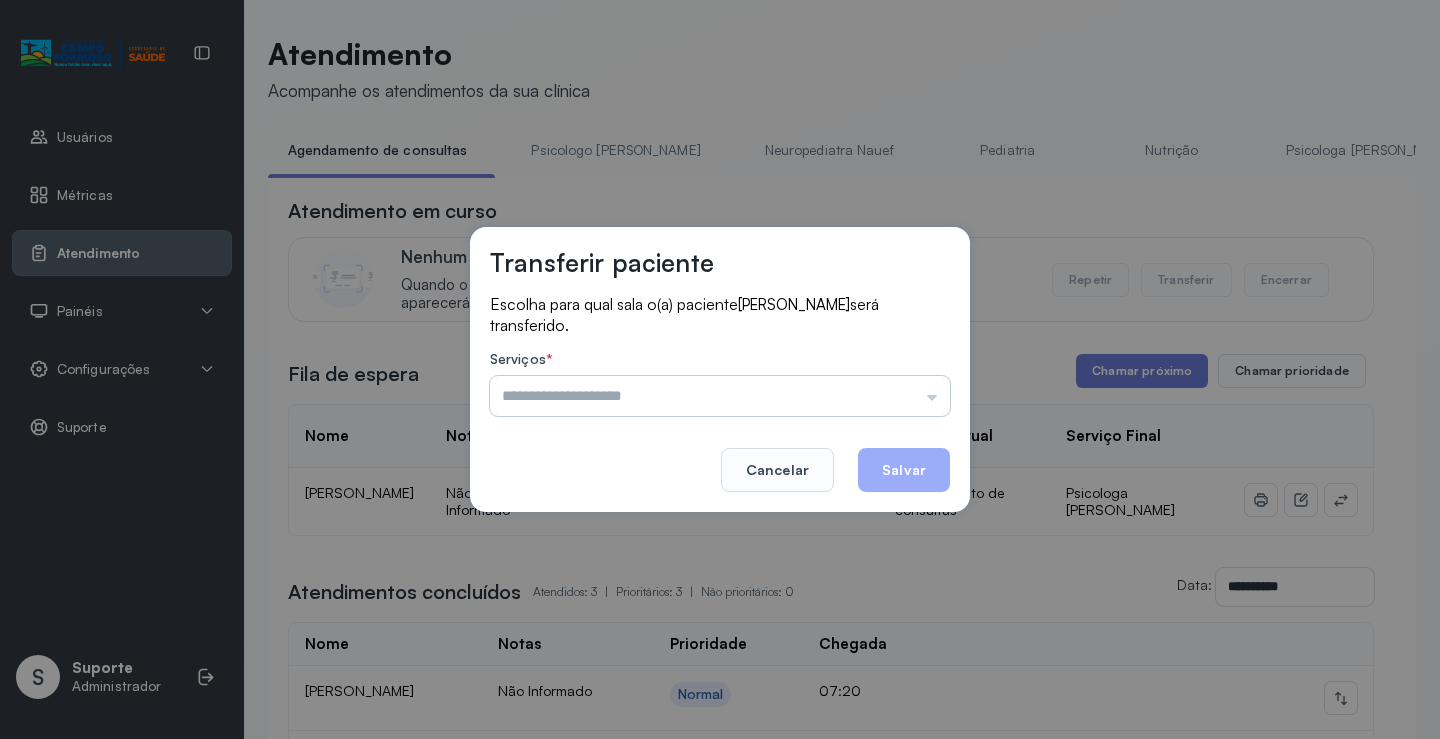 click at bounding box center (720, 396) 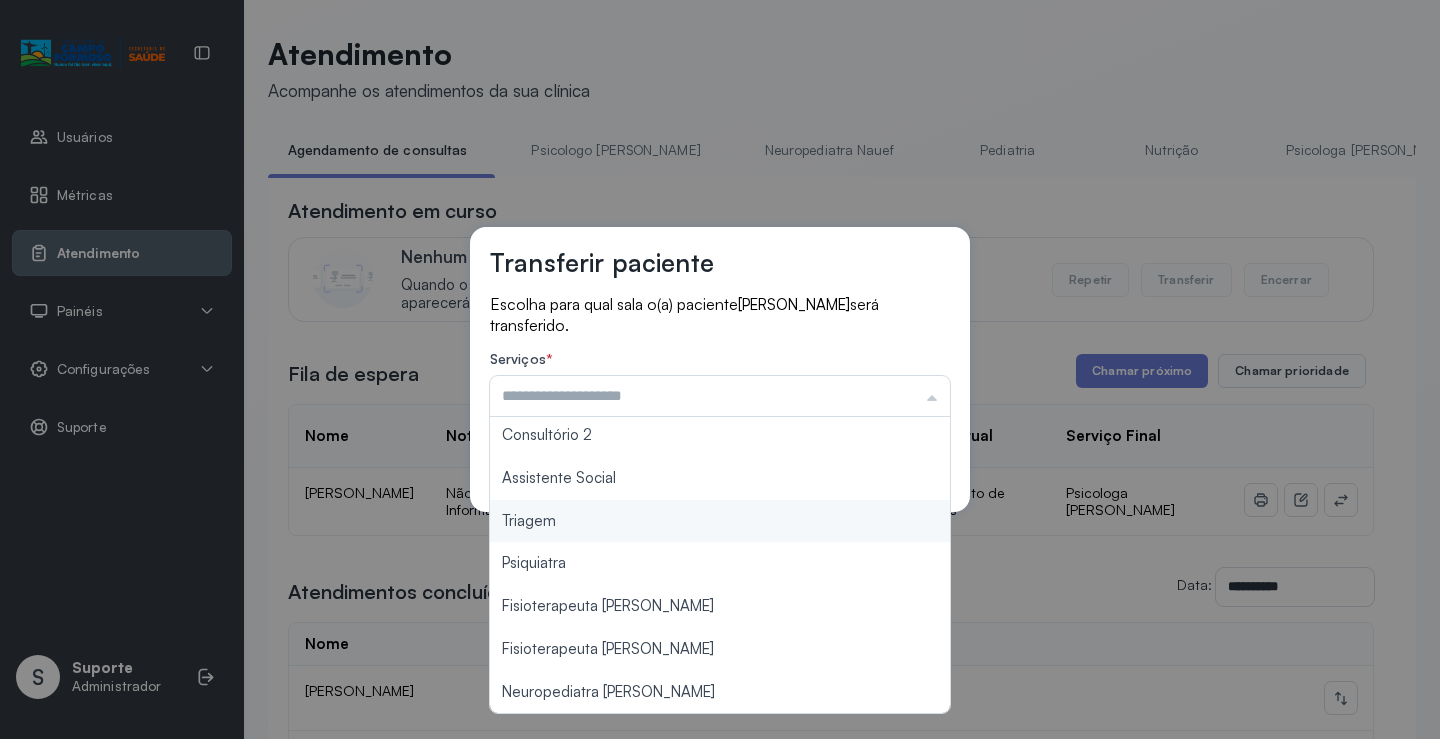 scroll, scrollTop: 2, scrollLeft: 0, axis: vertical 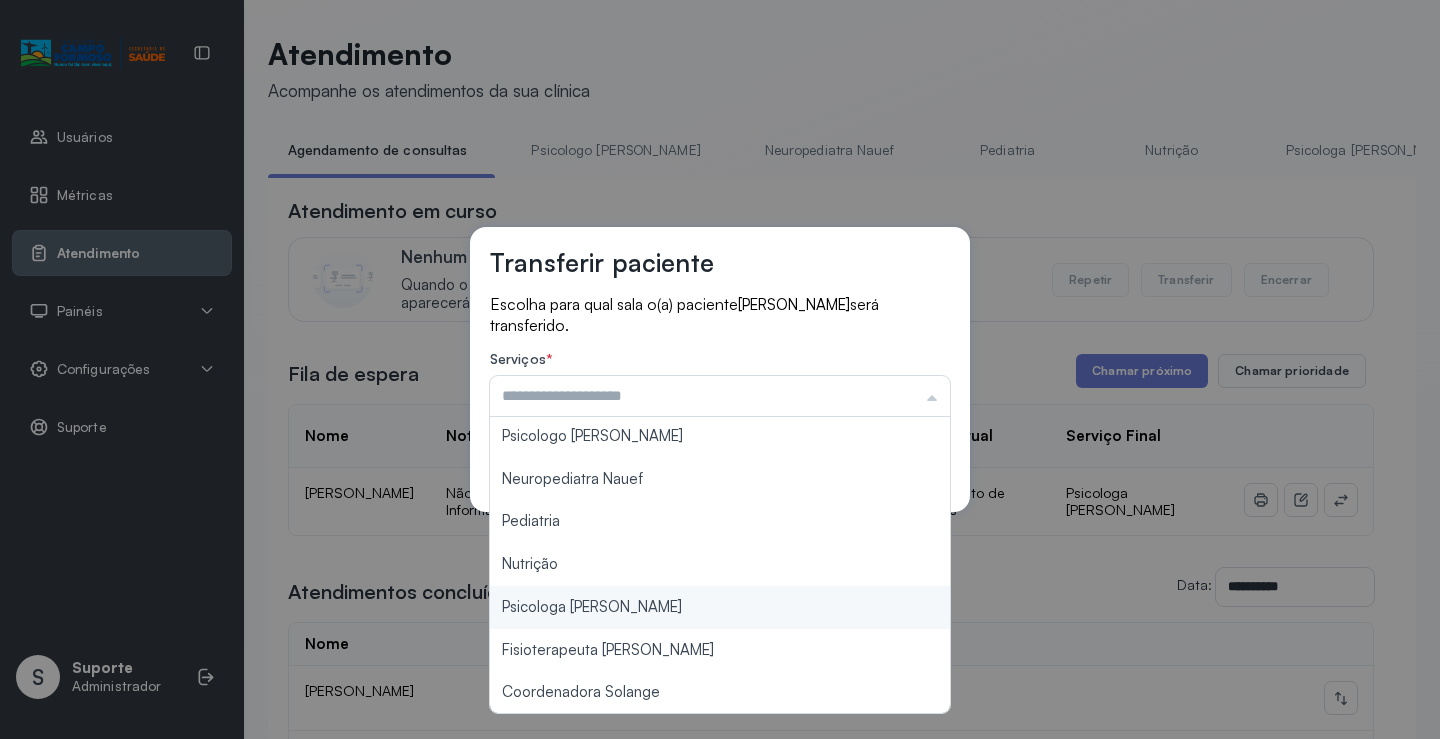 type on "**********" 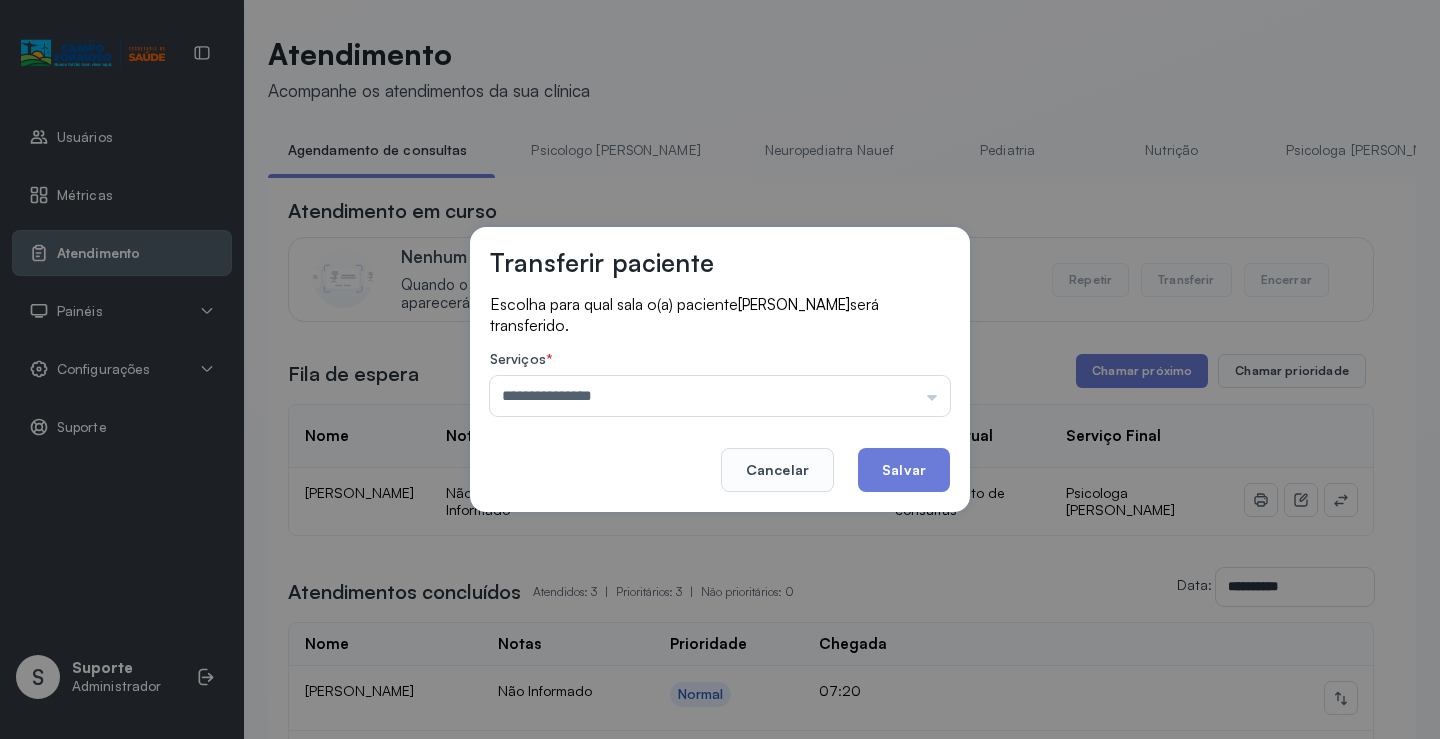drag, startPoint x: 616, startPoint y: 612, endPoint x: 769, endPoint y: 544, distance: 167.43059 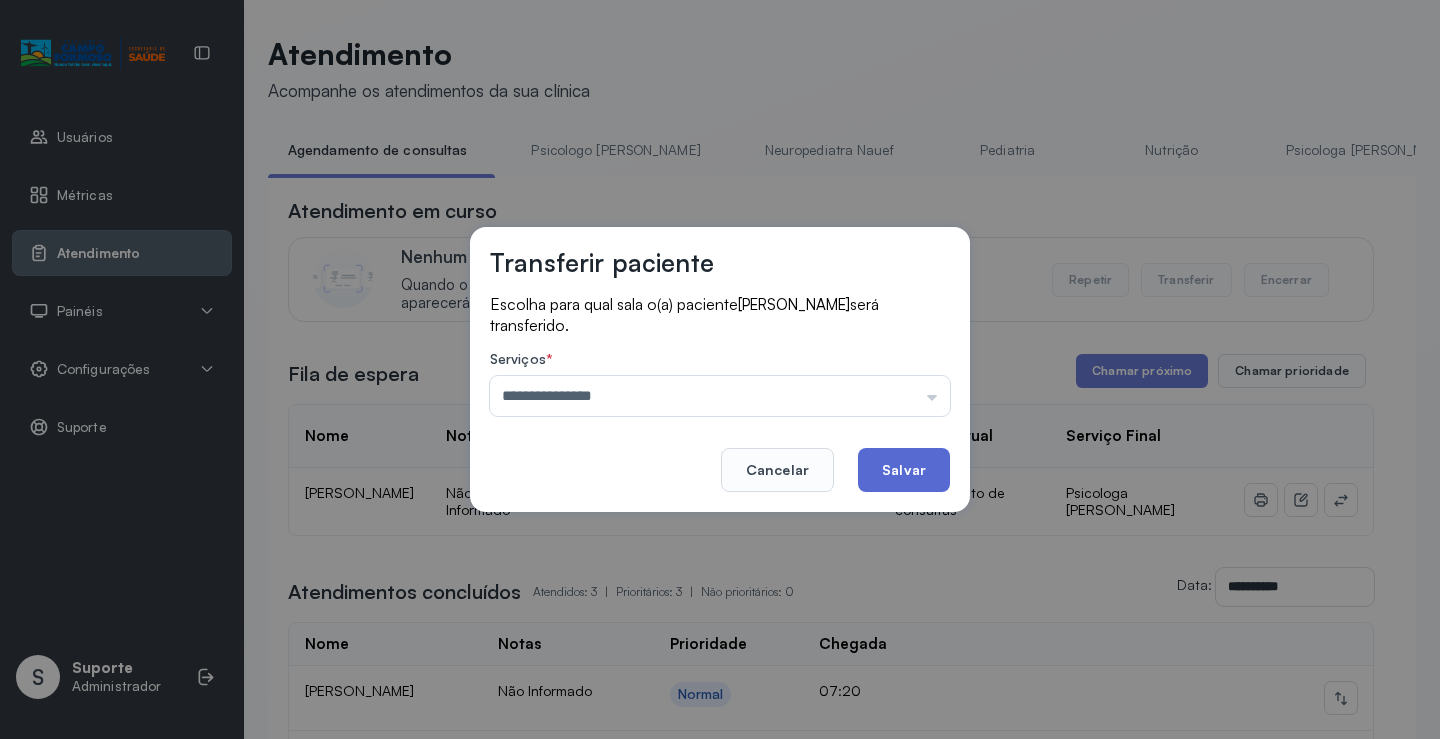 click on "Salvar" 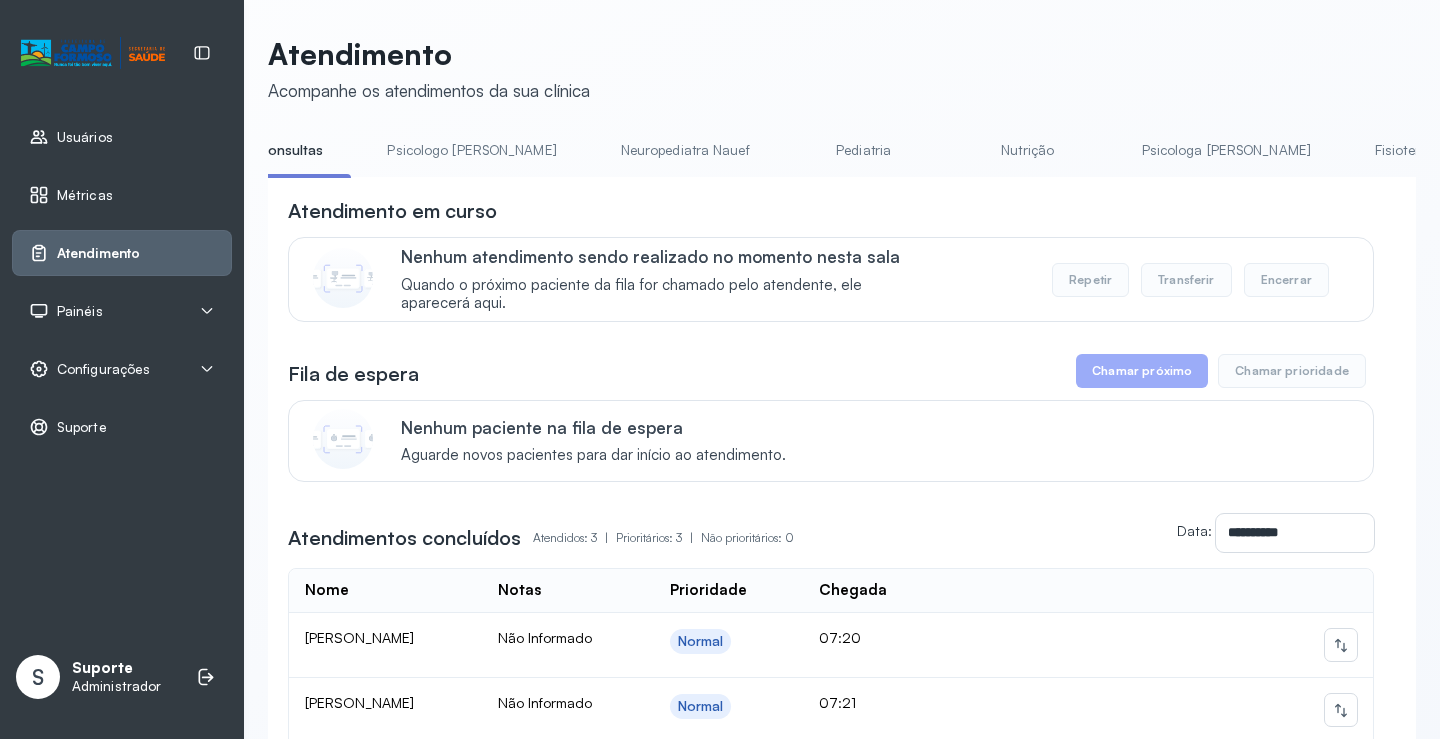 scroll, scrollTop: 0, scrollLeft: 322, axis: horizontal 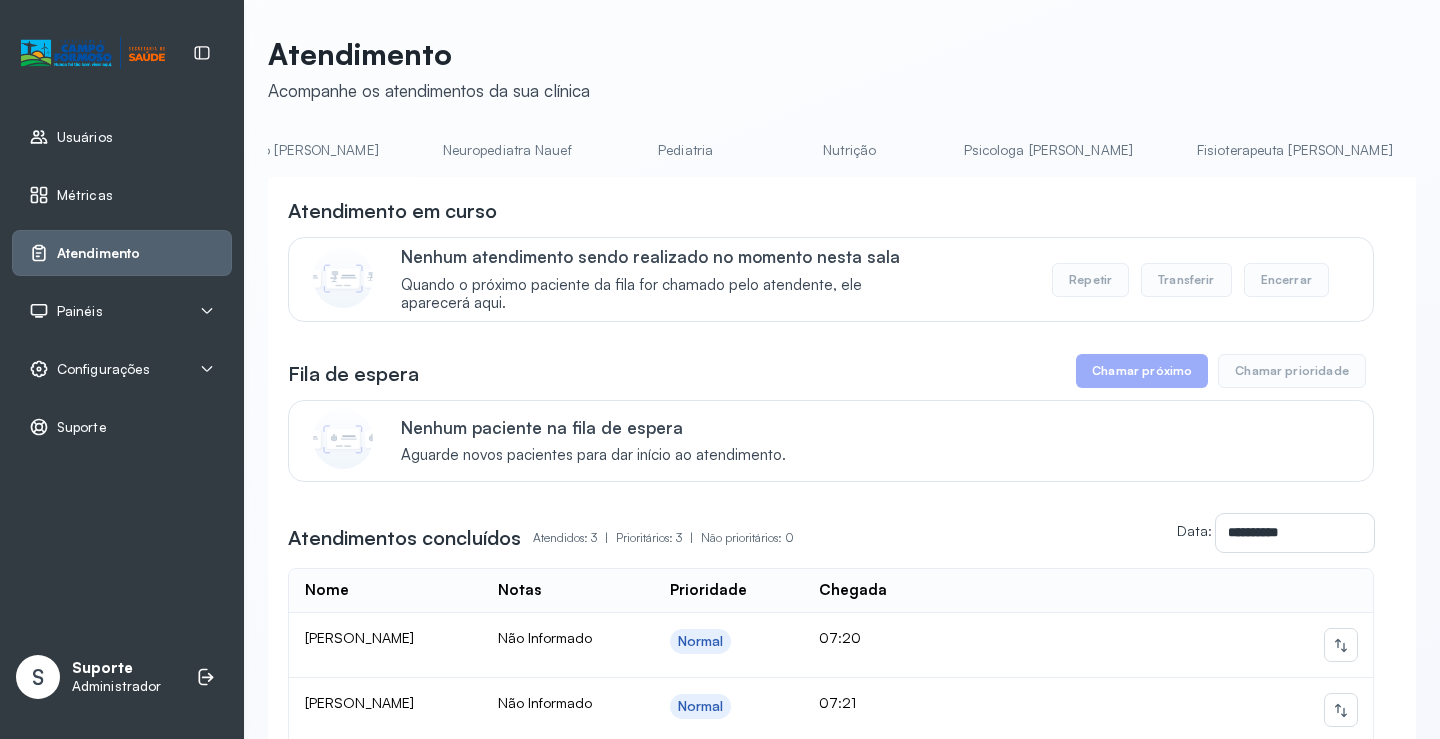 click on "Pediatria" at bounding box center [686, 150] 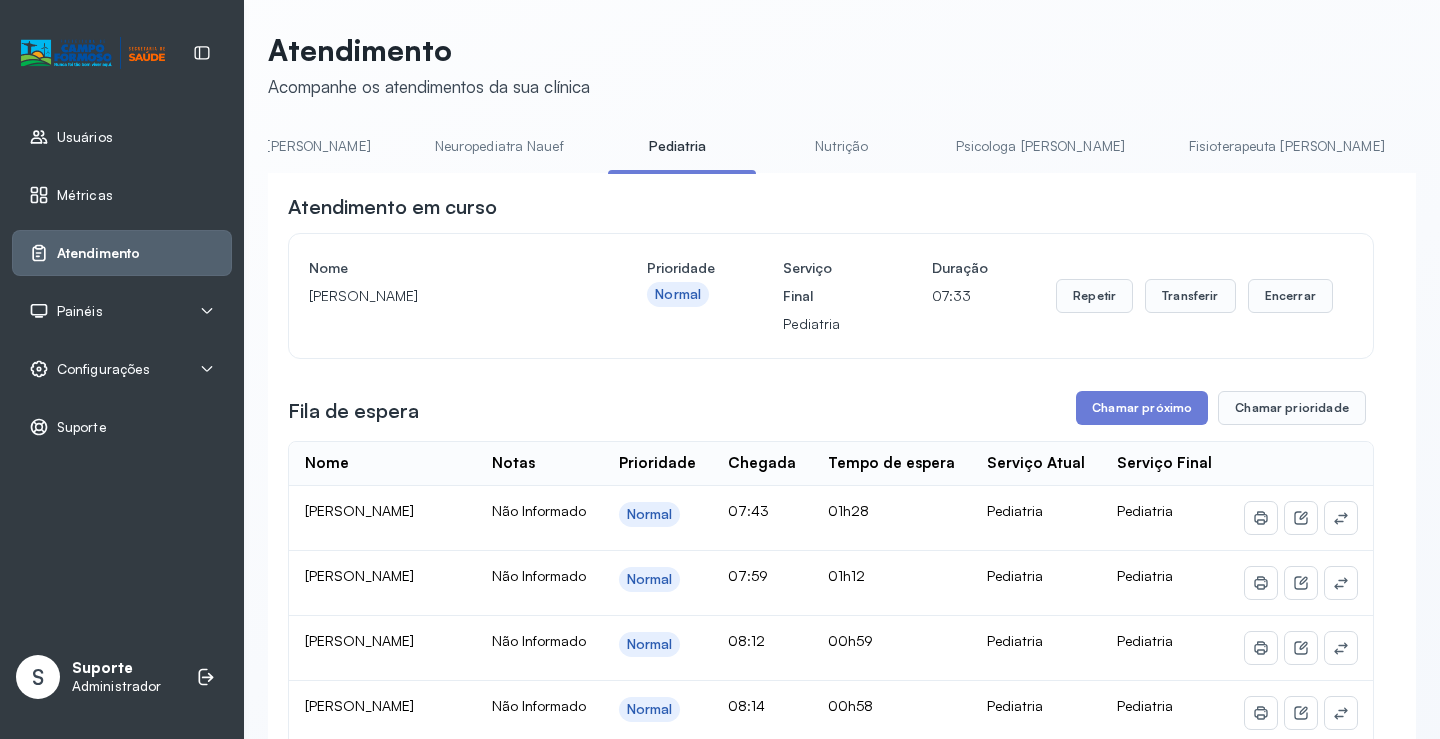 scroll, scrollTop: 0, scrollLeft: 0, axis: both 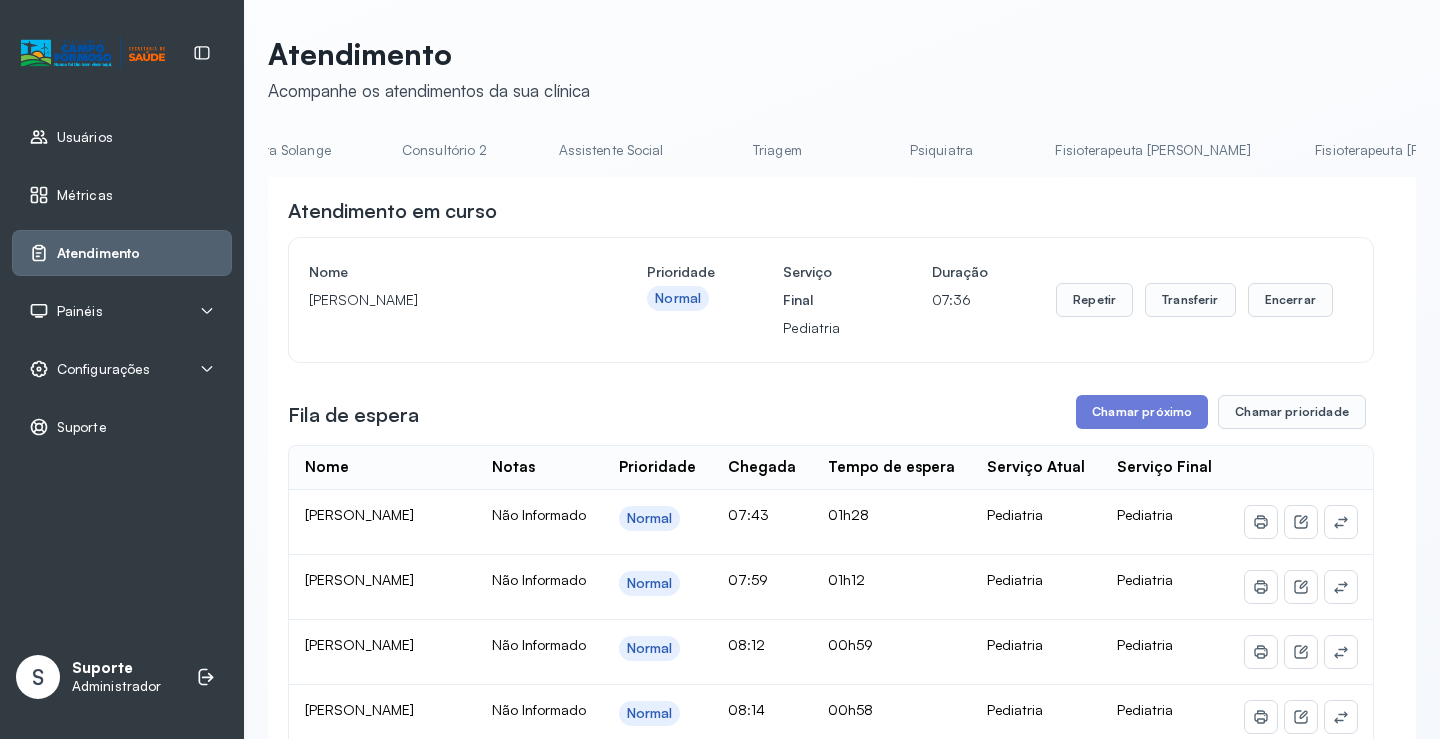 click on "Neuropediatra [PERSON_NAME]" at bounding box center [1673, 150] 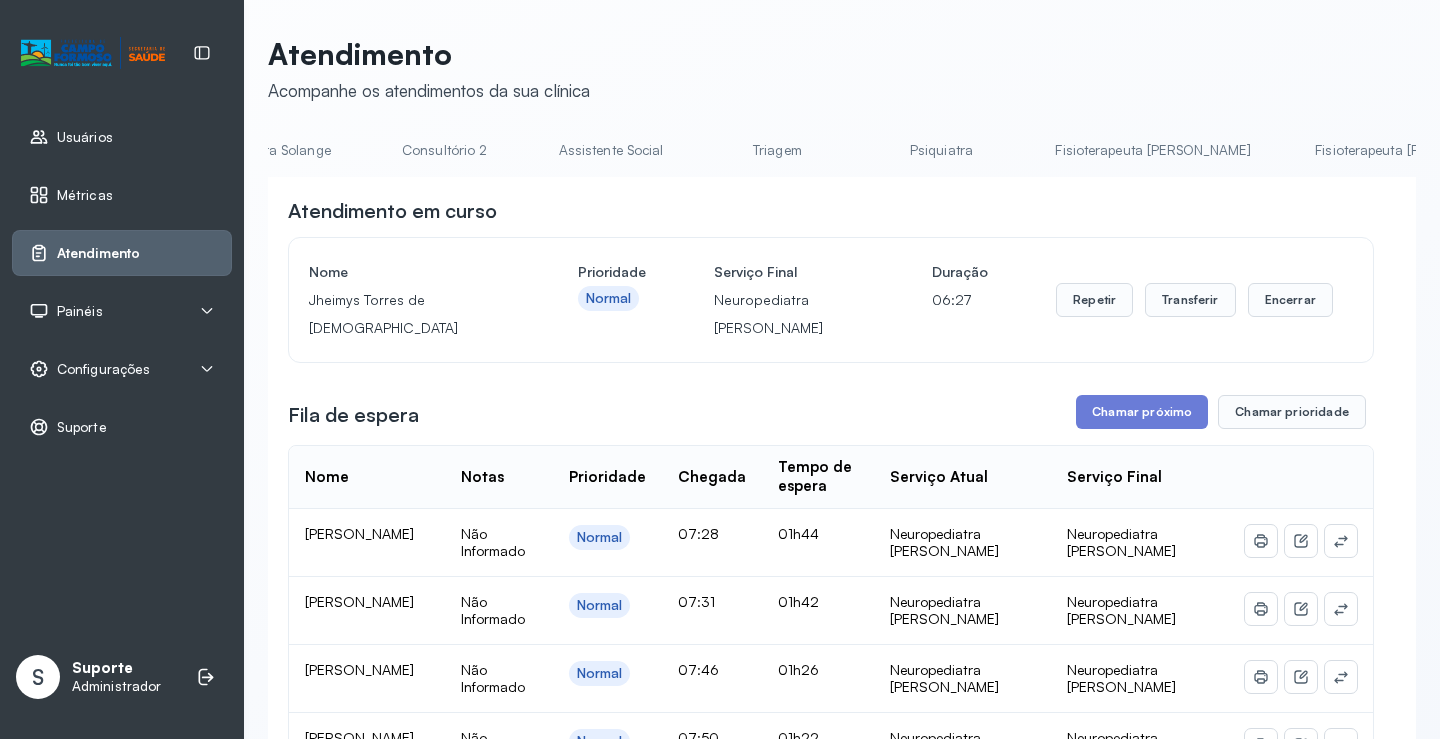 scroll, scrollTop: 0, scrollLeft: 0, axis: both 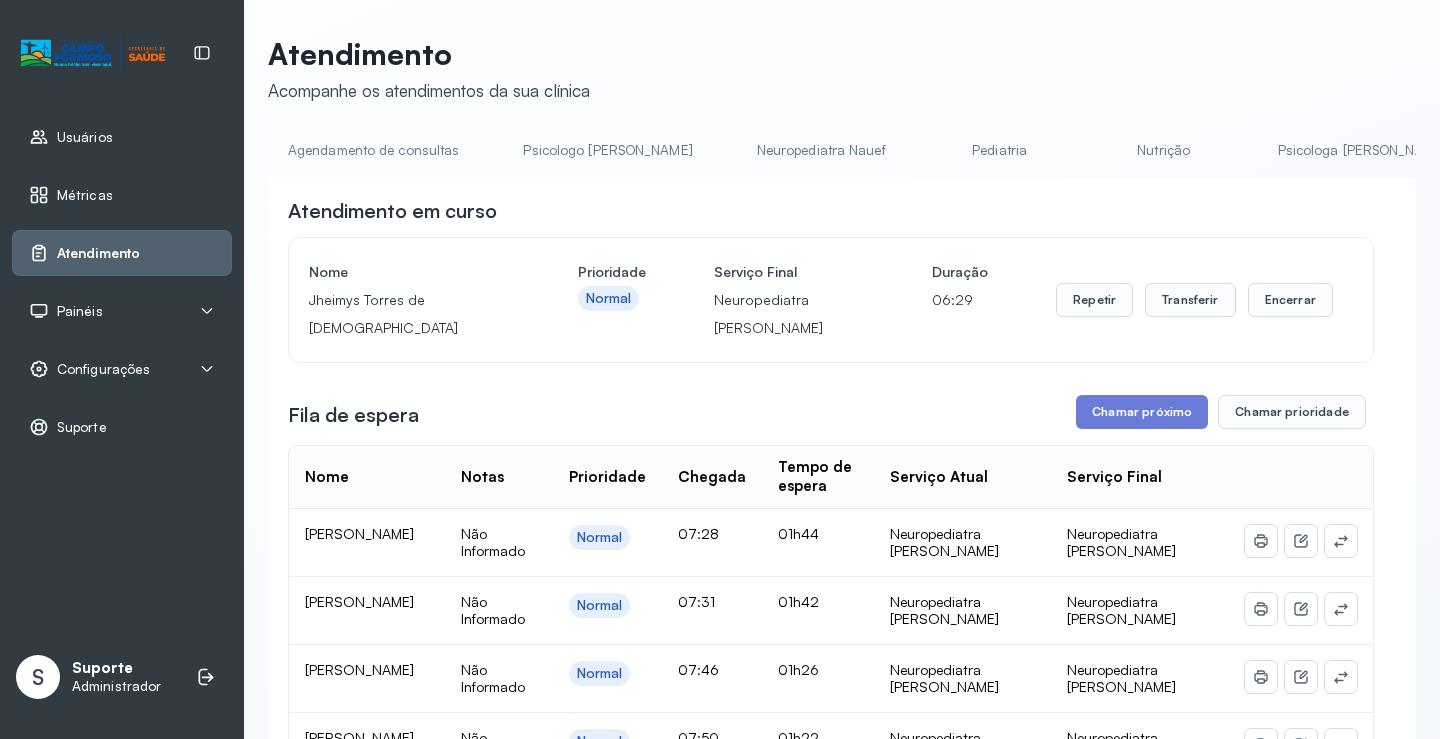 click on "Agendamento de consultas" at bounding box center (373, 150) 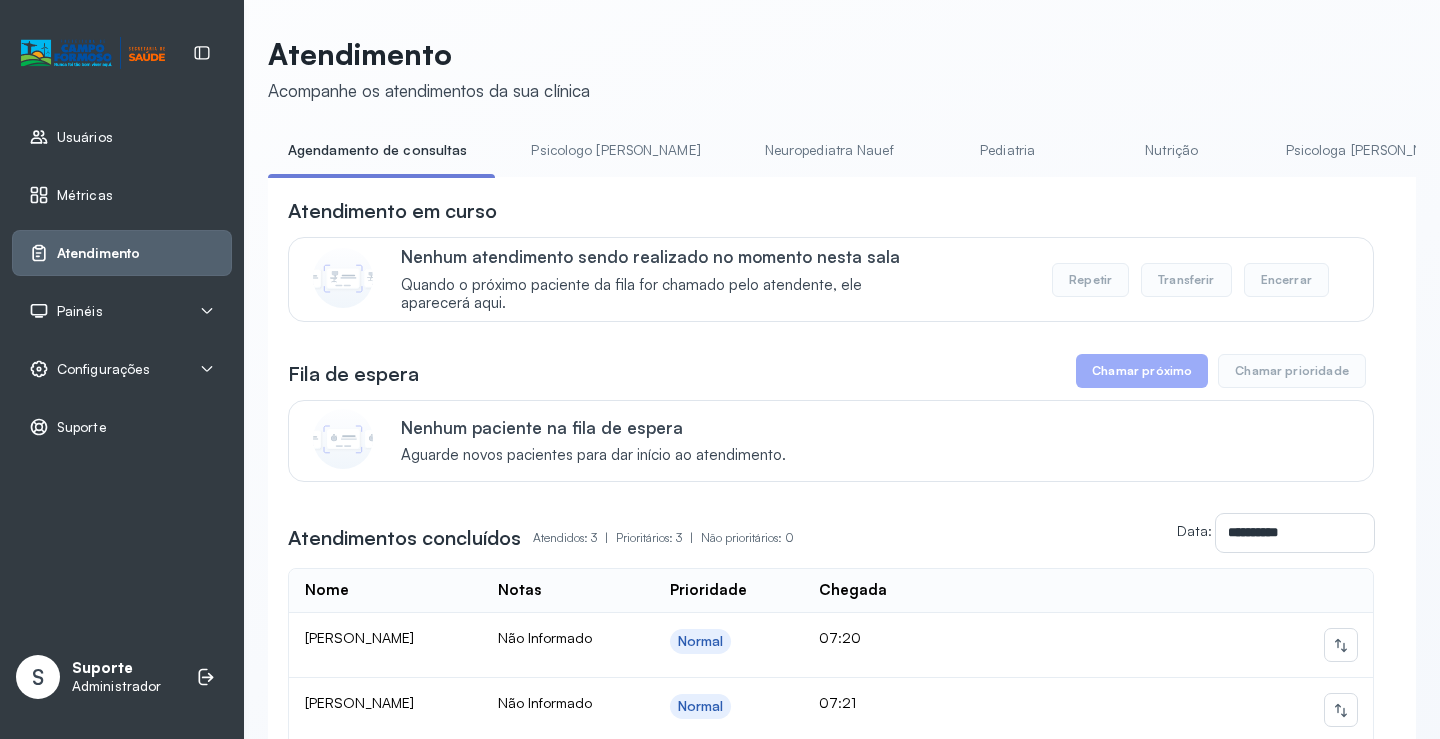 click on "Pediatria" at bounding box center [1008, 150] 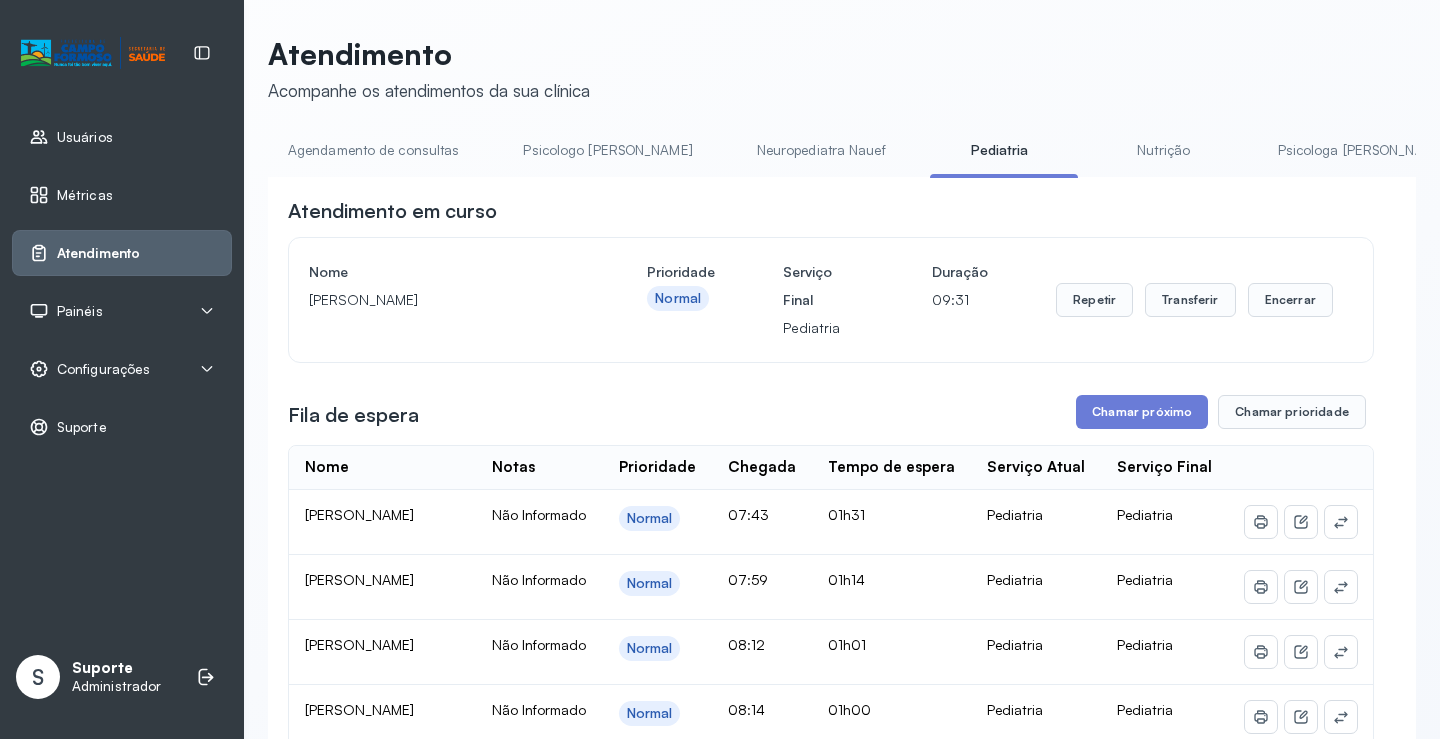 click on "Agendamento de consultas" at bounding box center (373, 150) 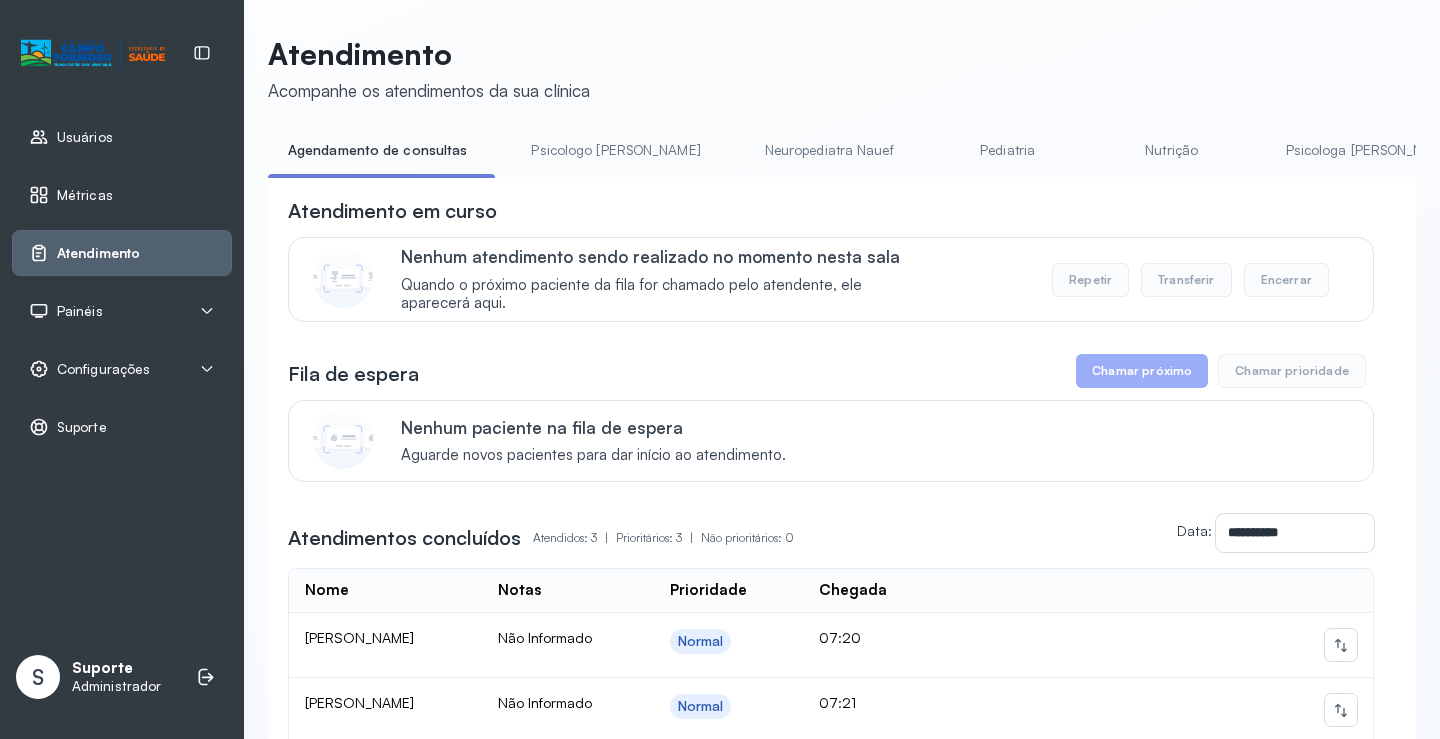 click on "Pediatria" at bounding box center (1008, 150) 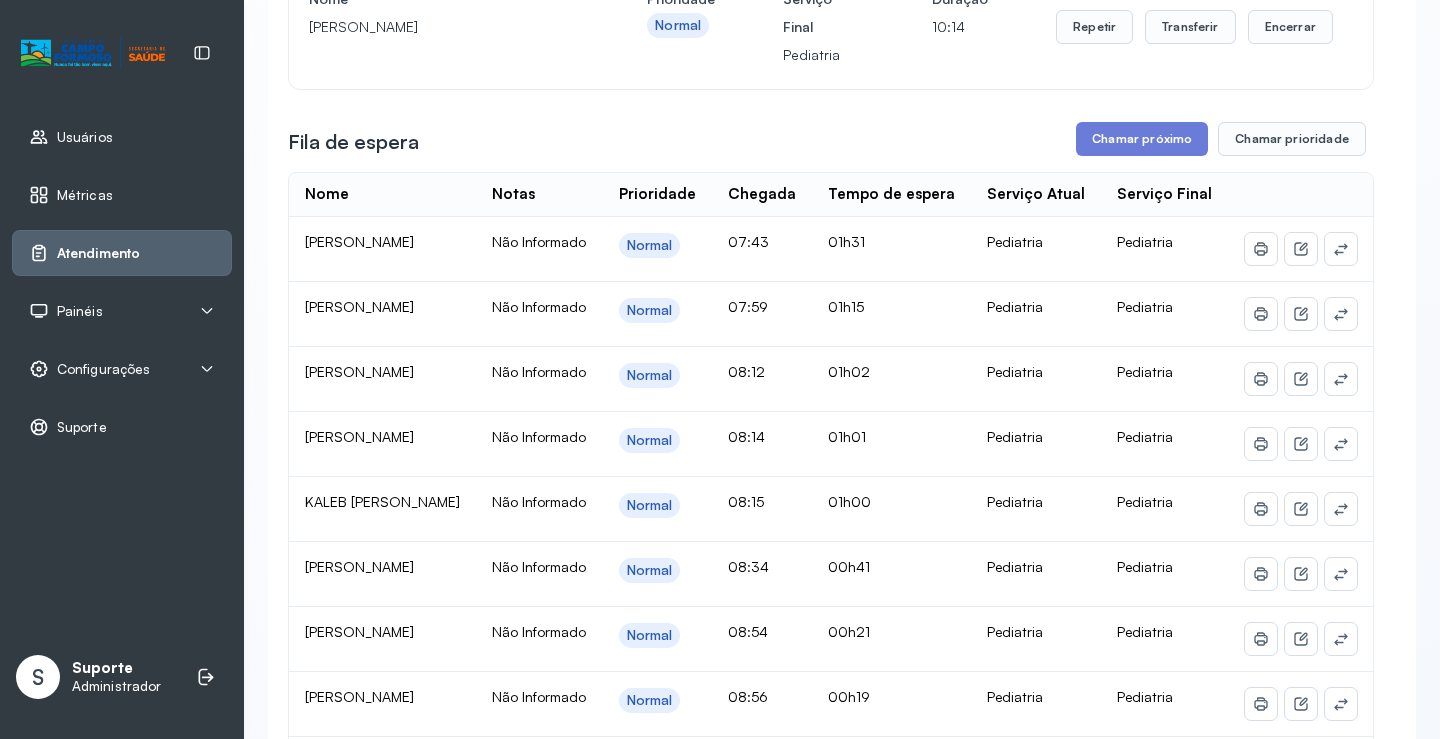 scroll, scrollTop: 300, scrollLeft: 0, axis: vertical 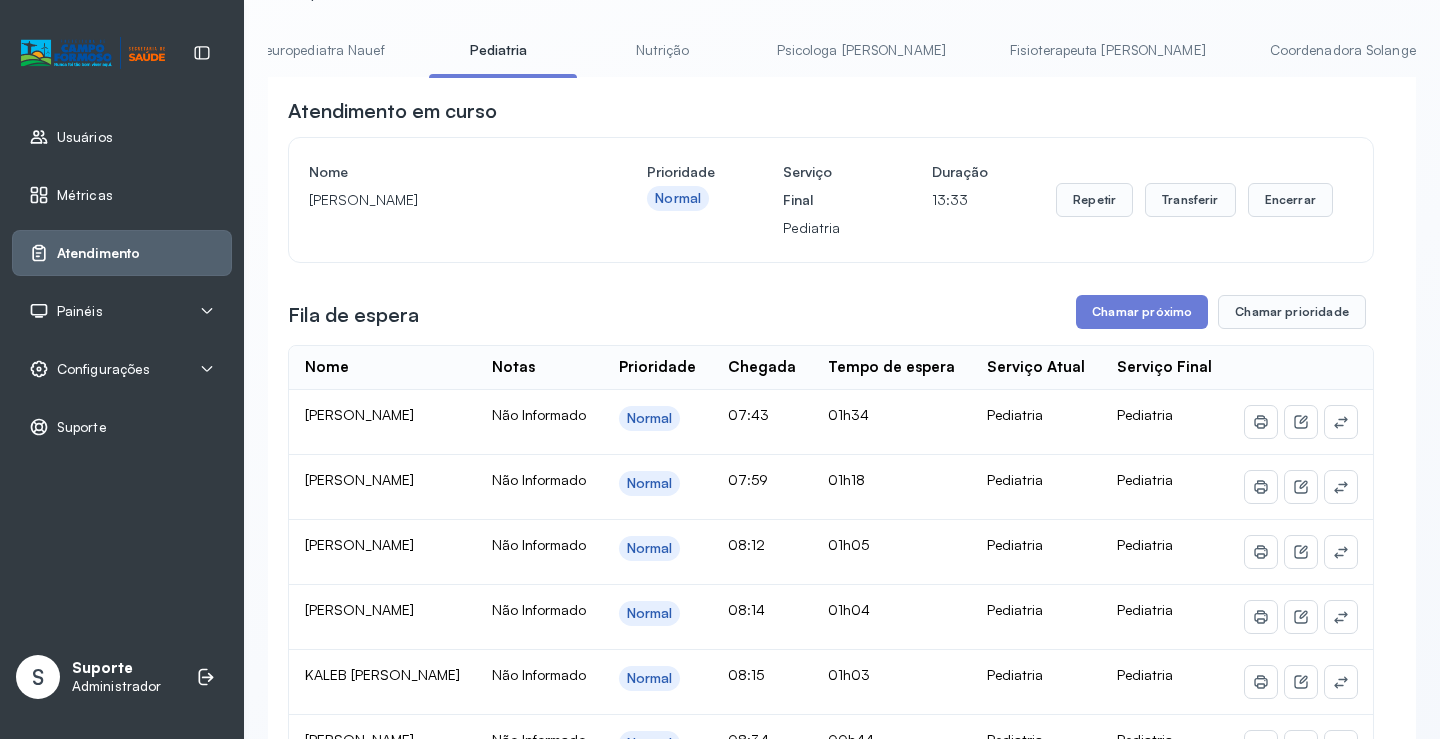 click on "Fisioterapeuta [PERSON_NAME]" at bounding box center (1108, 50) 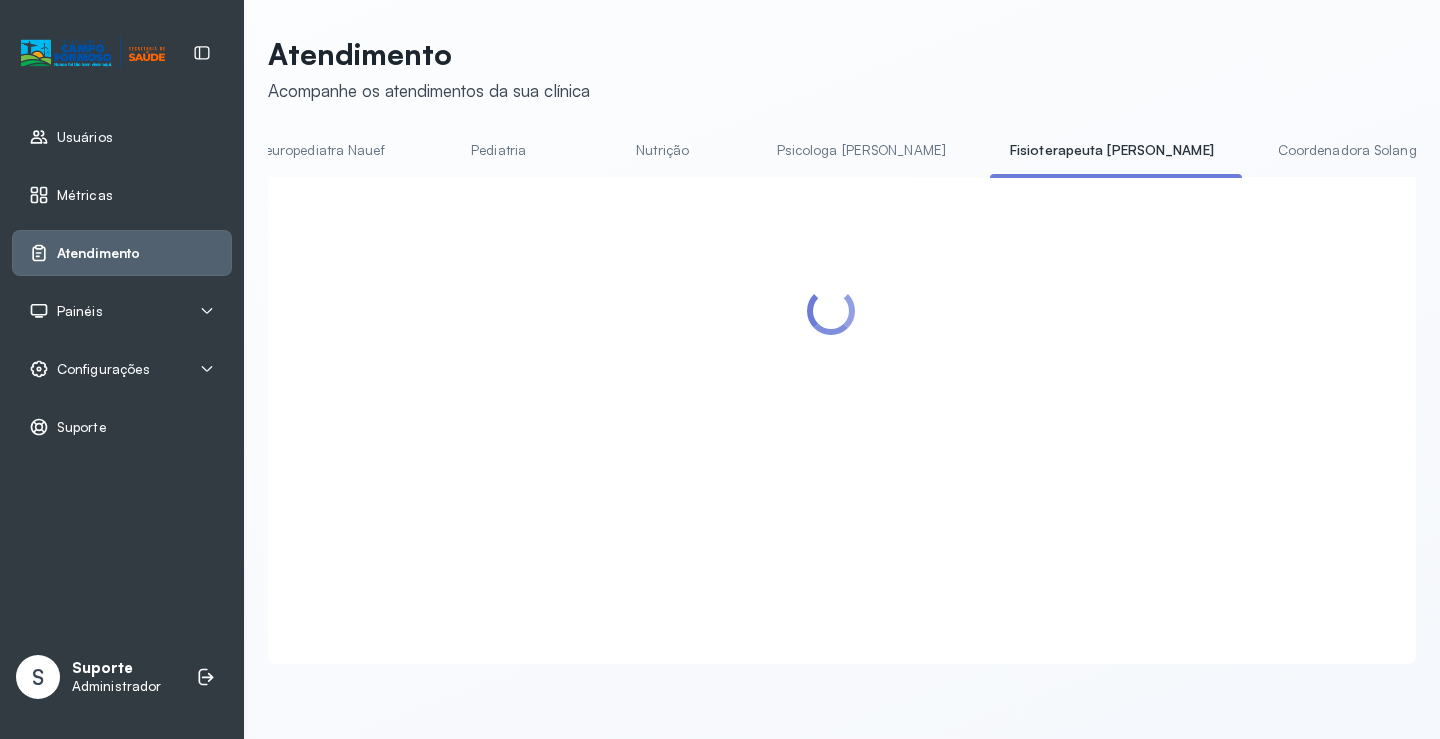 click on "Coordenadora Solange" at bounding box center (1351, 150) 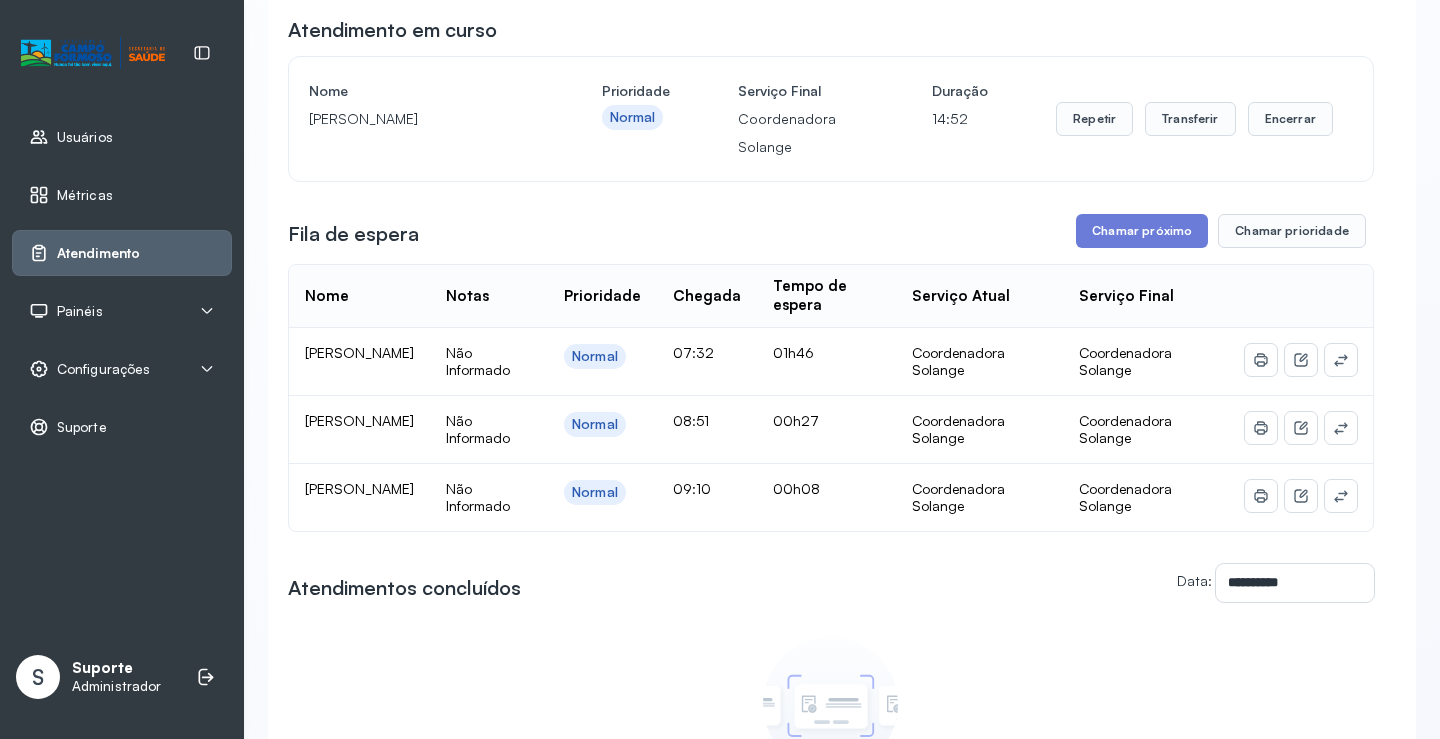 scroll, scrollTop: 201, scrollLeft: 0, axis: vertical 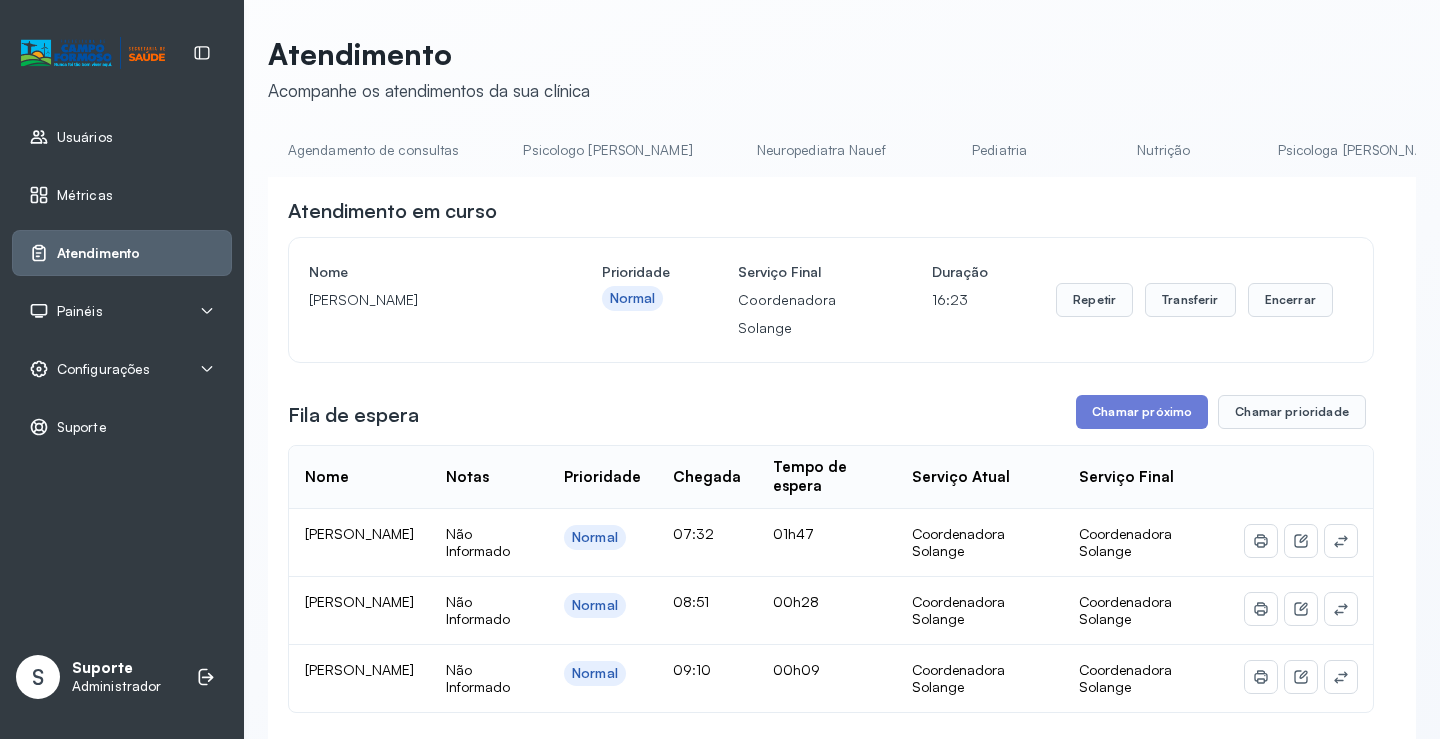click on "**********" 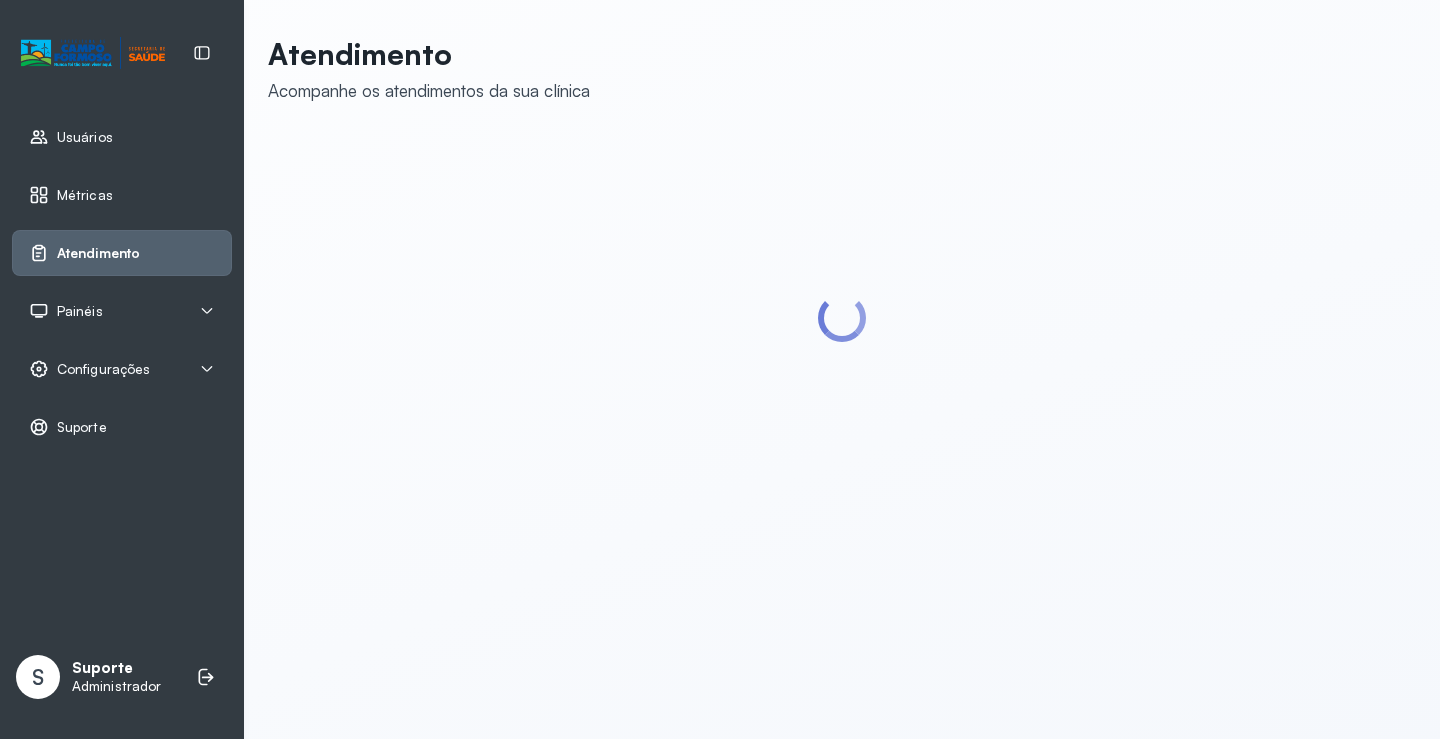 scroll, scrollTop: 0, scrollLeft: 0, axis: both 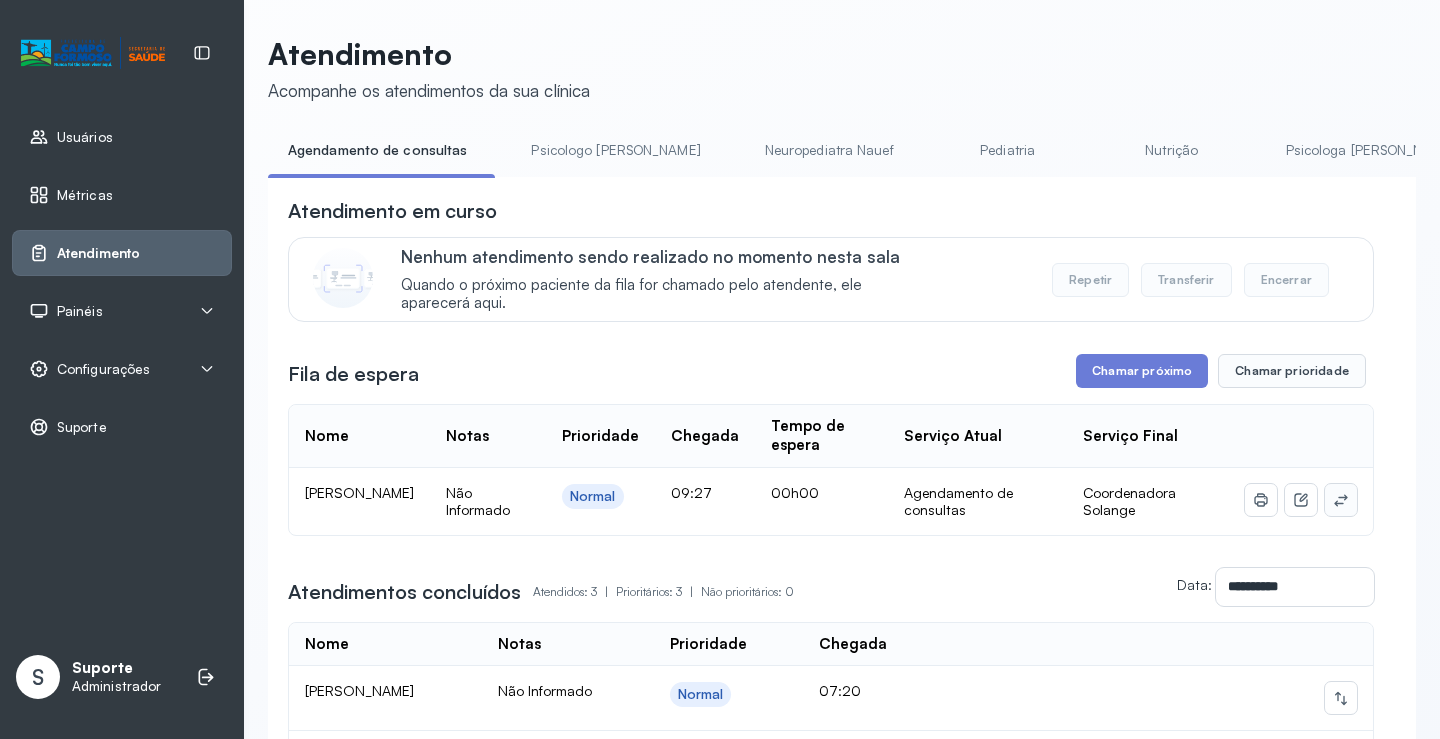 click 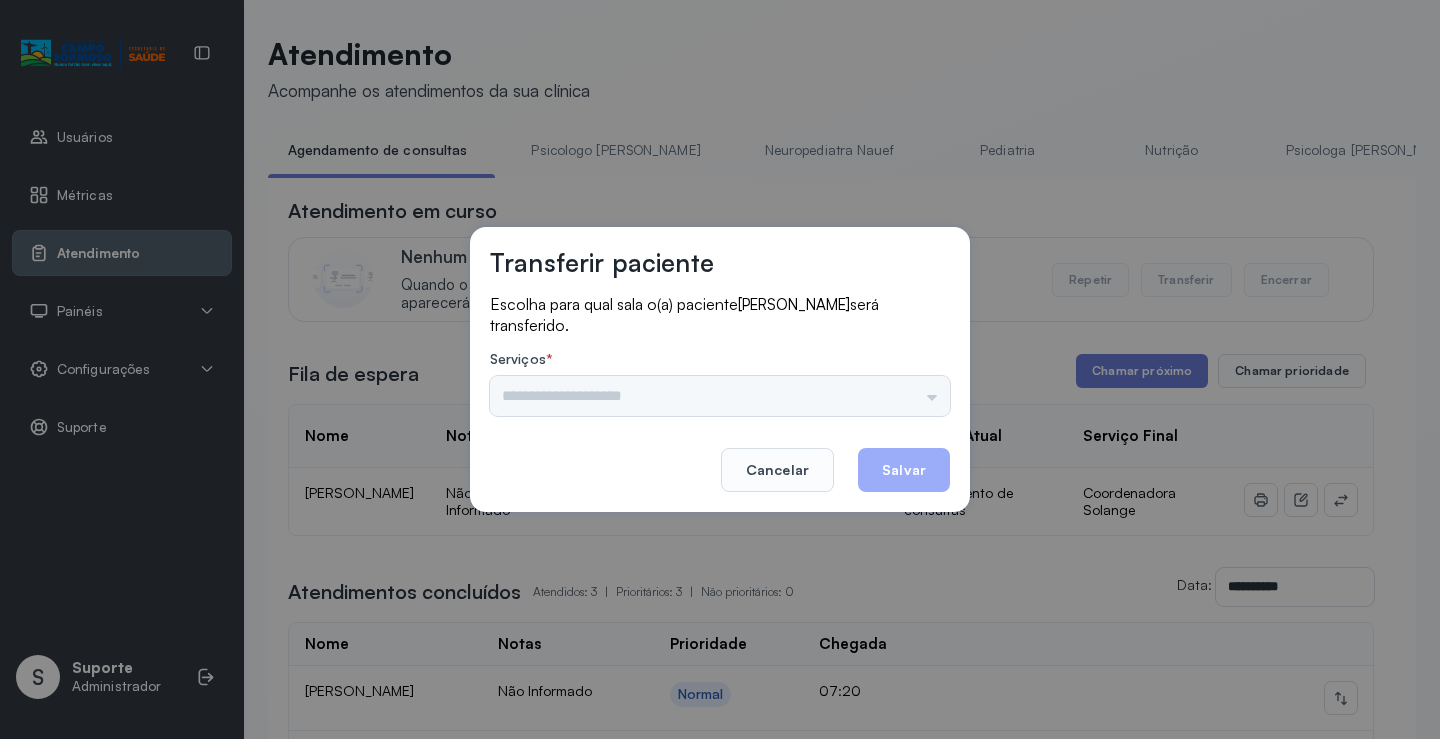 drag, startPoint x: 874, startPoint y: 413, endPoint x: 899, endPoint y: 397, distance: 29.681644 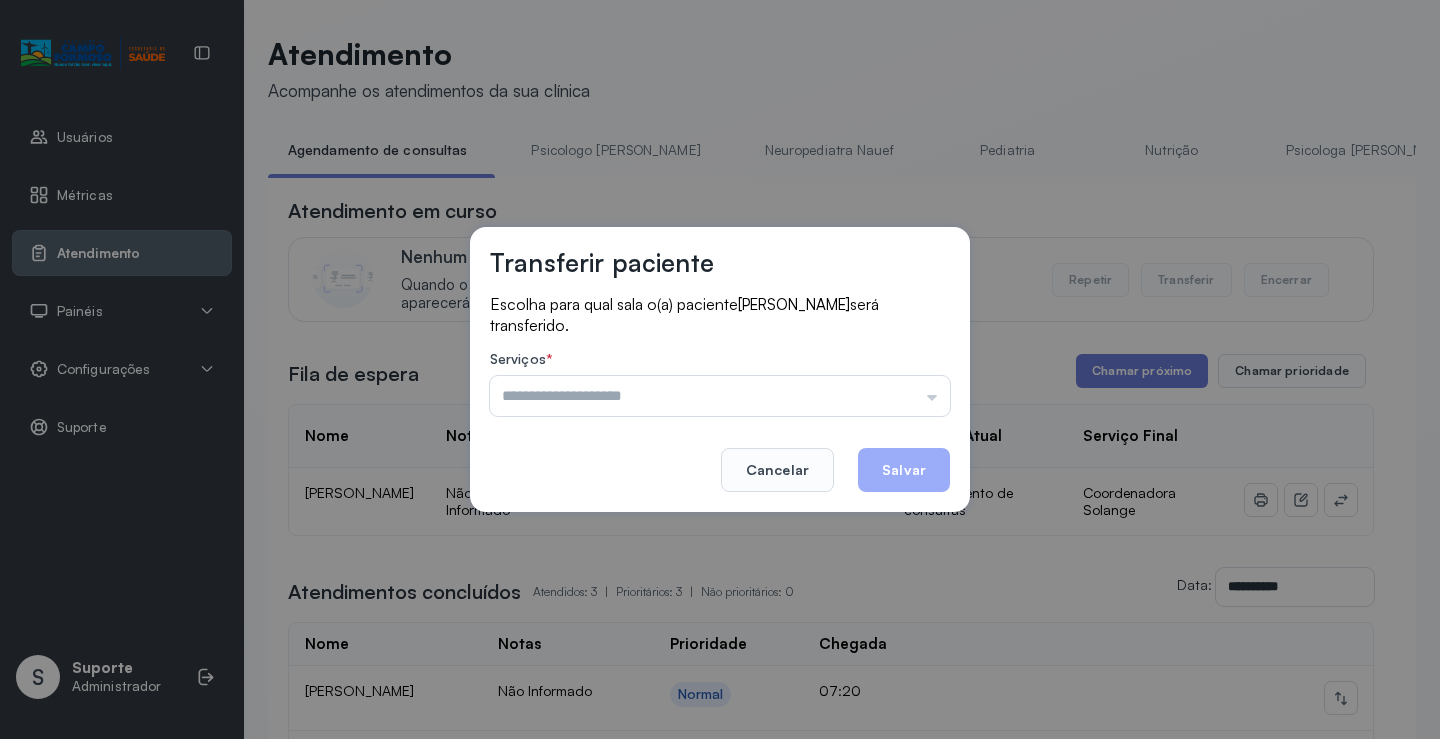 click at bounding box center [720, 396] 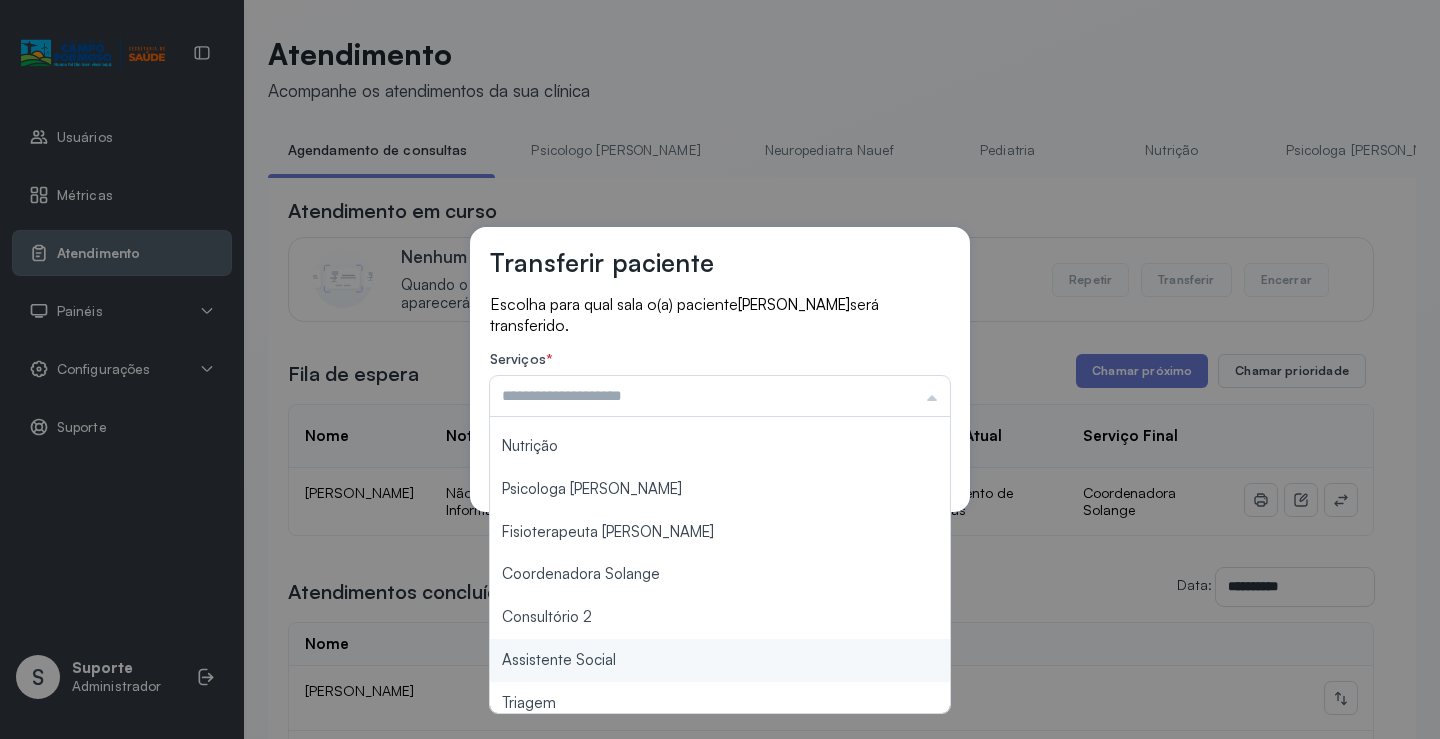 scroll, scrollTop: 302, scrollLeft: 0, axis: vertical 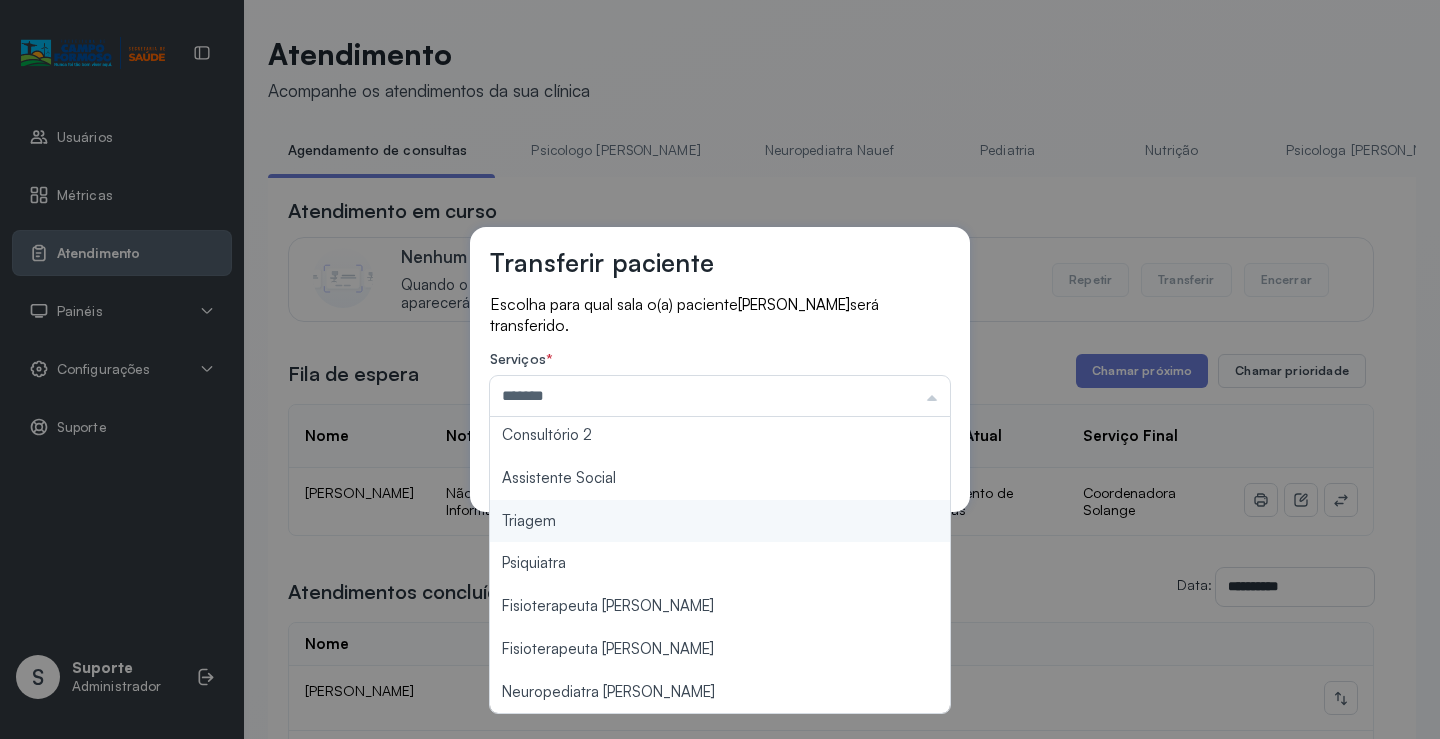 click on "Transferir paciente Escolha para qual sala o(a) paciente  [PERSON_NAME]  será transferido.  Serviços  *  ******* Psicologo [PERSON_NAME] Nauef Pediatria Nutrição Psicologa [PERSON_NAME] Janusia Coordenadora Solange Consultório 2 Assistente Social Triagem Psiquiatra Fisioterapeuta [PERSON_NAME] Morgana Neuropediatra [PERSON_NAME]" at bounding box center (720, 369) 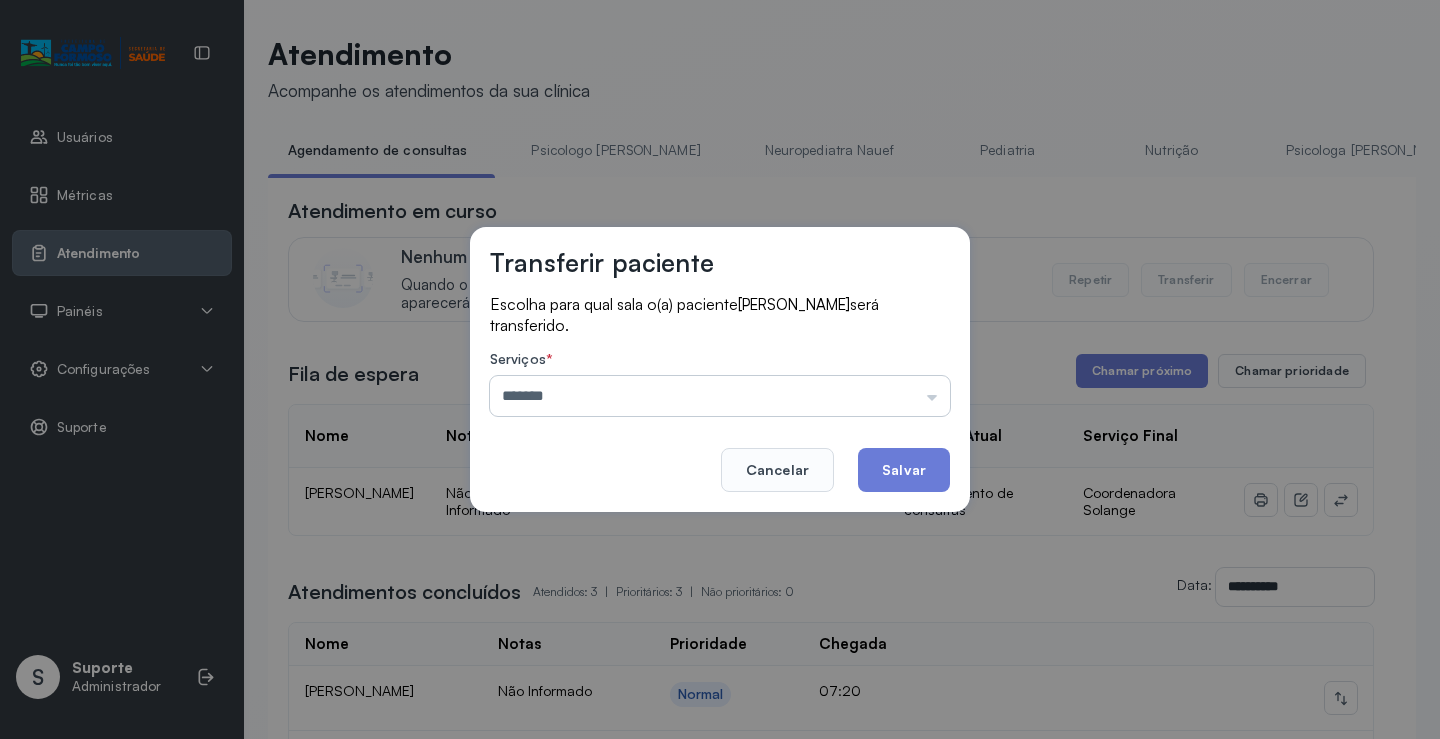 click on "*******" at bounding box center (720, 396) 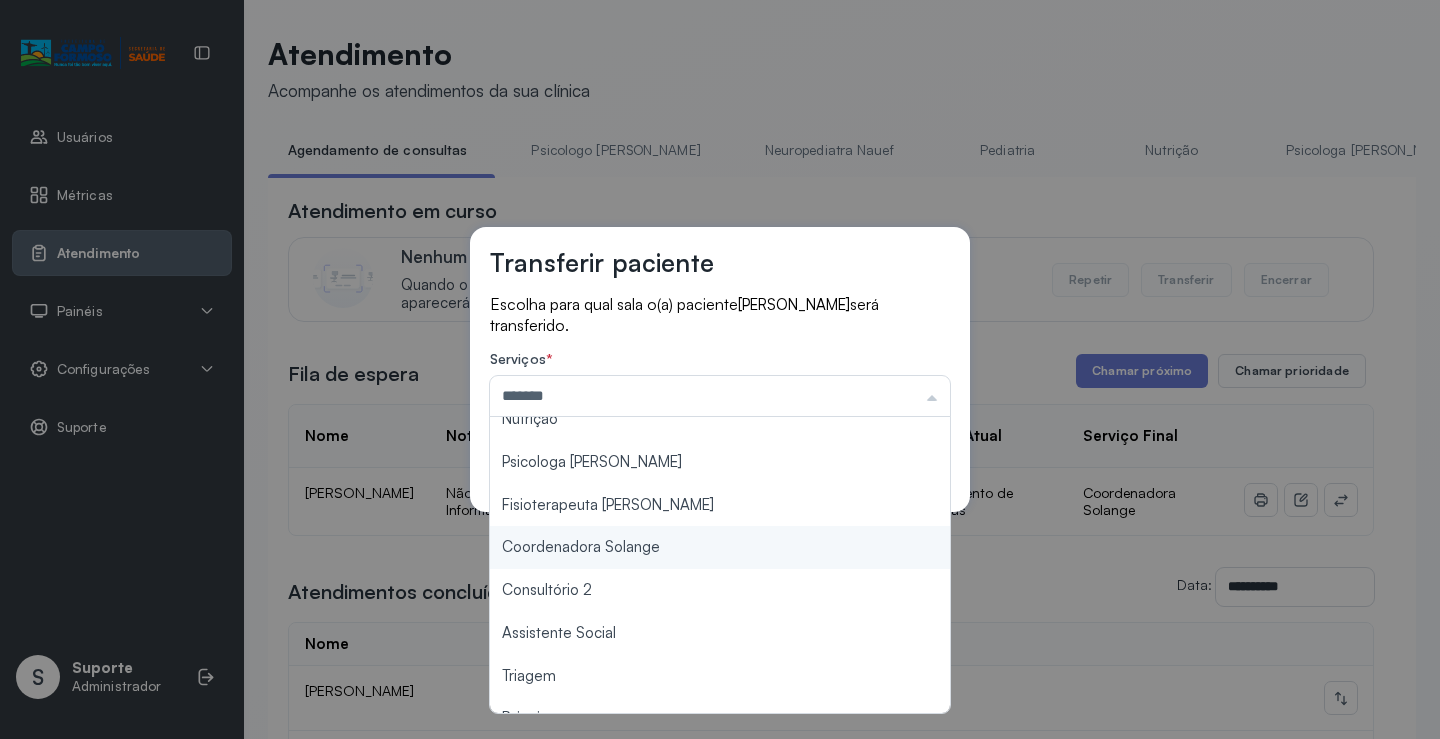 scroll, scrollTop: 102, scrollLeft: 0, axis: vertical 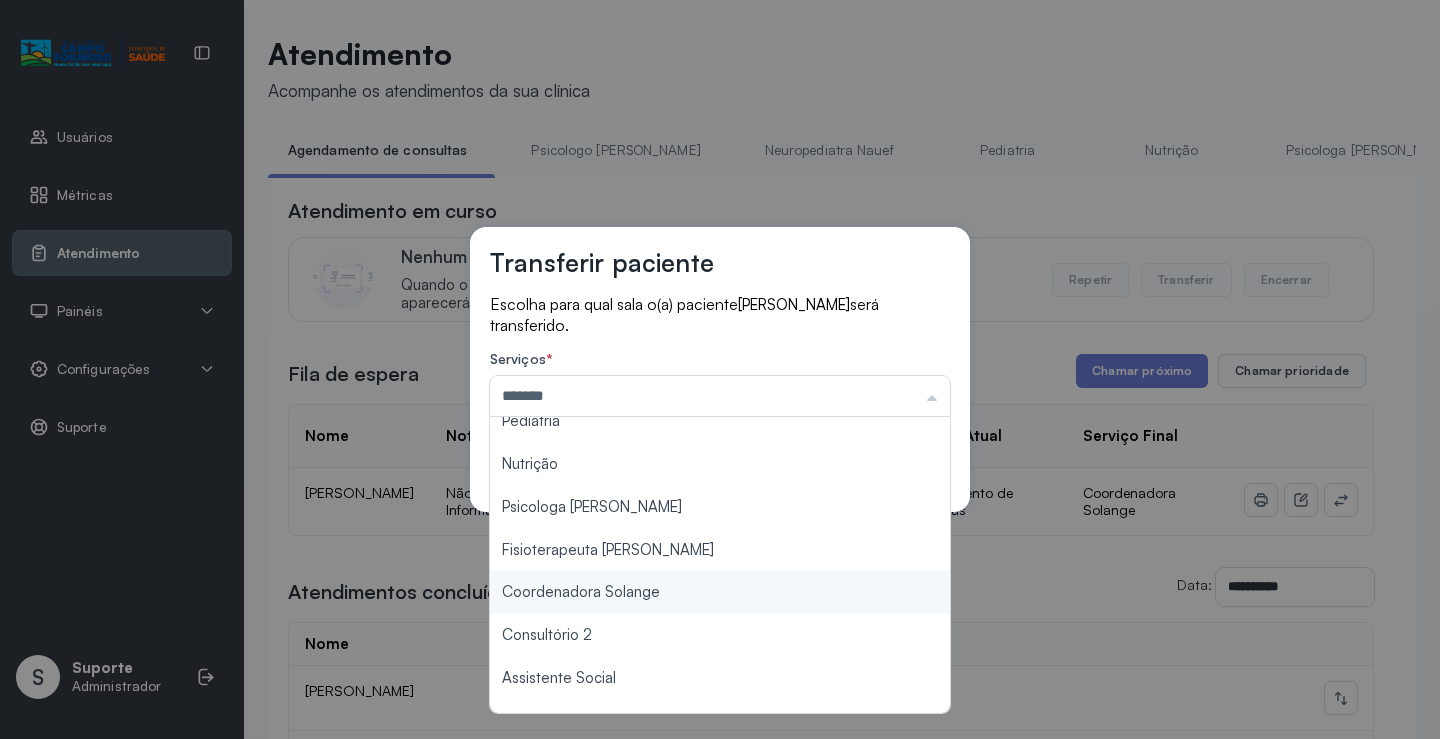 type on "**********" 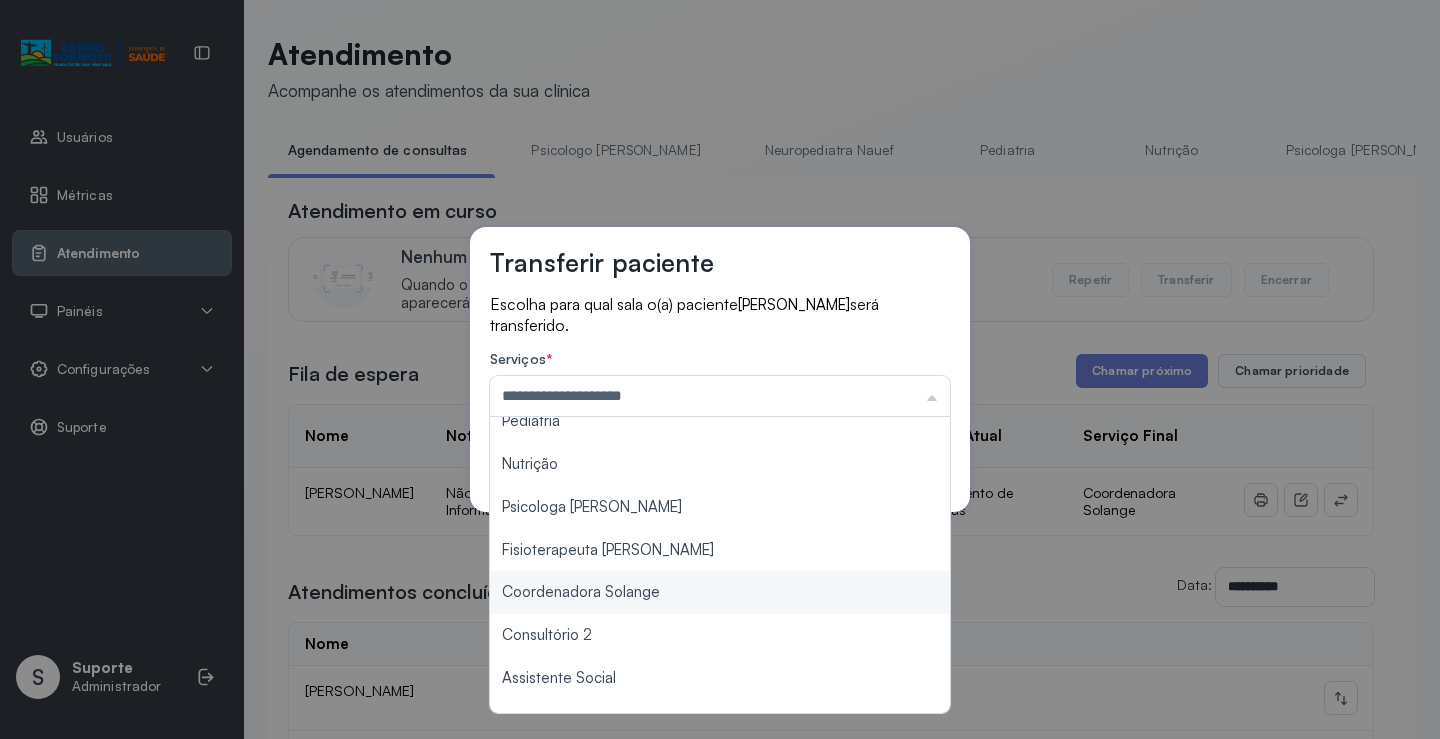 drag, startPoint x: 674, startPoint y: 596, endPoint x: 836, endPoint y: 521, distance: 178.5189 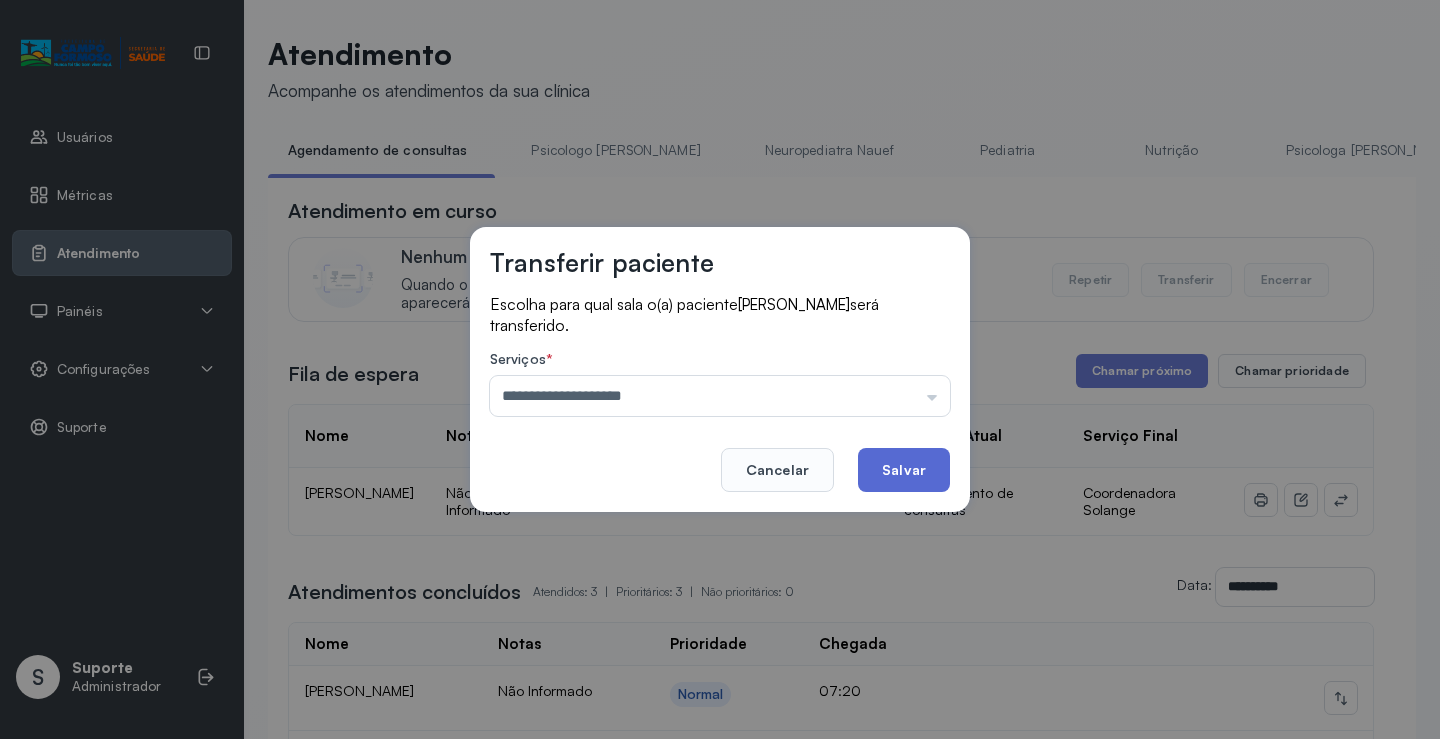 click on "Salvar" 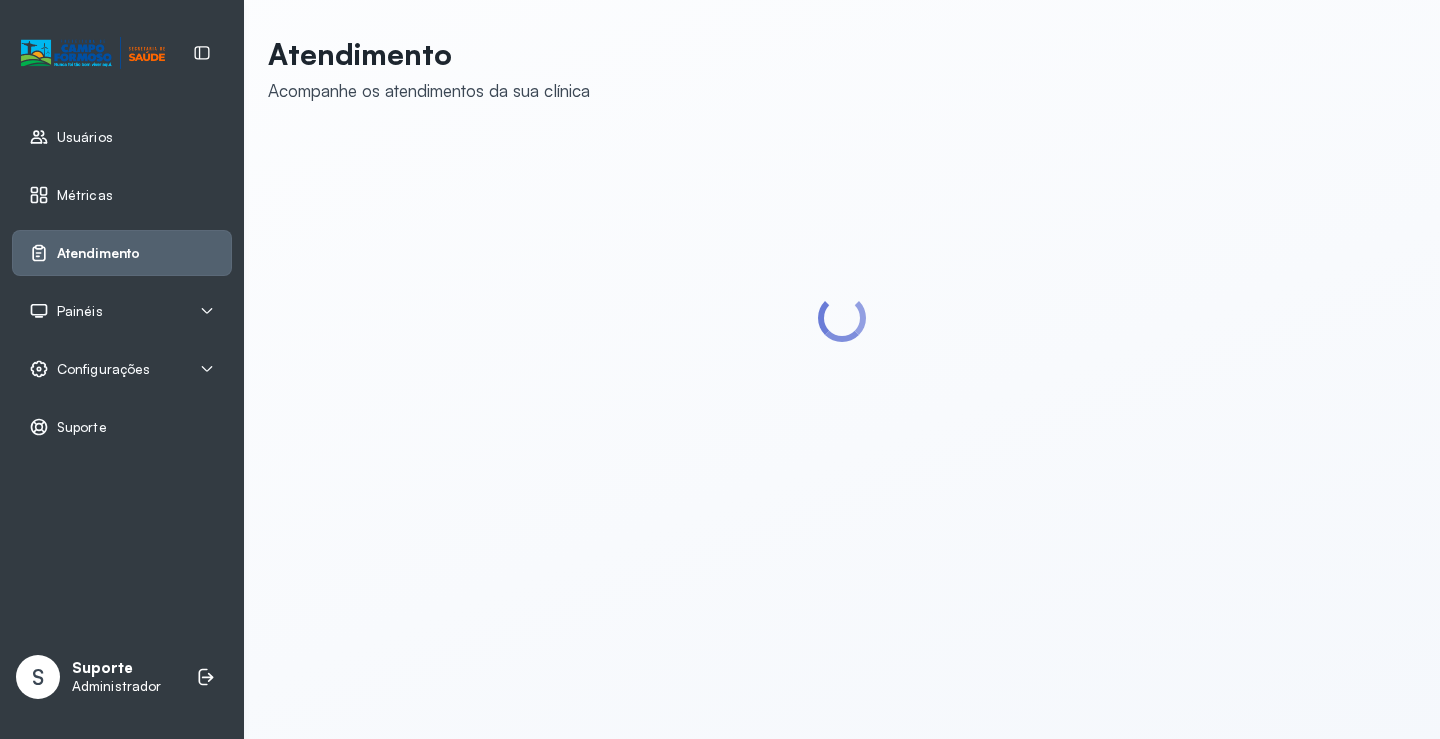 scroll, scrollTop: 0, scrollLeft: 0, axis: both 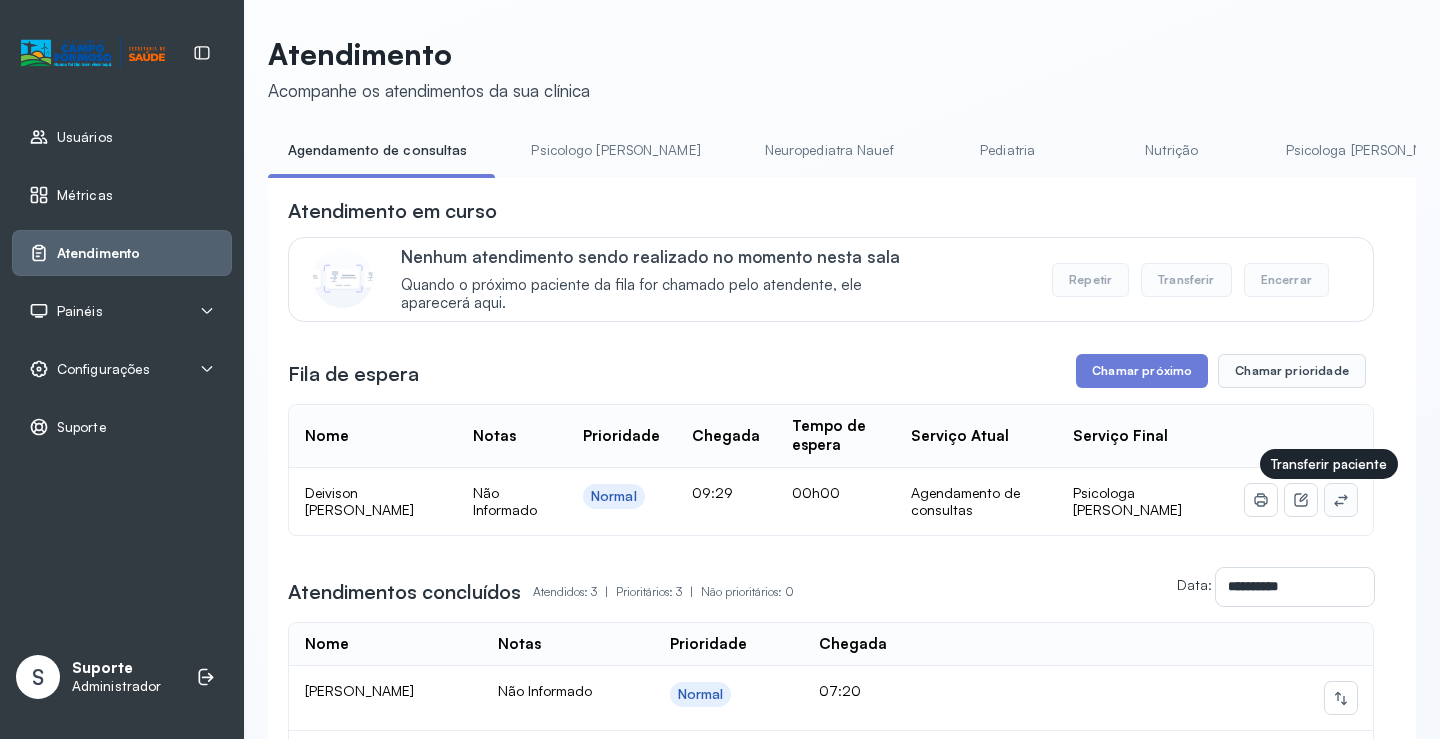 click 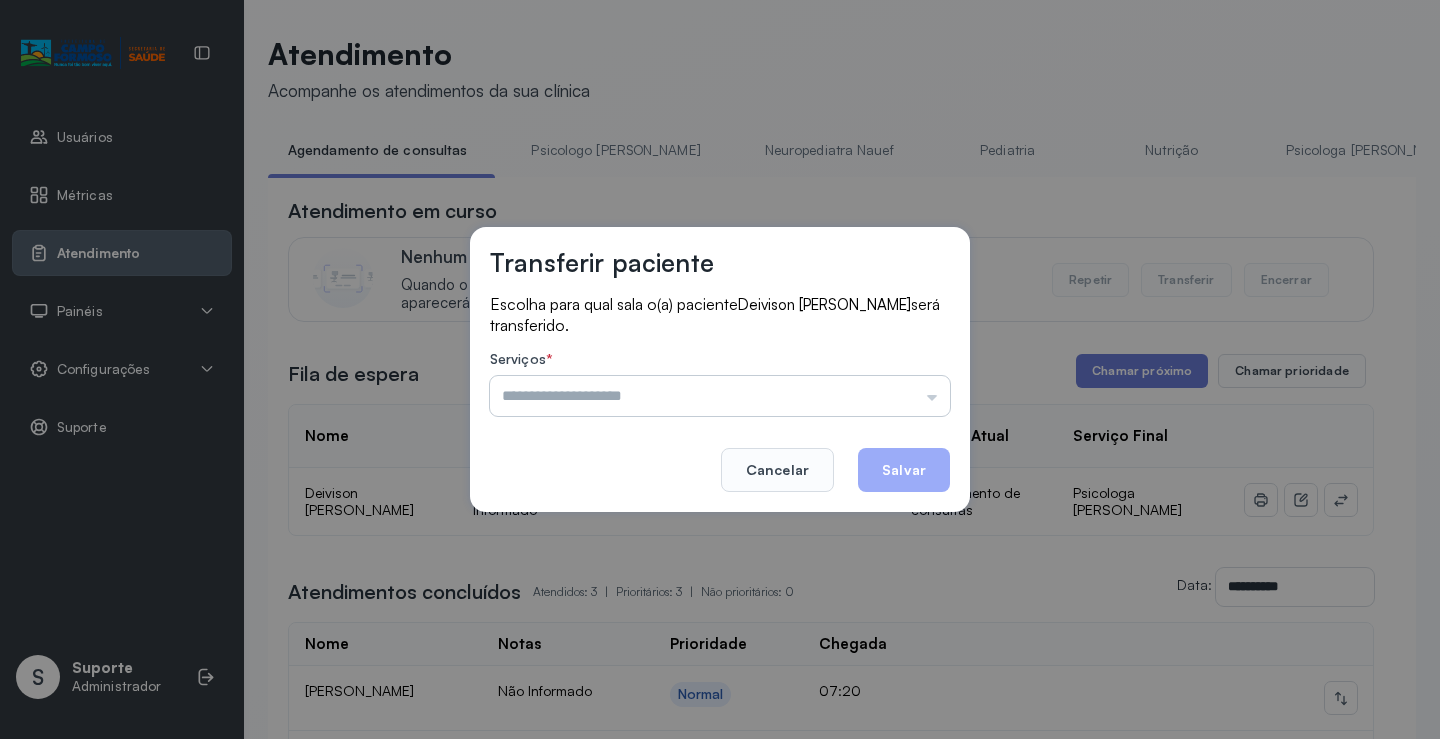 drag, startPoint x: 966, startPoint y: 386, endPoint x: 898, endPoint y: 396, distance: 68.73136 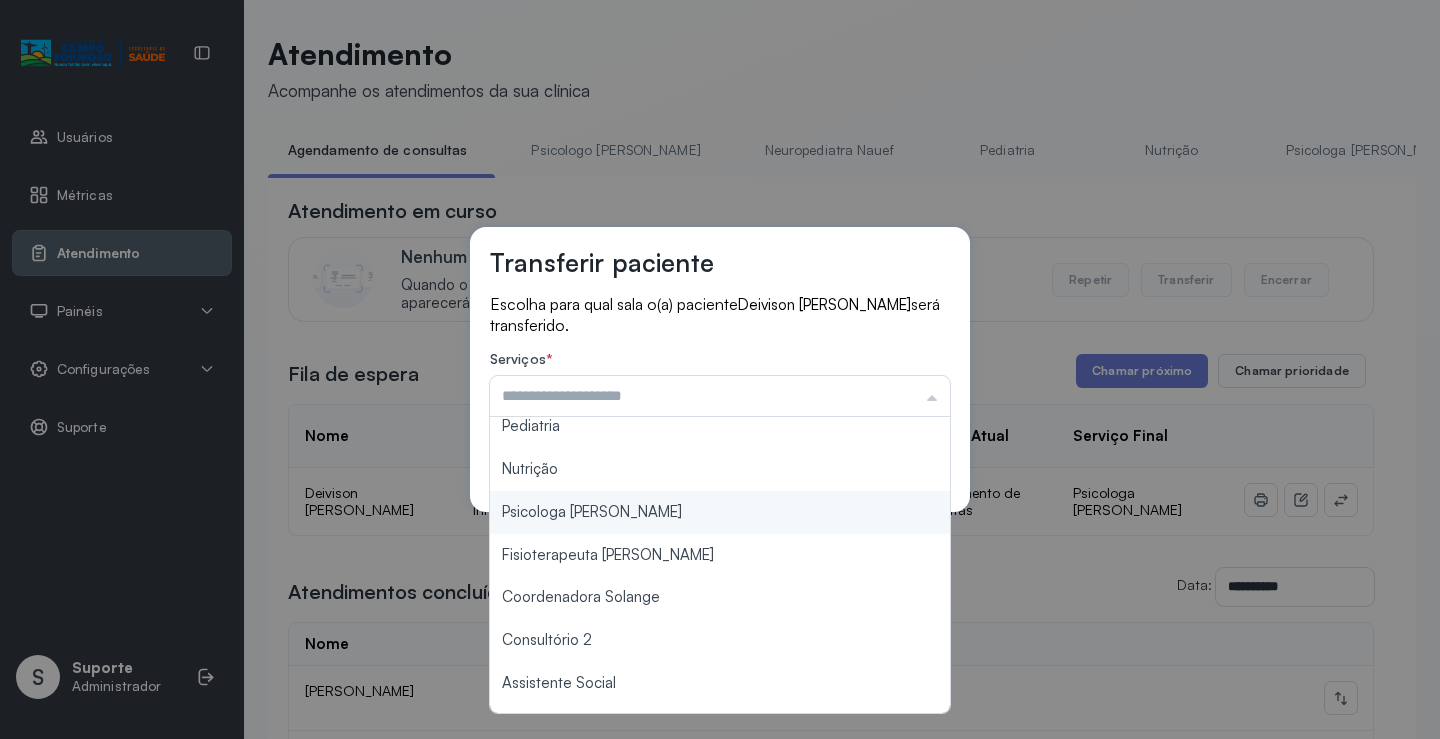 scroll, scrollTop: 100, scrollLeft: 0, axis: vertical 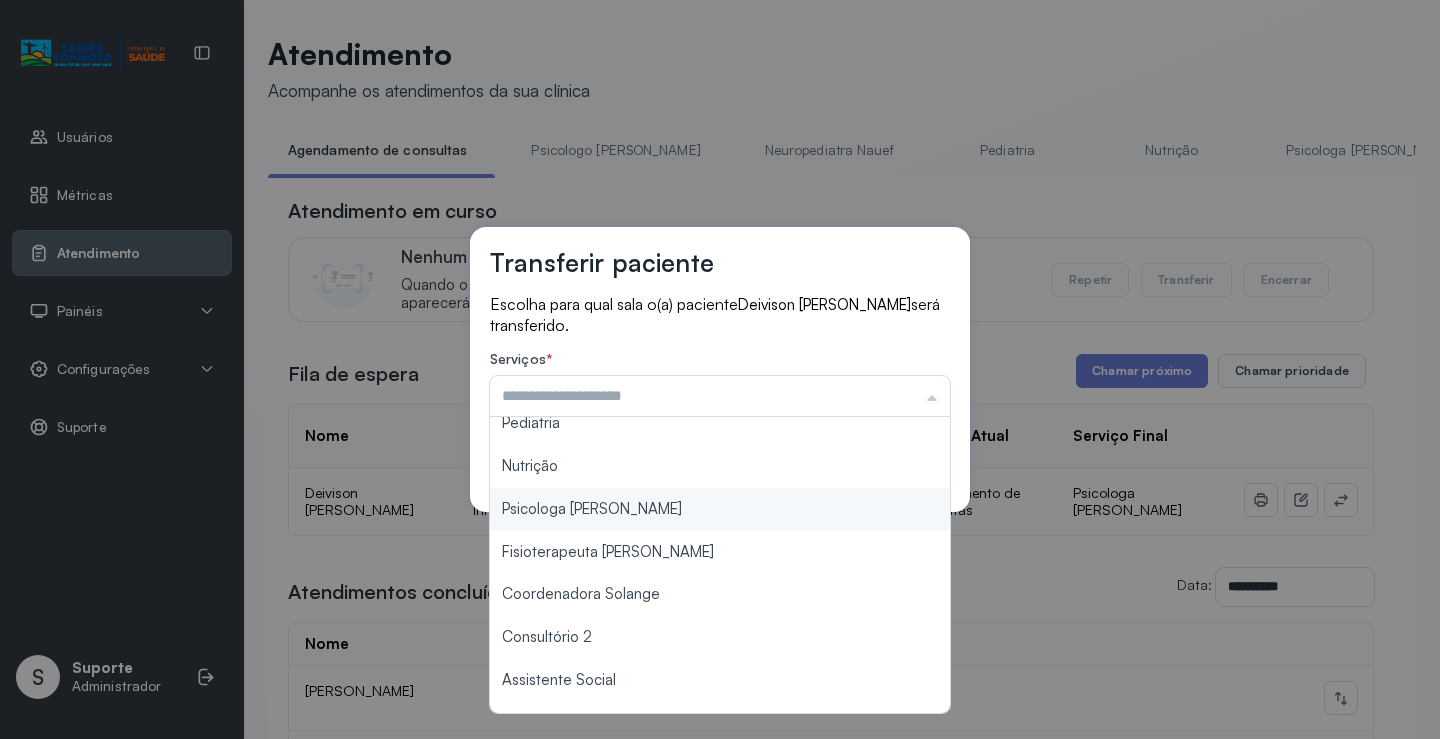 type on "**********" 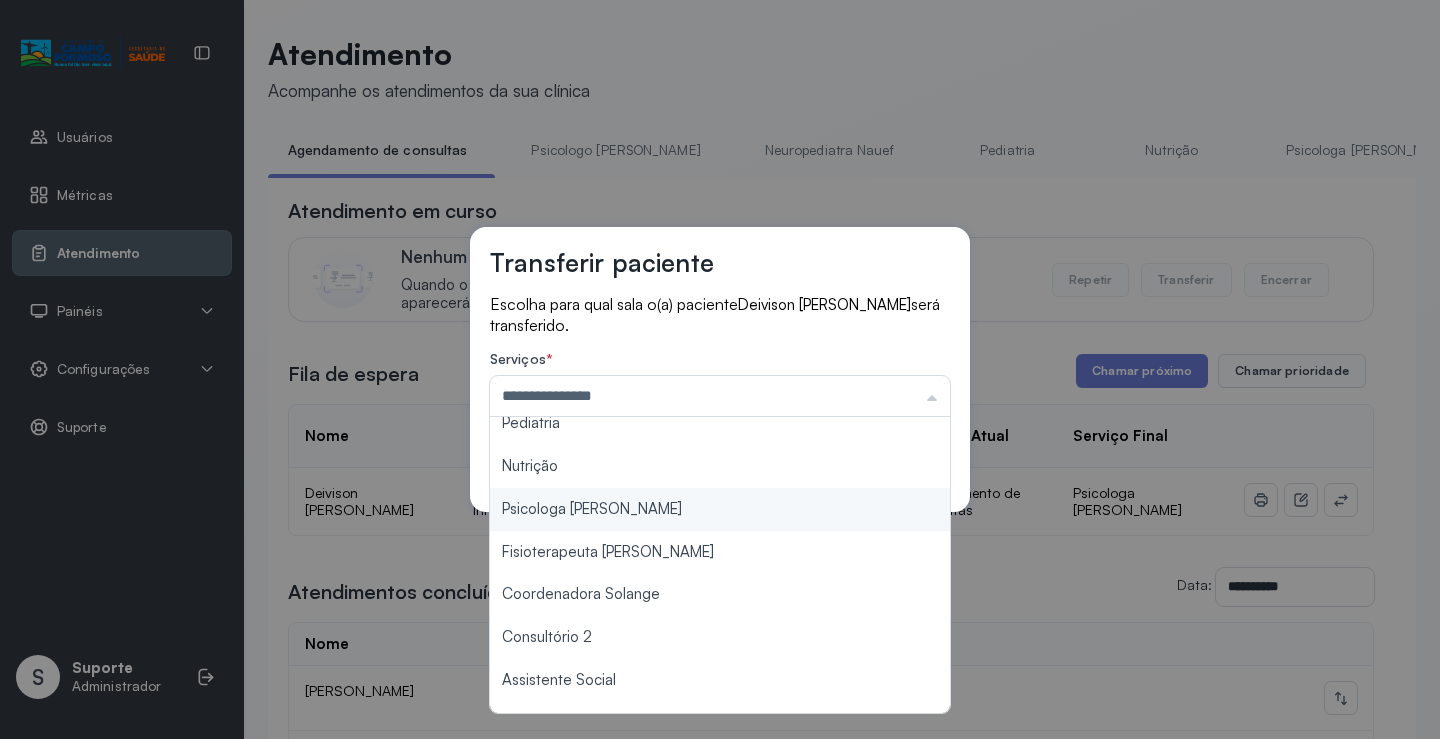 drag, startPoint x: 627, startPoint y: 515, endPoint x: 667, endPoint y: 503, distance: 41.761227 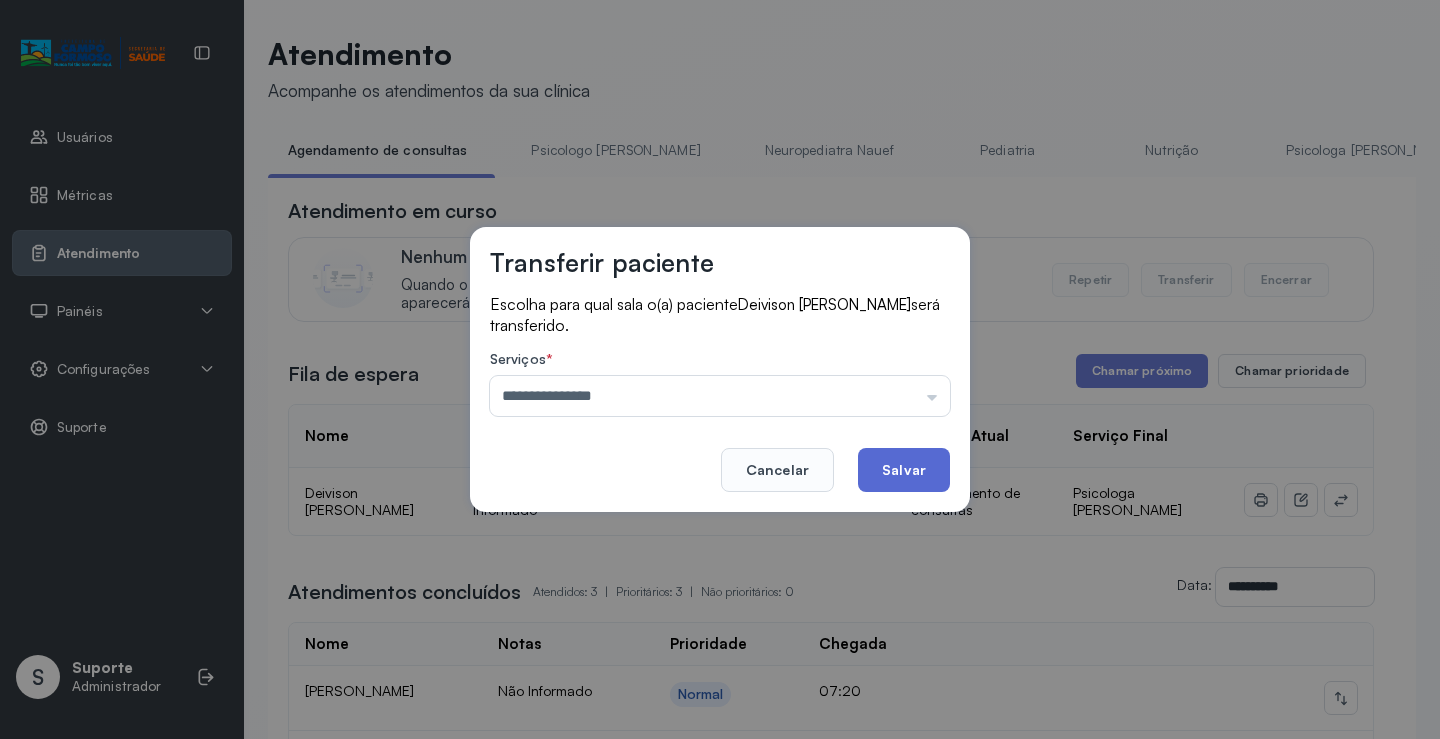 click on "Salvar" 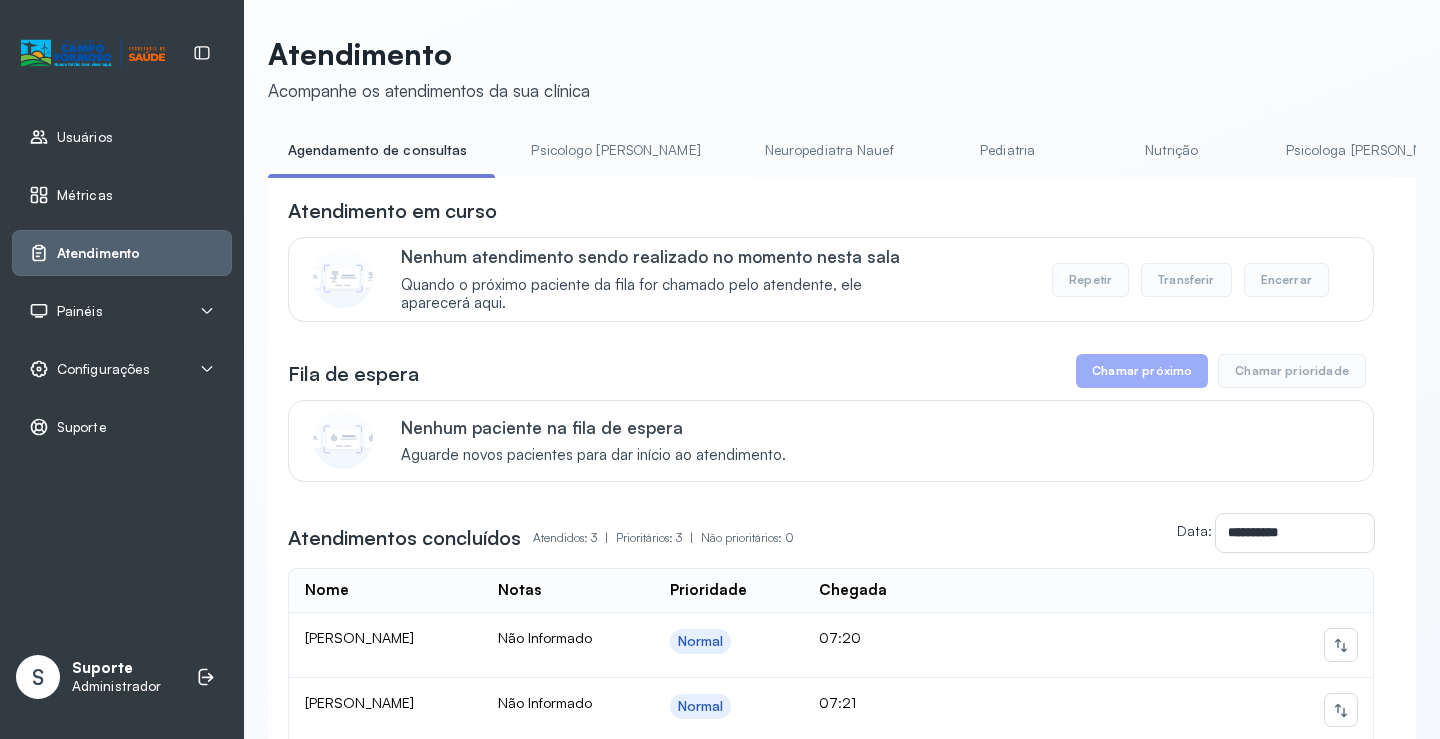 click on "Neuropediatra Nauef" 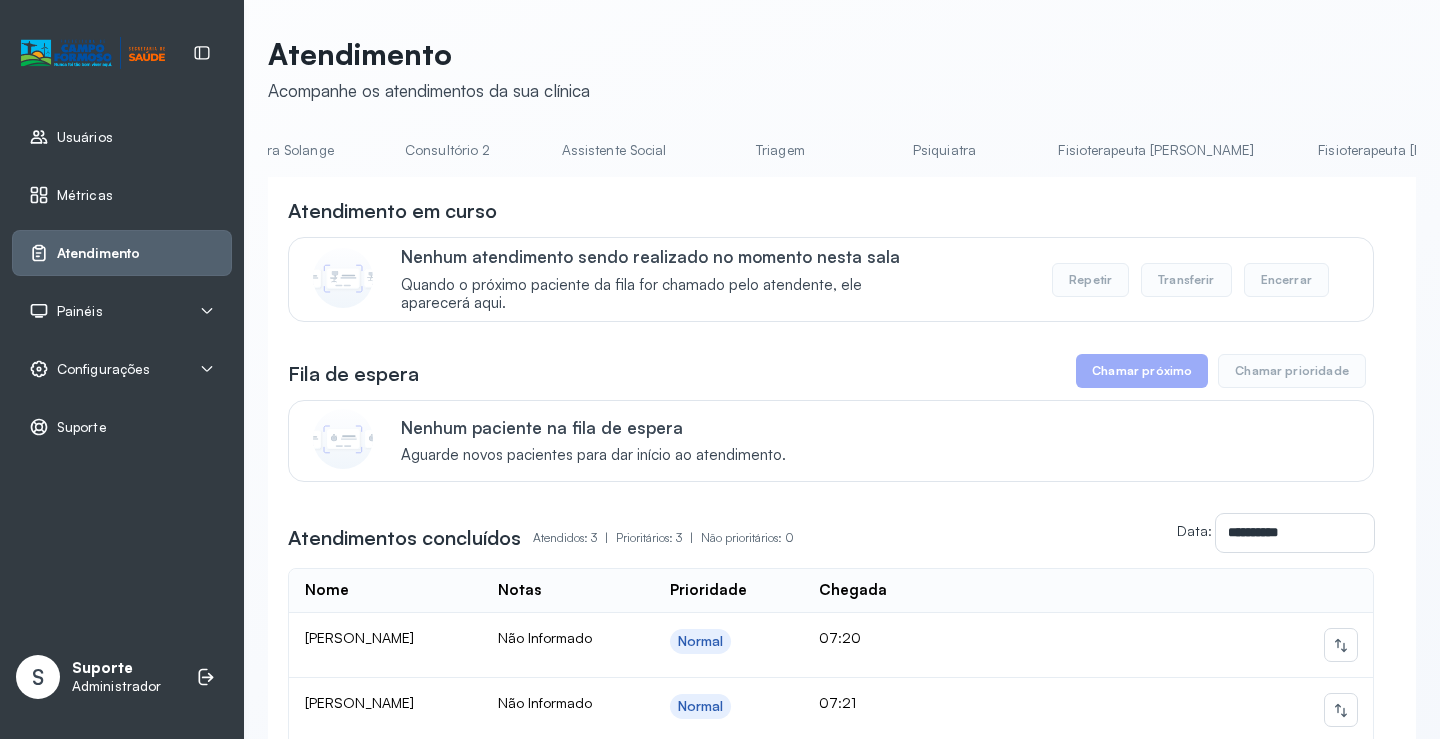 click on "Neuropediatra [PERSON_NAME]" at bounding box center [1676, 150] 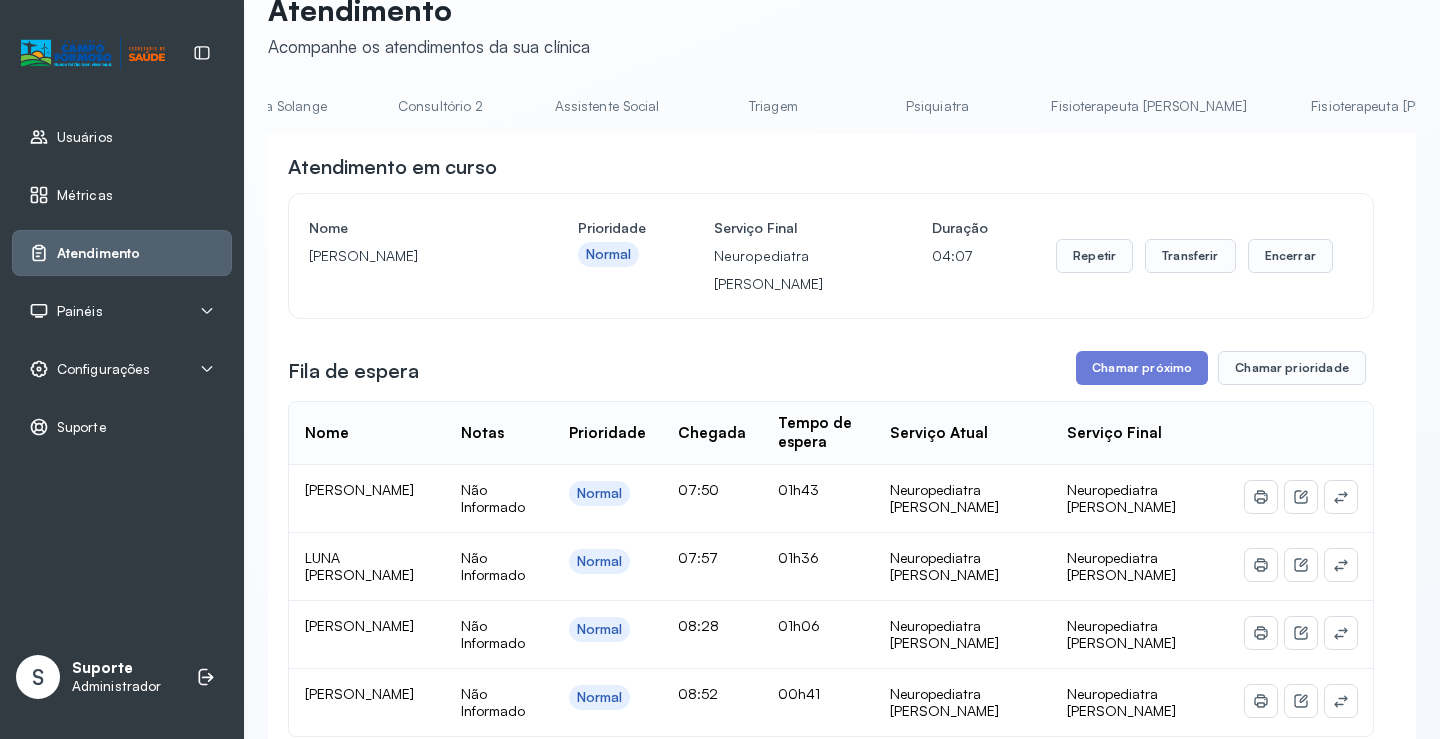 scroll, scrollTop: 0, scrollLeft: 0, axis: both 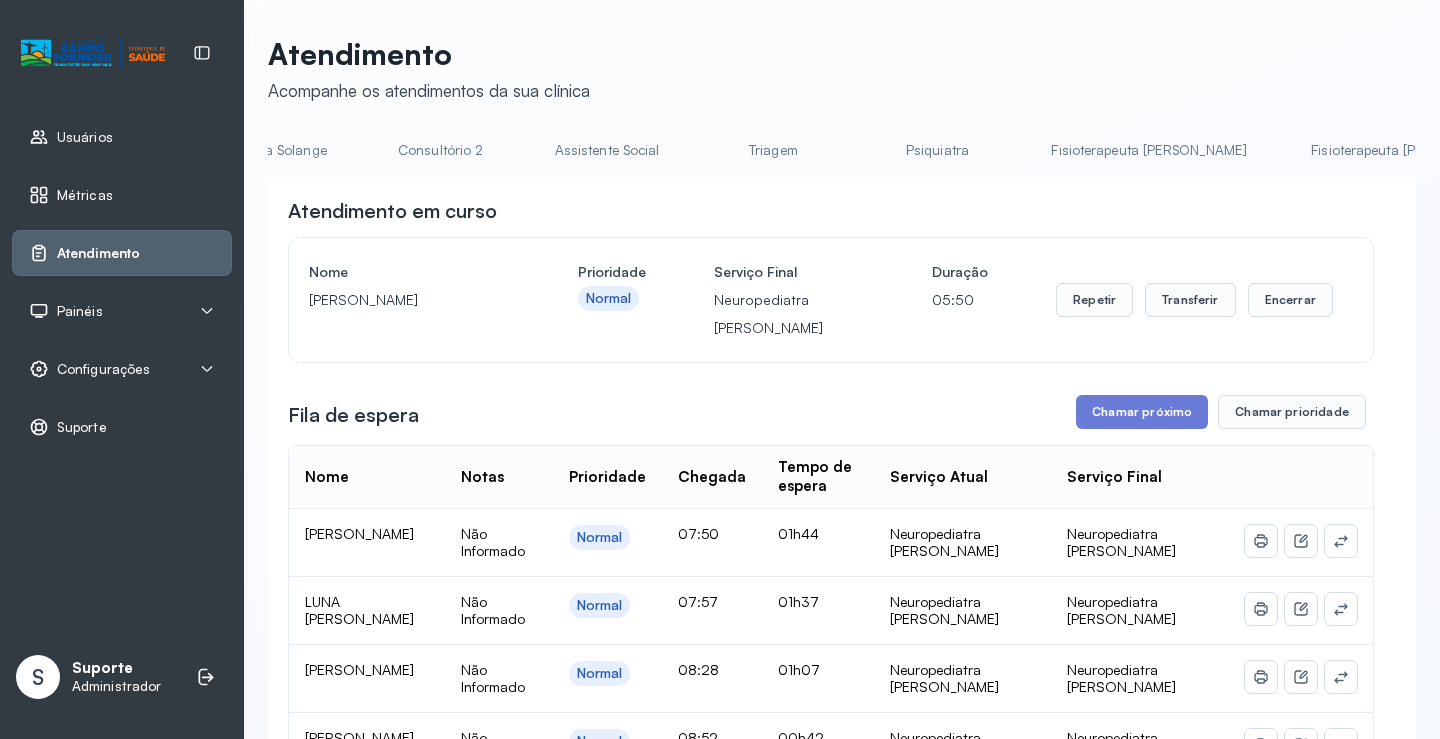 drag, startPoint x: 375, startPoint y: 149, endPoint x: 457, endPoint y: 143, distance: 82.219215 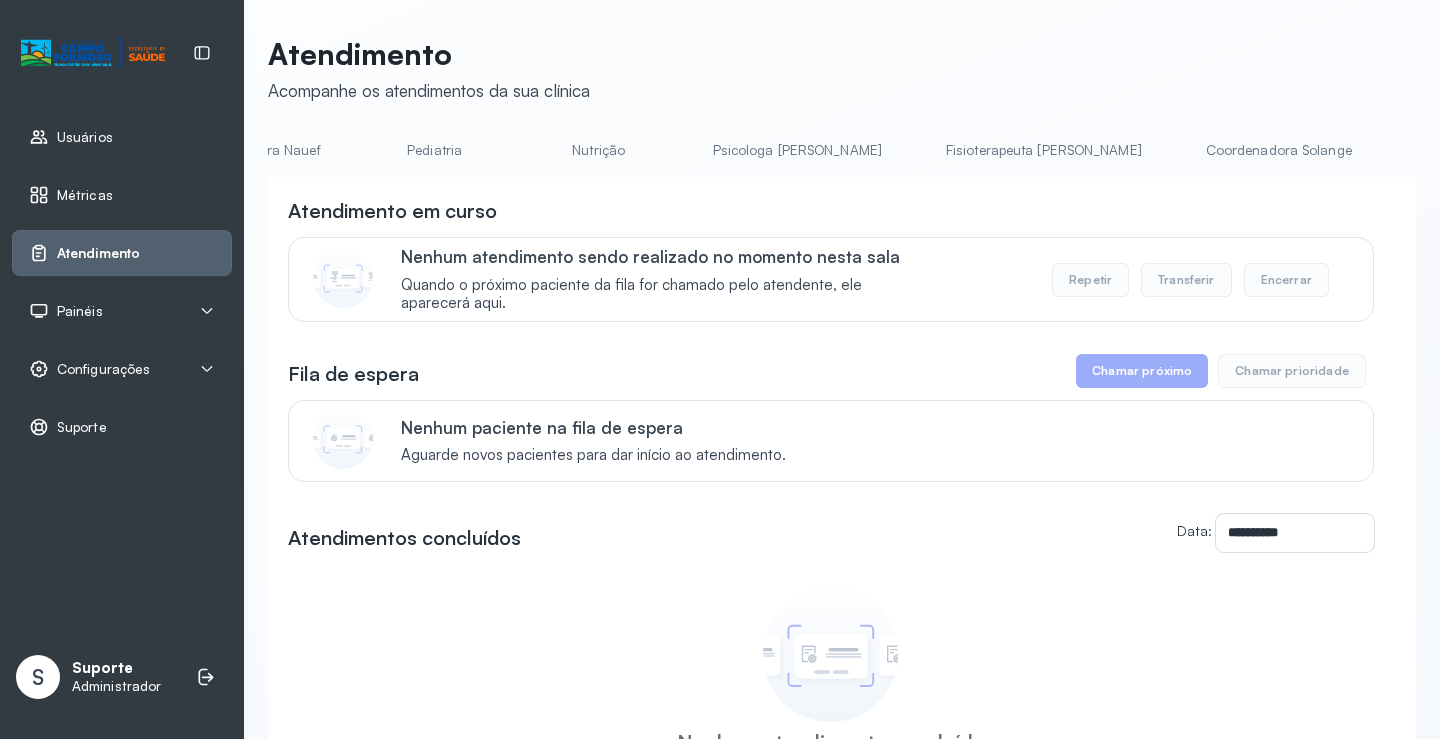 scroll, scrollTop: 0, scrollLeft: 0, axis: both 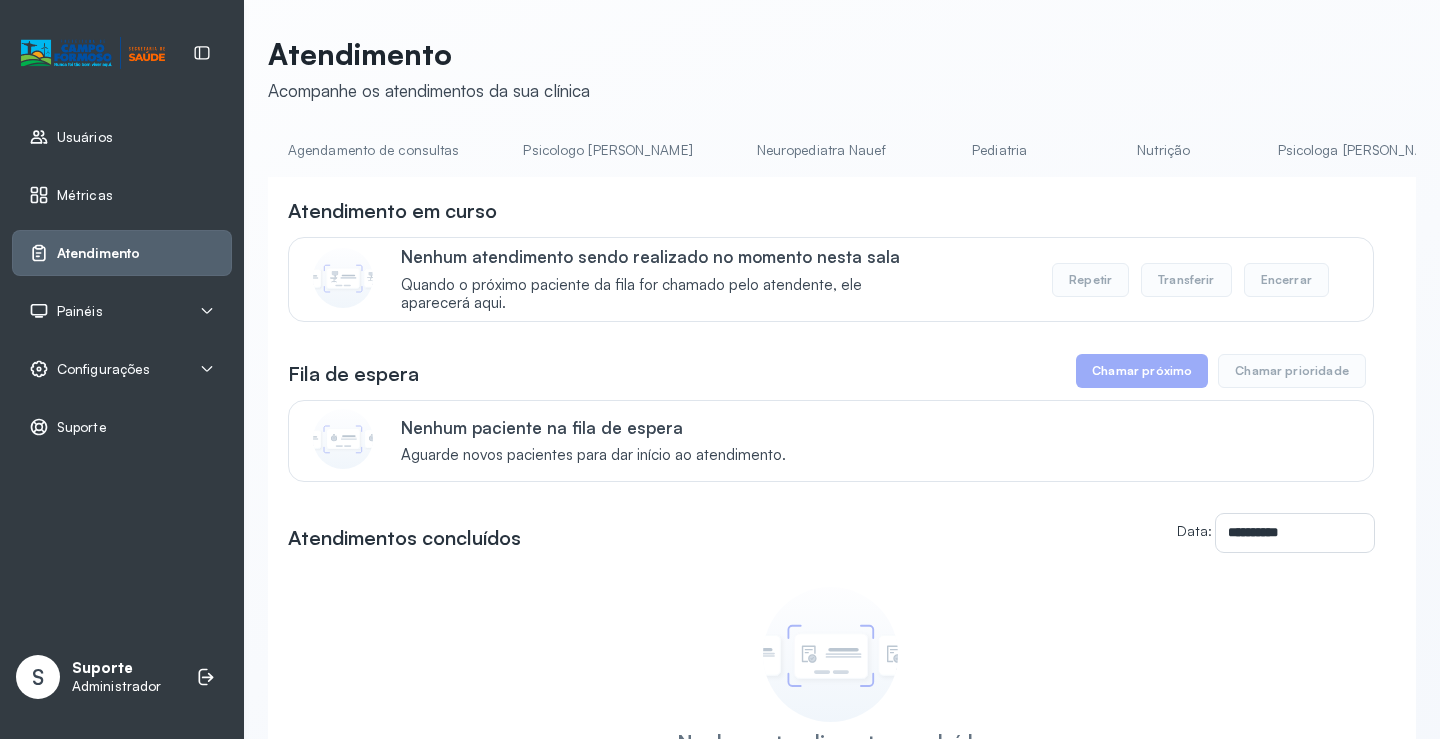 click on "Agendamento de consultas" at bounding box center (373, 150) 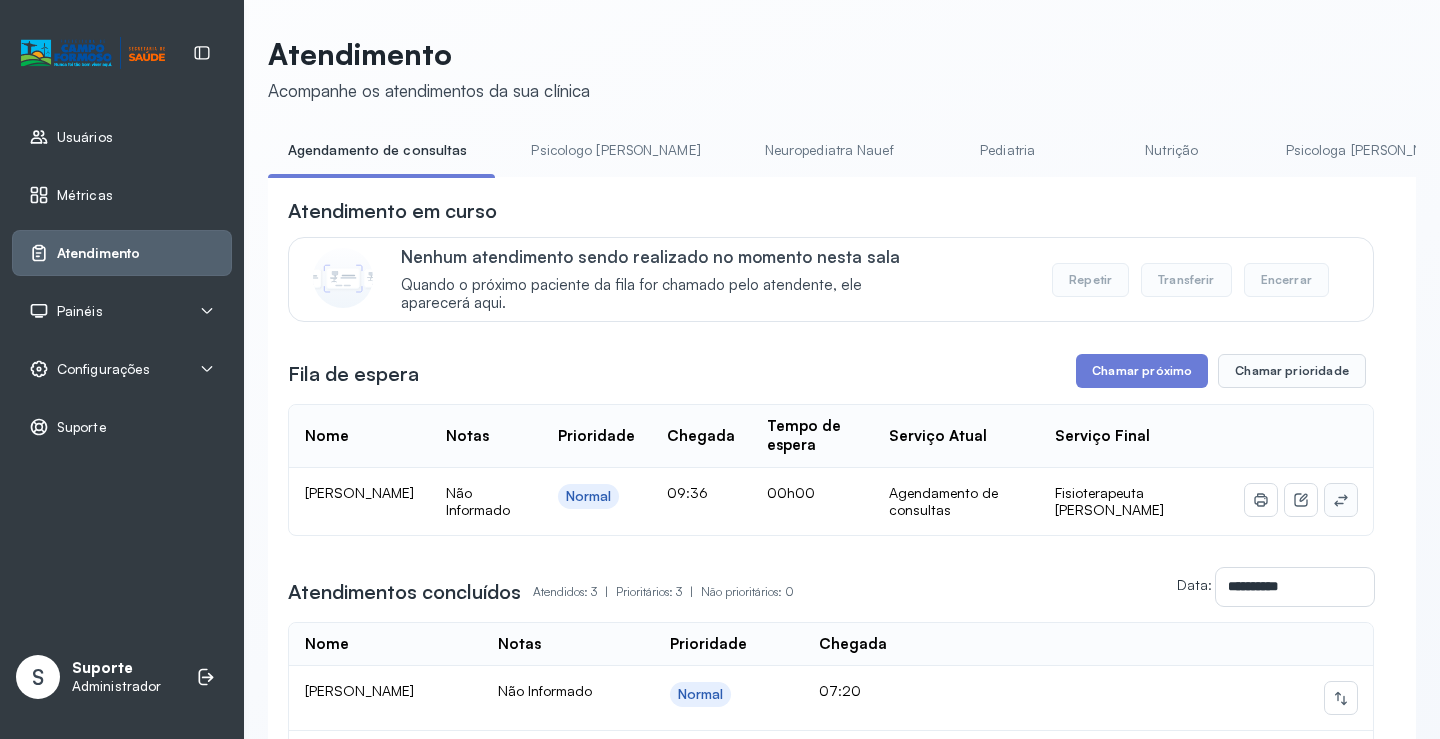 click 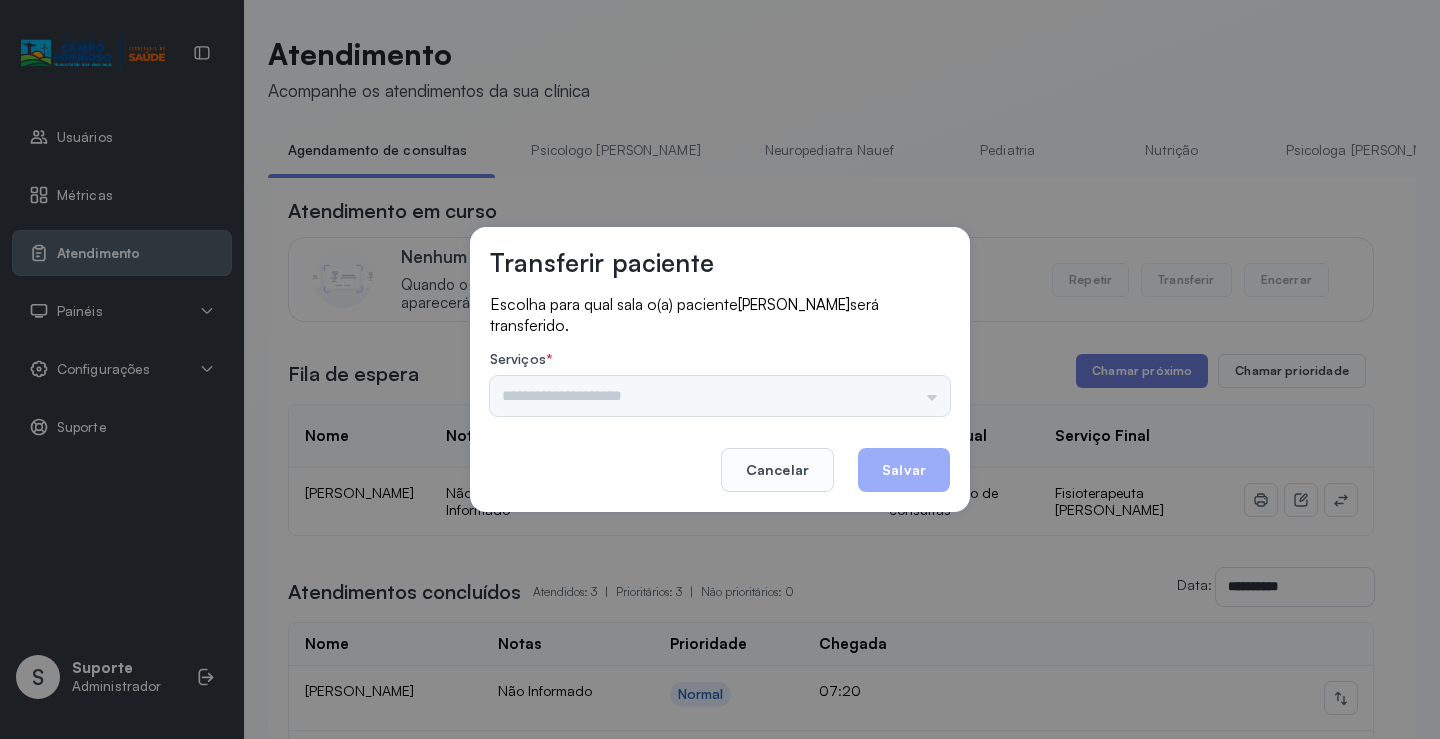 click on "Psicologo [PERSON_NAME] Nauef Pediatria Nutrição Psicologa [PERSON_NAME] Janusia Coordenadora Solange Consultório 2 Assistente Social Triagem Psiquiatra Fisioterapeuta [PERSON_NAME] [PERSON_NAME] Neuropediatra [PERSON_NAME]" at bounding box center [720, 396] 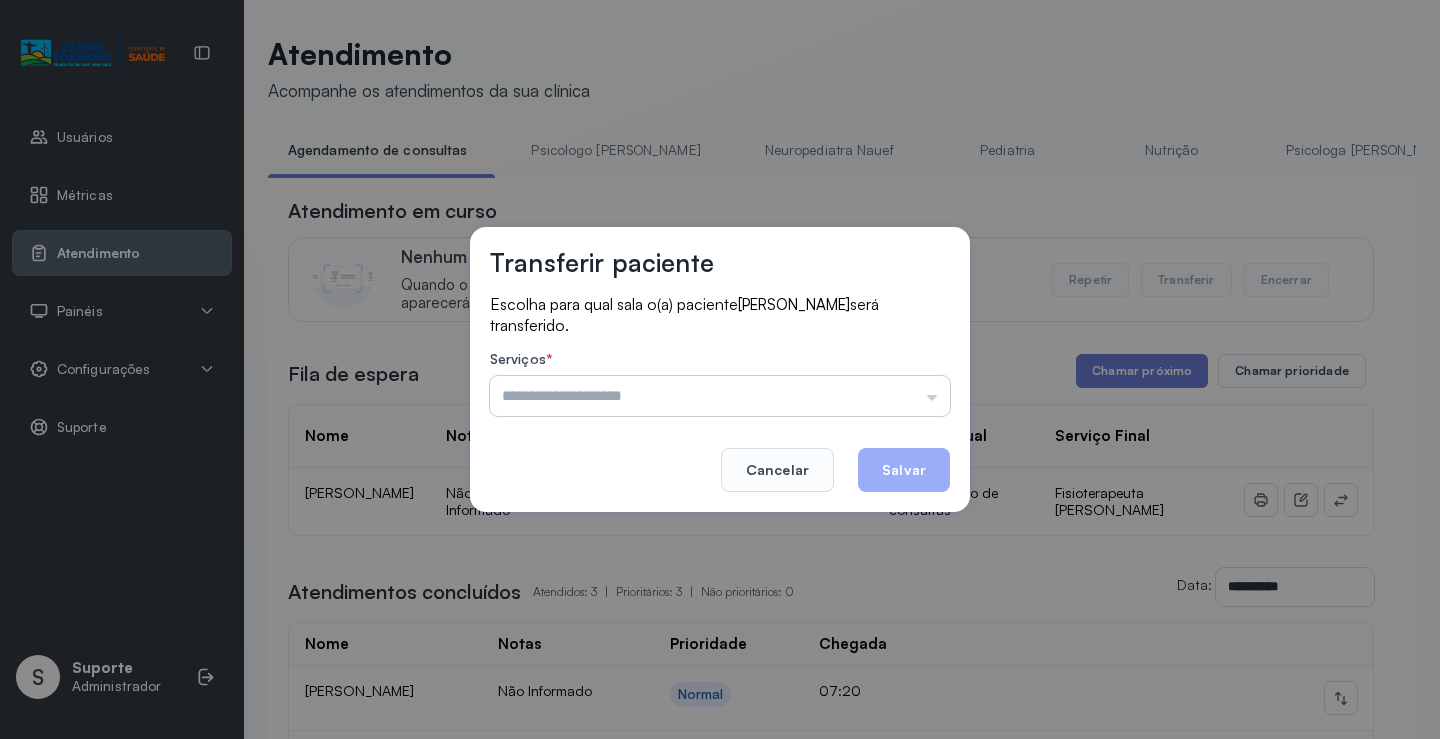 drag, startPoint x: 912, startPoint y: 389, endPoint x: 776, endPoint y: 443, distance: 146.3284 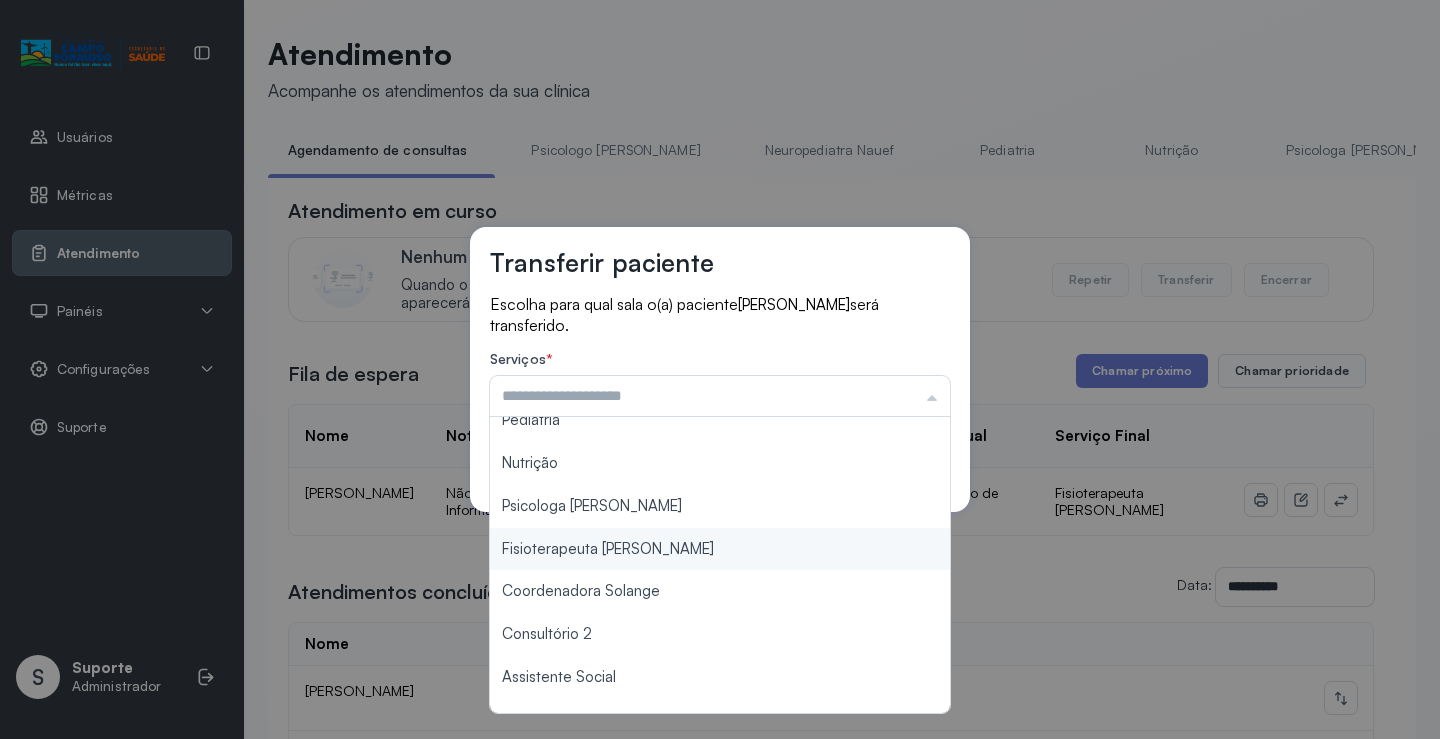 scroll, scrollTop: 102, scrollLeft: 0, axis: vertical 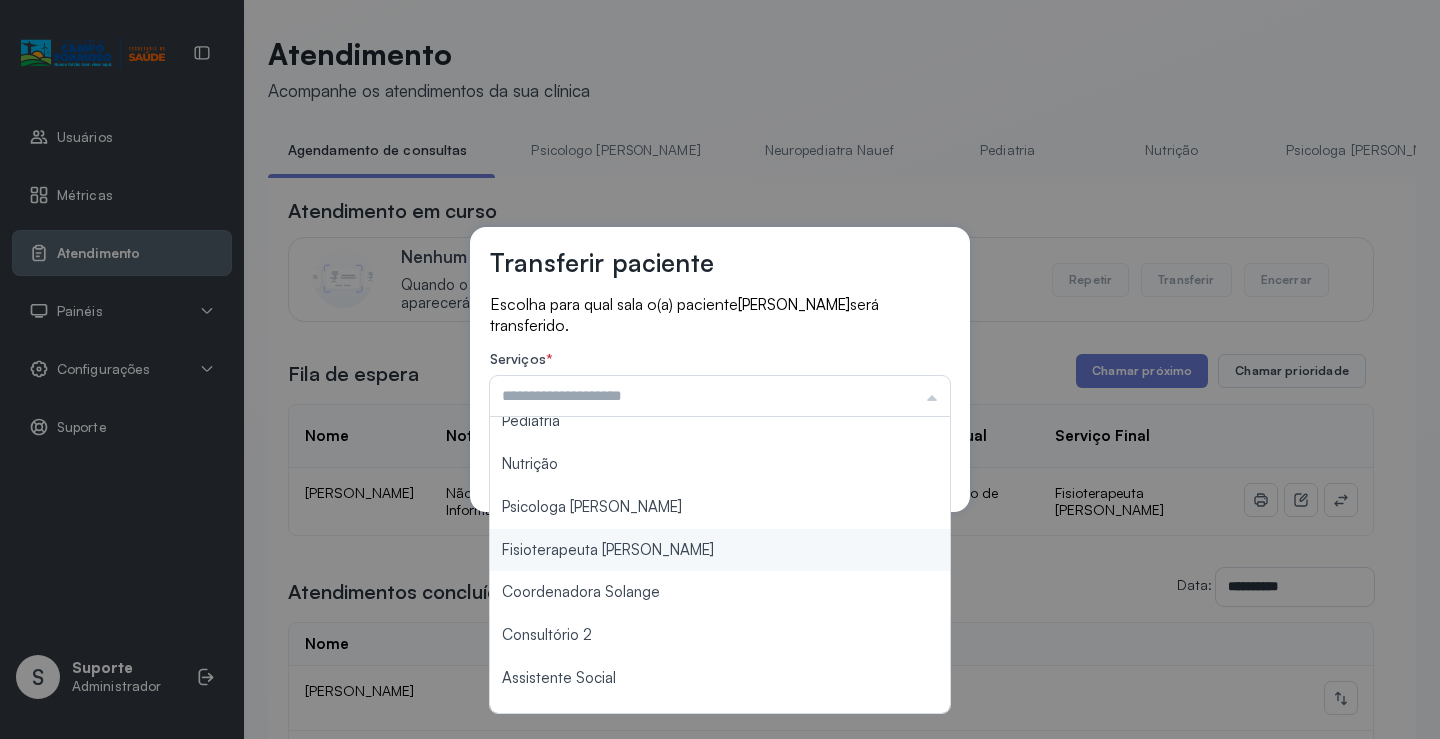 type on "**********" 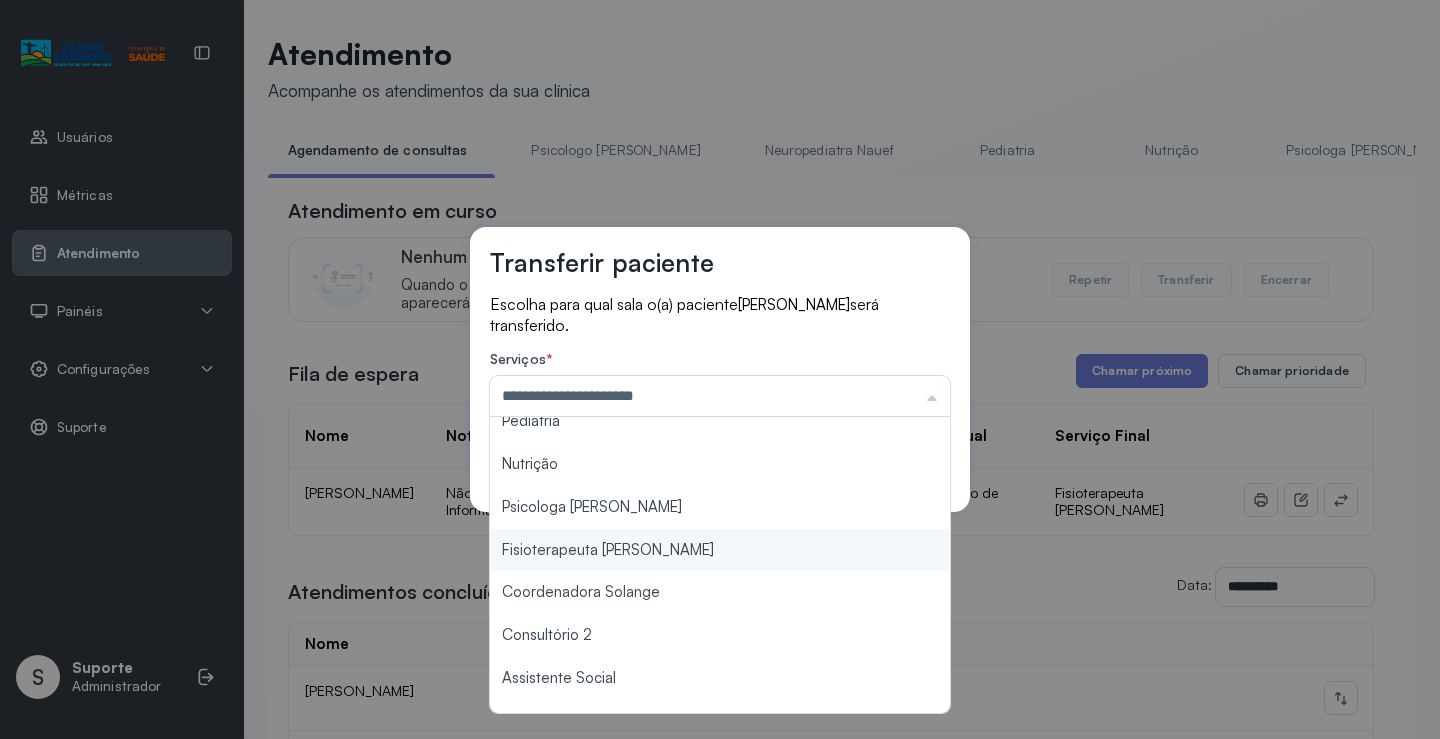 click on "**********" at bounding box center [720, 369] 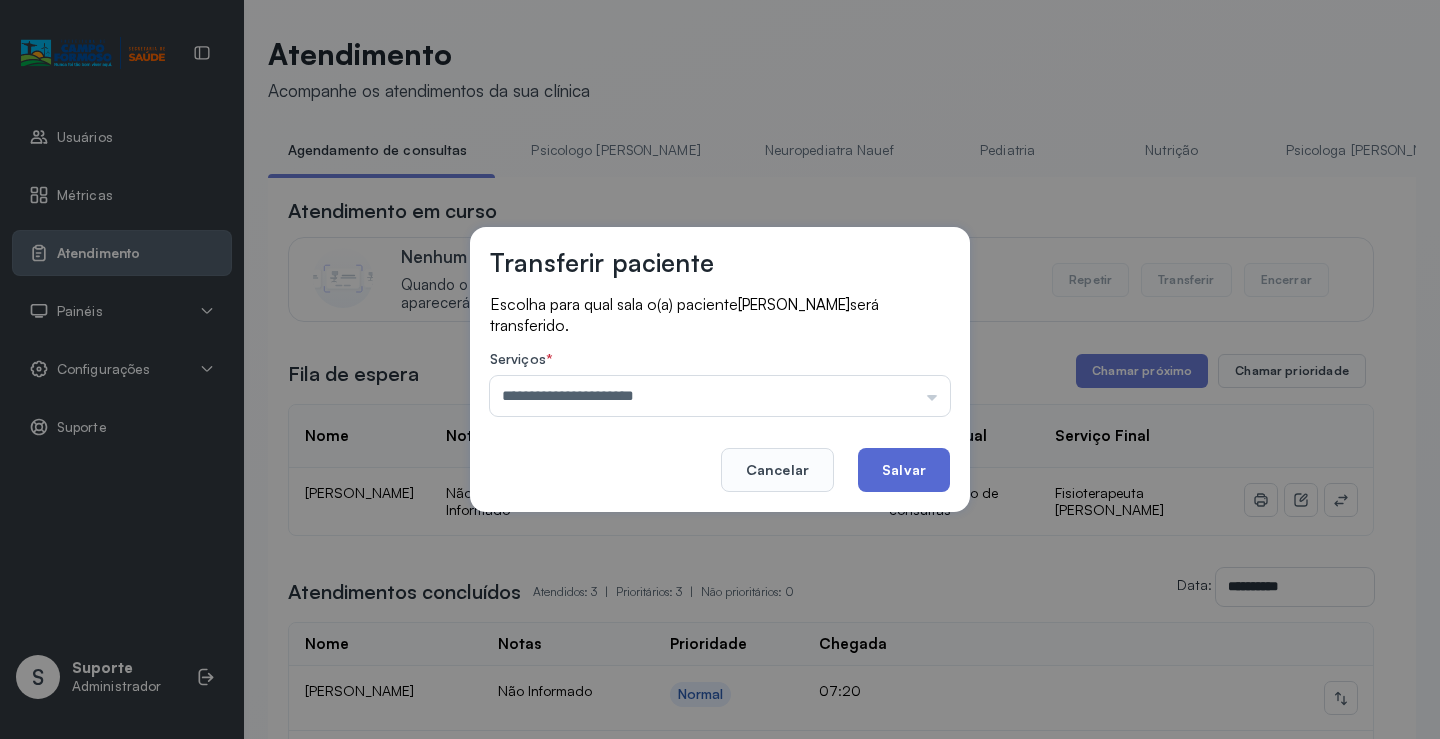 click on "Salvar" 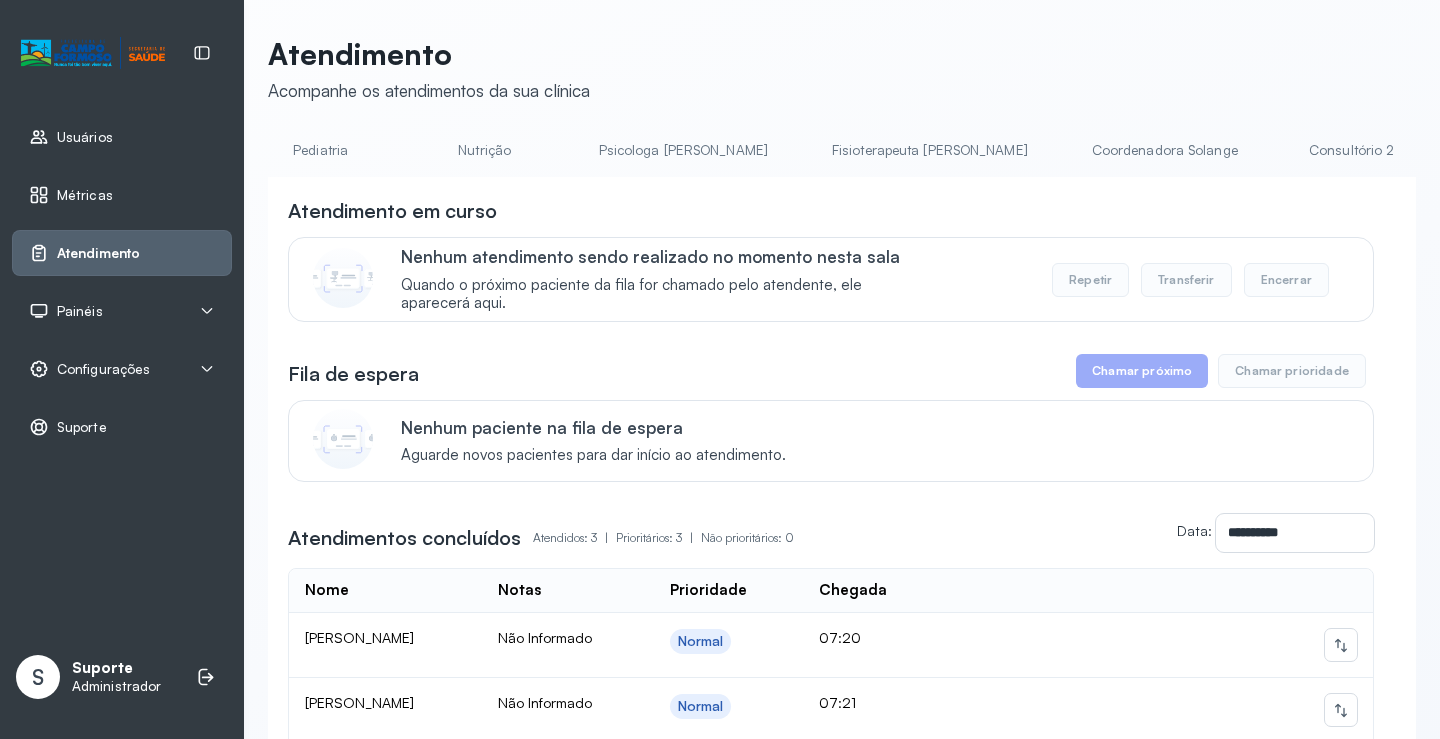scroll, scrollTop: 0, scrollLeft: 834, axis: horizontal 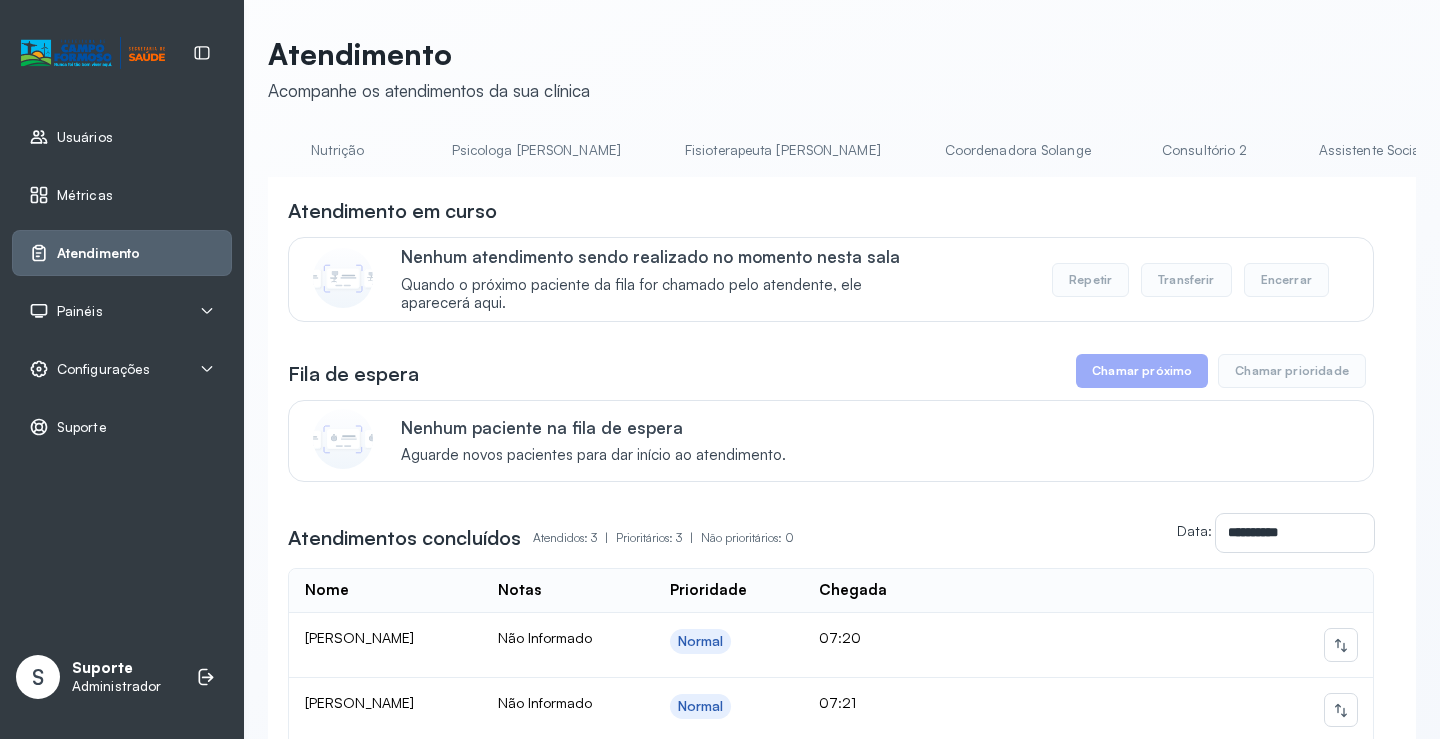 click on "Coordenadora Solange" at bounding box center [1018, 150] 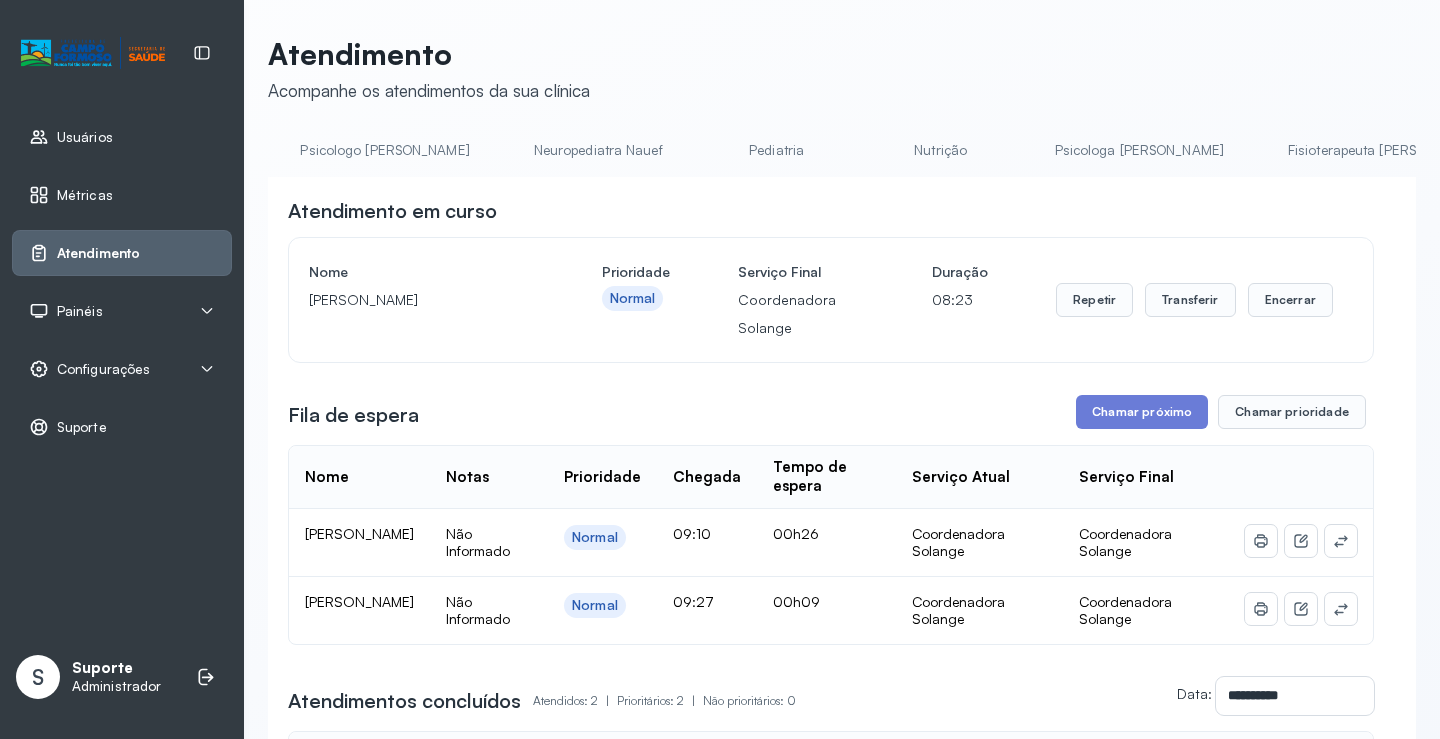 scroll, scrollTop: 0, scrollLeft: 0, axis: both 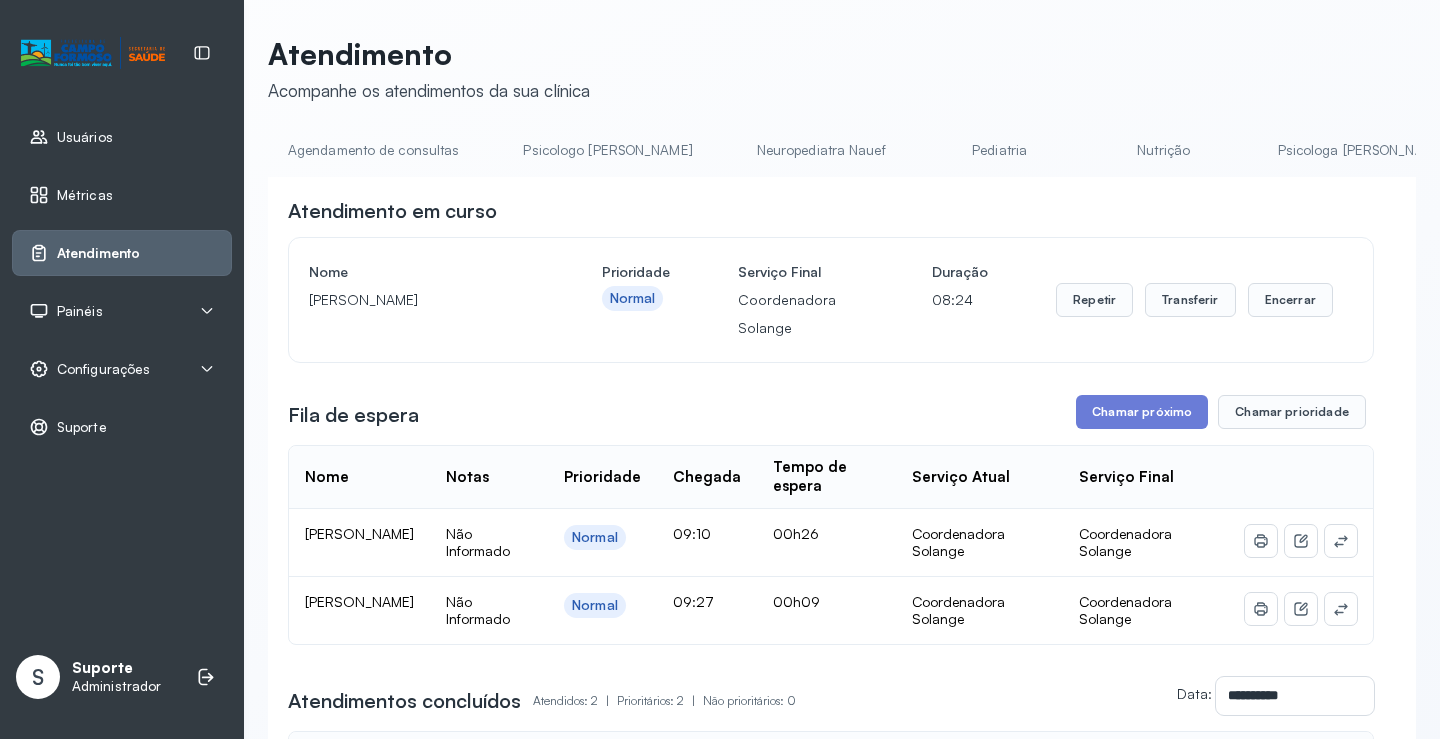 click on "Agendamento de consultas" at bounding box center (373, 150) 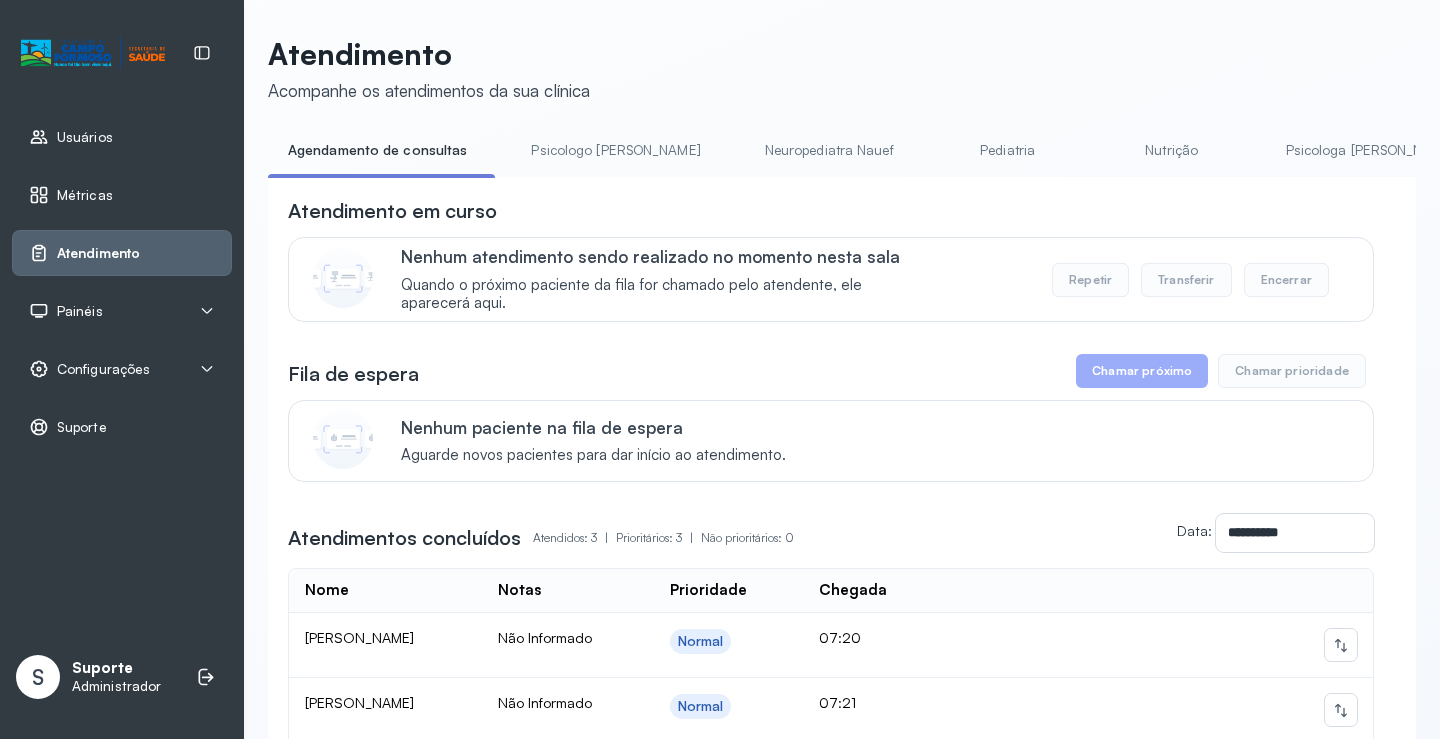 drag, startPoint x: 918, startPoint y: 134, endPoint x: 929, endPoint y: 157, distance: 25.495098 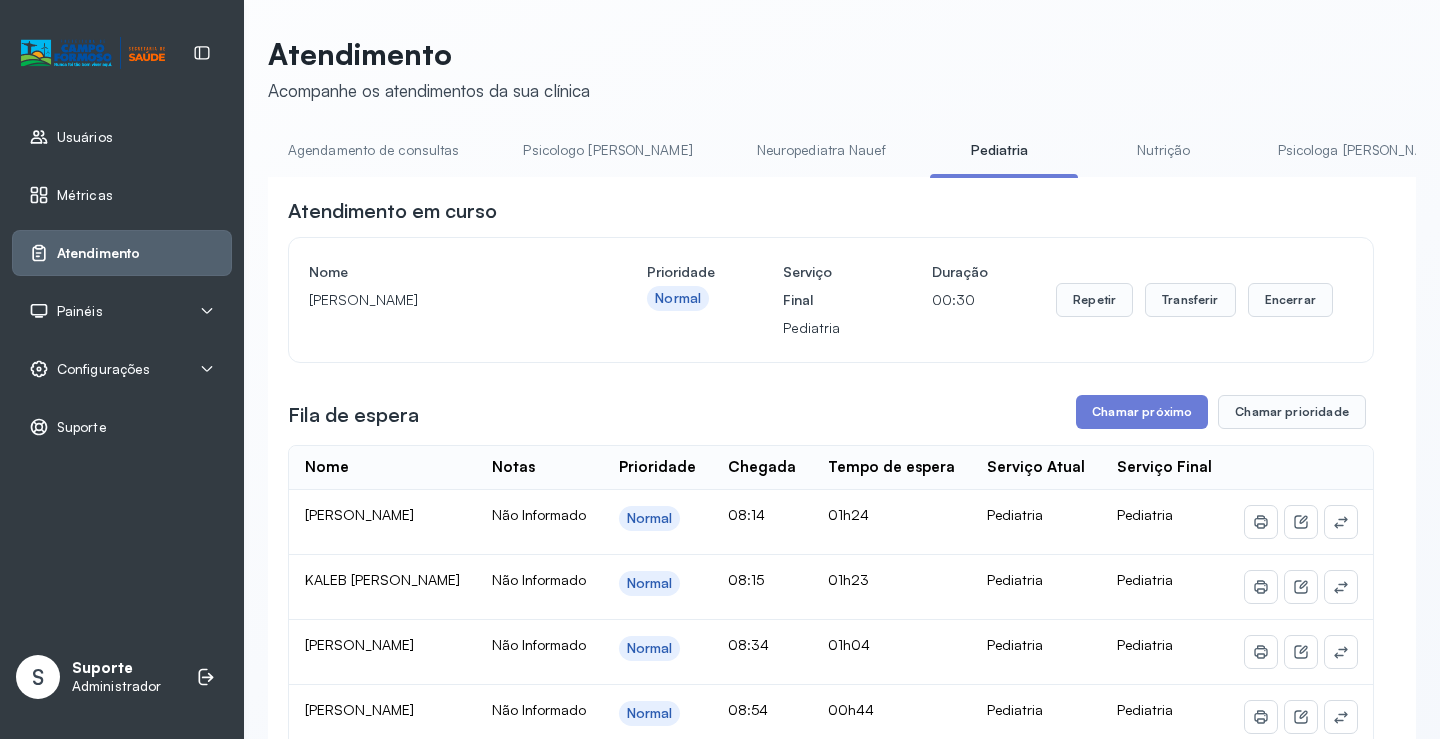 click on "Agendamento de consultas" at bounding box center (373, 150) 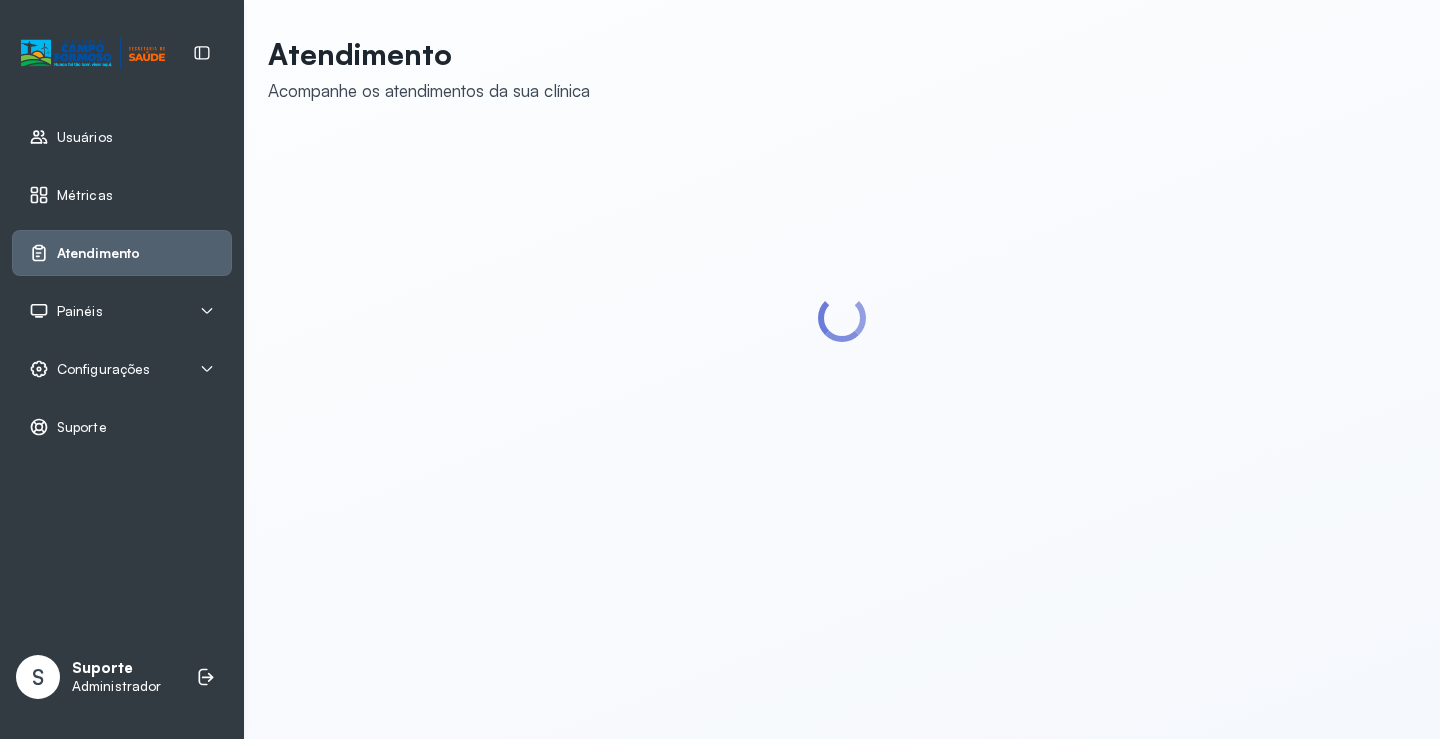 scroll, scrollTop: 0, scrollLeft: 0, axis: both 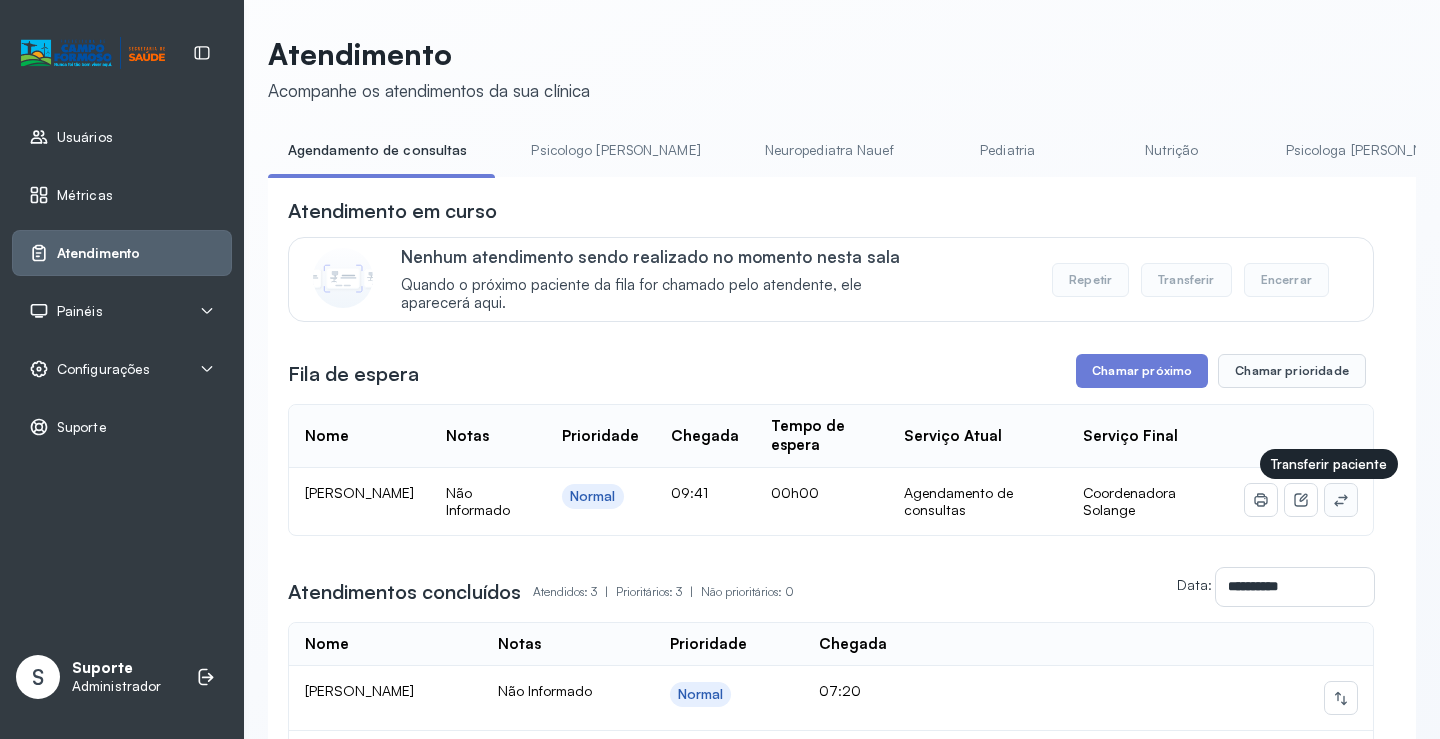 click 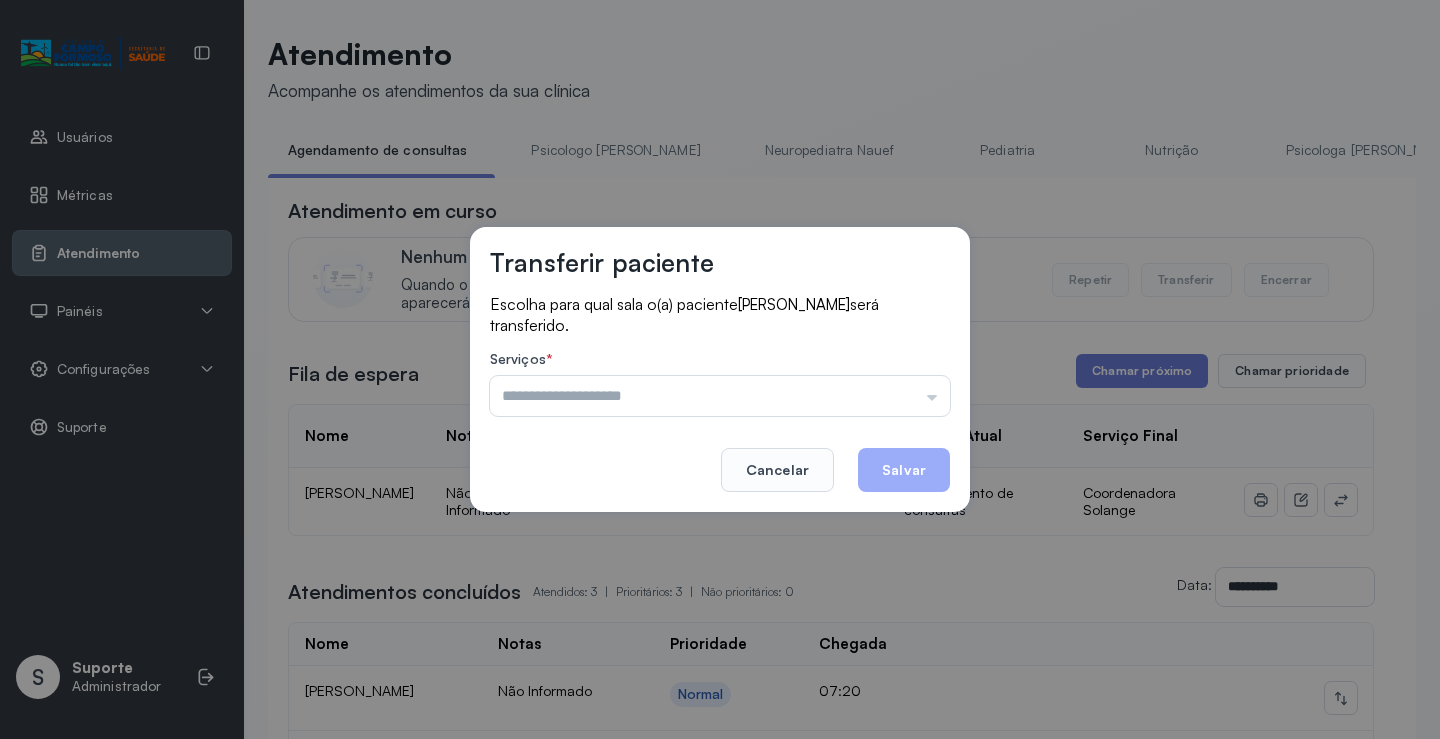 click on "Psicologo [PERSON_NAME] Nauef Pediatria Nutrição Psicologa [PERSON_NAME] Janusia Coordenadora Solange Consultório 2 Assistente Social Triagem Psiquiatra Fisioterapeuta [PERSON_NAME] [PERSON_NAME] Neuropediatra [PERSON_NAME]" at bounding box center [720, 396] 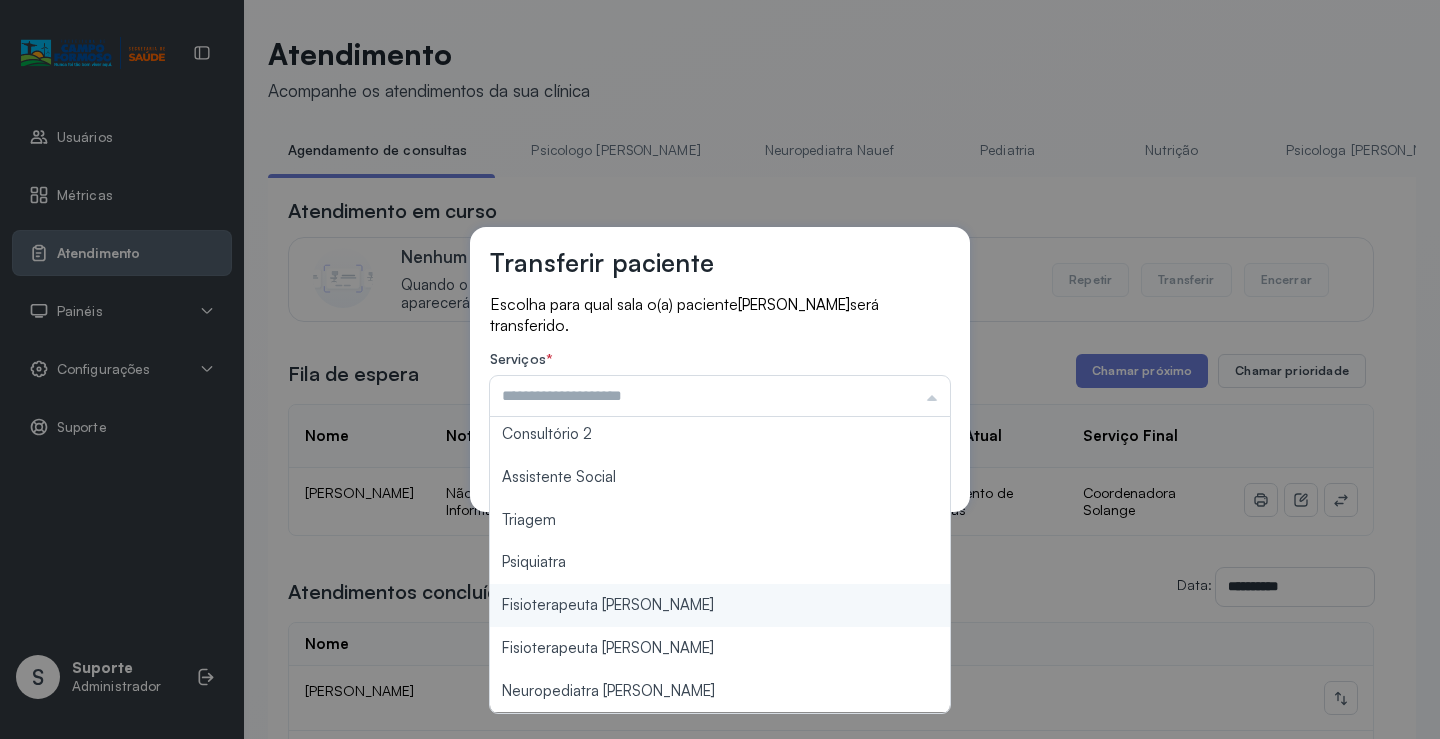 scroll, scrollTop: 0, scrollLeft: 0, axis: both 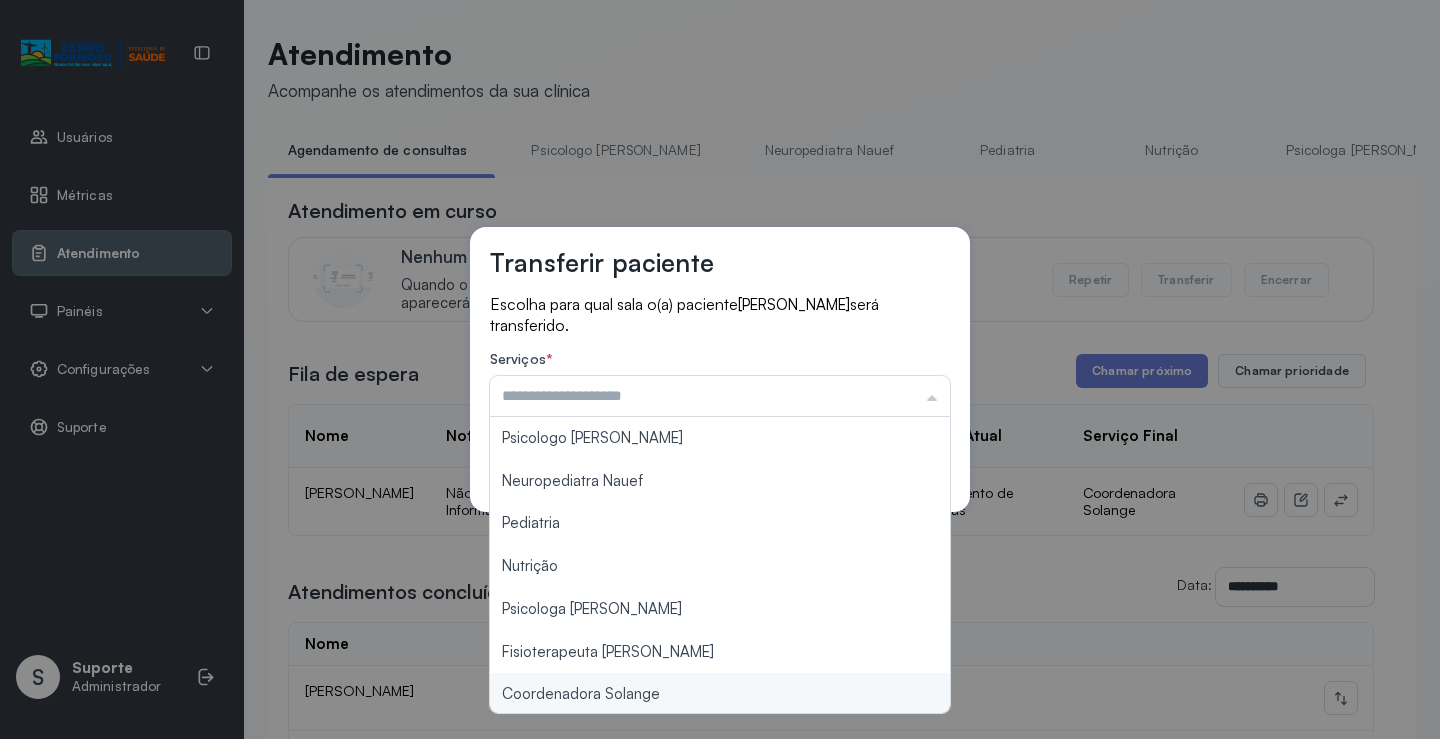 type on "**********" 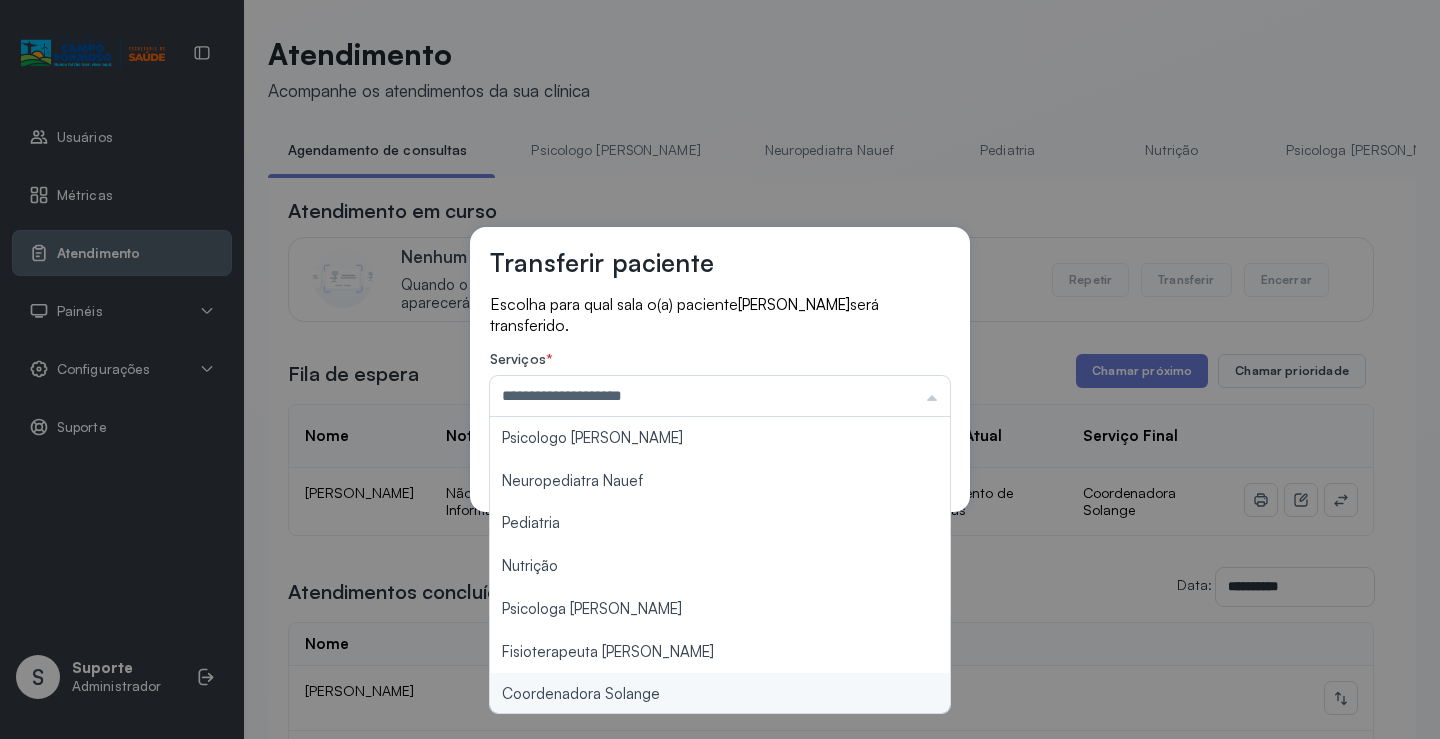 click on "**********" at bounding box center [720, 369] 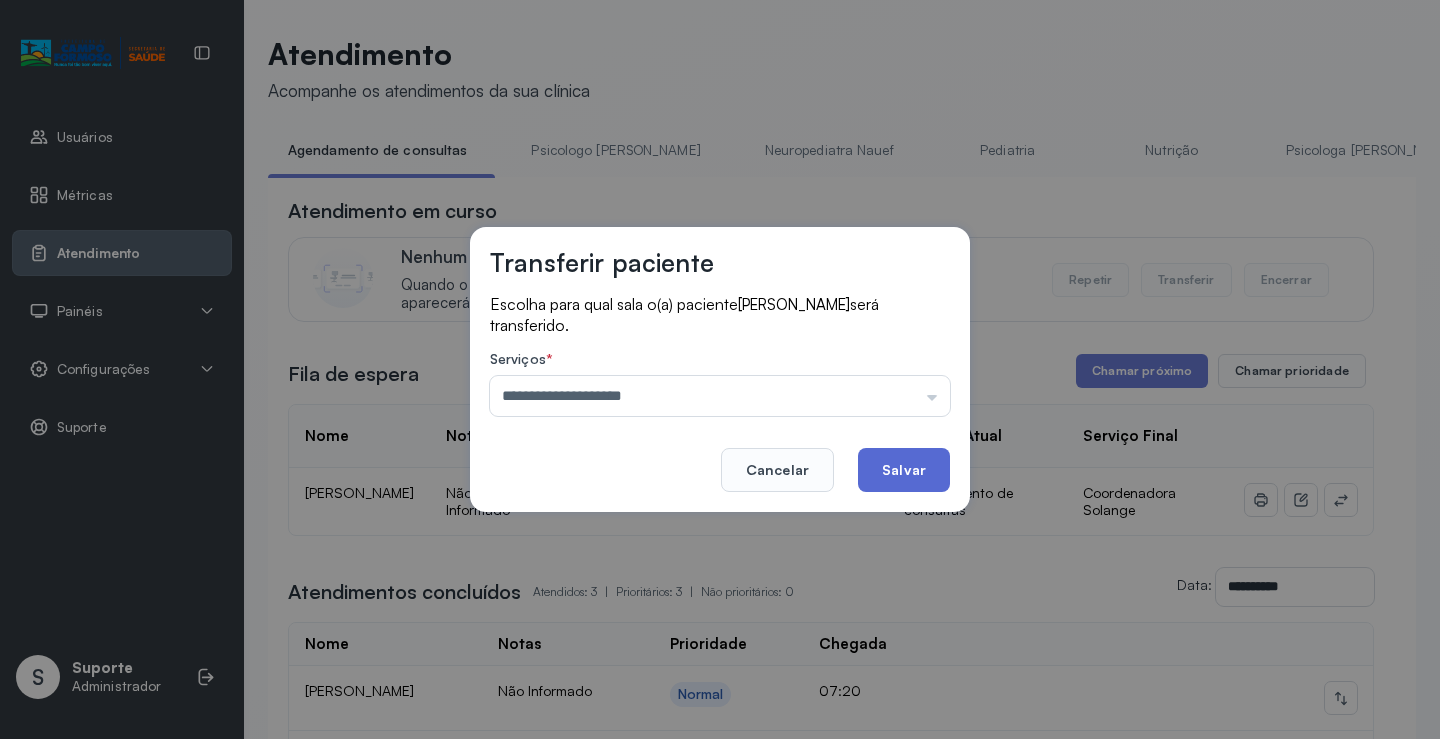 click on "Salvar" 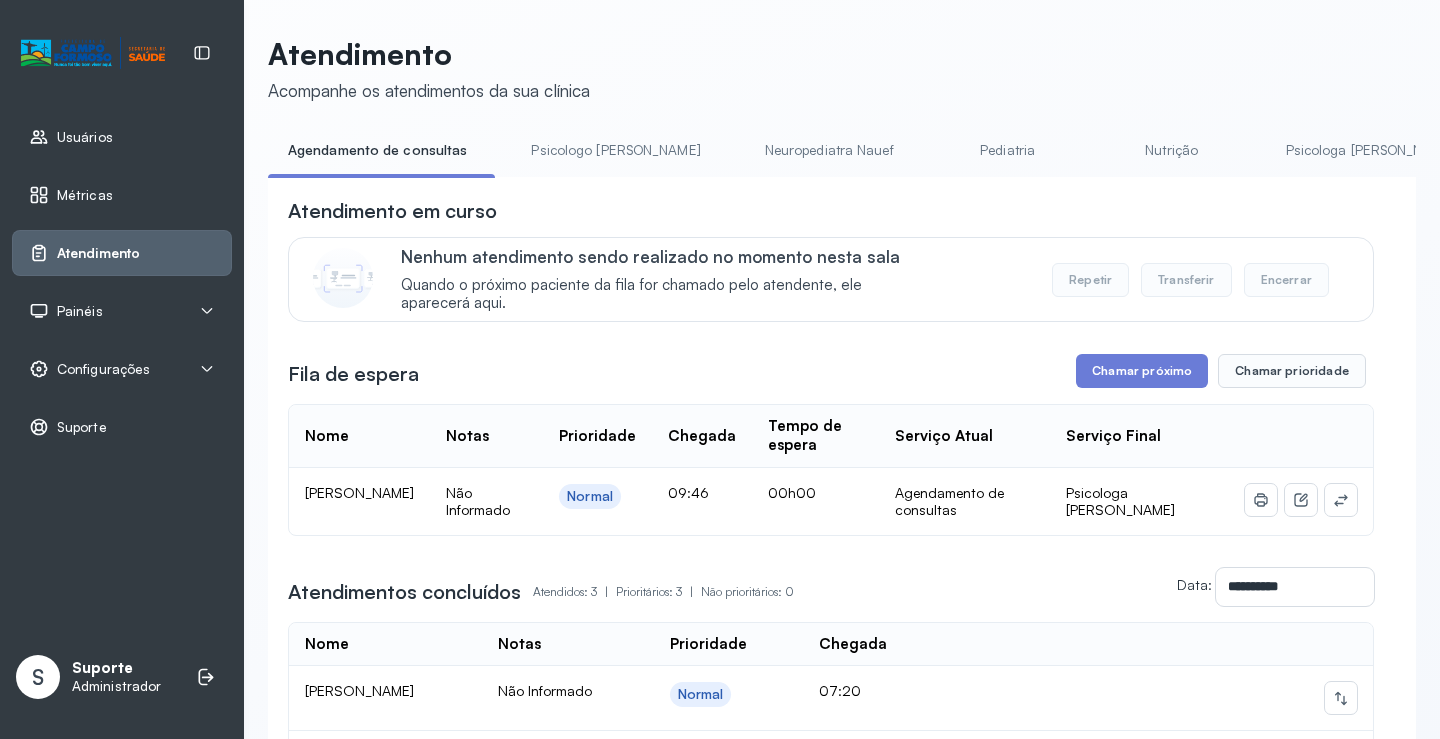 scroll, scrollTop: 0, scrollLeft: 0, axis: both 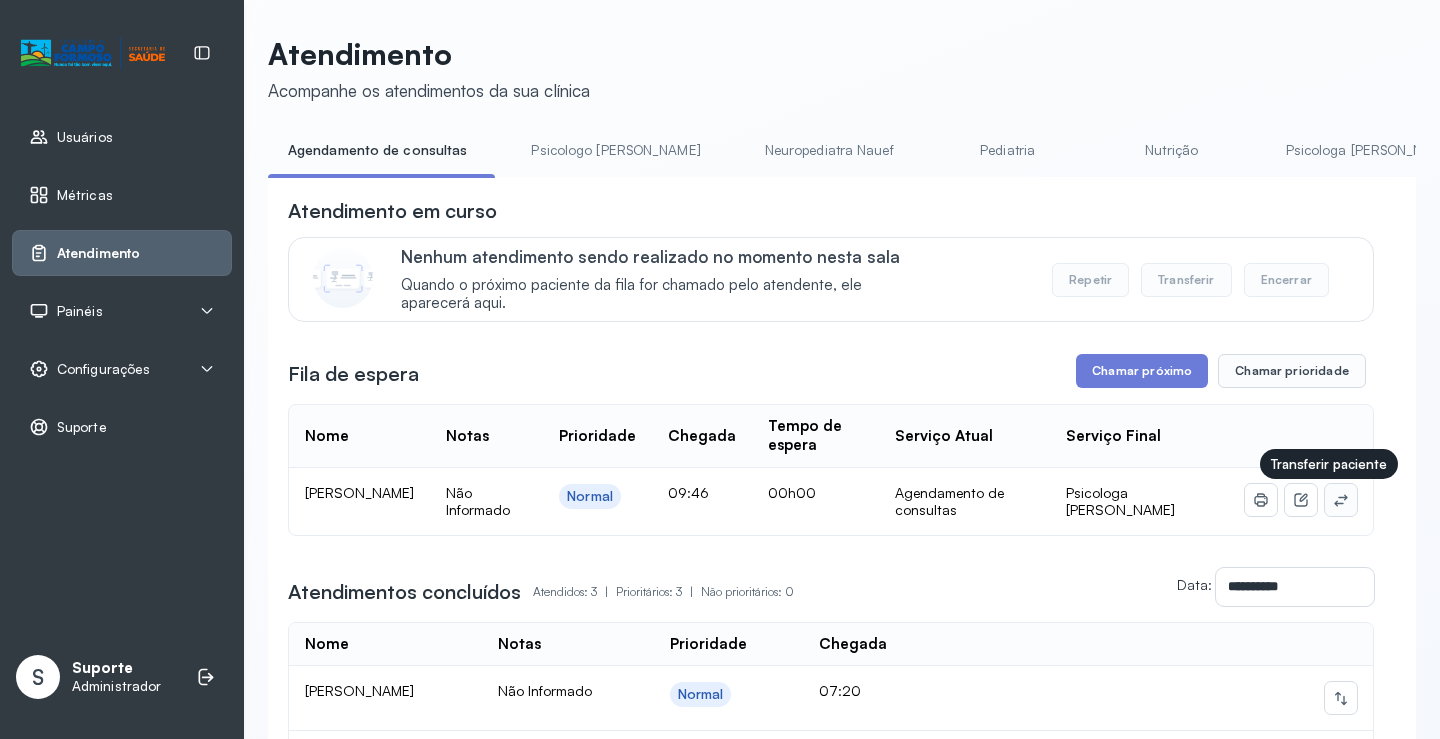 click 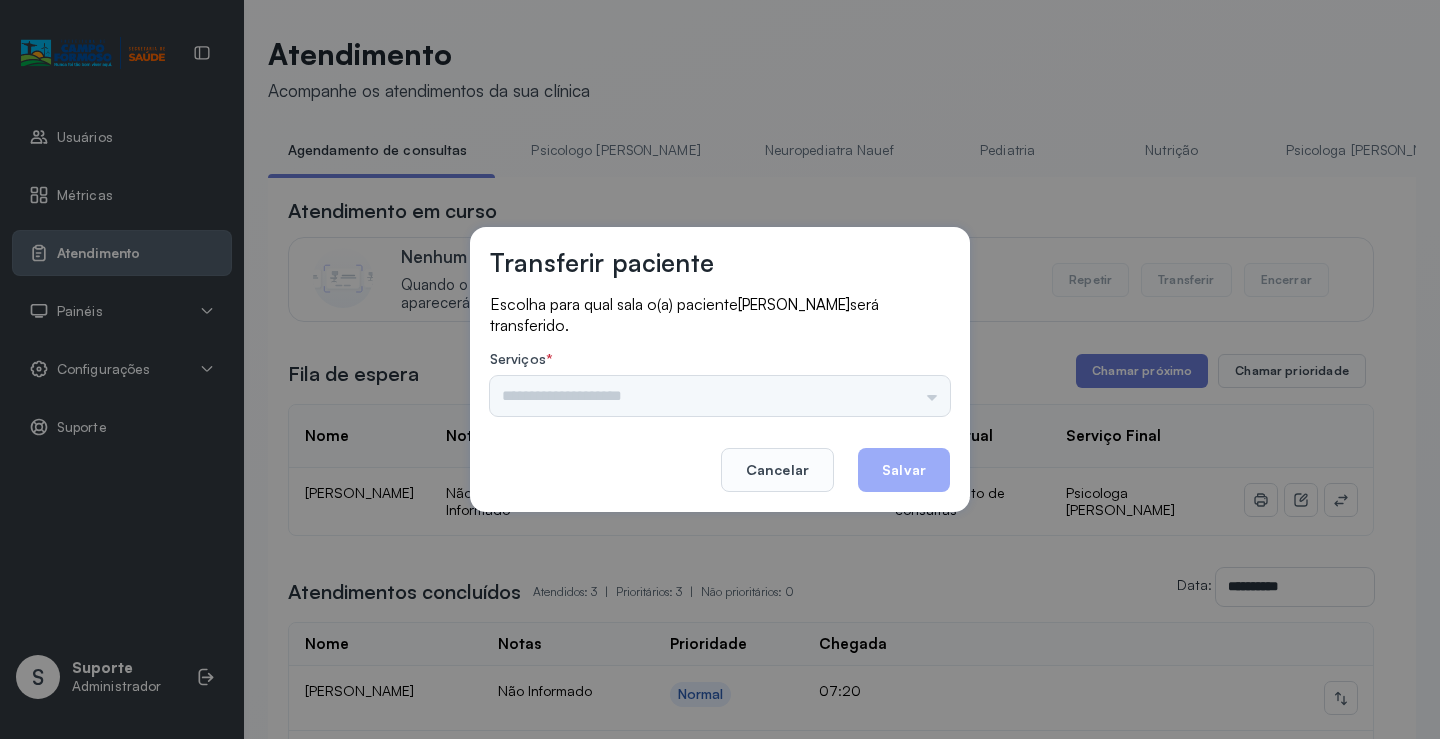 click on "Nenhuma opção encontrada" at bounding box center (720, 396) 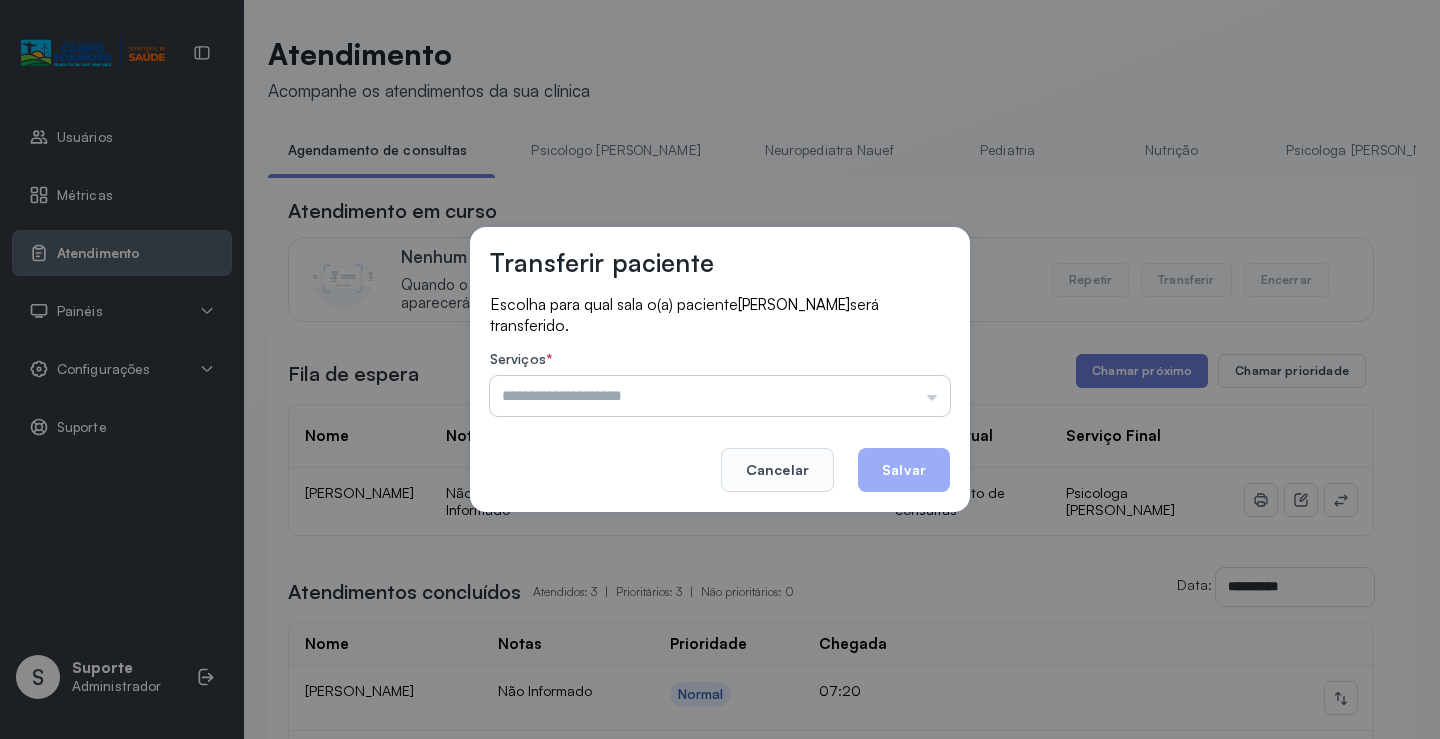 click at bounding box center (720, 396) 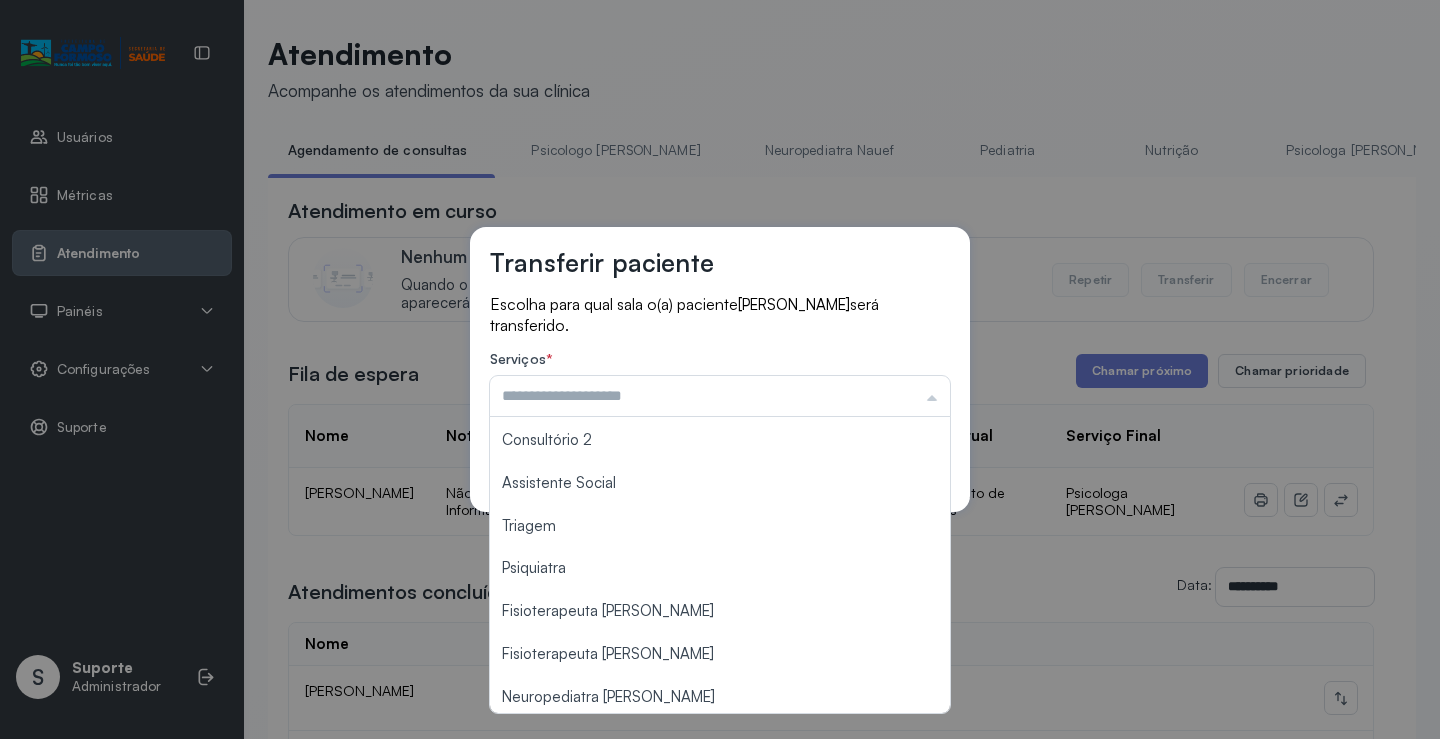 scroll, scrollTop: 302, scrollLeft: 0, axis: vertical 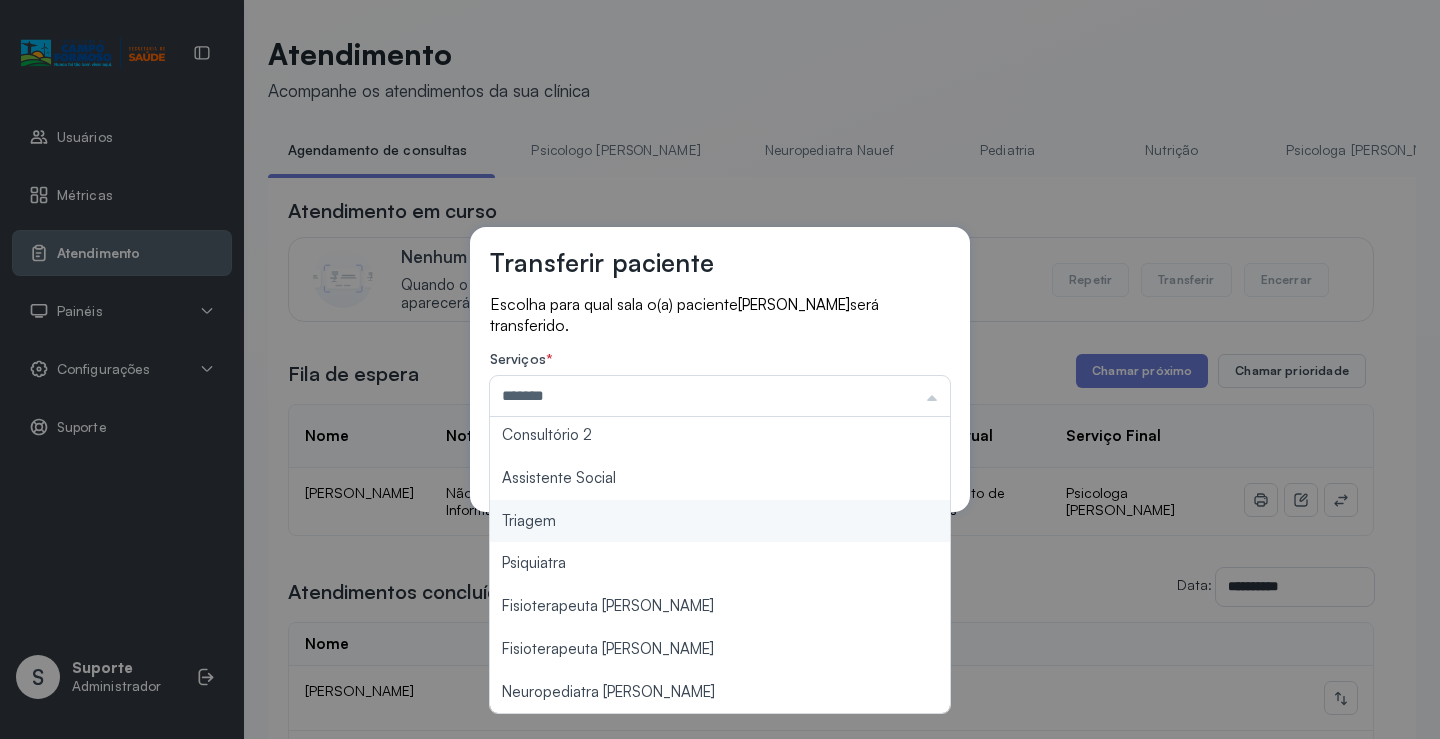 click on "Transferir paciente Escolha para qual sala o(a) paciente  [PERSON_NAME]  será transferido.  Serviços  *  ******* Psicologo [PERSON_NAME] Nauef Pediatria Nutrição Psicologa [PERSON_NAME] Janusia Coordenadora Solange Consultório 2 Assistente Social Triagem Psiquiatra Fisioterapeuta [PERSON_NAME] Morgana Neuropediatra [PERSON_NAME]" at bounding box center (720, 369) 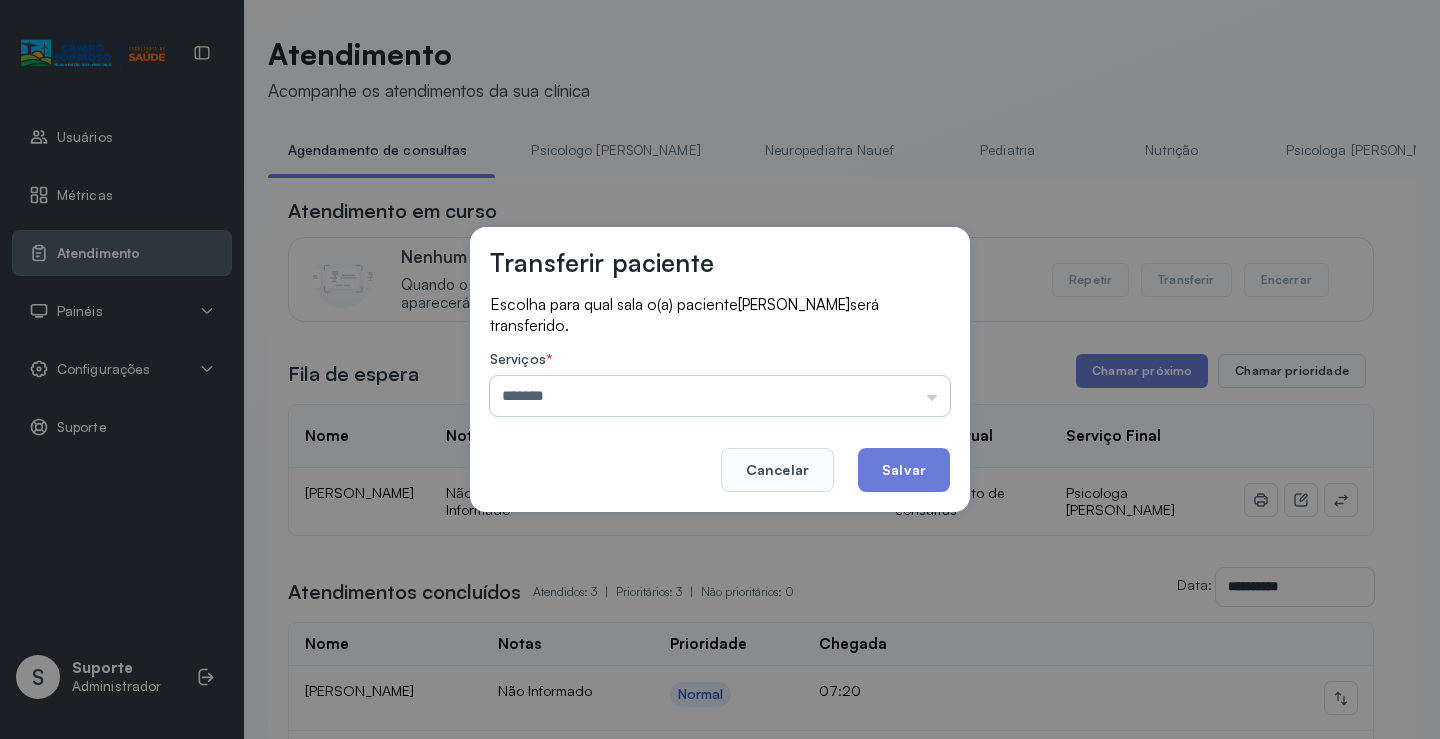 click on "*******" at bounding box center [720, 396] 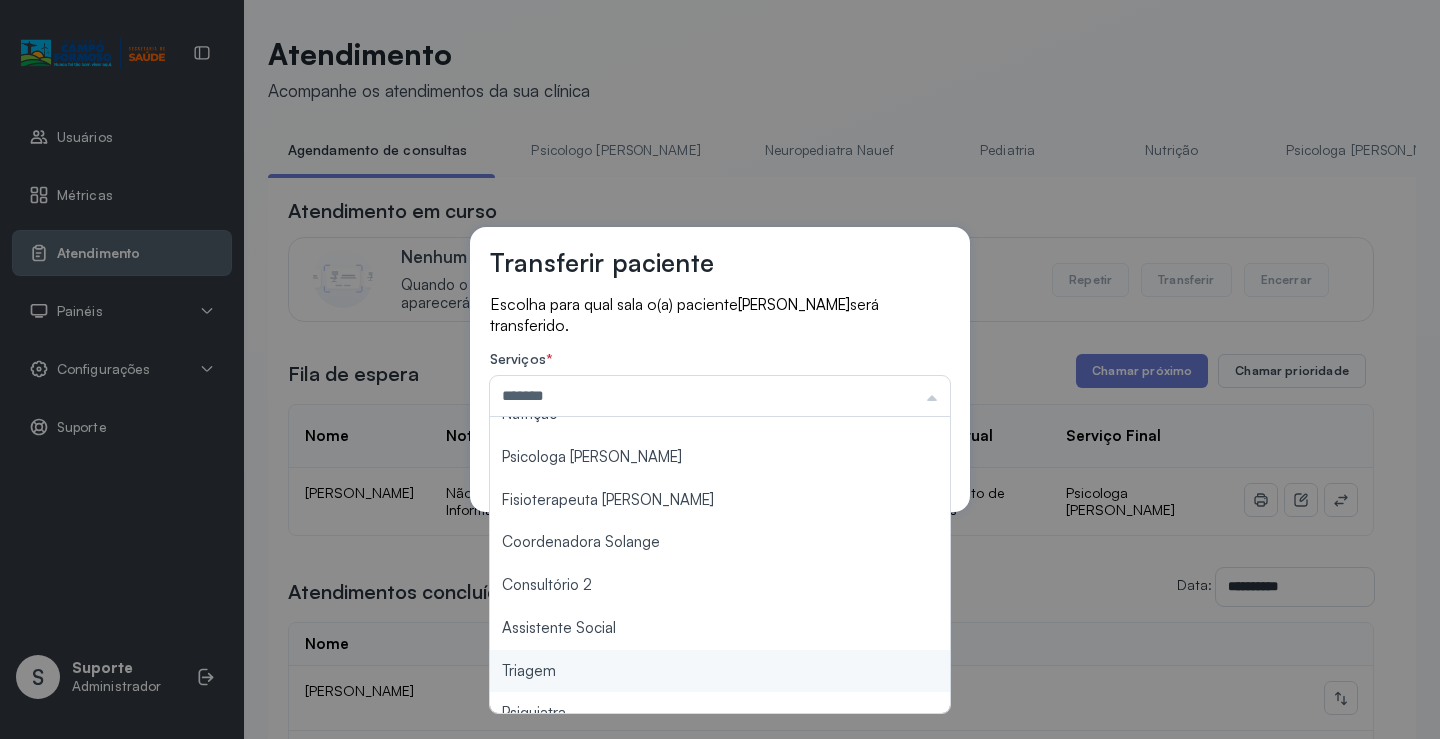 scroll, scrollTop: 102, scrollLeft: 0, axis: vertical 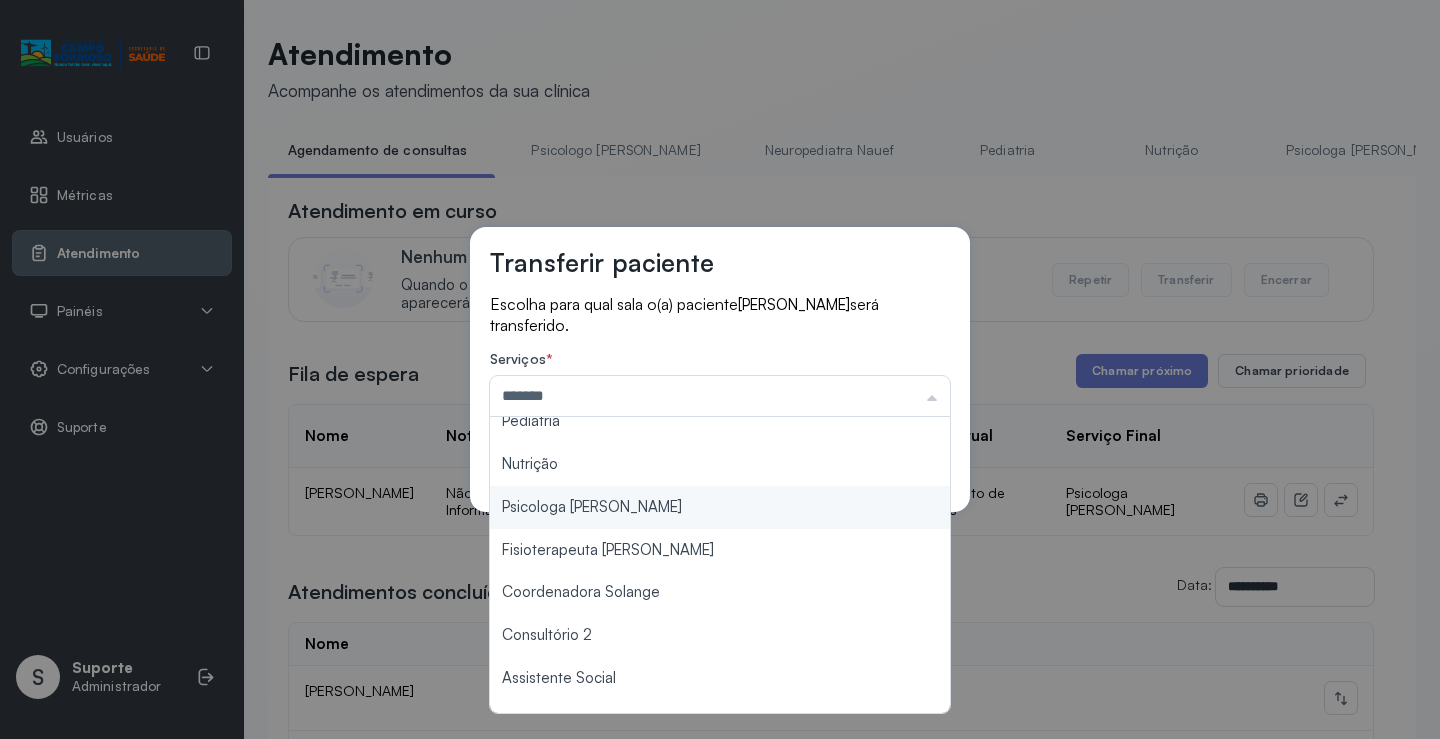 type on "**********" 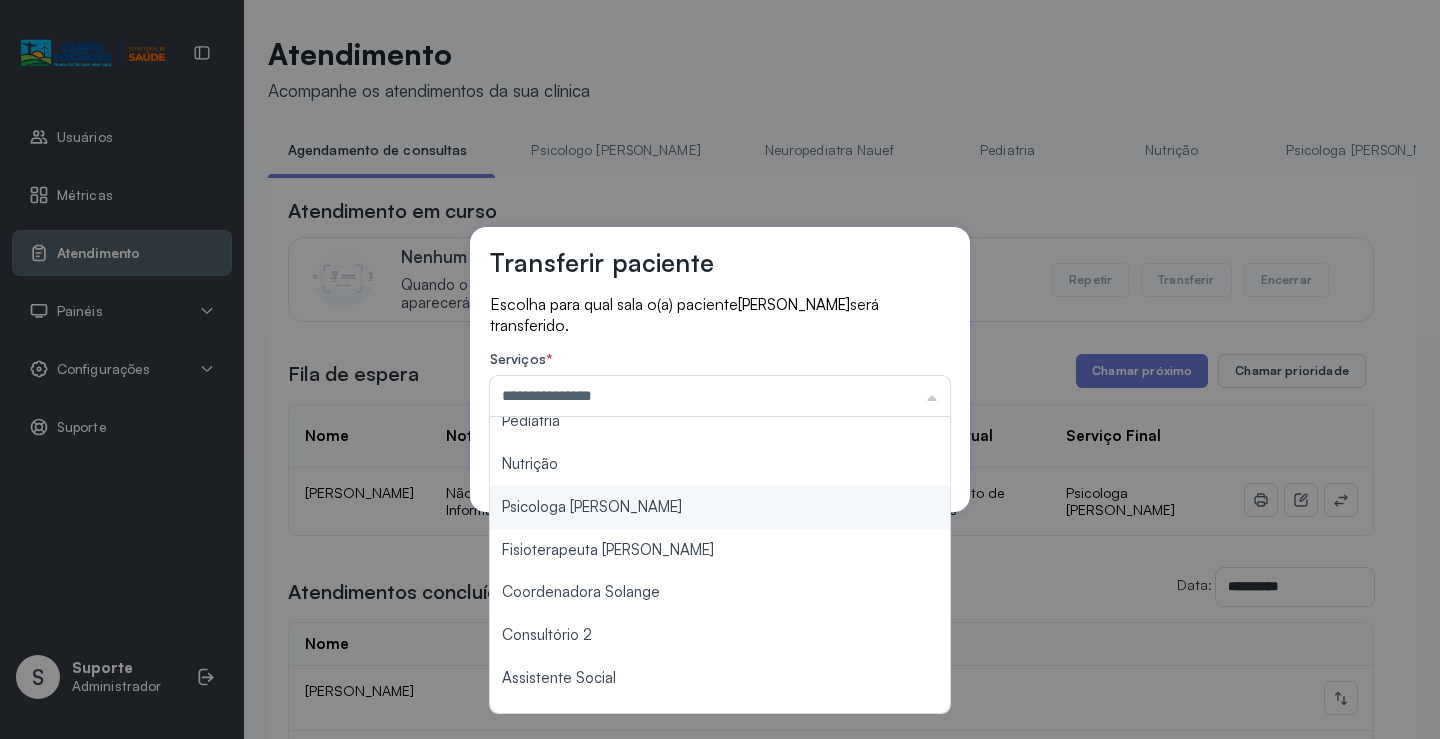 click on "**********" at bounding box center (720, 369) 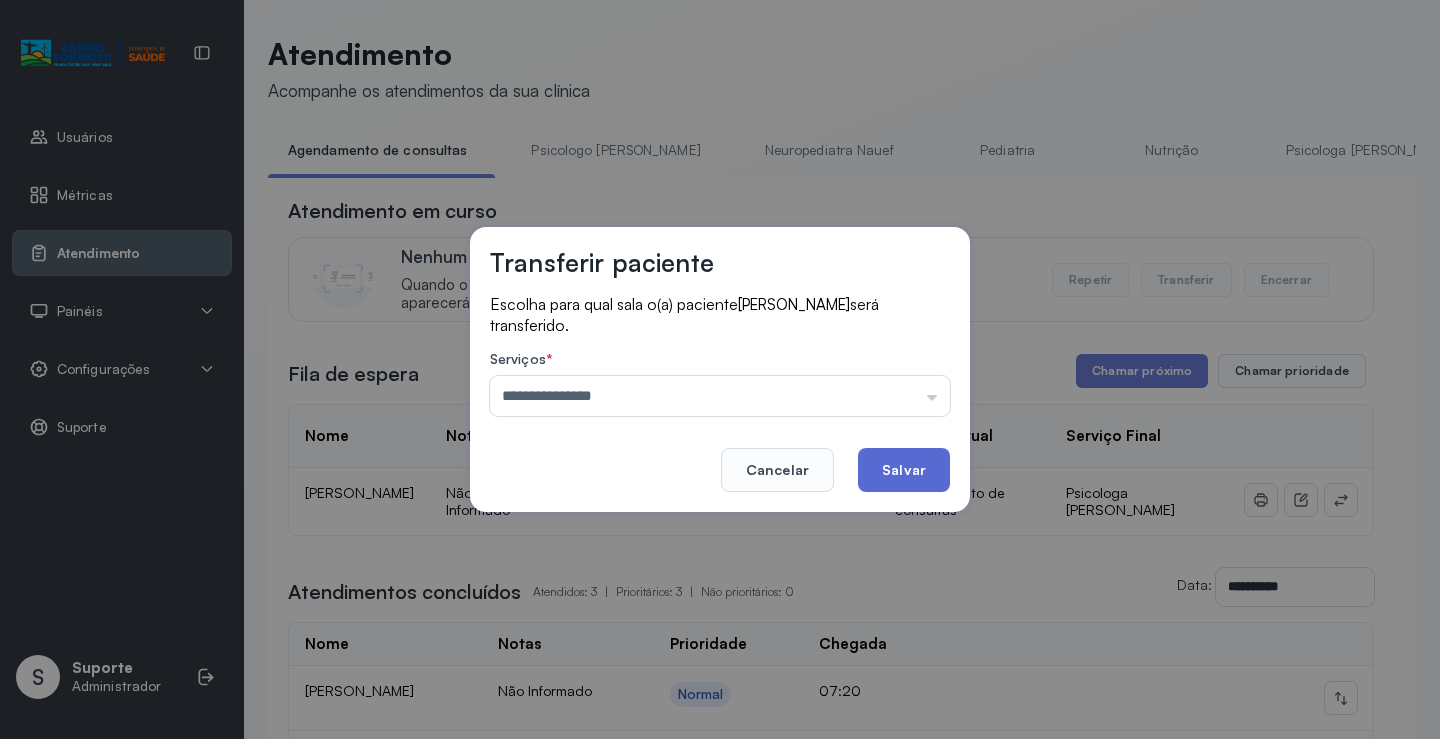 click on "Salvar" 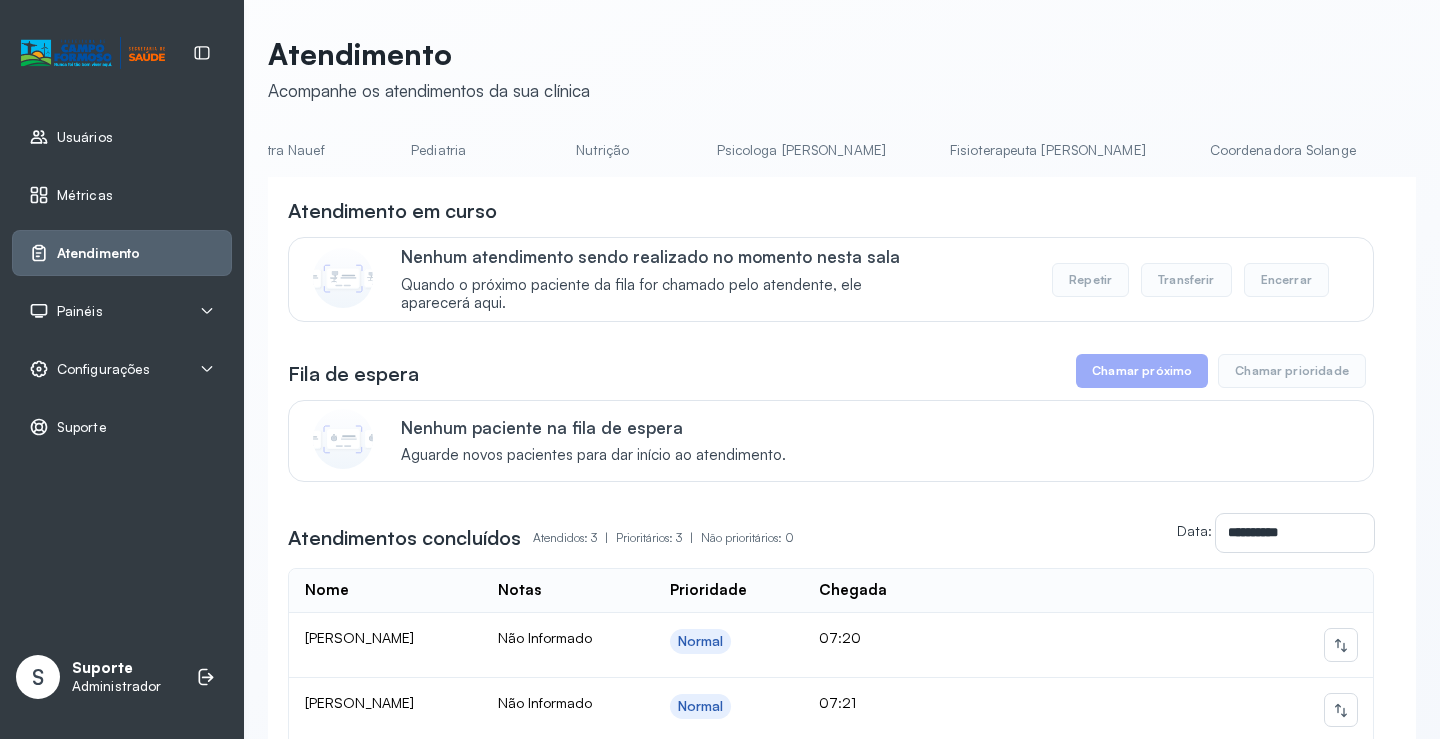 scroll, scrollTop: 0, scrollLeft: 680, axis: horizontal 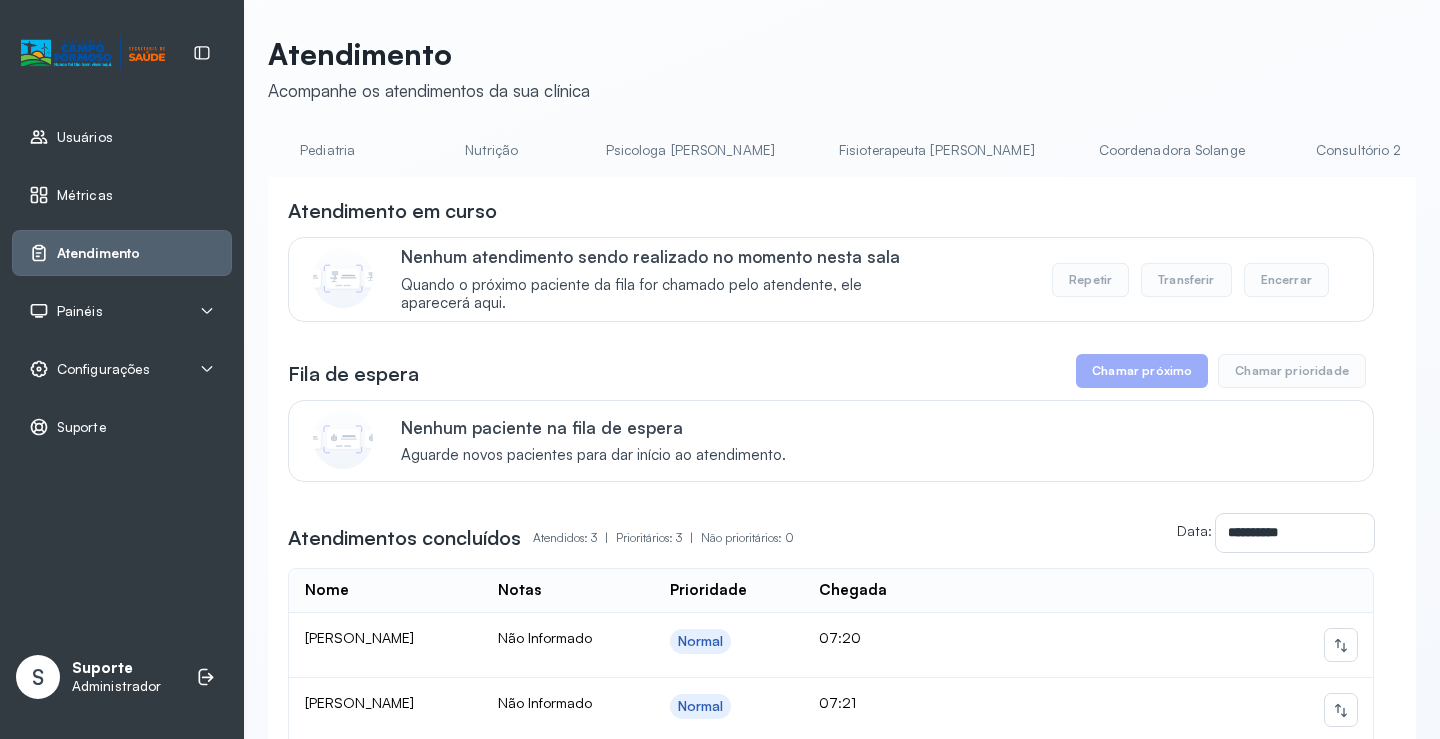 click on "Coordenadora Solange" at bounding box center (1172, 150) 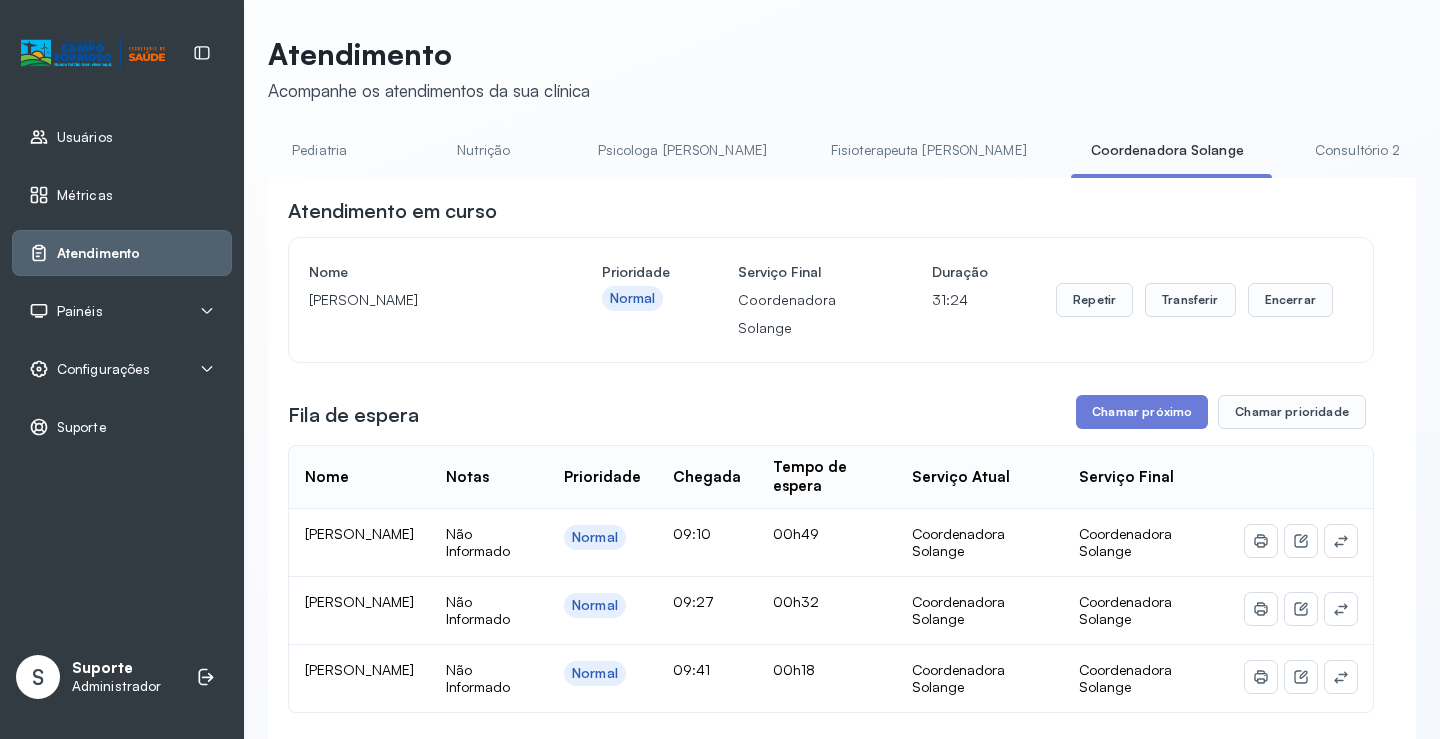scroll, scrollTop: 0, scrollLeft: 0, axis: both 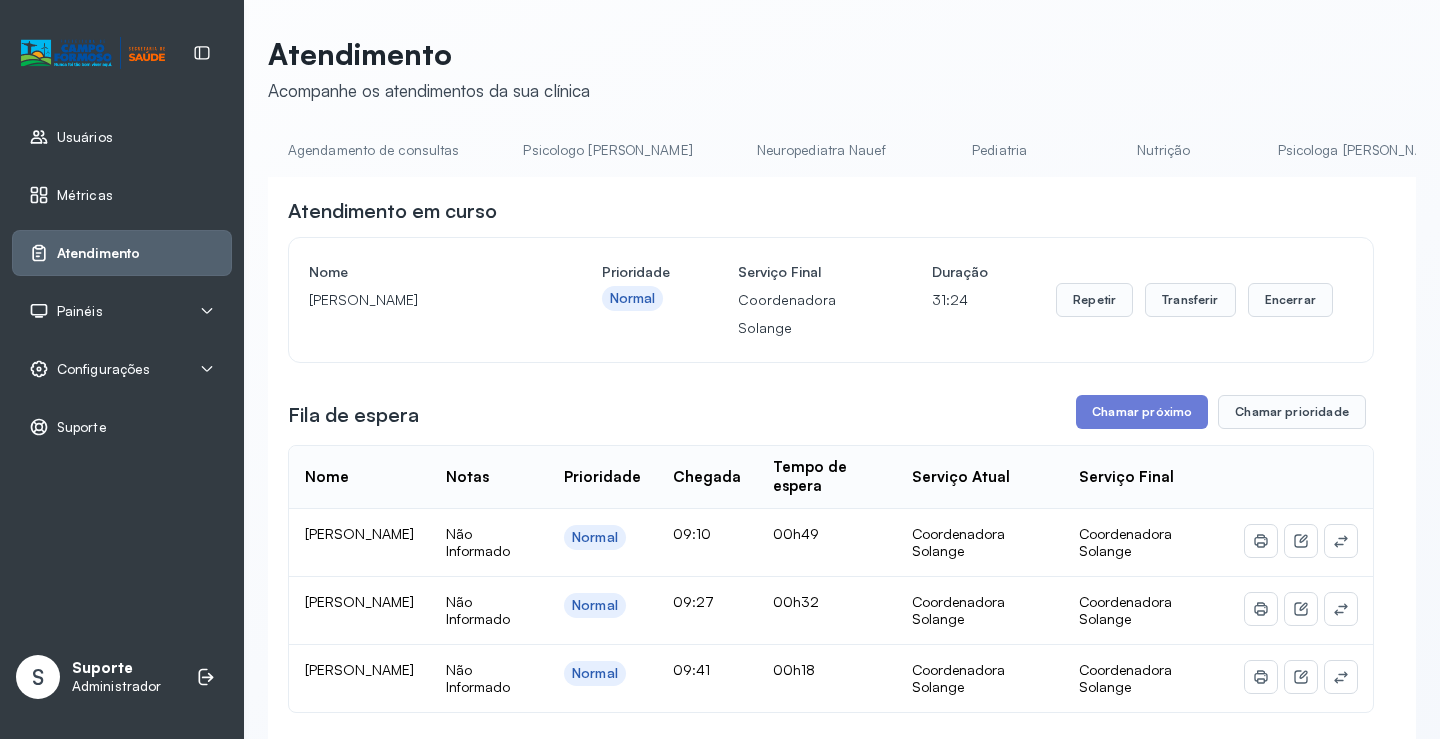 click on "Agendamento de consultas" at bounding box center [373, 150] 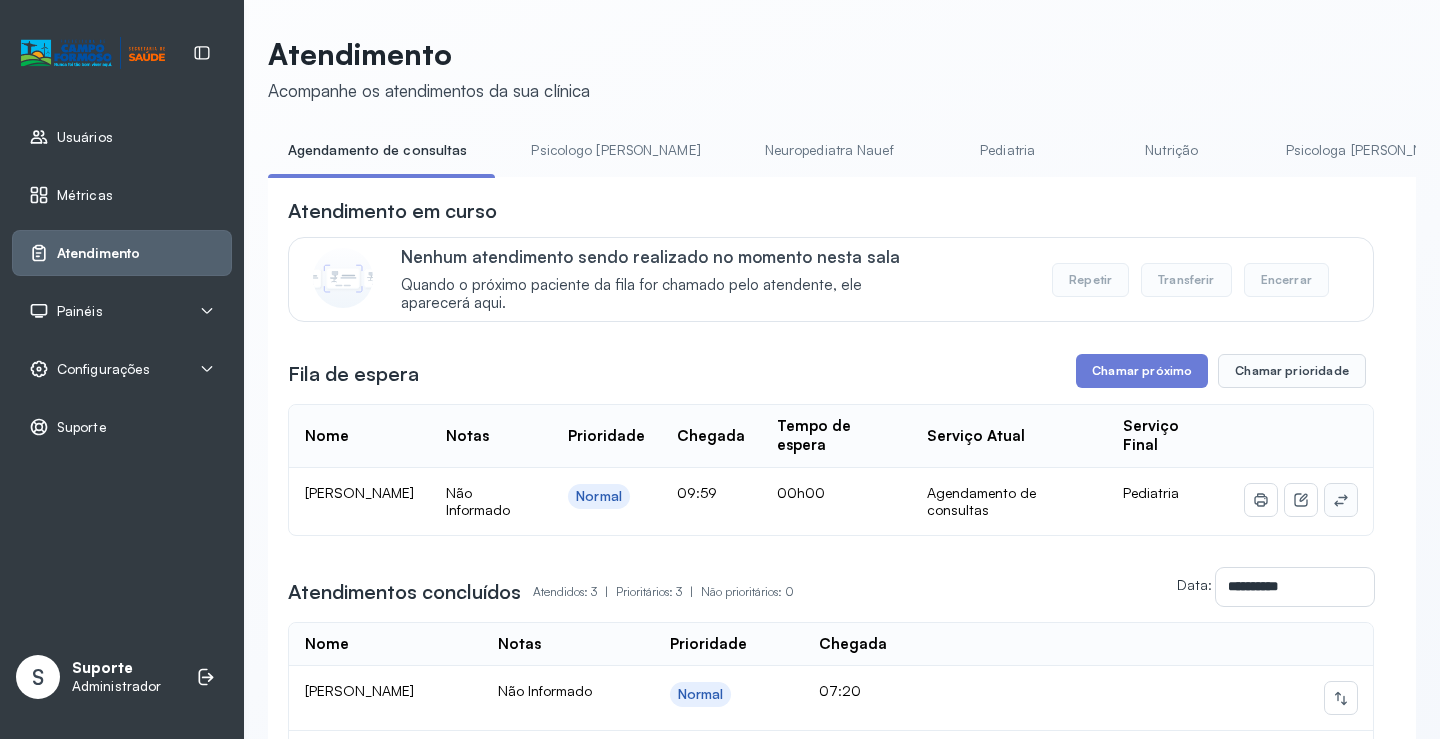 click 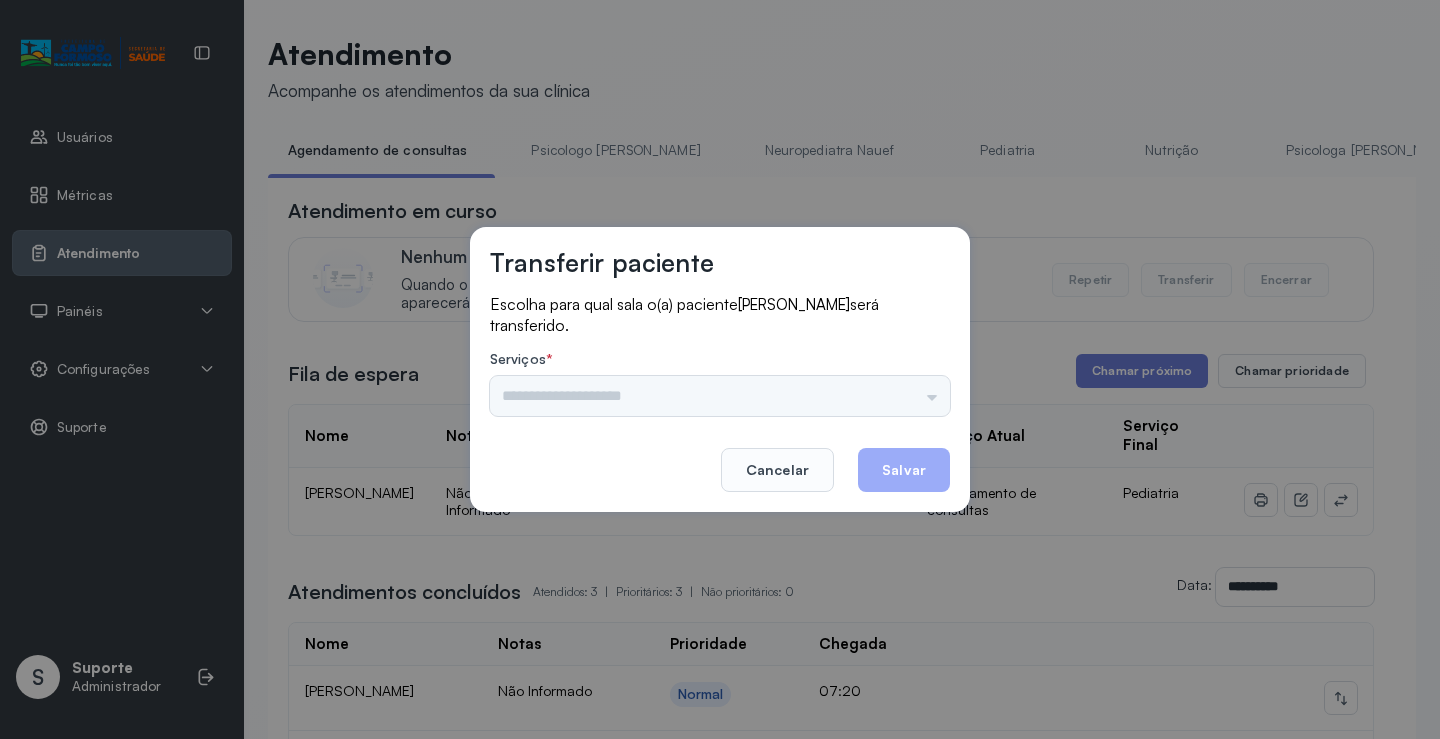 click on "Psicologo [PERSON_NAME] Nauef Pediatria Nutrição Psicologa [PERSON_NAME] Janusia Coordenadora Solange Consultório 2 Assistente Social Triagem Psiquiatra Fisioterapeuta [PERSON_NAME] [PERSON_NAME] Neuropediatra [PERSON_NAME]" at bounding box center (720, 396) 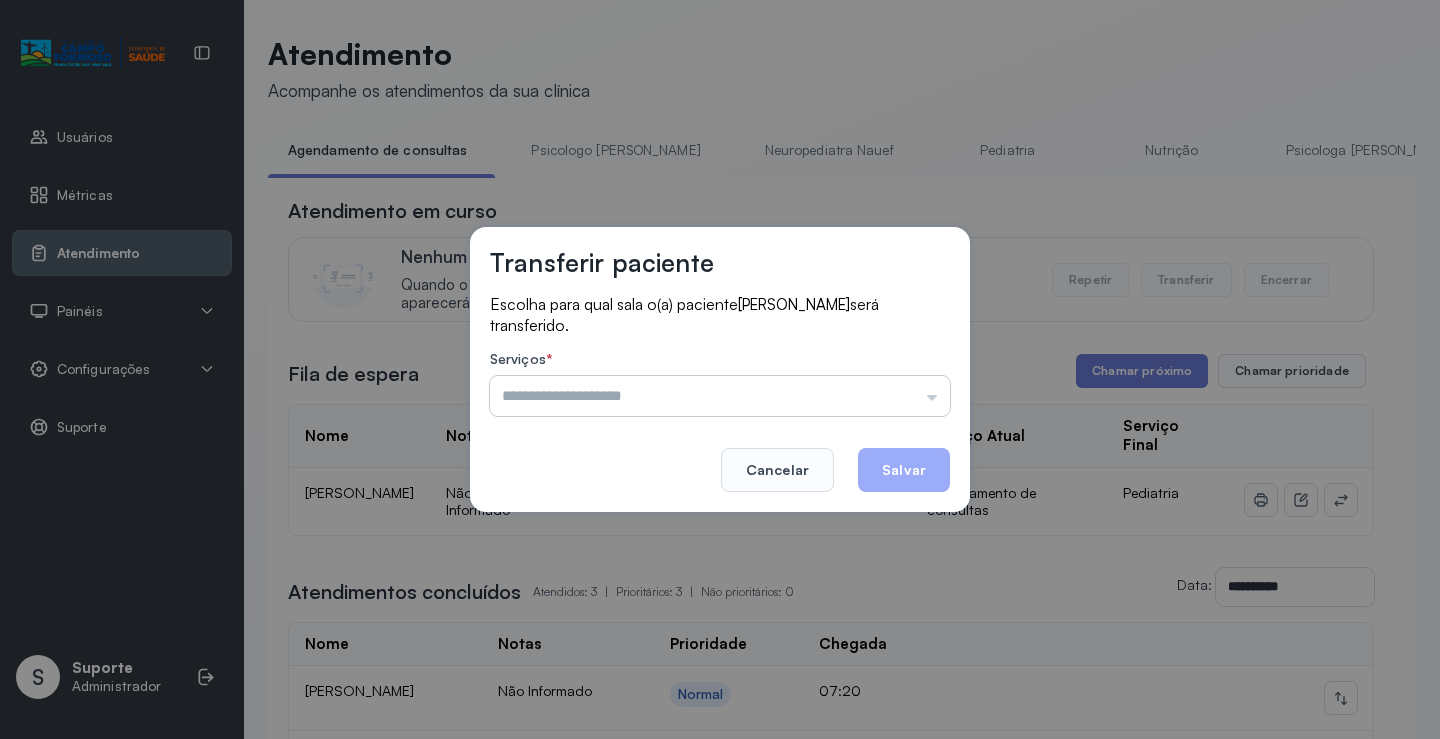 click at bounding box center [720, 396] 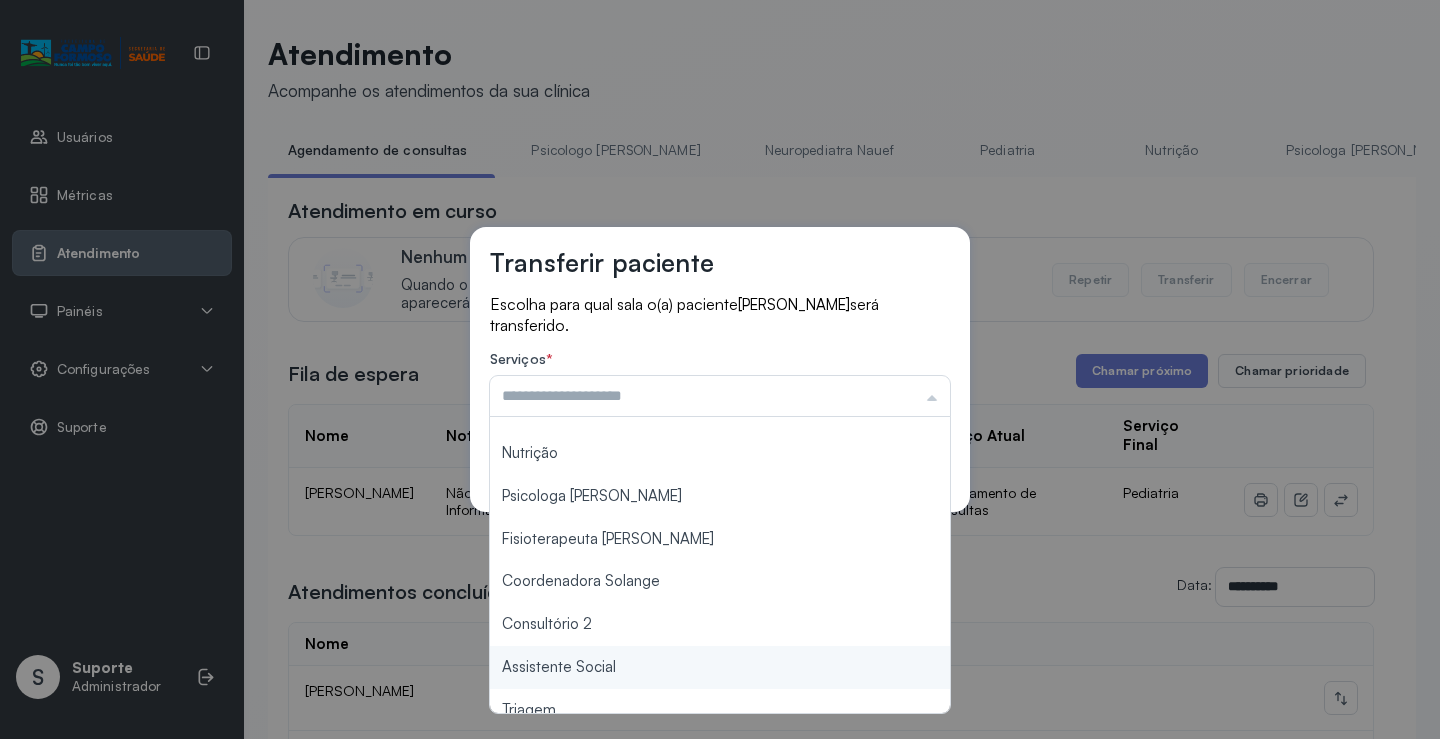scroll, scrollTop: 303, scrollLeft: 0, axis: vertical 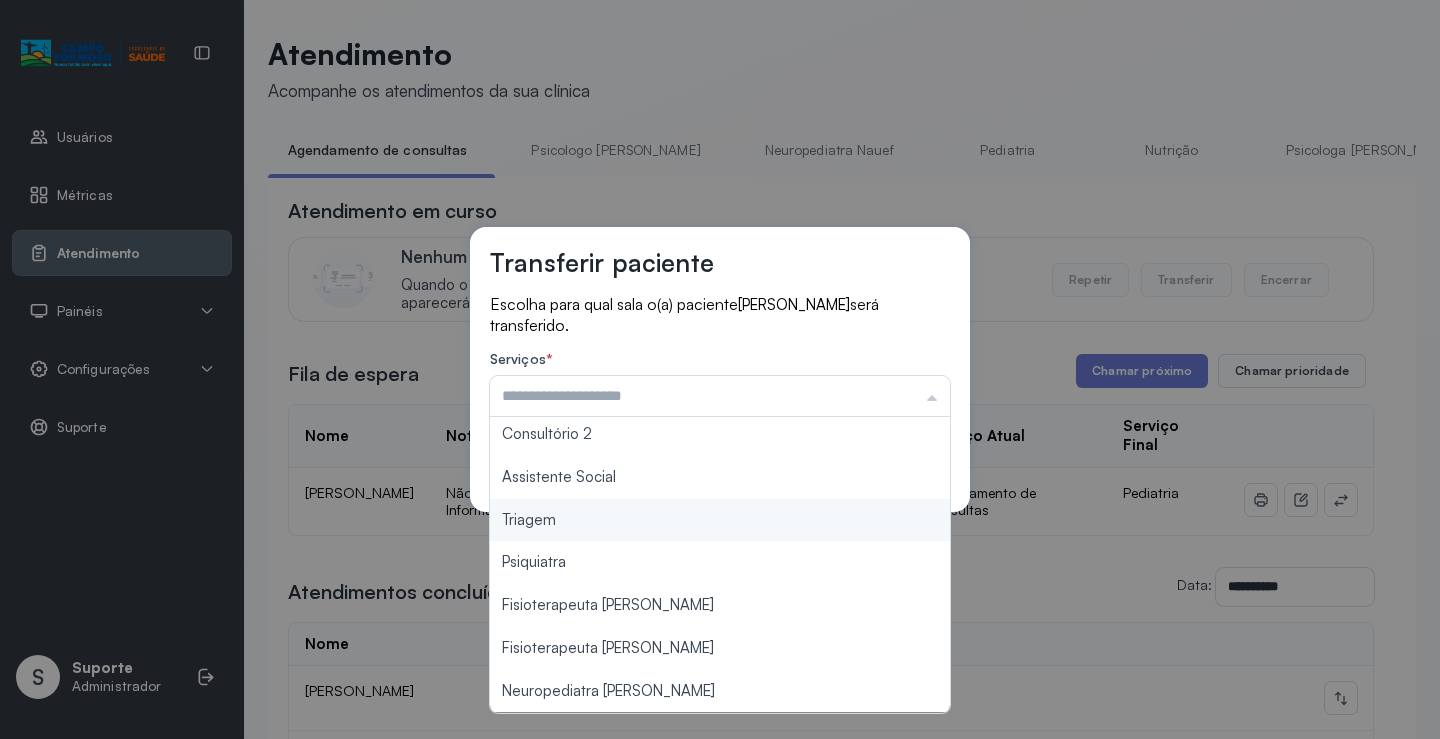 type on "*******" 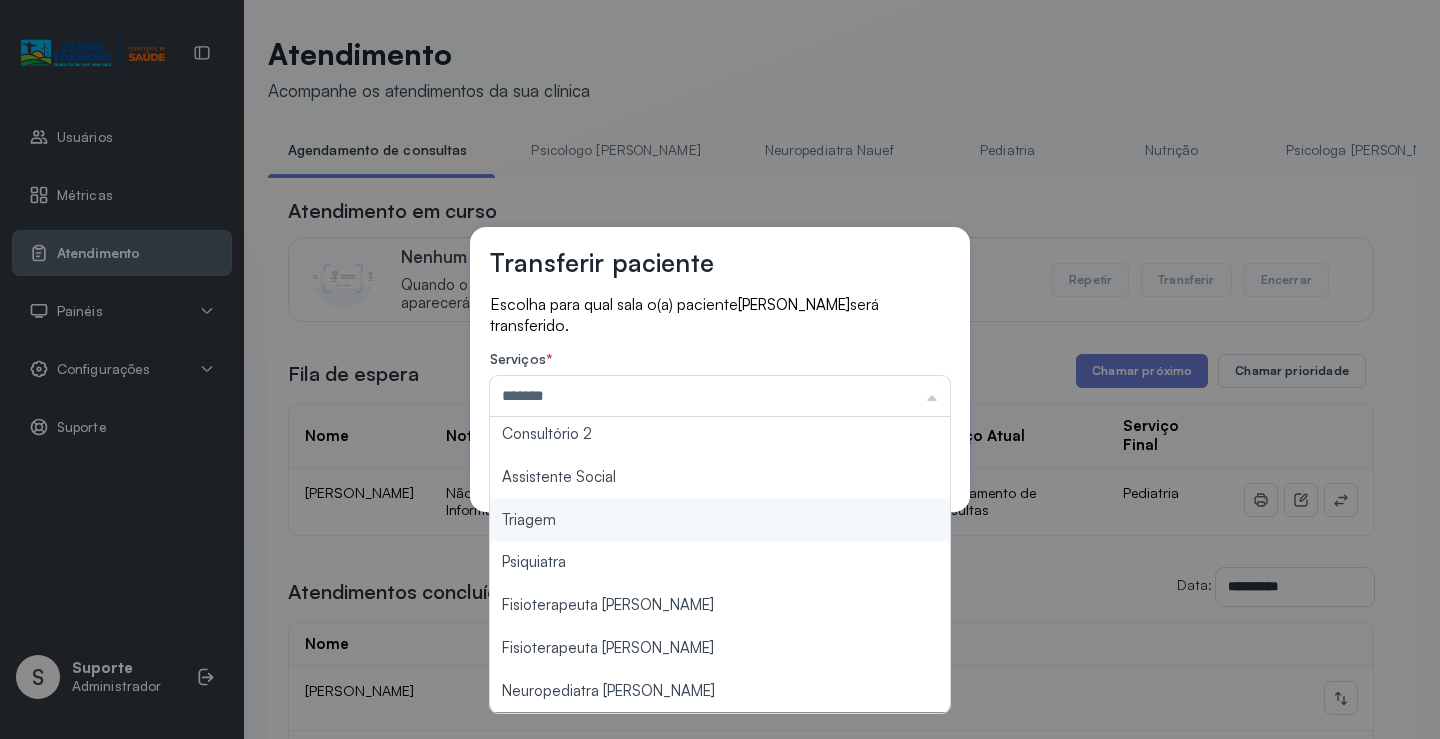 drag, startPoint x: 594, startPoint y: 523, endPoint x: 793, endPoint y: 476, distance: 204.47493 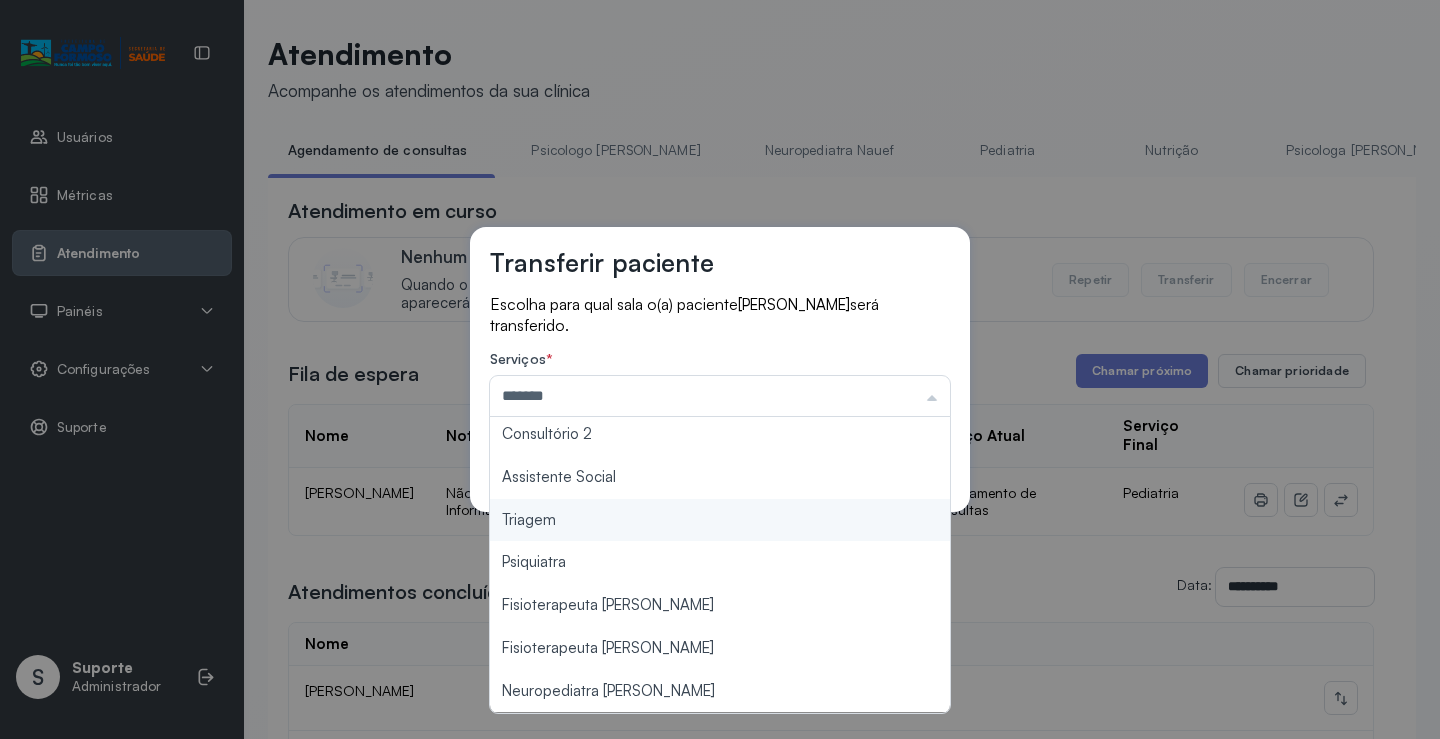 click on "Transferir paciente Escolha para qual sala o(a) paciente  [PERSON_NAME]  será transferido.  Serviços  *  ******* Psicologo [PERSON_NAME] Nauef Pediatria Nutrição Psicologa [PERSON_NAME] Janusia Coordenadora Solange Consultório 2 Assistente Social Triagem Psiquiatra Fisioterapeuta [PERSON_NAME] Morgana Neuropediatra [PERSON_NAME]" at bounding box center [720, 369] 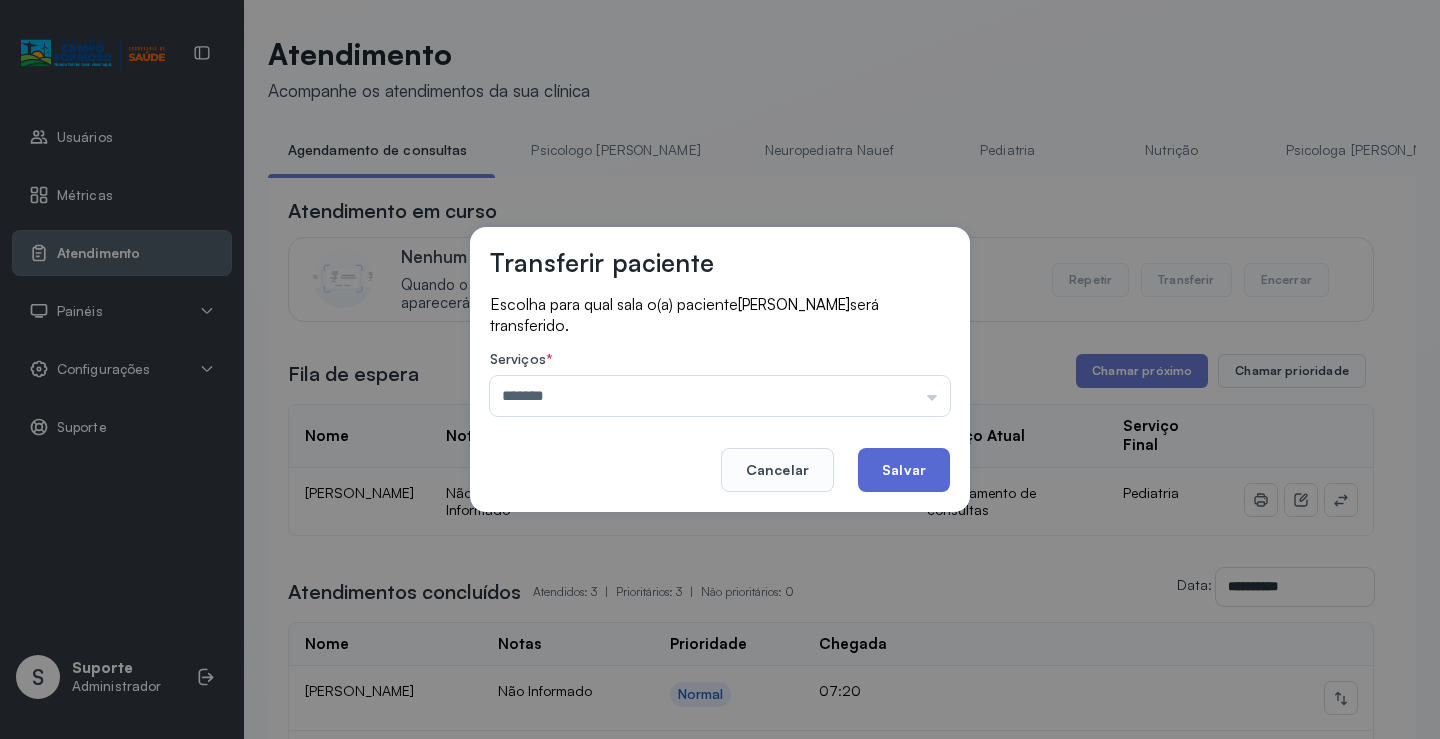 click on "Salvar" 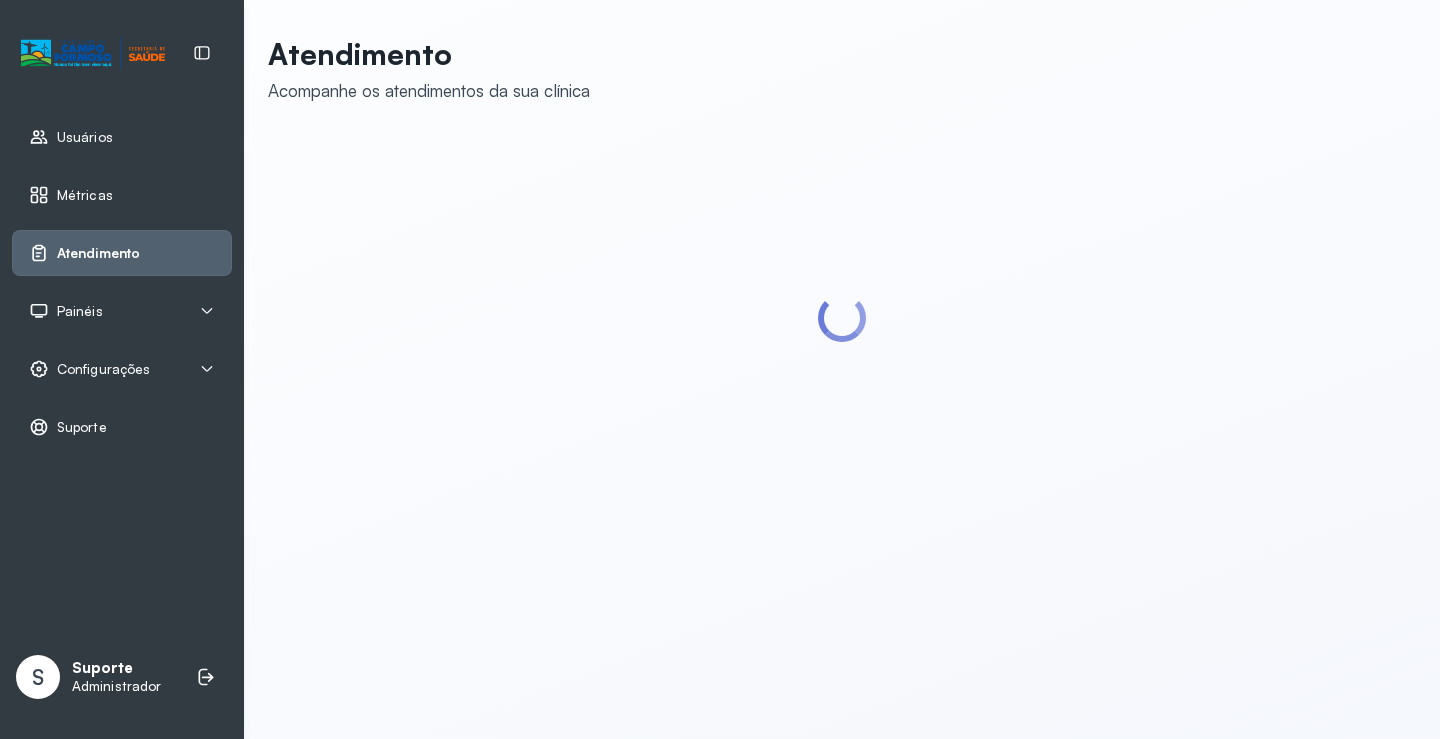 scroll, scrollTop: 0, scrollLeft: 0, axis: both 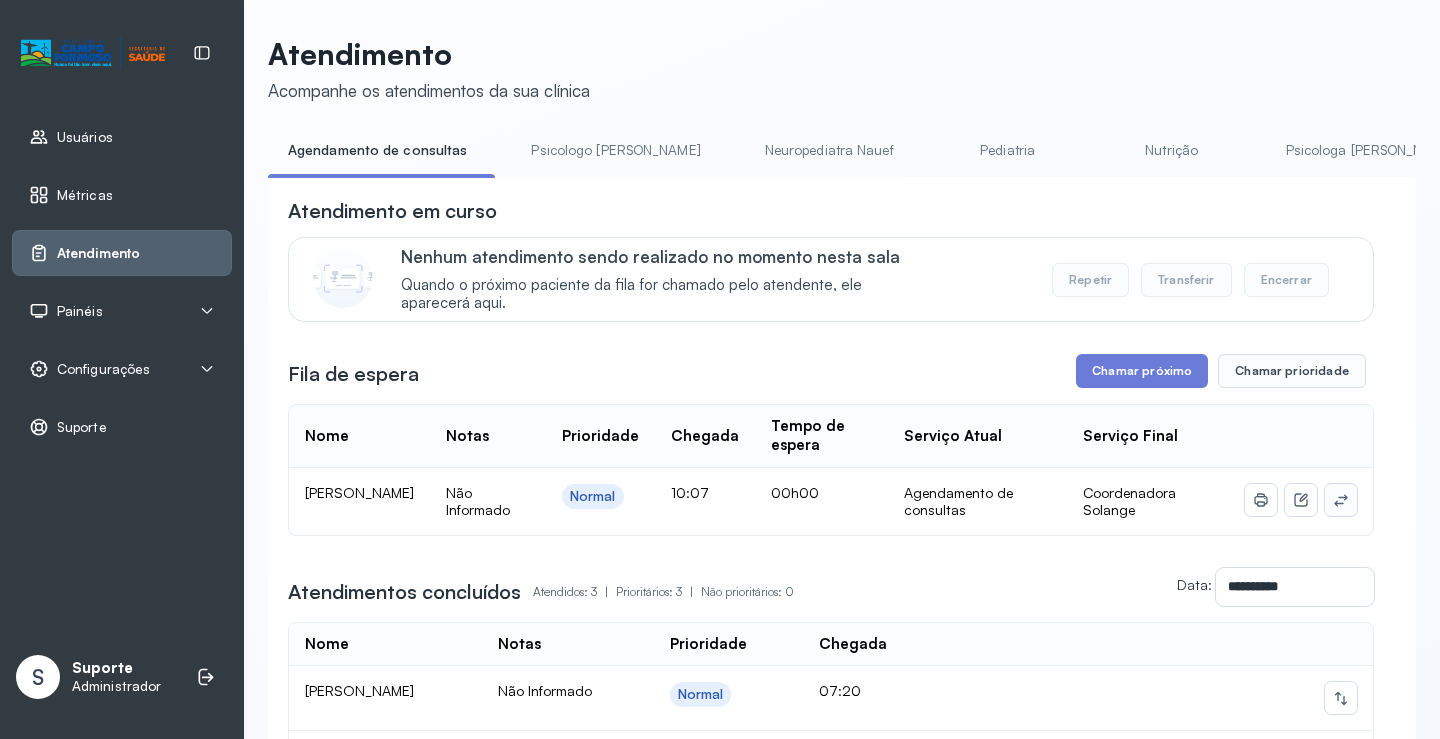 click 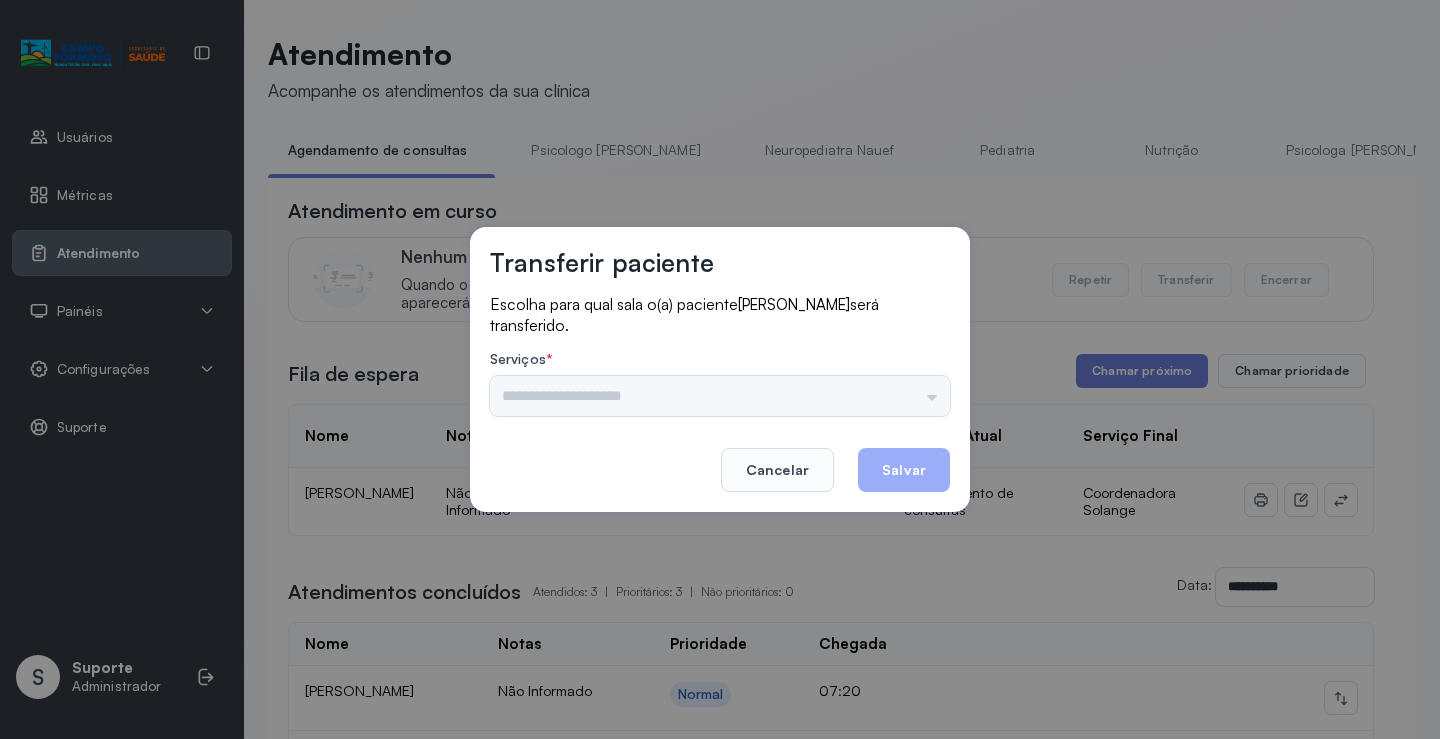 click on "Nenhuma opção encontrada" at bounding box center [720, 396] 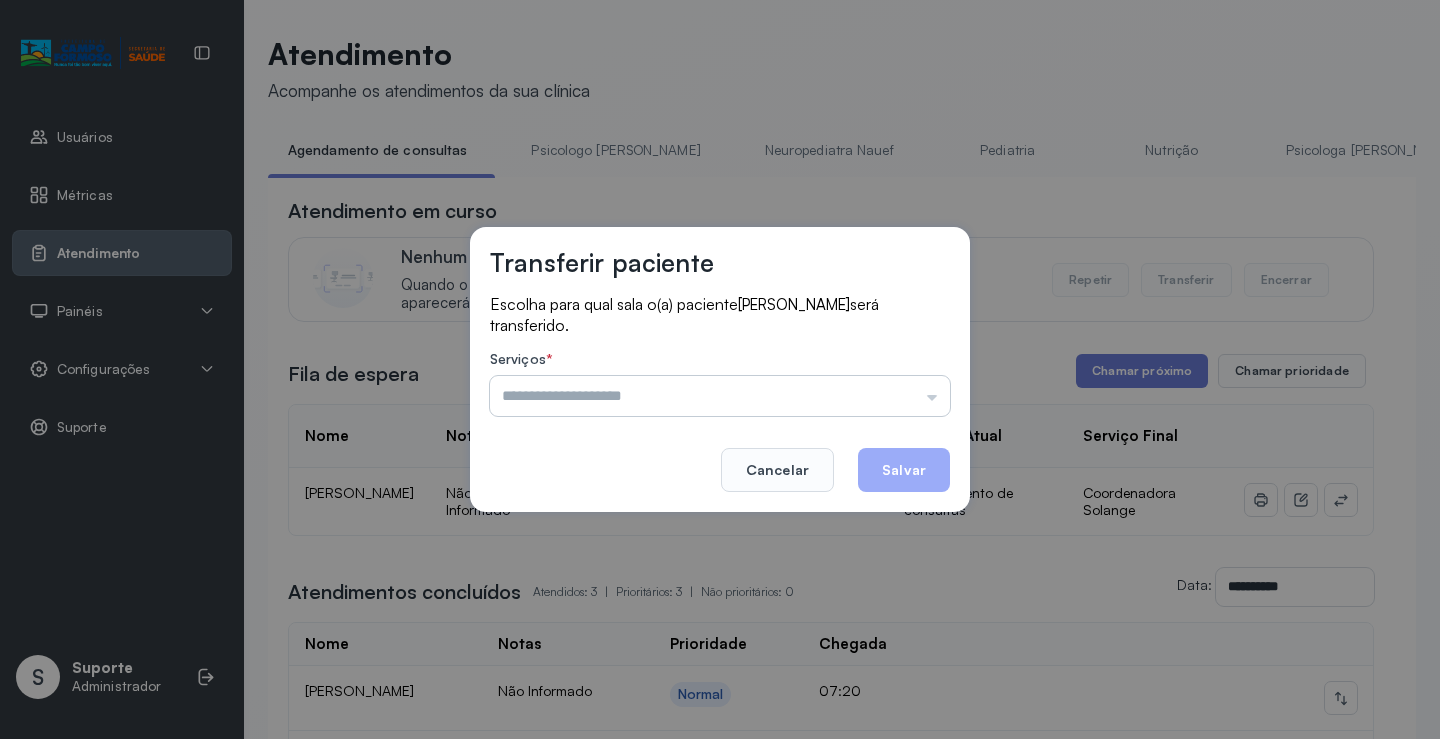 click at bounding box center [720, 396] 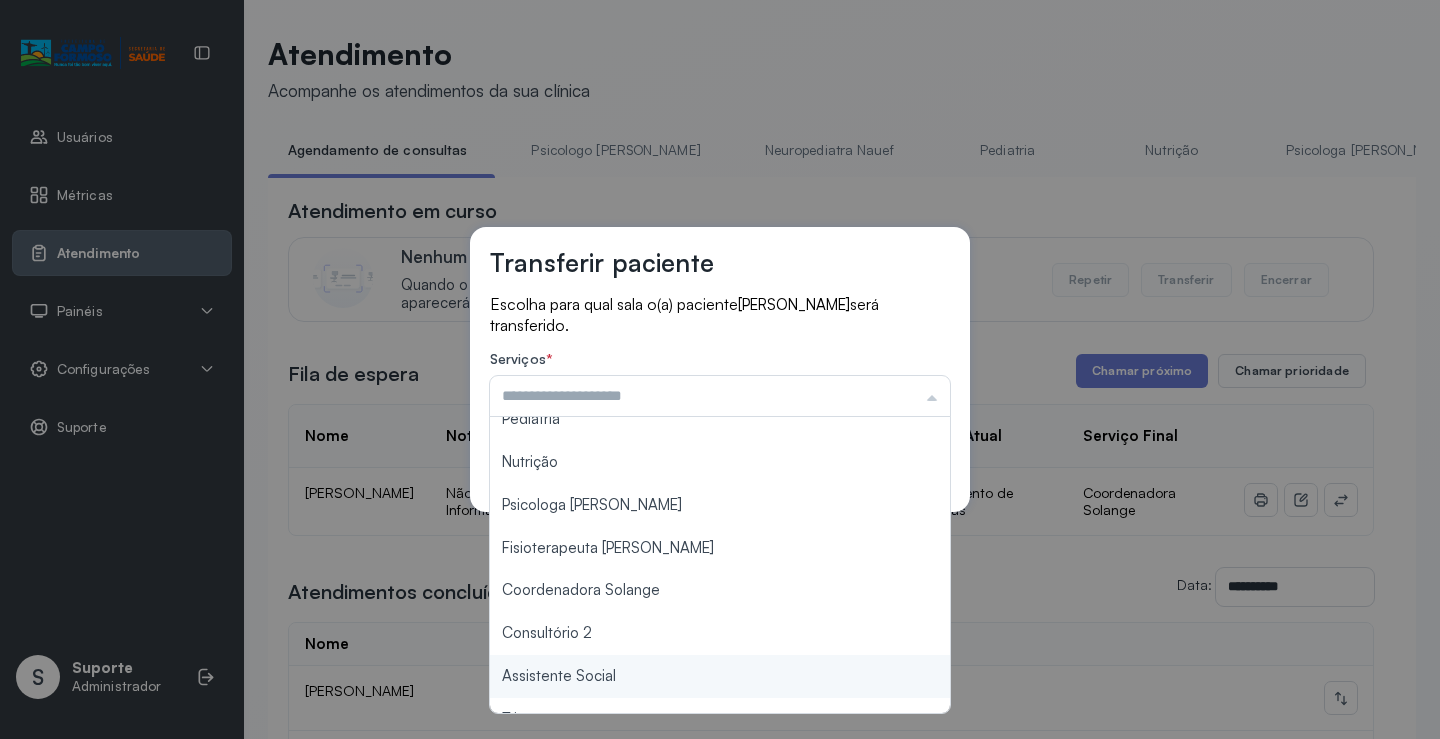 scroll, scrollTop: 102, scrollLeft: 0, axis: vertical 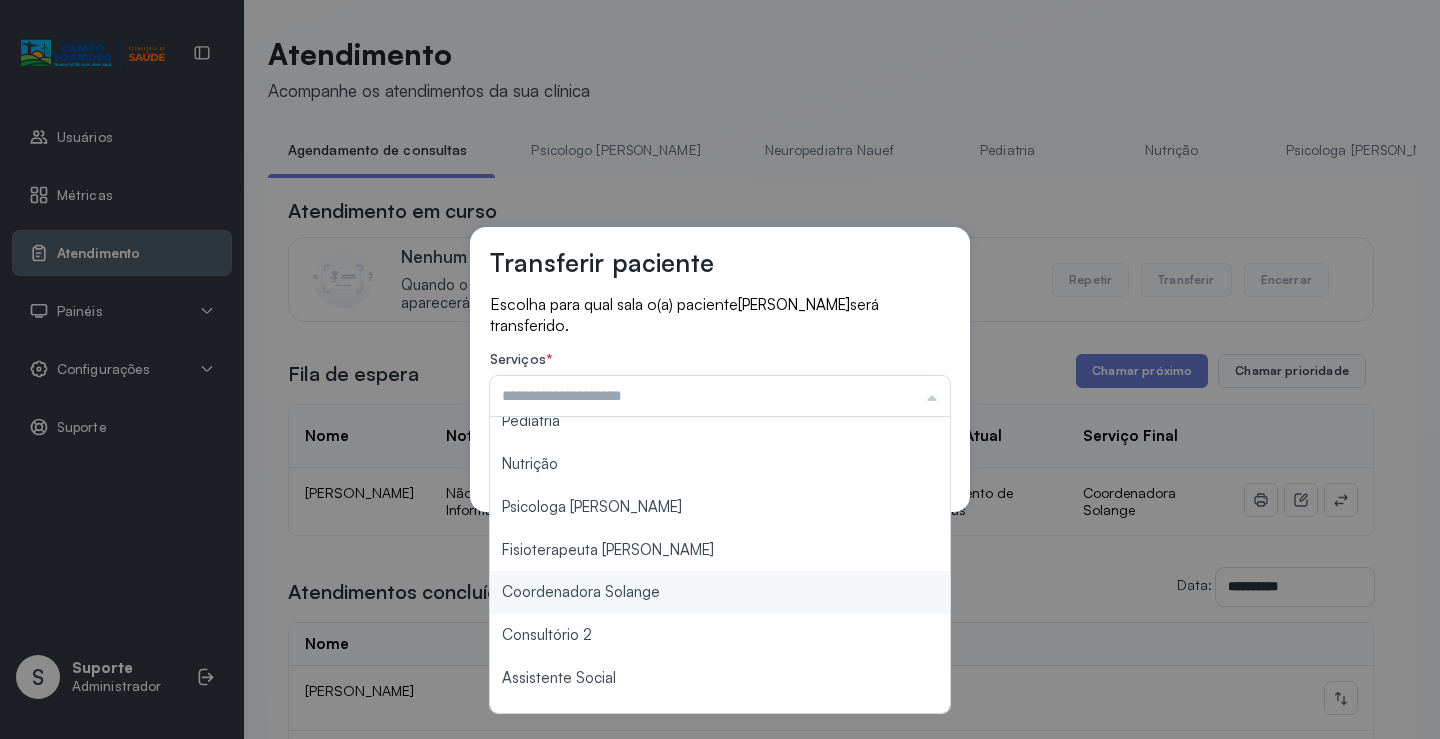 type on "**********" 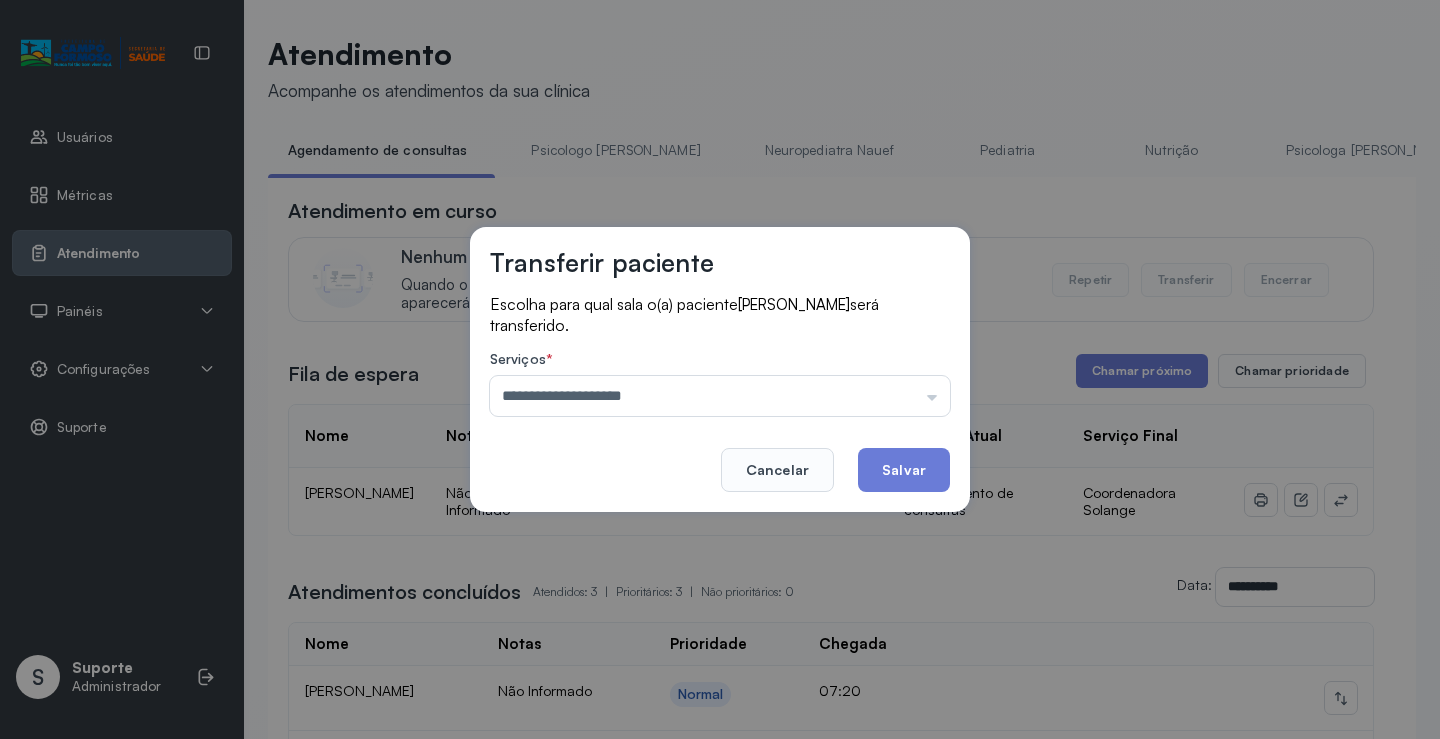 click on "**********" at bounding box center [720, 369] 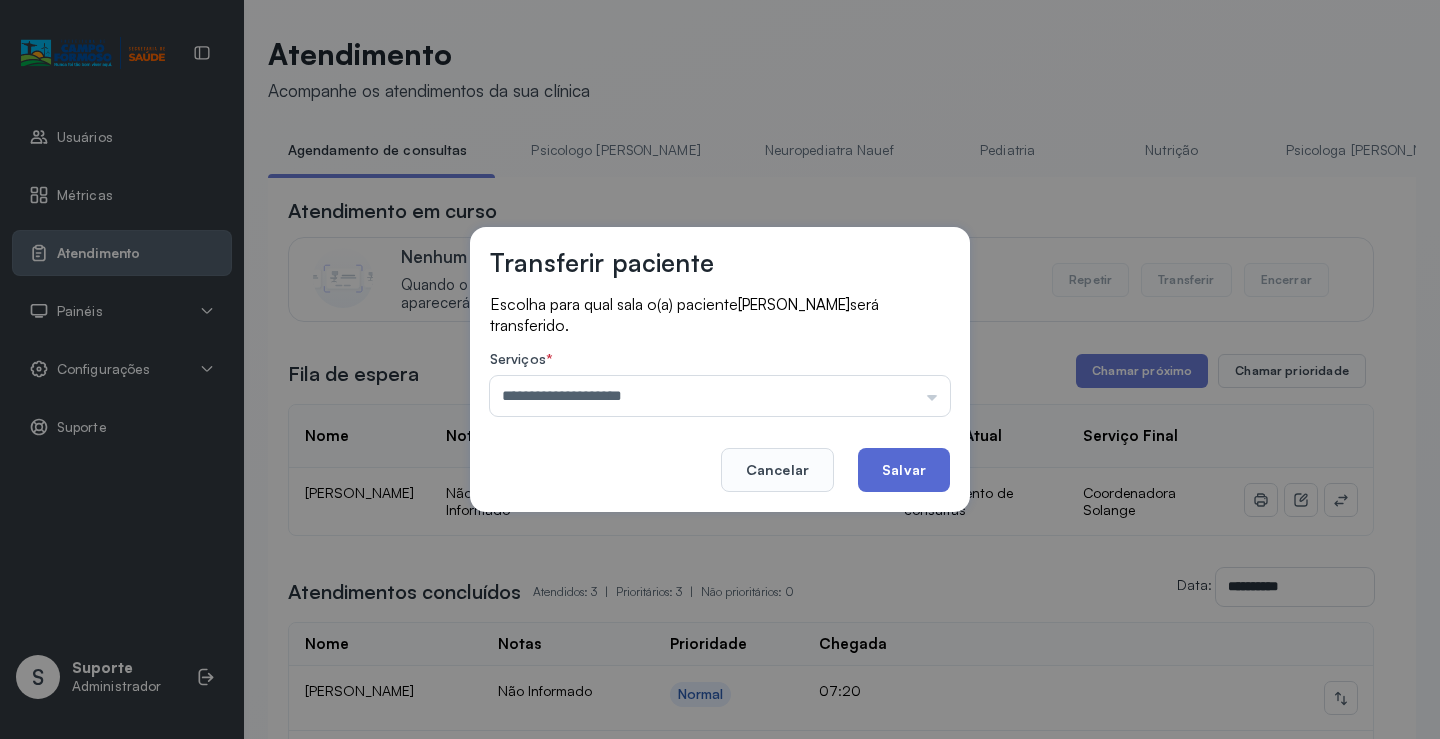 click on "Salvar" 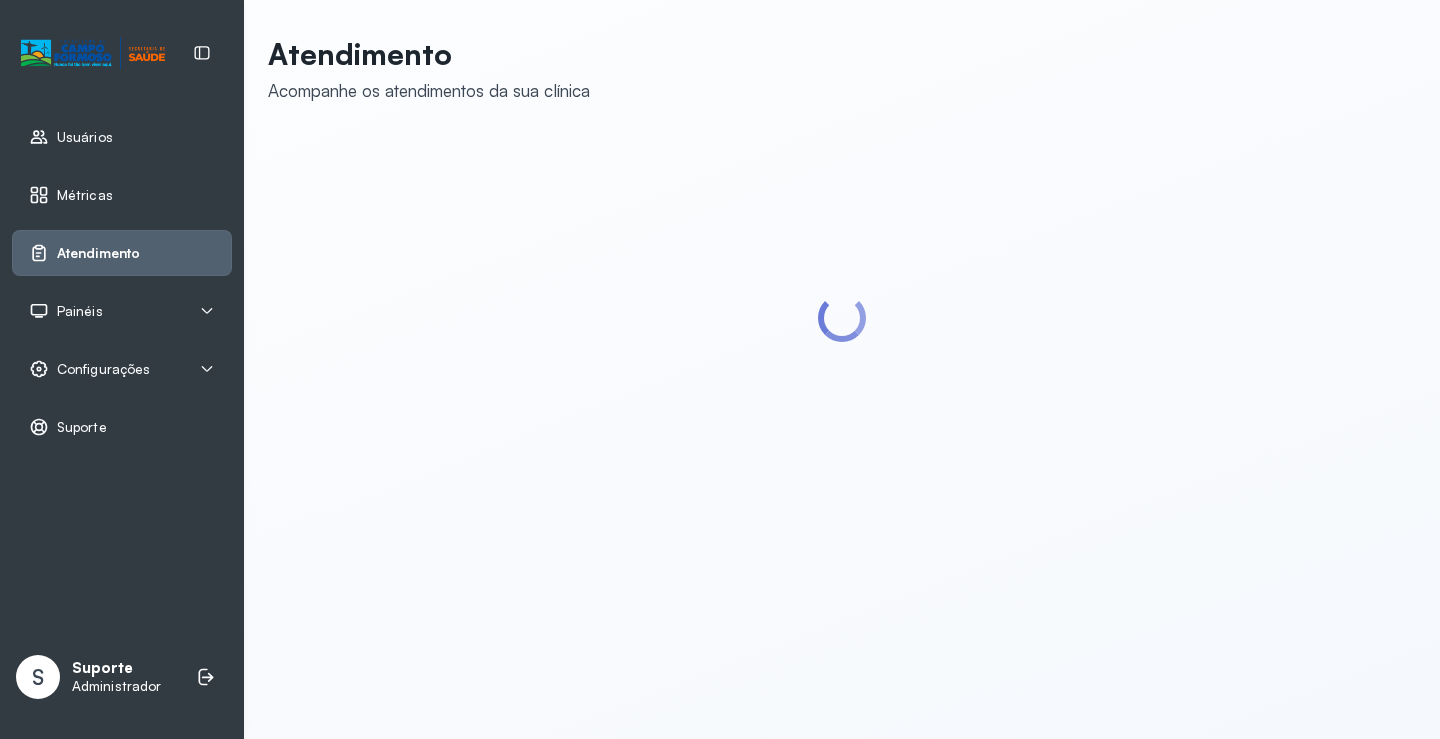 scroll, scrollTop: 0, scrollLeft: 0, axis: both 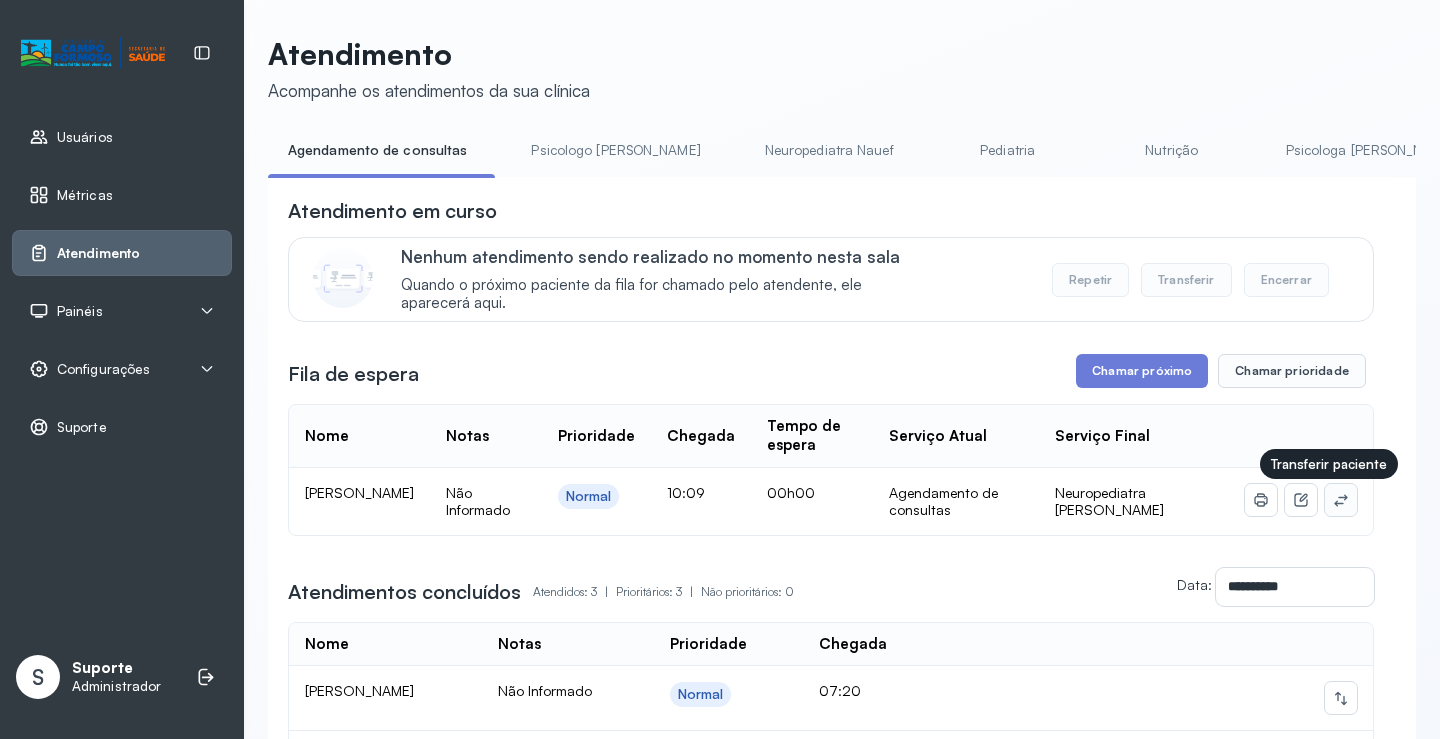 click 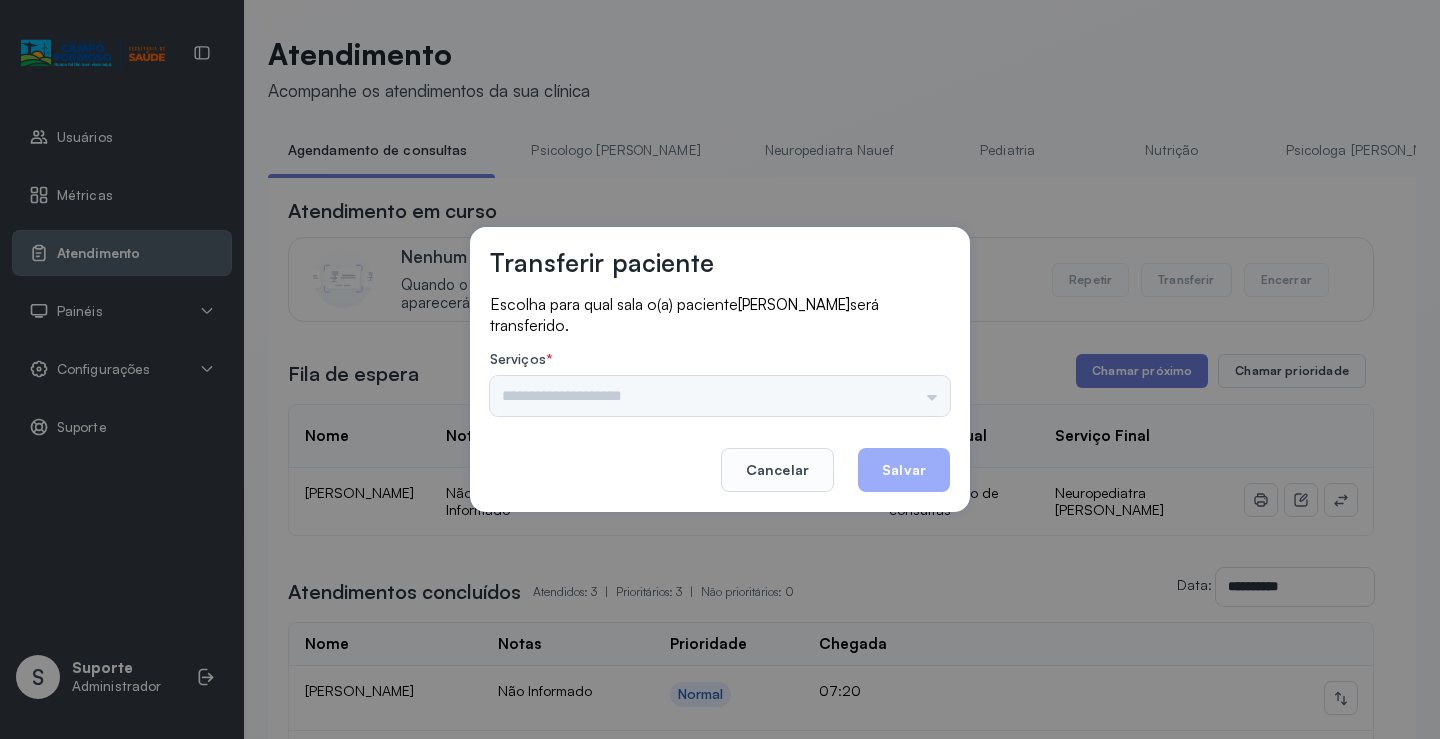 click on "Nenhuma opção encontrada" at bounding box center (720, 396) 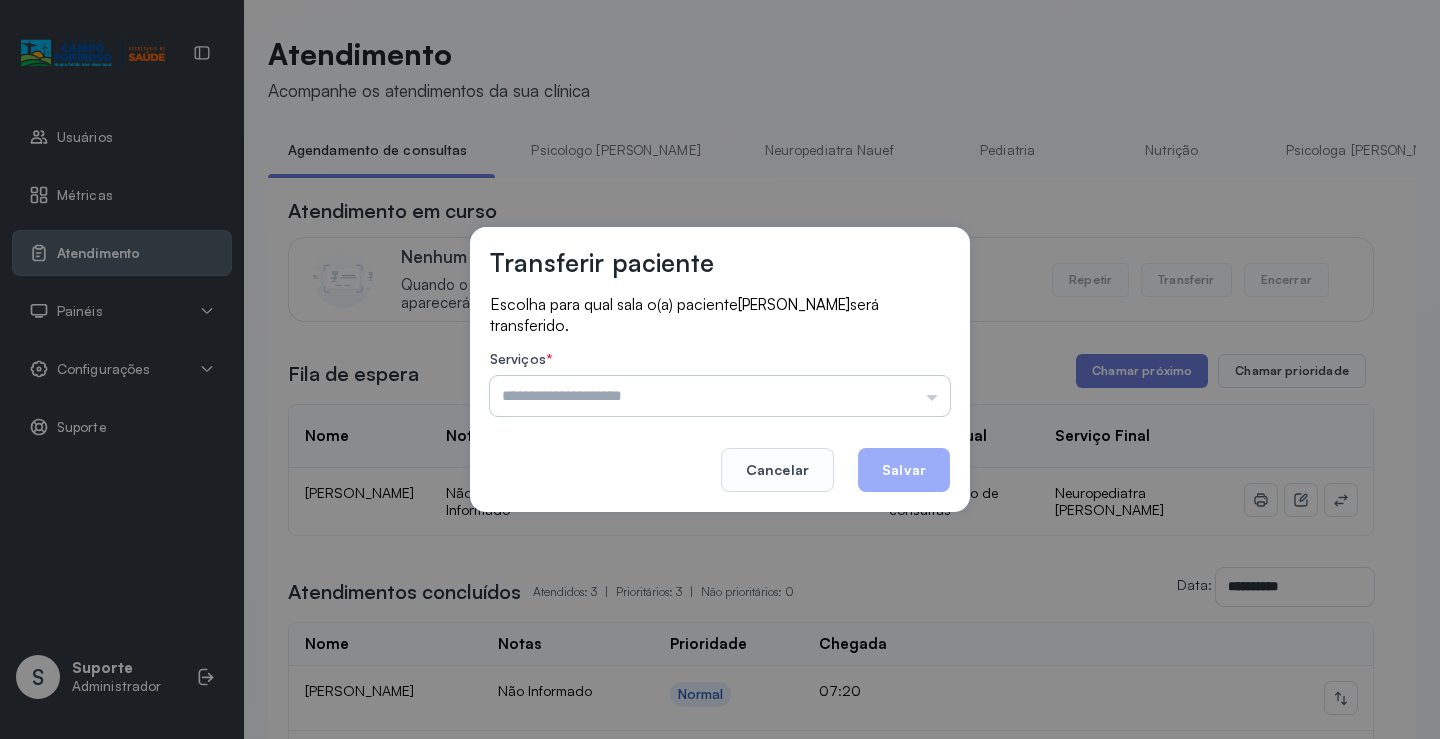 click at bounding box center [720, 396] 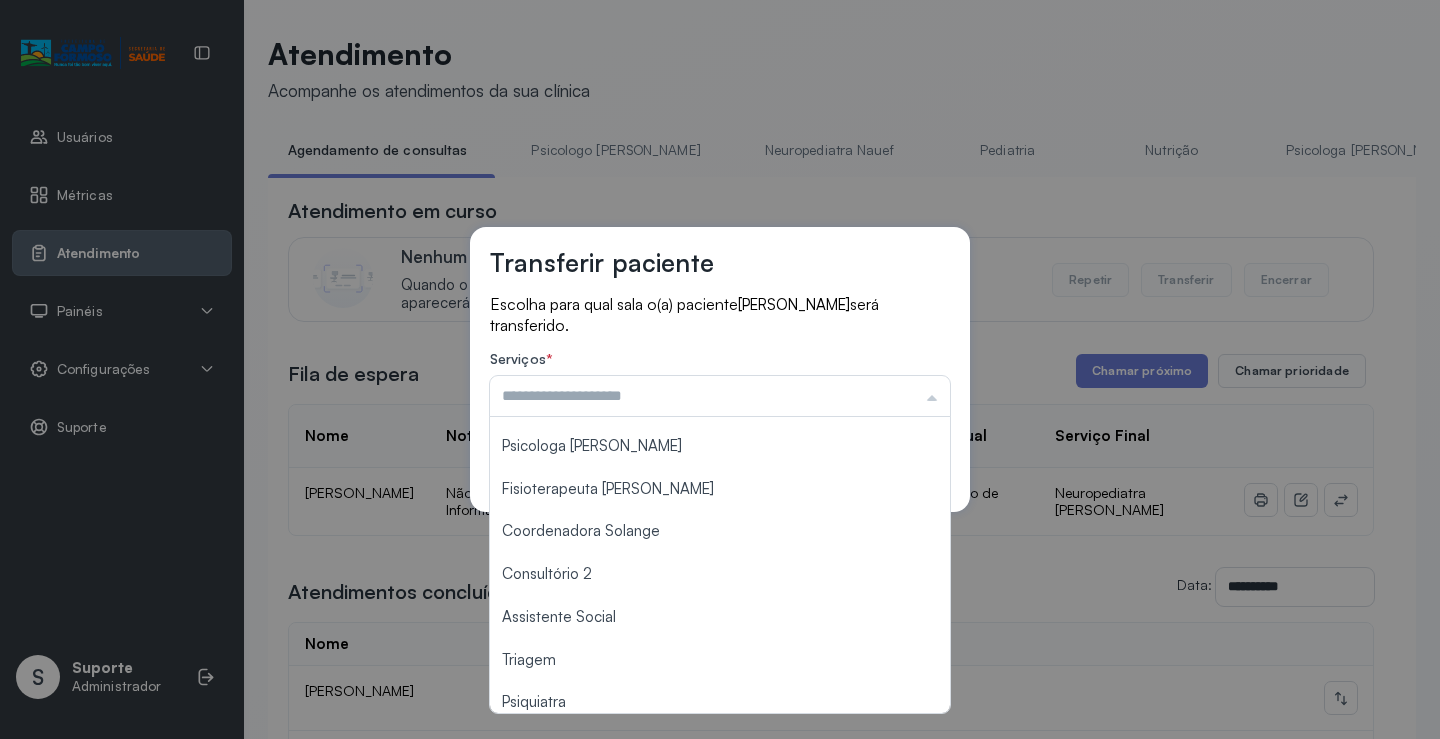 scroll, scrollTop: 303, scrollLeft: 0, axis: vertical 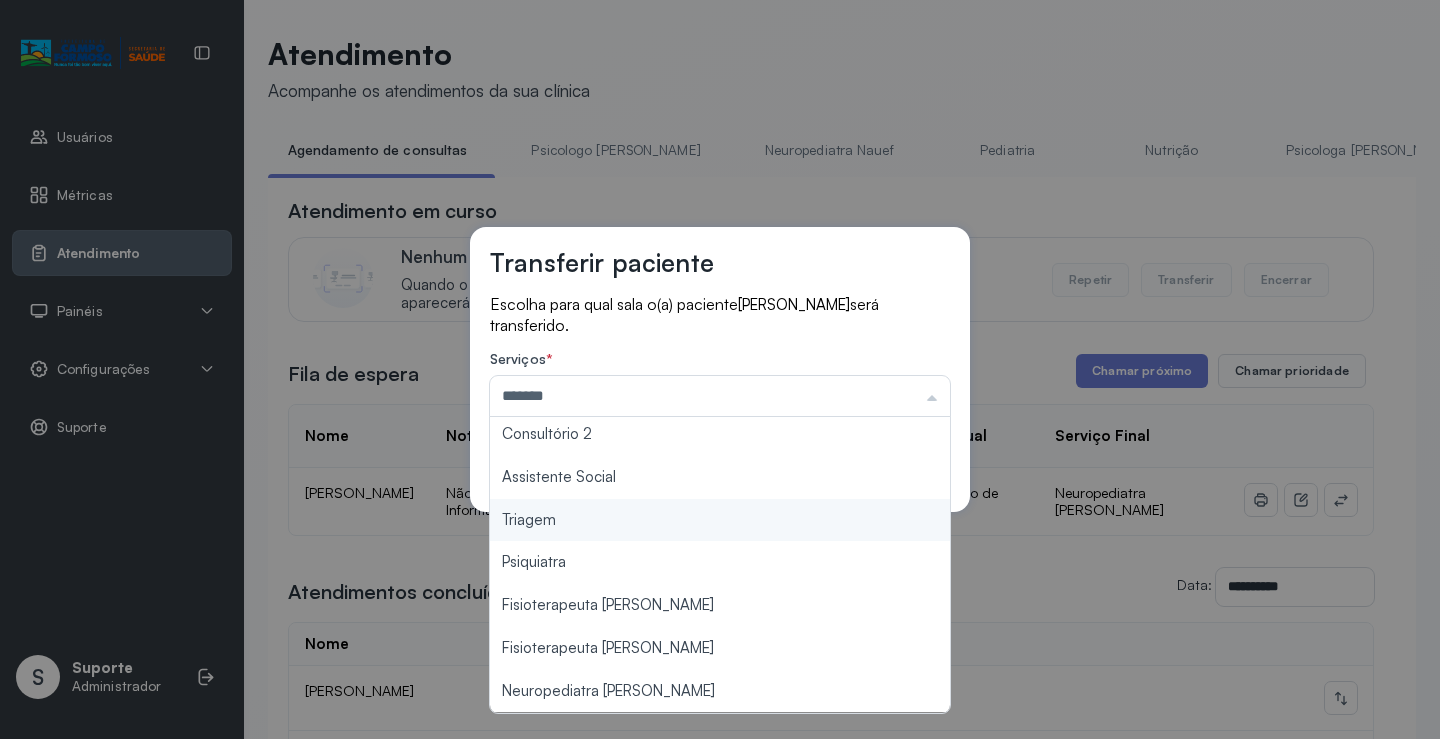 click on "Transferir paciente Escolha para qual sala o(a) paciente  MIGUEL FERREIRA NASCIMENTO  será transferido.  Serviços  *  ******* Psicologo Pedro Neuropediatra Nauef Pediatria Nutrição Psicologa Alana Fisioterapeuta Janusia Coordenadora Solange Consultório 2 Assistente Social Triagem Psiquiatra Fisioterapeuta Francyne Fisioterapeuta Morgana Neuropediatra João Cancelar Salvar" at bounding box center (720, 369) 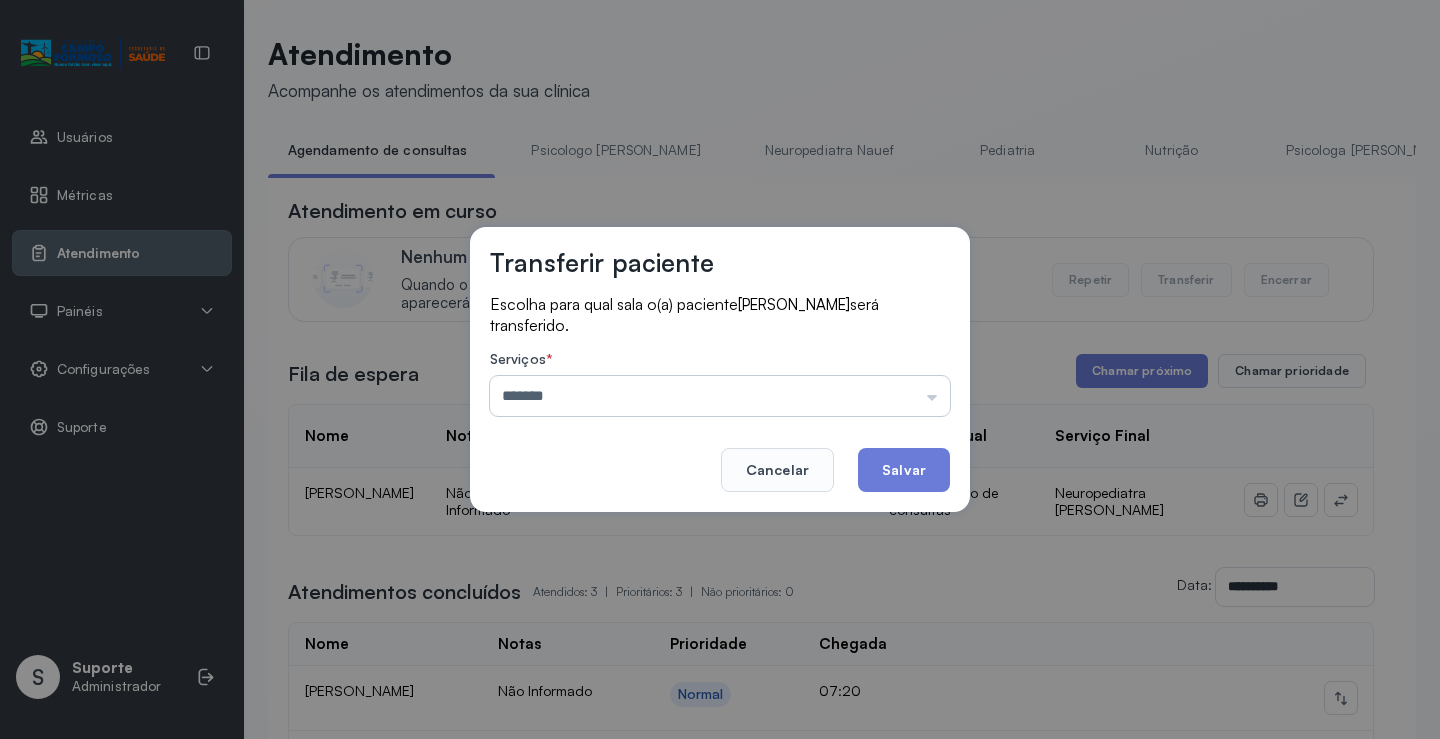 click on "*******" at bounding box center (720, 396) 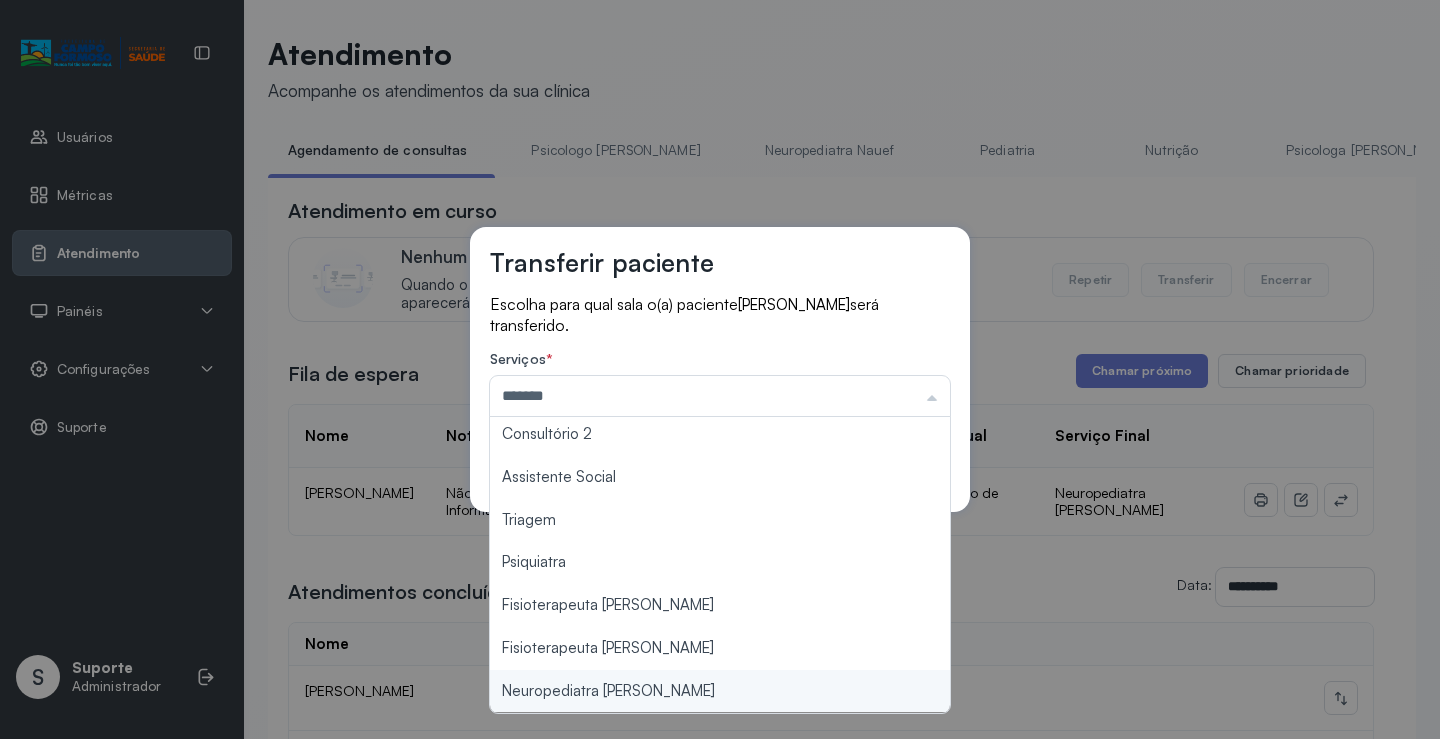 type on "**********" 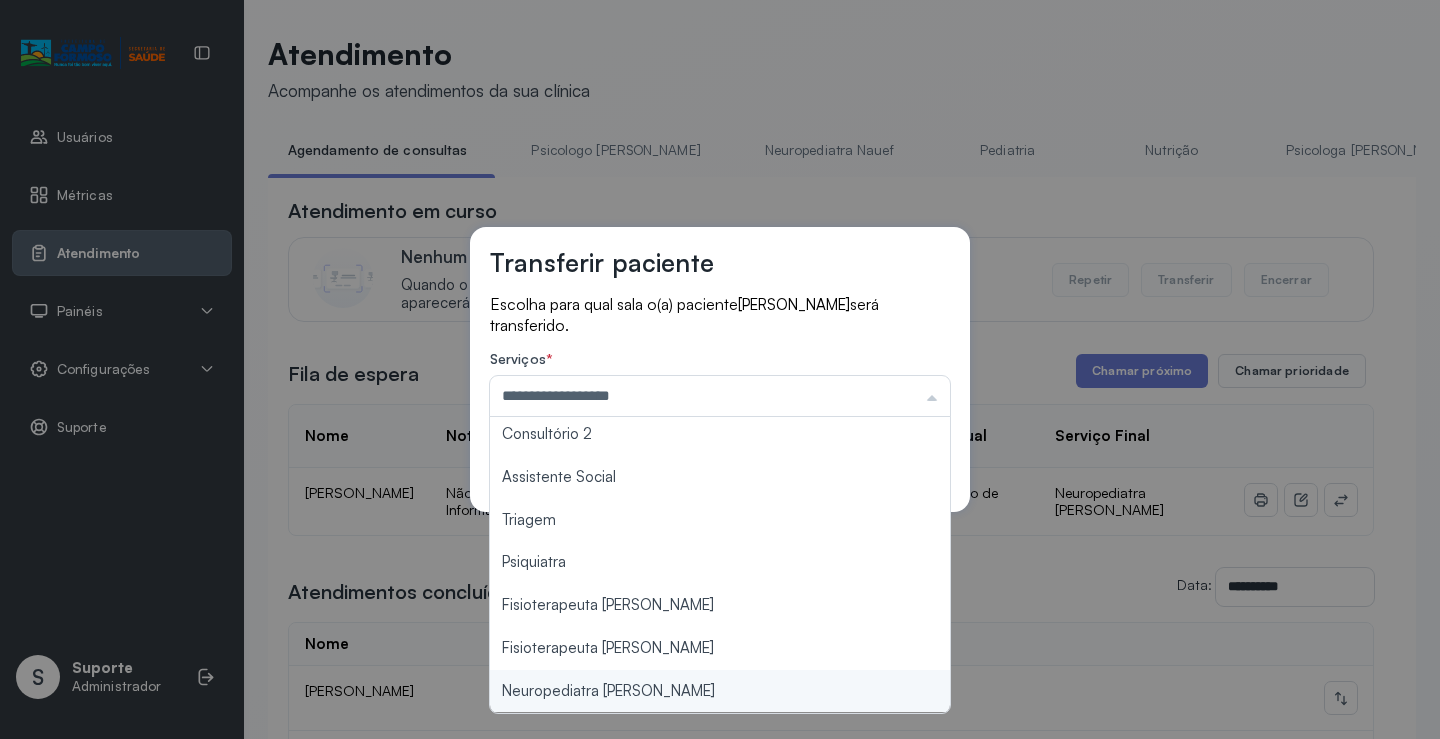 click on "**********" at bounding box center [720, 369] 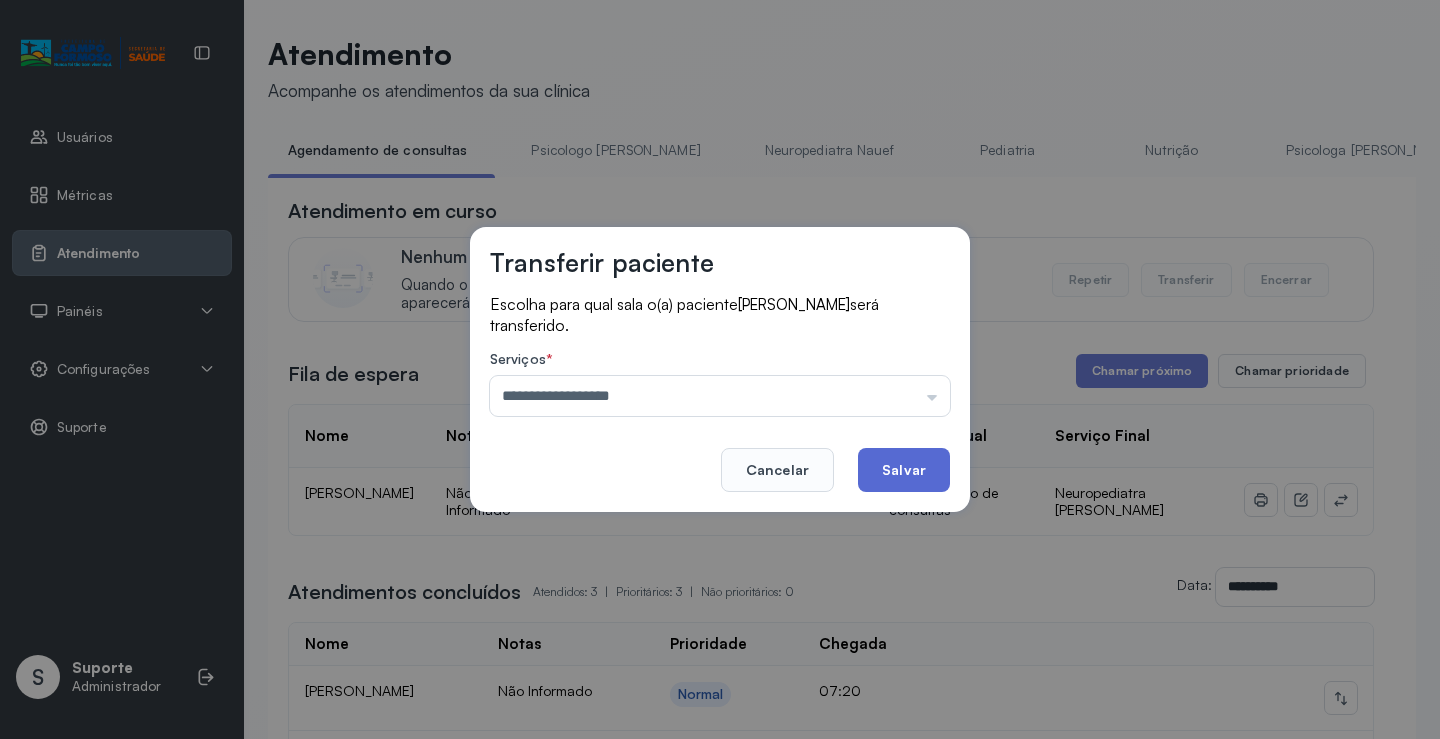 click on "Salvar" 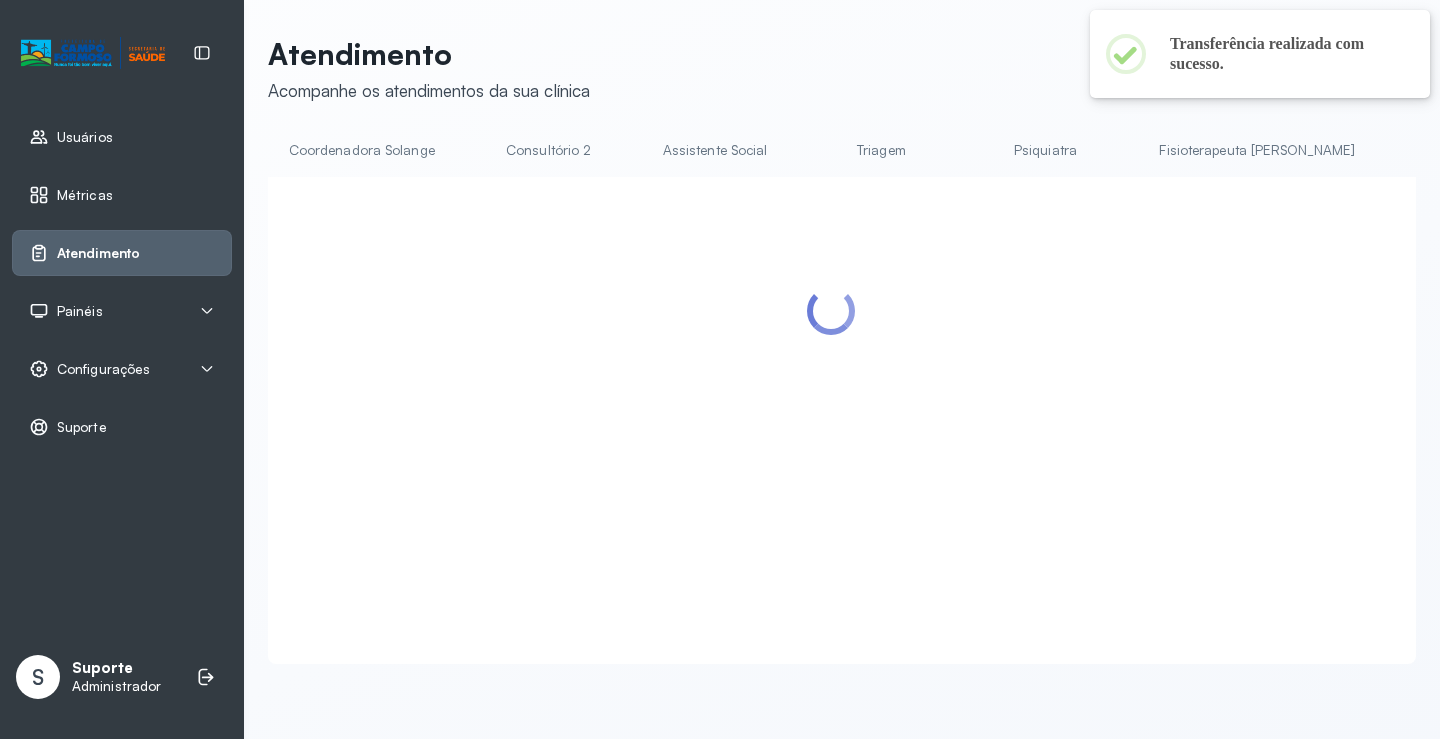 scroll, scrollTop: 0, scrollLeft: 1584, axis: horizontal 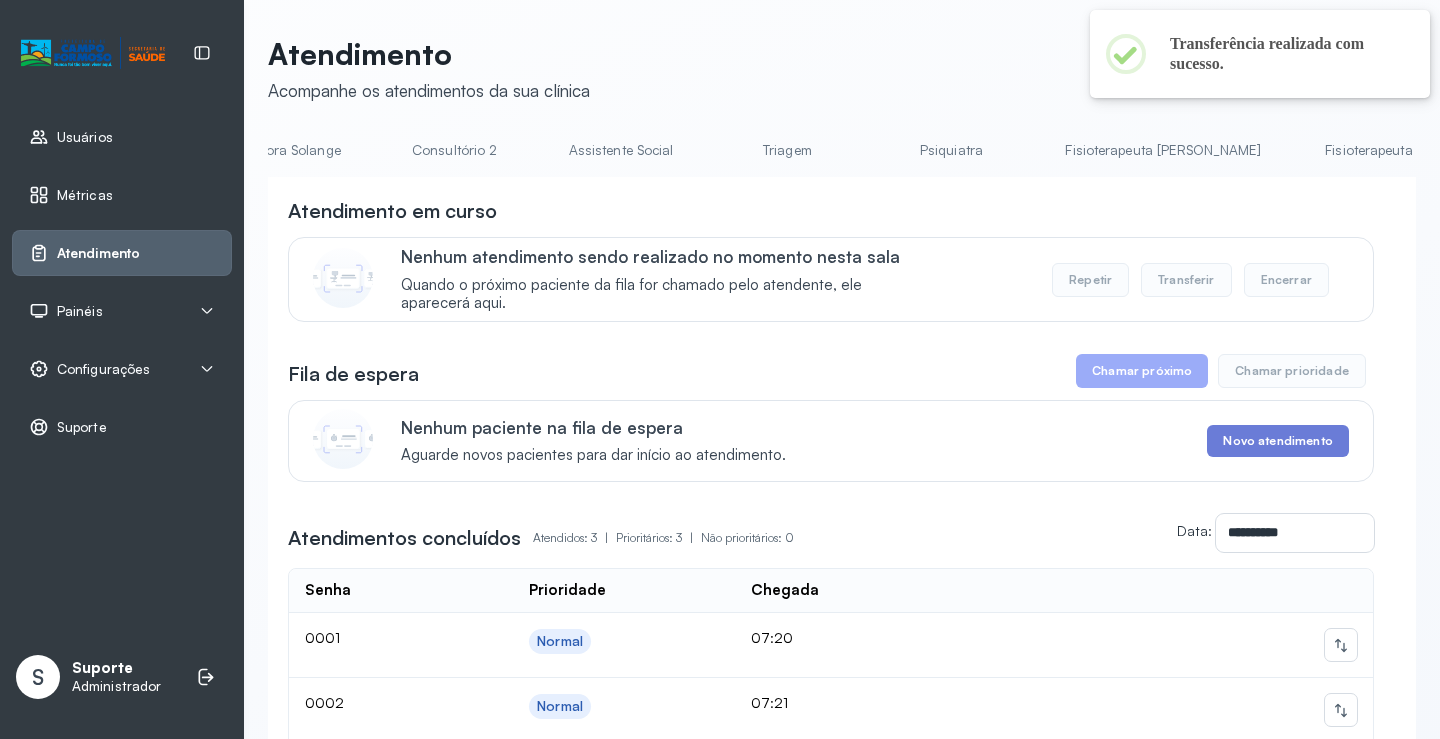 click on "Neuropediatra [PERSON_NAME]" at bounding box center (1683, 150) 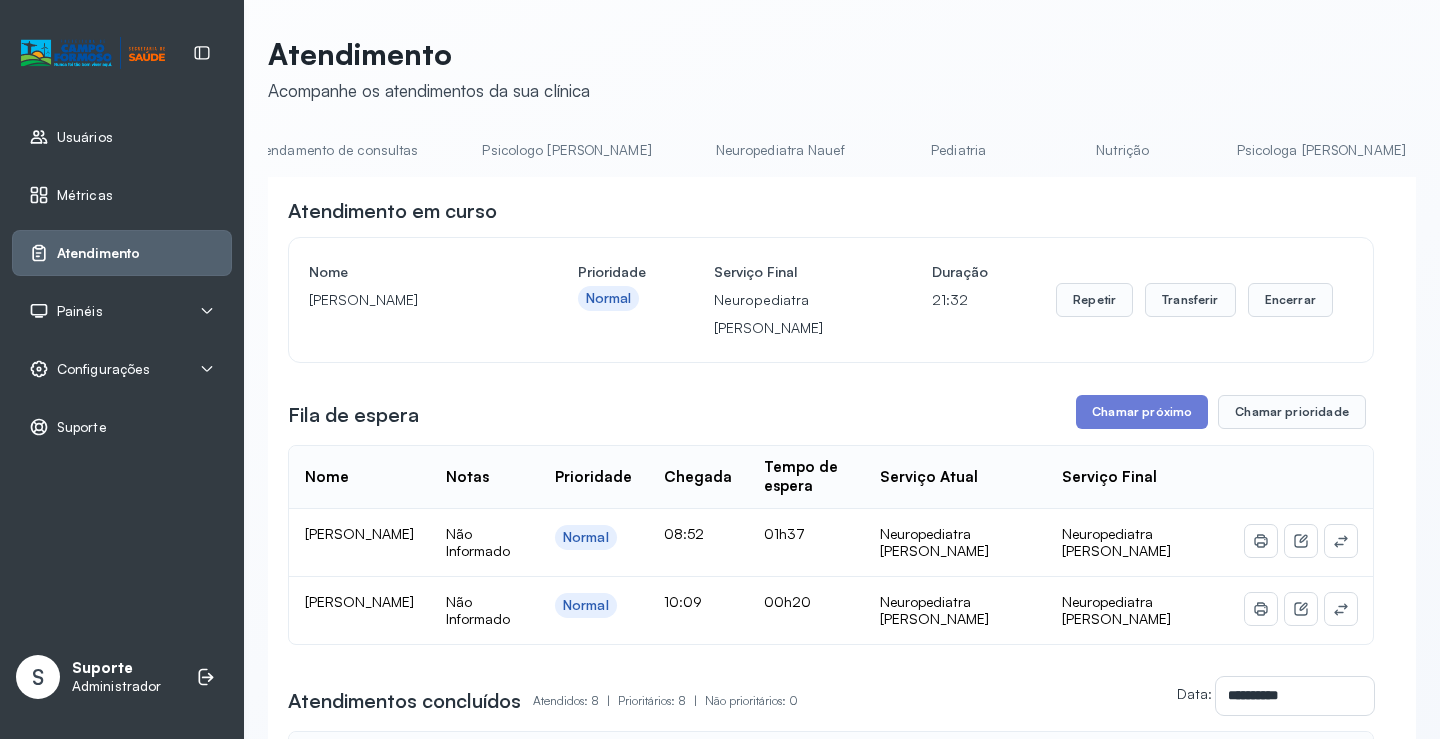 scroll, scrollTop: 0, scrollLeft: 0, axis: both 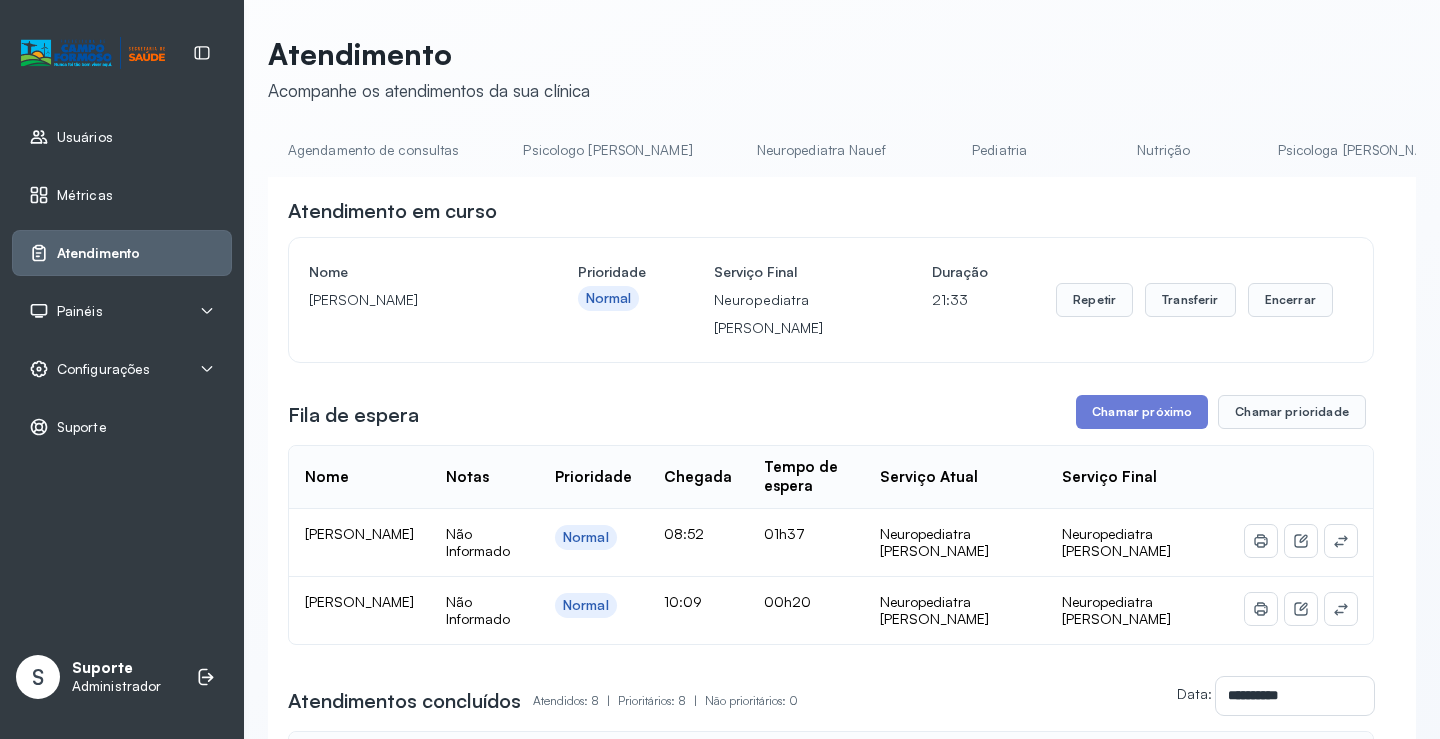 click on "Agendamento de consultas" at bounding box center [373, 150] 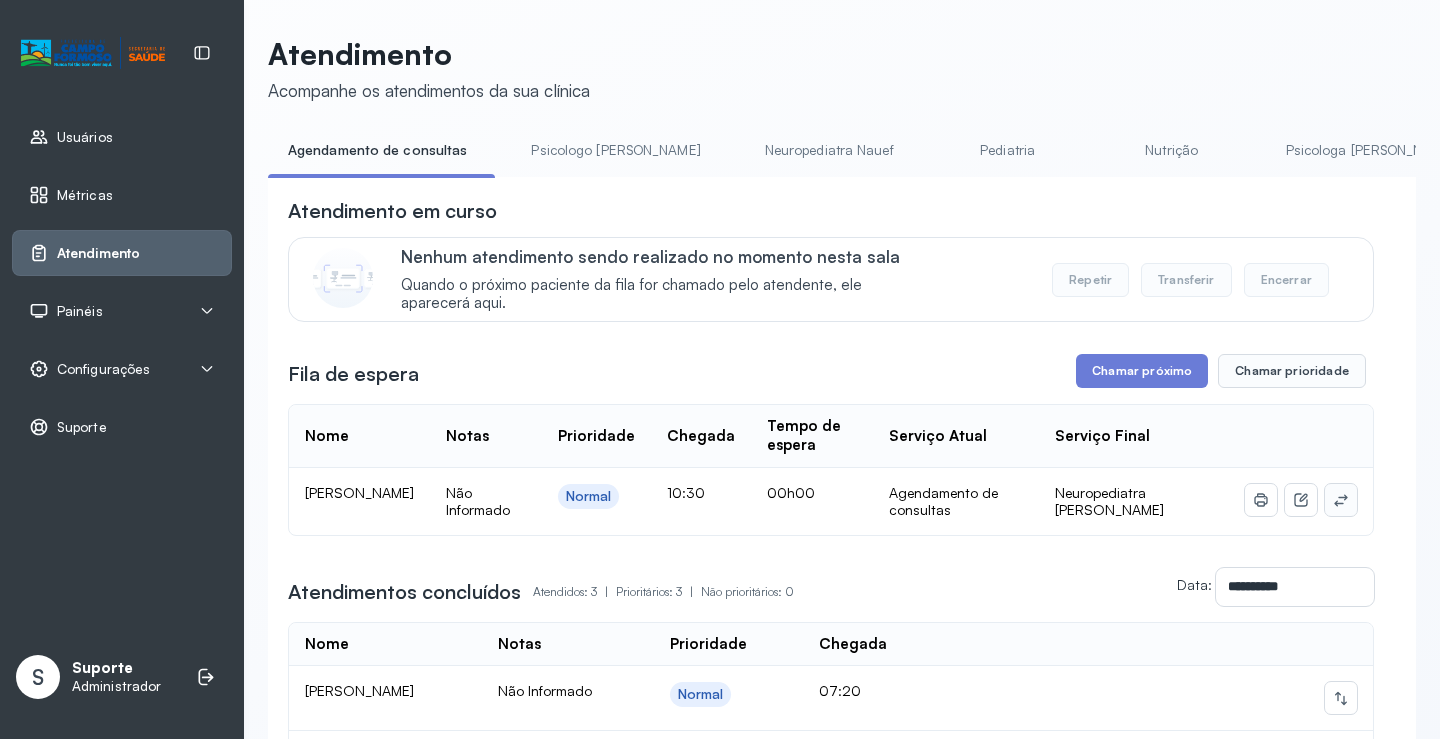 click 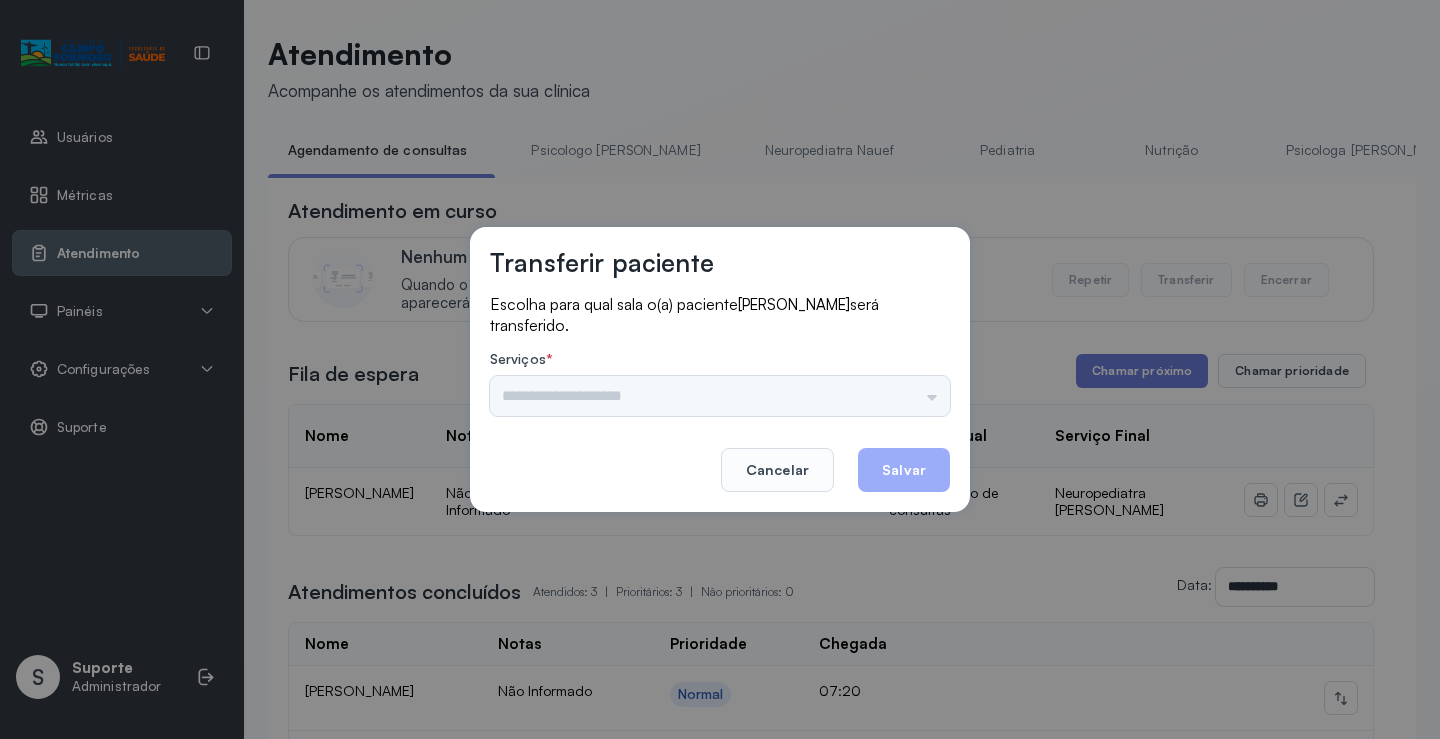 drag, startPoint x: 879, startPoint y: 403, endPoint x: 919, endPoint y: 390, distance: 42.059483 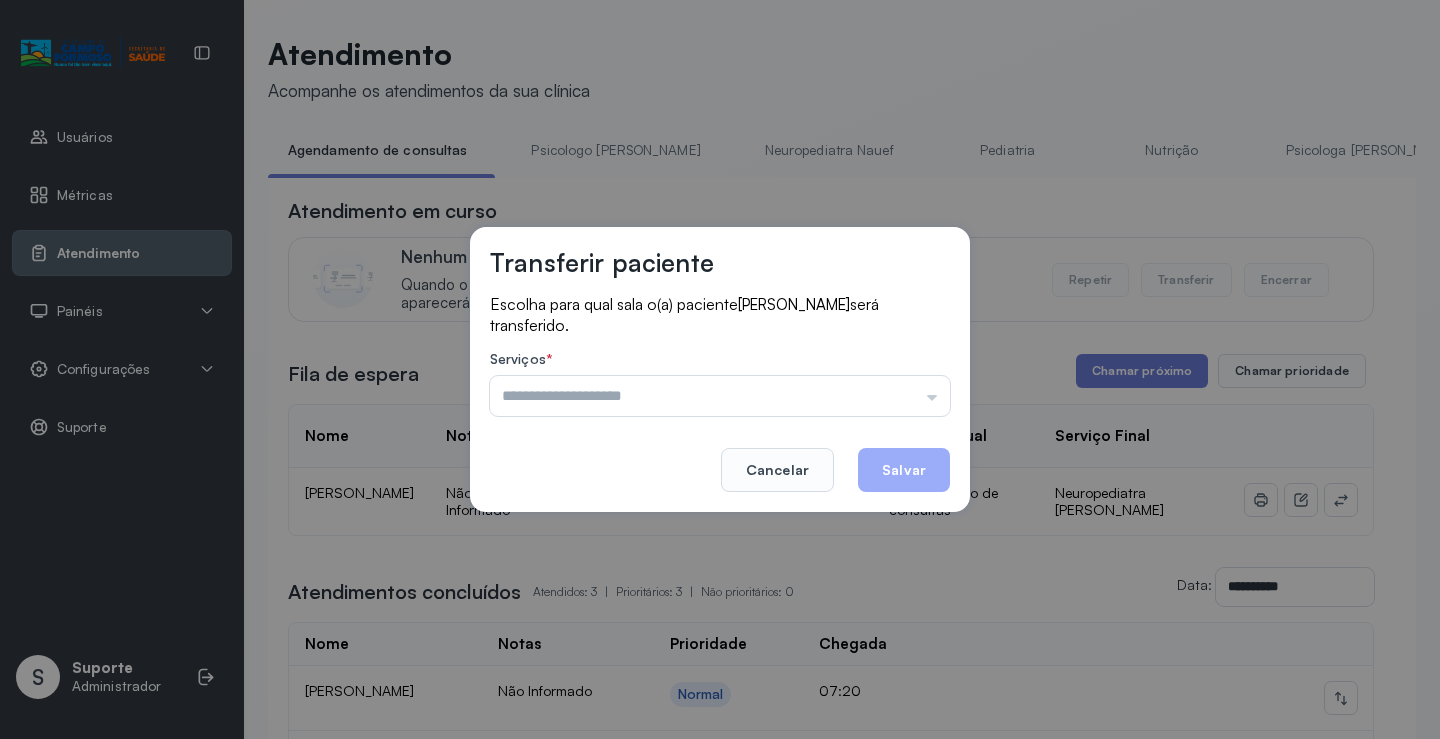 click at bounding box center (720, 396) 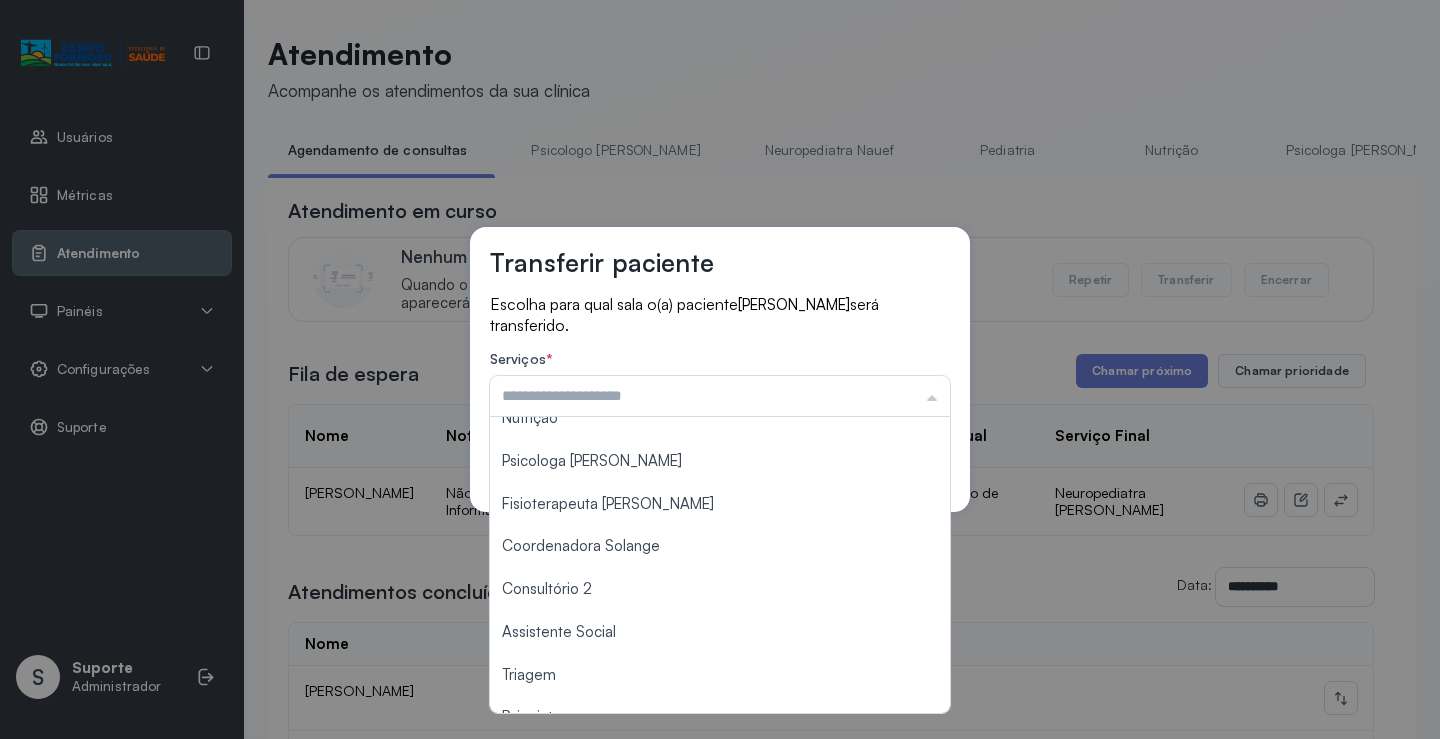 scroll, scrollTop: 303, scrollLeft: 0, axis: vertical 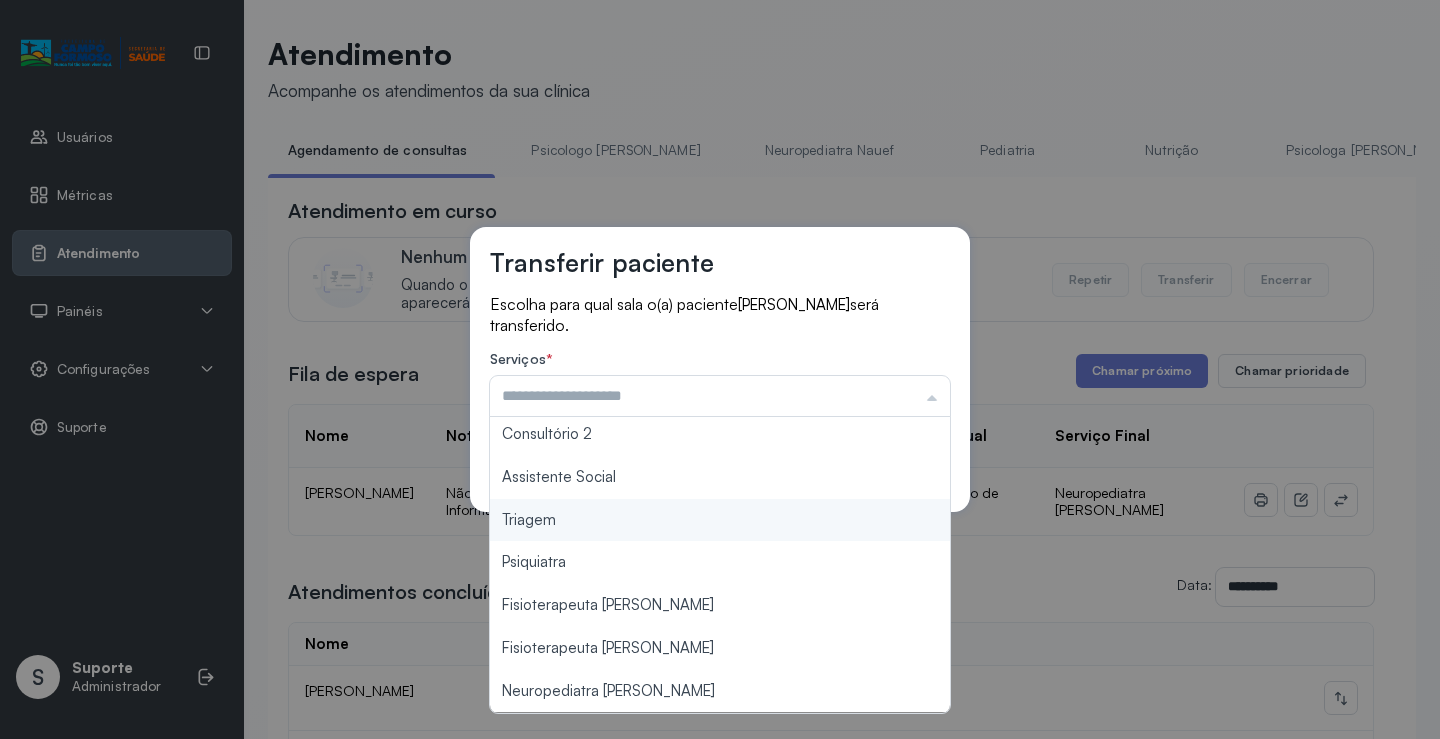 type on "*******" 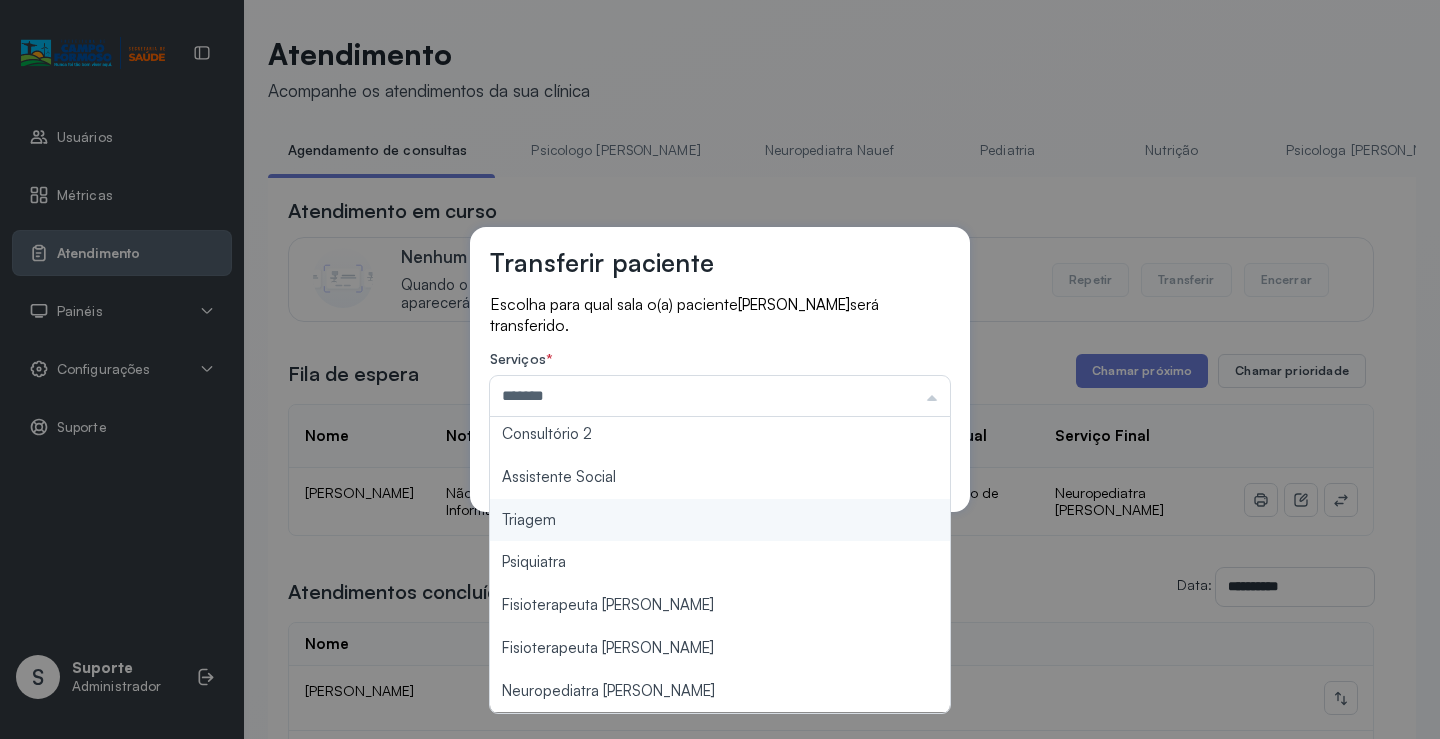 drag, startPoint x: 626, startPoint y: 513, endPoint x: 864, endPoint y: 472, distance: 241.50569 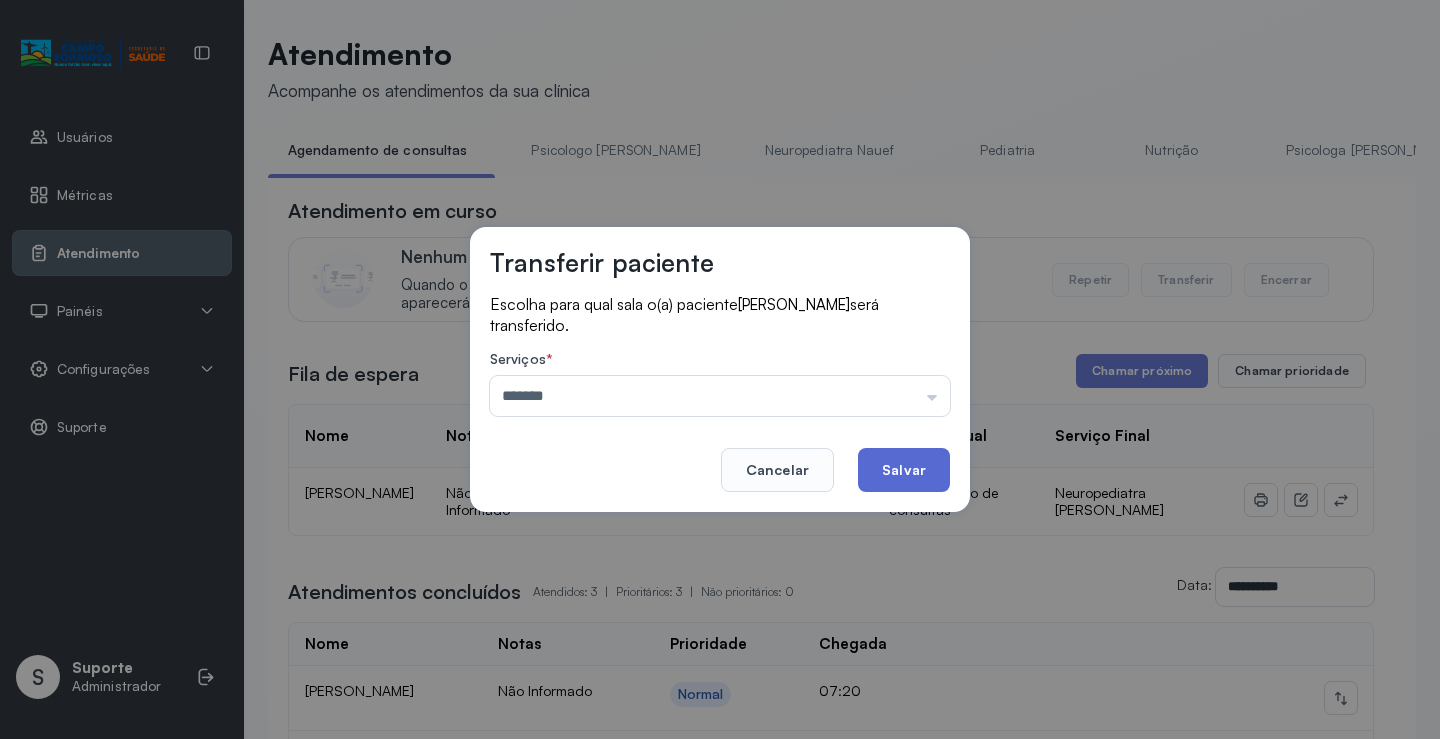 click on "Salvar" 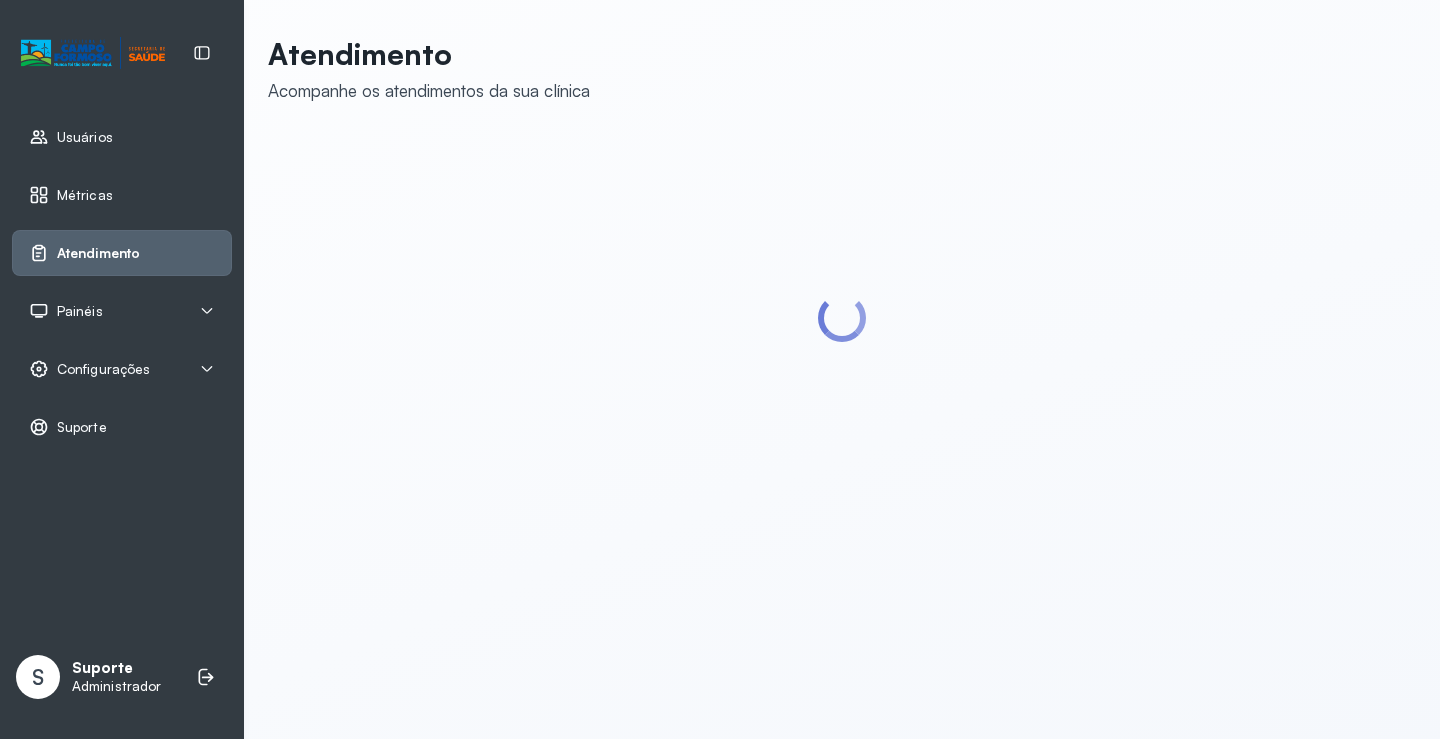 scroll, scrollTop: 0, scrollLeft: 0, axis: both 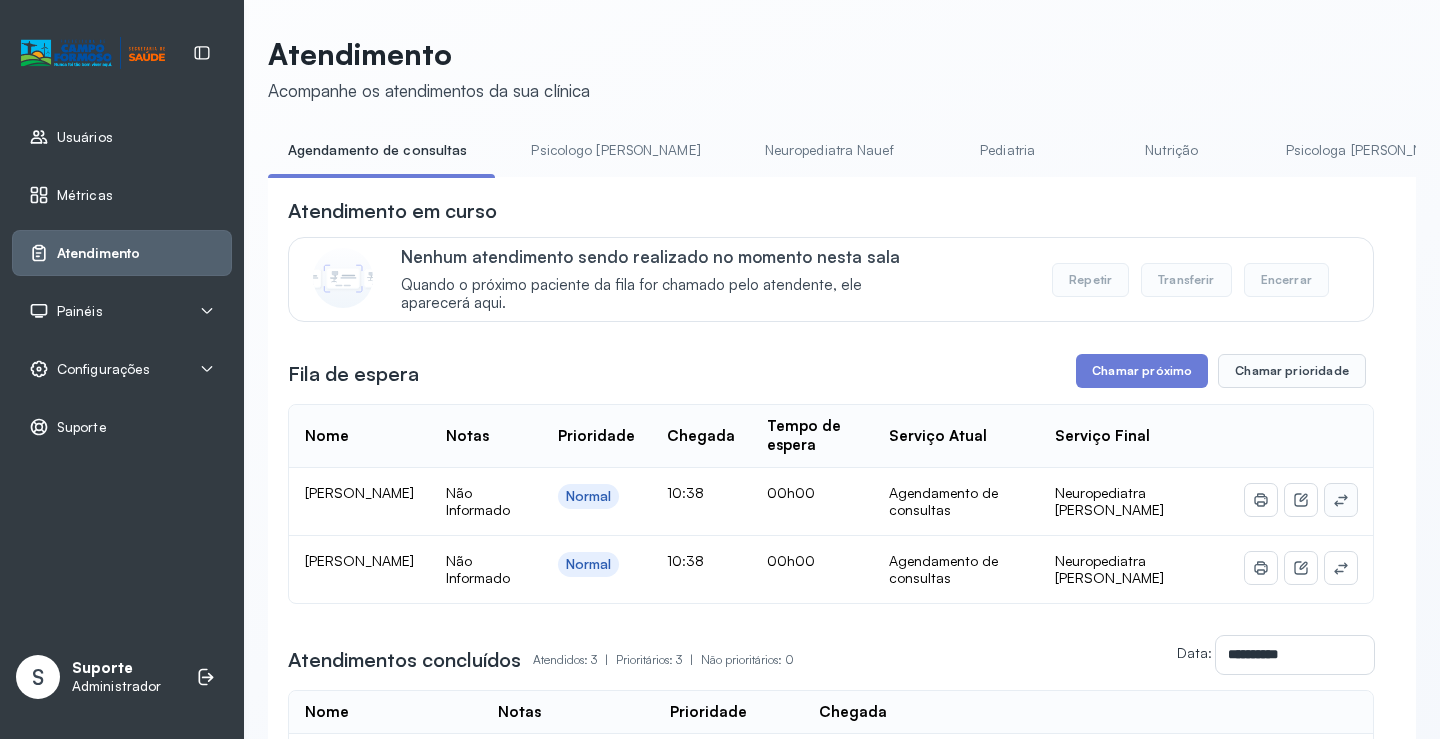 click 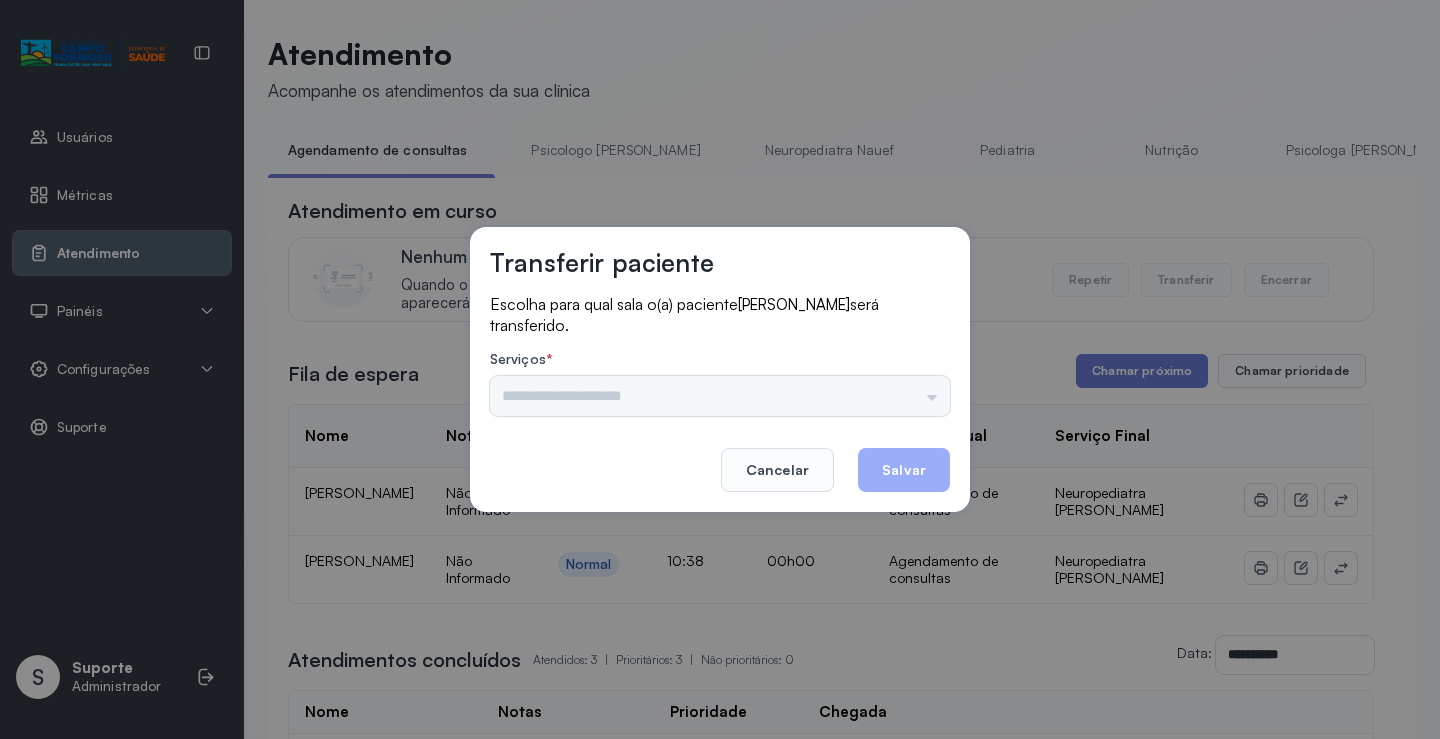 click on "Nenhuma opção encontrada" at bounding box center (720, 396) 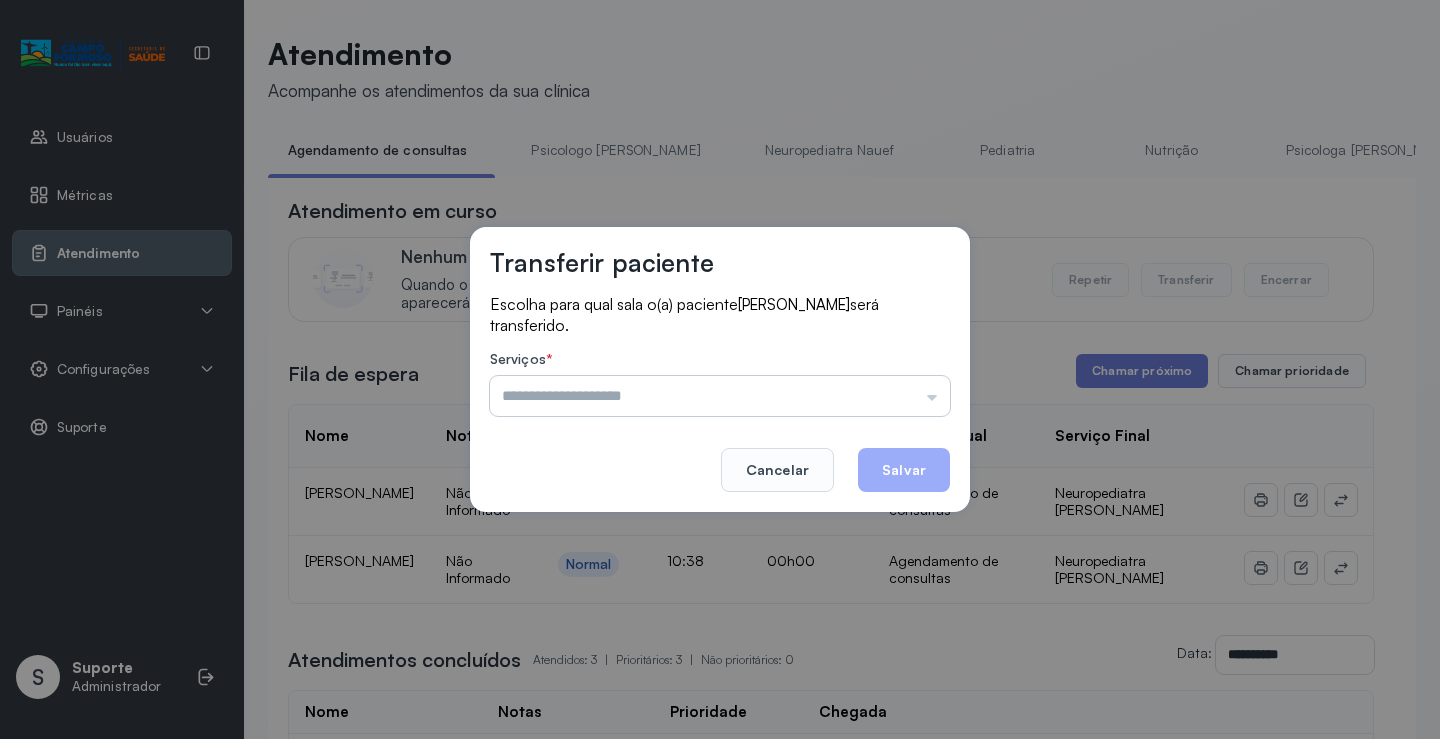 click at bounding box center [720, 396] 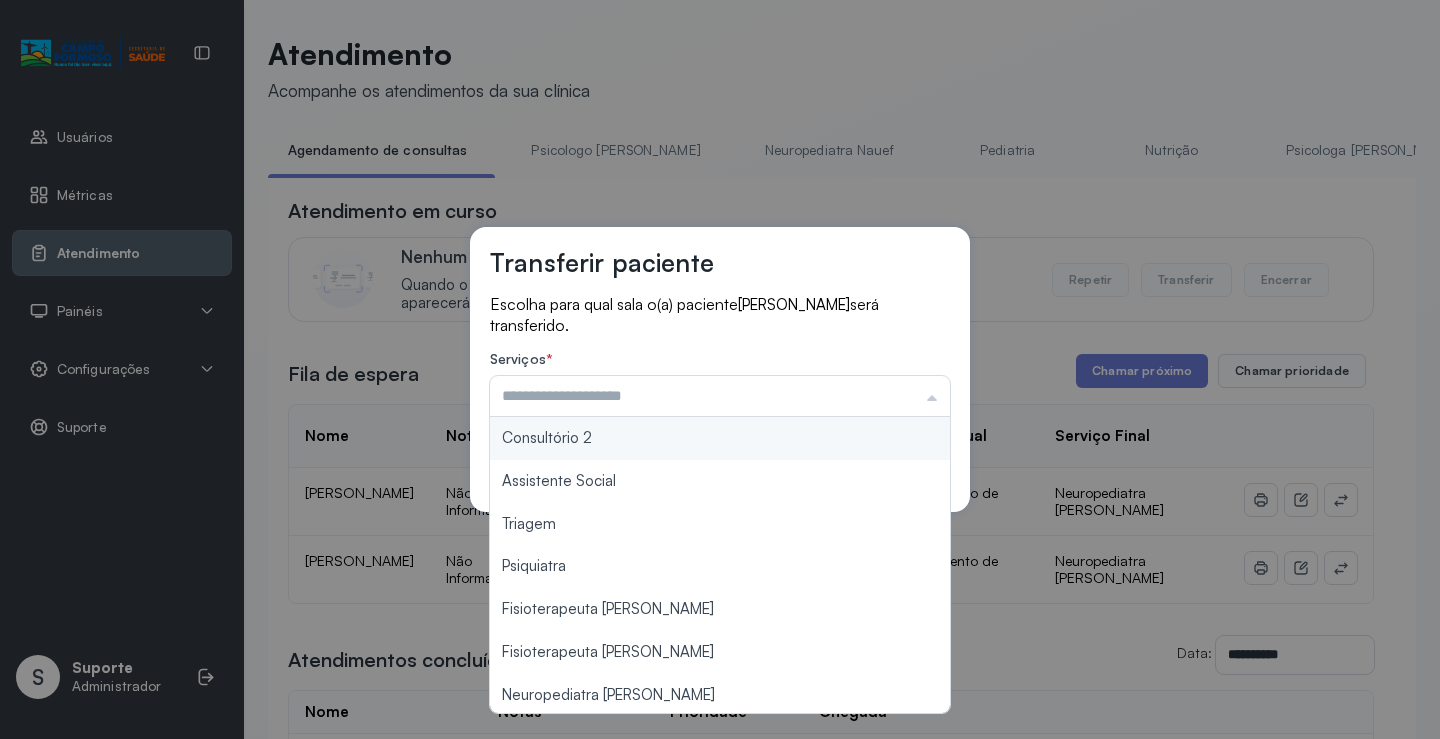 scroll, scrollTop: 303, scrollLeft: 0, axis: vertical 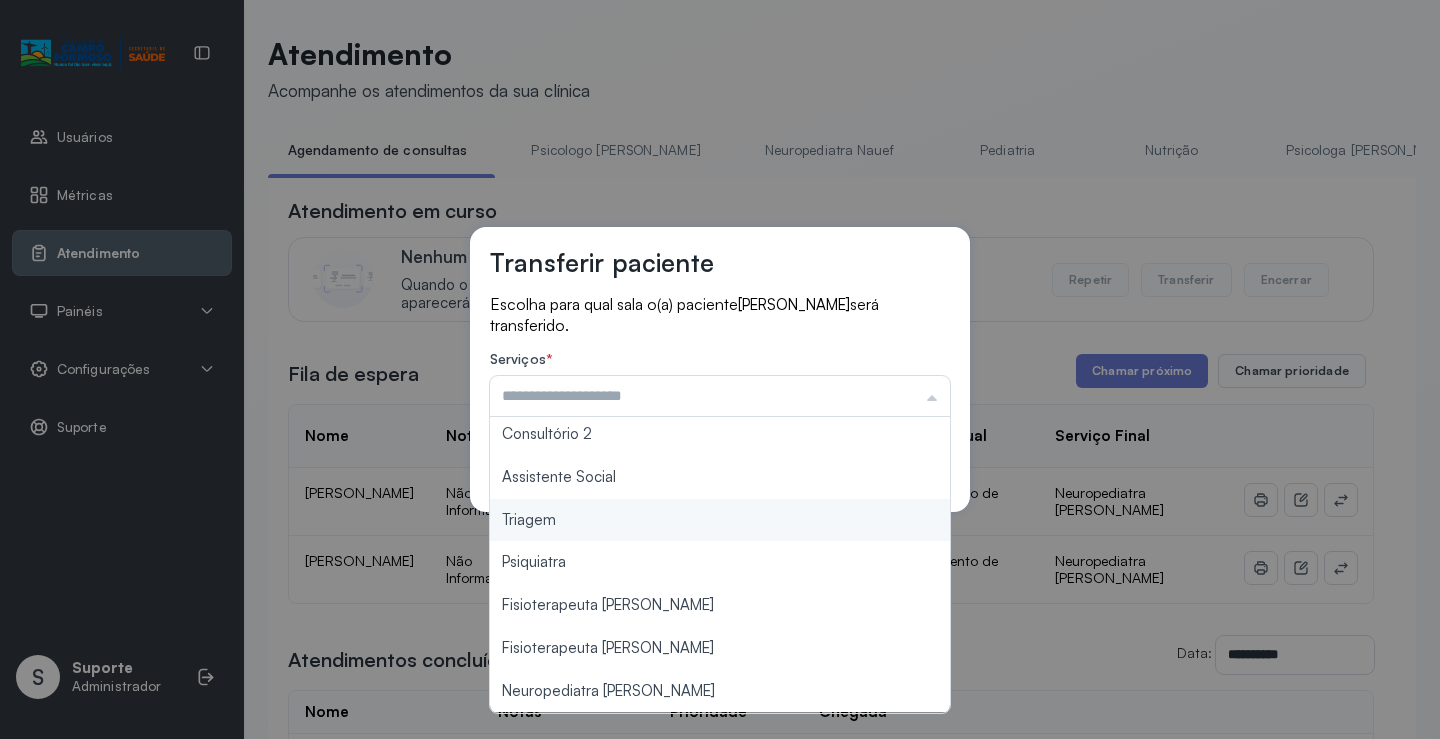 type on "*******" 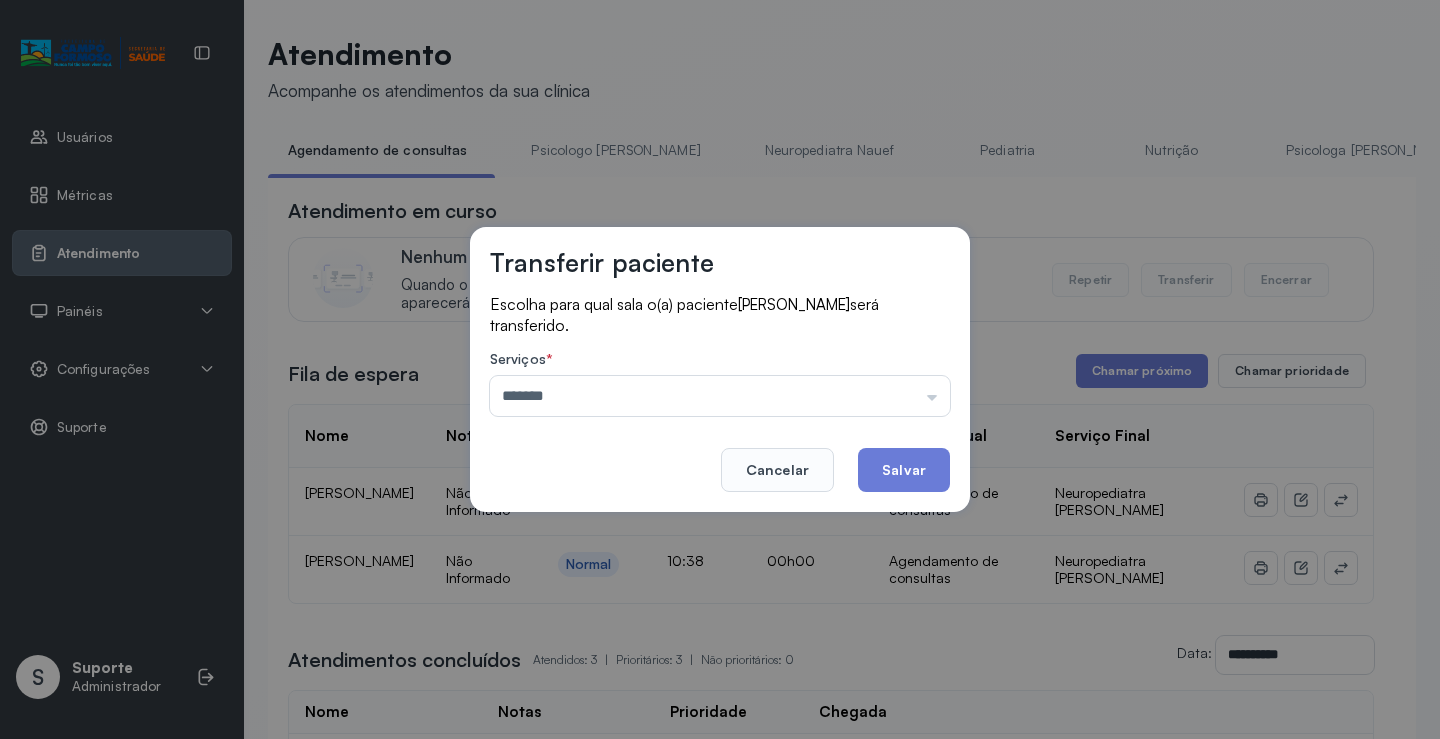 click on "Transferir paciente Escolha para qual sala o(a) paciente  [PERSON_NAME]  será transferido.  Serviços  *  ******* Psicologo [PERSON_NAME] Nauef Pediatria Nutrição Psicologa [PERSON_NAME] Janusia Coordenadora Solange Consultório 2 Assistente Social Triagem Psiquiatra Fisioterapeuta [PERSON_NAME] Morgana Neuropediatra [PERSON_NAME]" at bounding box center [720, 369] 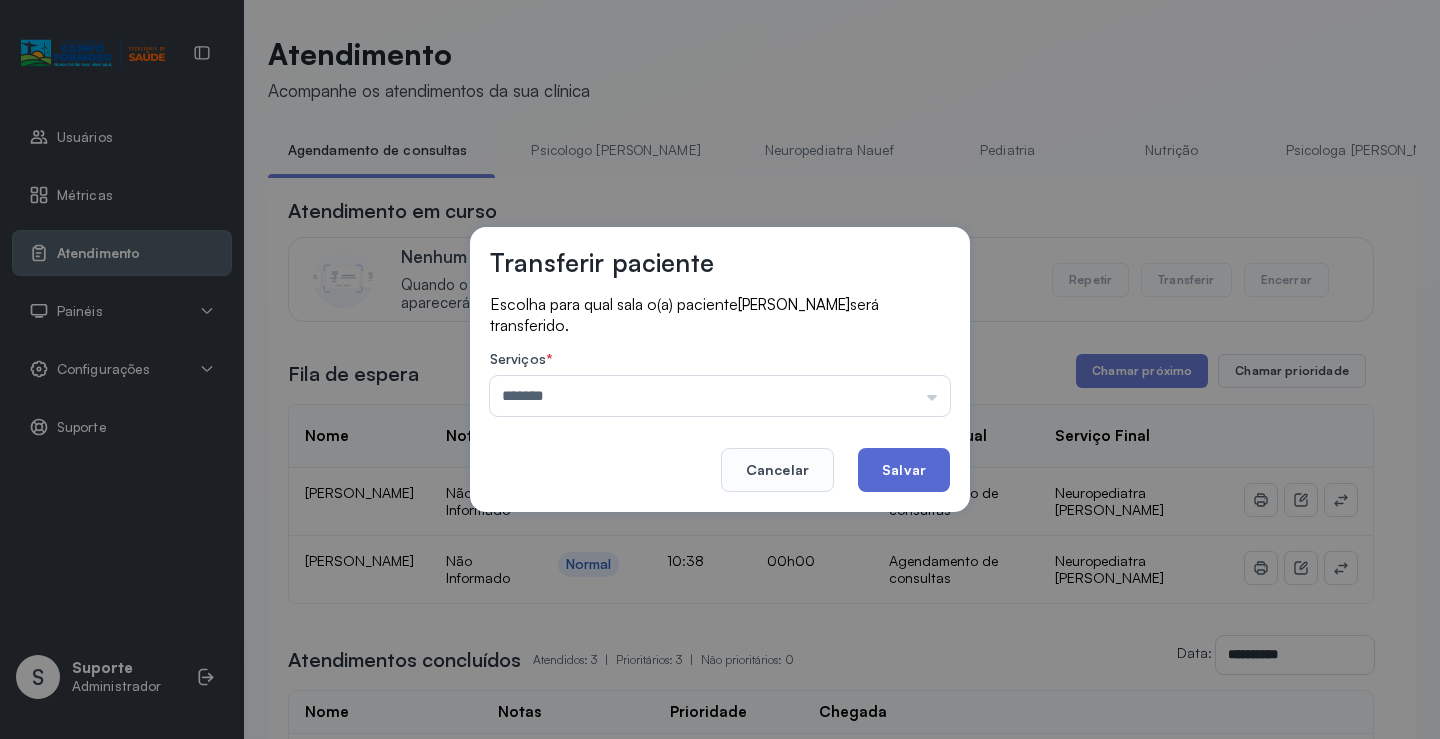 click on "Salvar" 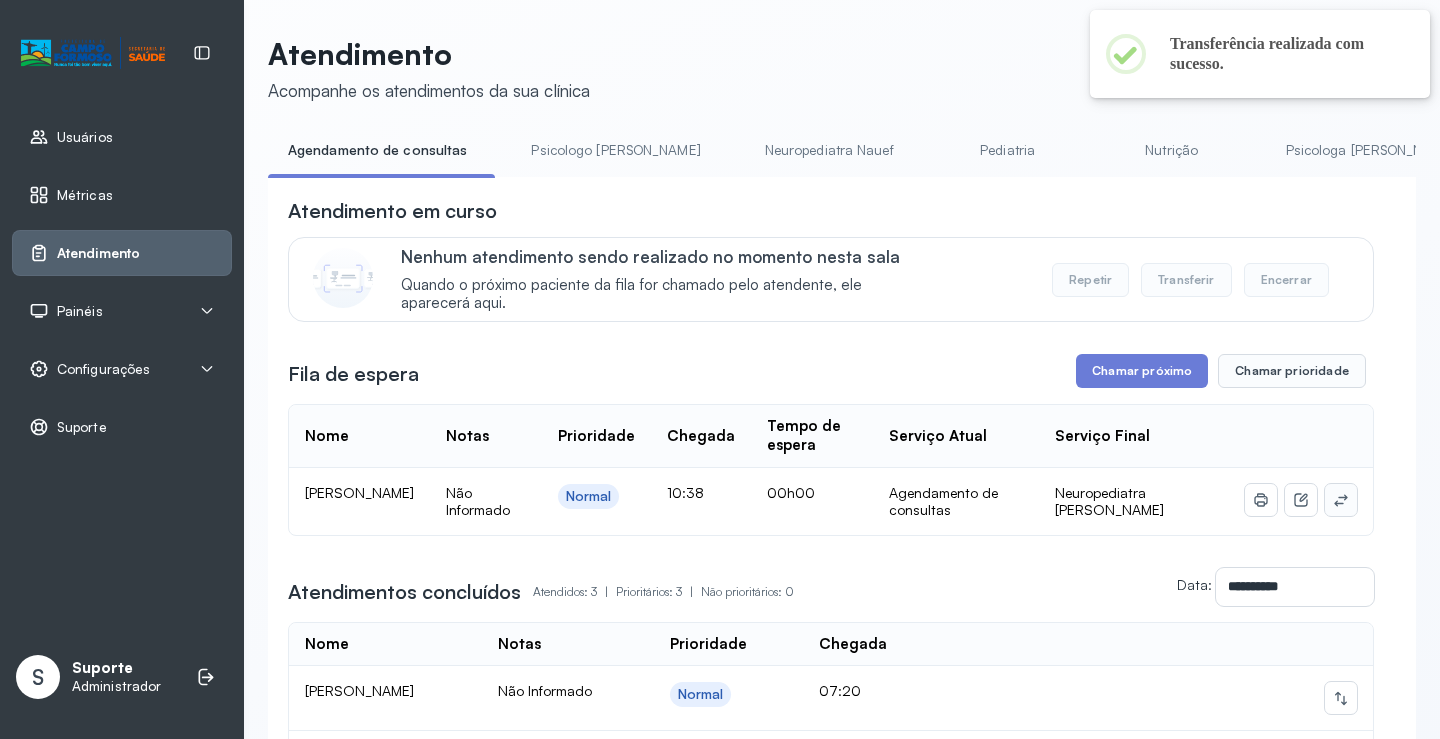 click 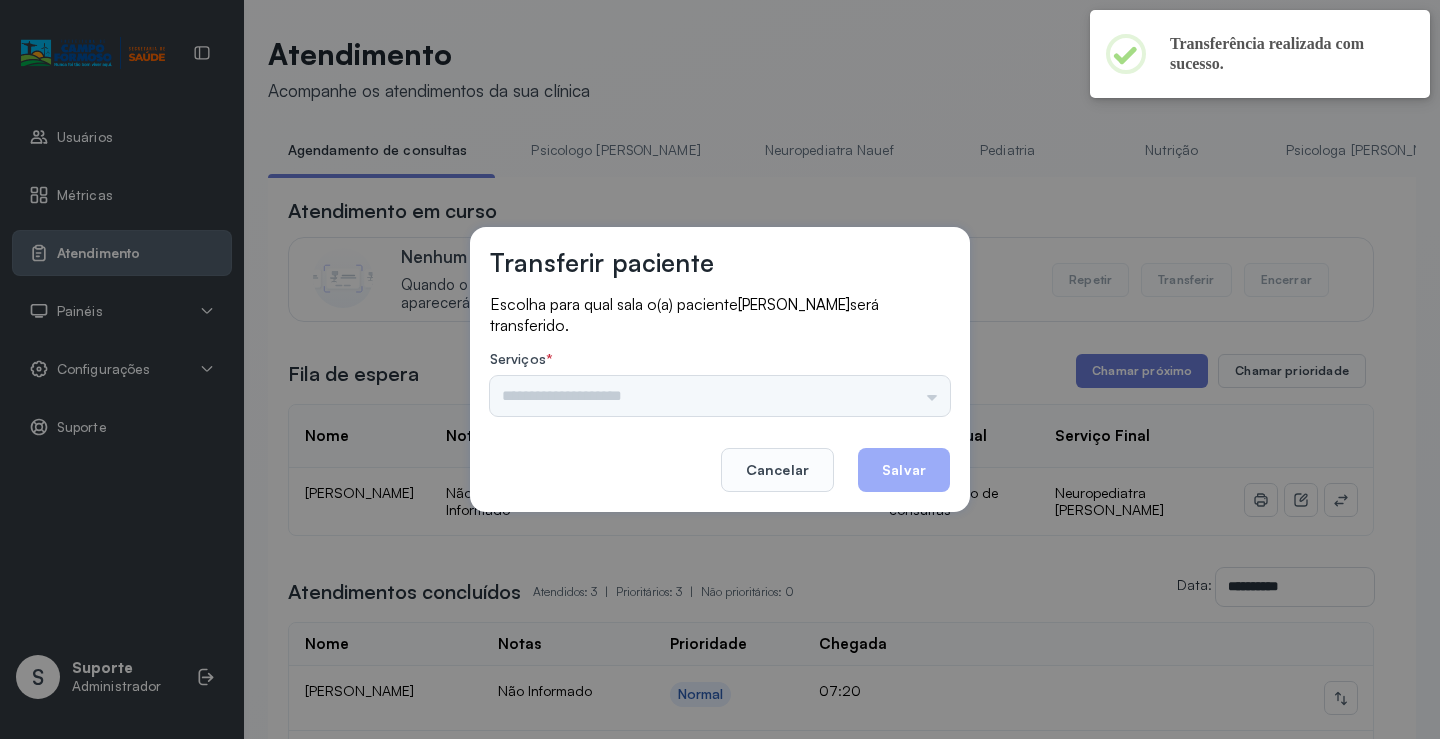 drag, startPoint x: 945, startPoint y: 395, endPoint x: 895, endPoint y: 384, distance: 51.1957 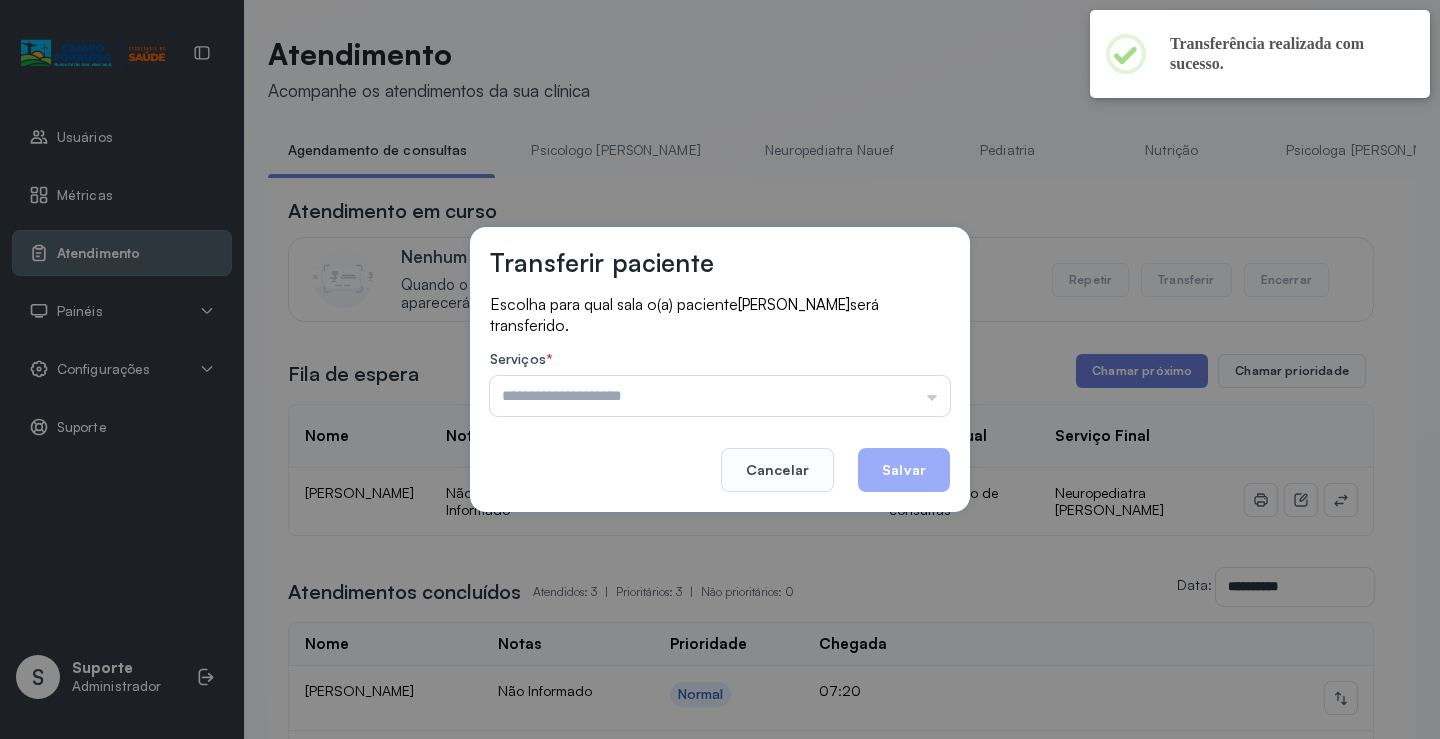 click on "Serviços  *  Psicologo [PERSON_NAME] Nauef Pediatria Nutrição Psicologa [PERSON_NAME] Janusia Coordenadora Solange Consultório 2 Assistente Social Triagem Psiquiatra Fisioterapeuta [PERSON_NAME] Morgana Neuropediatra João" 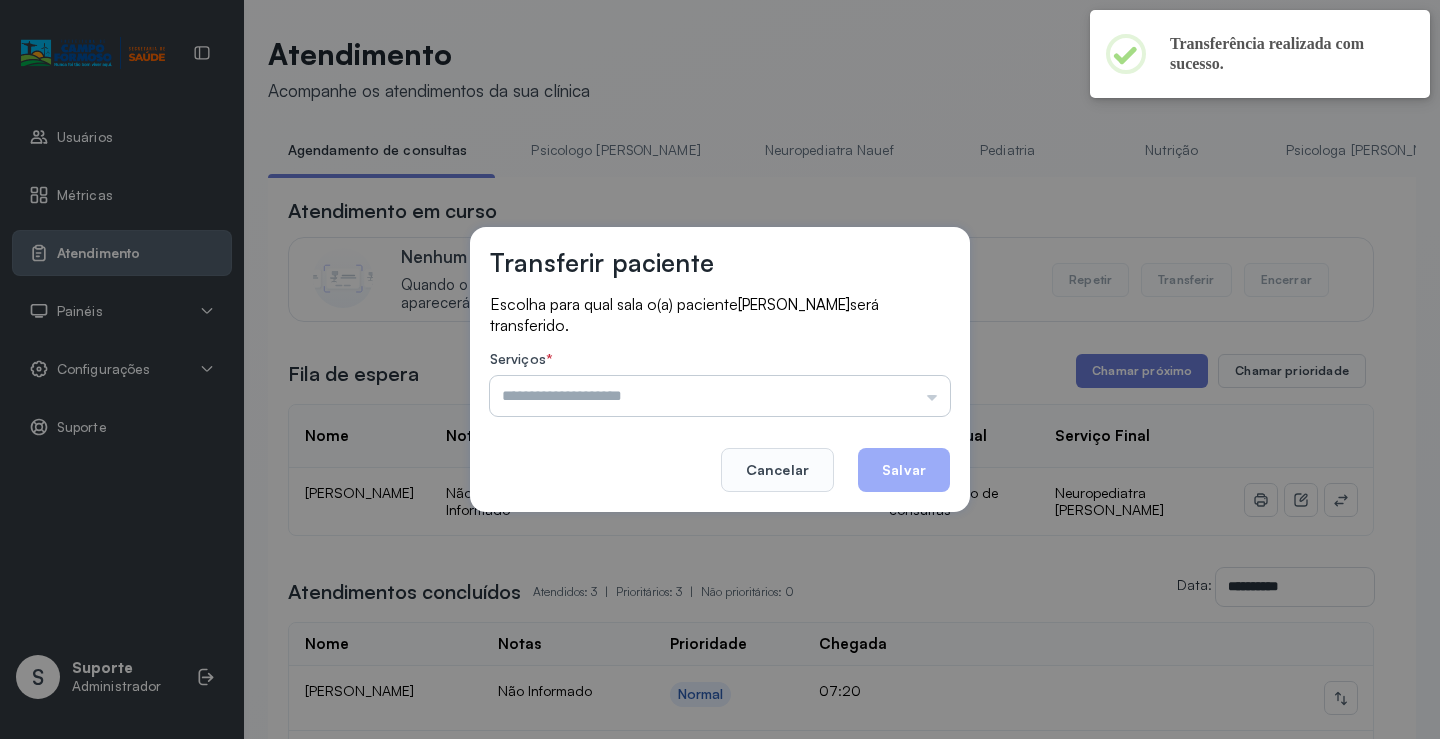 click at bounding box center (720, 396) 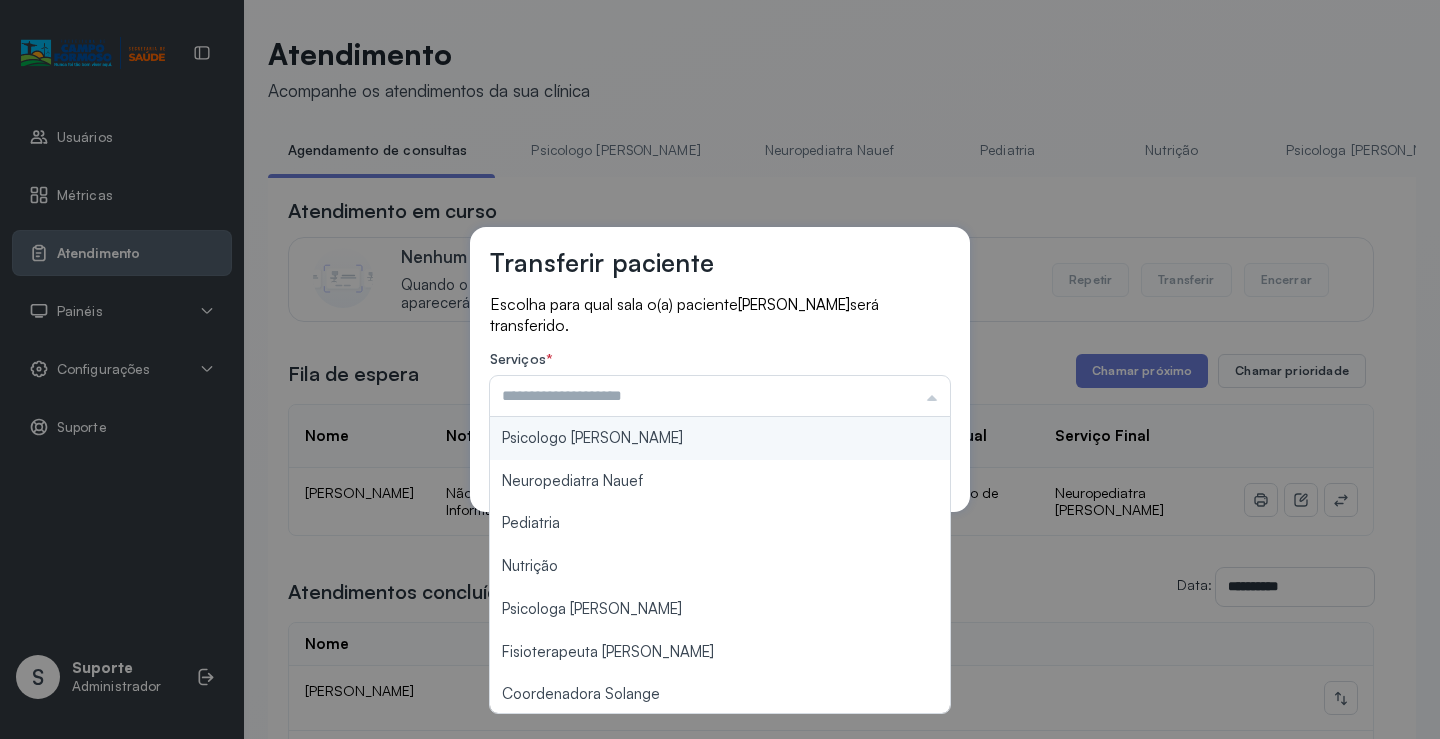 type on "**********" 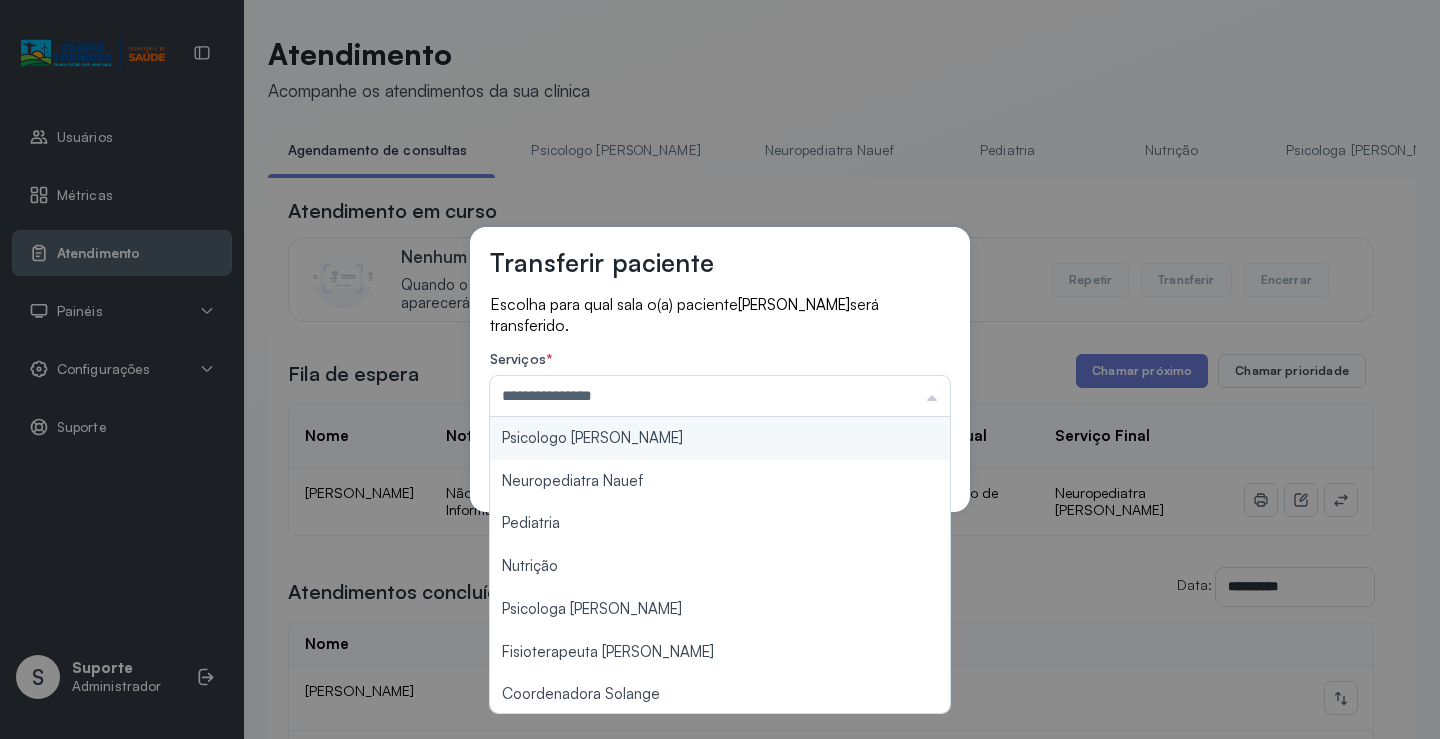 click on "**********" at bounding box center [720, 369] 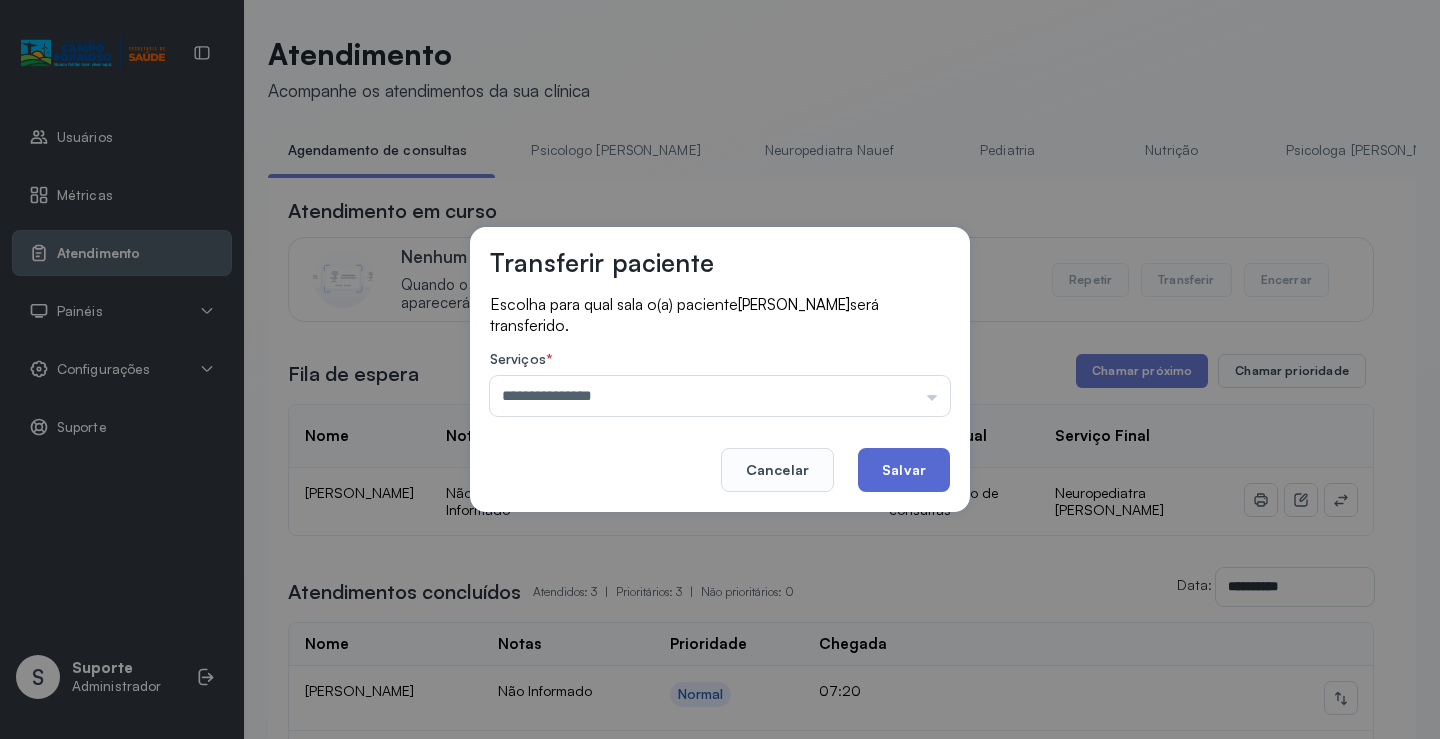 click on "Salvar" 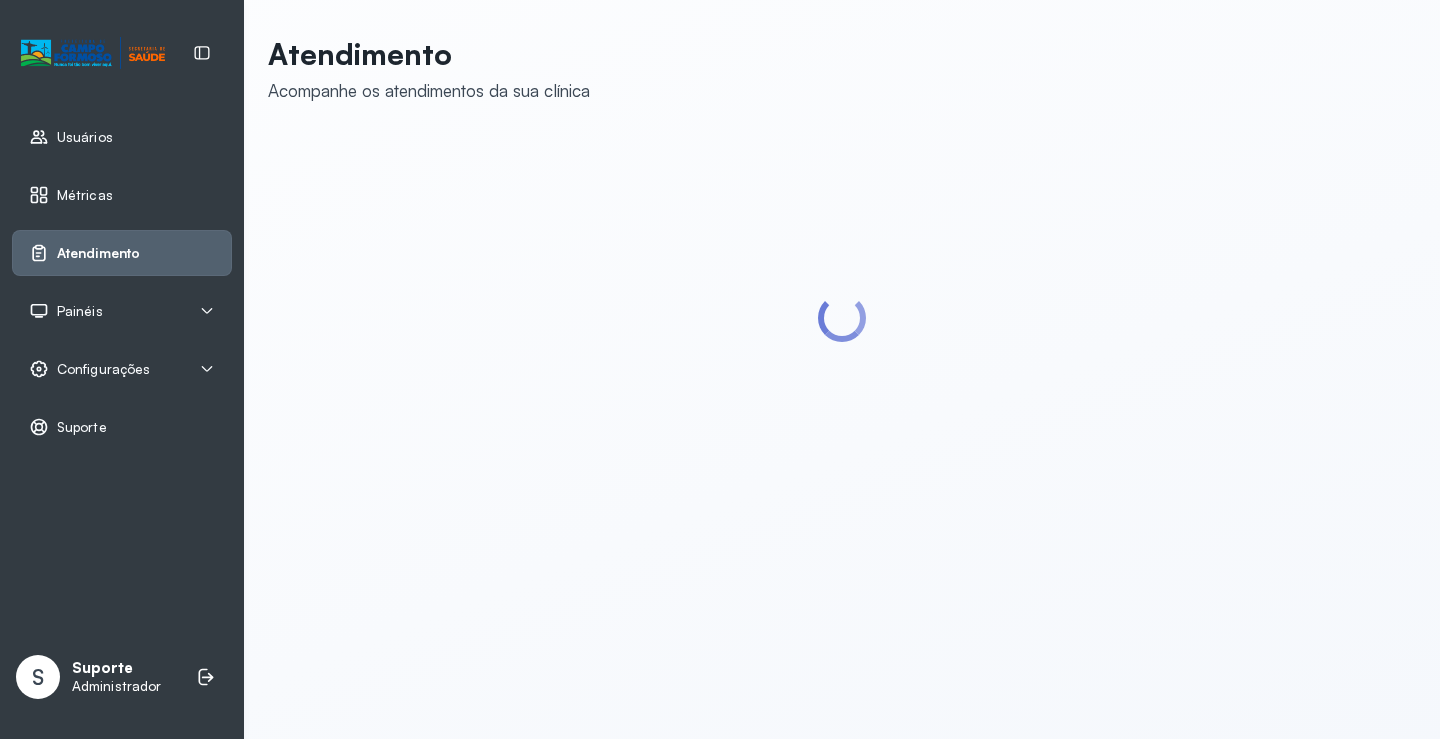 scroll, scrollTop: 0, scrollLeft: 0, axis: both 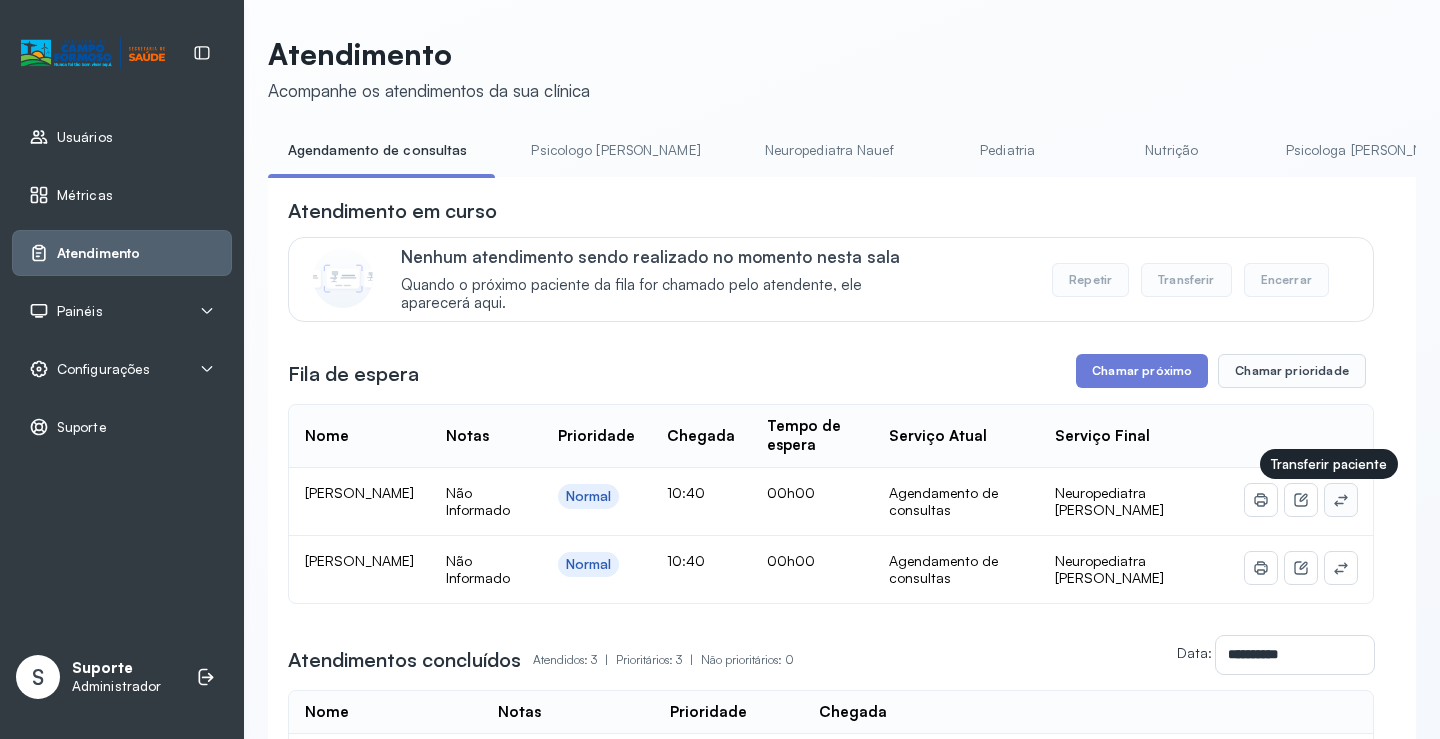 click 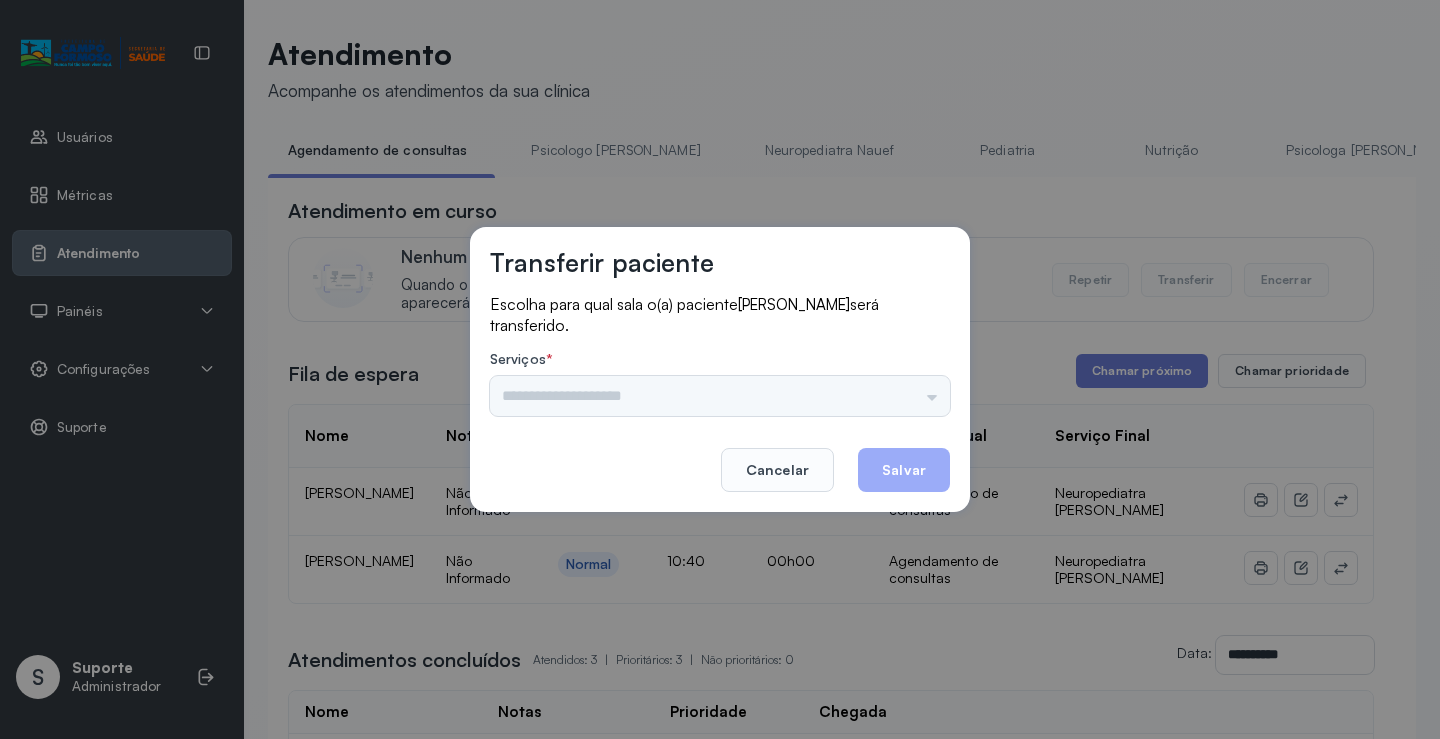 click on "Nenhuma opção encontrada" at bounding box center (720, 396) 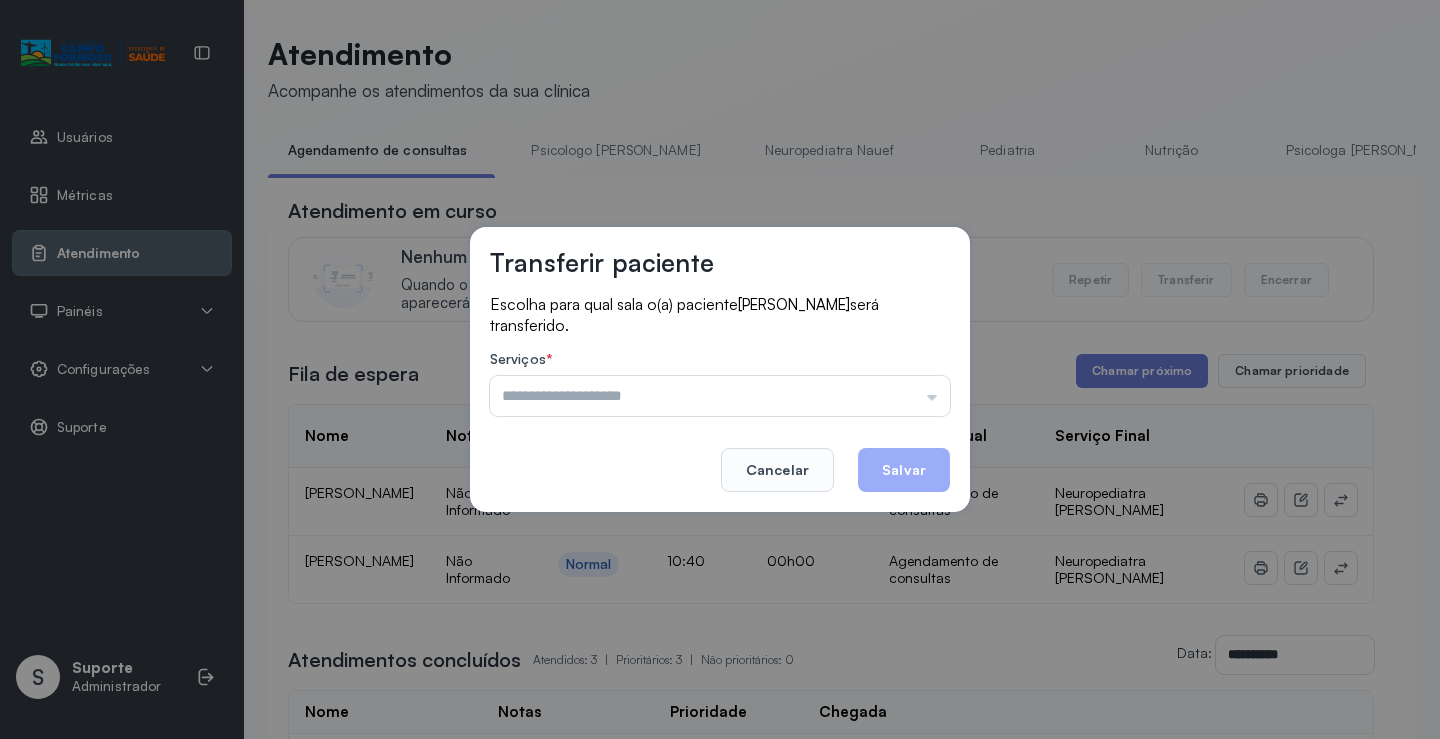 drag, startPoint x: 915, startPoint y: 391, endPoint x: 799, endPoint y: 459, distance: 134.46188 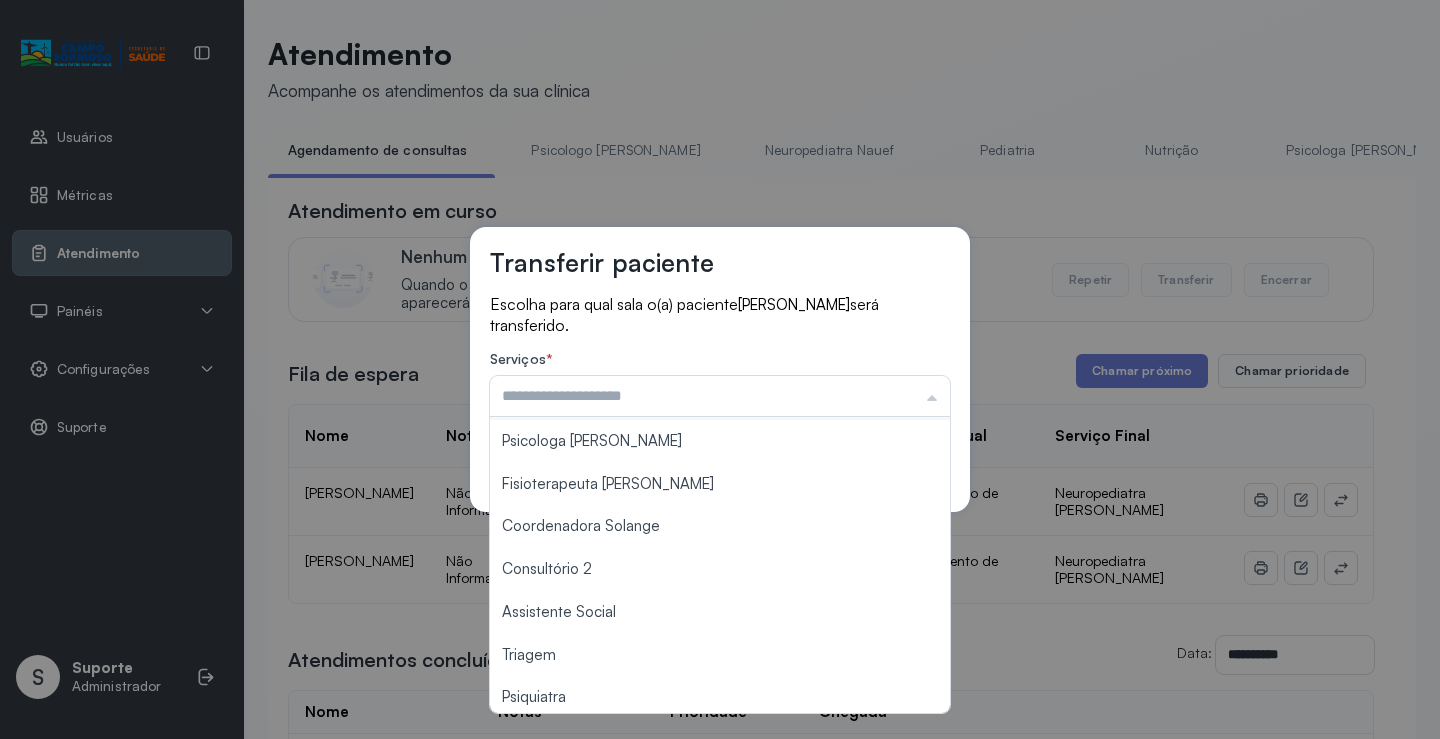 scroll, scrollTop: 303, scrollLeft: 0, axis: vertical 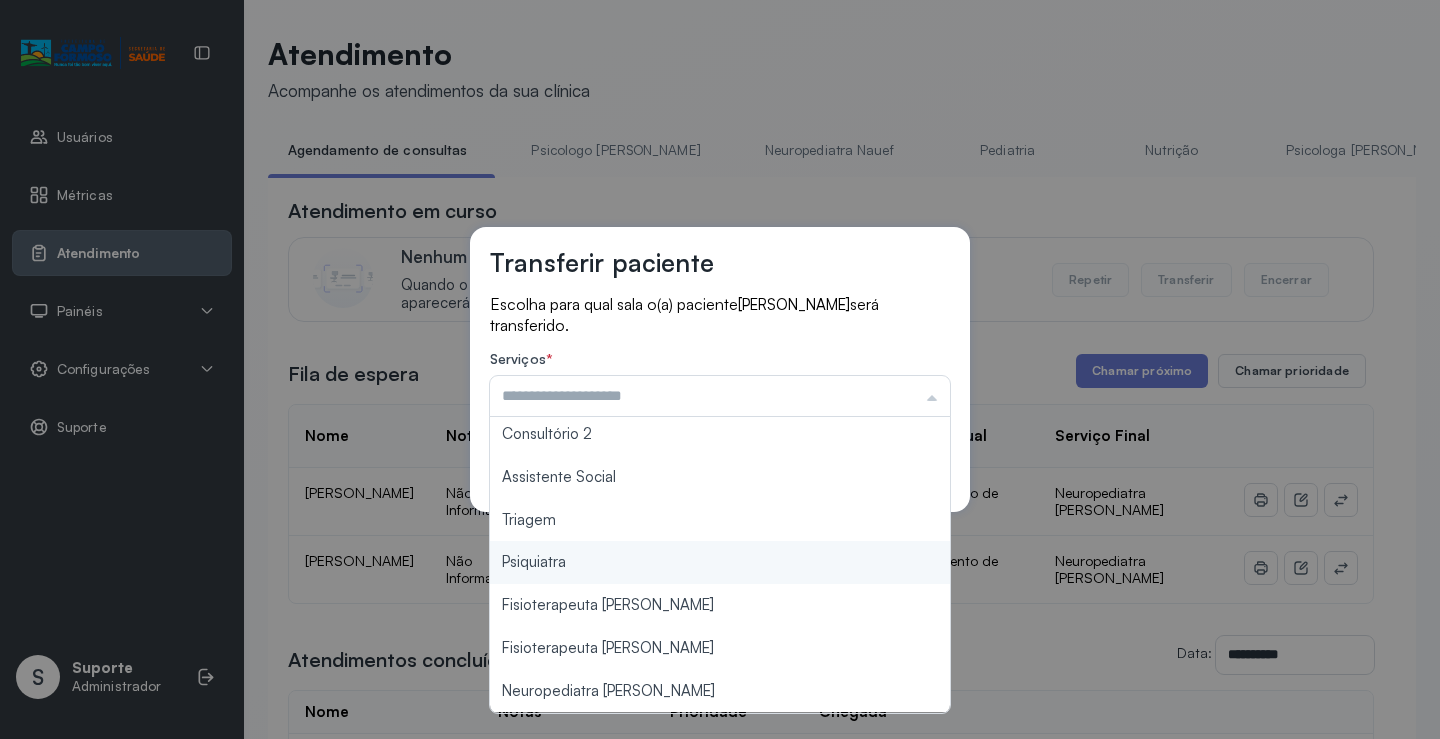 type on "*******" 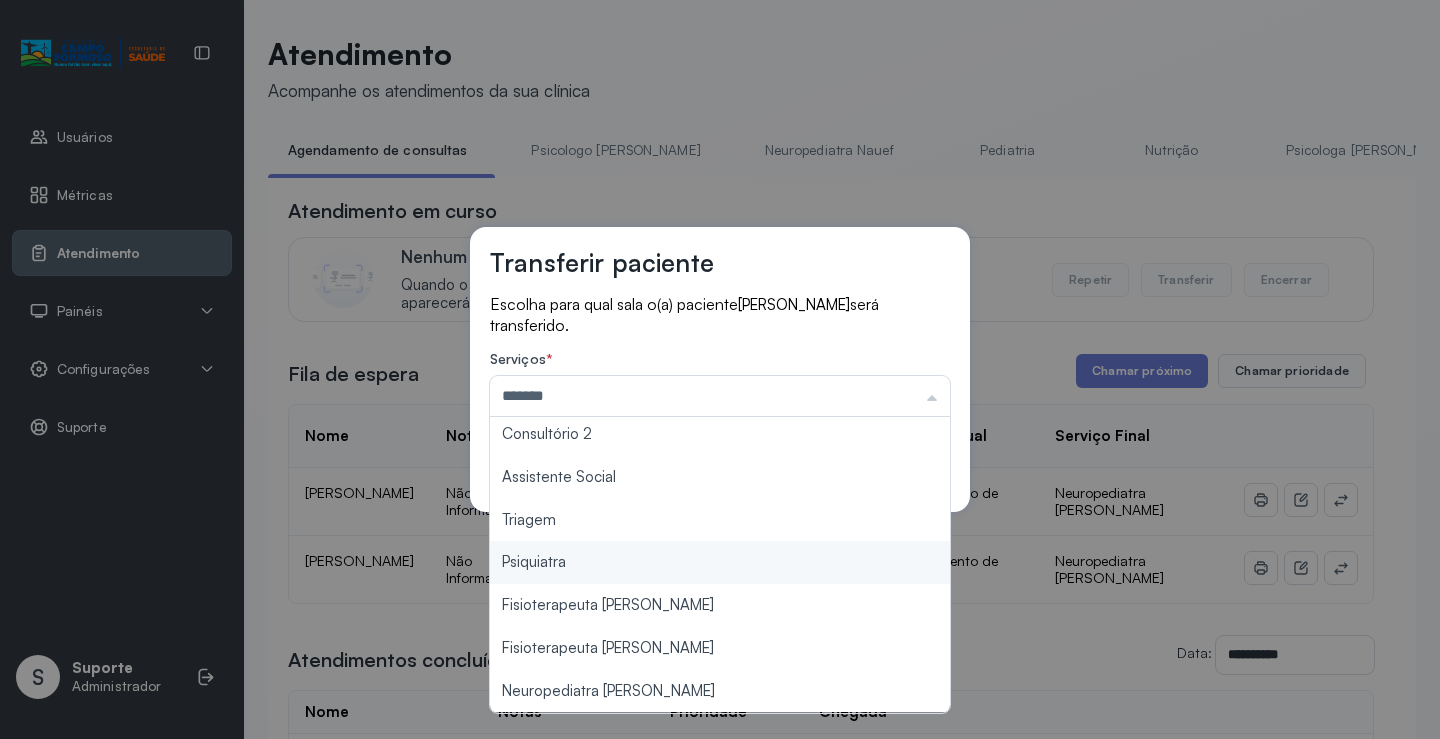 click on "Transferir paciente Escolha para qual sala o(a) paciente  [PERSON_NAME]  será transferido.  Serviços  *  ******* Psicologo [PERSON_NAME] Nauef Pediatria Nutrição Psicologa [PERSON_NAME] Janusia Coordenadora Solange Consultório 2 Assistente Social Triagem Psiquiatra Fisioterapeuta [PERSON_NAME] Morgana Neuropediatra [PERSON_NAME]" at bounding box center (720, 369) 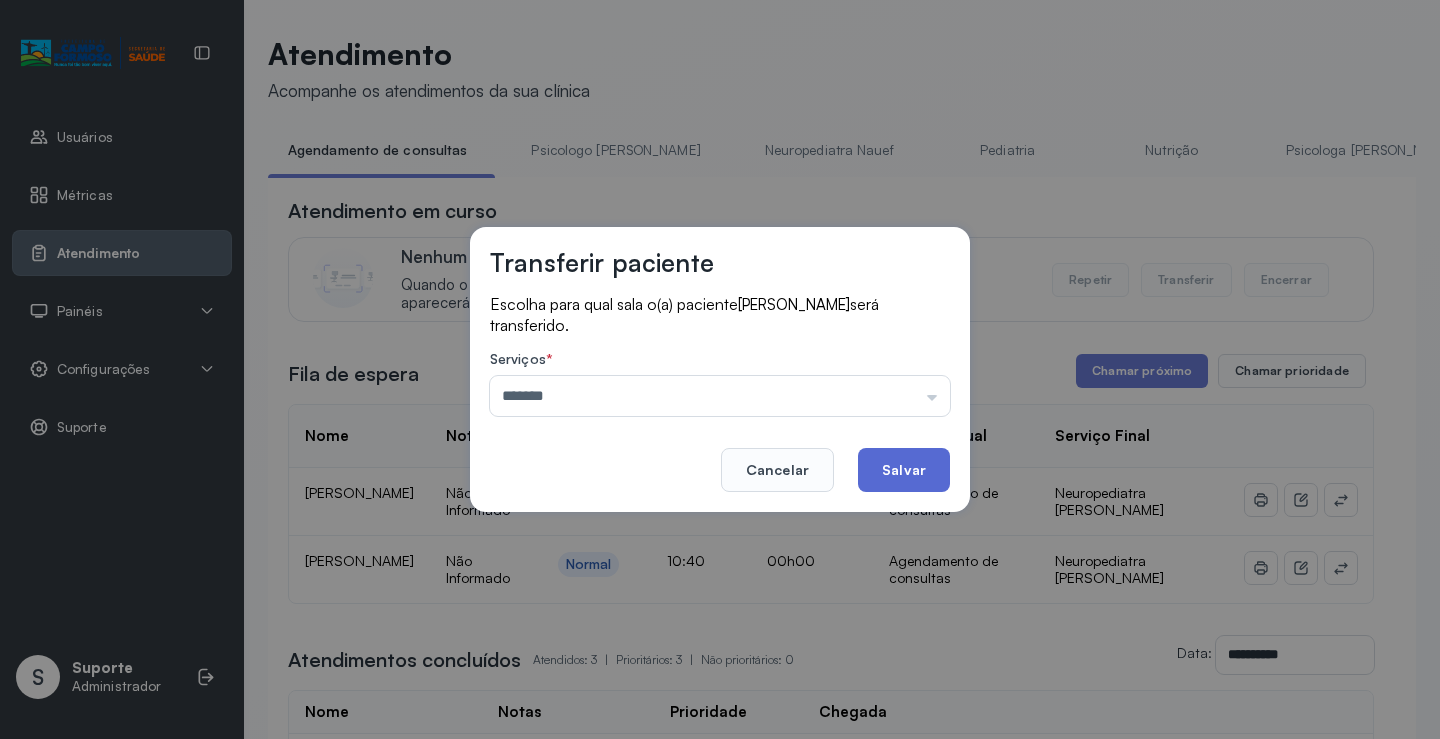 drag, startPoint x: 961, startPoint y: 462, endPoint x: 927, endPoint y: 468, distance: 34.525352 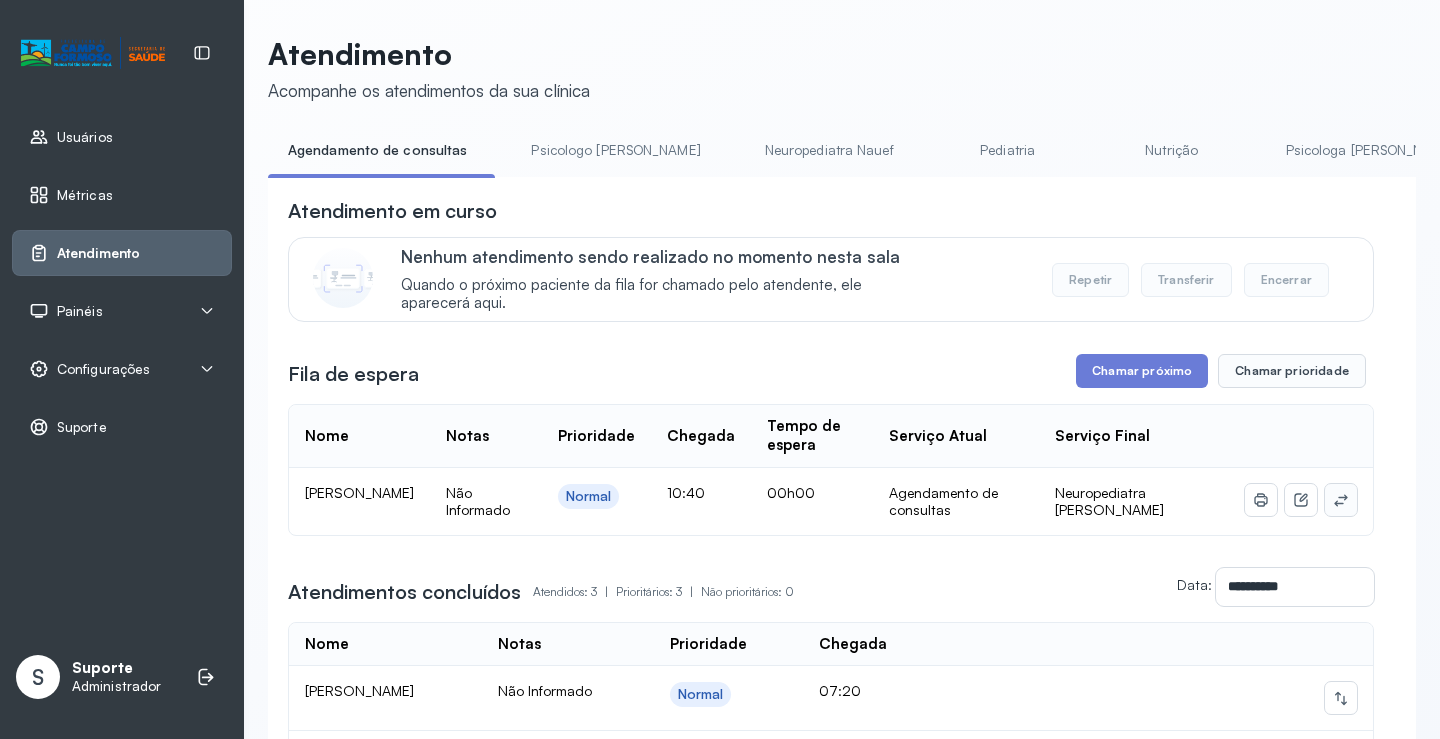 click 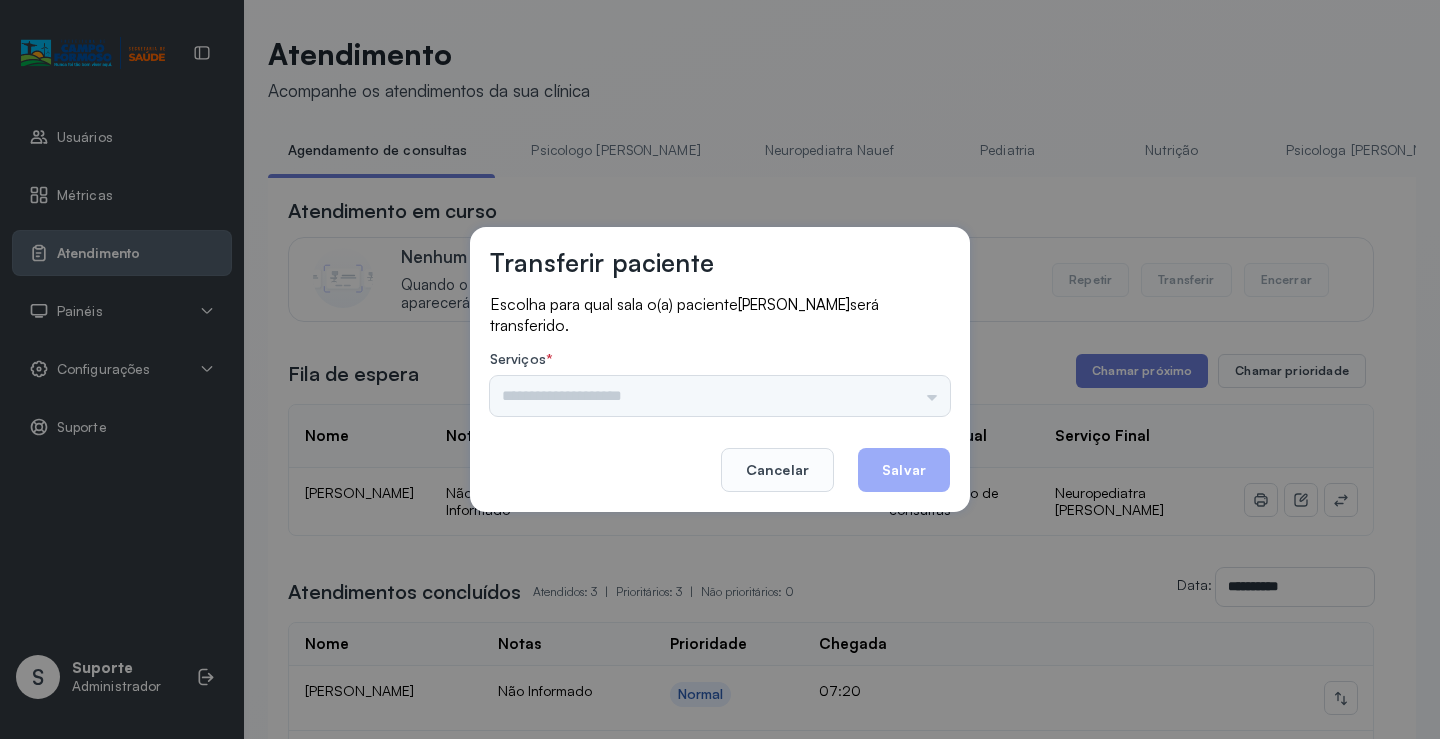 click on "Psicologo Pedro Neuropediatra Nauef Pediatria Nutrição Psicologa Alana Fisioterapeuta Janusia Coordenadora Solange Consultório 2 Assistente Social Triagem Psiquiatra Fisioterapeuta Francyne Fisioterapeuta Morgana Neuropediatra João" at bounding box center (720, 396) 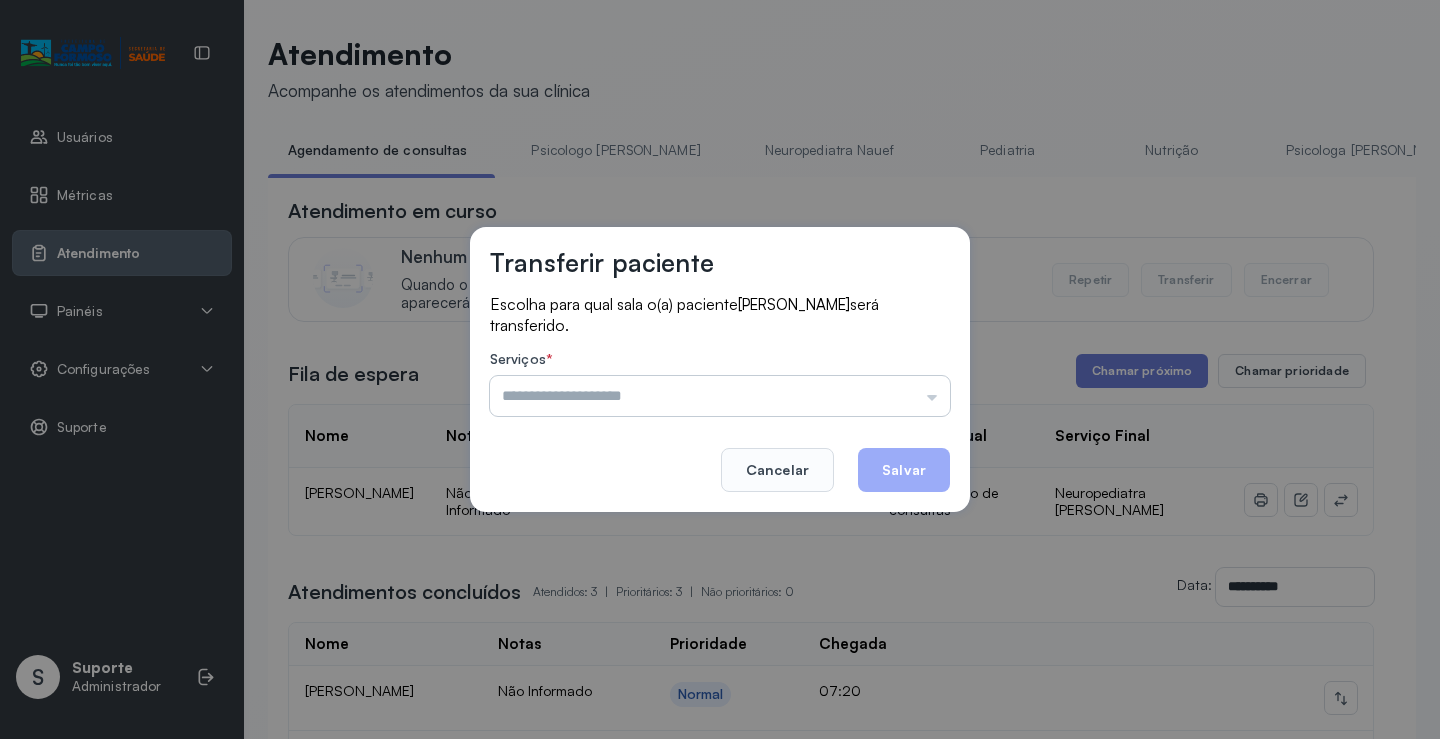 click at bounding box center (720, 396) 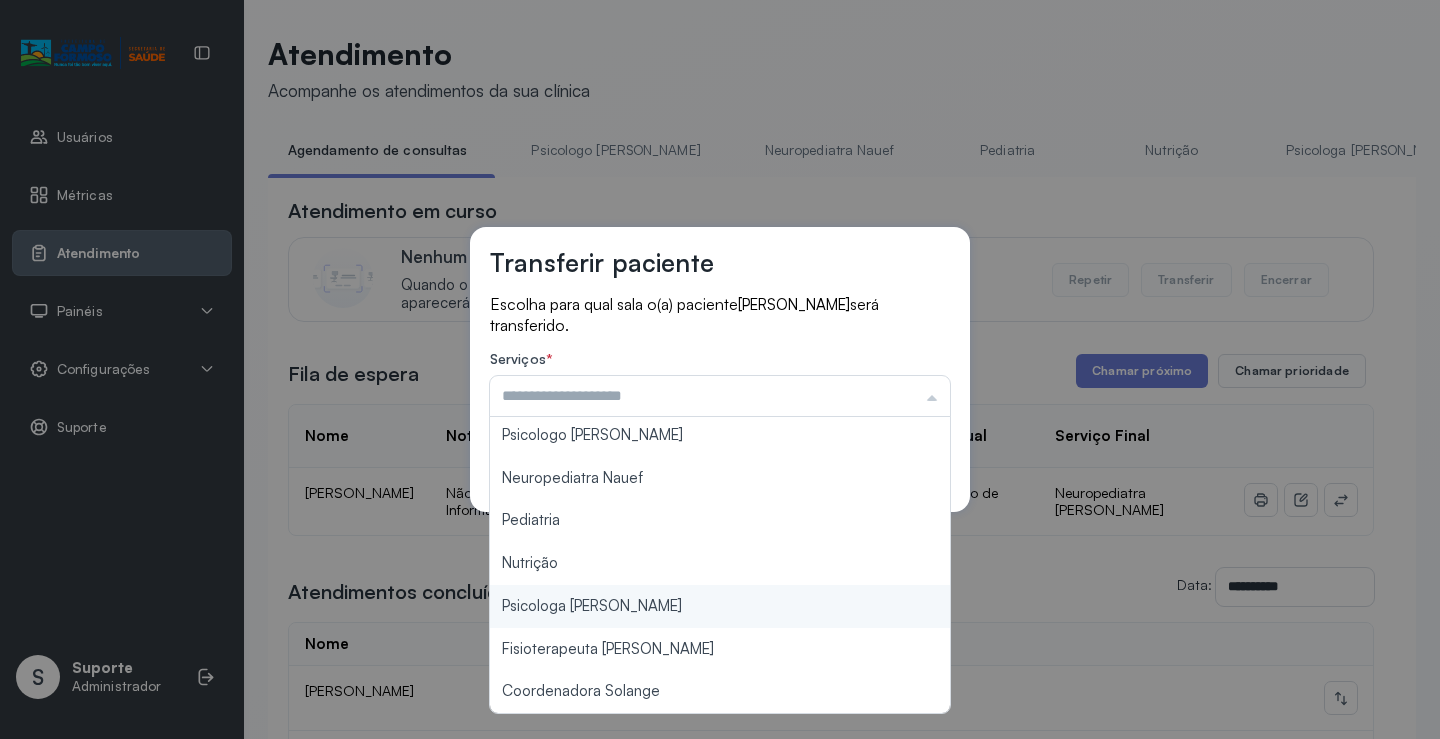 scroll, scrollTop: 0, scrollLeft: 0, axis: both 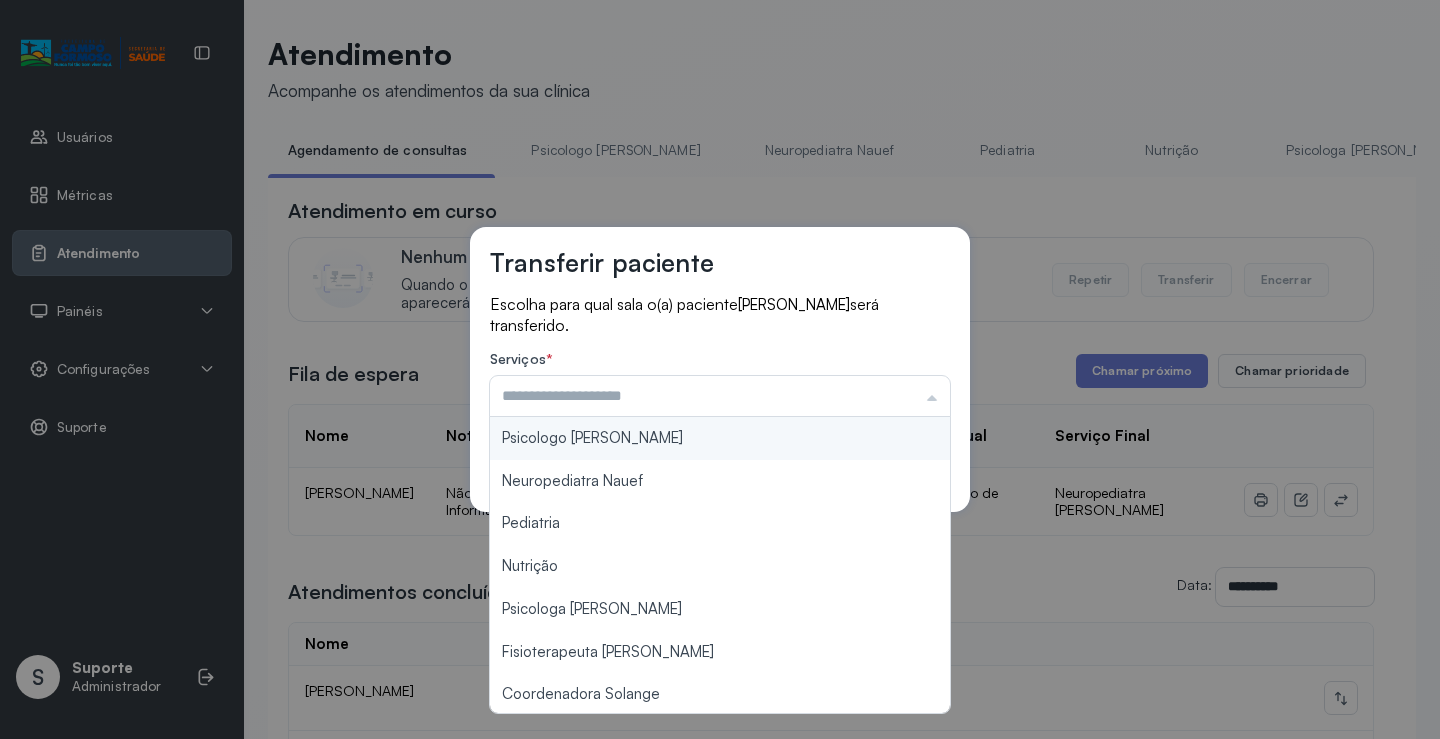 type on "**********" 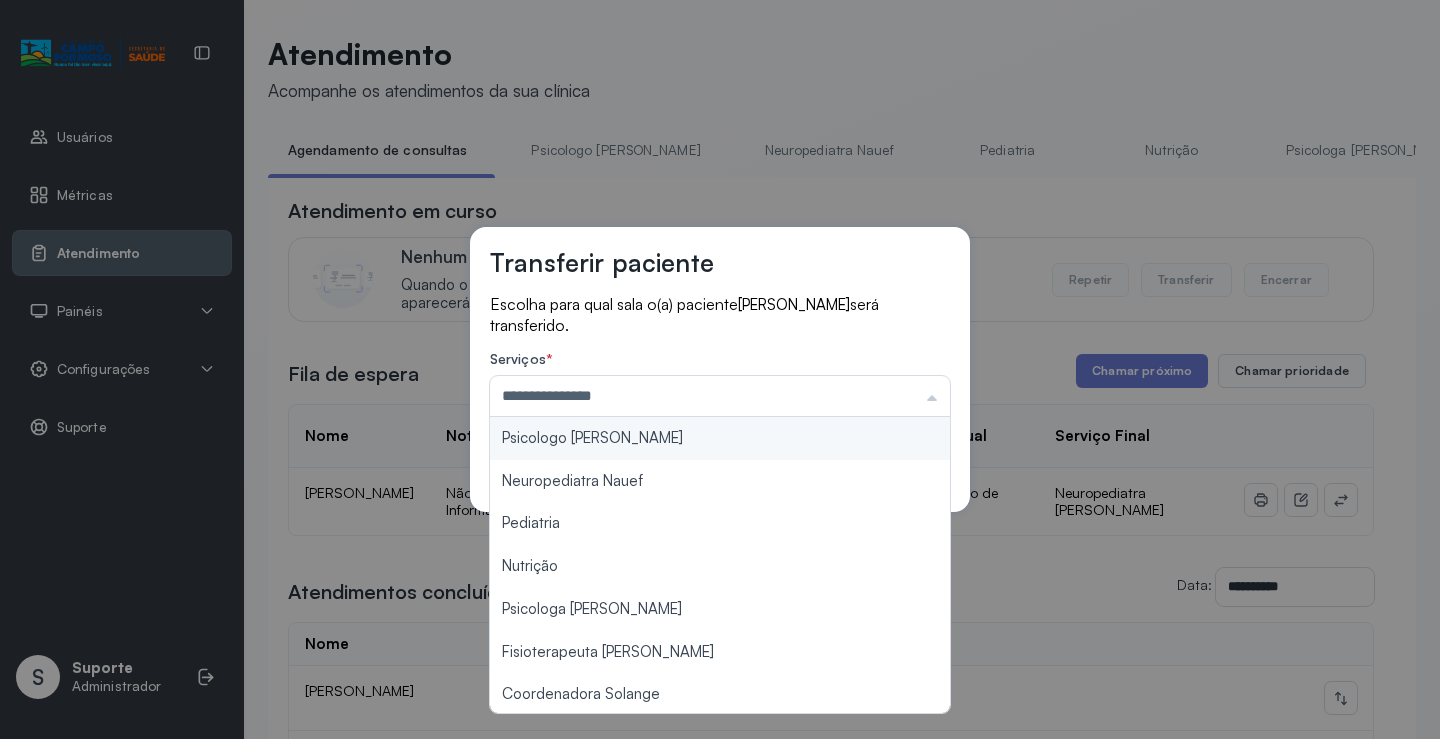 click on "**********" at bounding box center [720, 369] 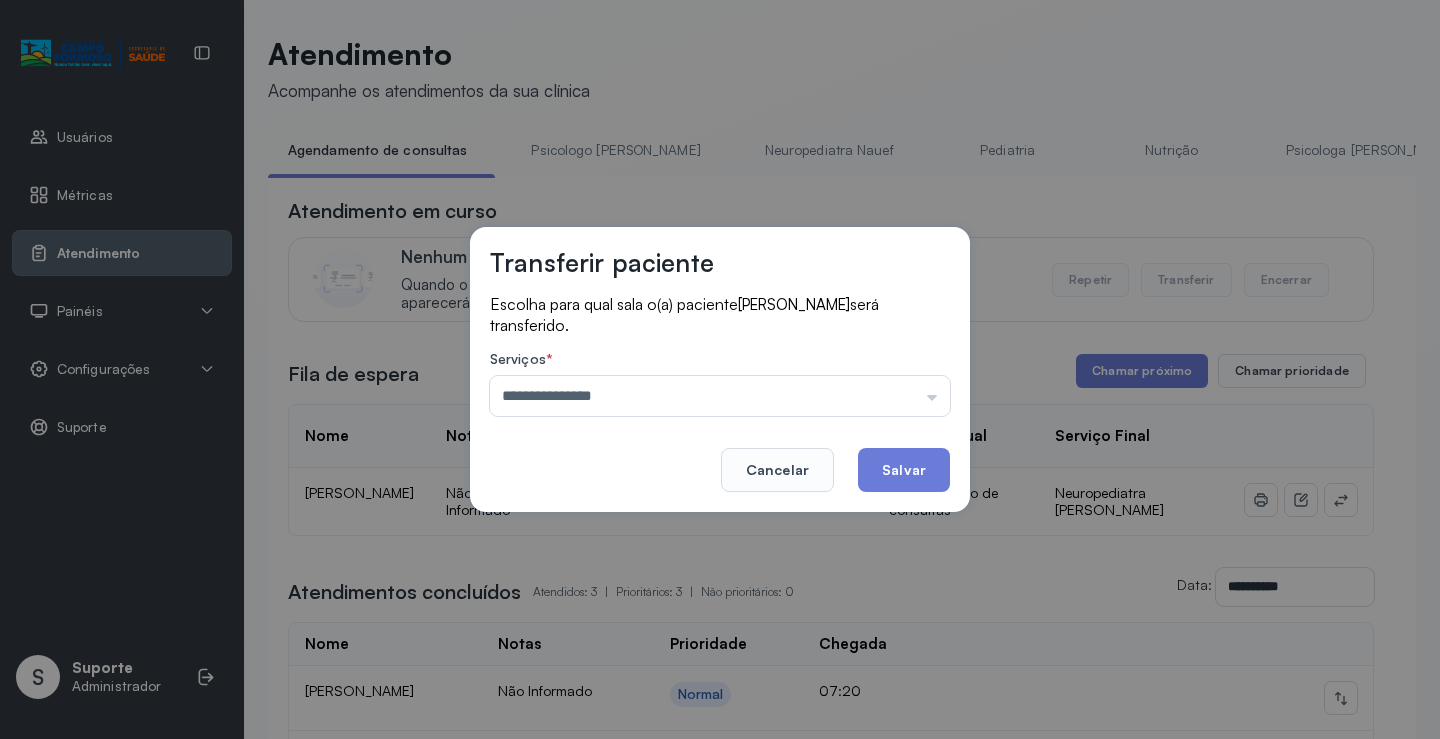 click on "Salvar" 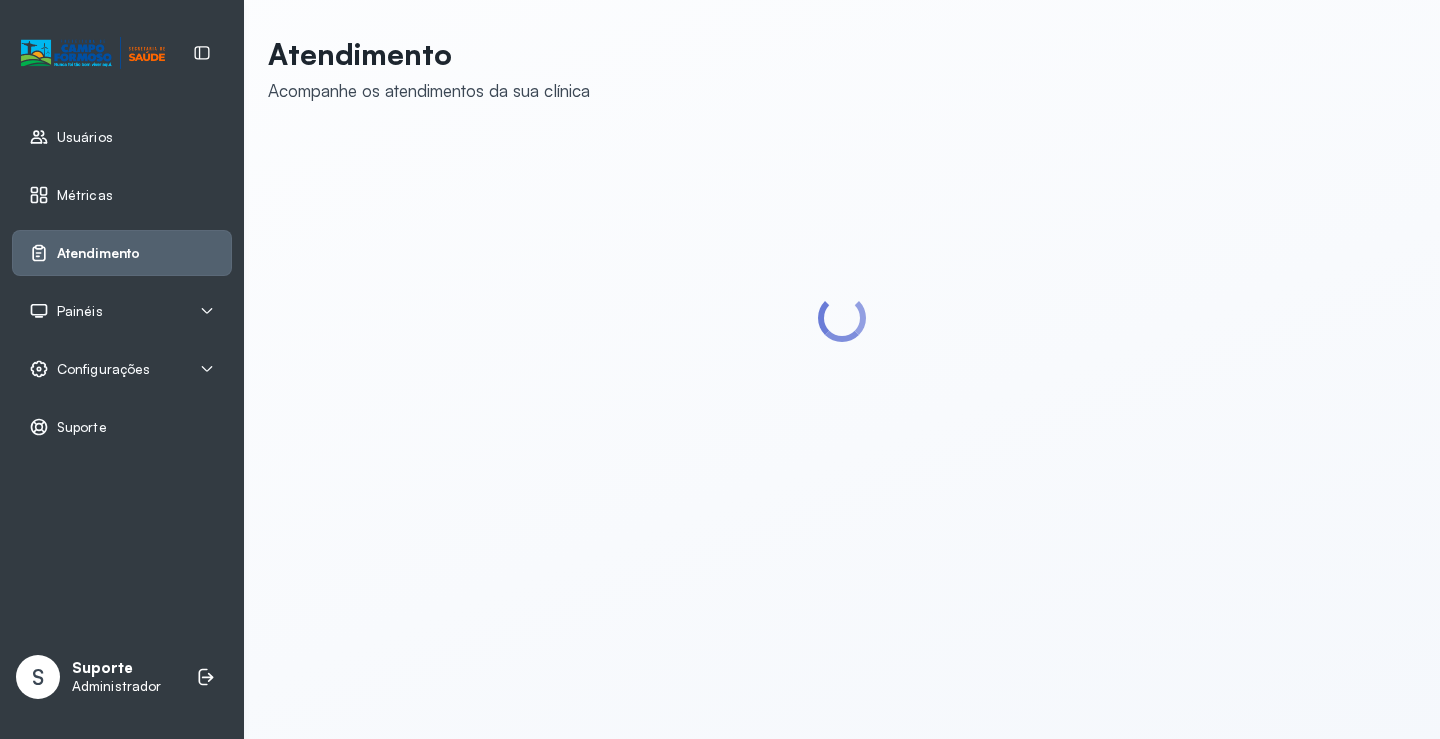 scroll, scrollTop: 0, scrollLeft: 0, axis: both 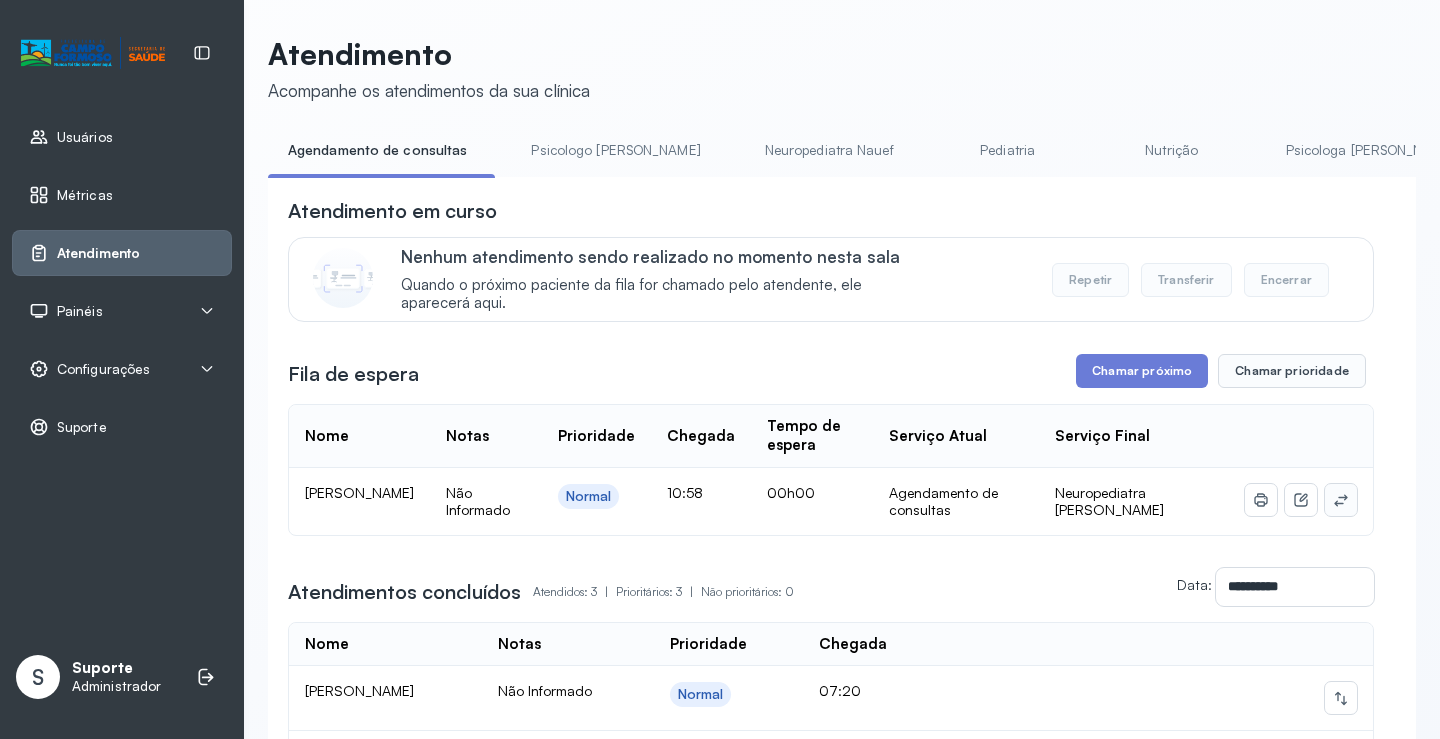 click 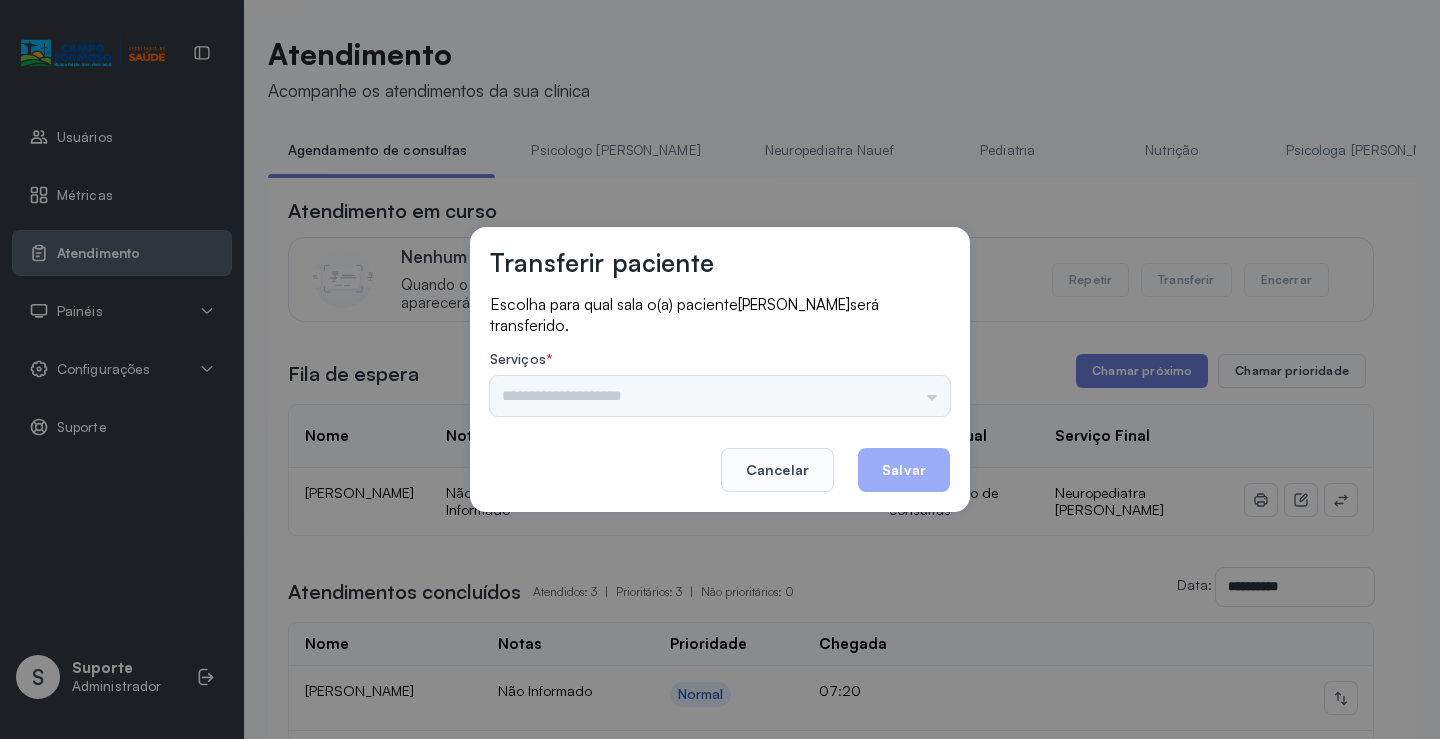 click on "Nenhuma opção encontrada" at bounding box center [720, 396] 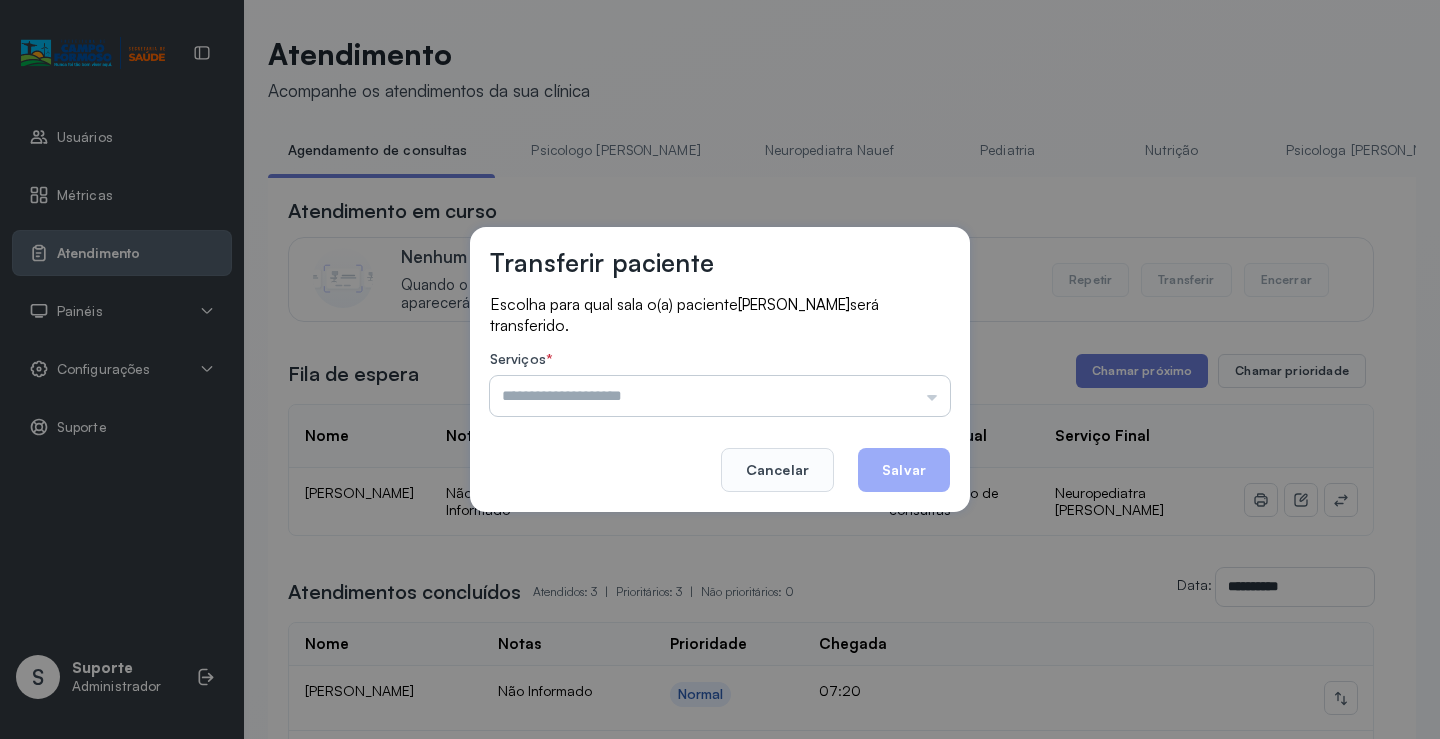click at bounding box center [720, 396] 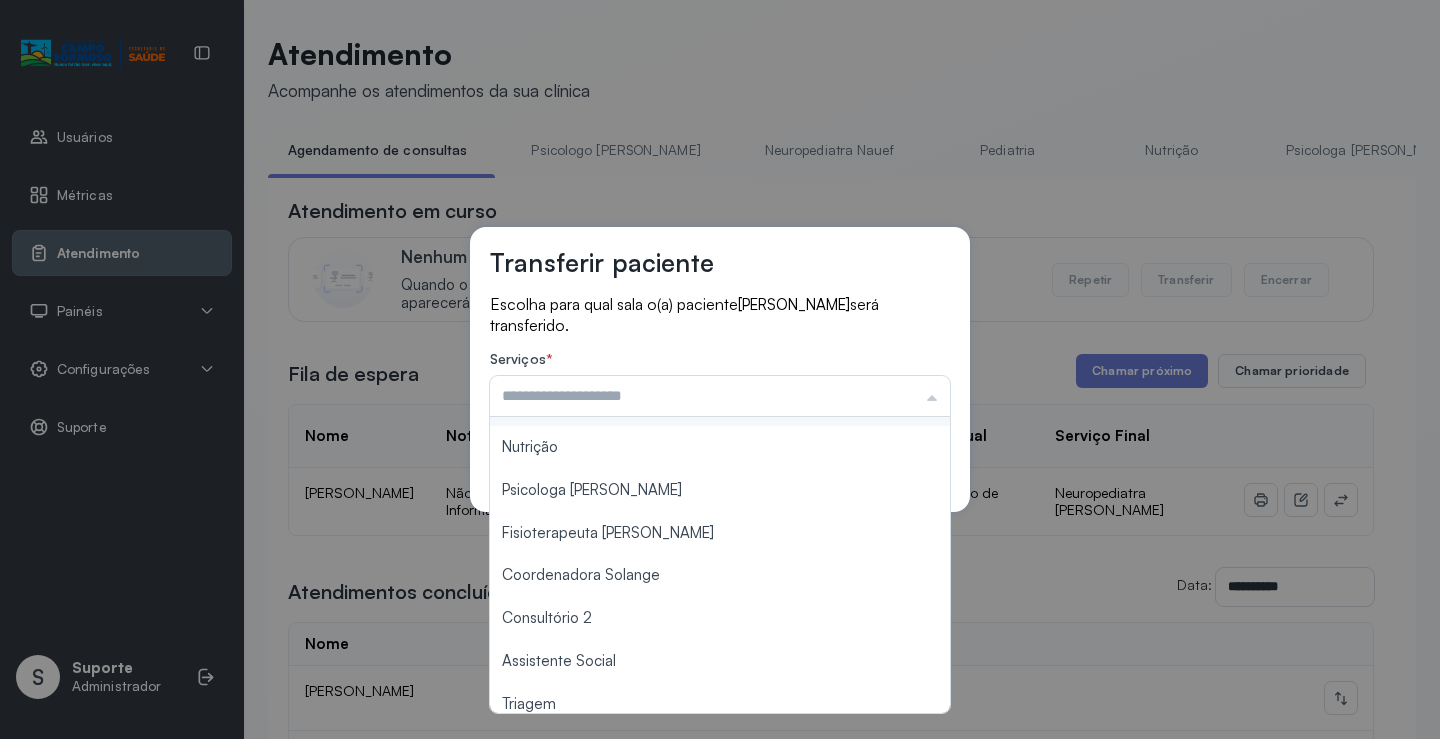 scroll, scrollTop: 200, scrollLeft: 0, axis: vertical 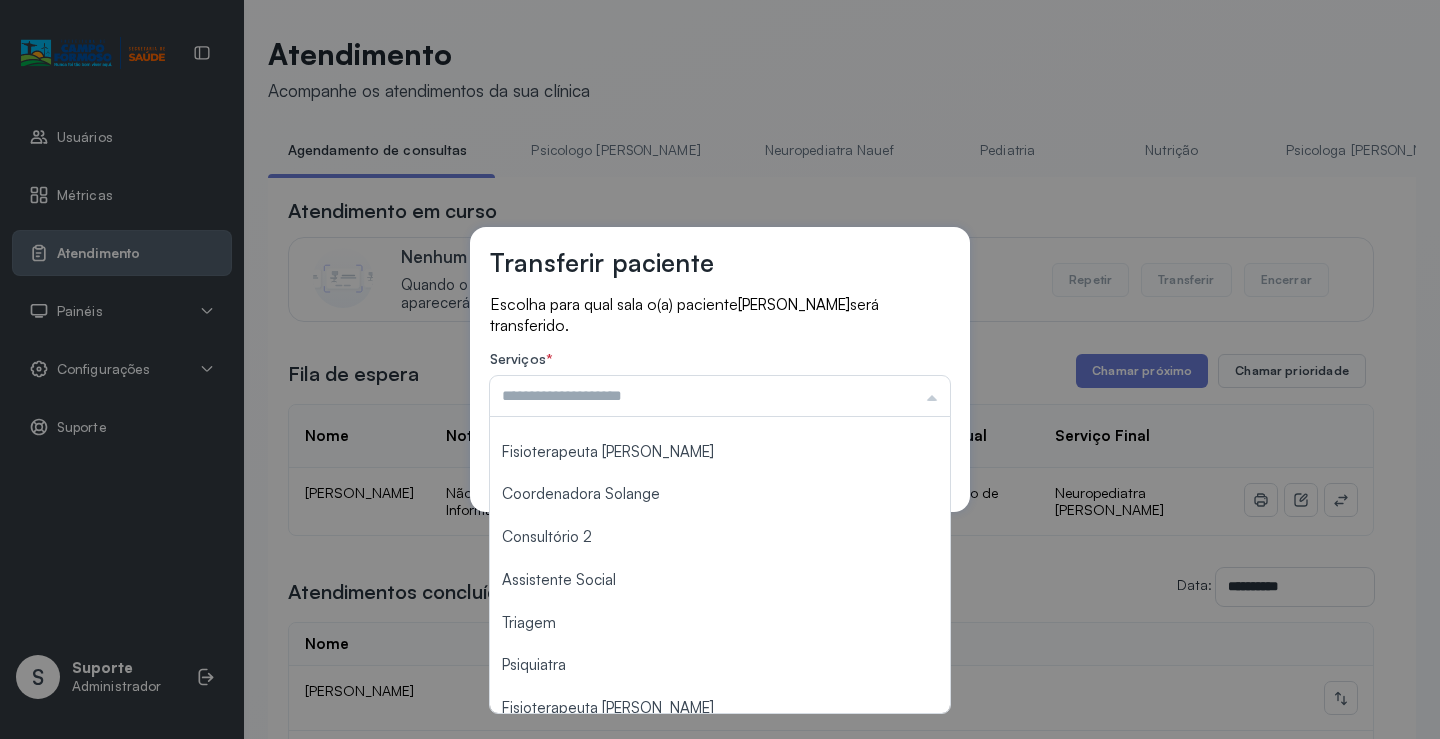 click on "Transferir paciente Escolha para qual sala o(a) paciente  [PERSON_NAME]  será transferido.  Serviços  *  Psicologo [PERSON_NAME] Nauef Pediatria Nutrição Psicologa [PERSON_NAME] Janusia Coordenadora Solange Consultório 2 Assistente Social Triagem Psiquiatra Fisioterapeuta [PERSON_NAME] Morgana Neuropediatra [PERSON_NAME]" at bounding box center (720, 369) 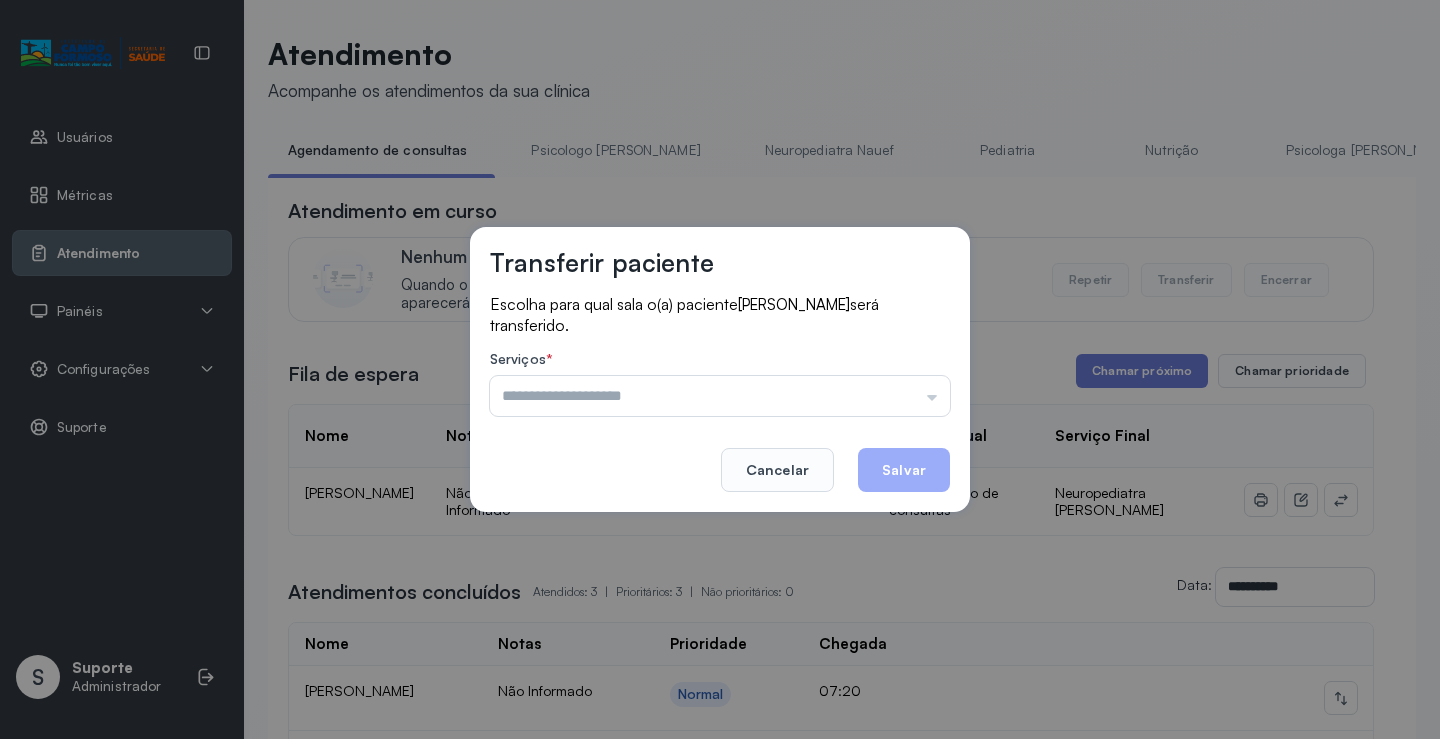 drag, startPoint x: 805, startPoint y: 481, endPoint x: 260, endPoint y: 136, distance: 645.0194 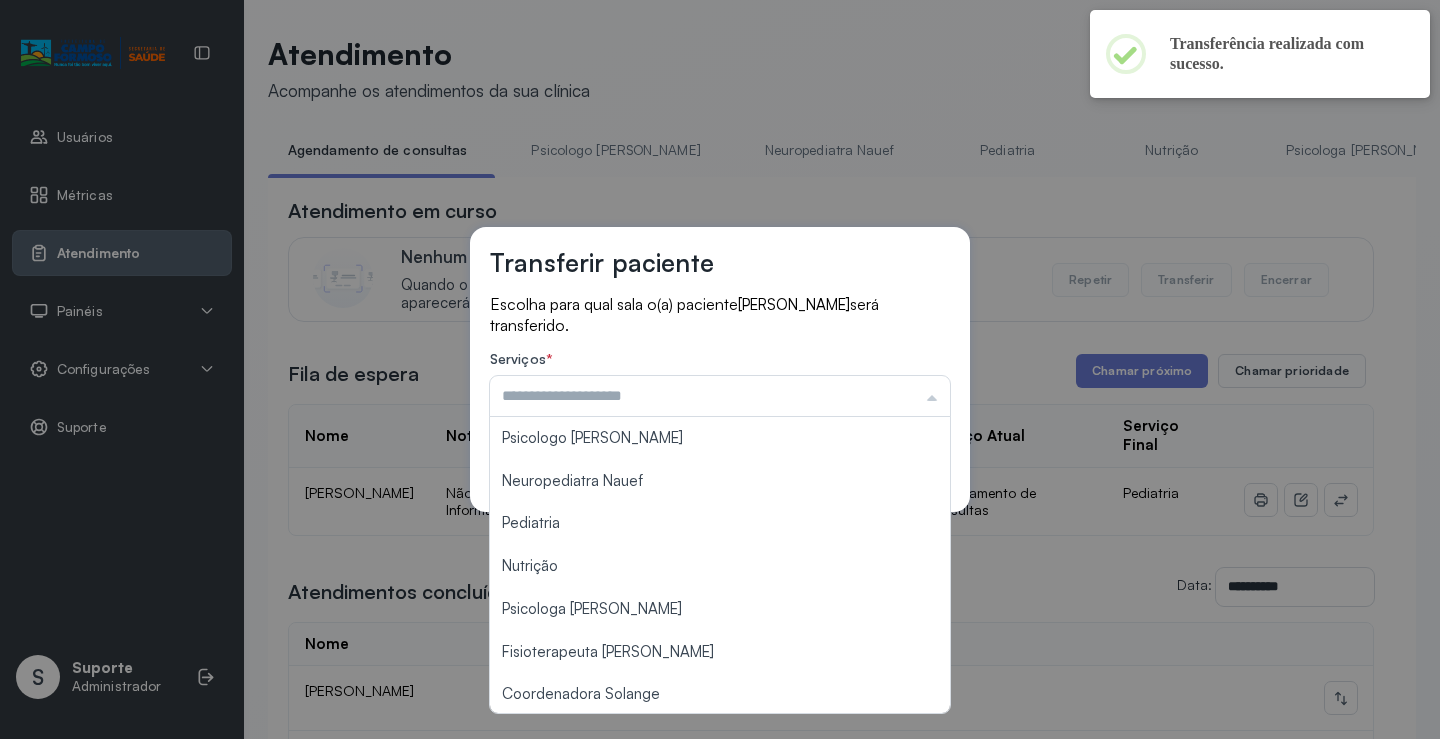 scroll, scrollTop: 0, scrollLeft: 0, axis: both 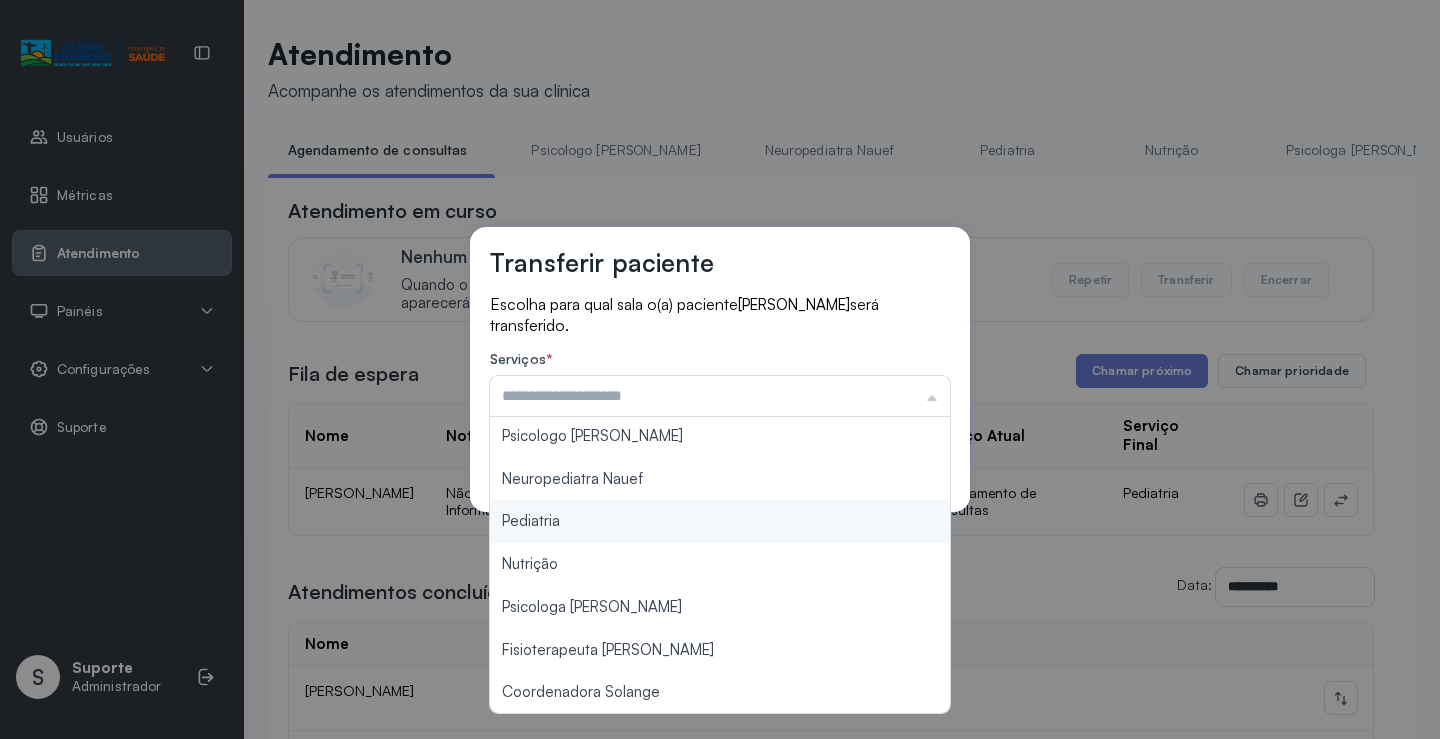 type on "*********" 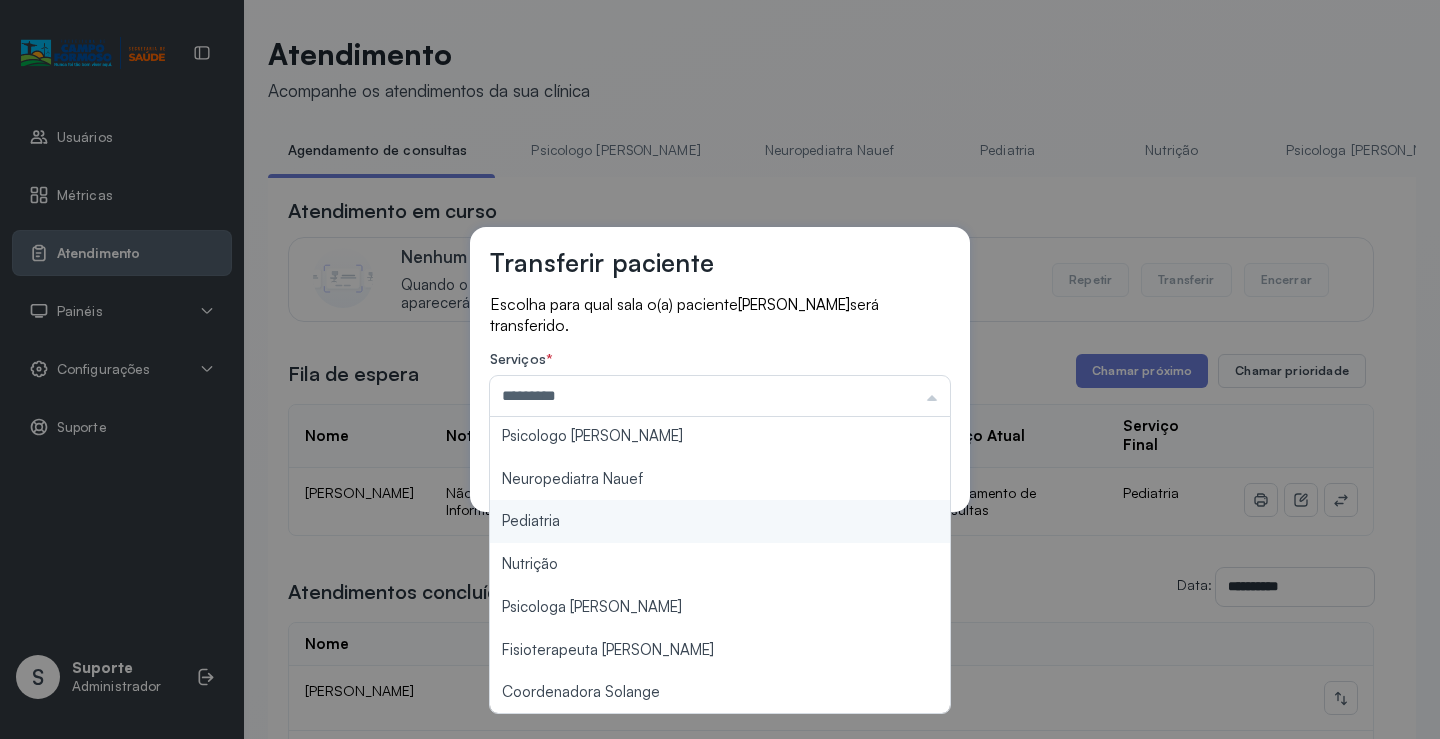 drag, startPoint x: 618, startPoint y: 535, endPoint x: 653, endPoint y: 519, distance: 38.483765 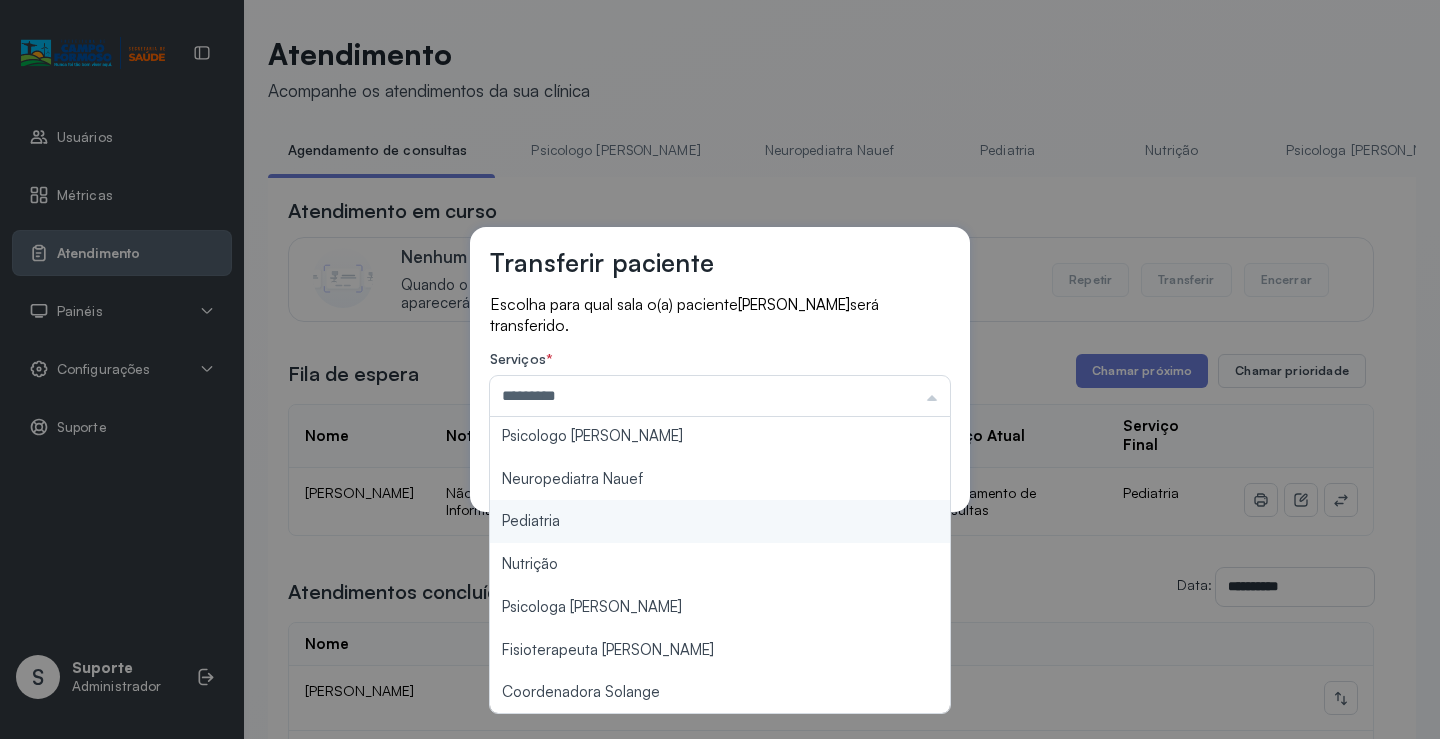 click on "Transferir paciente Escolha para qual sala o(a) paciente  ALICIA ALVES LIRO  será transferido.  Serviços  *  ********* Psicologo Pedro Neuropediatra Nauef Pediatria Nutrição Psicologa Alana Fisioterapeuta Janusia Coordenadora Solange Consultório 2 Assistente Social Triagem Psiquiatra Fisioterapeuta Francyne Fisioterapeuta Morgana Neuropediatra João Cancelar Salvar" at bounding box center (720, 369) 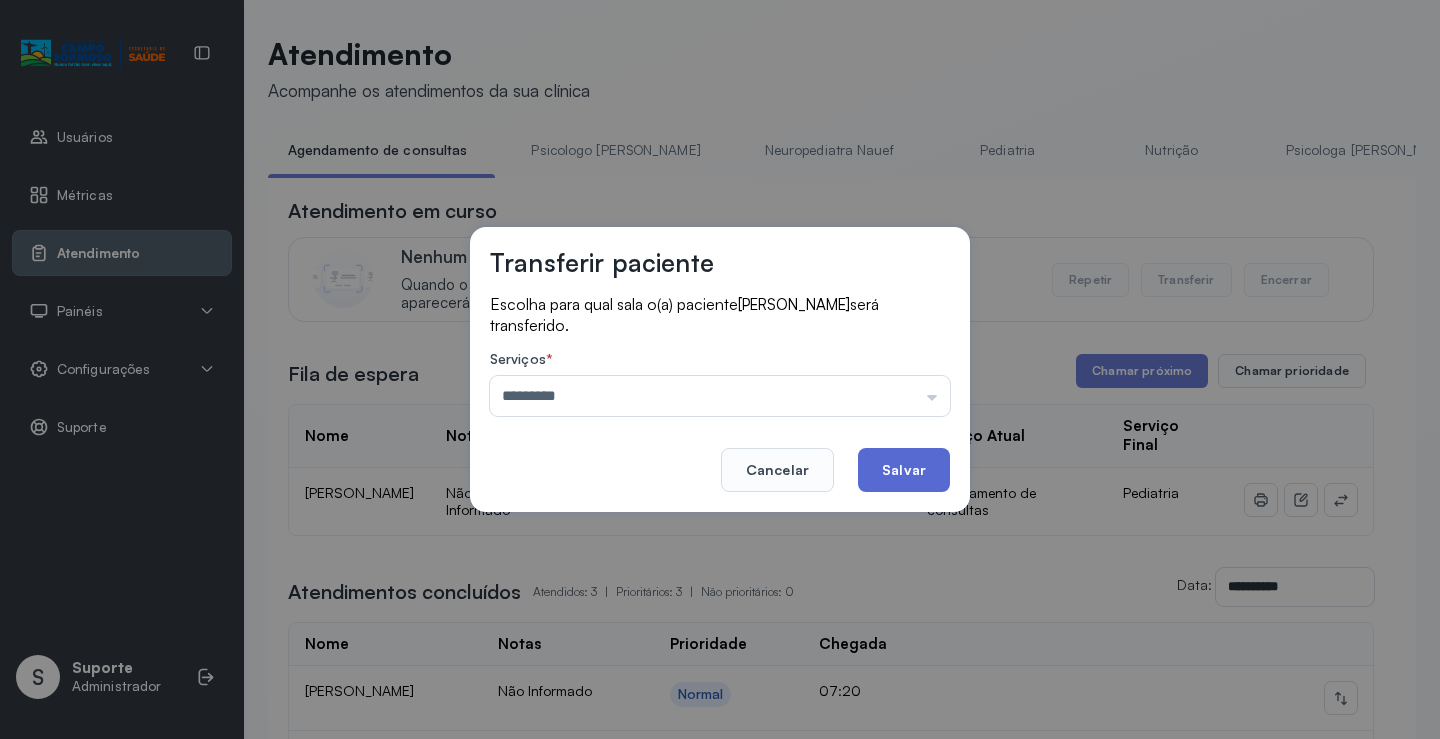 click on "Salvar" 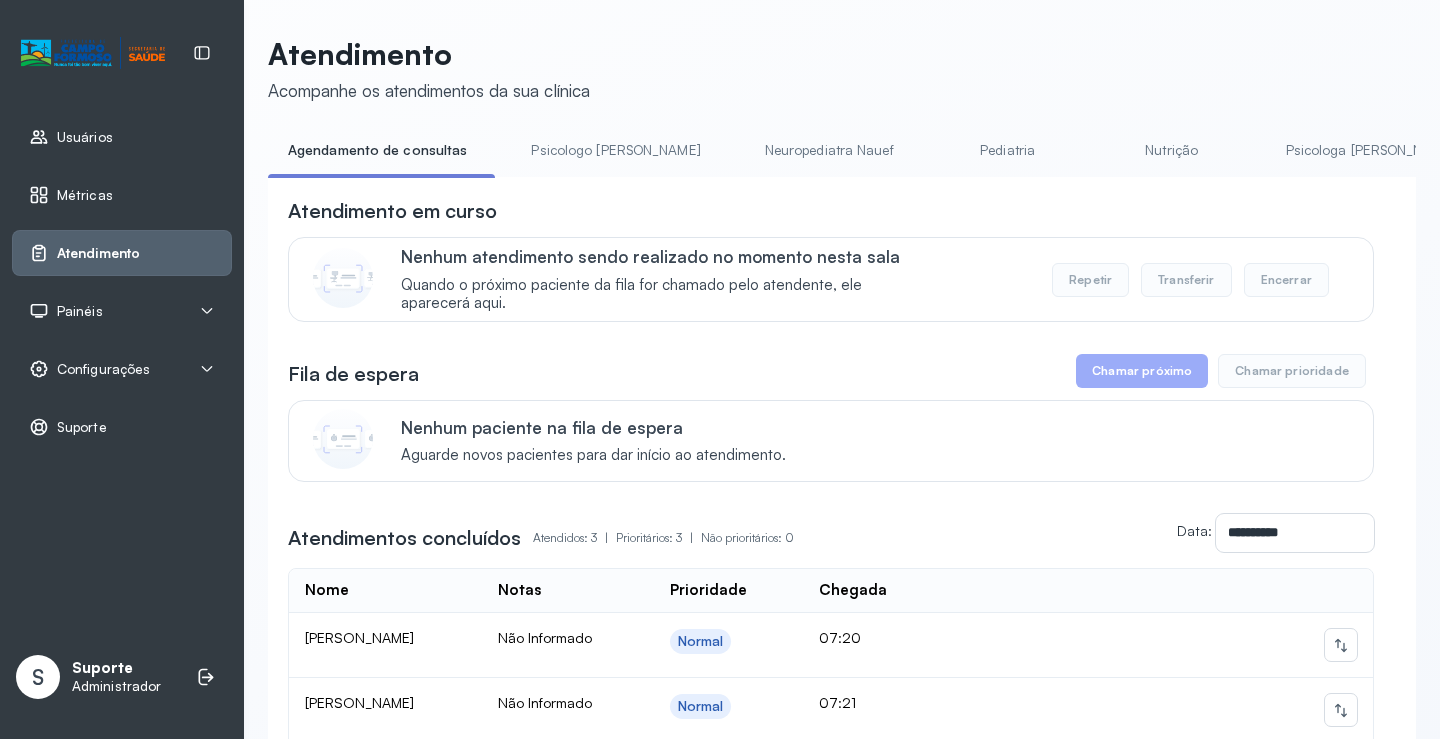 drag, startPoint x: 926, startPoint y: 131, endPoint x: 930, endPoint y: 163, distance: 32.24903 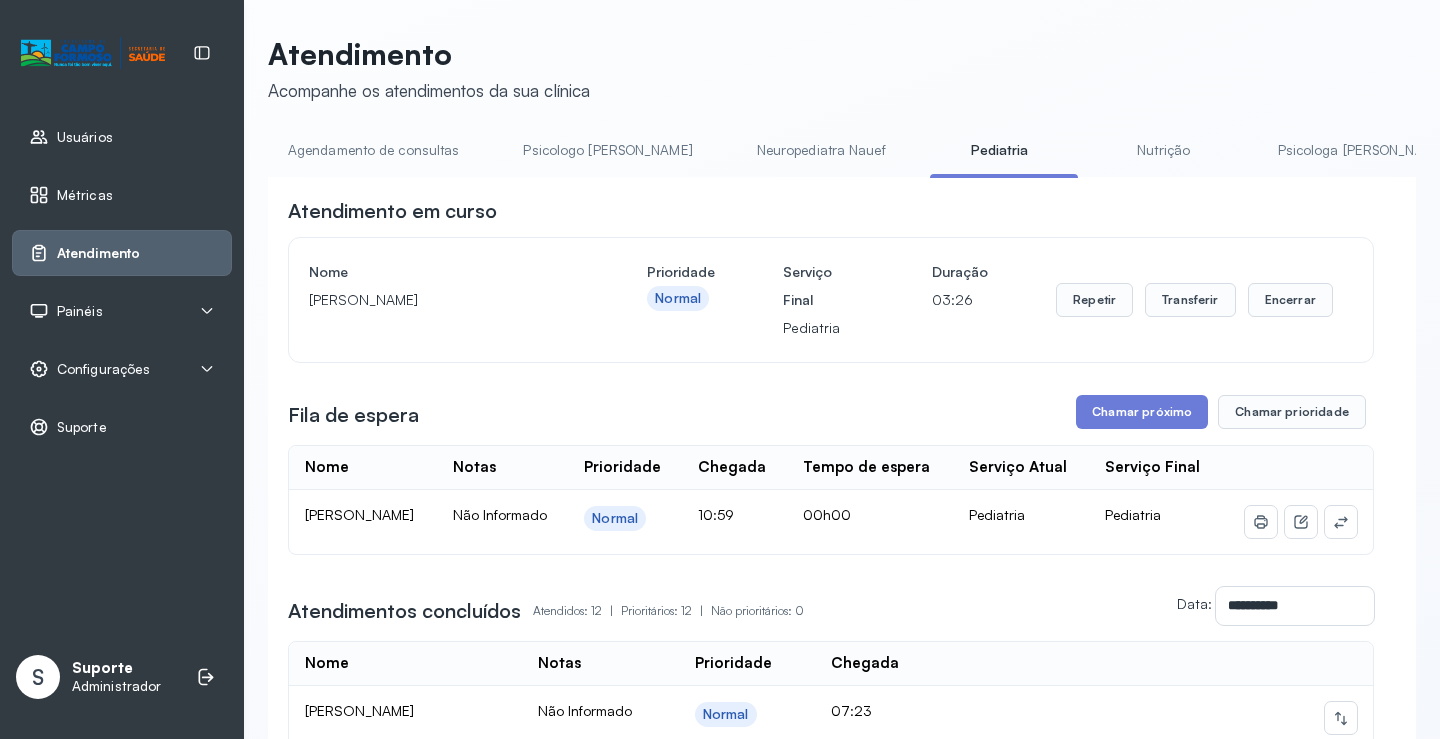 click on "Agendamento de consultas" at bounding box center [373, 150] 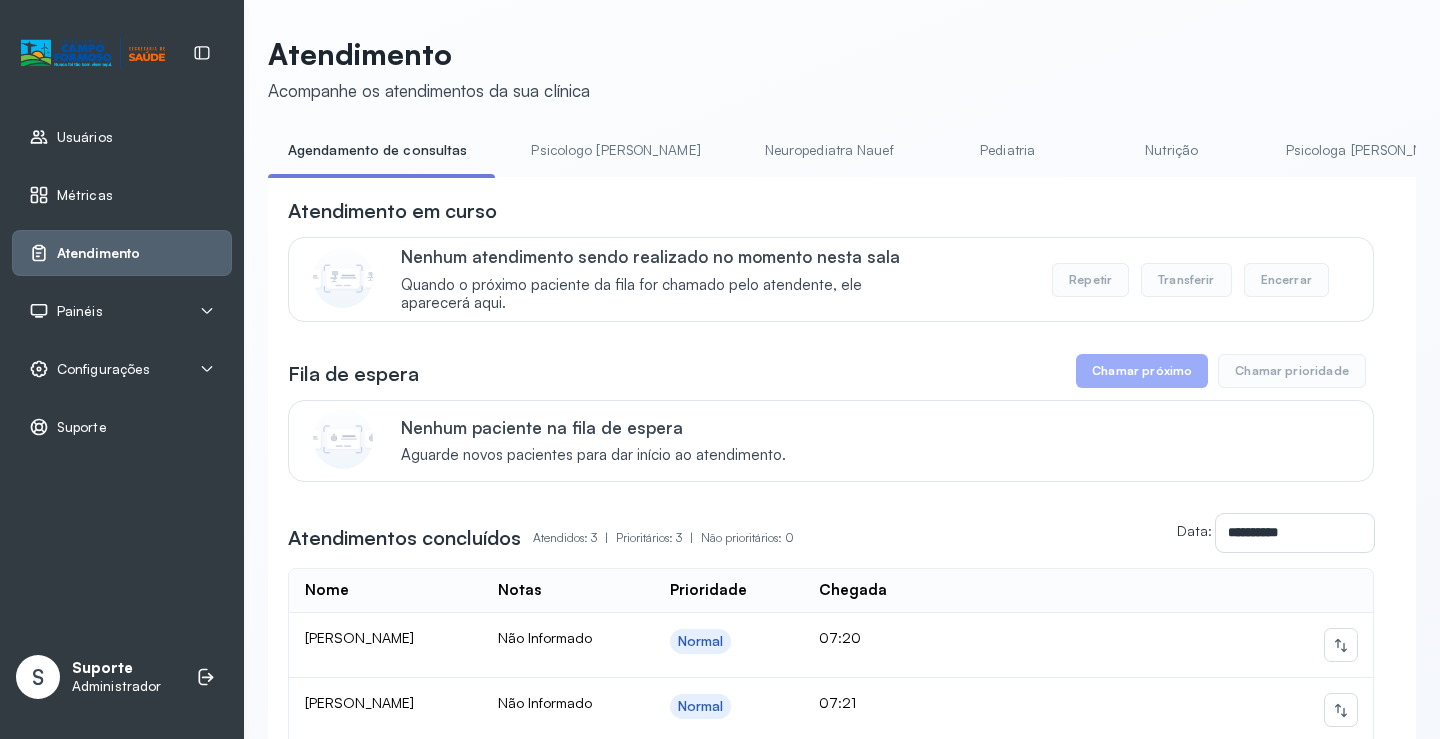 click on "Pediatria" at bounding box center (1008, 150) 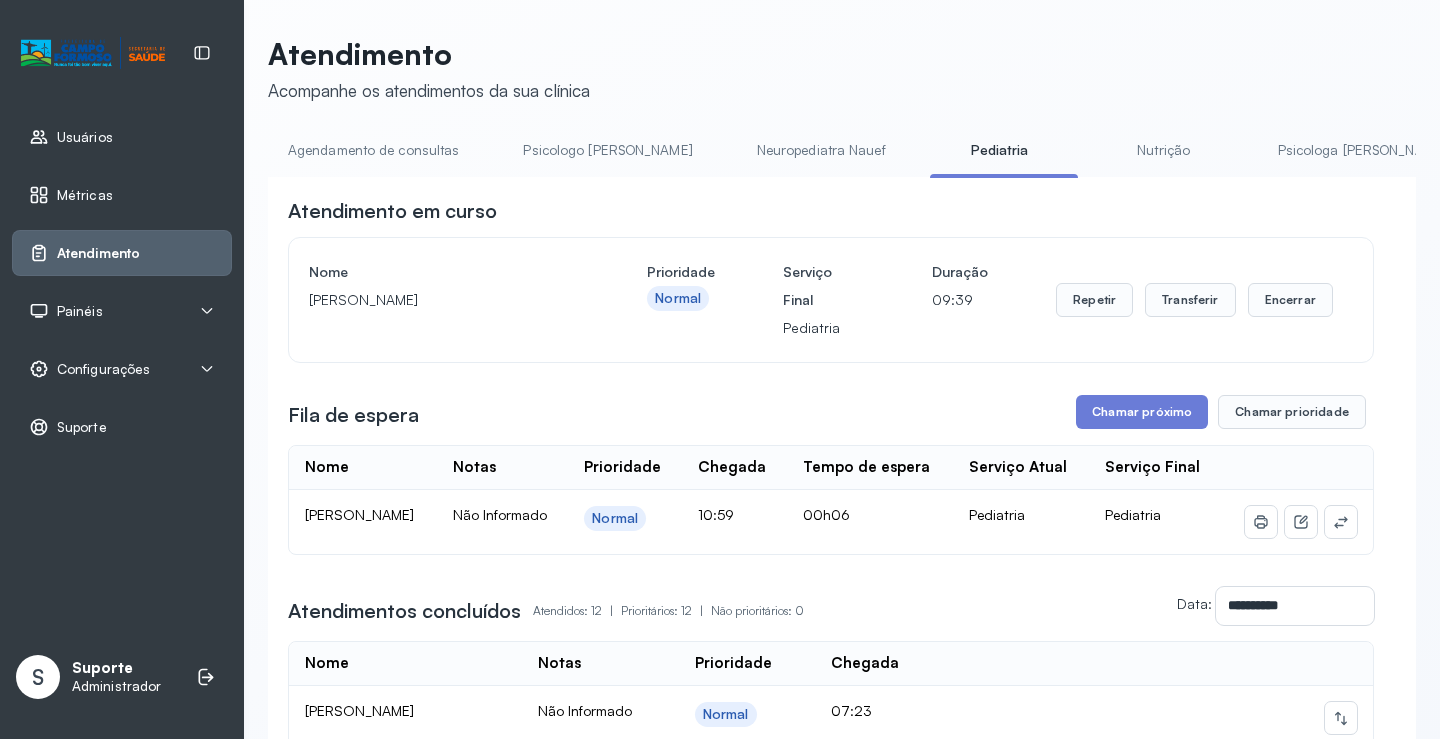 click on "Agendamento de consultas" at bounding box center [373, 150] 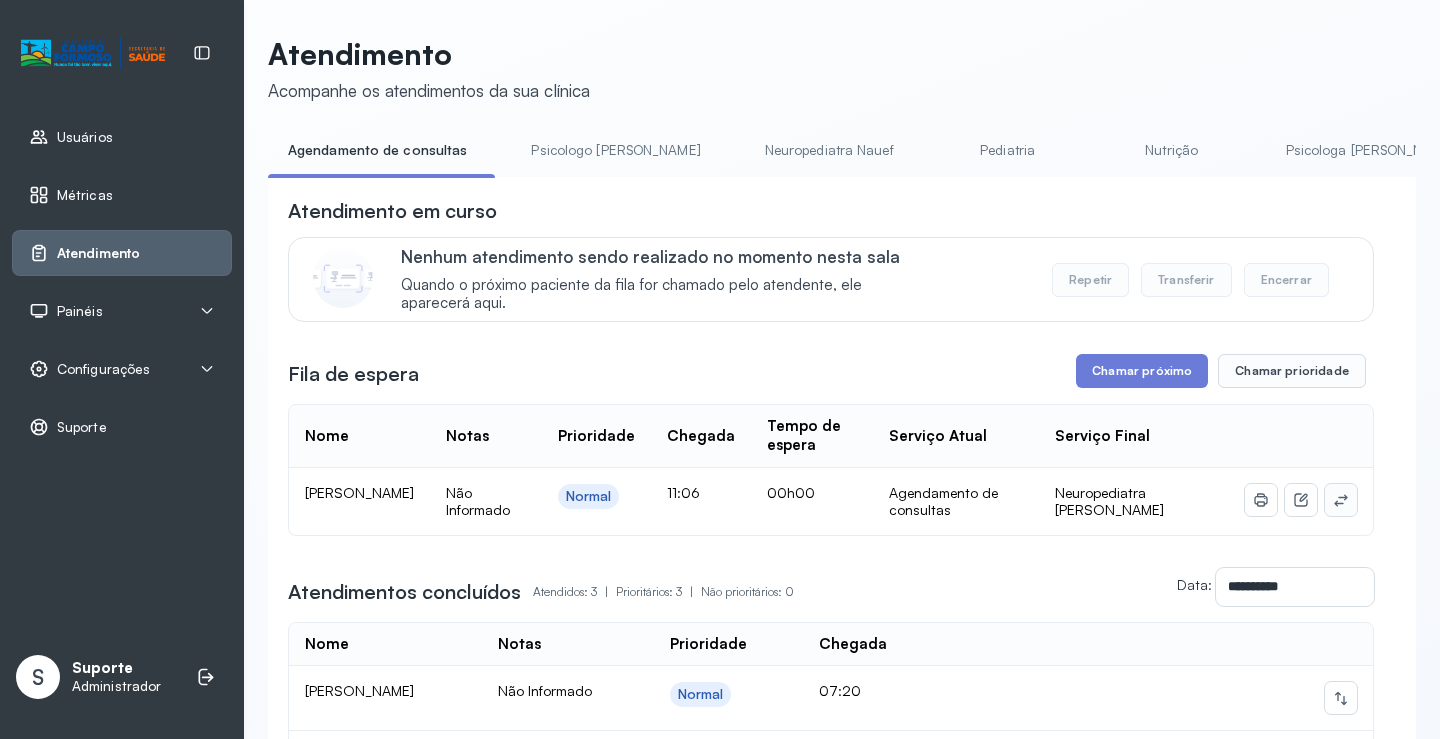 click 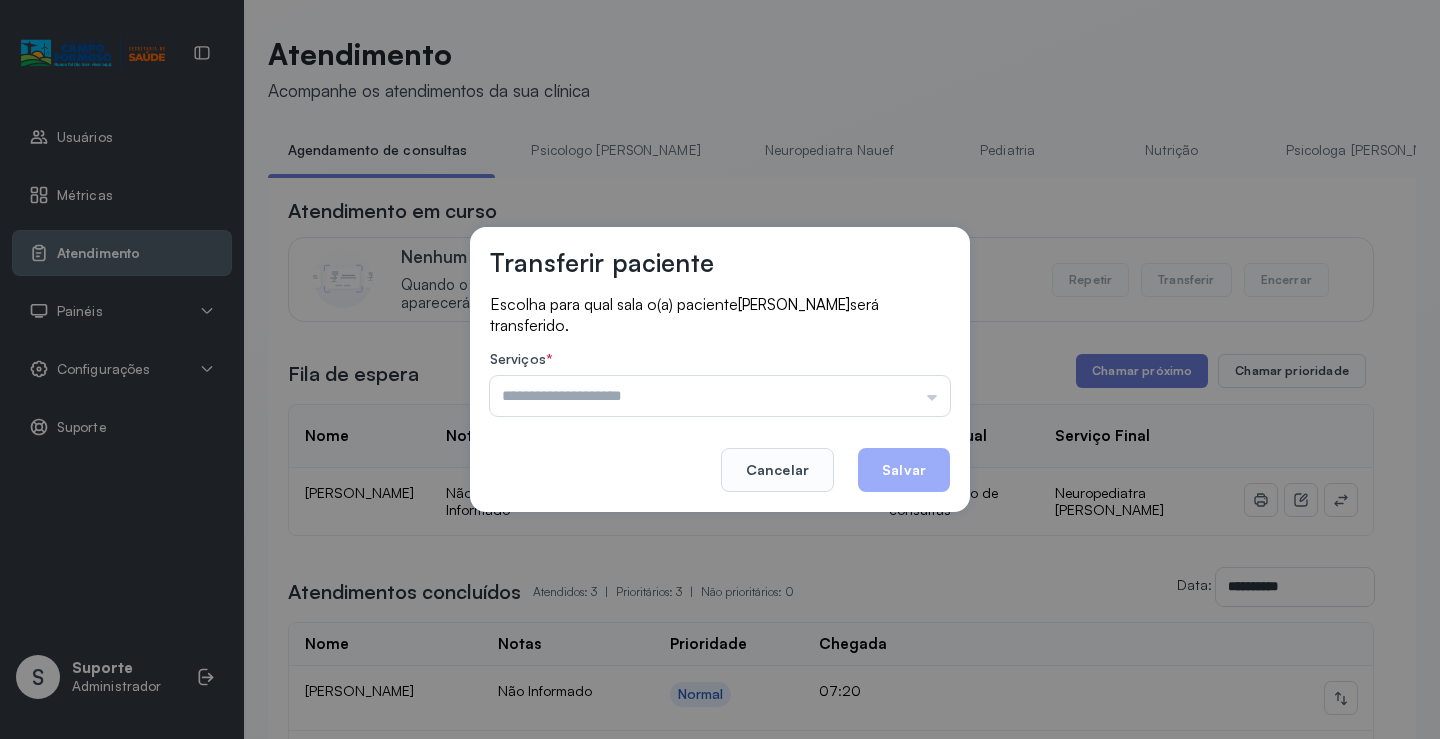 click on "Psicologo Pedro Neuropediatra Nauef Pediatria Nutrição Psicologa Alana Fisioterapeuta Janusia Coordenadora Solange Consultório 2 Assistente Social Triagem Psiquiatra Fisioterapeuta Francyne Fisioterapeuta Morgana Neuropediatra João" at bounding box center [720, 396] 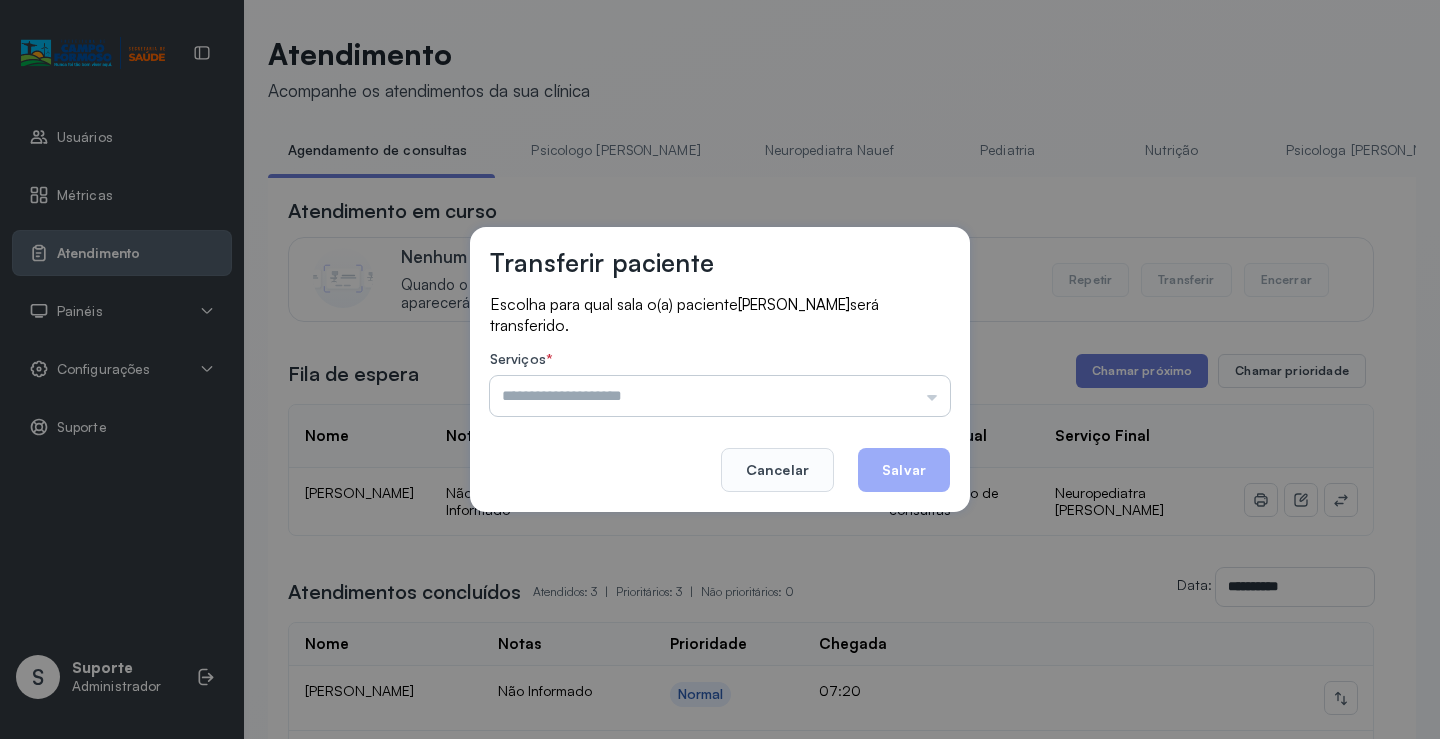 click at bounding box center (720, 396) 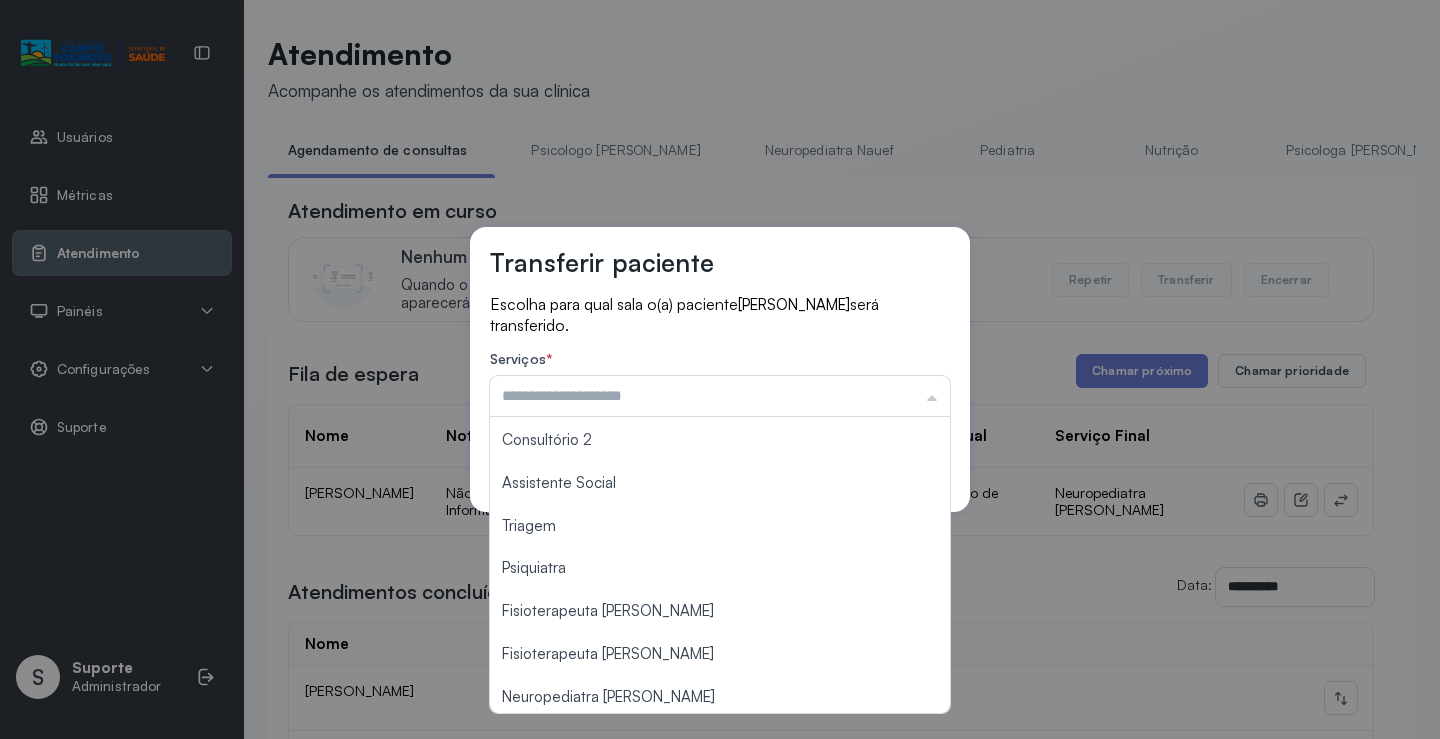 scroll, scrollTop: 300, scrollLeft: 0, axis: vertical 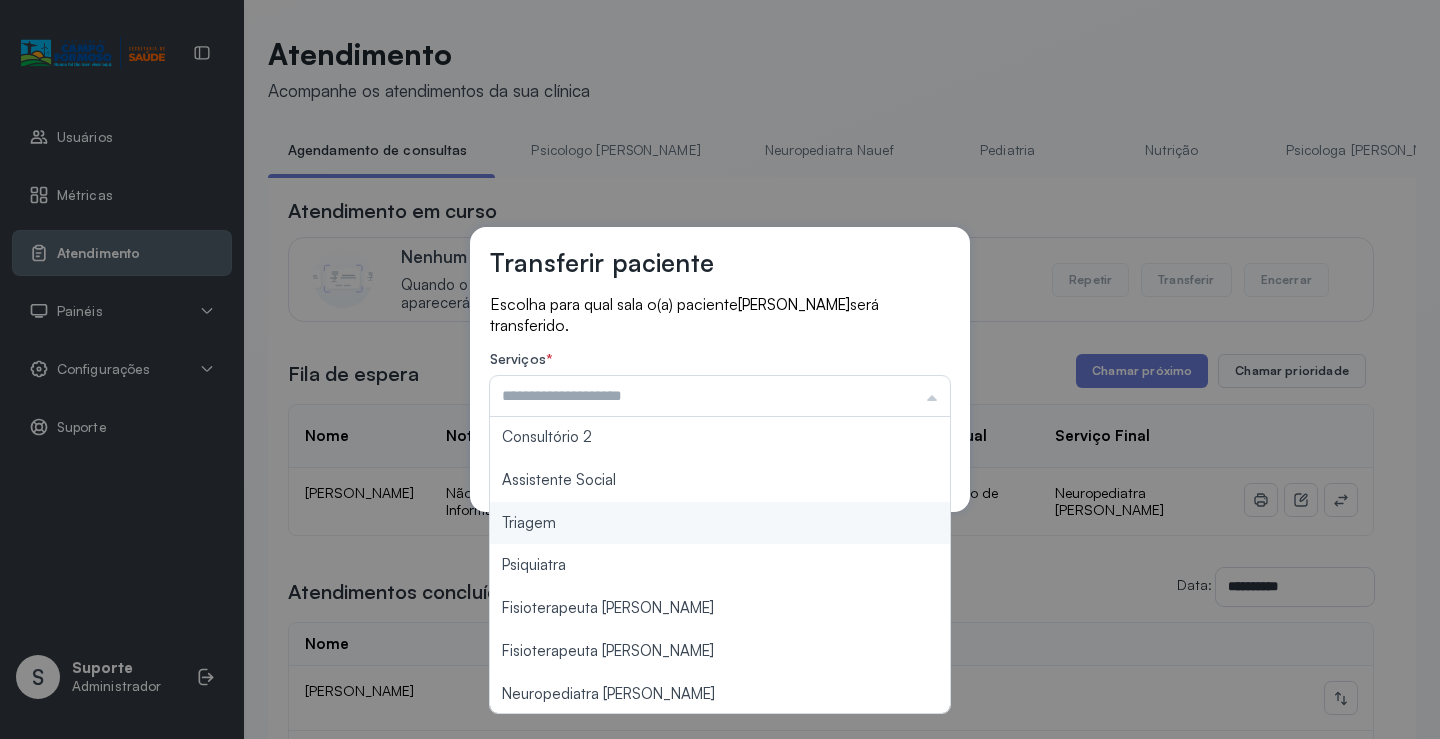 type on "*******" 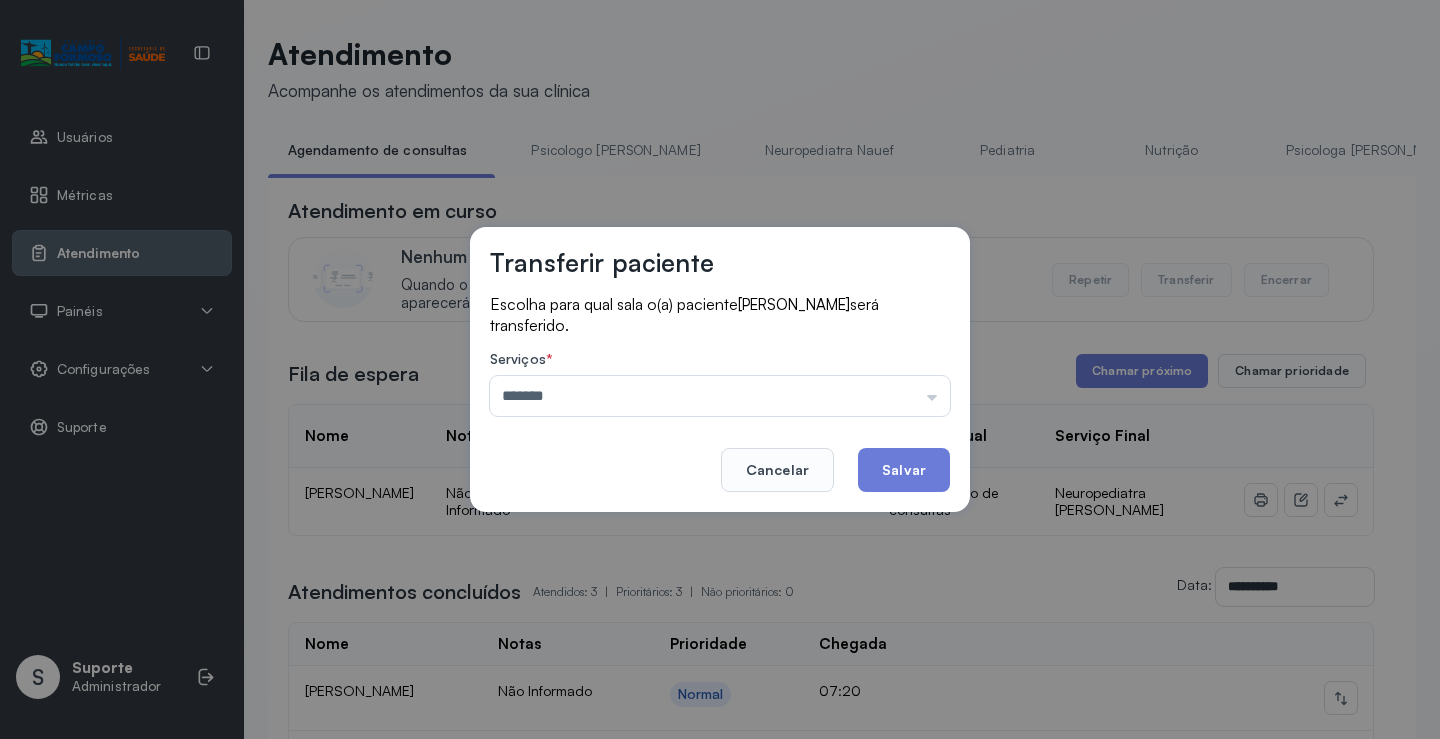 click on "Transferir paciente Escolha para qual sala o(a) paciente  IAGO BARROS VIEIRA  será transferido.  Serviços  *  ******* Psicologo Pedro Neuropediatra Nauef Pediatria Nutrição Psicologa Alana Fisioterapeuta Janusia Coordenadora Solange Consultório 2 Assistente Social Triagem Psiquiatra Fisioterapeuta Francyne Fisioterapeuta Morgana Neuropediatra João Cancelar Salvar" at bounding box center (720, 369) 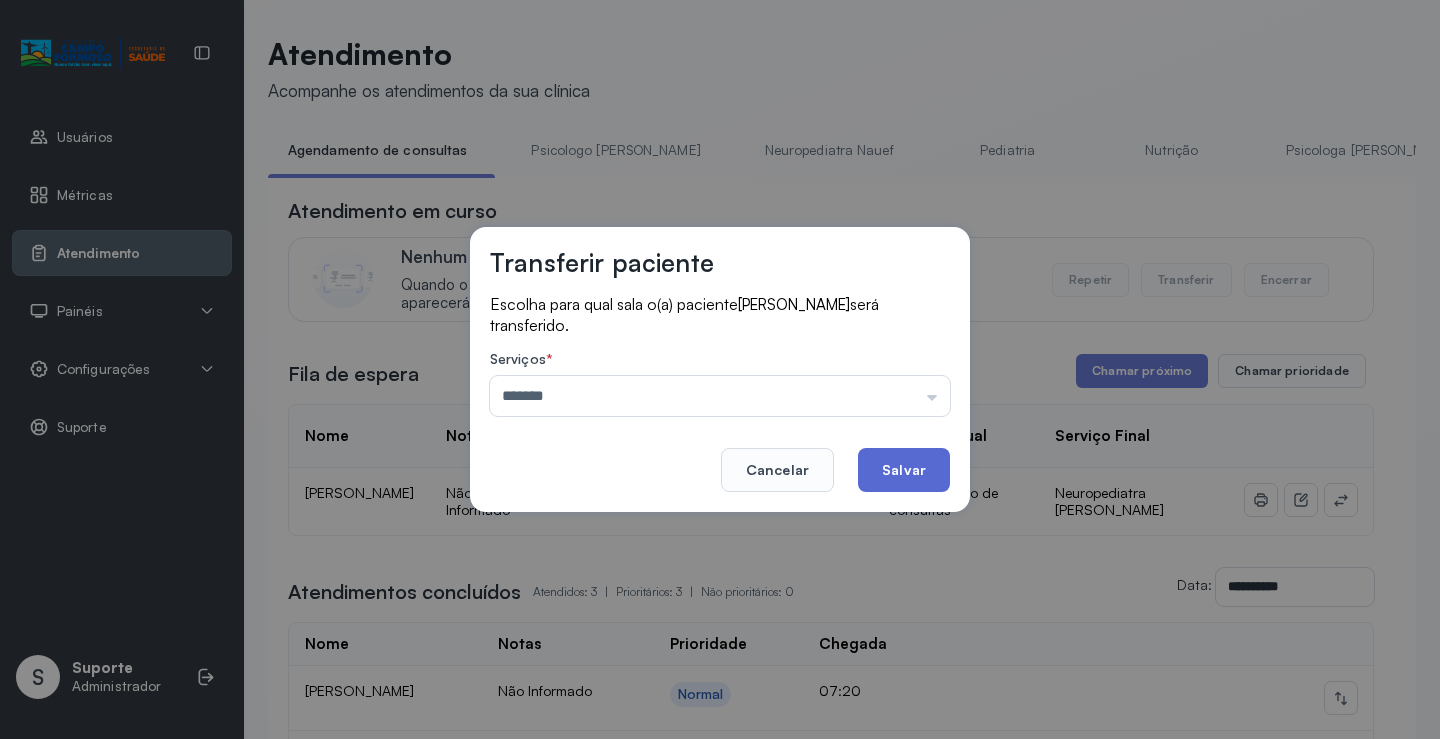 click on "Salvar" 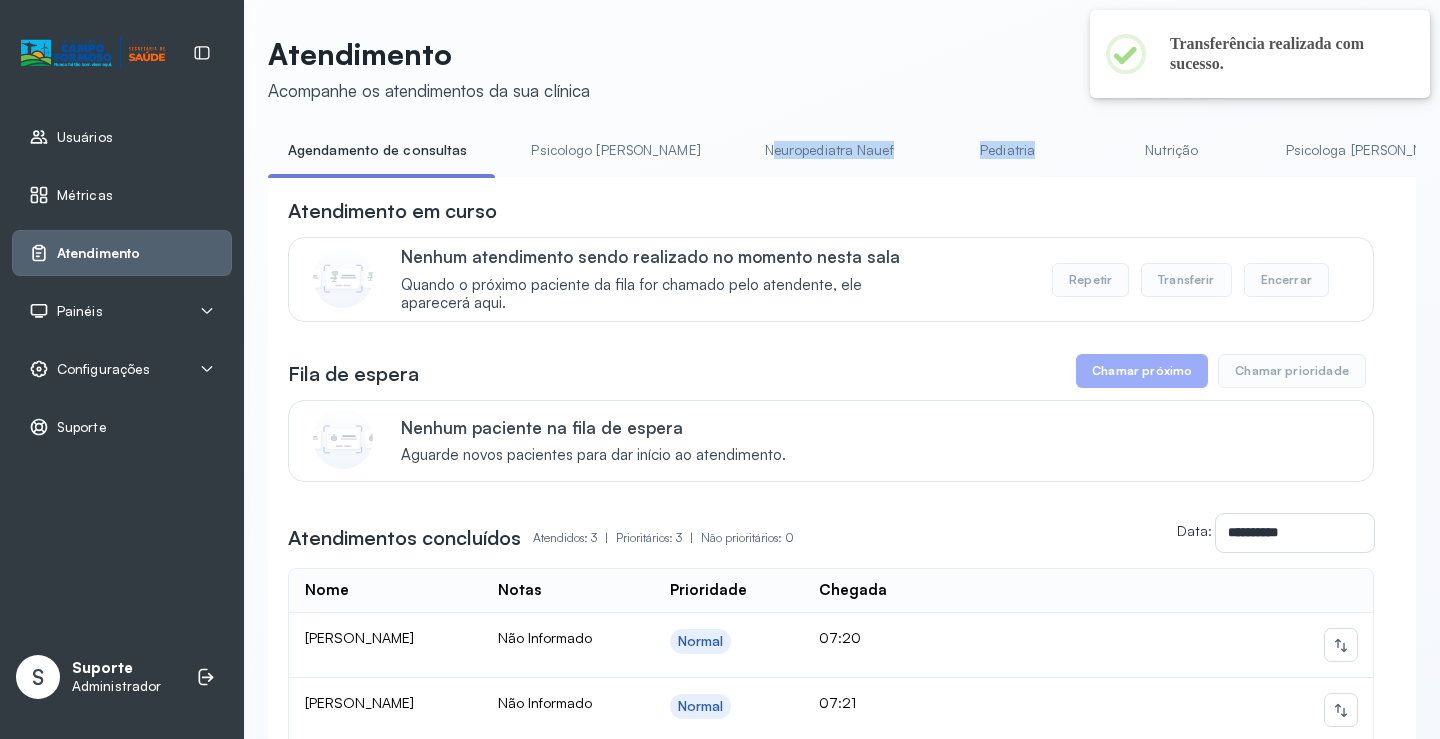 drag, startPoint x: 696, startPoint y: 177, endPoint x: 988, endPoint y: 200, distance: 292.90442 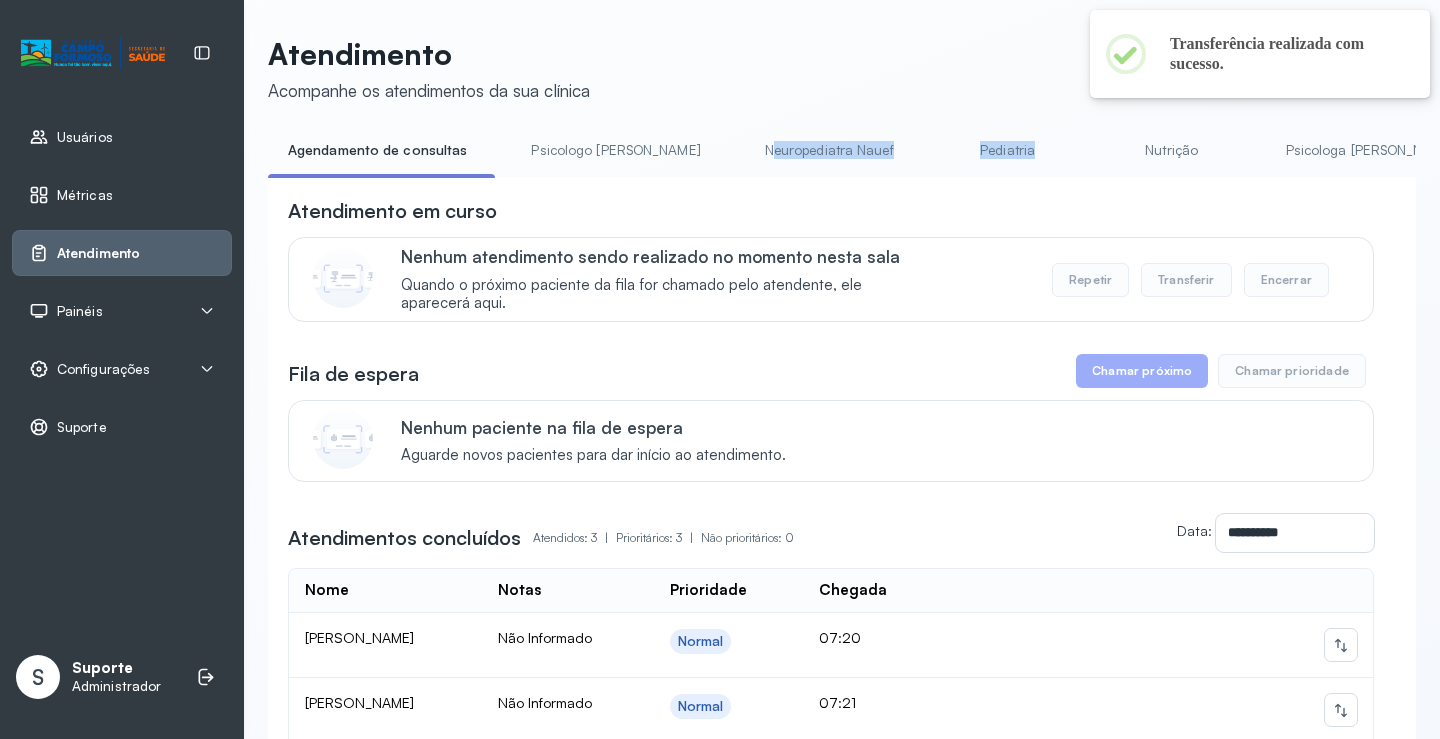 click on "Agendamento de consultas Psicologo Pedro Neuropediatra Nauef Pediatria Nutrição Psicologa Alana Fisioterapeuta Janusia Coordenadora Solange Consultório 2 Assistente Social Triagem Psiquiatra Fisioterapeuta Francyne Fisioterapeuta Morgana Neuropediatra João" at bounding box center [842, 156] 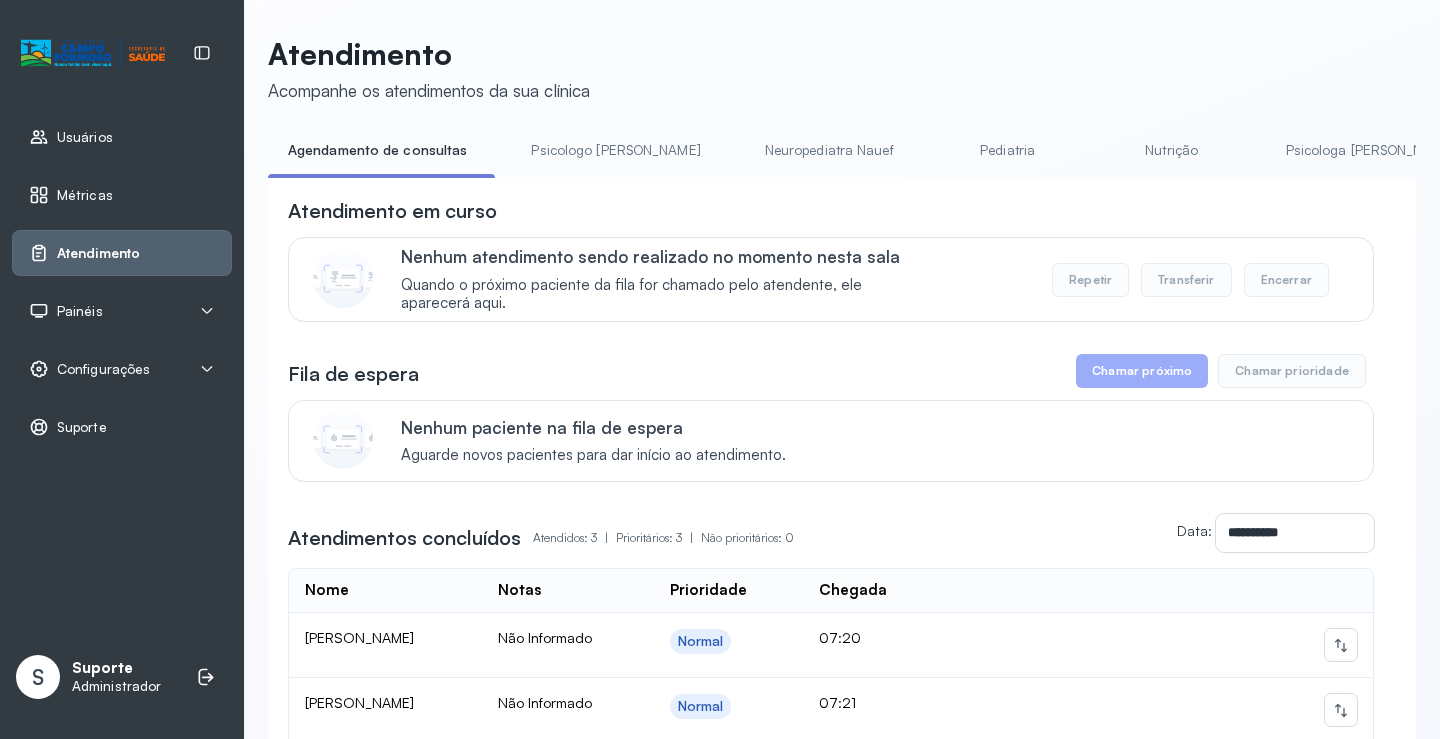 click on "**********" at bounding box center [842, 556] 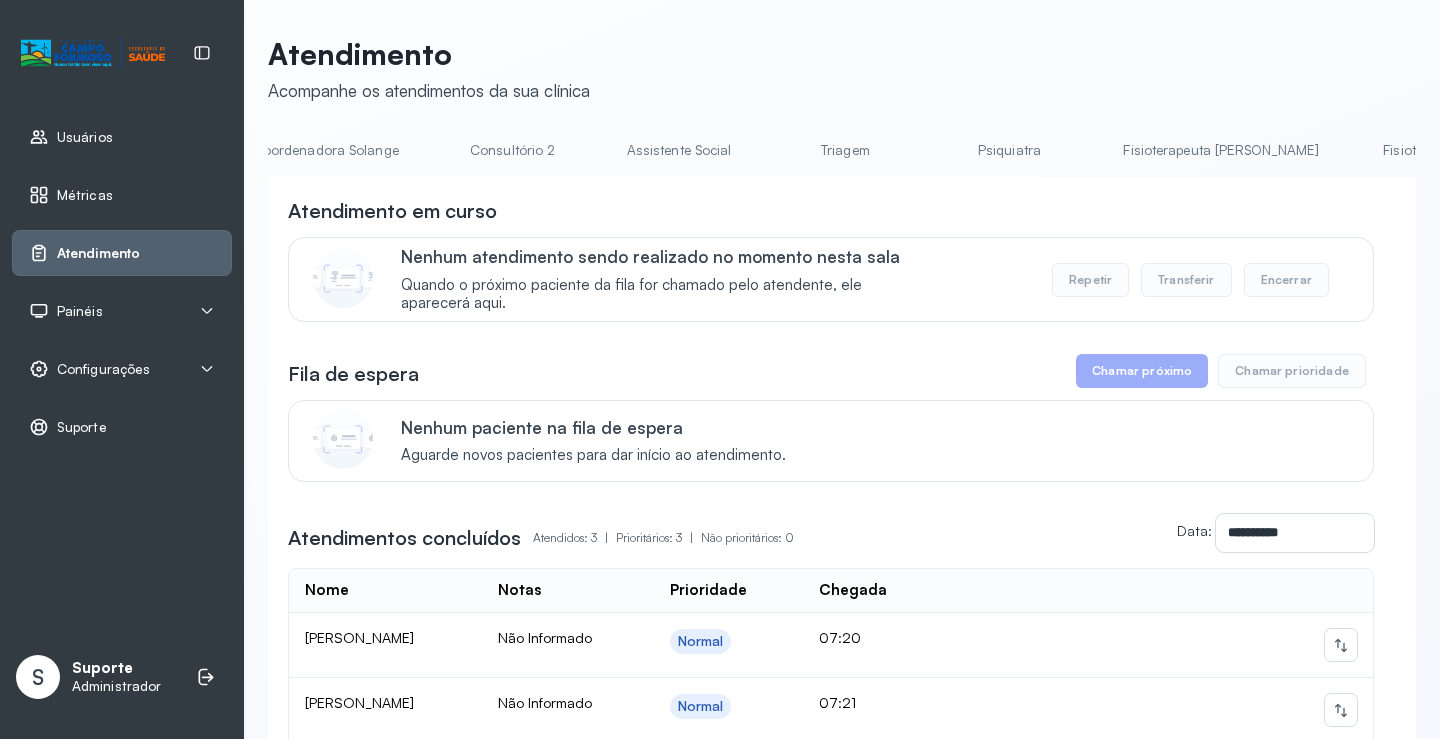 scroll, scrollTop: 0, scrollLeft: 1557, axis: horizontal 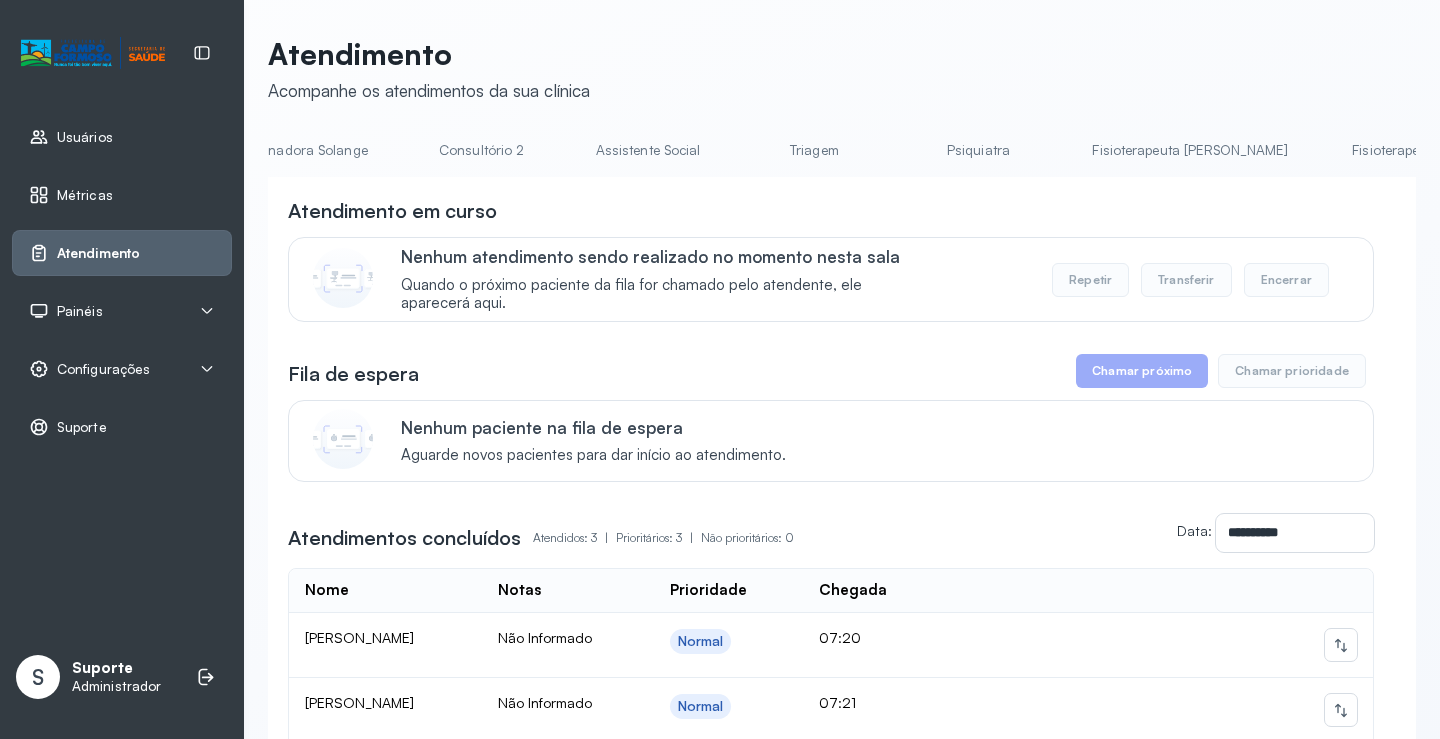 click on "Triagem" at bounding box center (814, 150) 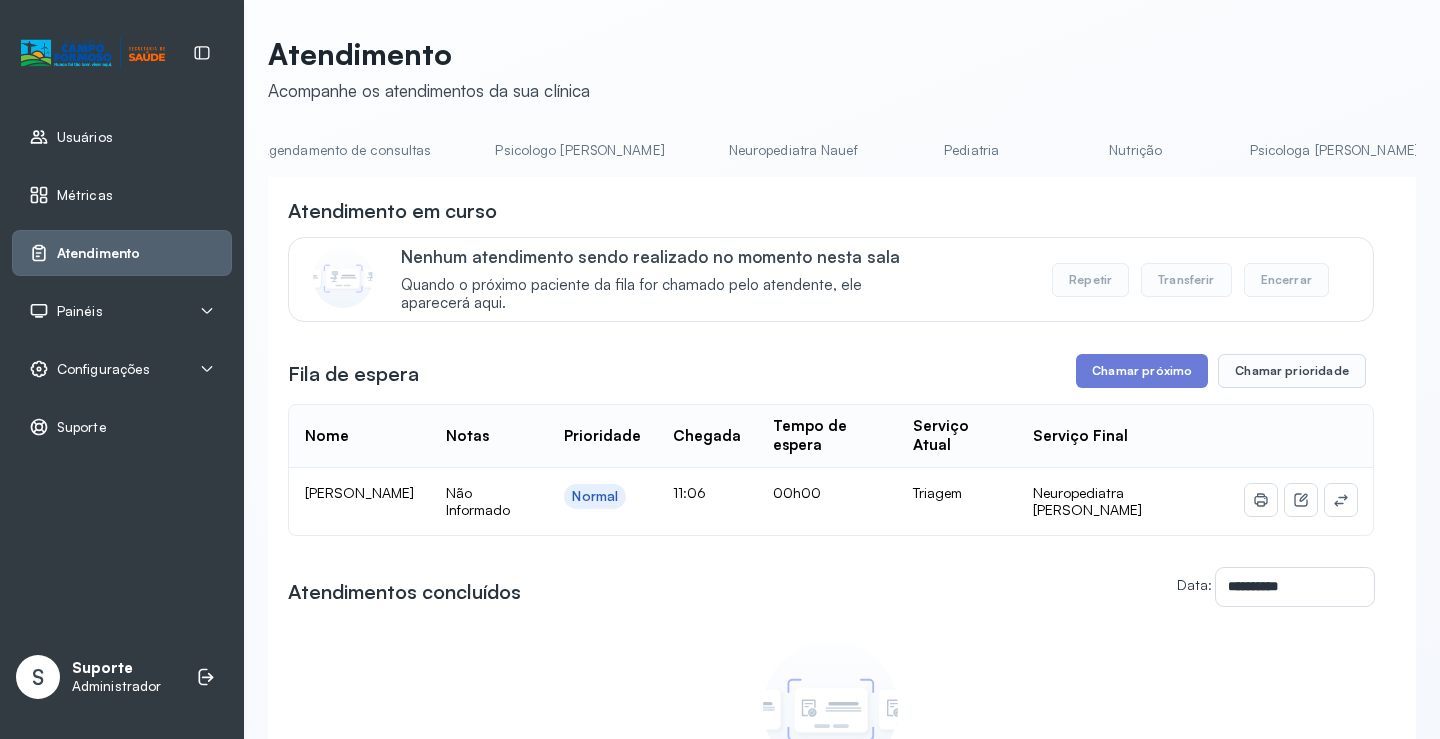 scroll, scrollTop: 0, scrollLeft: 0, axis: both 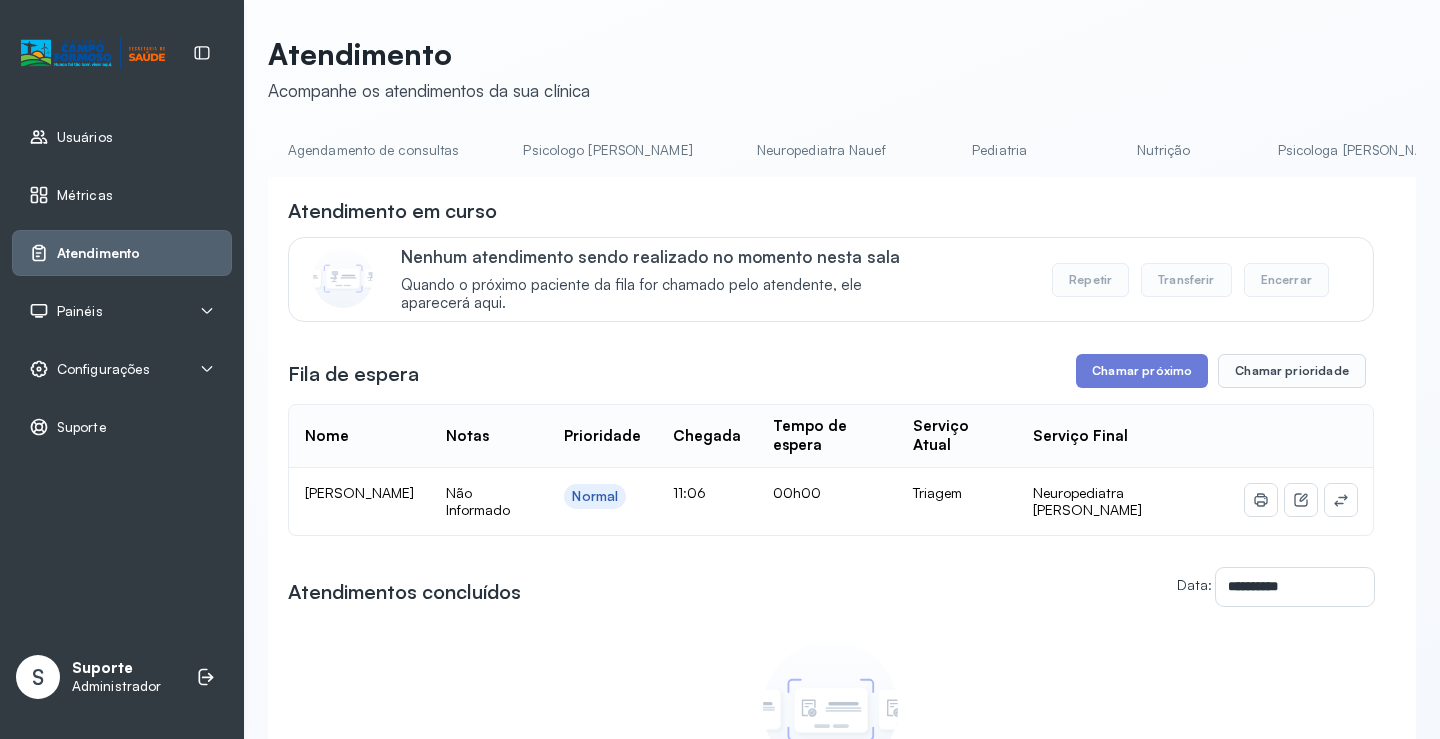 drag, startPoint x: 929, startPoint y: 131, endPoint x: 924, endPoint y: 149, distance: 18.681541 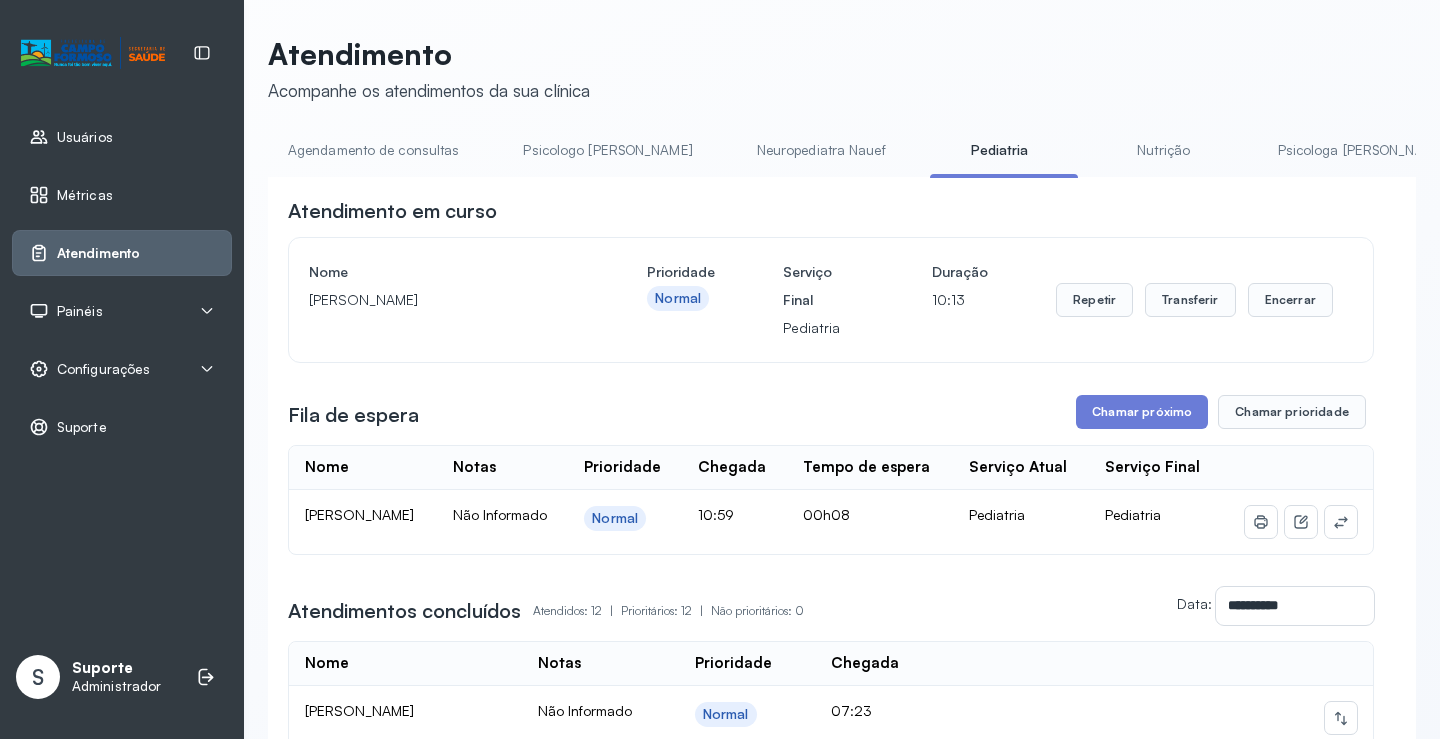 click on "Agendamento de consultas" at bounding box center [373, 150] 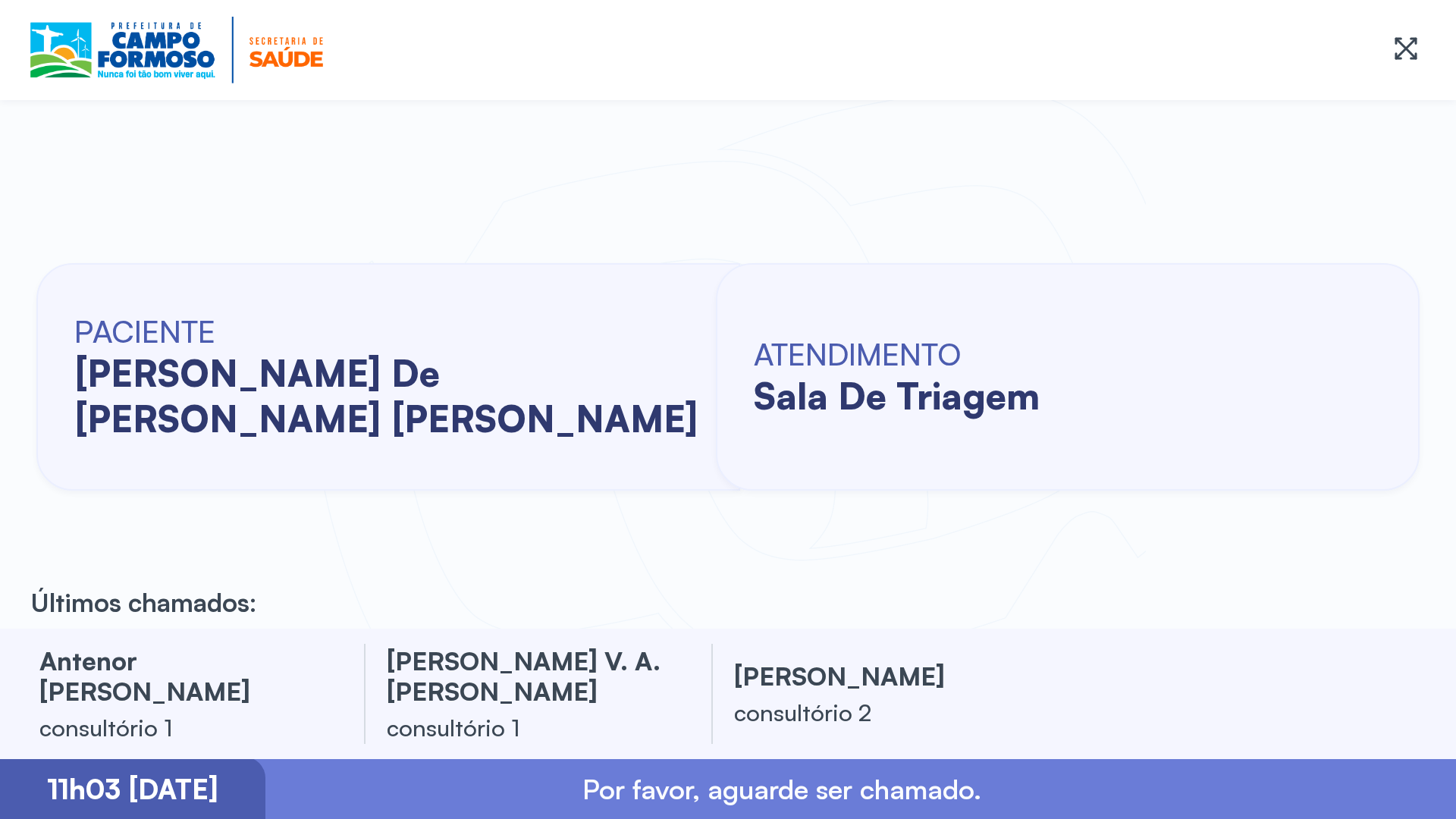 scroll, scrollTop: 0, scrollLeft: 0, axis: both 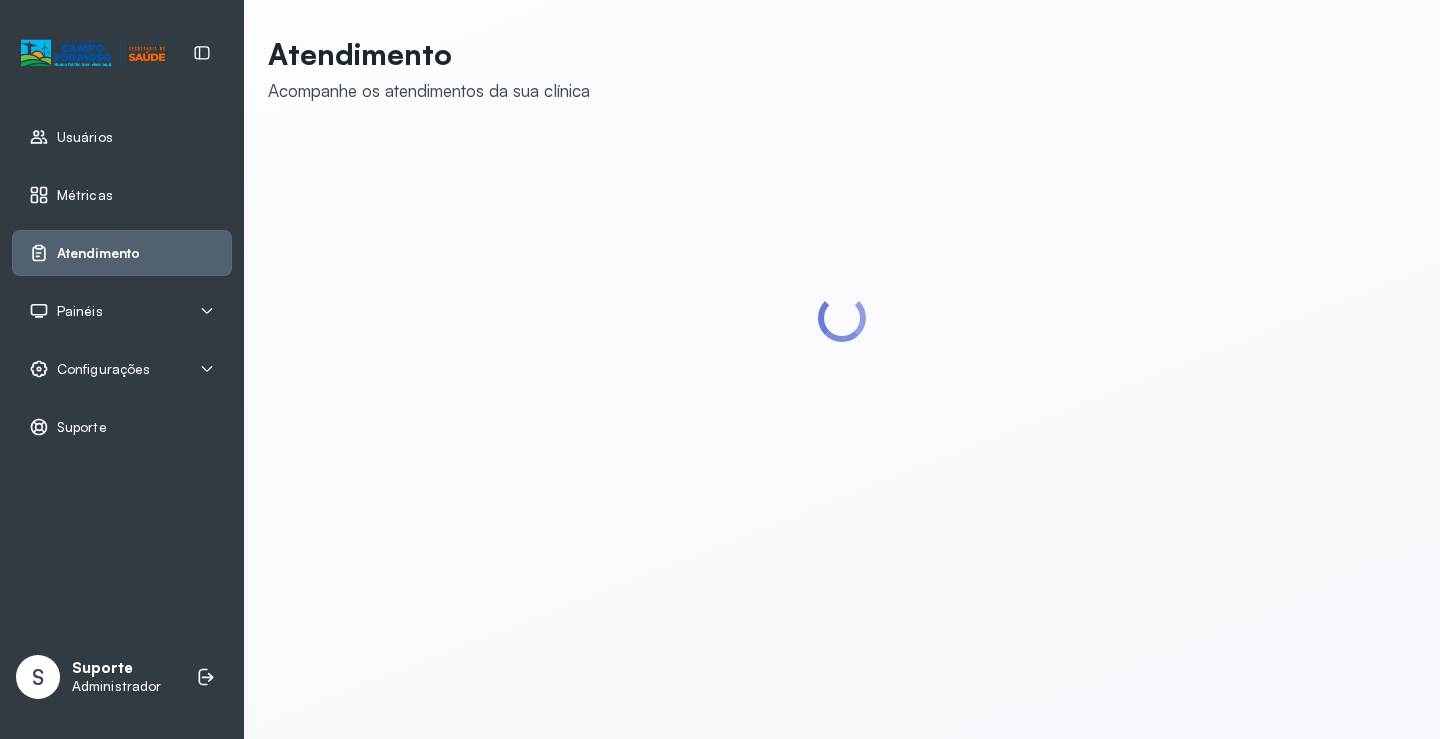 click at bounding box center [842, 318] 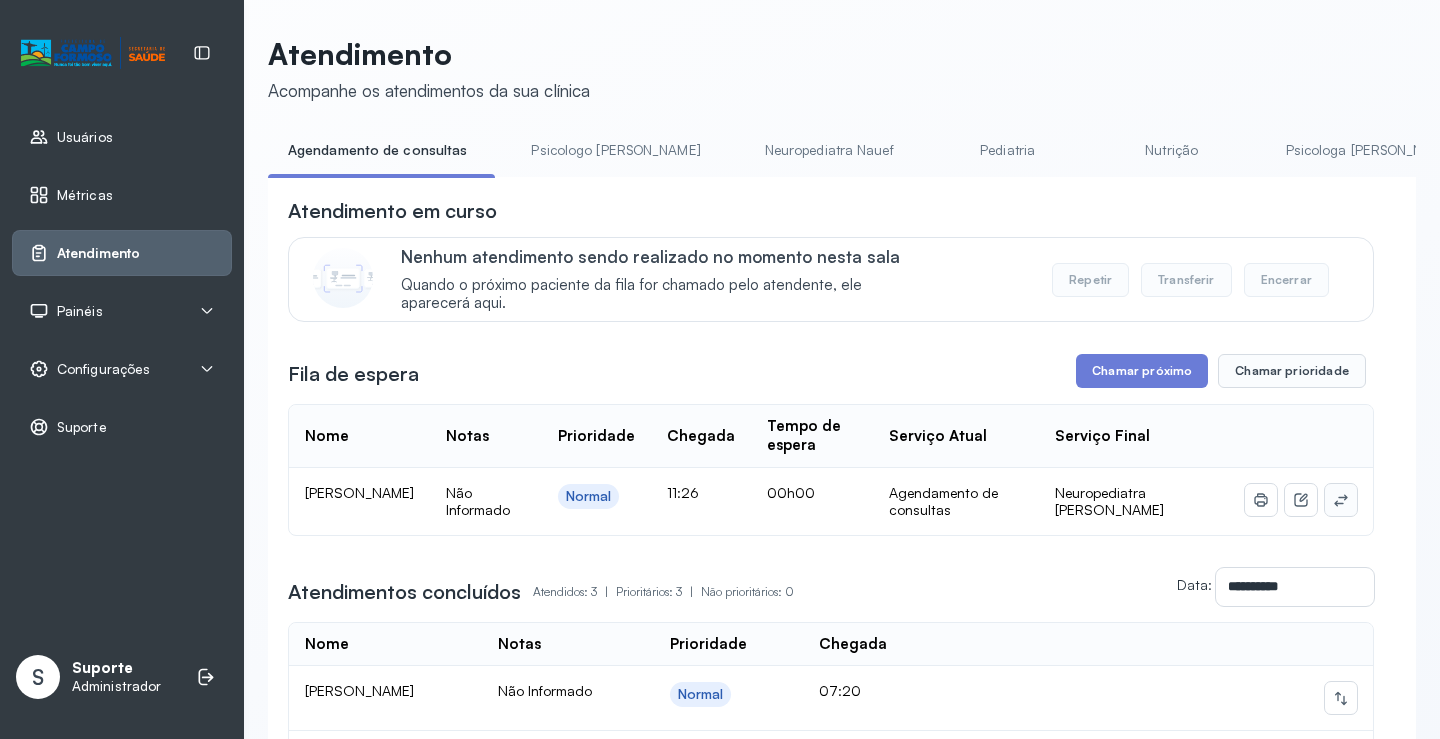 click 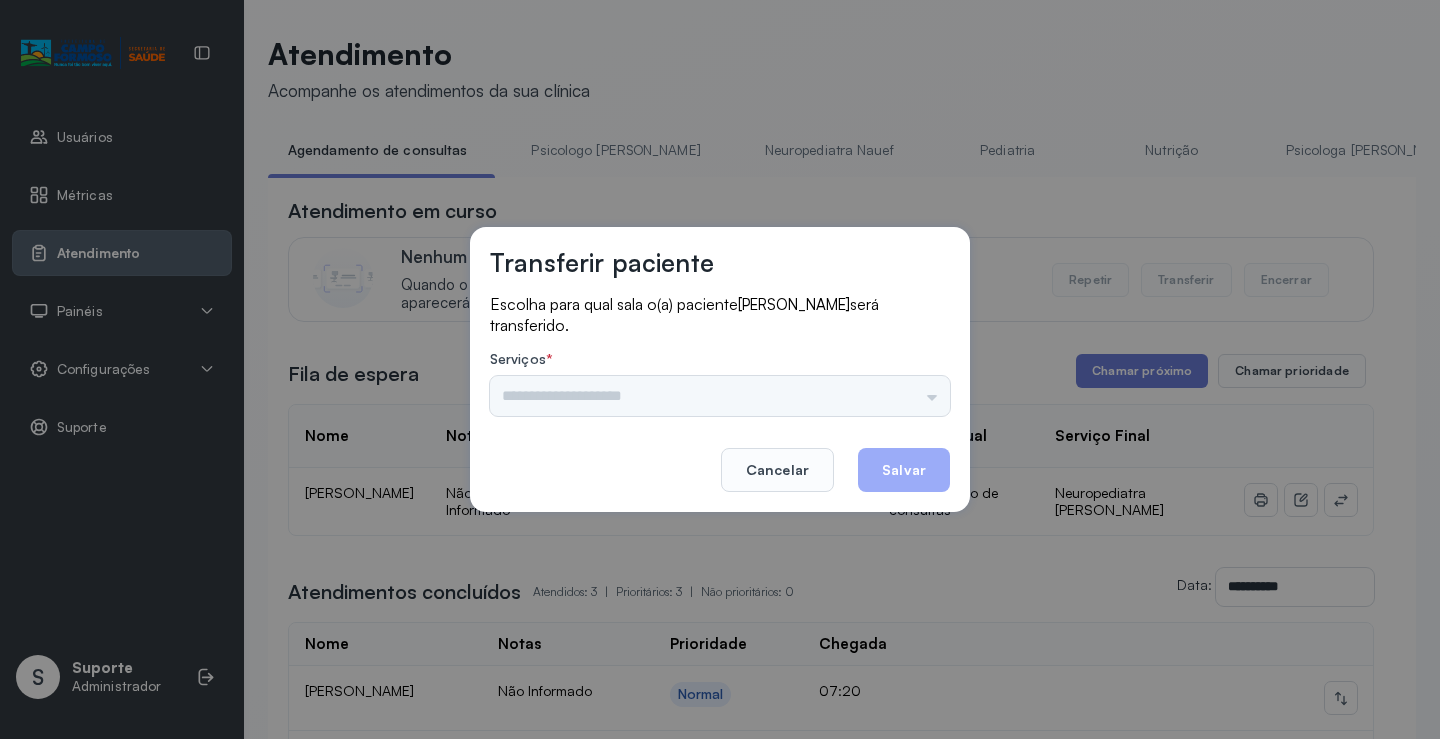 click on "Nenhuma opção encontrada" at bounding box center (720, 396) 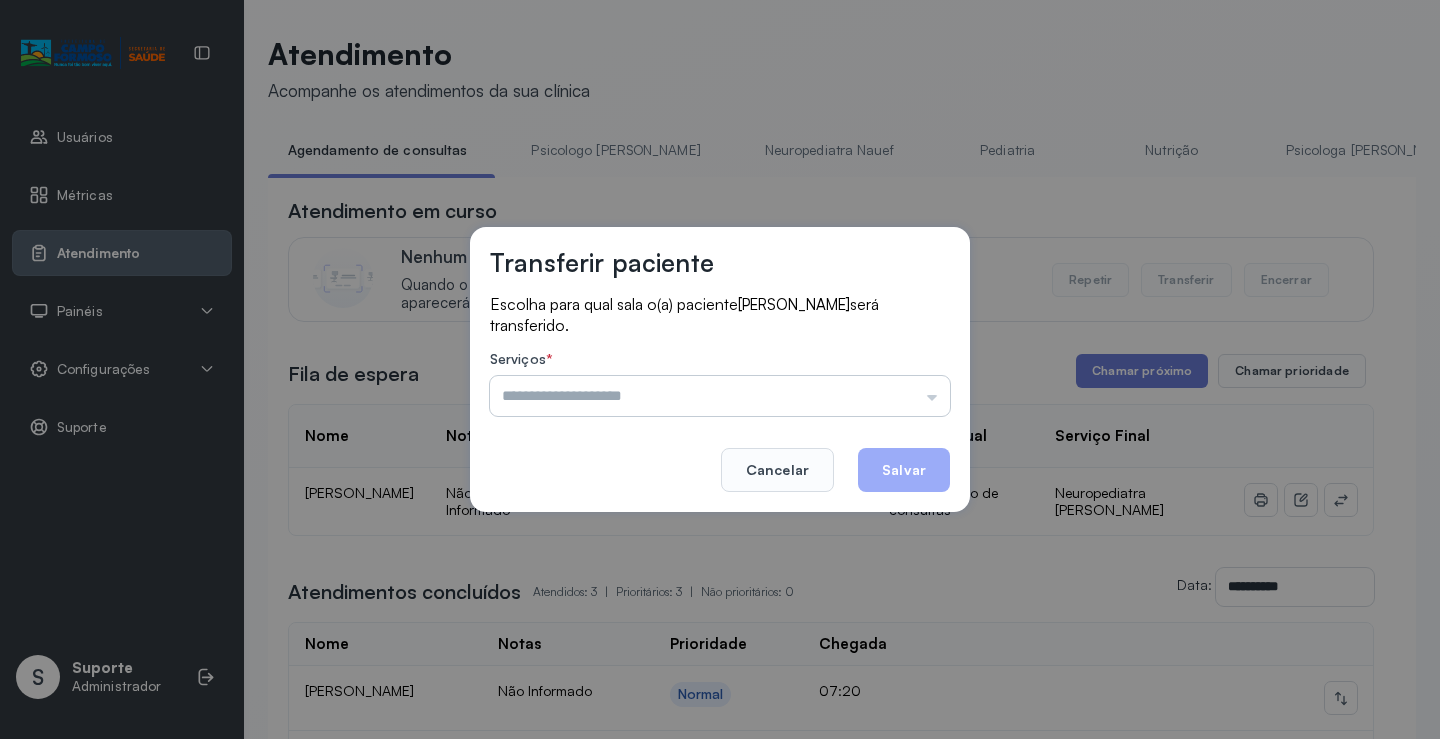 click at bounding box center [720, 396] 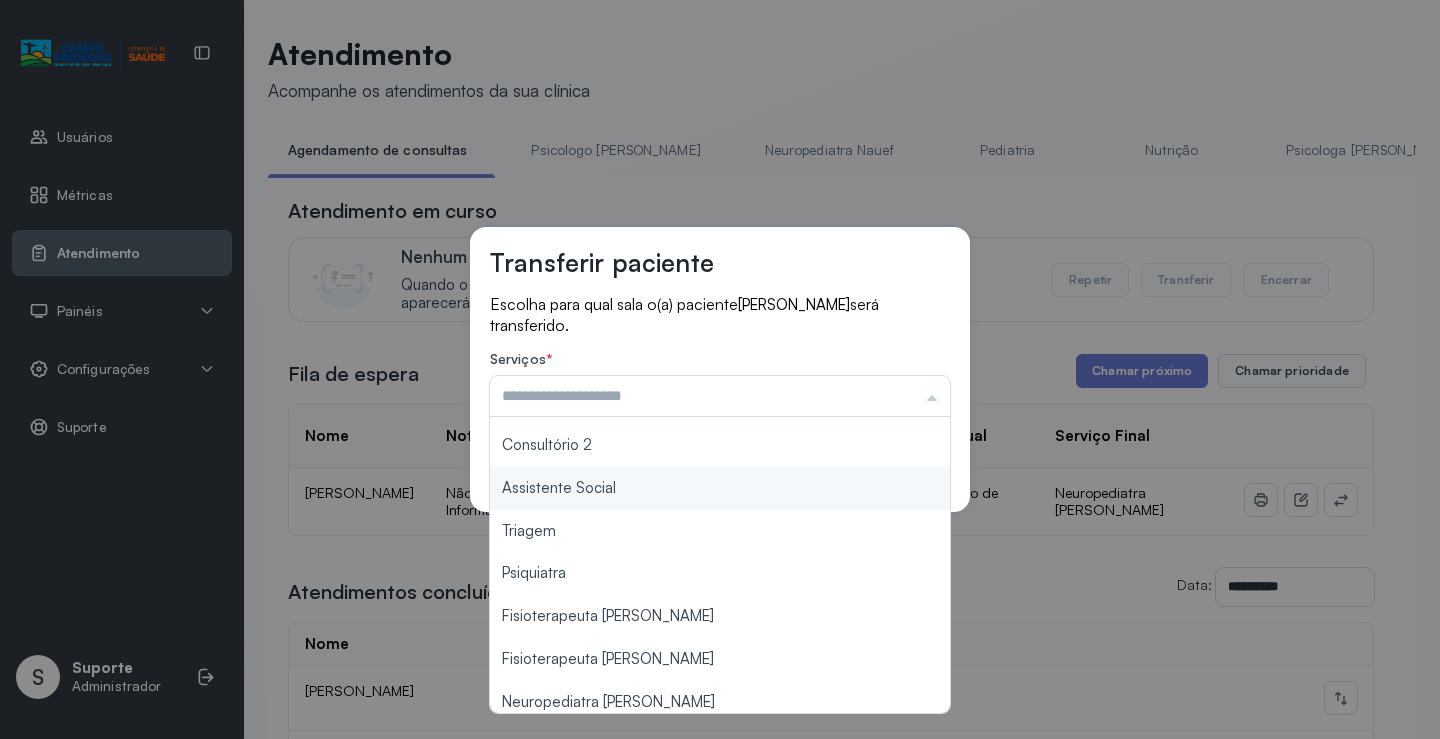 scroll, scrollTop: 303, scrollLeft: 0, axis: vertical 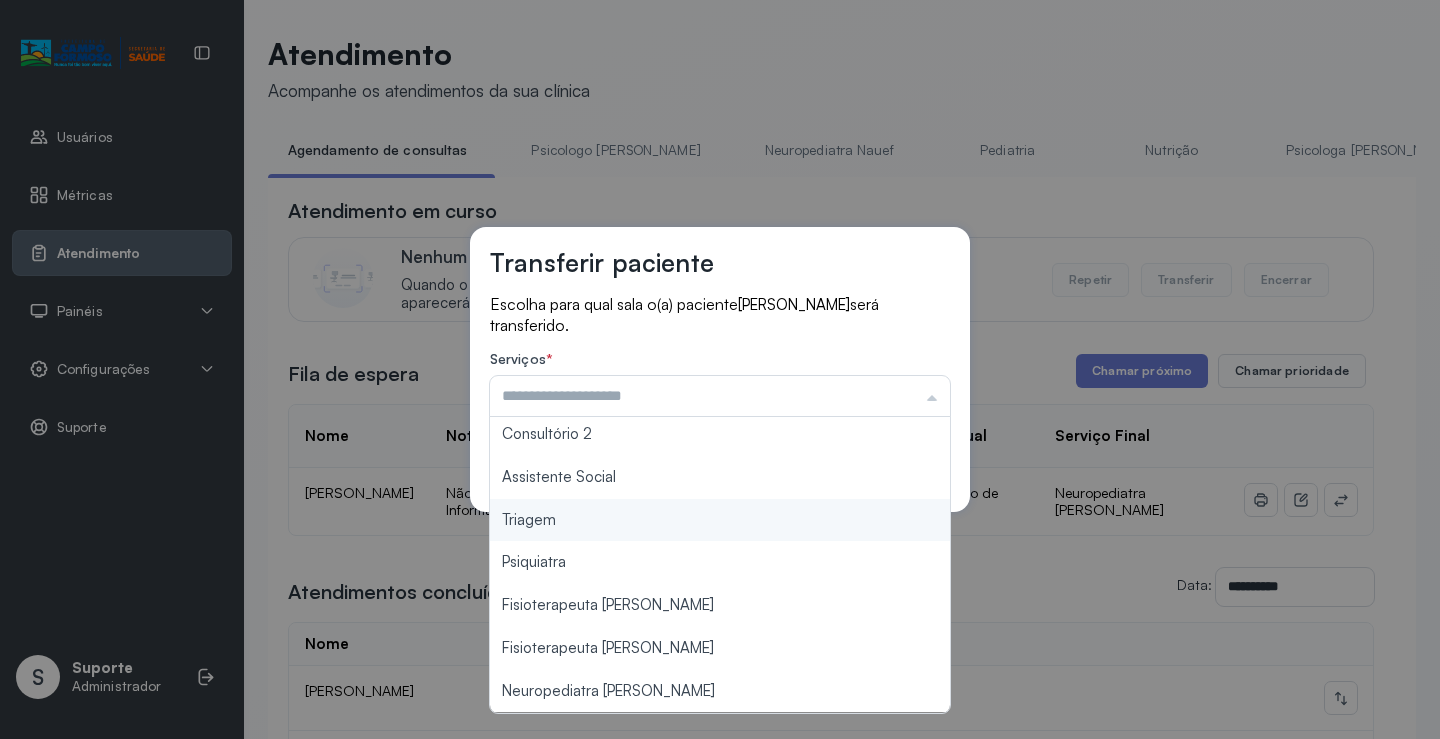 type on "*******" 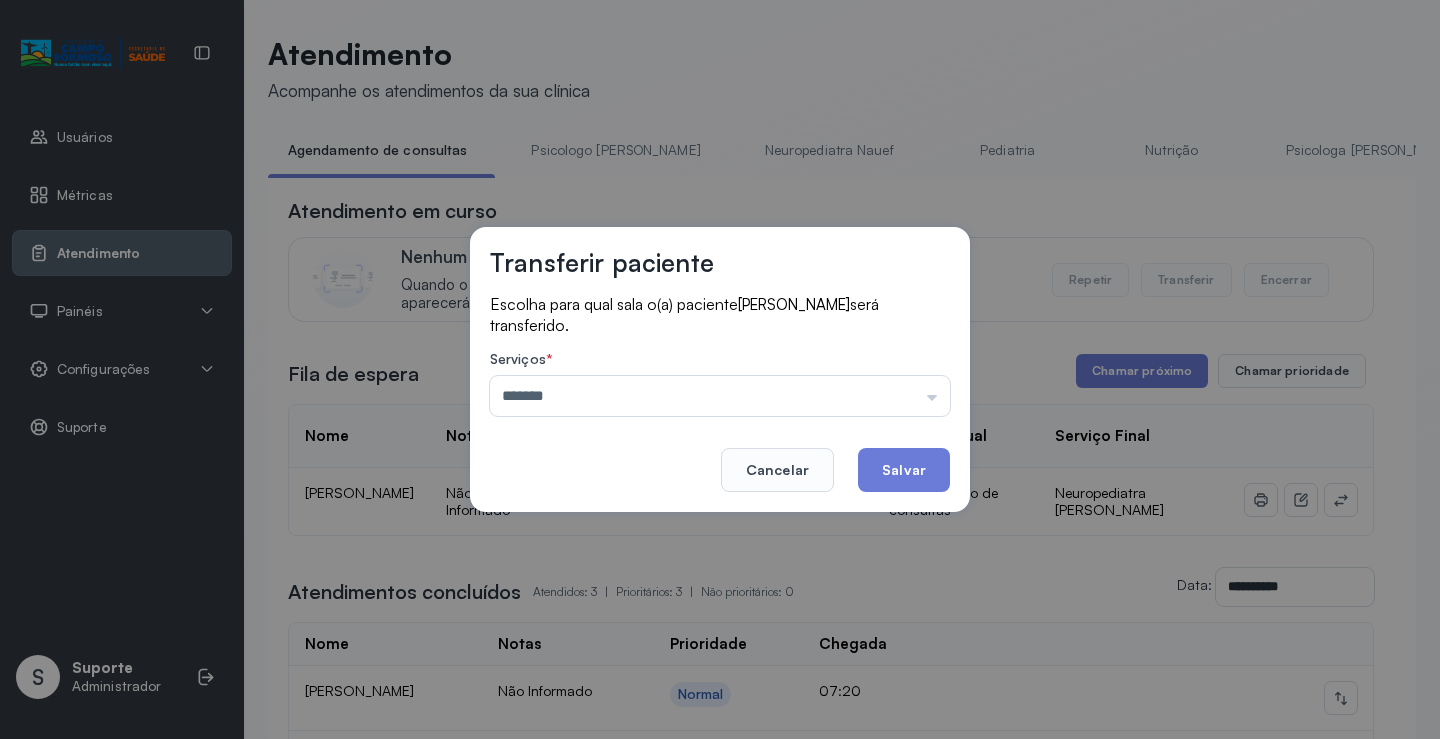 click on "Transferir paciente Escolha para qual sala o(a) paciente  ROBERTH RODRIGUES FREITAS  será transferido.  Serviços  *  ******* Psicologo Pedro Neuropediatra Nauef Pediatria Nutrição Psicologa Alana Fisioterapeuta Janusia Coordenadora Solange Consultório 2 Assistente Social Triagem Psiquiatra Fisioterapeuta Francyne Fisioterapeuta Morgana Neuropediatra João Cancelar Salvar" at bounding box center (720, 369) 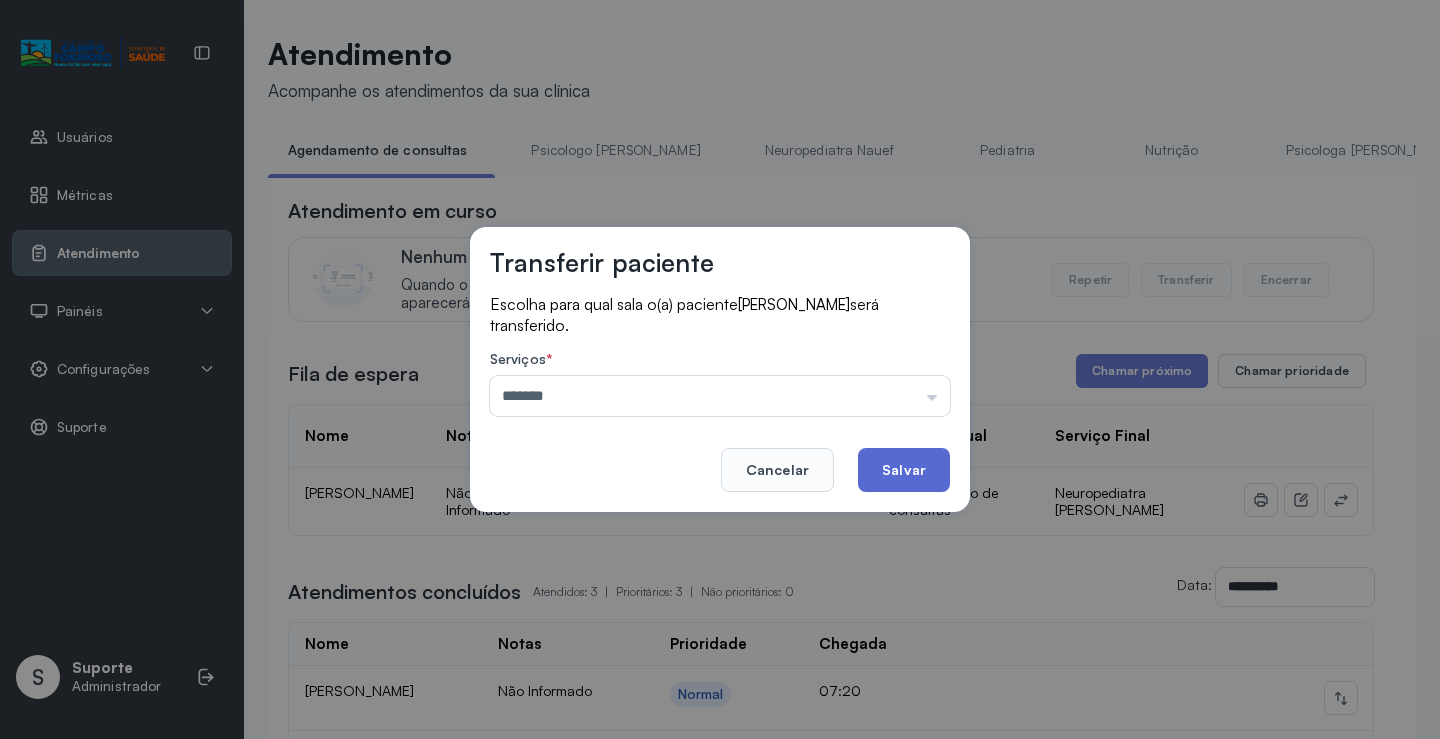 click on "Salvar" 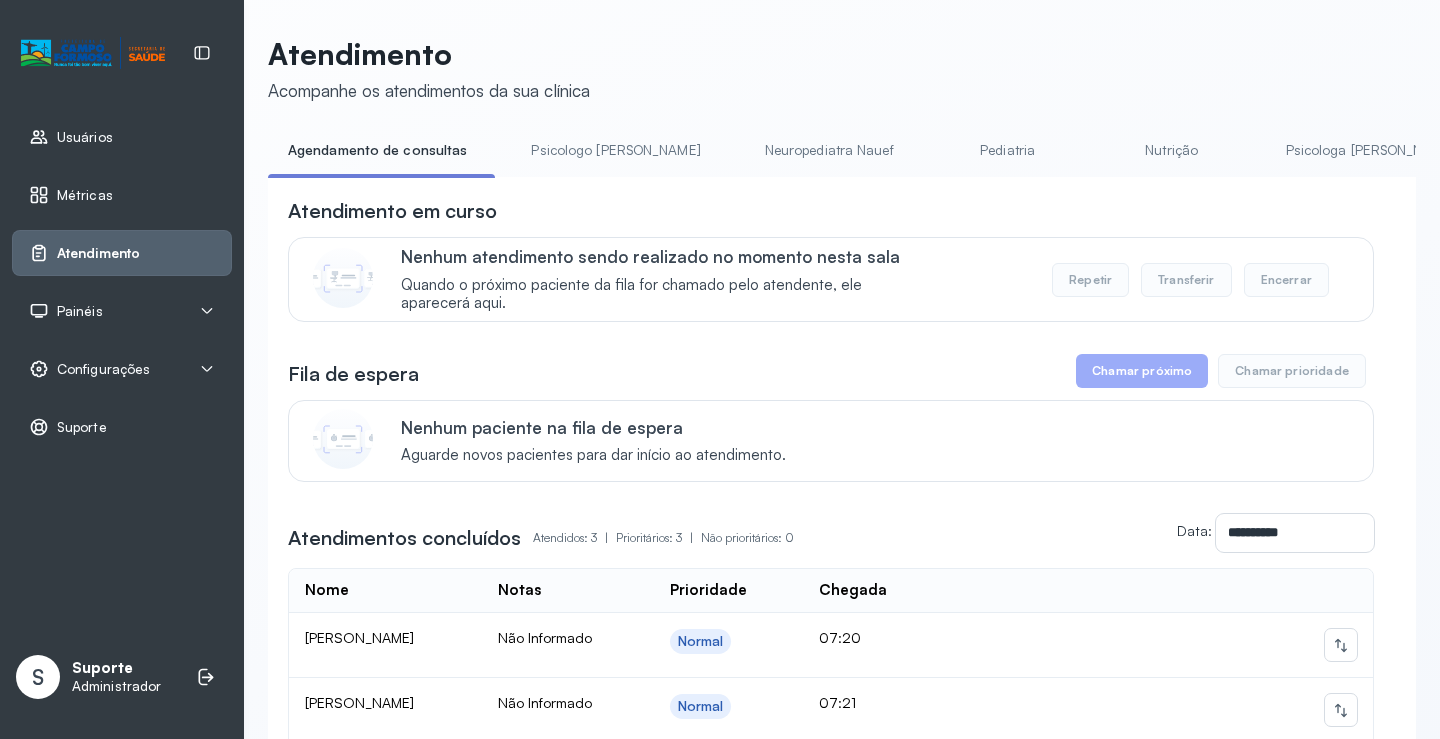 click on "**********" at bounding box center [842, 556] 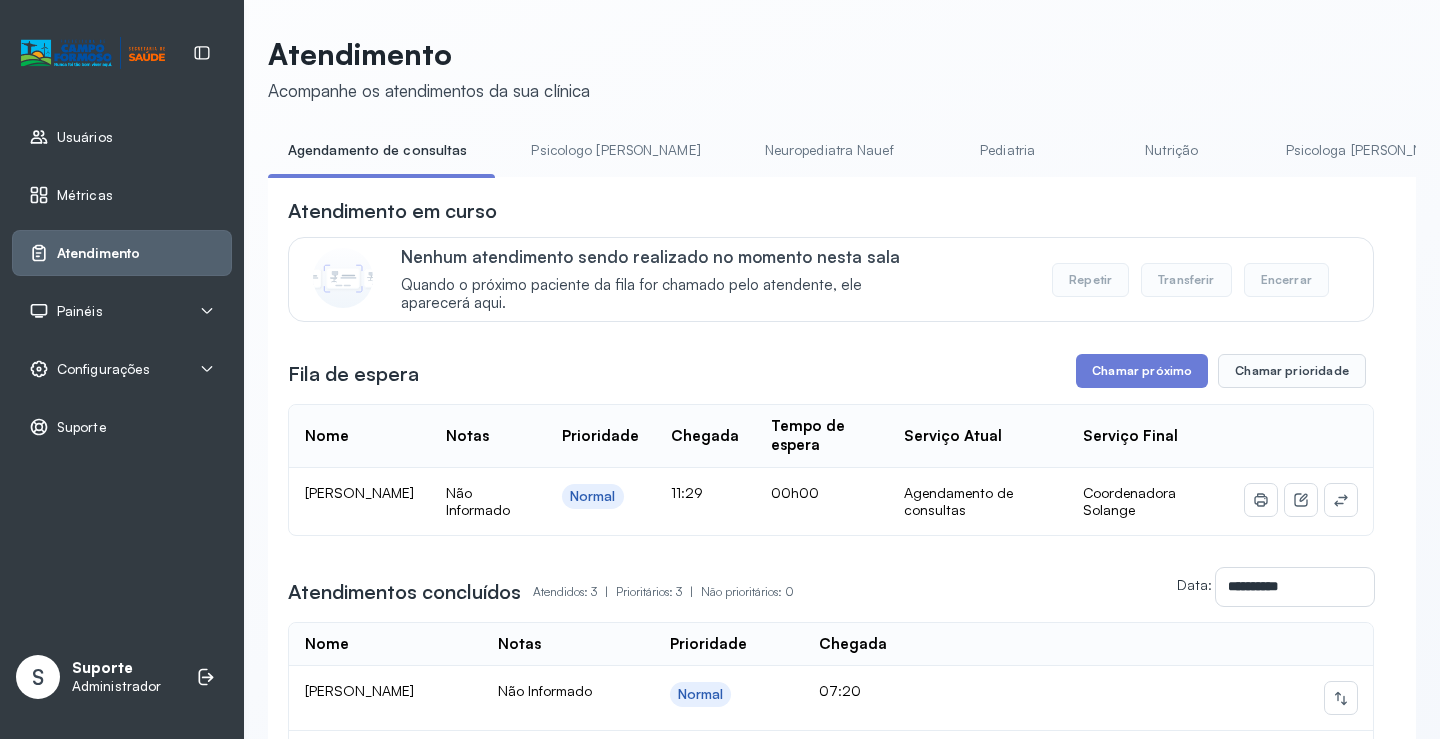 scroll, scrollTop: 0, scrollLeft: 0, axis: both 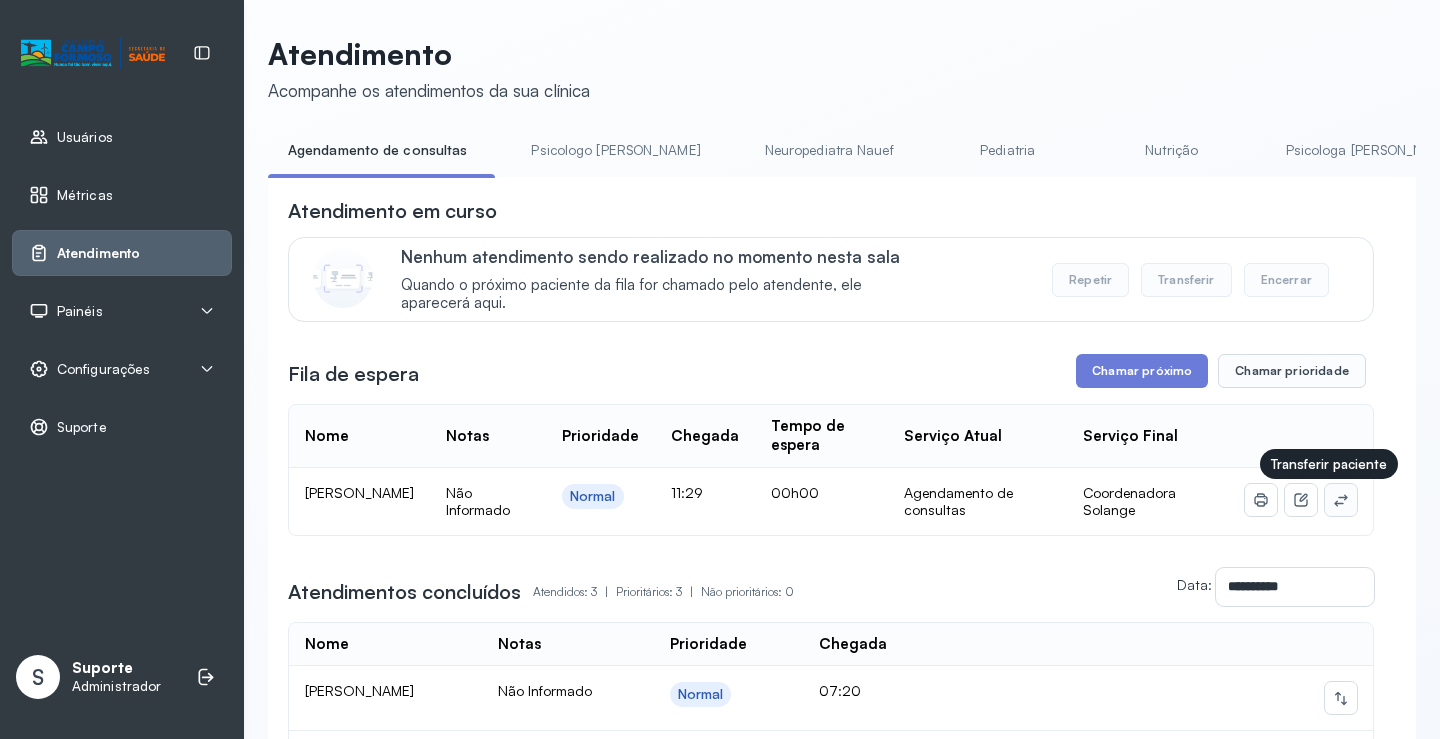 click 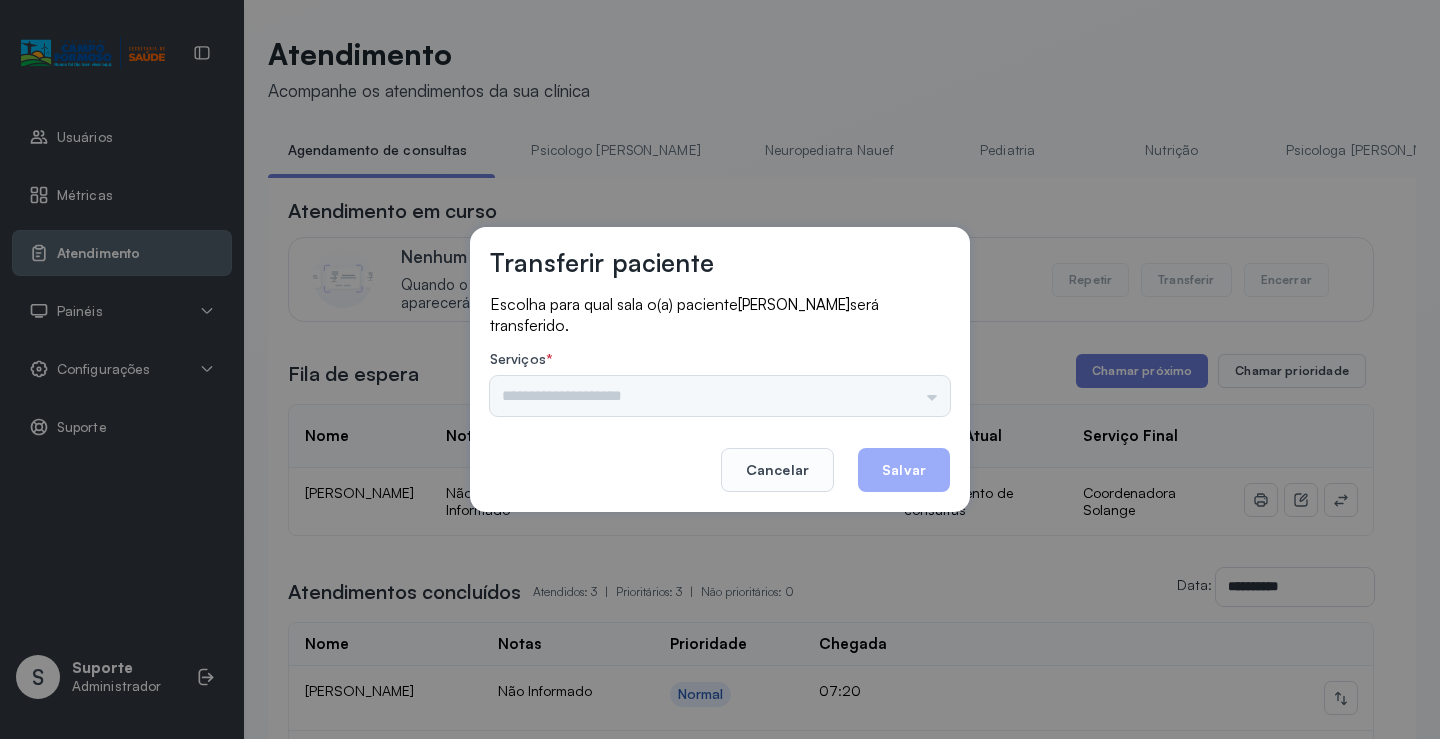 drag, startPoint x: 942, startPoint y: 399, endPoint x: 930, endPoint y: 398, distance: 12.0415945 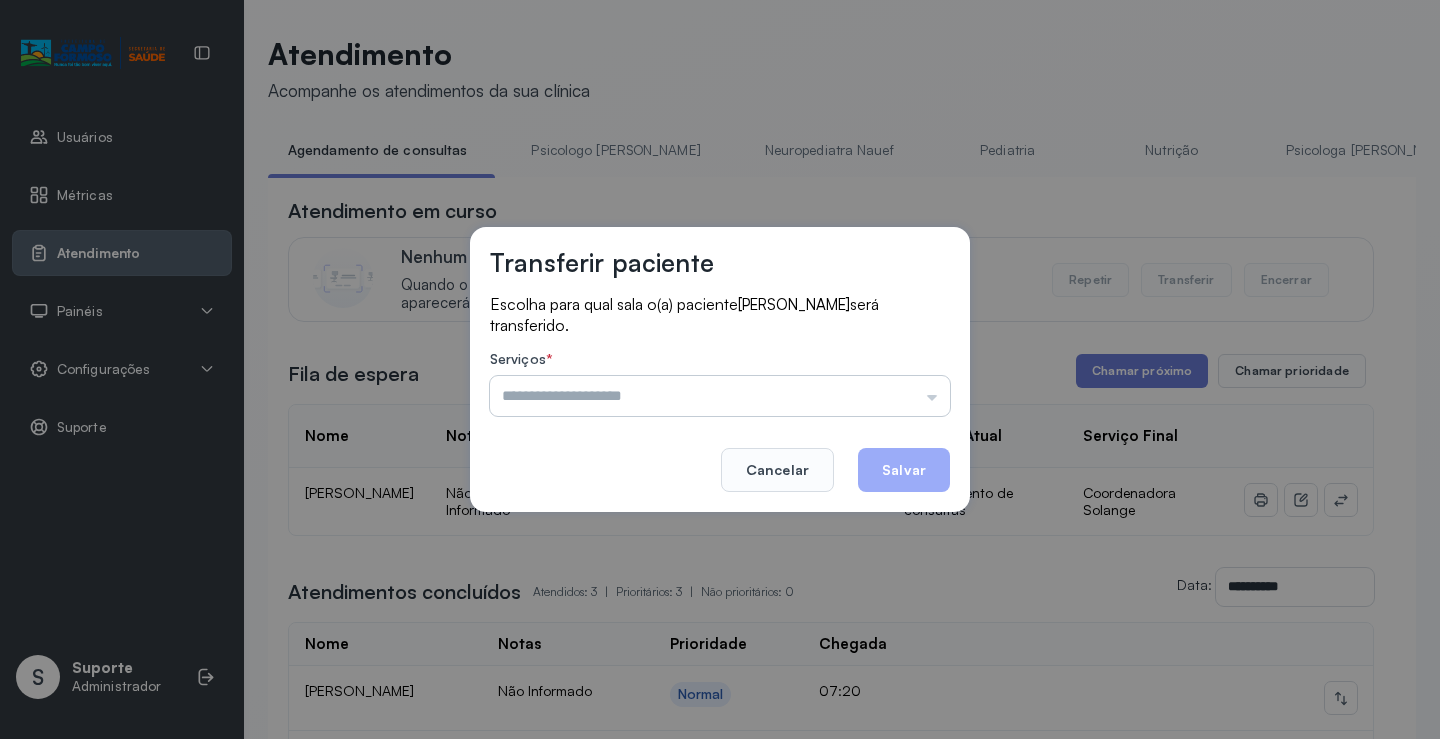 click at bounding box center (720, 396) 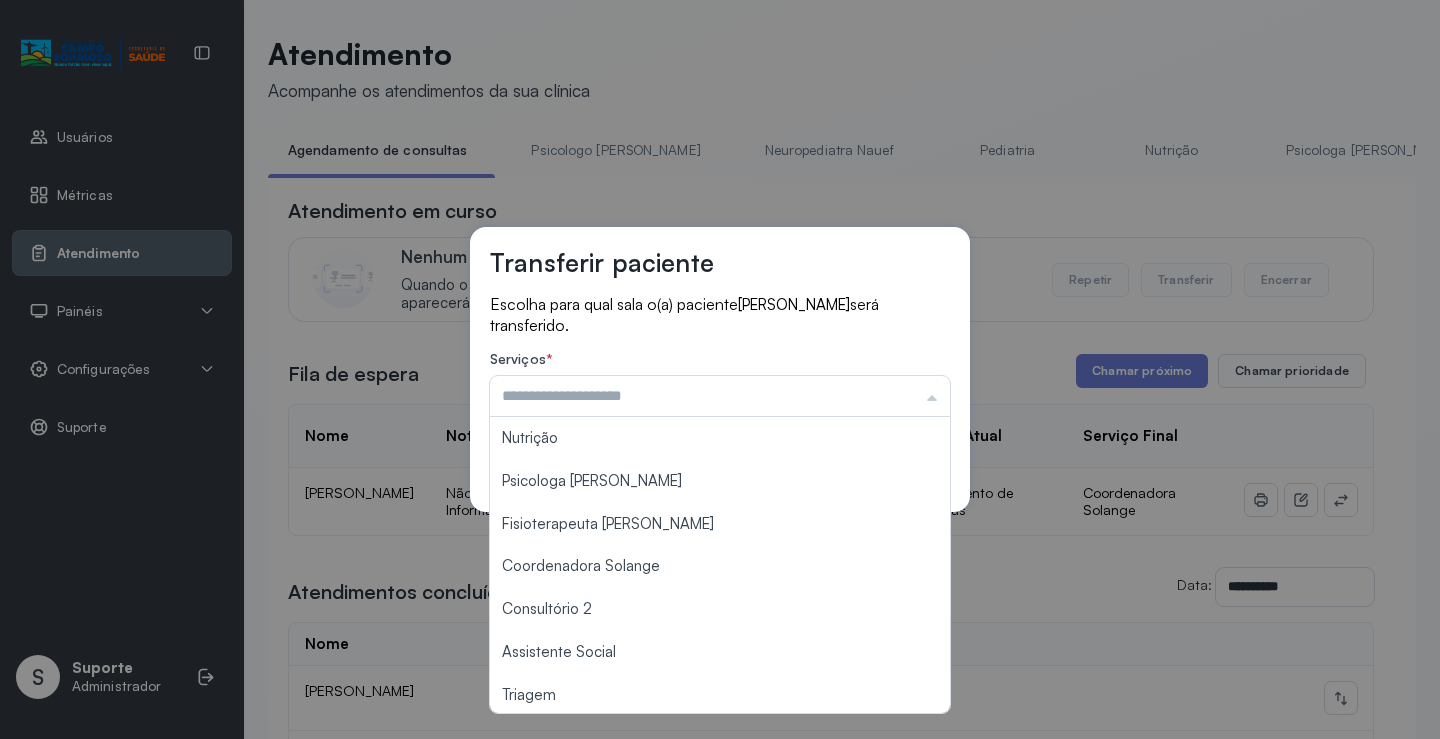 scroll, scrollTop: 102, scrollLeft: 0, axis: vertical 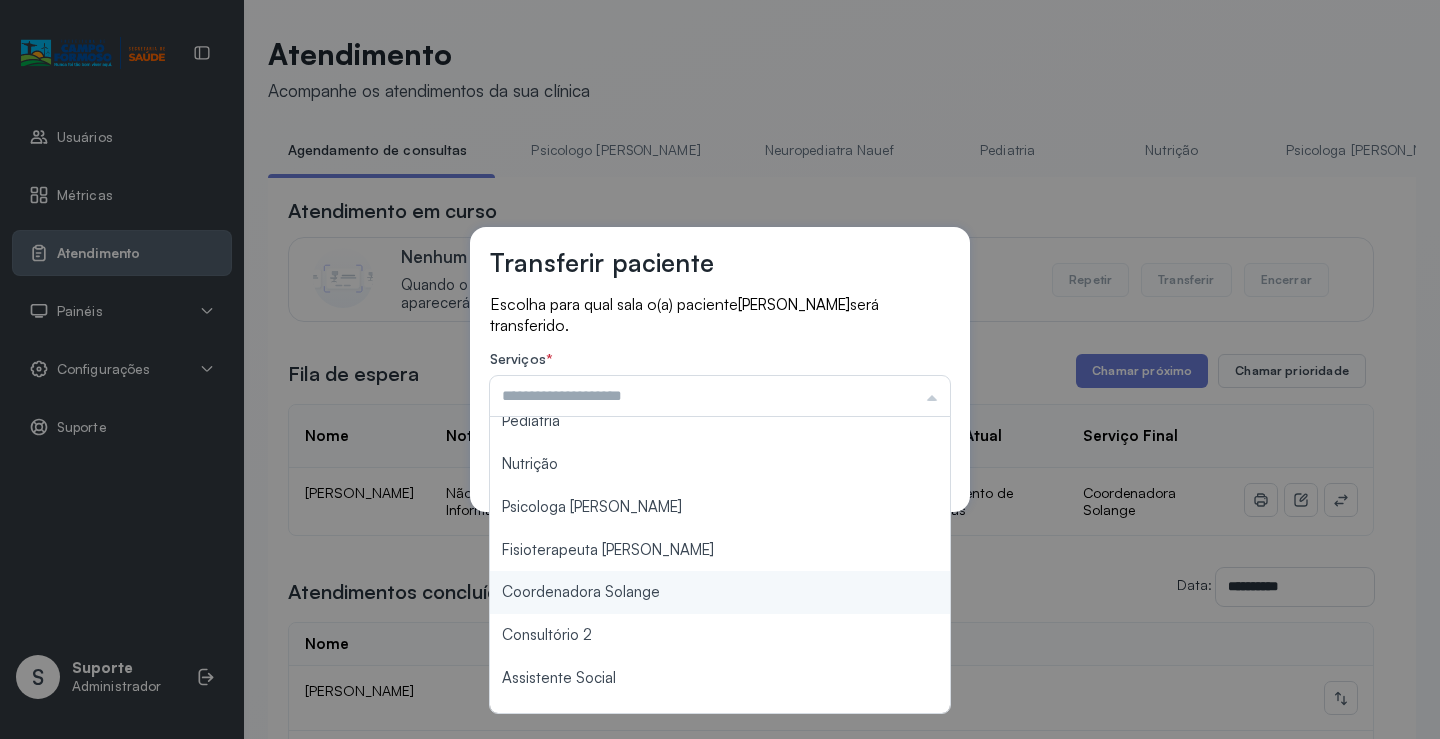 type on "**********" 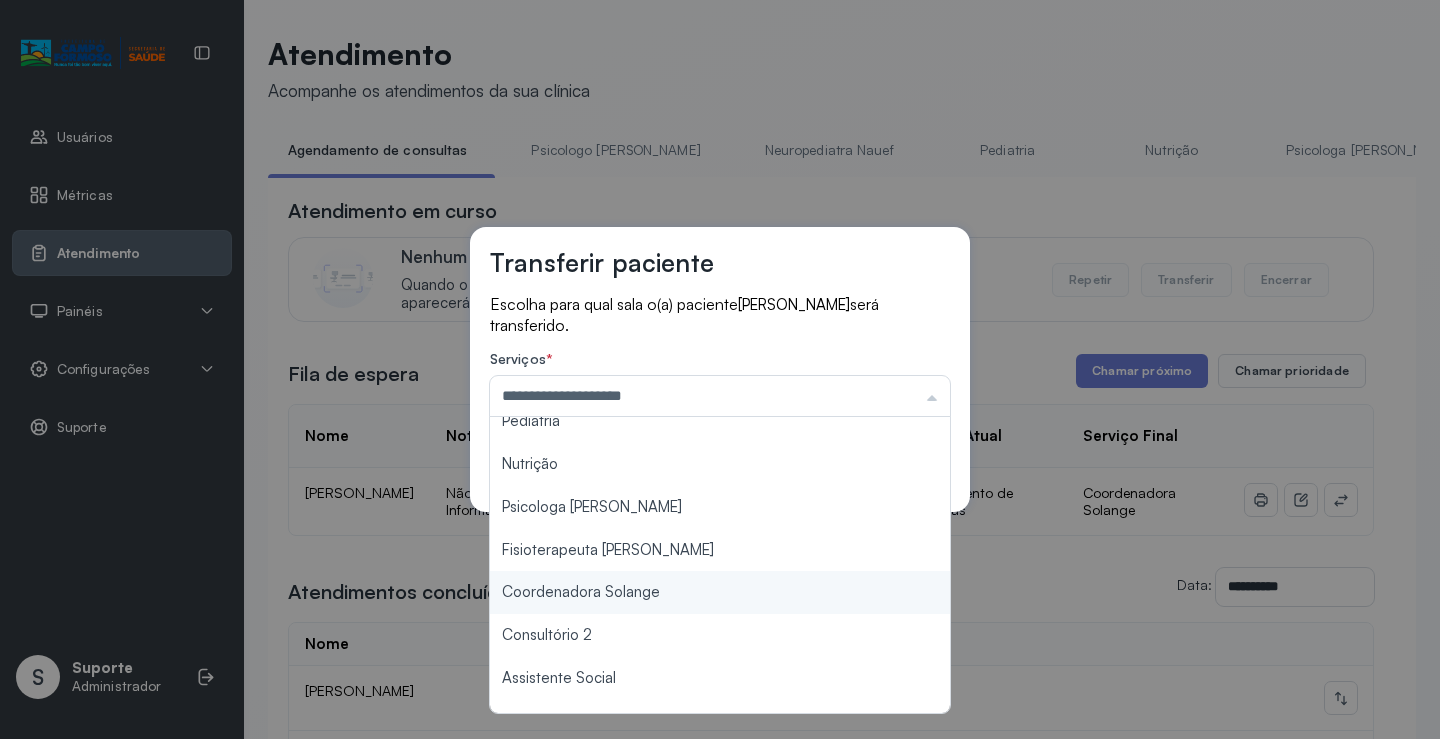 click on "**********" at bounding box center [720, 369] 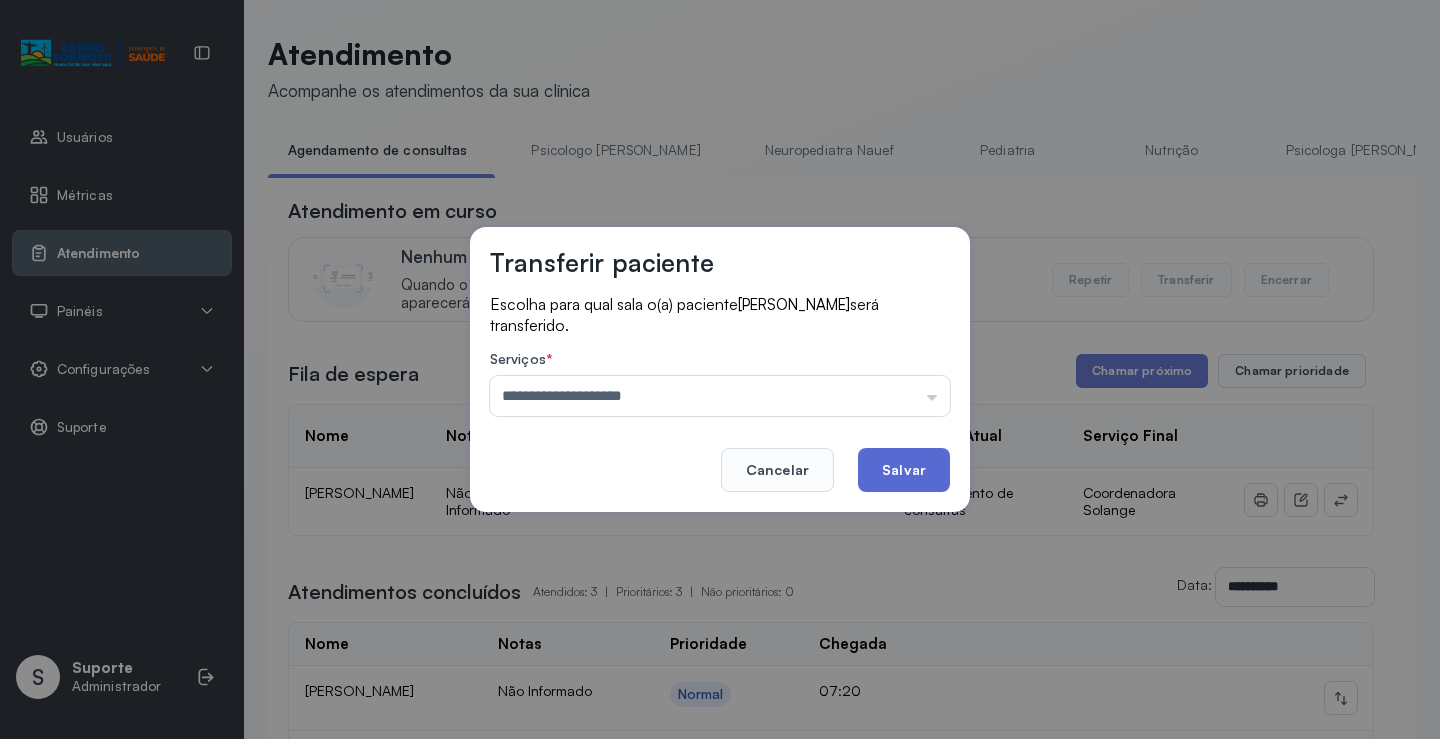 click on "Salvar" 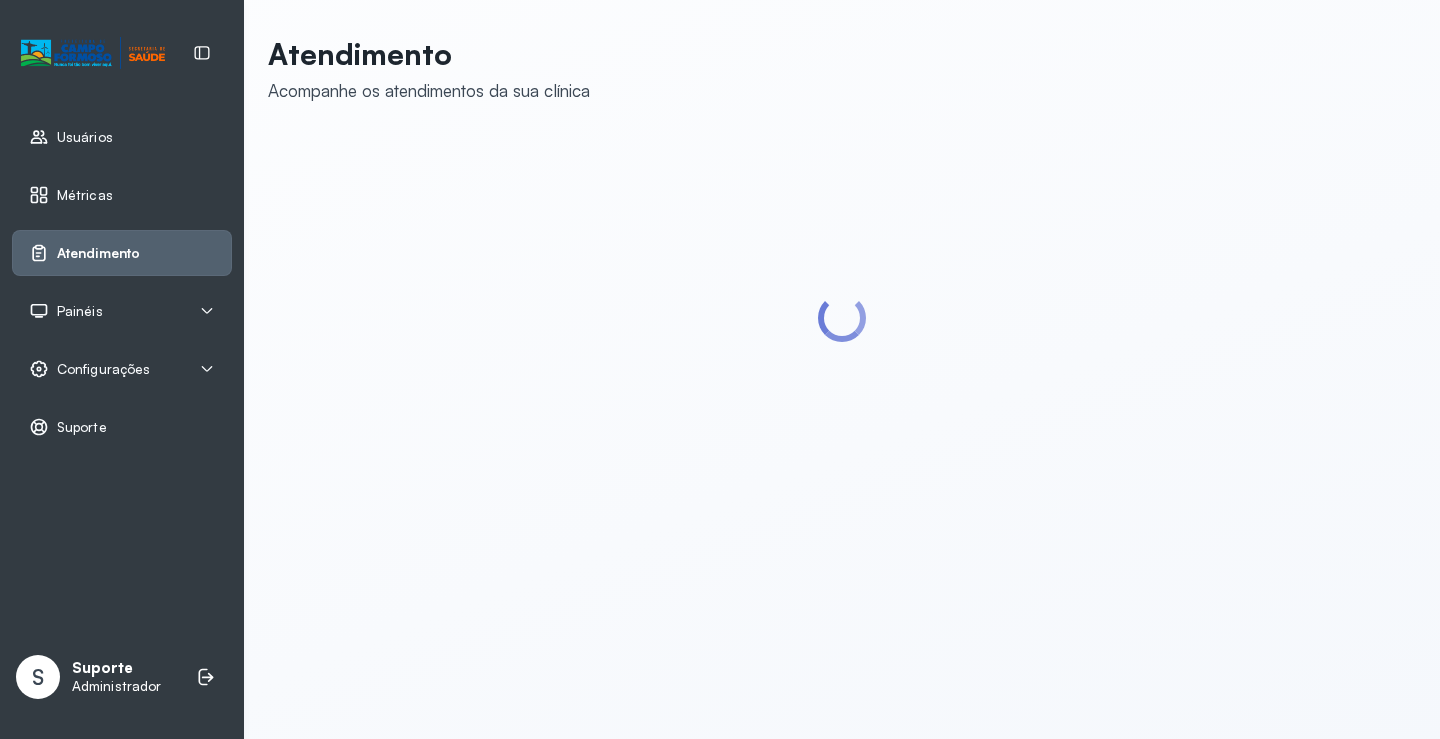 scroll, scrollTop: 0, scrollLeft: 0, axis: both 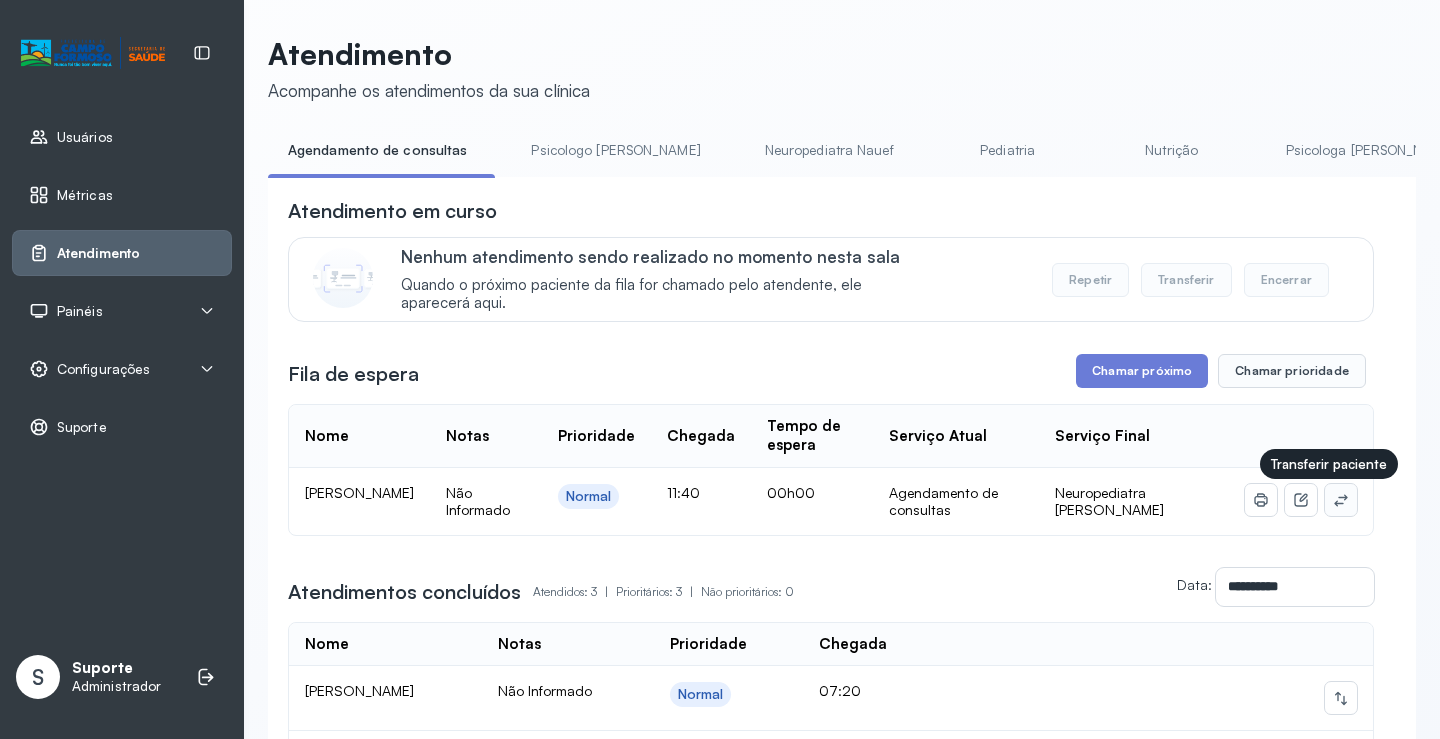 click 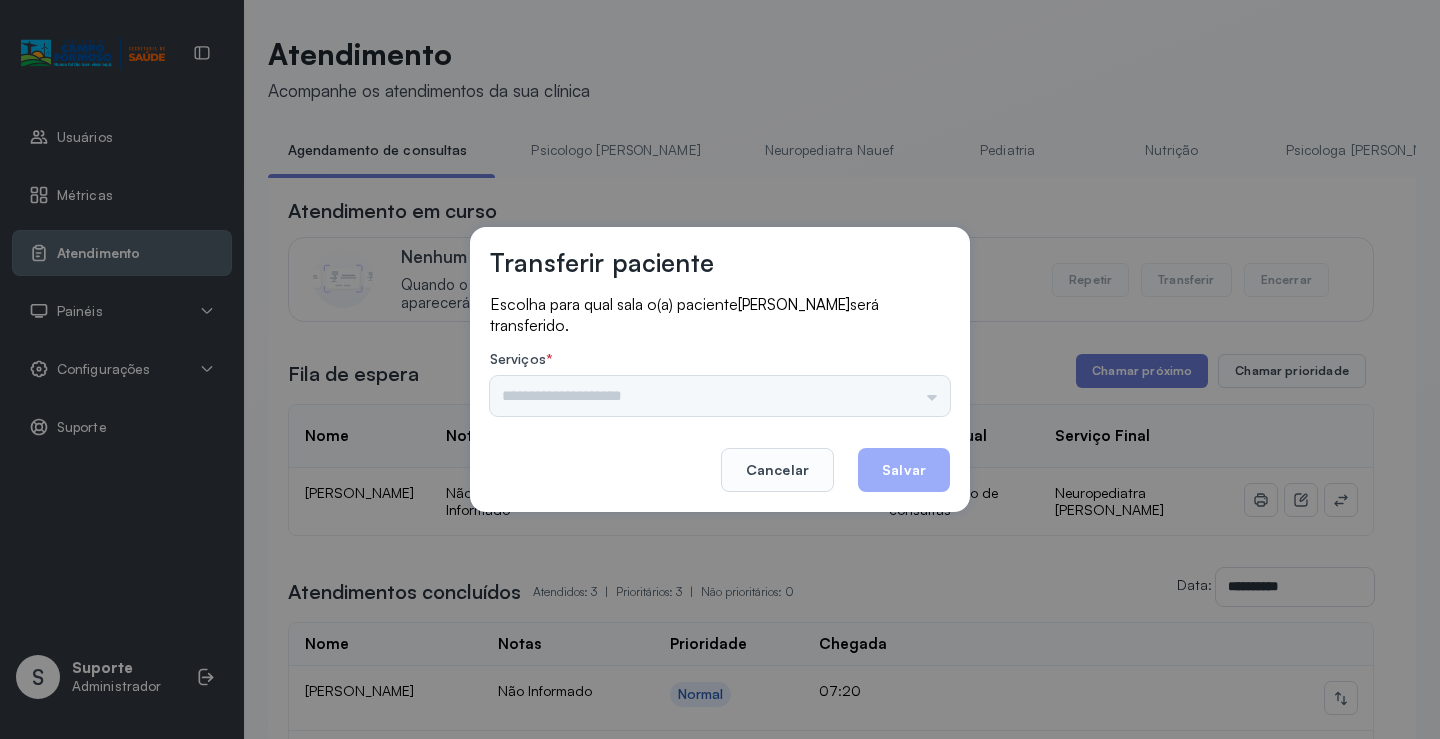 click on "Nenhuma opção encontrada" at bounding box center (720, 396) 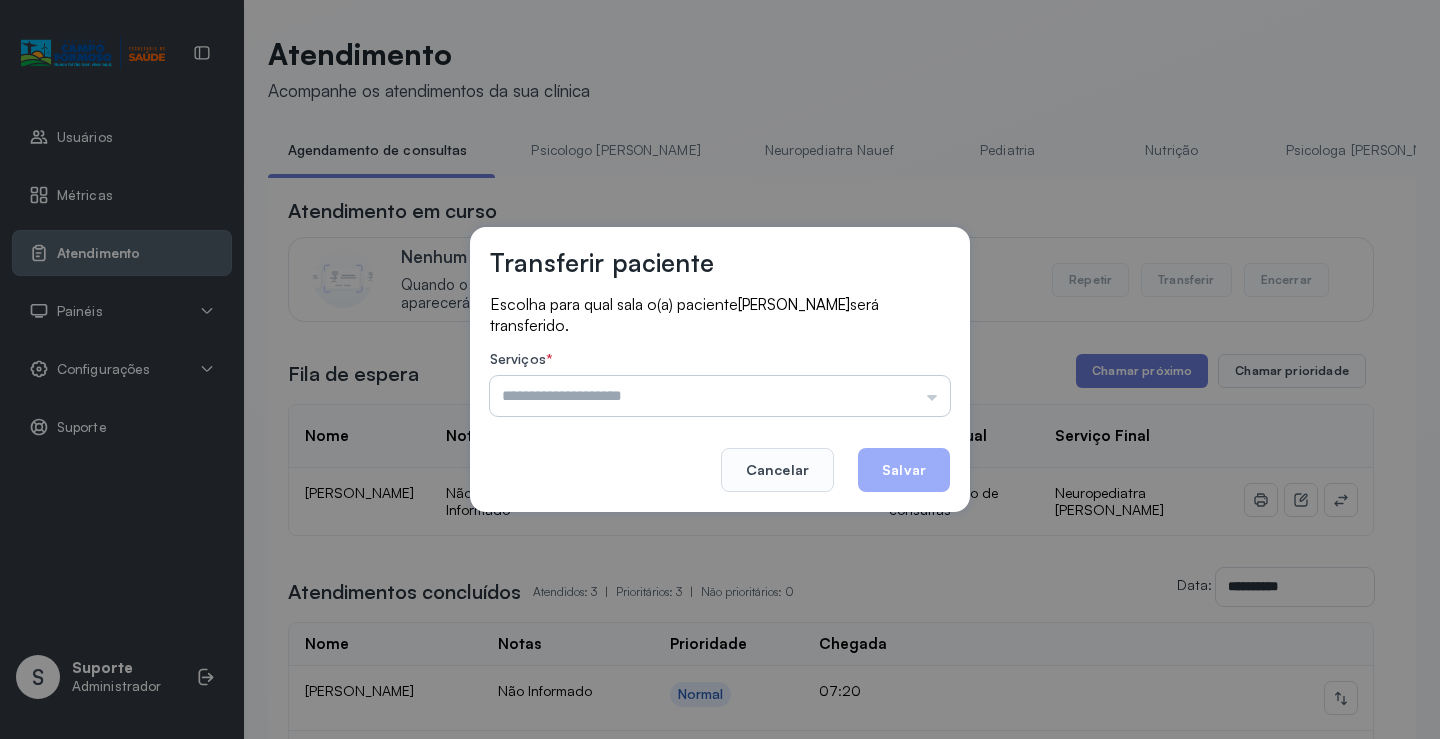 click at bounding box center [720, 396] 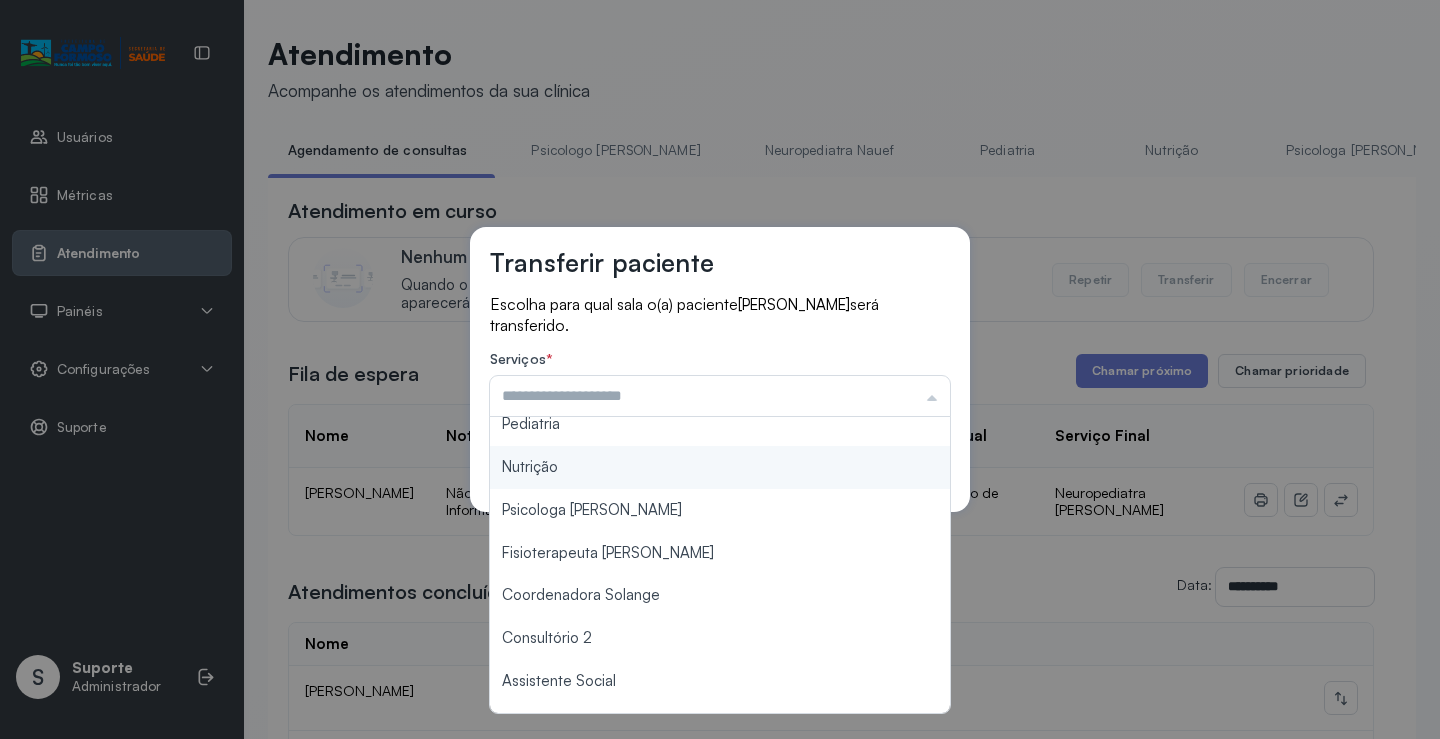 scroll, scrollTop: 100, scrollLeft: 0, axis: vertical 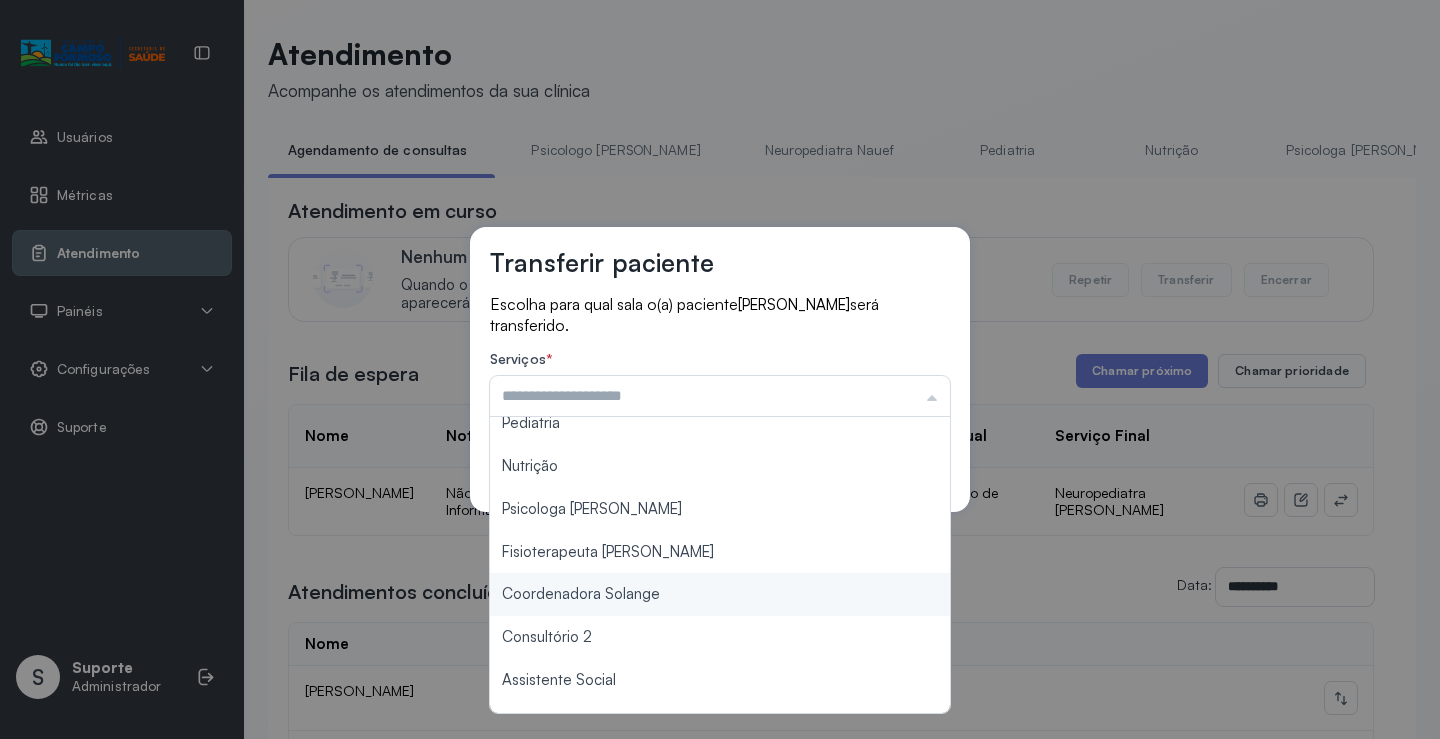 type on "**********" 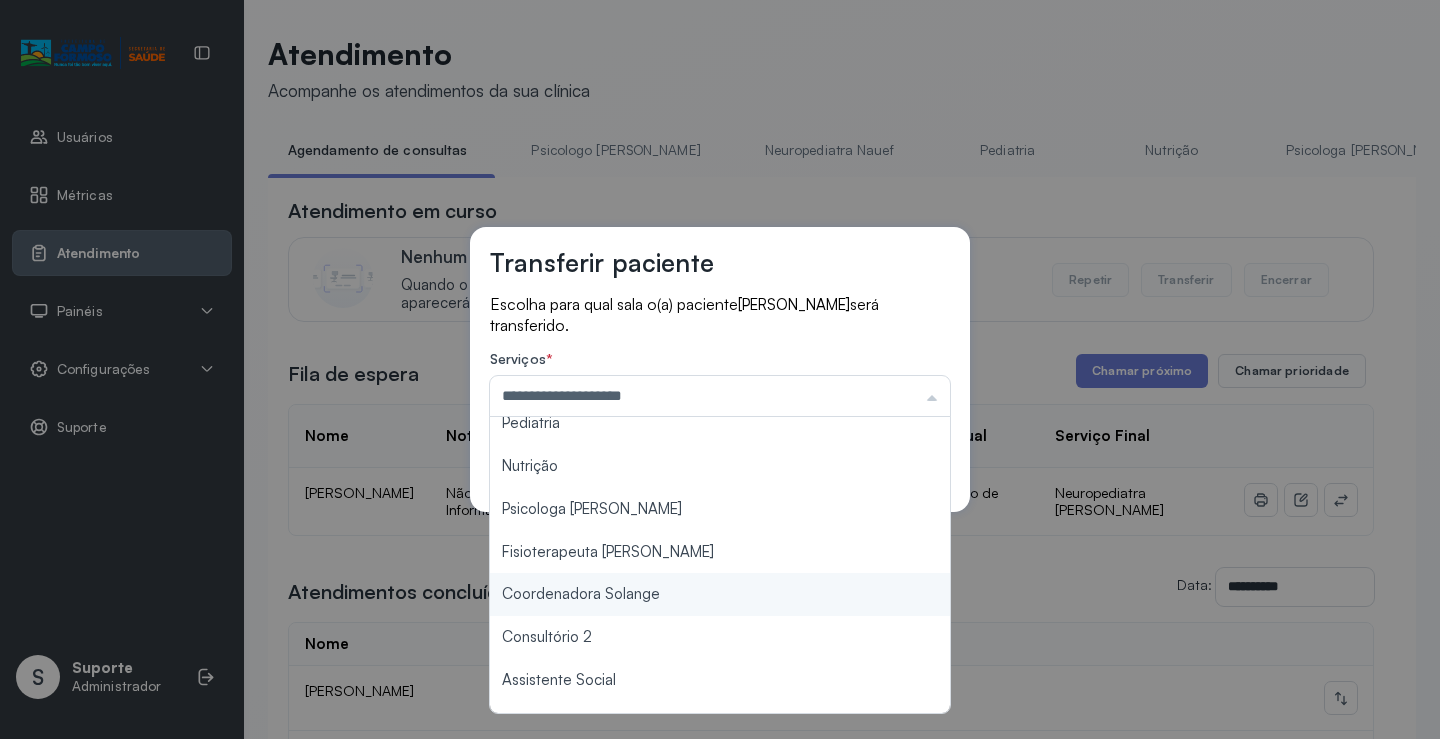 click on "**********" at bounding box center [720, 369] 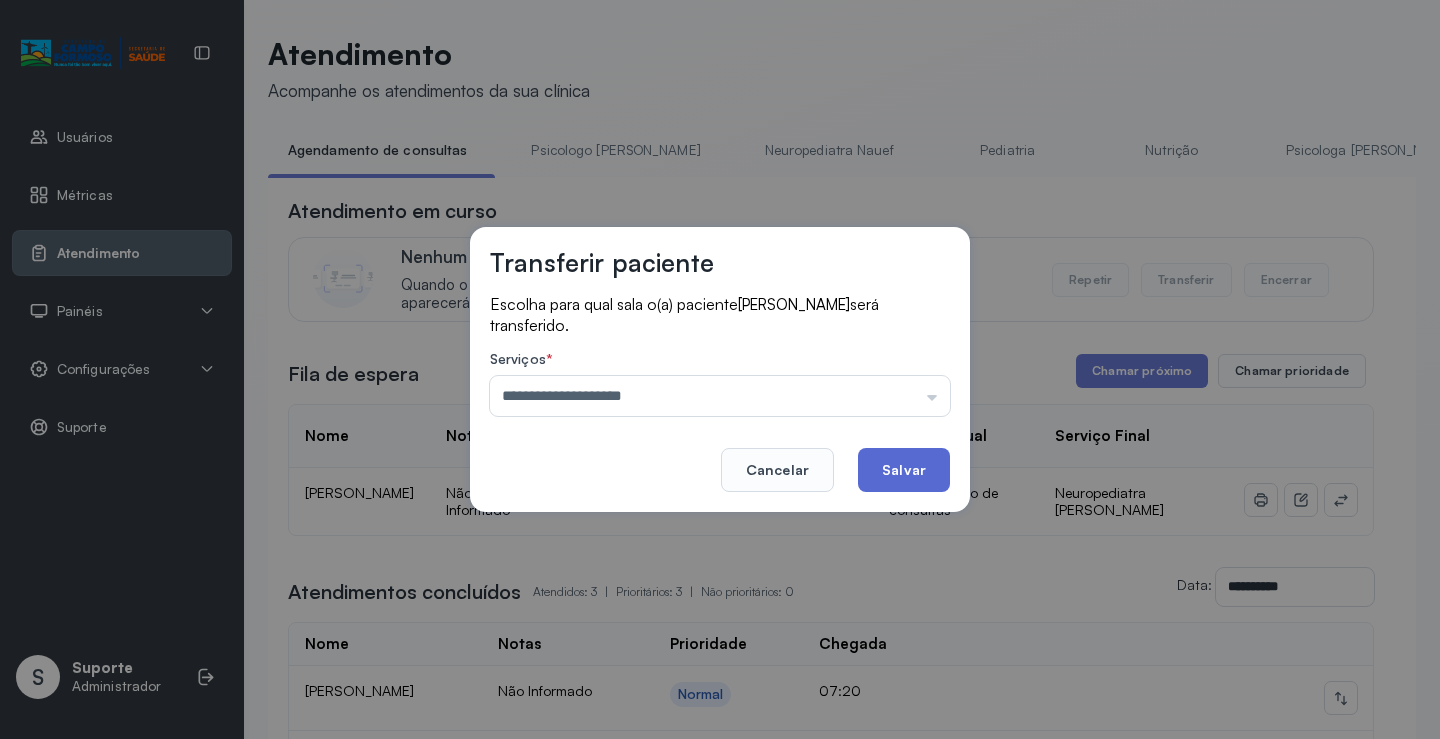 click on "Salvar" 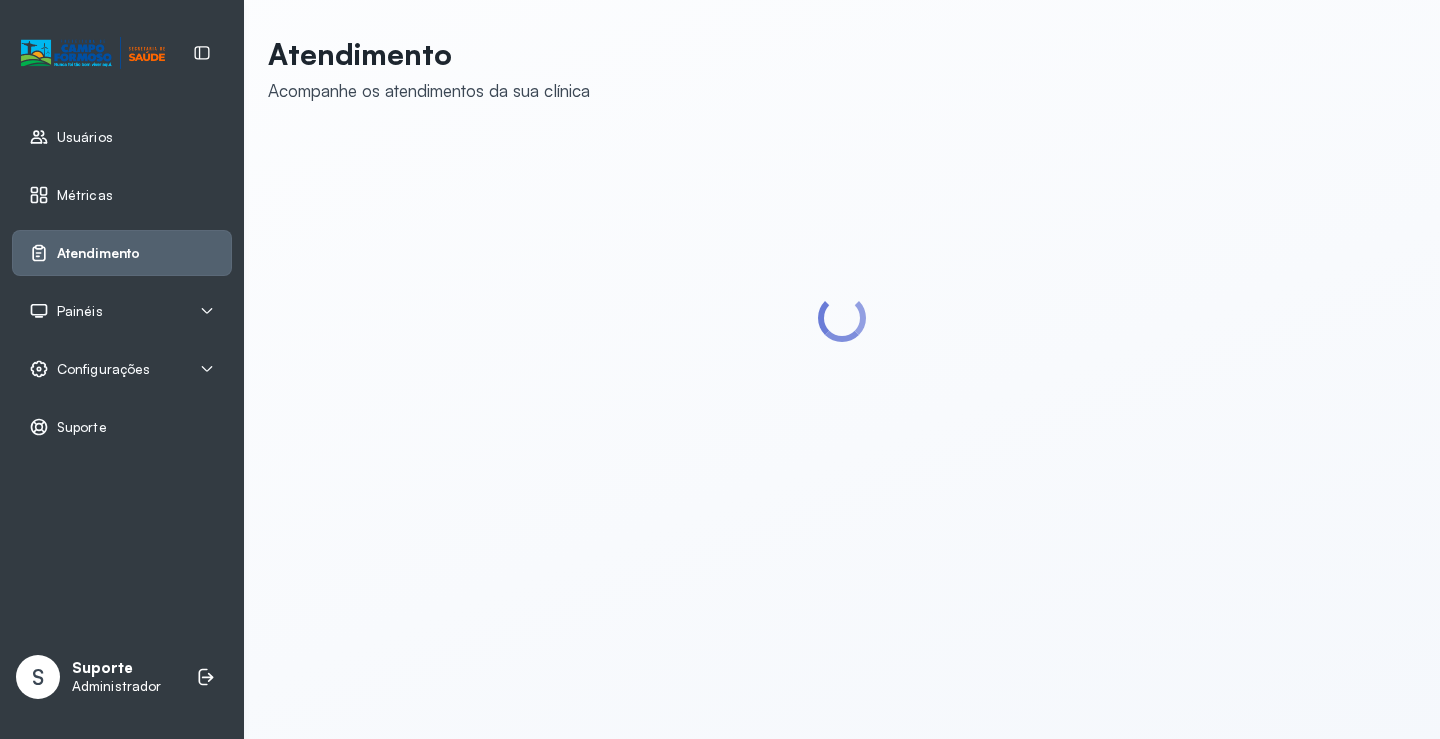 scroll, scrollTop: 0, scrollLeft: 0, axis: both 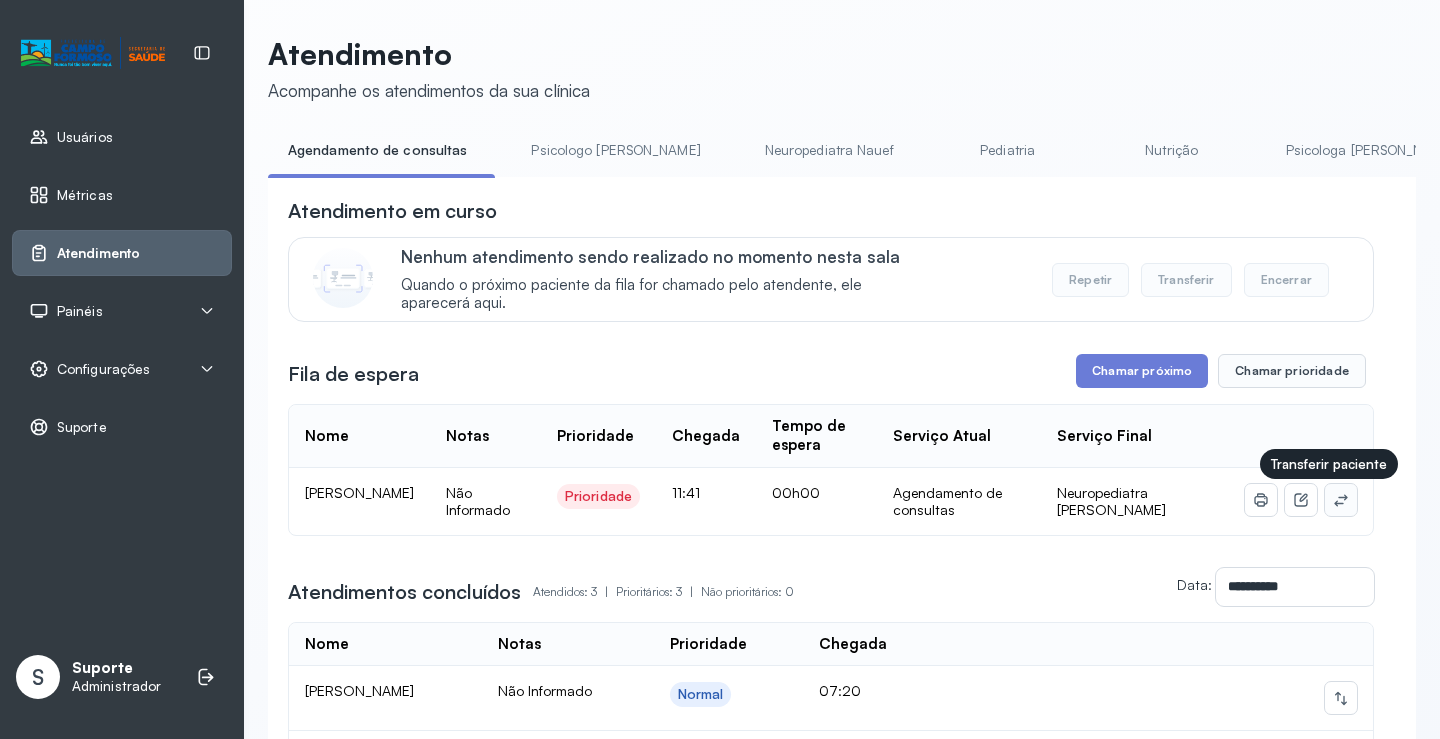 click 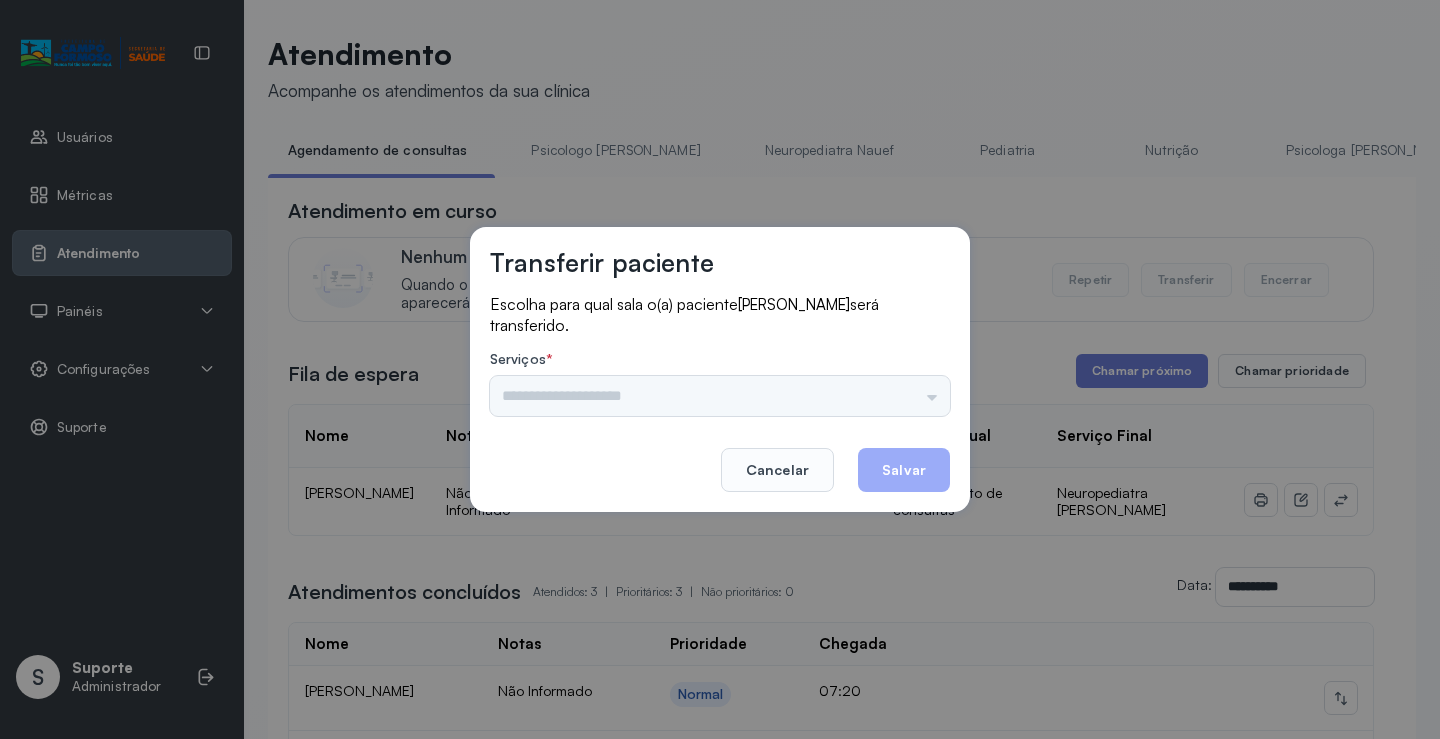click on "Nenhuma opção encontrada" at bounding box center [720, 396] 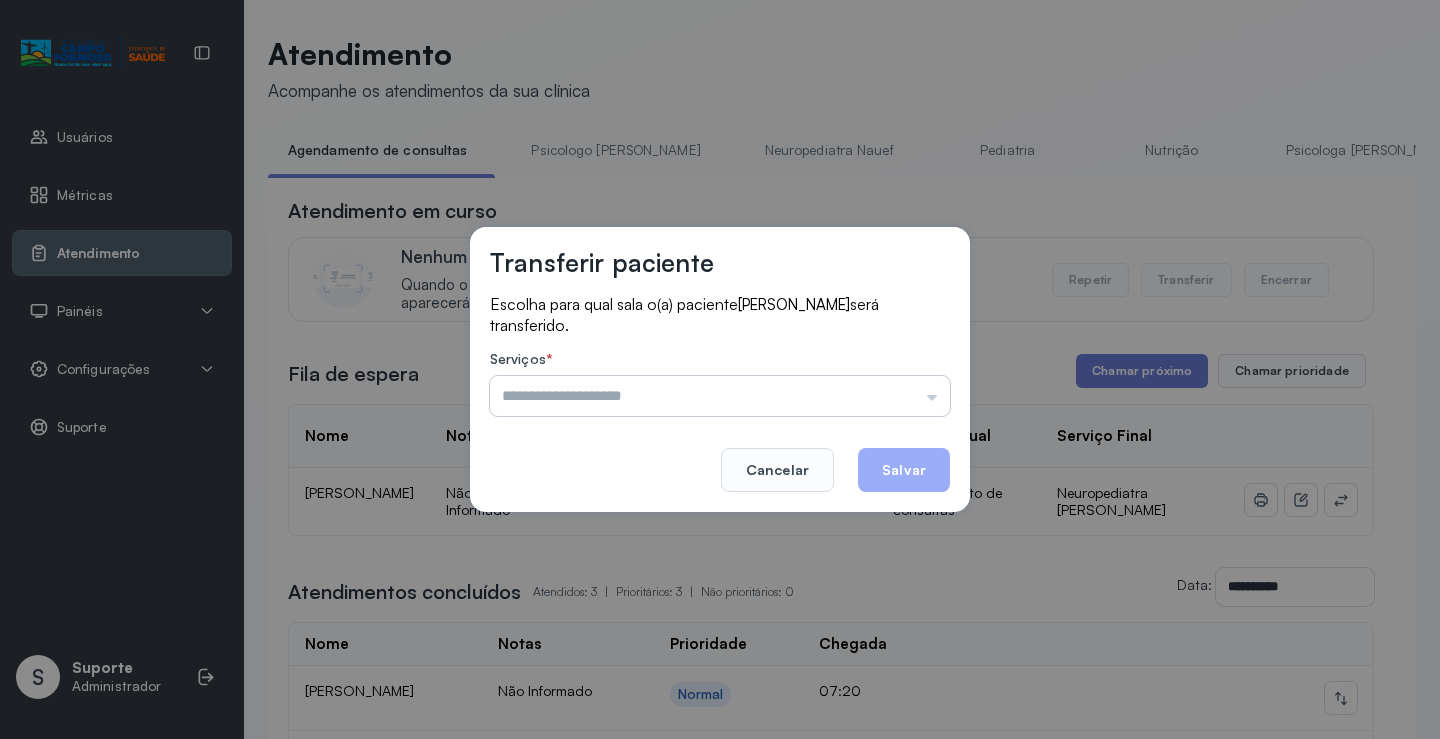 click at bounding box center (720, 396) 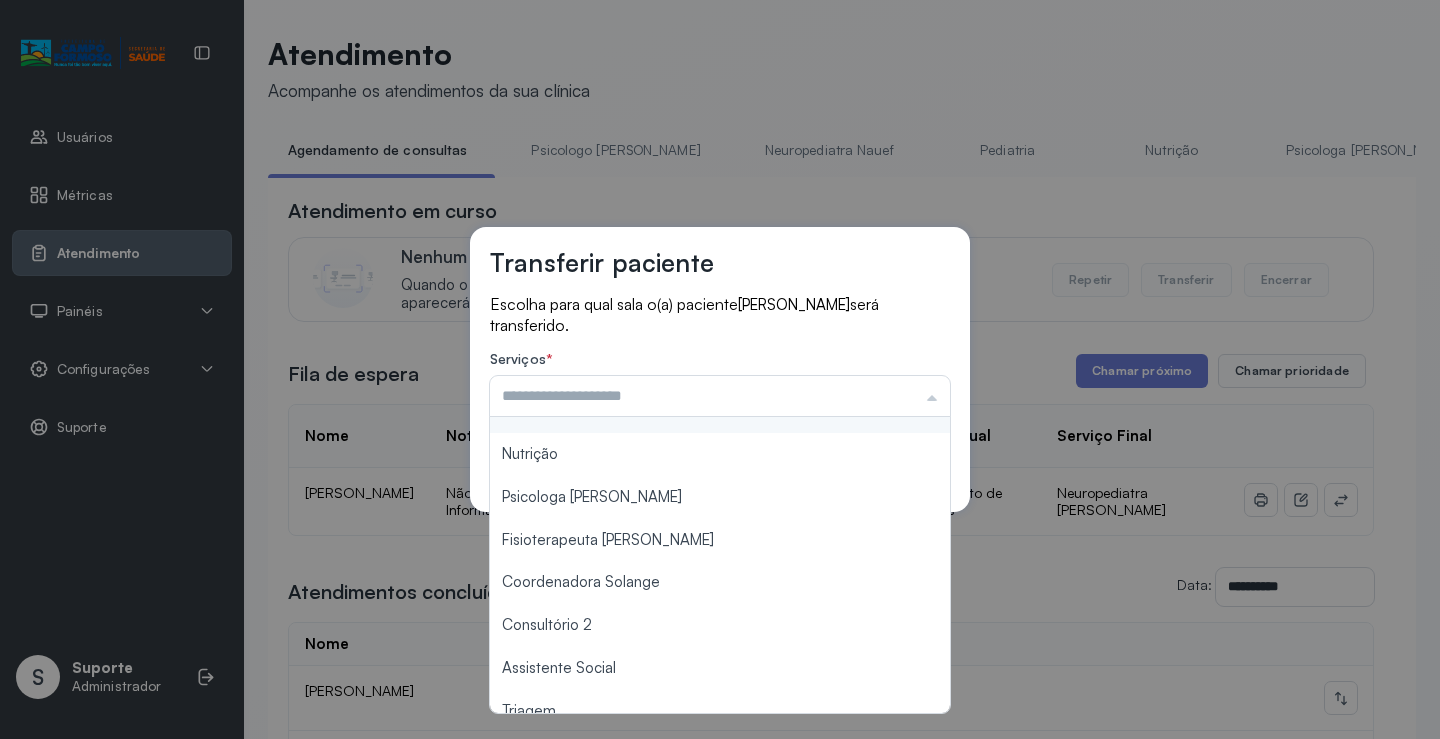 scroll, scrollTop: 200, scrollLeft: 0, axis: vertical 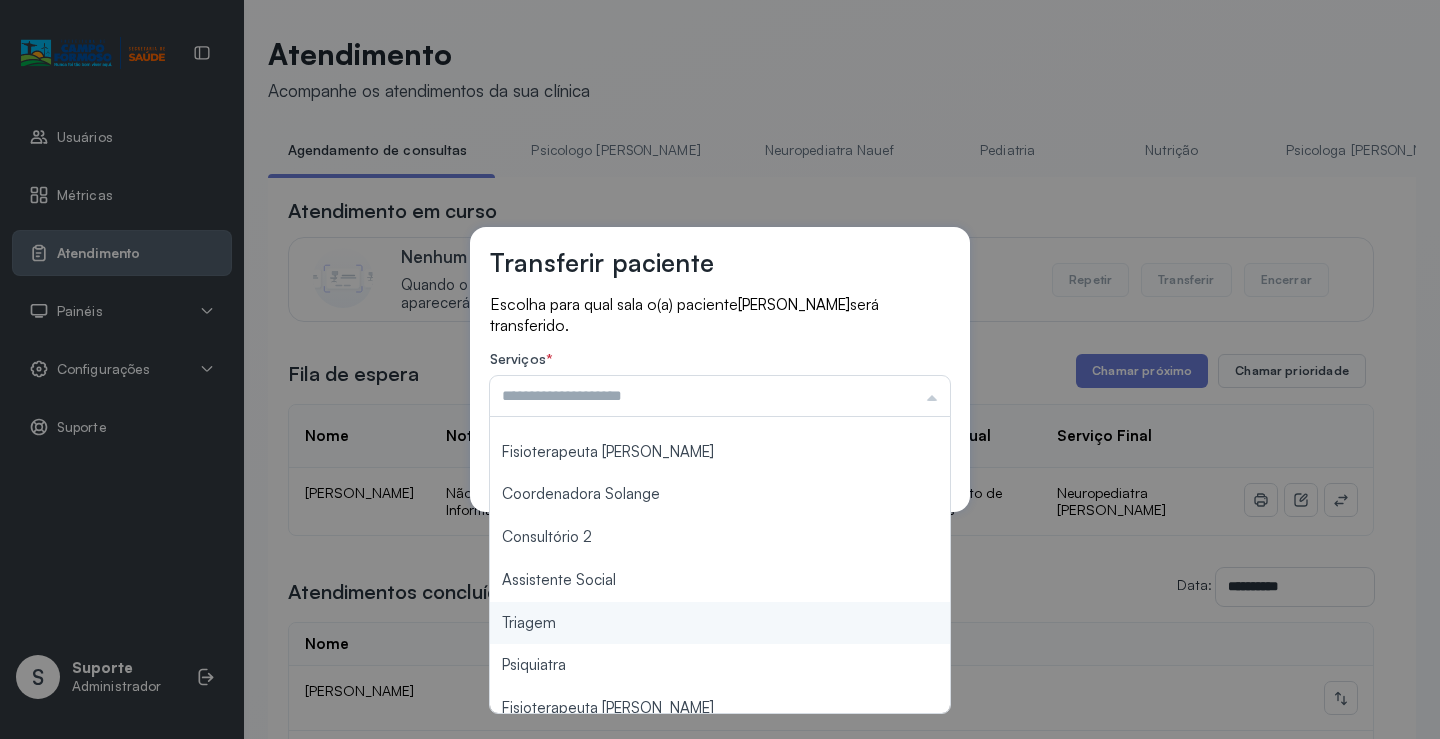 type on "*******" 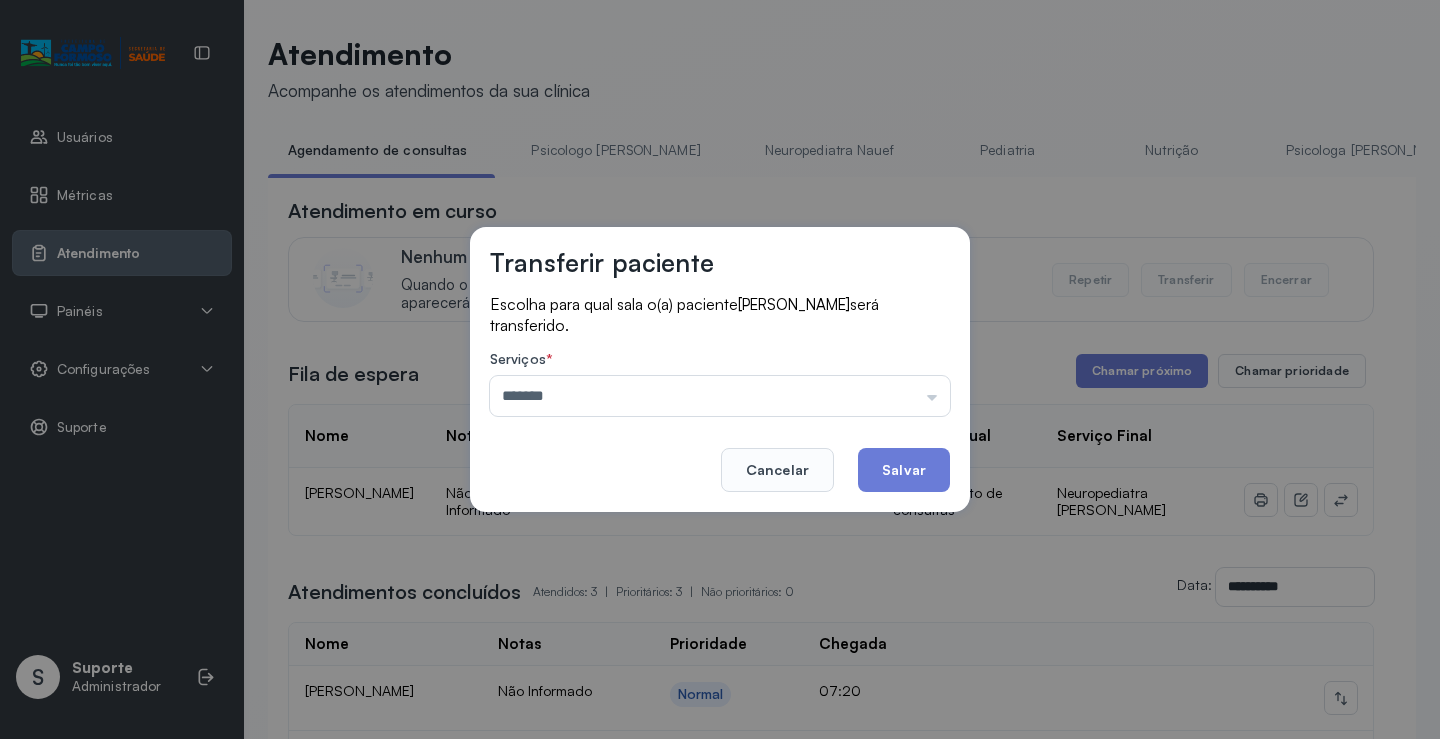 drag, startPoint x: 582, startPoint y: 627, endPoint x: 814, endPoint y: 519, distance: 255.90623 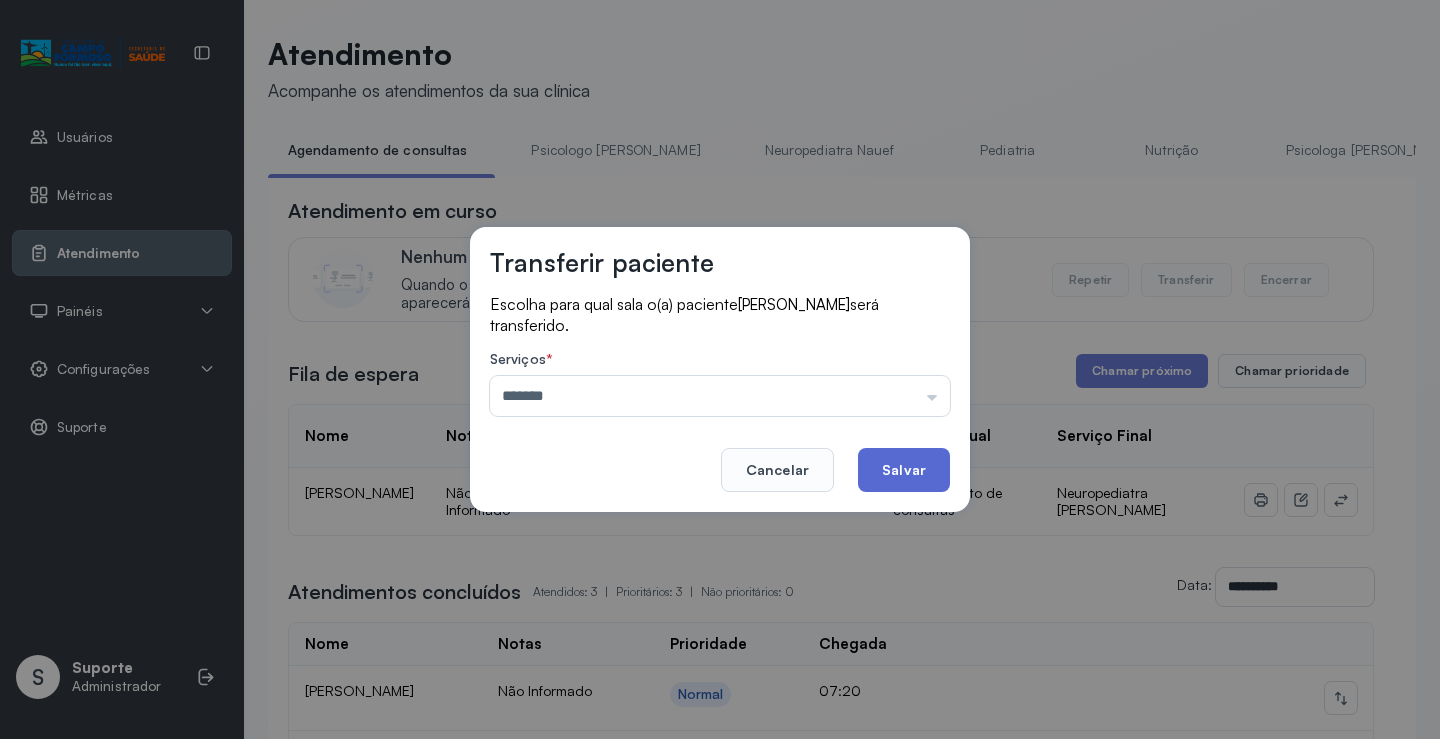 click on "Salvar" 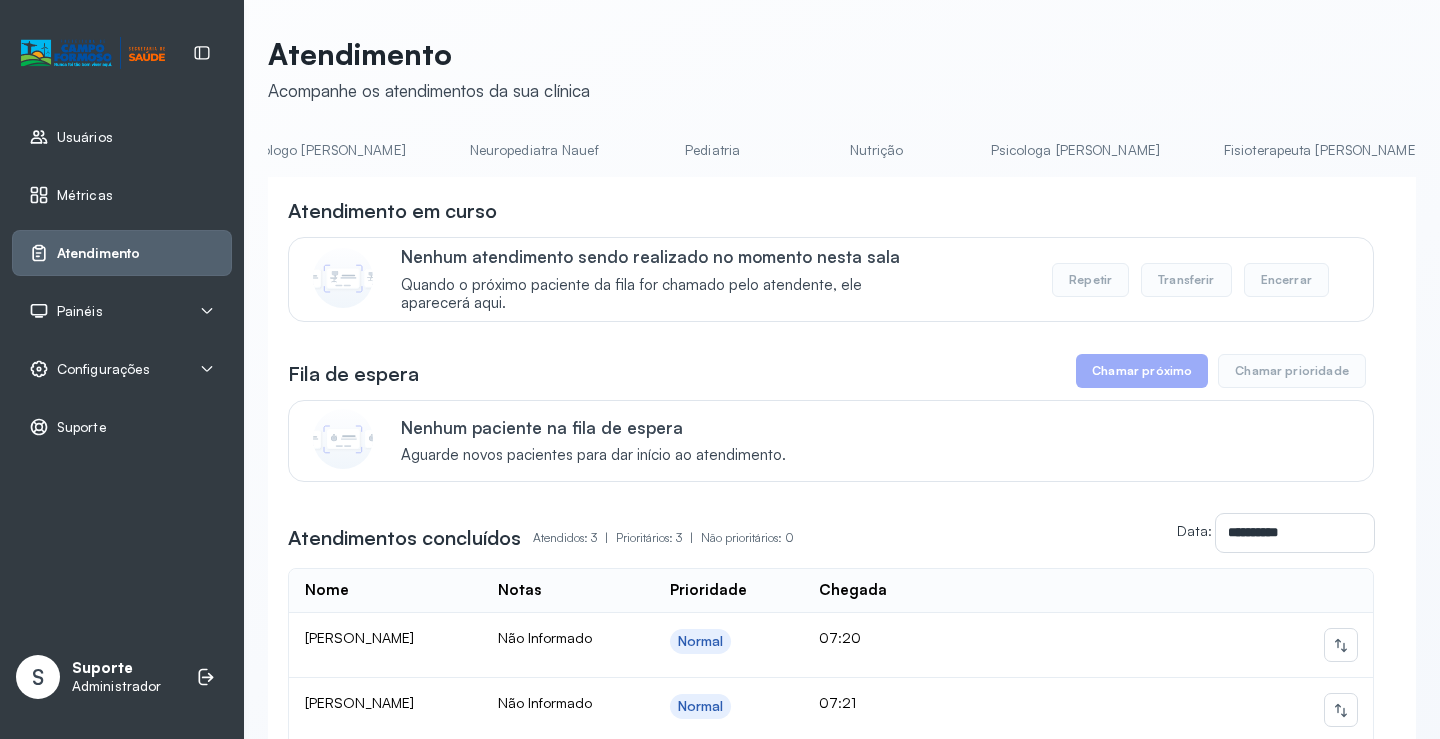 scroll, scrollTop: 0, scrollLeft: 302, axis: horizontal 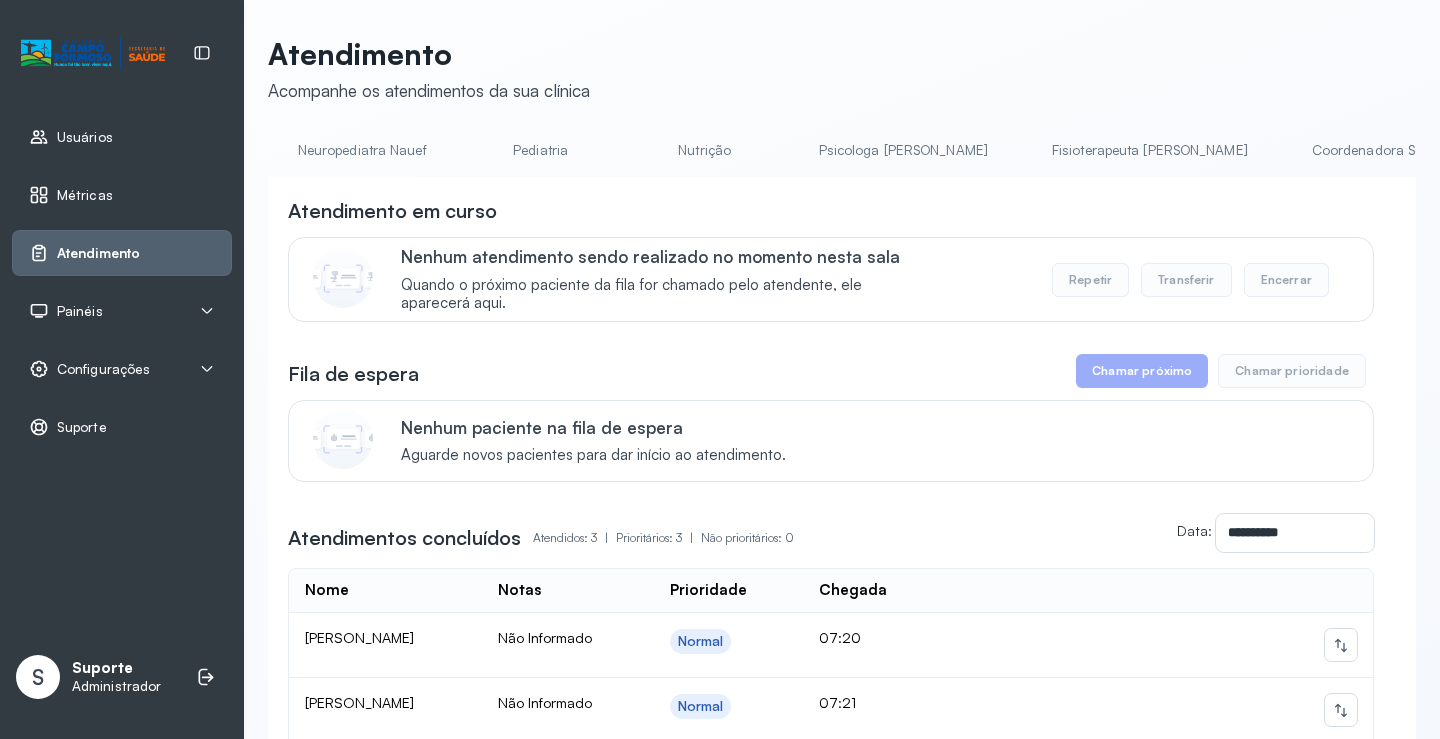 drag, startPoint x: 875, startPoint y: 183, endPoint x: 888, endPoint y: 178, distance: 13.928389 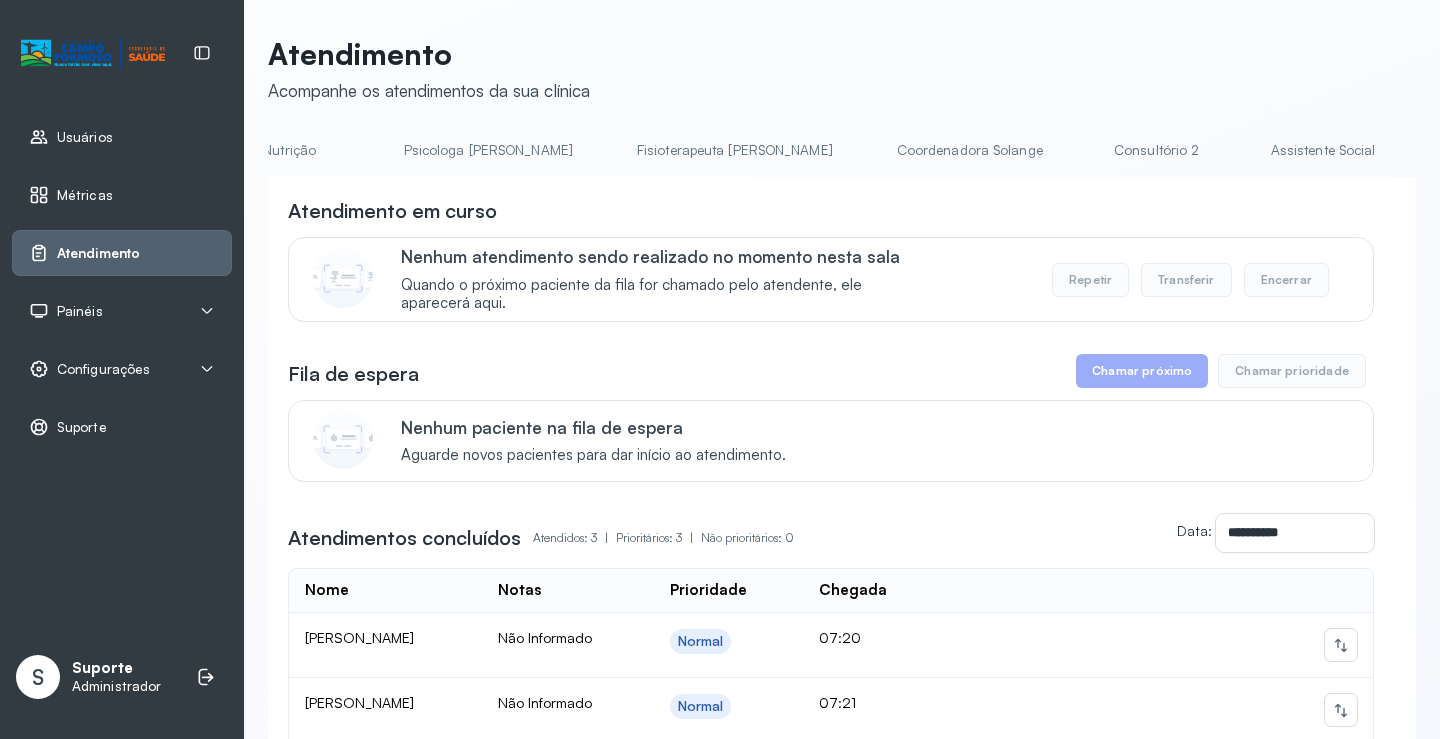scroll, scrollTop: 0, scrollLeft: 925, axis: horizontal 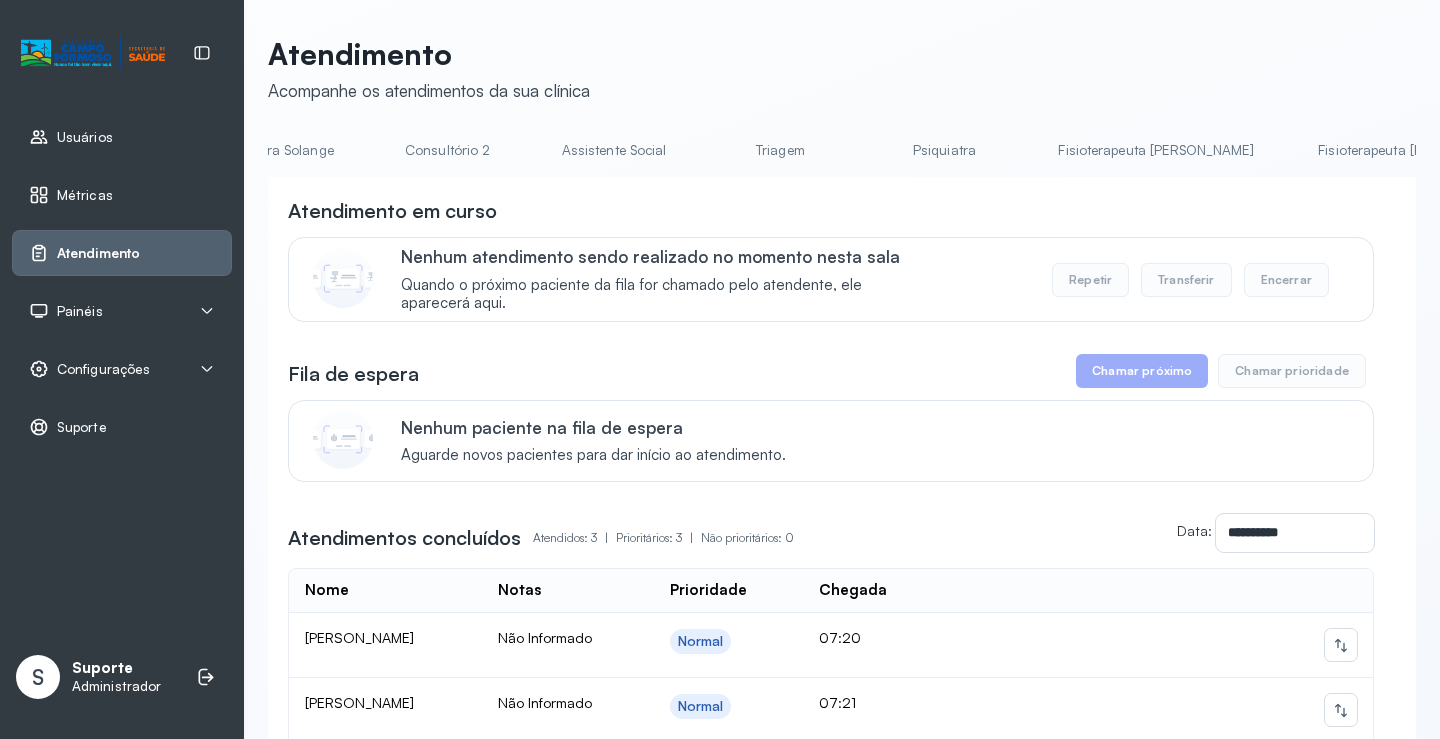 click on "Neuropediatra [PERSON_NAME]" at bounding box center [1676, 150] 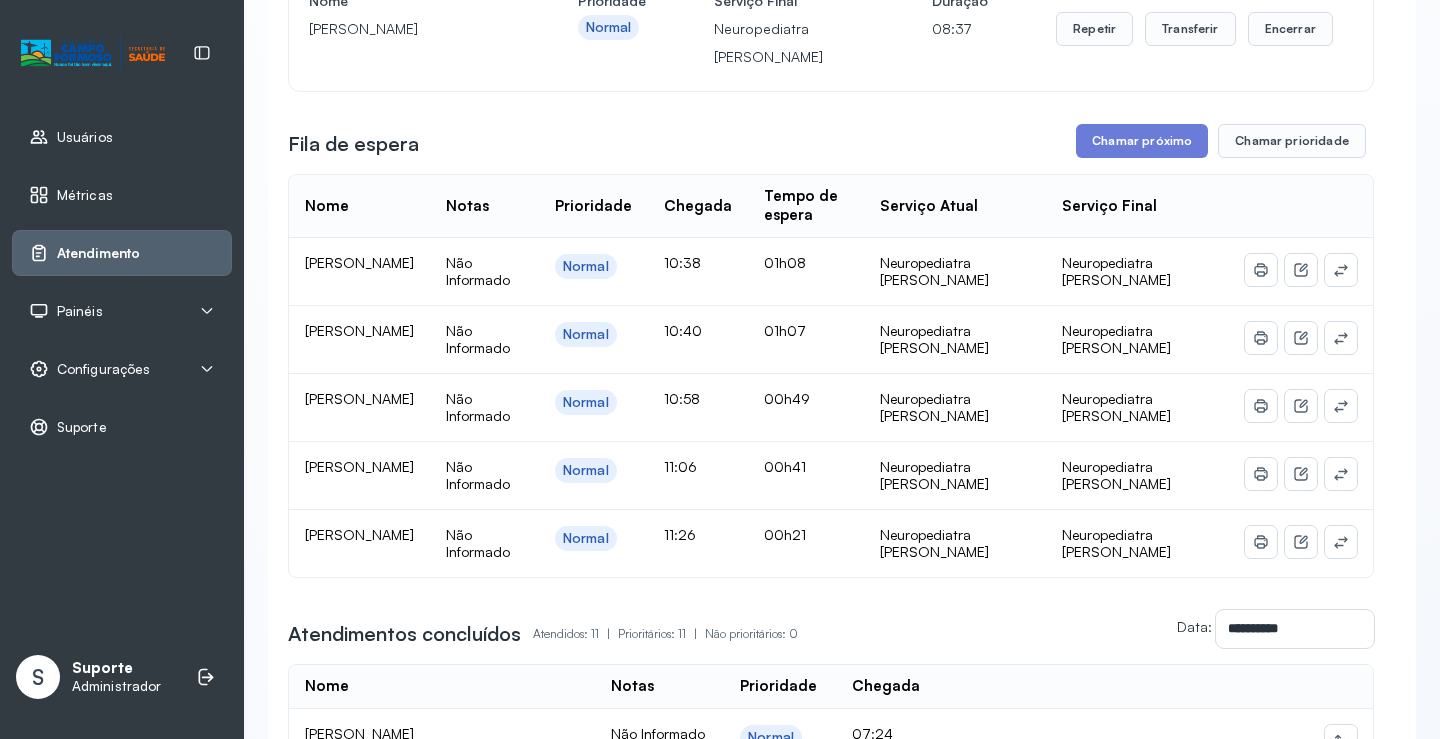 scroll, scrollTop: 300, scrollLeft: 0, axis: vertical 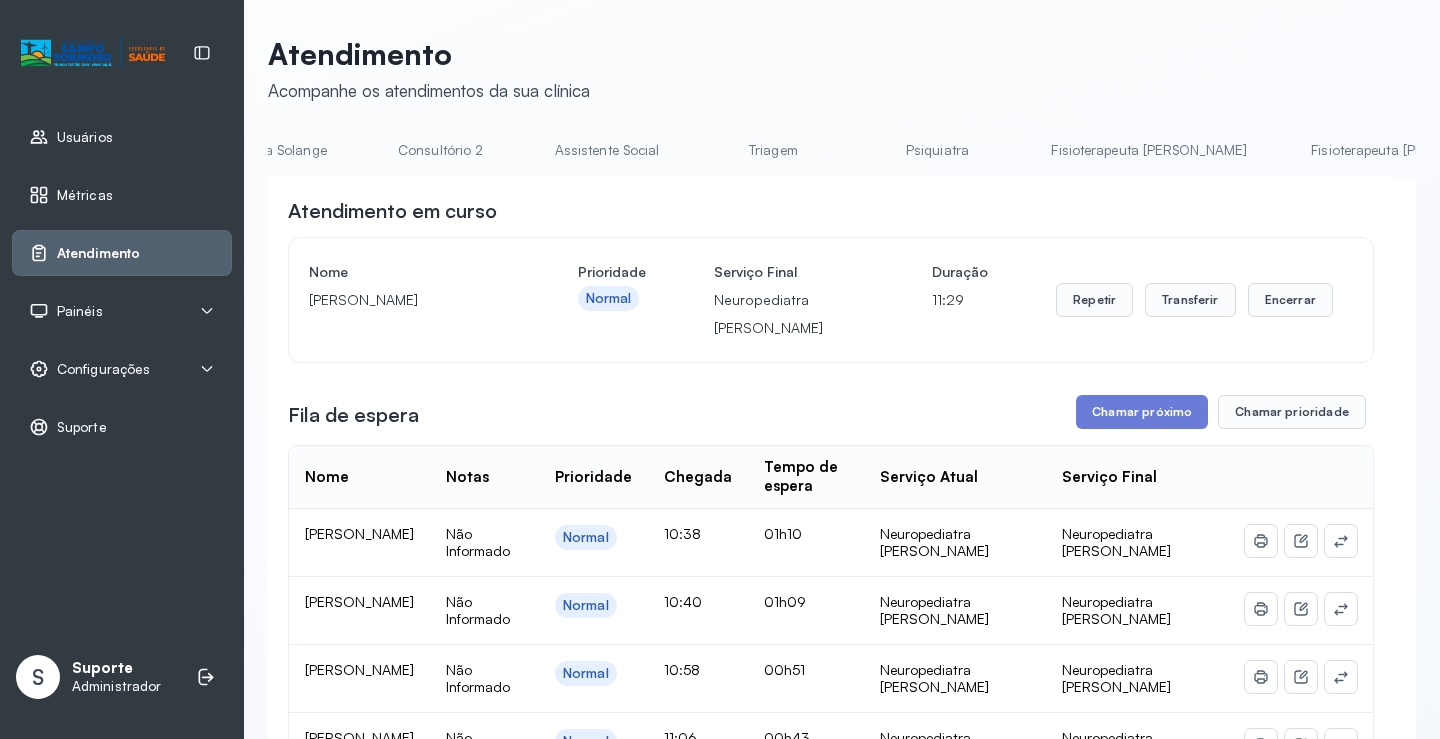 click on "Fisioterapeuta [PERSON_NAME]" at bounding box center (1409, 150) 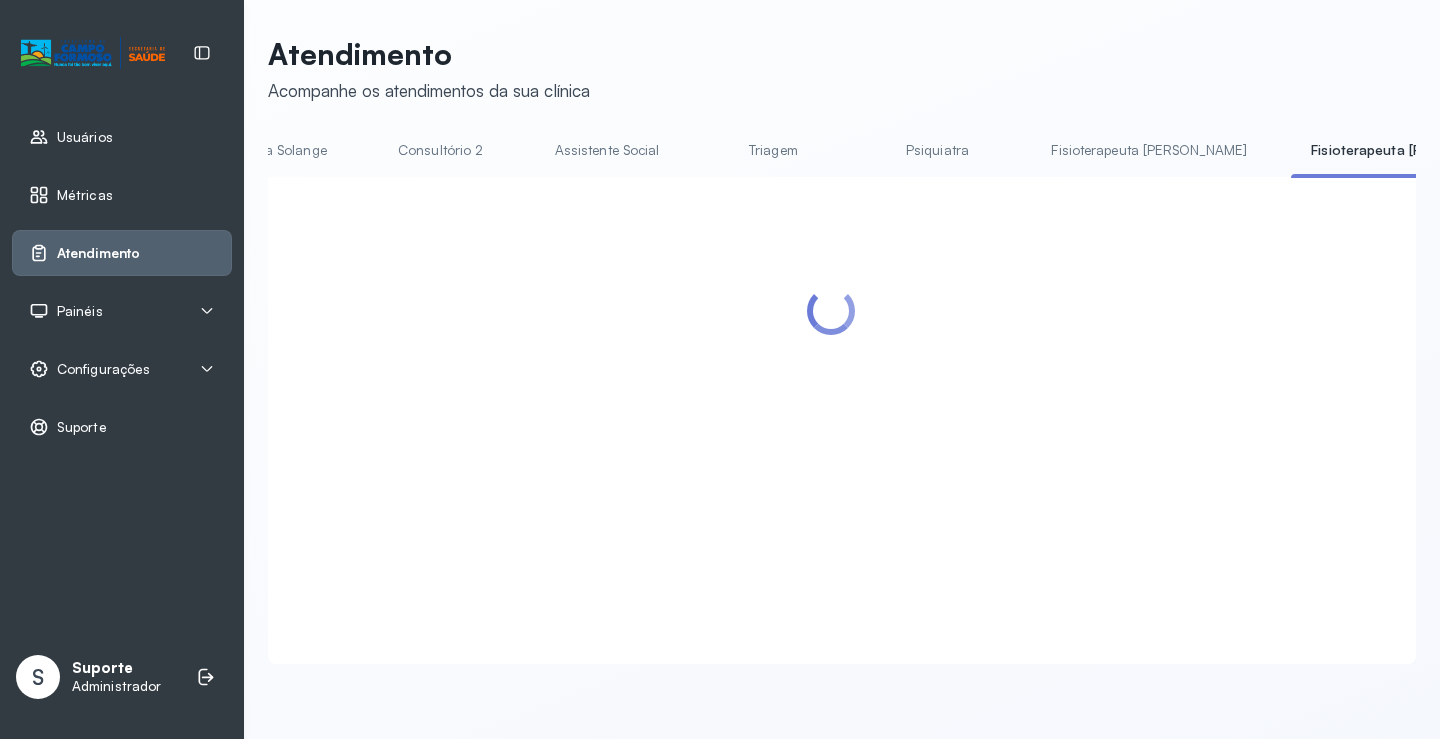 click on "Neuropediatra [PERSON_NAME]" at bounding box center [1677, 150] 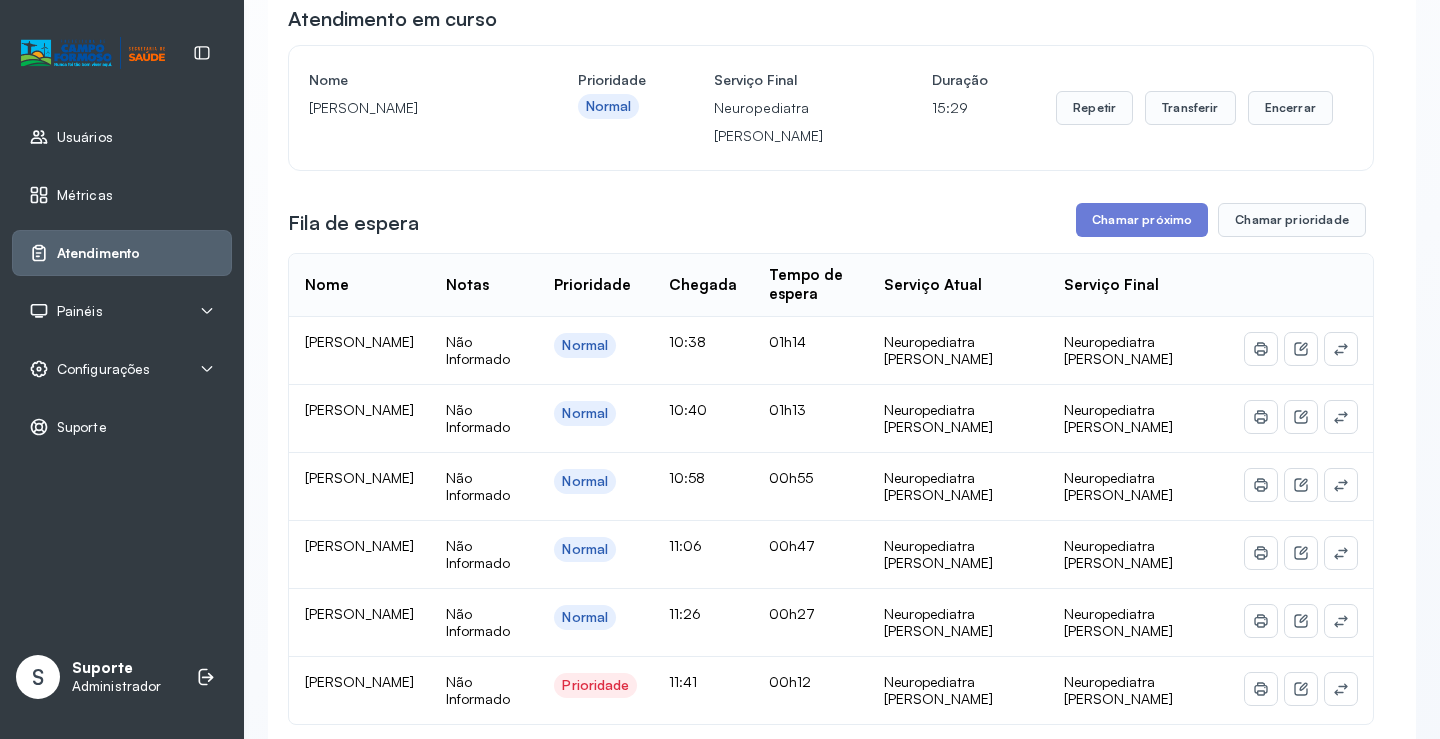 scroll, scrollTop: 200, scrollLeft: 0, axis: vertical 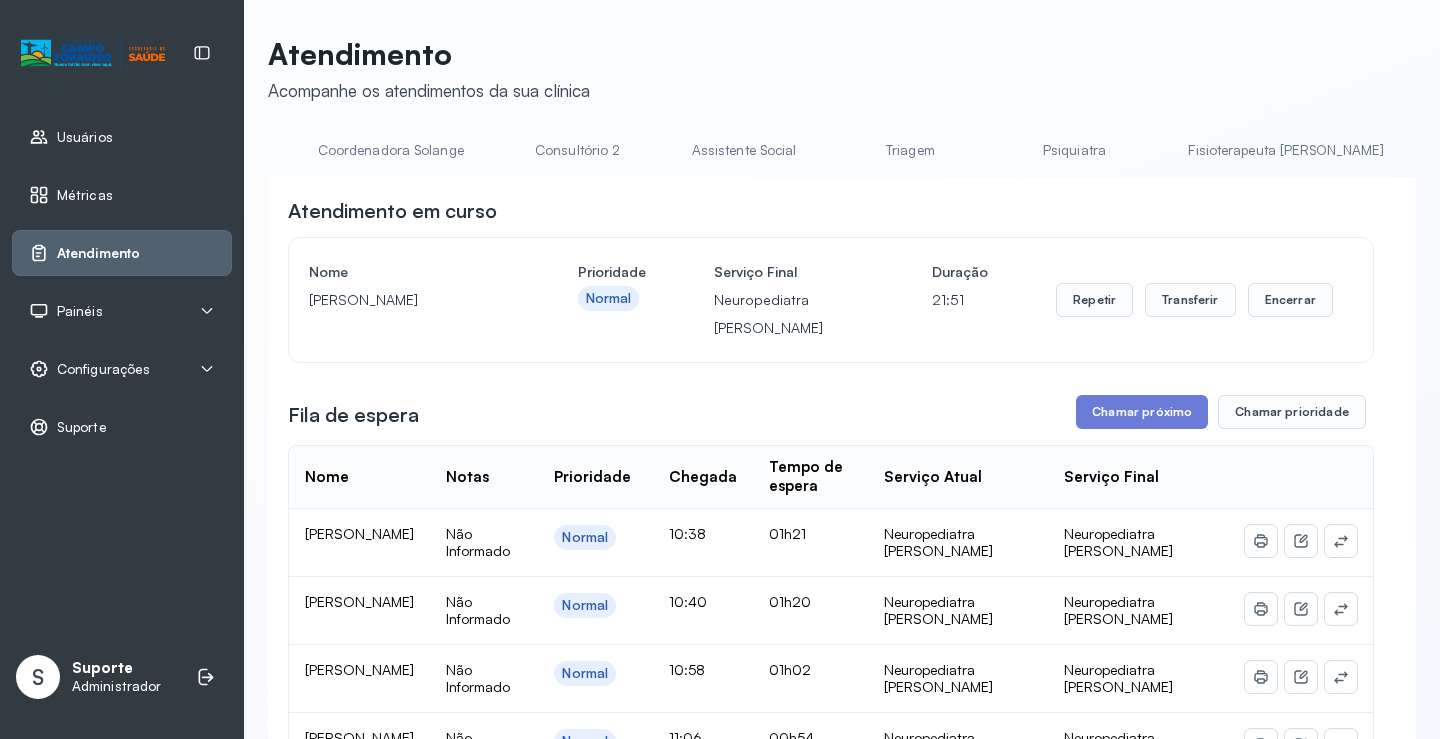 click on "Triagem" at bounding box center (910, 150) 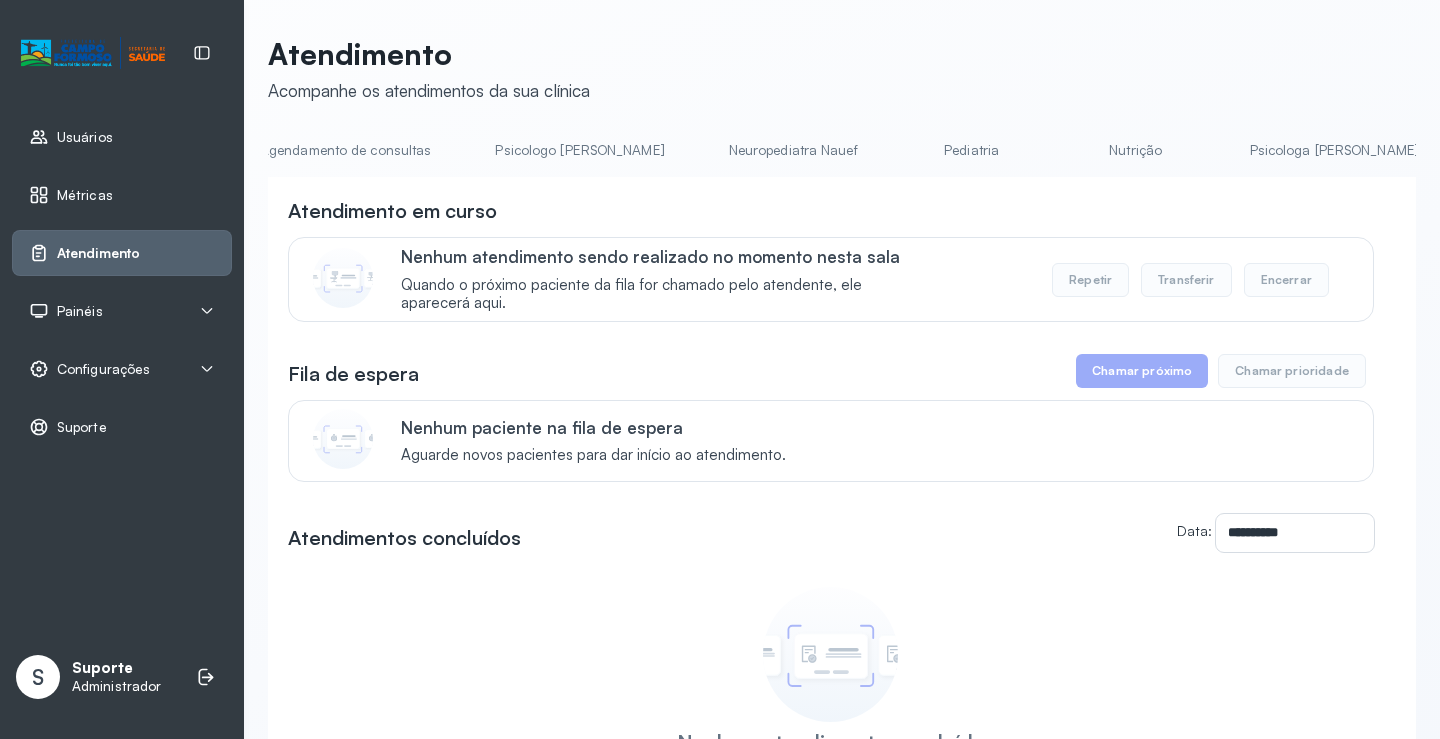 scroll, scrollTop: 0, scrollLeft: 0, axis: both 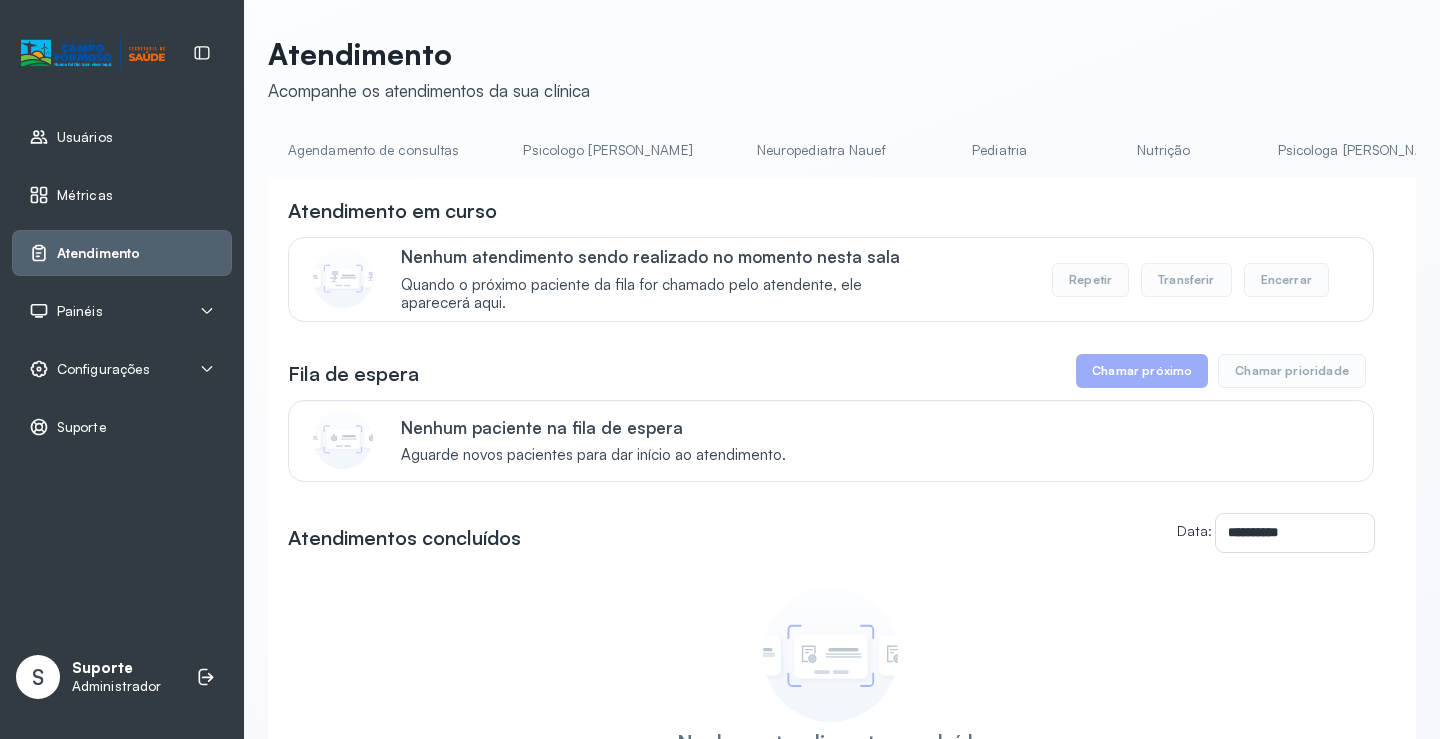 click on "Agendamento de consultas" at bounding box center [373, 150] 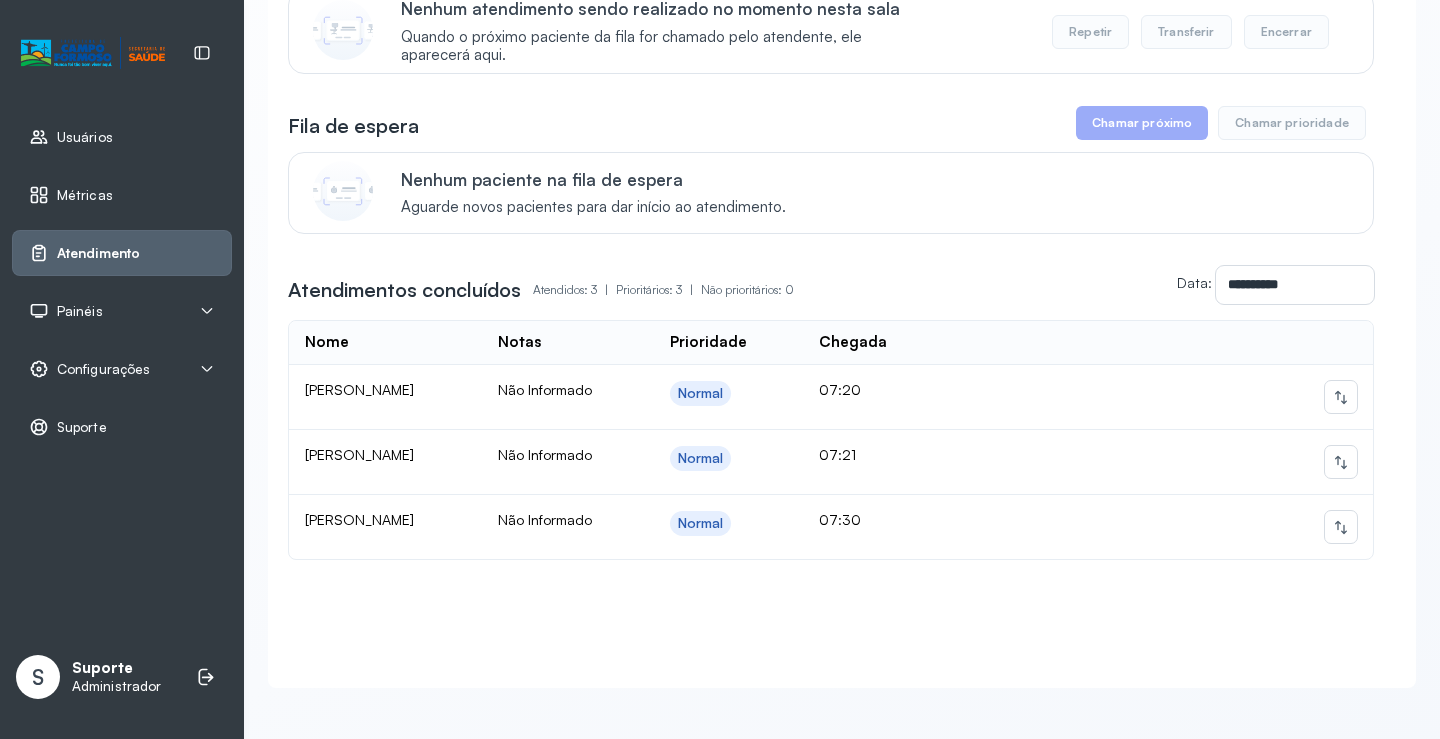 scroll, scrollTop: 274, scrollLeft: 0, axis: vertical 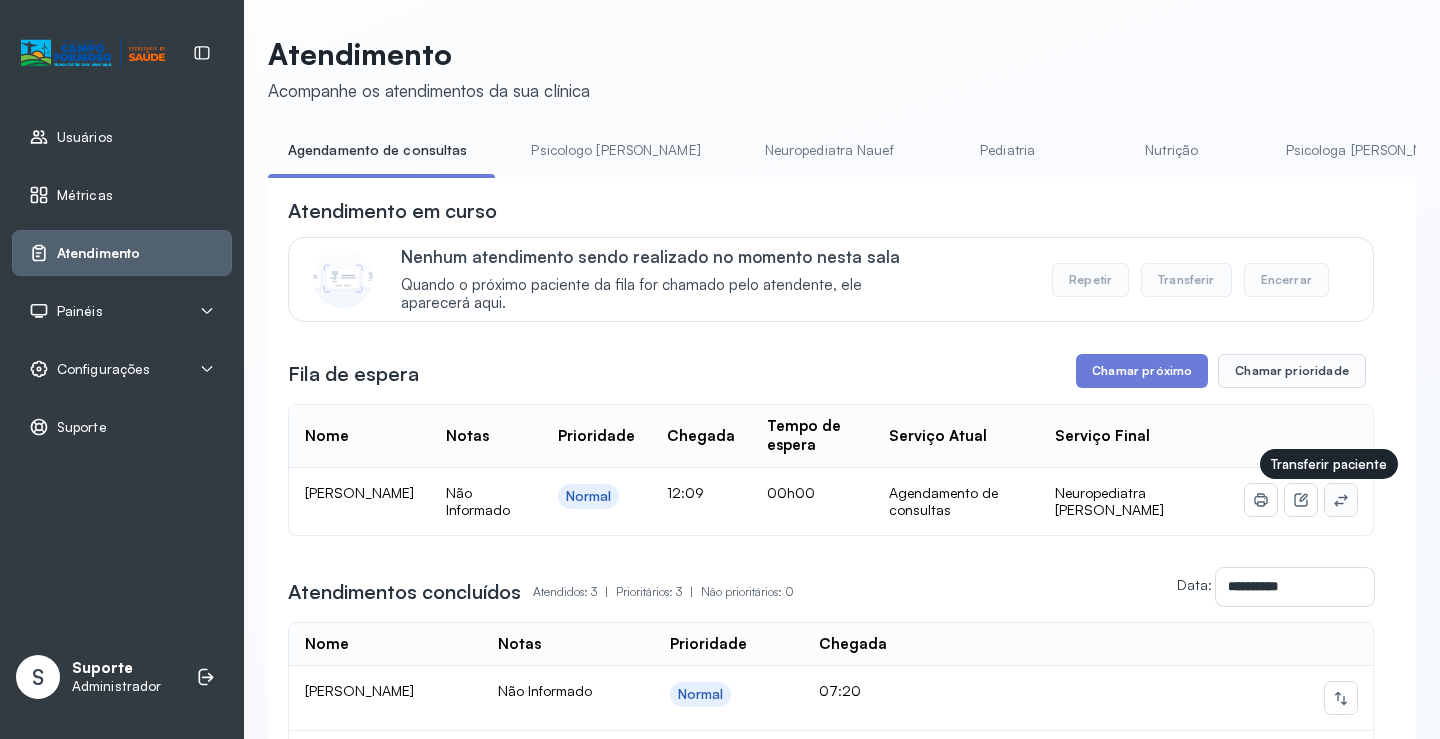 click 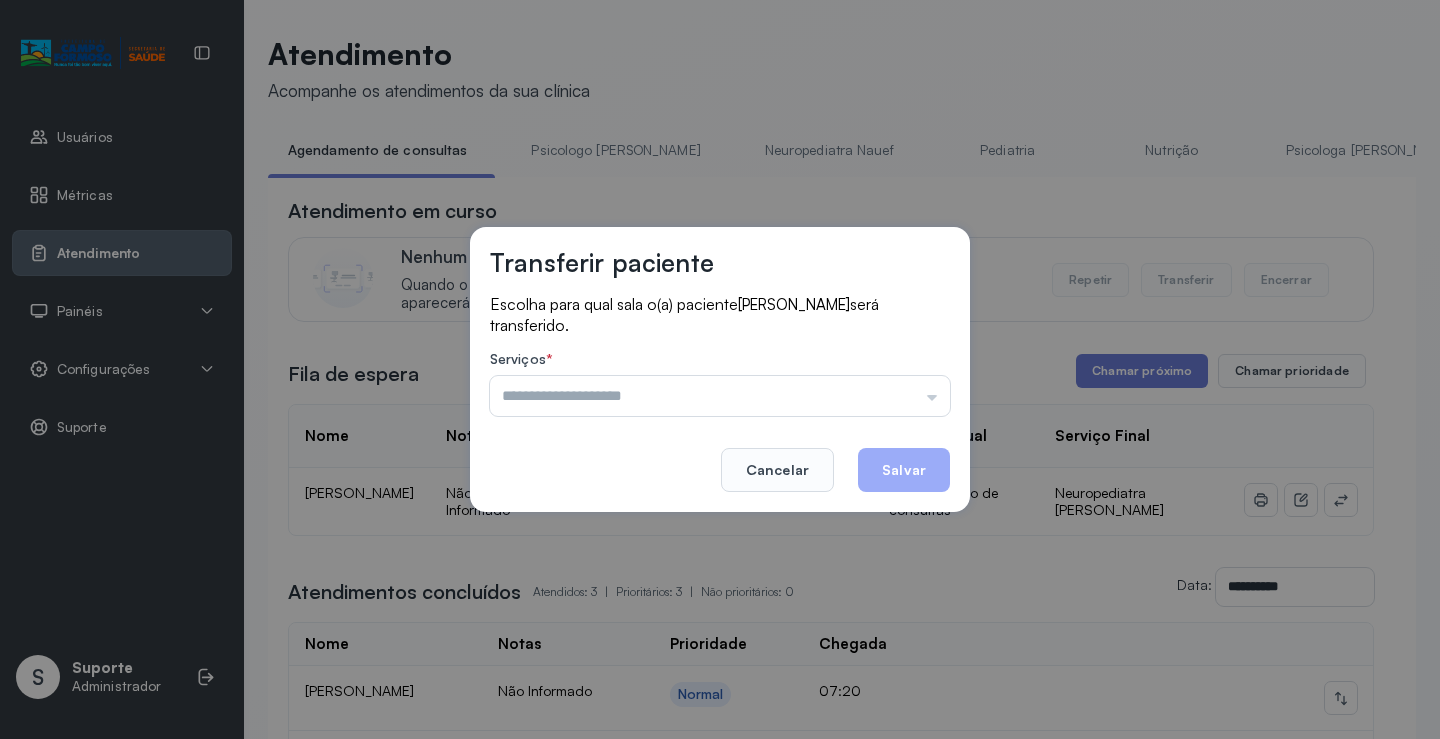 click on "Psicologo [PERSON_NAME] Nauef Pediatria Nutrição Psicologa [PERSON_NAME] Janusia Coordenadora Solange Consultório 2 Assistente Social Triagem Psiquiatra Fisioterapeuta [PERSON_NAME] [PERSON_NAME] Neuropediatra [PERSON_NAME]" at bounding box center (720, 396) 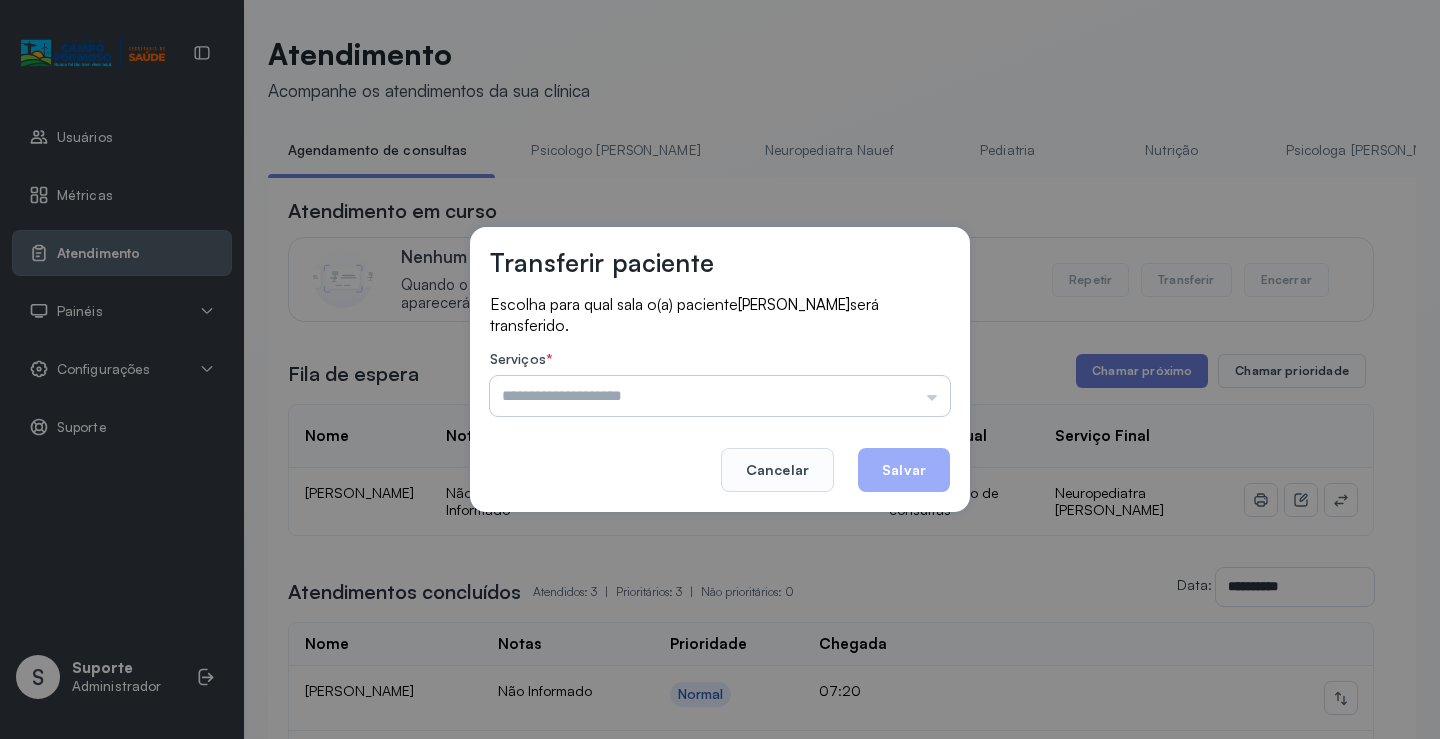 click at bounding box center (720, 396) 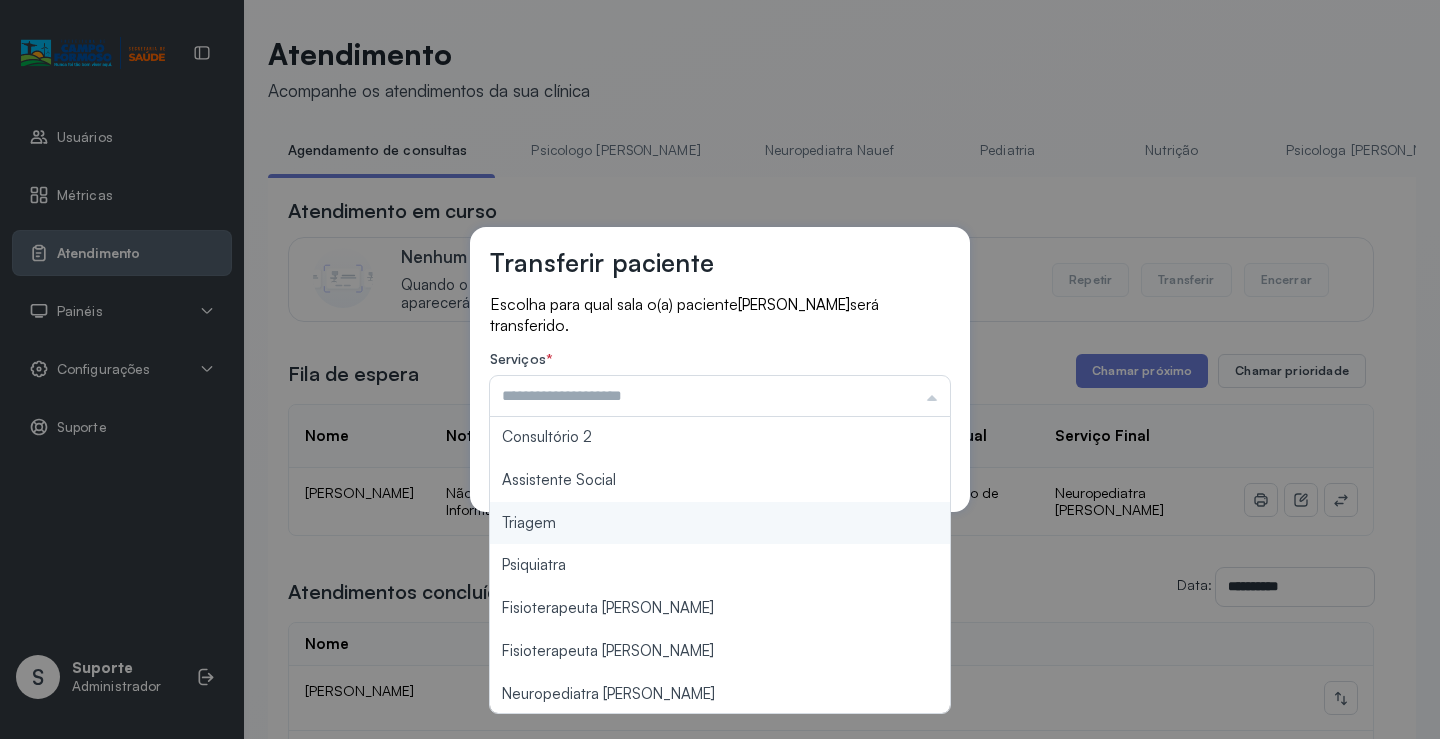 scroll, scrollTop: 302, scrollLeft: 0, axis: vertical 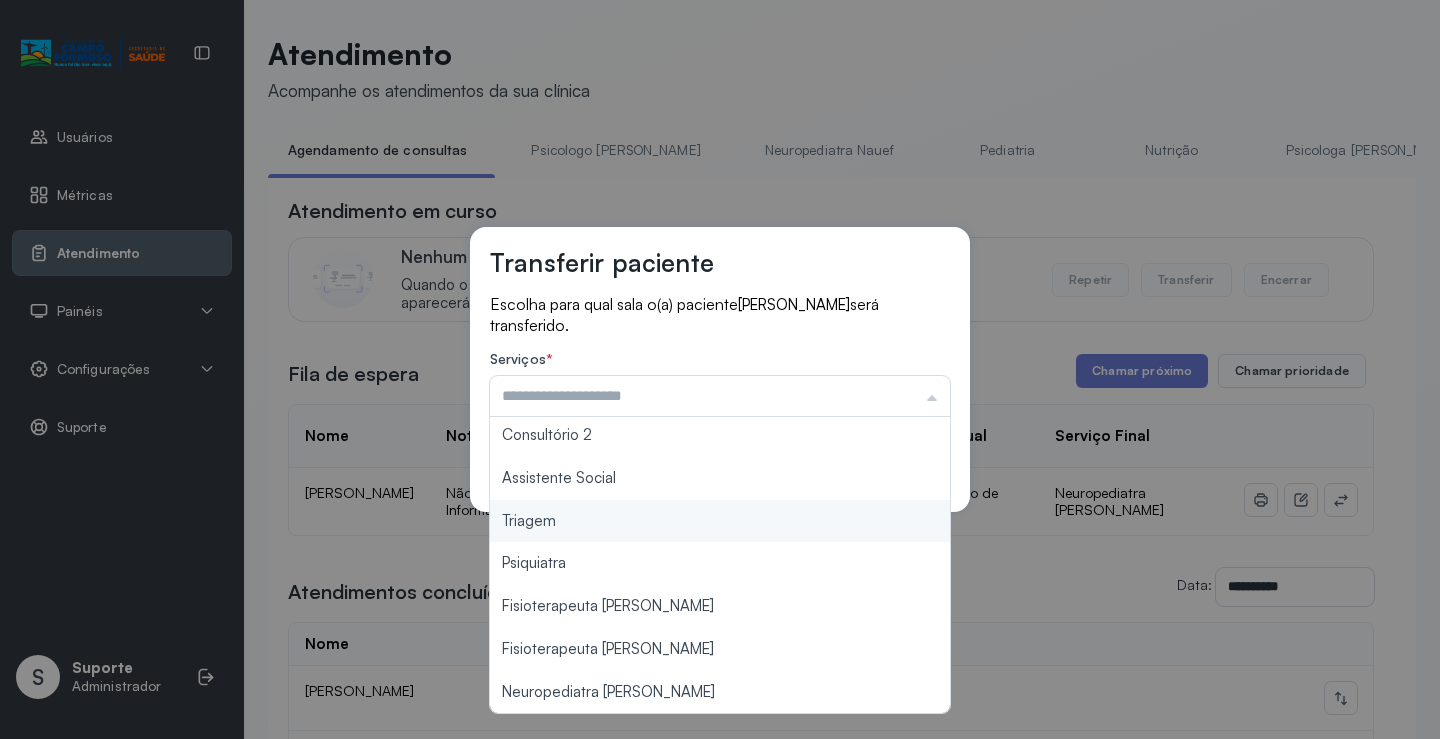 type on "*******" 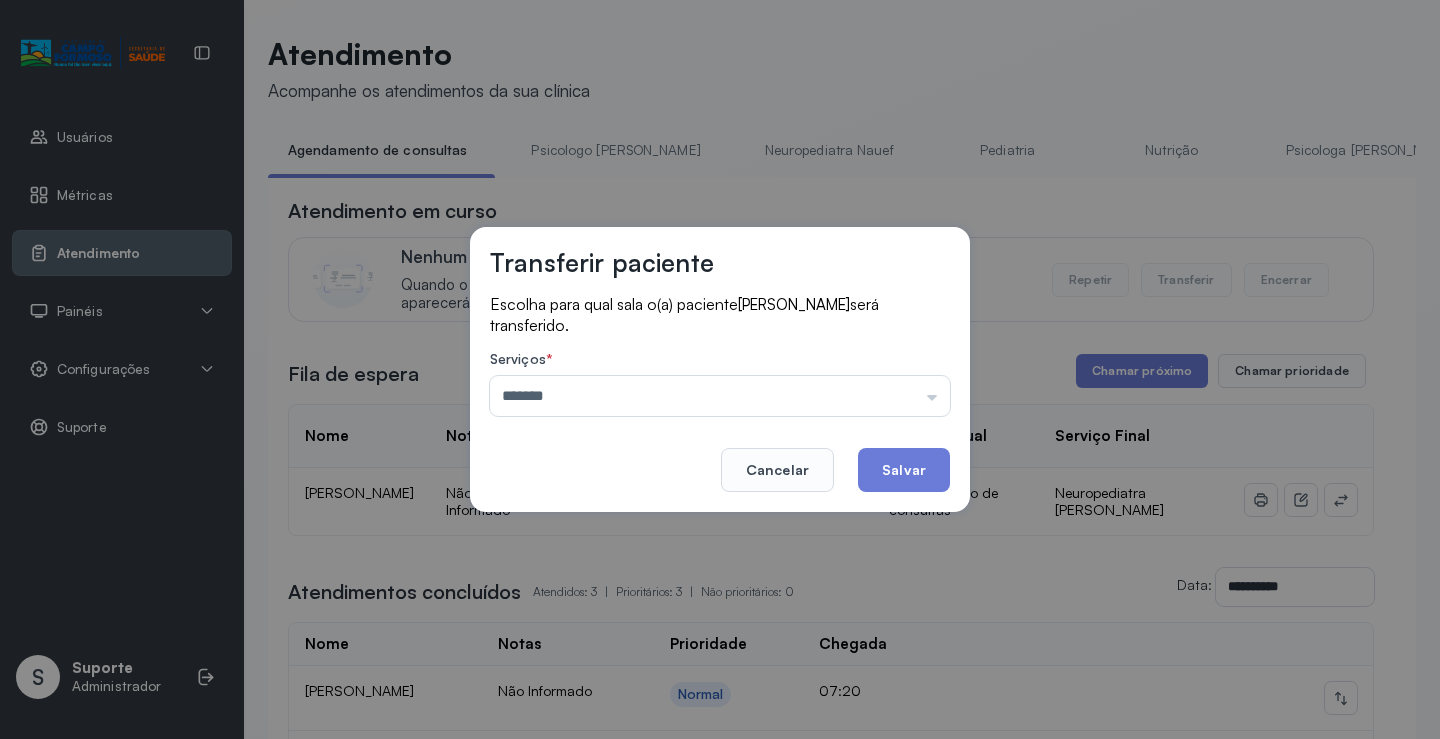 click on "Transferir paciente Escolha para qual sala o(a) paciente  [PERSON_NAME]  será transferido.  Serviços  *  ******* Psicologo [PERSON_NAME] Nauef Pediatria Nutrição Psicologa [PERSON_NAME] Janusia Coordenadora Solange Consultório 2 Assistente Social Triagem Psiquiatra Fisioterapeuta [PERSON_NAME] Morgana Neuropediatra [PERSON_NAME]" at bounding box center (720, 369) 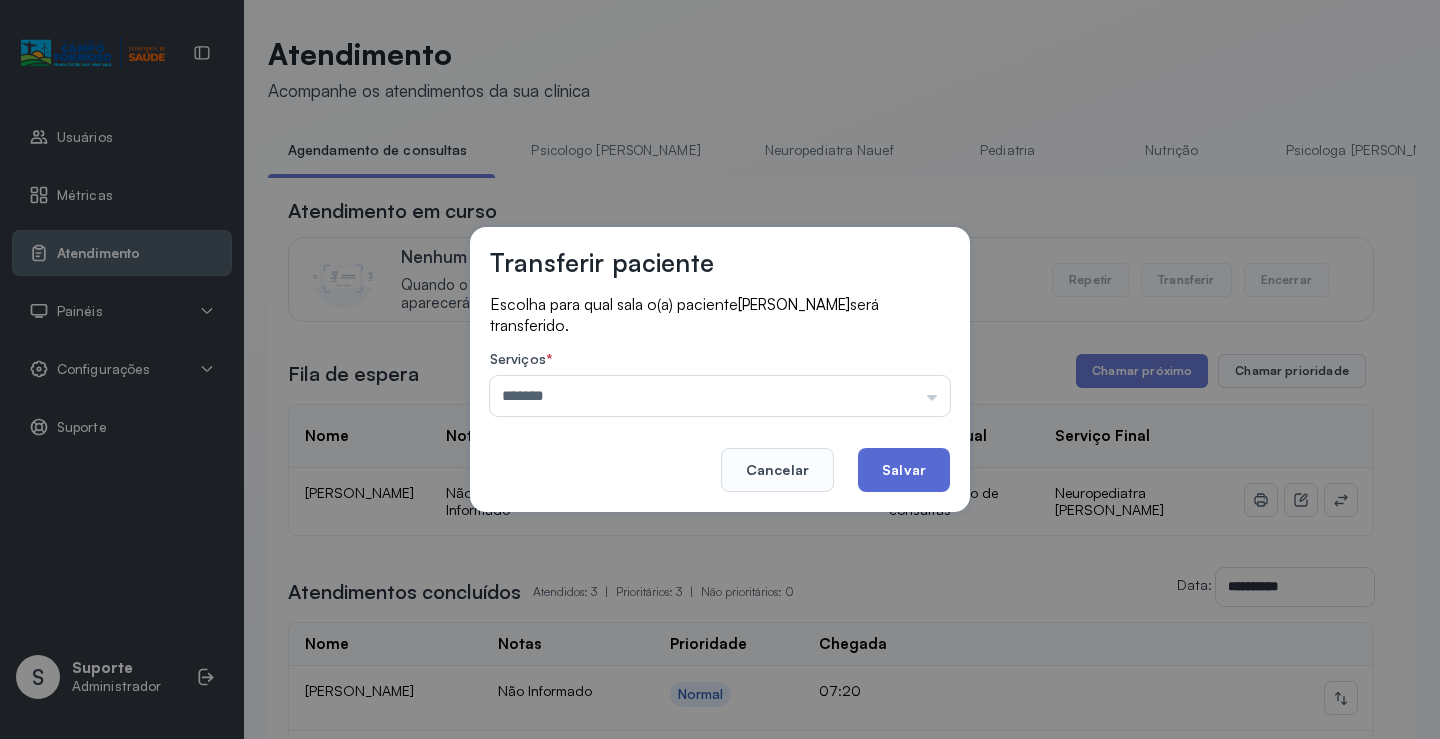 click on "Salvar" 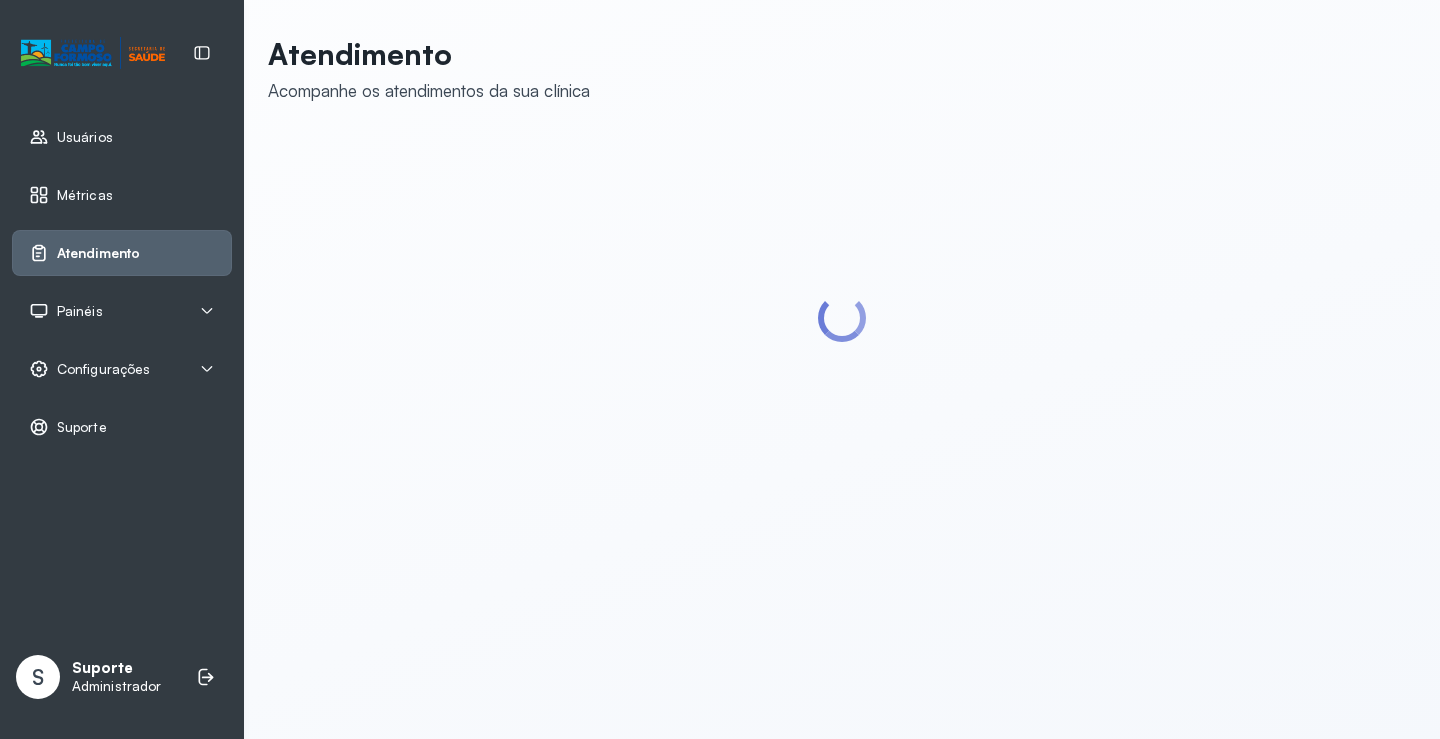 scroll, scrollTop: 0, scrollLeft: 0, axis: both 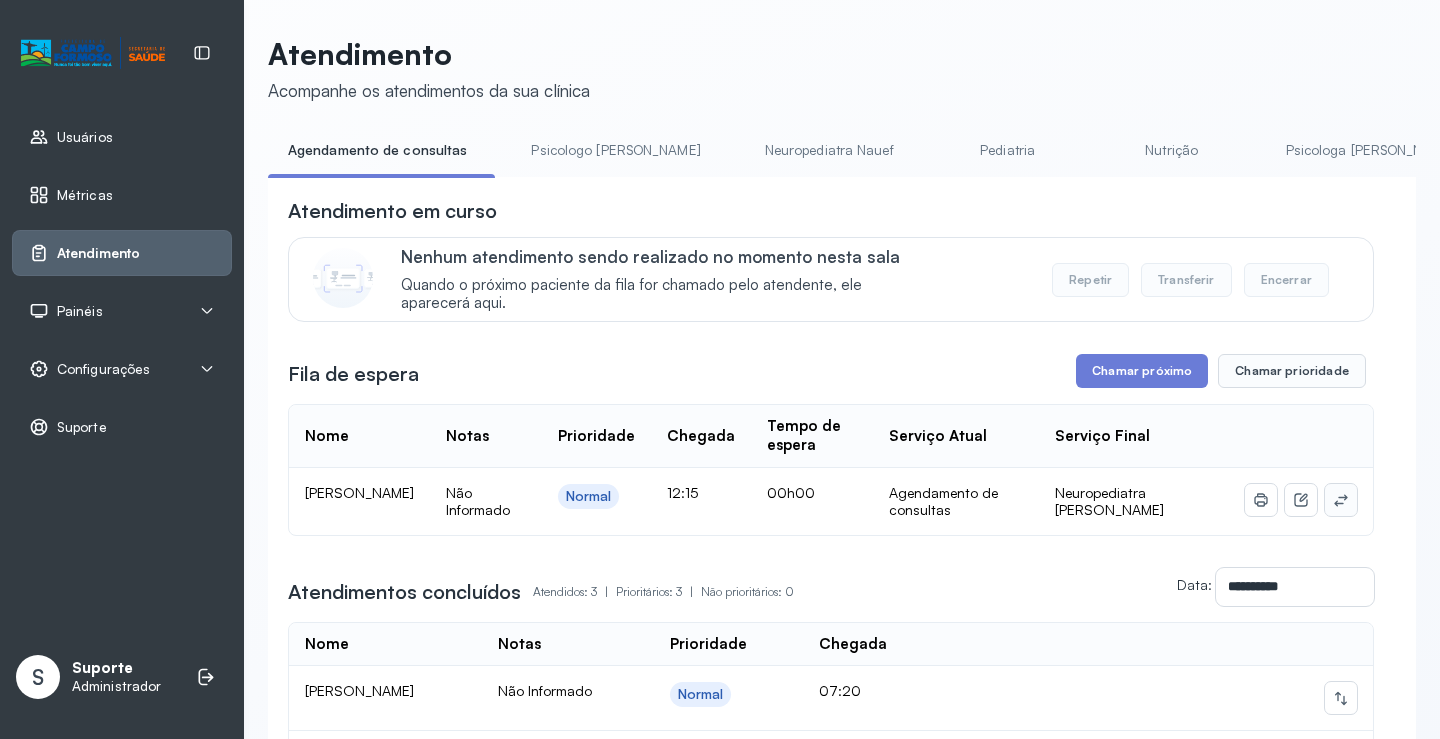 click 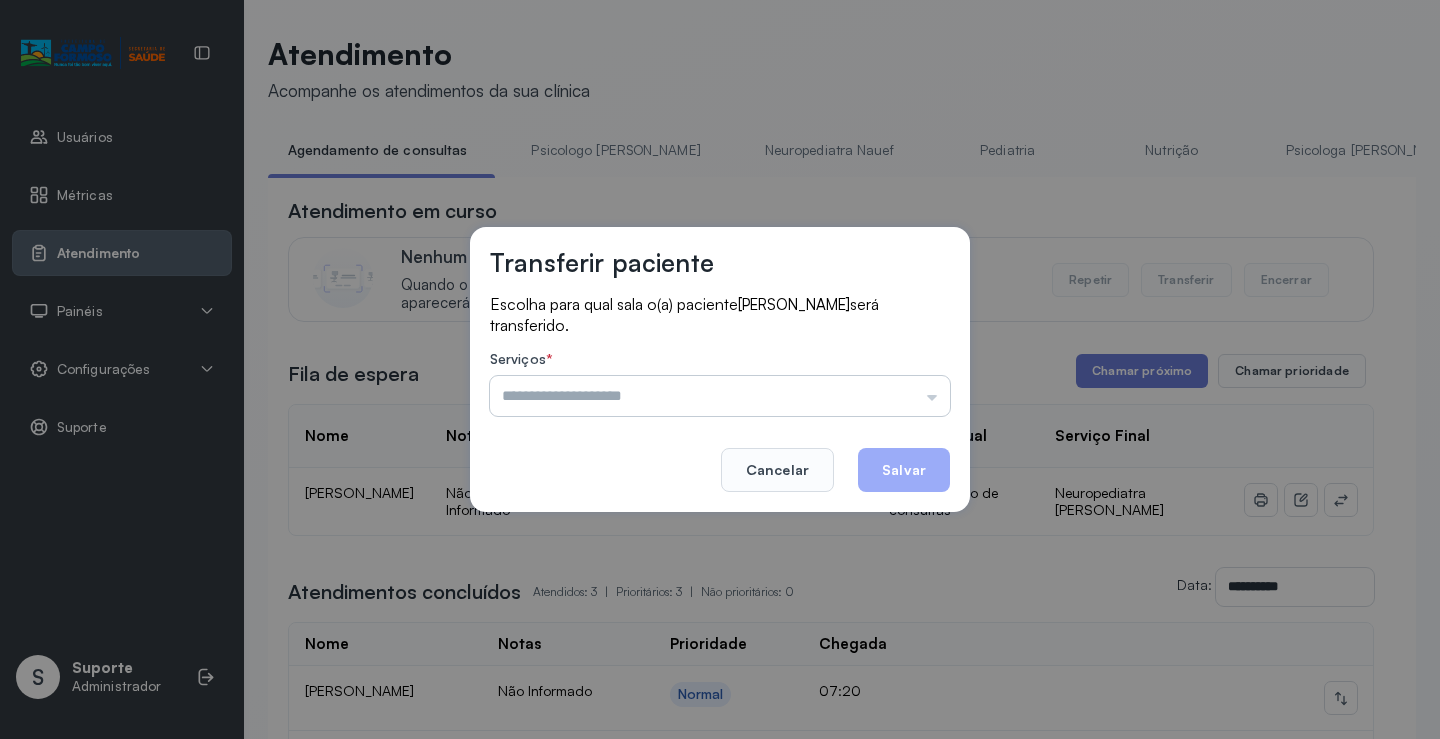 drag, startPoint x: 881, startPoint y: 386, endPoint x: 897, endPoint y: 386, distance: 16 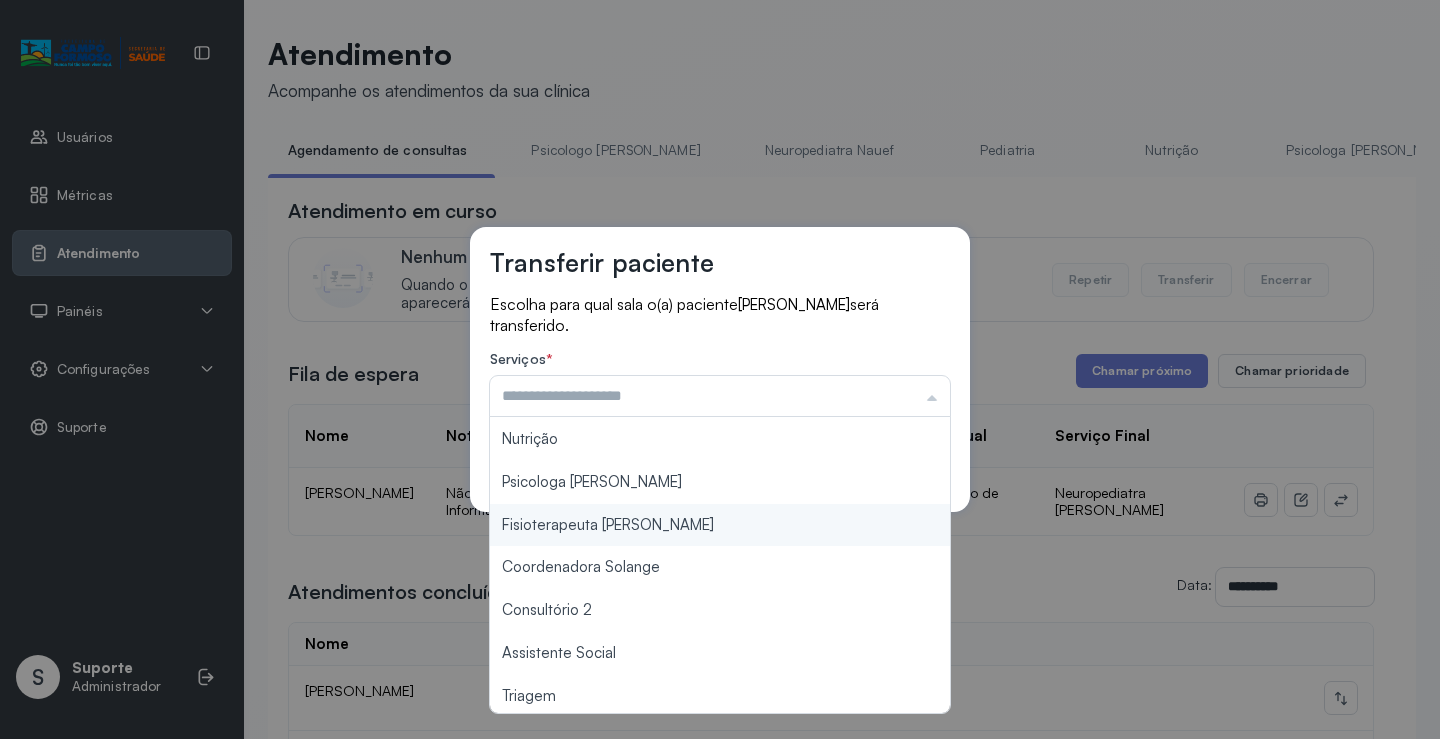 scroll, scrollTop: 303, scrollLeft: 0, axis: vertical 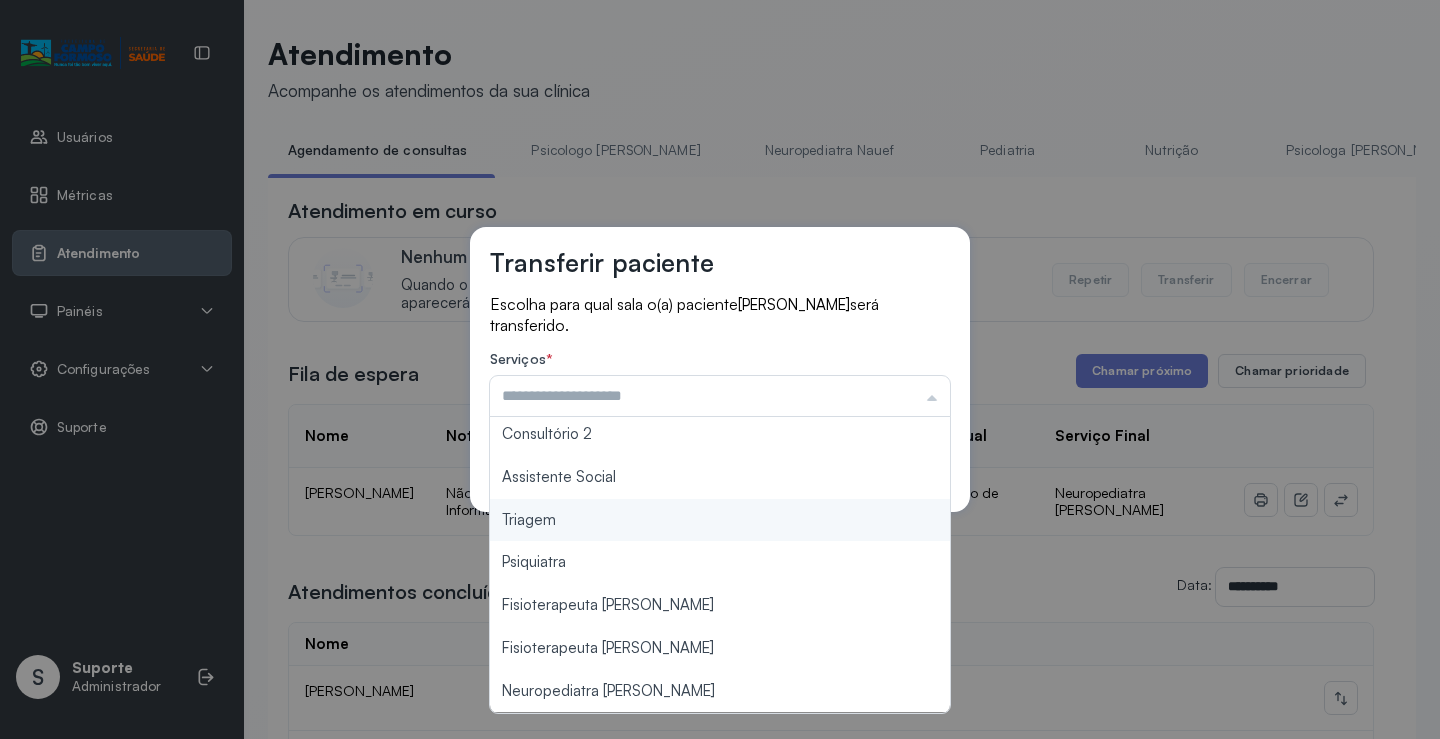 type on "*******" 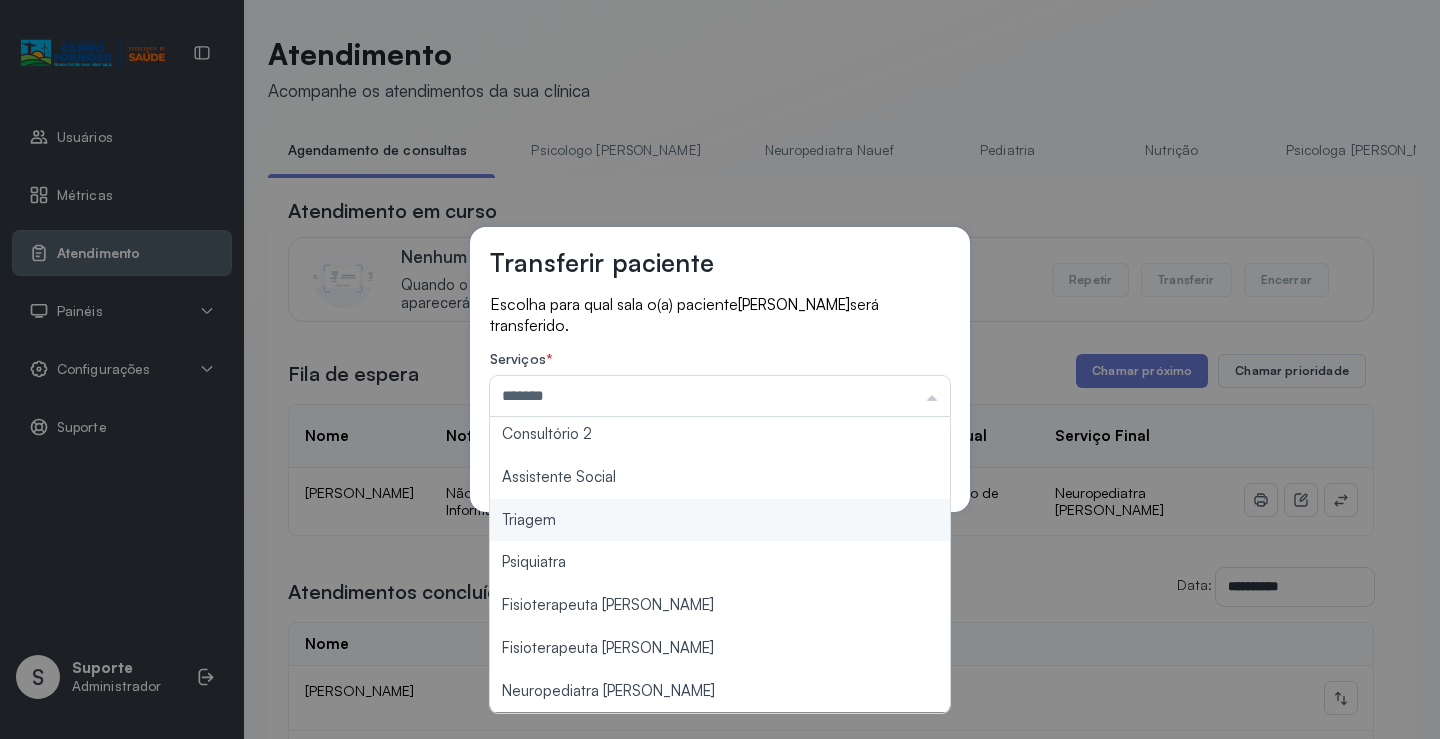 click on "Transferir paciente Escolha para qual sala o(a) paciente  [PERSON_NAME]  será transferido.  Serviços  *  ******* Psicologo [PERSON_NAME] Nauef Pediatria Nutrição Psicologa [PERSON_NAME] Janusia Coordenadora Solange Consultório 2 Assistente Social Triagem Psiquiatra Fisioterapeuta [PERSON_NAME] Morgana Neuropediatra [PERSON_NAME]" at bounding box center (720, 369) 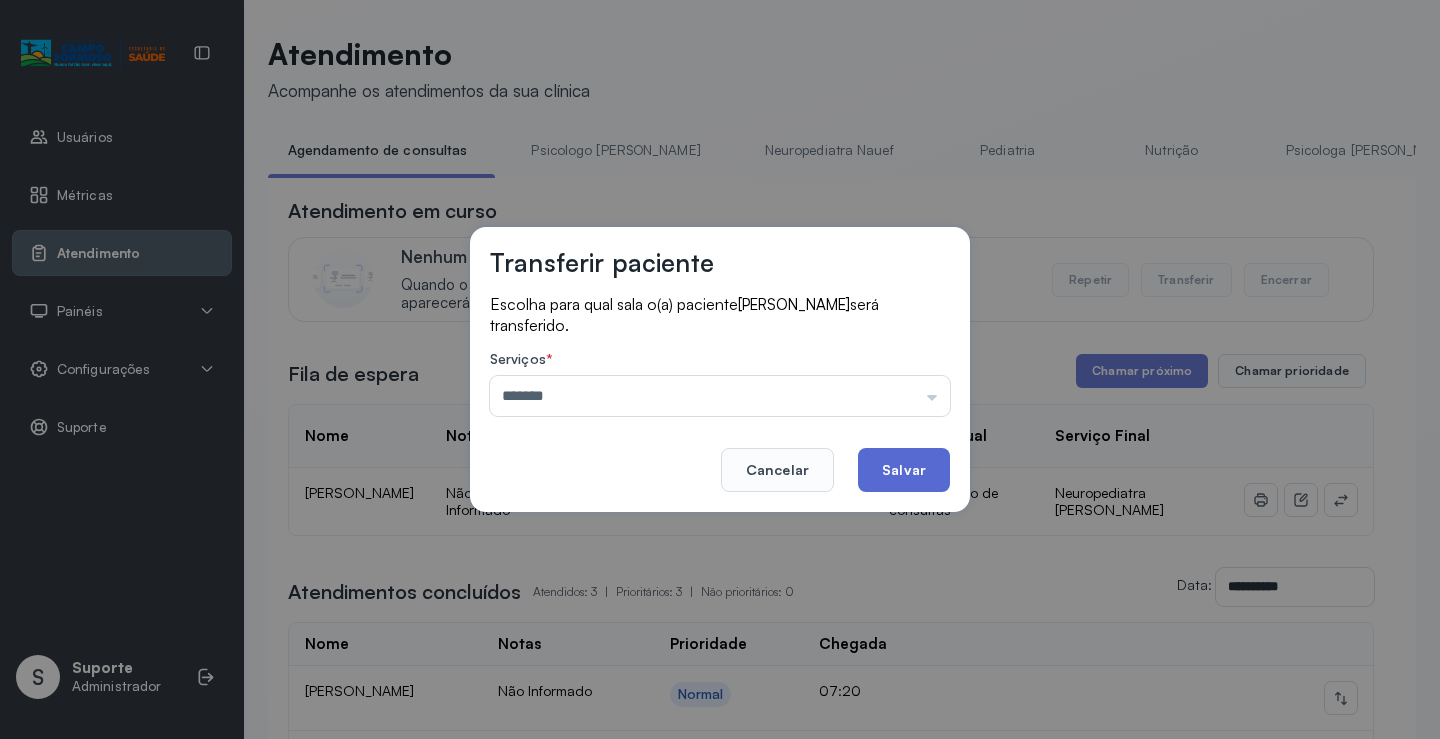 click on "Salvar" 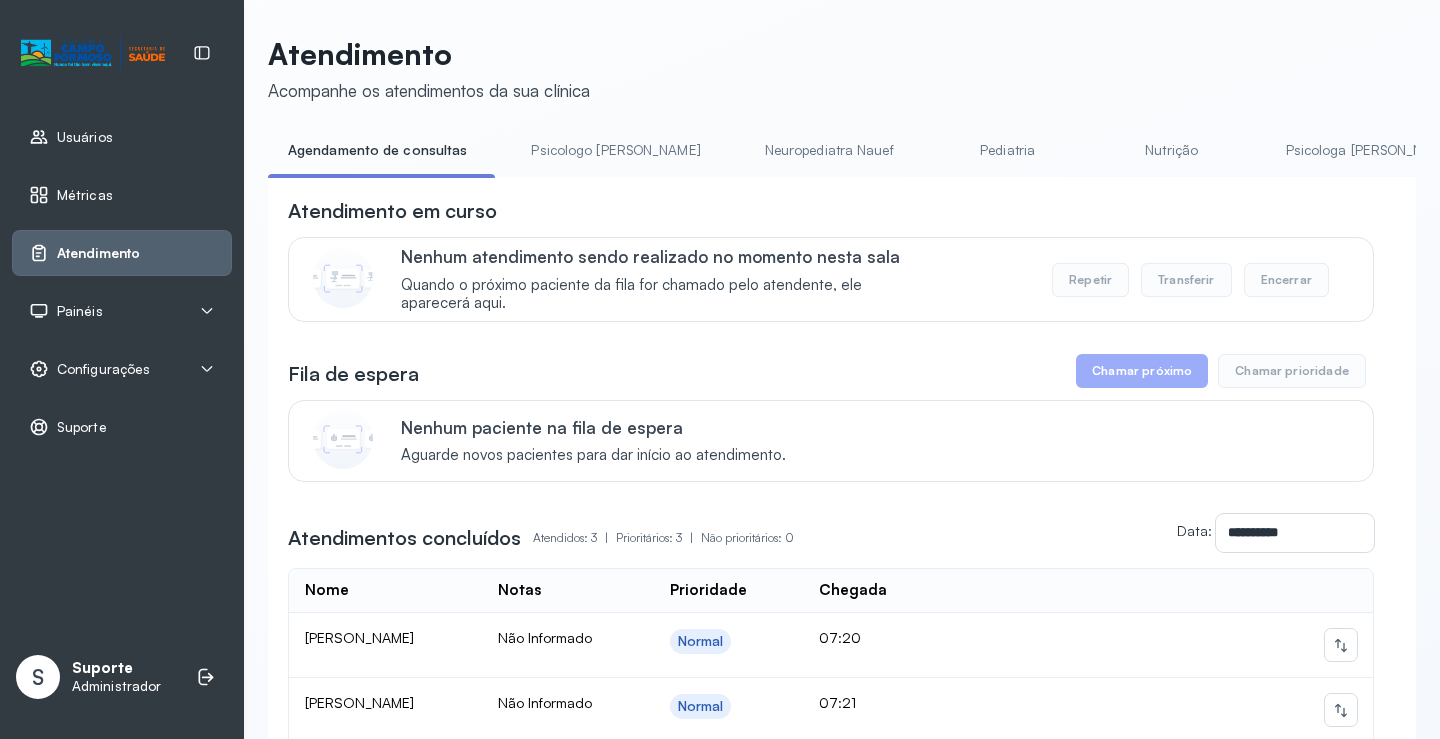 drag, startPoint x: 677, startPoint y: 183, endPoint x: 1117, endPoint y: 206, distance: 440.60074 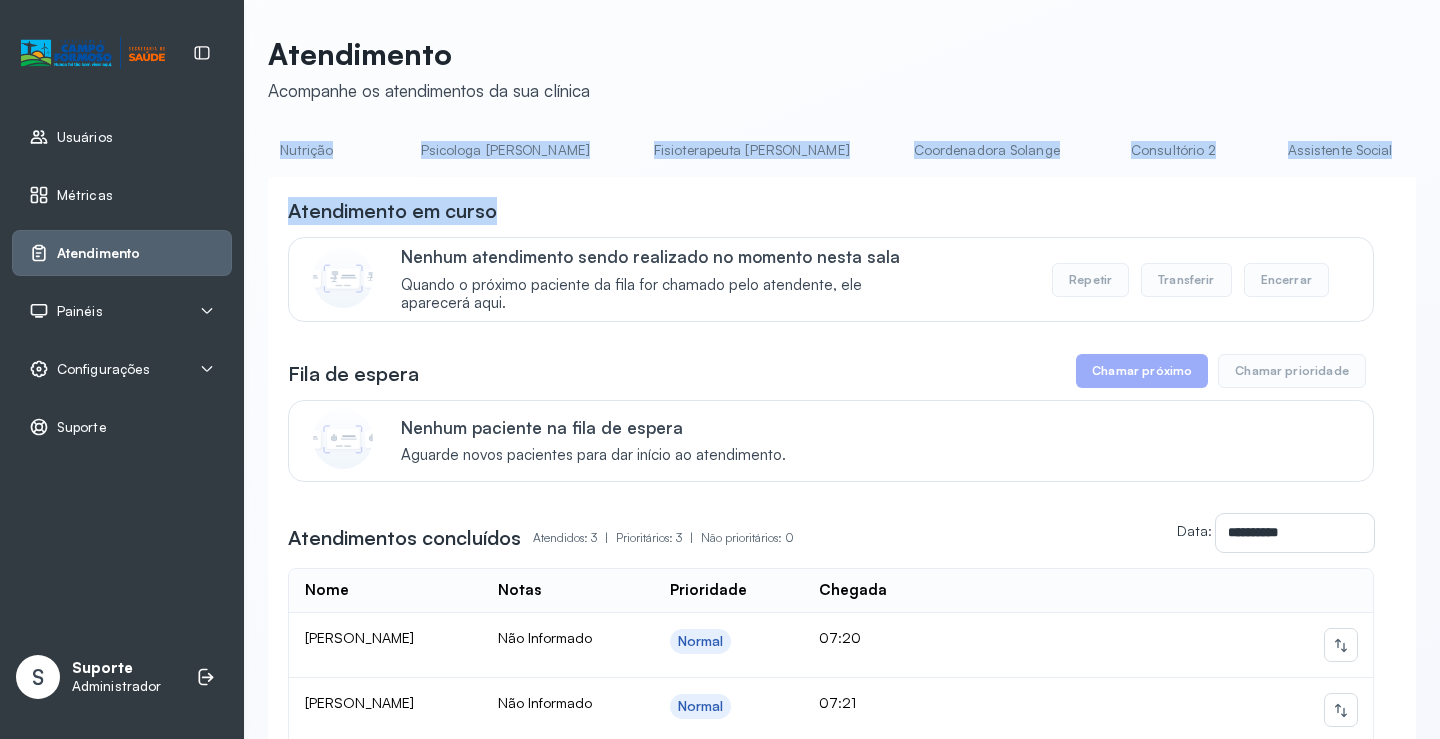 scroll, scrollTop: 0, scrollLeft: 1279, axis: horizontal 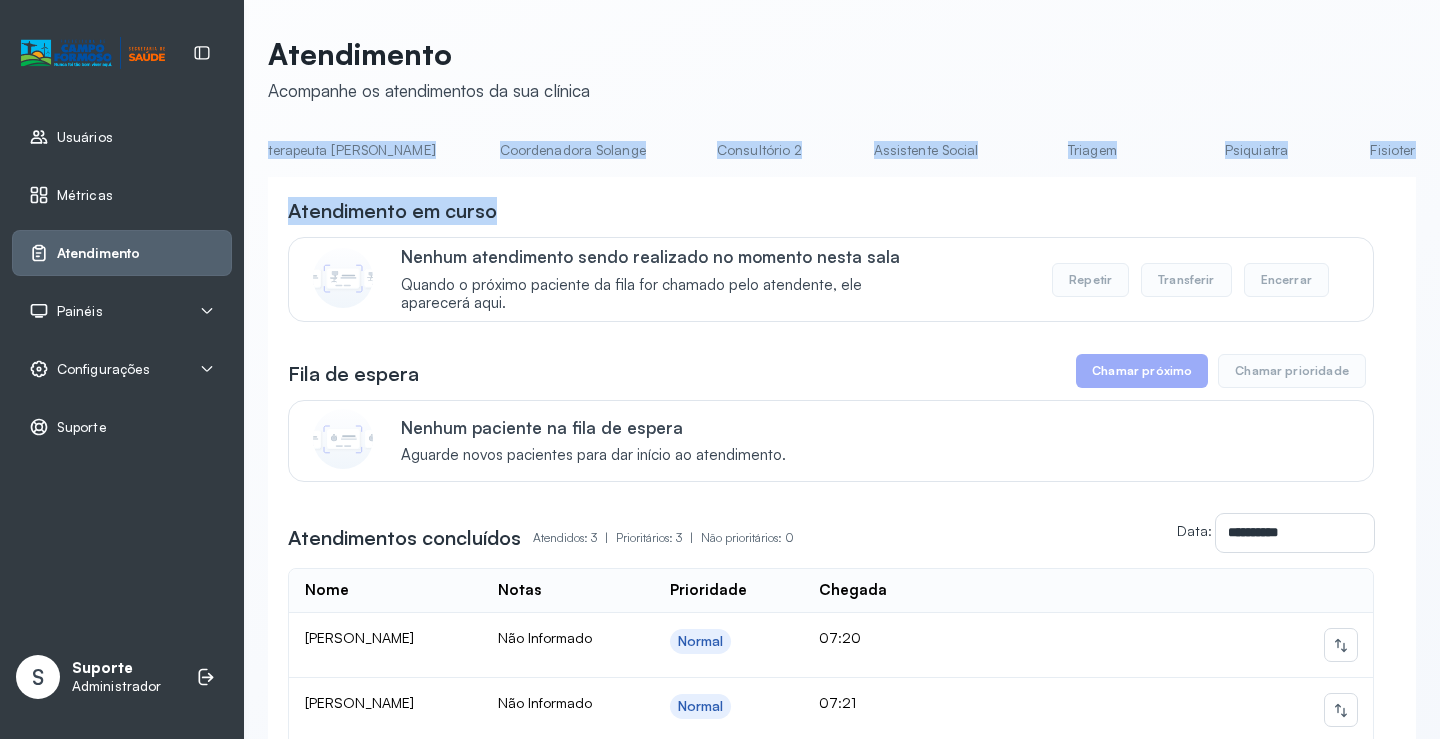 click on "Triagem" at bounding box center (1092, 150) 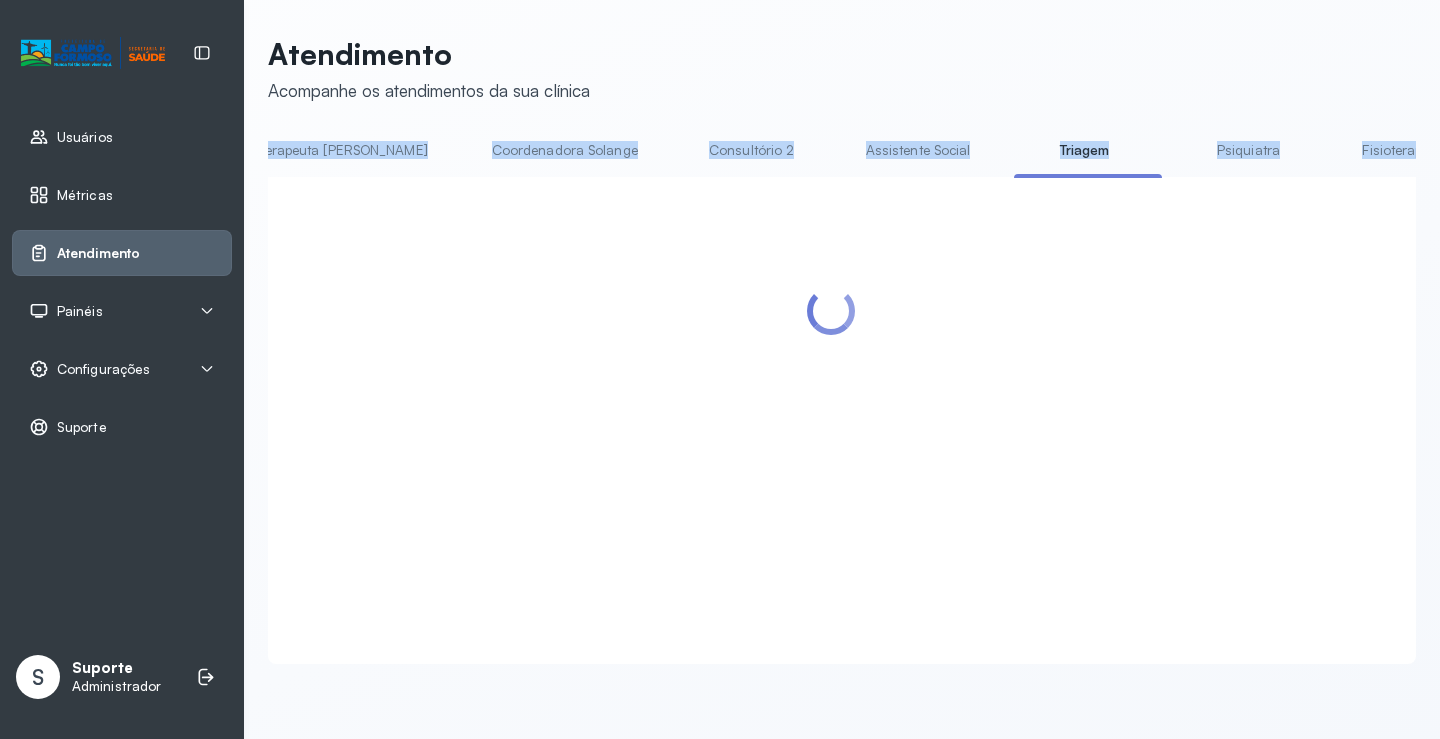 click at bounding box center (842, 420) 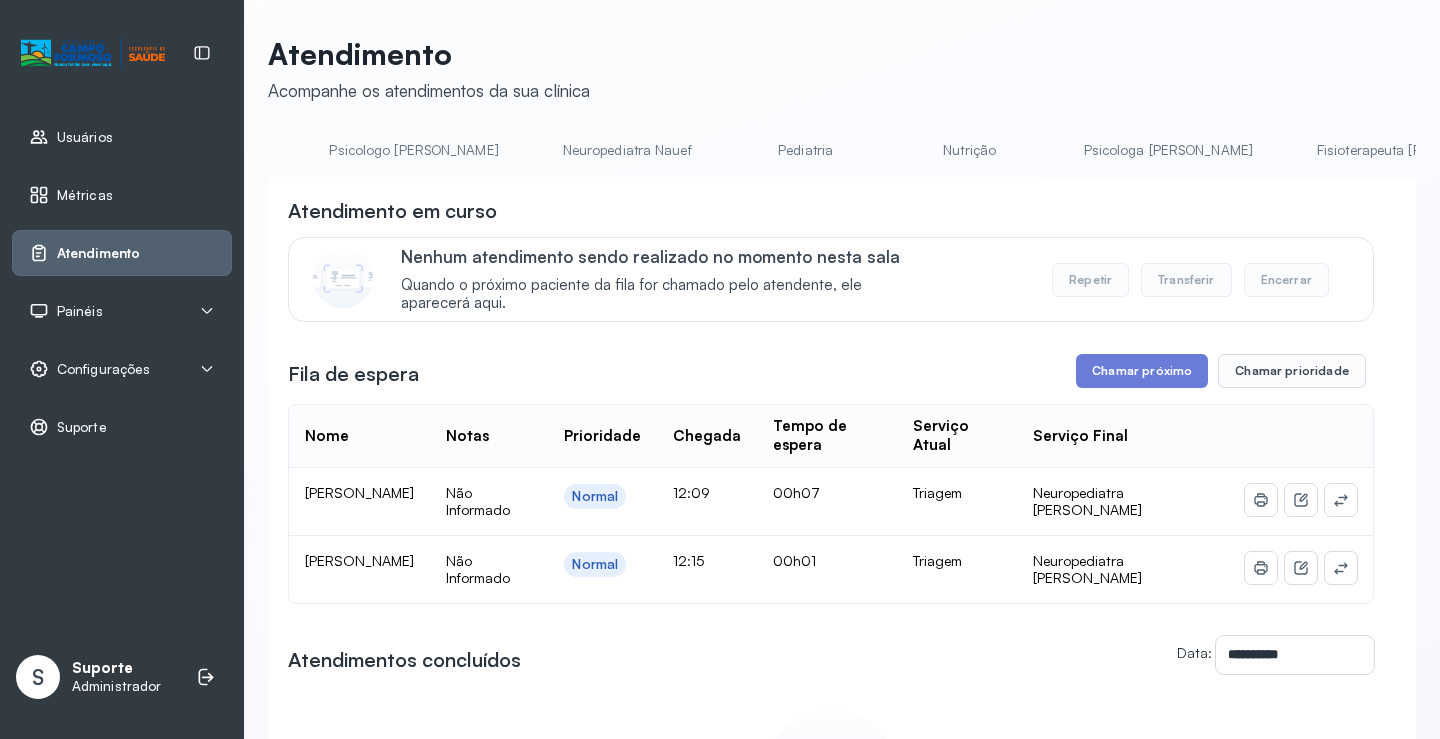 scroll, scrollTop: 0, scrollLeft: 0, axis: both 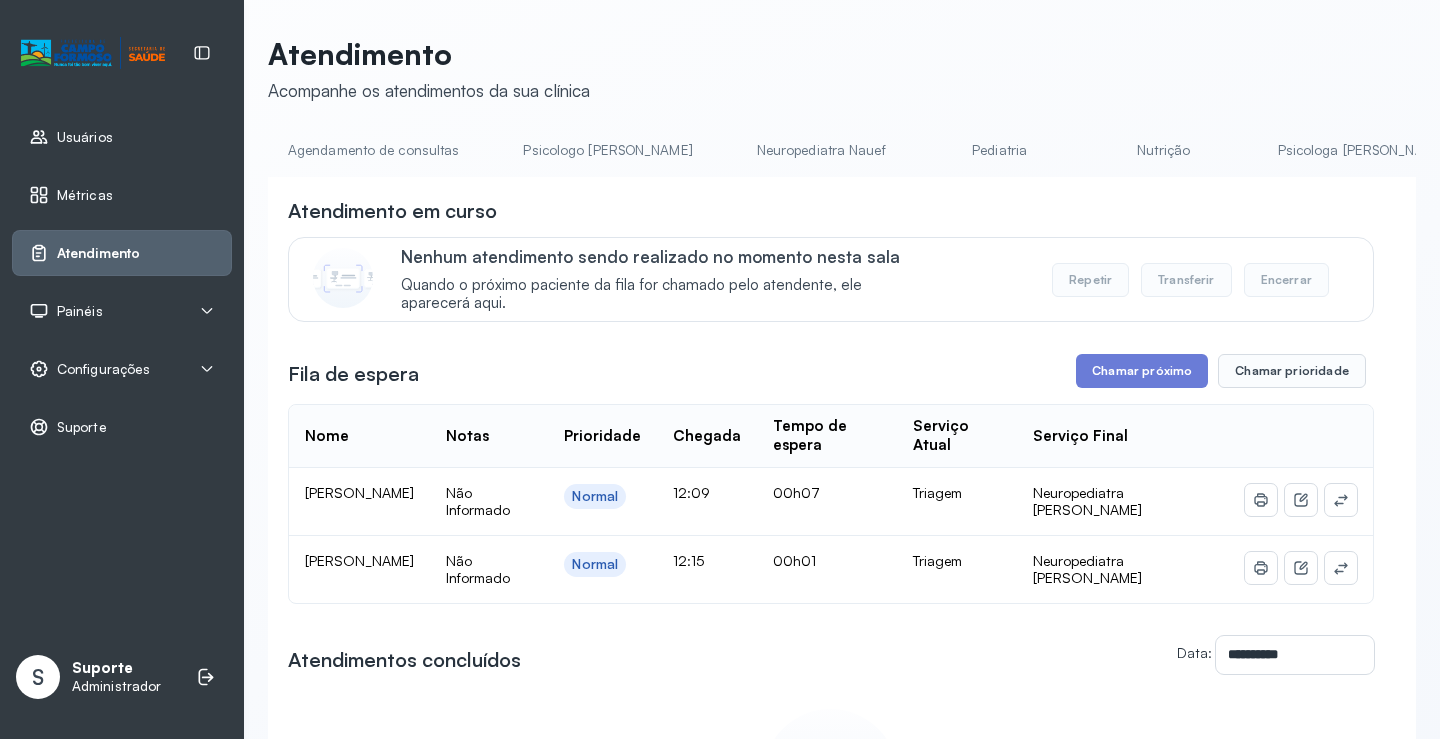 click on "Agendamento de consultas" at bounding box center [373, 150] 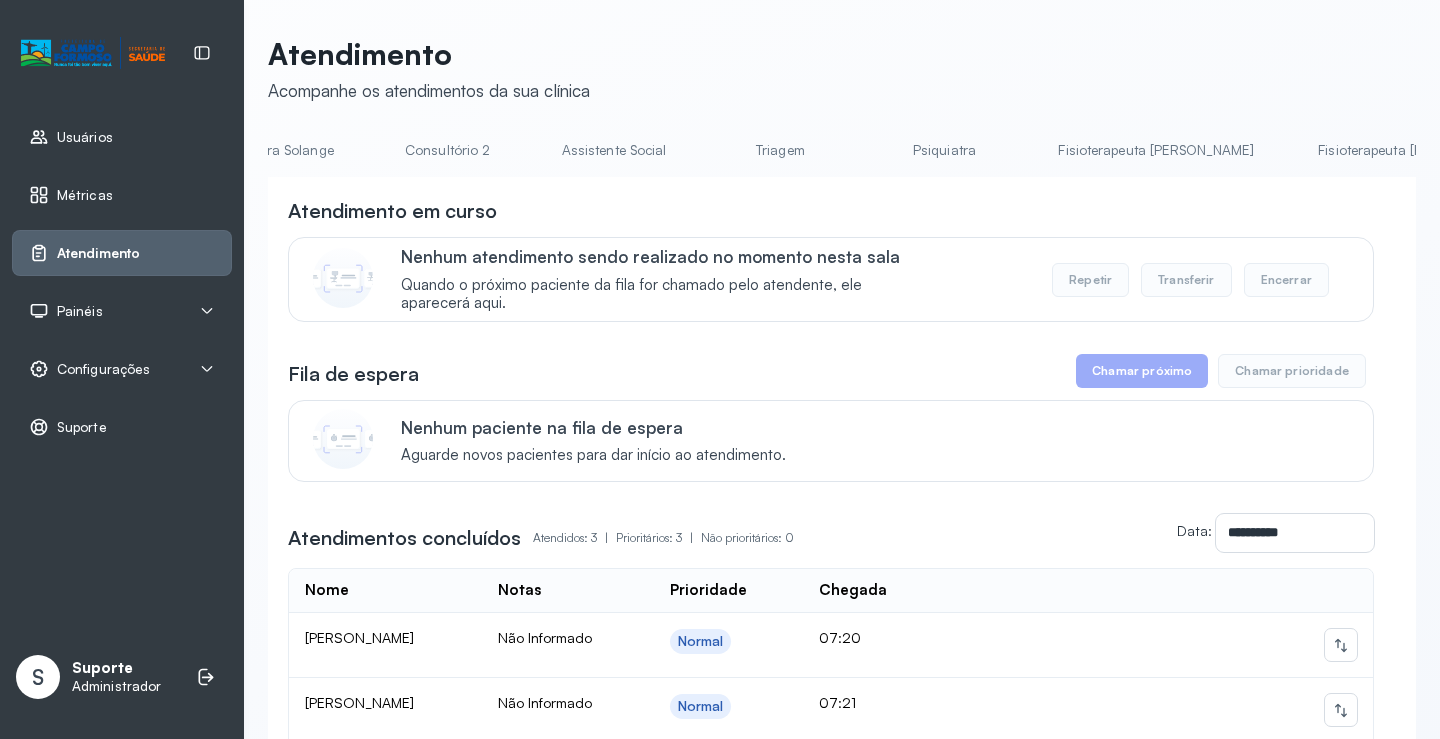 click on "Neuropediatra [PERSON_NAME]" at bounding box center (1676, 150) 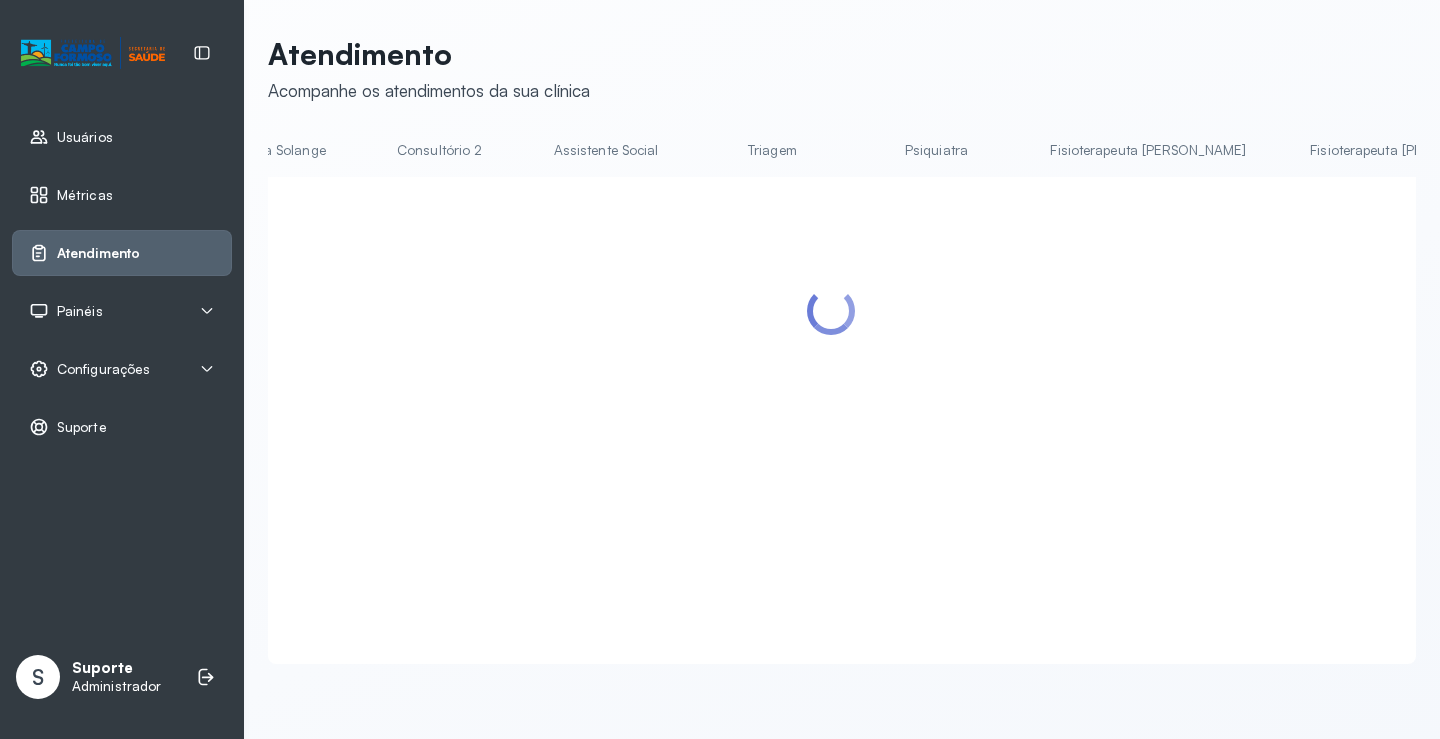 scroll, scrollTop: 0, scrollLeft: 1590, axis: horizontal 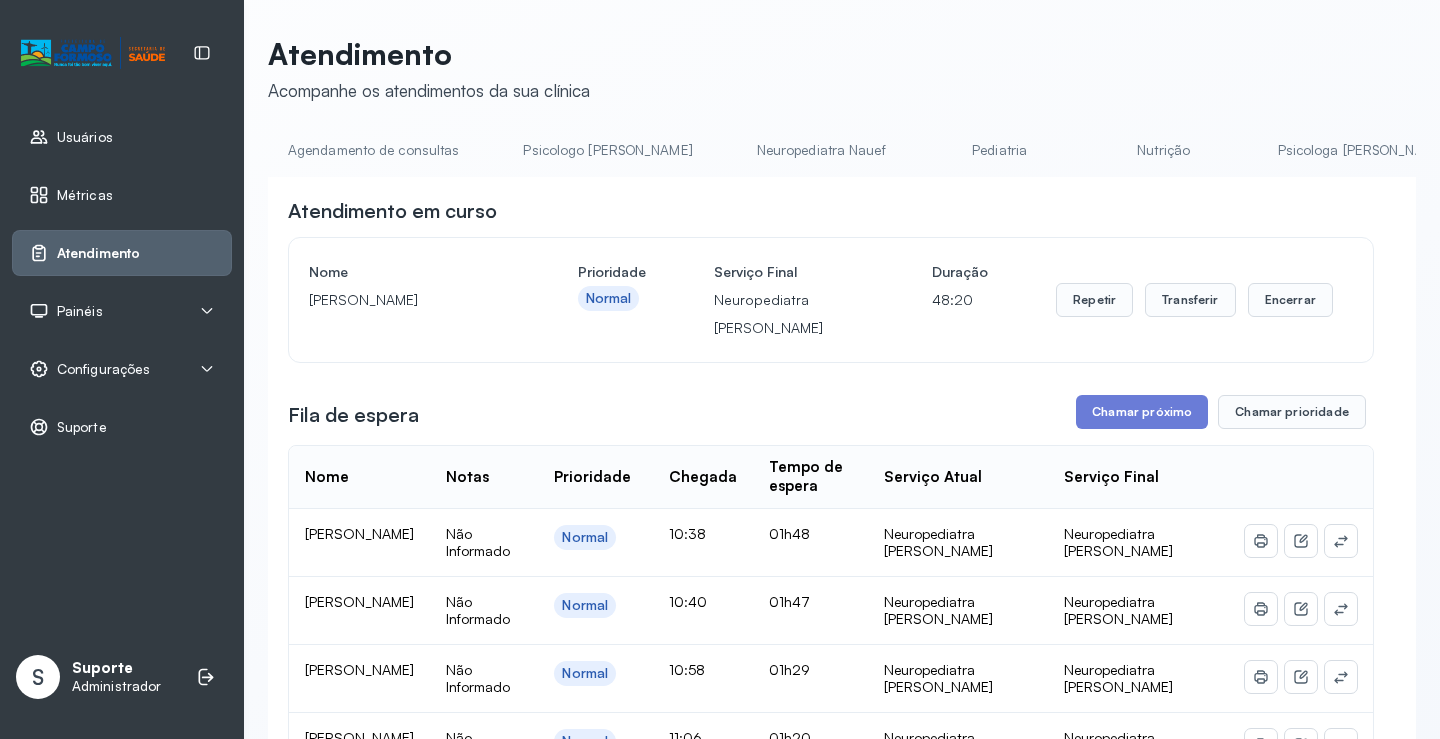 click on "Pediatria" at bounding box center [1000, 150] 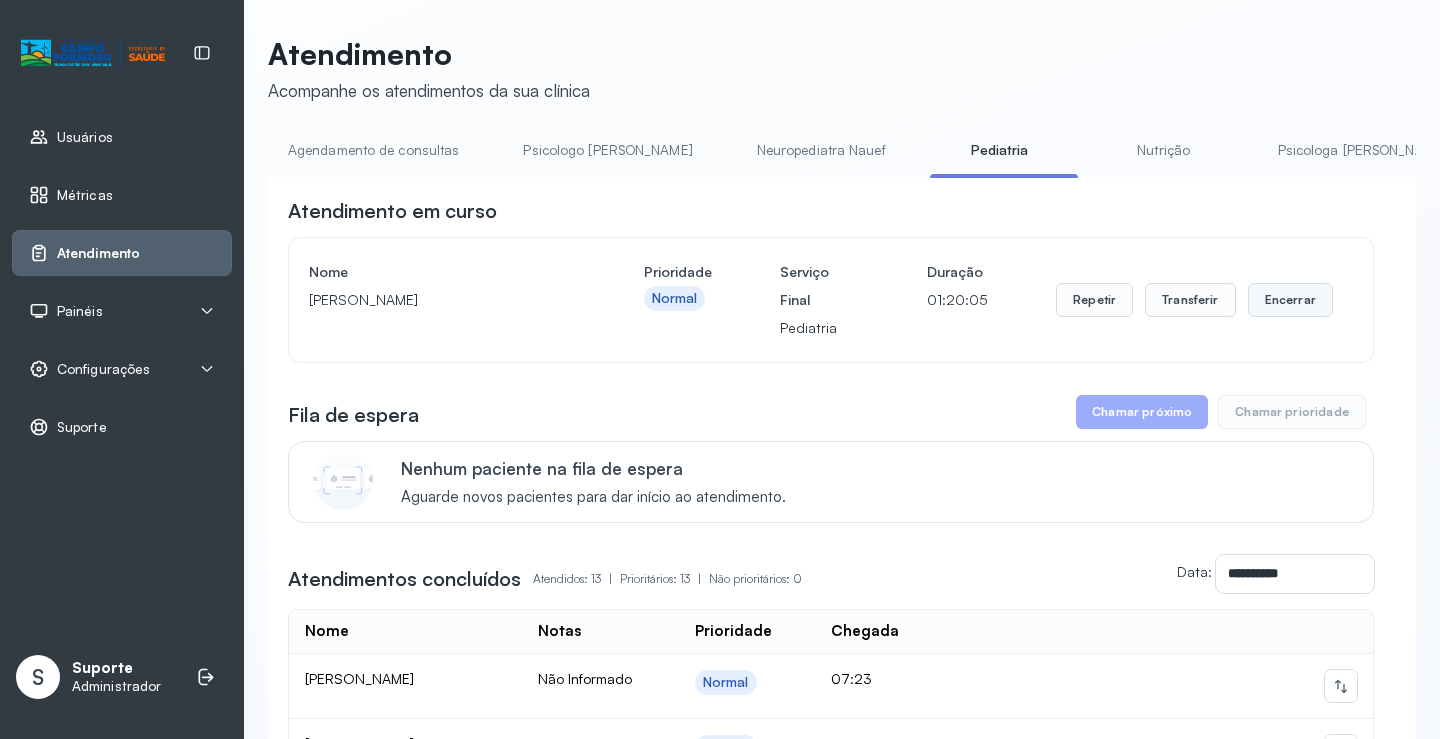 click on "Encerrar" at bounding box center [1290, 300] 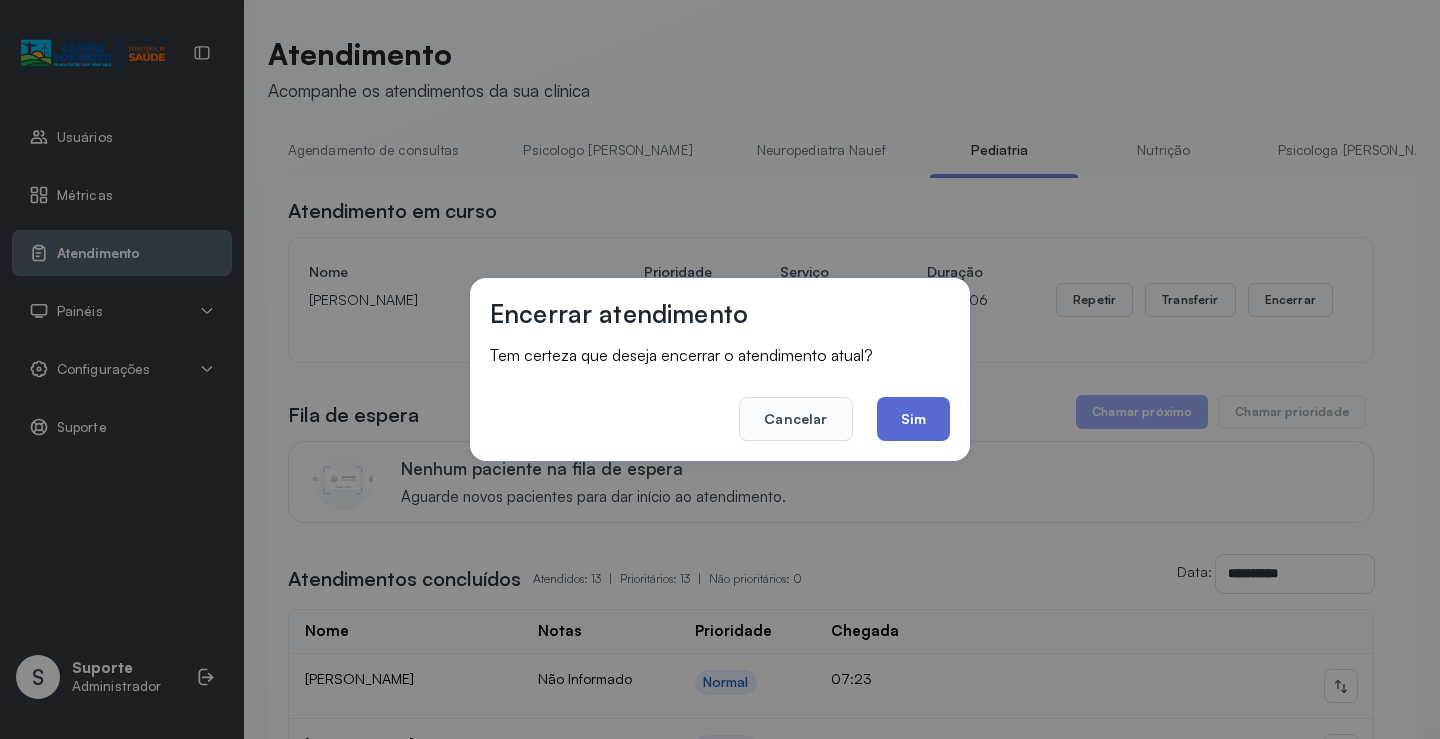 drag, startPoint x: 874, startPoint y: 430, endPoint x: 923, endPoint y: 424, distance: 49.365982 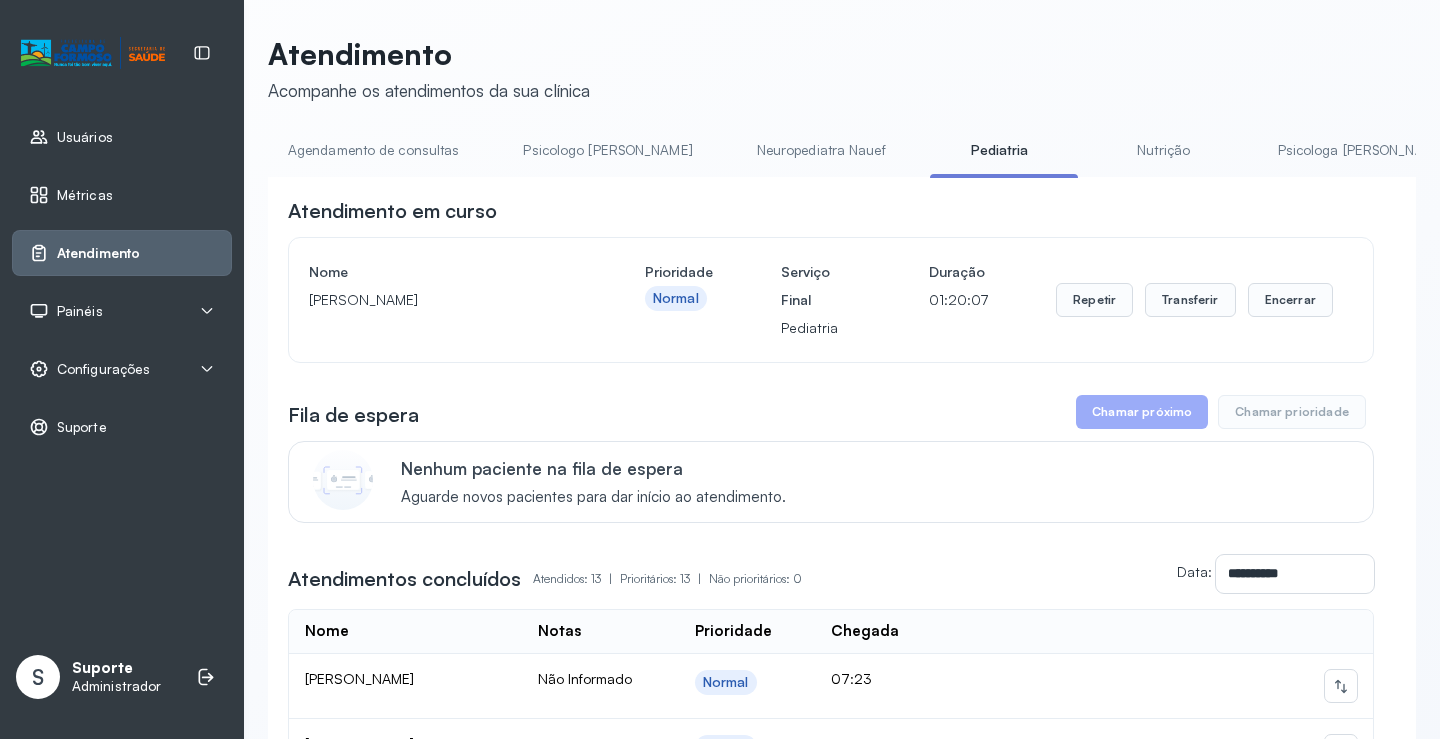 click on "Agendamento de consultas" at bounding box center [373, 150] 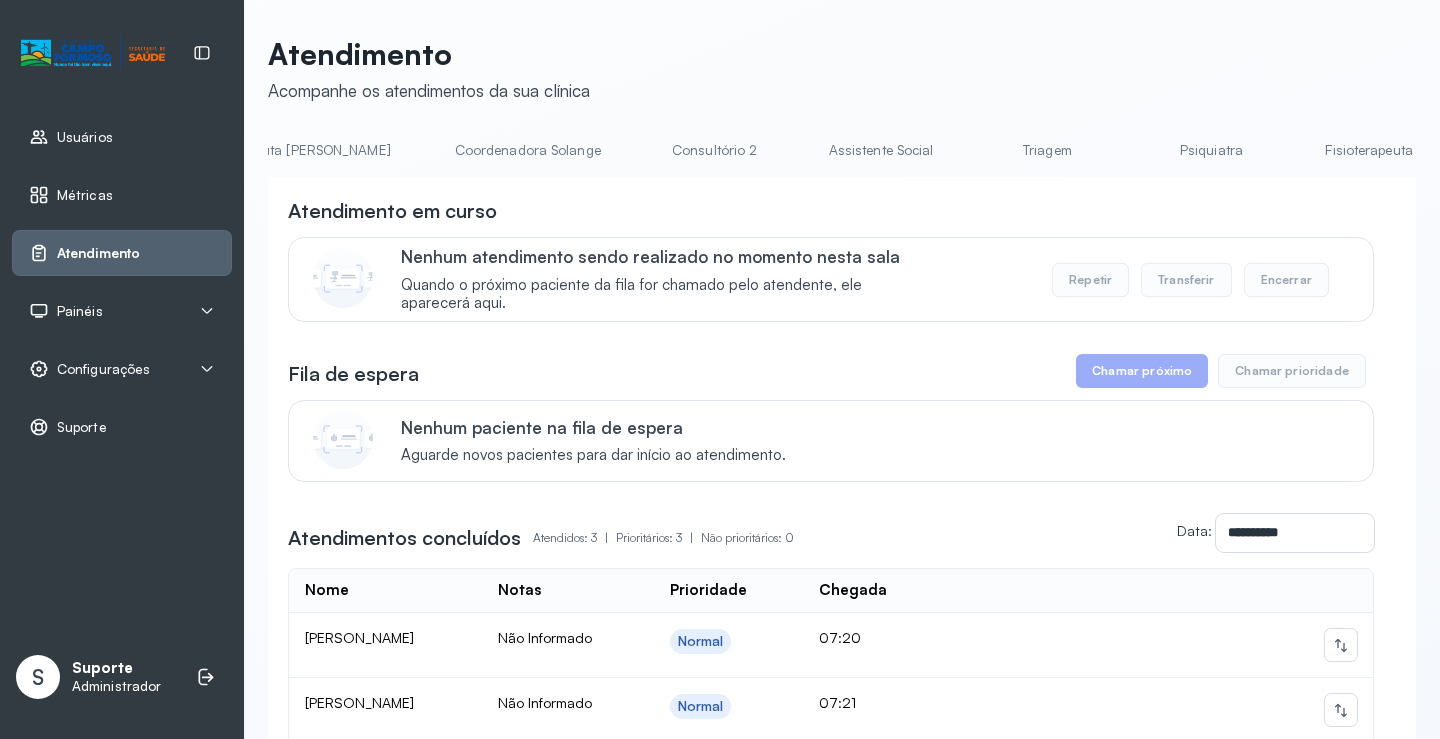scroll, scrollTop: 0, scrollLeft: 1332, axis: horizontal 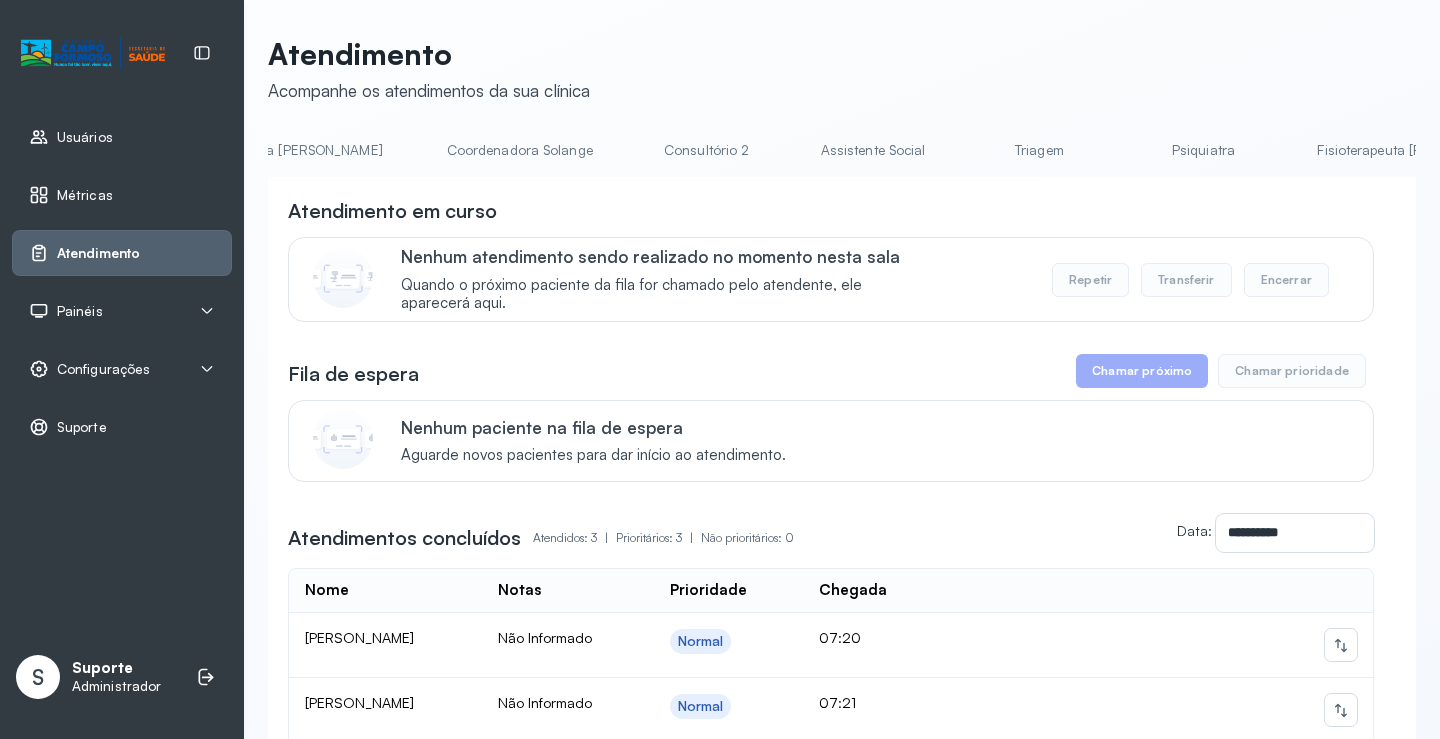 click on "Triagem" at bounding box center (1039, 150) 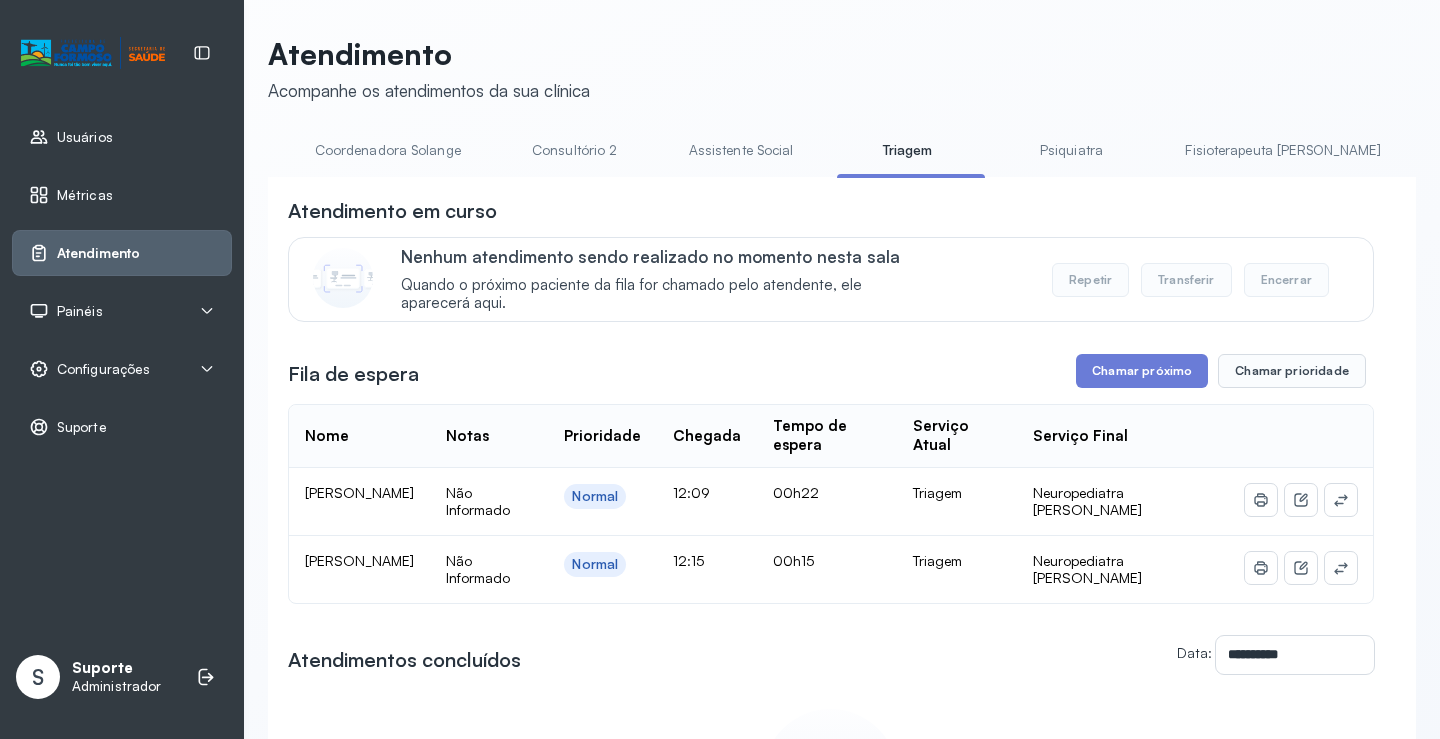 scroll, scrollTop: 0, scrollLeft: 1586, axis: horizontal 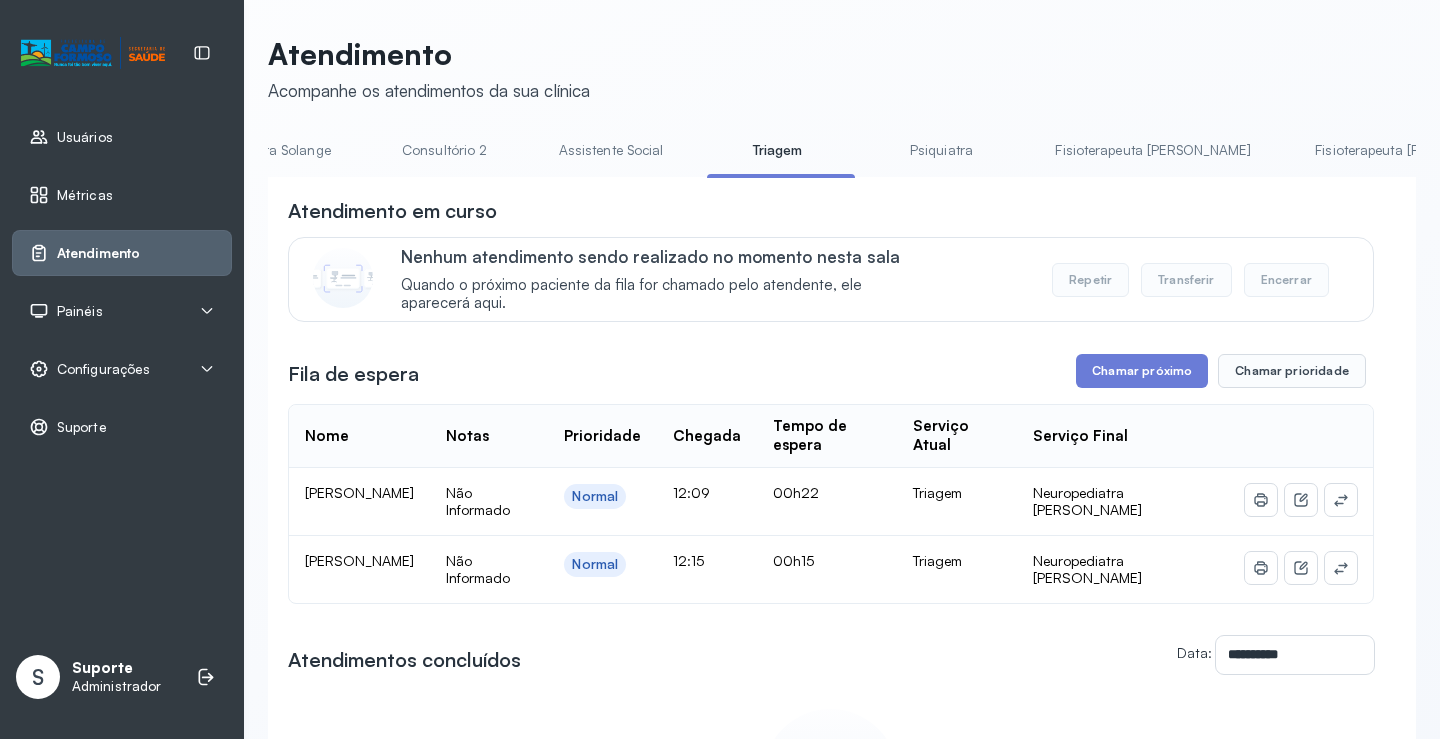 click on "Neuropediatra [PERSON_NAME]" at bounding box center (1673, 150) 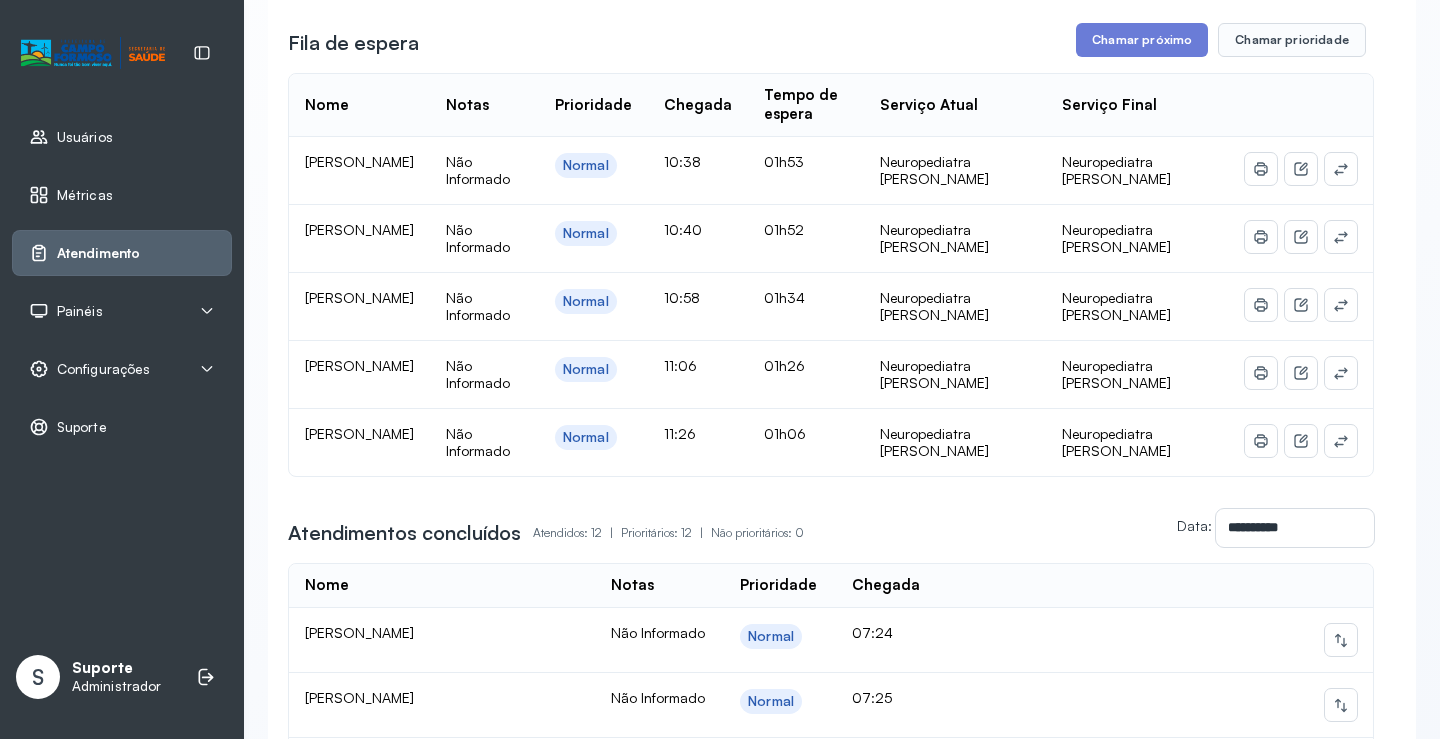 scroll, scrollTop: 400, scrollLeft: 0, axis: vertical 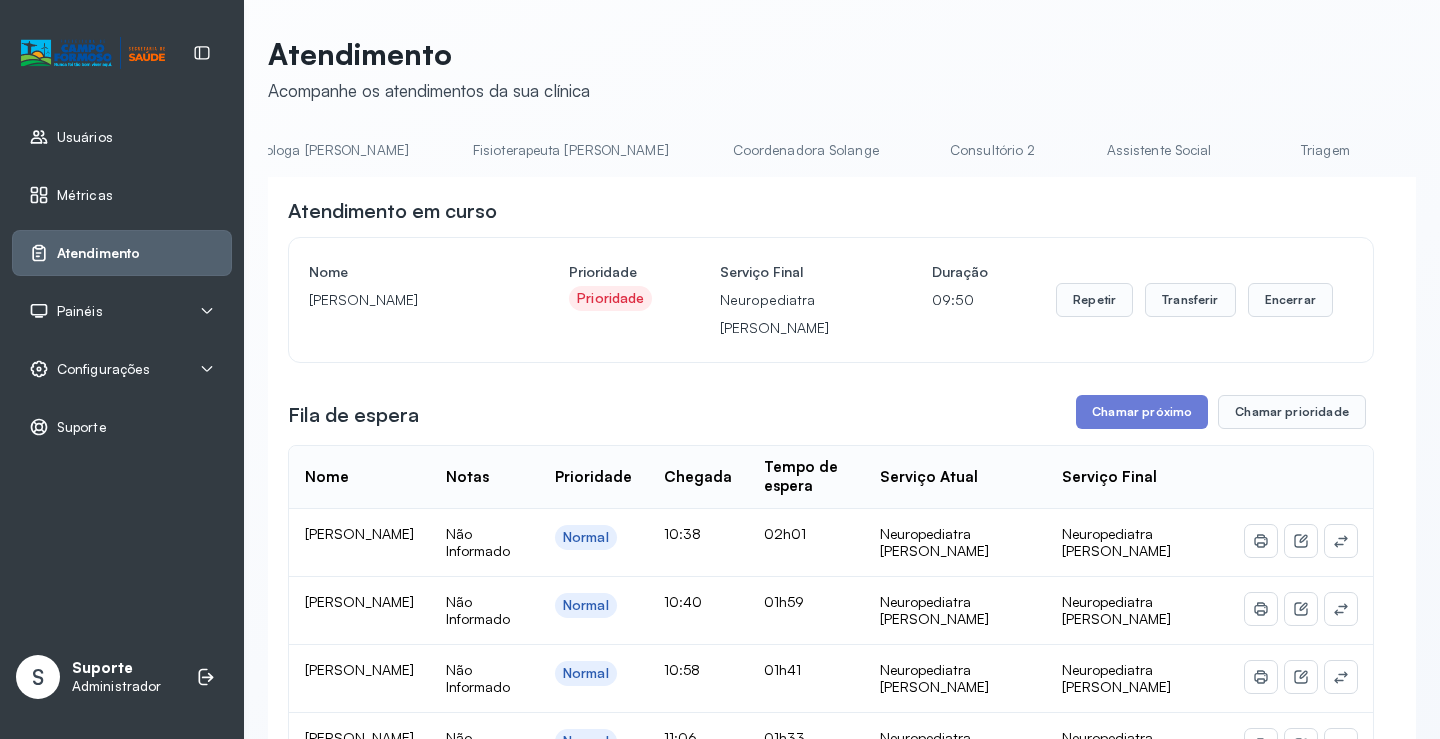 click on "Triagem" at bounding box center (1325, 150) 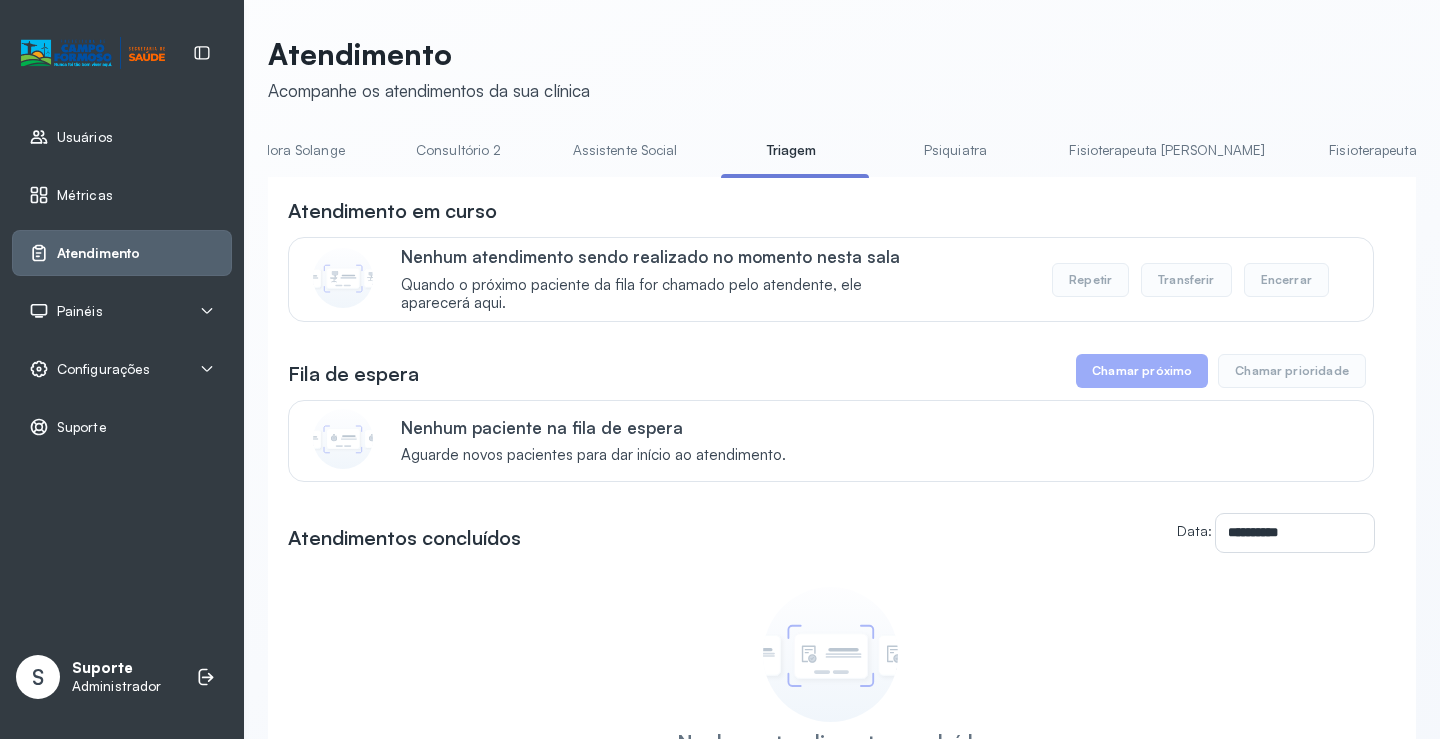 scroll, scrollTop: 0, scrollLeft: 1586, axis: horizontal 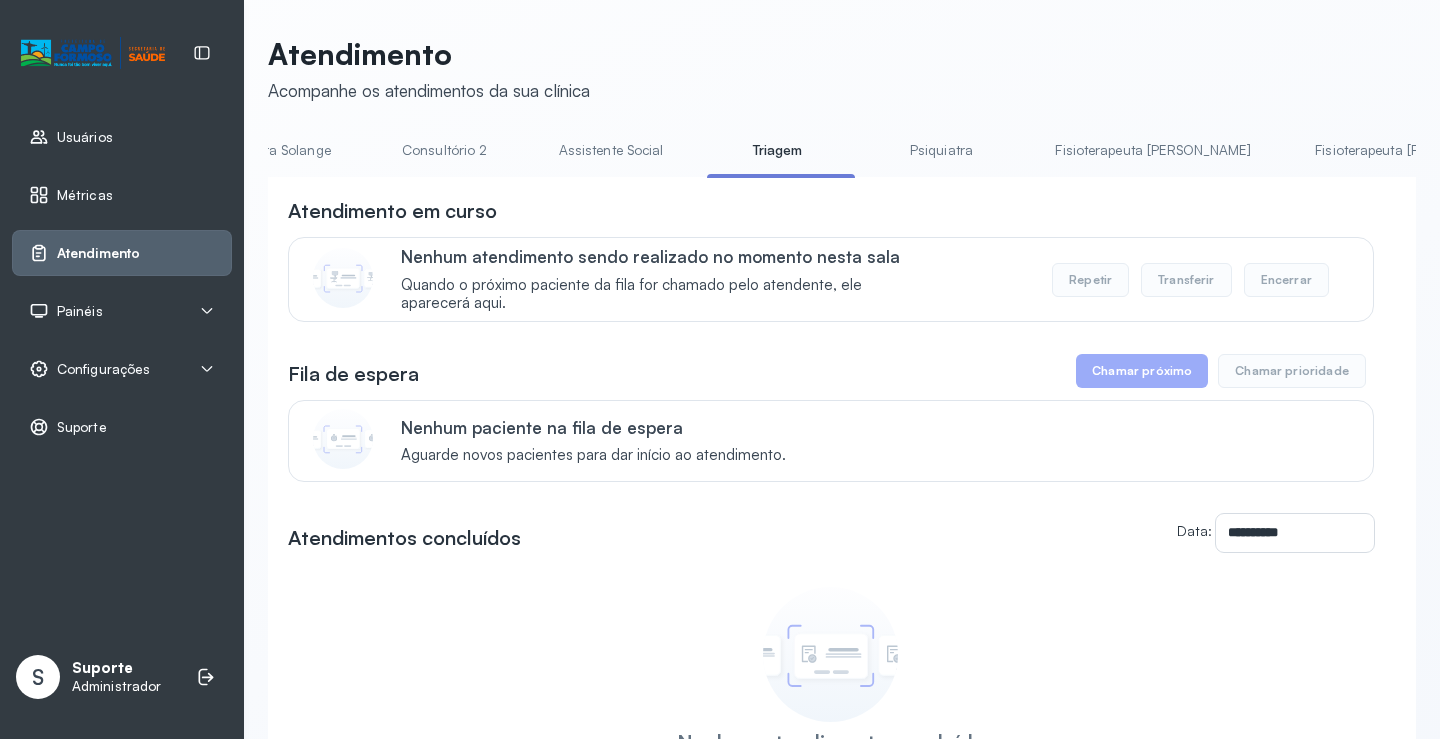 click on "Neuropediatra [PERSON_NAME]" at bounding box center [1673, 150] 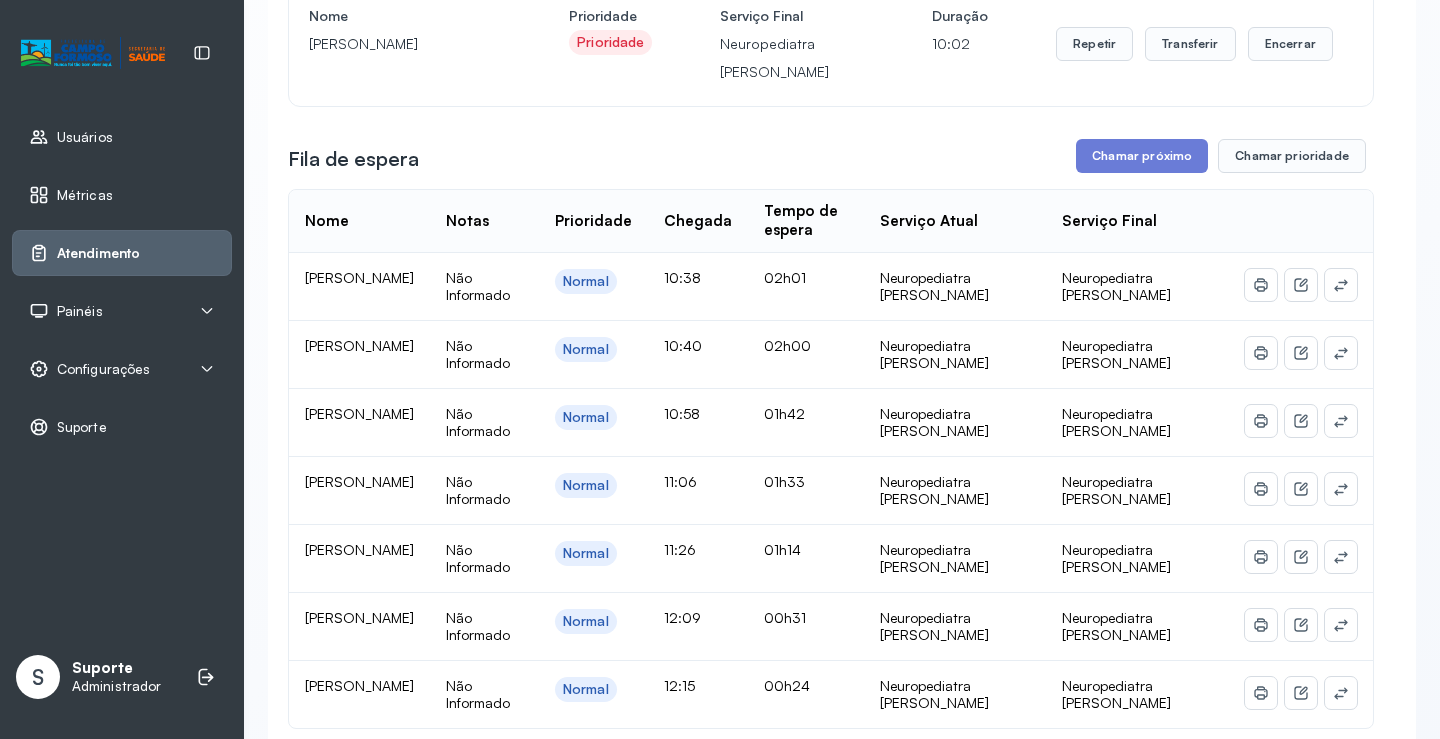 scroll, scrollTop: 200, scrollLeft: 0, axis: vertical 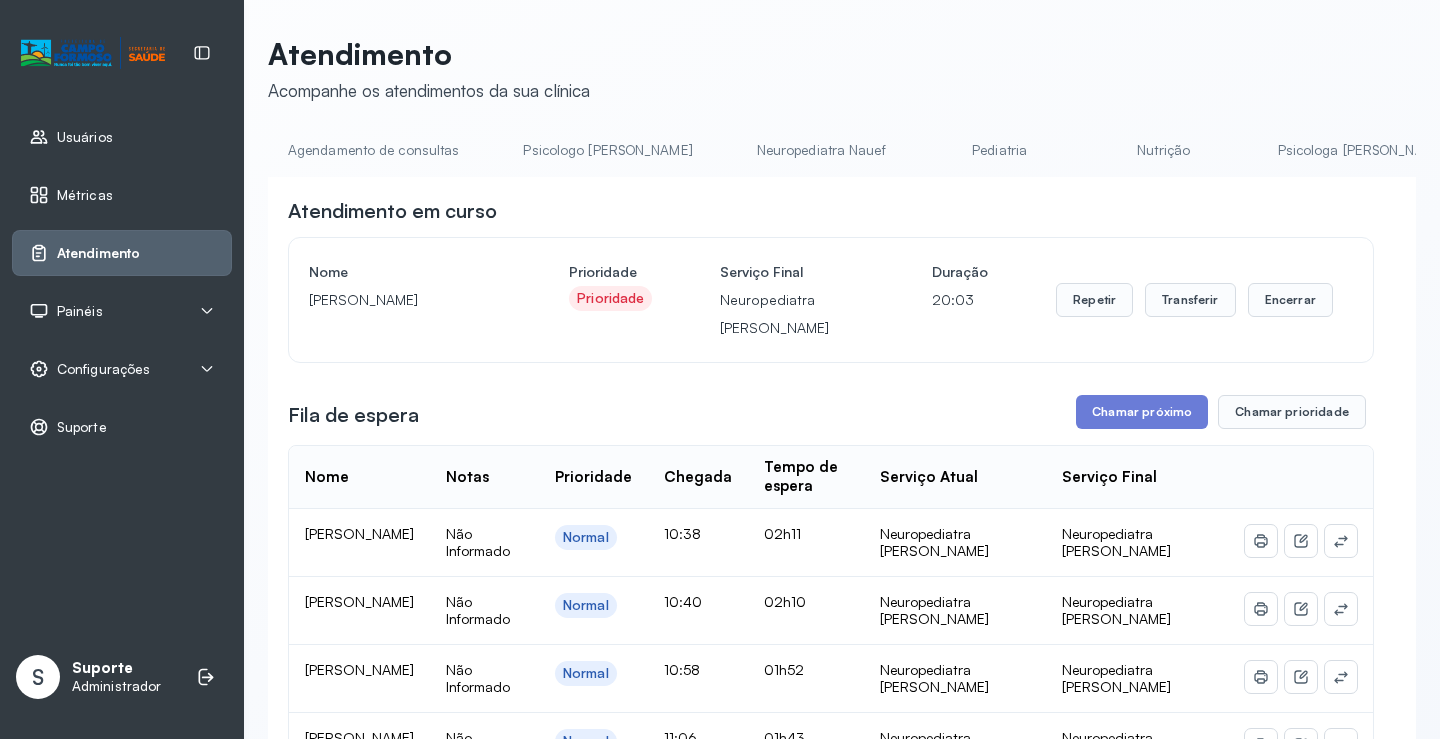 click on "Agendamento de consultas" at bounding box center (373, 150) 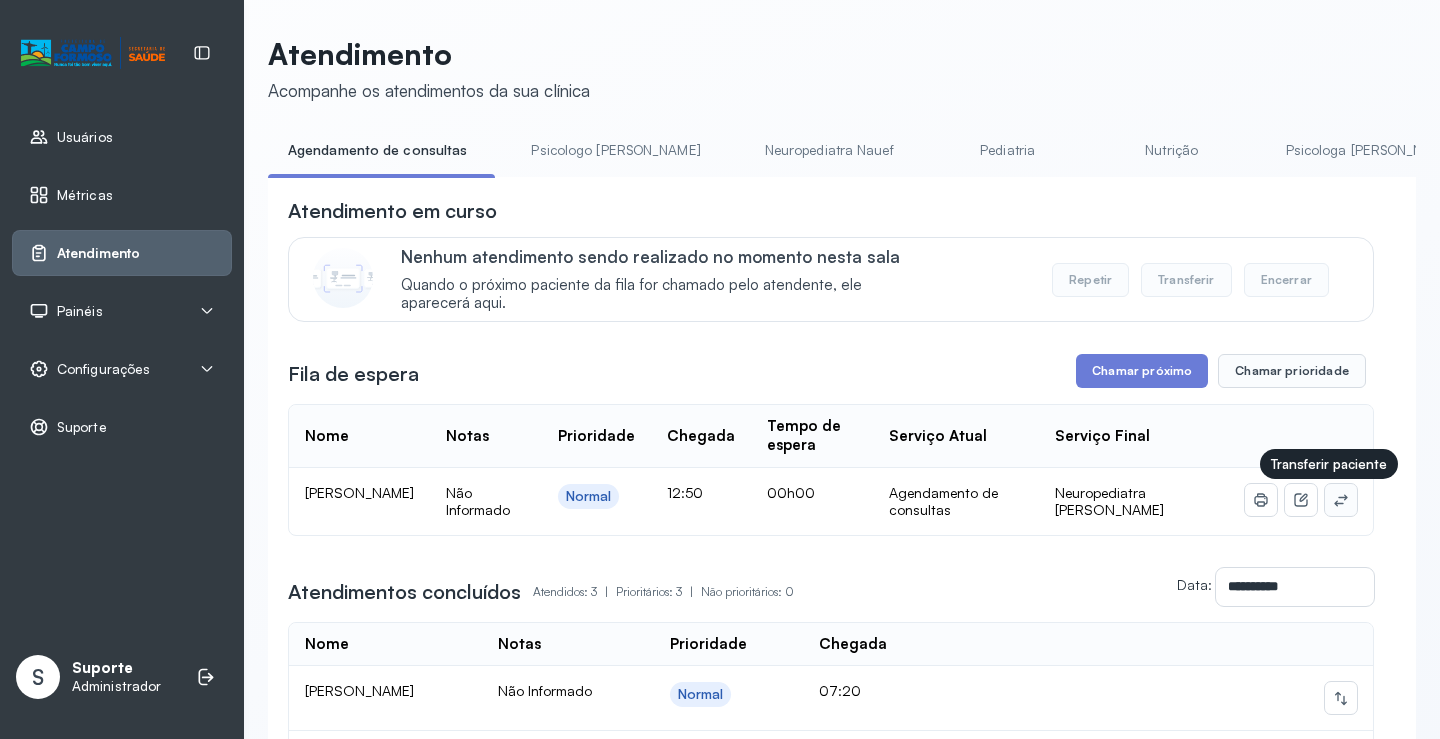 click 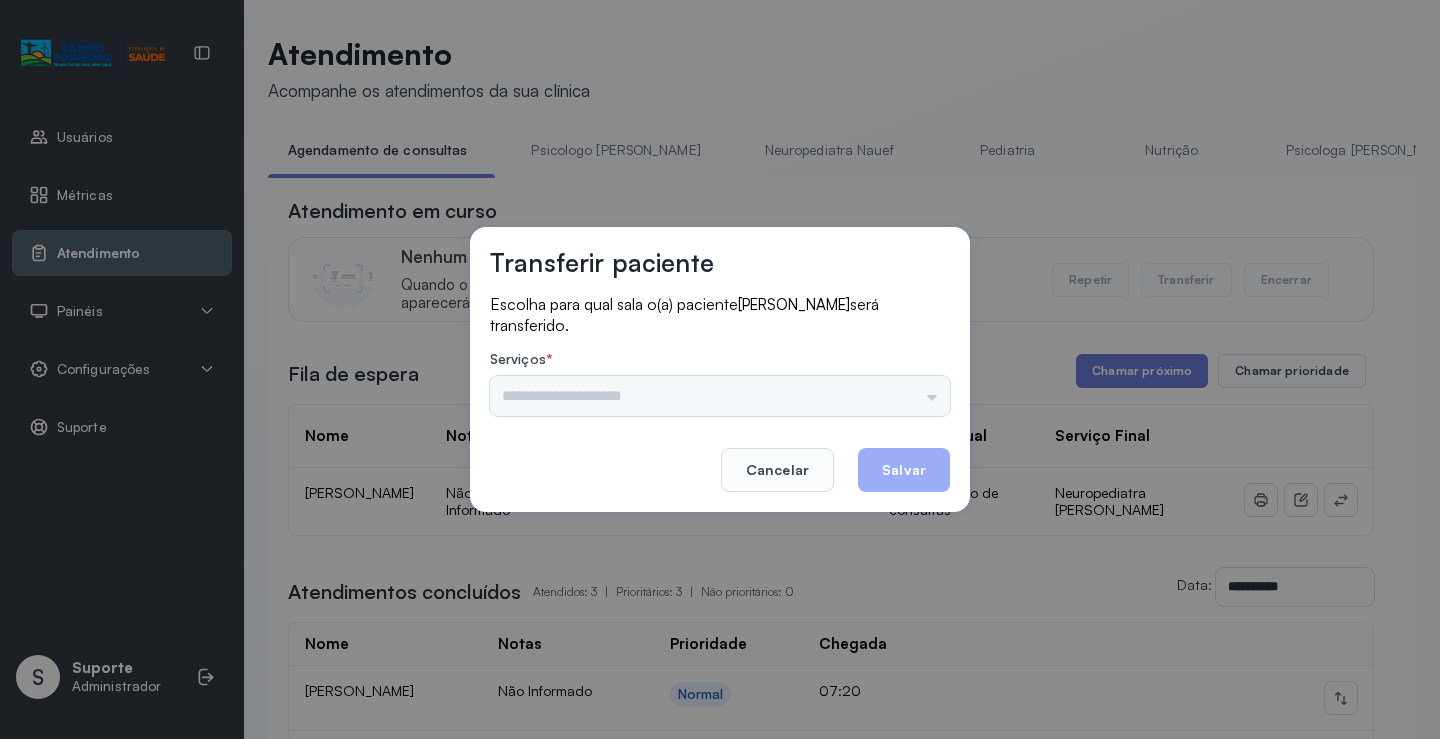 click on "Psicologo Pedro Neuropediatra Nauef Pediatria Nutrição Psicologa Alana Fisioterapeuta Janusia Coordenadora Solange Consultório 2 Assistente Social Triagem Psiquiatra Fisioterapeuta Francyne Fisioterapeuta Morgana Neuropediatra João" at bounding box center (720, 396) 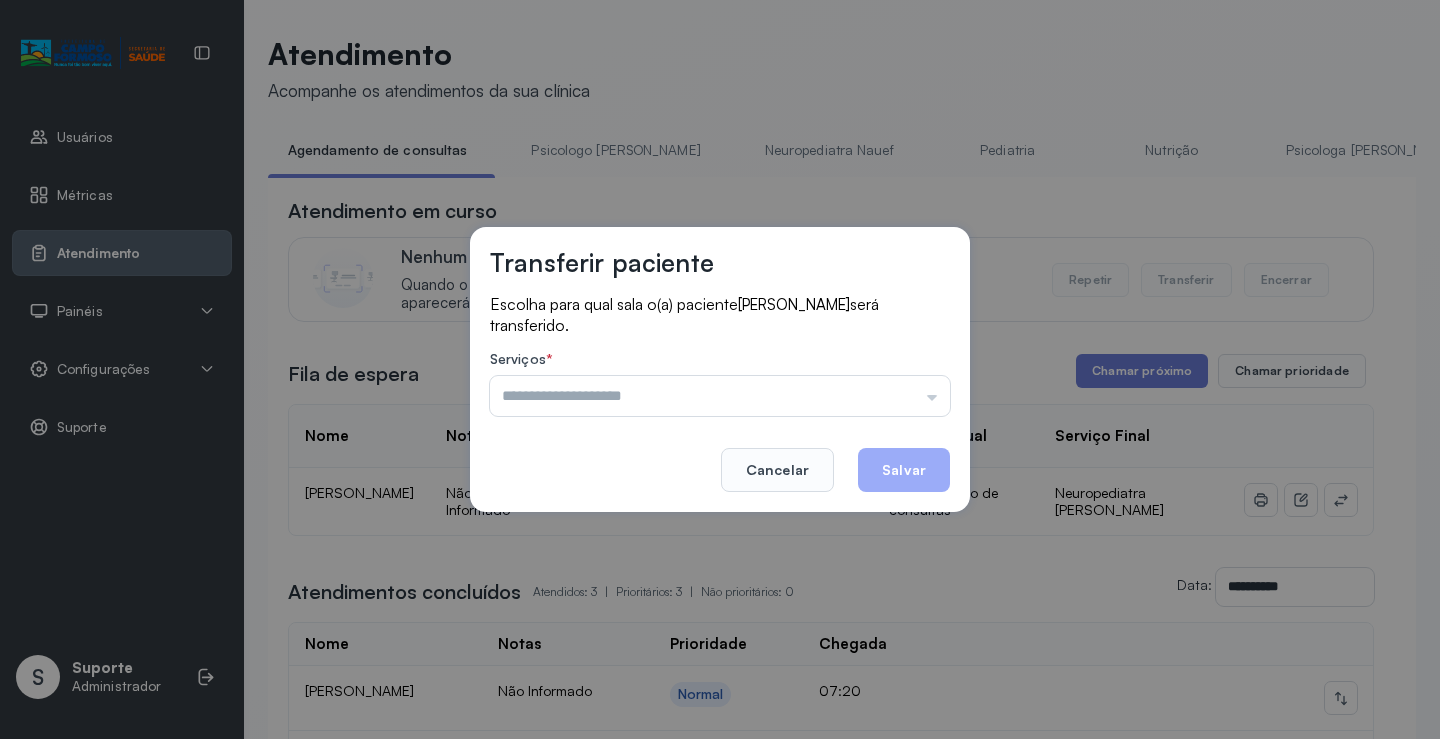 drag, startPoint x: 920, startPoint y: 390, endPoint x: 613, endPoint y: 458, distance: 314.44077 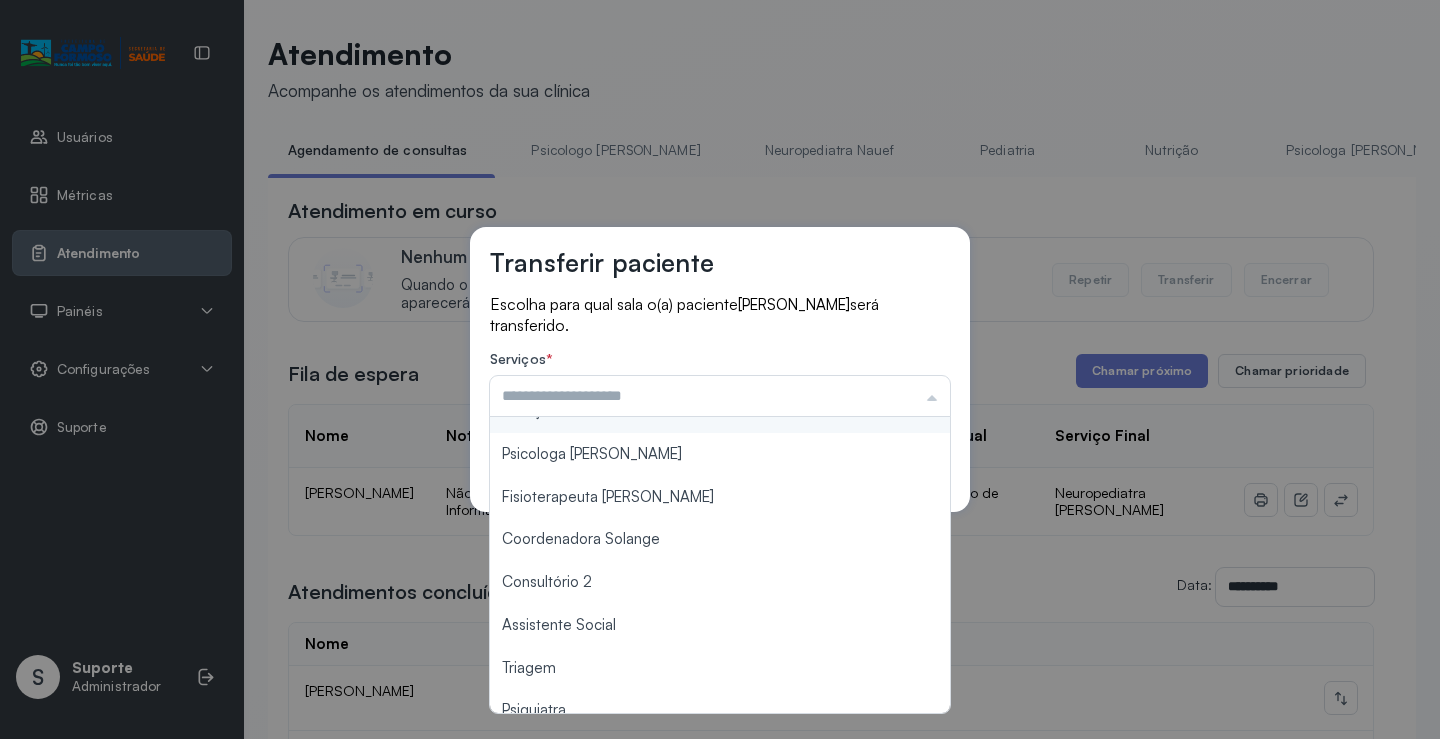 scroll, scrollTop: 303, scrollLeft: 0, axis: vertical 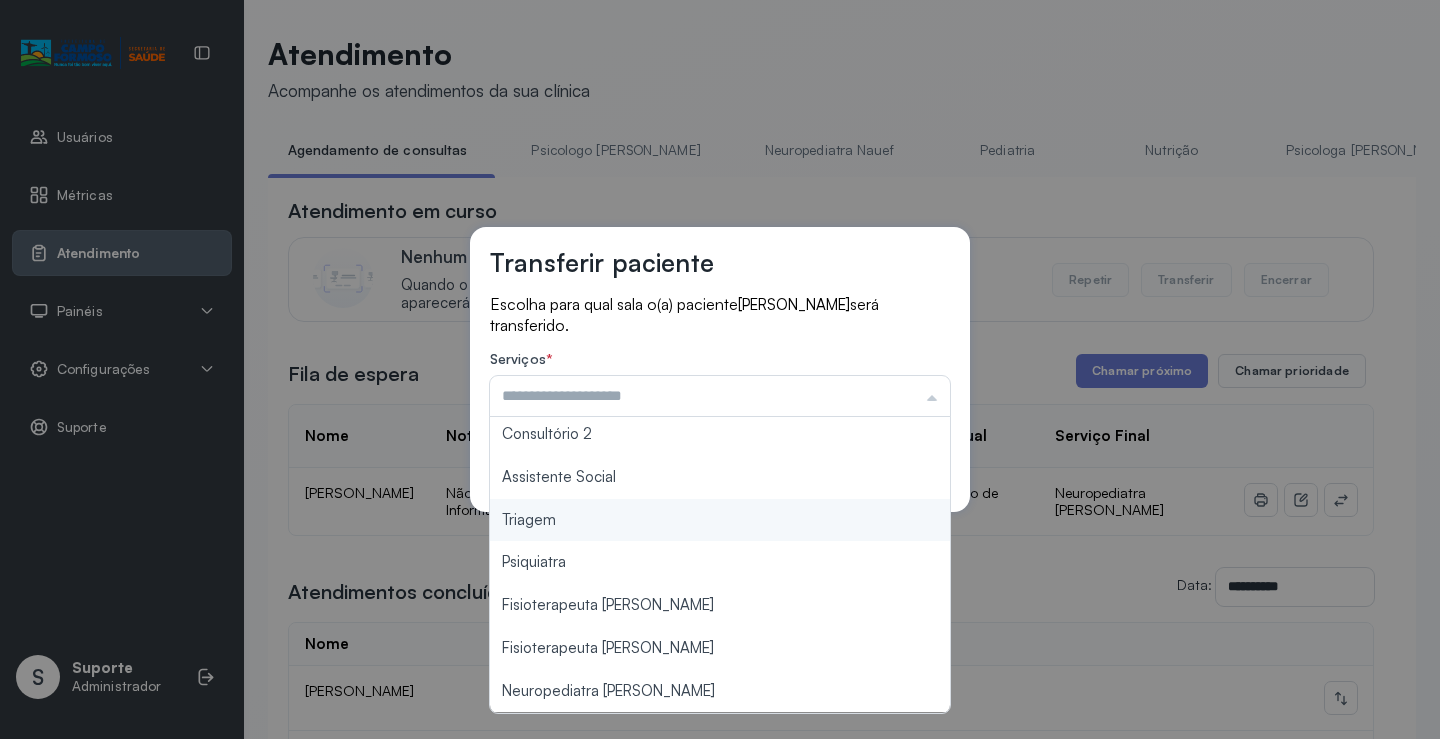 type on "*******" 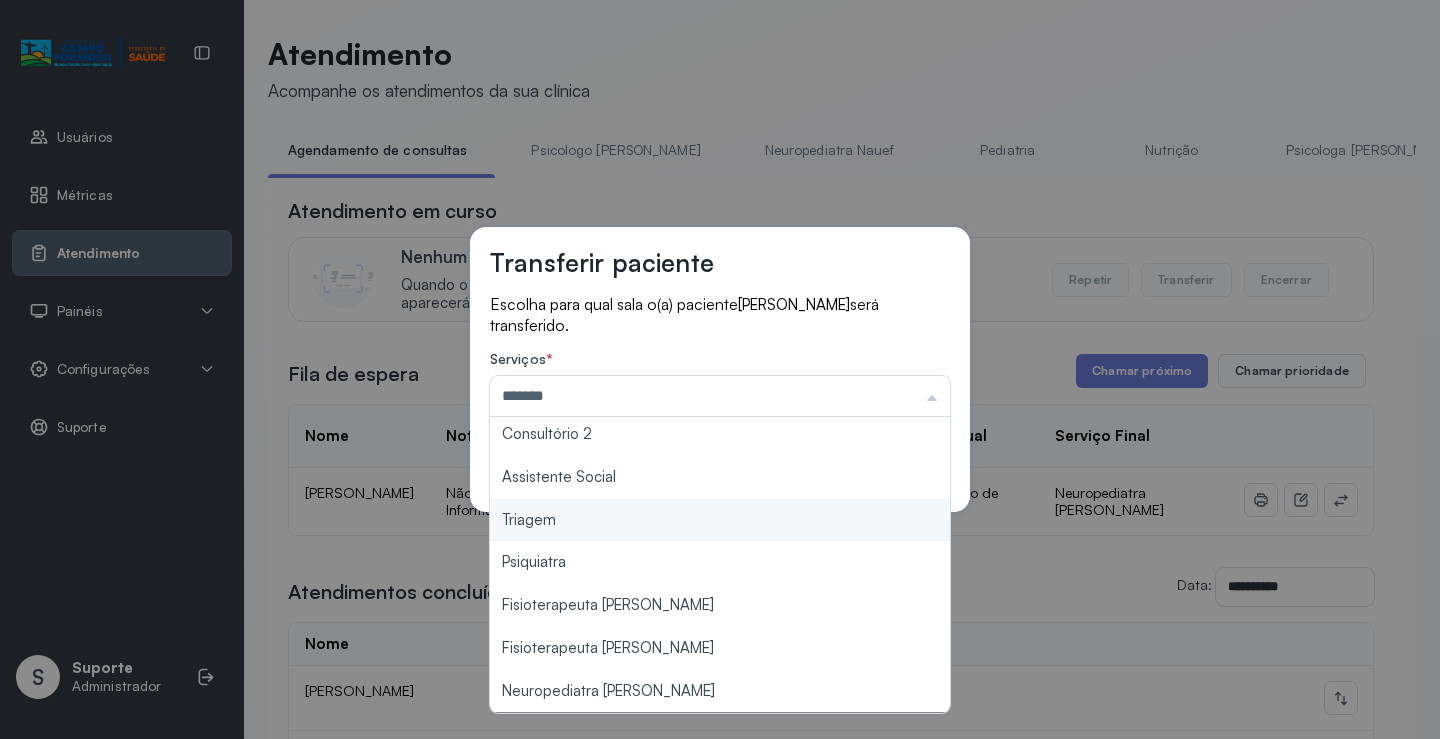 drag, startPoint x: 691, startPoint y: 527, endPoint x: 713, endPoint y: 521, distance: 22.803509 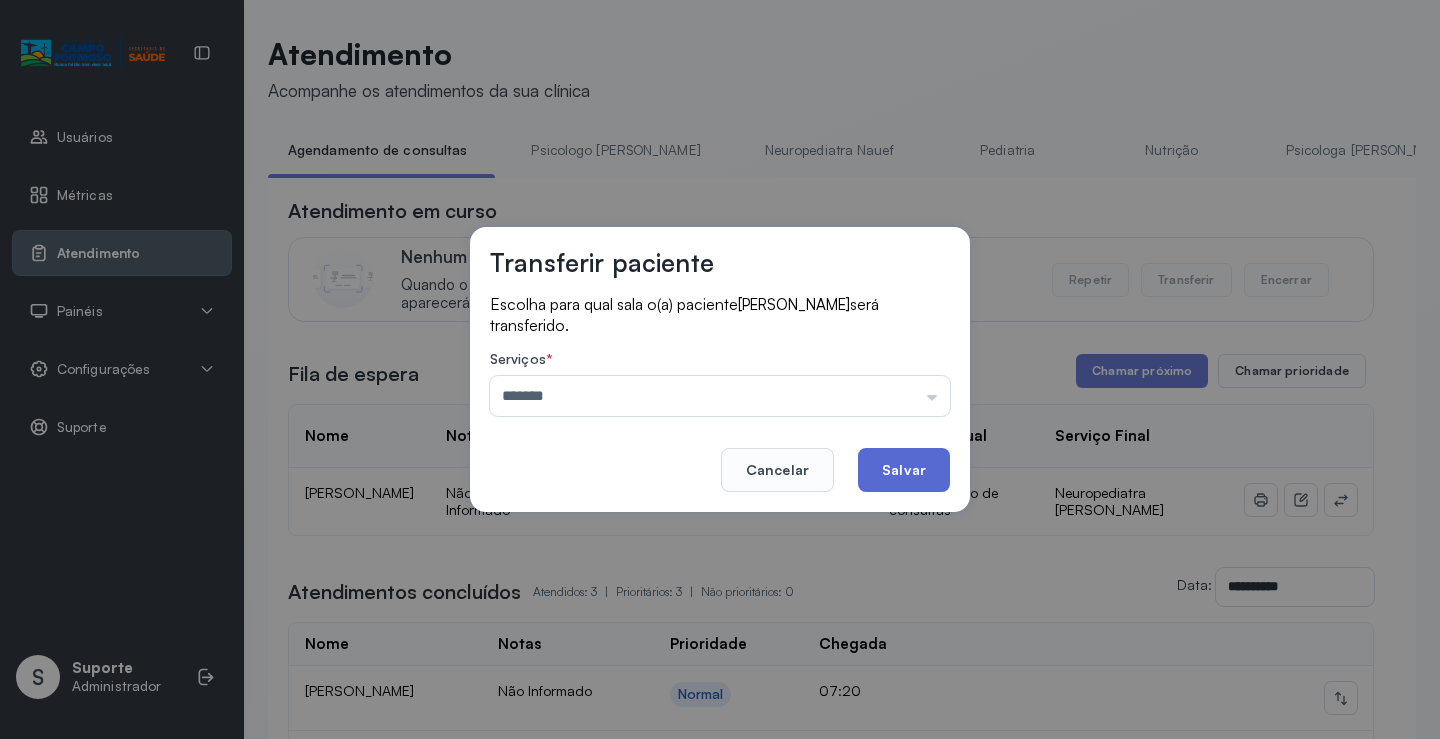 click on "Salvar" 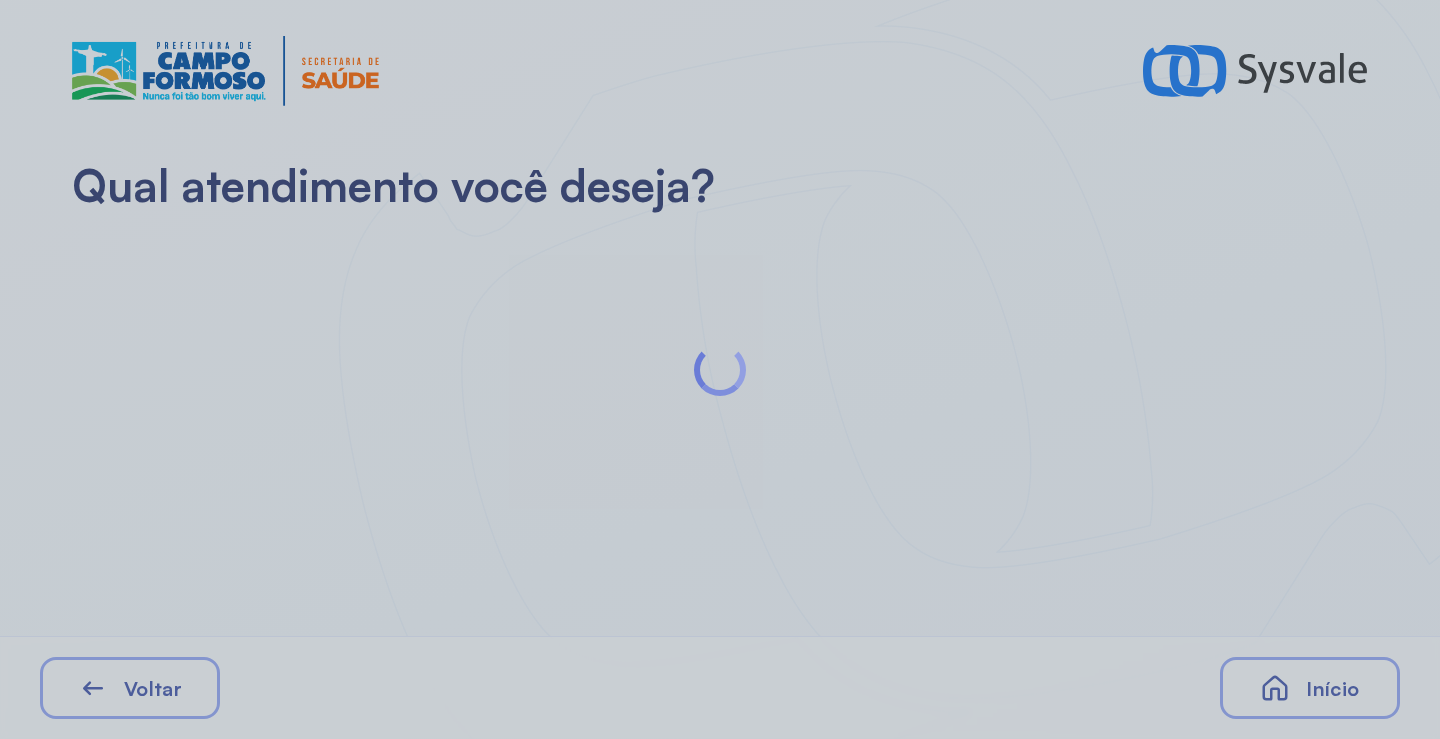 scroll, scrollTop: 0, scrollLeft: 0, axis: both 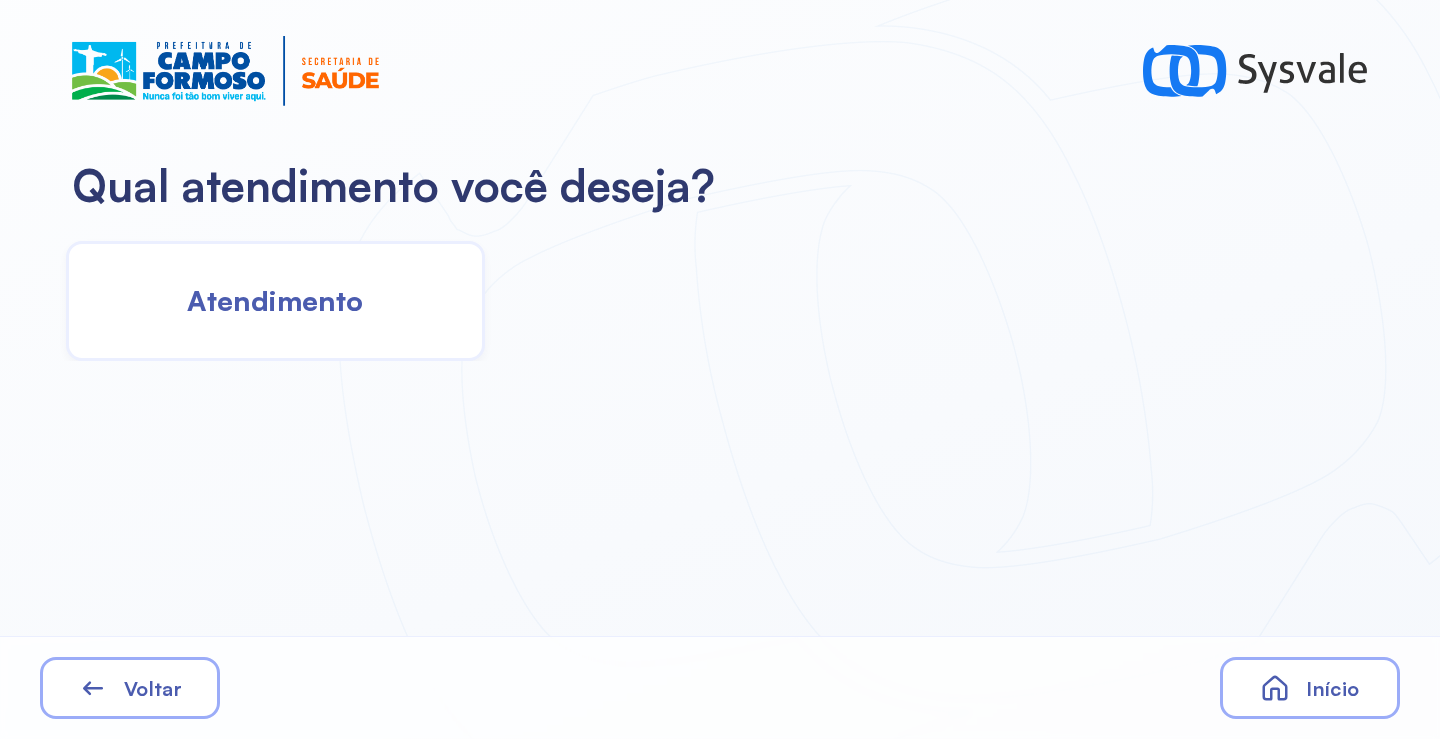click on "Atendimento" at bounding box center [275, 300] 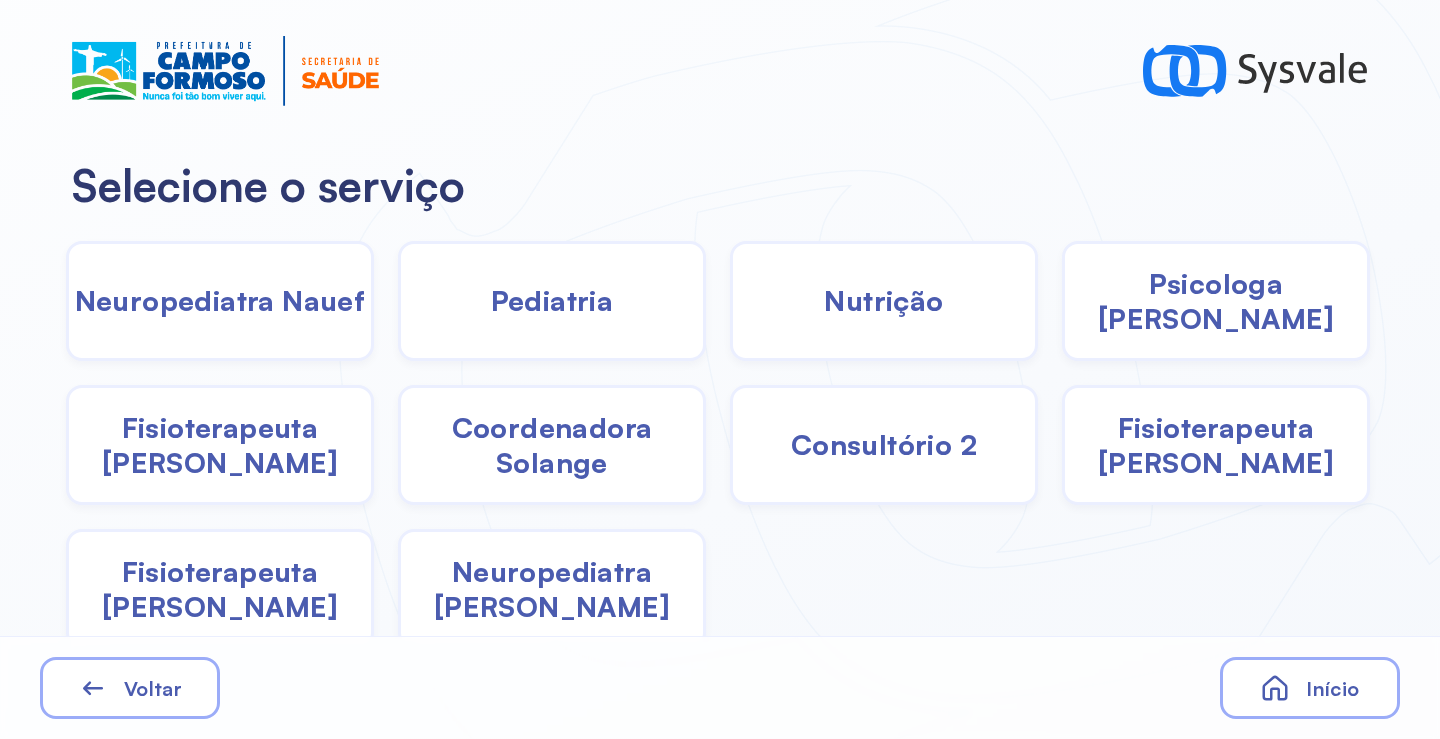 click on "Neuropediatra [PERSON_NAME]" at bounding box center [552, 589] 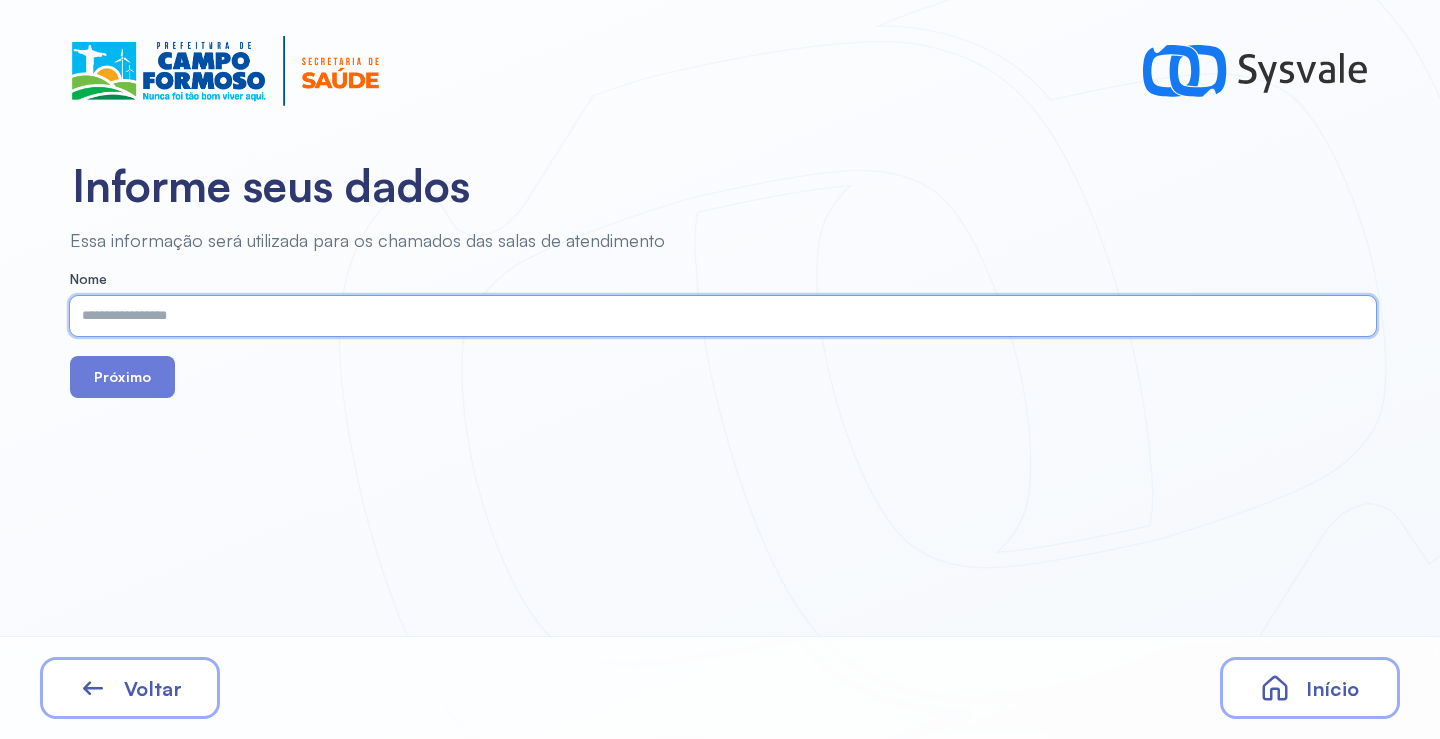 paste on "**********" 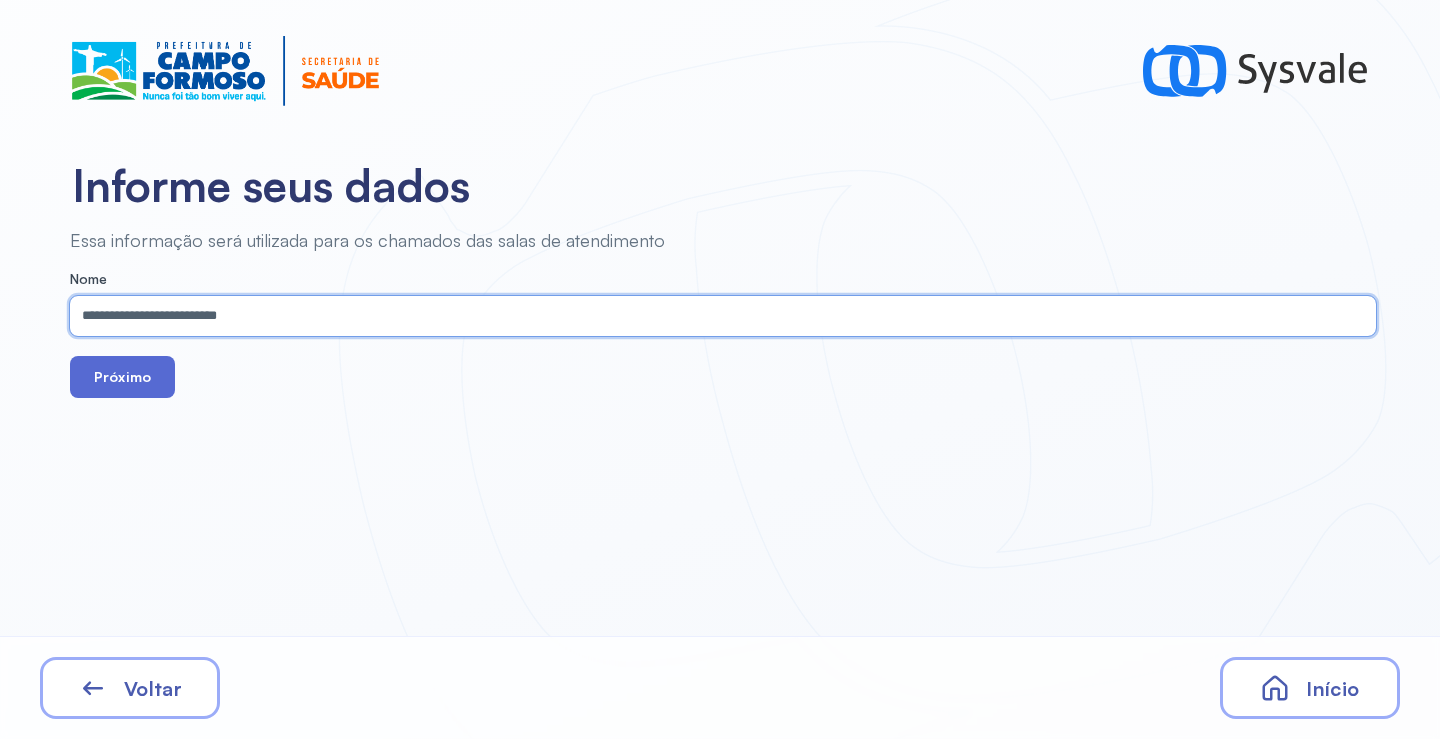 type on "**********" 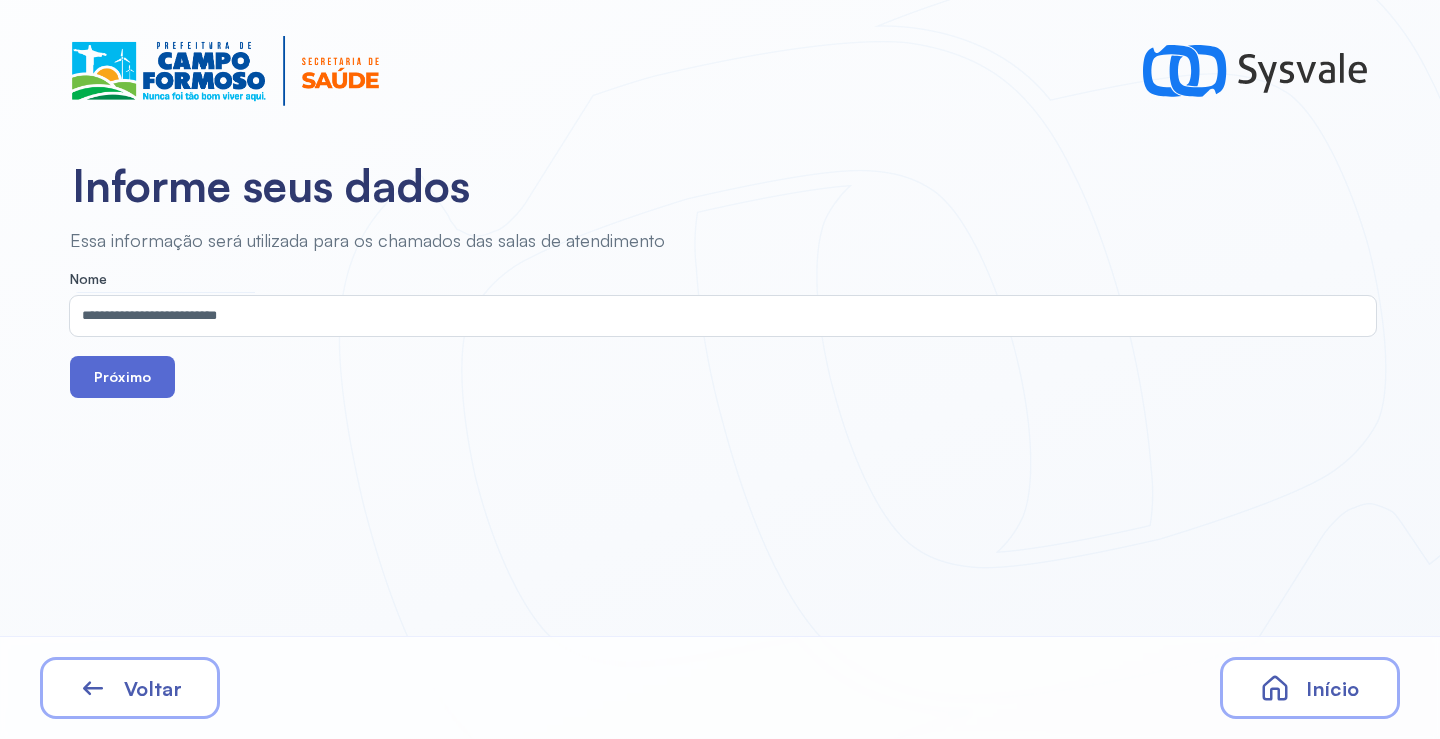 click on "Próximo" at bounding box center [122, 377] 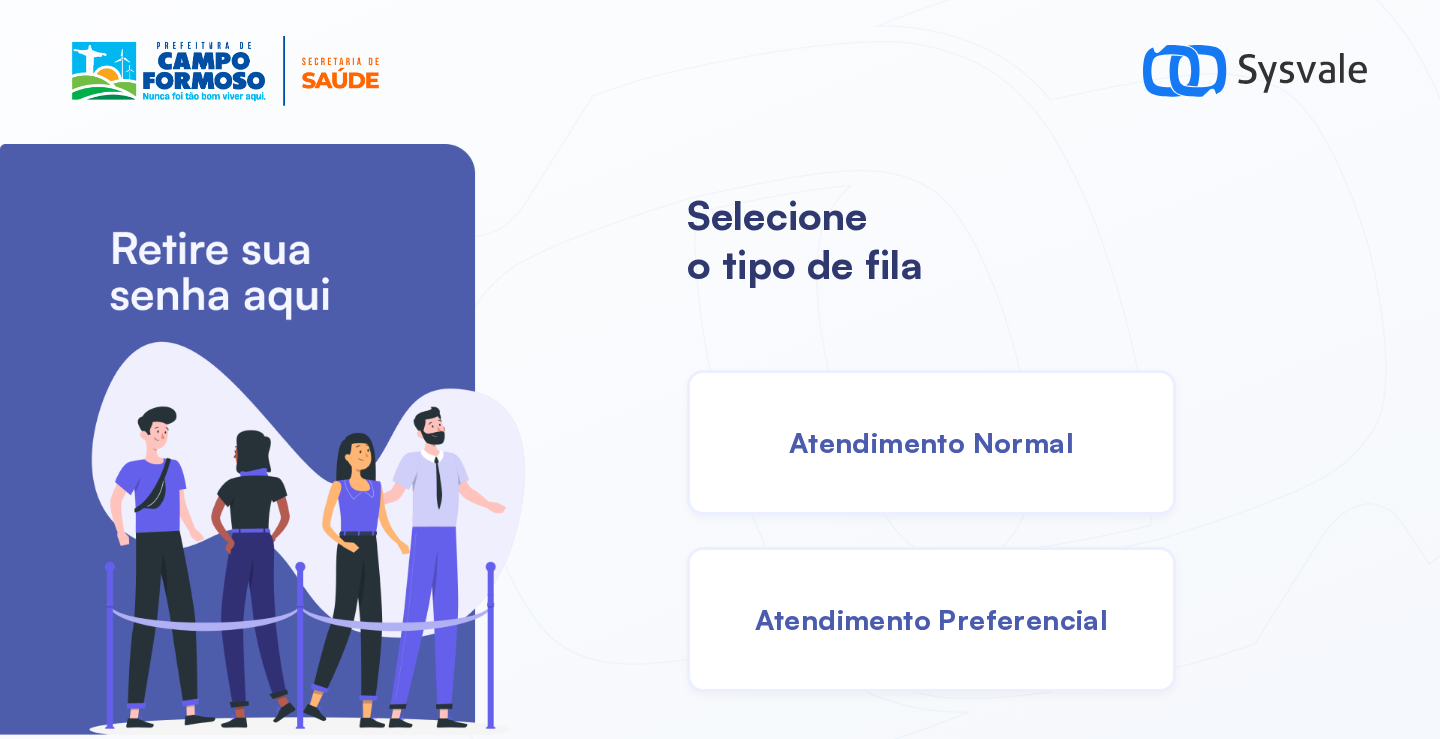 click on "Atendimento Normal" at bounding box center [931, 442] 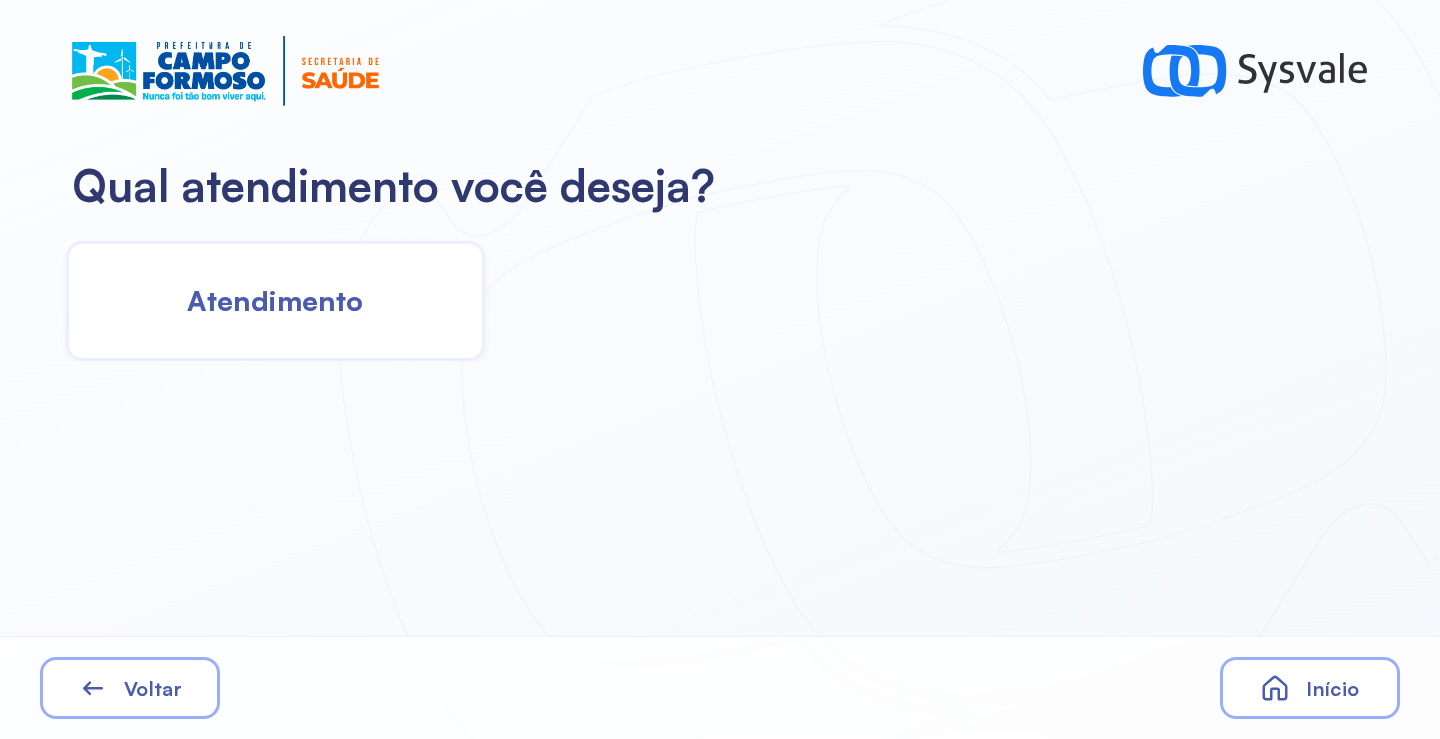 click on "Atendimento" at bounding box center [275, 300] 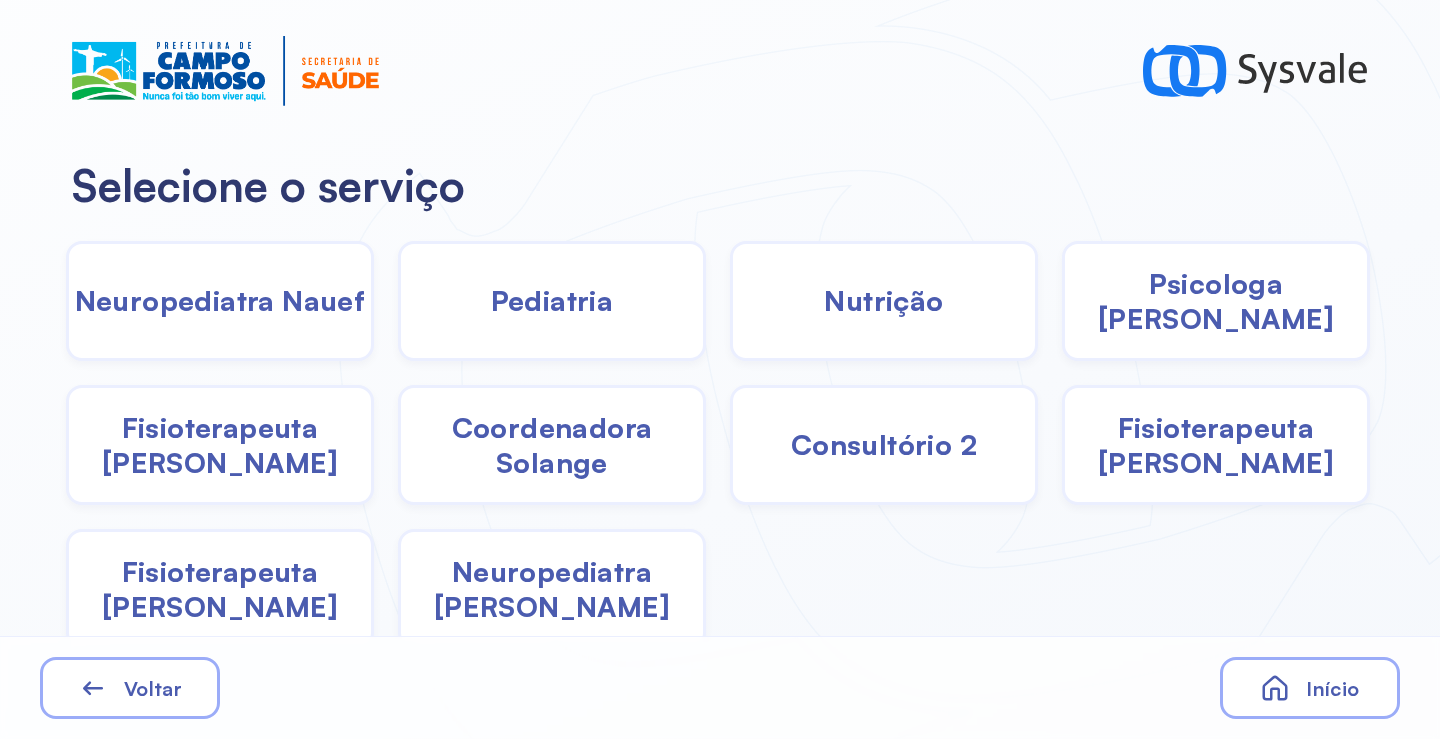 click on "Neuropediatra [PERSON_NAME]" at bounding box center [552, 589] 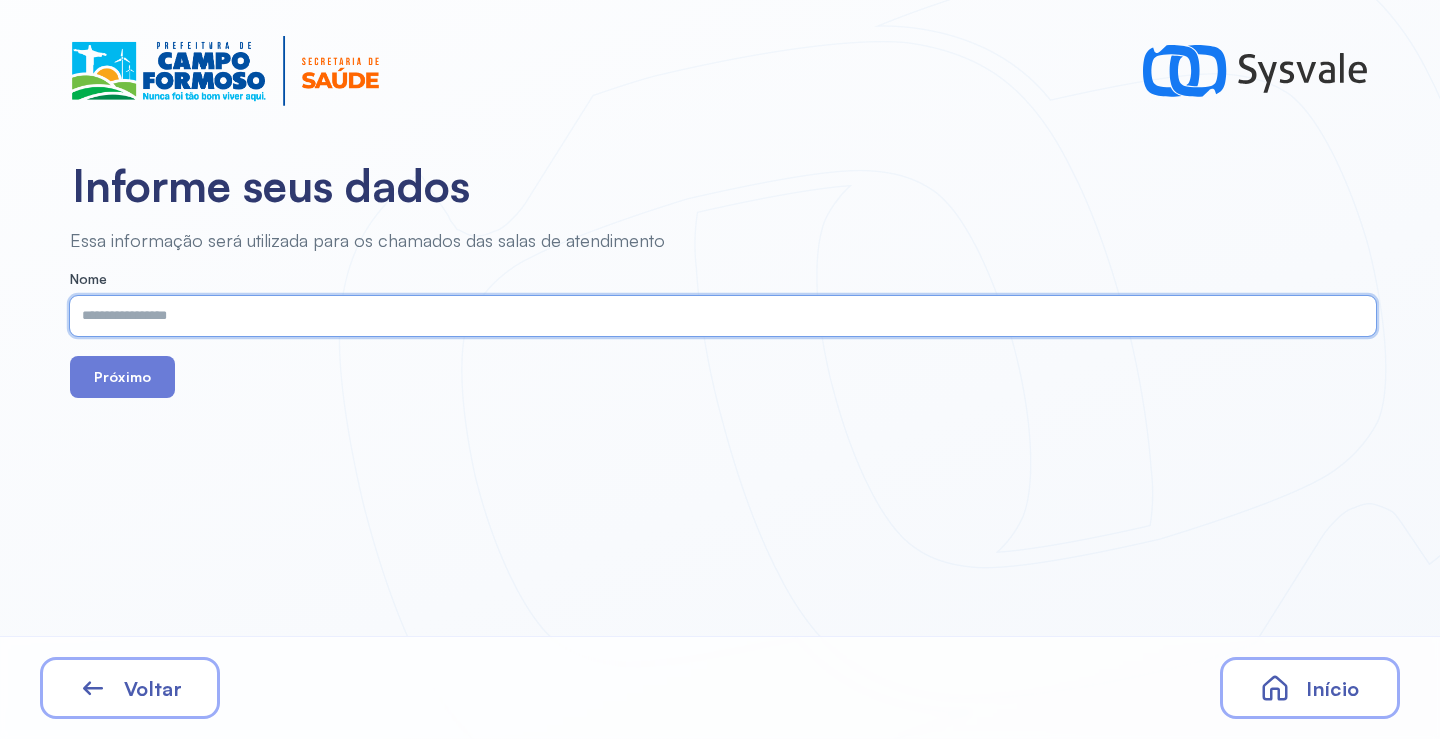 paste on "**********" 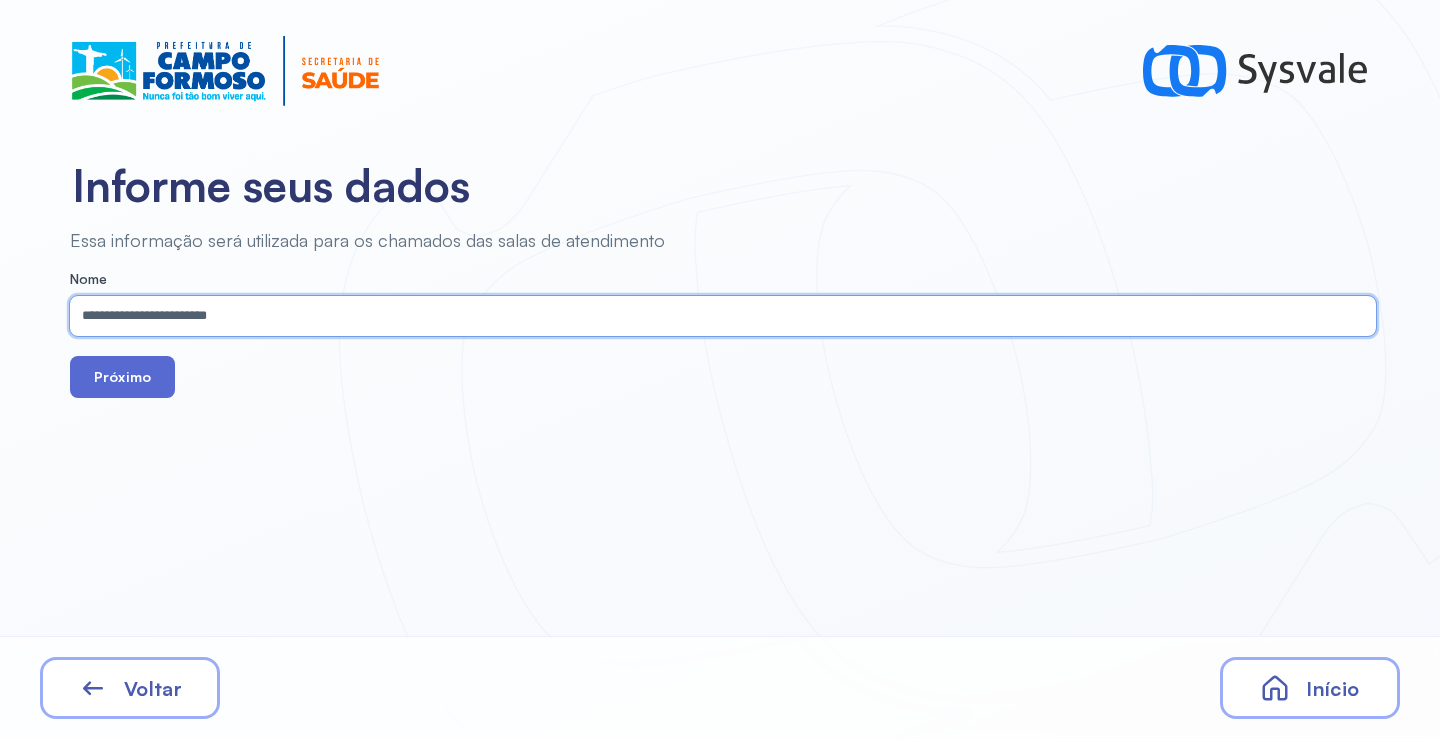 type on "**********" 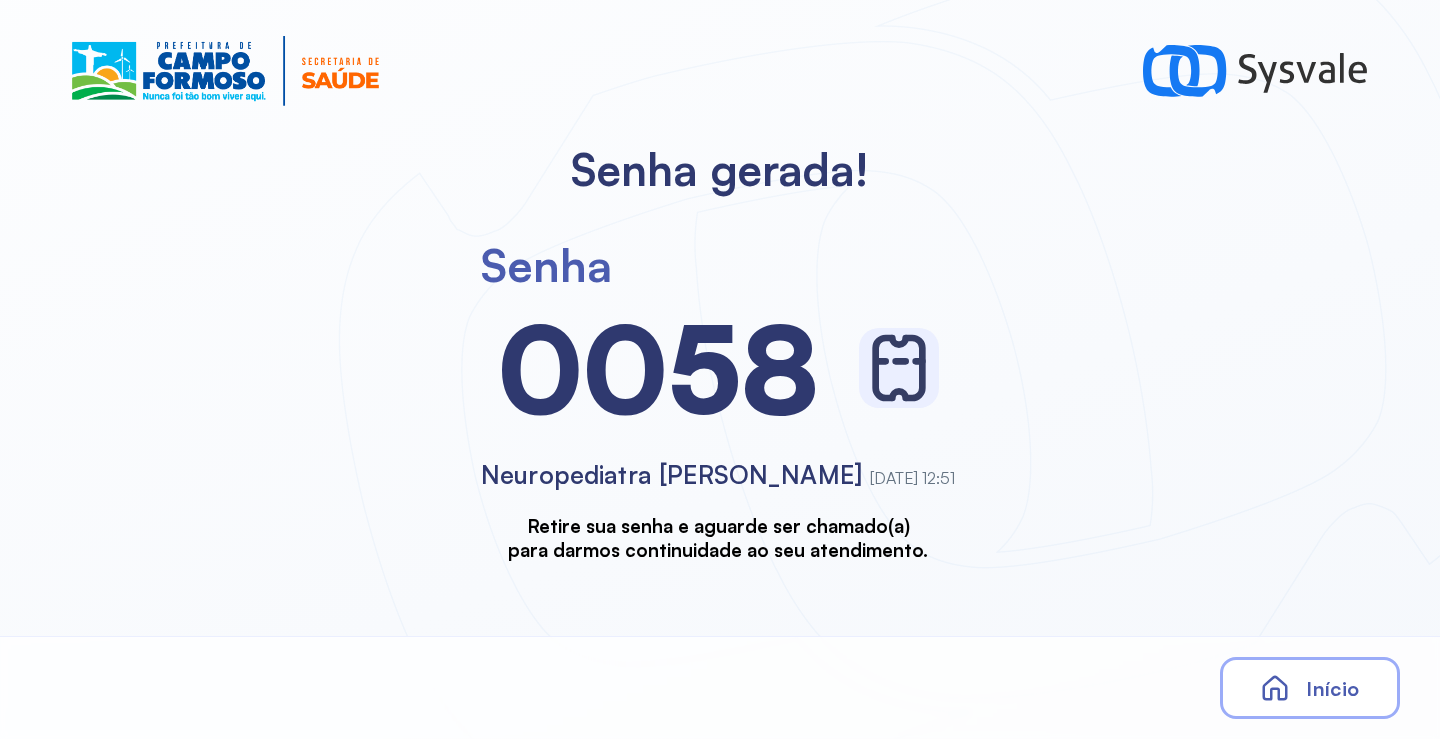 scroll, scrollTop: 0, scrollLeft: 0, axis: both 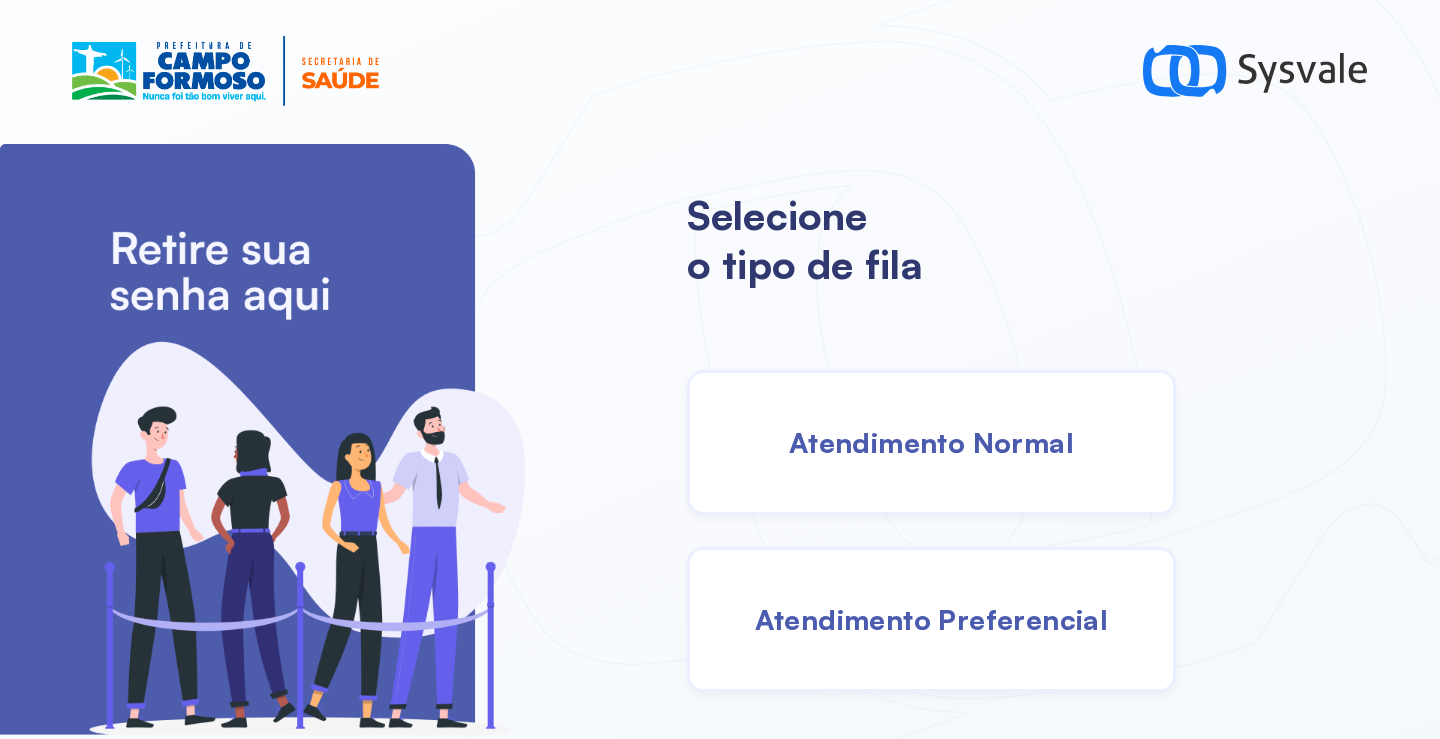 click on "Atendimento Normal" at bounding box center [931, 442] 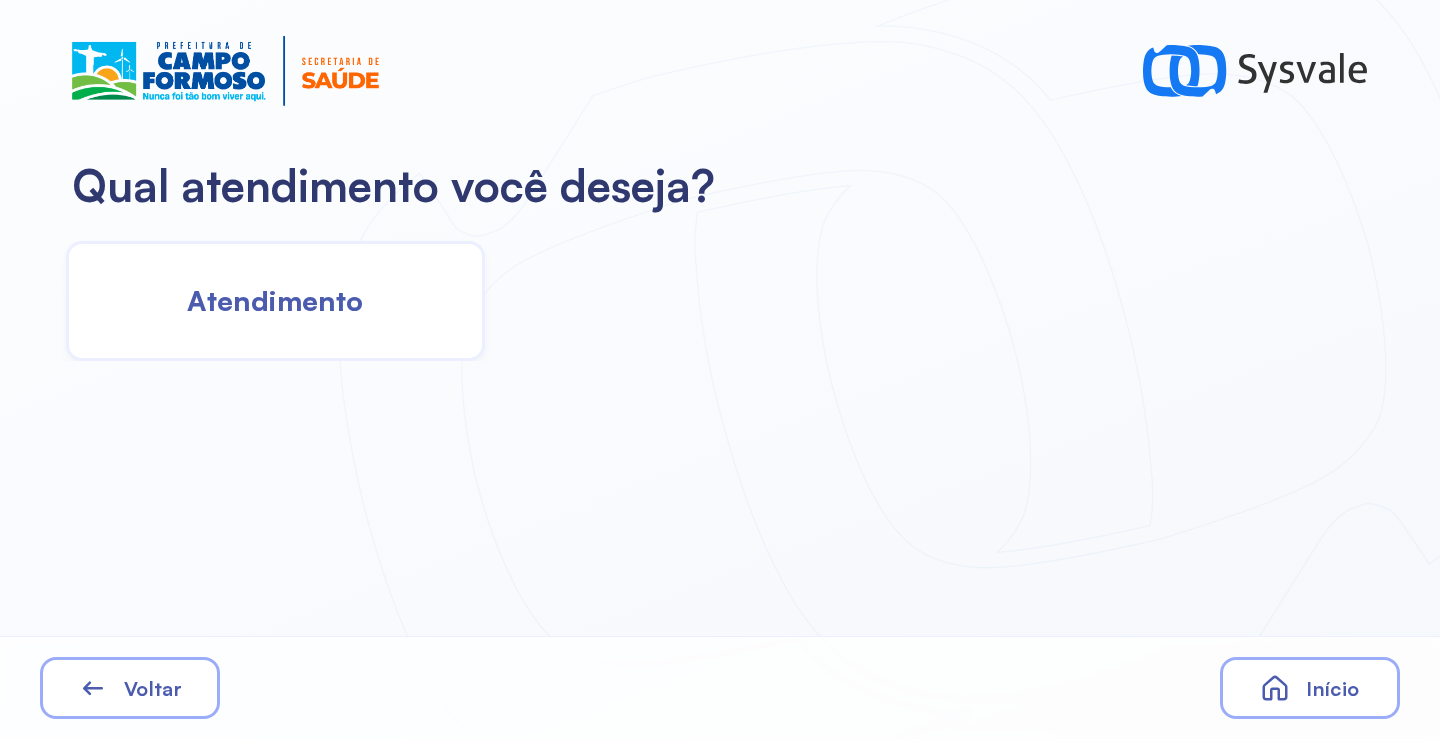click on "Atendimento" at bounding box center (275, 300) 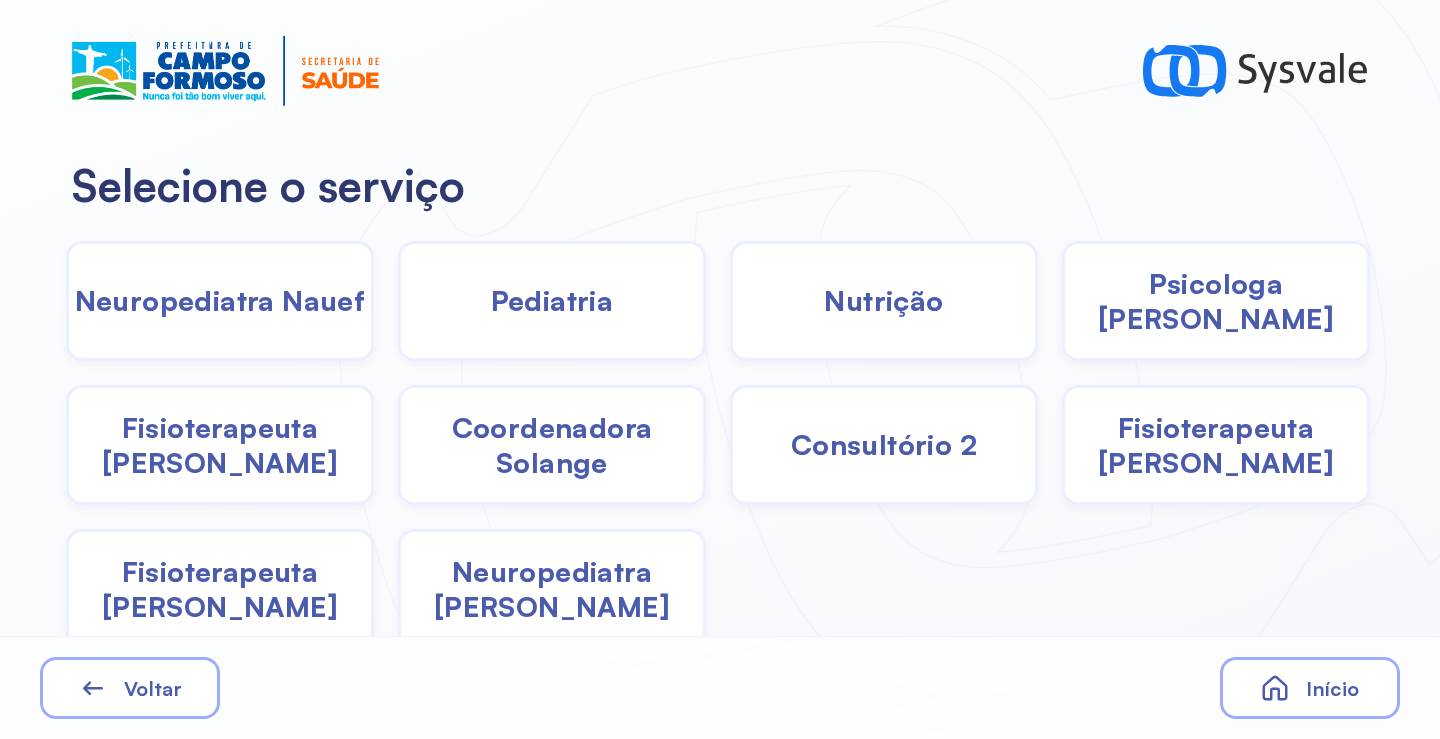 click on "Neuropediatra [PERSON_NAME]" at bounding box center (552, 589) 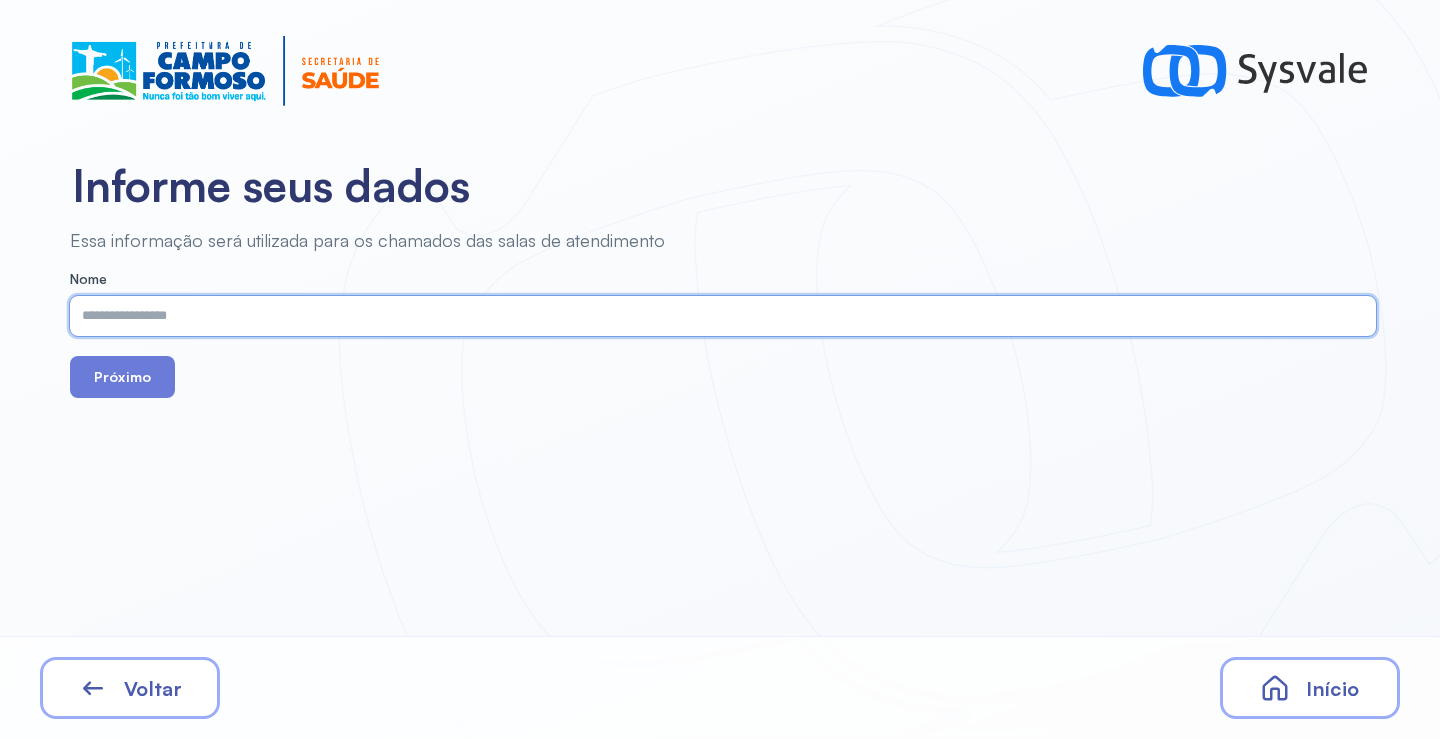 paste on "**********" 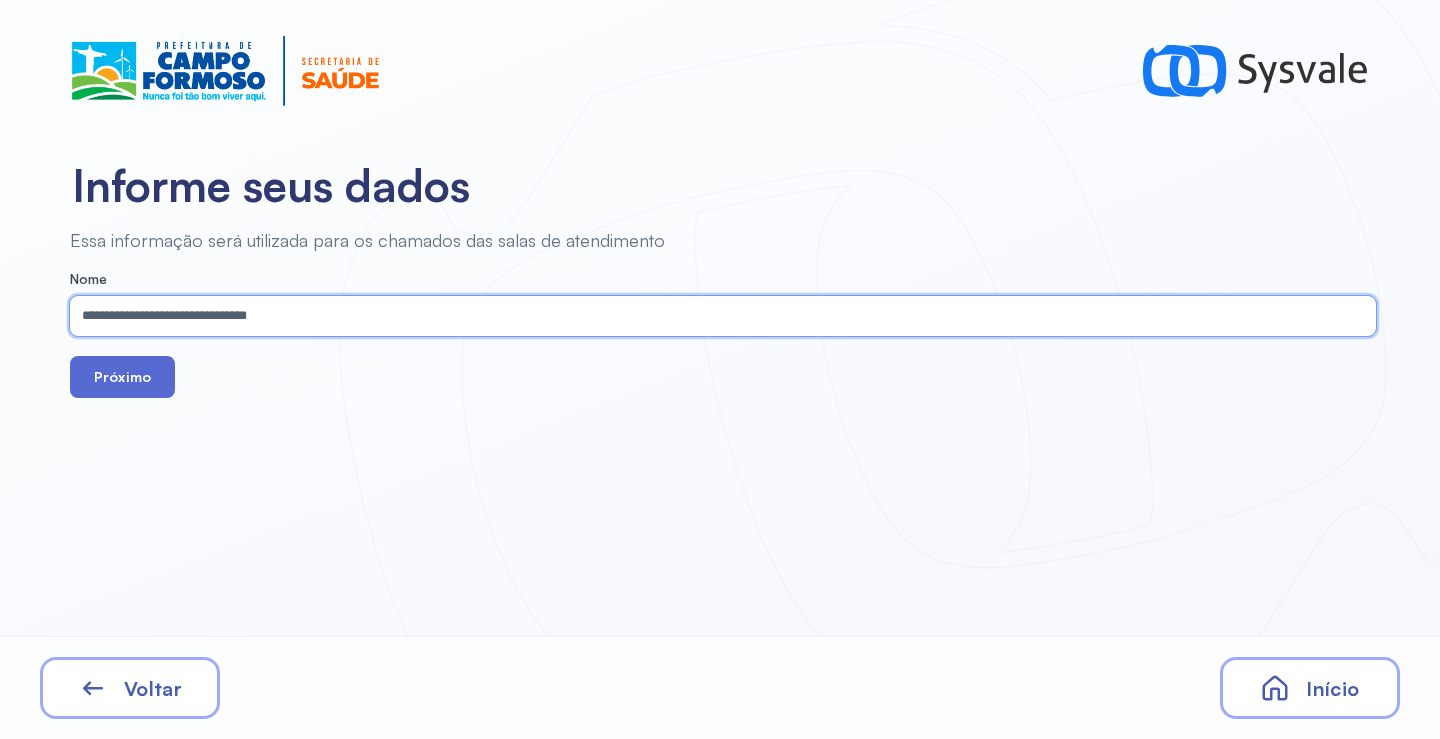 type on "**********" 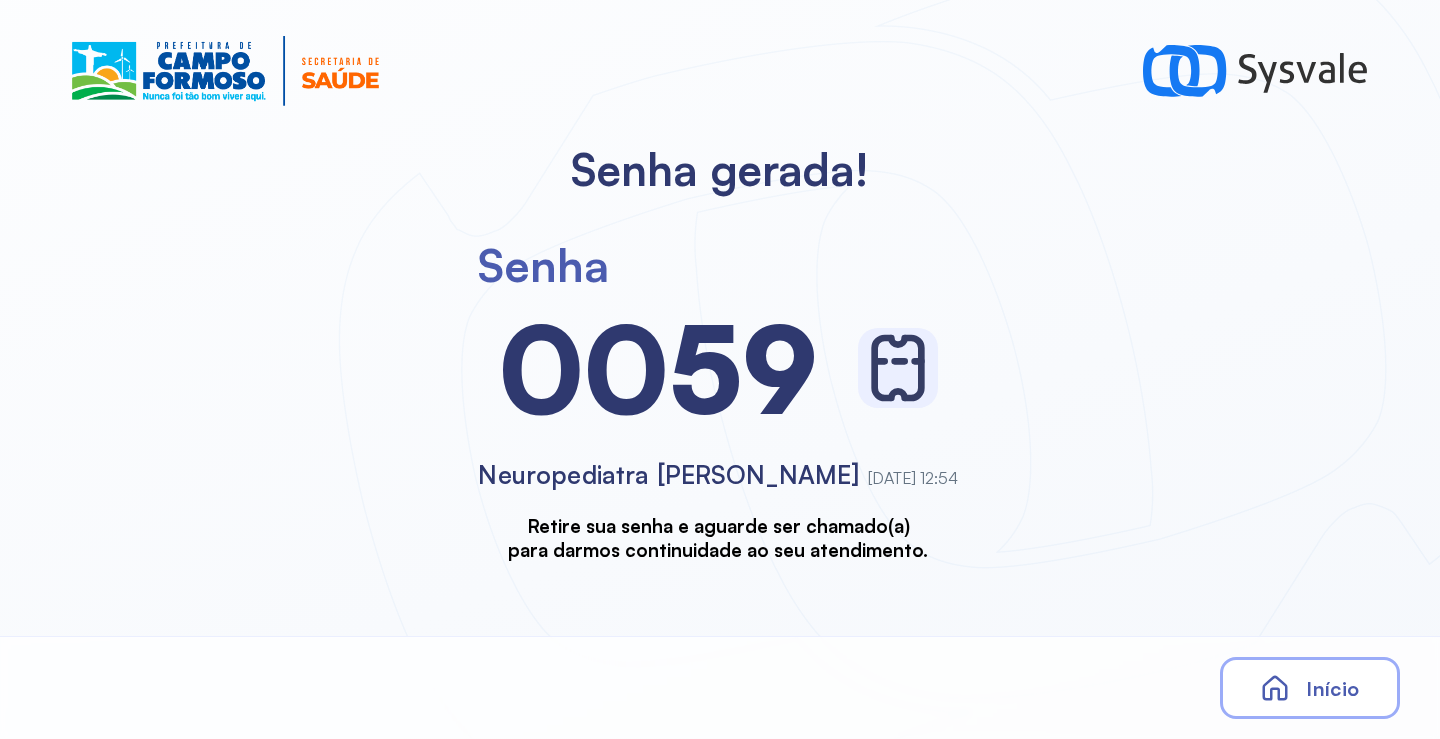 scroll, scrollTop: 0, scrollLeft: 0, axis: both 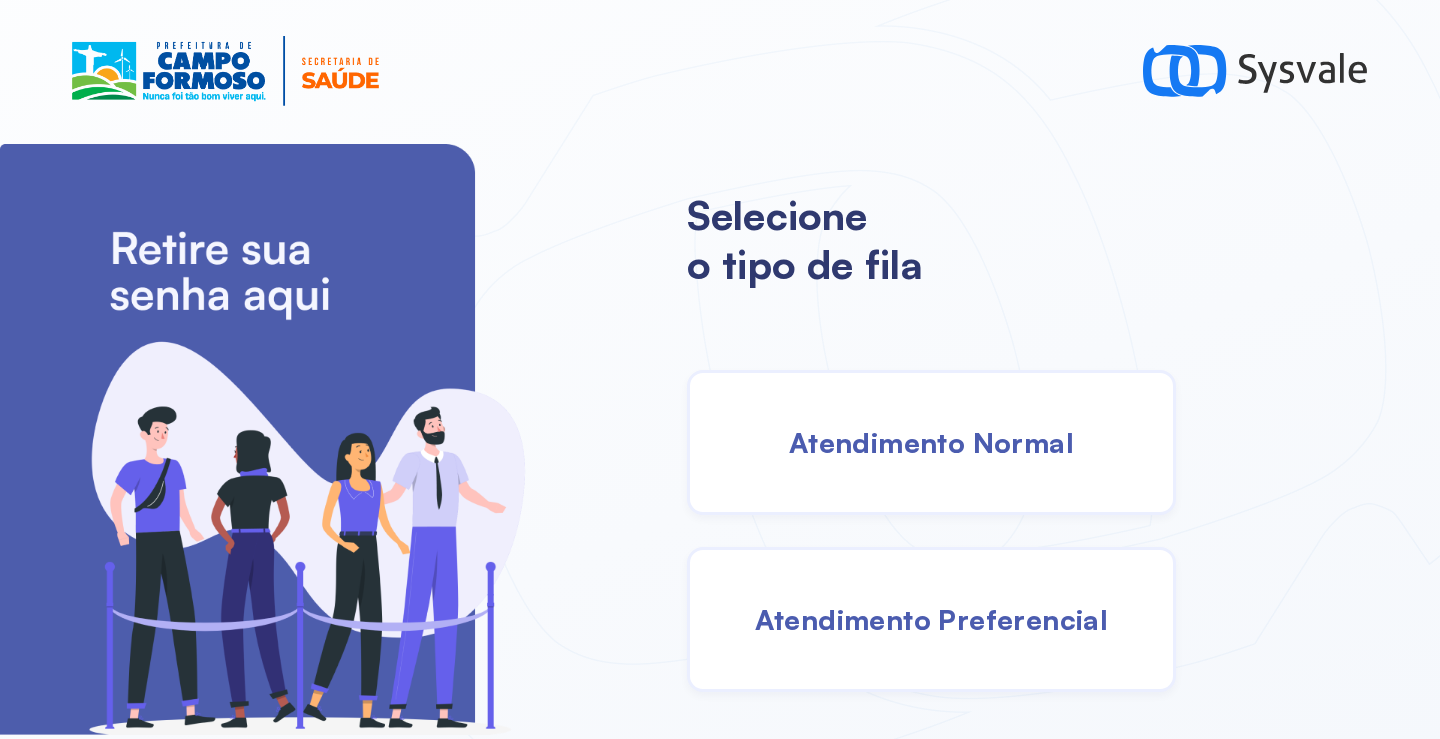 click on "Atendimento Normal" at bounding box center (931, 442) 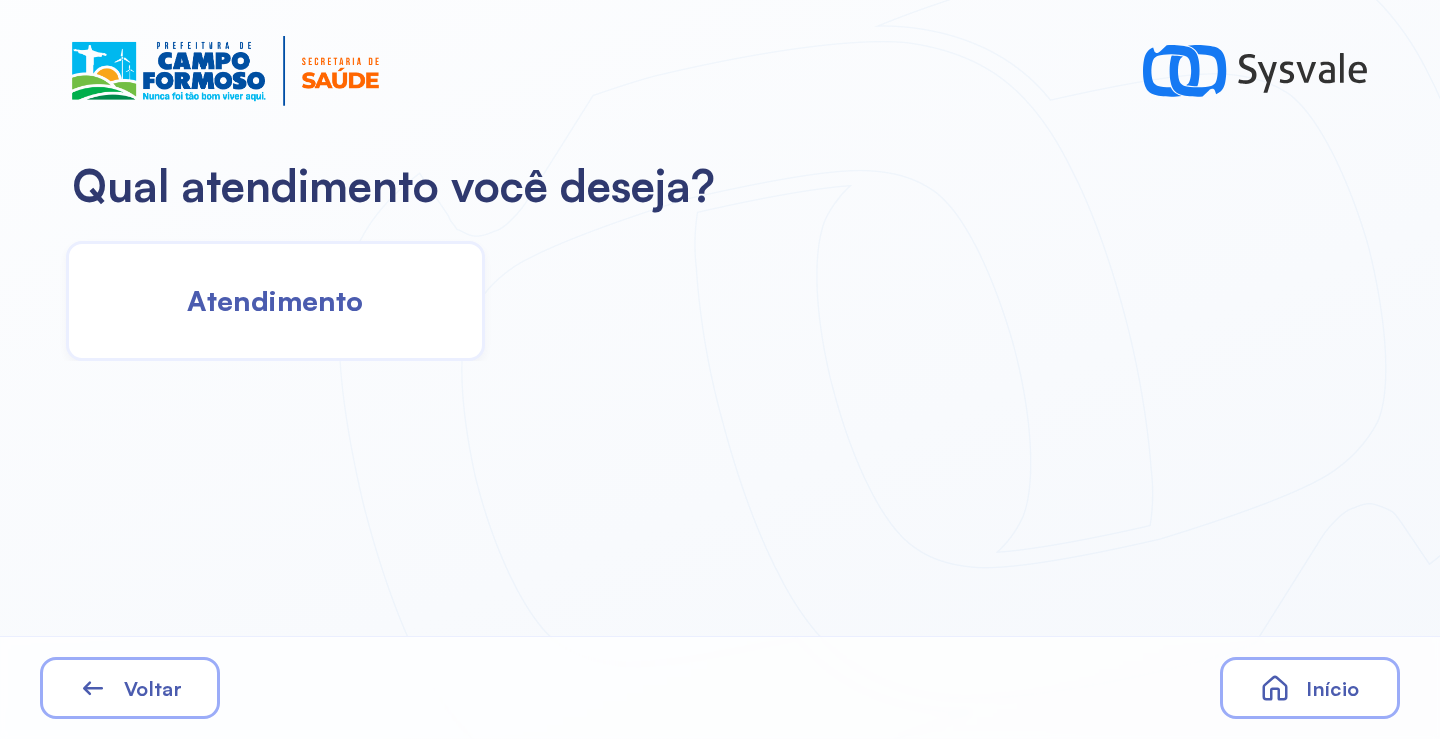 click on "Atendimento" at bounding box center [275, 300] 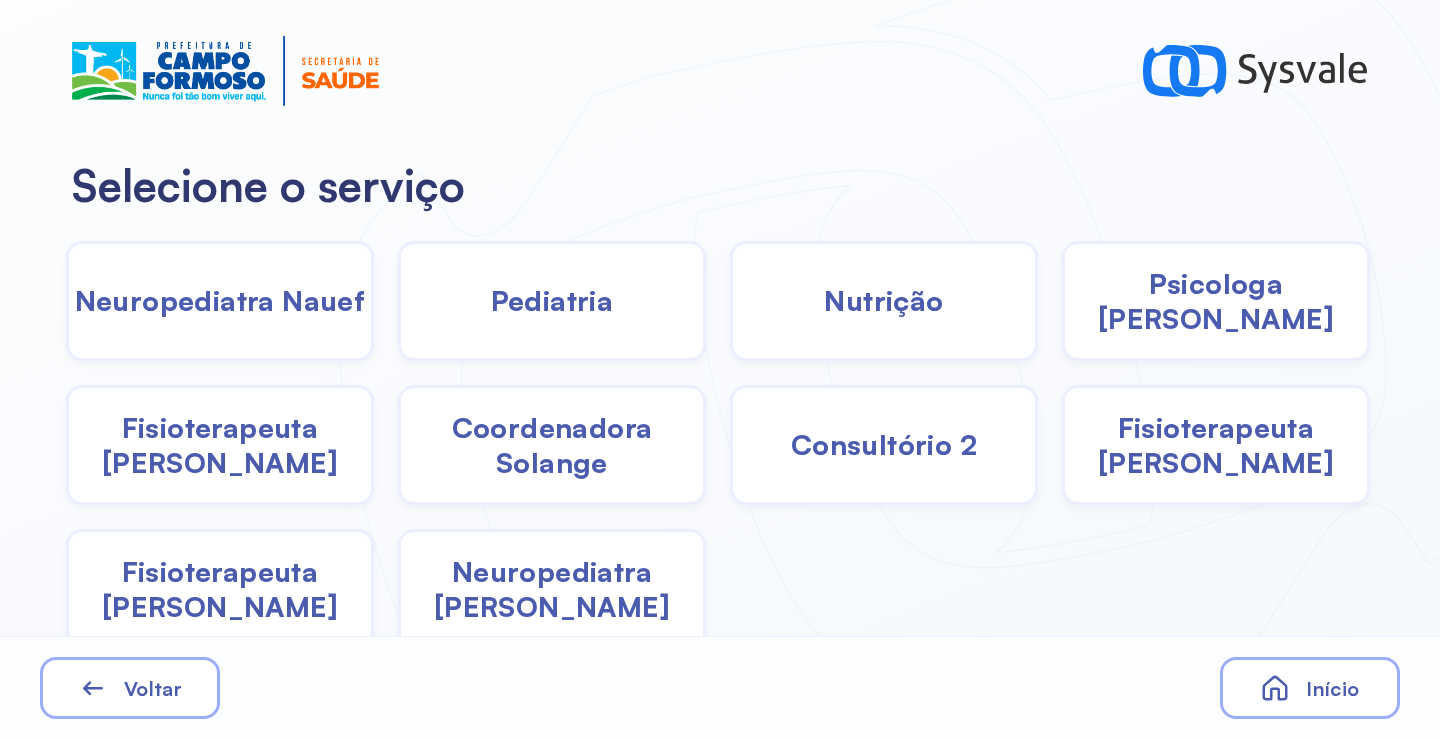 click on "Psicologa [PERSON_NAME]" 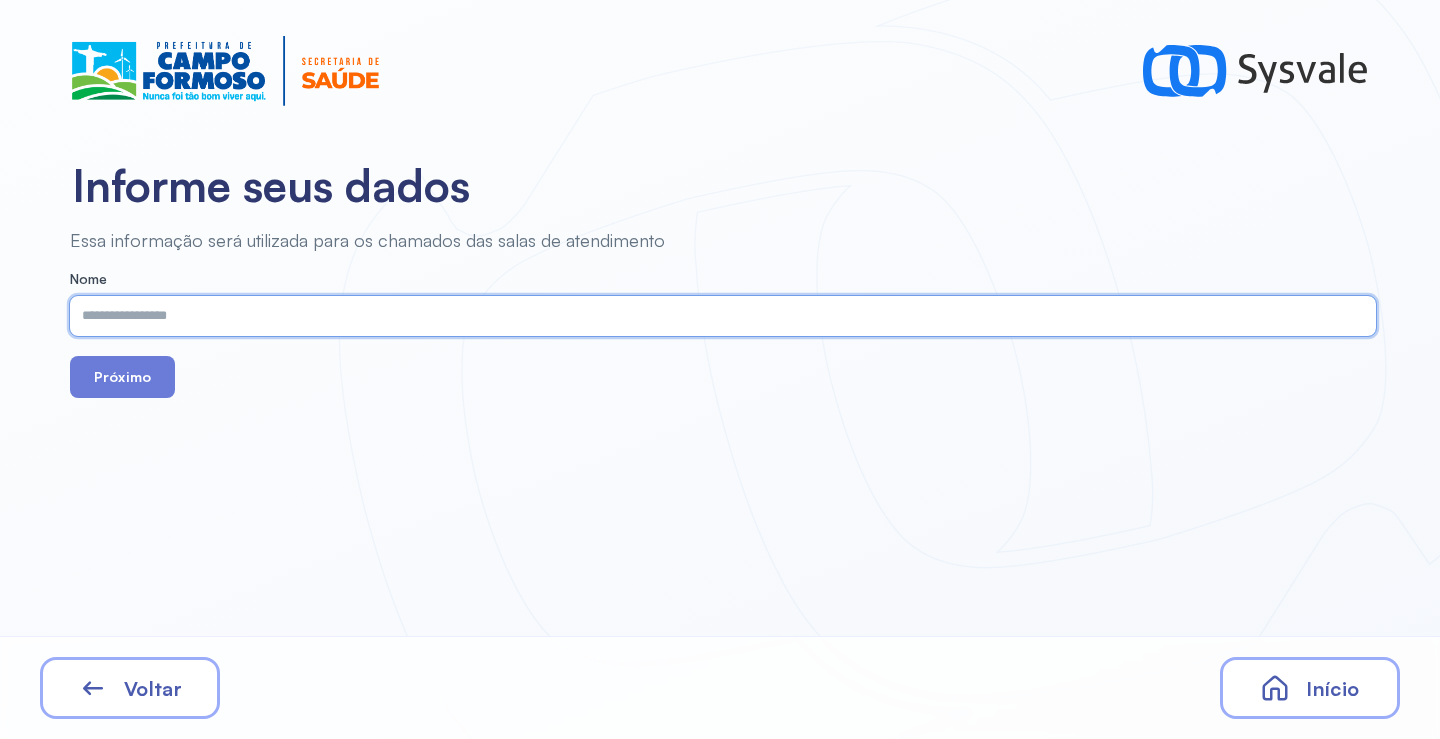 paste on "**********" 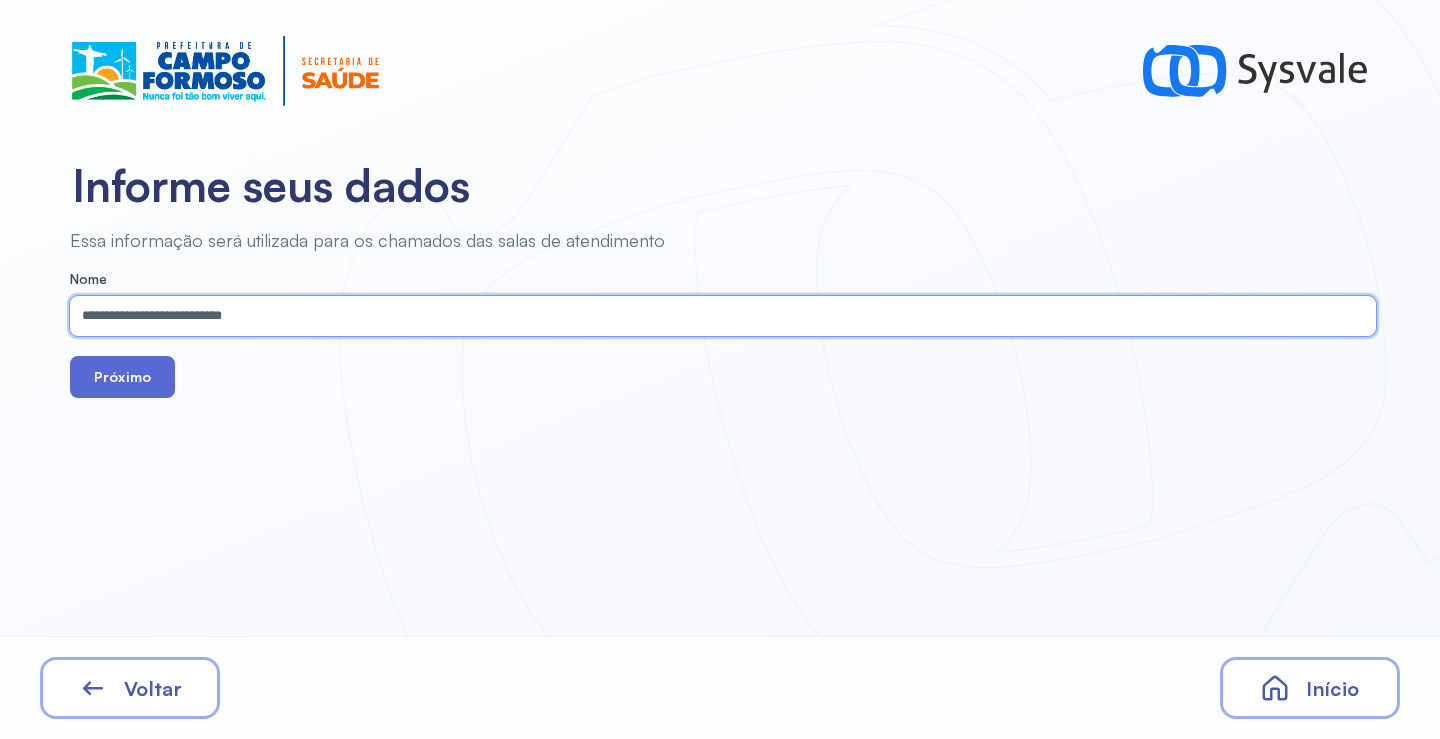 type on "**********" 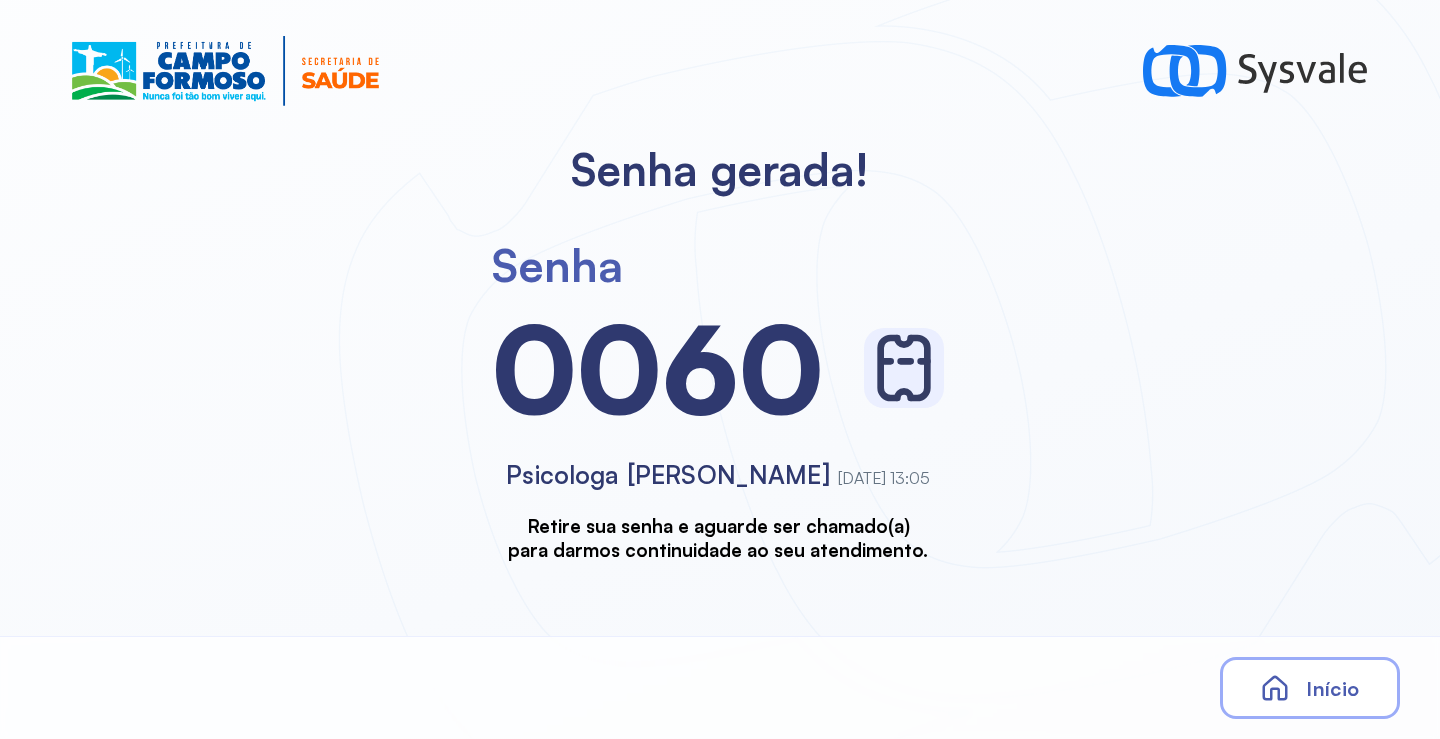 scroll, scrollTop: 0, scrollLeft: 0, axis: both 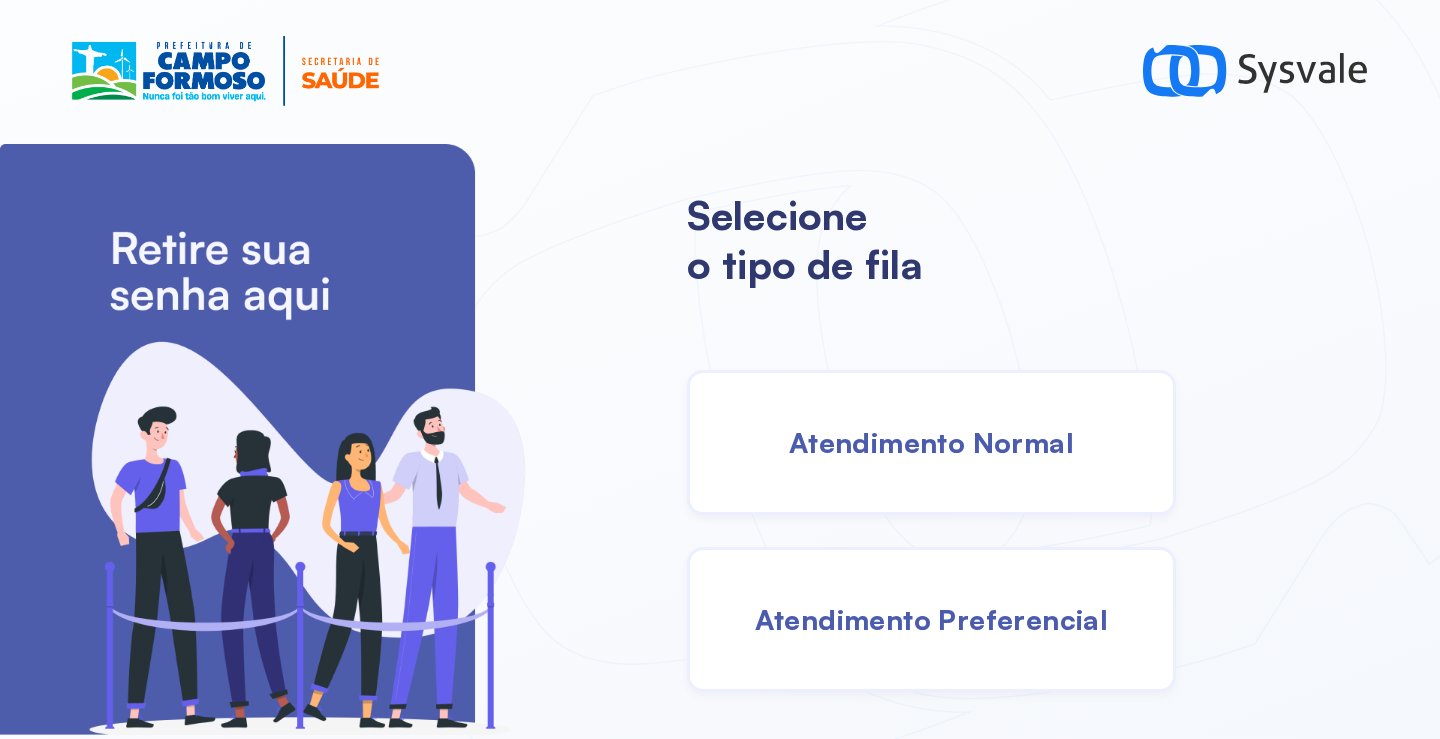 click on "Atendimento Normal" at bounding box center [931, 442] 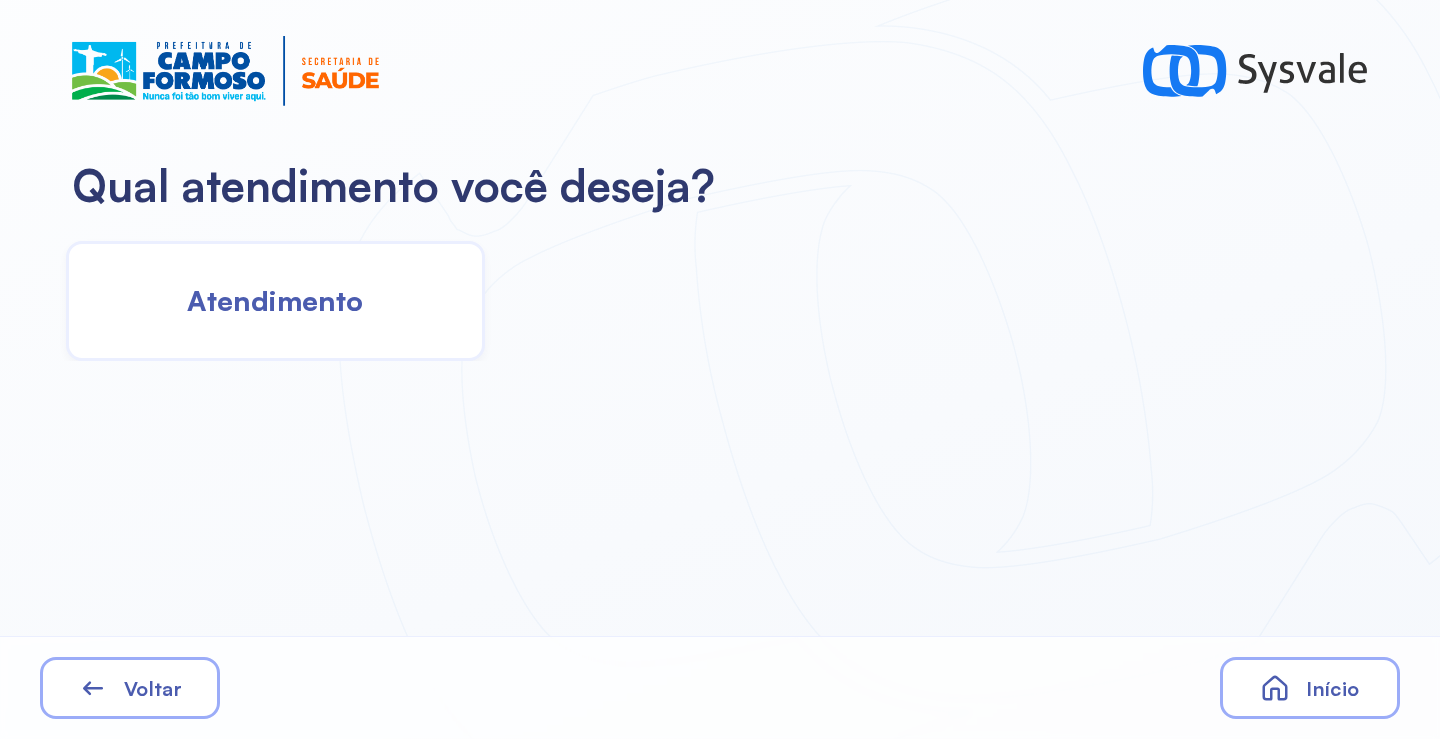 click on "Atendimento" at bounding box center (275, 300) 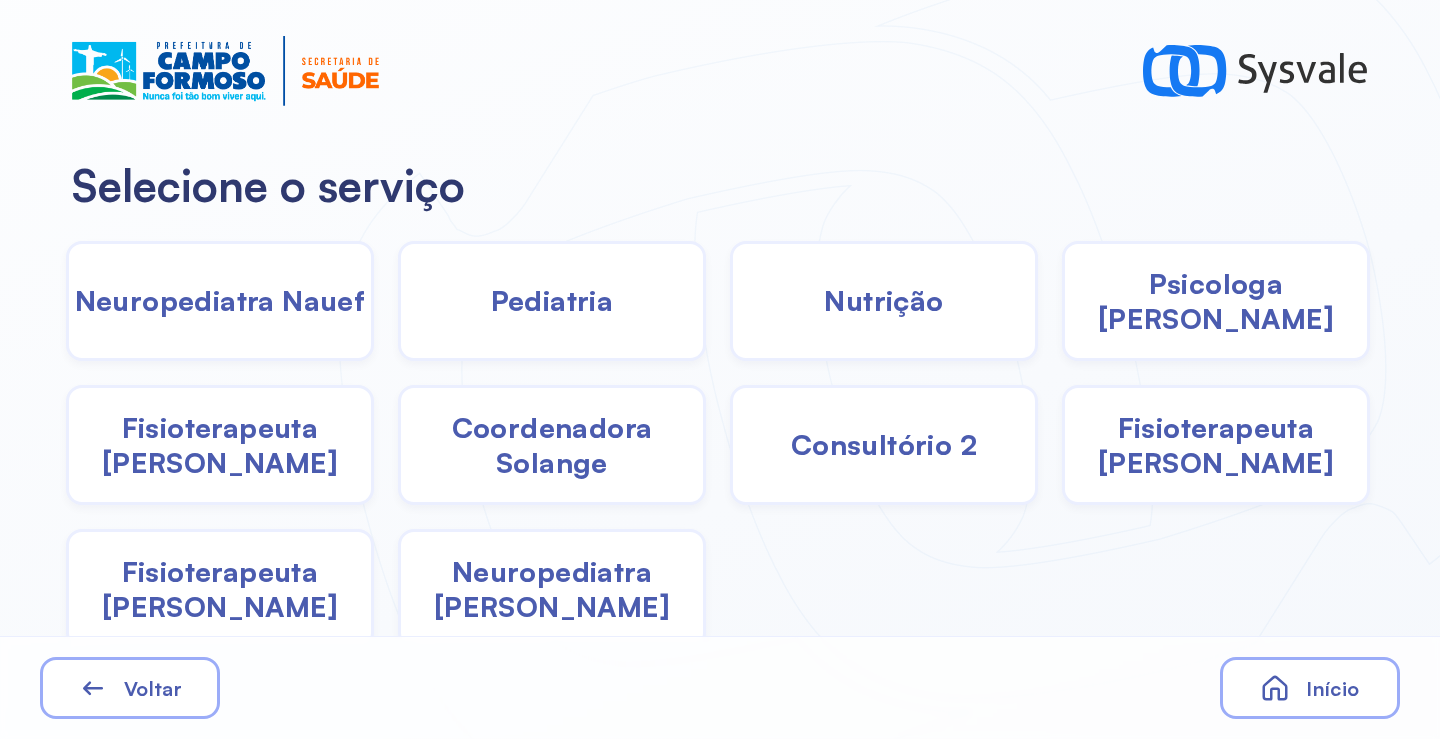 drag, startPoint x: 1208, startPoint y: 288, endPoint x: 1196, endPoint y: 290, distance: 12.165525 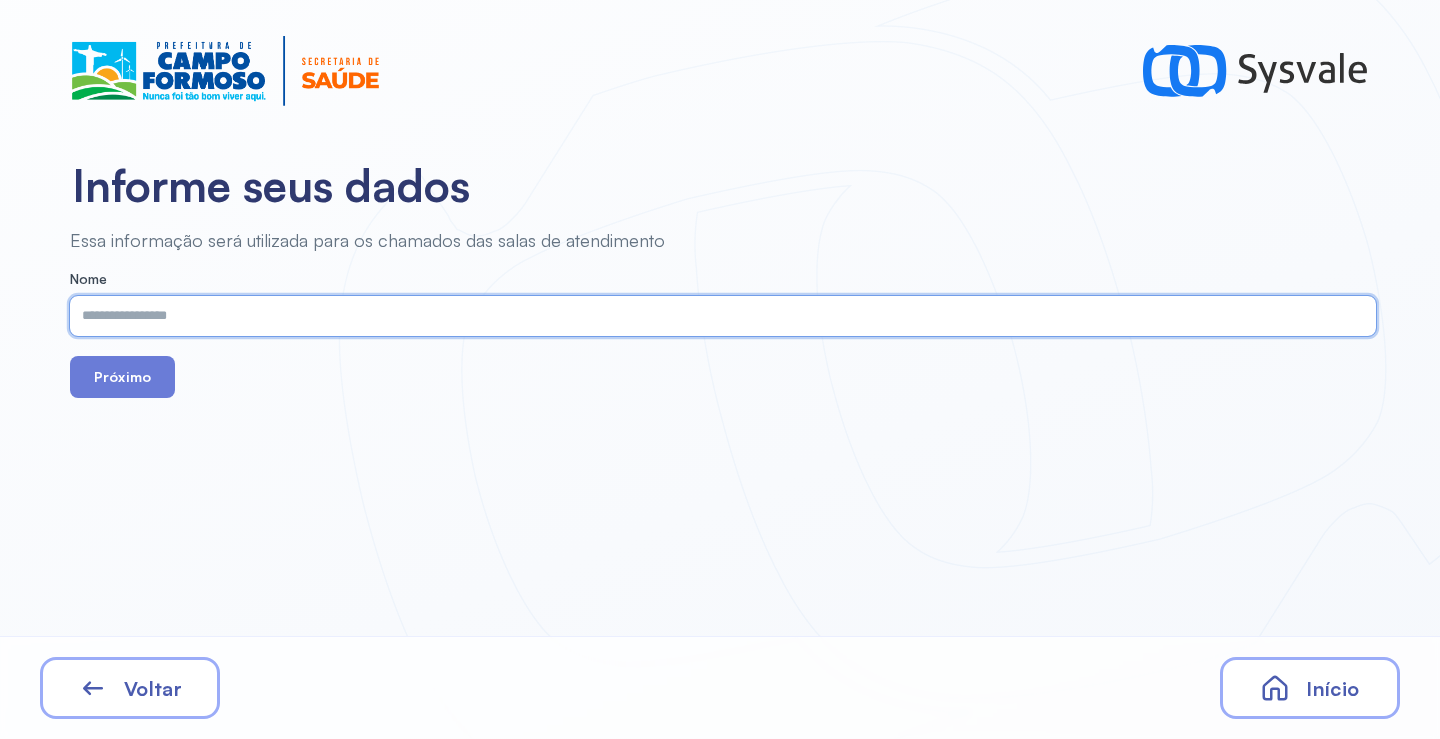 drag, startPoint x: 476, startPoint y: 353, endPoint x: 414, endPoint y: 297, distance: 83.546394 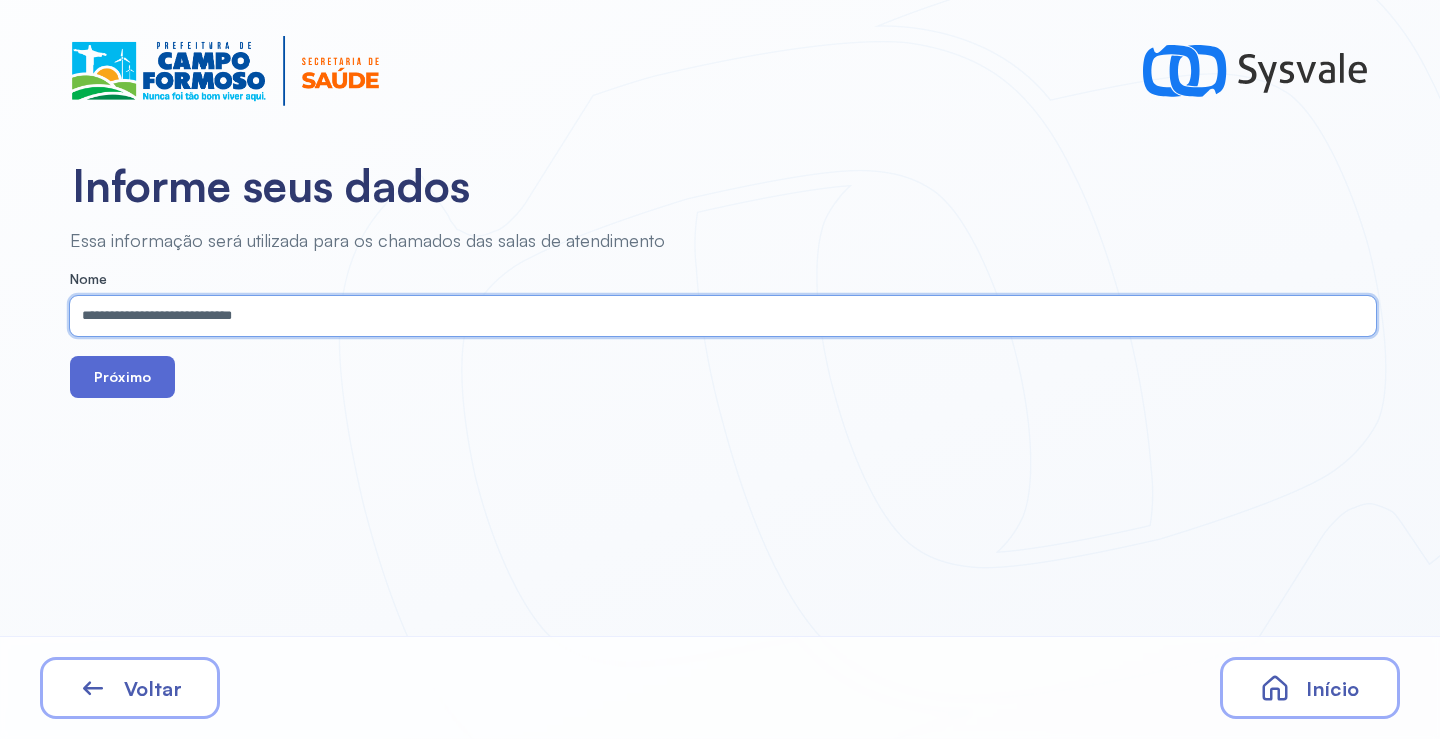 type on "**********" 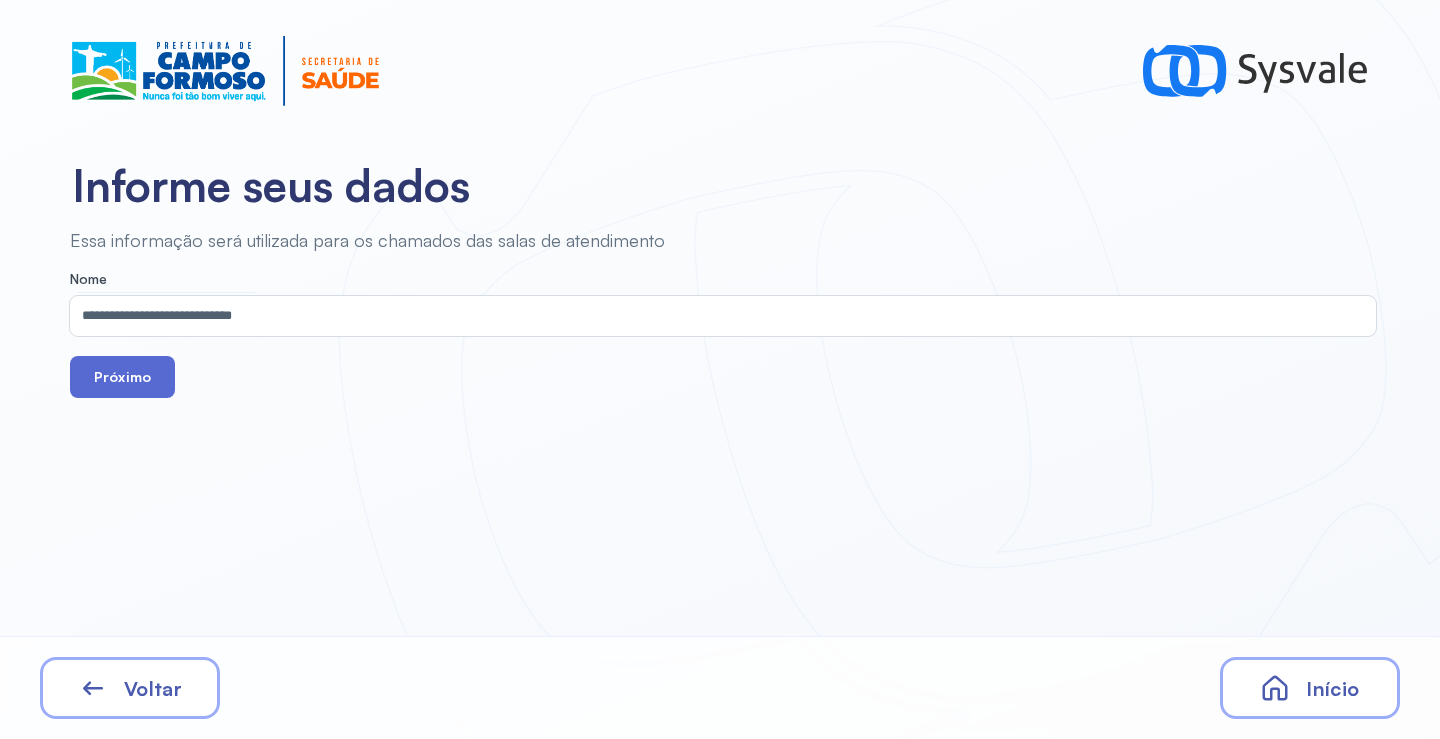 click on "Próximo" at bounding box center (122, 377) 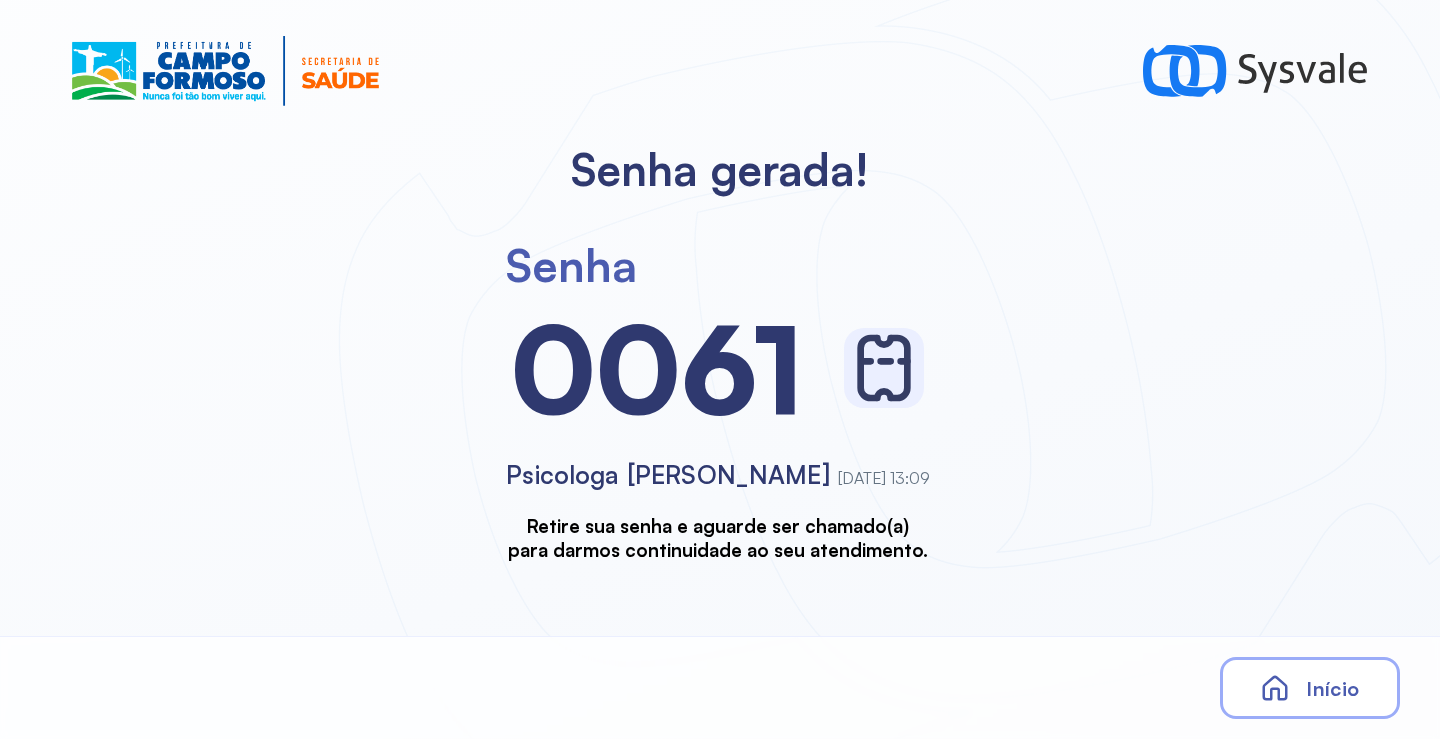 scroll, scrollTop: 0, scrollLeft: 0, axis: both 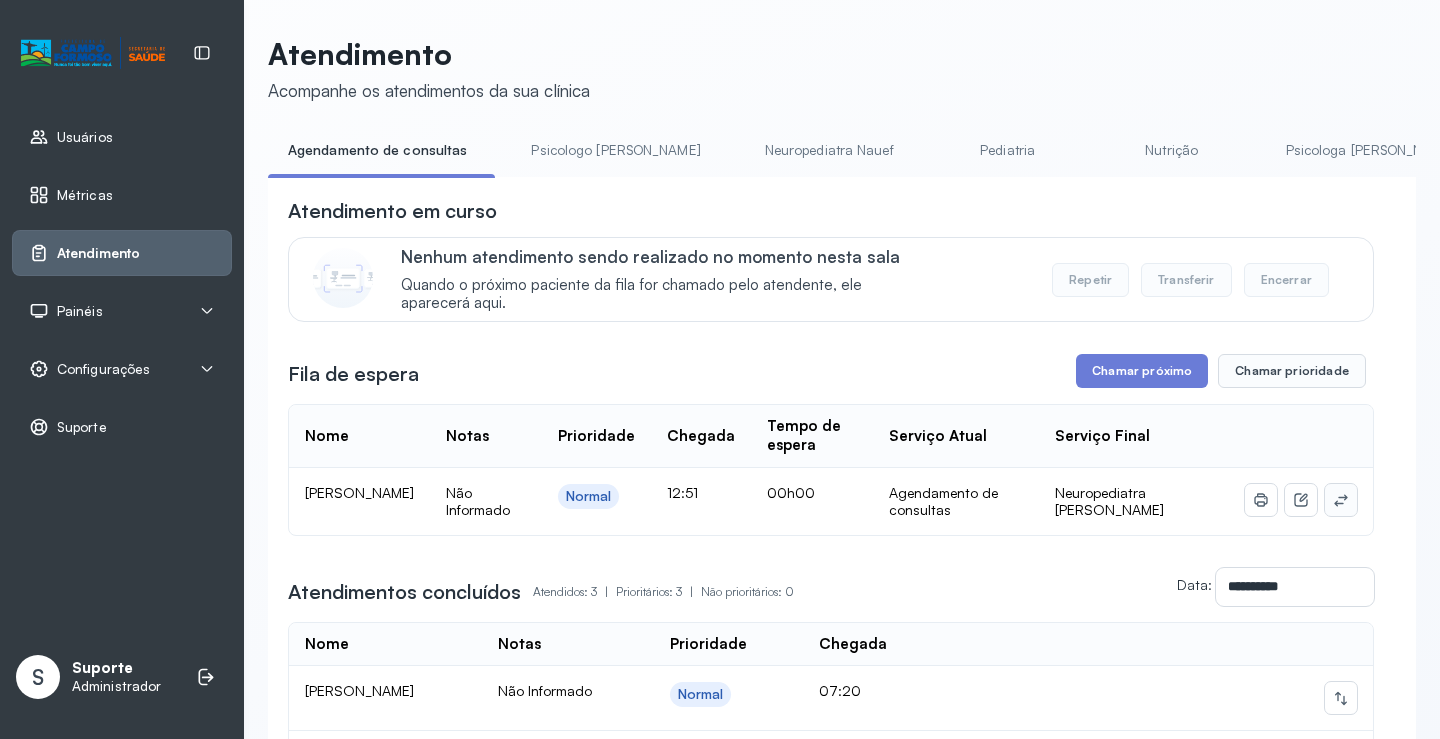 click 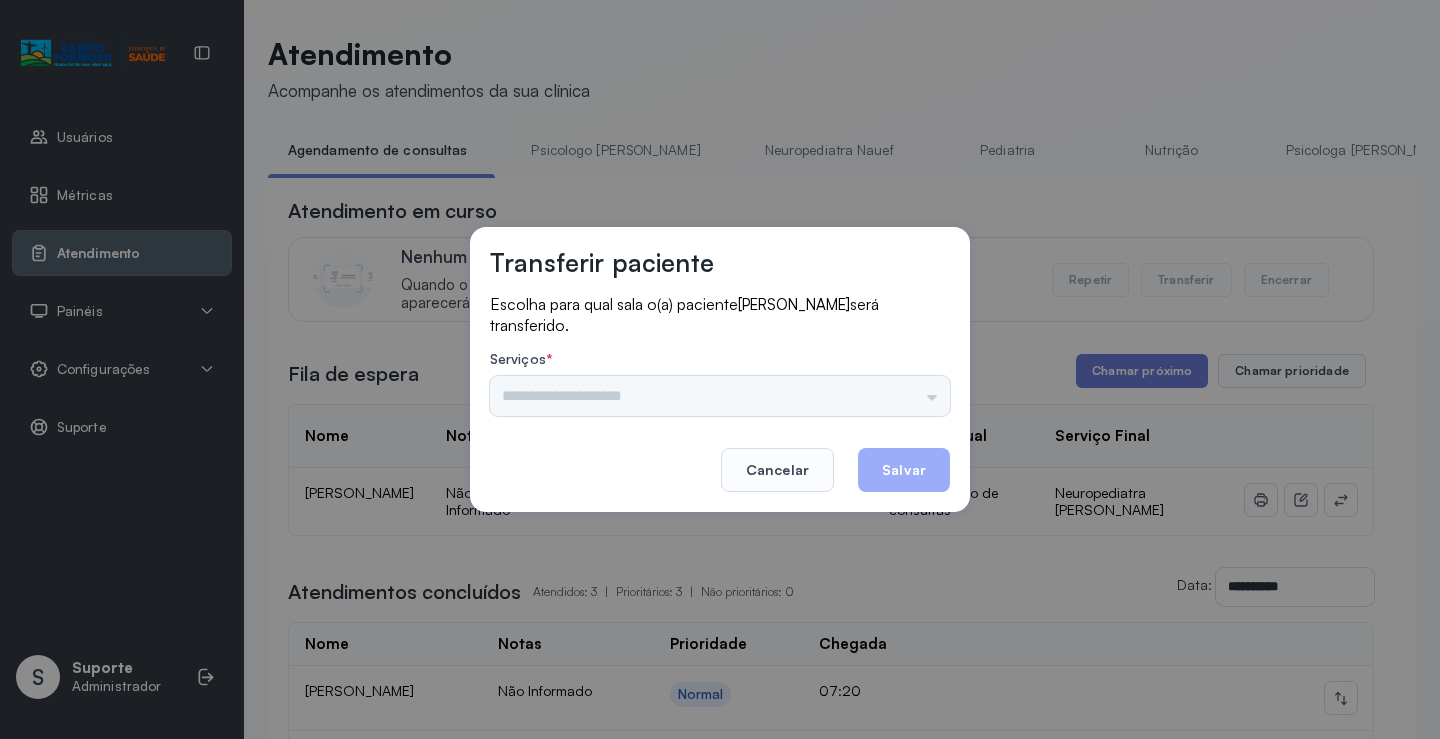click on "Nenhuma opção encontrada" at bounding box center (720, 396) 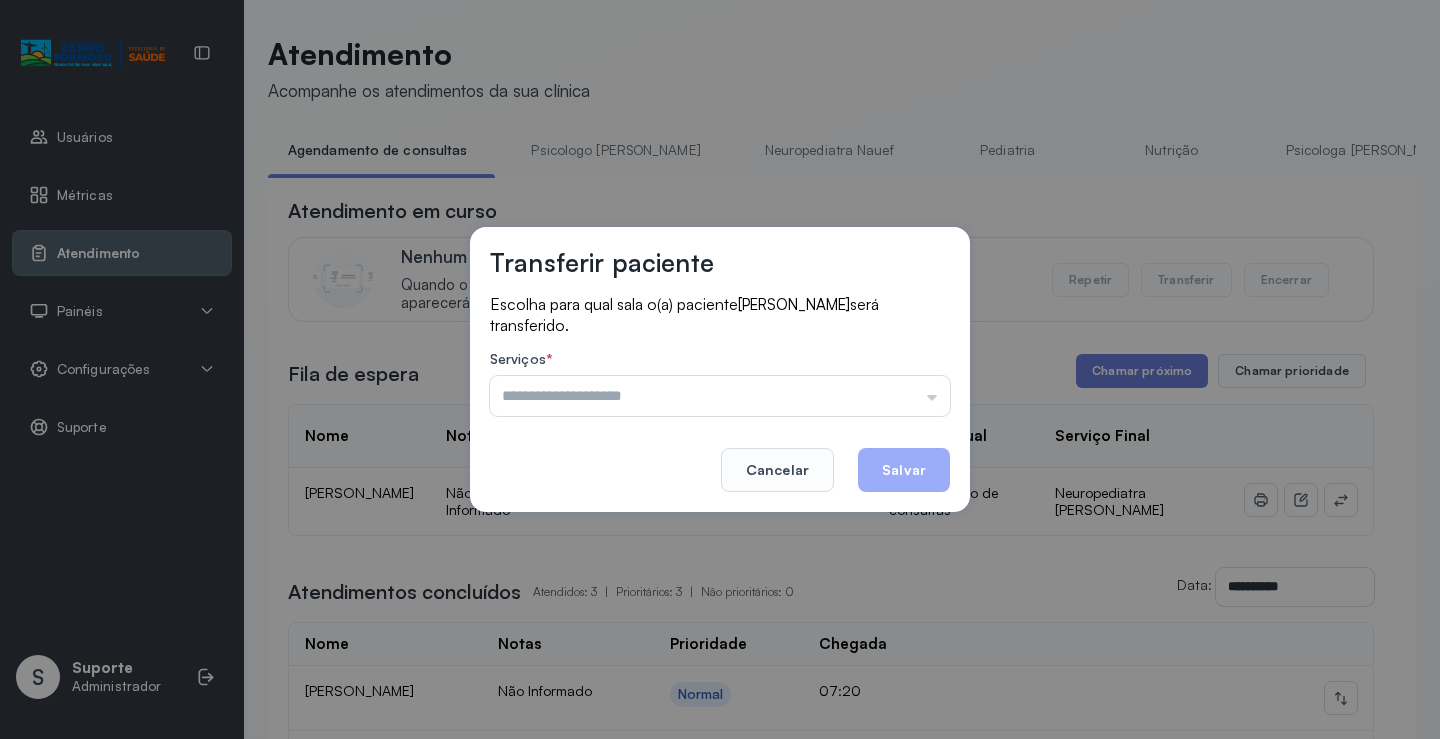 click at bounding box center [720, 396] 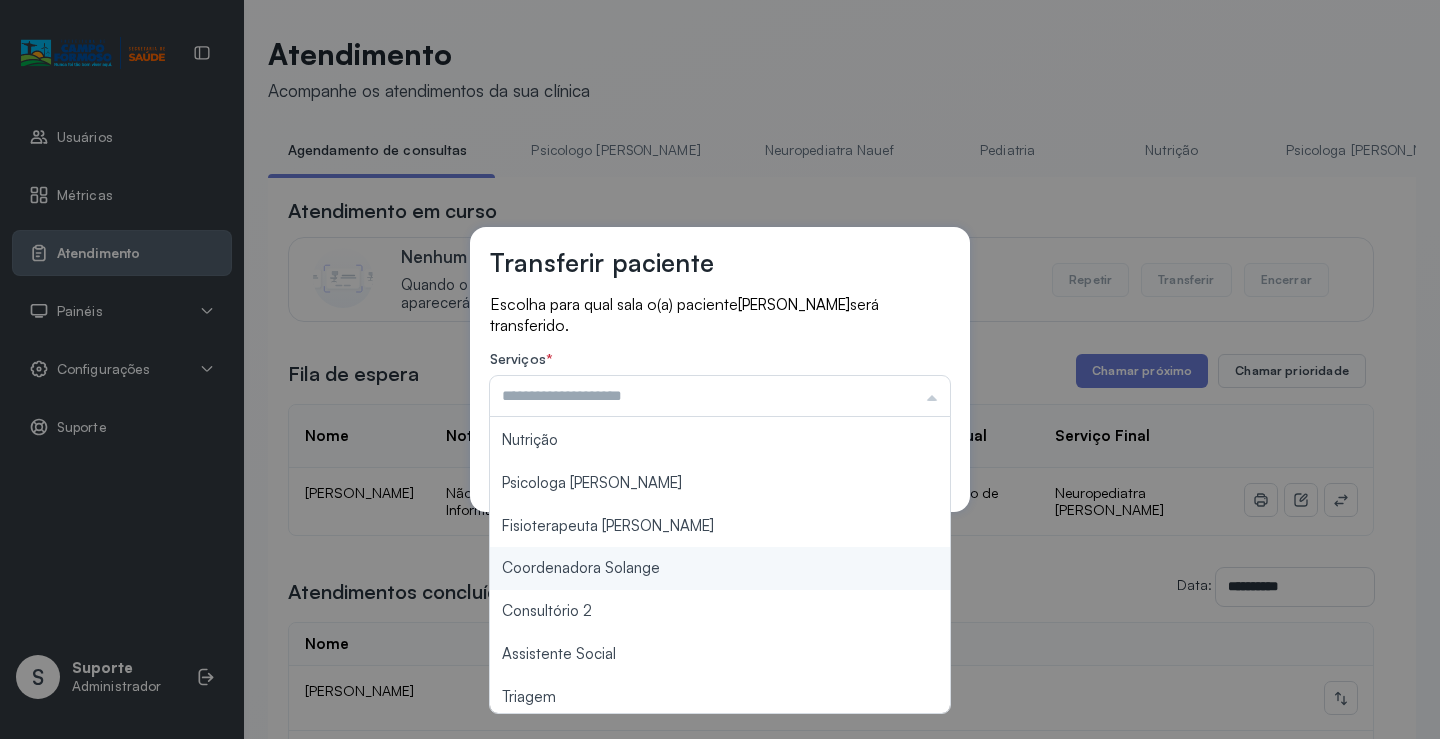 scroll, scrollTop: 200, scrollLeft: 0, axis: vertical 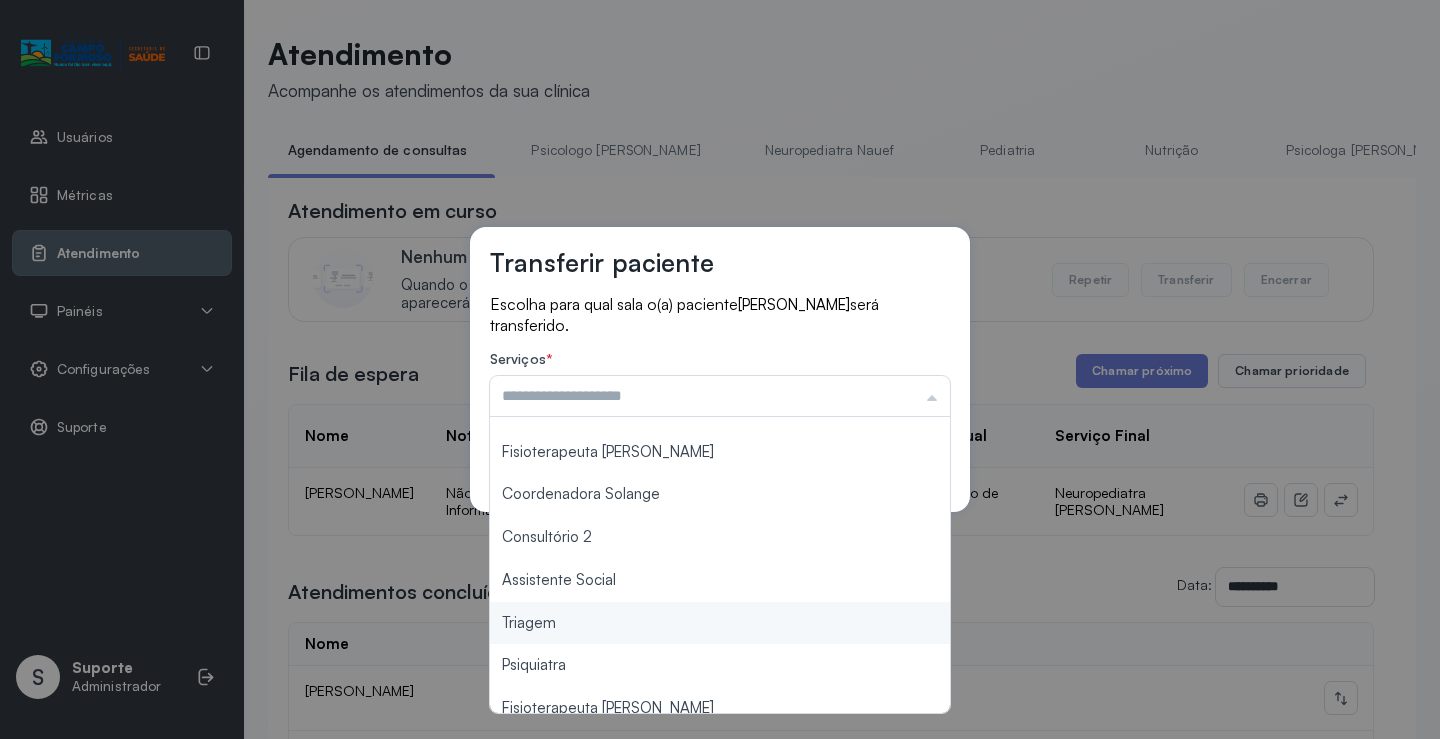 type on "*******" 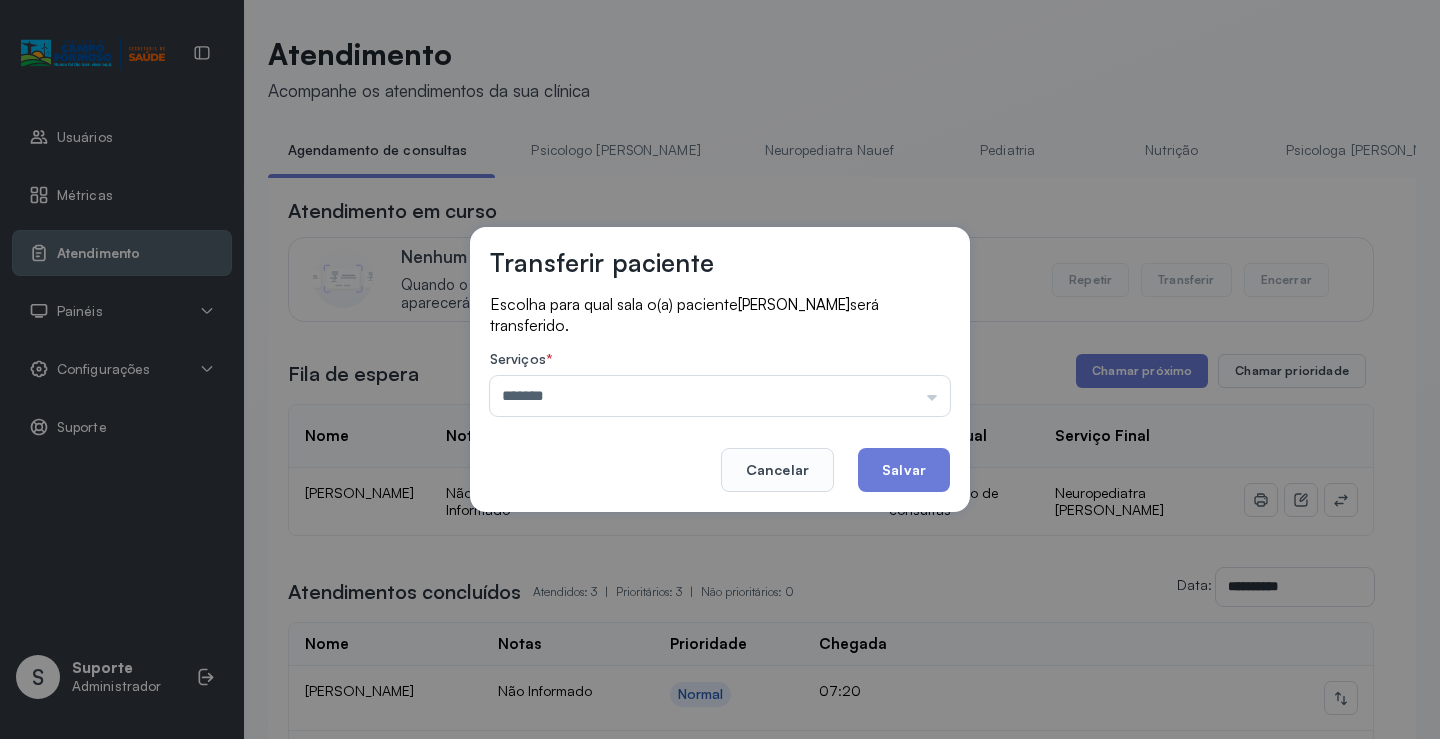 drag, startPoint x: 576, startPoint y: 621, endPoint x: 796, endPoint y: 527, distance: 239.24046 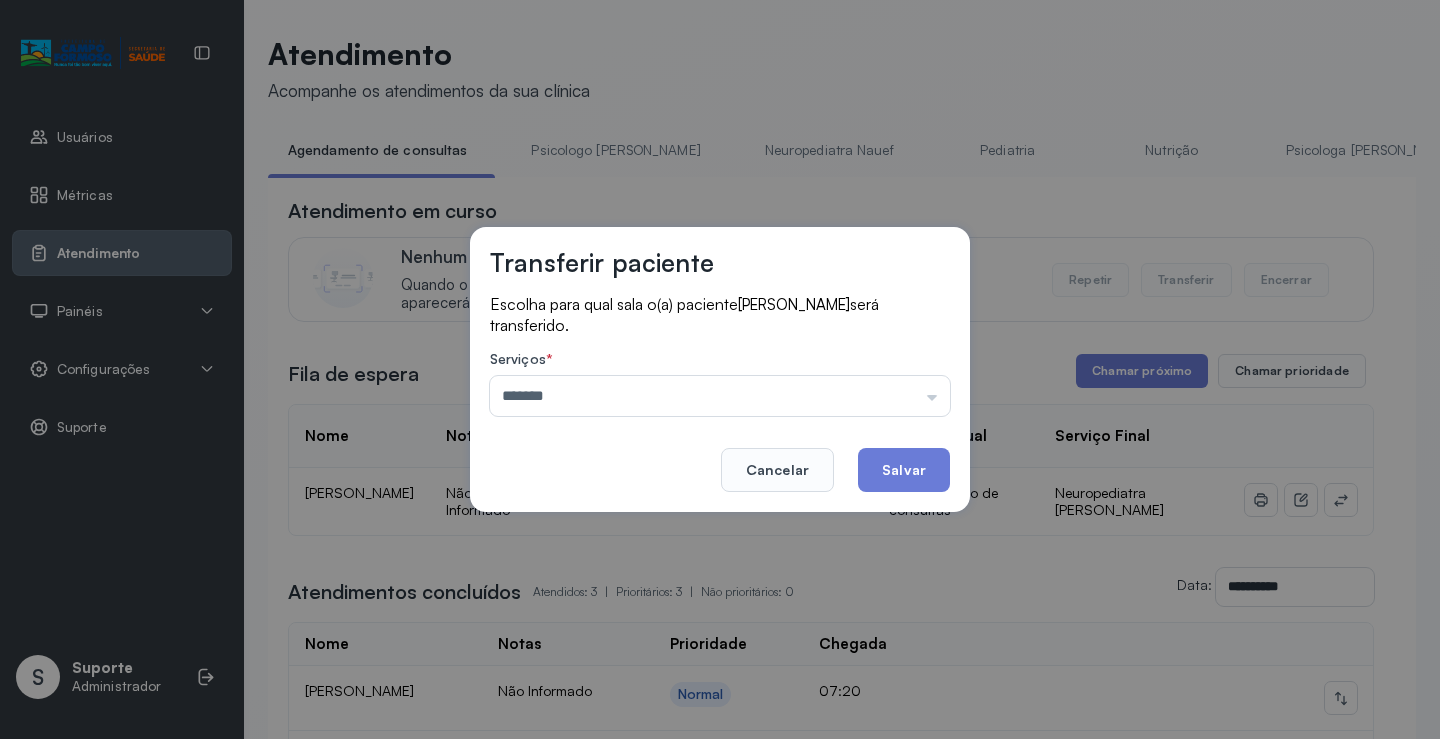 click on "Transferir paciente Escolha para qual sala o(a) paciente  [PERSON_NAME]  será transferido.  Serviços  *  ******* Psicologo [PERSON_NAME] Nauef Pediatria Nutrição Psicologa [PERSON_NAME] Janusia Coordenadora Solange Consultório 2 Assistente Social Triagem Psiquiatra Fisioterapeuta [PERSON_NAME] Morgana Neuropediatra [PERSON_NAME]" at bounding box center (720, 369) 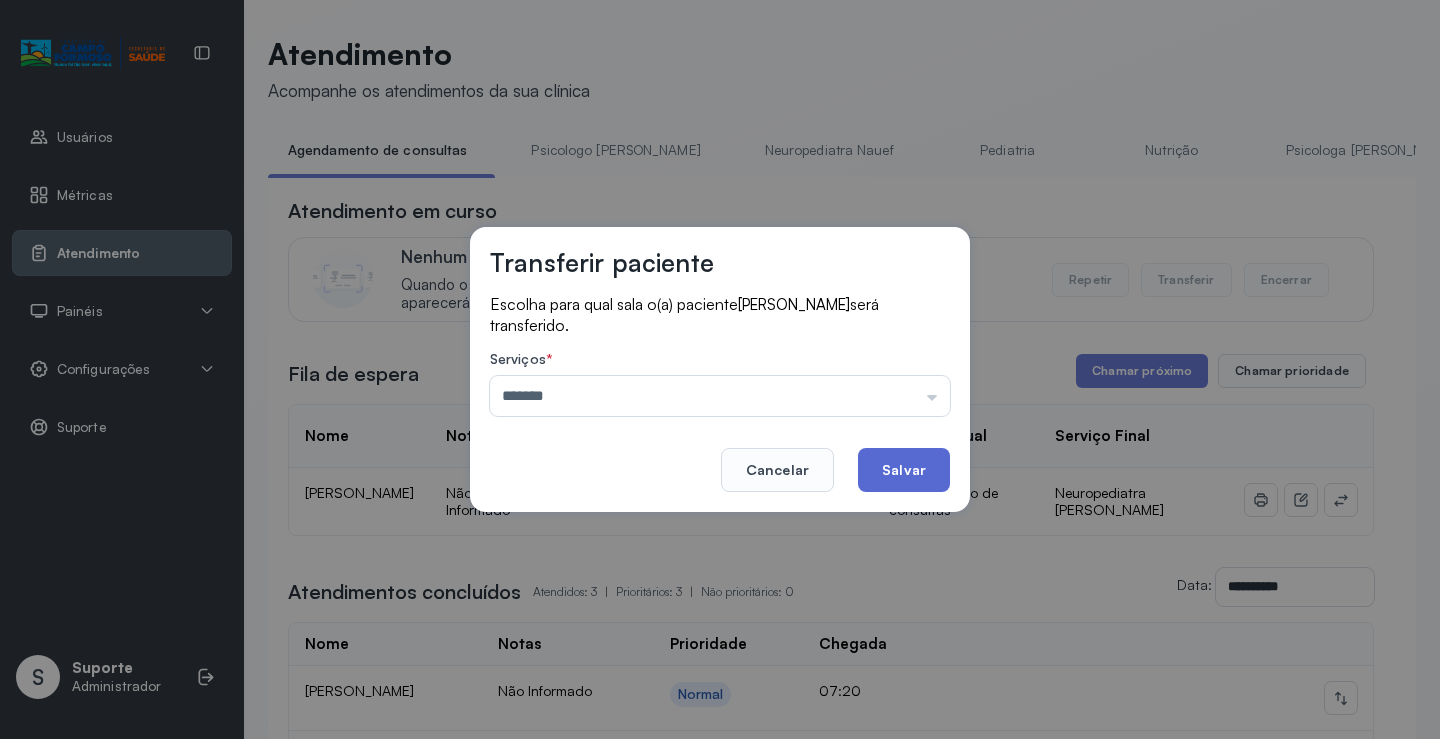 click on "Salvar" 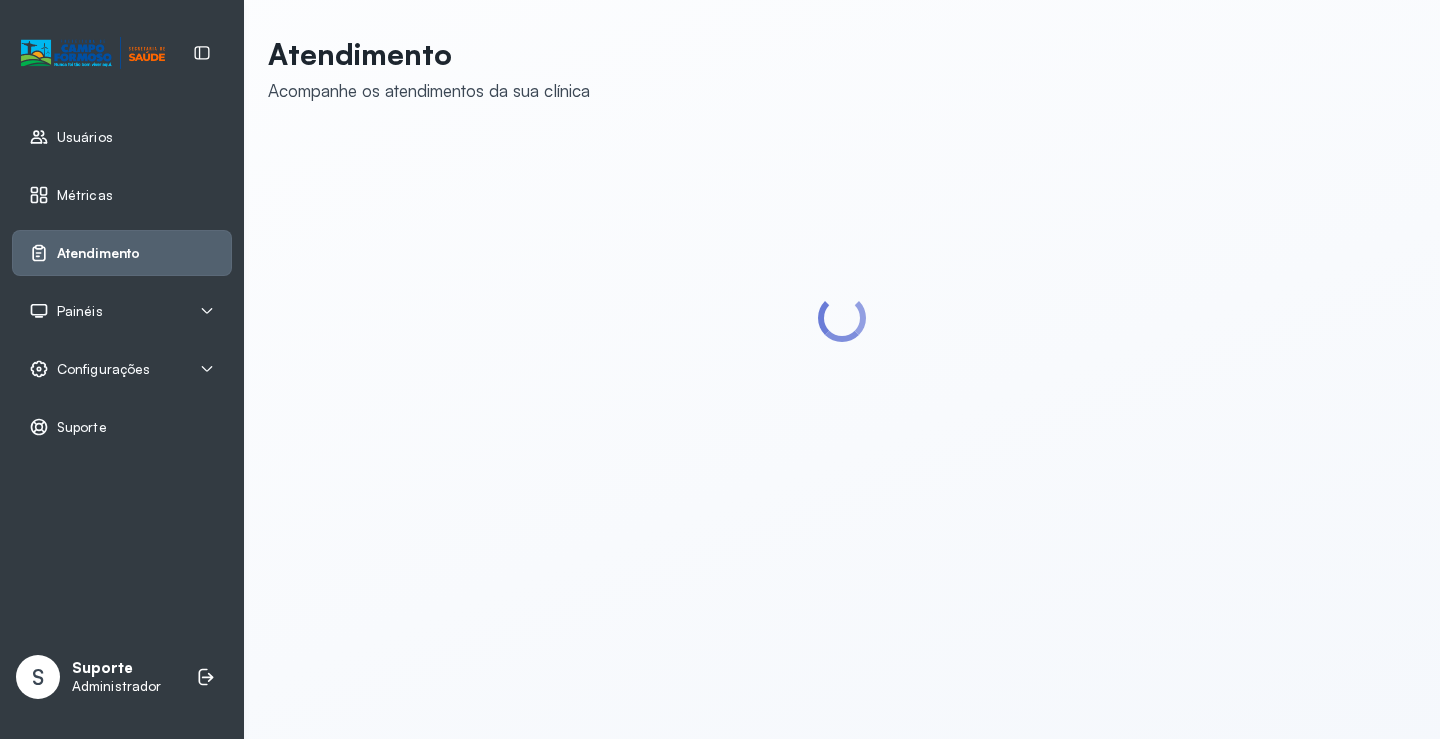 scroll, scrollTop: 0, scrollLeft: 0, axis: both 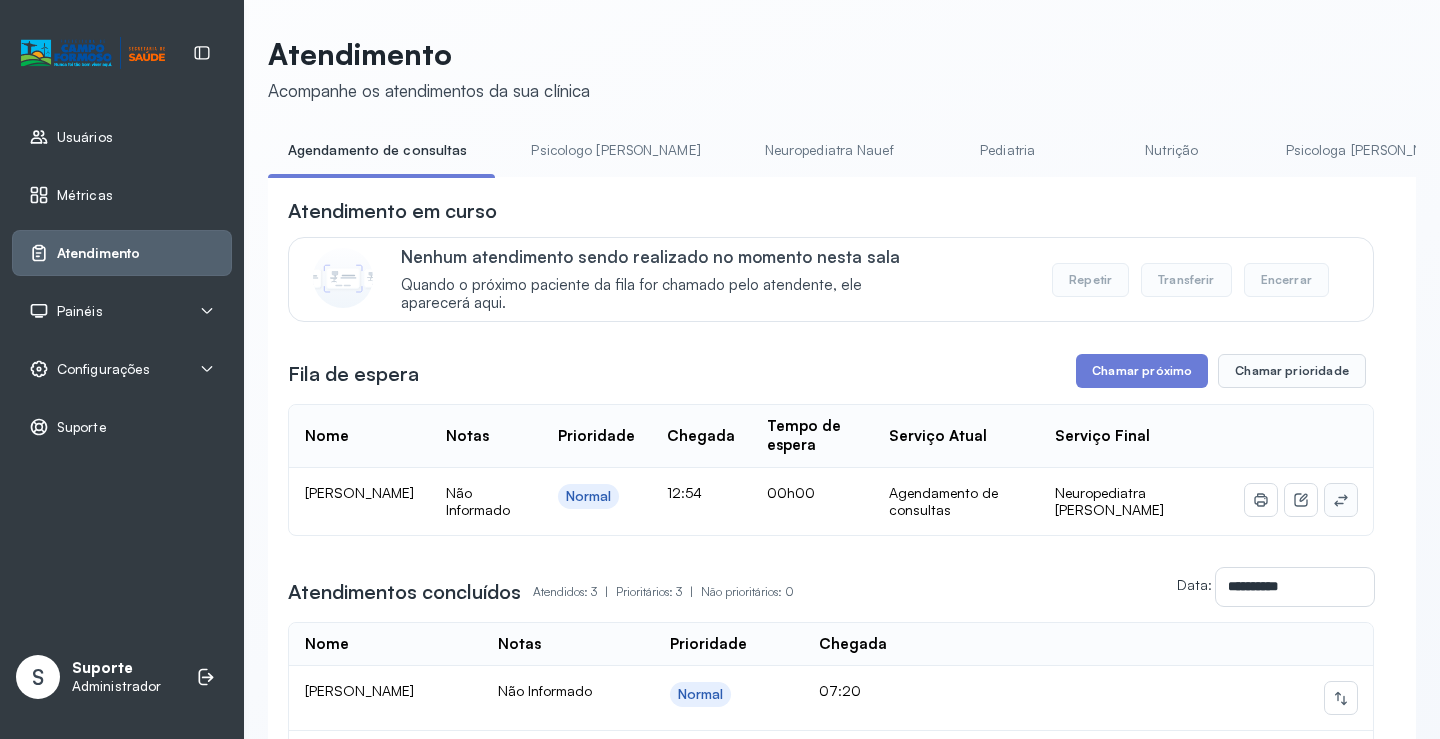 click 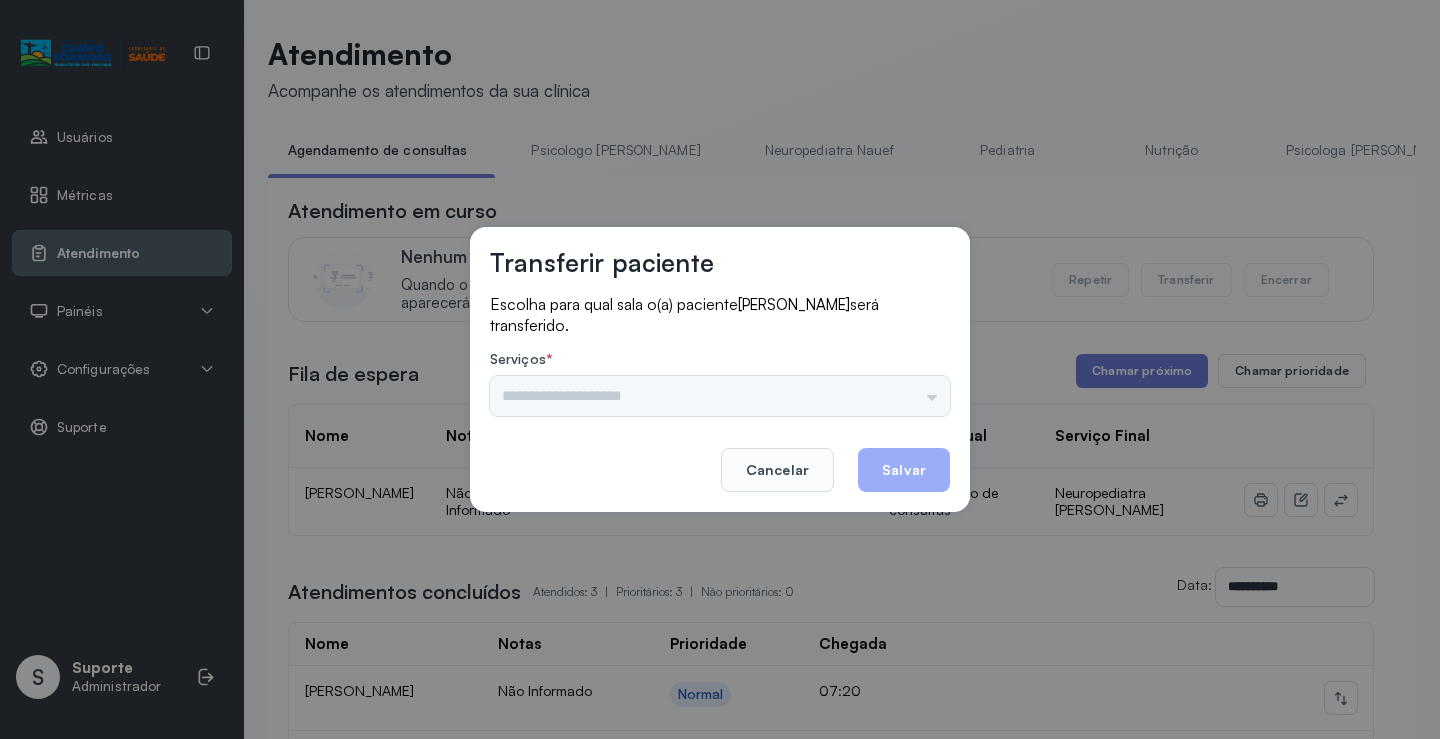 click on "Nenhuma opção encontrada" at bounding box center [720, 396] 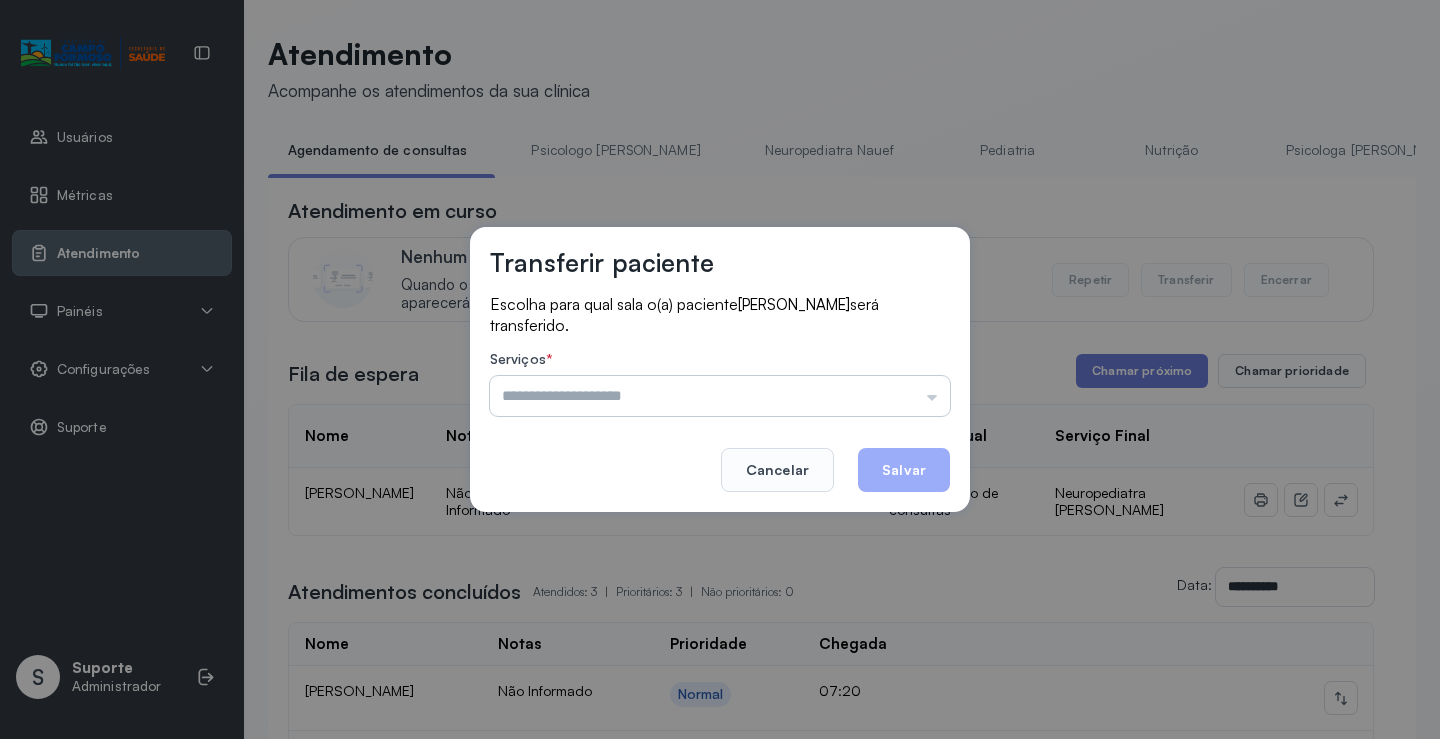 click at bounding box center [720, 396] 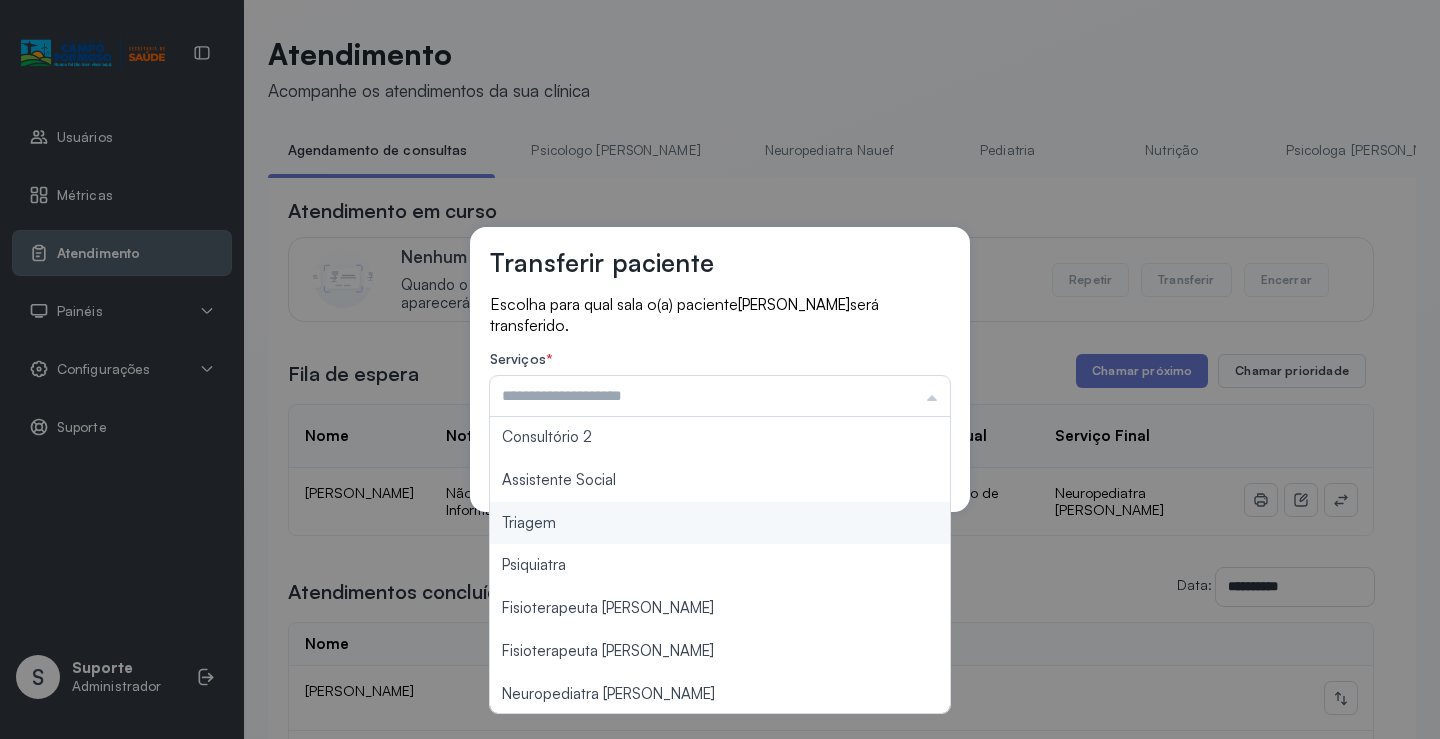 scroll, scrollTop: 303, scrollLeft: 0, axis: vertical 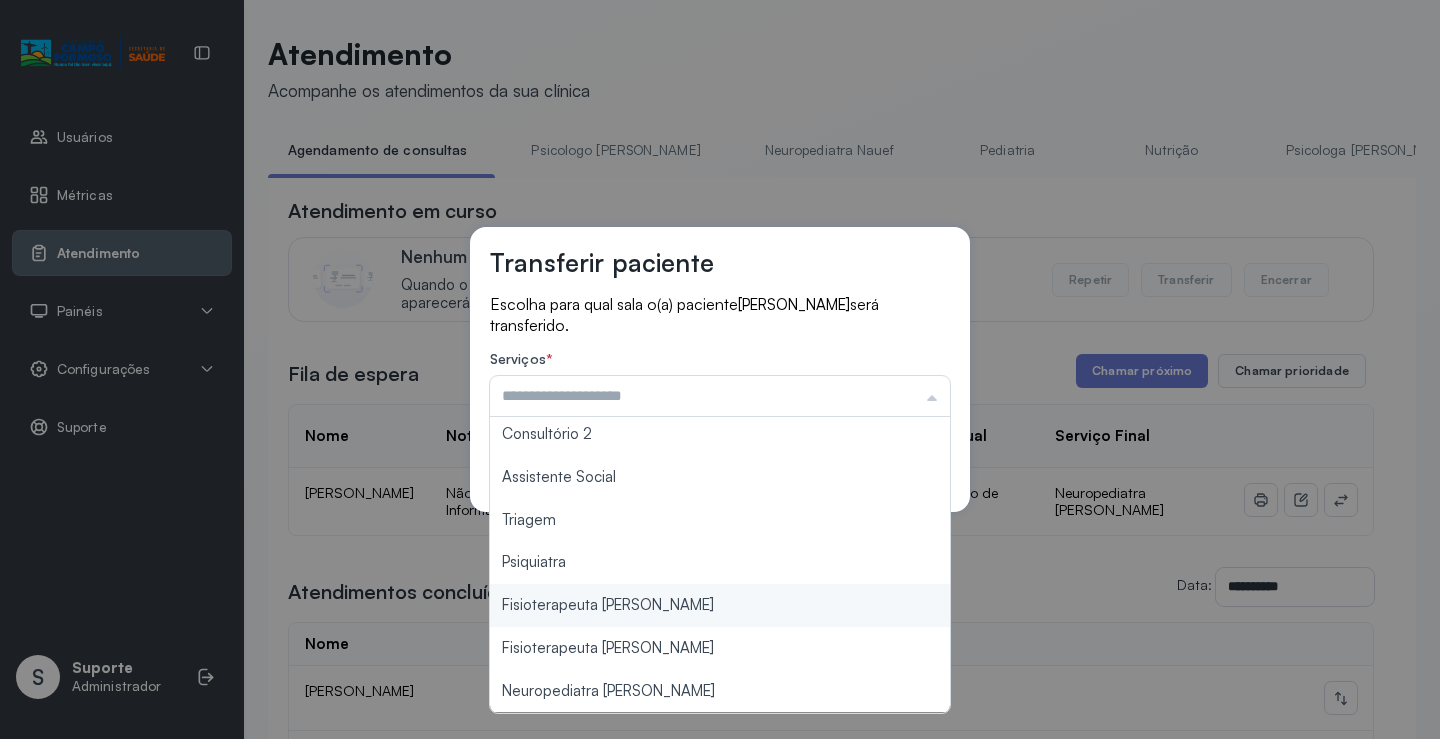 type on "**********" 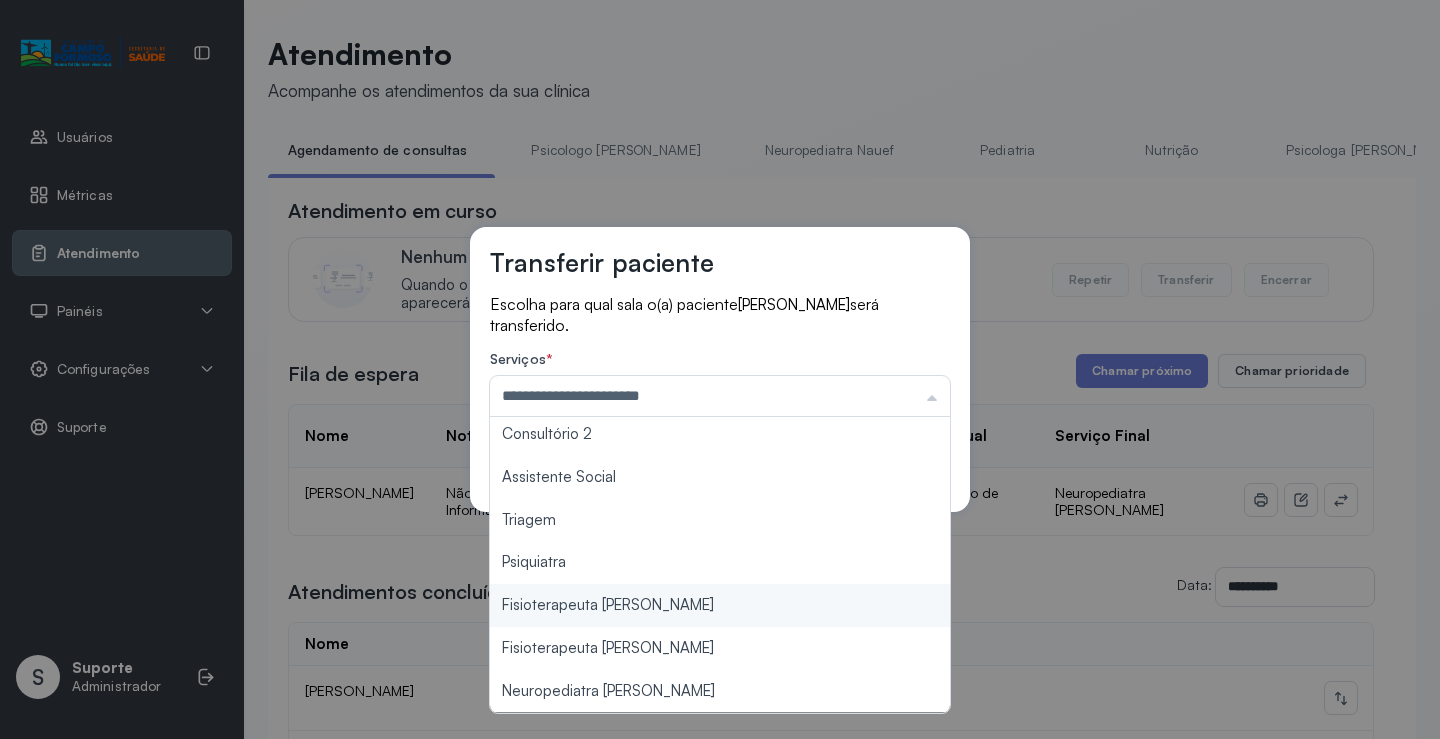 drag, startPoint x: 696, startPoint y: 605, endPoint x: 714, endPoint y: 596, distance: 20.12461 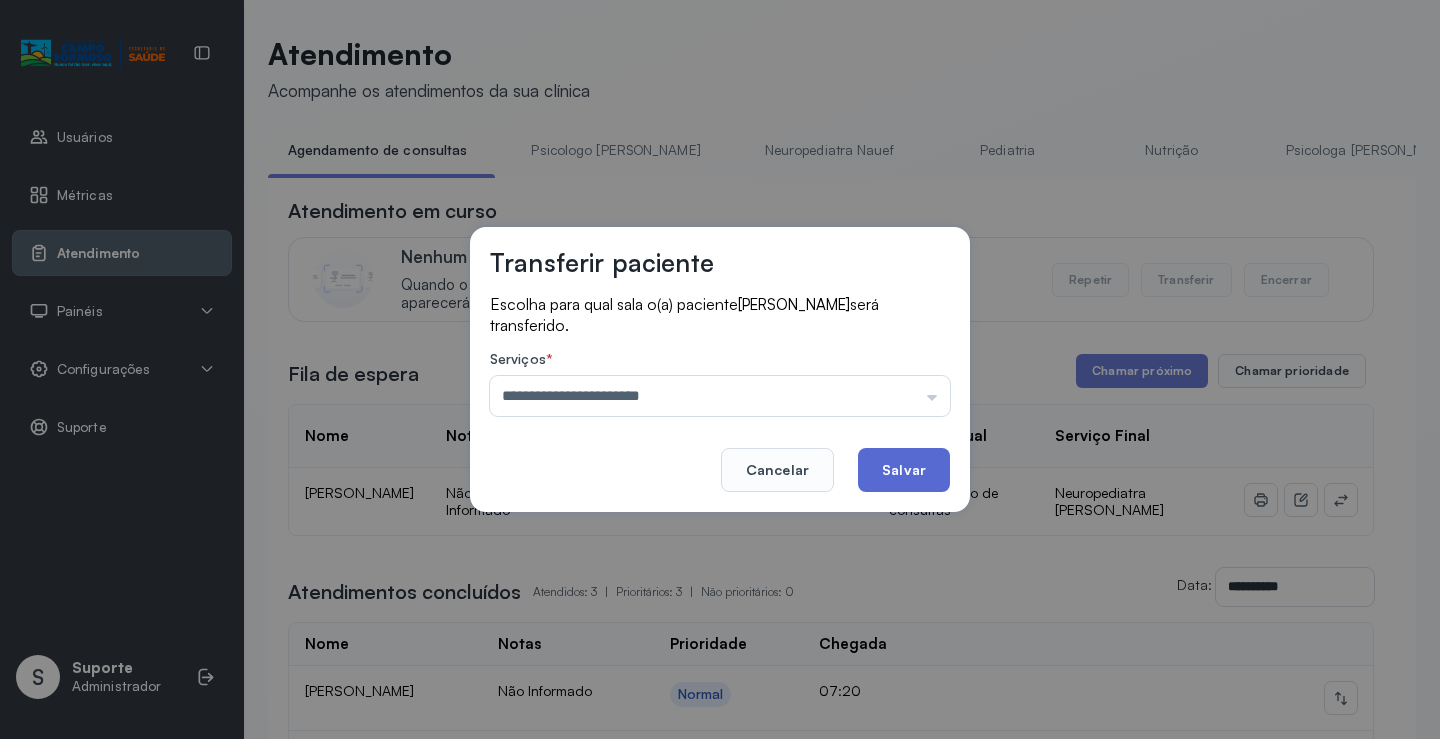 click on "Salvar" 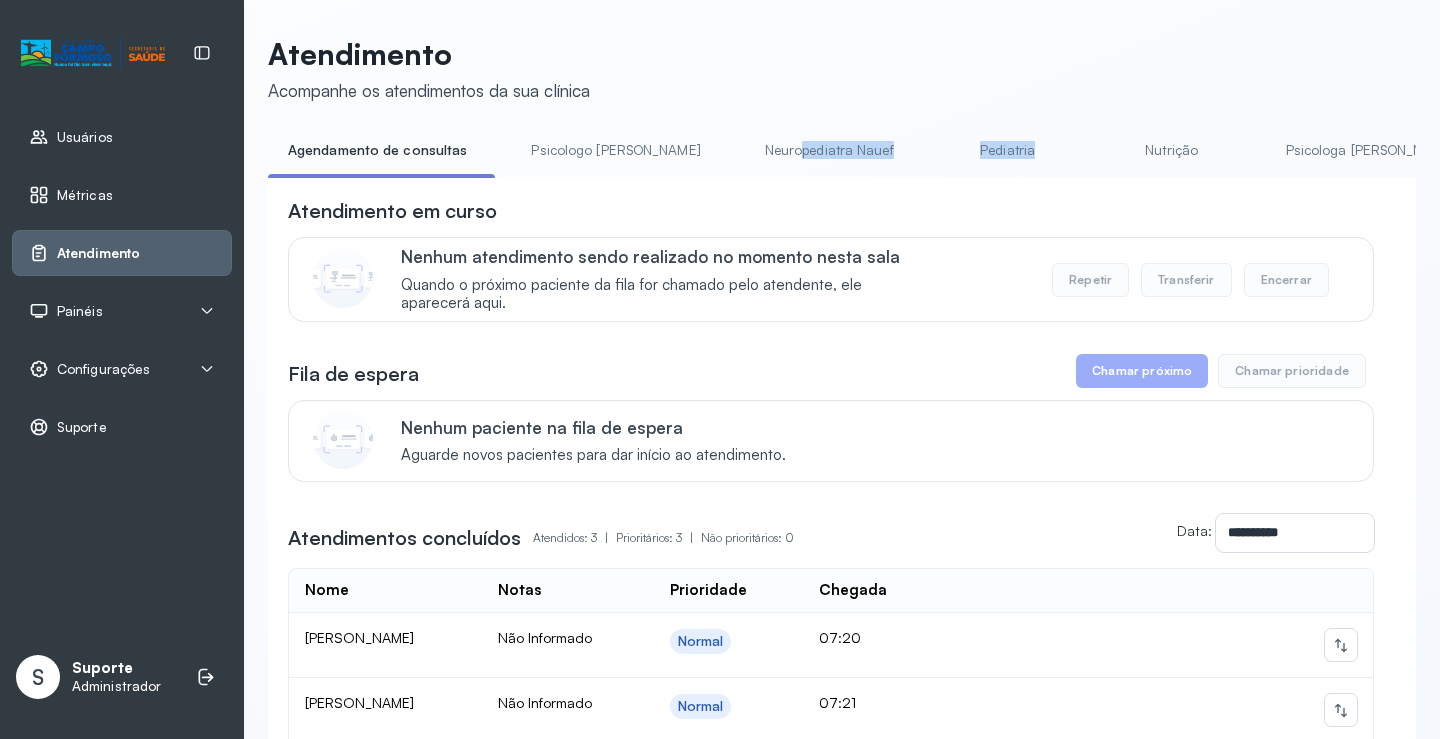 drag, startPoint x: 722, startPoint y: 177, endPoint x: 975, endPoint y: 177, distance: 253 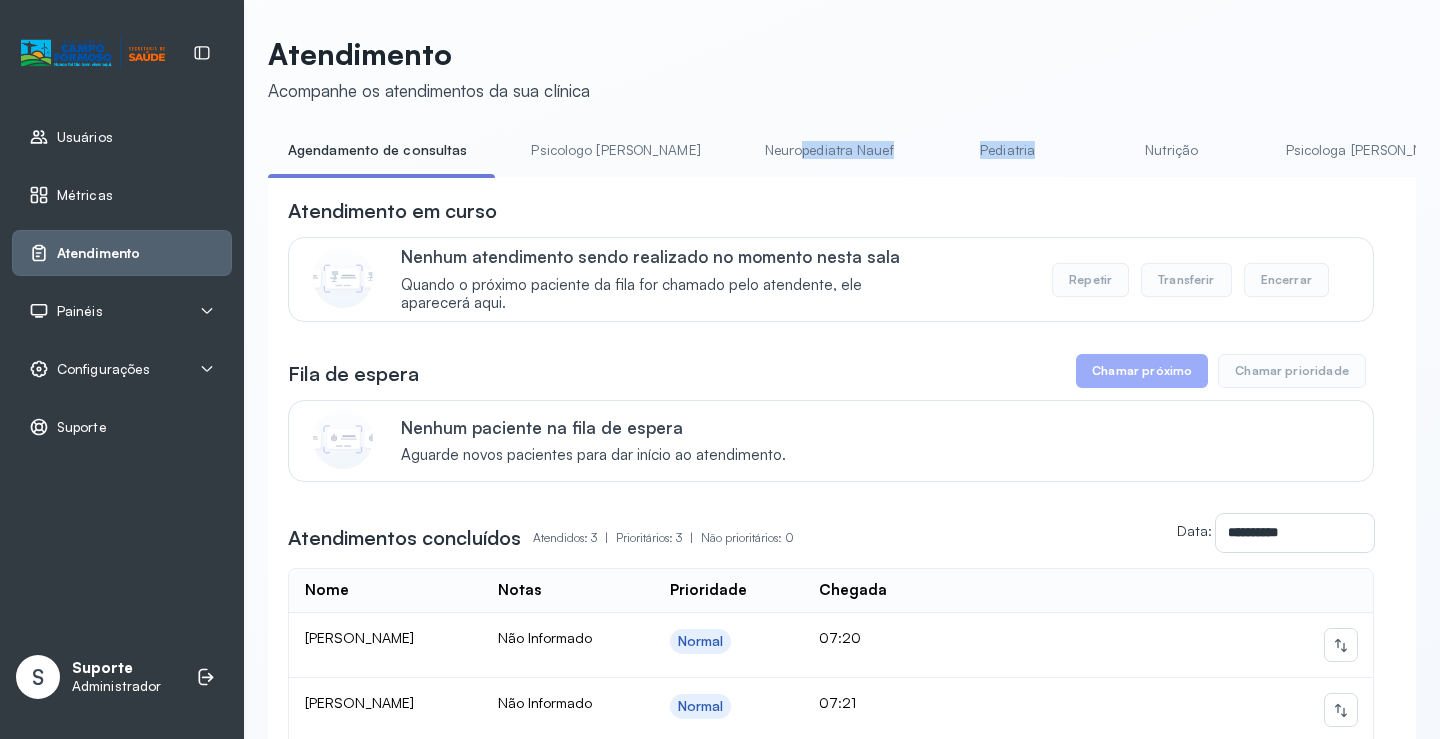 click on "Agendamento de consultas Psicologo Pedro Neuropediatra Nauef Pediatria Nutrição Psicologa Alana Fisioterapeuta Janusia Coordenadora Solange Consultório 2 Assistente Social Triagem Psiquiatra Fisioterapeuta Francyne Fisioterapeuta Morgana Neuropediatra João" at bounding box center [842, 156] 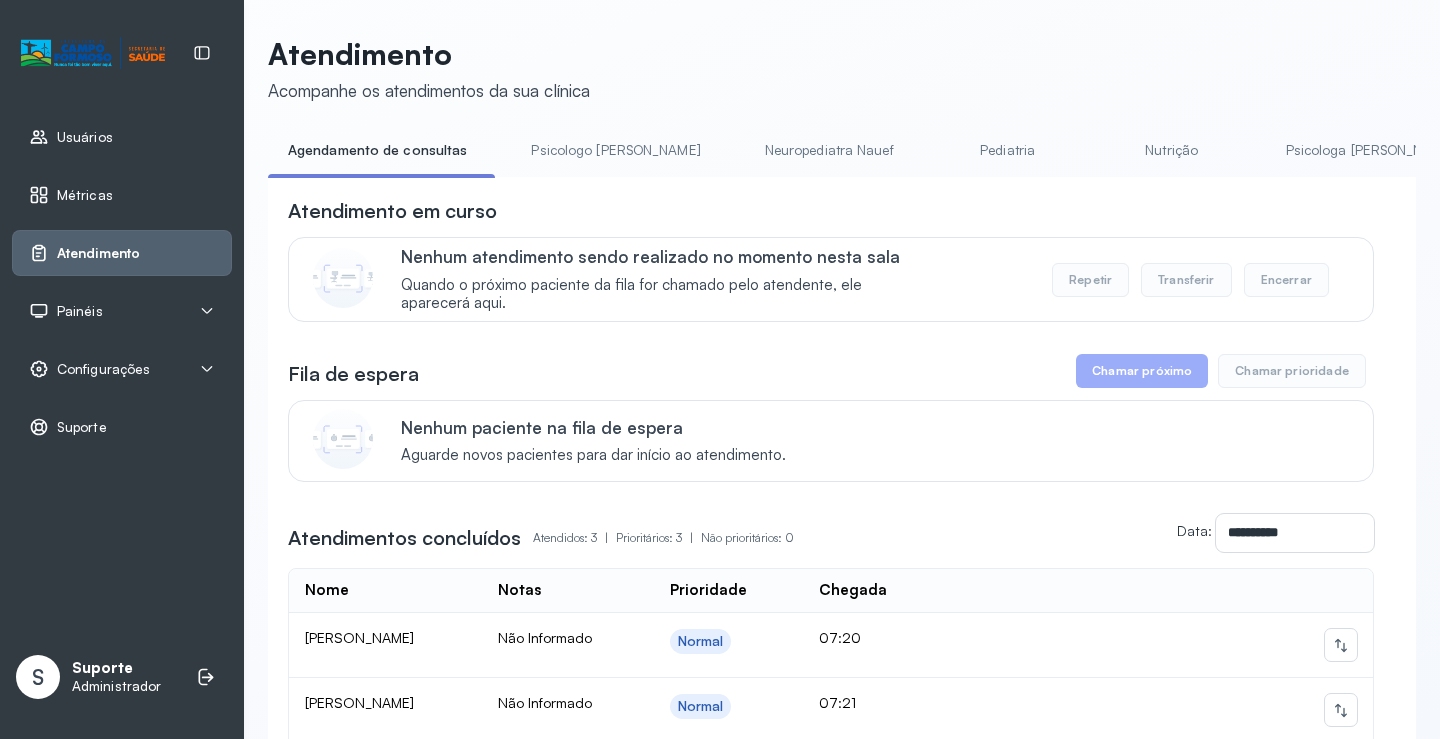 drag, startPoint x: 964, startPoint y: 203, endPoint x: 697, endPoint y: 197, distance: 267.0674 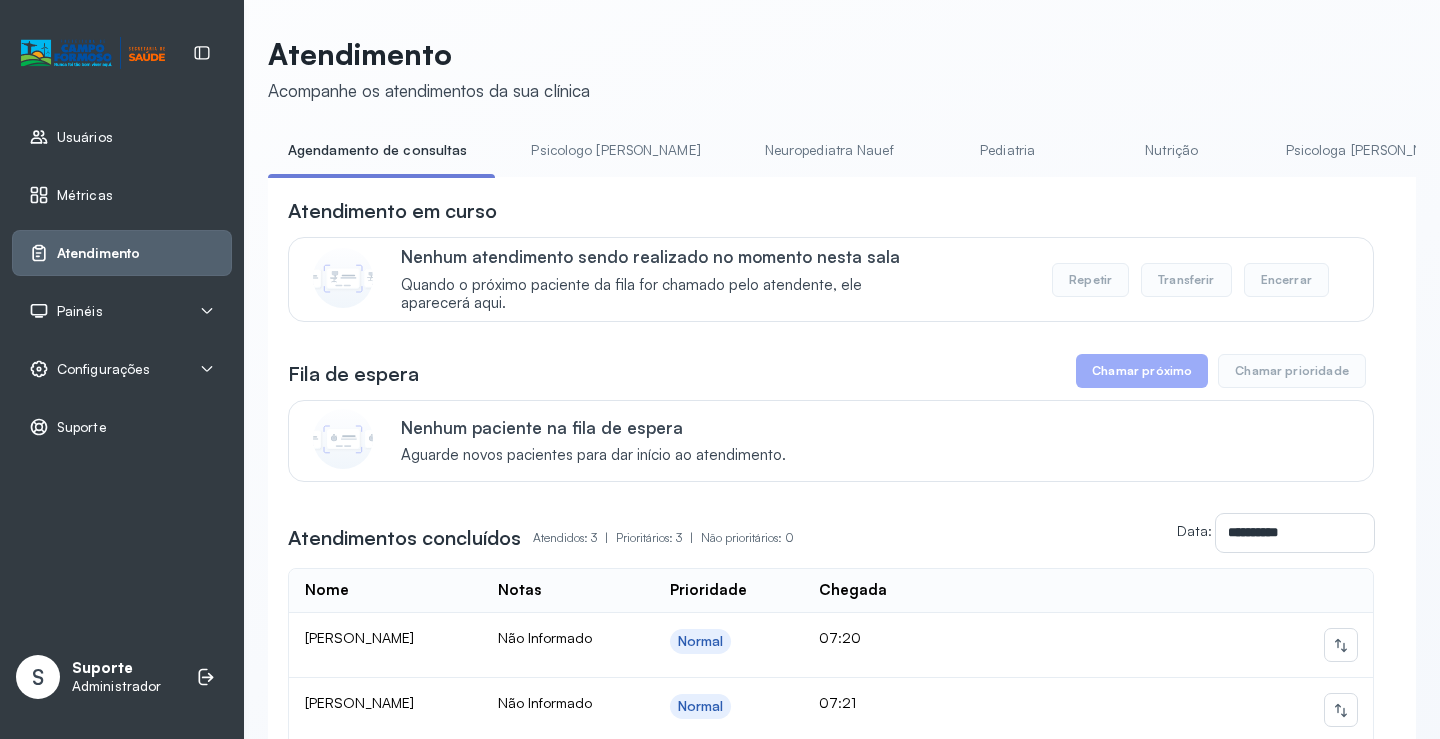 click on "Atendimento em curso" at bounding box center (831, 211) 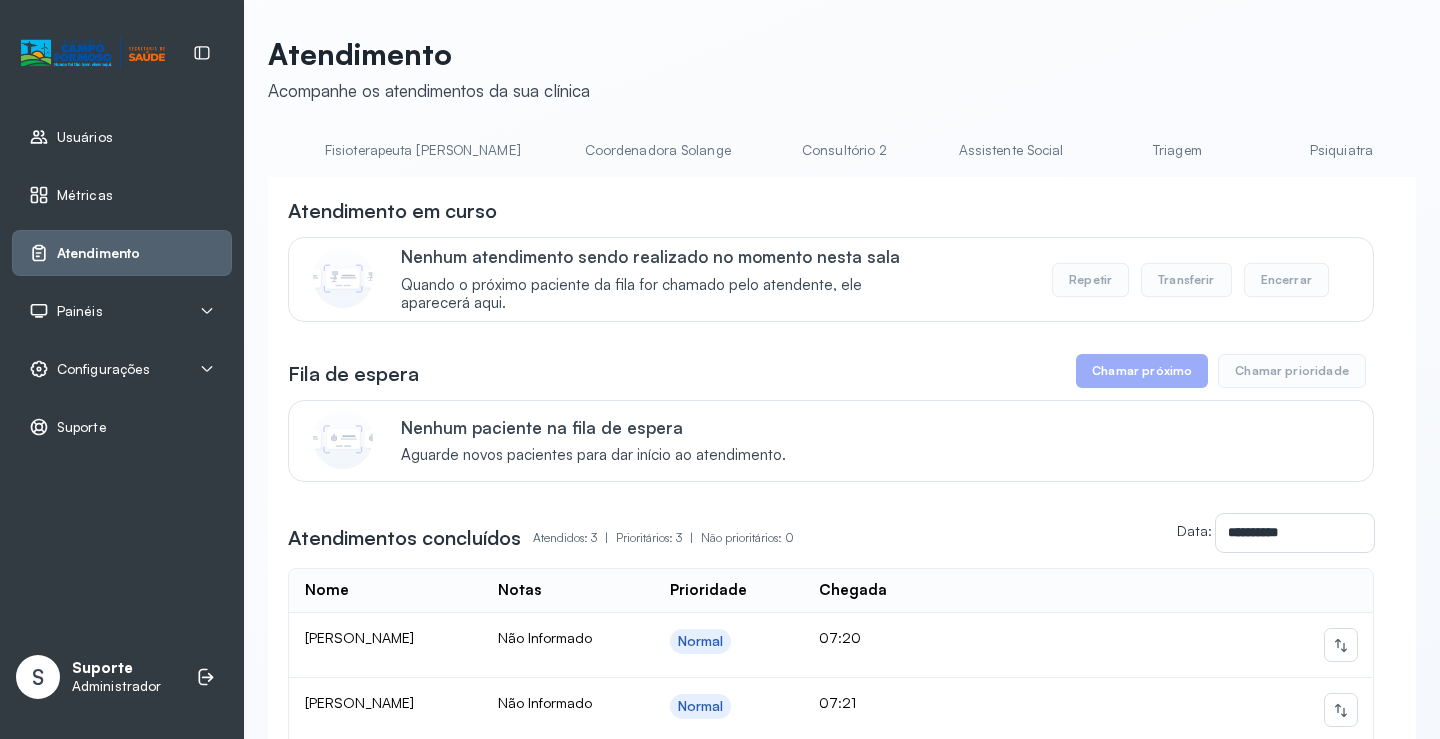 scroll, scrollTop: 0, scrollLeft: 1221, axis: horizontal 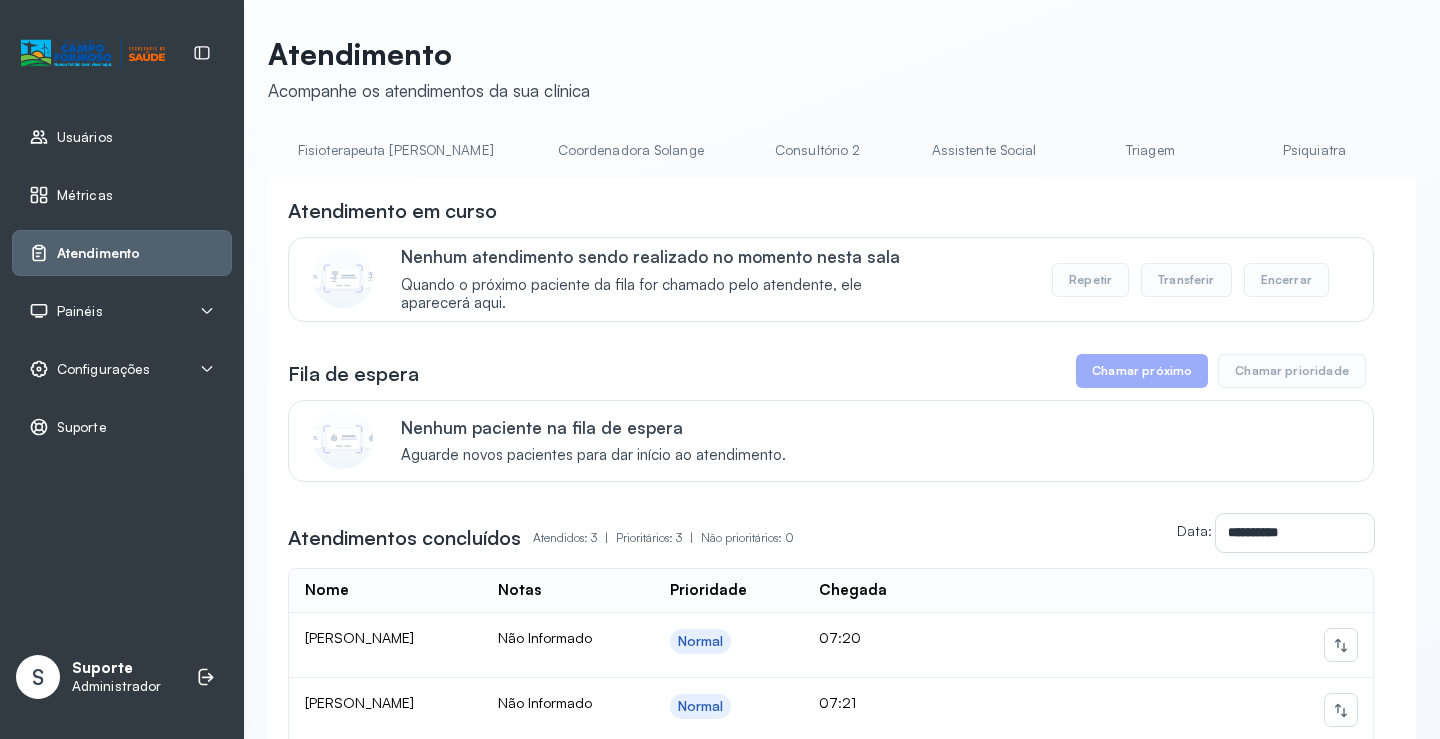 click on "Triagem" at bounding box center (1150, 150) 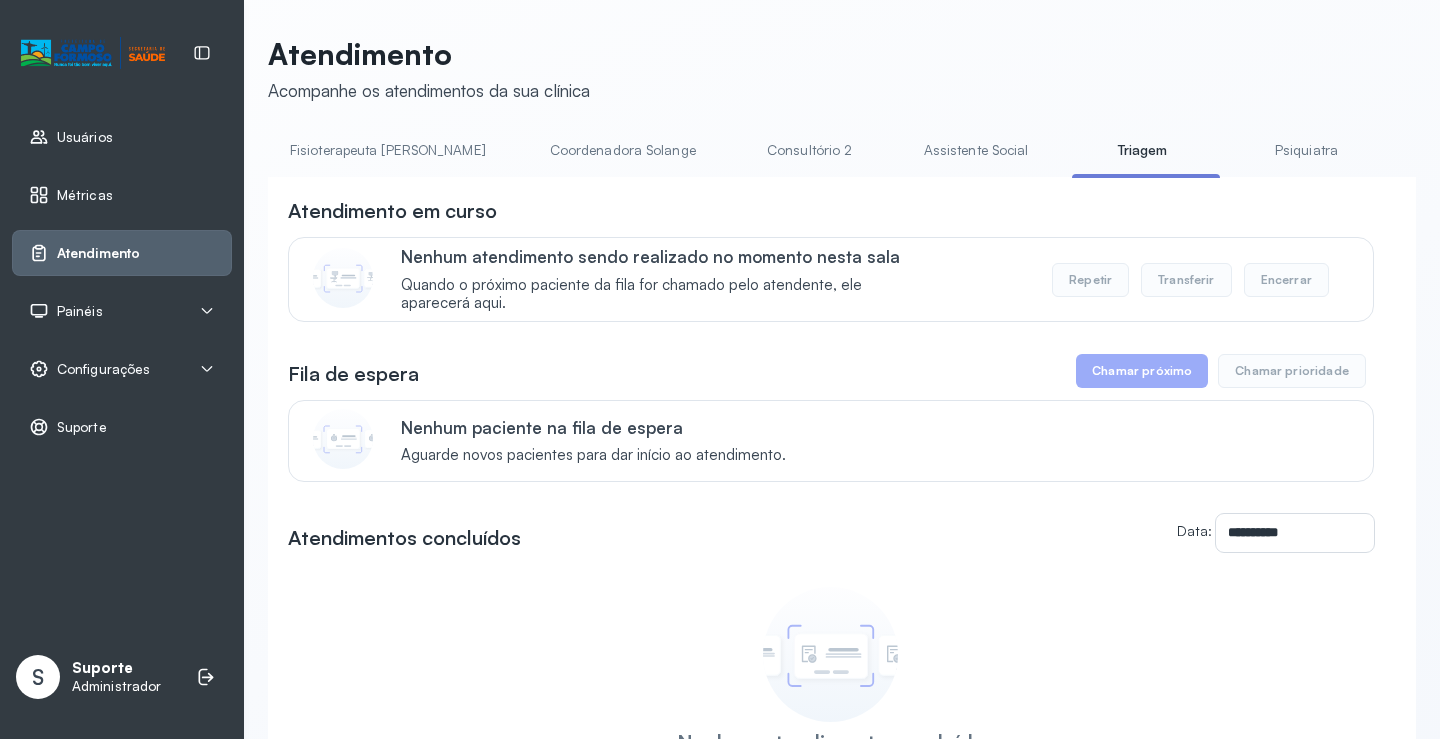 scroll, scrollTop: 0, scrollLeft: 1586, axis: horizontal 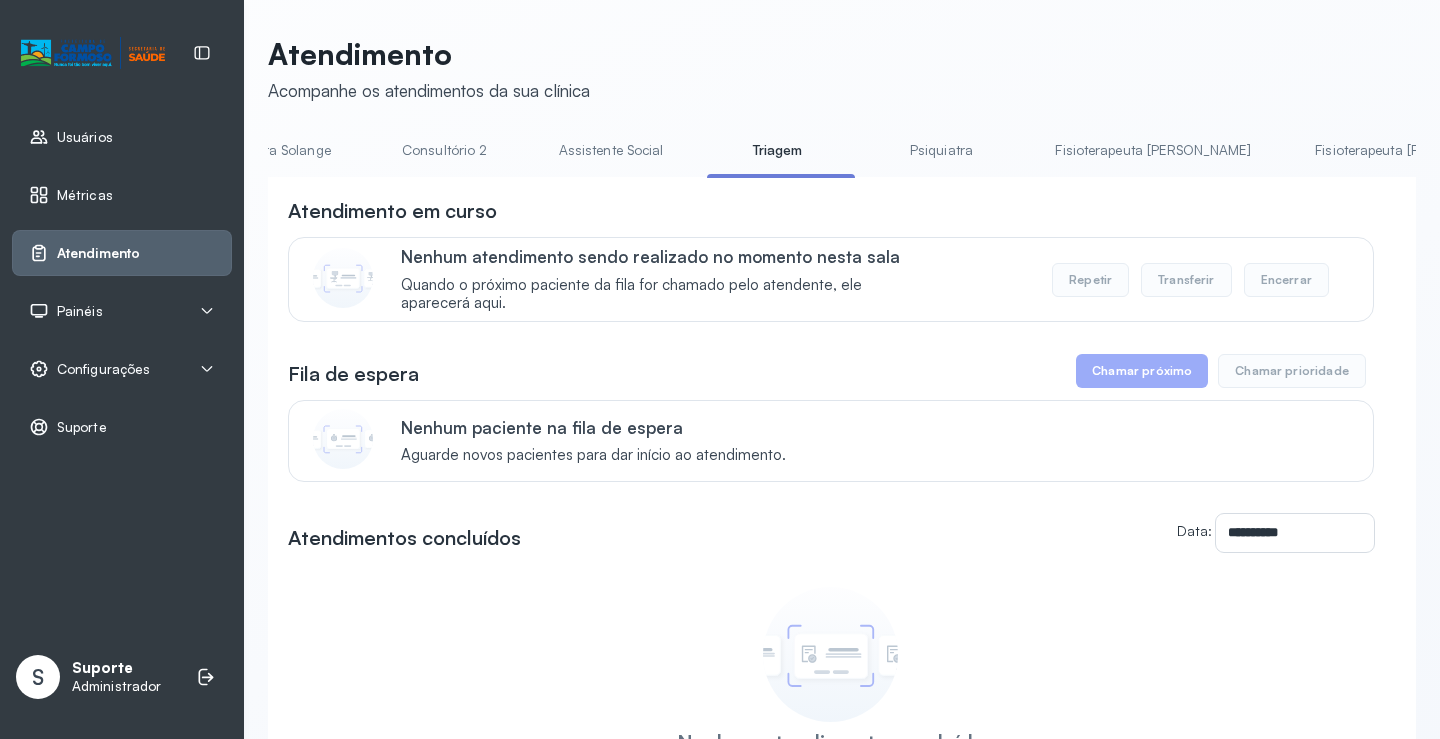 click on "Fisioterapeuta [PERSON_NAME]" at bounding box center [1413, 150] 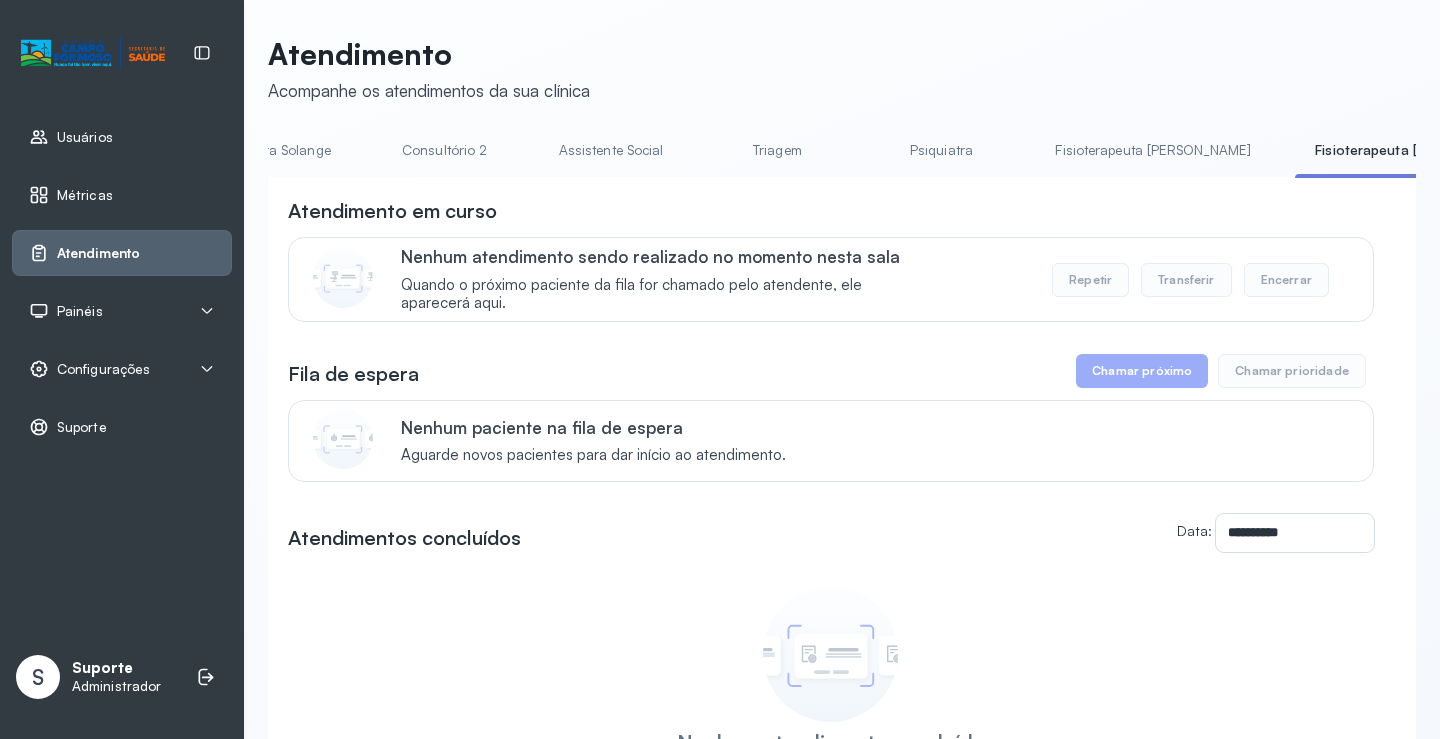 click on "Fisioterapeuta [PERSON_NAME]" at bounding box center (1153, 150) 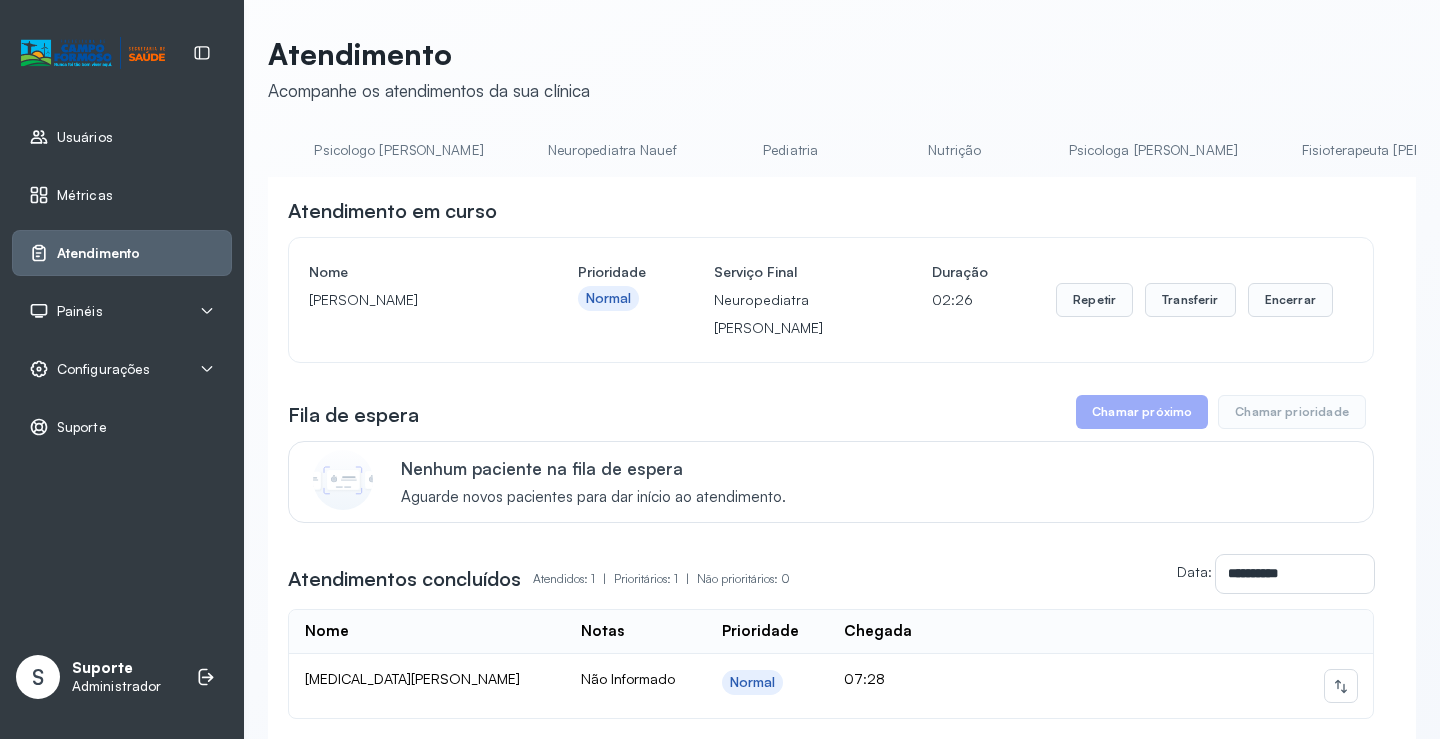 scroll, scrollTop: 0, scrollLeft: 0, axis: both 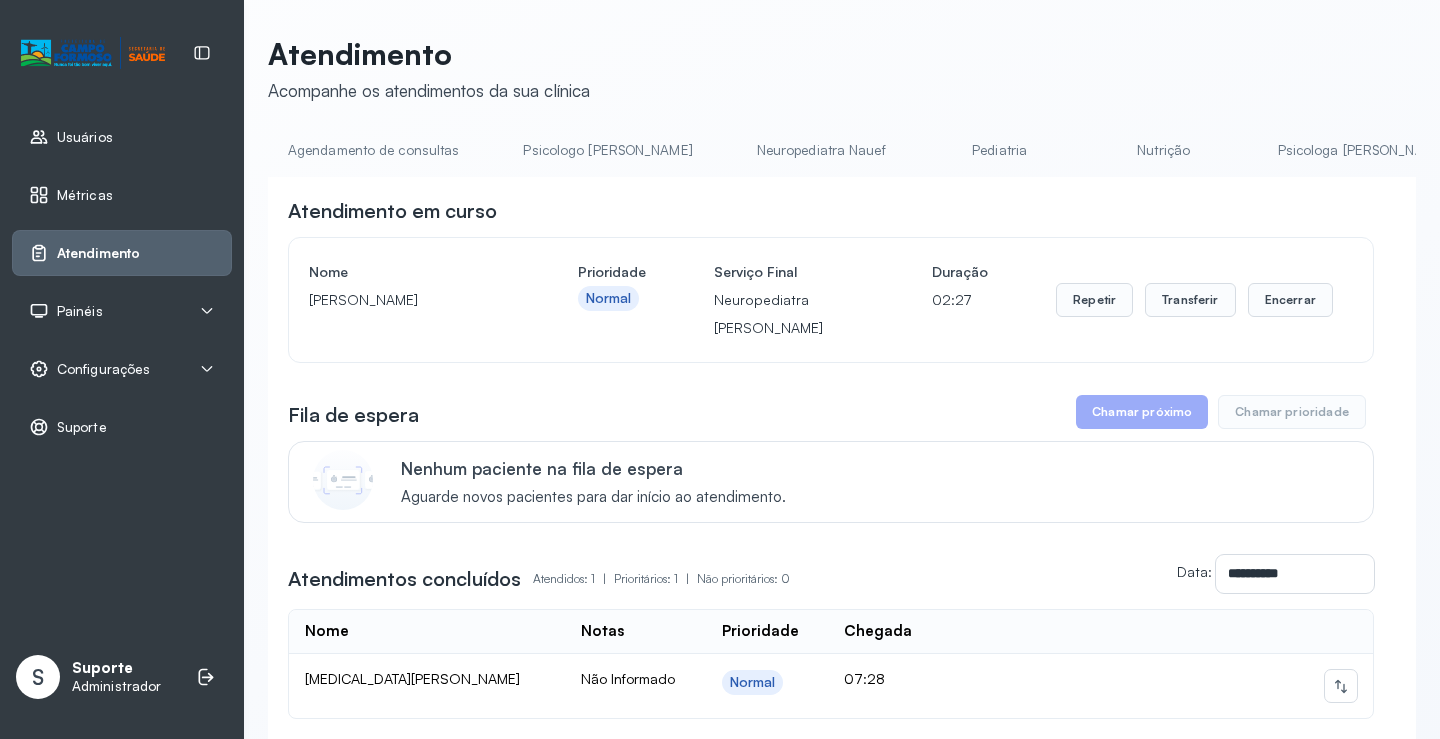 click on "Agendamento de consultas" at bounding box center (373, 150) 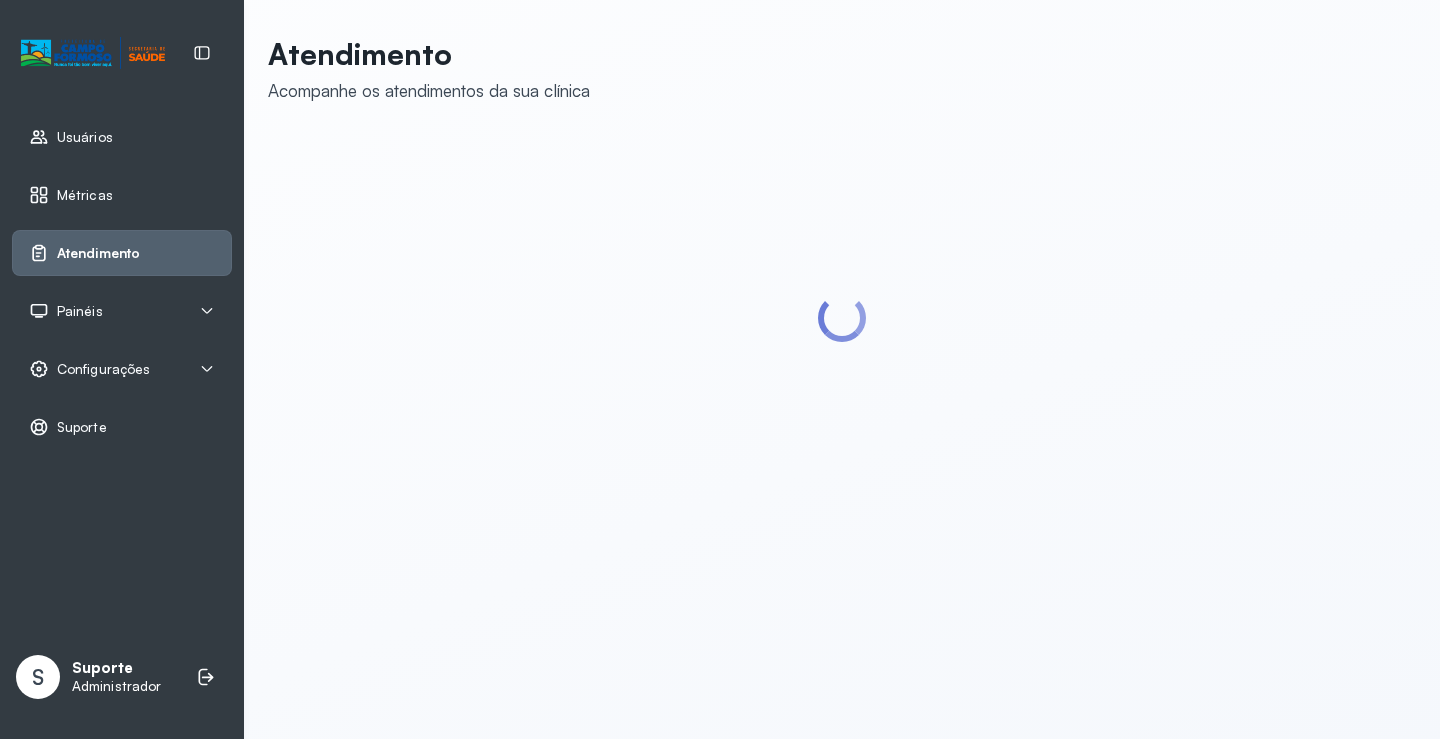 scroll, scrollTop: 0, scrollLeft: 0, axis: both 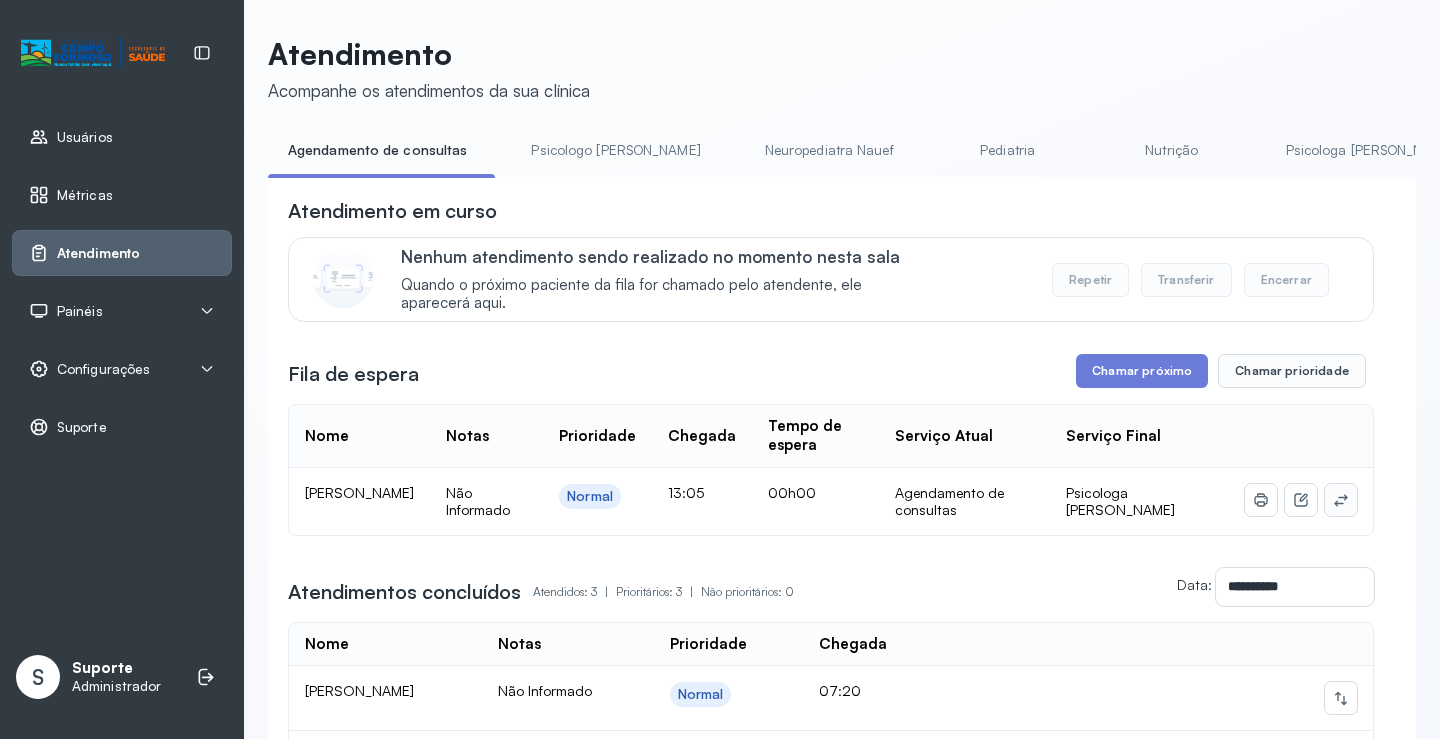 click 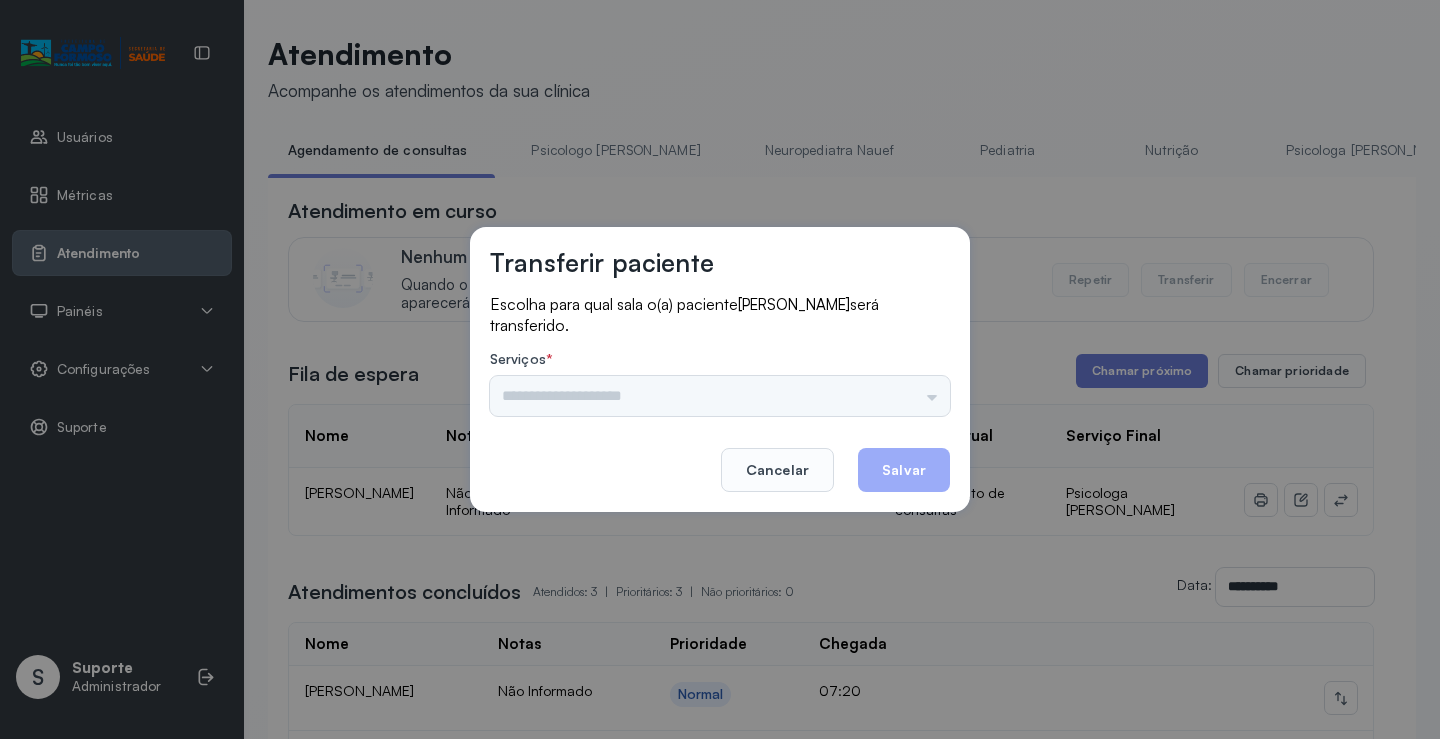 drag, startPoint x: 946, startPoint y: 394, endPoint x: 894, endPoint y: 395, distance: 52.009613 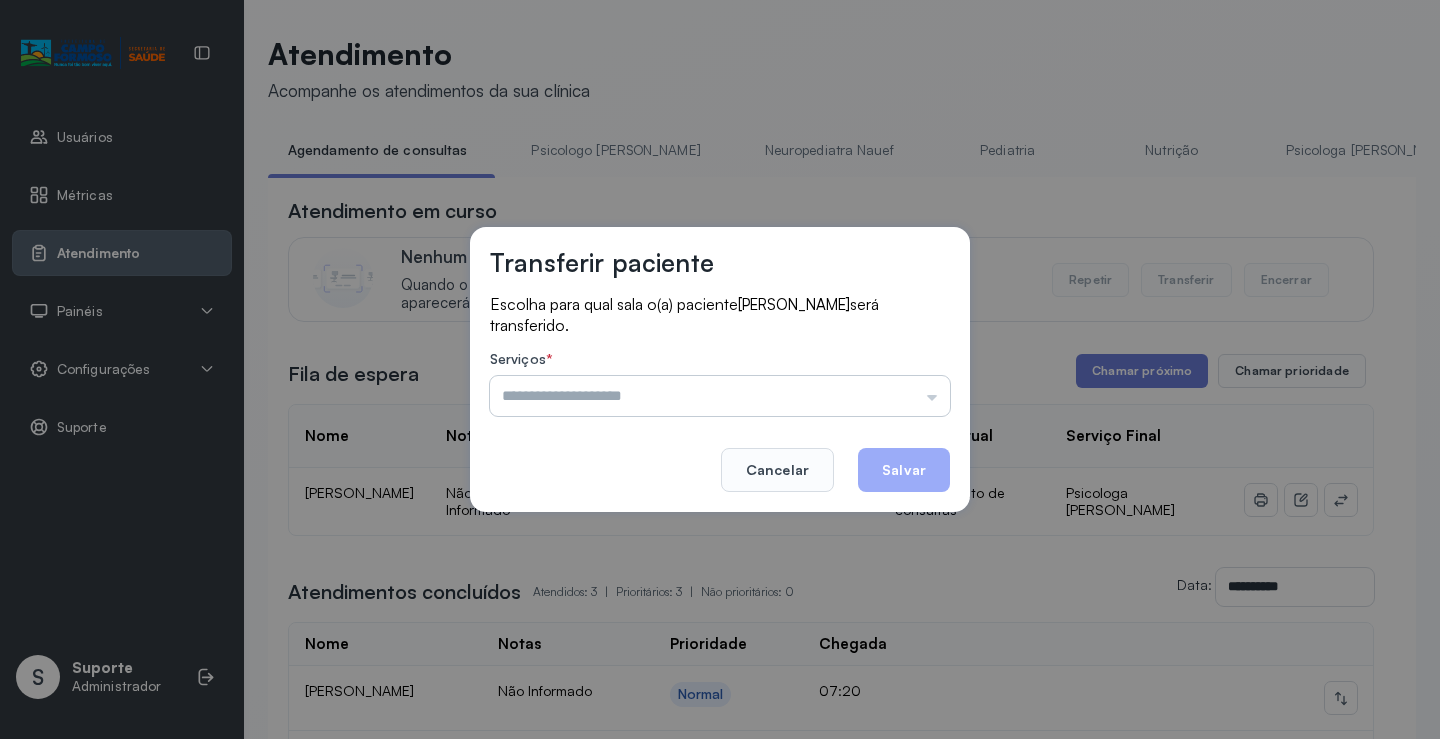 drag, startPoint x: 894, startPoint y: 395, endPoint x: 931, endPoint y: 387, distance: 37.85499 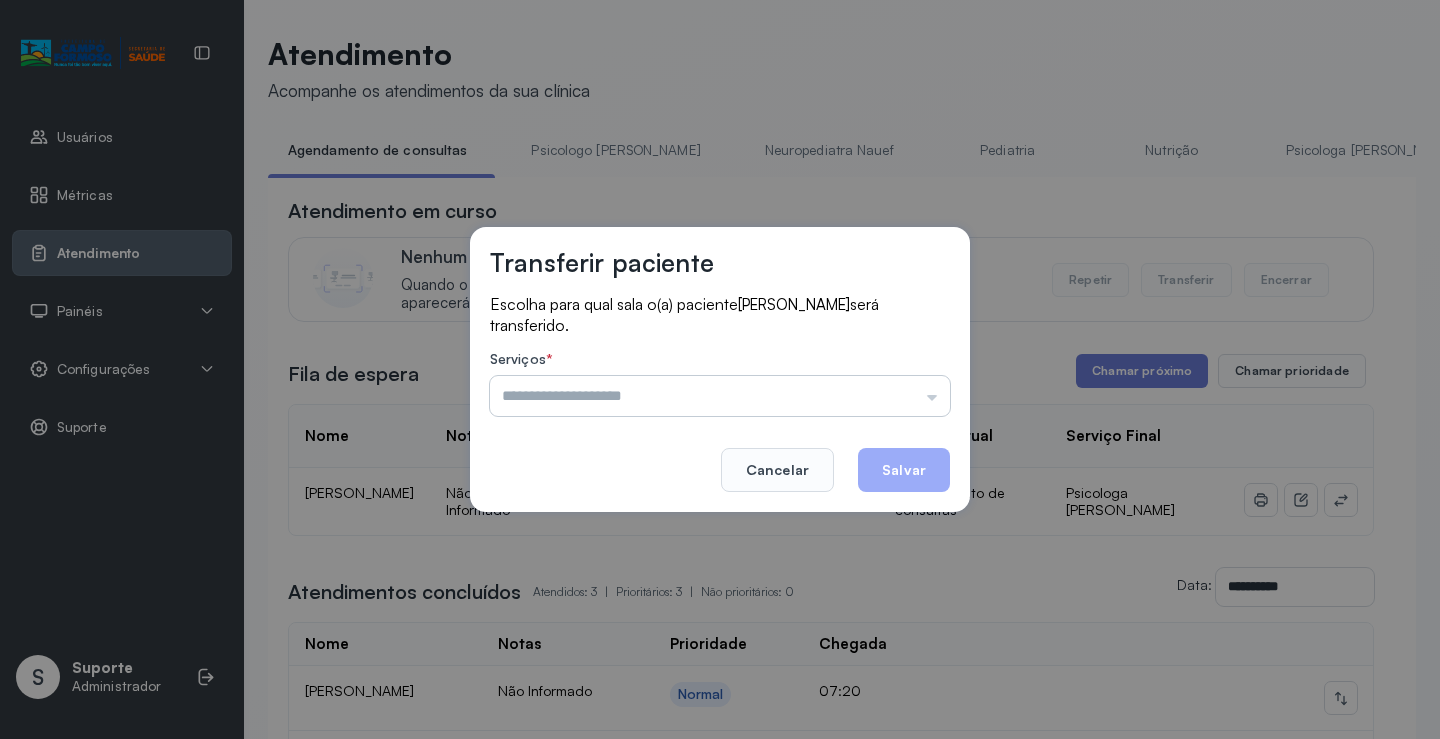 click at bounding box center (720, 396) 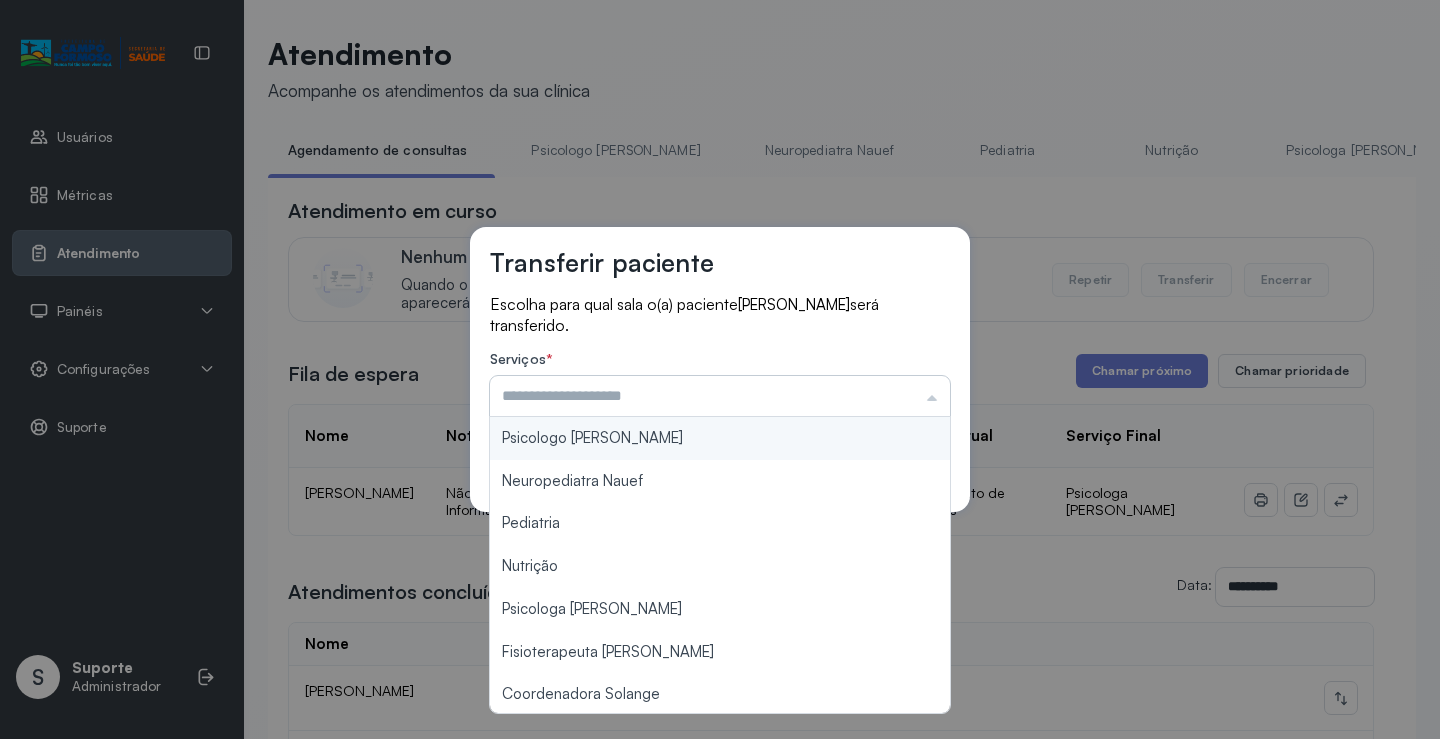 click at bounding box center (720, 396) 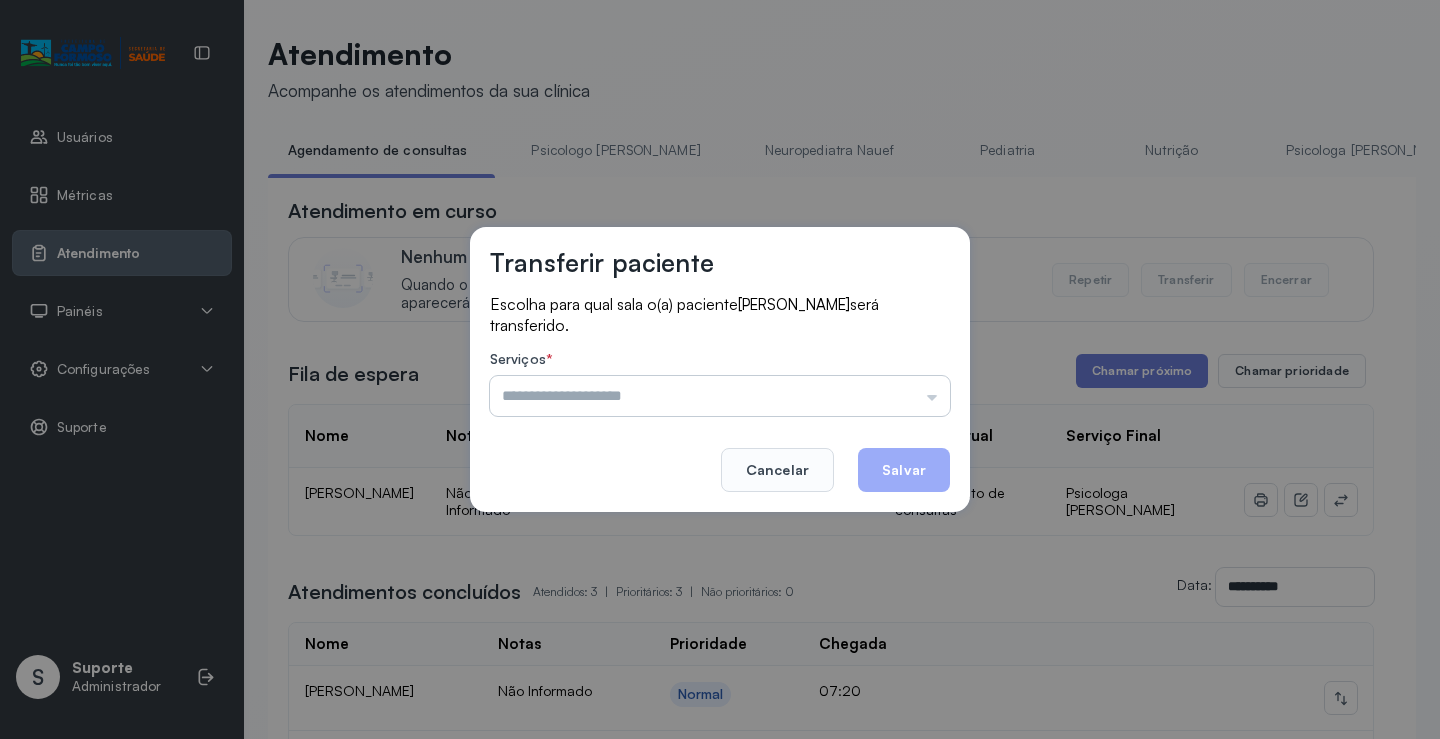 click at bounding box center [720, 396] 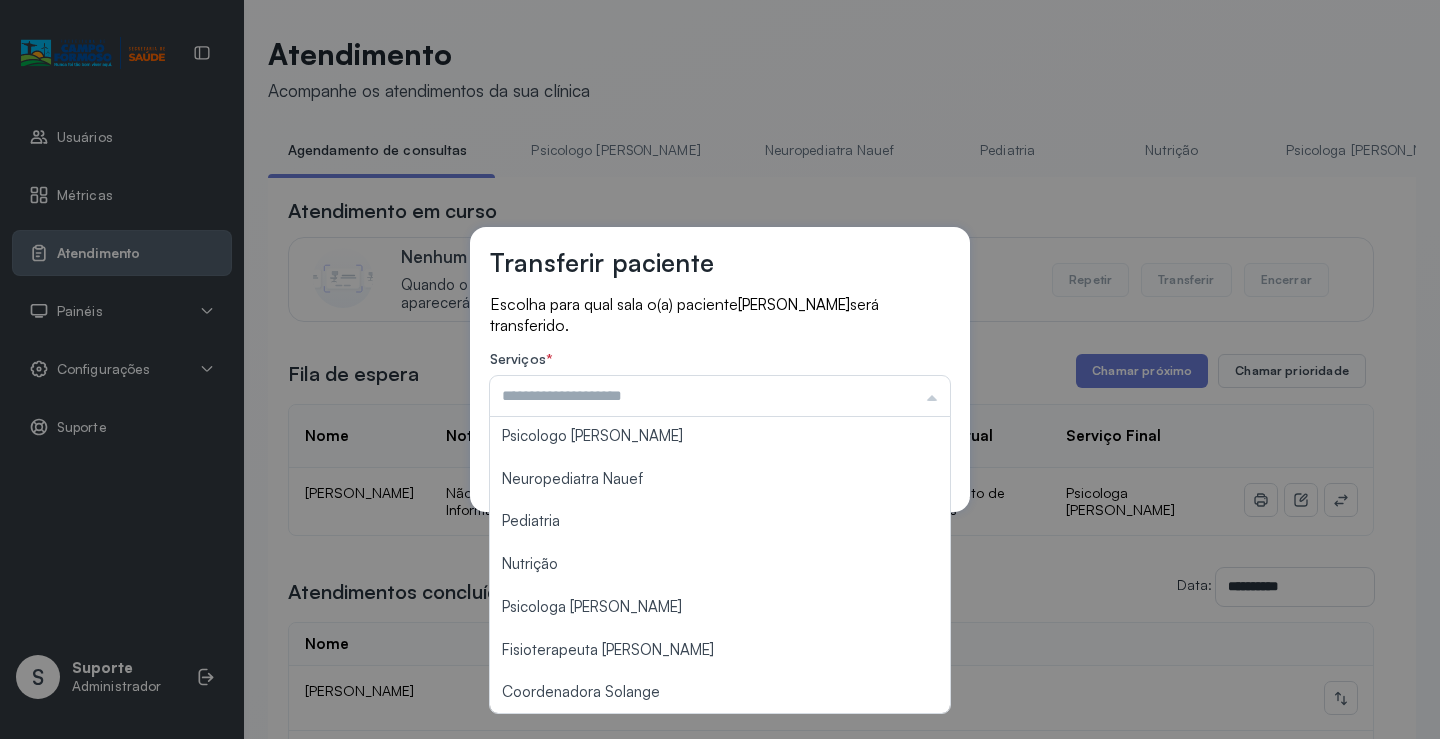 scroll, scrollTop: 0, scrollLeft: 0, axis: both 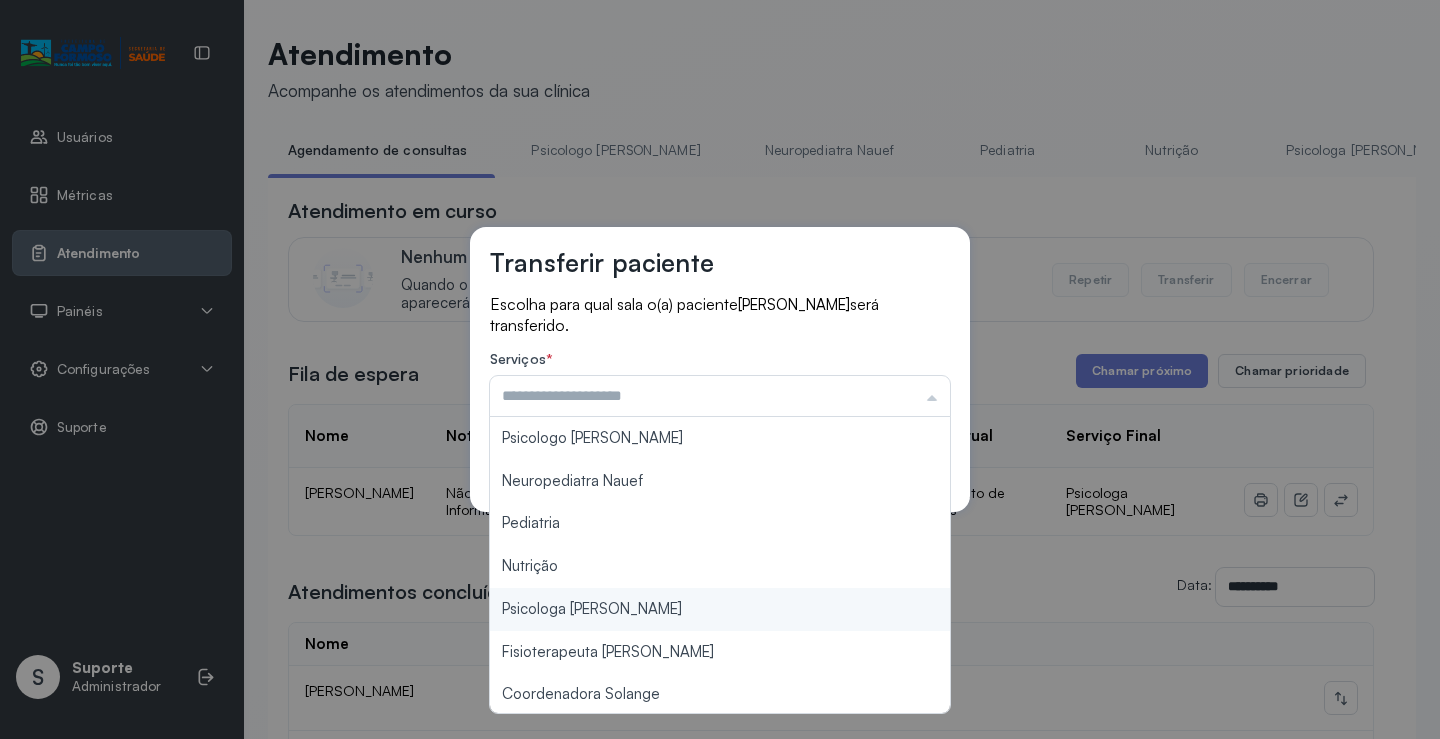 type on "**********" 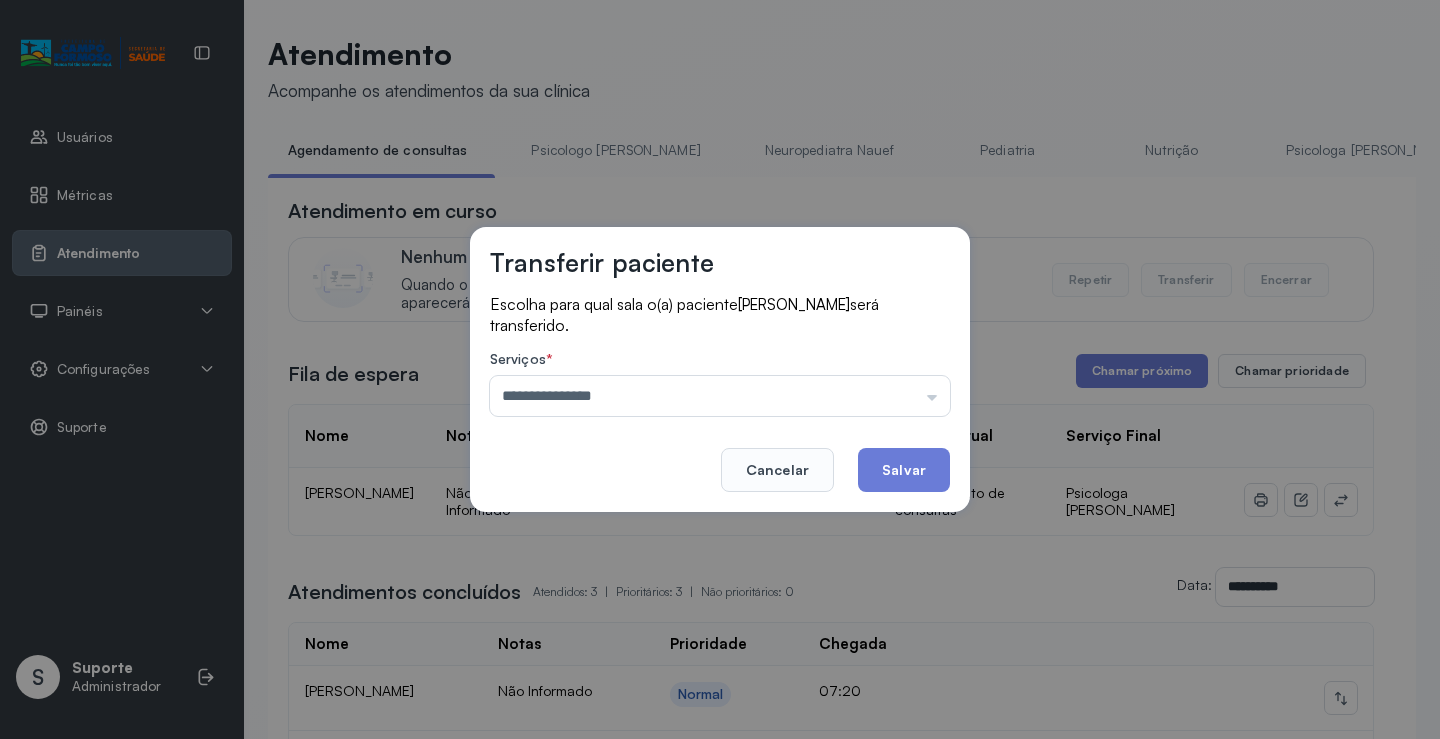 click on "**********" at bounding box center [720, 369] 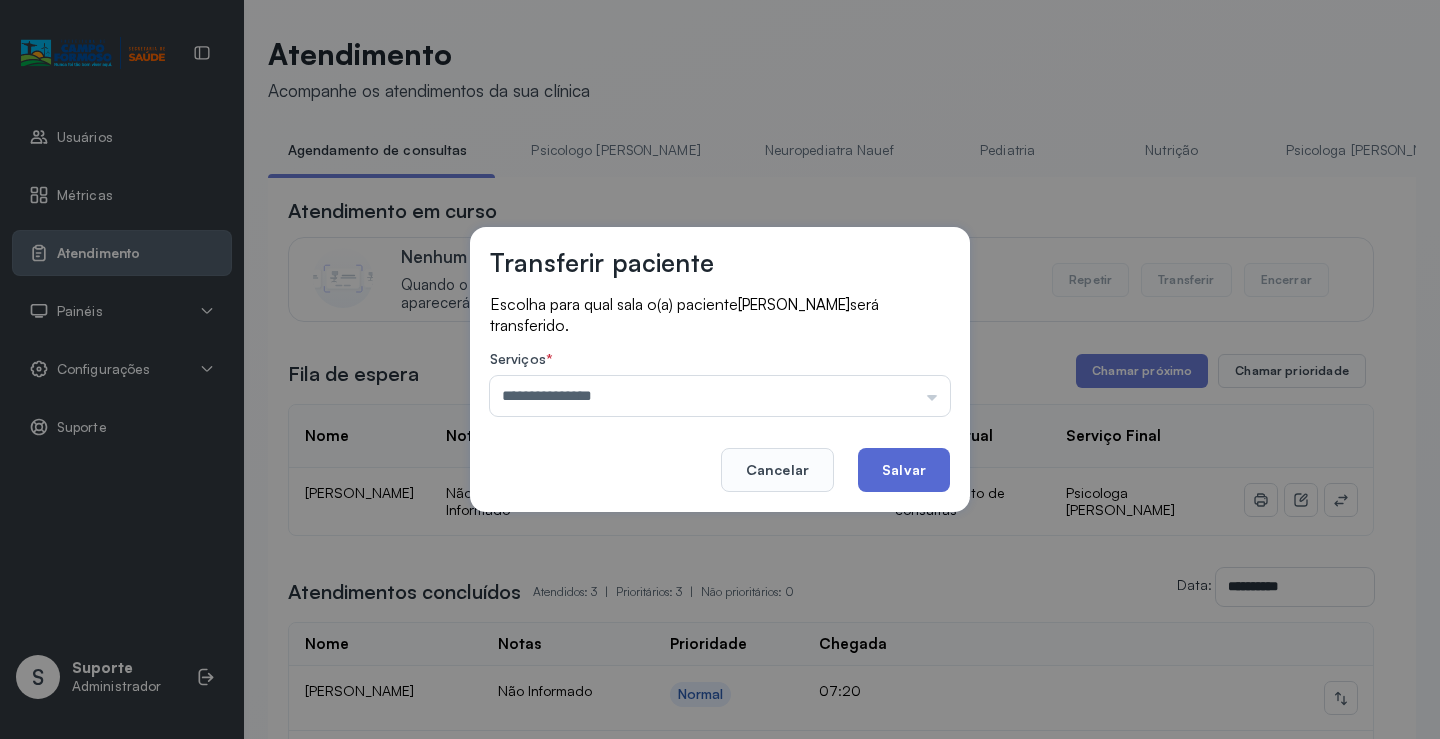 click on "Salvar" 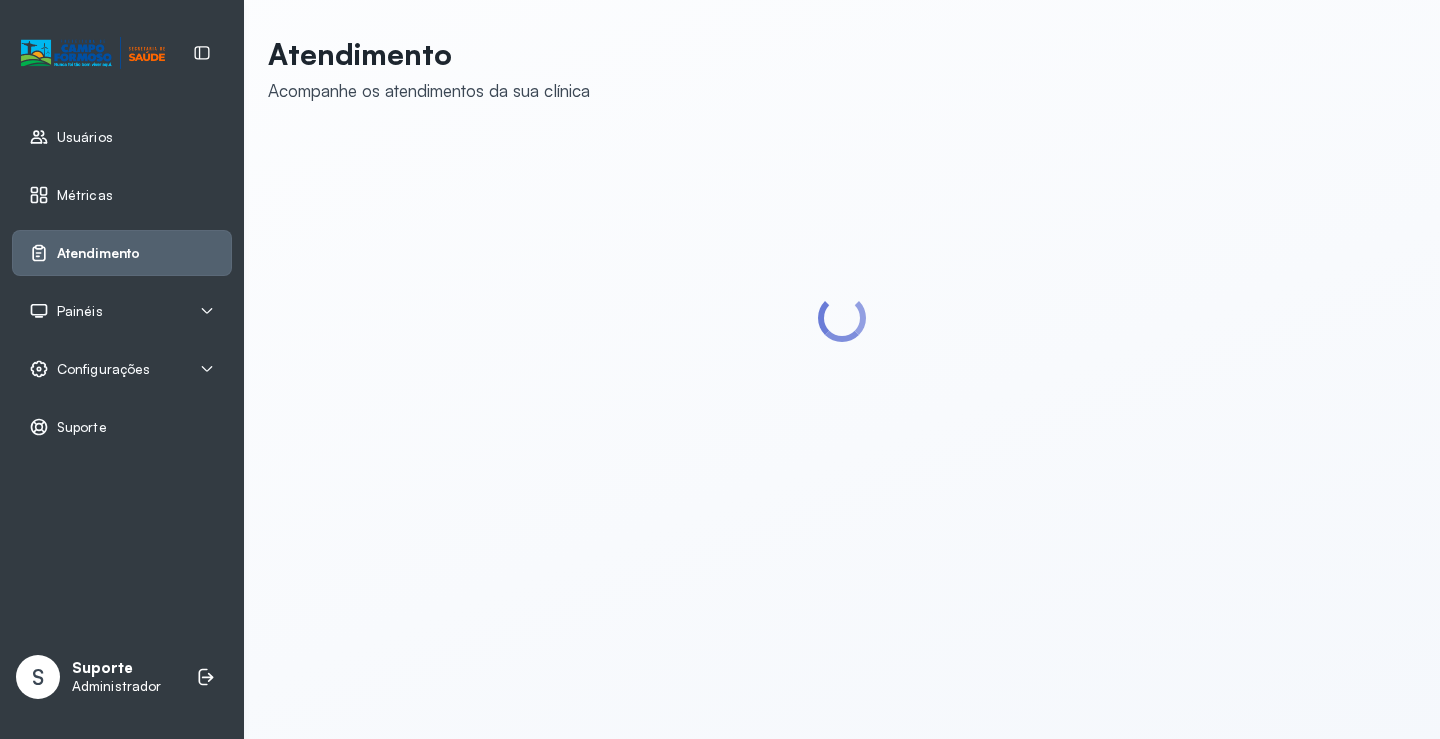 scroll, scrollTop: 0, scrollLeft: 0, axis: both 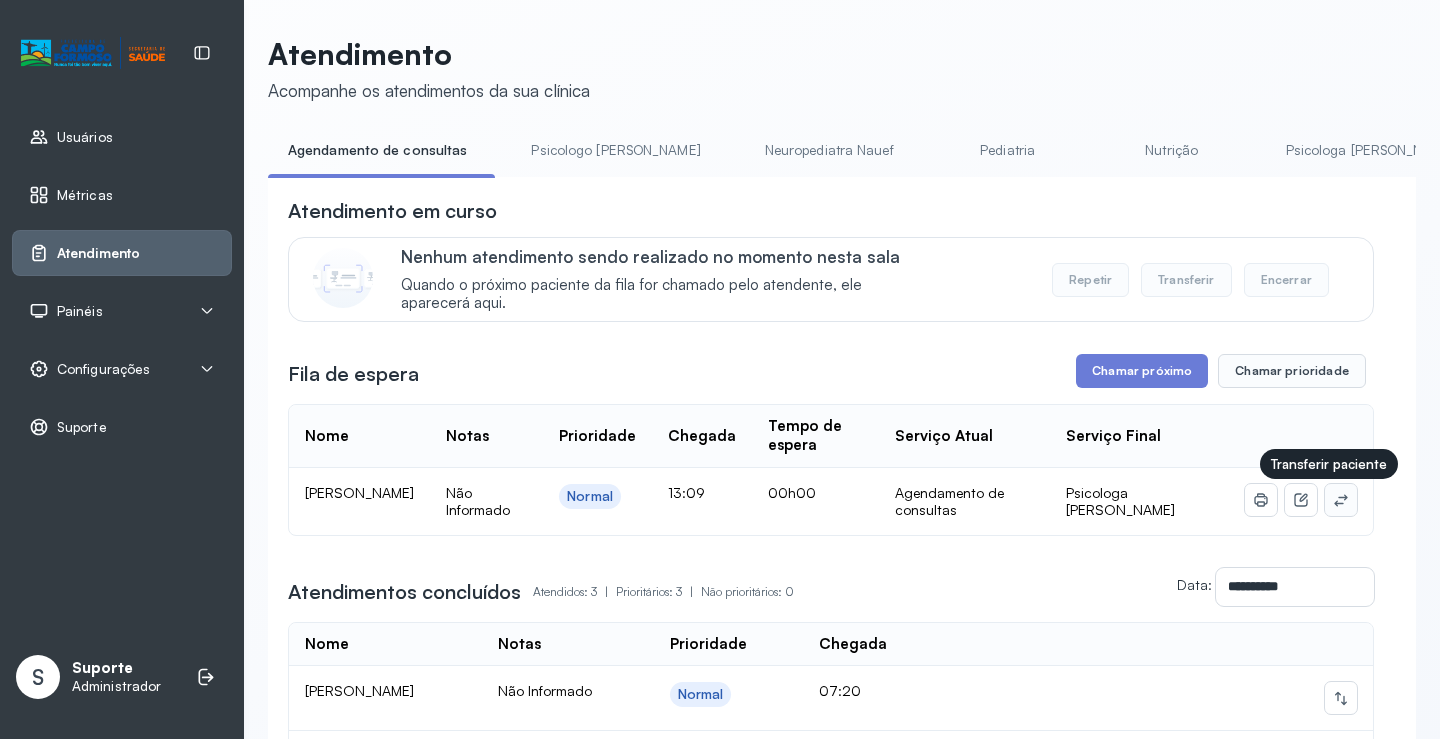 click 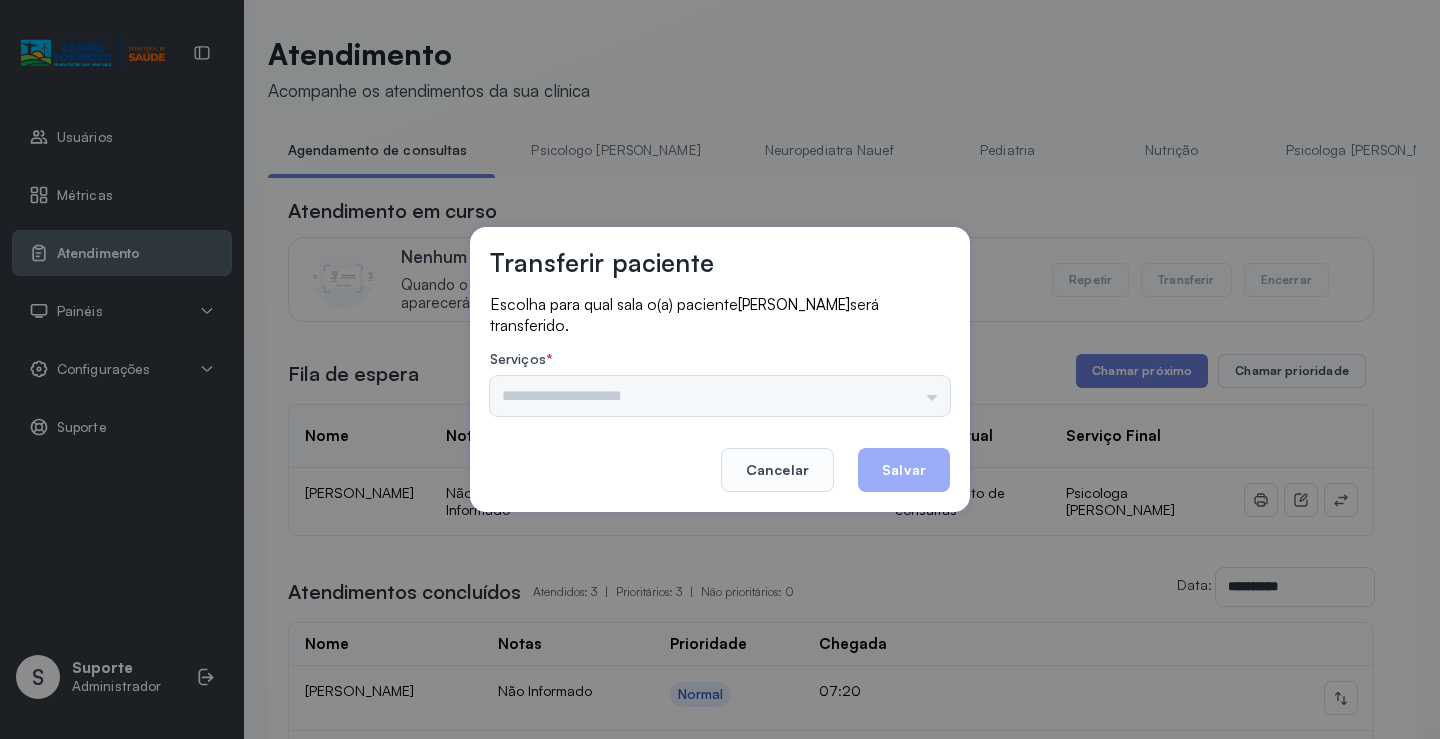 click on "Nenhuma opção encontrada" at bounding box center (720, 396) 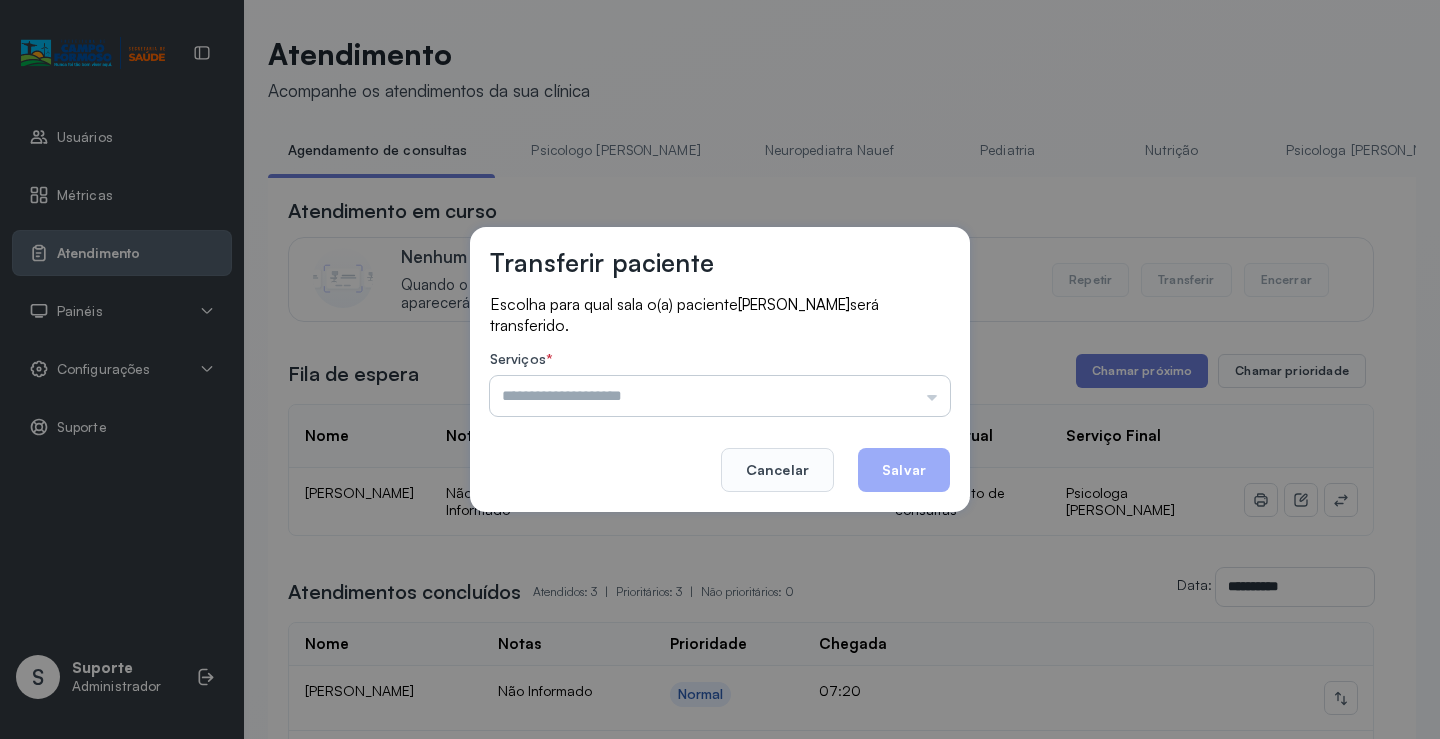 drag, startPoint x: 920, startPoint y: 392, endPoint x: 881, endPoint y: 408, distance: 42.154476 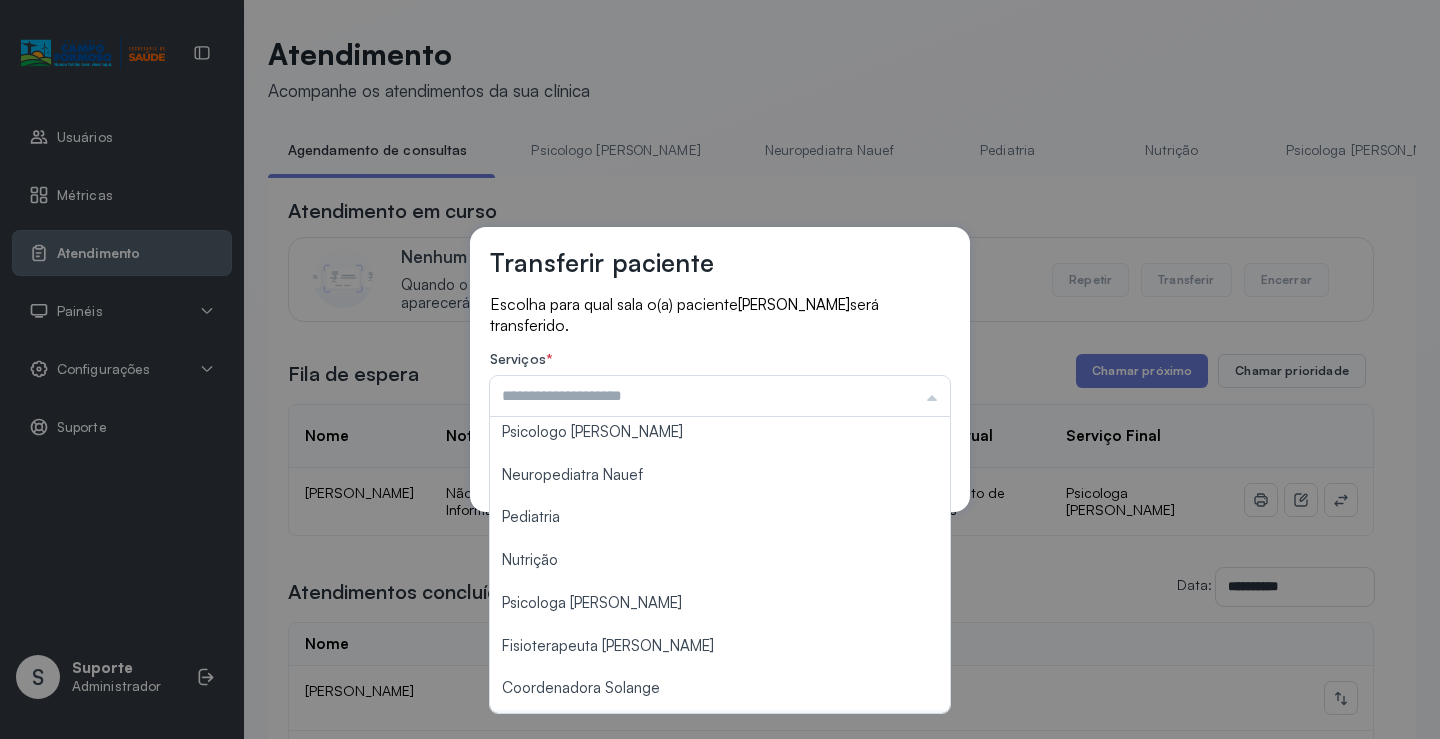 scroll, scrollTop: 0, scrollLeft: 0, axis: both 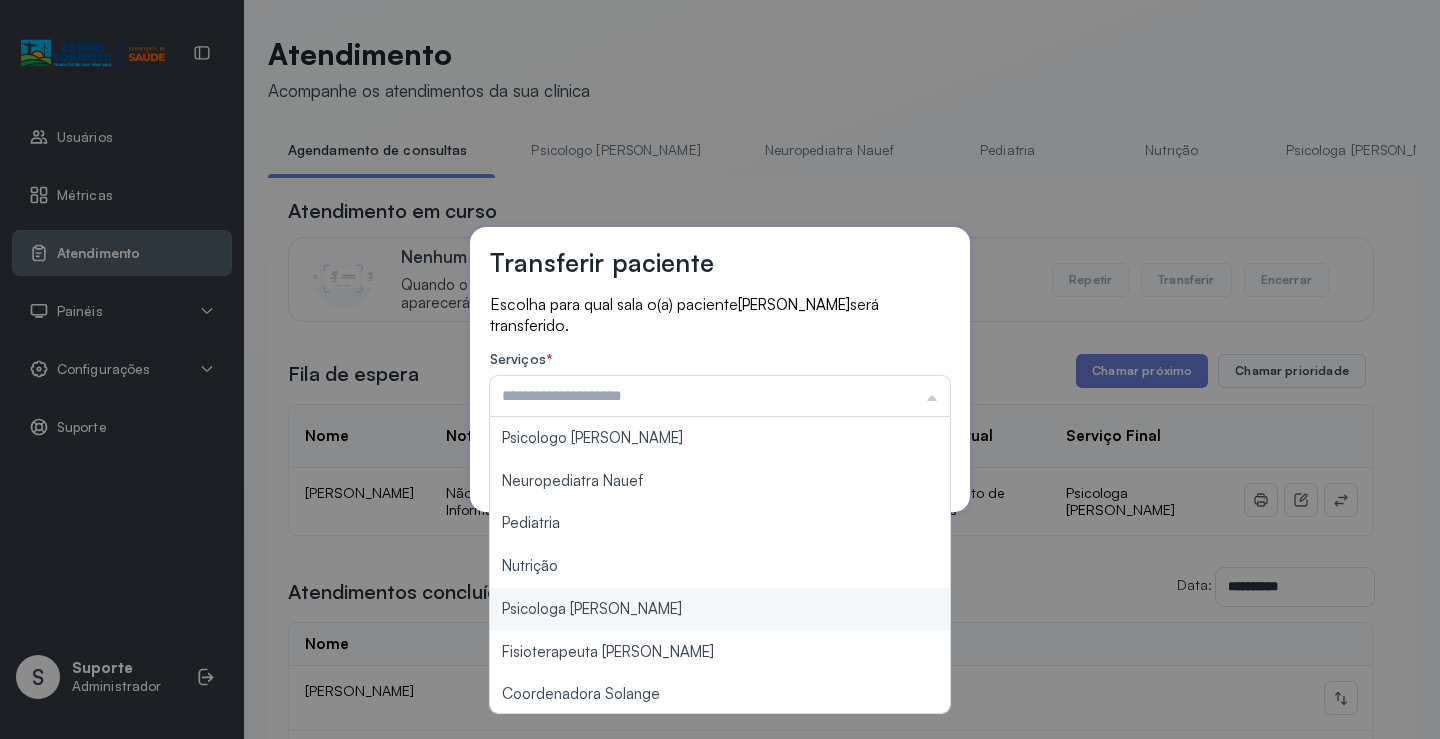 type on "**********" 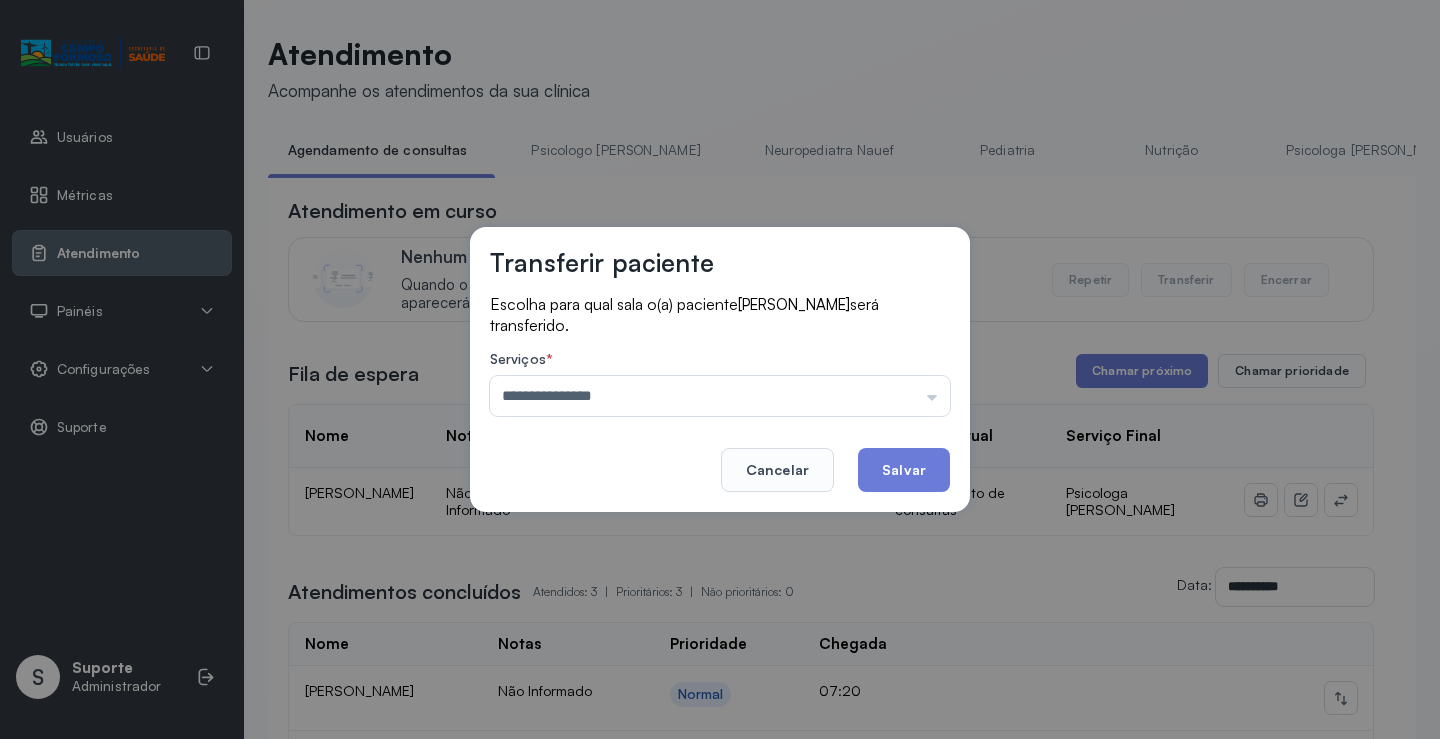 click on "**********" at bounding box center (720, 369) 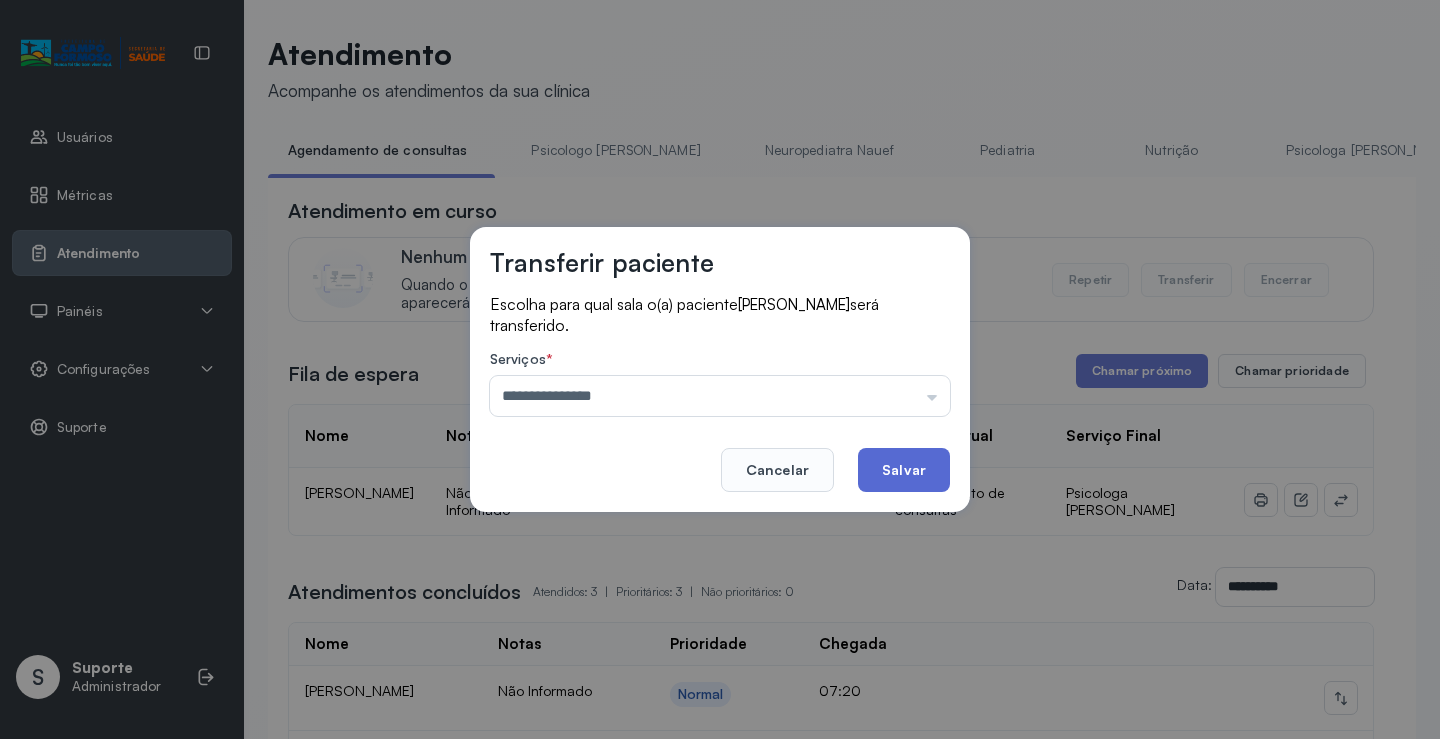 click on "Salvar" 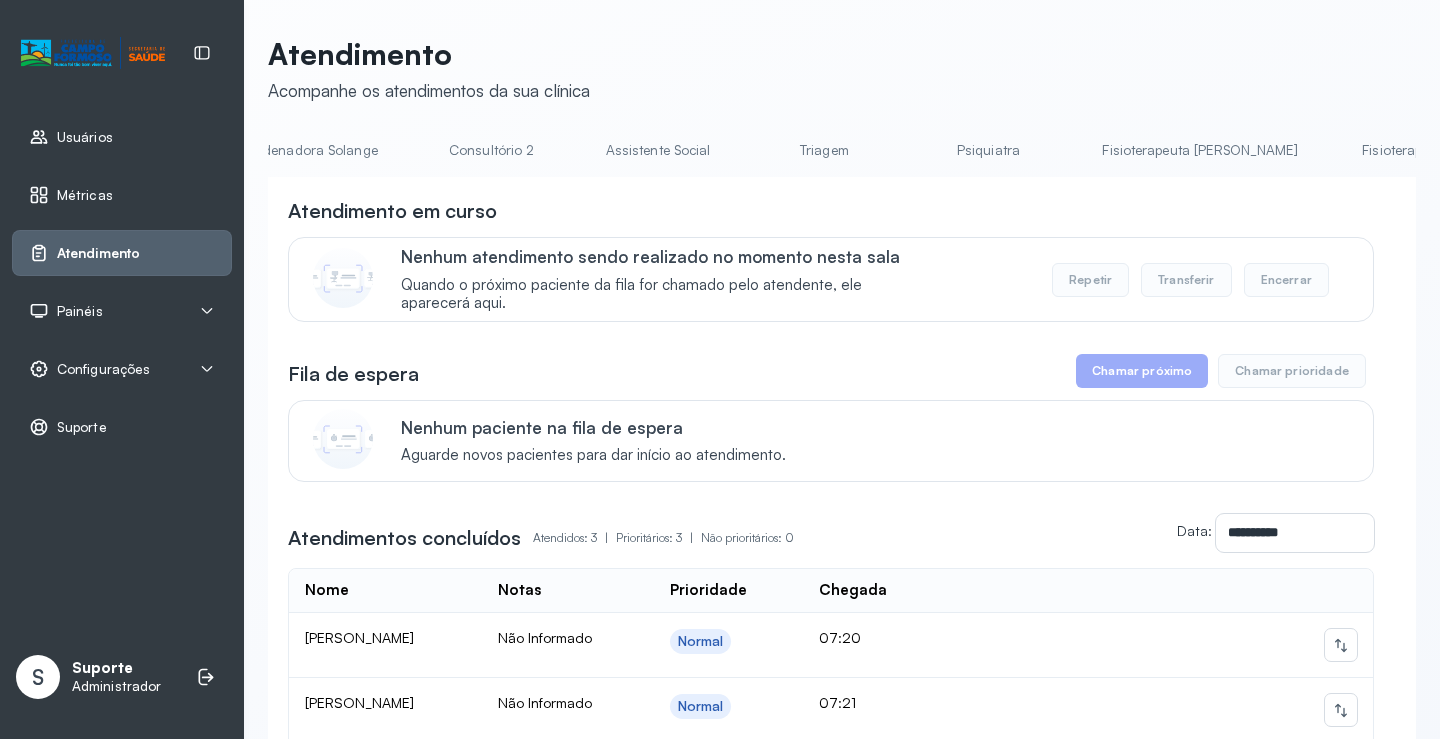scroll, scrollTop: 0, scrollLeft: 1591, axis: horizontal 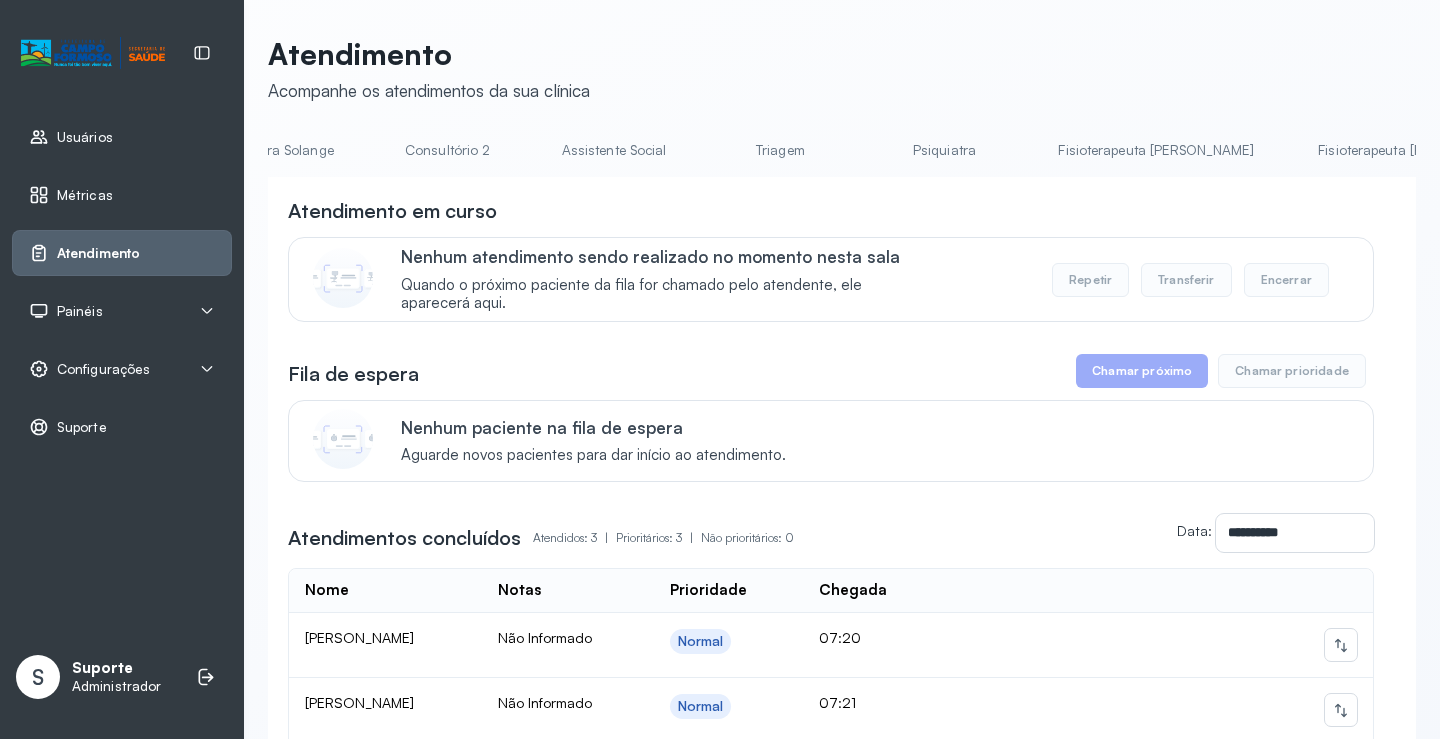 drag, startPoint x: 1321, startPoint y: 168, endPoint x: 1310, endPoint y: 162, distance: 12.529964 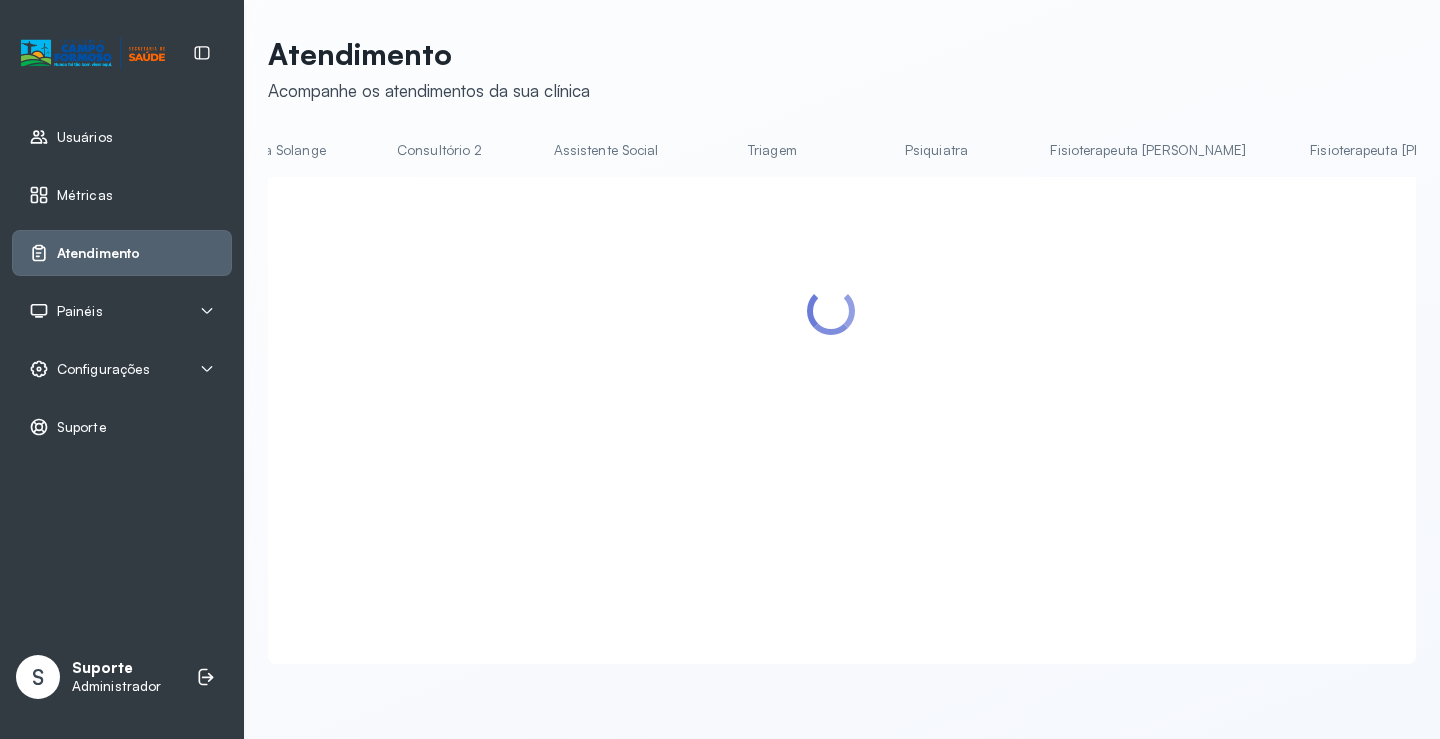 scroll, scrollTop: 0, scrollLeft: 1590, axis: horizontal 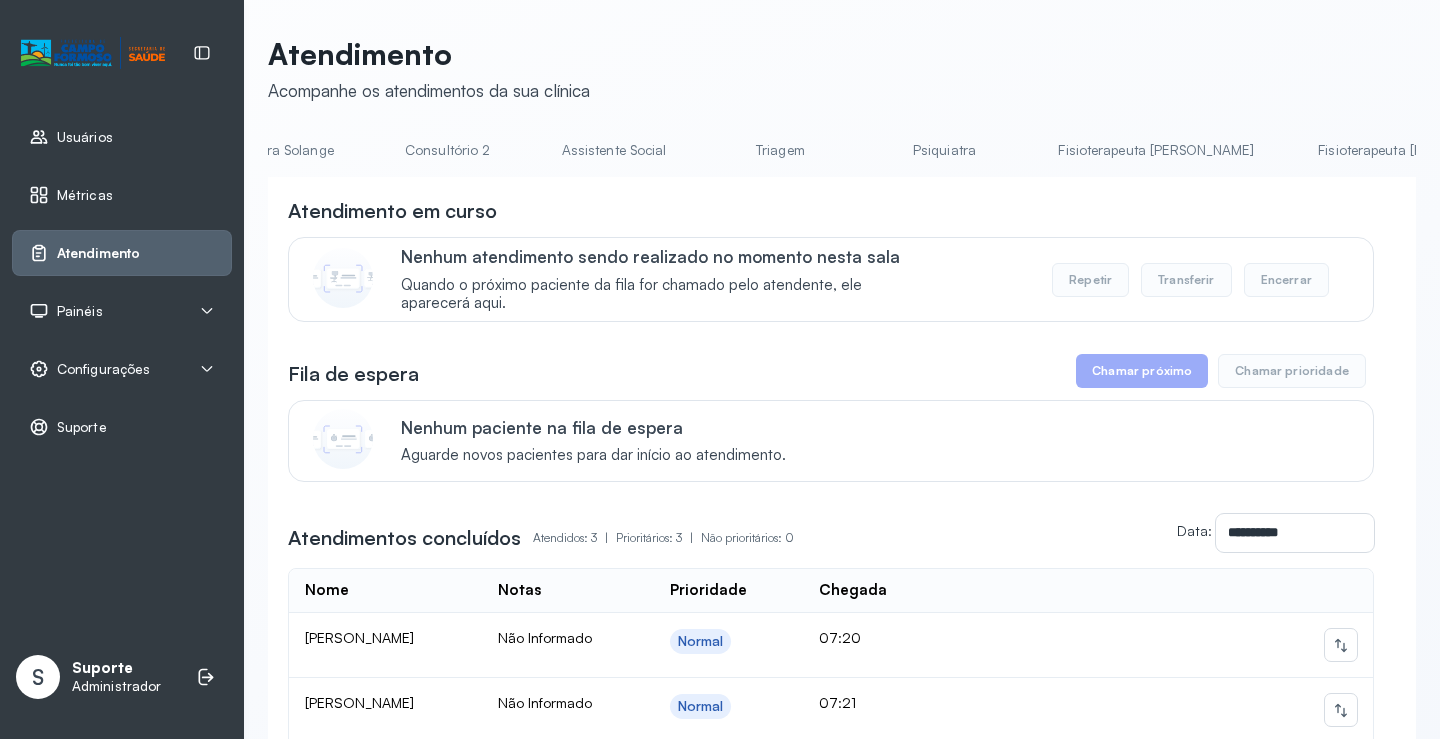click on "Neuropediatra [PERSON_NAME]" at bounding box center [1676, 150] 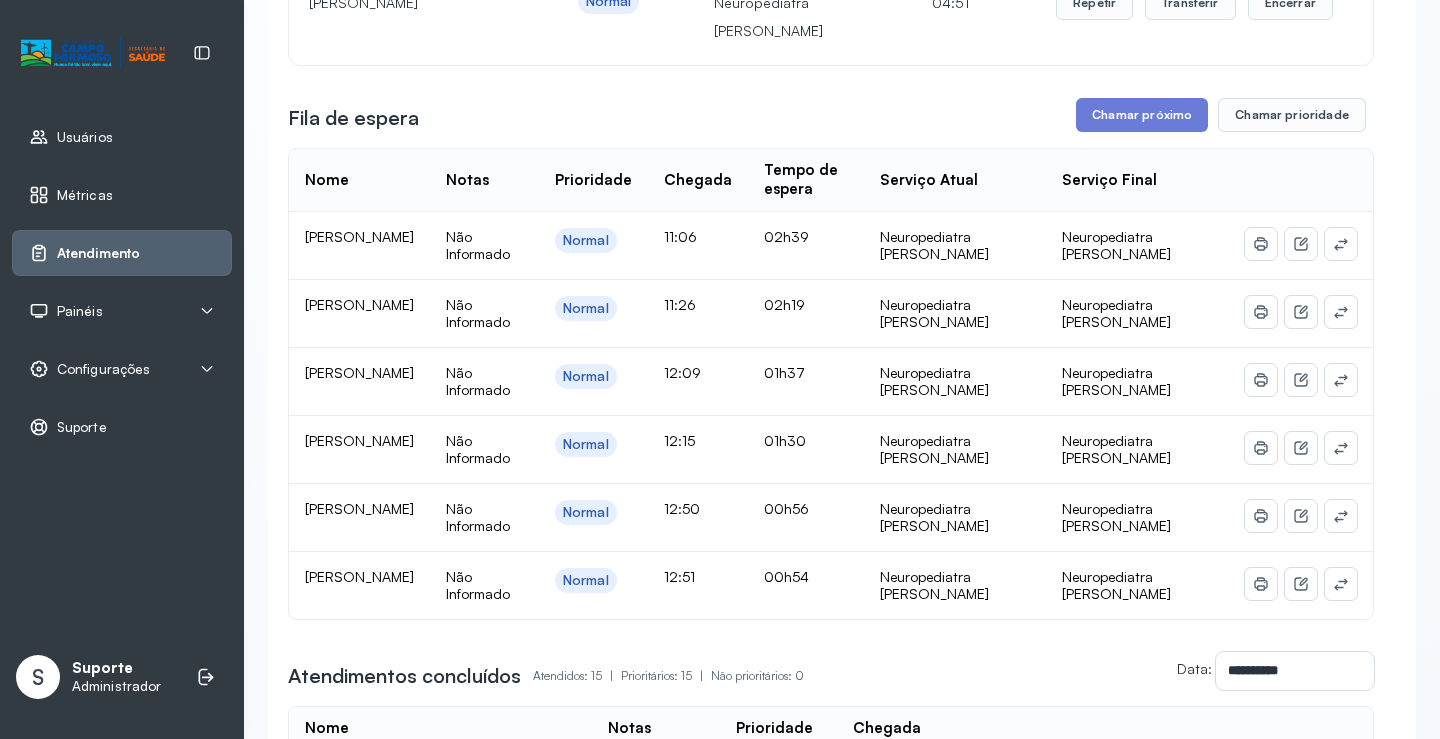 scroll, scrollTop: 300, scrollLeft: 0, axis: vertical 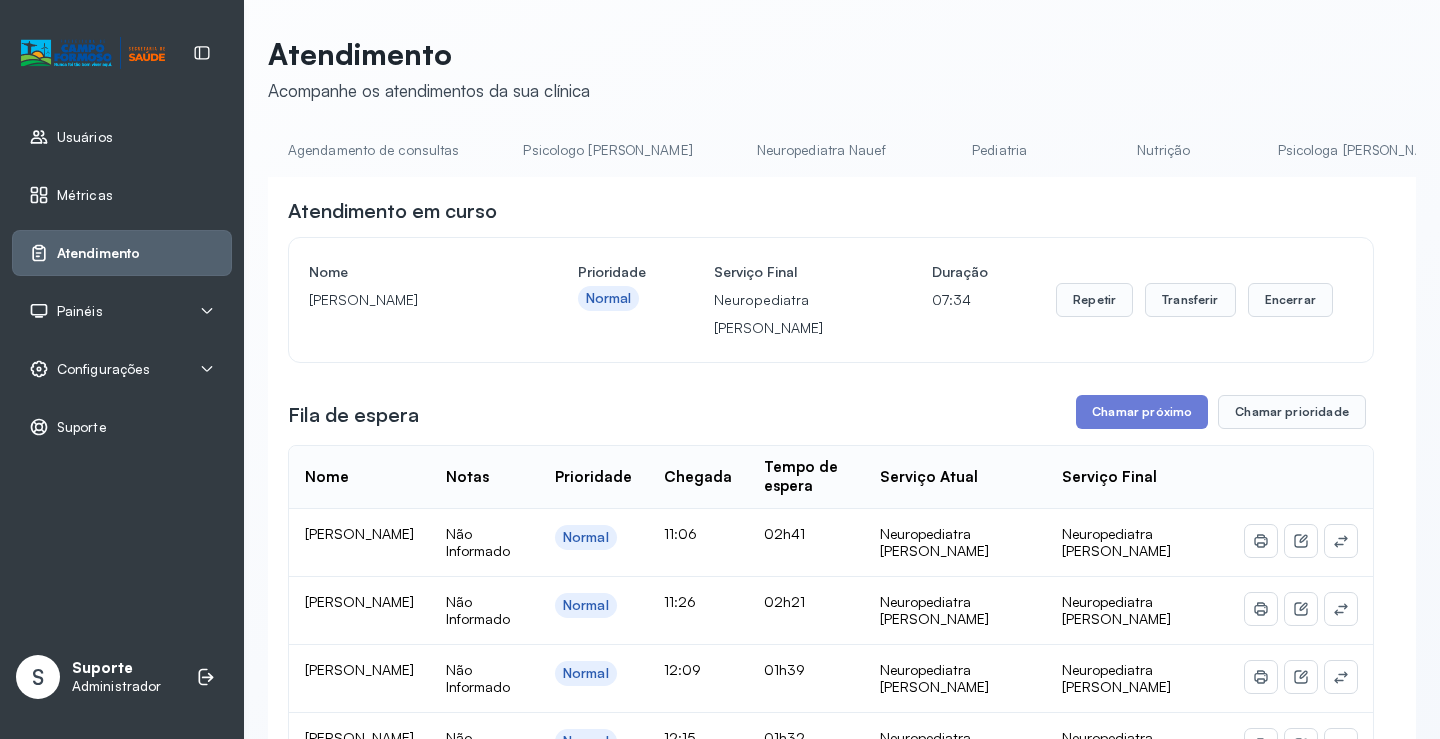 click on "Agendamento de consultas" at bounding box center [373, 150] 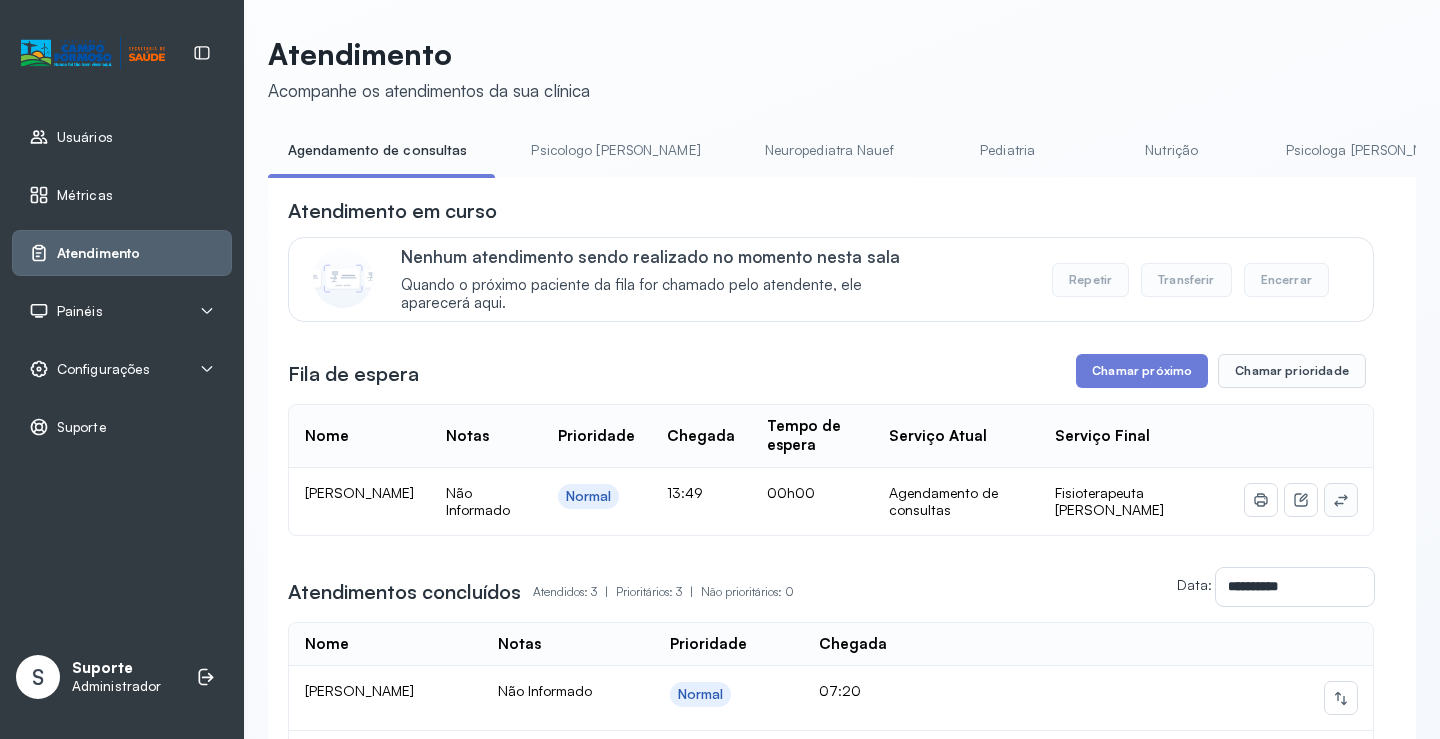 click 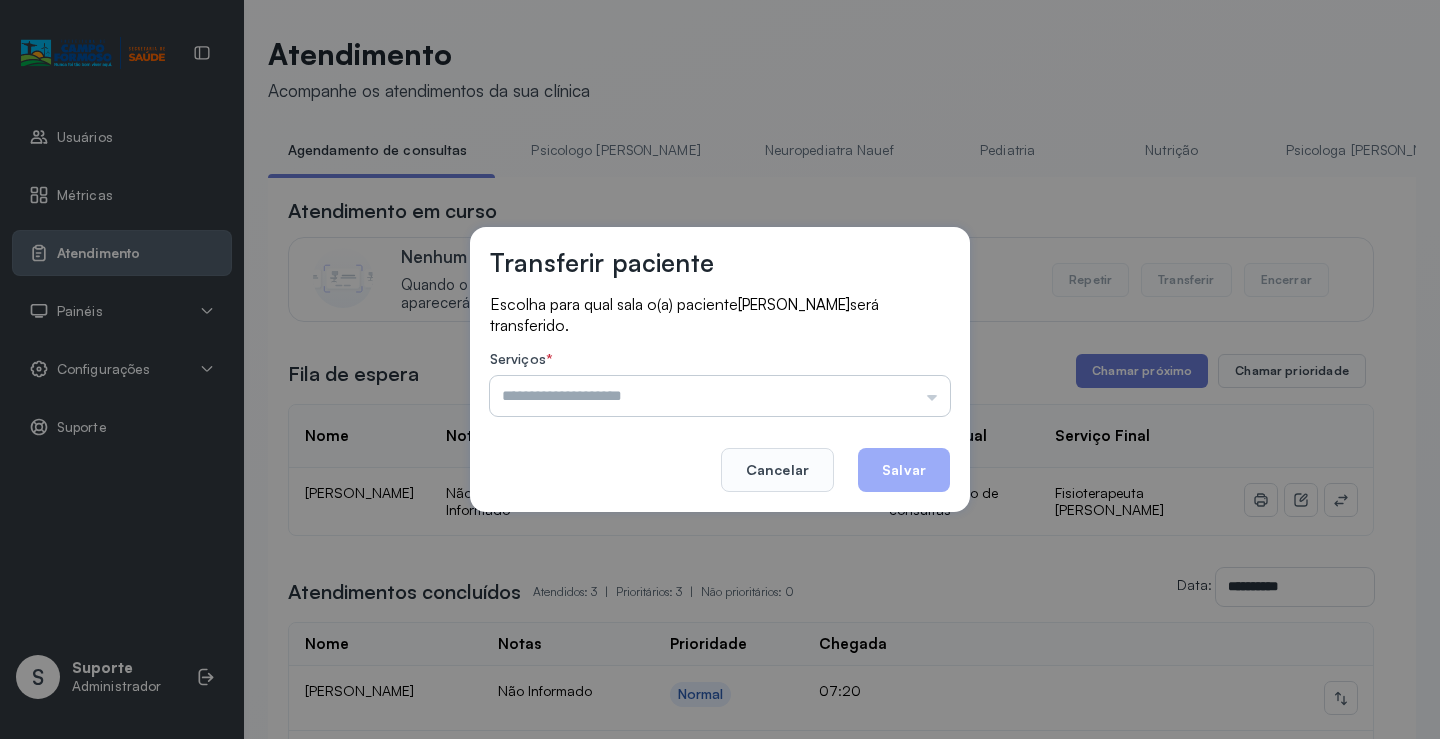 click at bounding box center [720, 396] 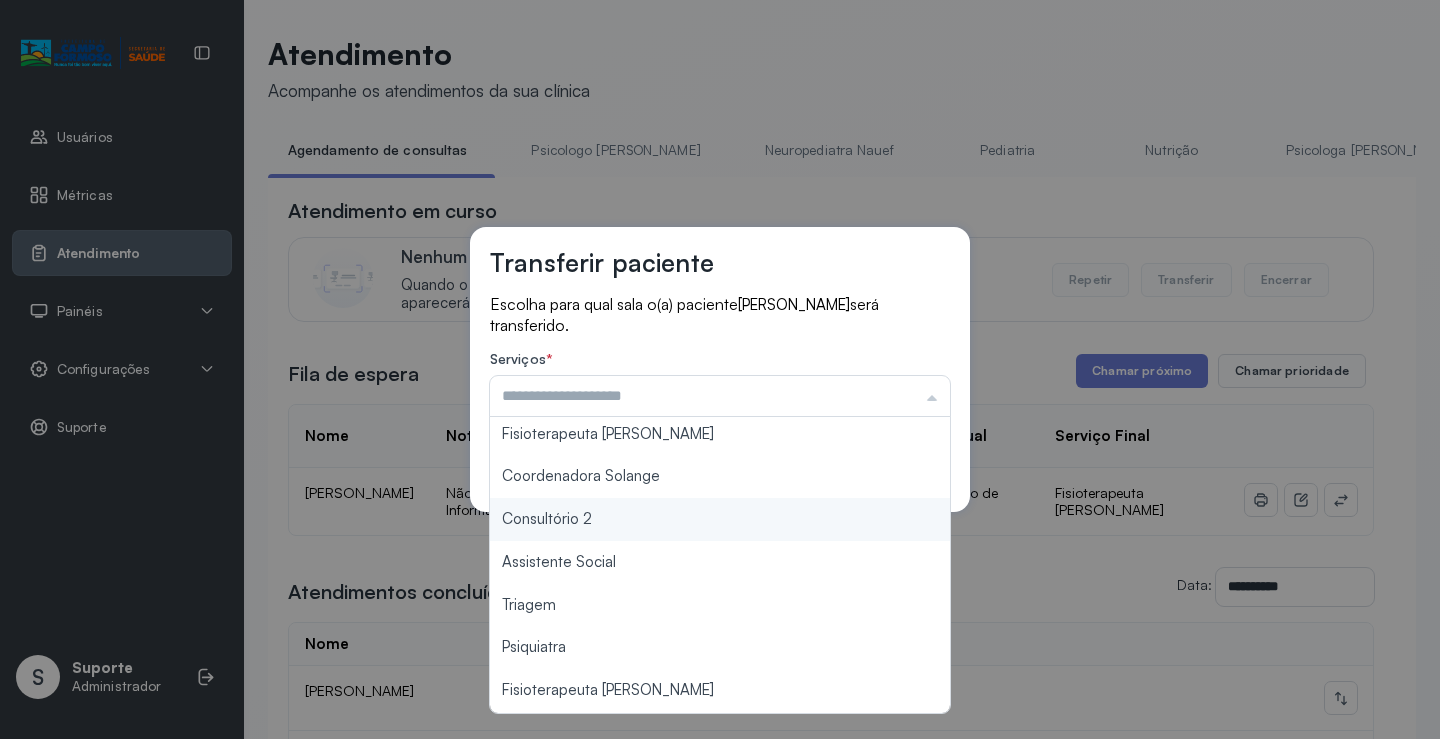 scroll, scrollTop: 302, scrollLeft: 0, axis: vertical 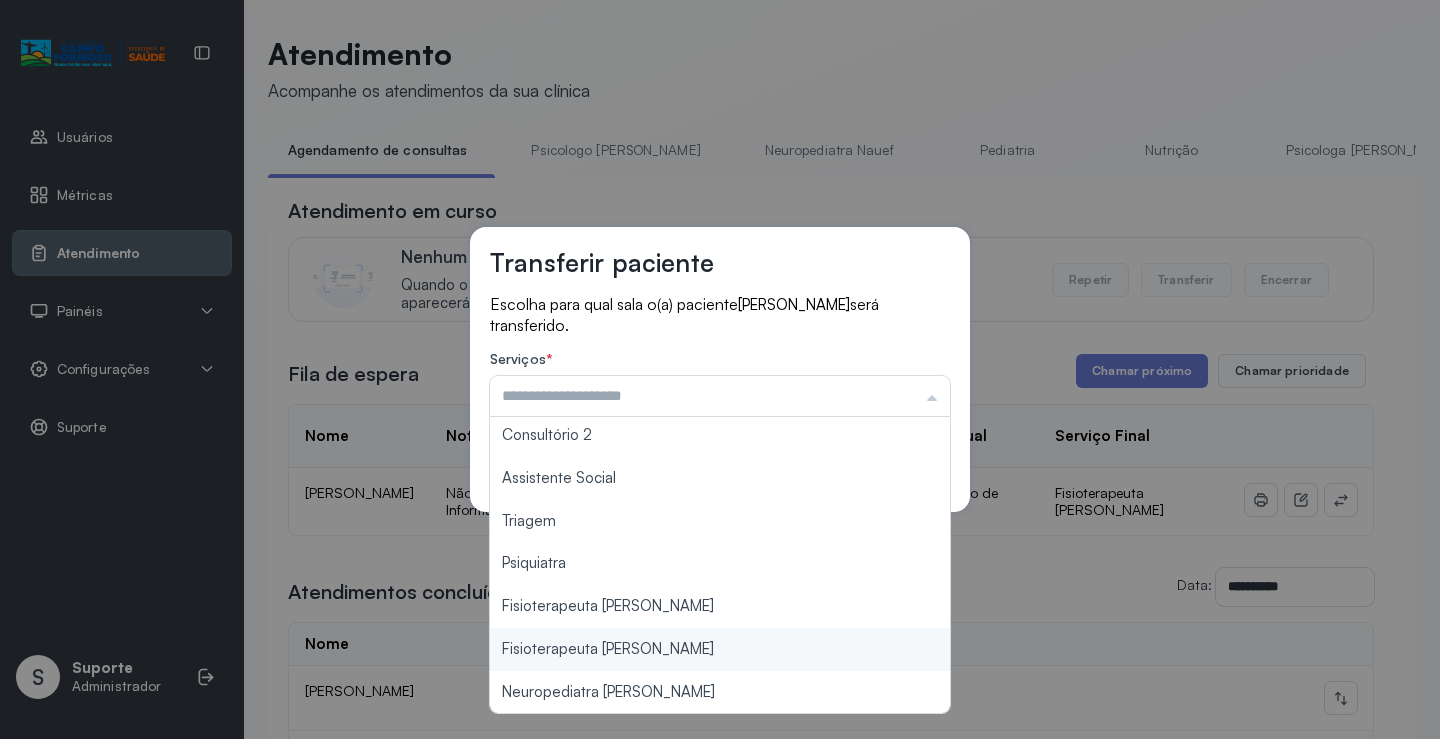 type on "**********" 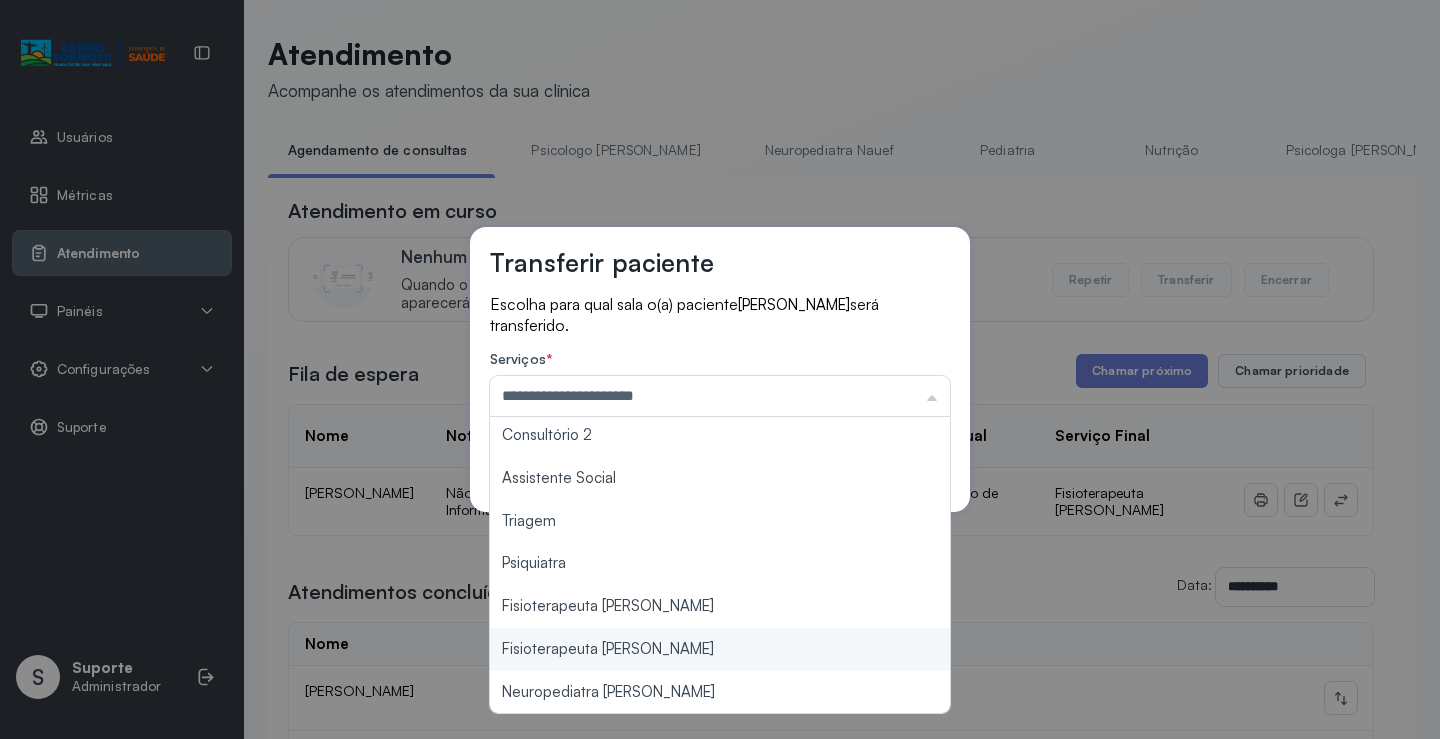 click on "**********" at bounding box center [720, 369] 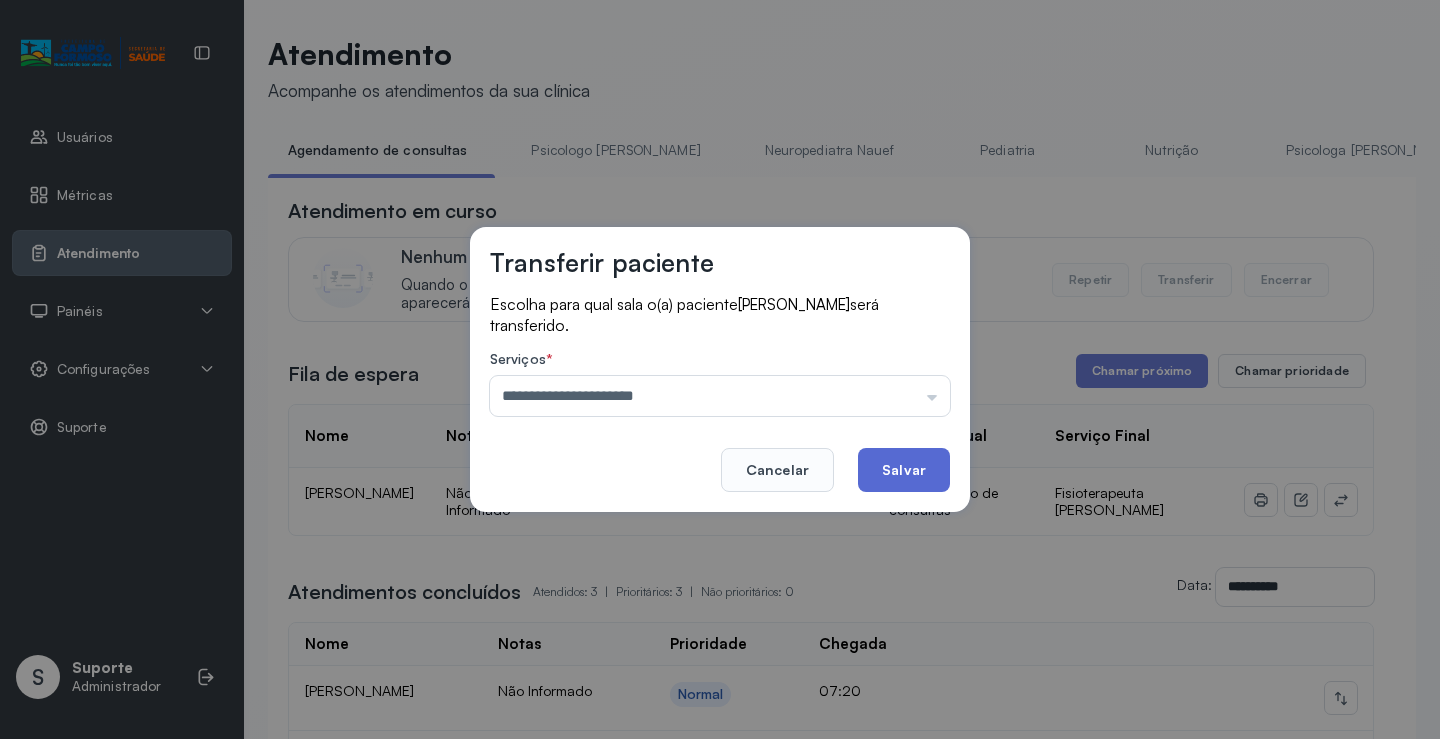 click on "Salvar" 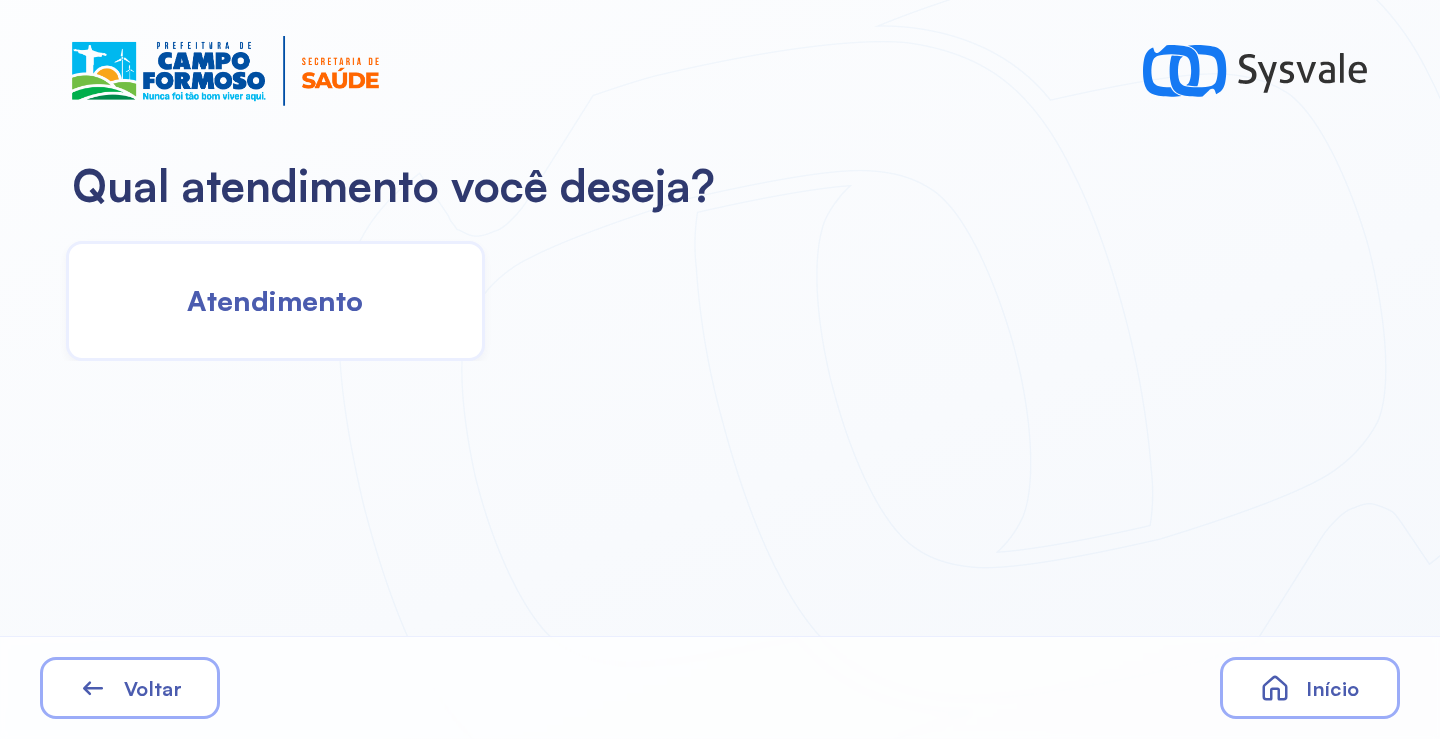 scroll, scrollTop: 0, scrollLeft: 0, axis: both 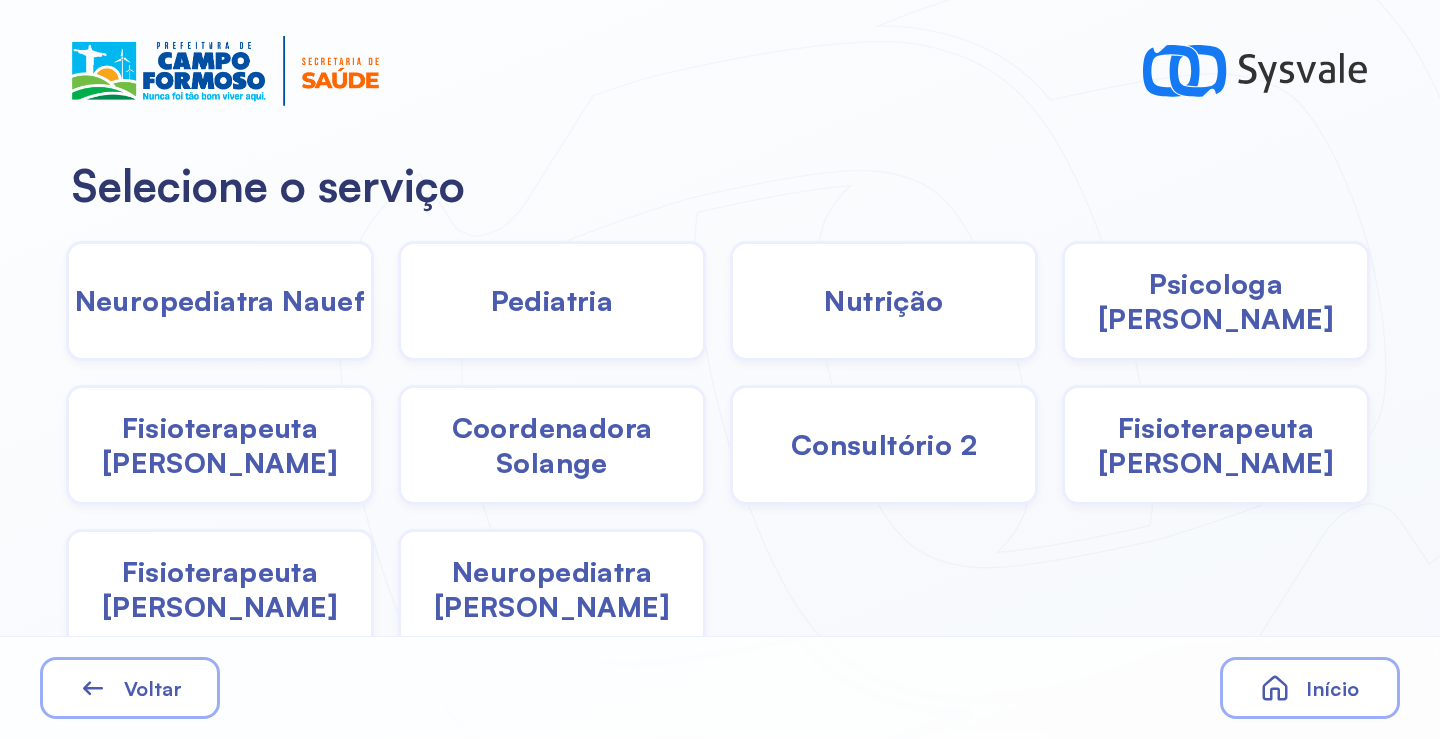 click on "Fisioterapeuta [PERSON_NAME]" at bounding box center [220, 589] 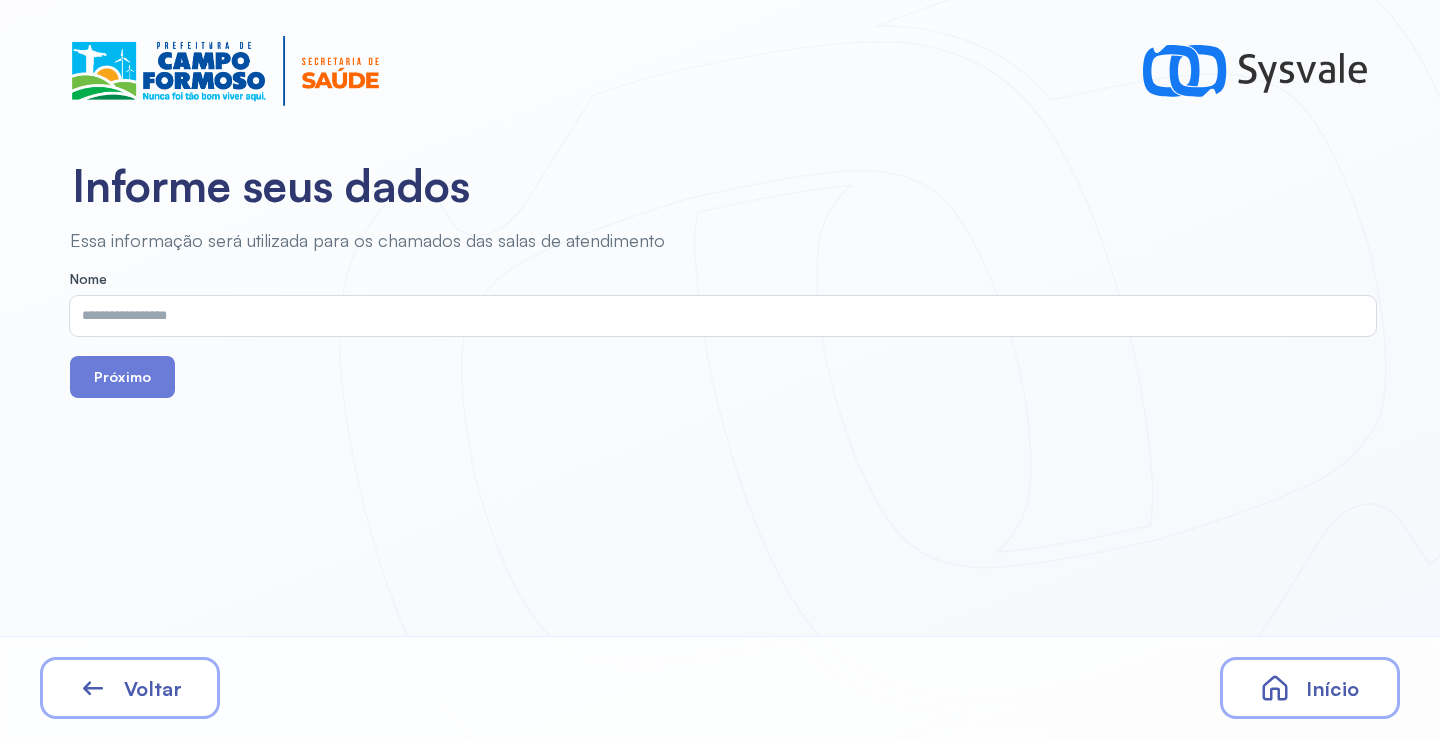 drag, startPoint x: 242, startPoint y: 291, endPoint x: 176, endPoint y: 320, distance: 72.09022 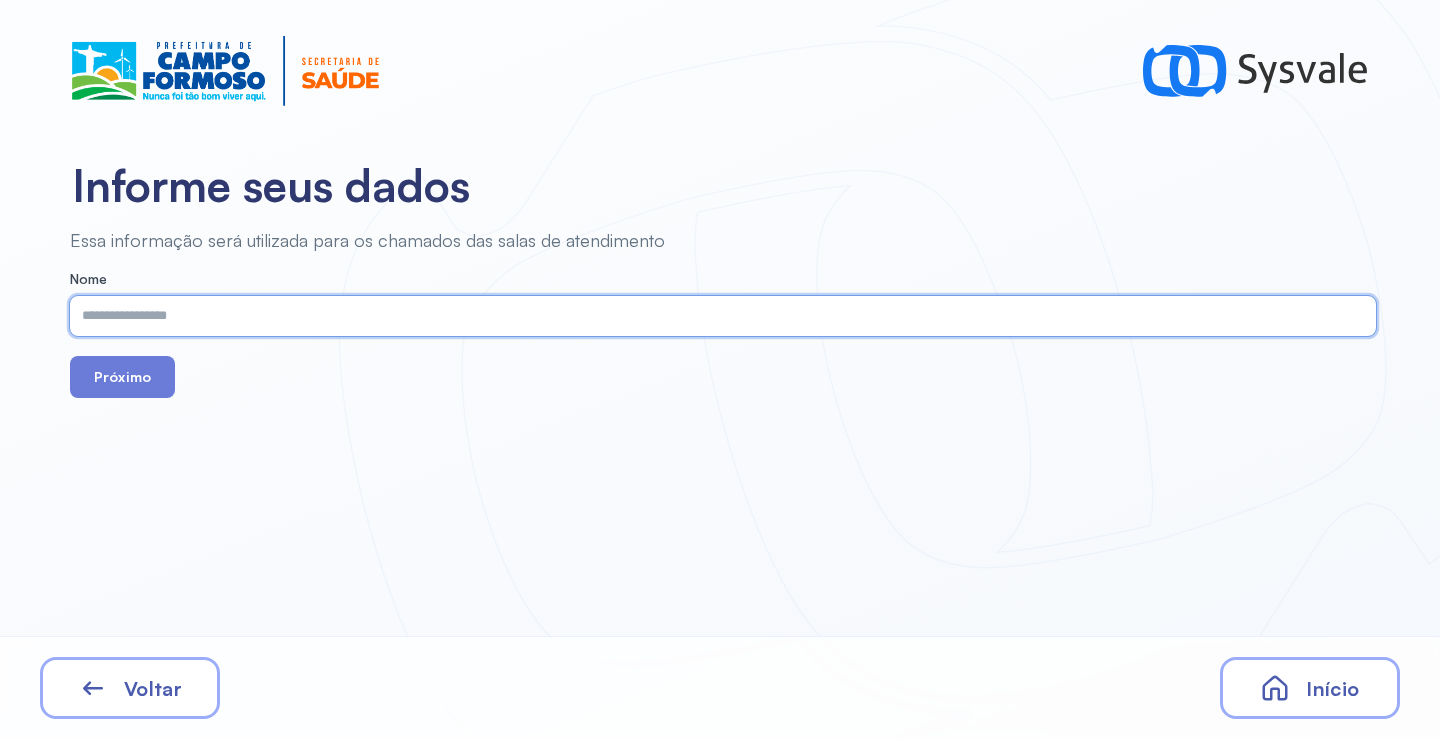 paste on "**********" 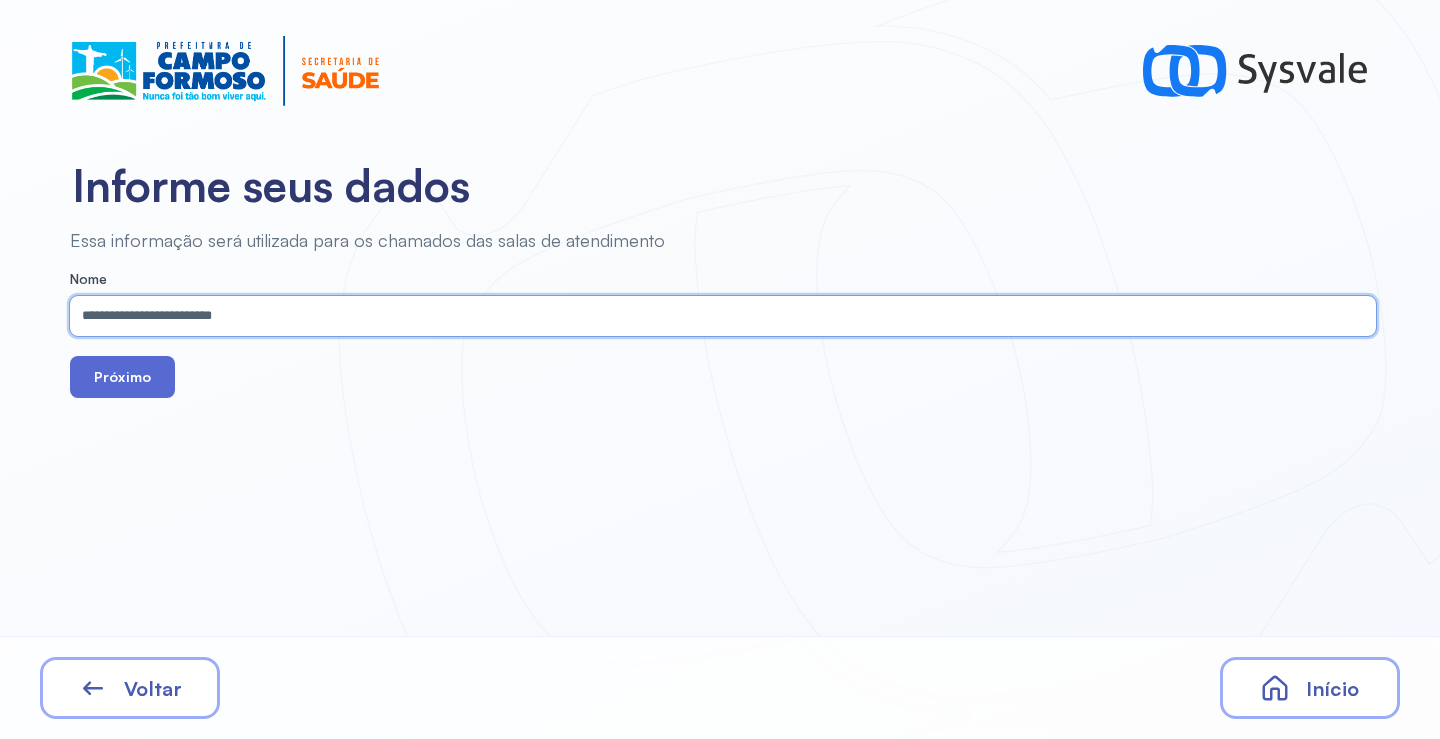 type on "**********" 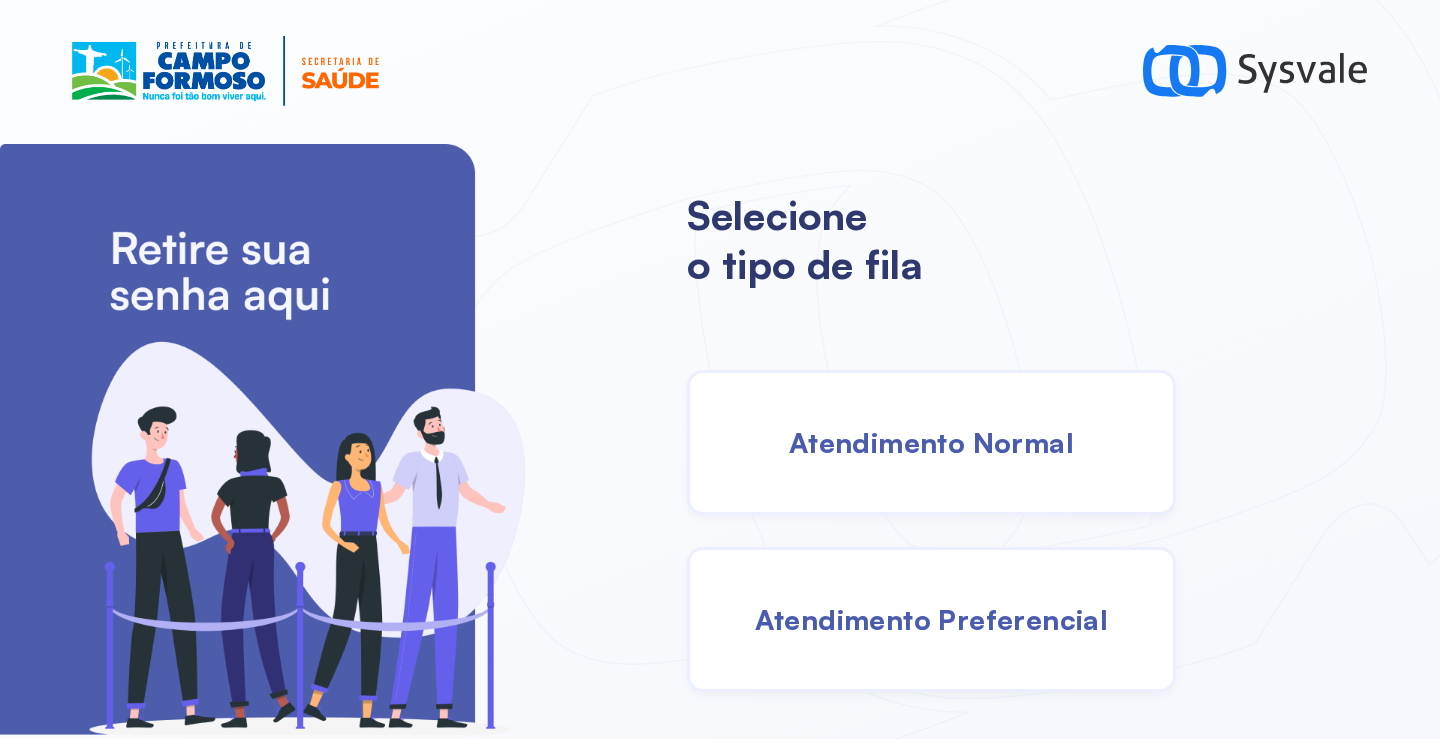 click on "Atendimento Normal" at bounding box center (931, 442) 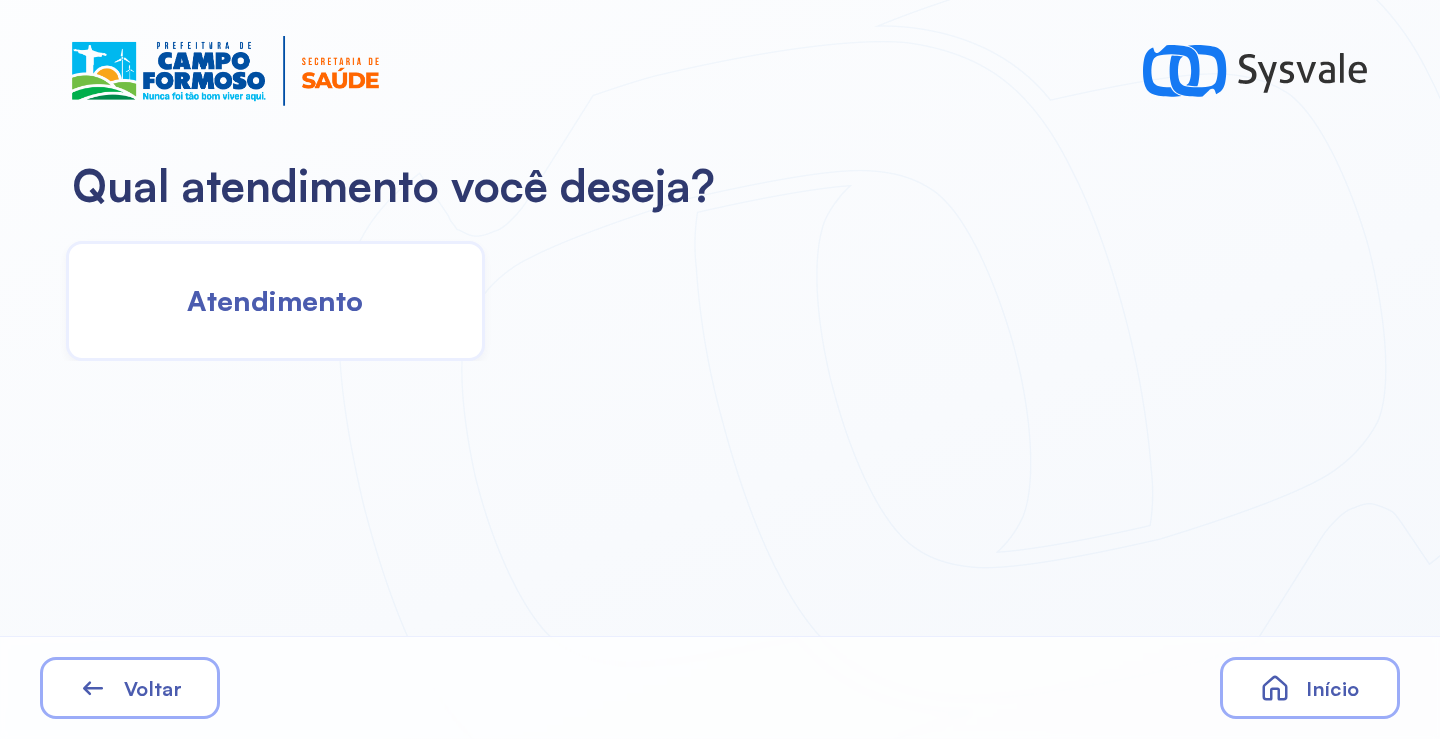 click on "Atendimento" at bounding box center [275, 300] 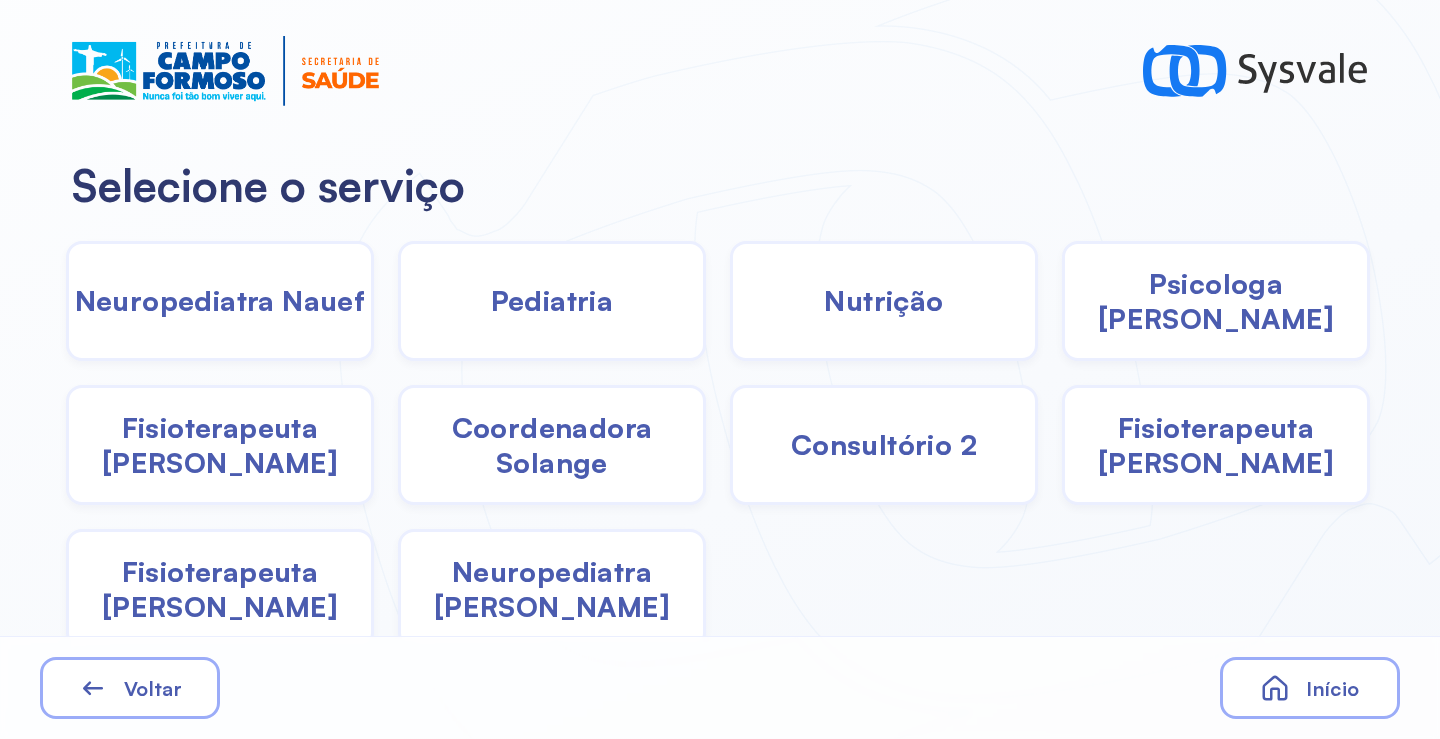 click on "Neuropediatra [PERSON_NAME]" at bounding box center [552, 589] 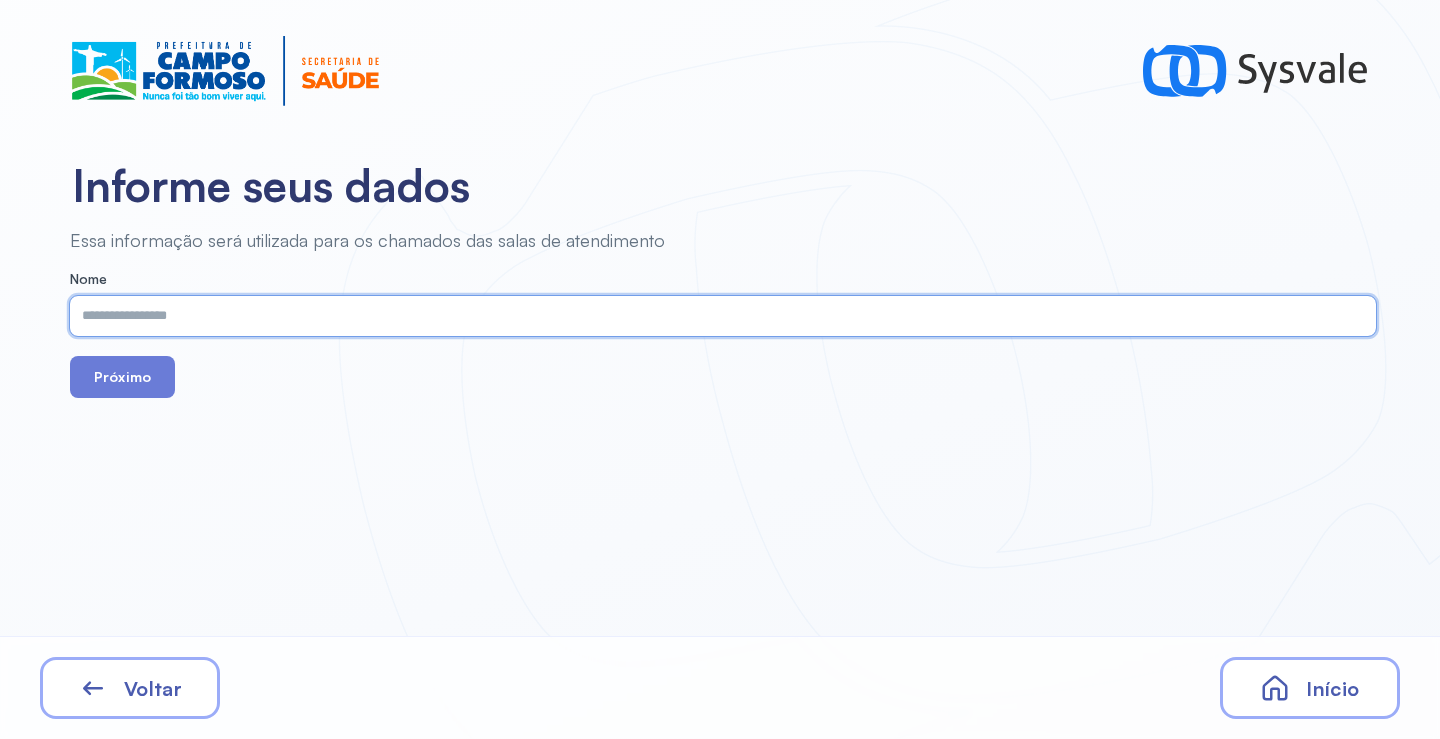 drag, startPoint x: 324, startPoint y: 293, endPoint x: 278, endPoint y: 319, distance: 52.83938 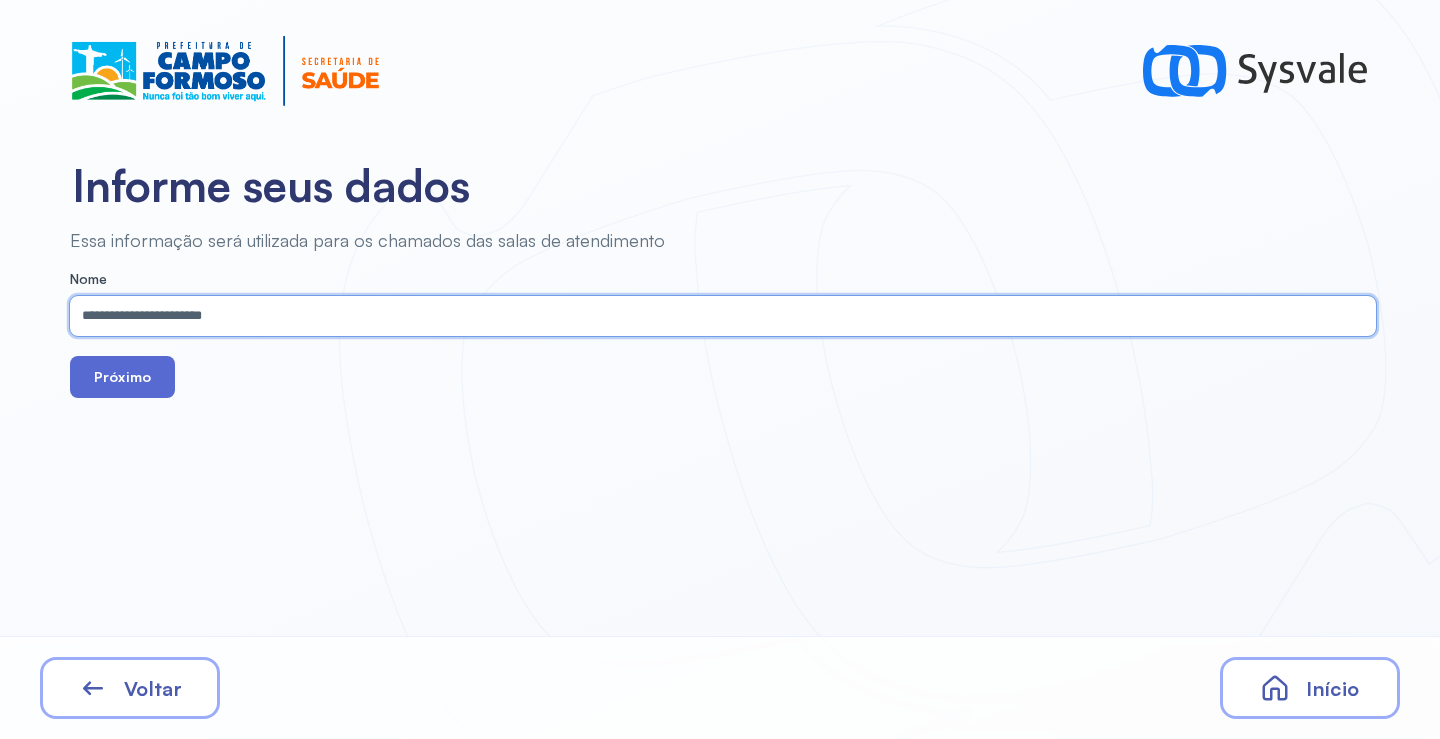 type on "**********" 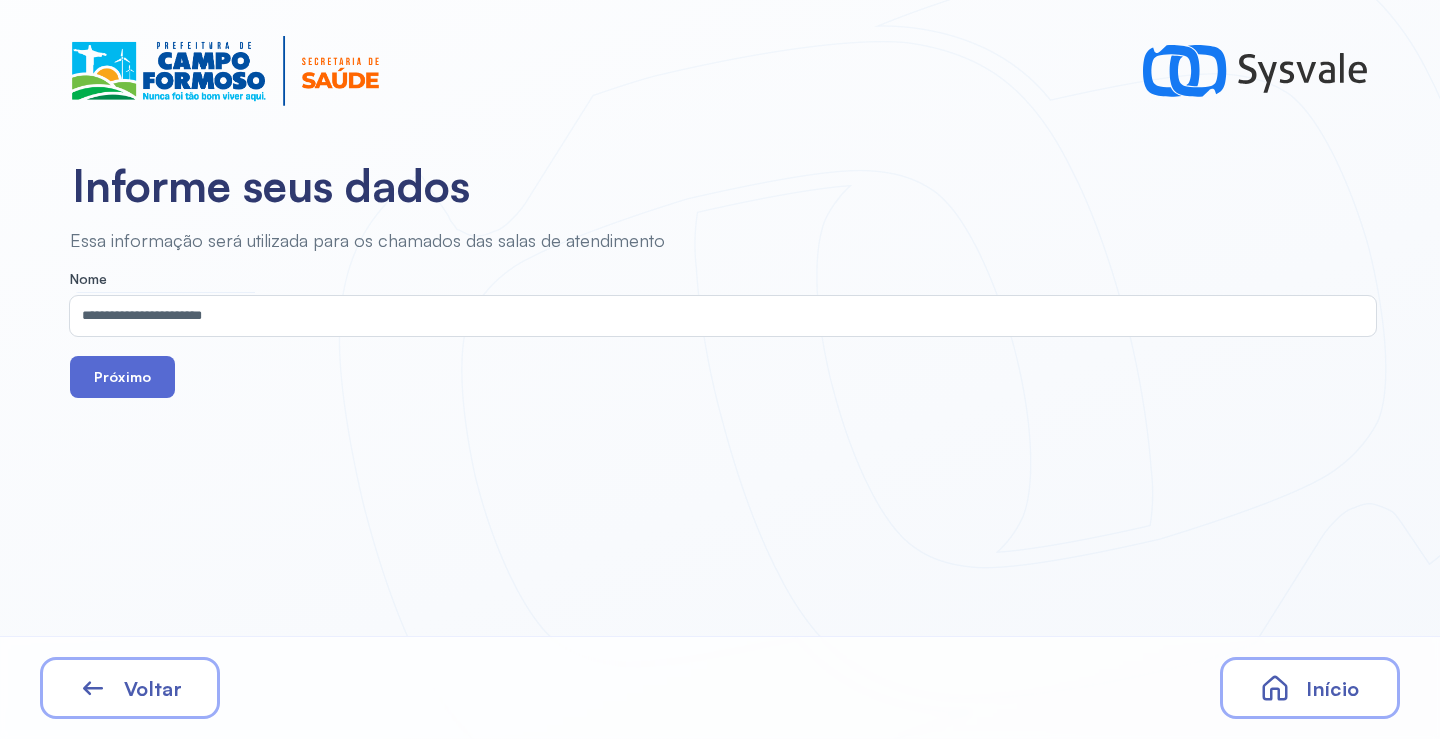 click on "Próximo" at bounding box center [122, 377] 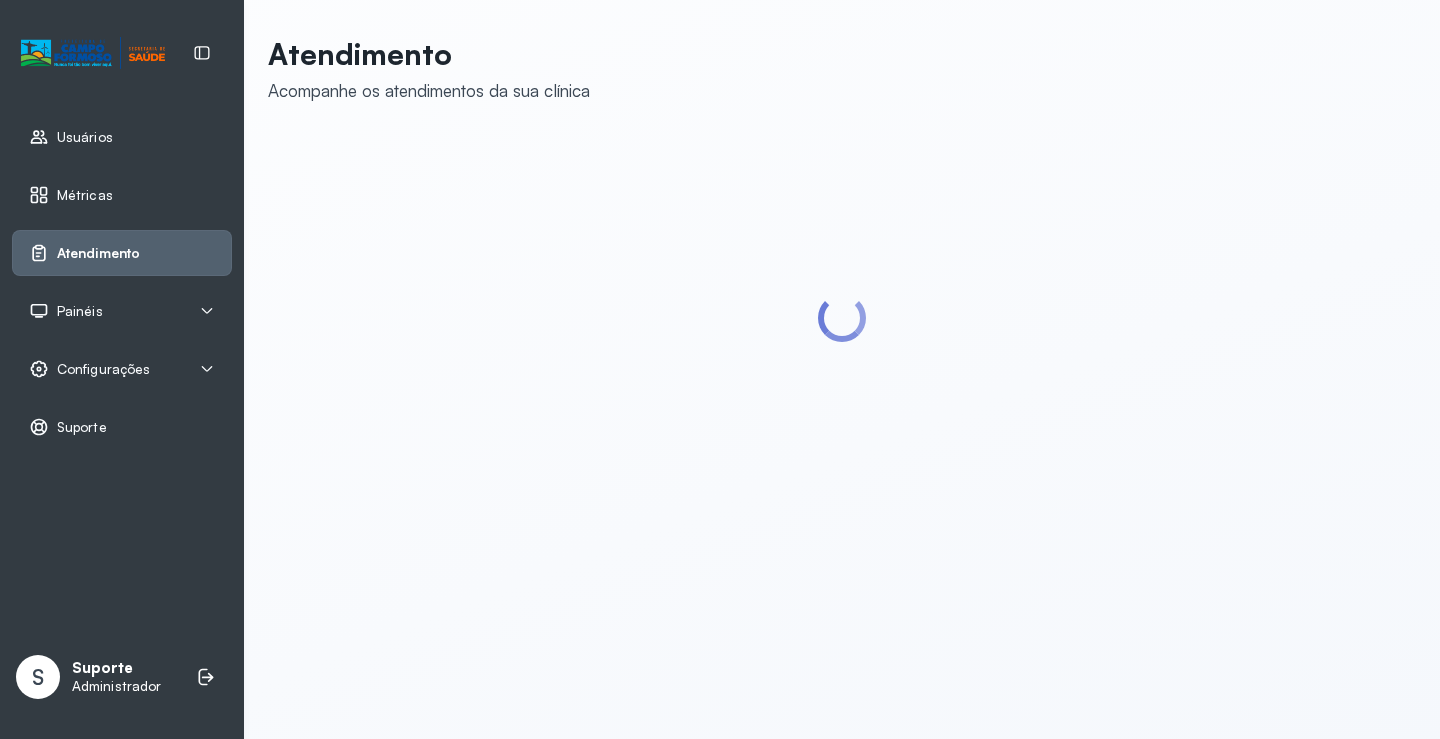 scroll, scrollTop: 0, scrollLeft: 0, axis: both 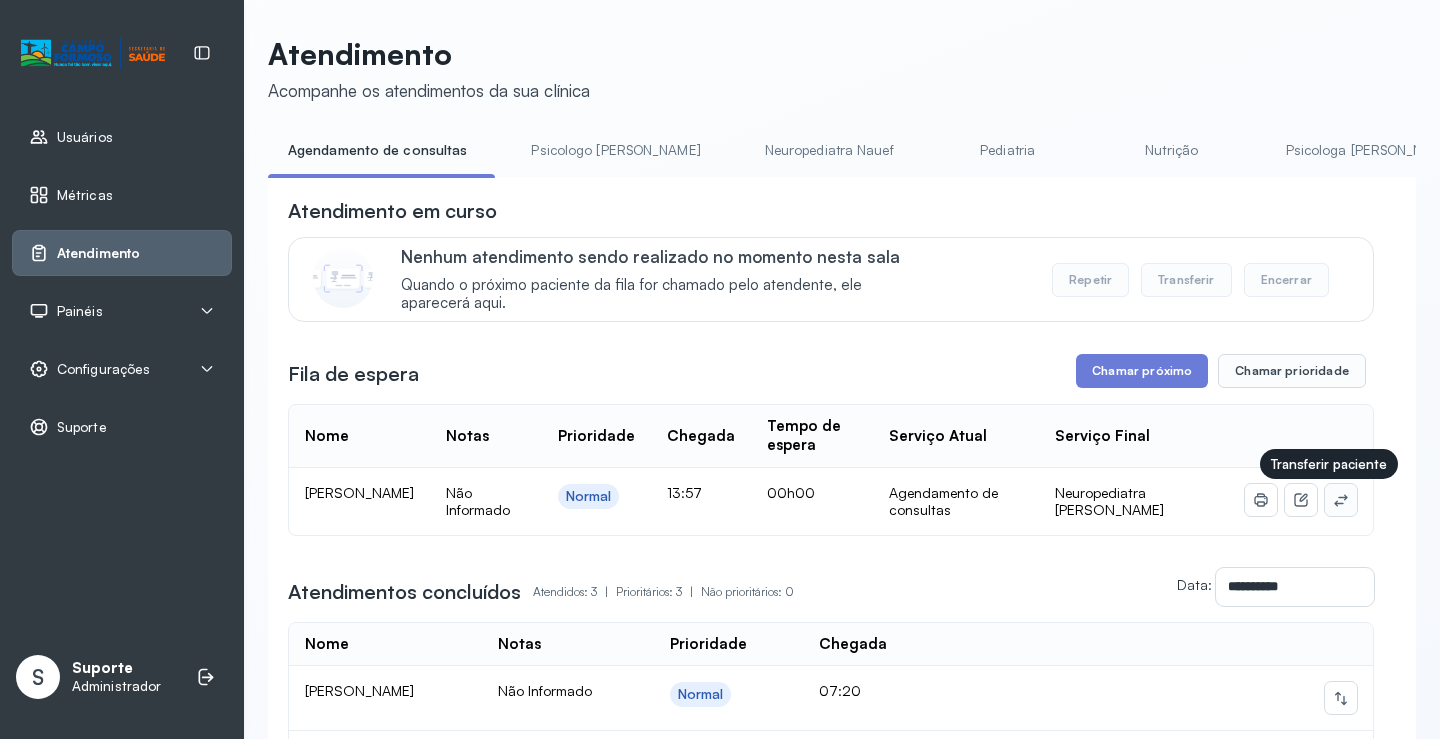 click 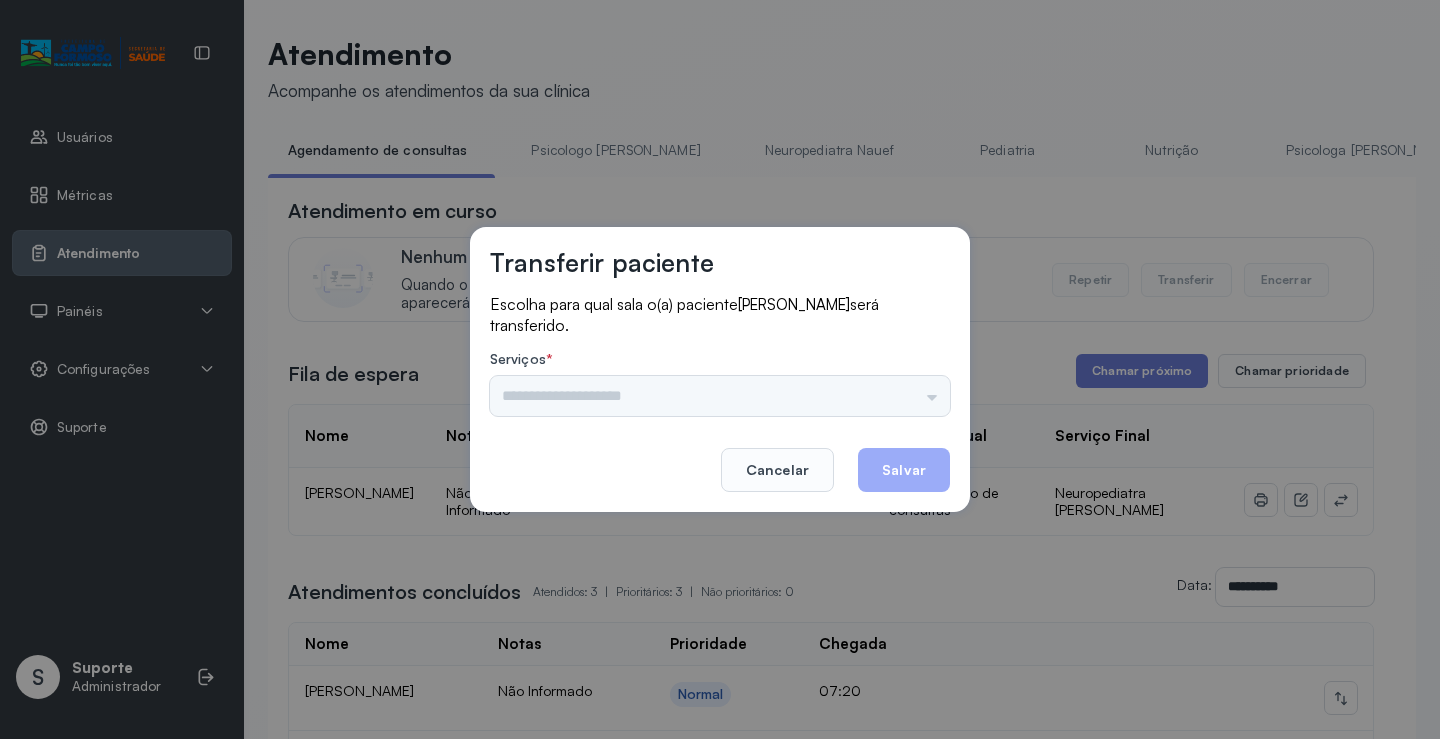 click on "Nenhuma opção encontrada" at bounding box center [720, 396] 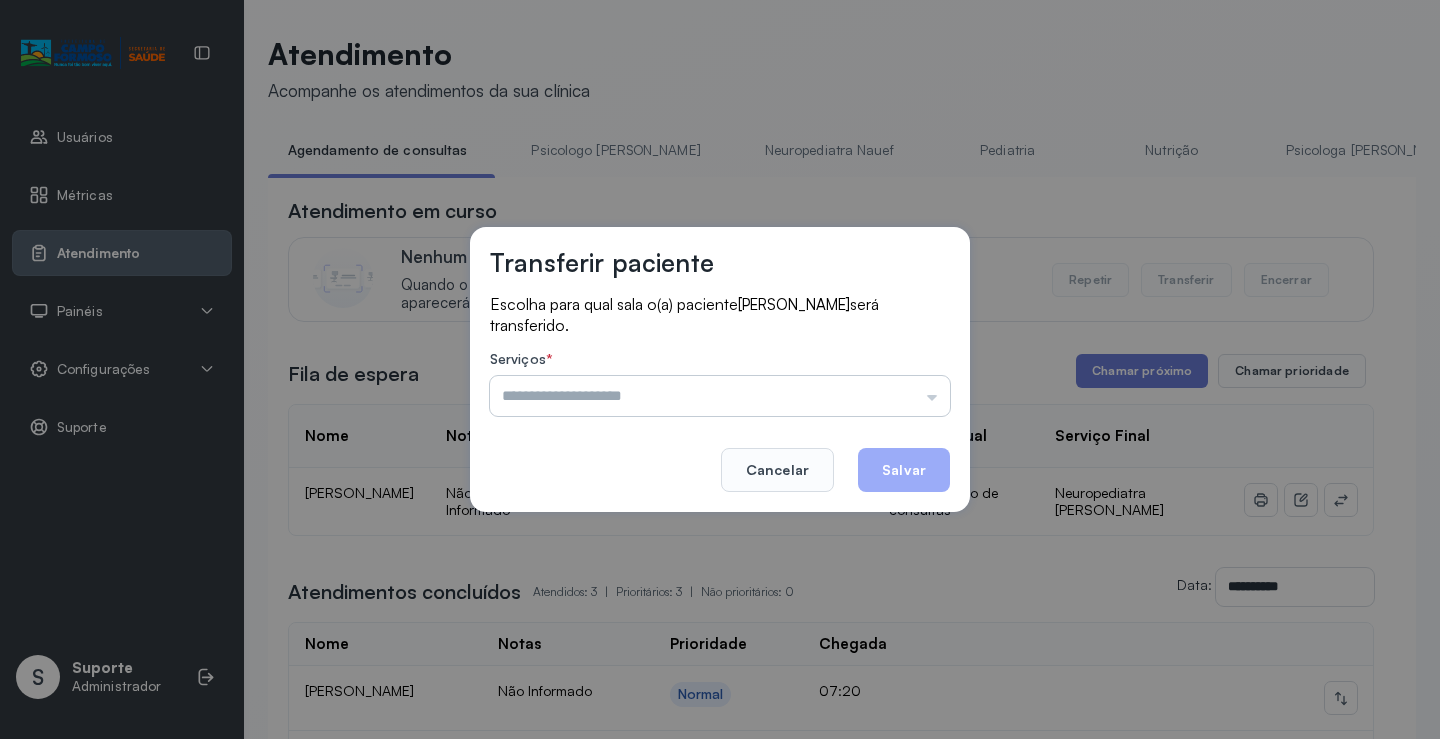 click at bounding box center [720, 396] 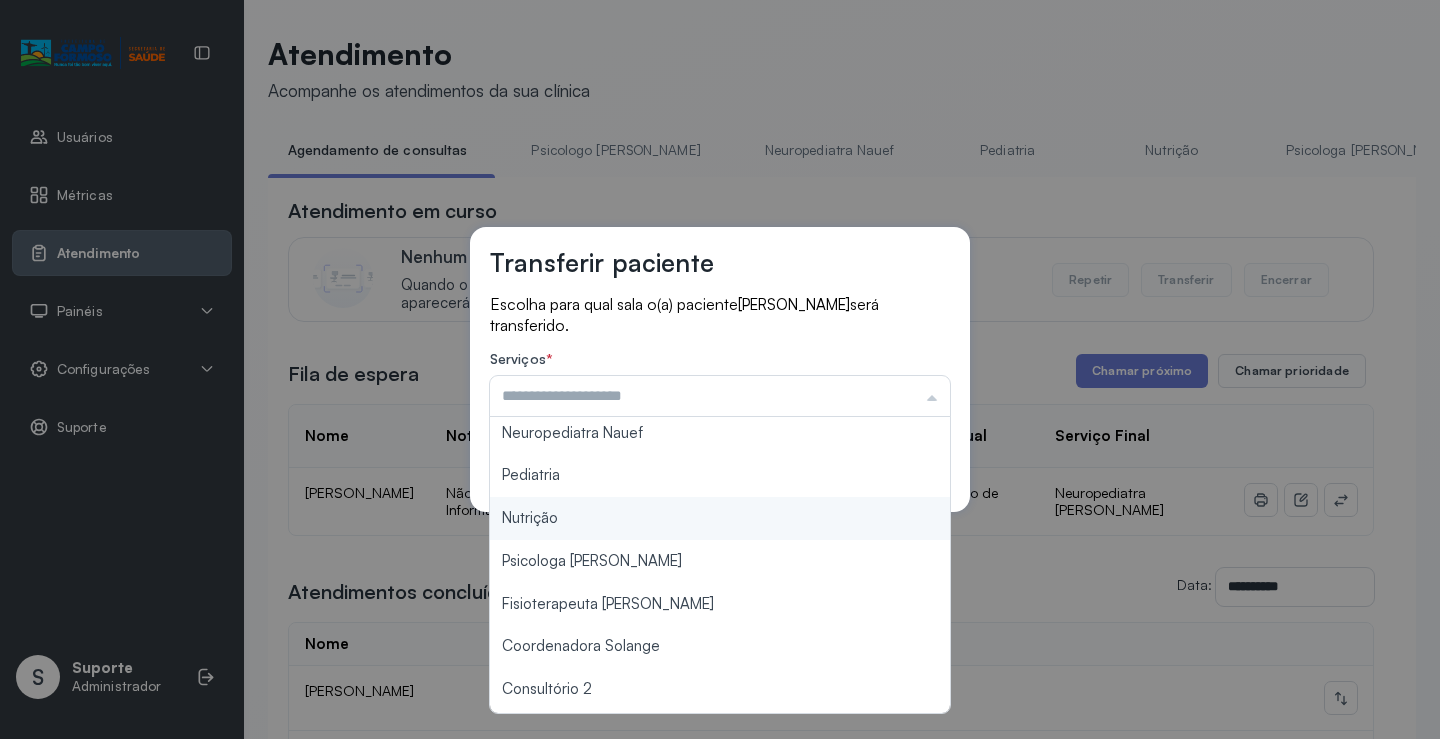 scroll, scrollTop: 300, scrollLeft: 0, axis: vertical 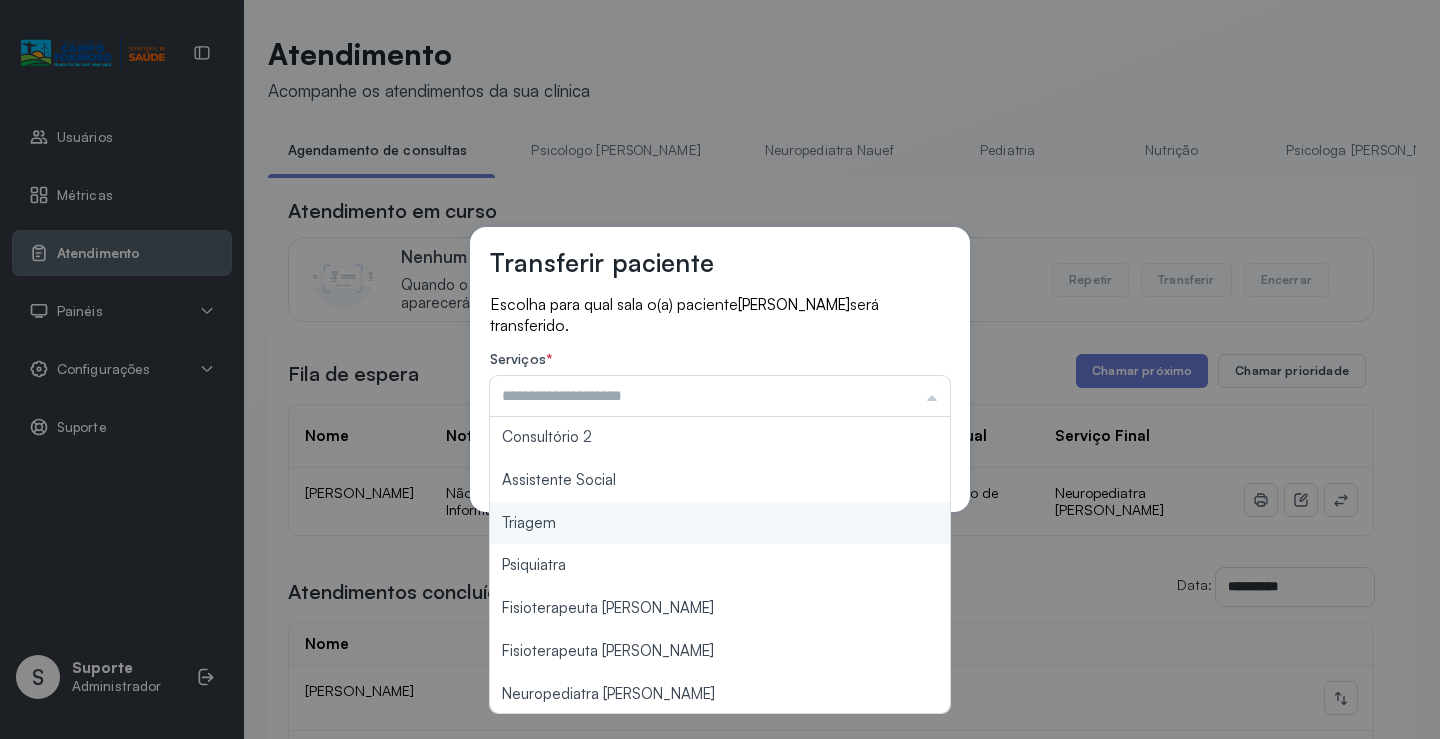 type on "*******" 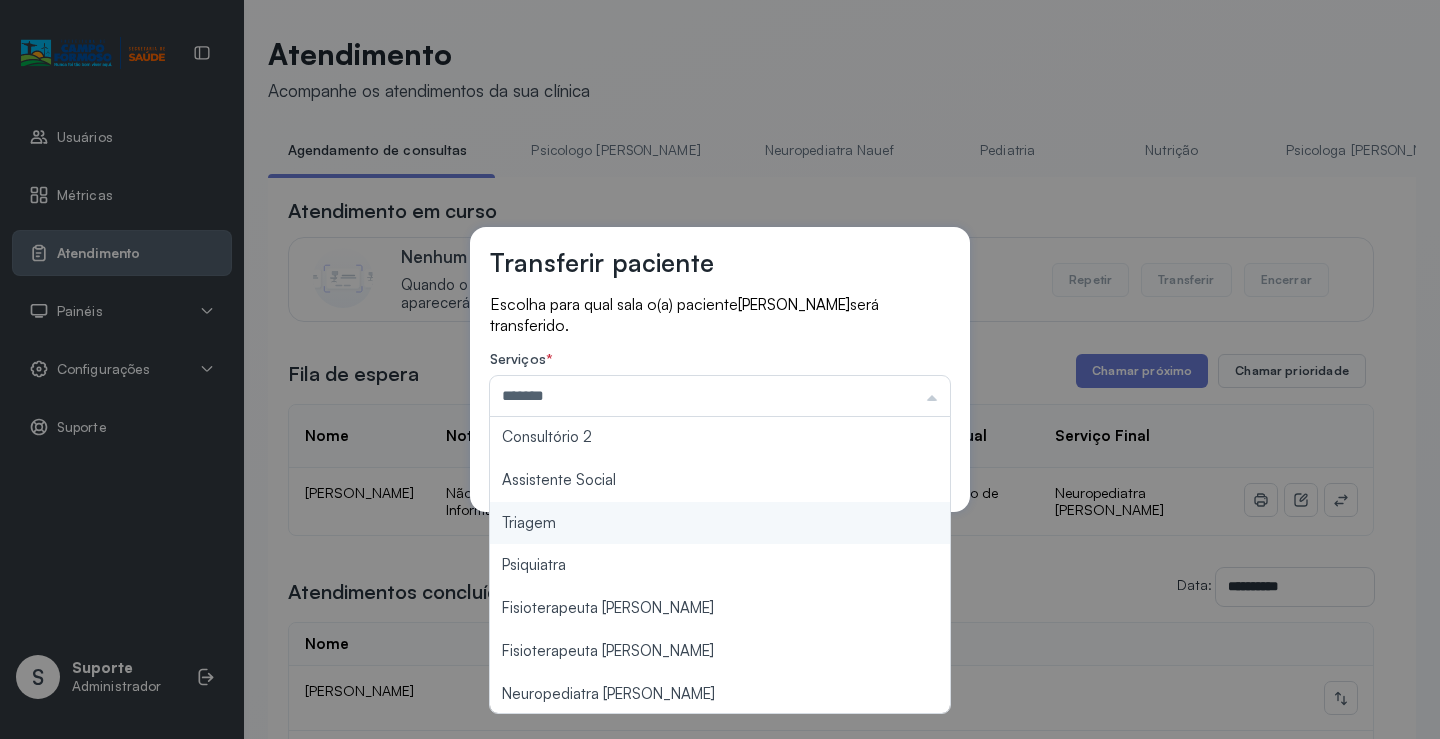 drag, startPoint x: 667, startPoint y: 532, endPoint x: 794, endPoint y: 482, distance: 136.4881 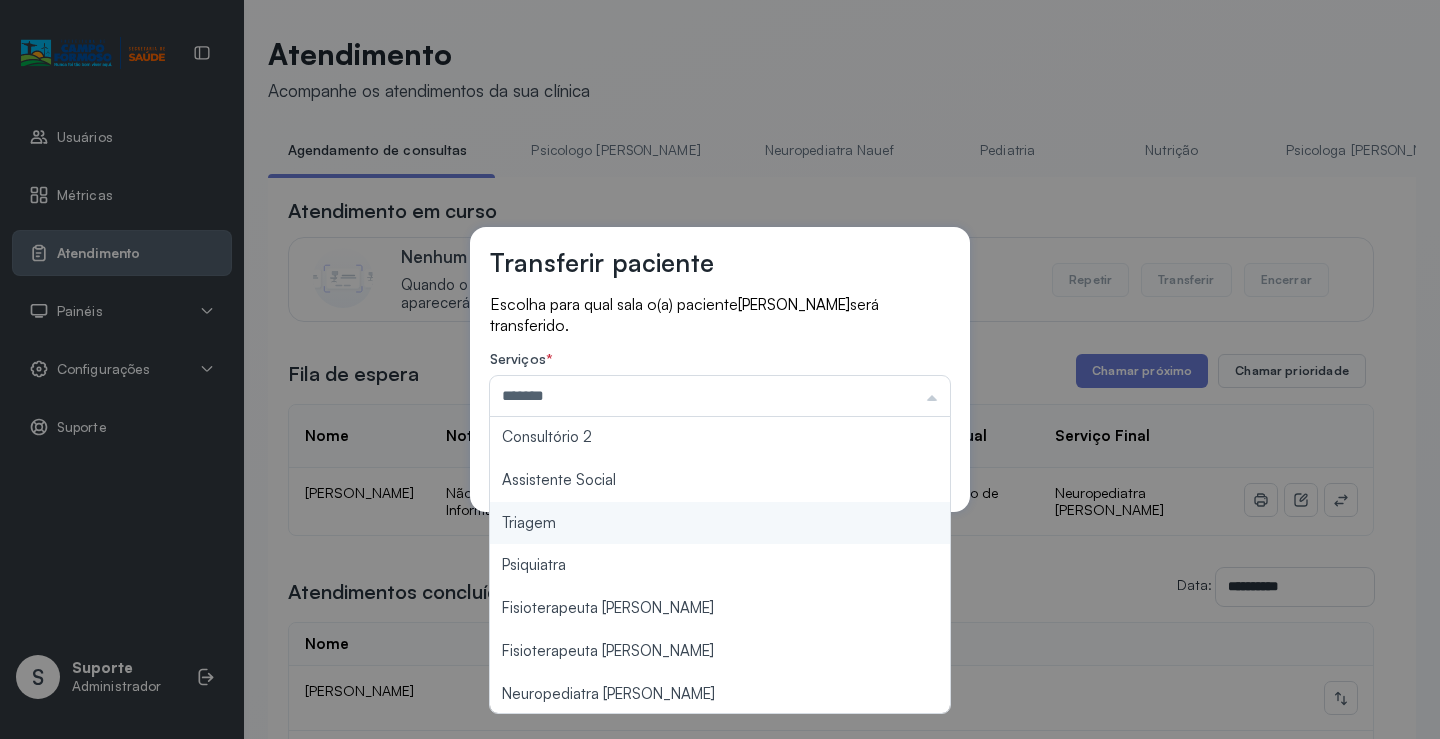 click on "Transferir paciente Escolha para qual sala o(a) paciente  [PERSON_NAME]  será transferido.  Serviços  *  ******* Psicologo [PERSON_NAME] Nauef Pediatria Nutrição Psicologa [PERSON_NAME] Janusia Coordenadora Solange Consultório 2 Assistente Social Triagem Psiquiatra Fisioterapeuta [PERSON_NAME] Morgana Neuropediatra [PERSON_NAME]" at bounding box center (720, 369) 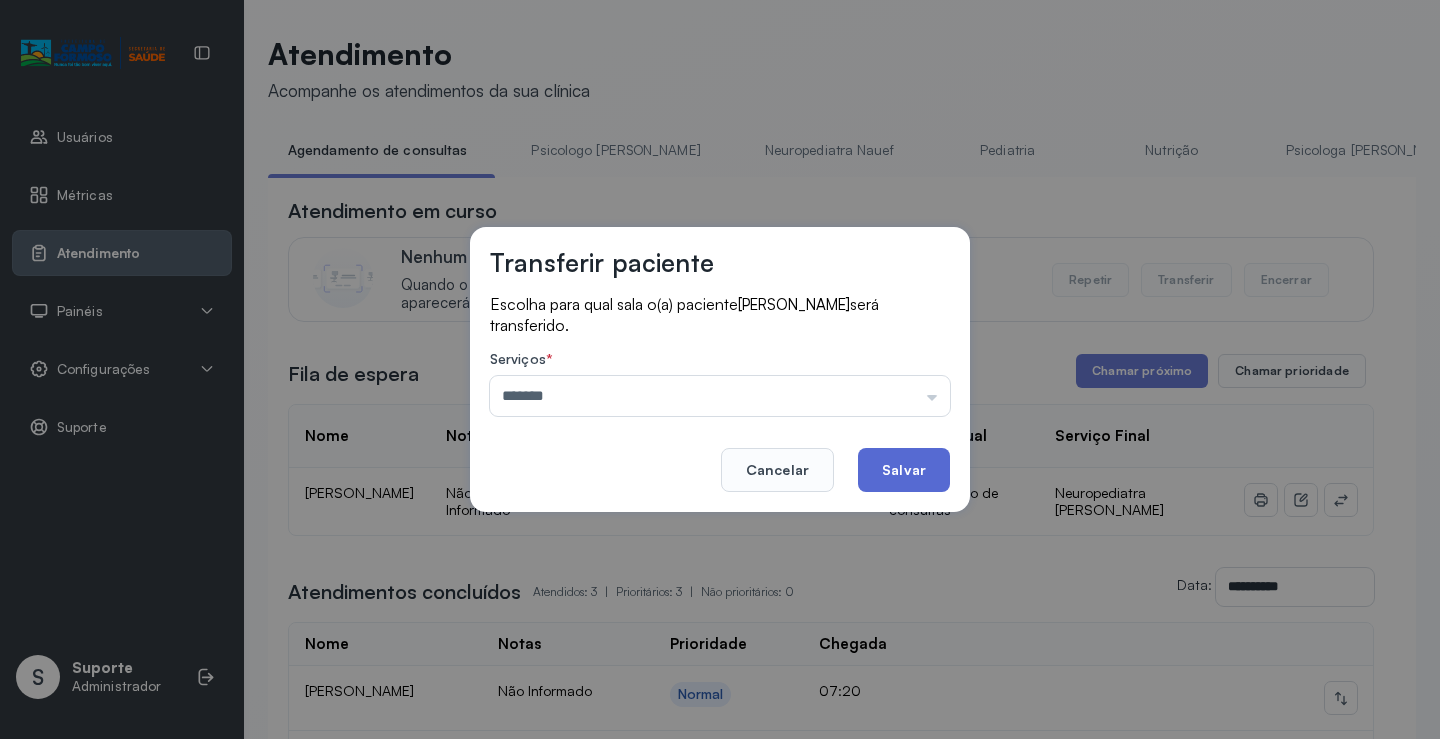 click on "Salvar" 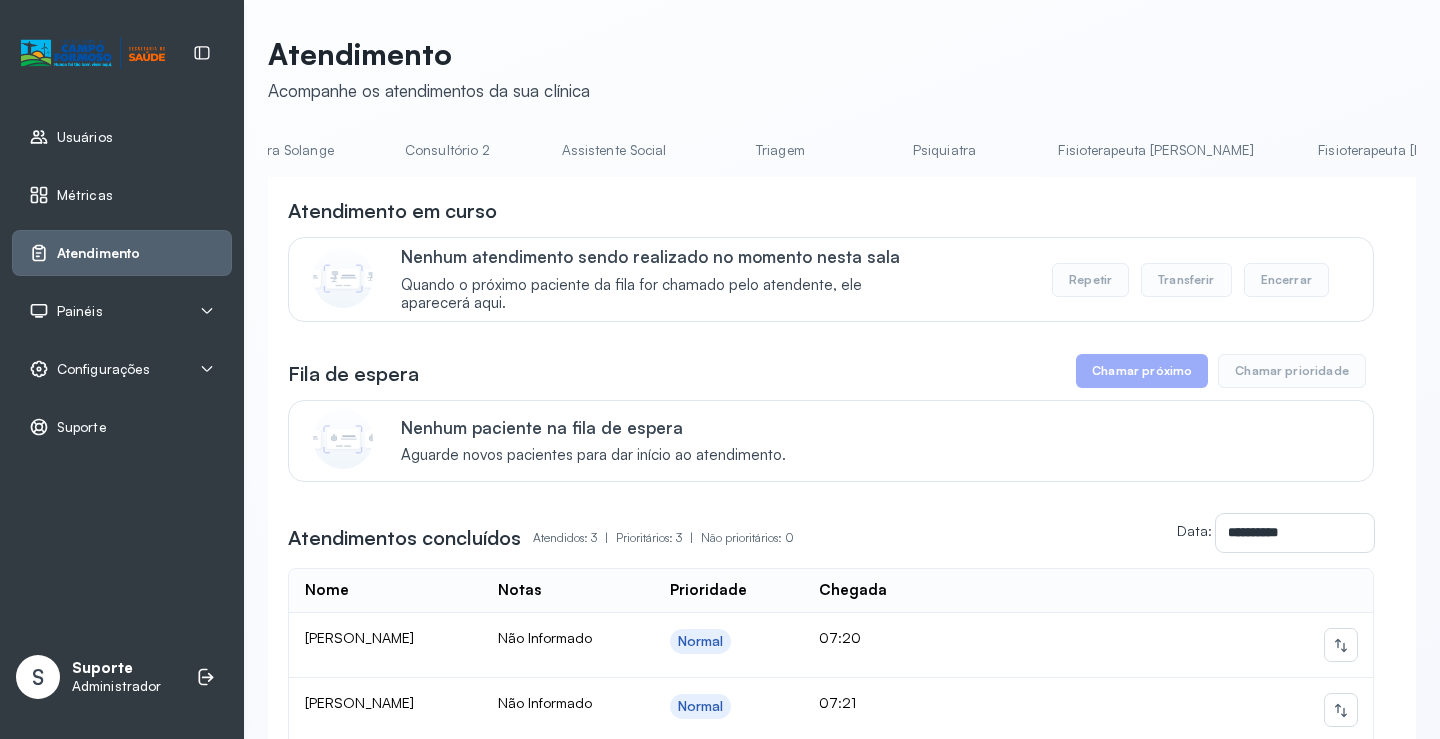 click on "Neuropediatra [PERSON_NAME]" at bounding box center [1676, 150] 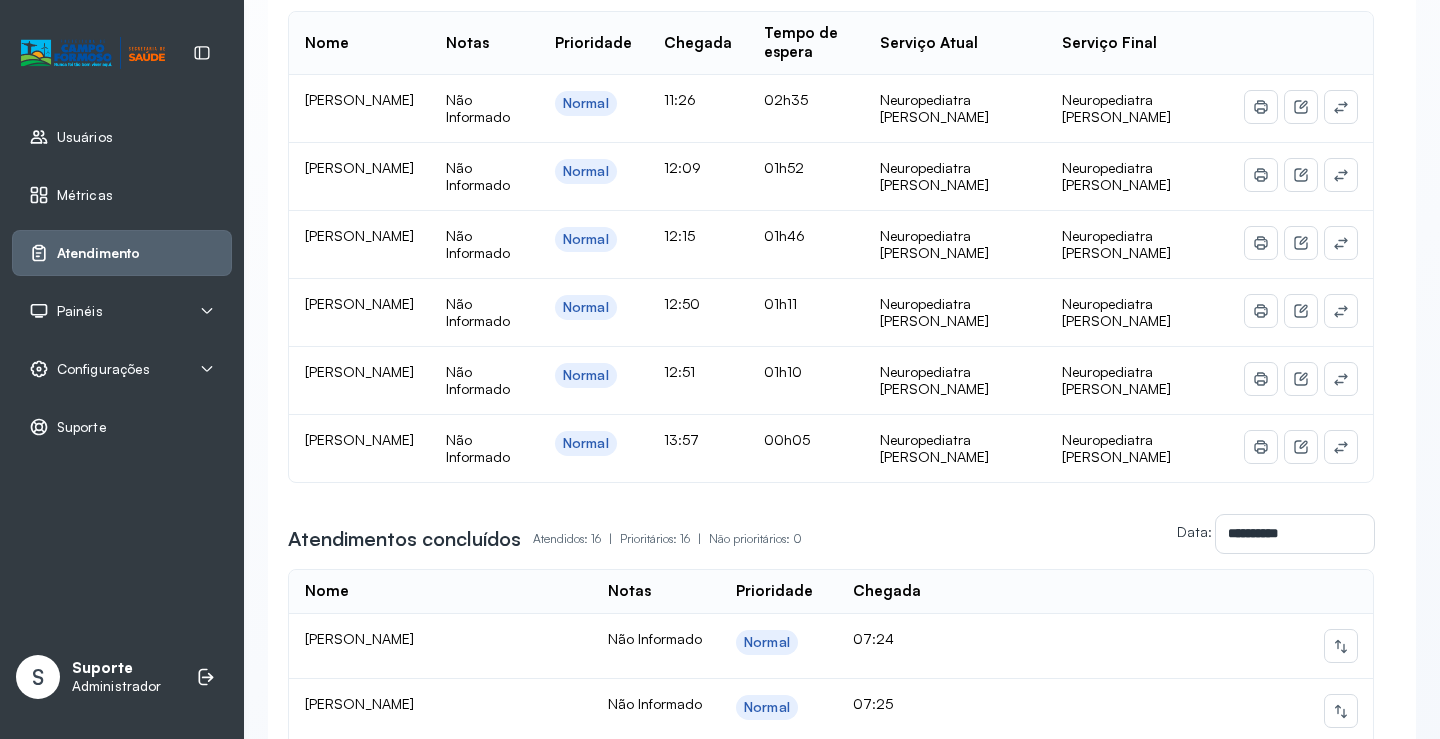 scroll, scrollTop: 400, scrollLeft: 0, axis: vertical 